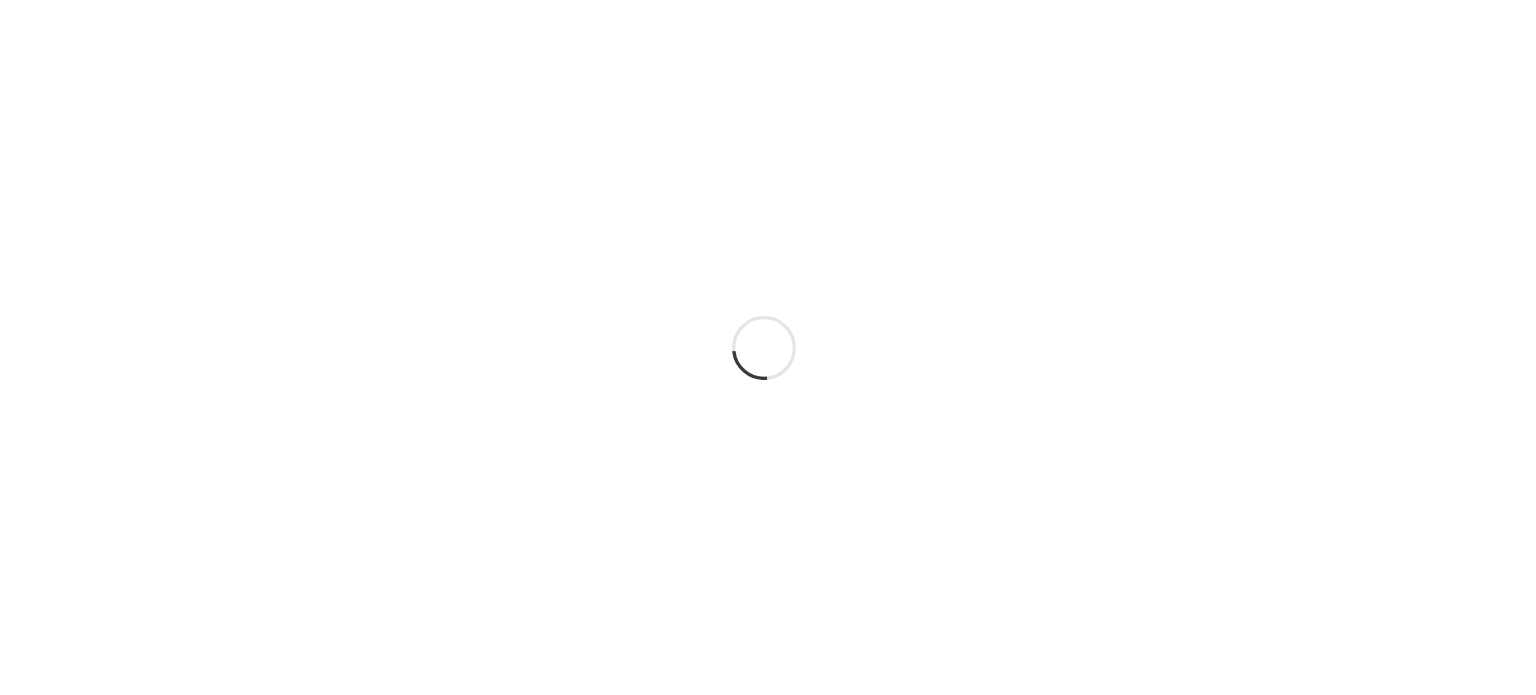 scroll, scrollTop: 0, scrollLeft: 0, axis: both 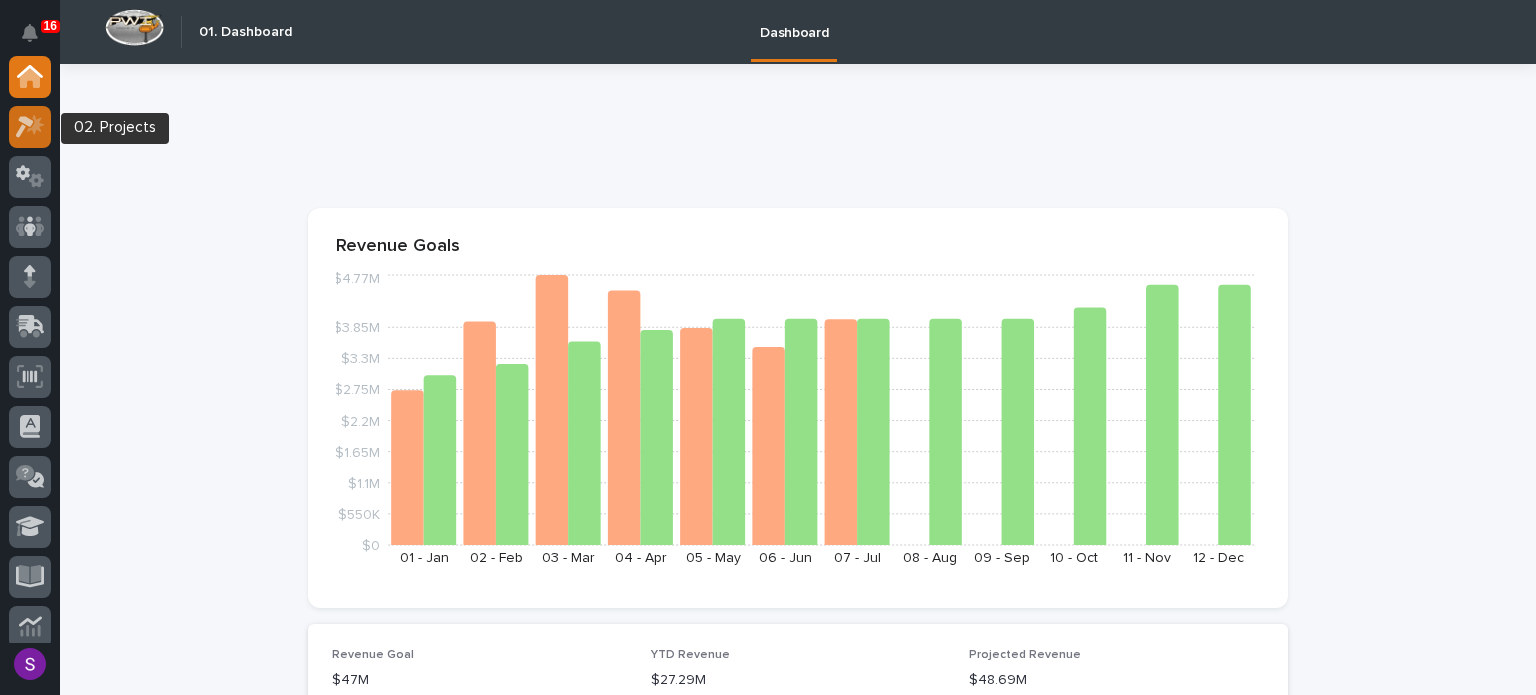click 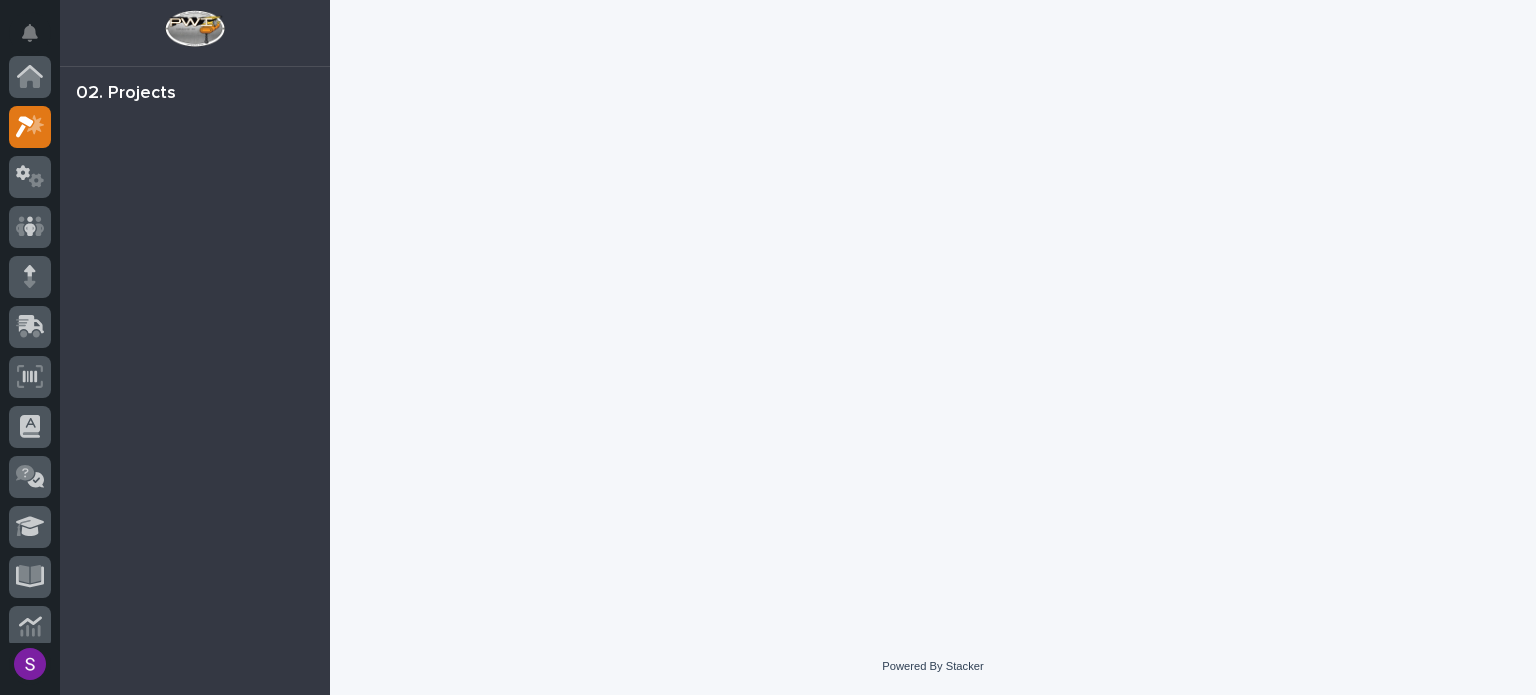 scroll, scrollTop: 50, scrollLeft: 0, axis: vertical 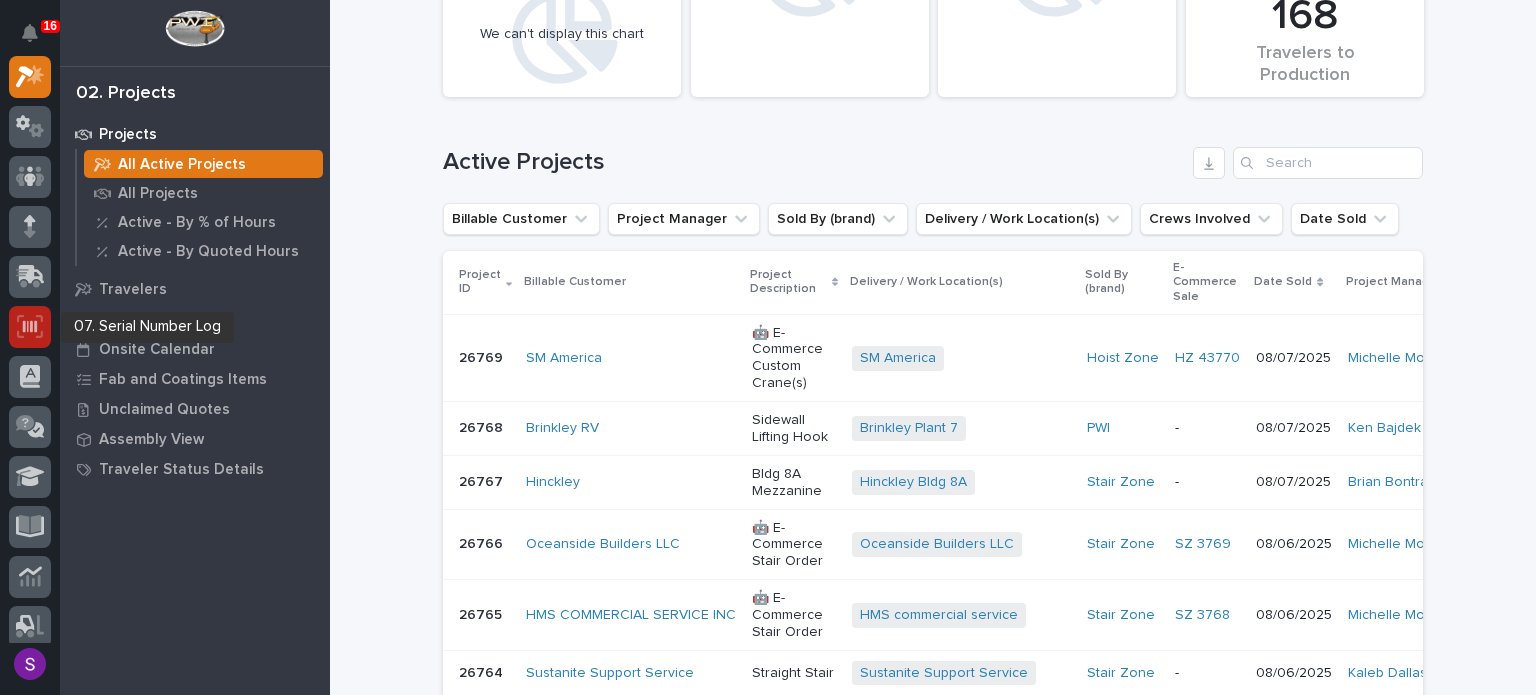 click 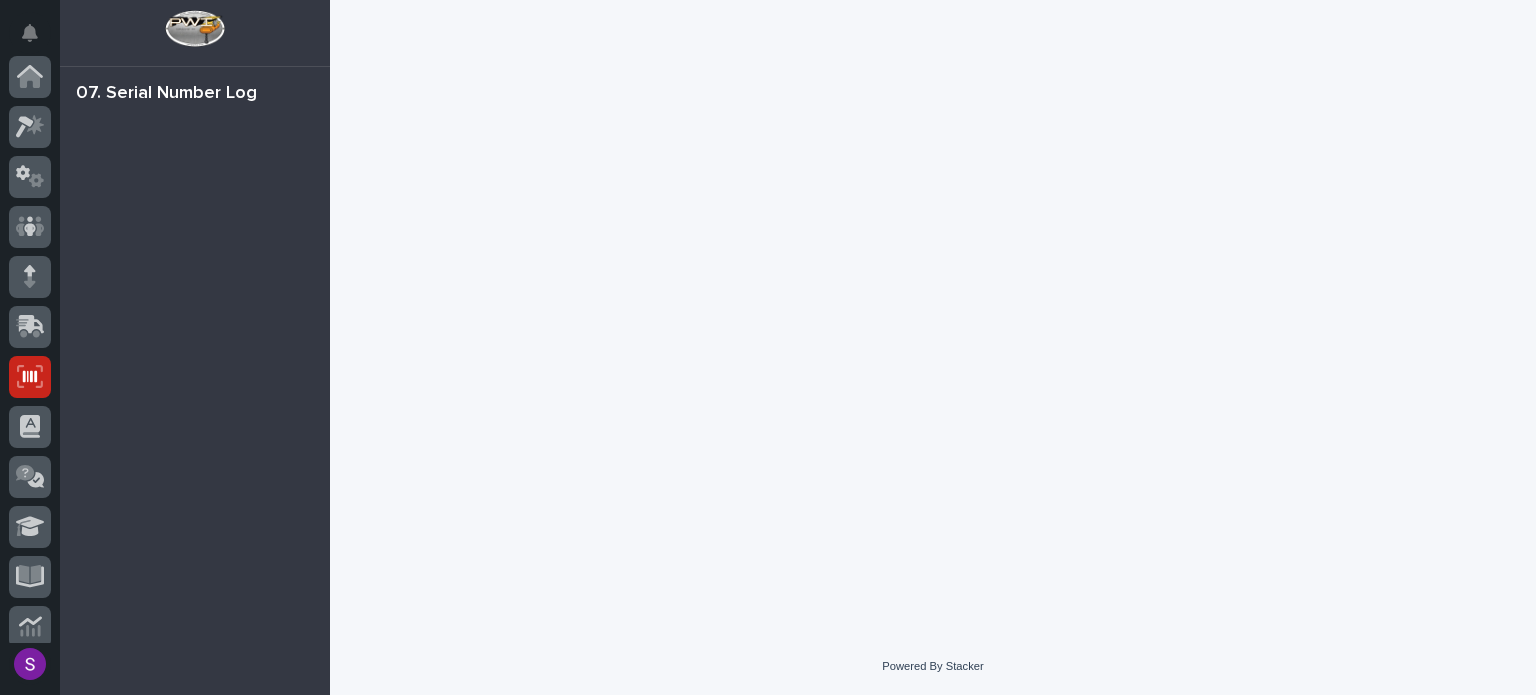 scroll, scrollTop: 0, scrollLeft: 0, axis: both 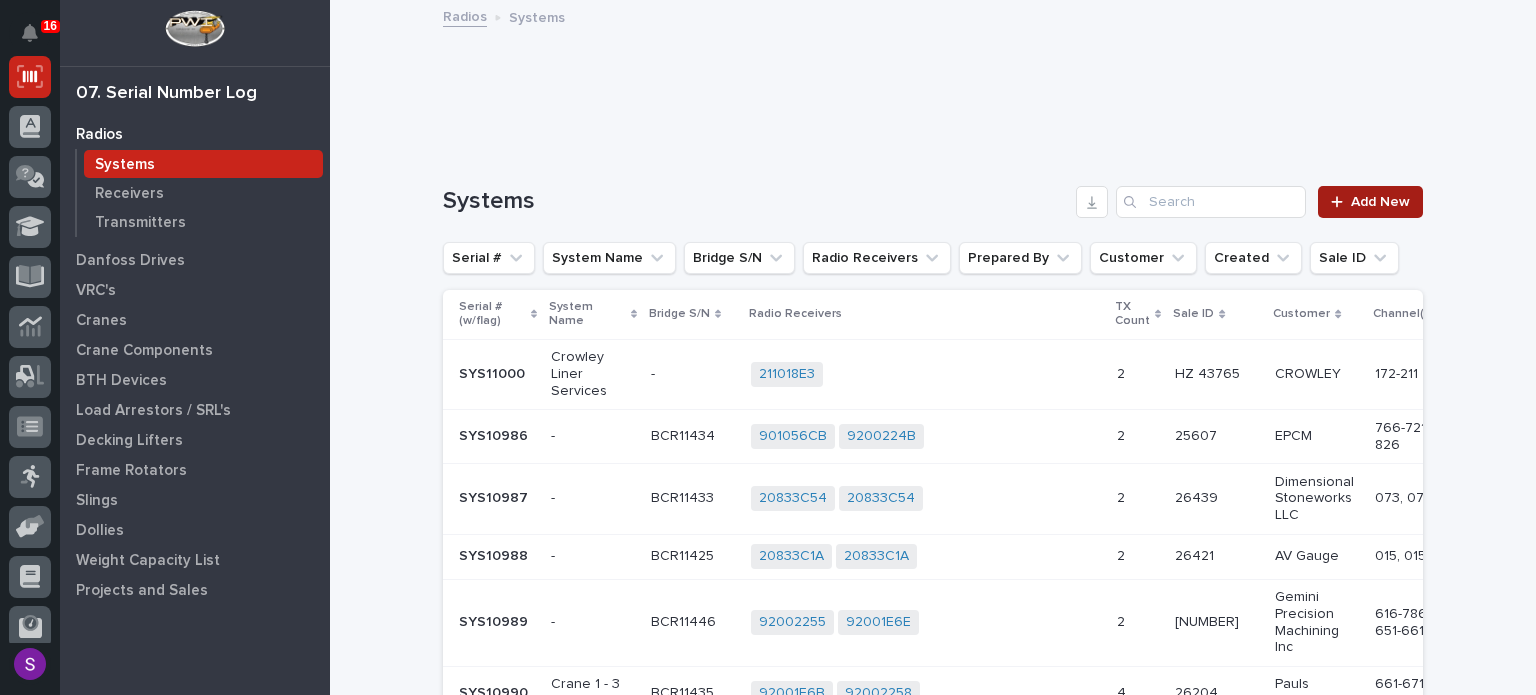 click 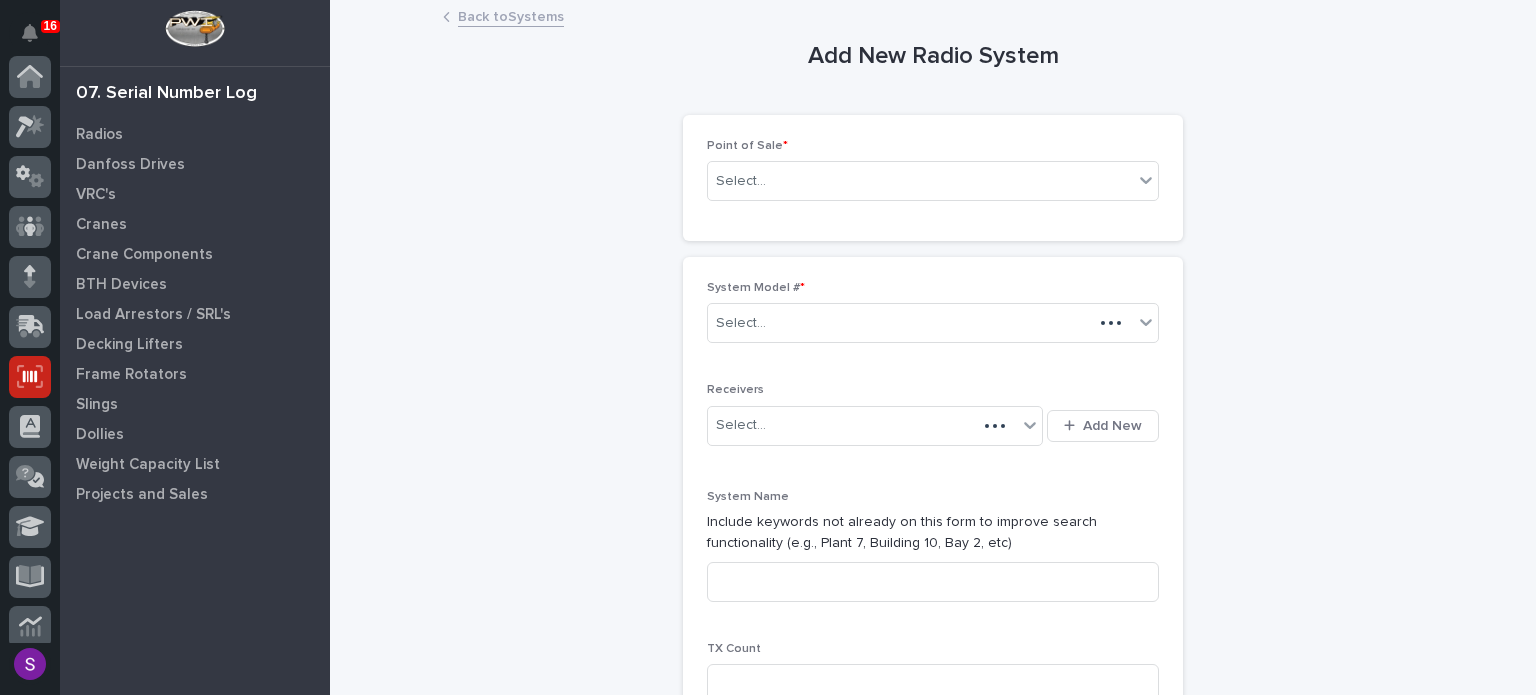 scroll, scrollTop: 300, scrollLeft: 0, axis: vertical 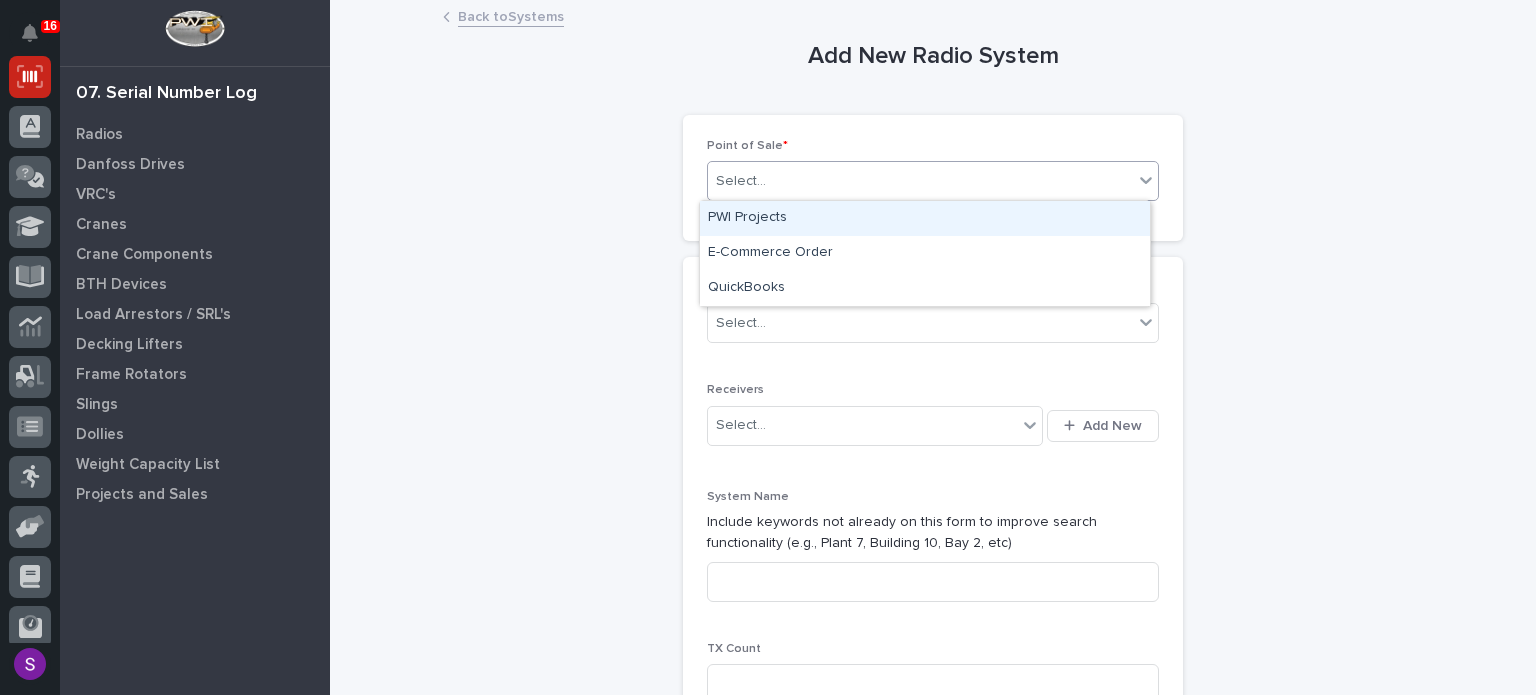 click on "Select..." at bounding box center (933, 181) 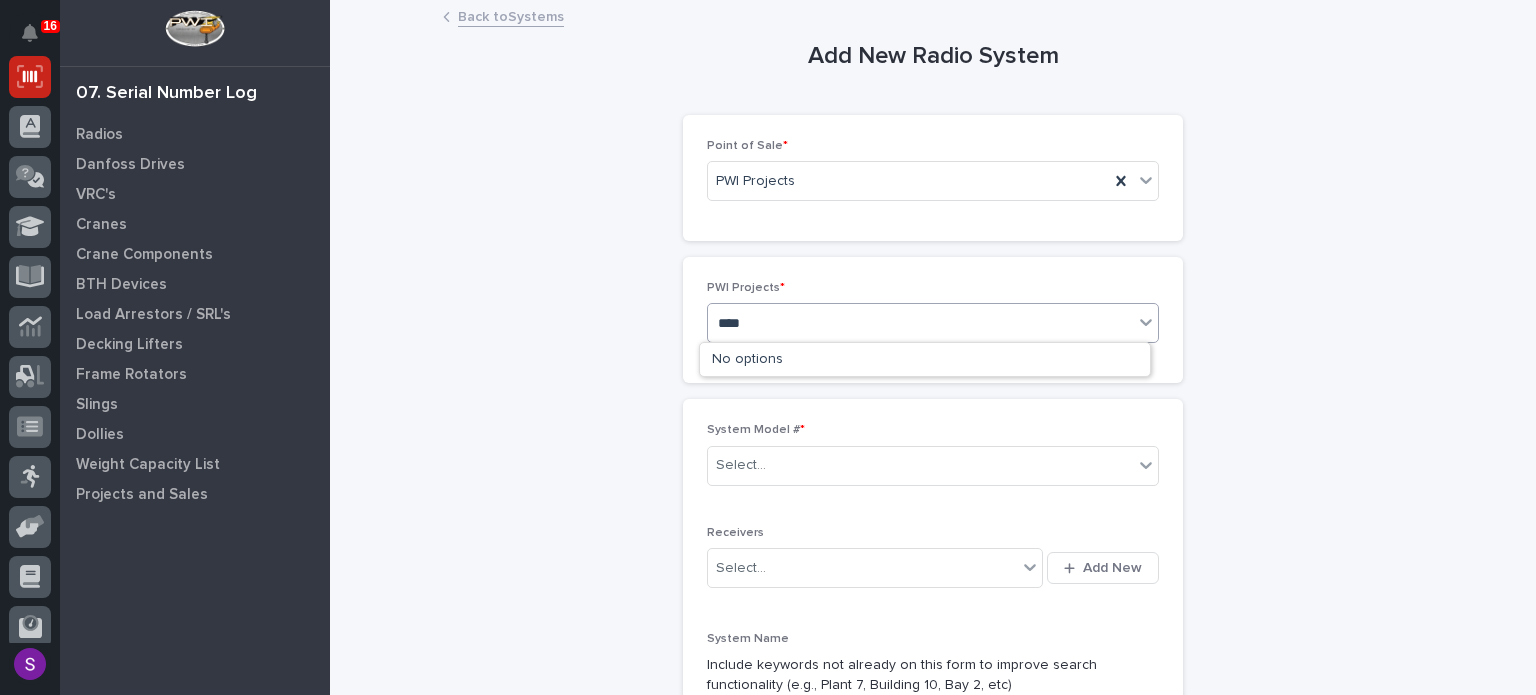 type on "*****" 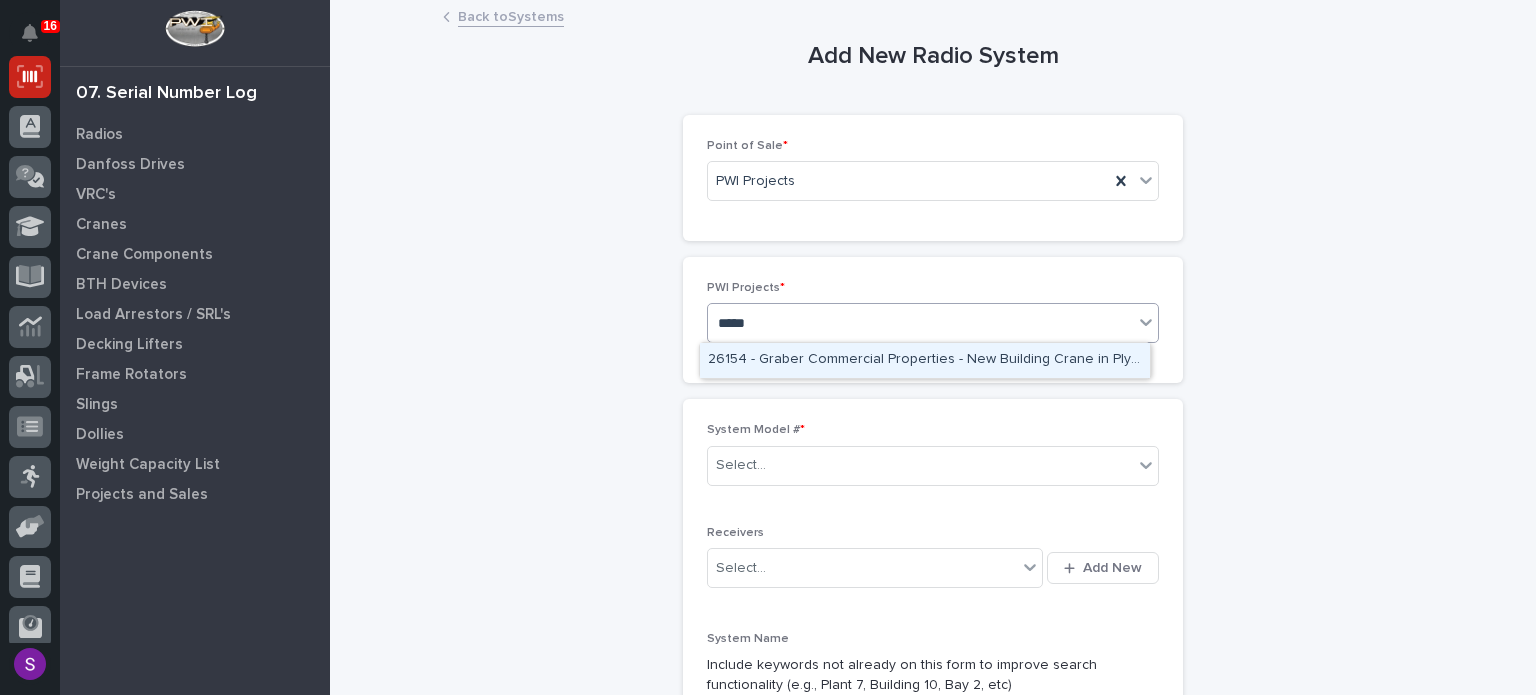 type 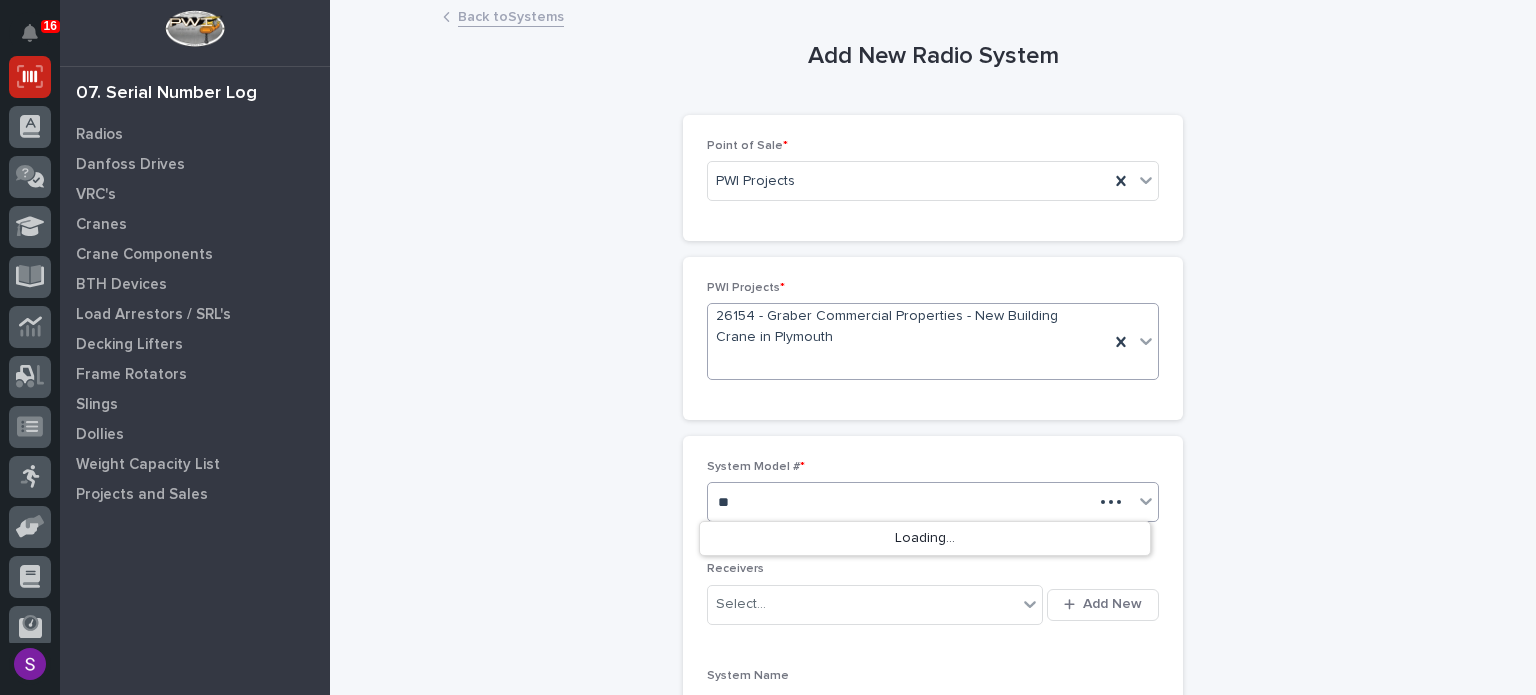 type on "*" 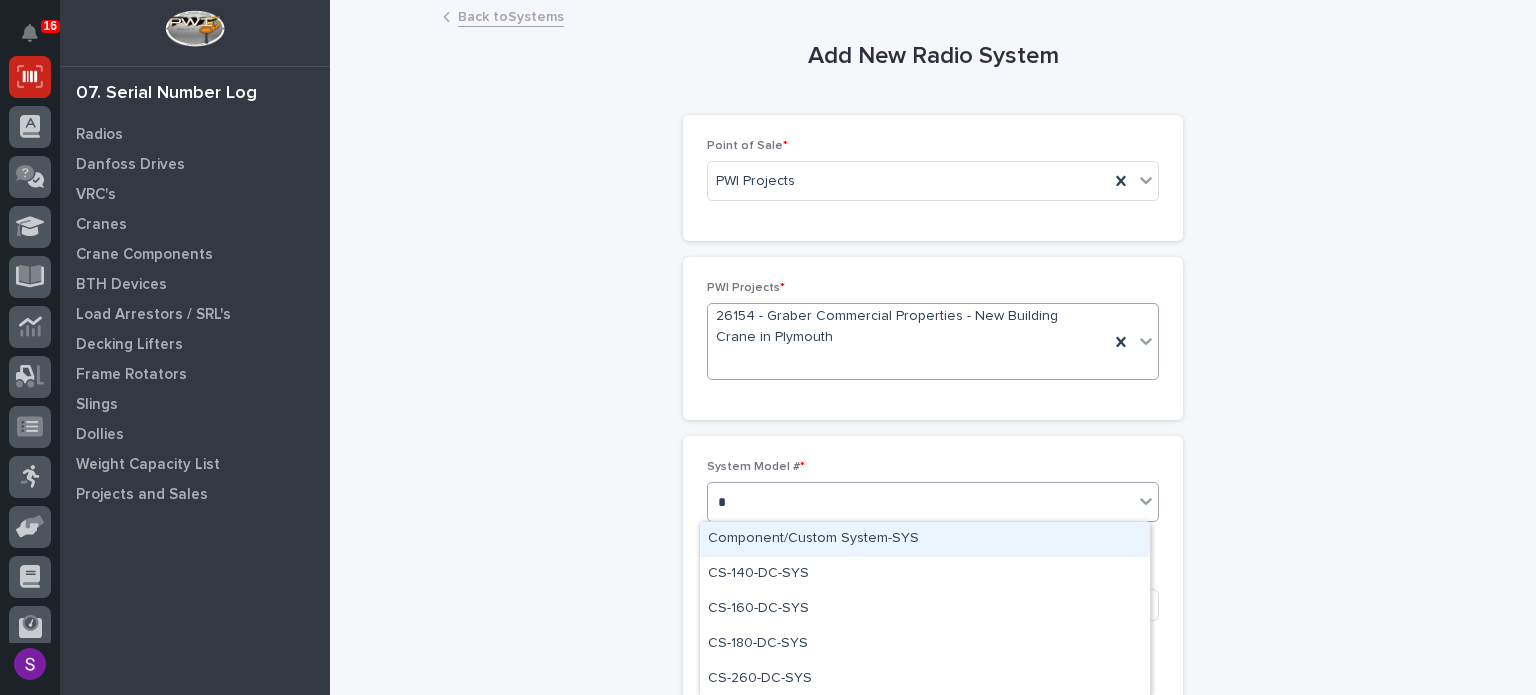 type on "**" 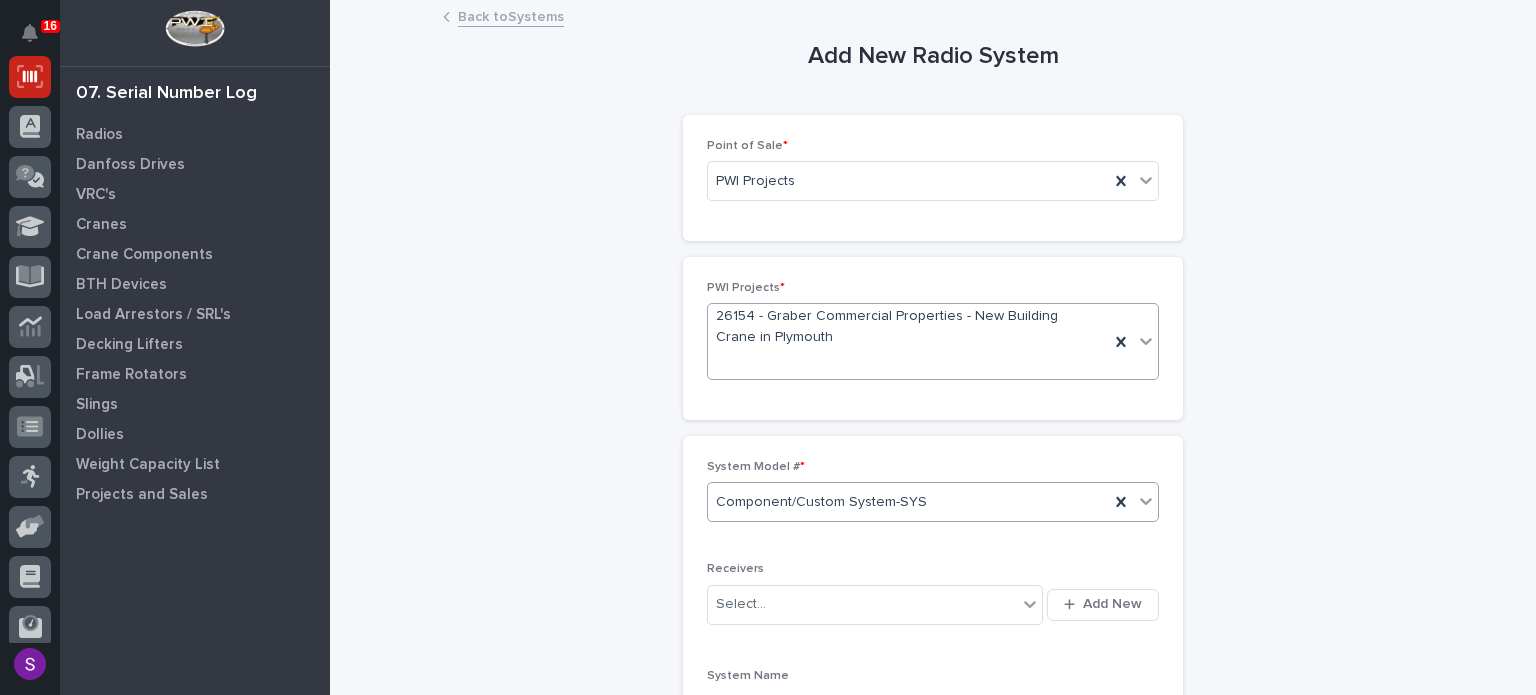 type 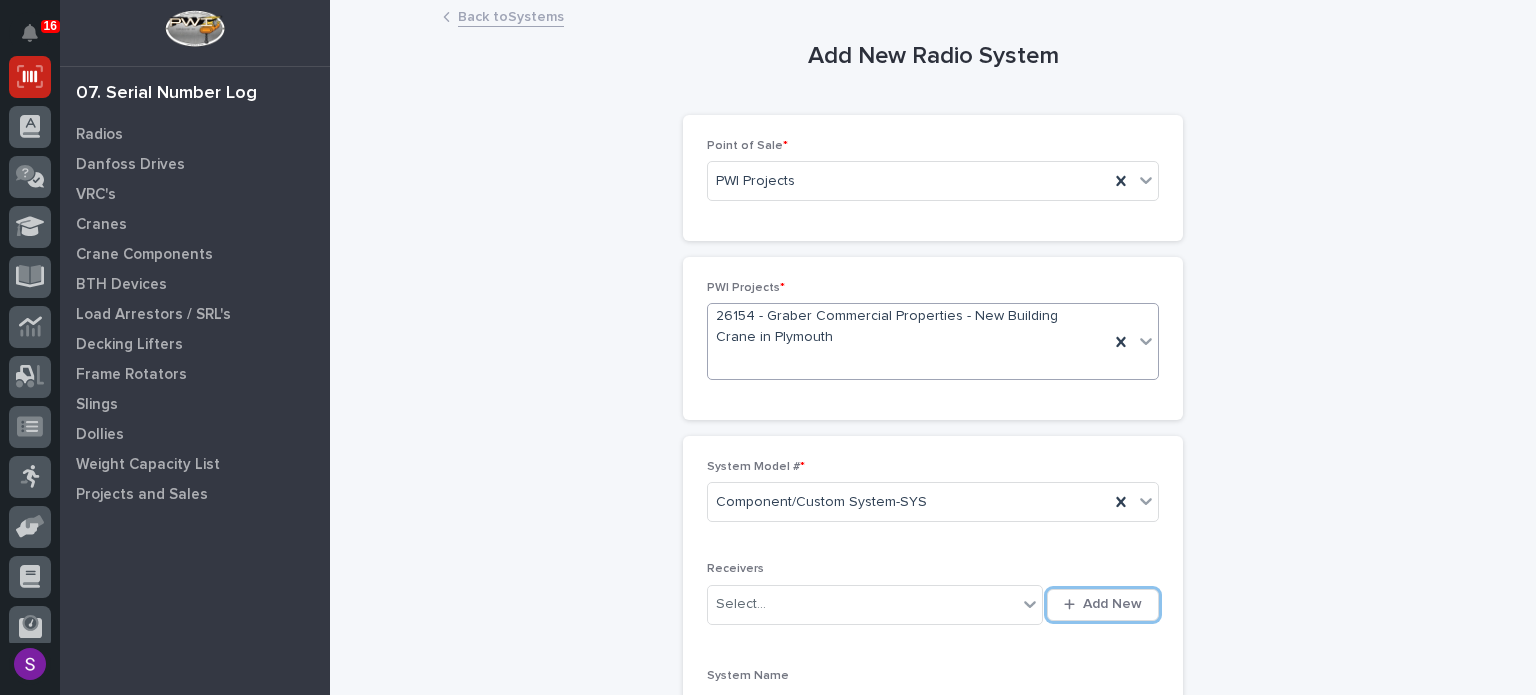type 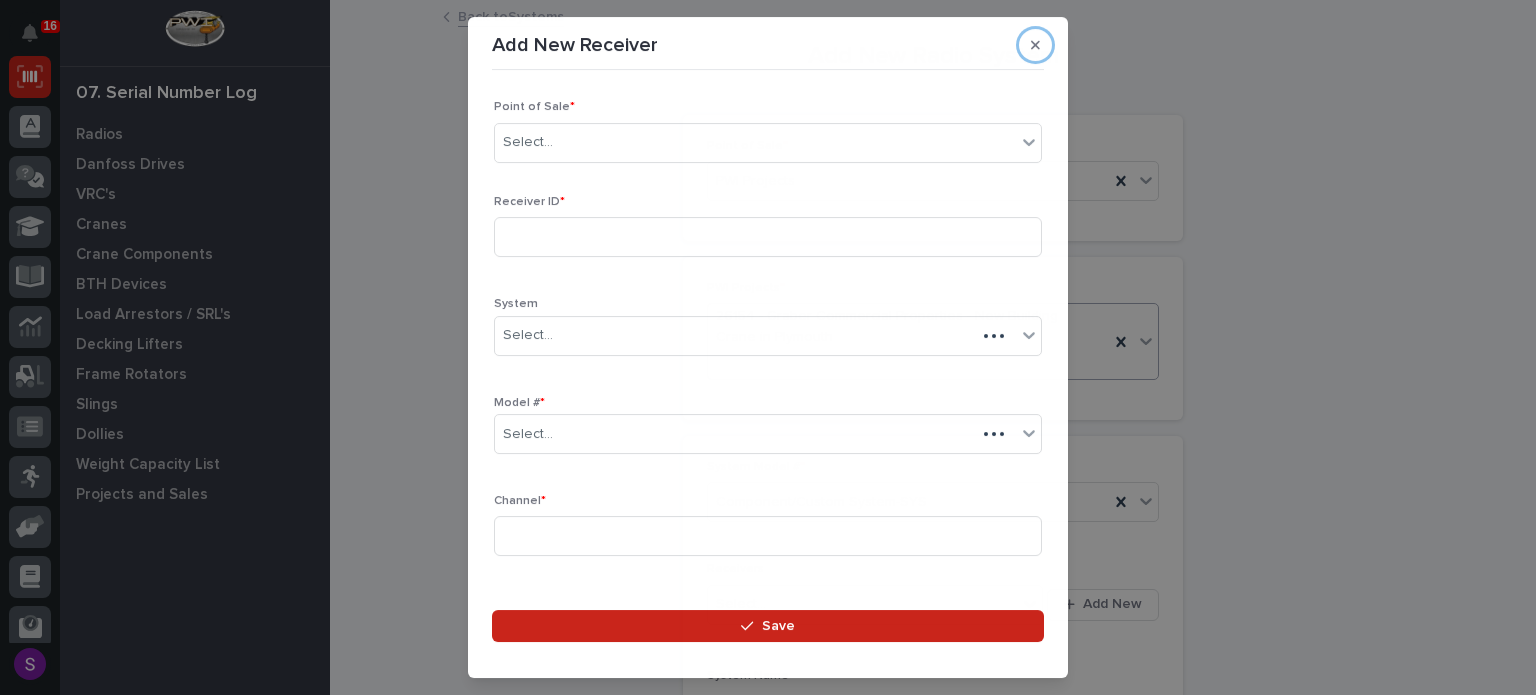 type 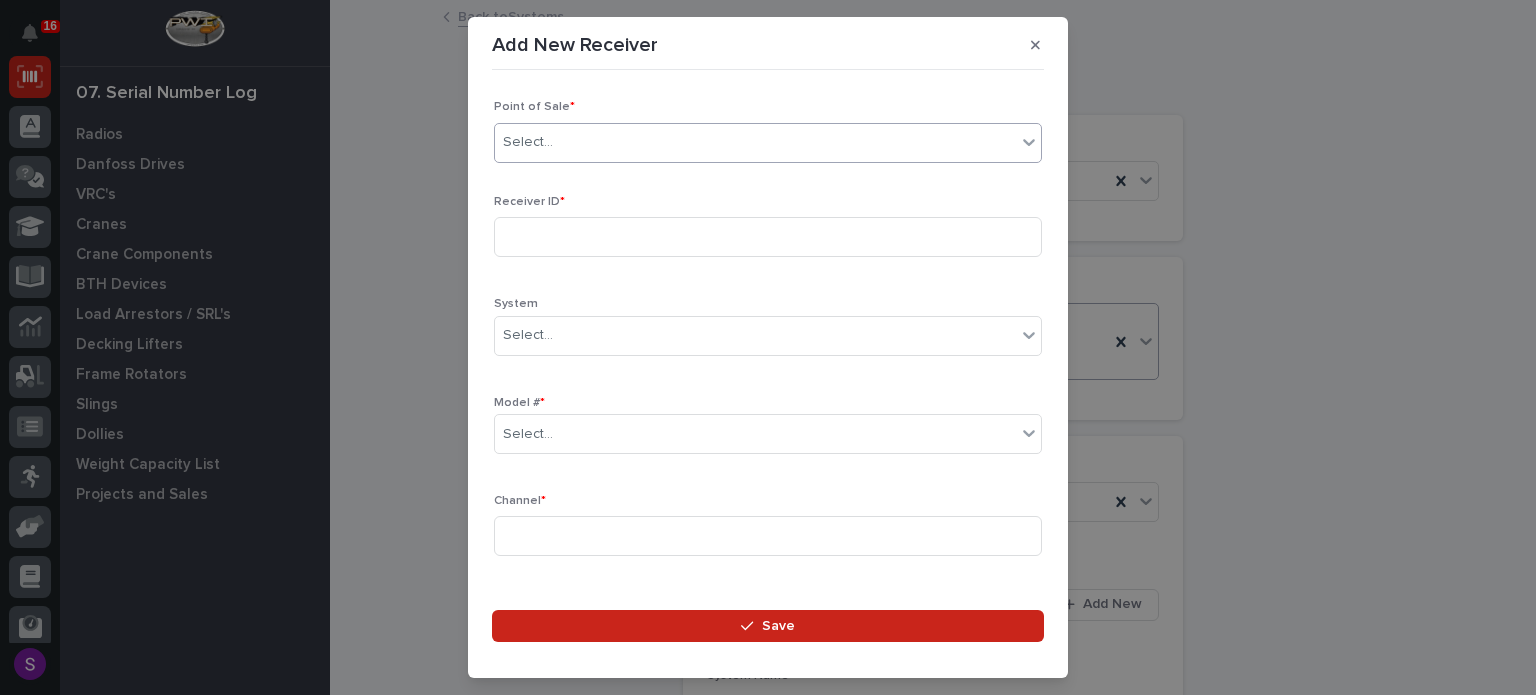 type on "*" 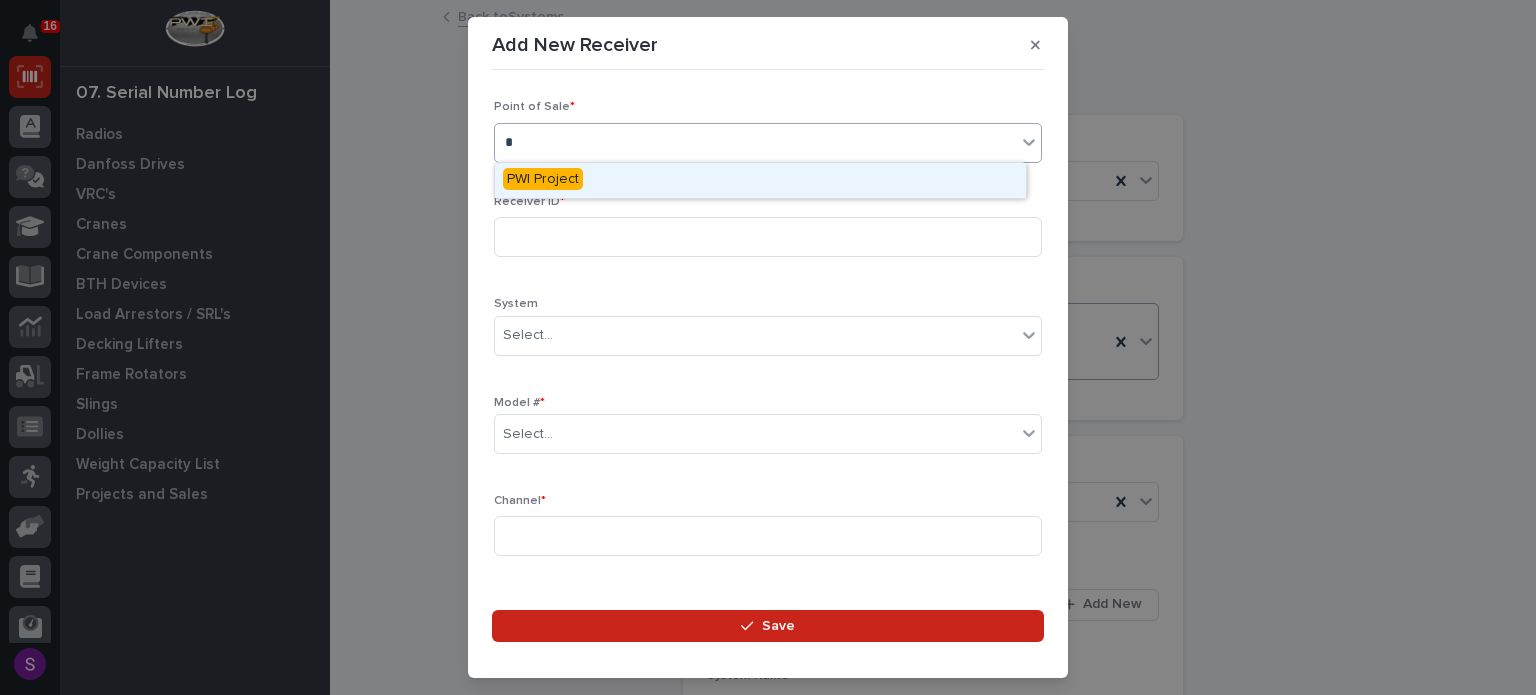 type 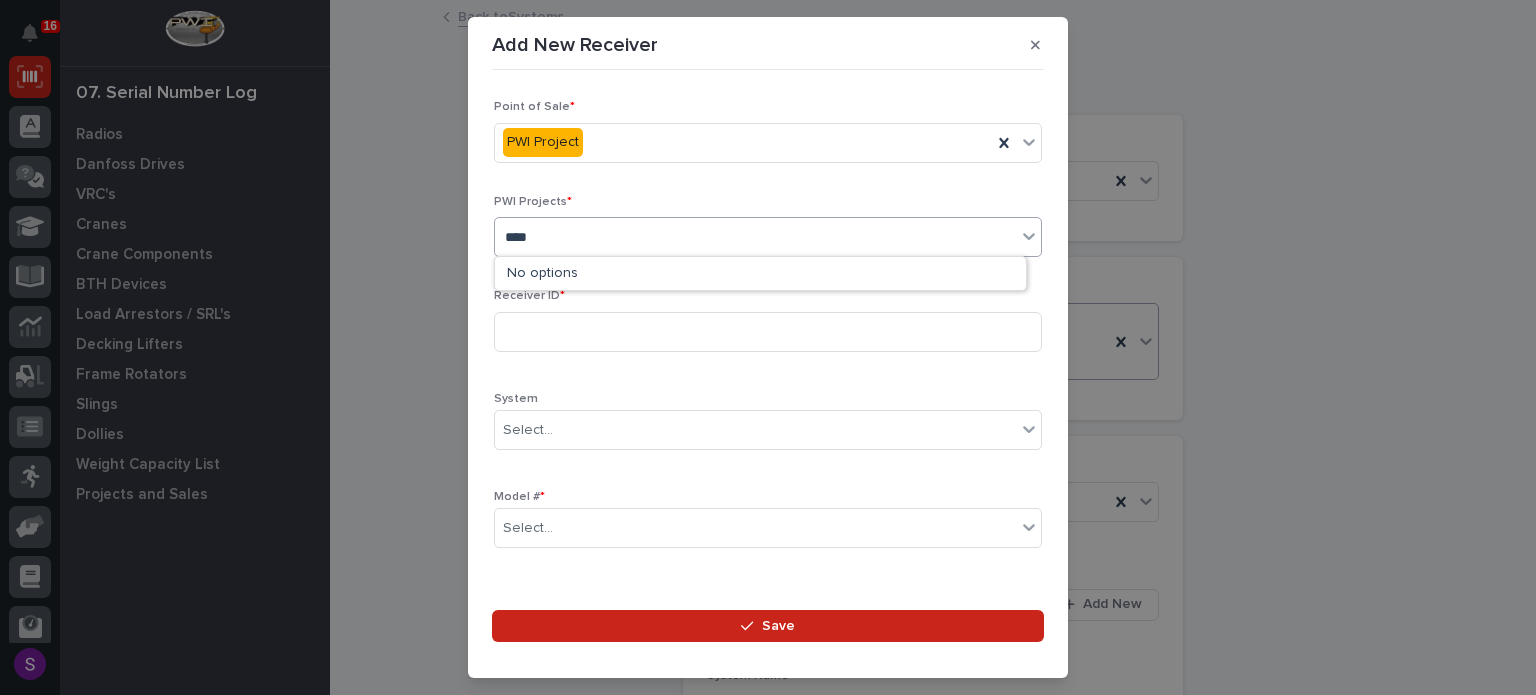 type on "*****" 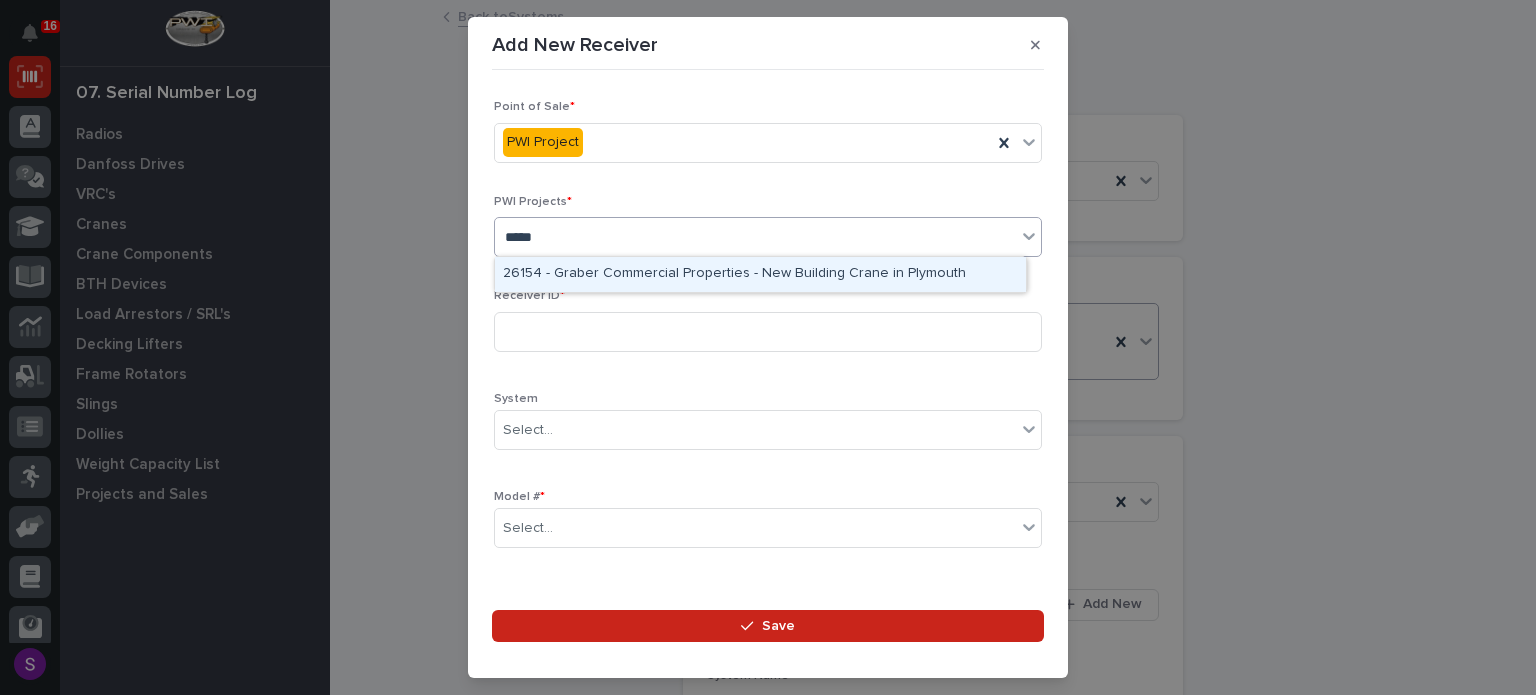 type 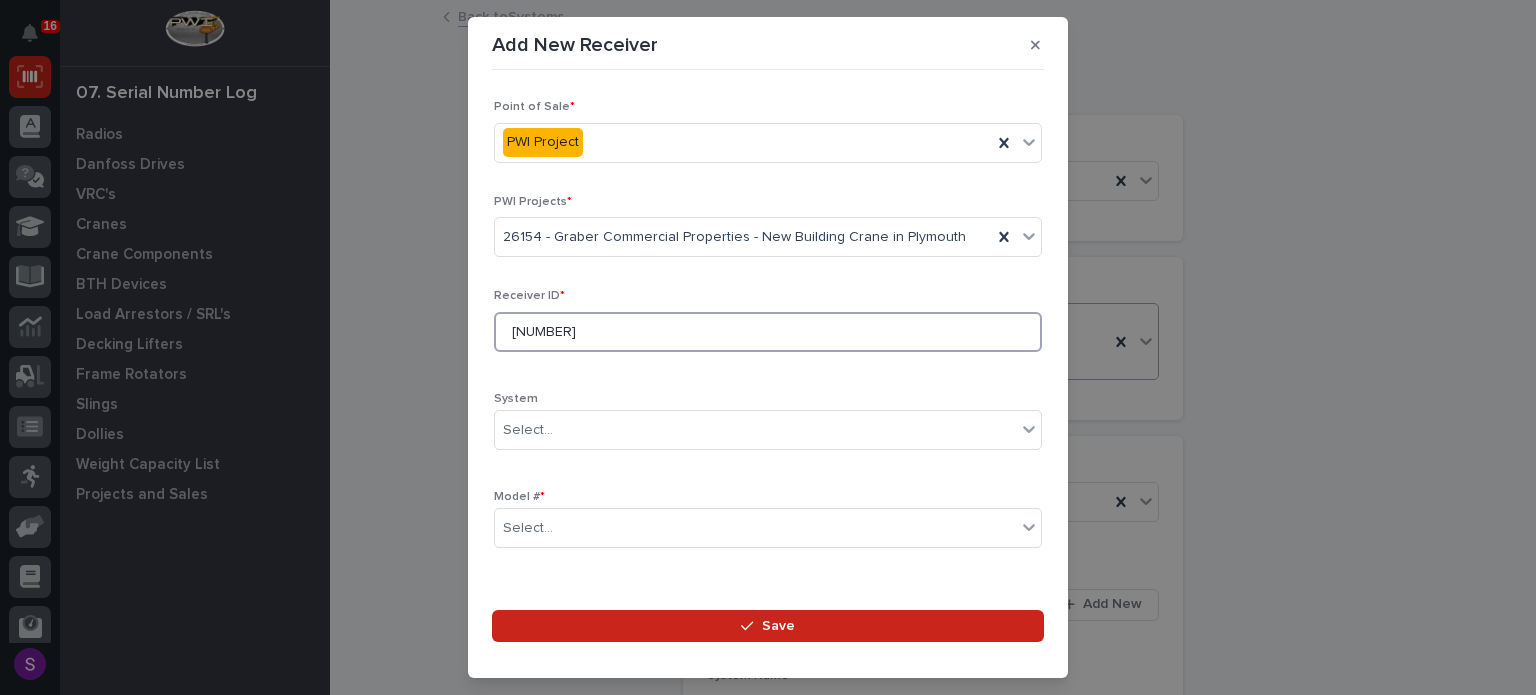 type on "92002945" 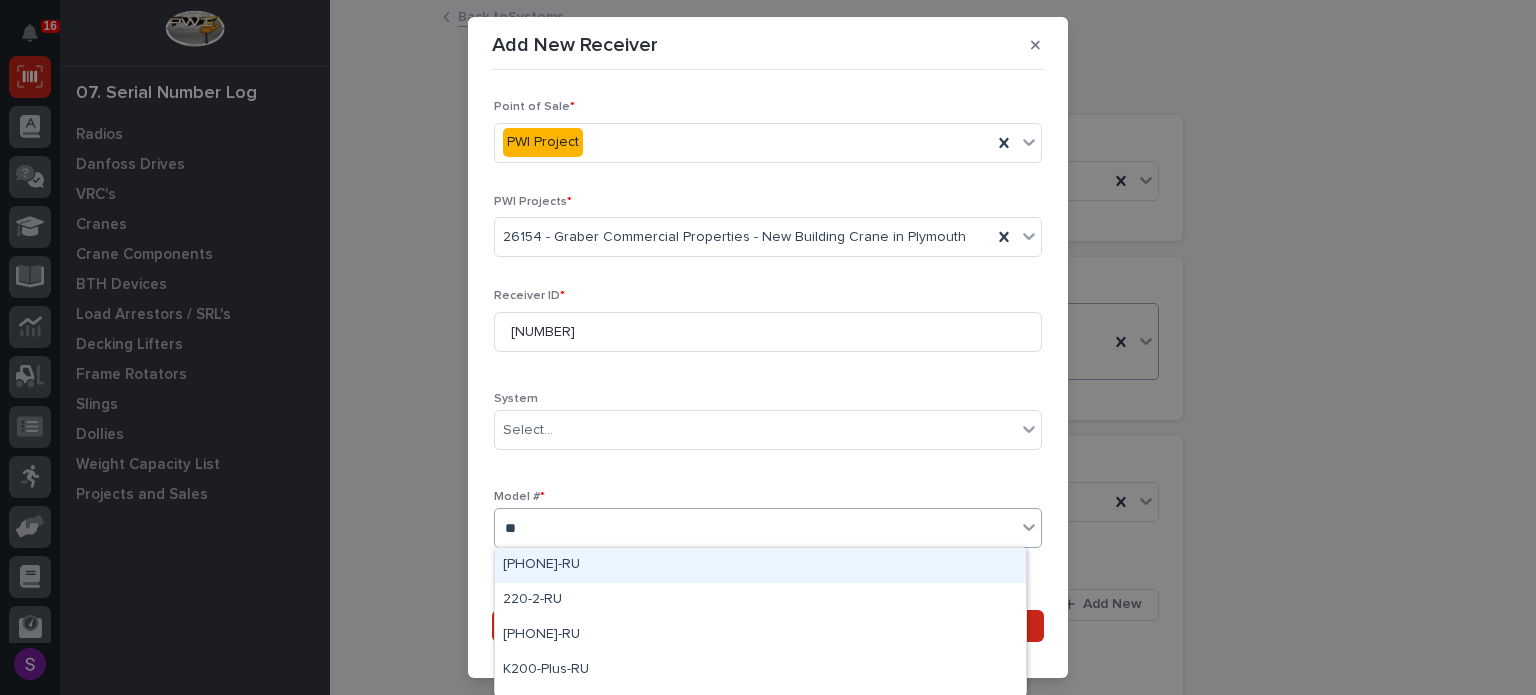 type on "***" 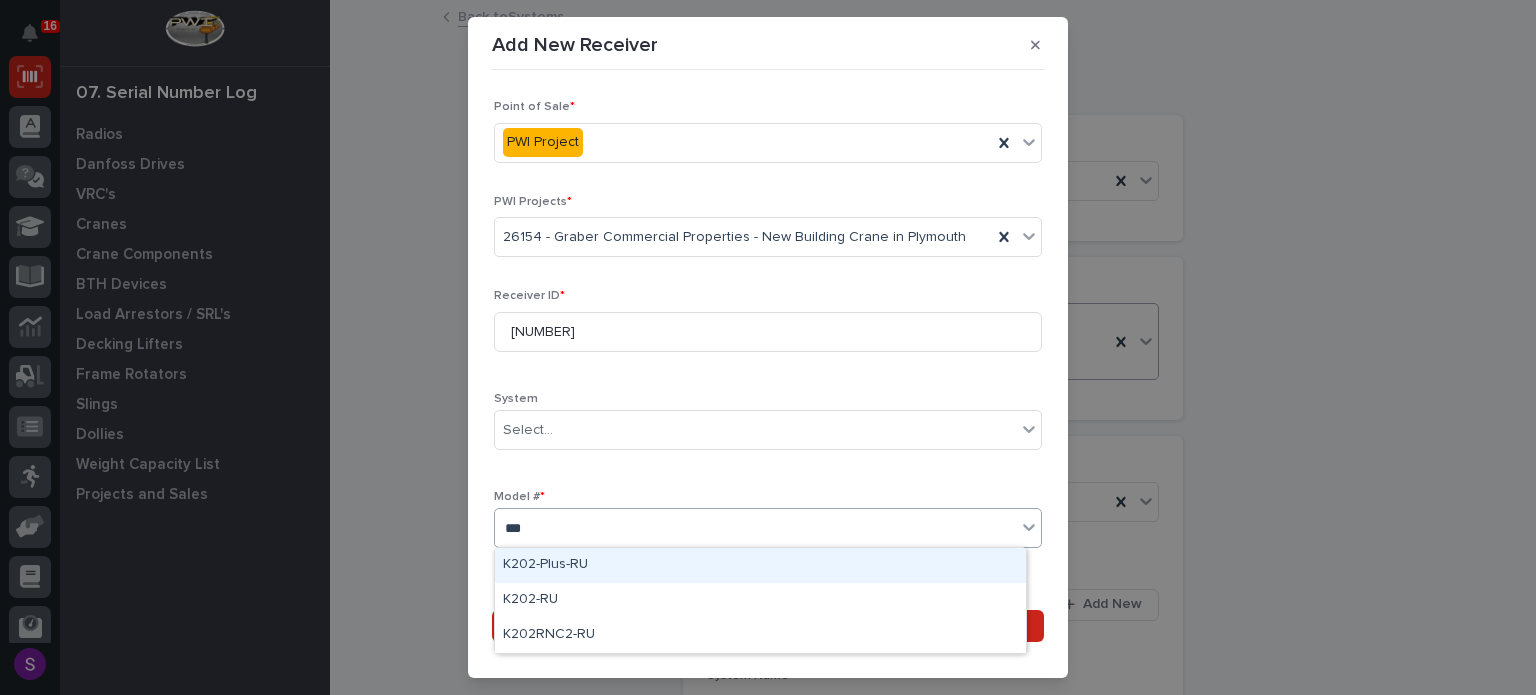 type 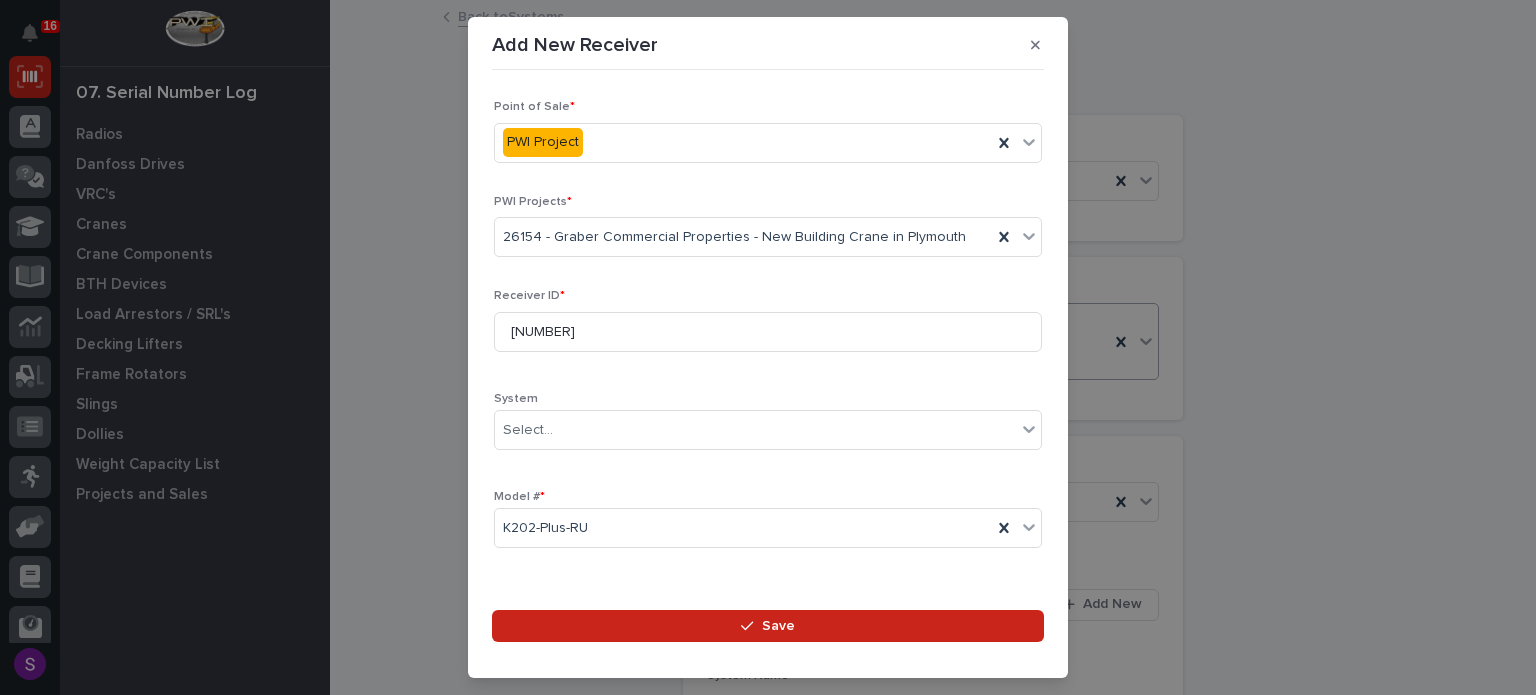 scroll, scrollTop: 296, scrollLeft: 0, axis: vertical 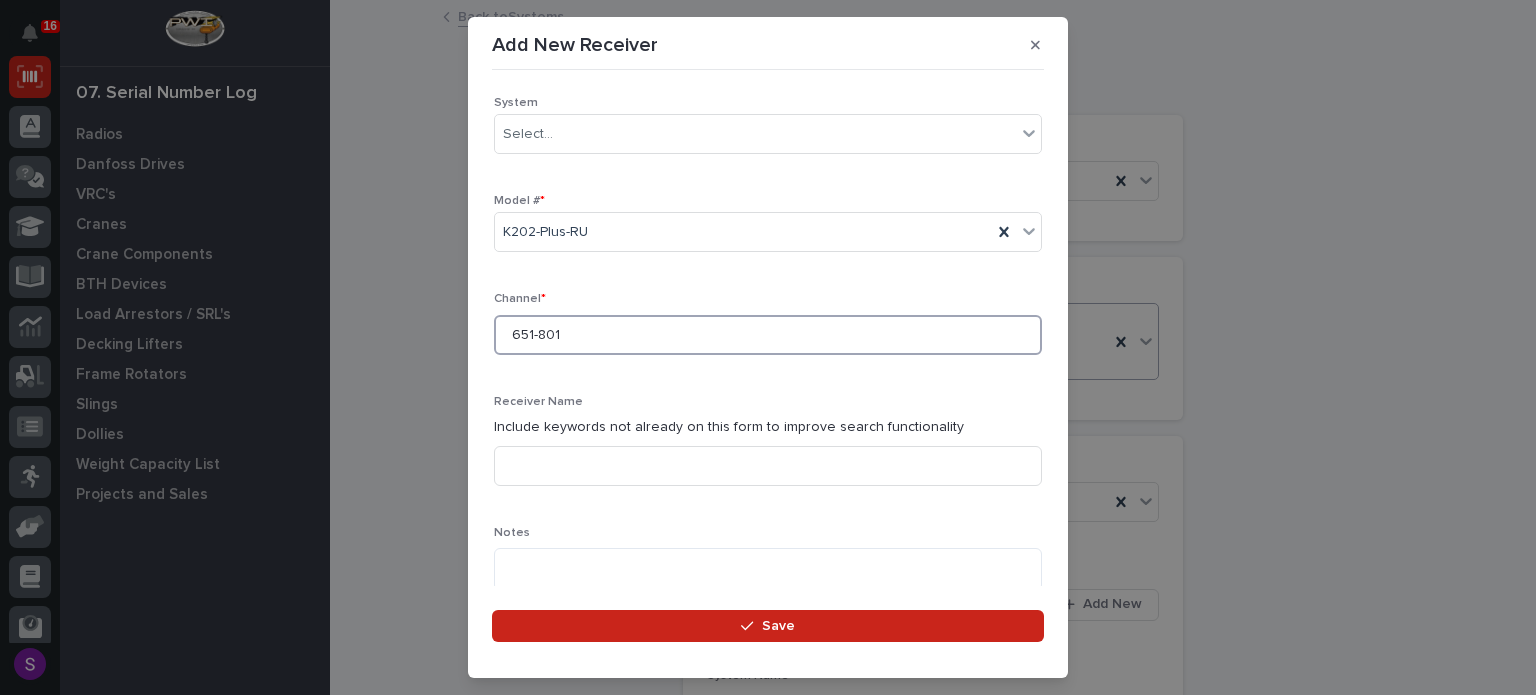 type on "651-801" 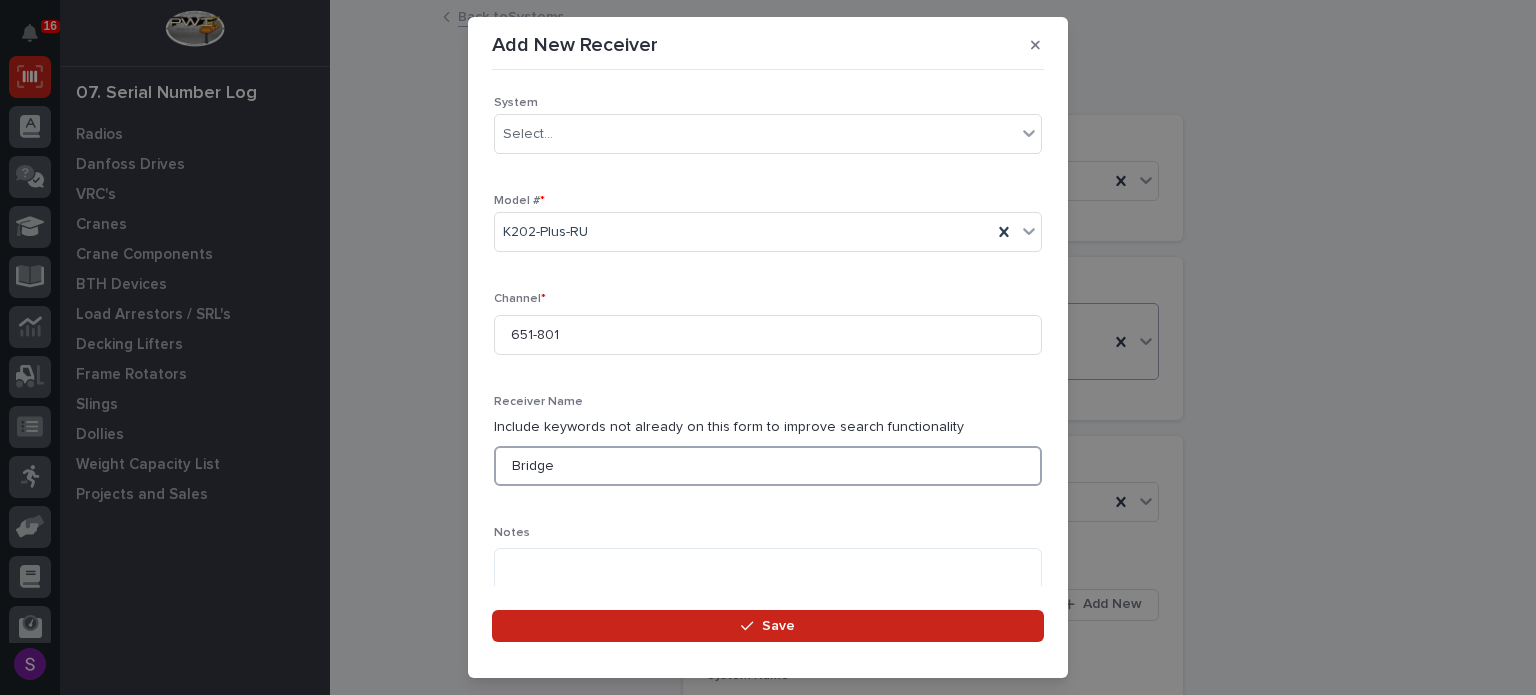 type on "Bridge" 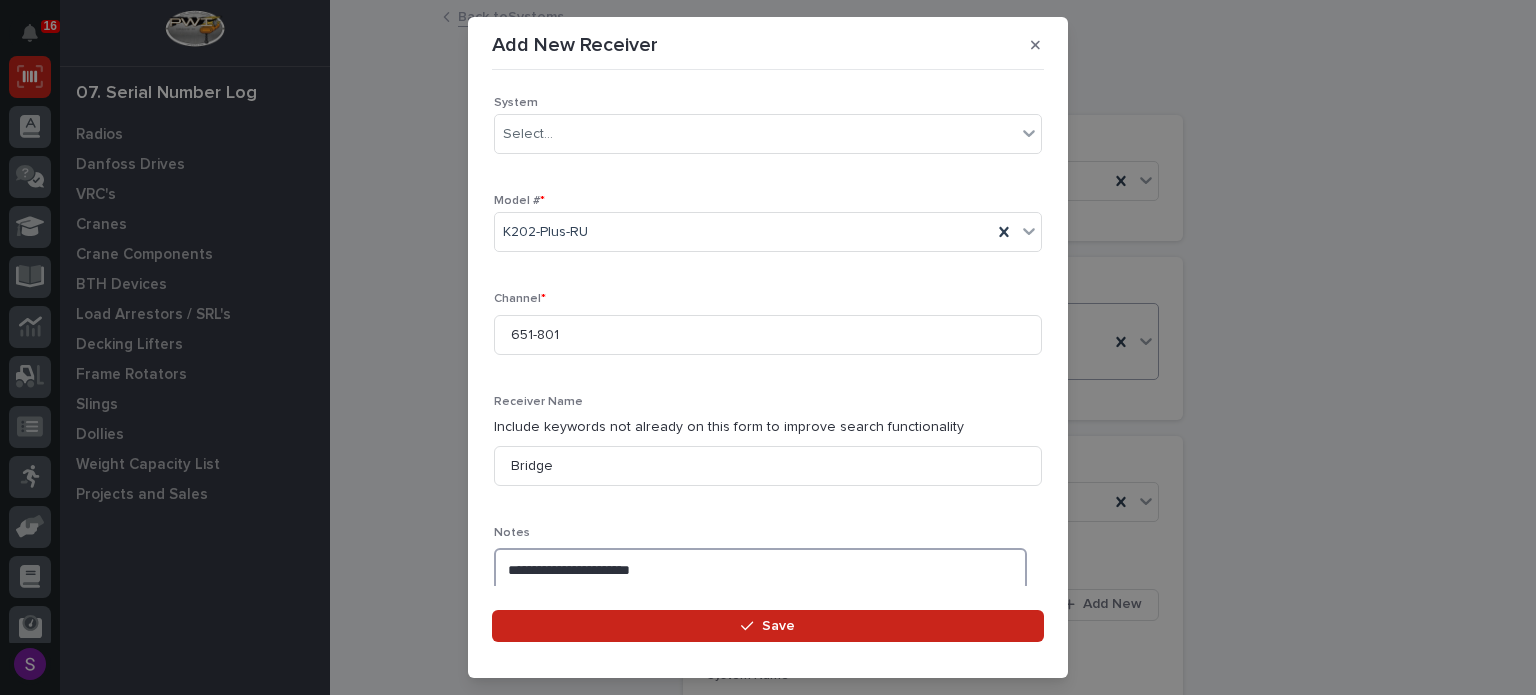 type on "**********" 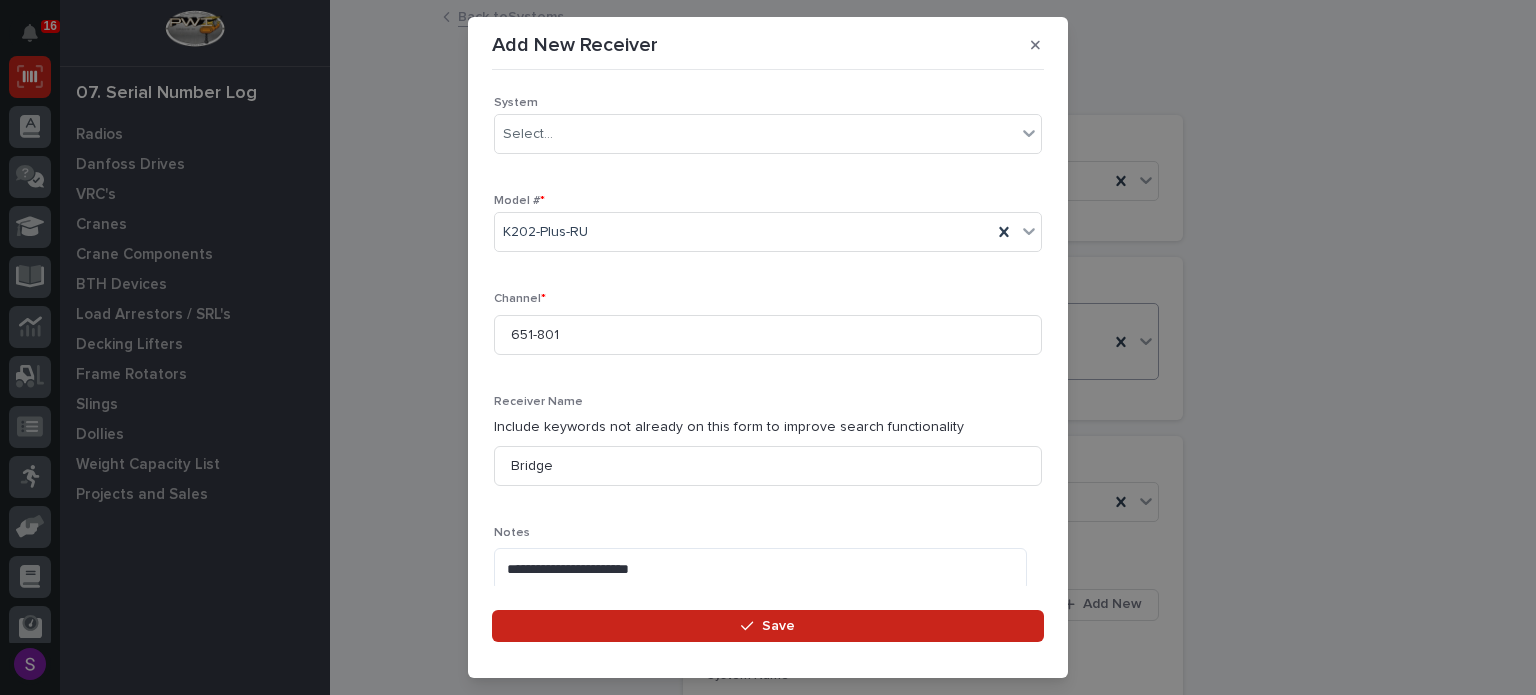 scroll, scrollTop: 636, scrollLeft: 0, axis: vertical 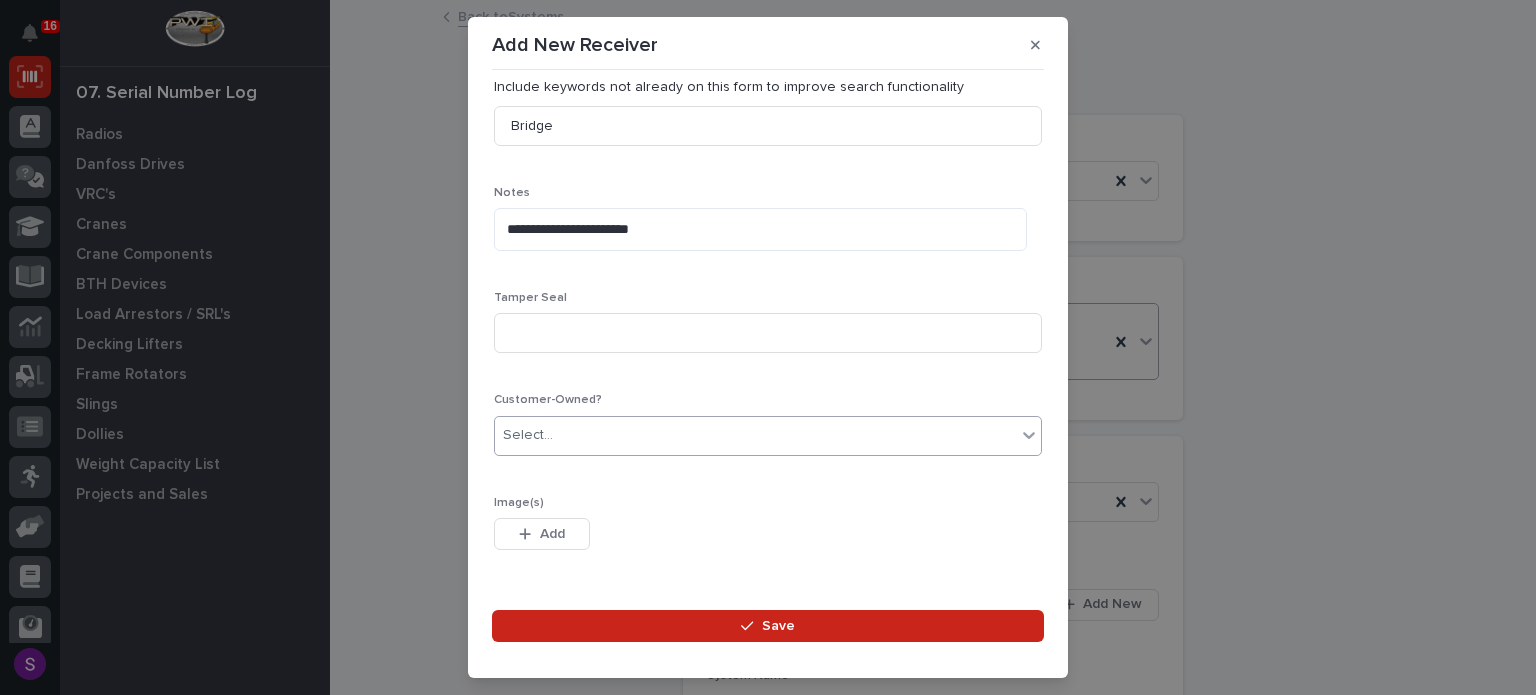 type 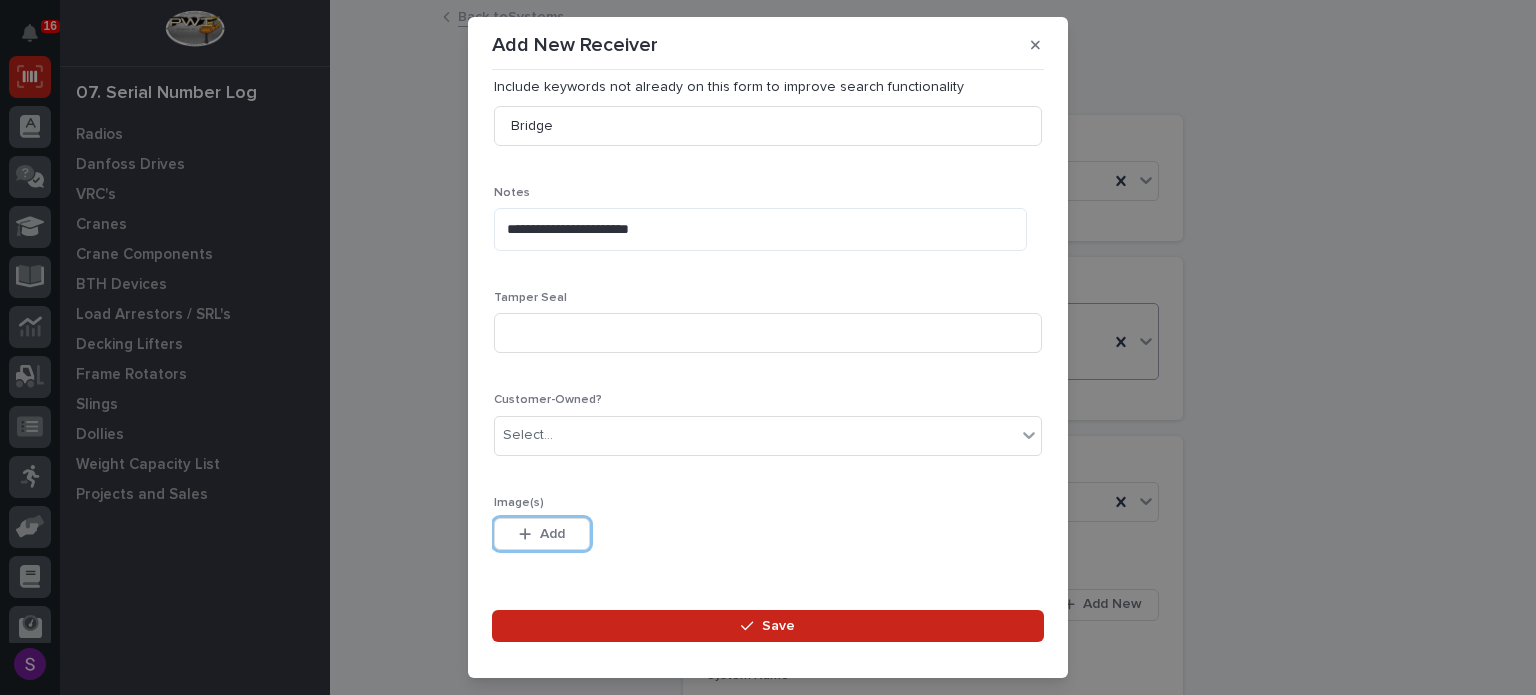 type 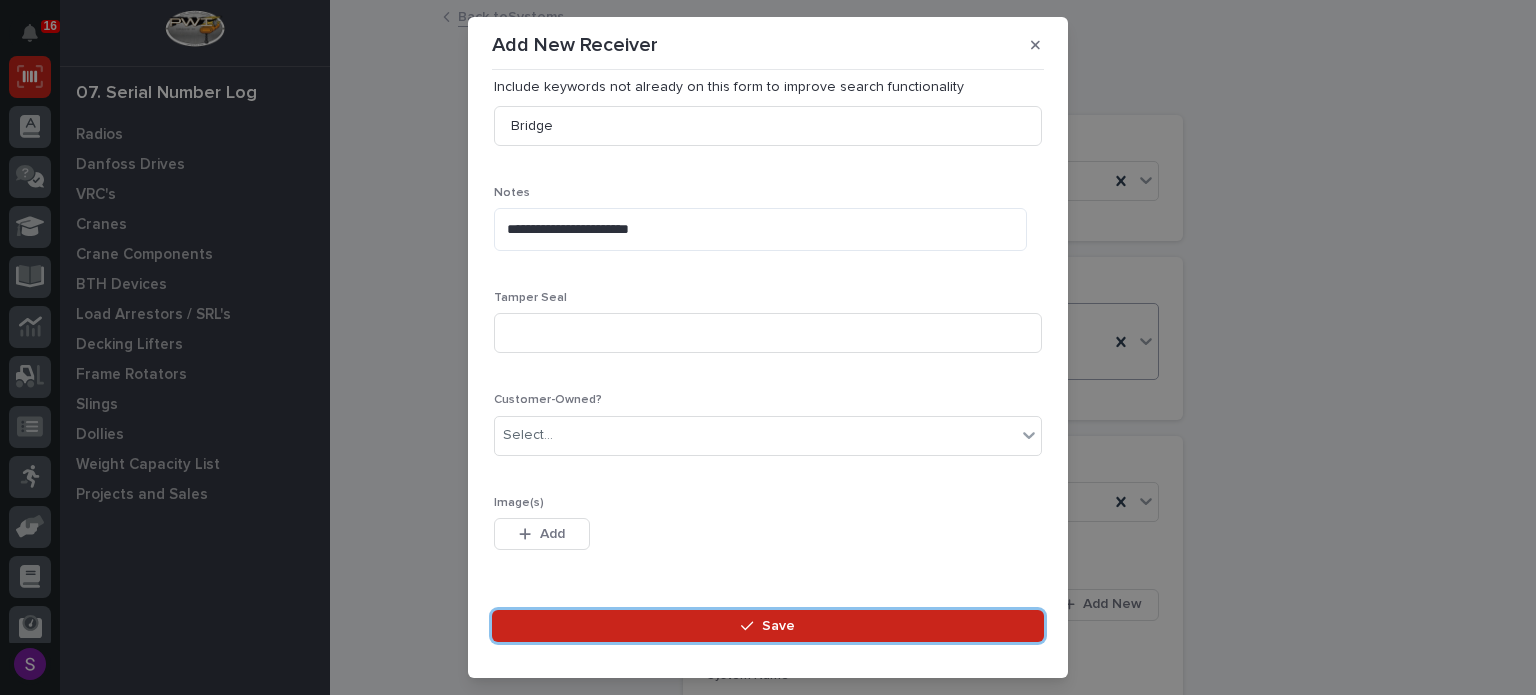 click on "Save" at bounding box center (768, 626) 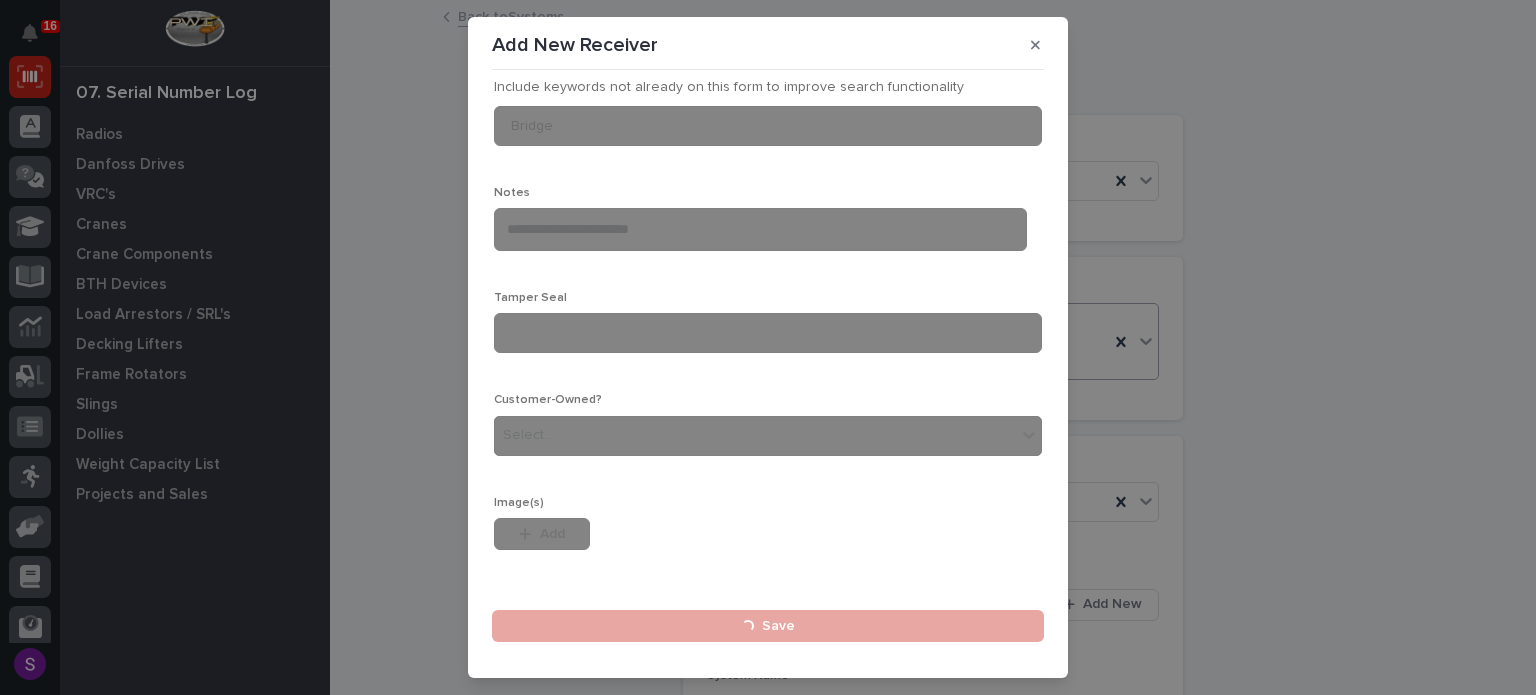 type 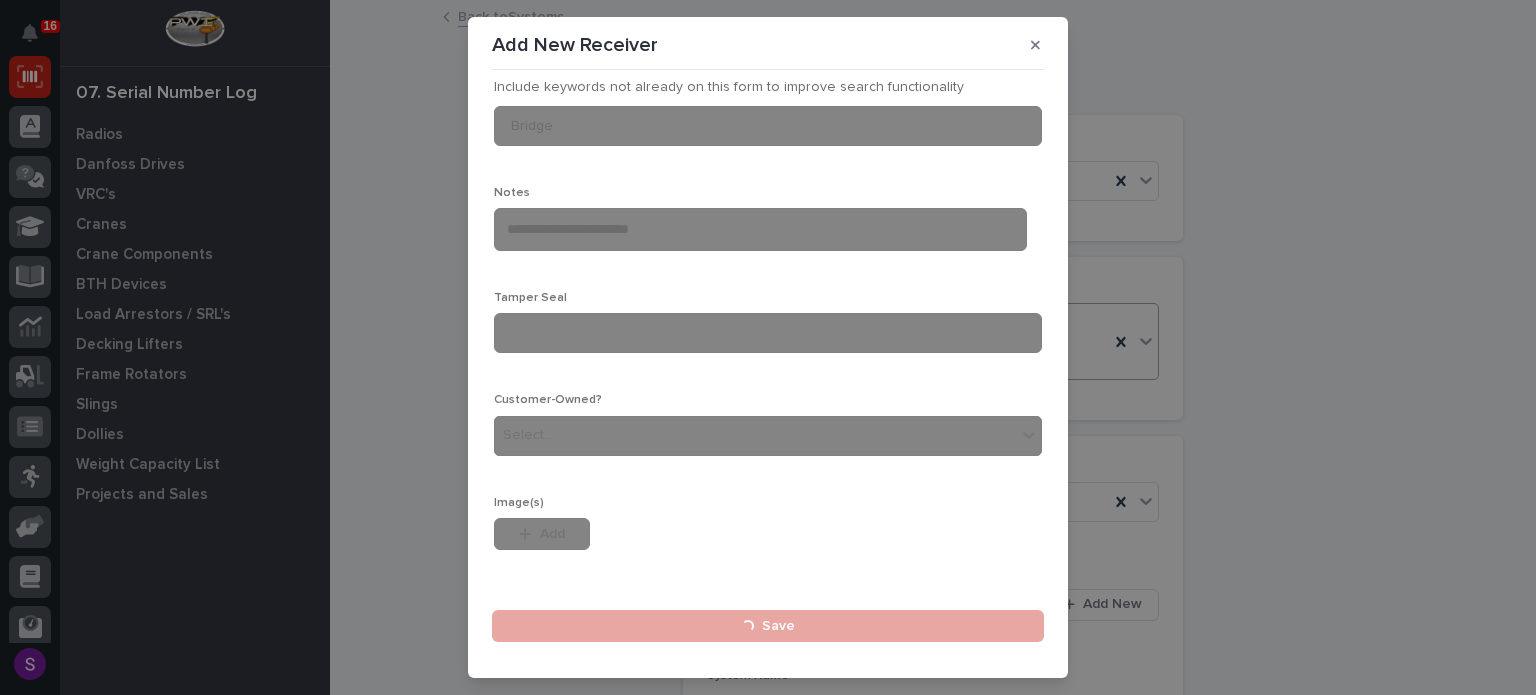 type 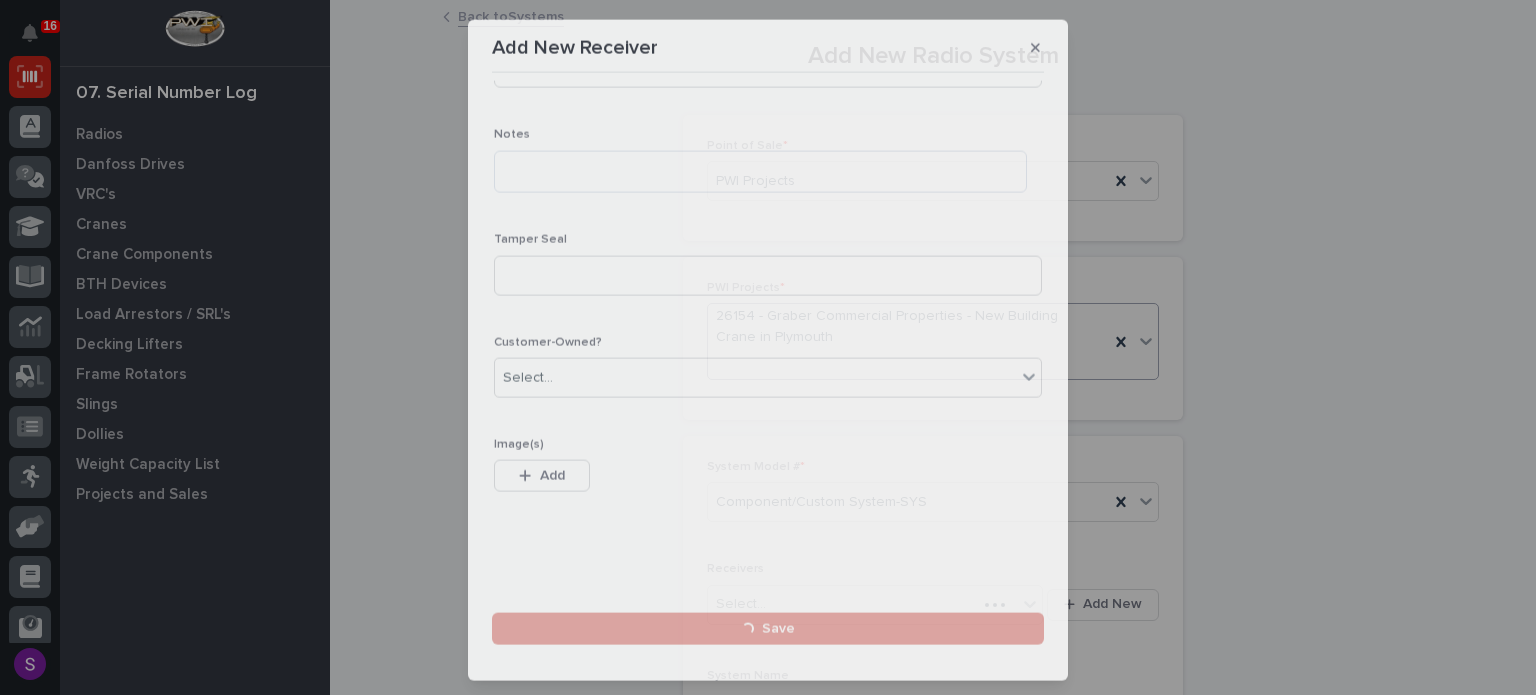 scroll, scrollTop: 616, scrollLeft: 0, axis: vertical 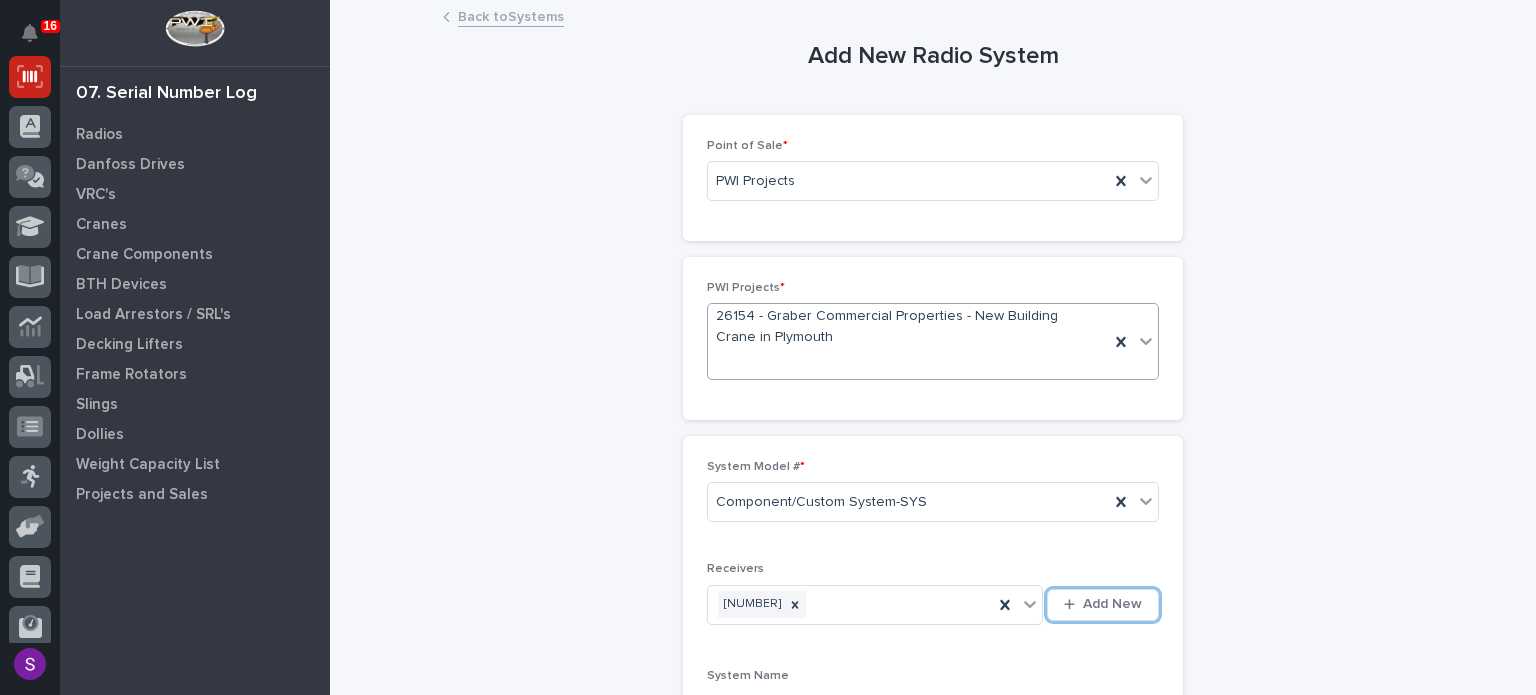 click on "Add New" at bounding box center [1103, 605] 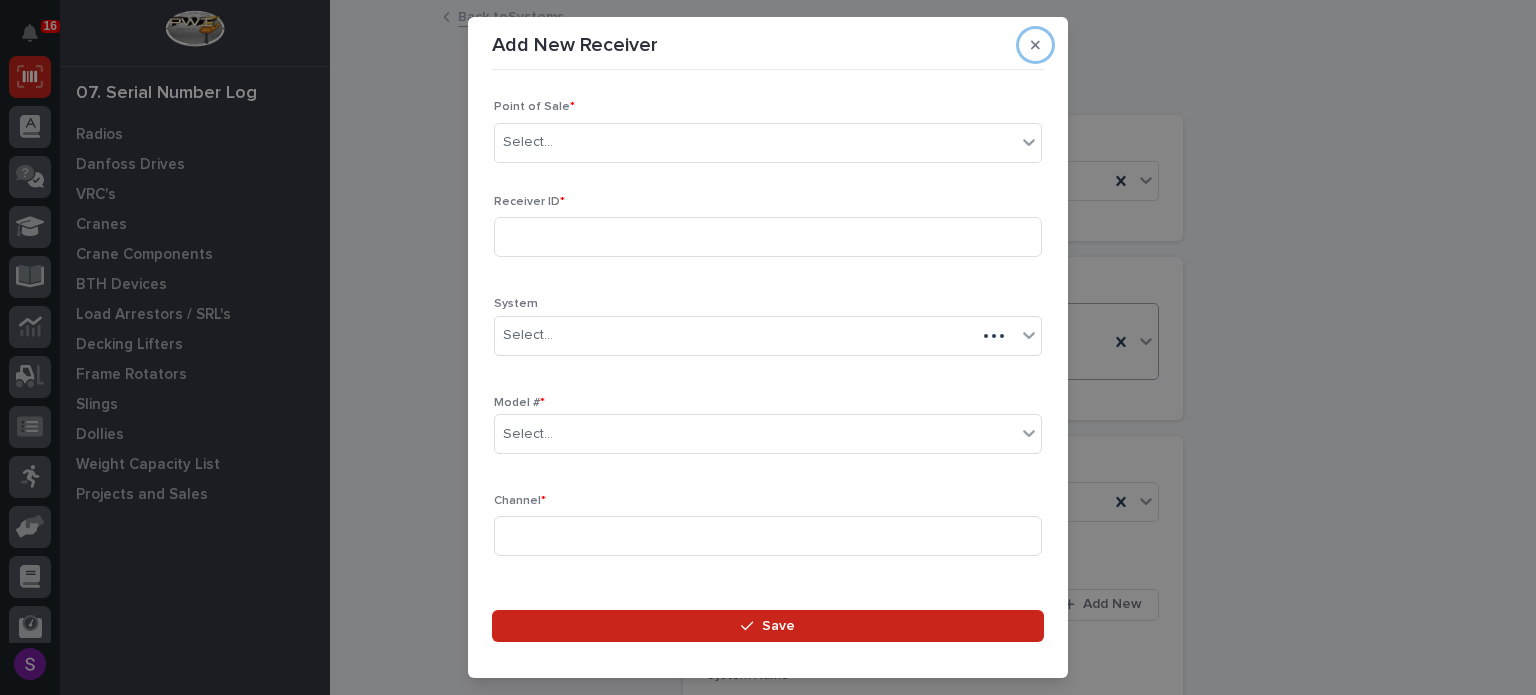 type 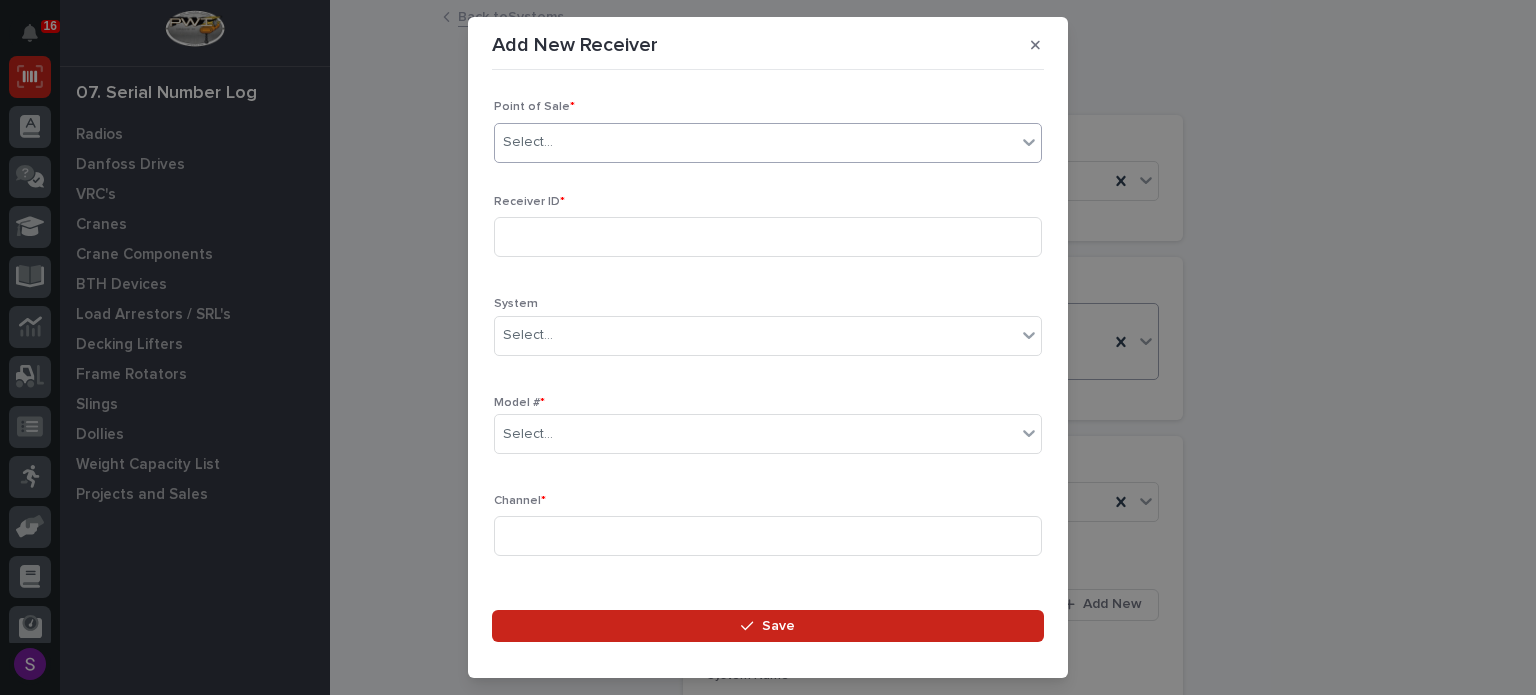 type on "*" 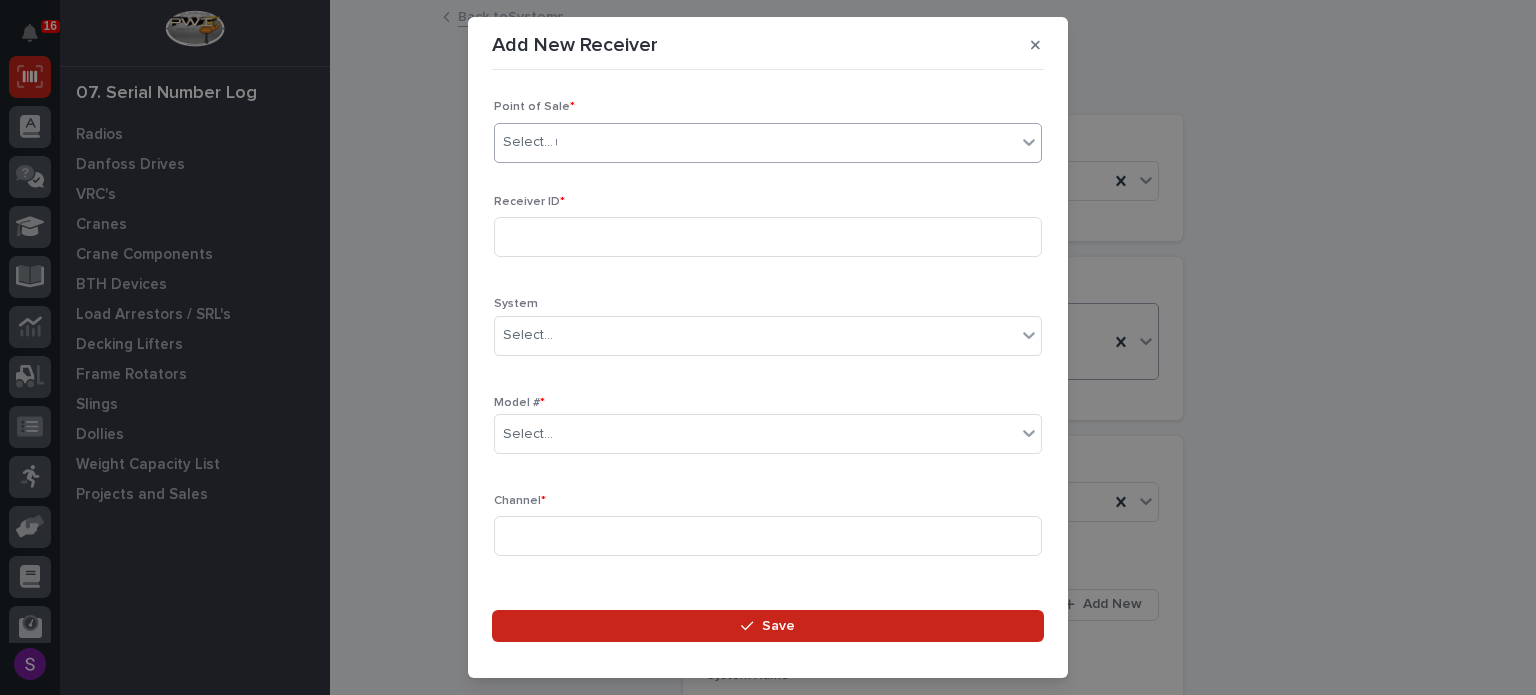 type 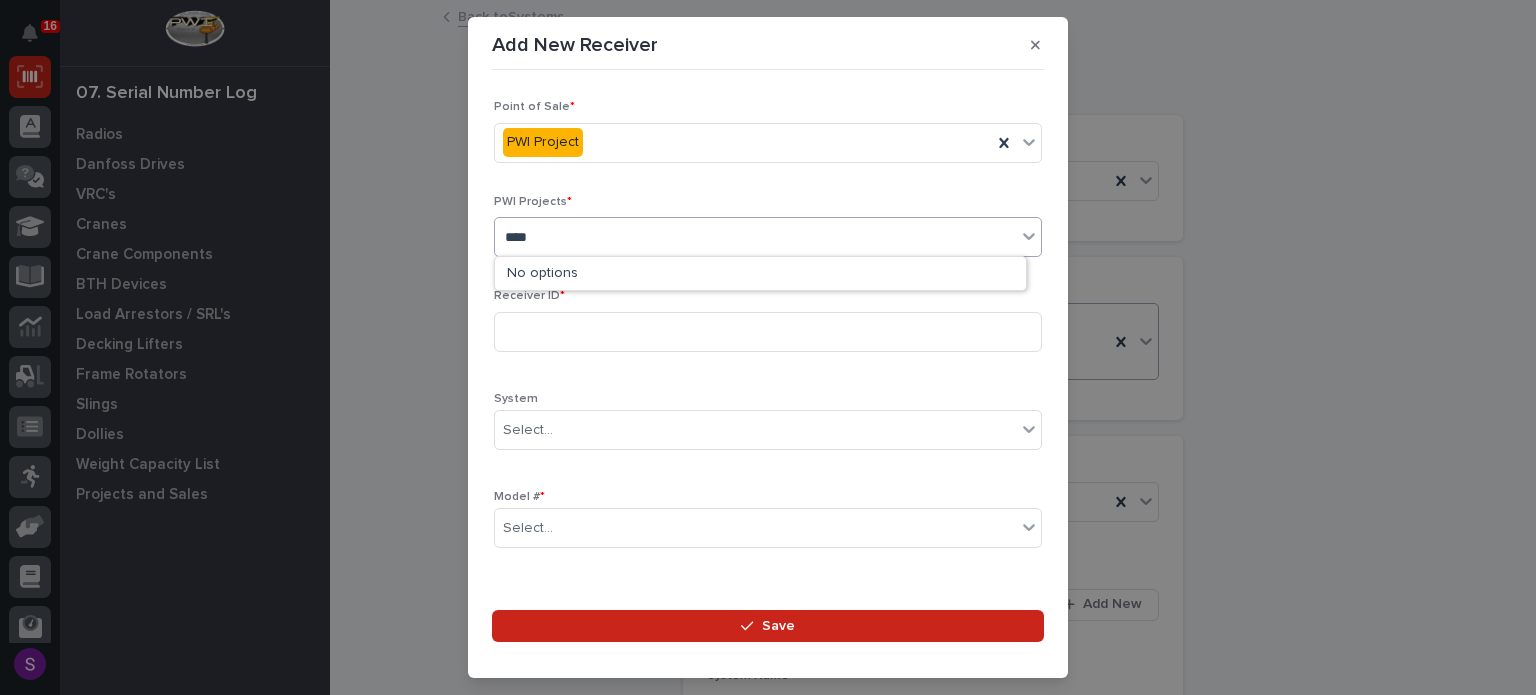 type on "*****" 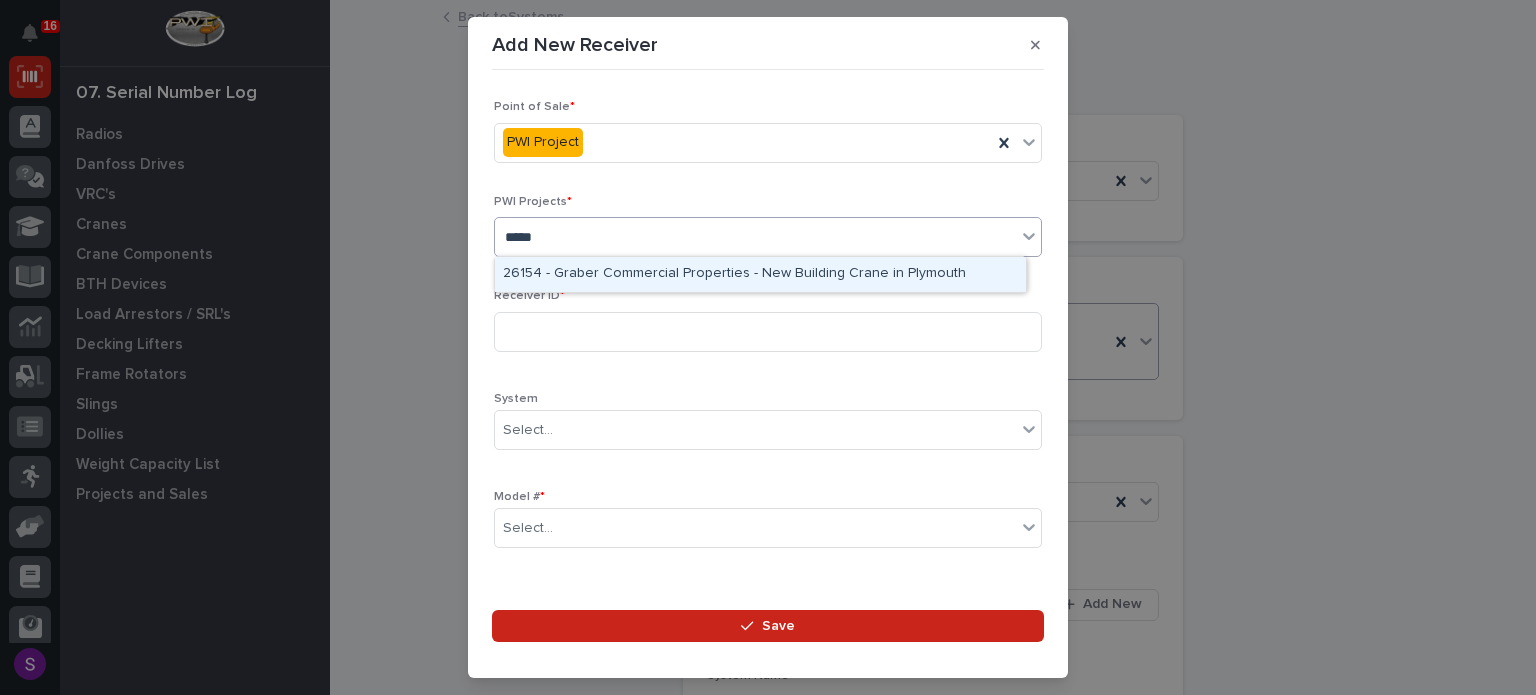 type 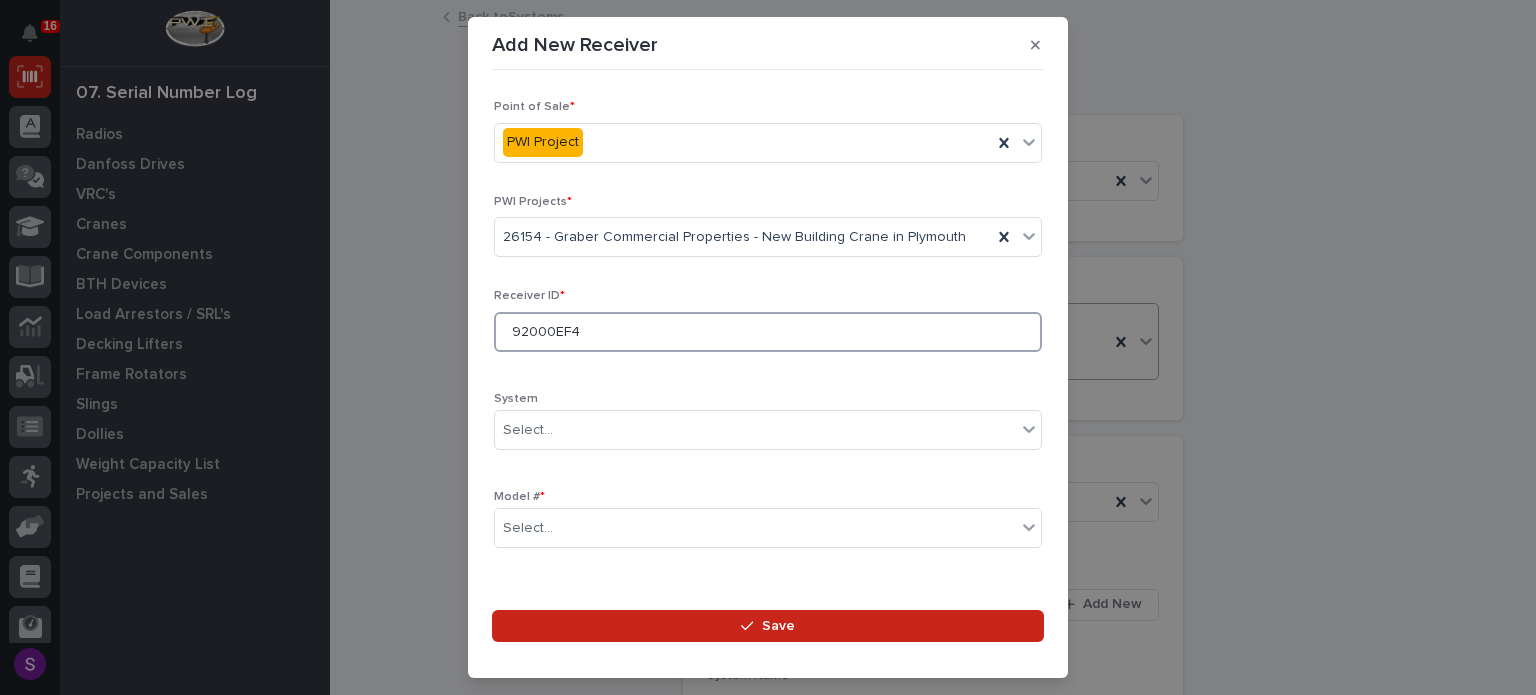 type on "92000EF4" 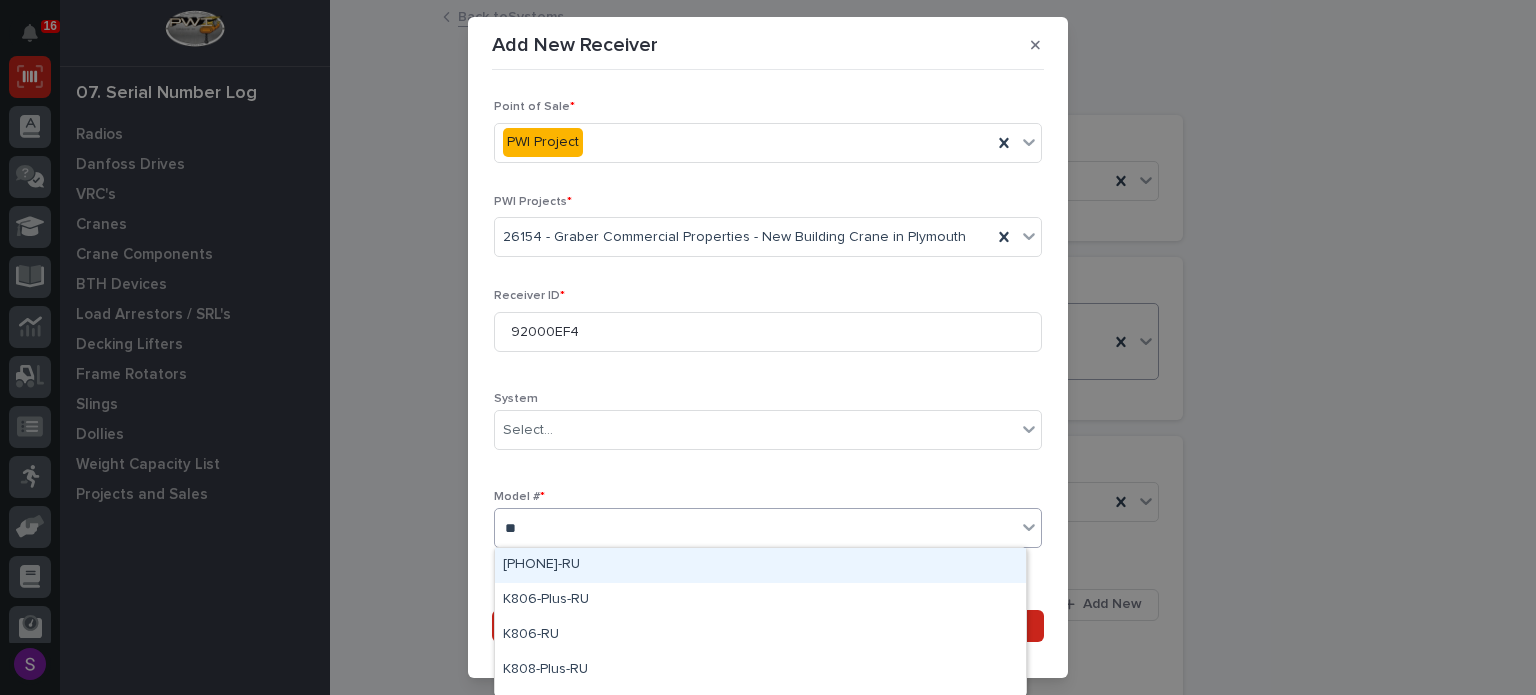 type on "***" 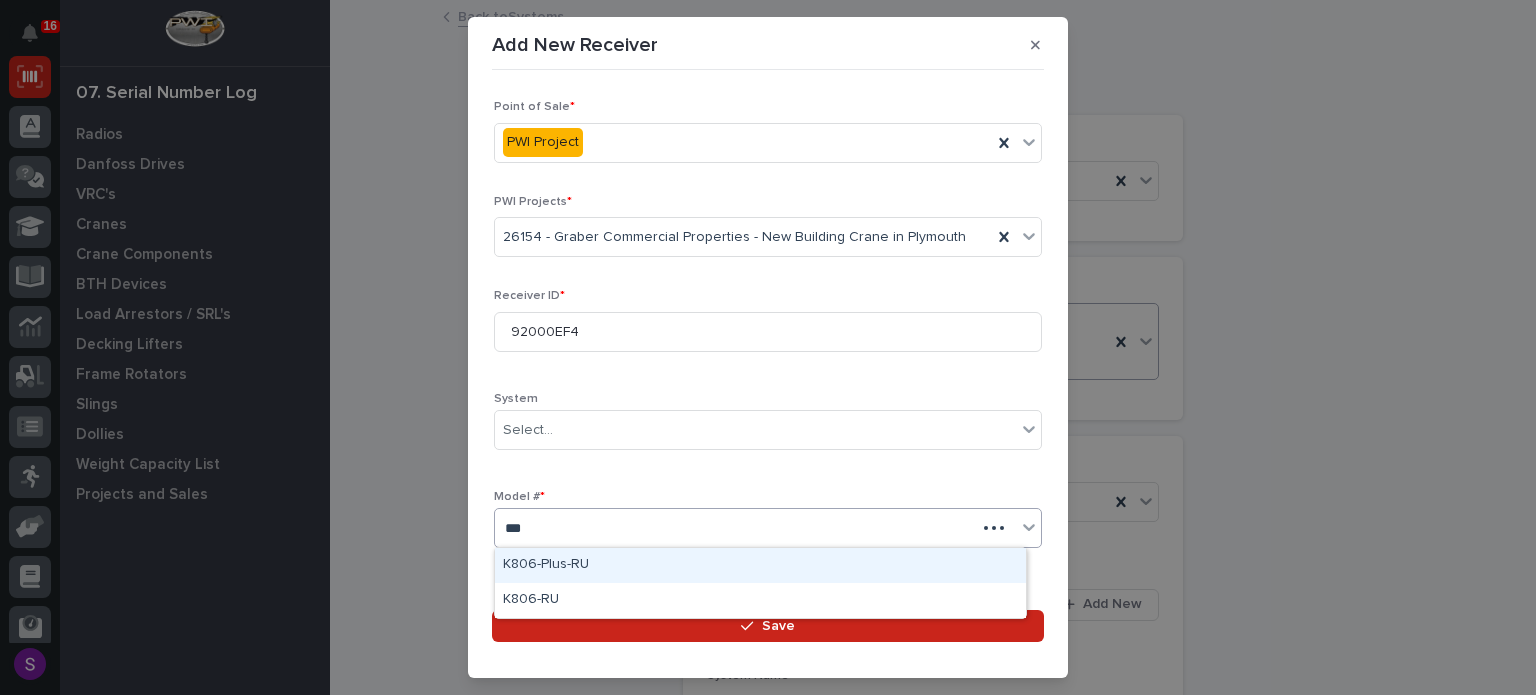 type 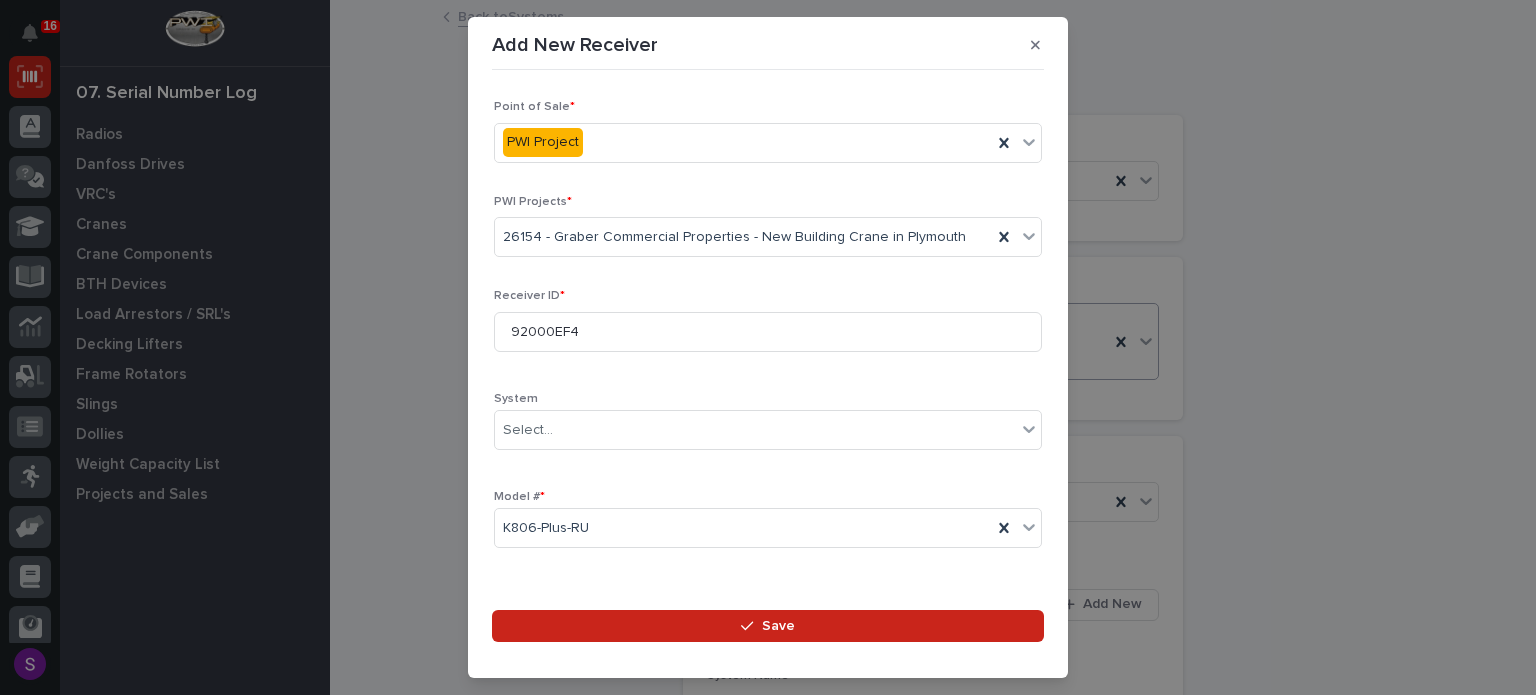 scroll, scrollTop: 296, scrollLeft: 0, axis: vertical 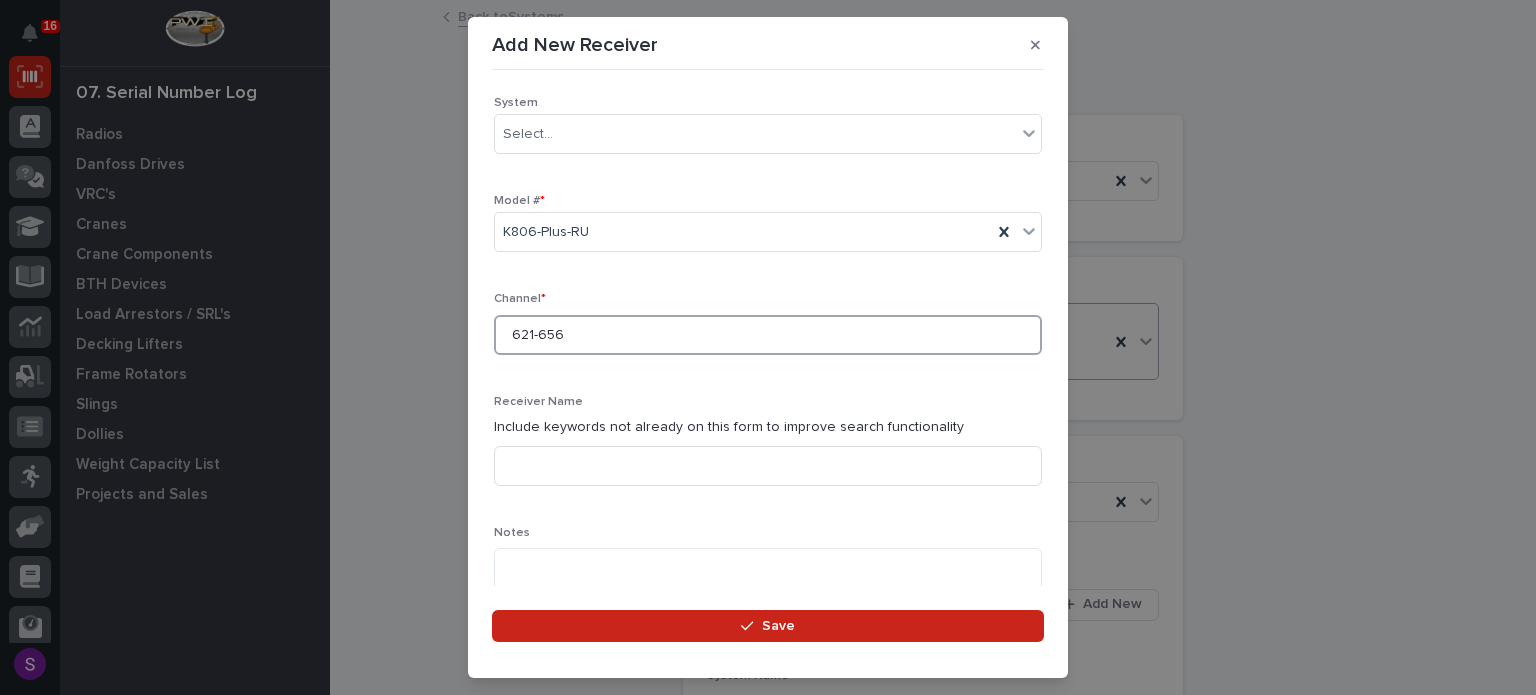 type on "621-656" 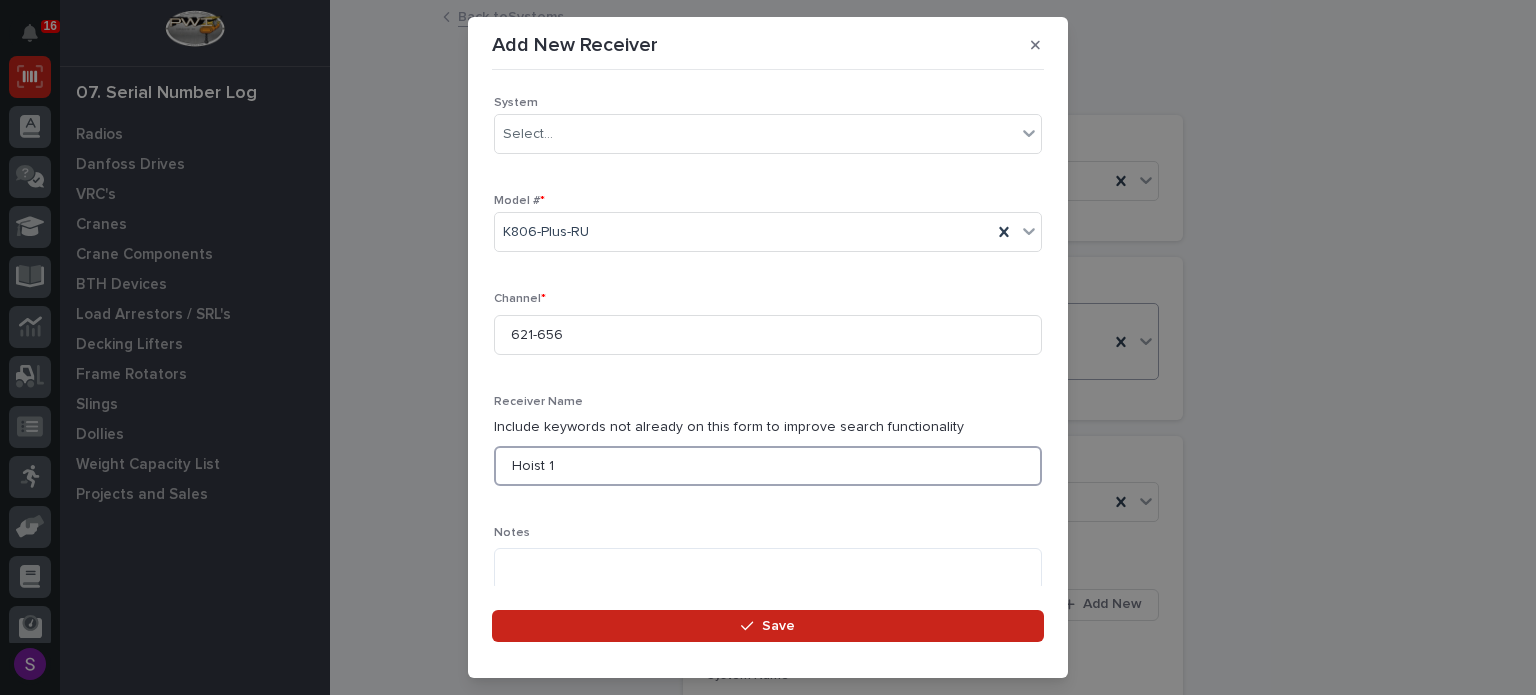 type on "Hoist 1" 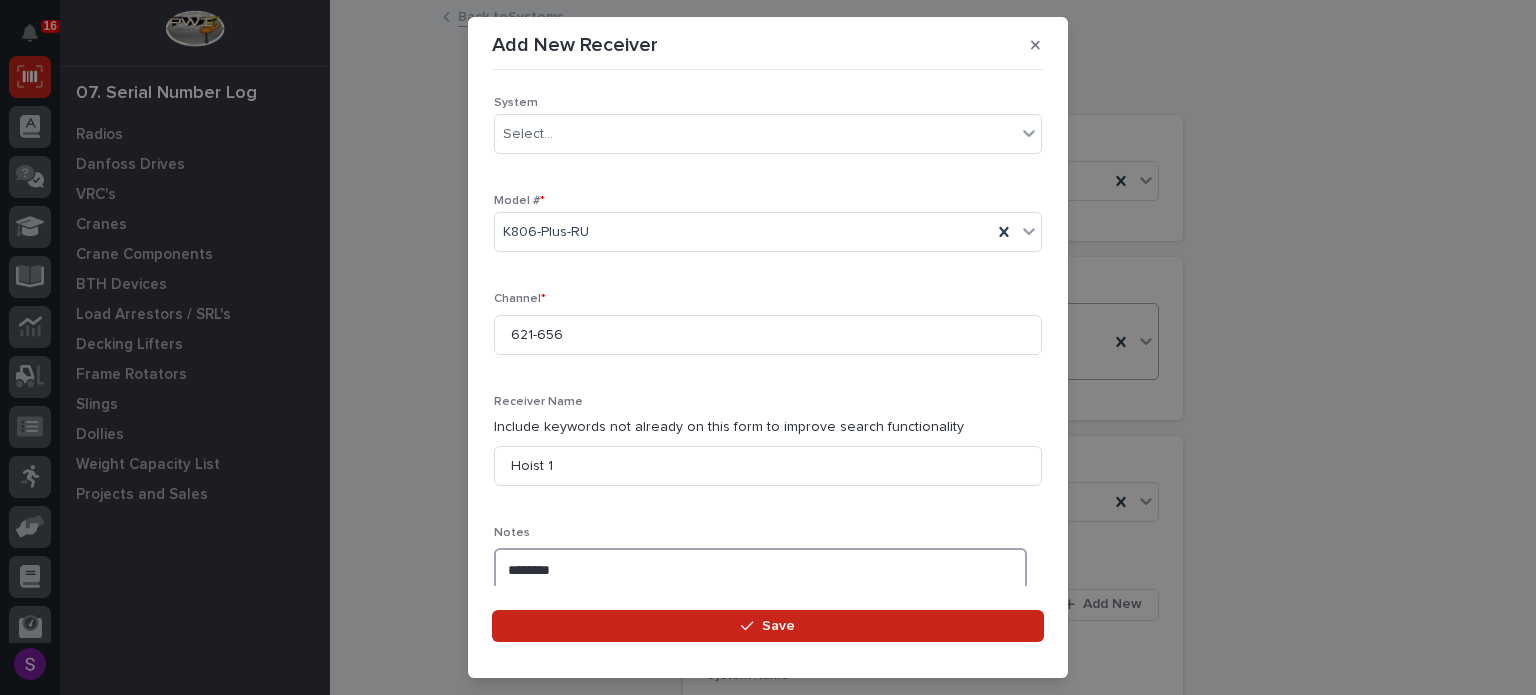type on "*******" 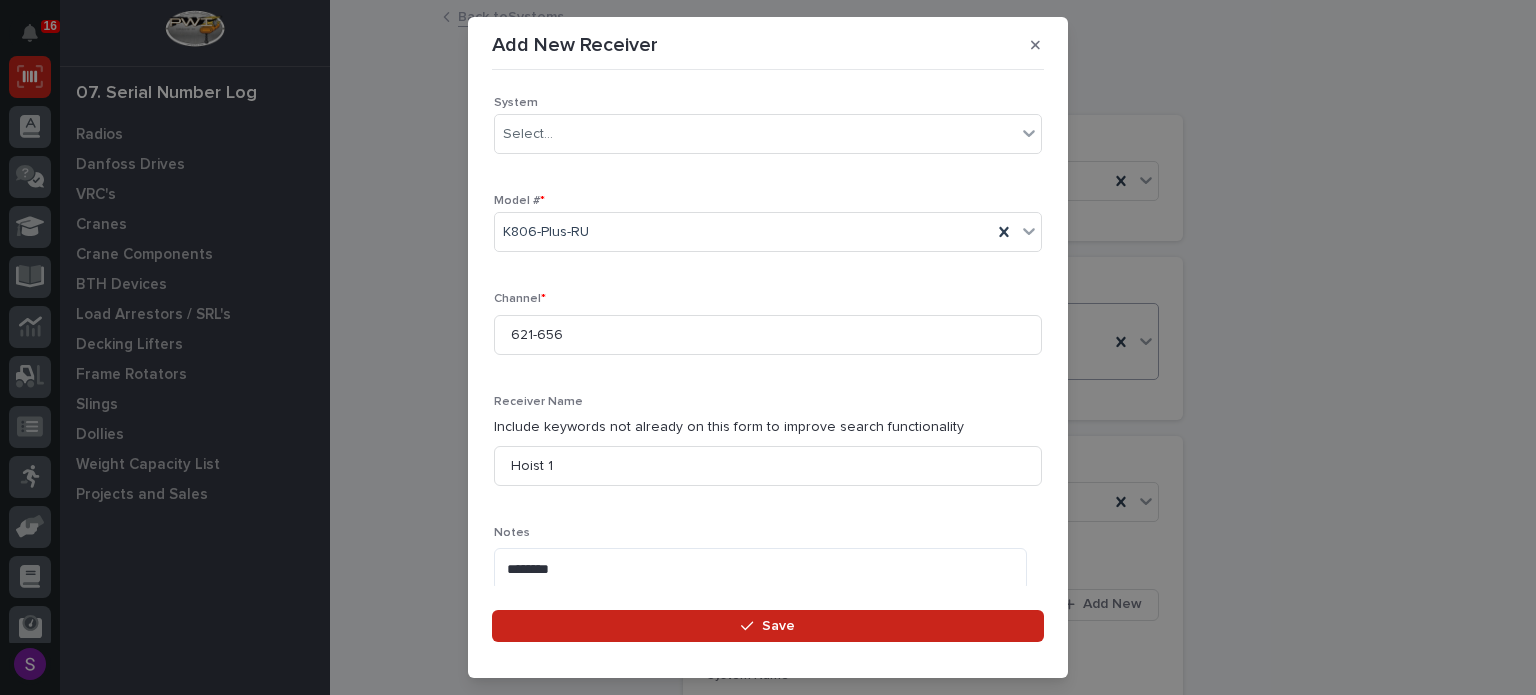 scroll, scrollTop: 636, scrollLeft: 0, axis: vertical 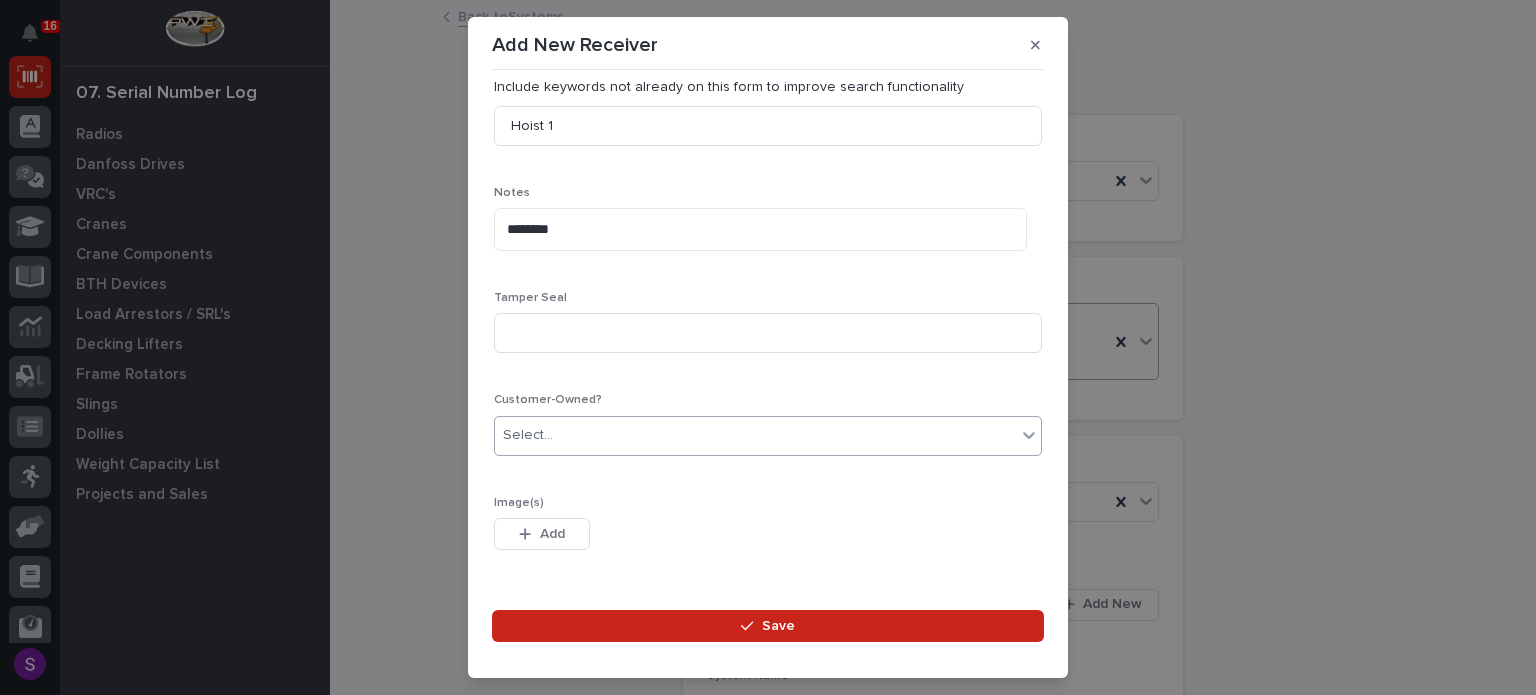 type 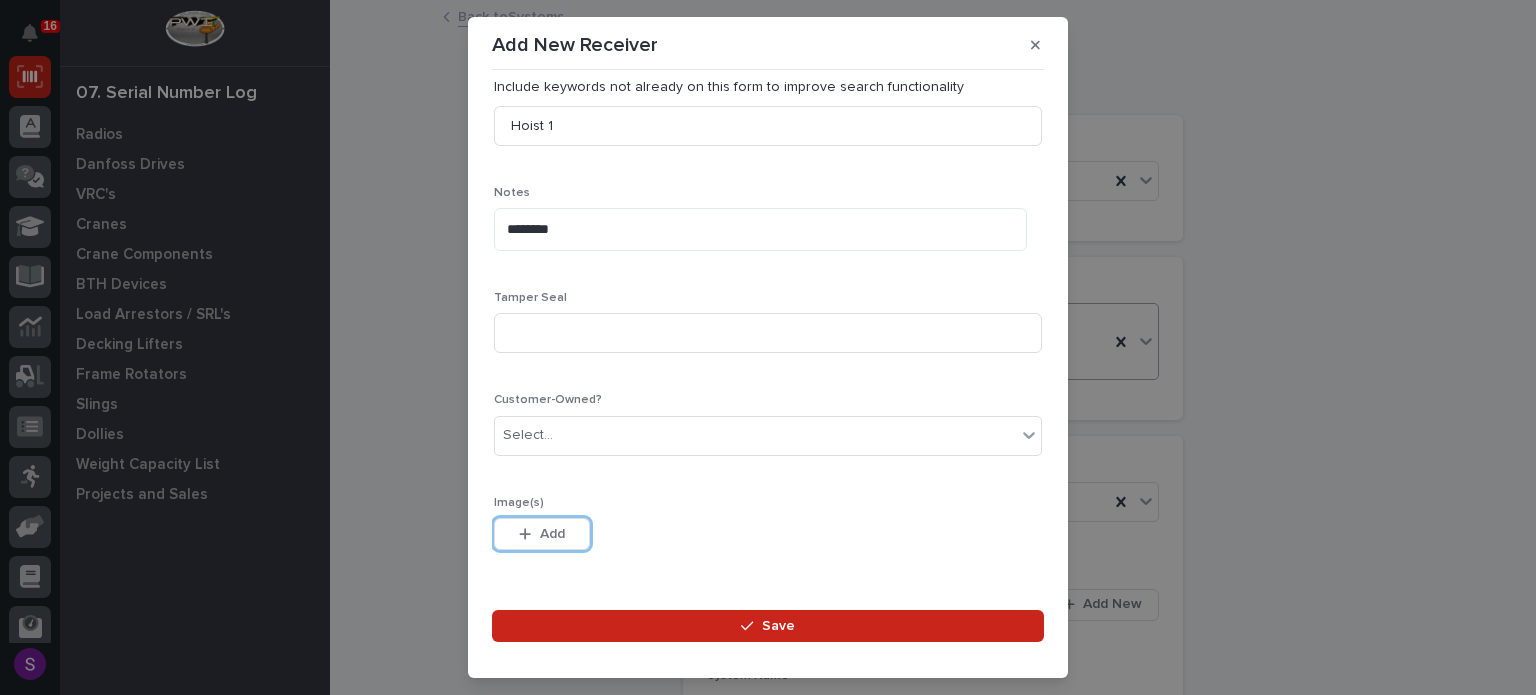 type 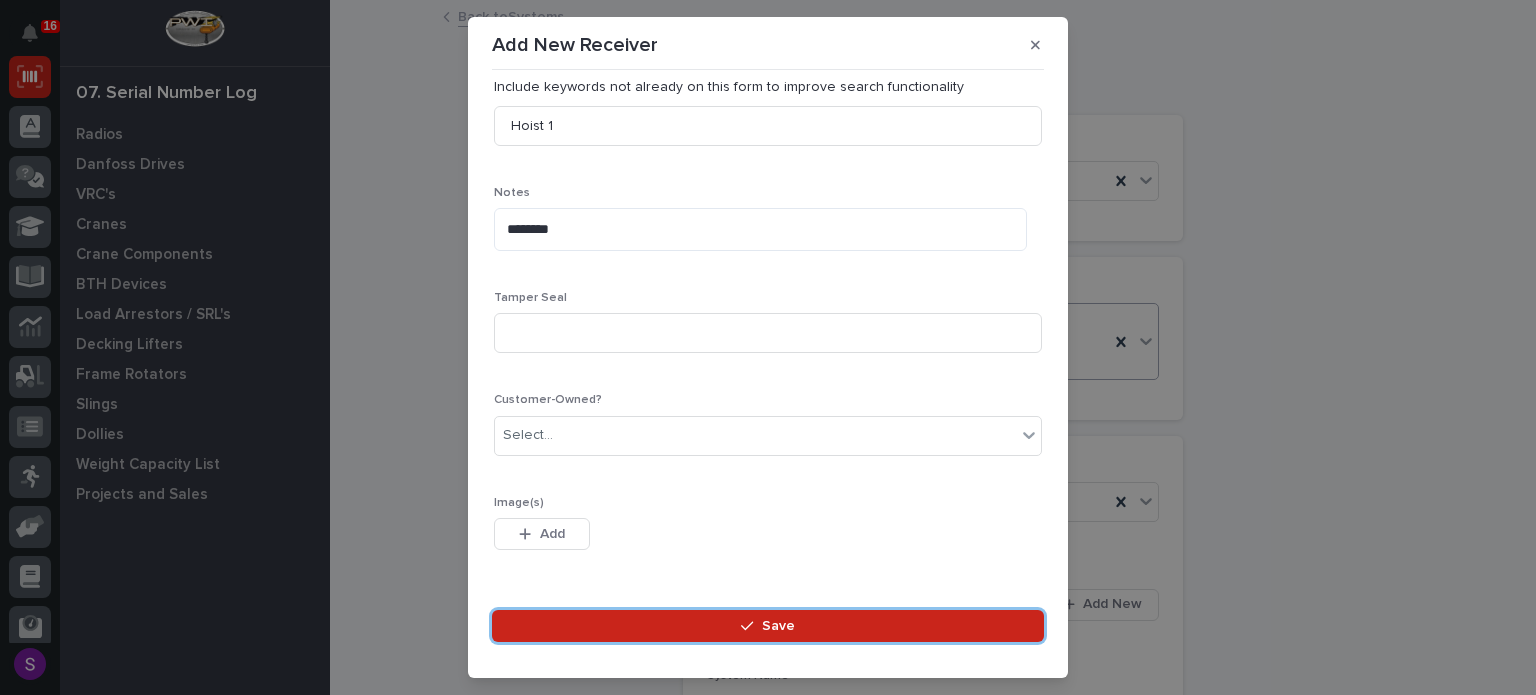 click on "Save" at bounding box center (768, 626) 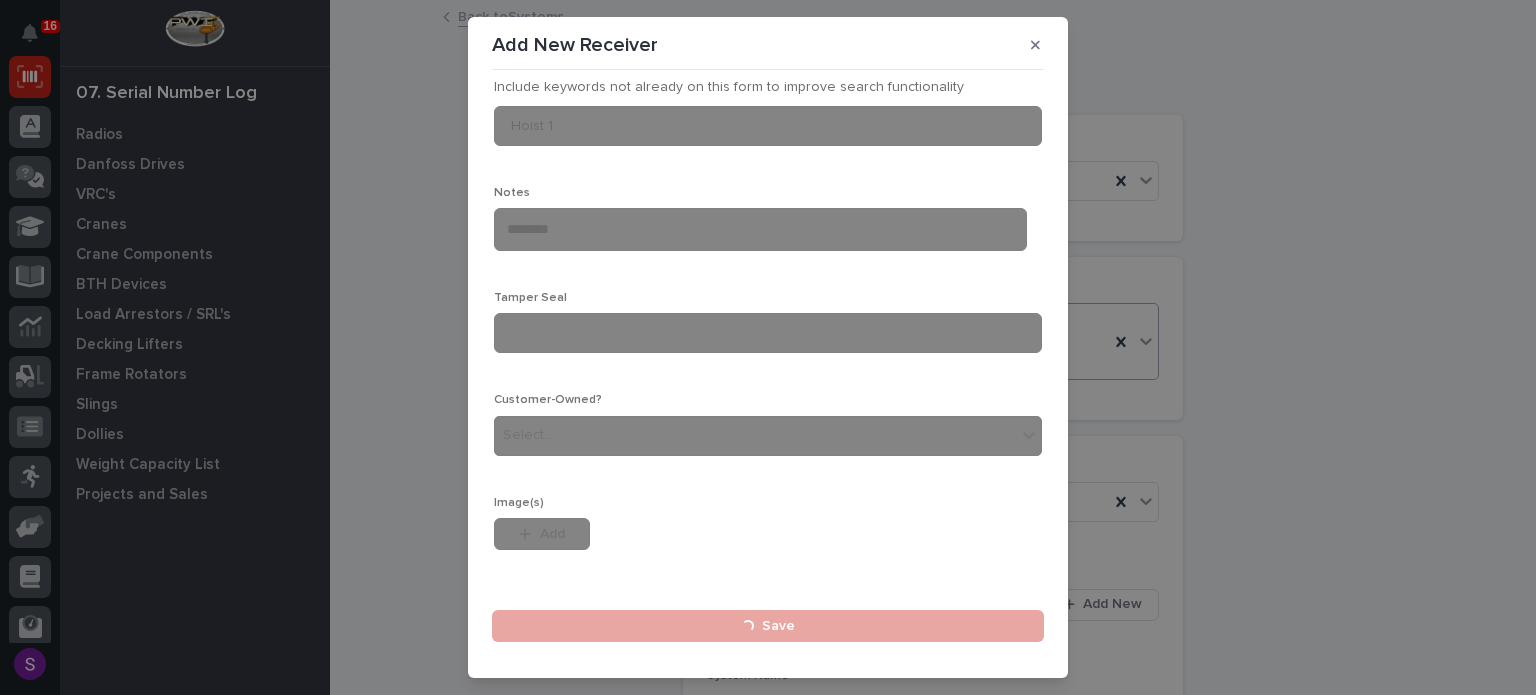 type 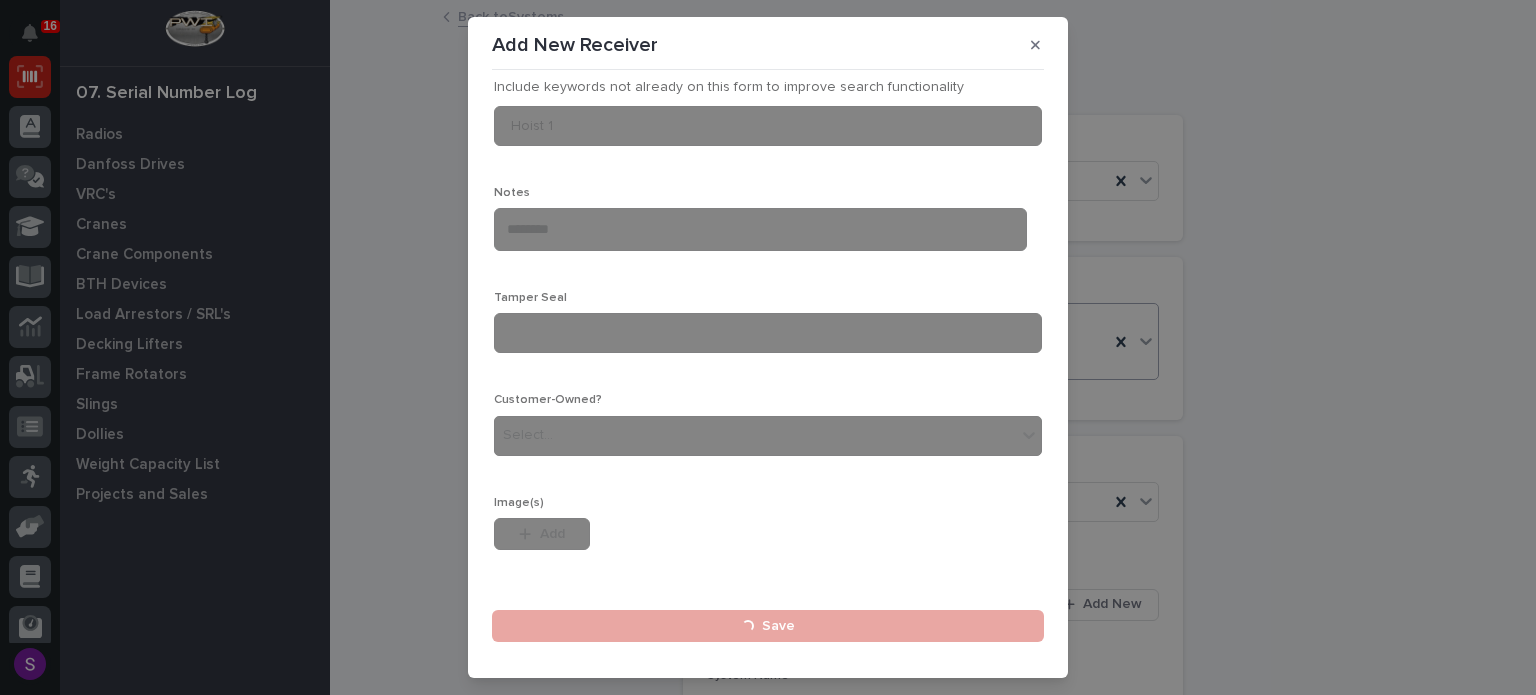 type 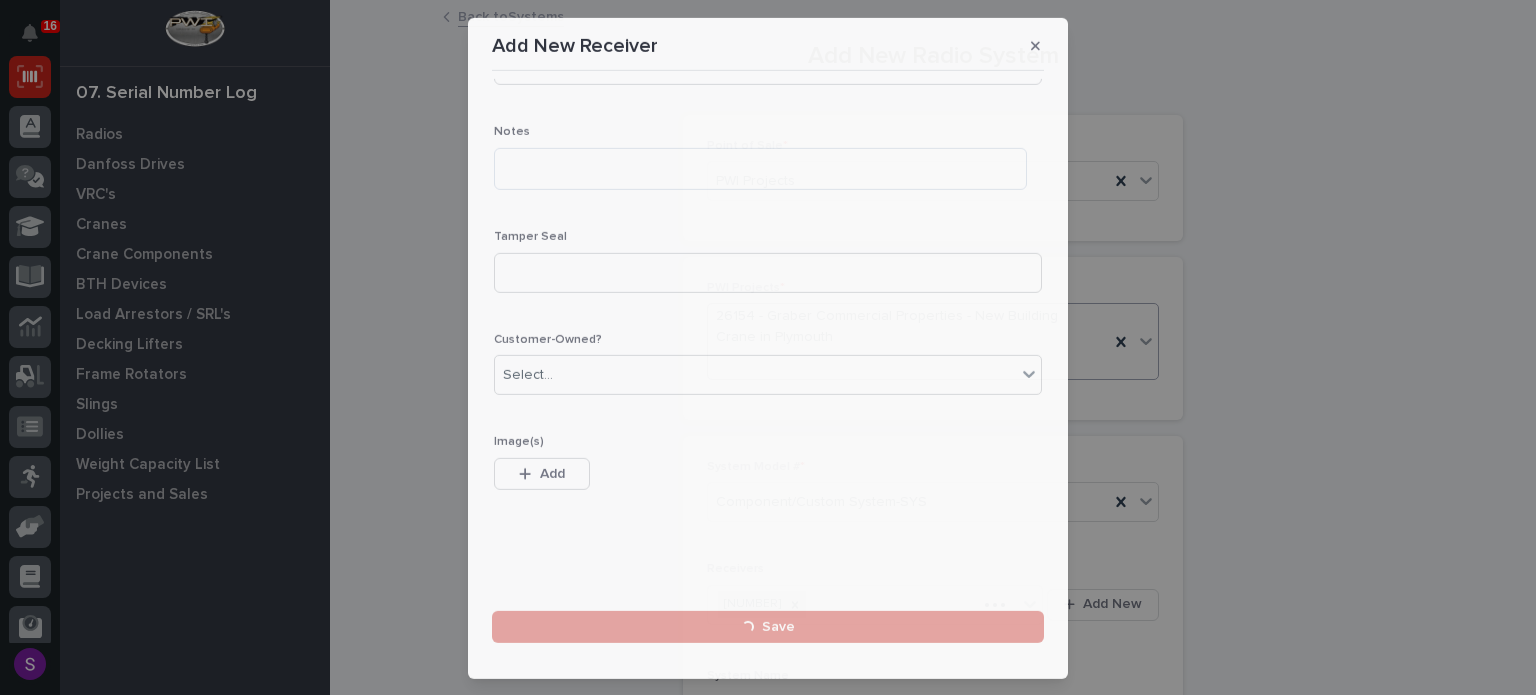 scroll, scrollTop: 0, scrollLeft: 0, axis: both 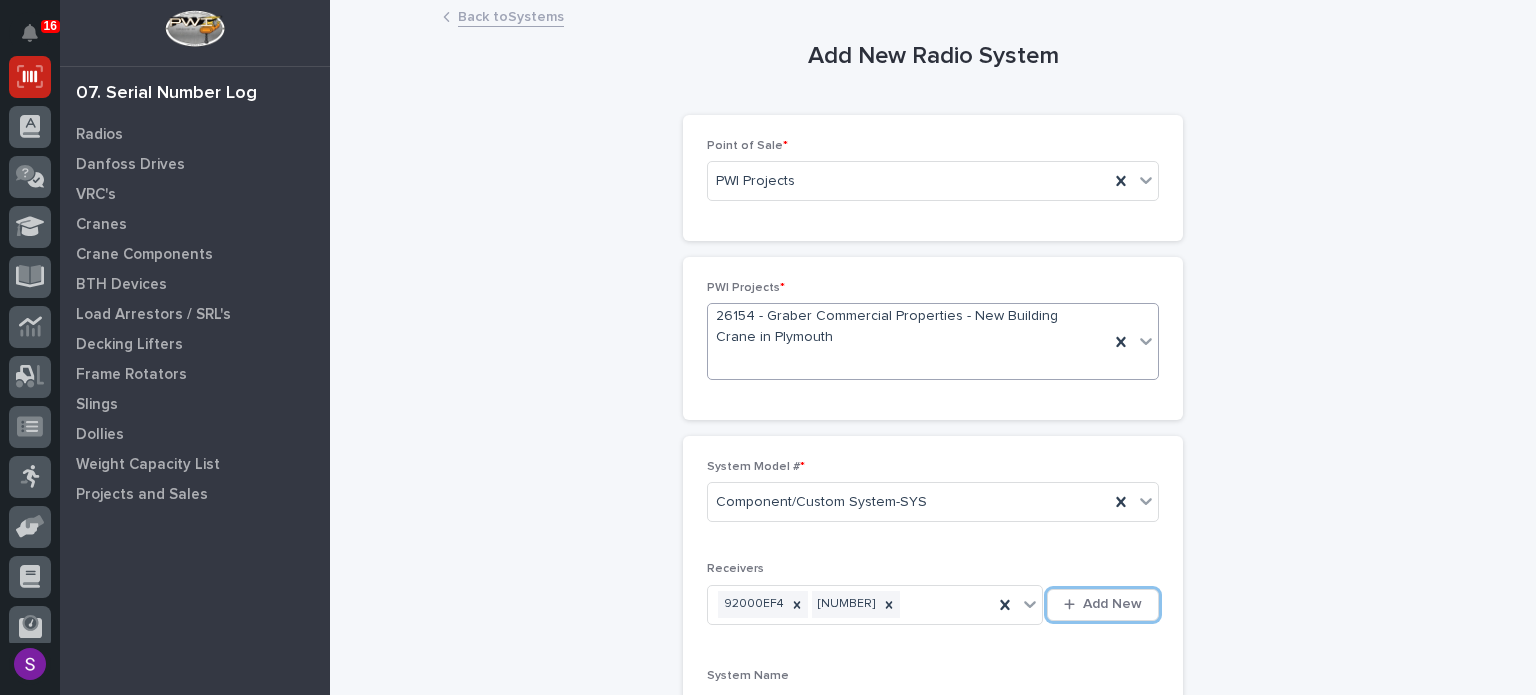 click on "Add New" at bounding box center (1103, 605) 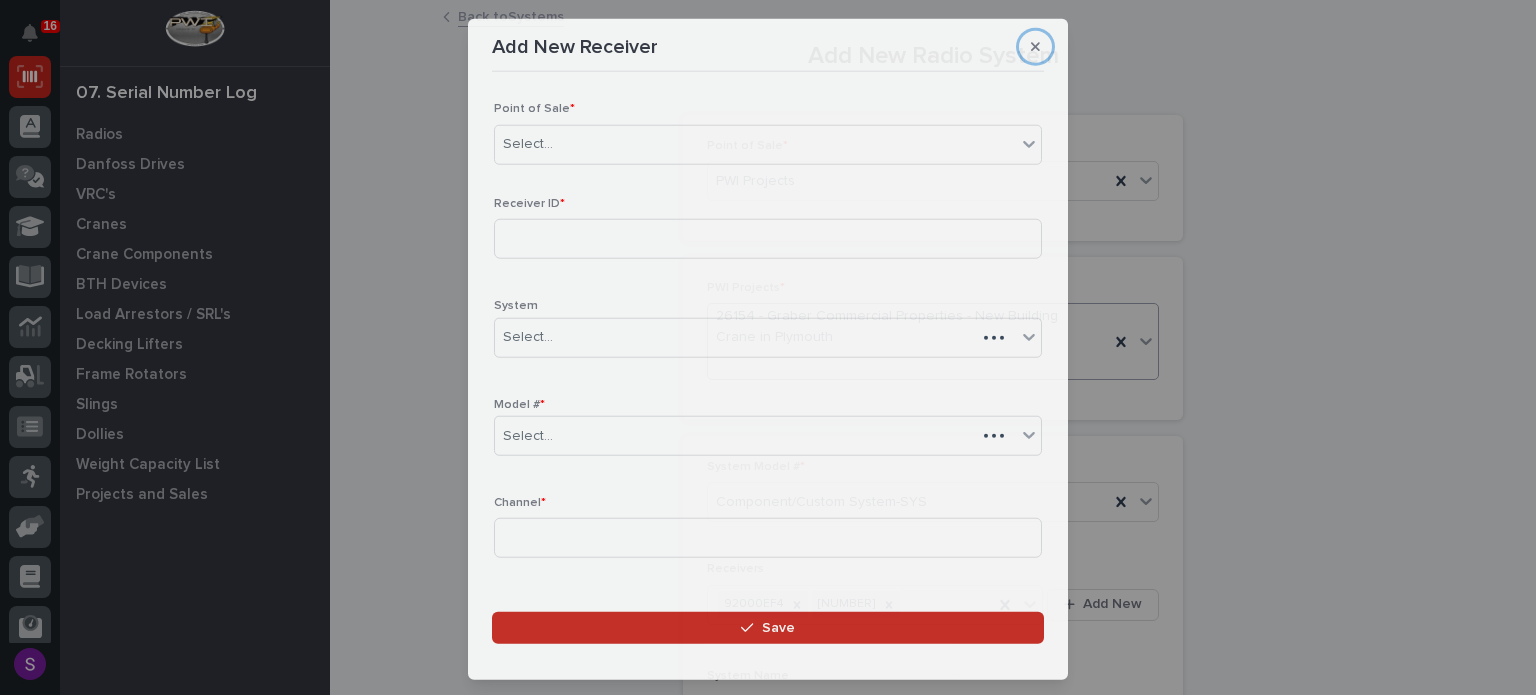 type 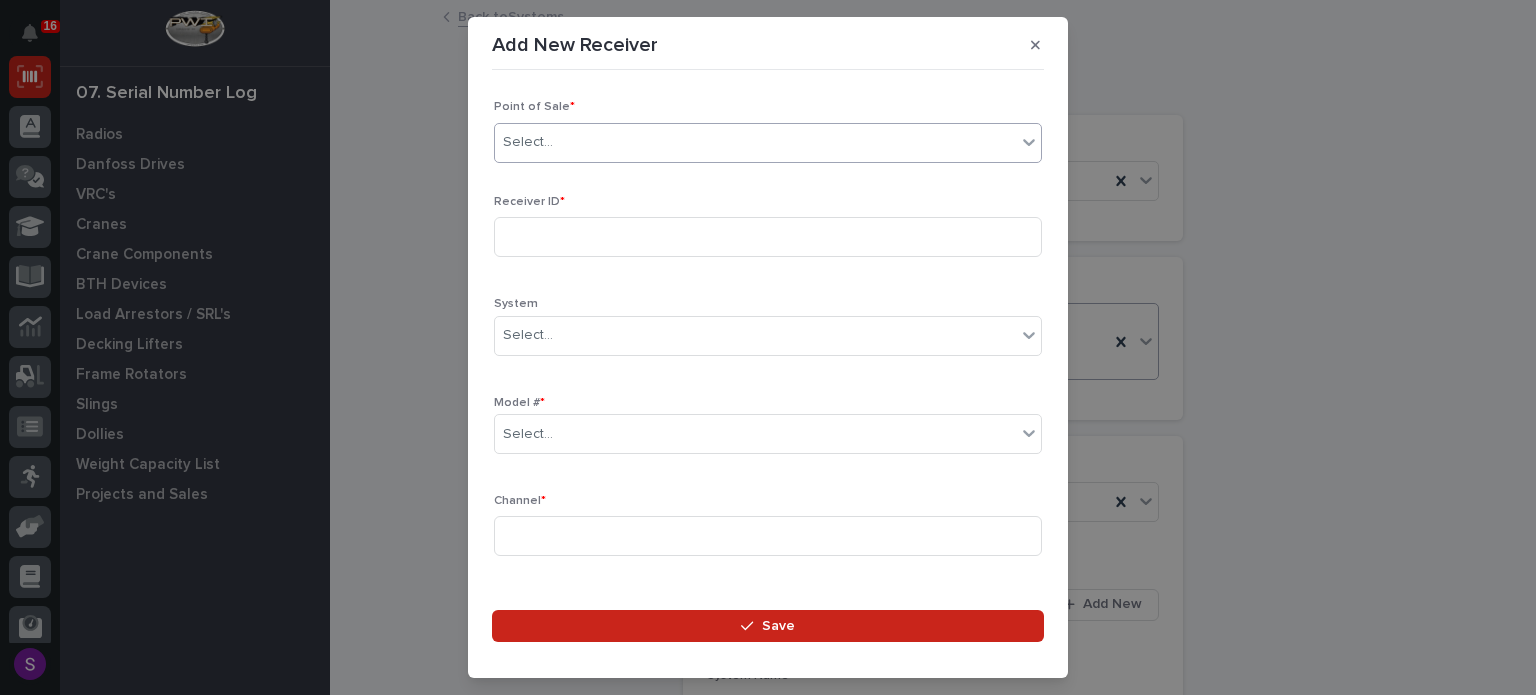 type on "*" 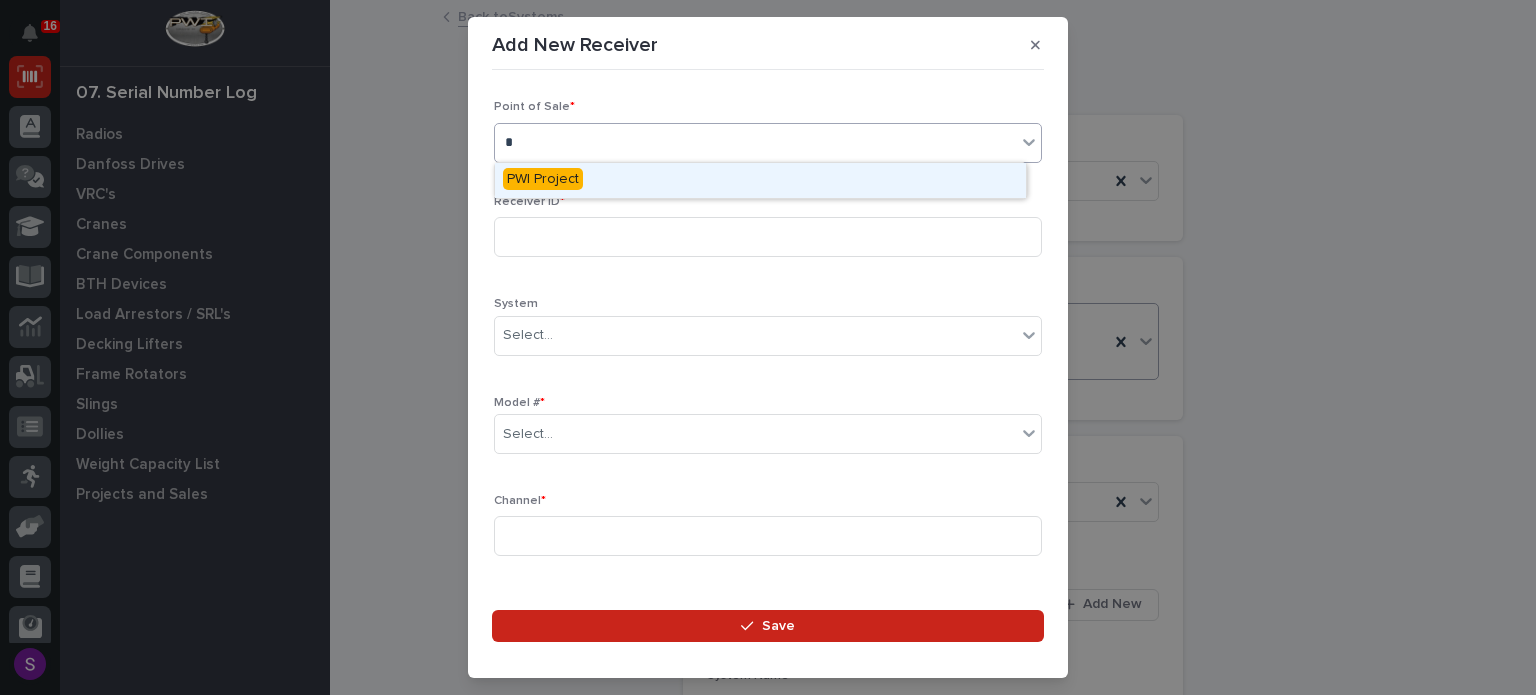 type 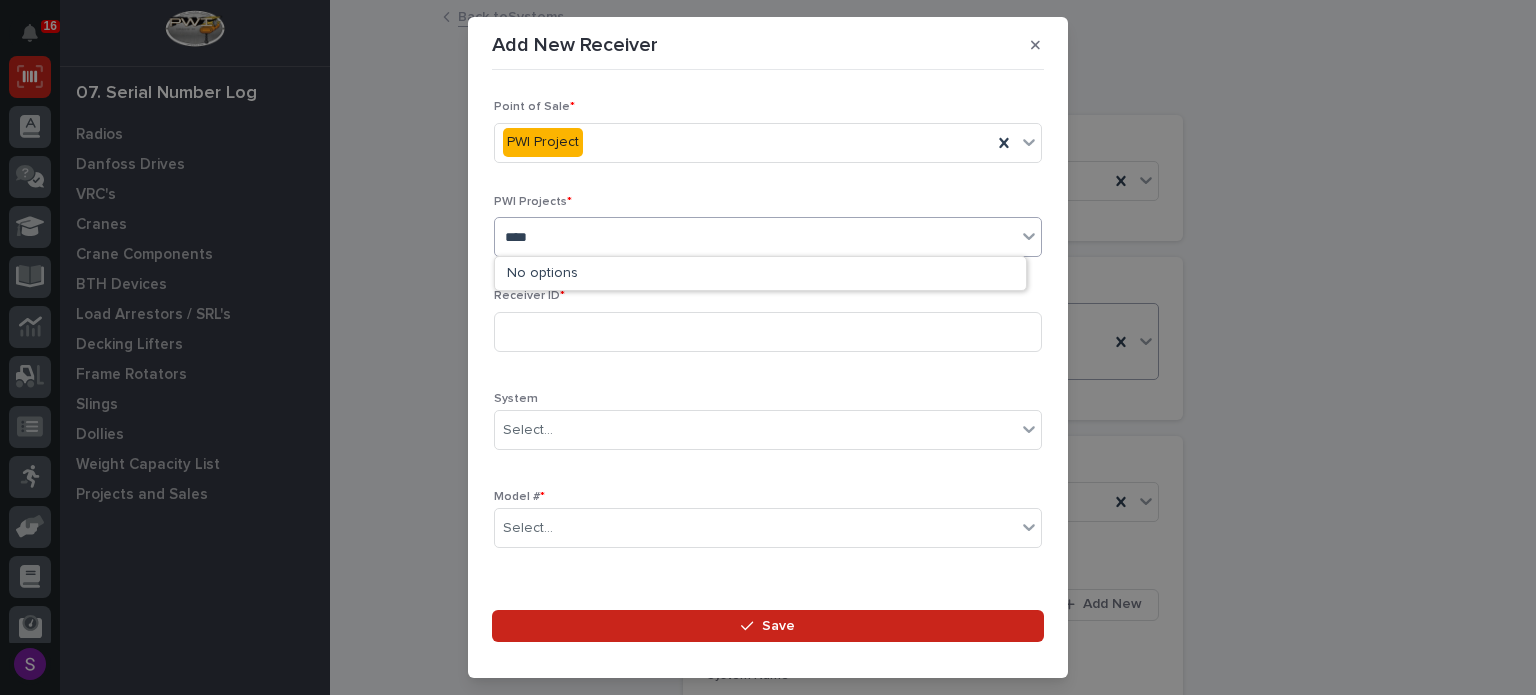 type on "*****" 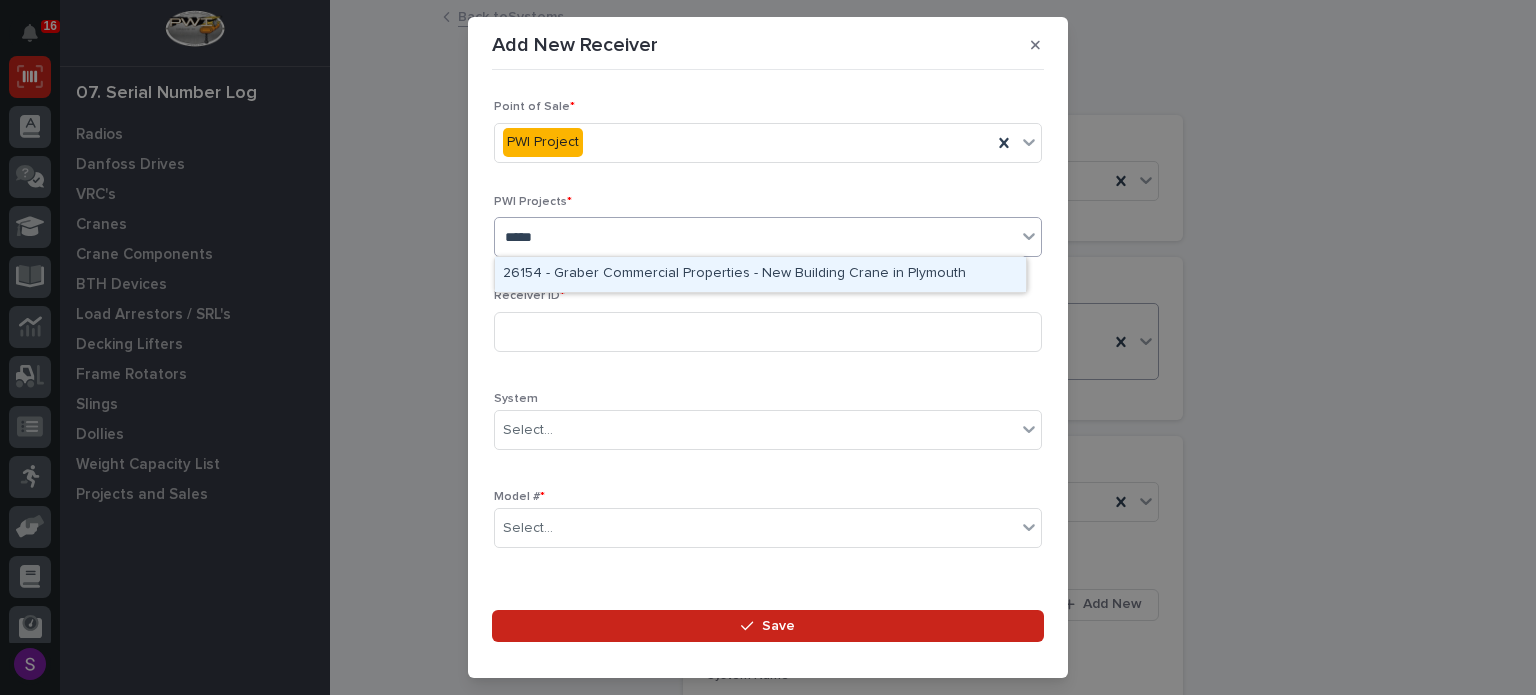 type 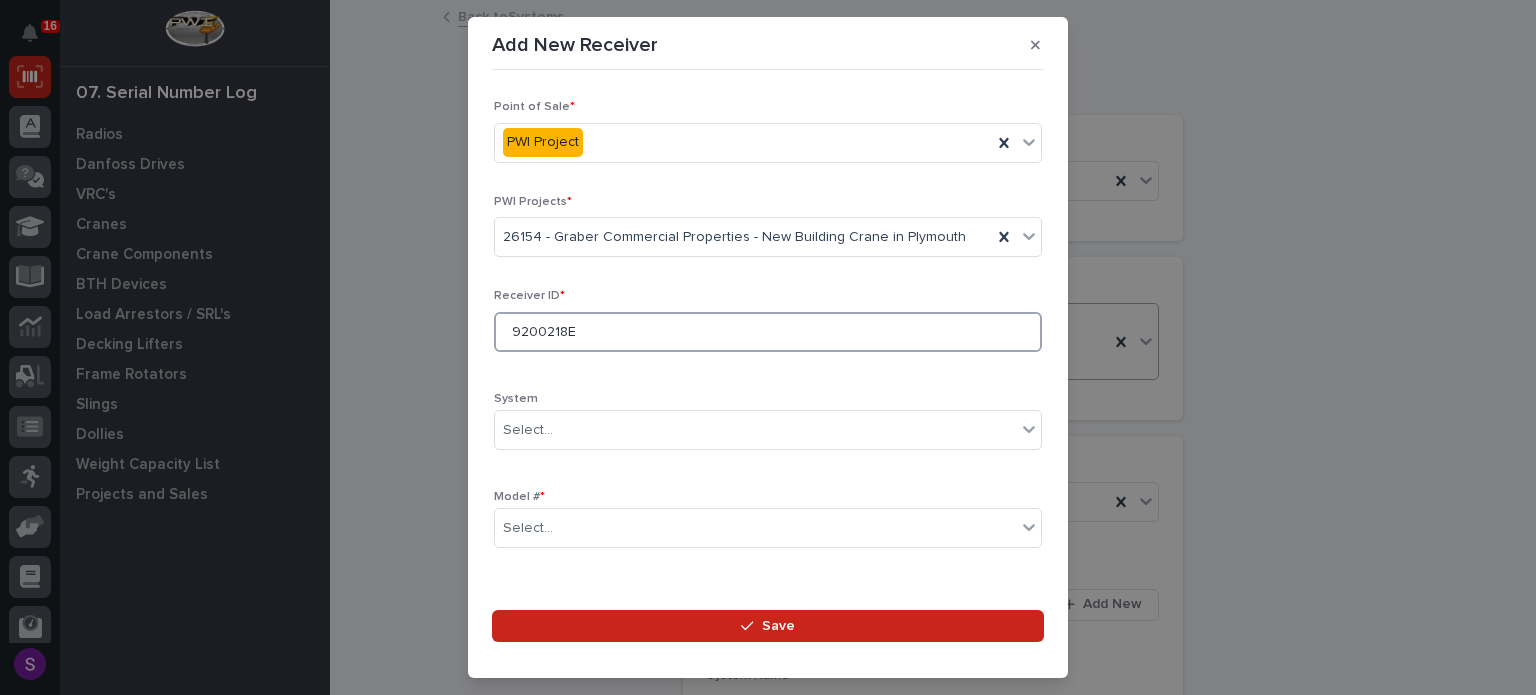 type on "9200218E" 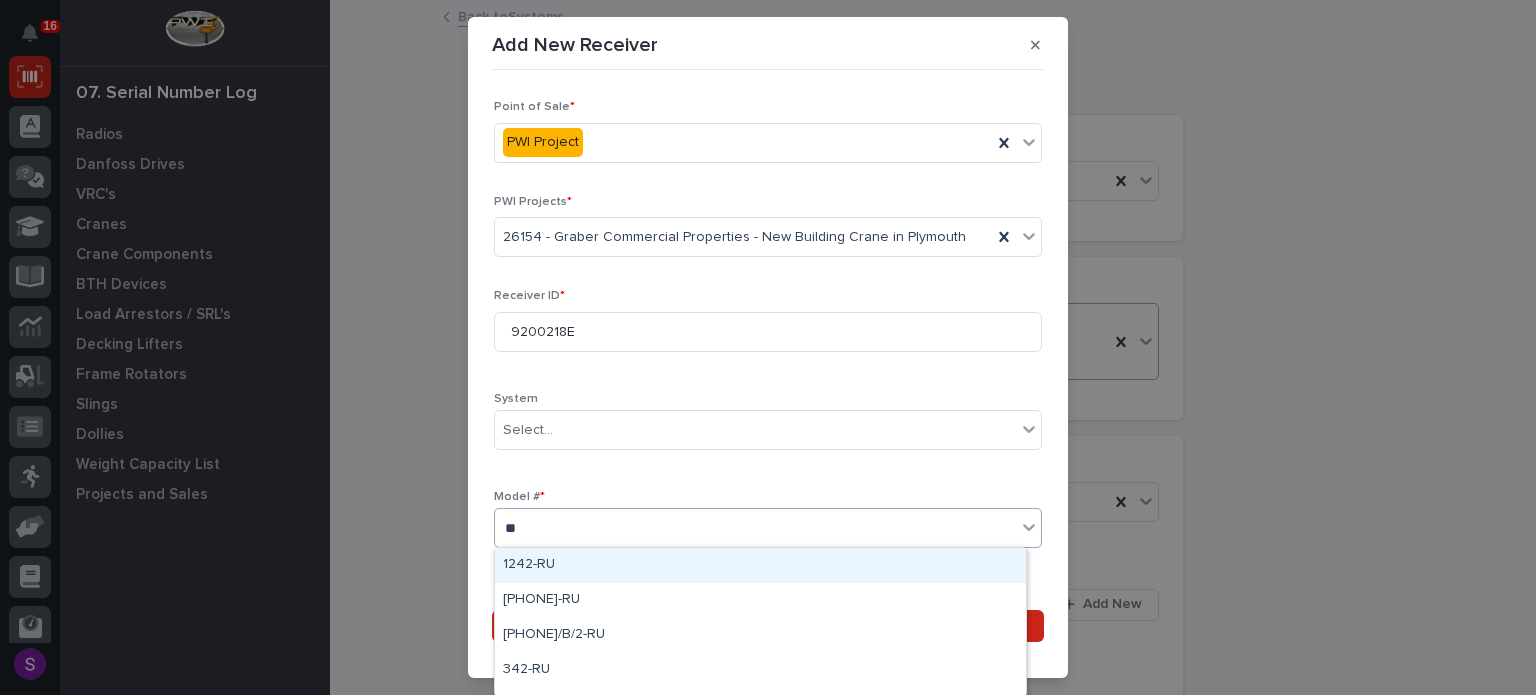 type on "***" 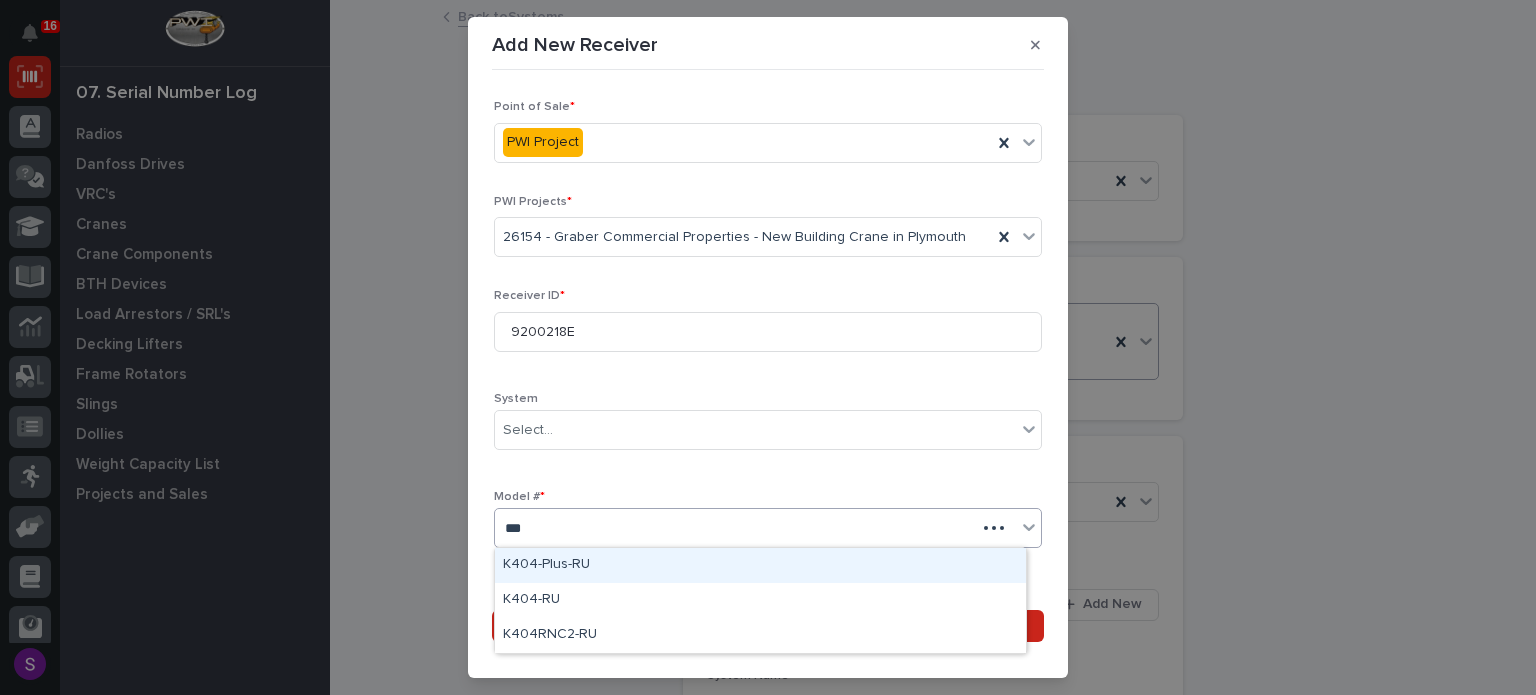 type 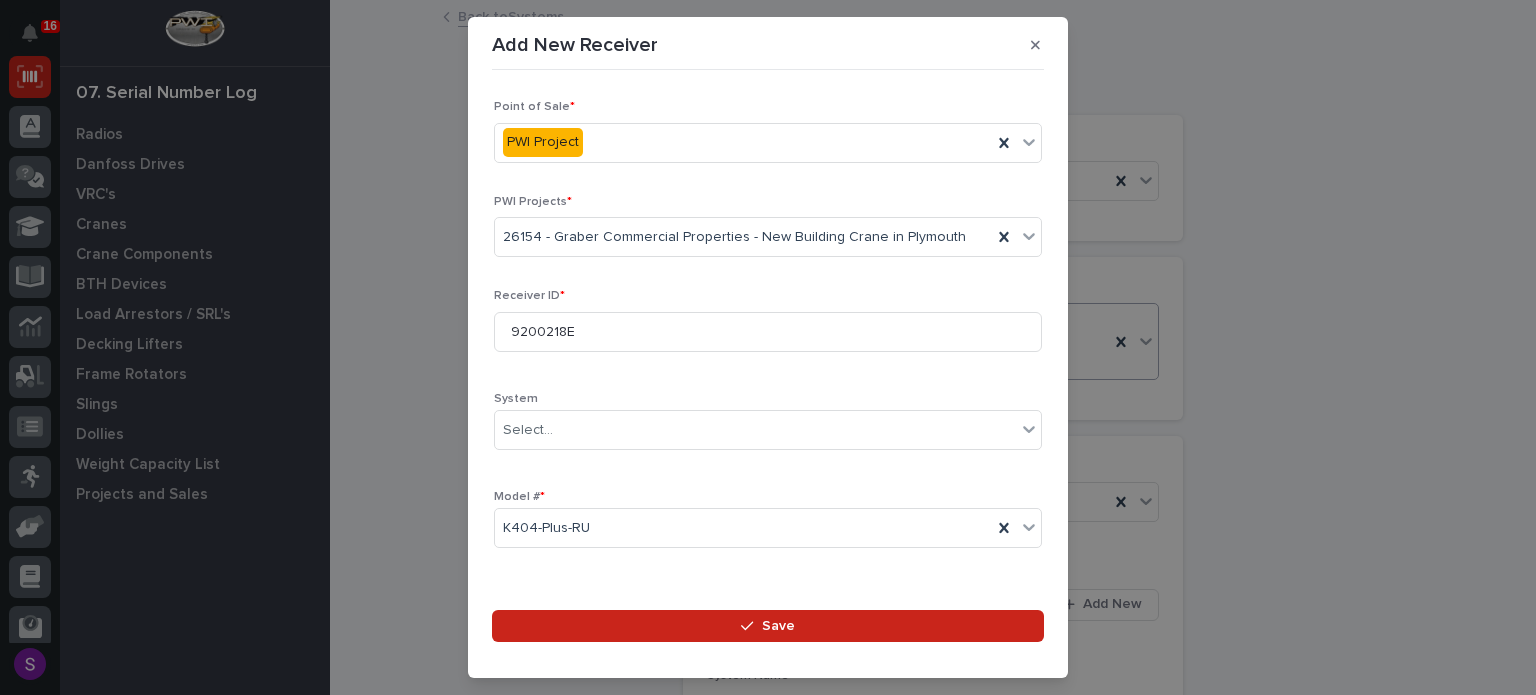 scroll, scrollTop: 296, scrollLeft: 0, axis: vertical 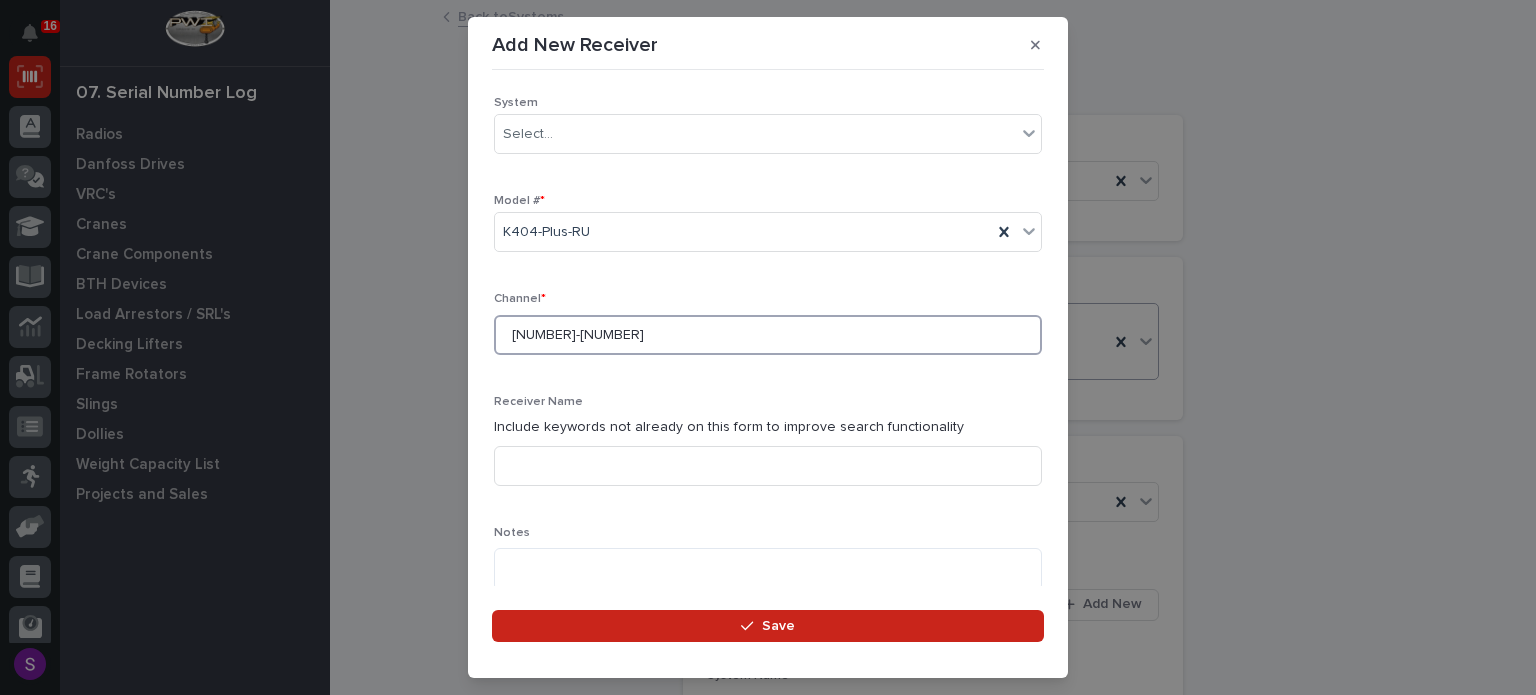 type on "641-816" 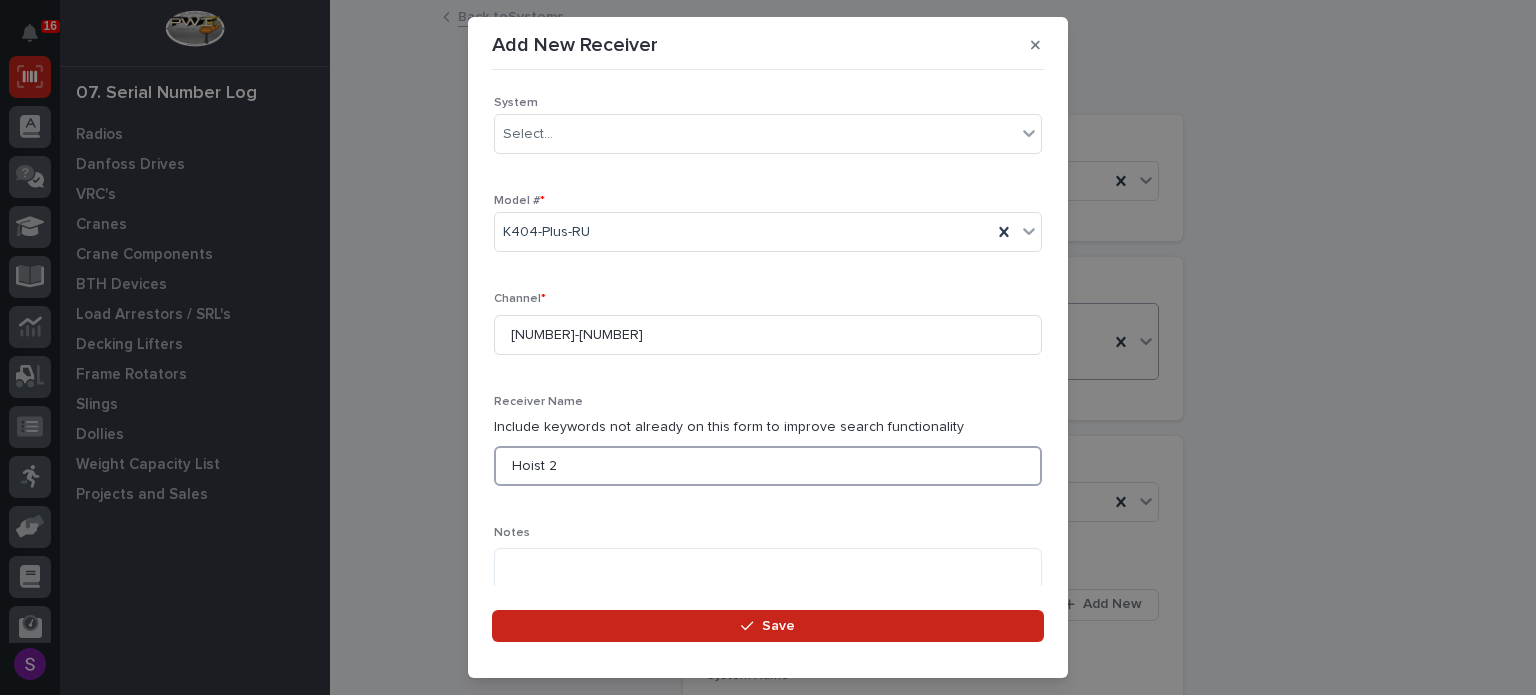 type on "Hoist 2" 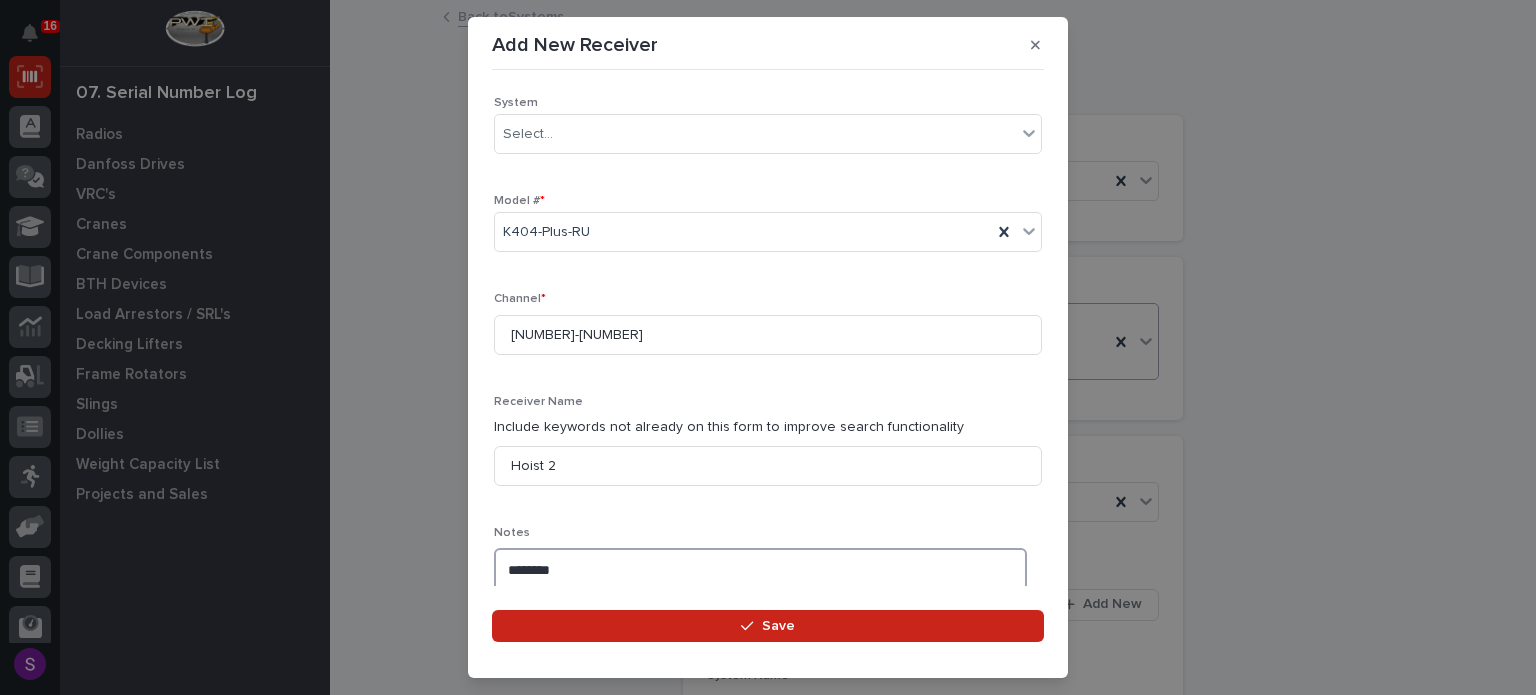 type on "*******" 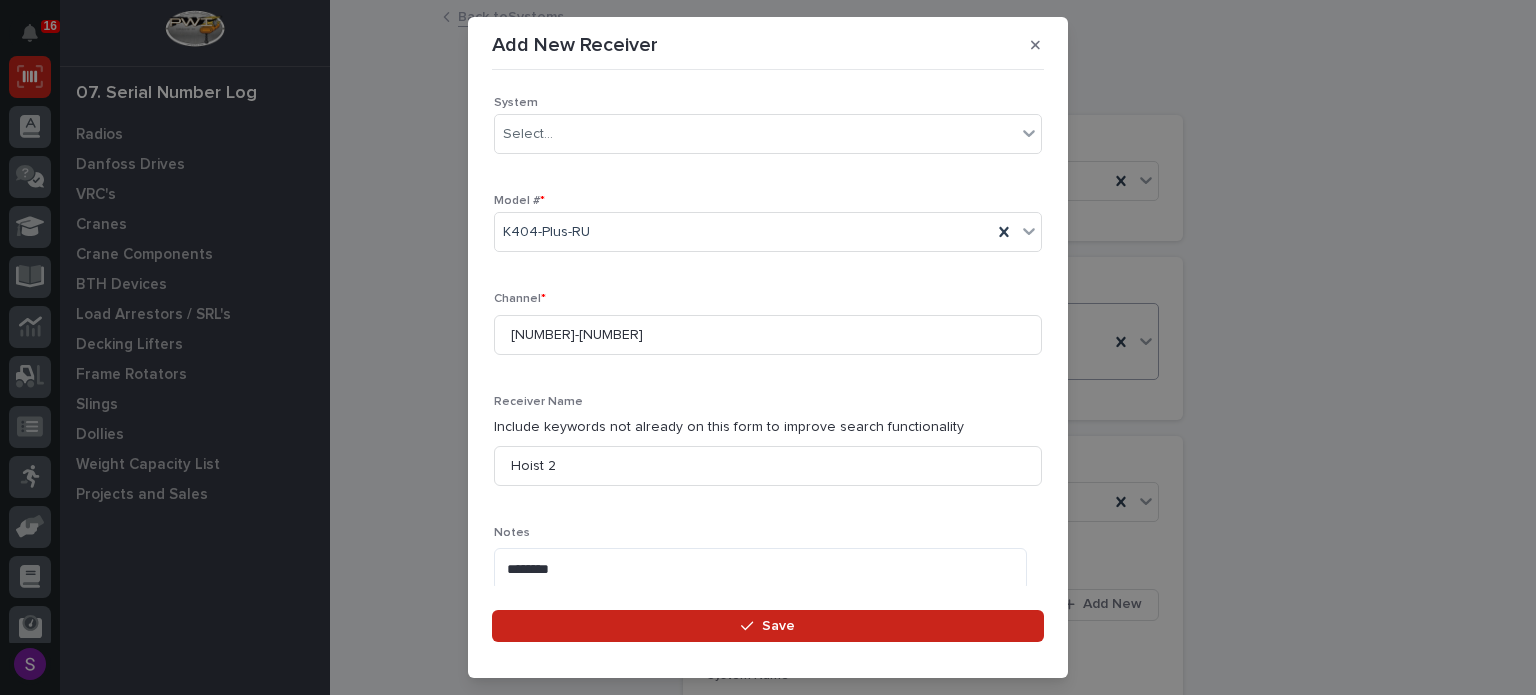 scroll, scrollTop: 636, scrollLeft: 0, axis: vertical 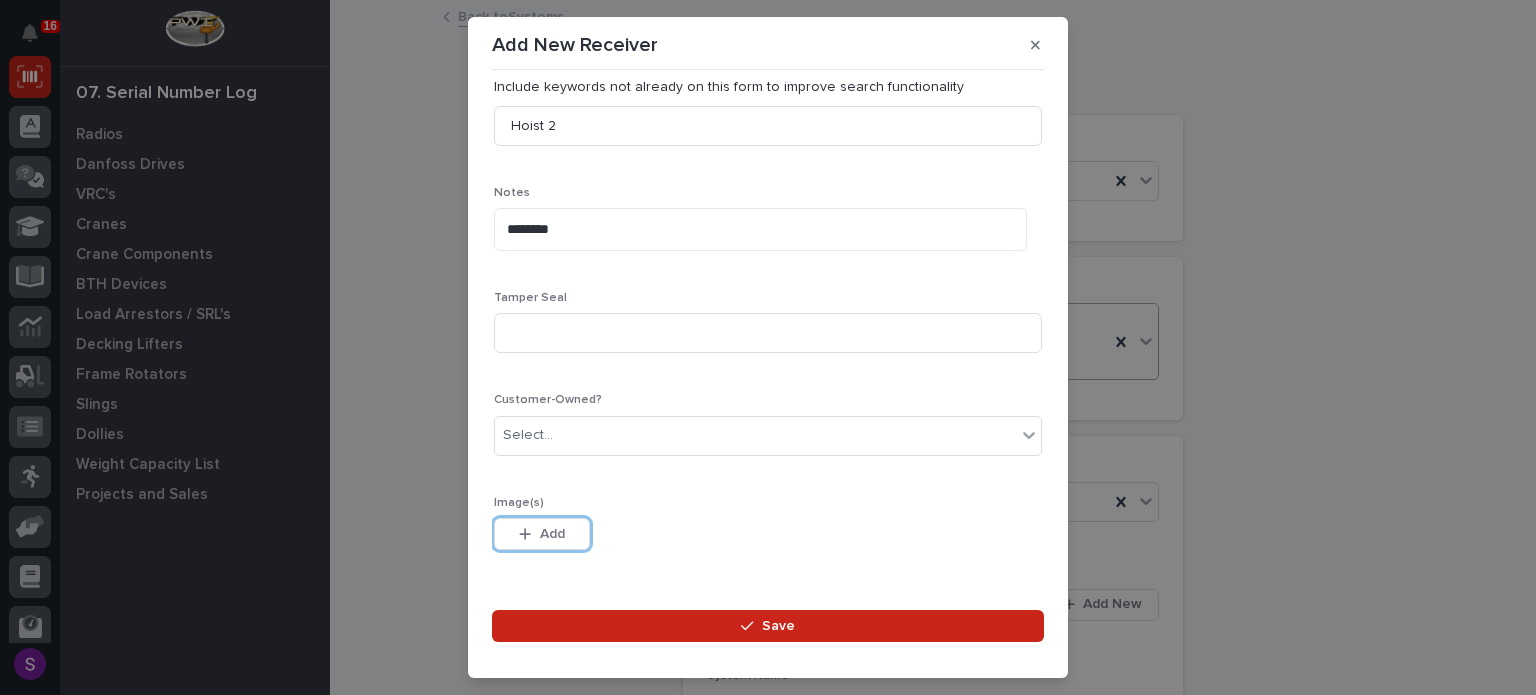 type 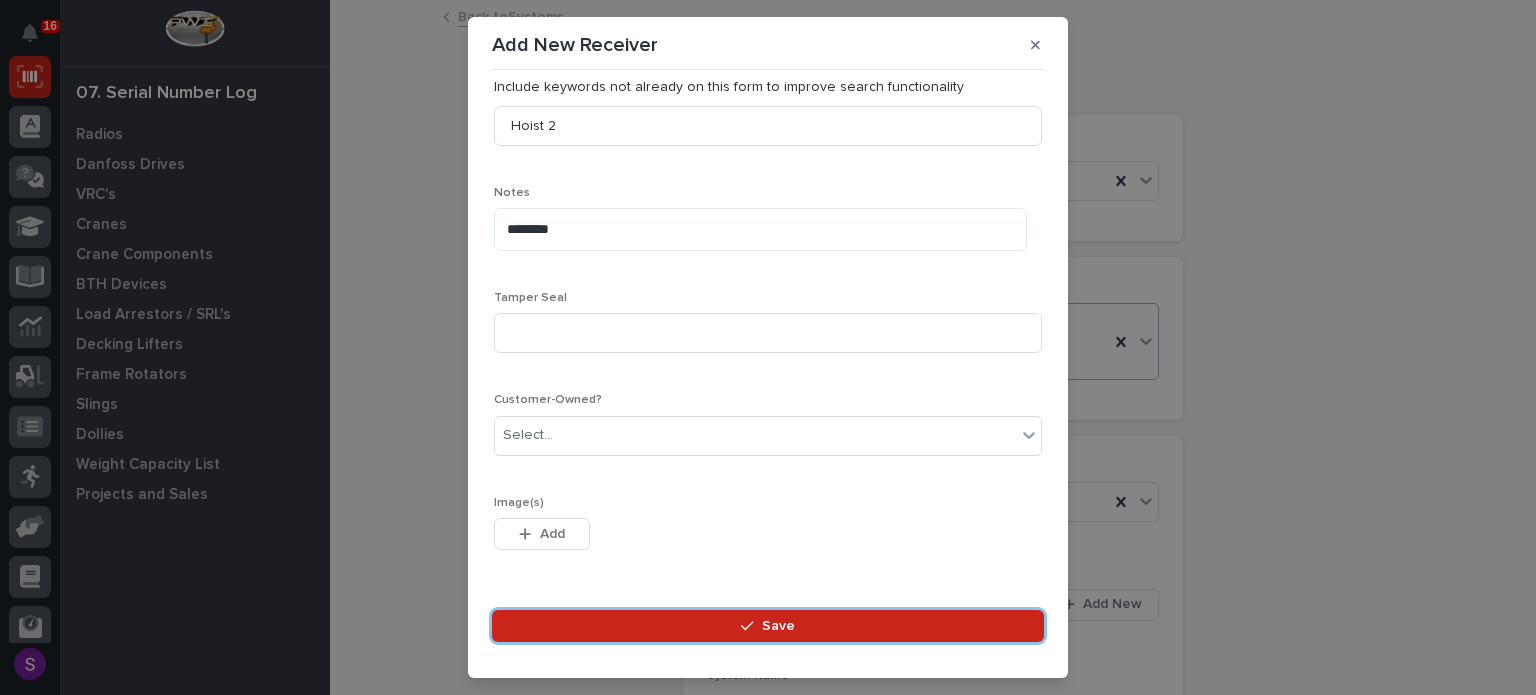 click on "Save" at bounding box center (768, 626) 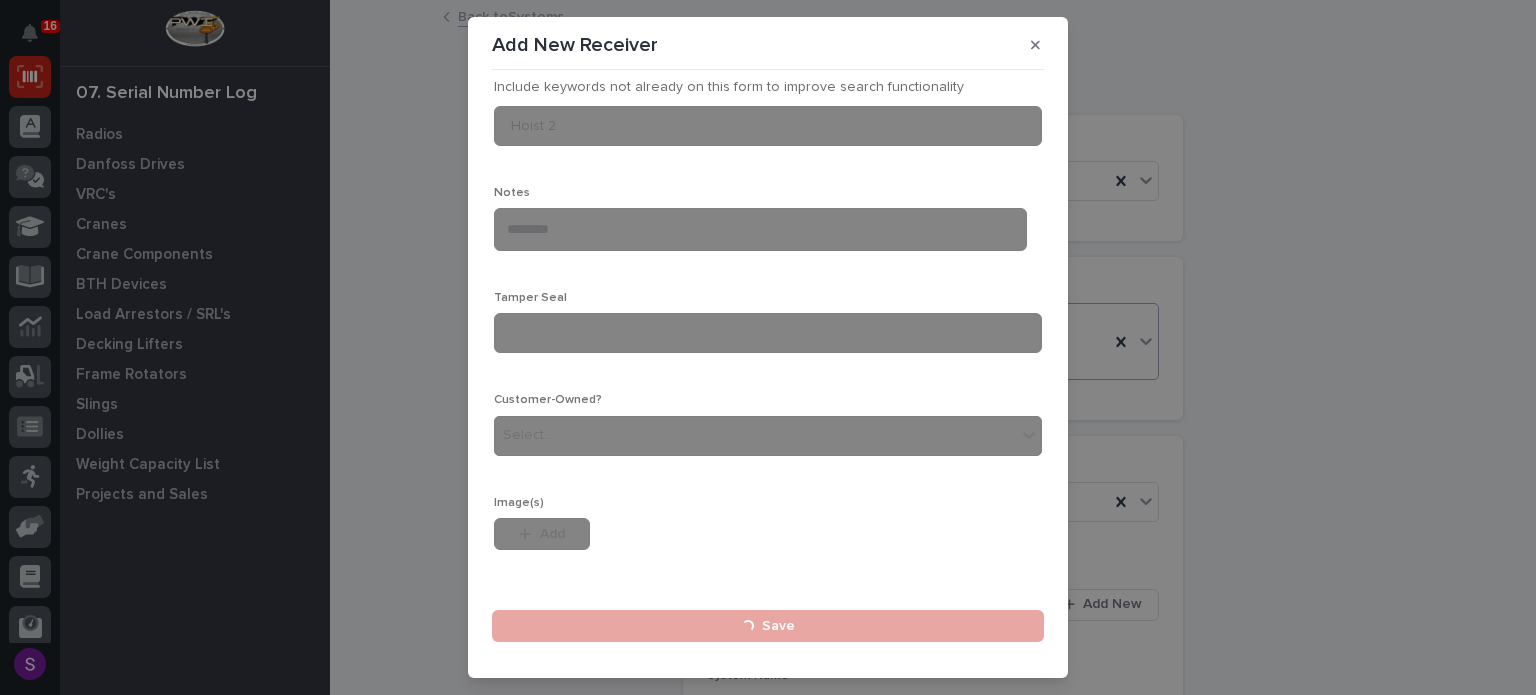 type 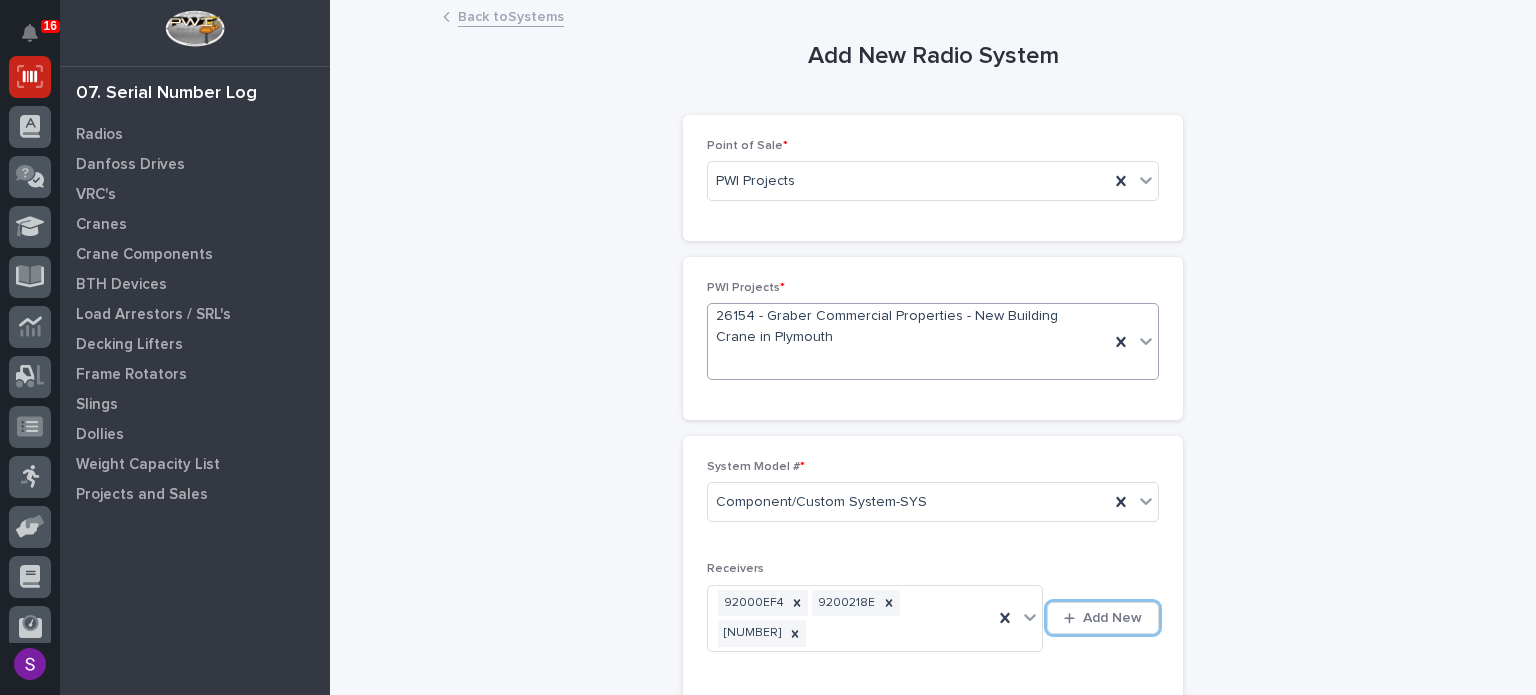 scroll, scrollTop: 436, scrollLeft: 0, axis: vertical 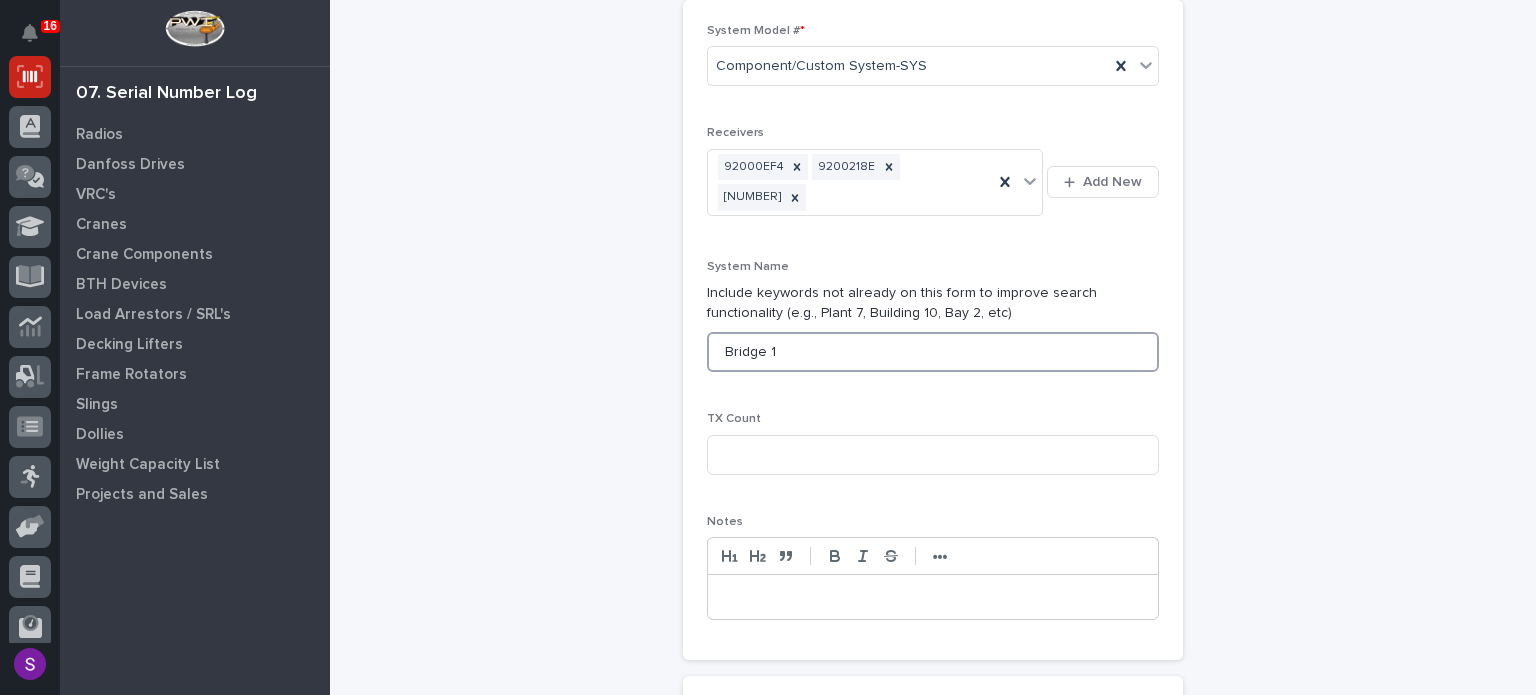 type on "Bridge 1" 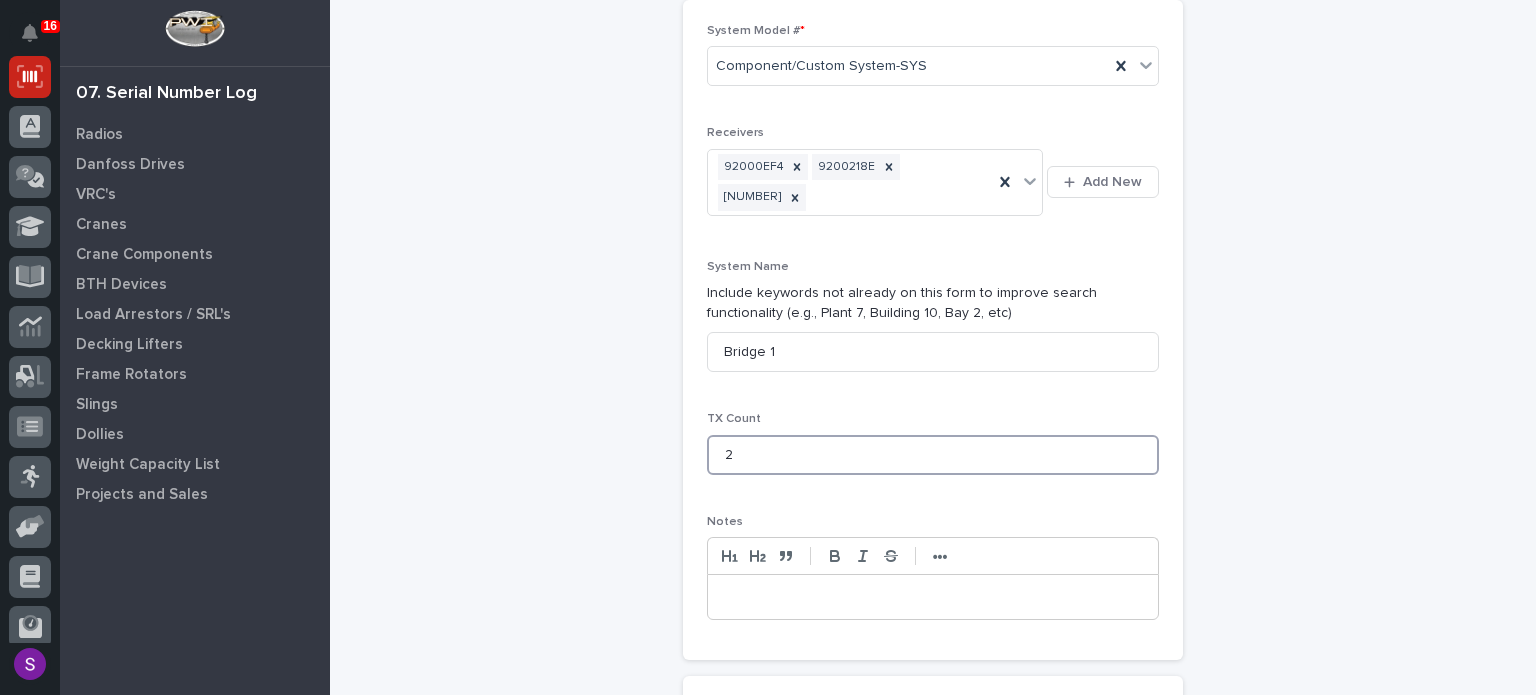 type on "2" 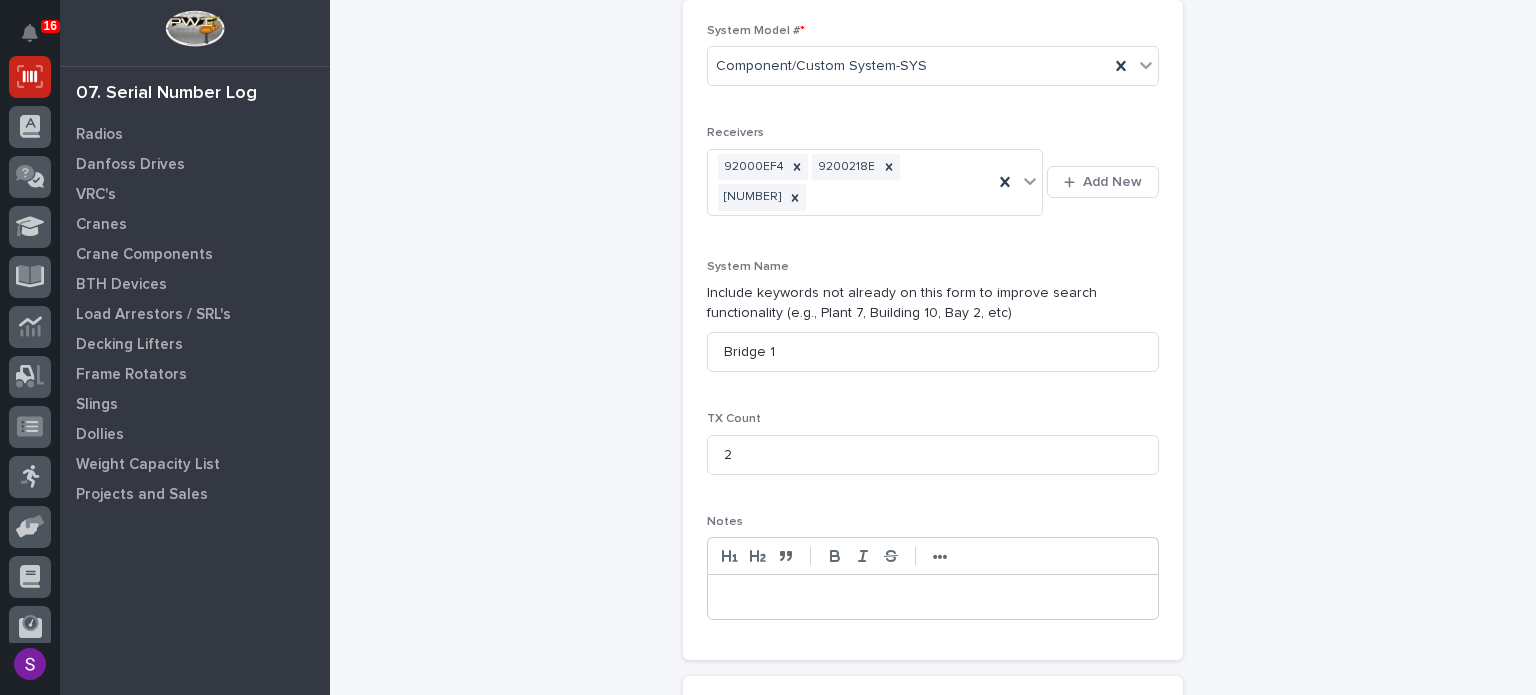 scroll, scrollTop: 826, scrollLeft: 0, axis: vertical 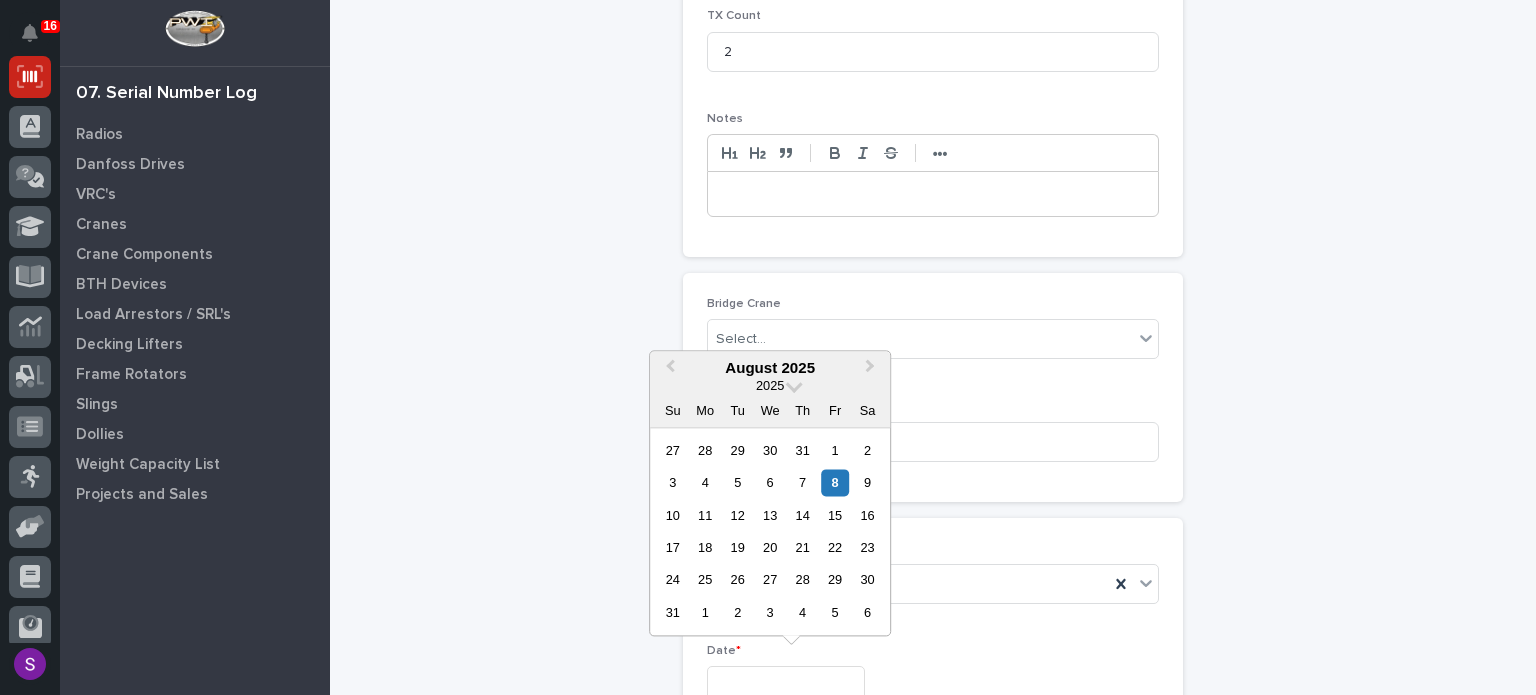 type on "**********" 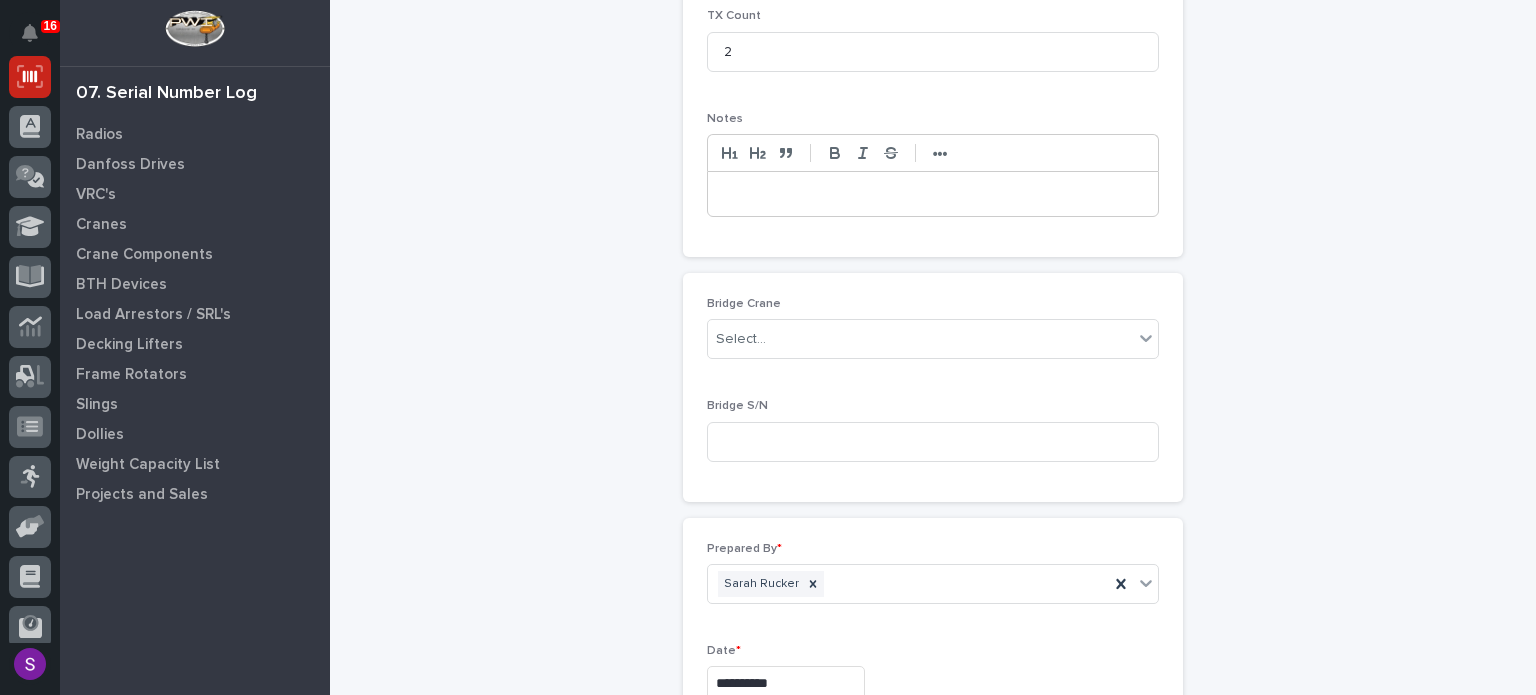 type 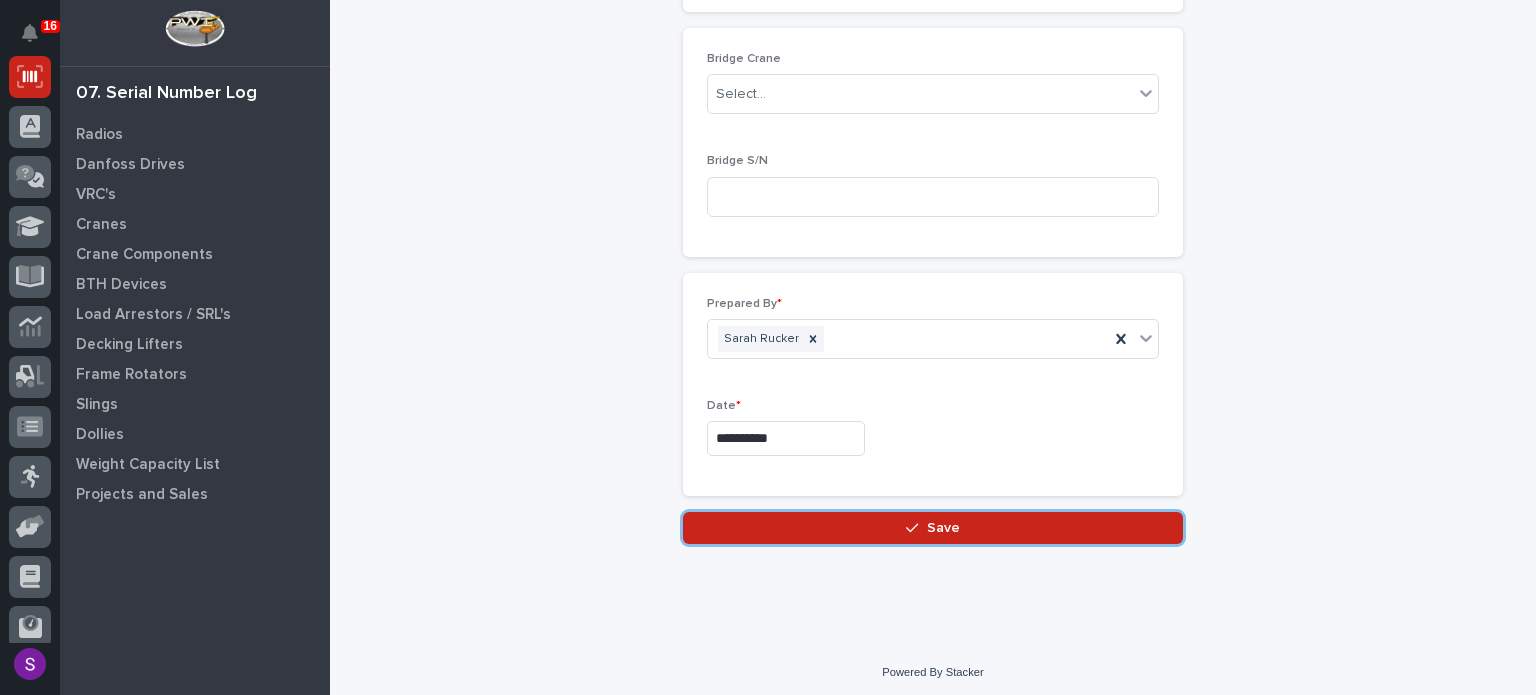 click on "Save" at bounding box center (933, 528) 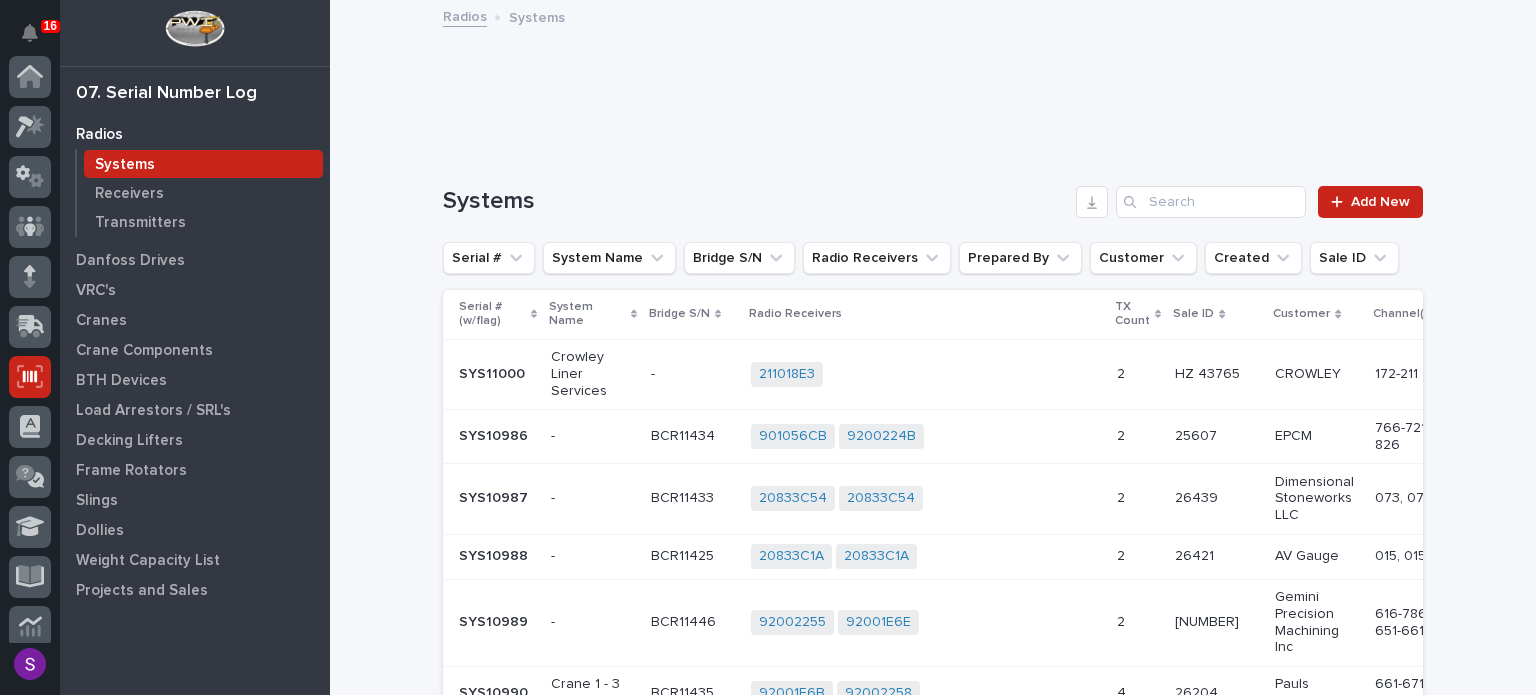 scroll, scrollTop: 300, scrollLeft: 0, axis: vertical 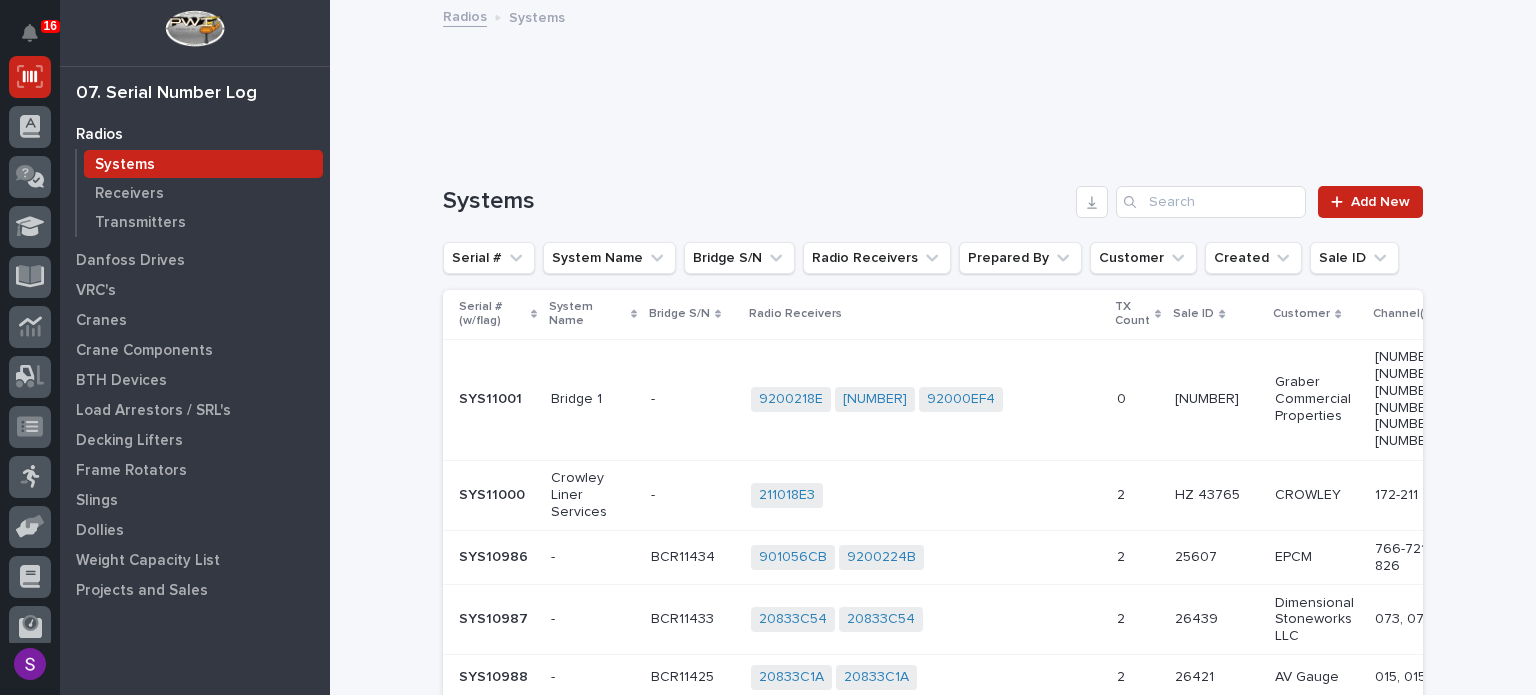 click on "9200218E   92002945   92000EF4   + 0" at bounding box center (926, 399) 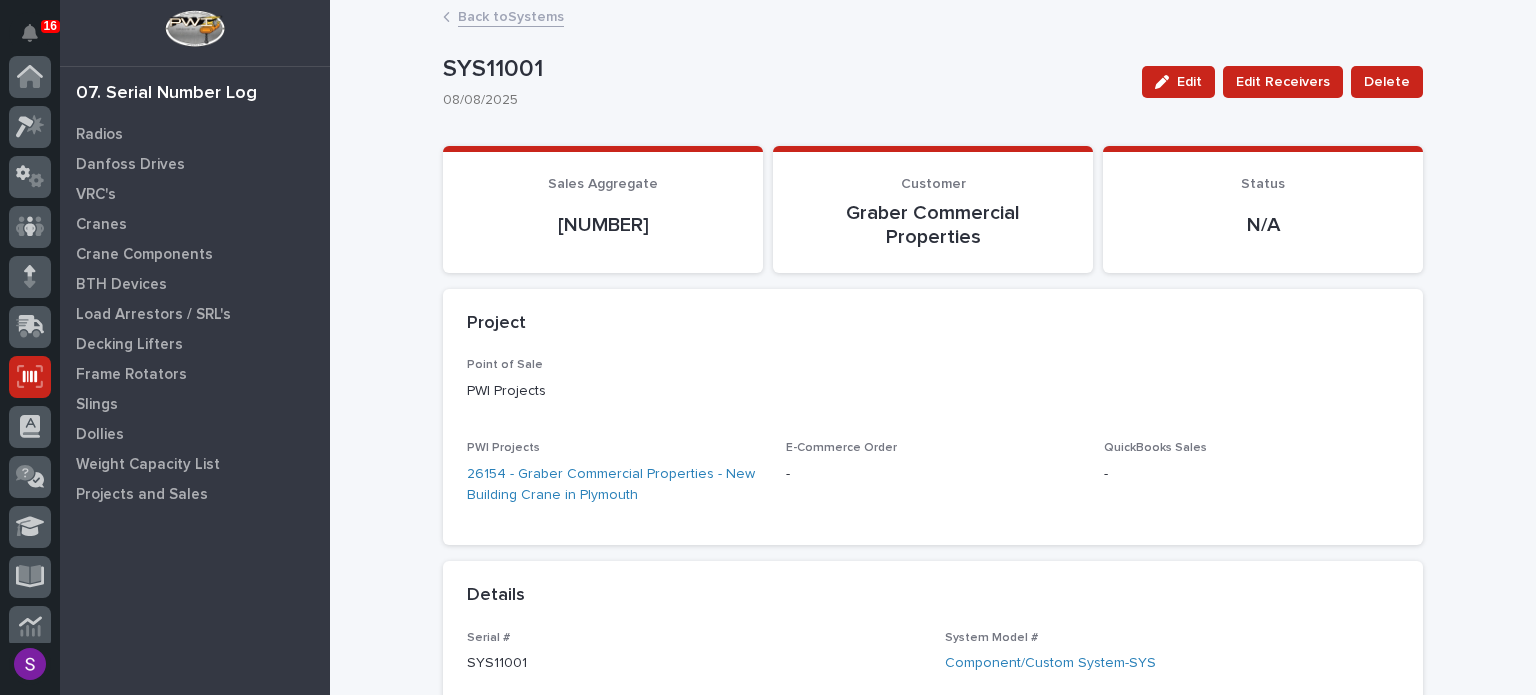 scroll, scrollTop: 300, scrollLeft: 0, axis: vertical 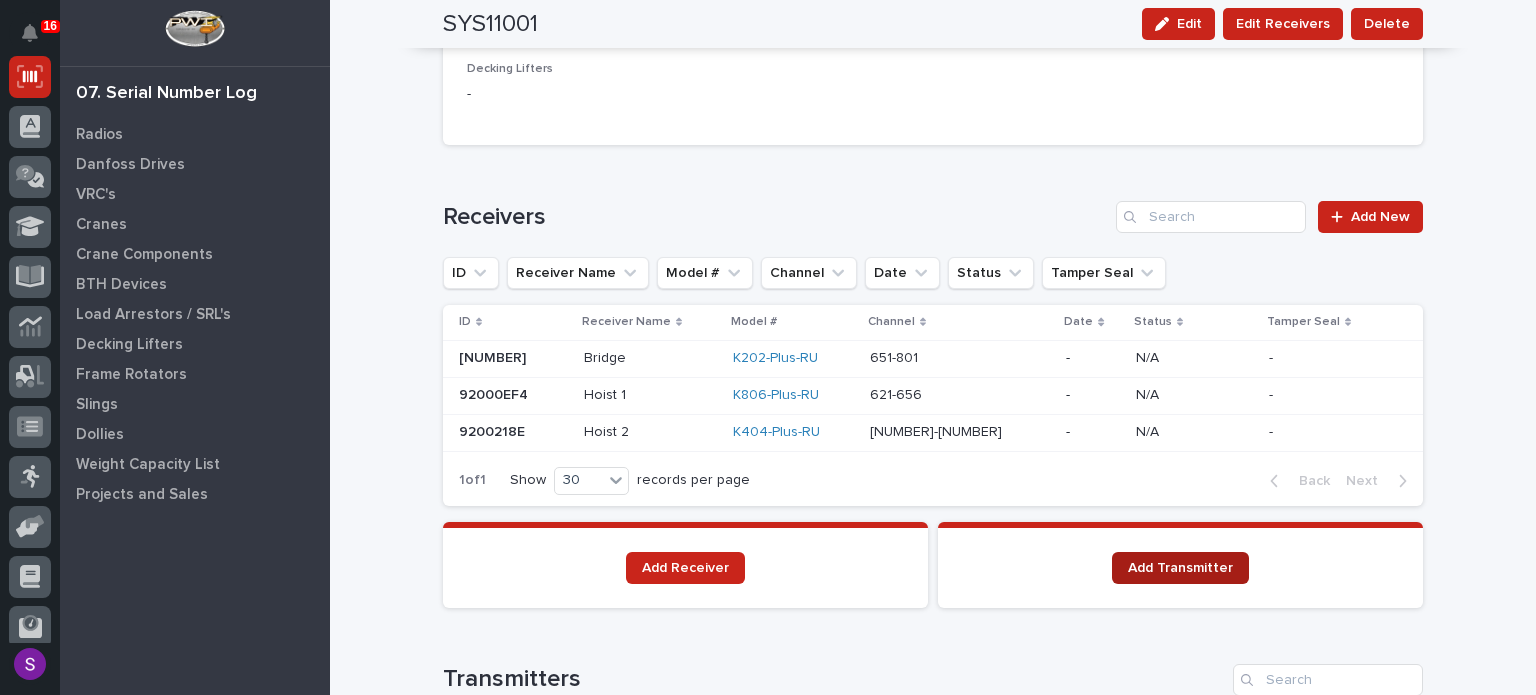 click on "Add Transmitter" at bounding box center [1180, 568] 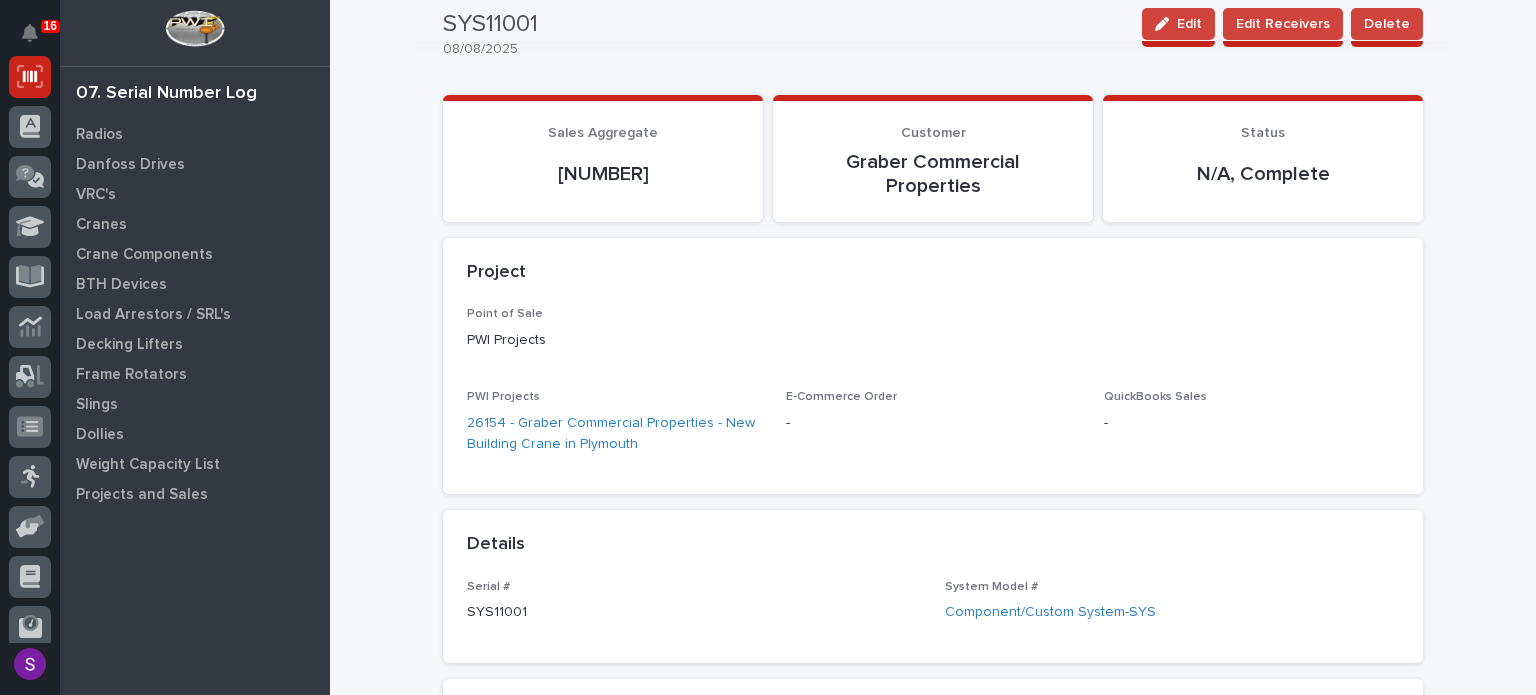 scroll, scrollTop: 0, scrollLeft: 0, axis: both 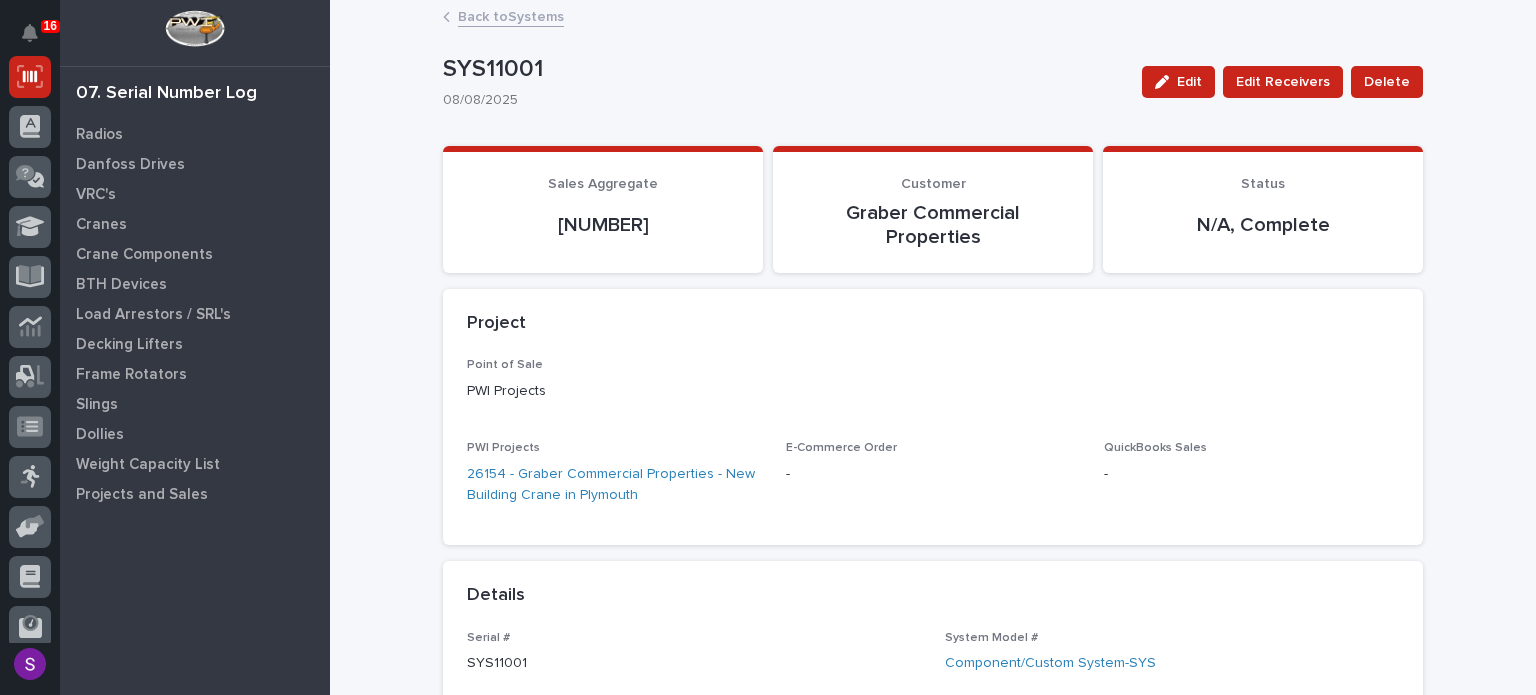 click on "Back to  Systems" at bounding box center [511, 15] 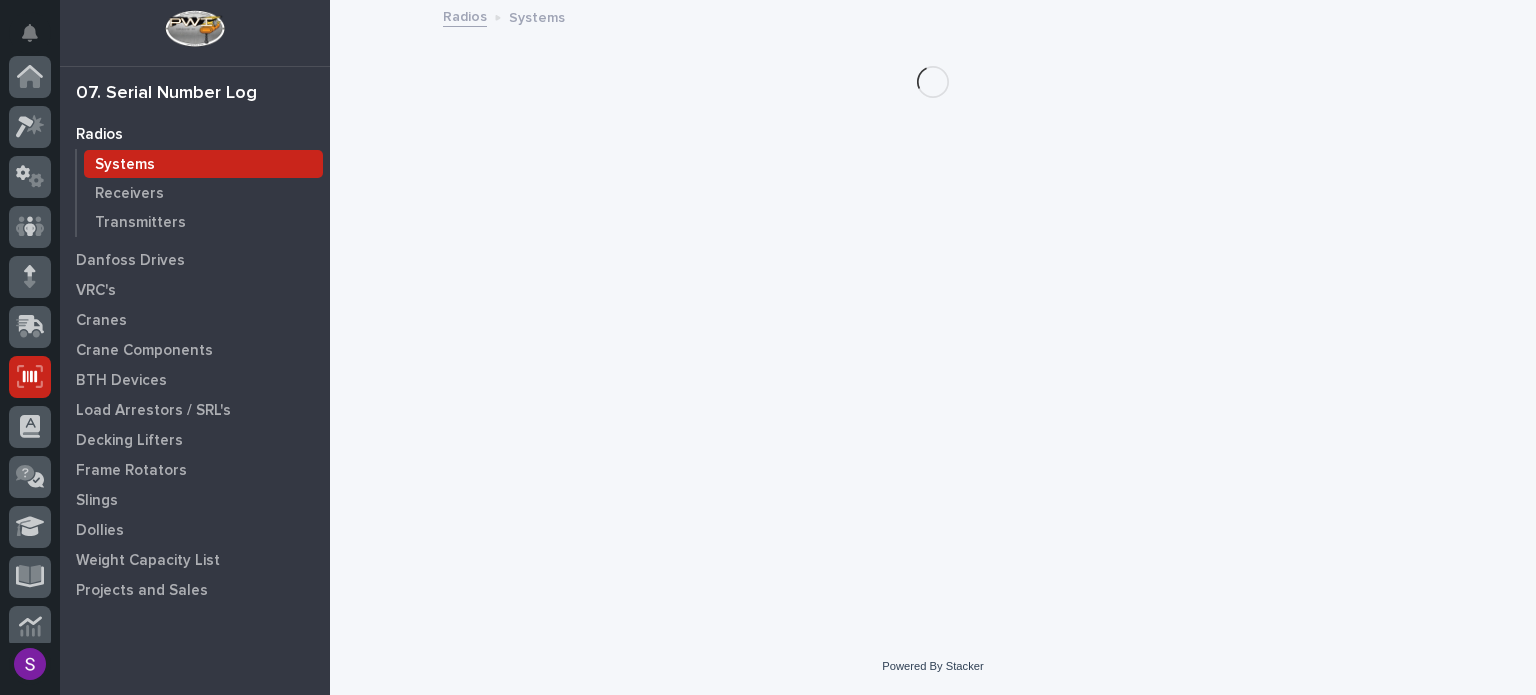 scroll, scrollTop: 300, scrollLeft: 0, axis: vertical 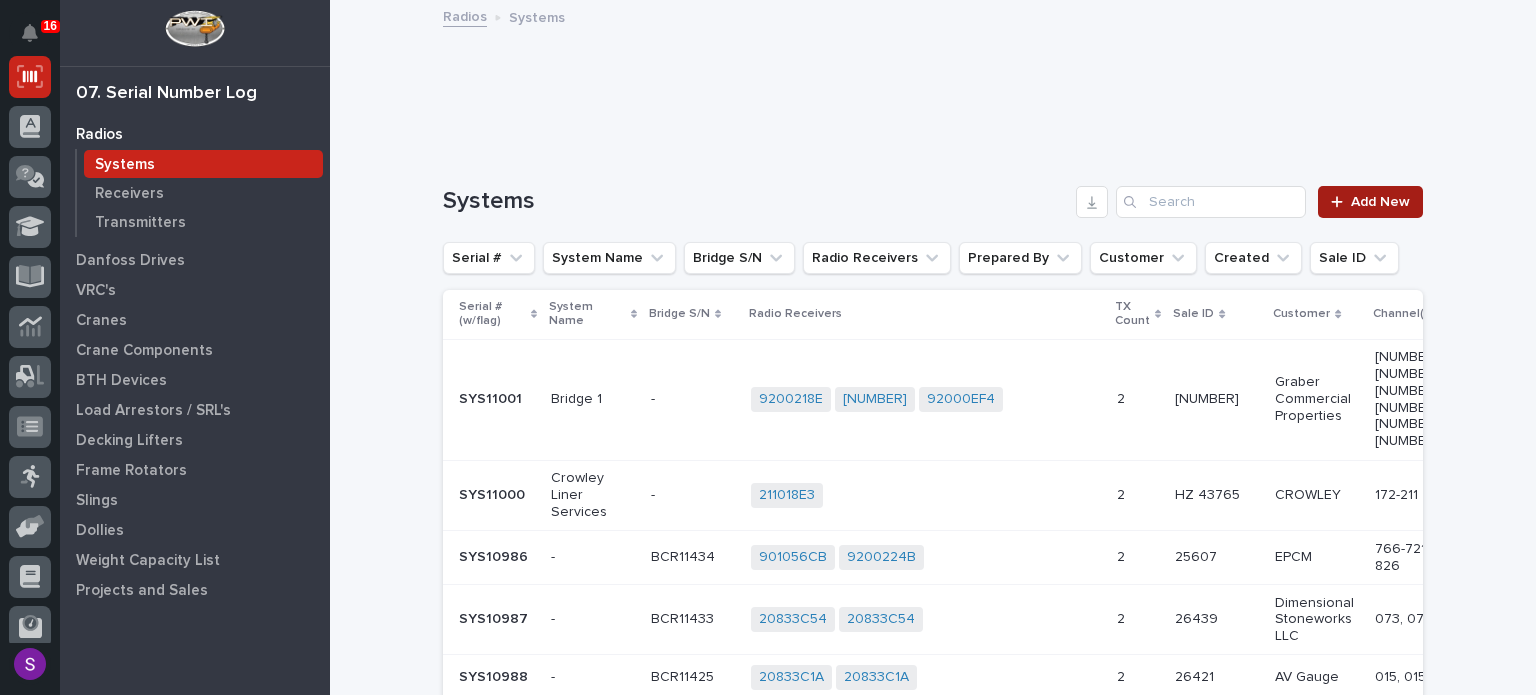 click on "Add New" at bounding box center [1370, 202] 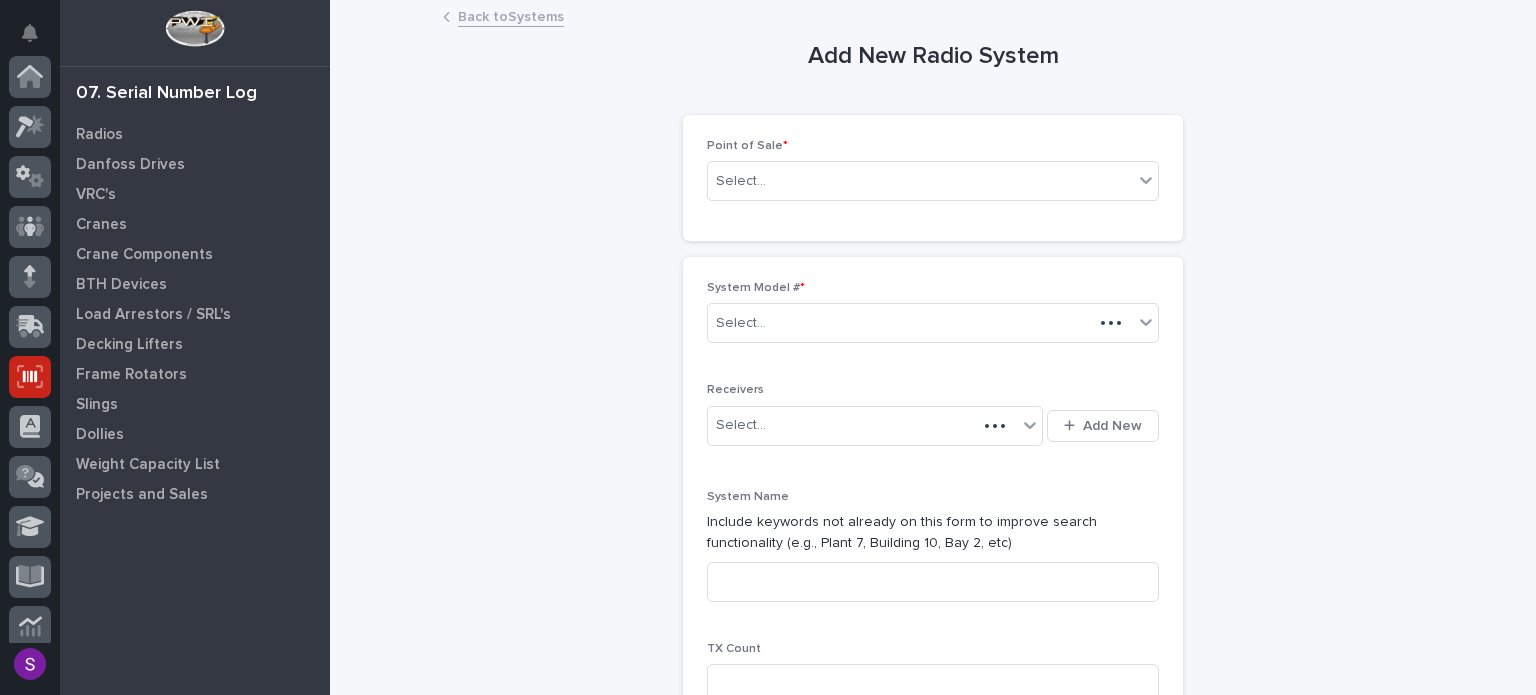 scroll, scrollTop: 300, scrollLeft: 0, axis: vertical 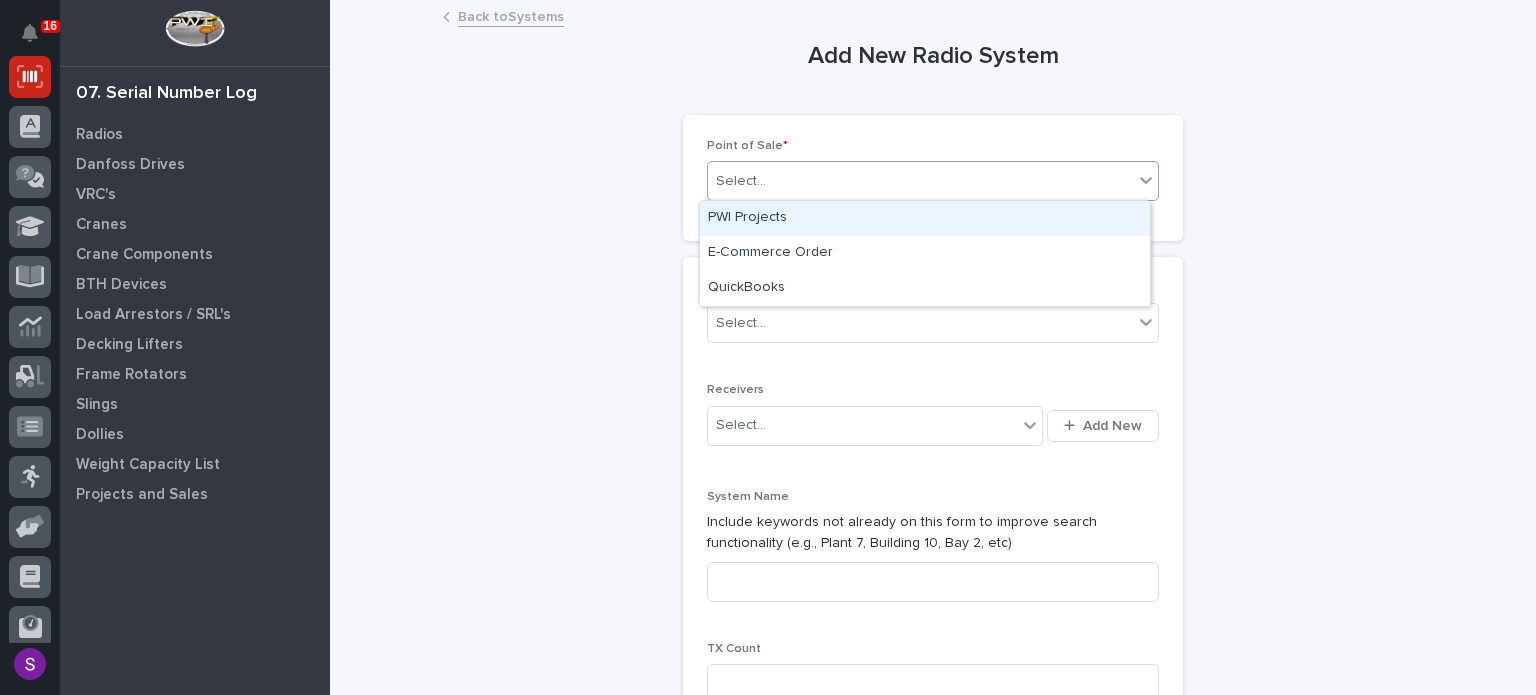 click on "Select..." at bounding box center (920, 181) 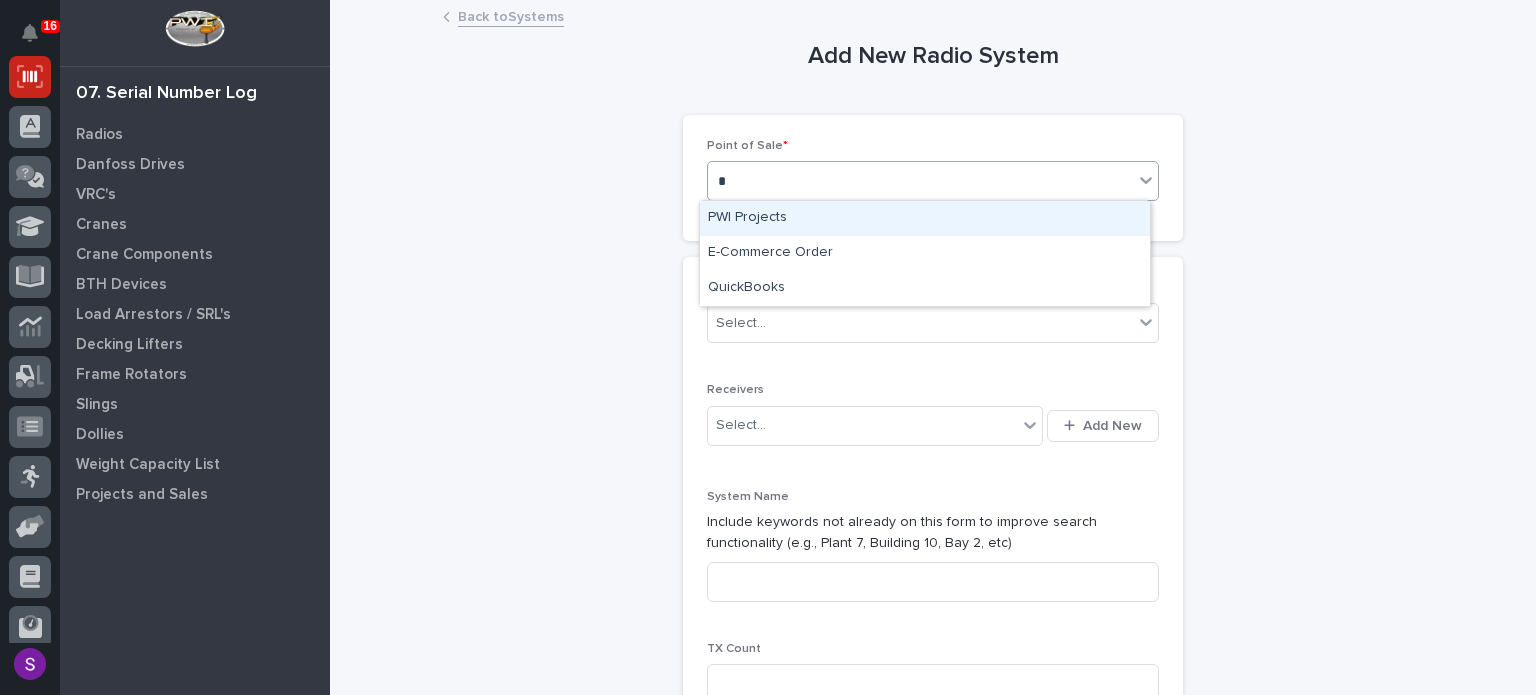 type on "**" 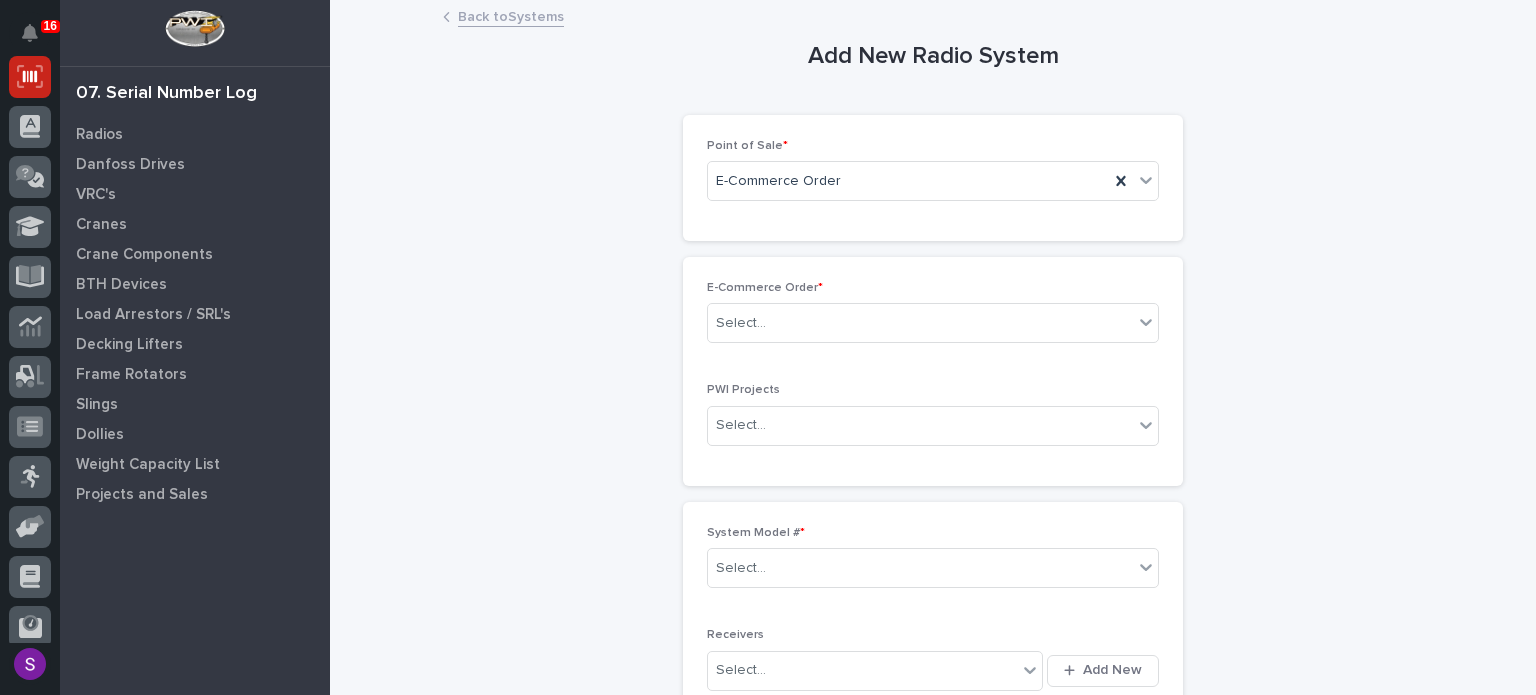 drag, startPoint x: 1107, startPoint y: 177, endPoint x: 1027, endPoint y: 203, distance: 84.118965 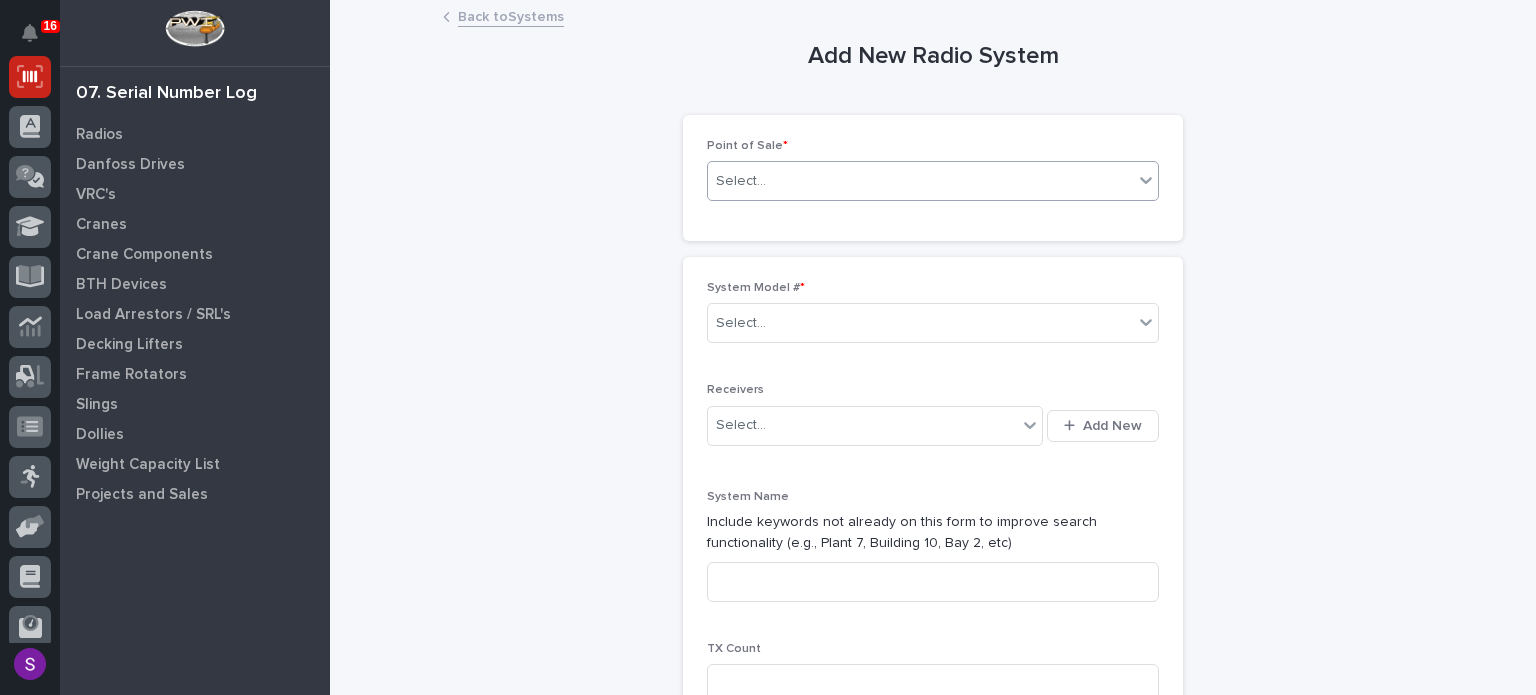 type on "*" 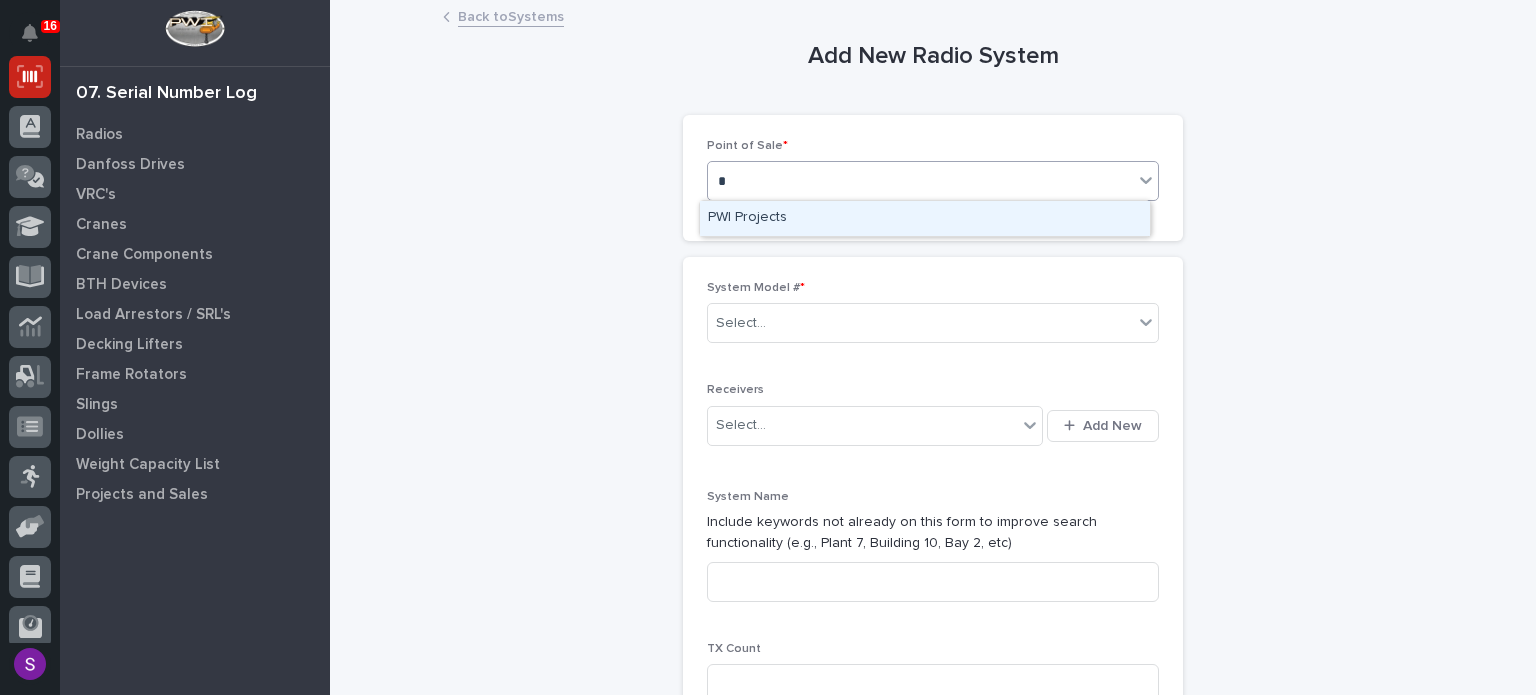 type 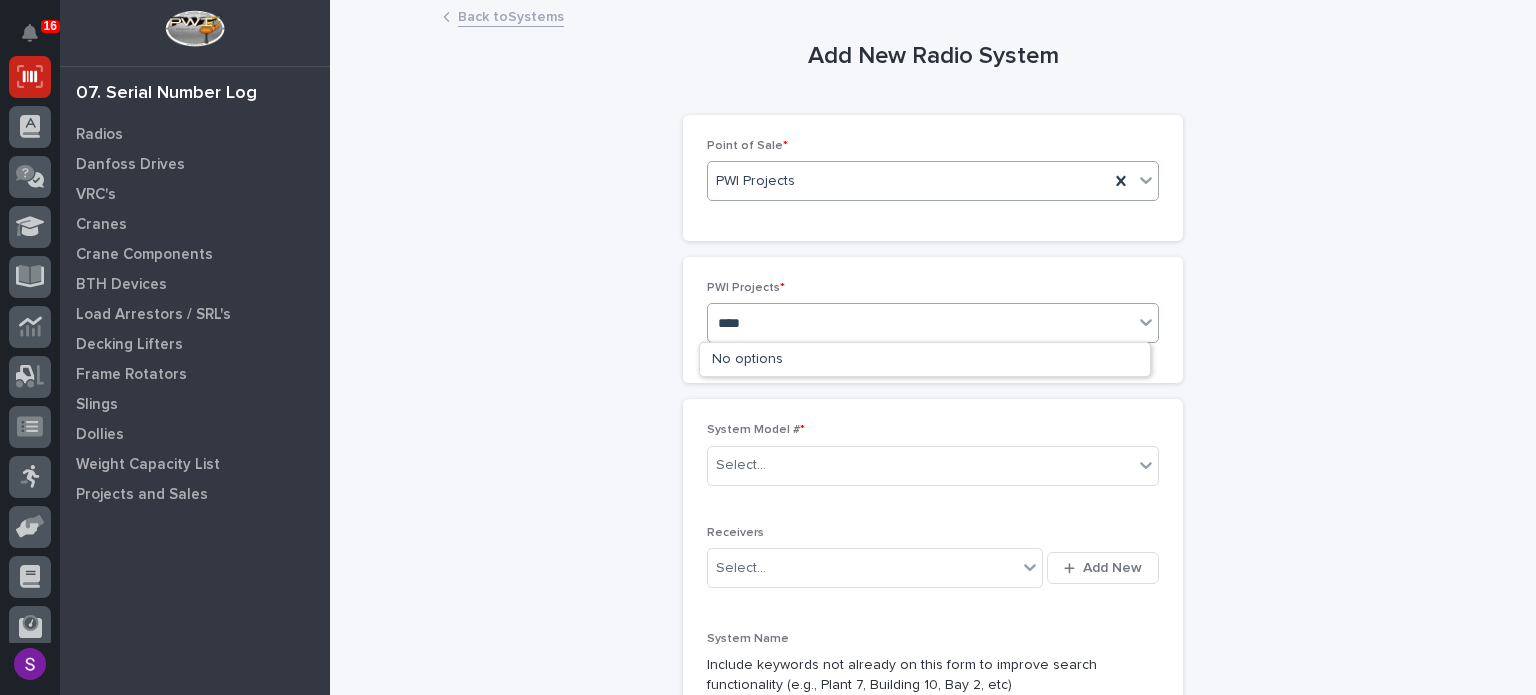 type on "*****" 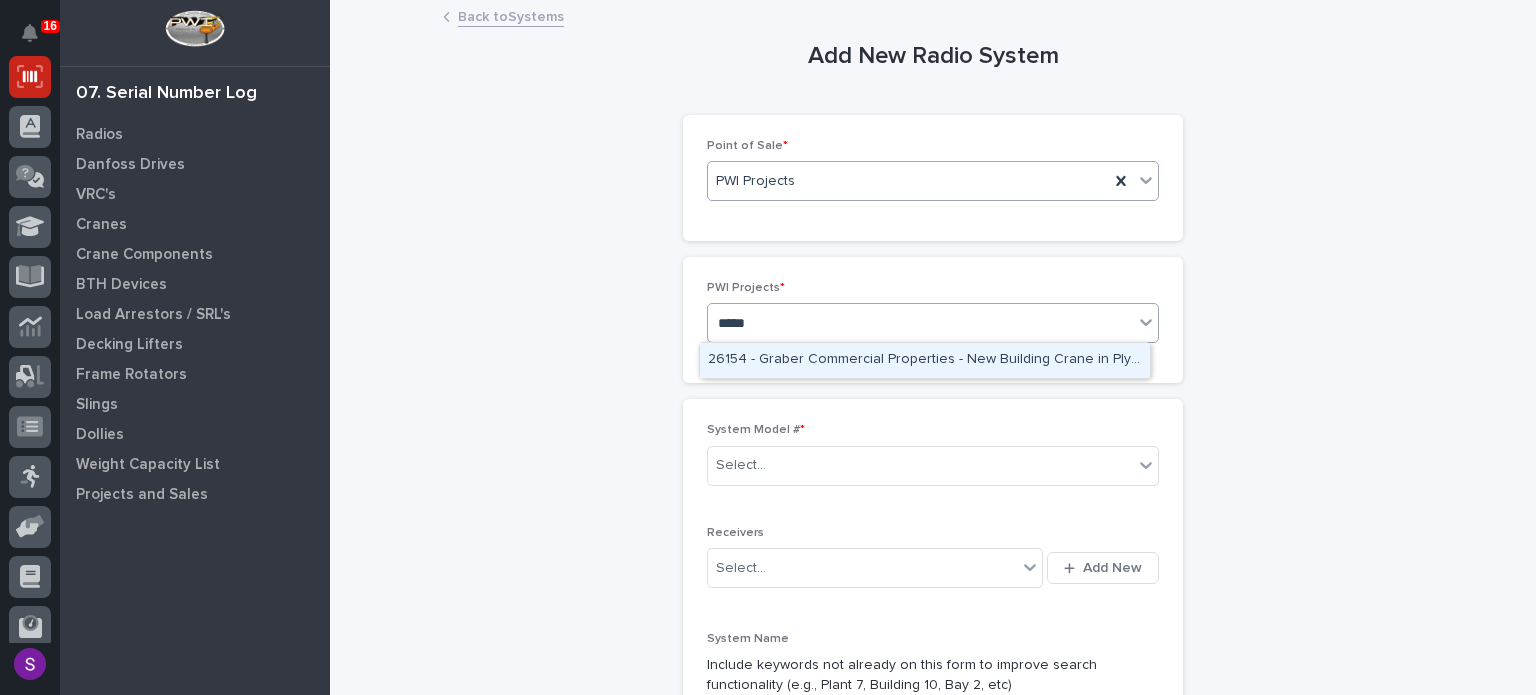 type 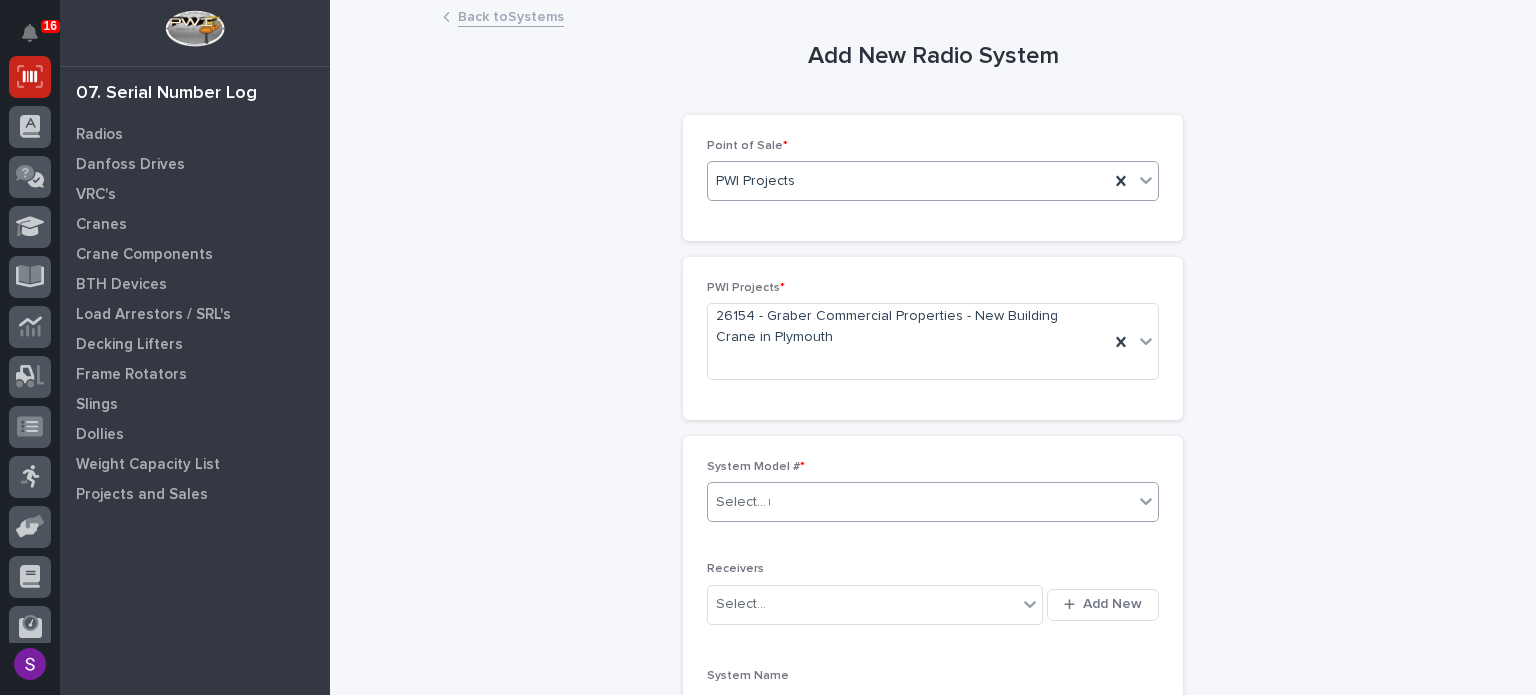 type on "**" 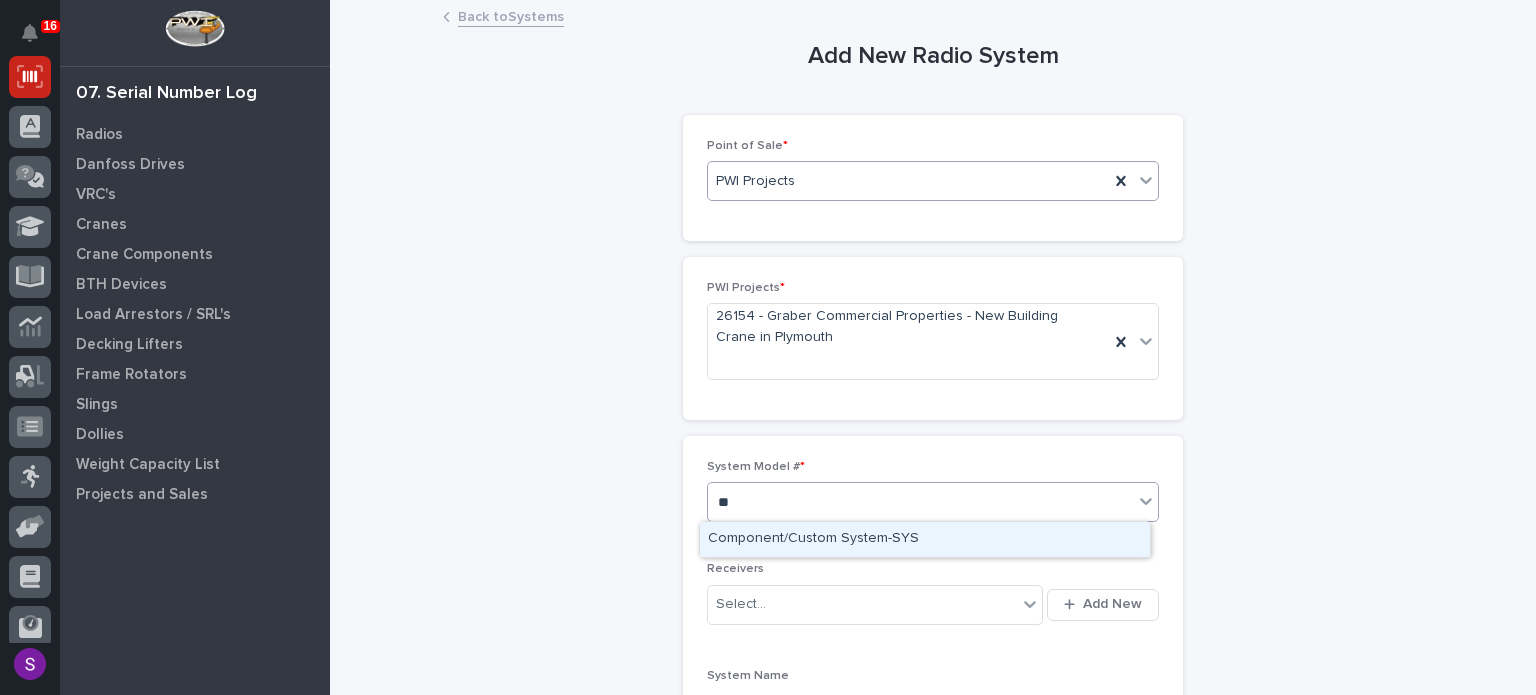 type 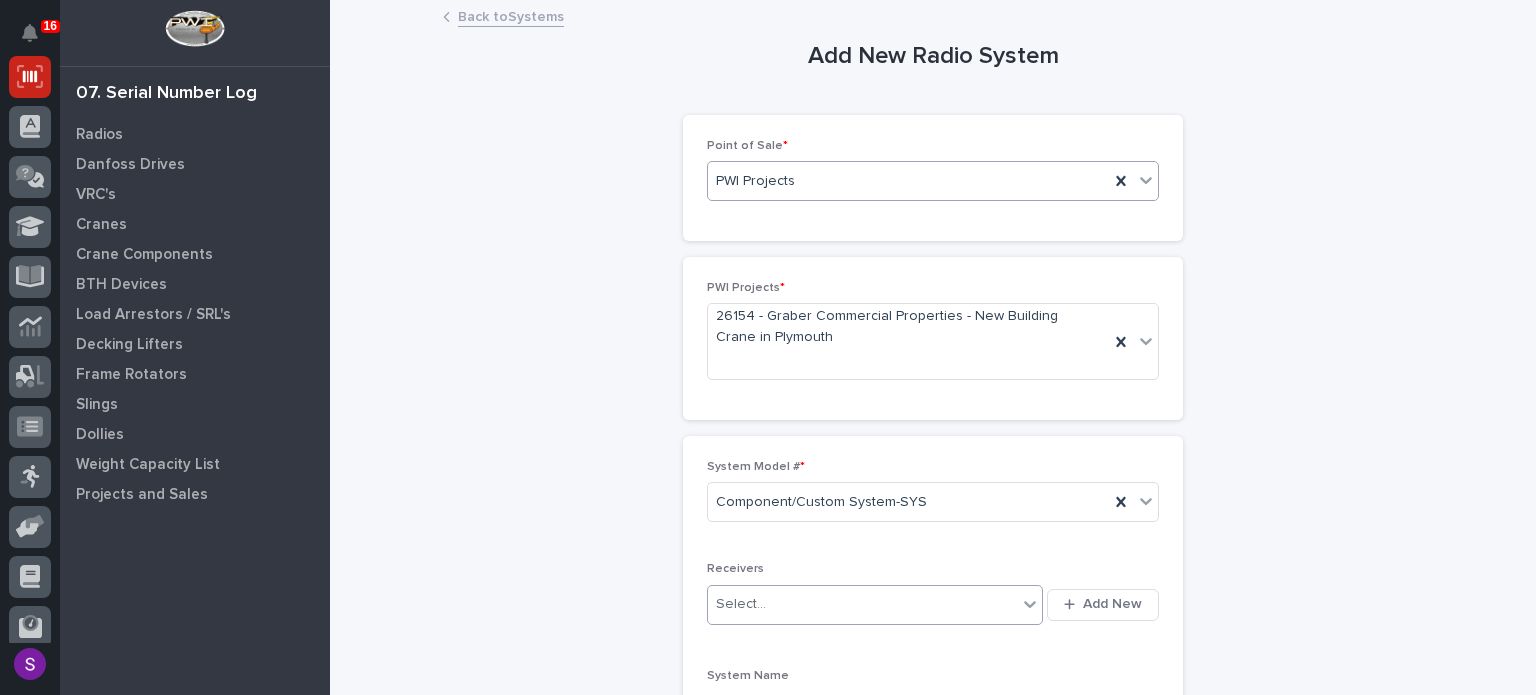 type 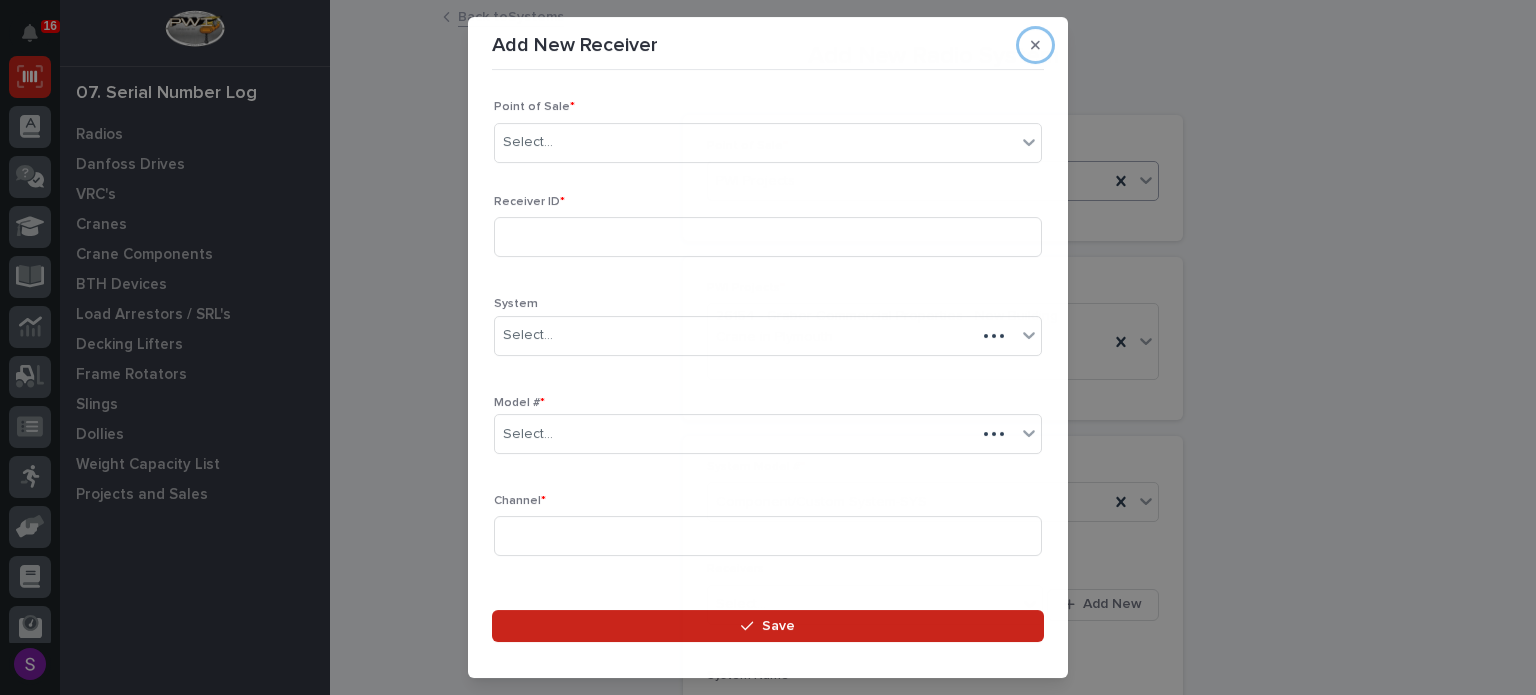 type 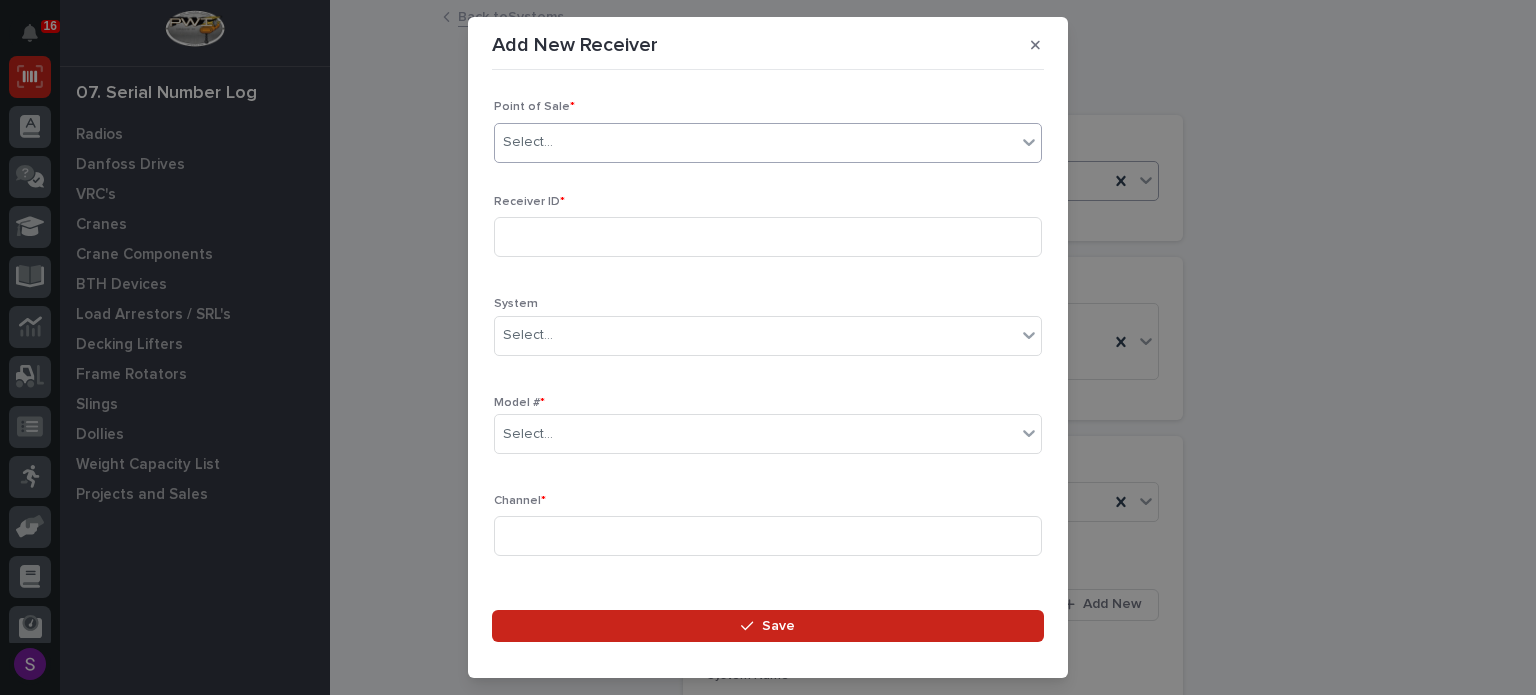type on "*" 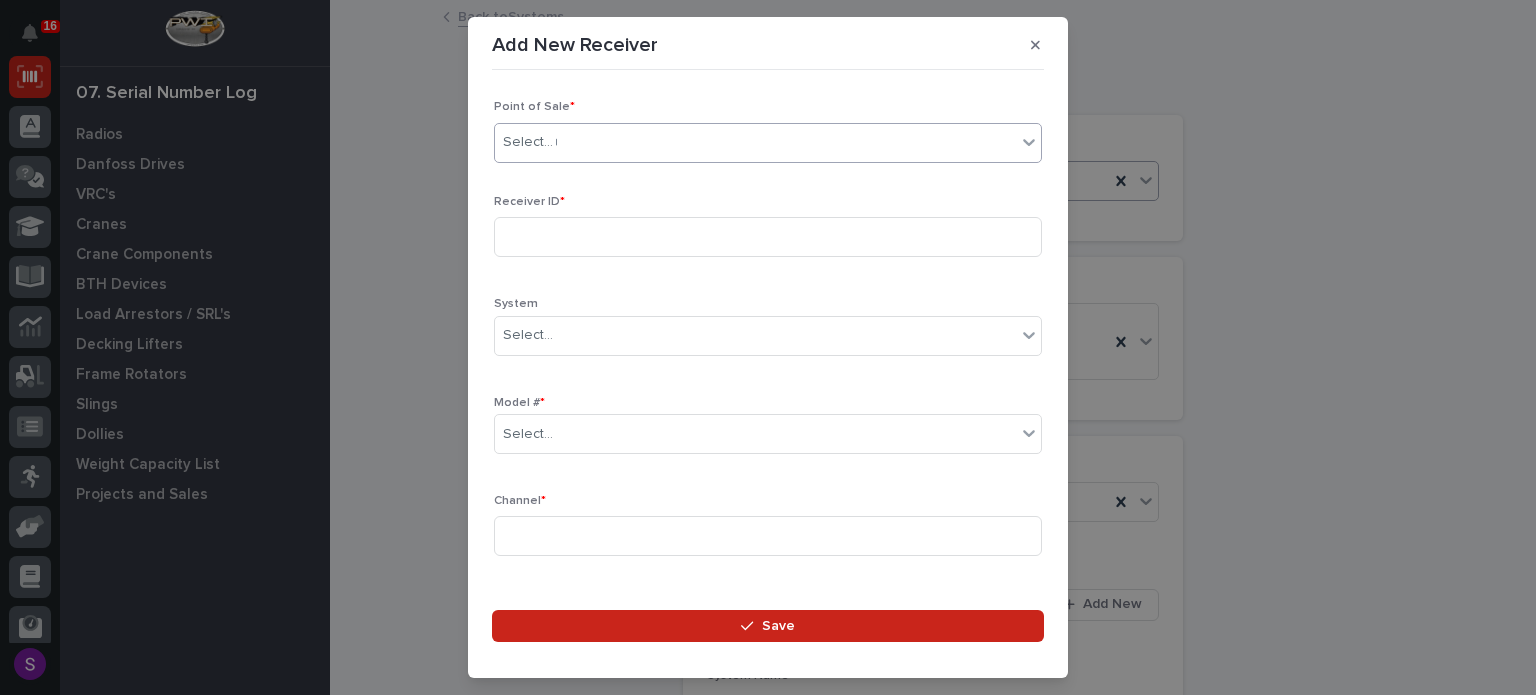 type 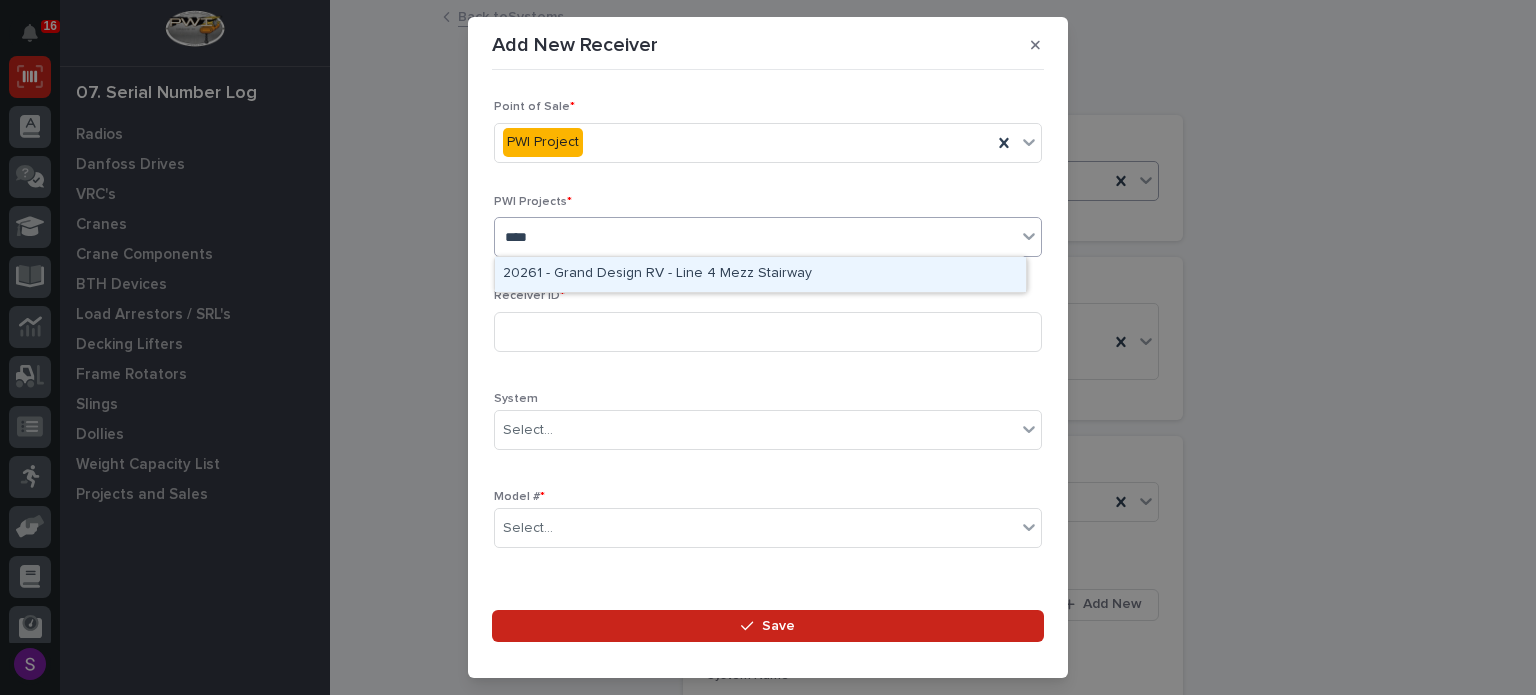 type on "*****" 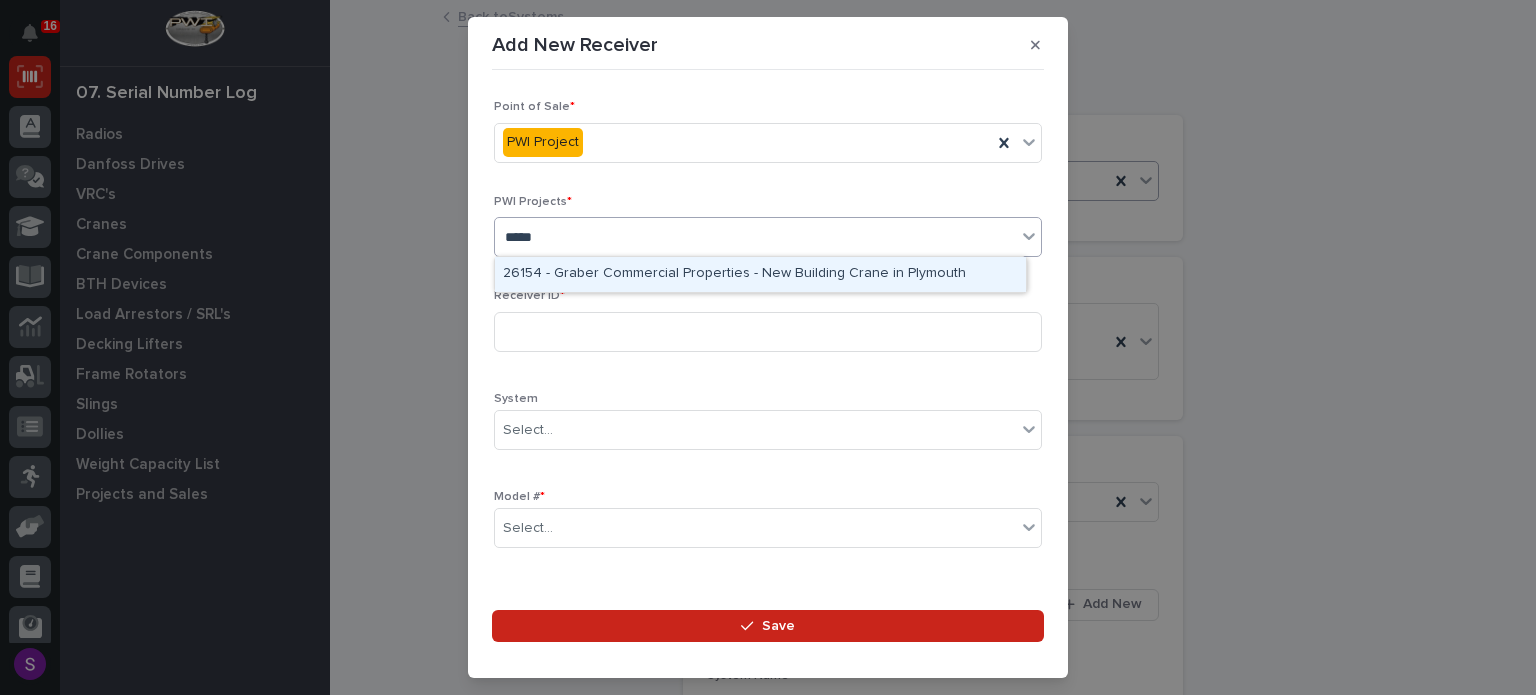 type 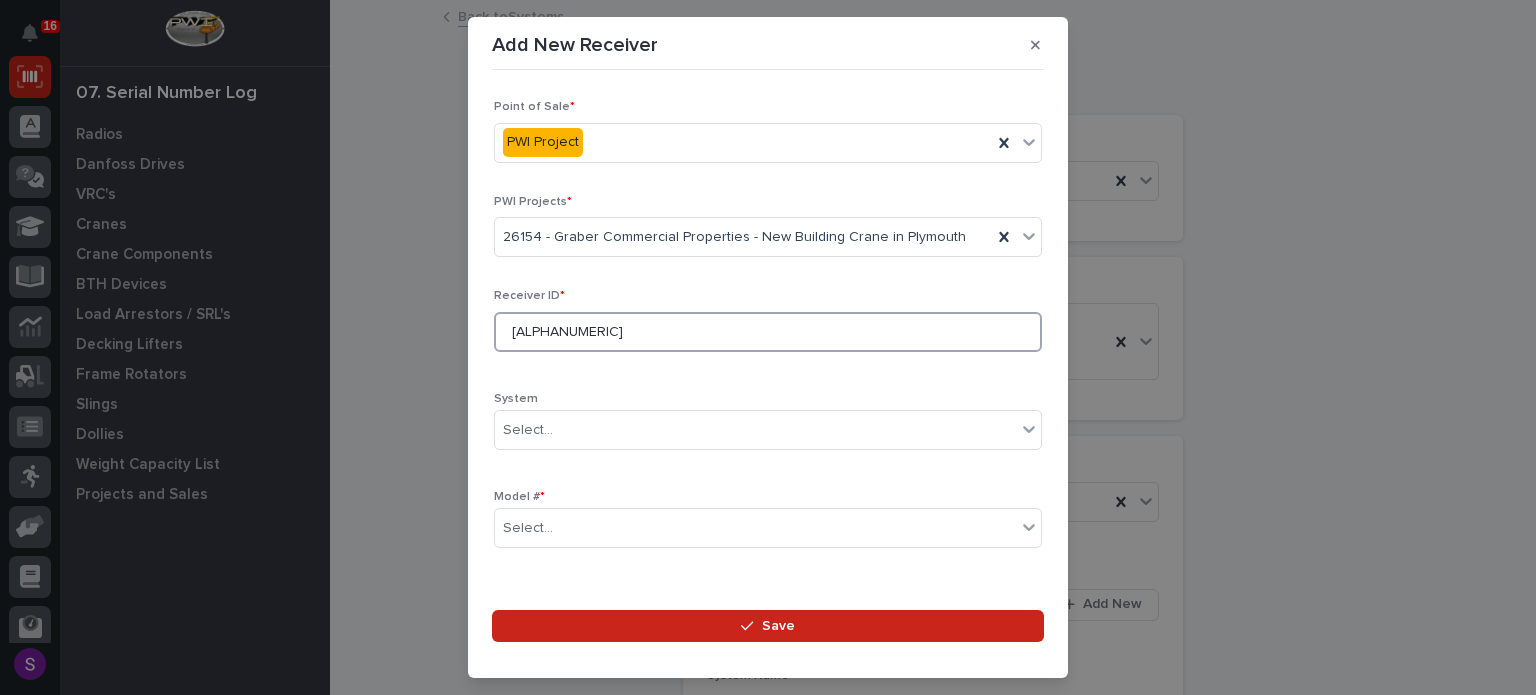 type on "9200223C" 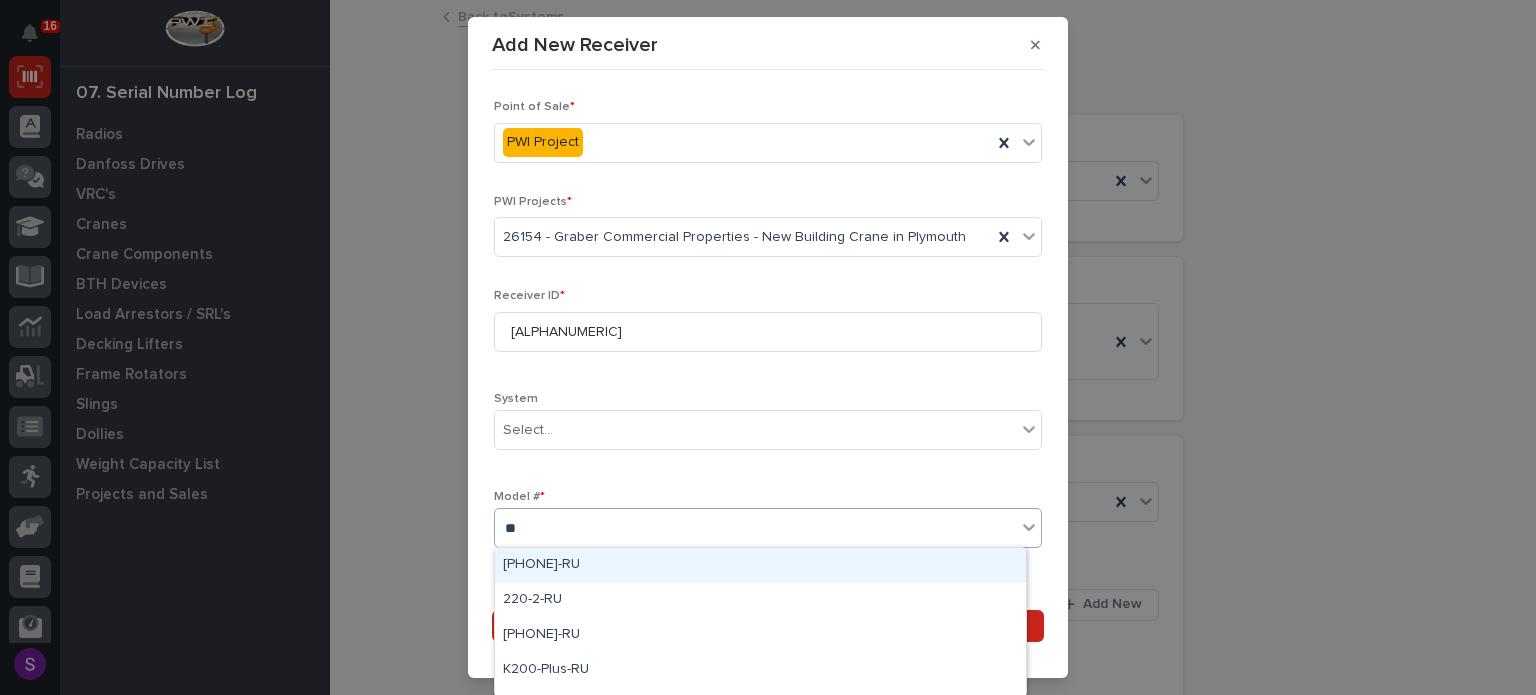 type on "***" 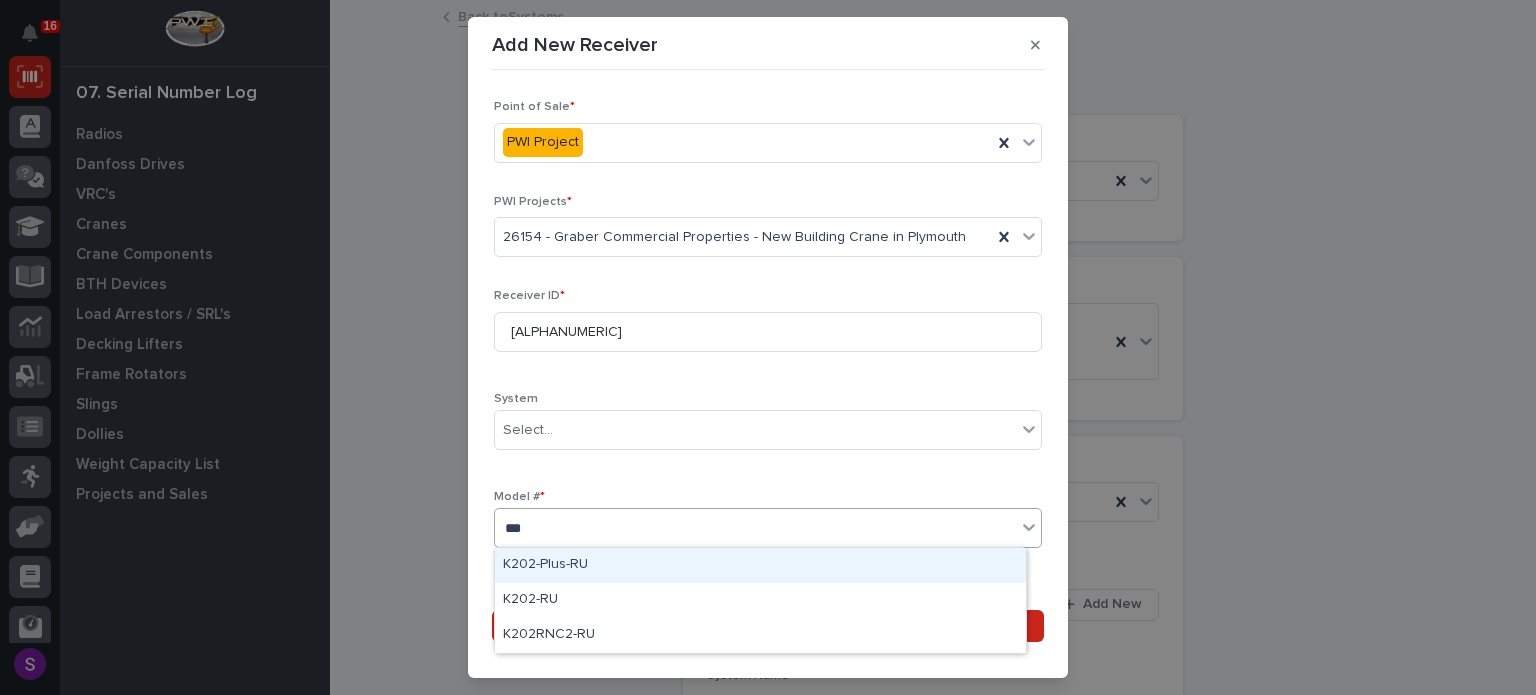 type 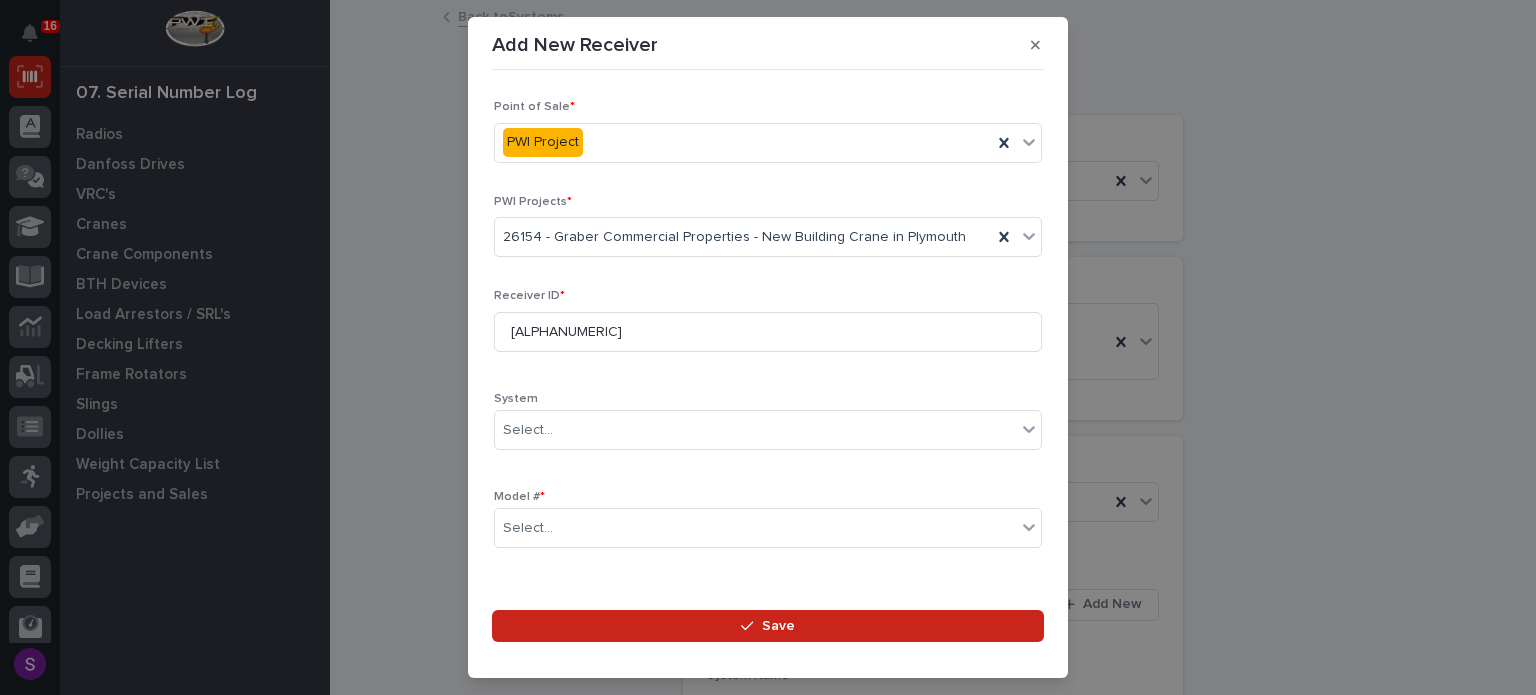 scroll, scrollTop: 296, scrollLeft: 0, axis: vertical 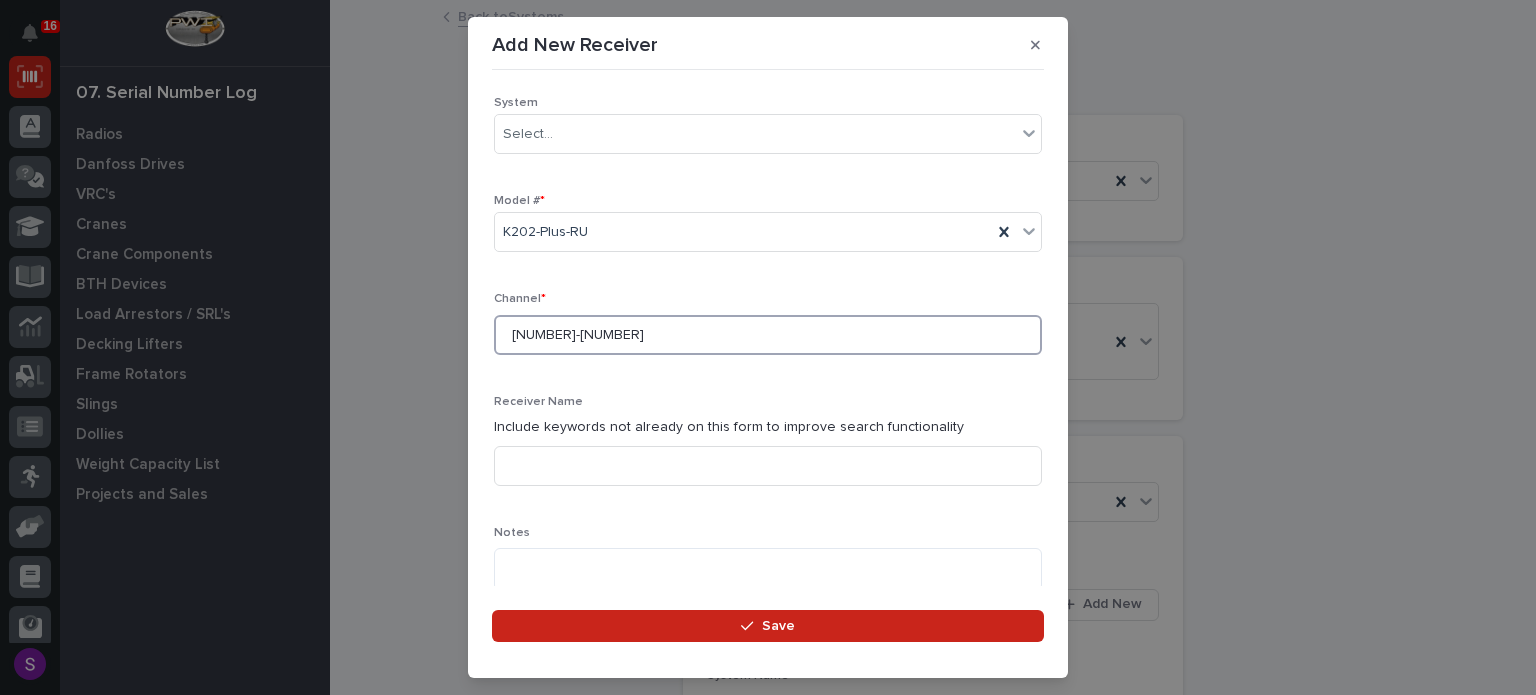 type on "596-716" 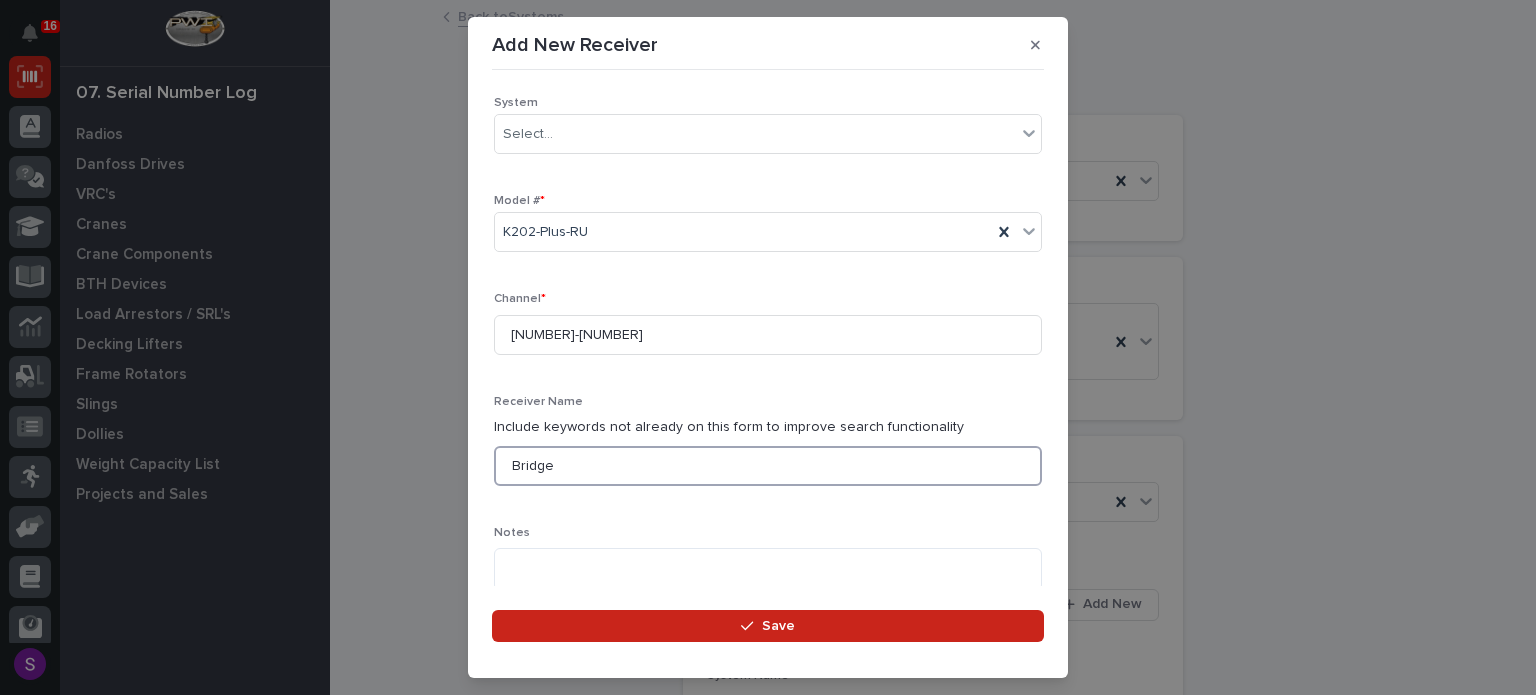 type on "Bridge" 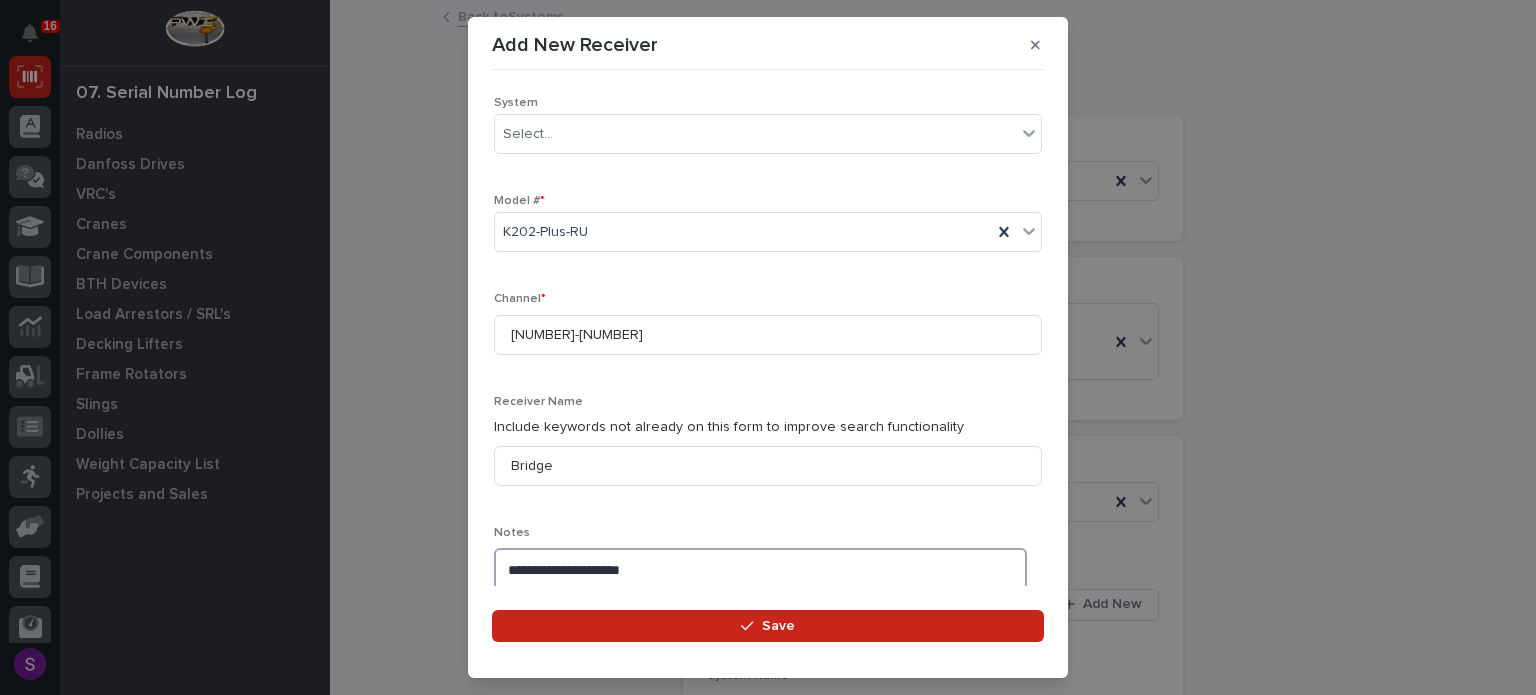 type on "**********" 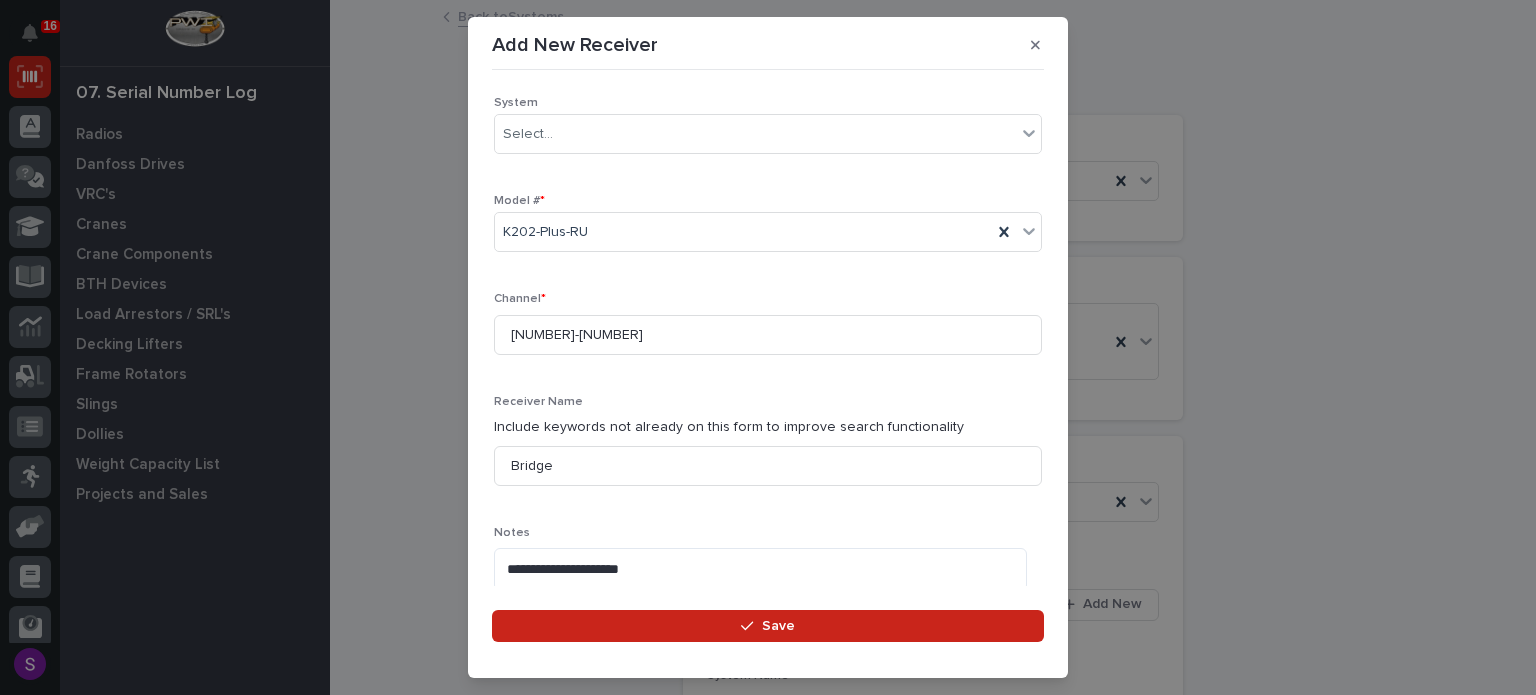 scroll, scrollTop: 636, scrollLeft: 0, axis: vertical 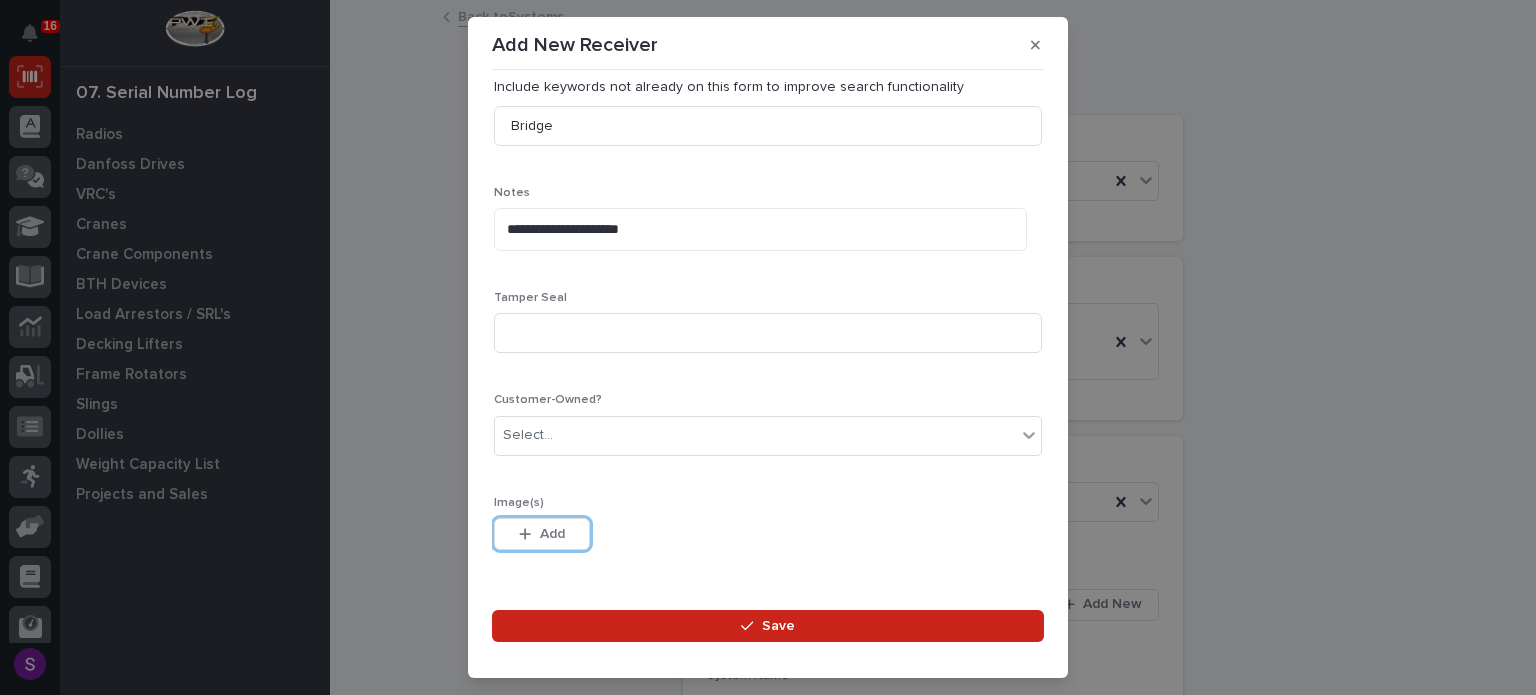 type 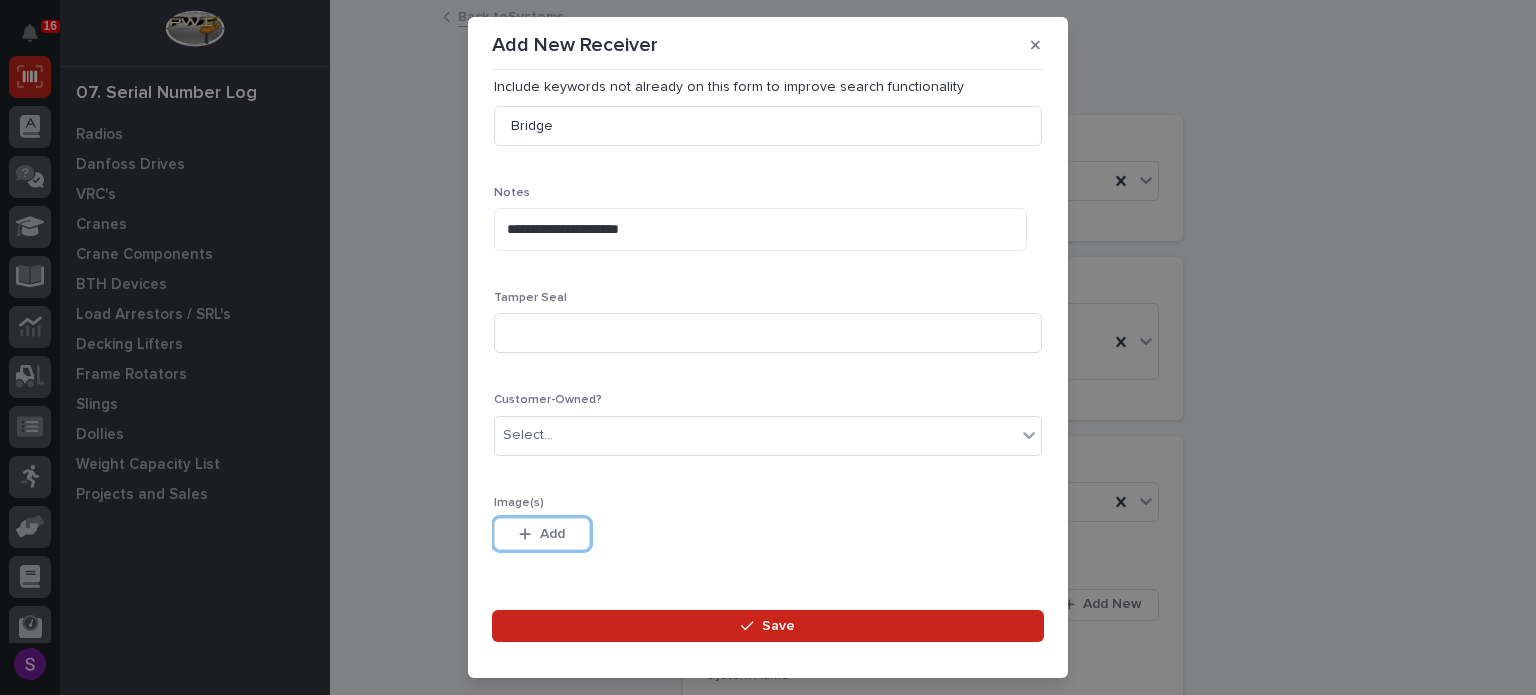type 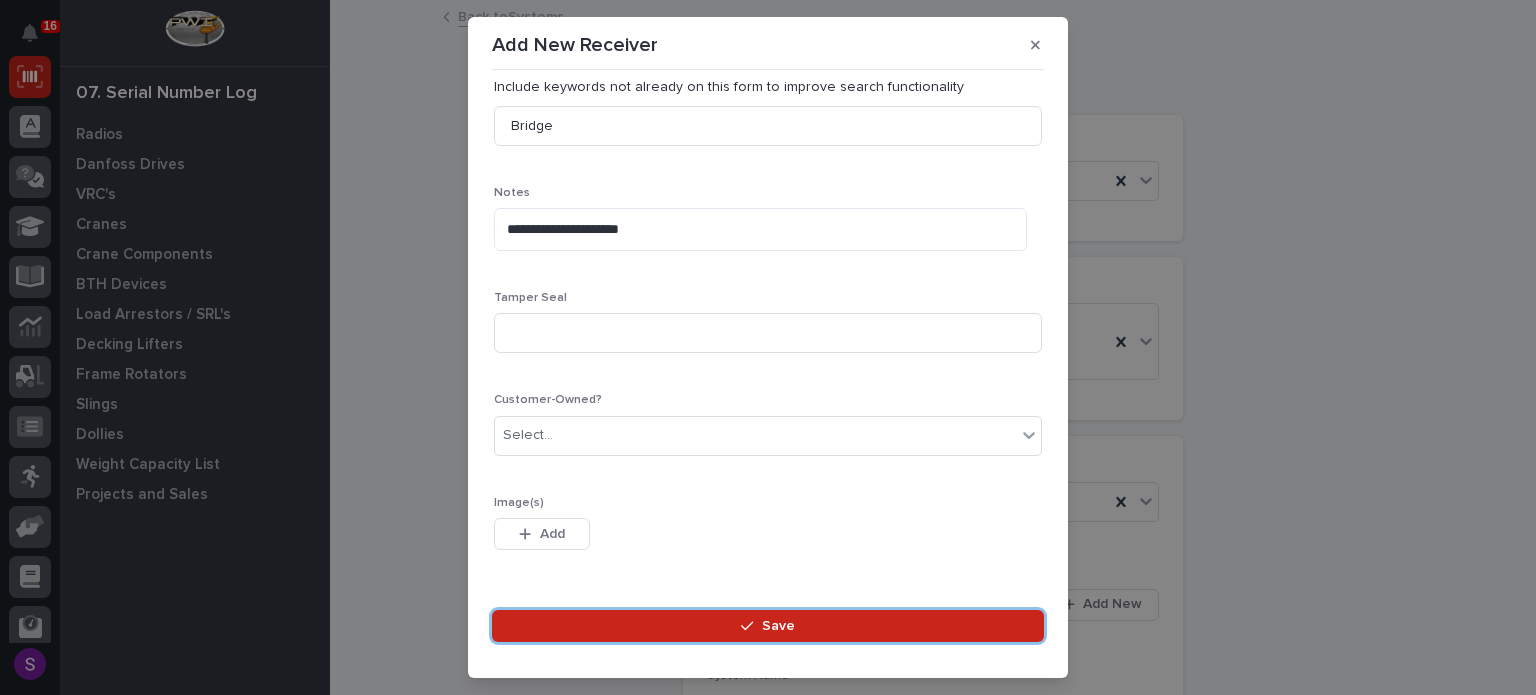 click on "Save" at bounding box center [768, 626] 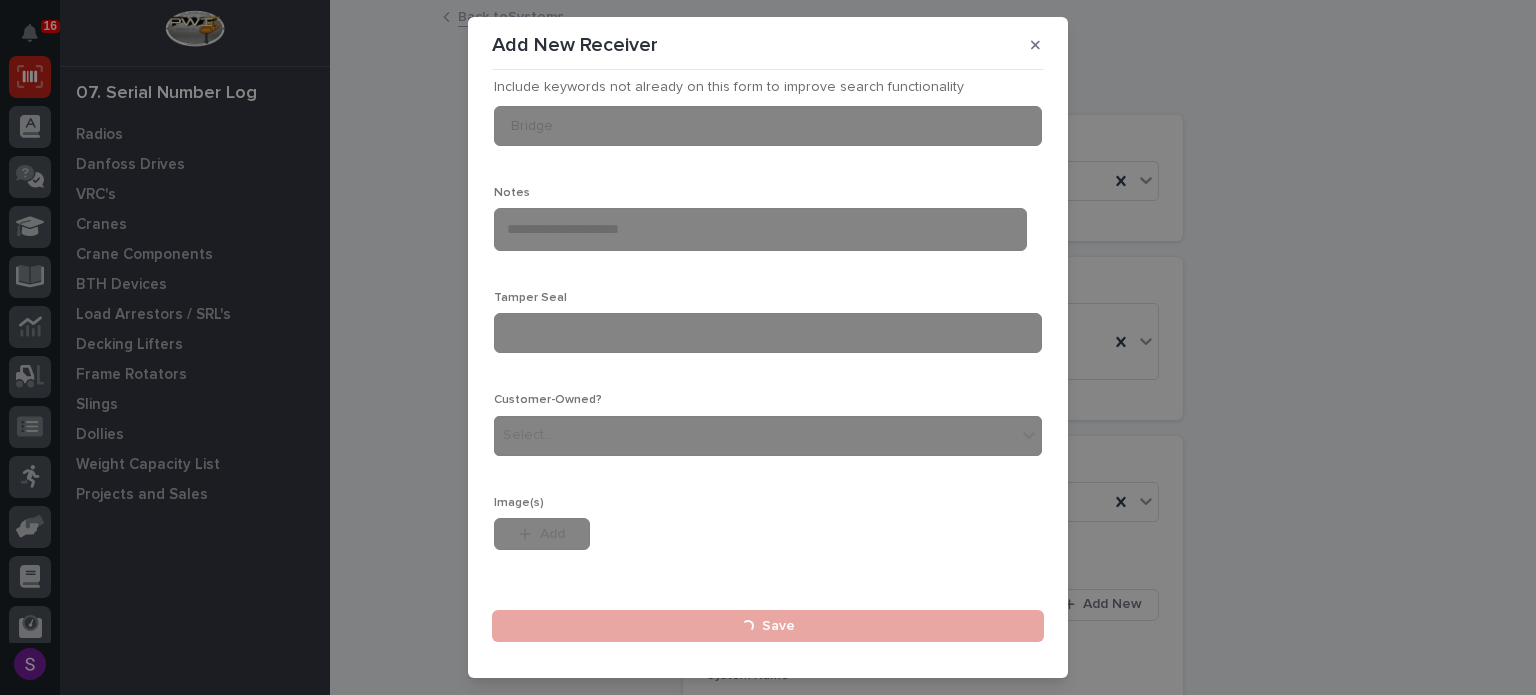 type 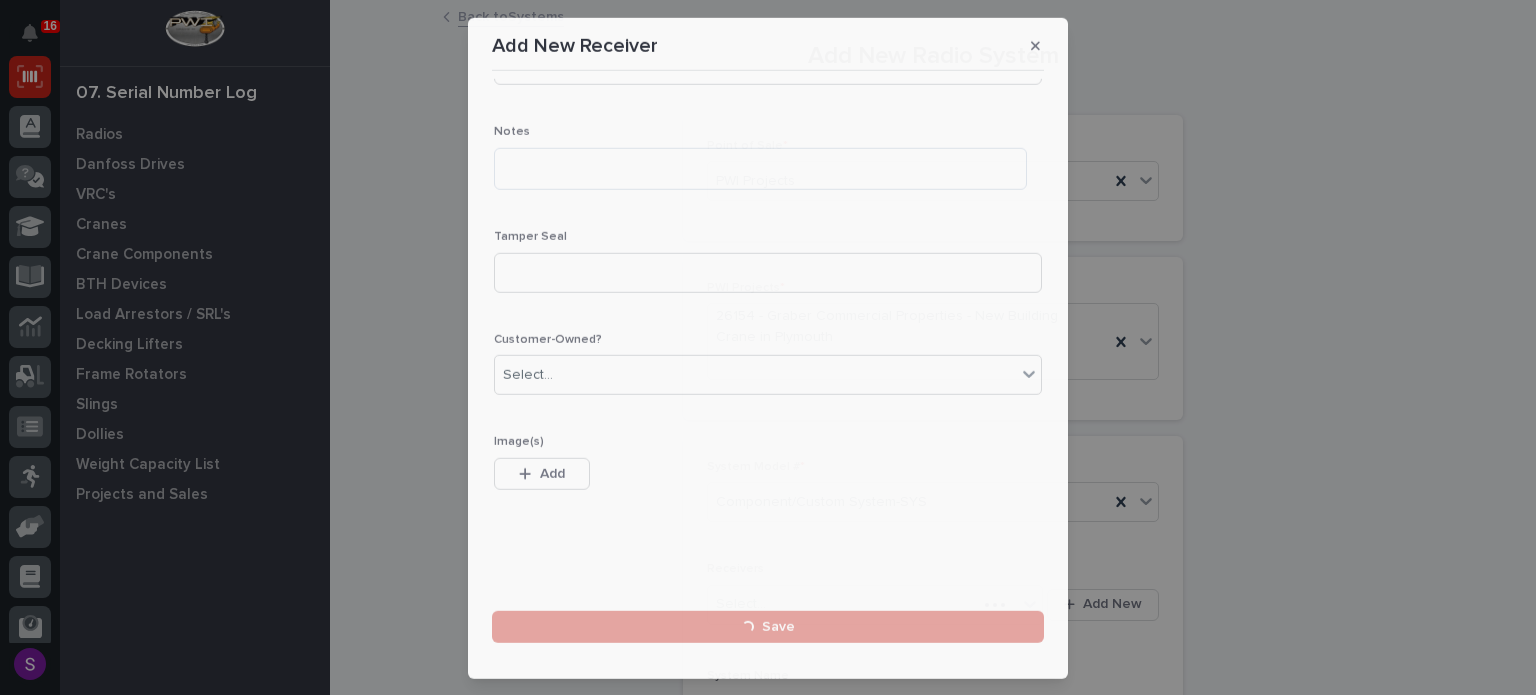 scroll, scrollTop: 0, scrollLeft: 0, axis: both 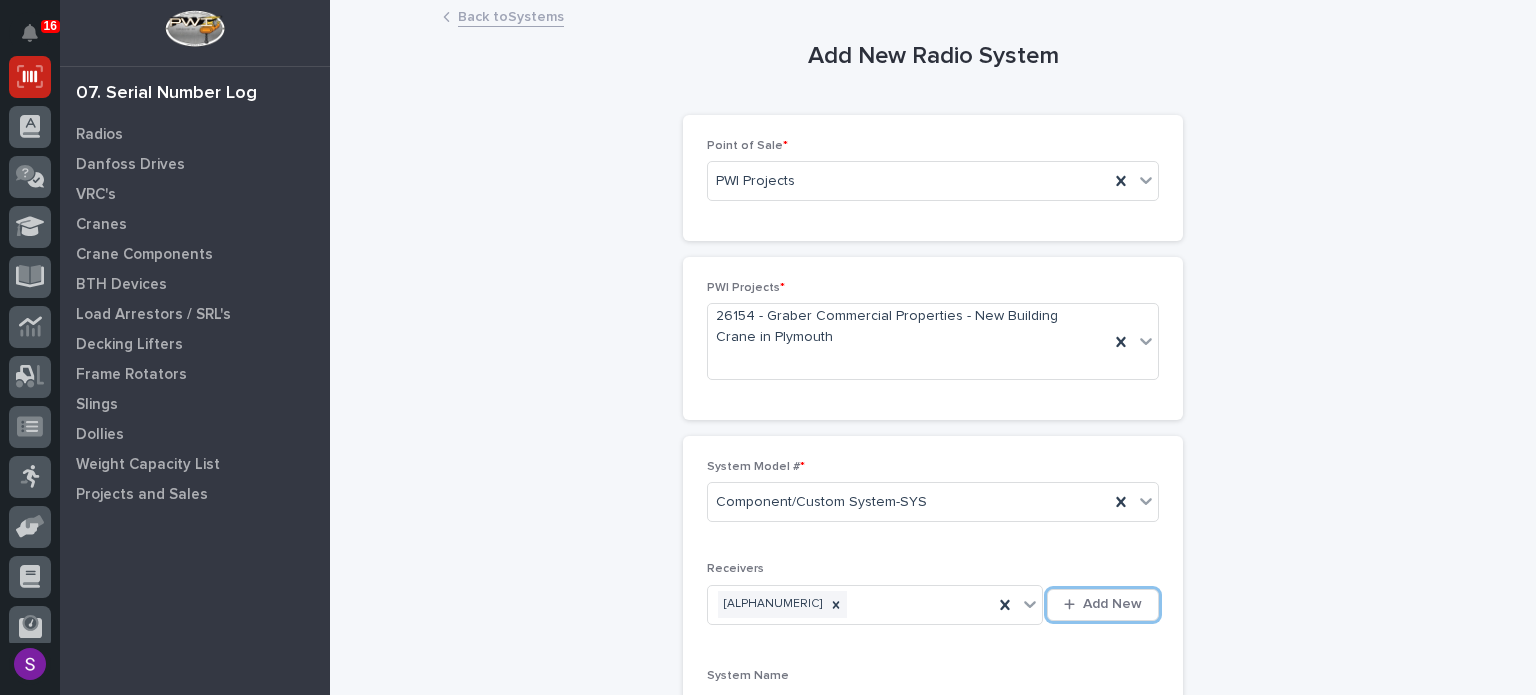 click on "Add New" at bounding box center (1103, 605) 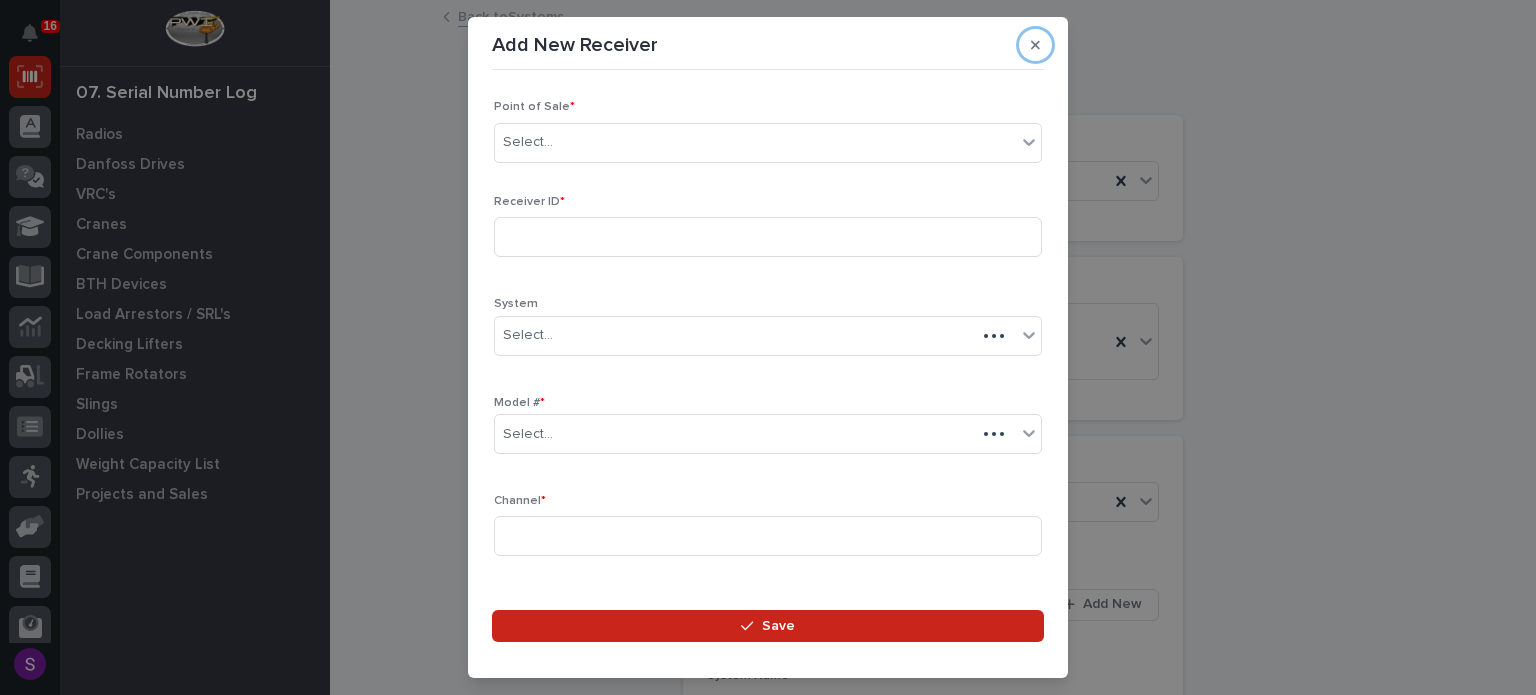 type 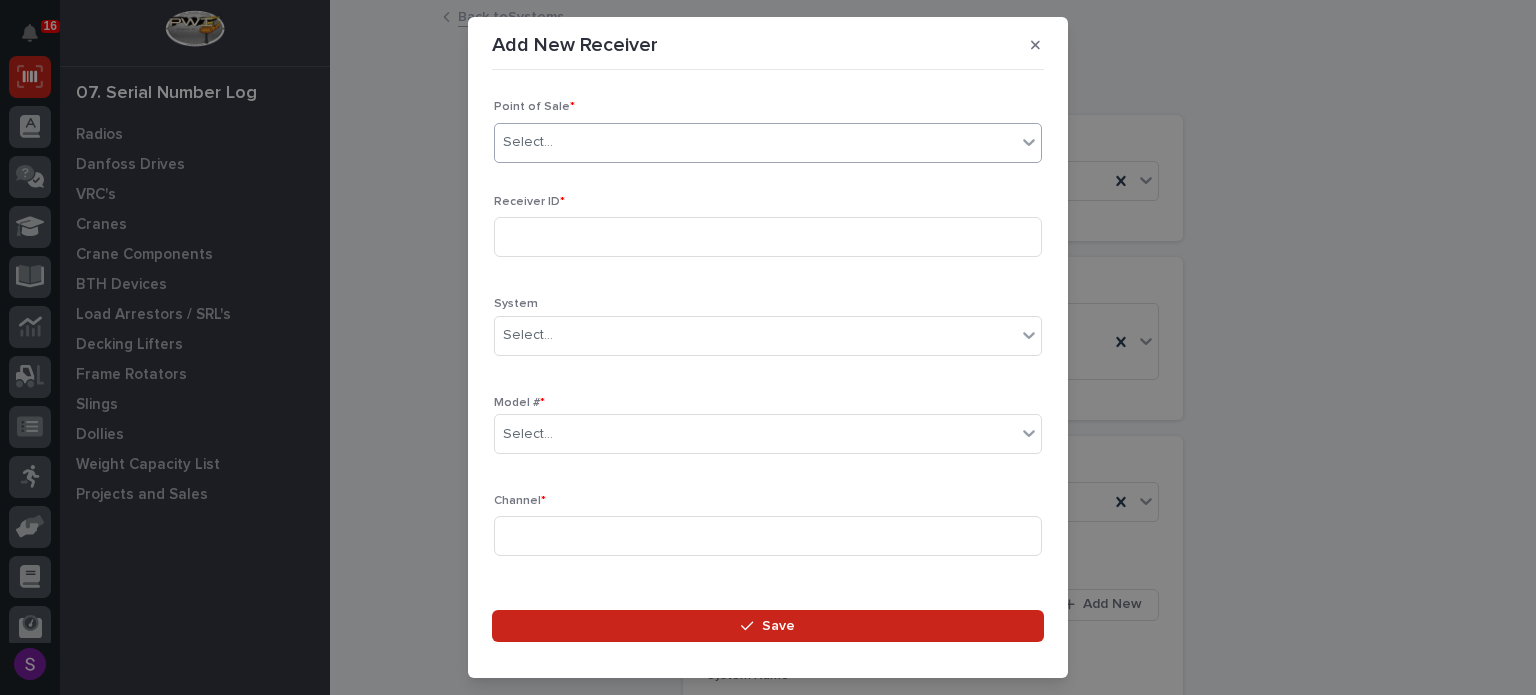 type on "*" 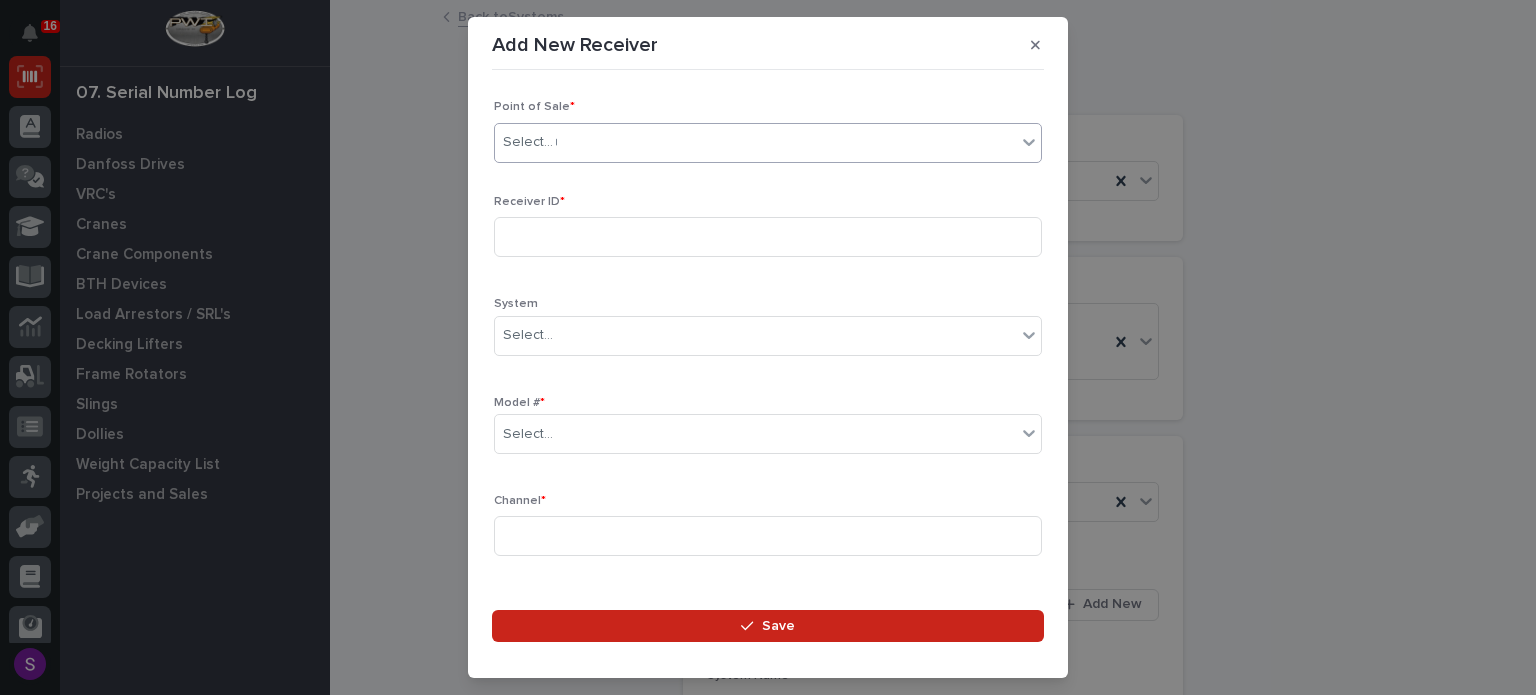 type 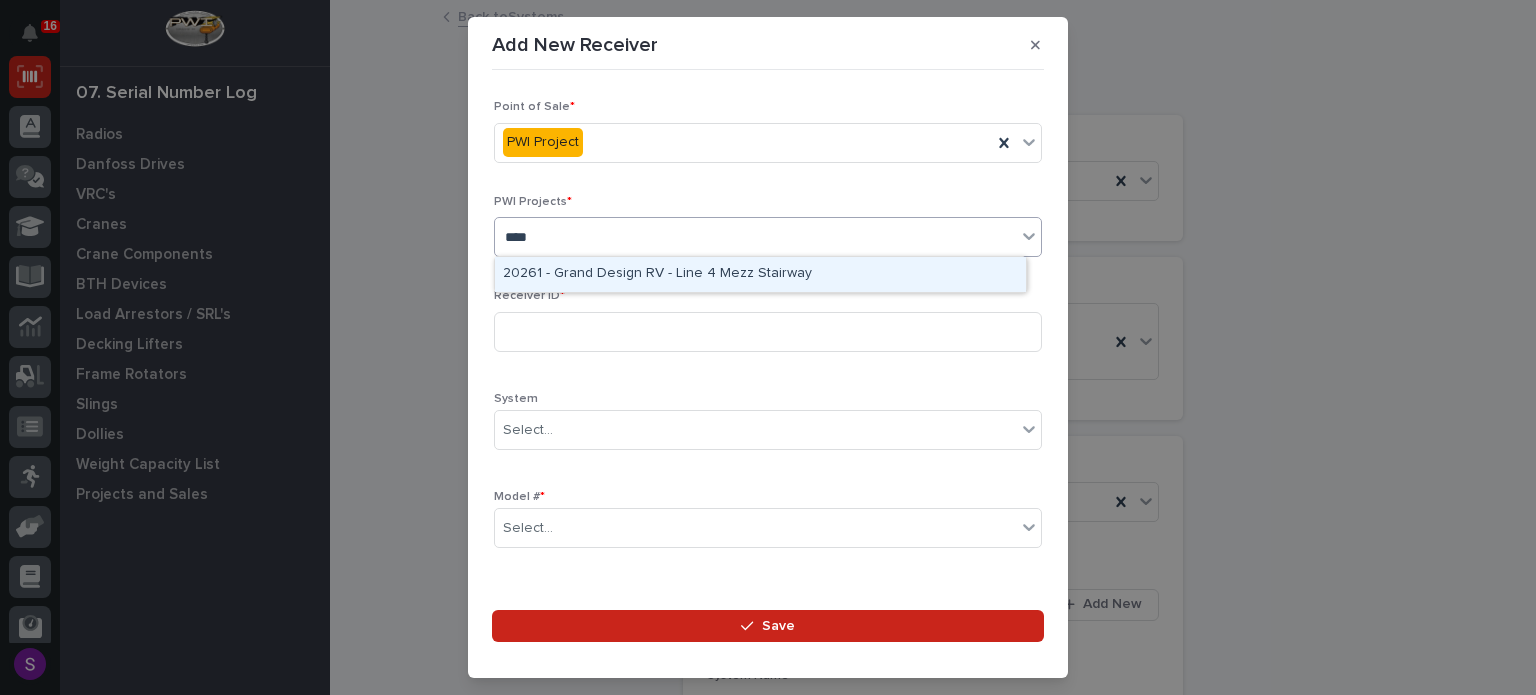 type on "*****" 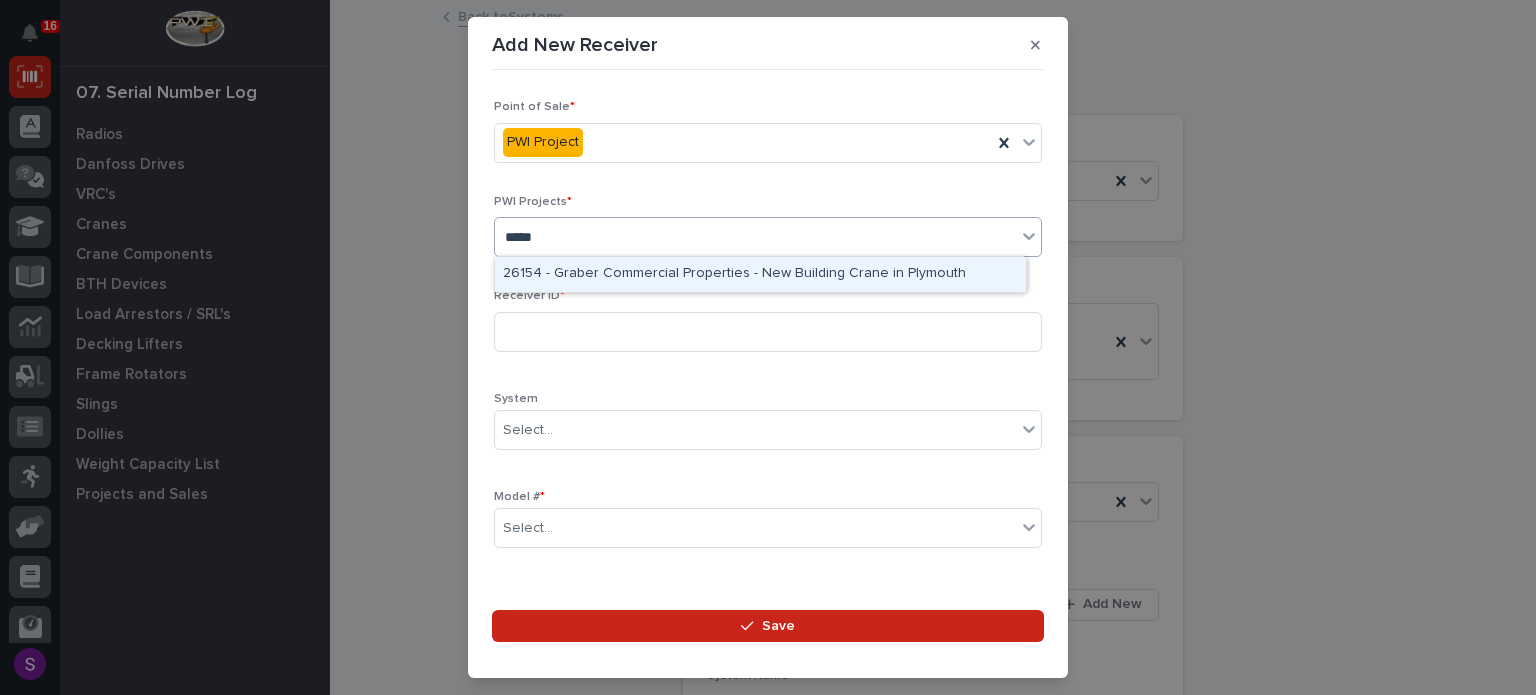 type 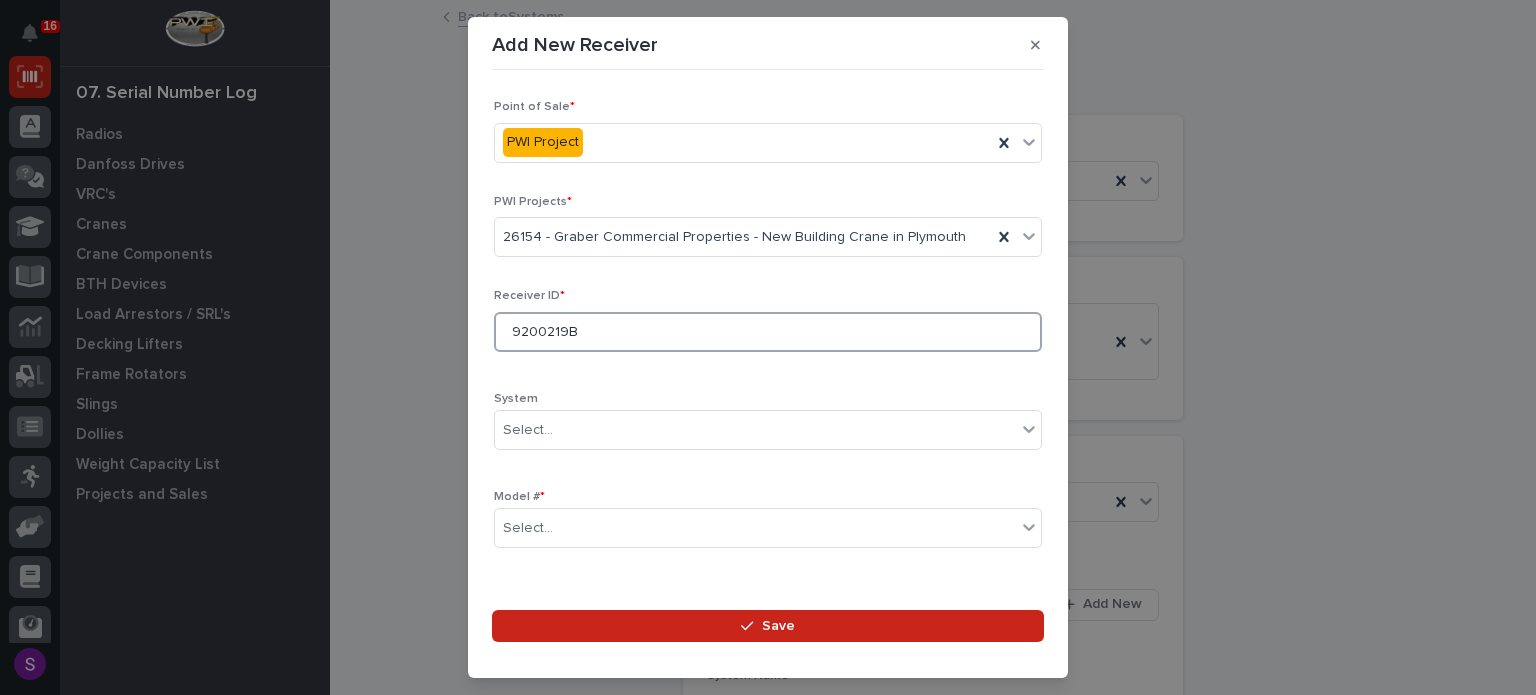 type on "9200219B" 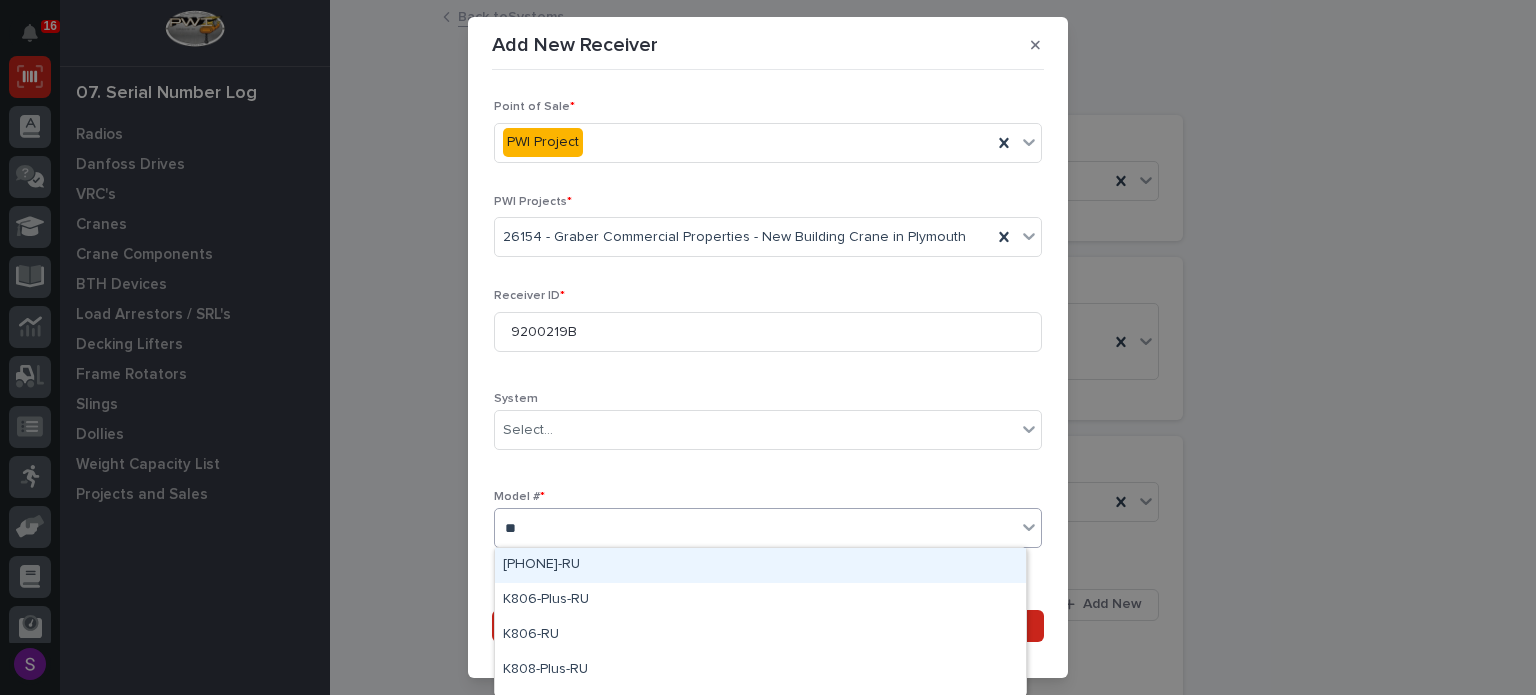 type on "***" 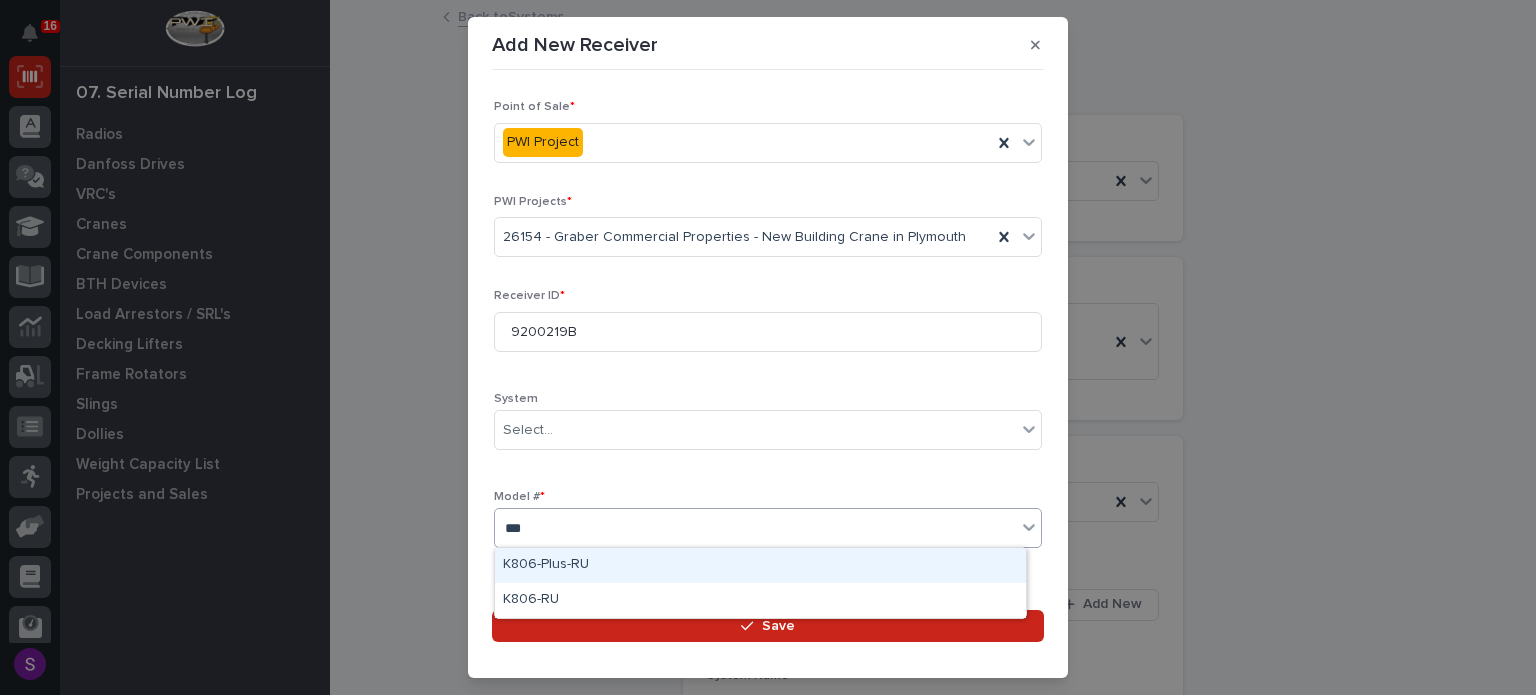 type 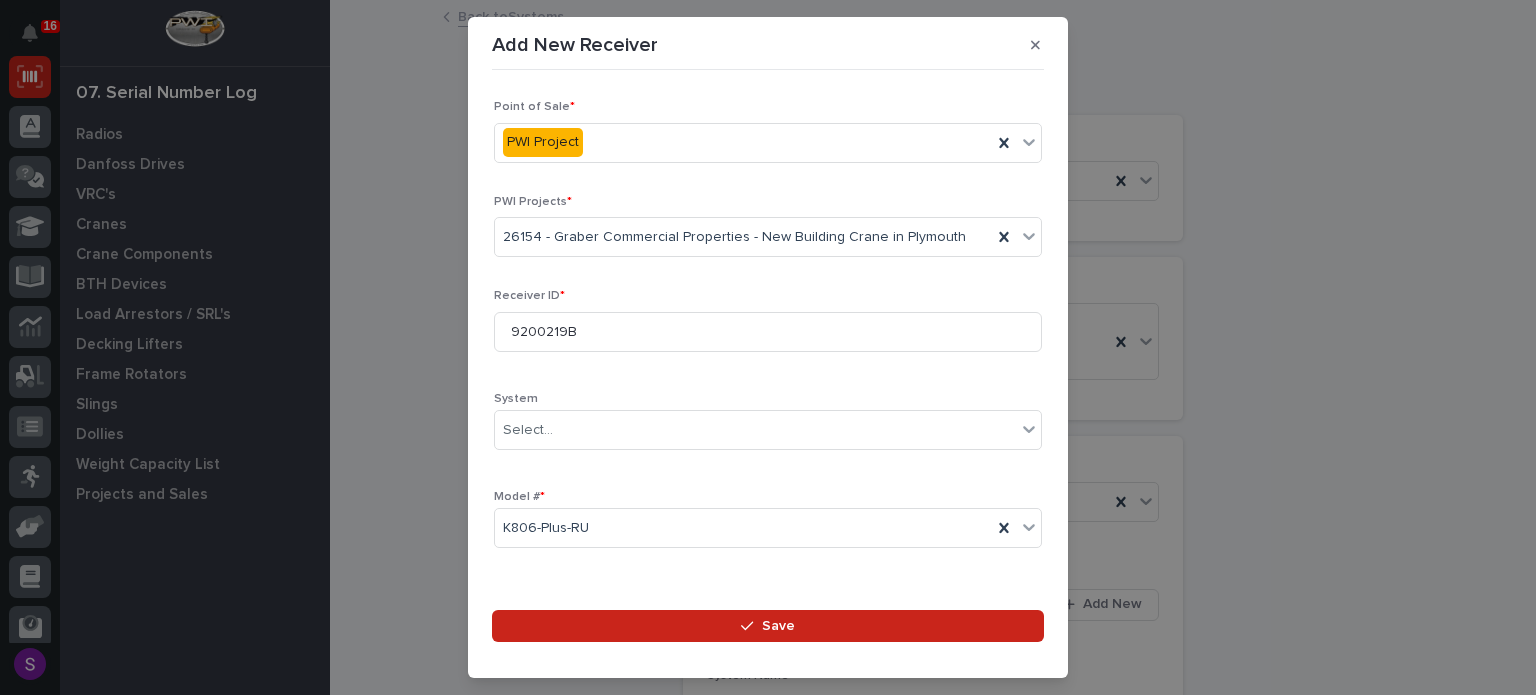 scroll, scrollTop: 296, scrollLeft: 0, axis: vertical 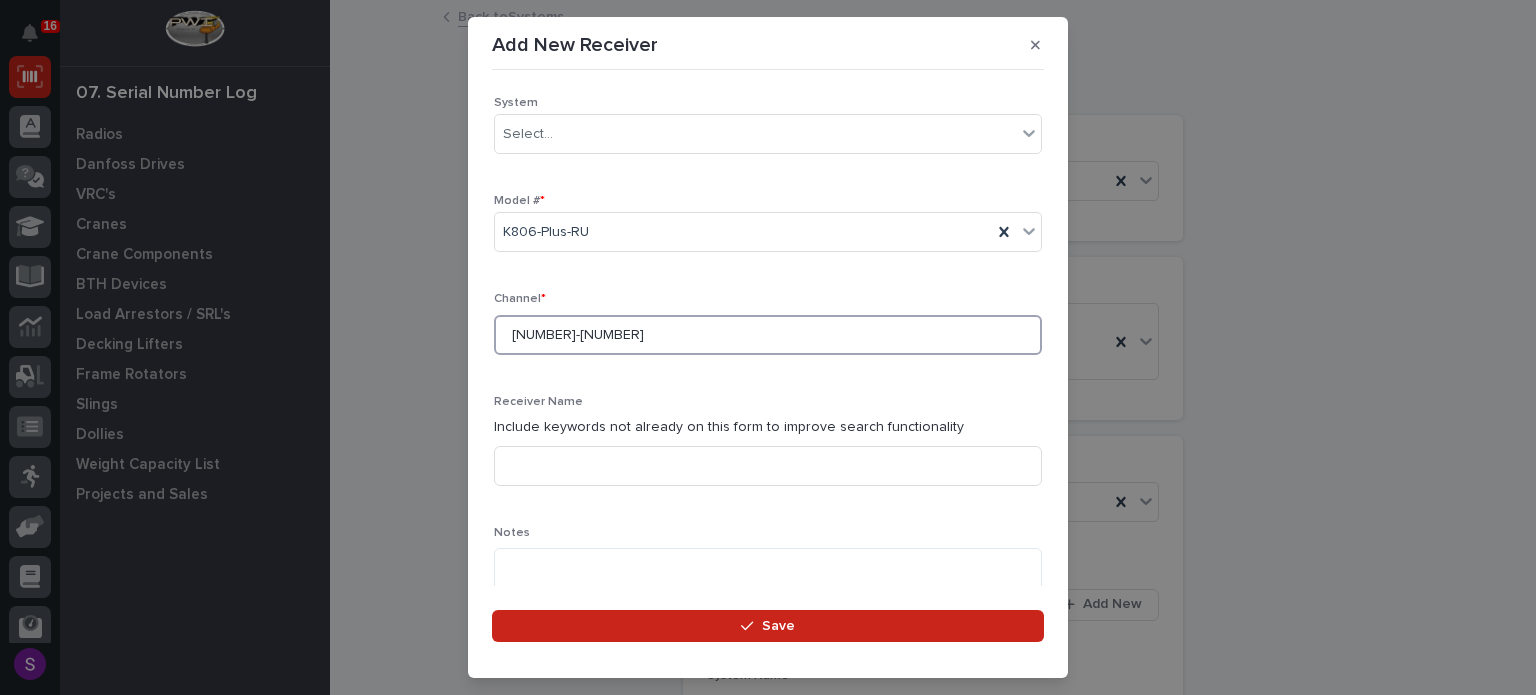 type on "586-651" 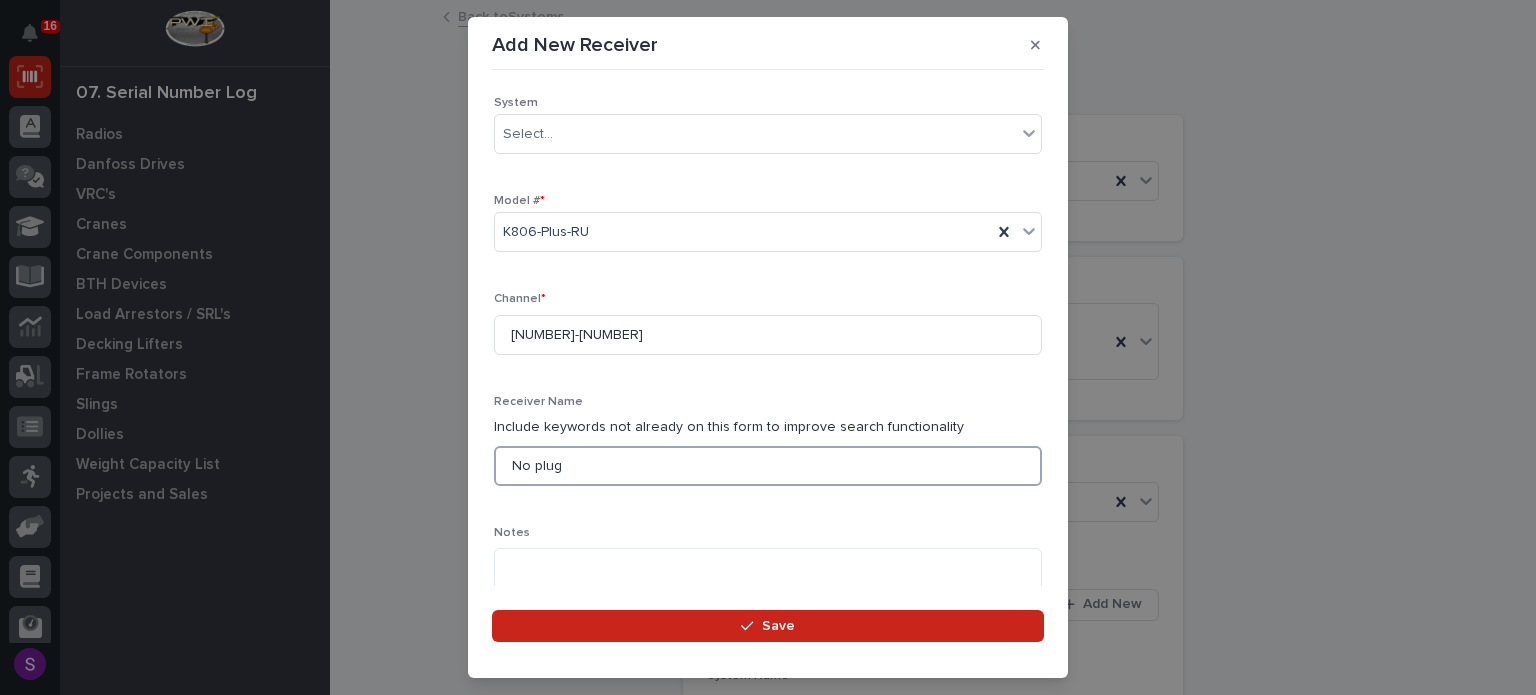 drag, startPoint x: 620, startPoint y: 471, endPoint x: 364, endPoint y: 474, distance: 256.01758 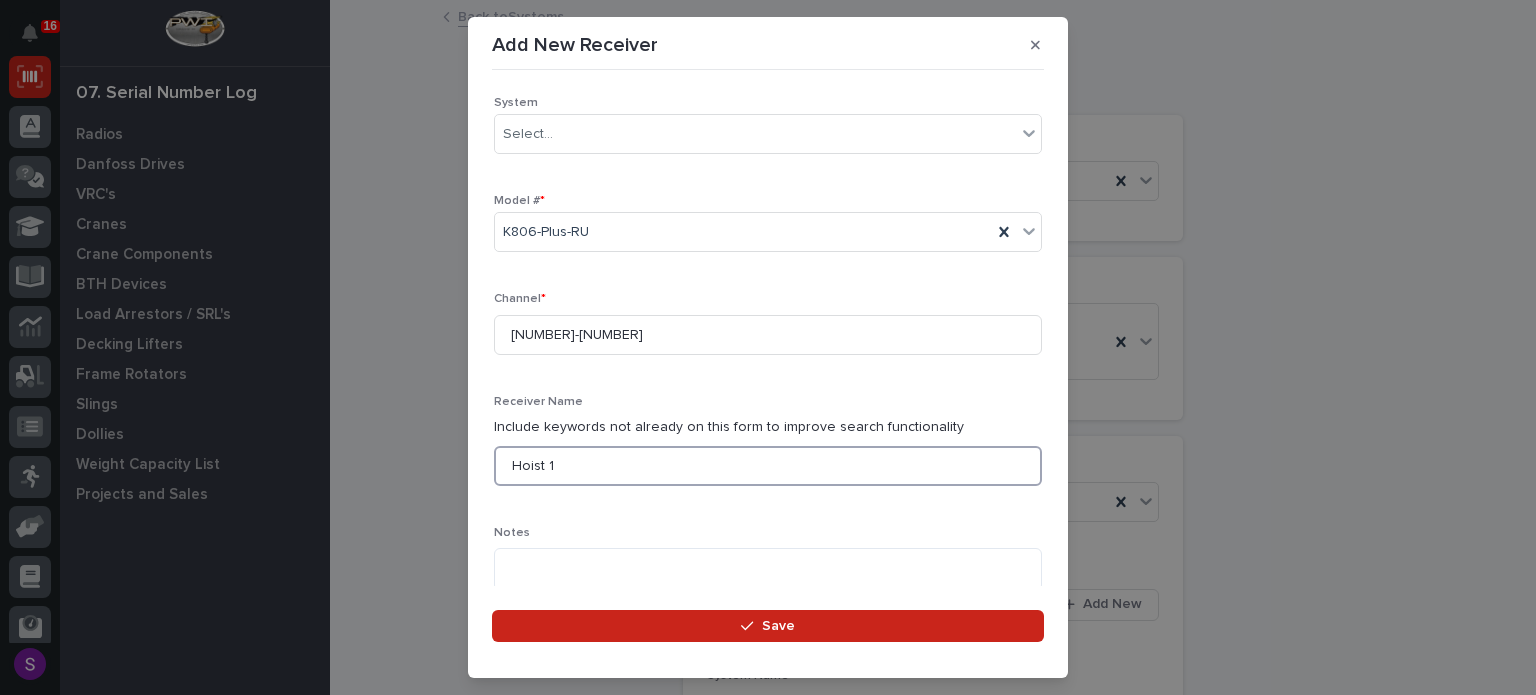 type on "Hoist 1" 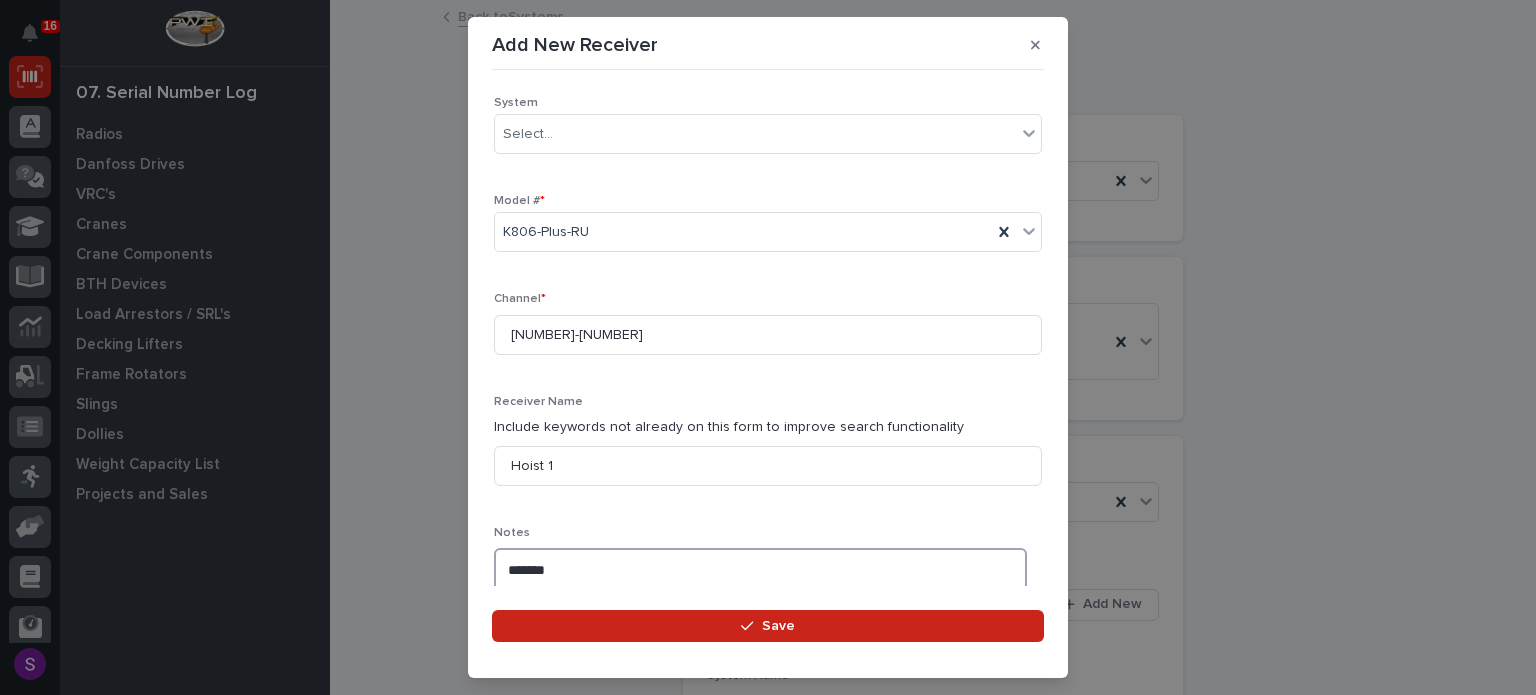 type on "*******" 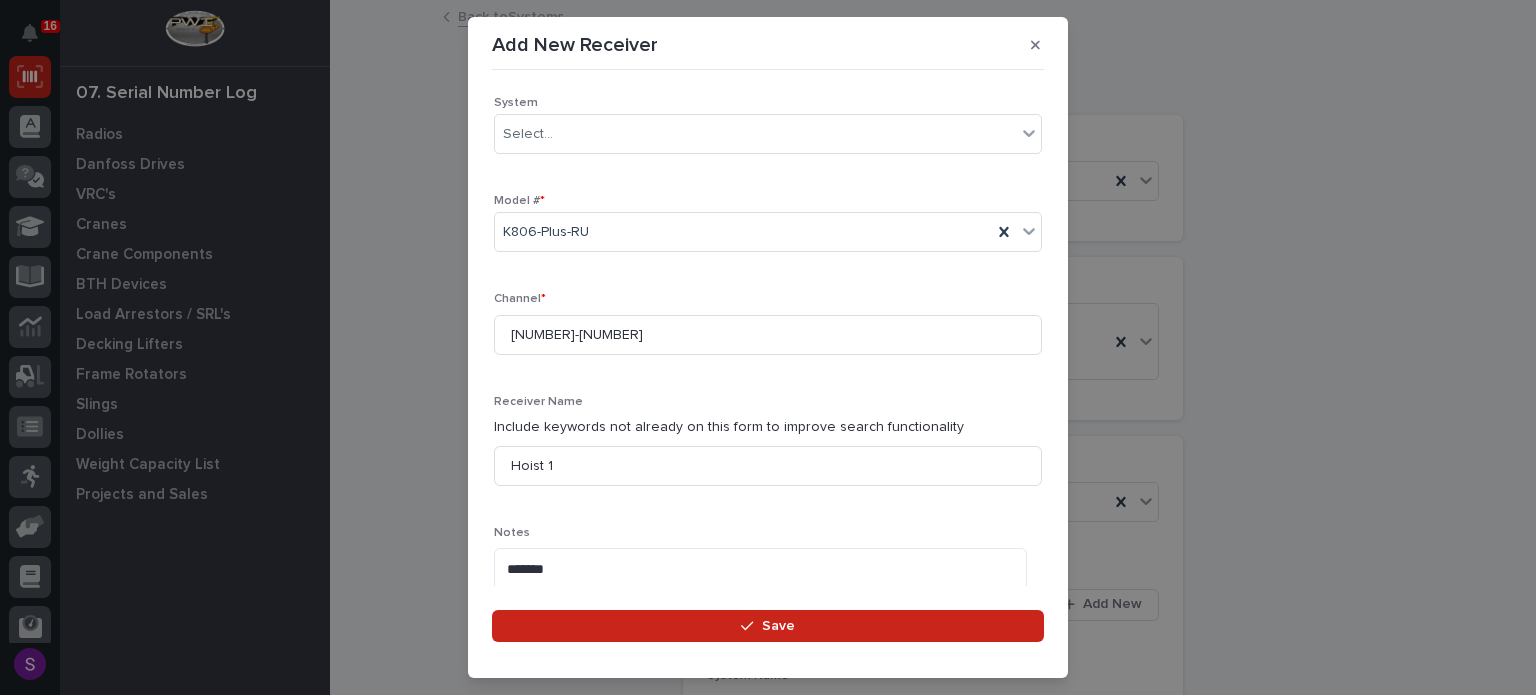 scroll, scrollTop: 636, scrollLeft: 0, axis: vertical 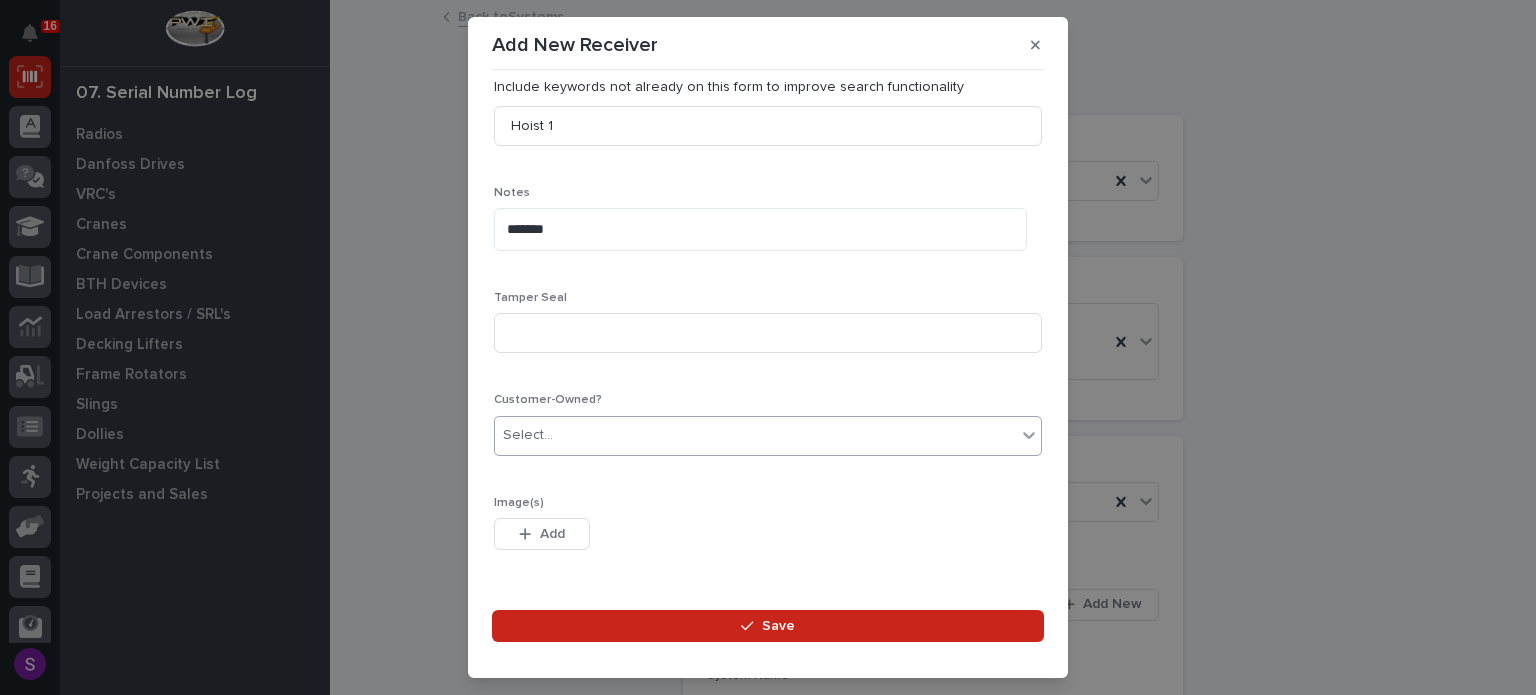 type 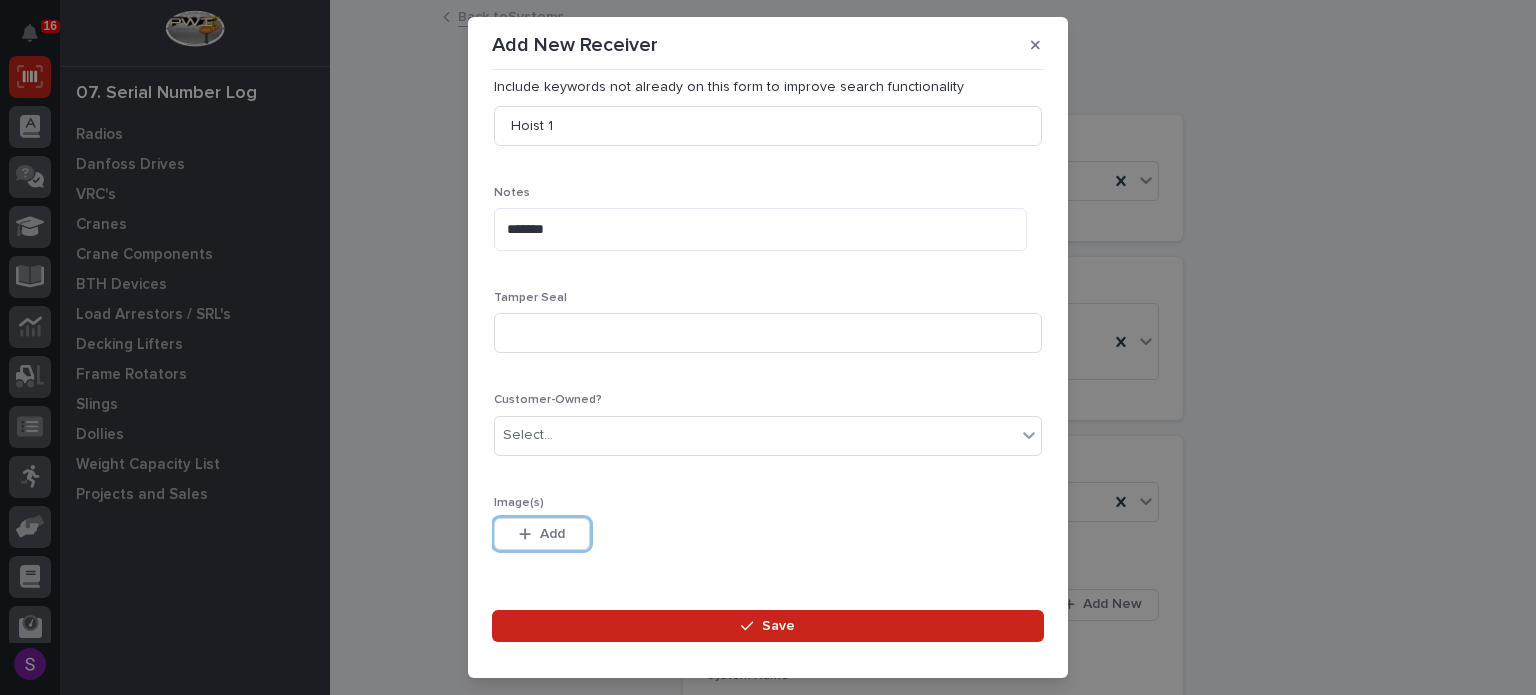 type 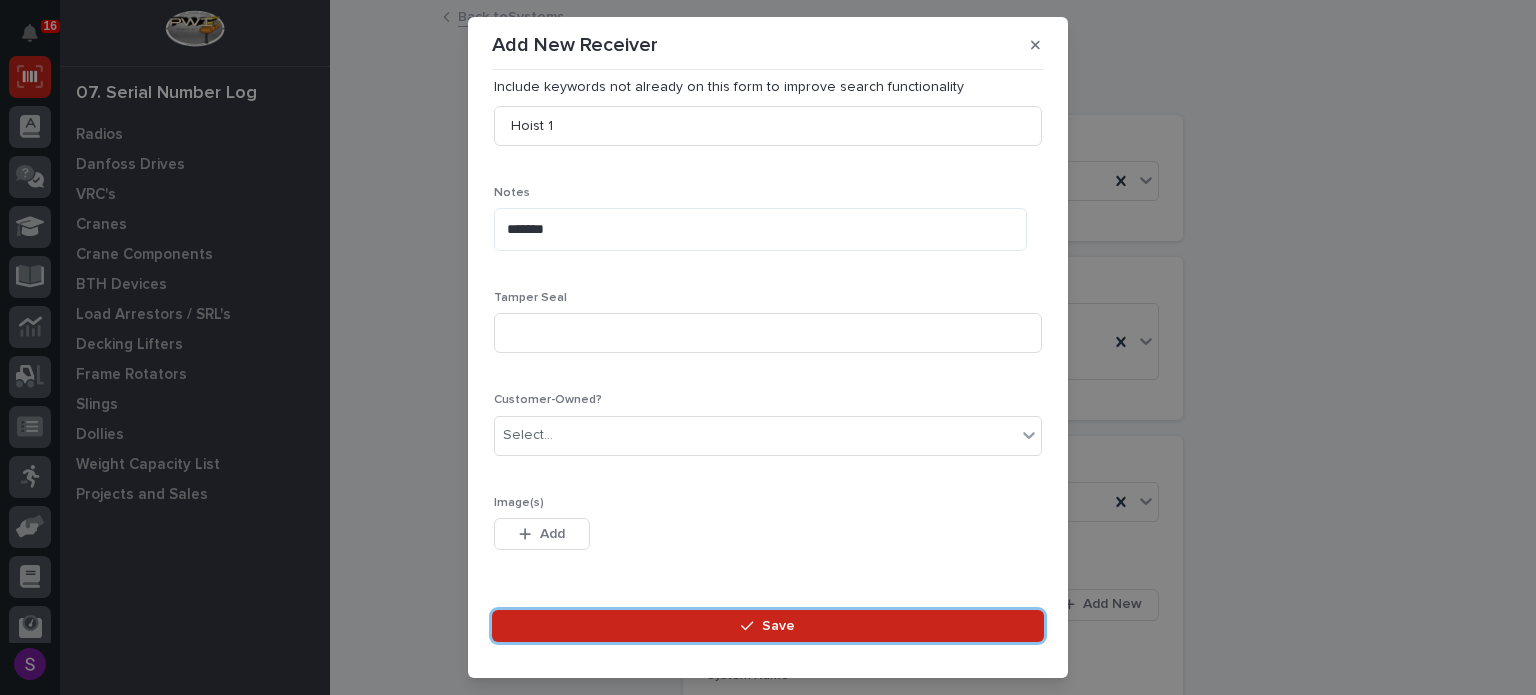 click on "Save" at bounding box center [768, 626] 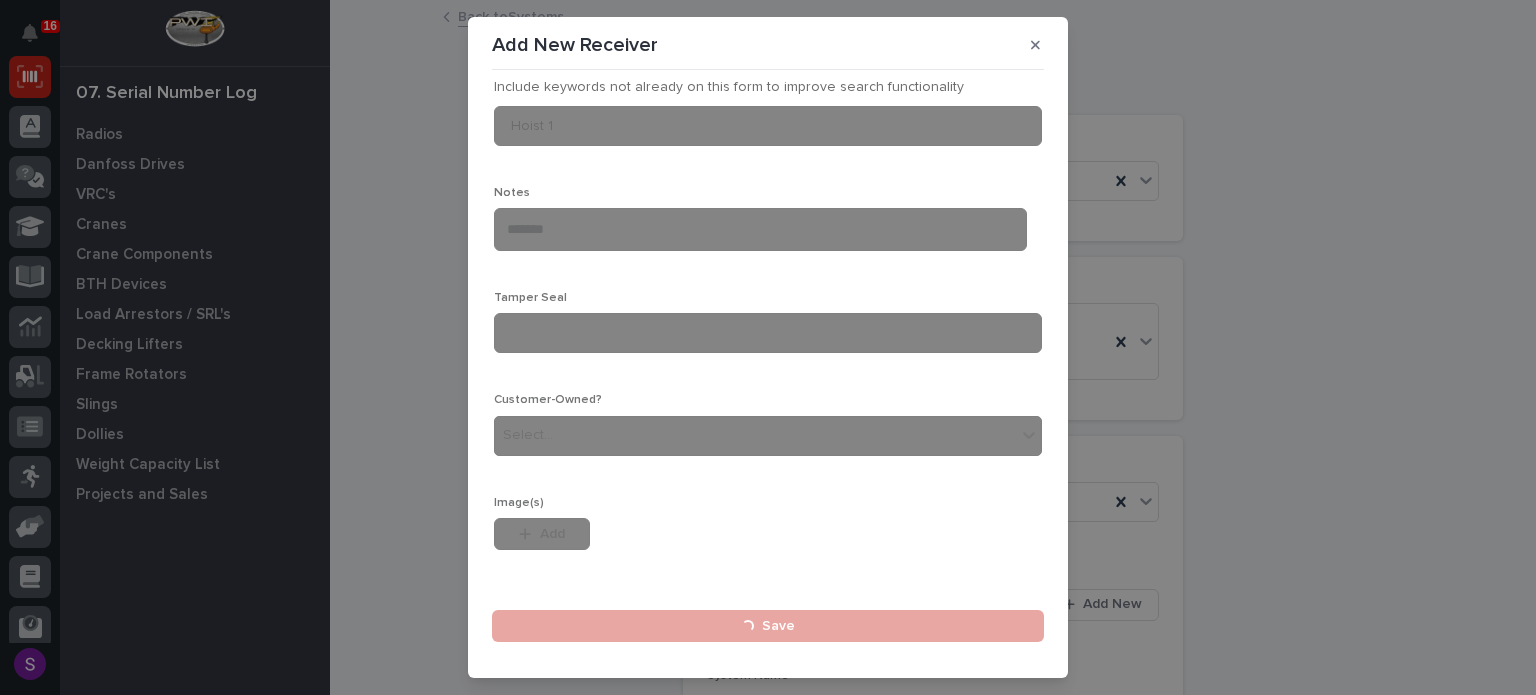 type 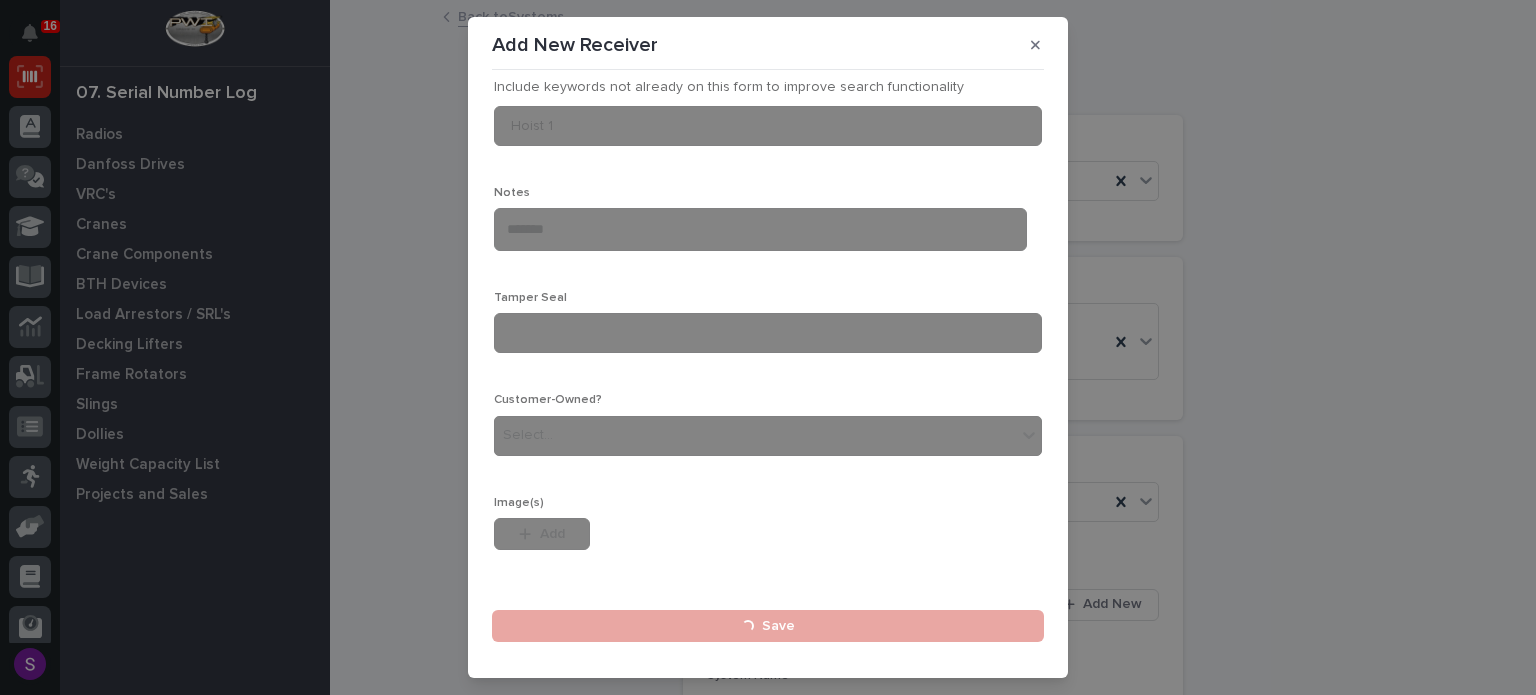 type 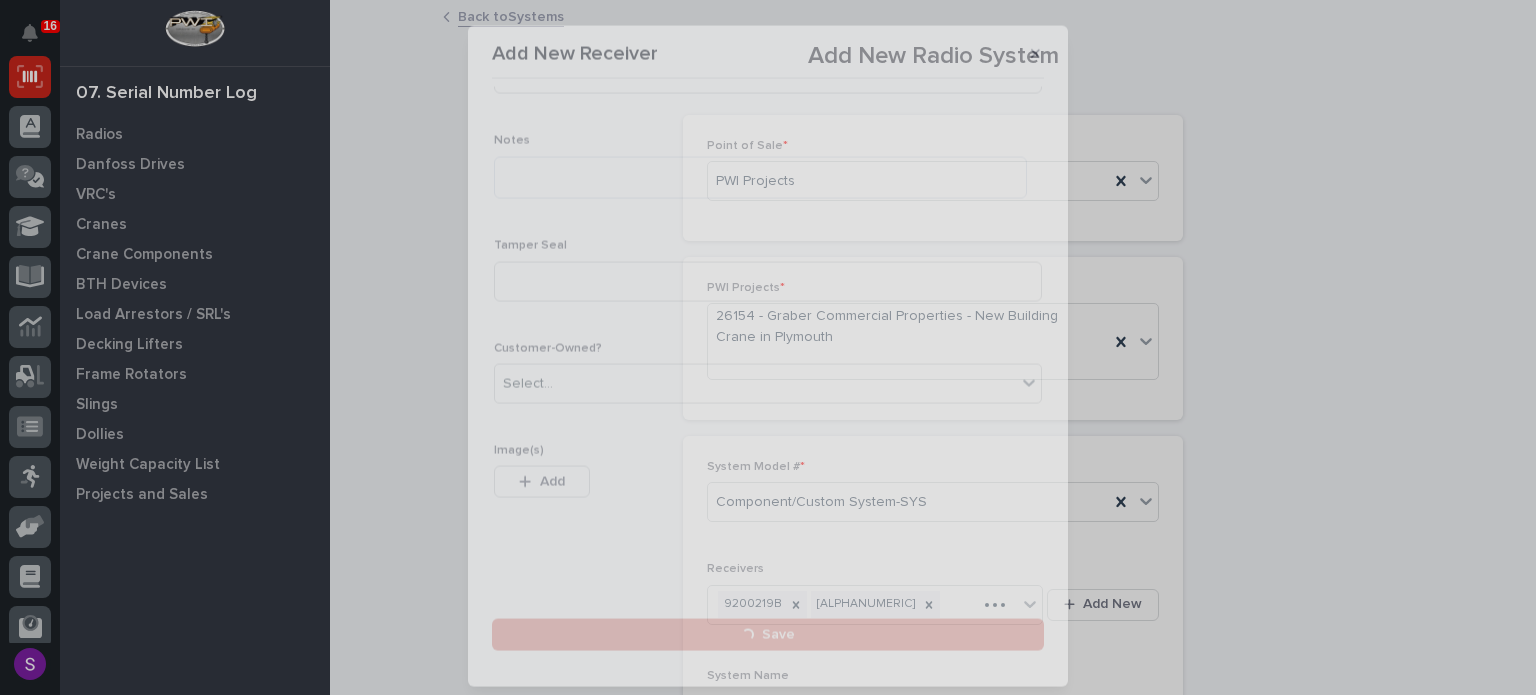 scroll, scrollTop: 0, scrollLeft: 0, axis: both 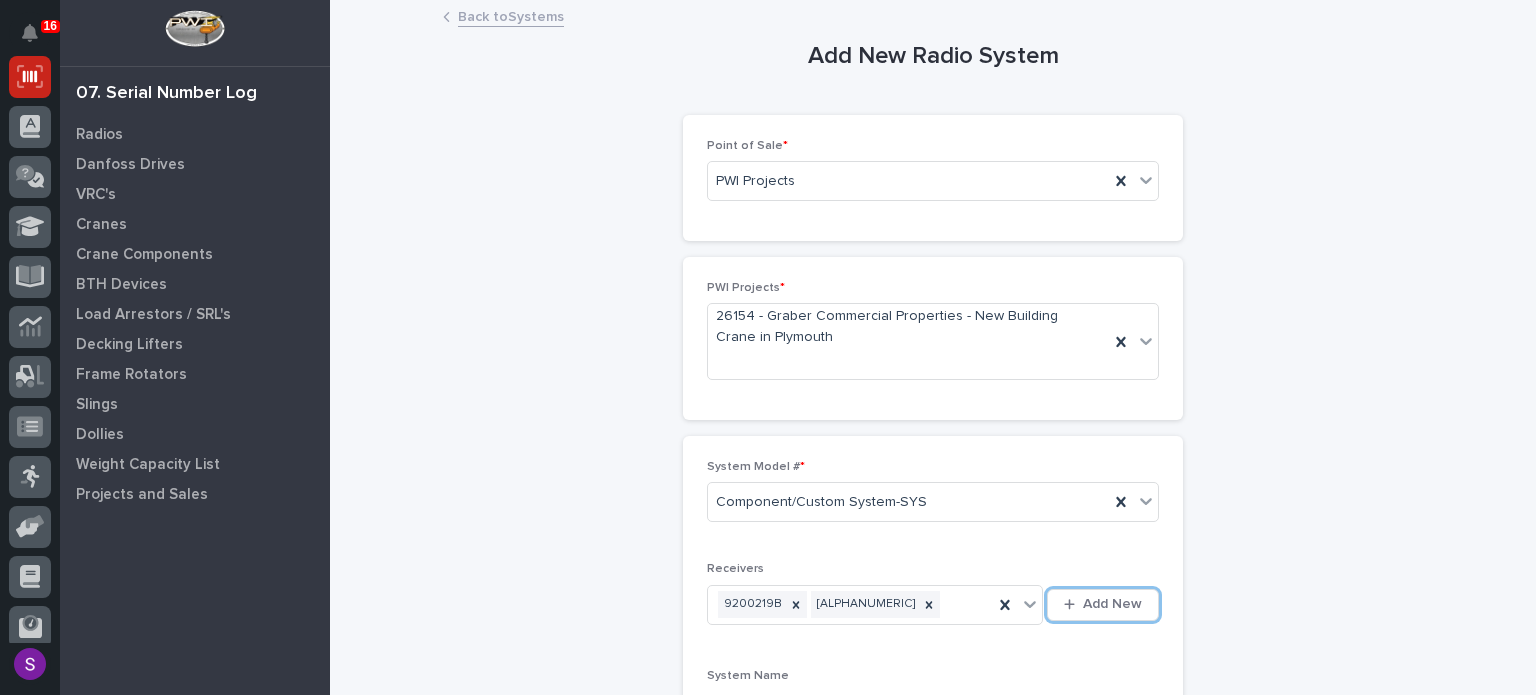 click on "Add New" at bounding box center [1103, 605] 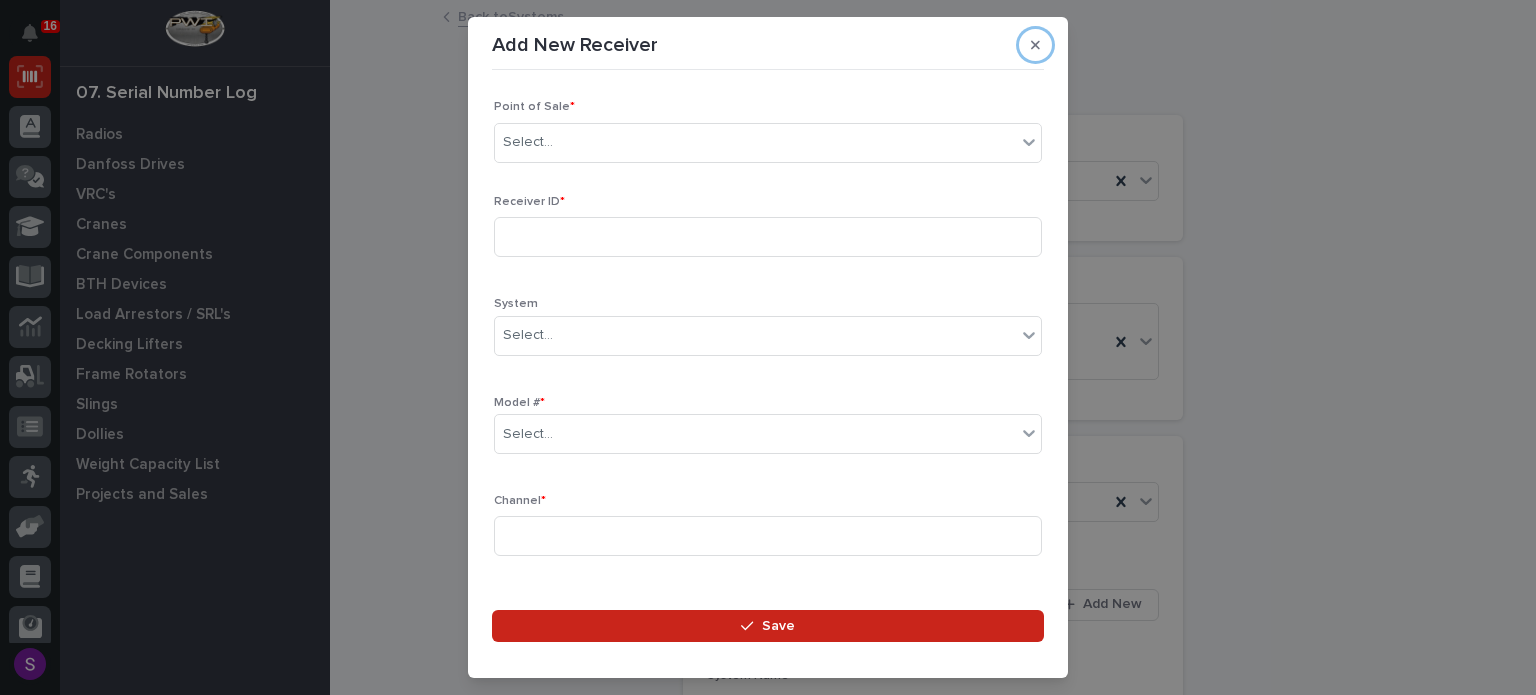 type 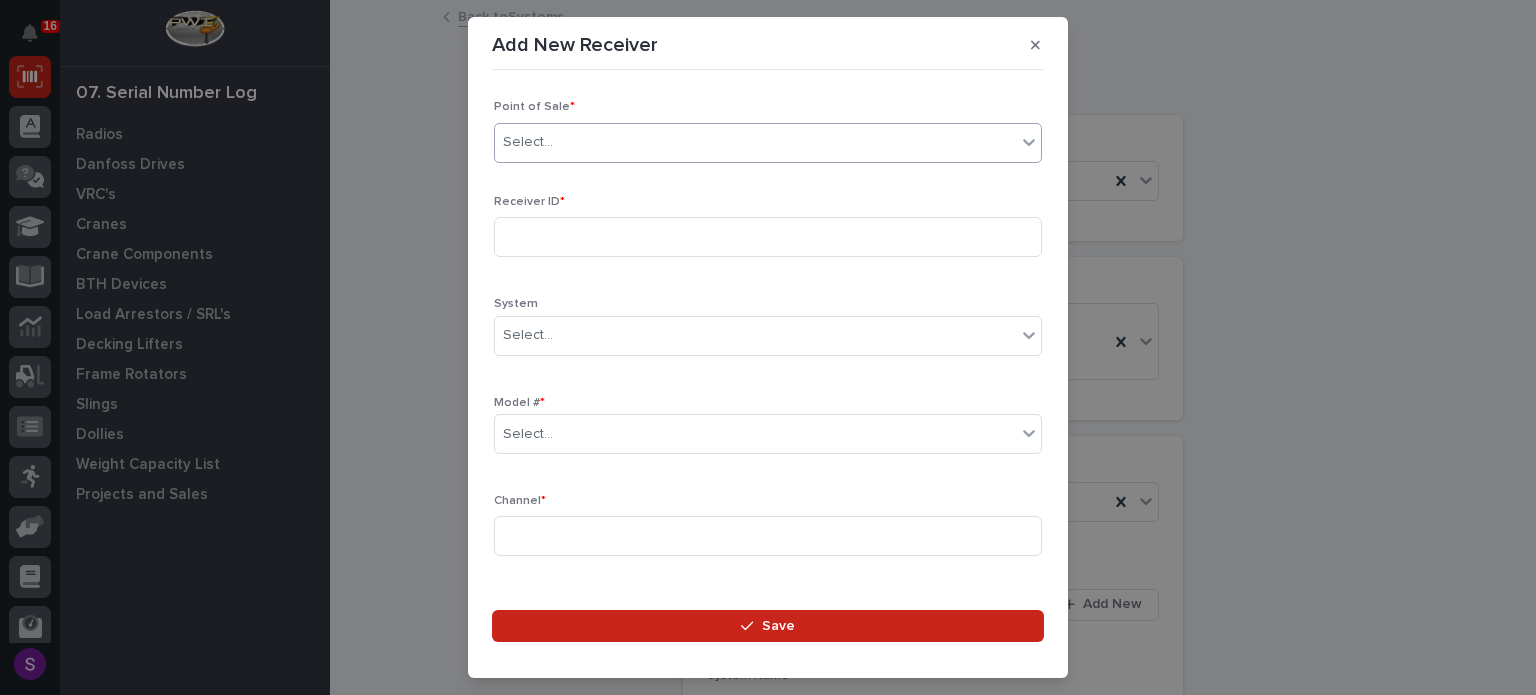 type on "*" 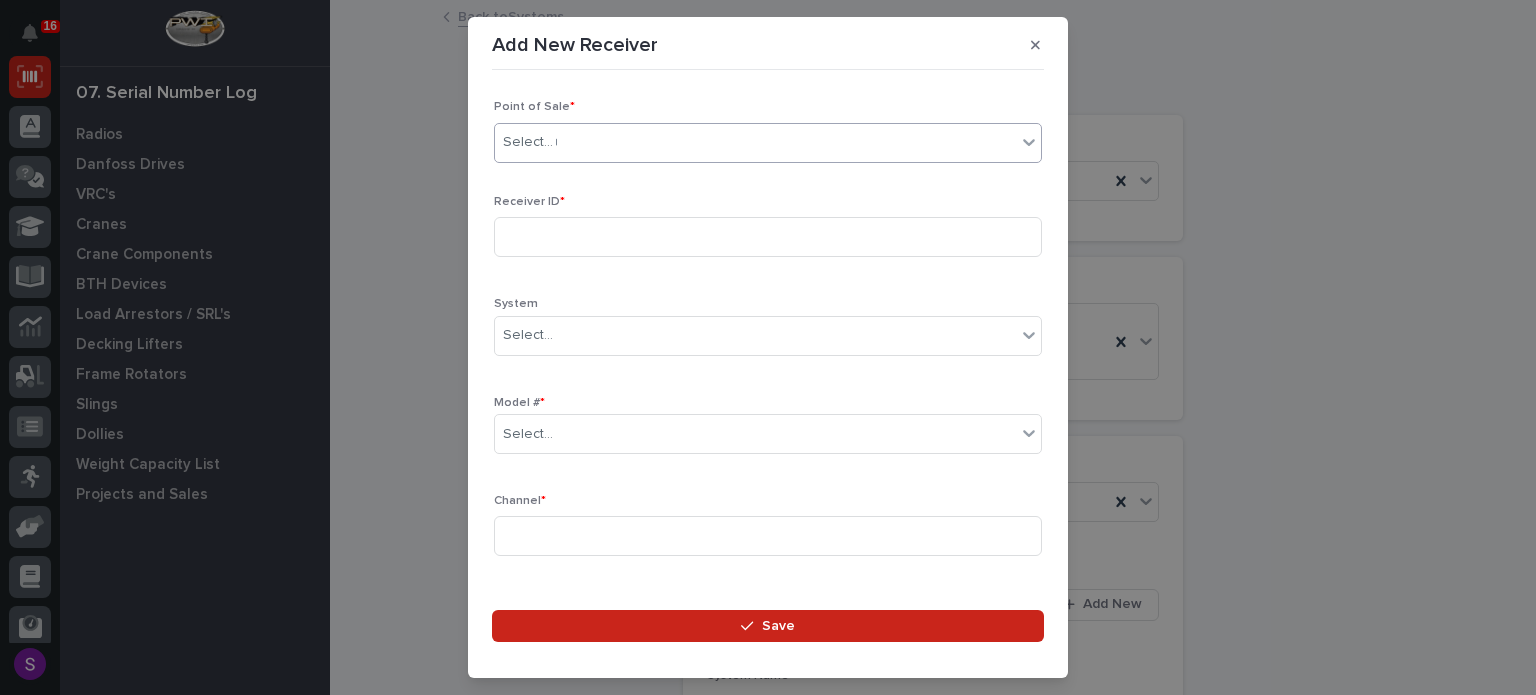 type 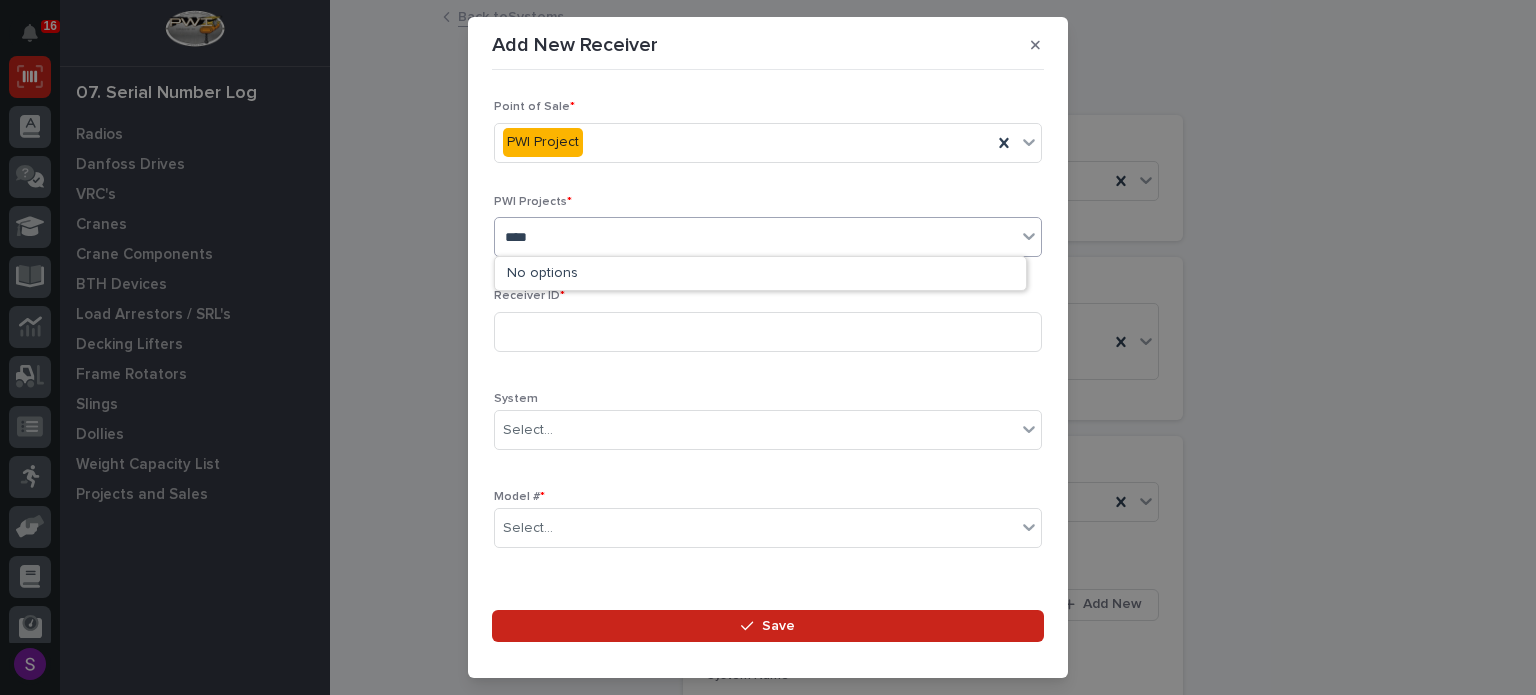 type on "*****" 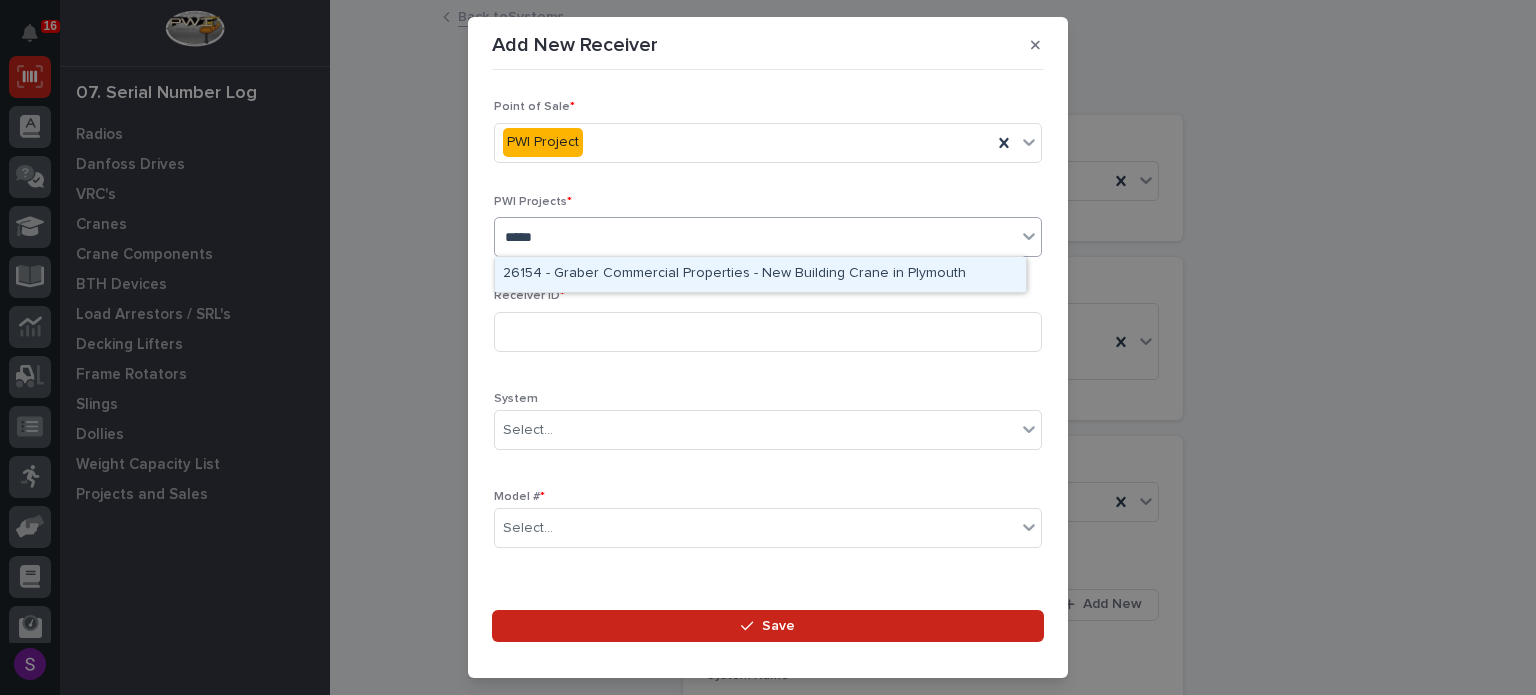 type 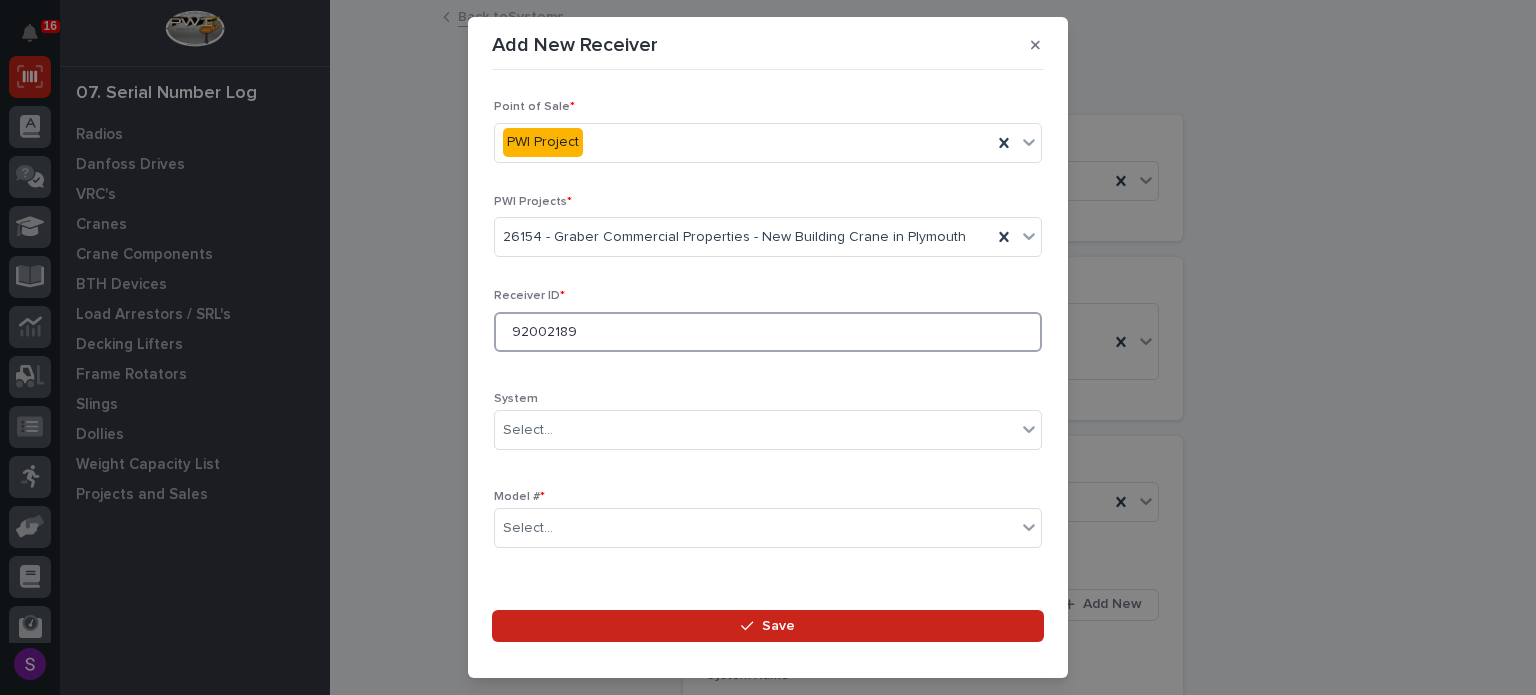 type on "92002189" 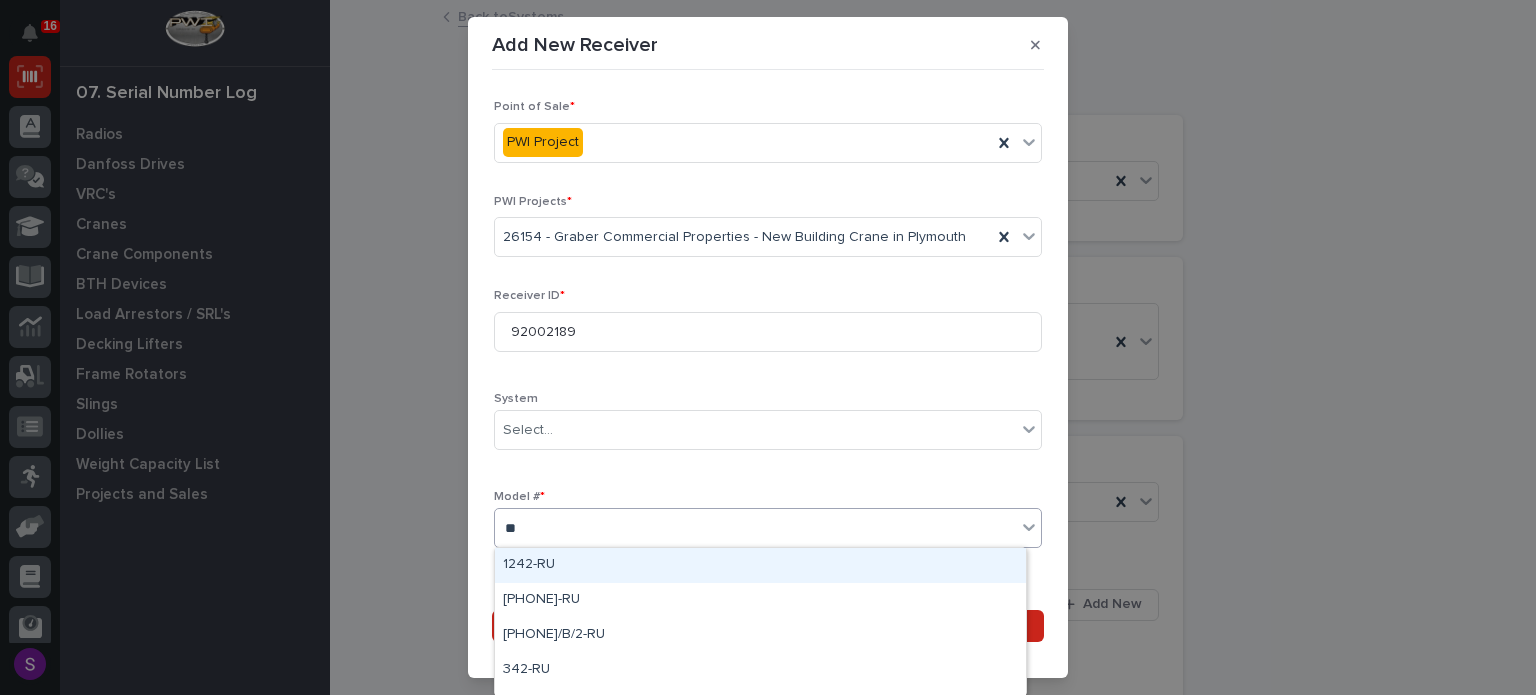 type on "***" 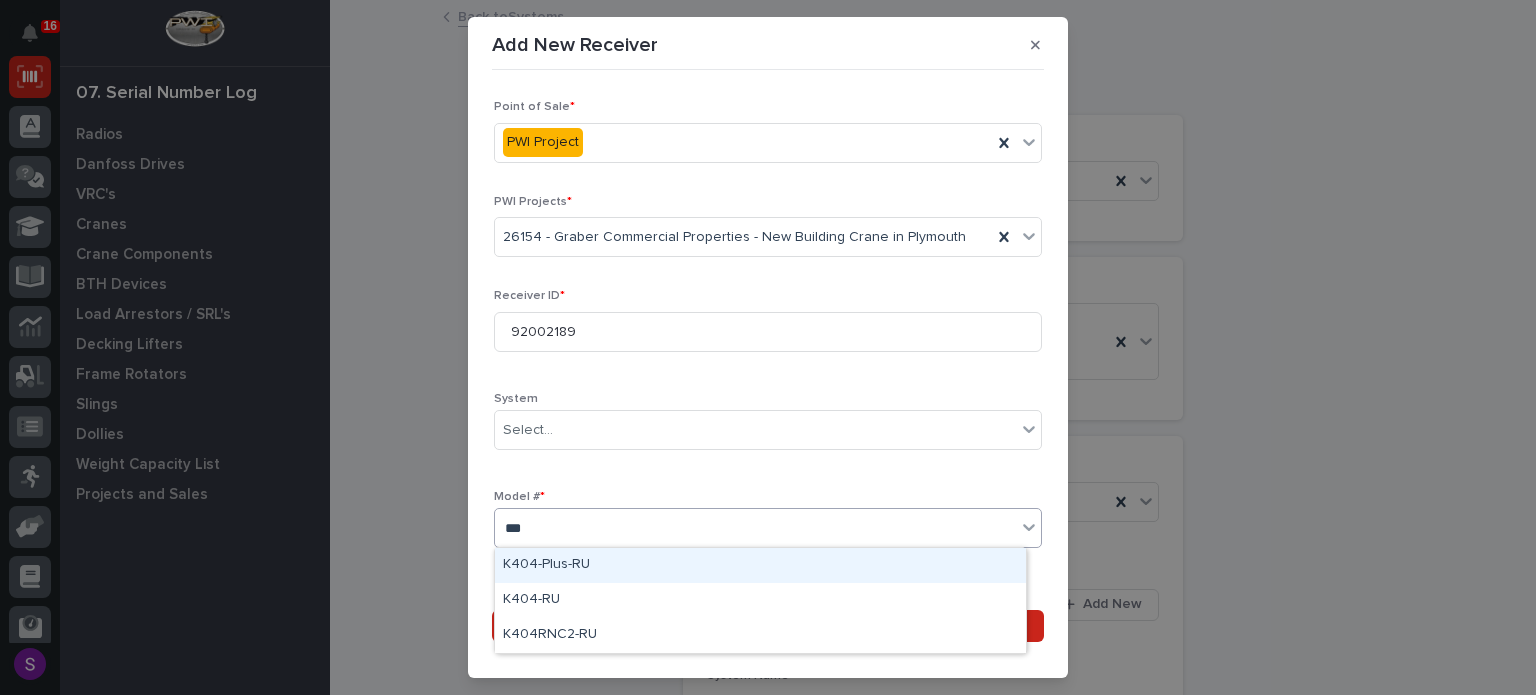 type 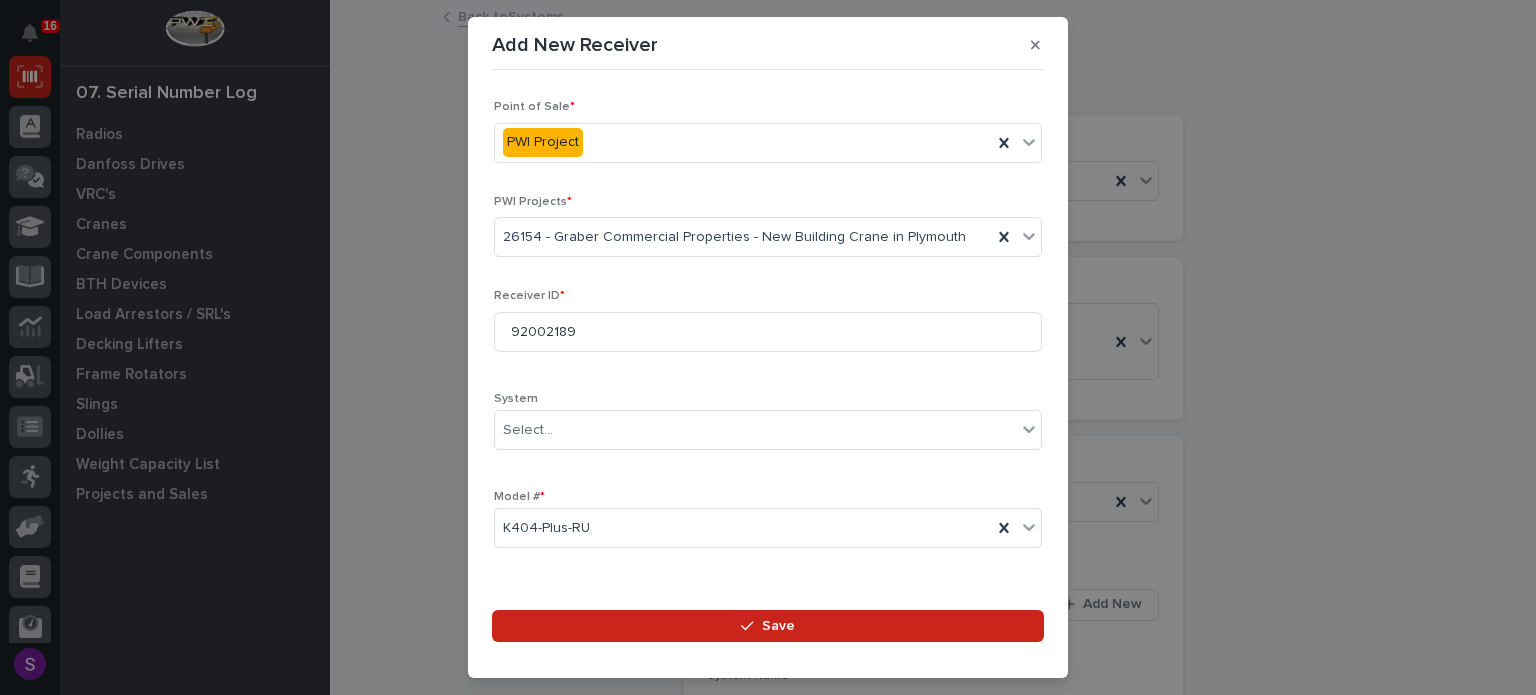 scroll, scrollTop: 296, scrollLeft: 0, axis: vertical 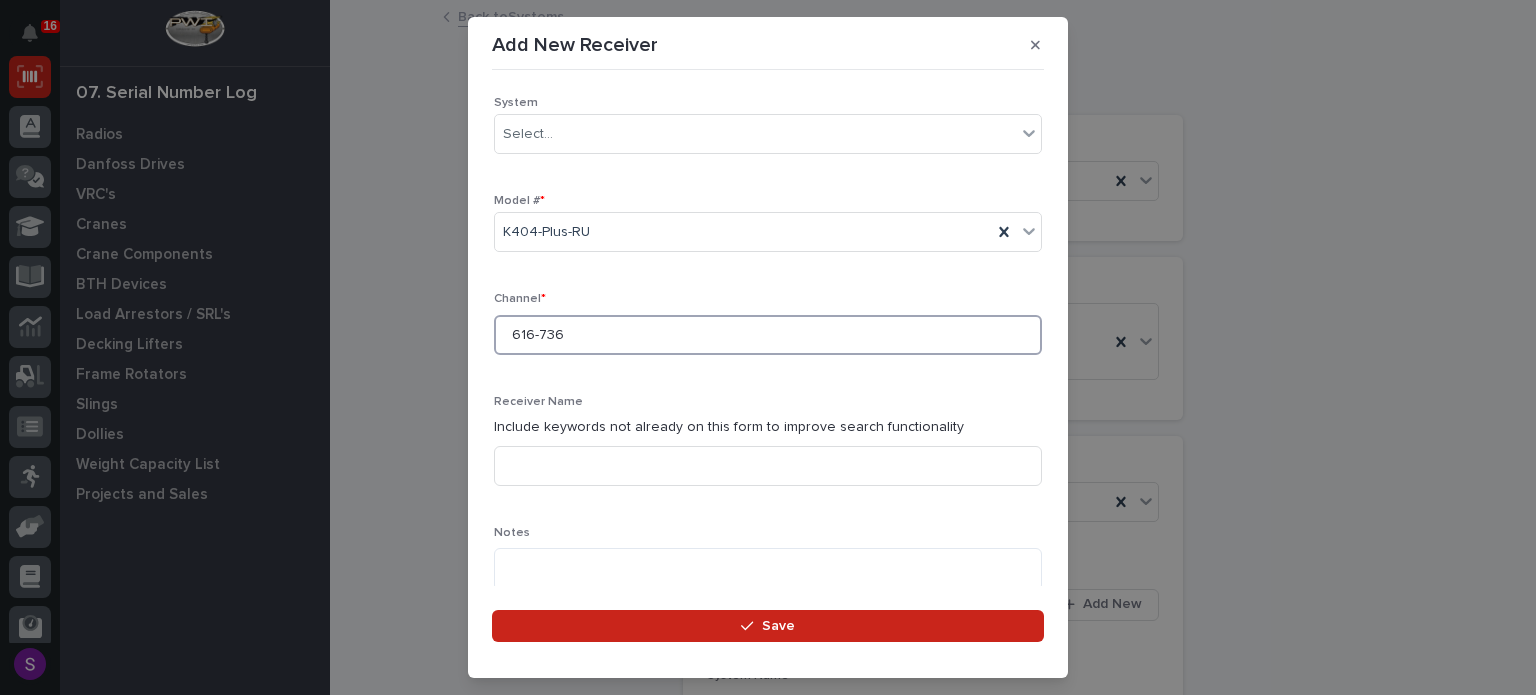 type on "616-736" 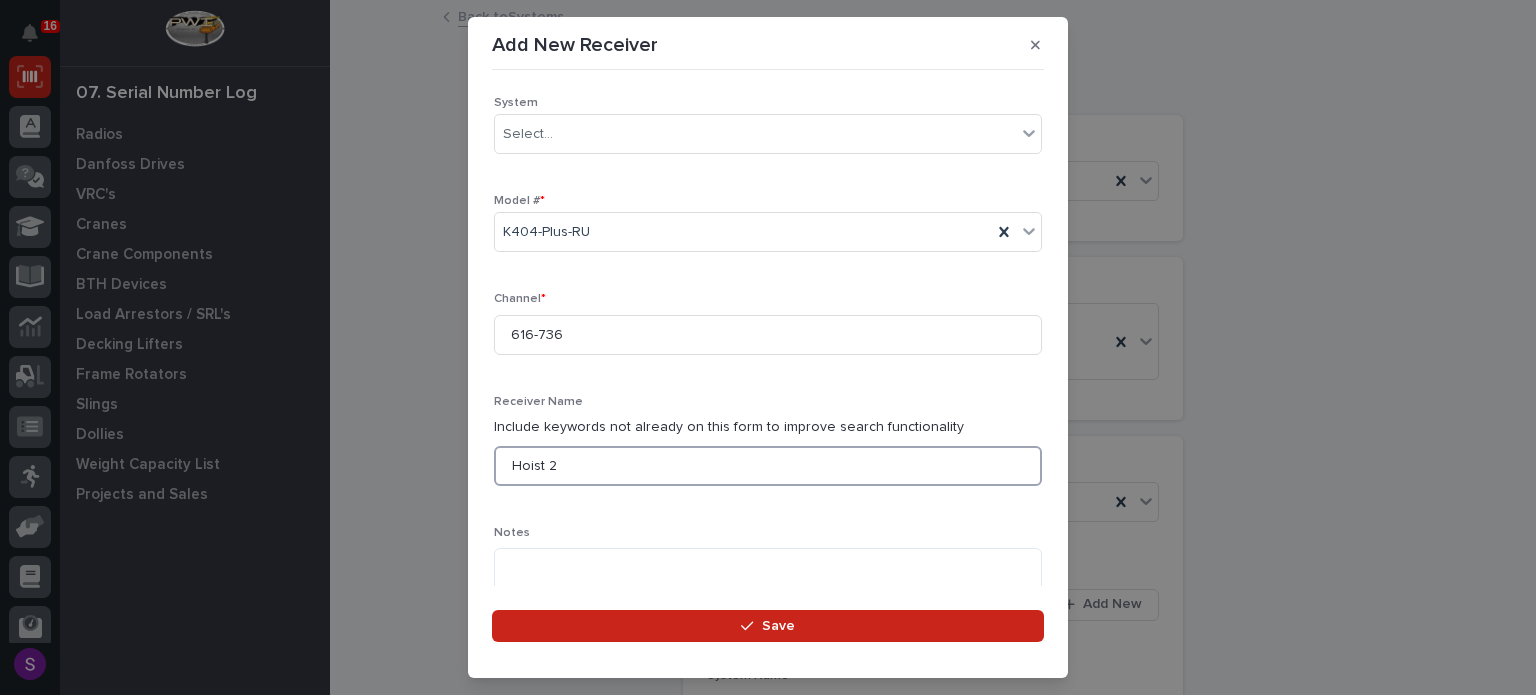 type on "Hoist 2" 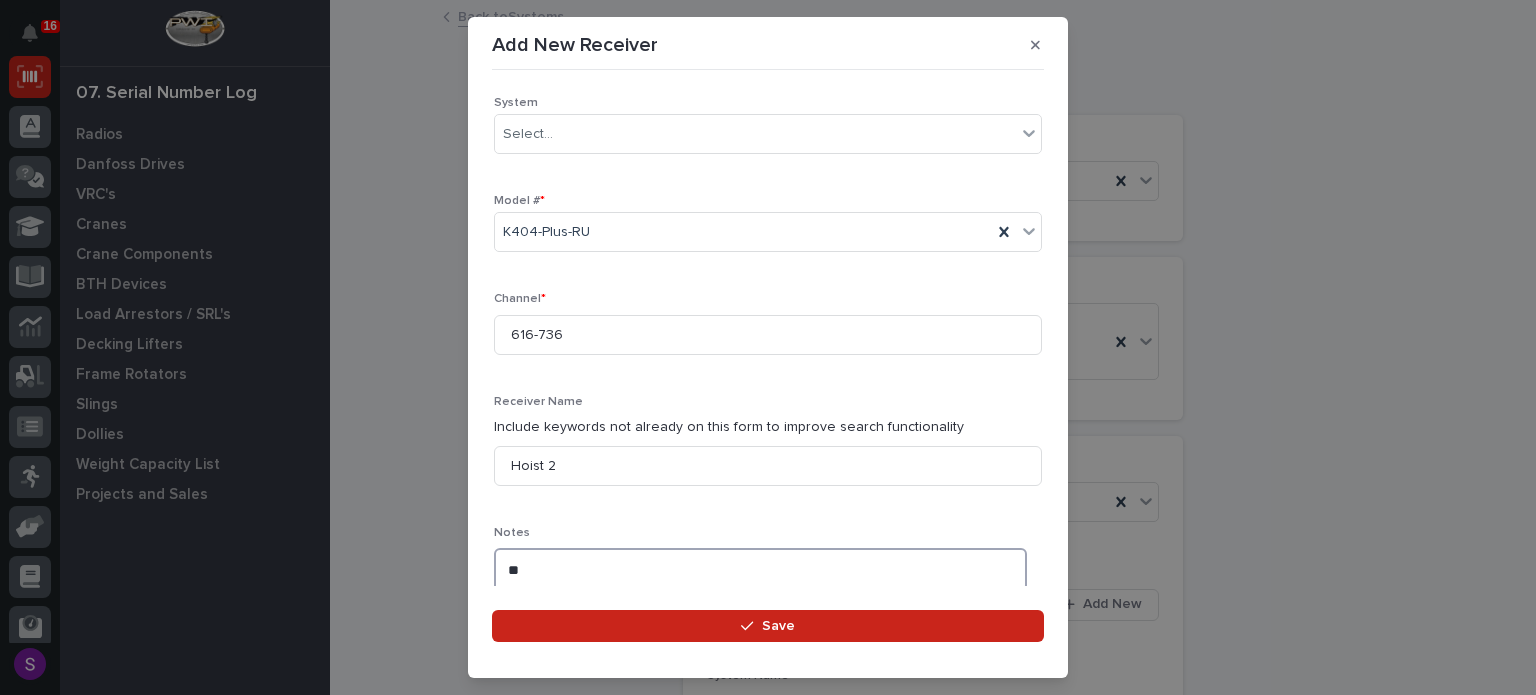 type on "*" 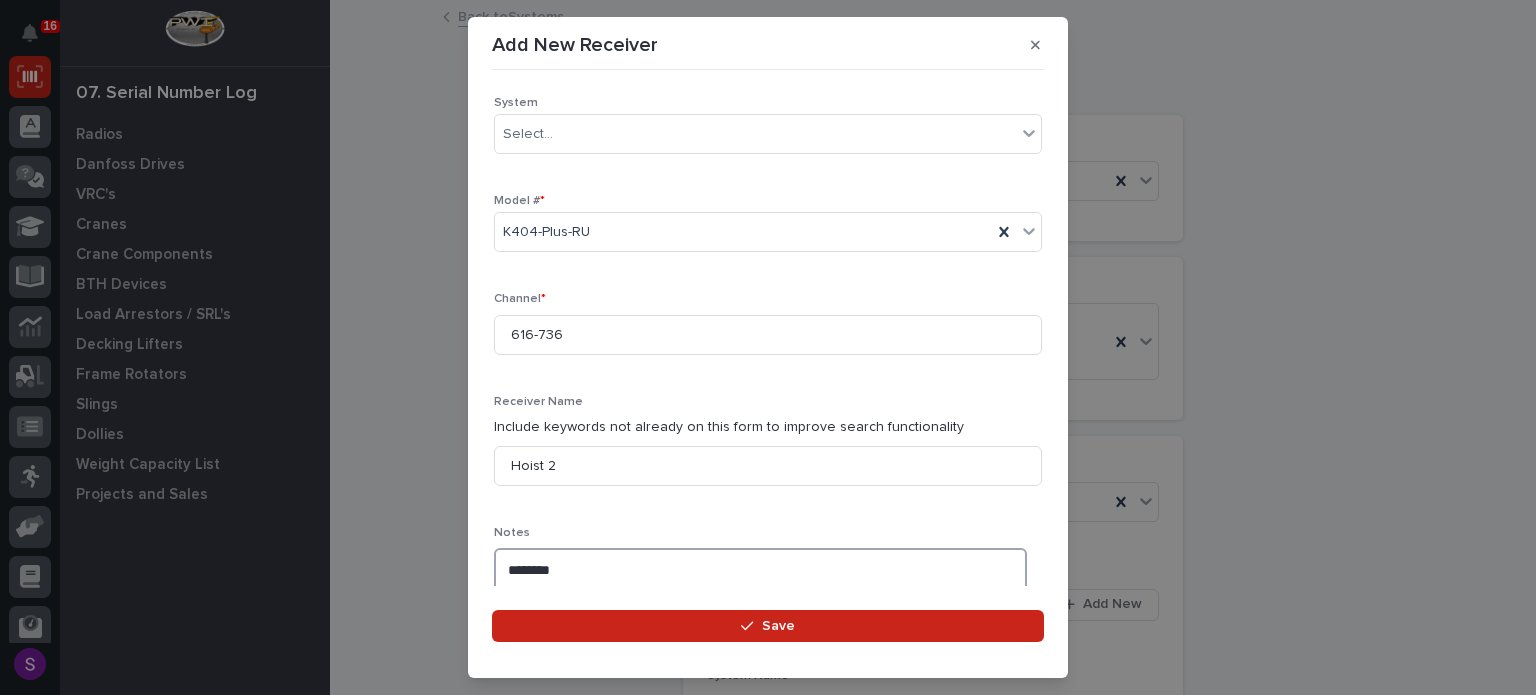type on "*******" 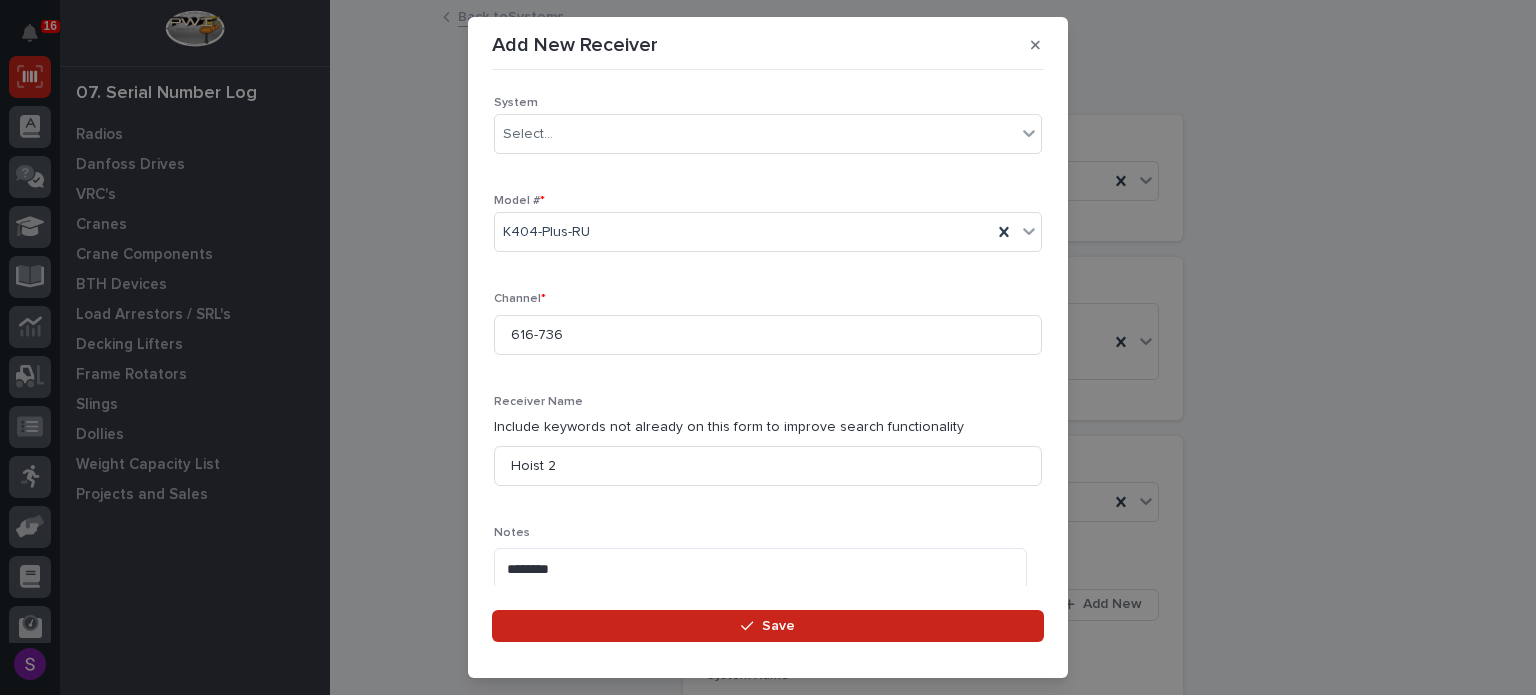 scroll, scrollTop: 636, scrollLeft: 0, axis: vertical 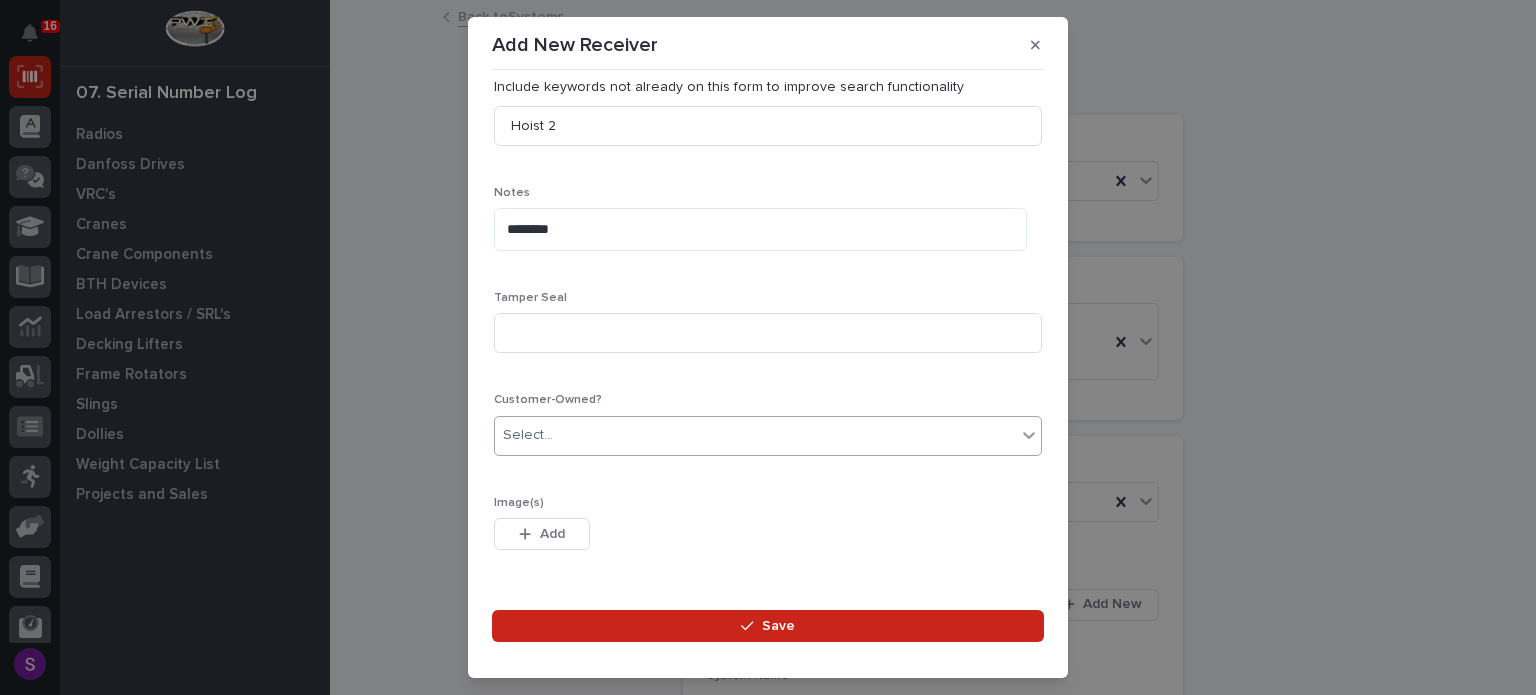 type 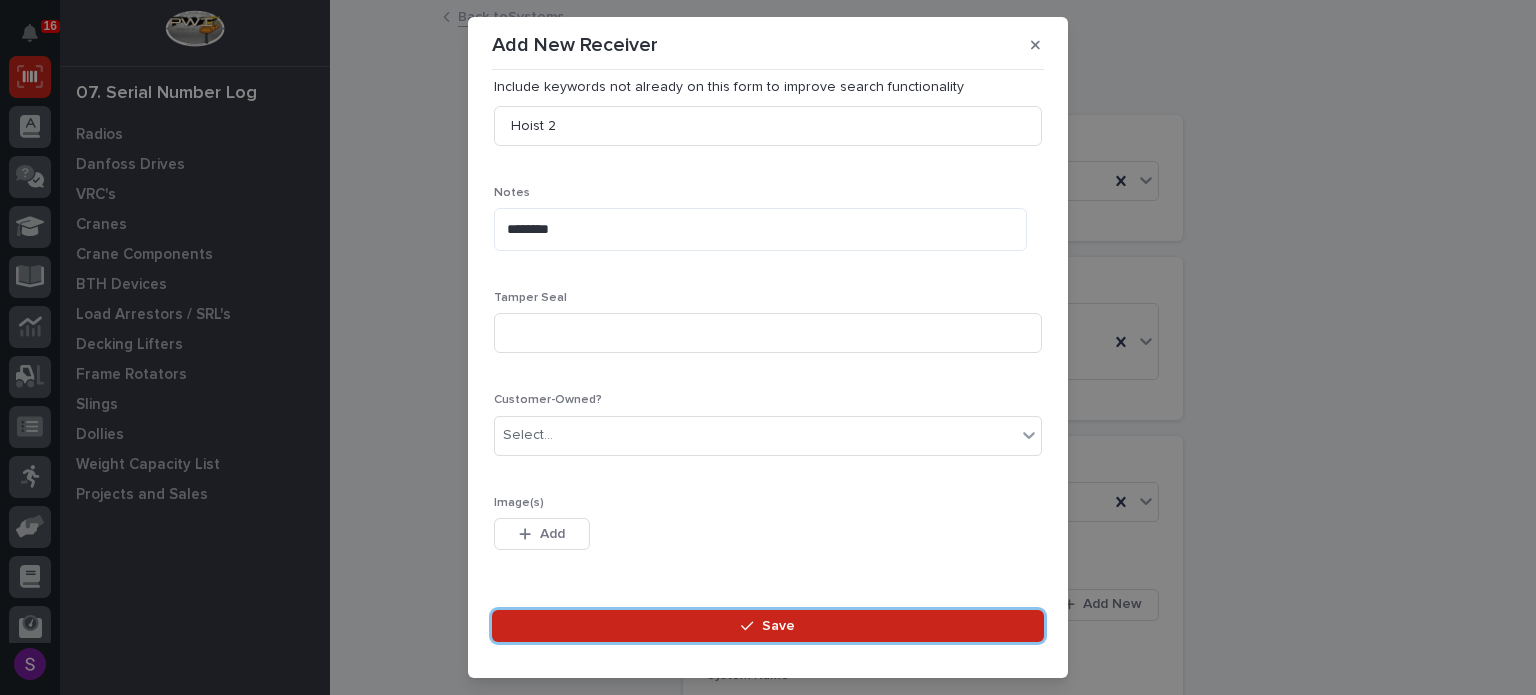 type 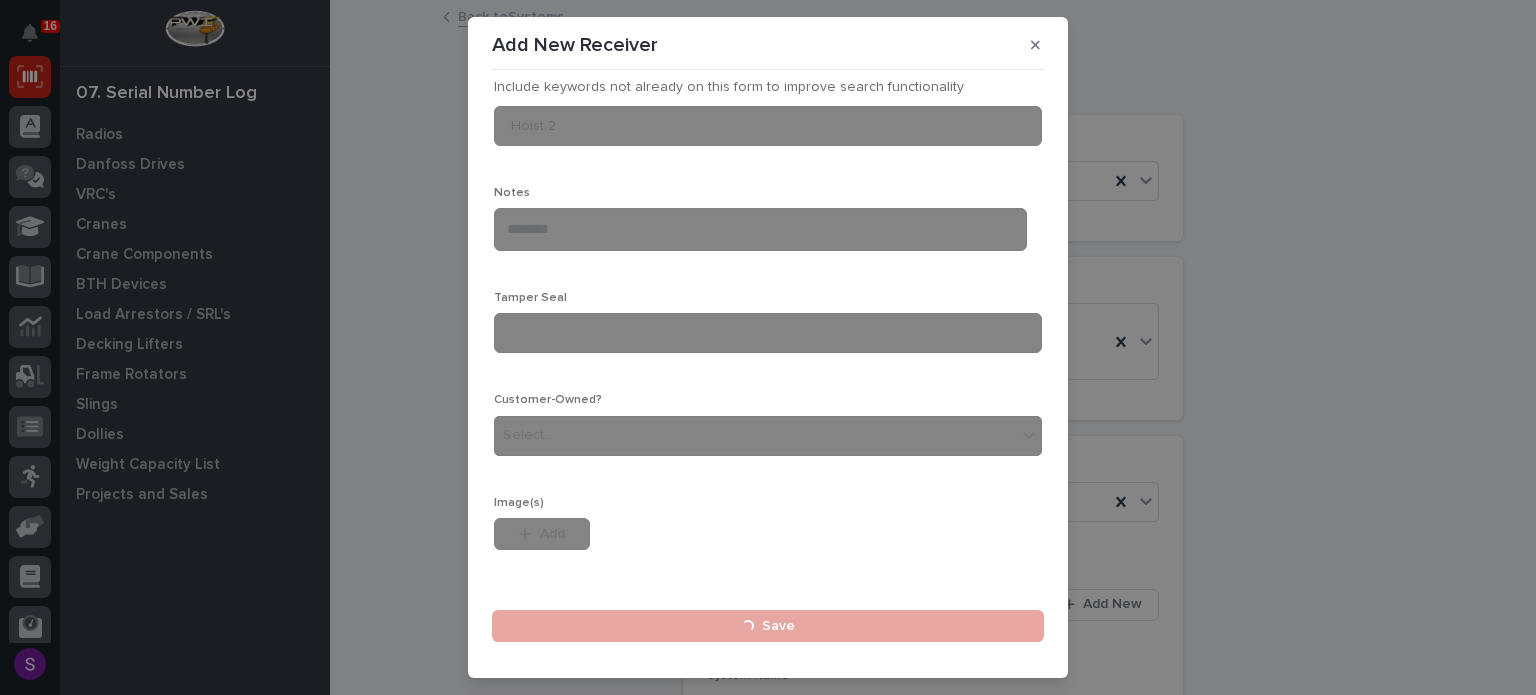 type 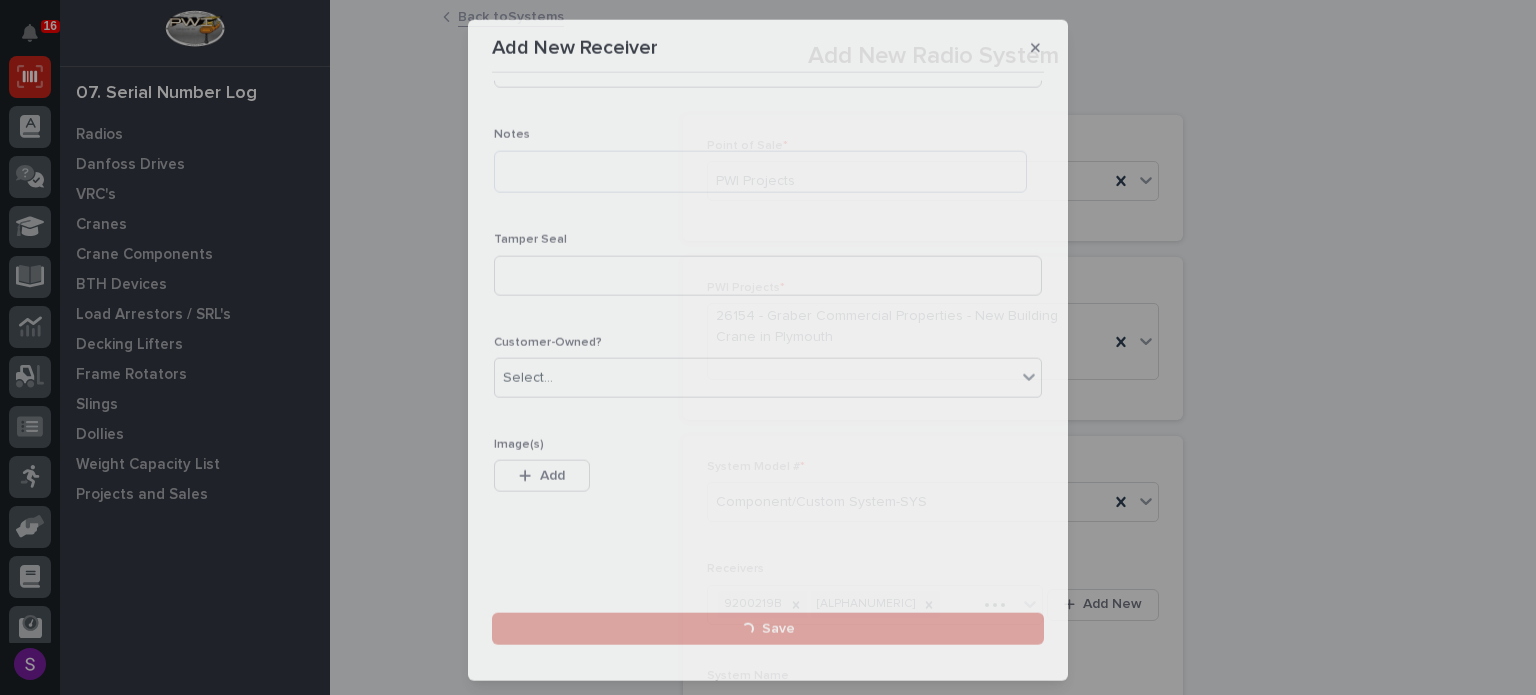 scroll, scrollTop: 0, scrollLeft: 0, axis: both 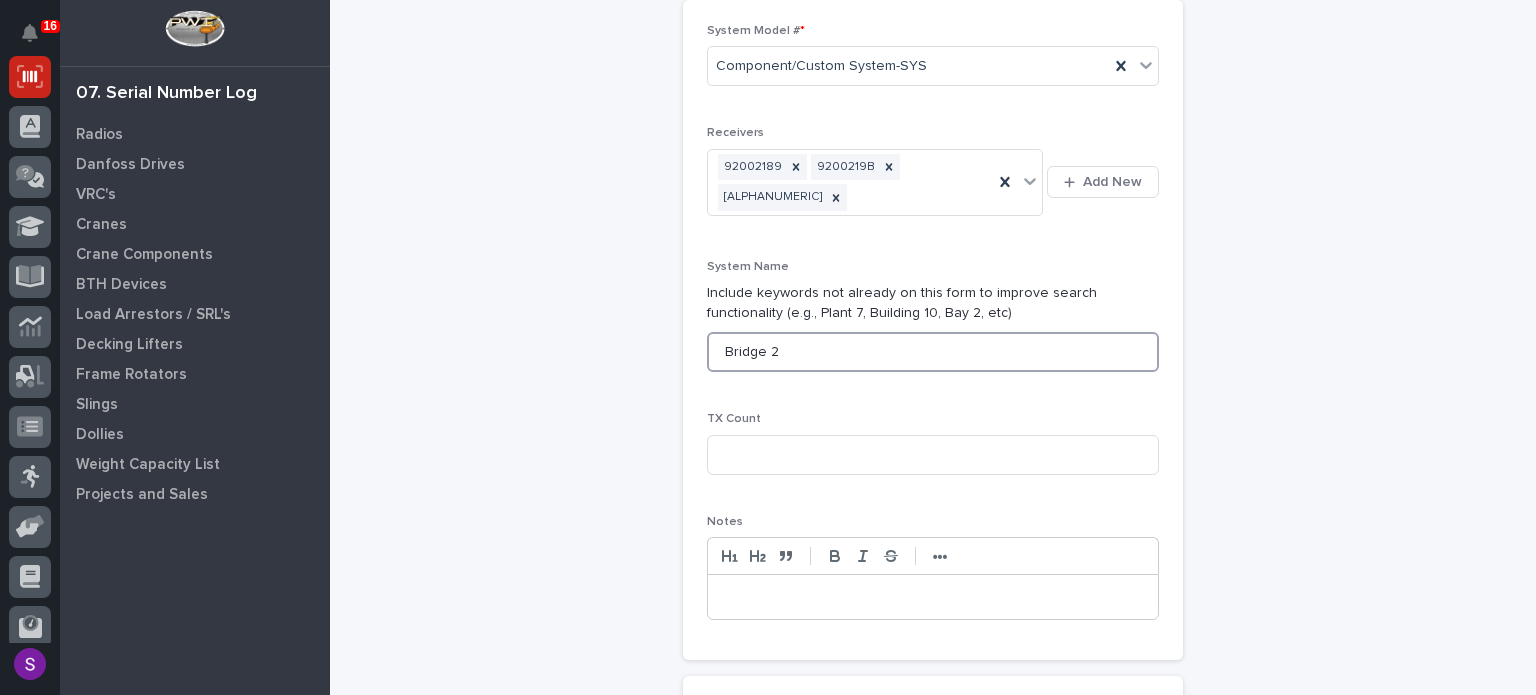 type on "Bridge 2" 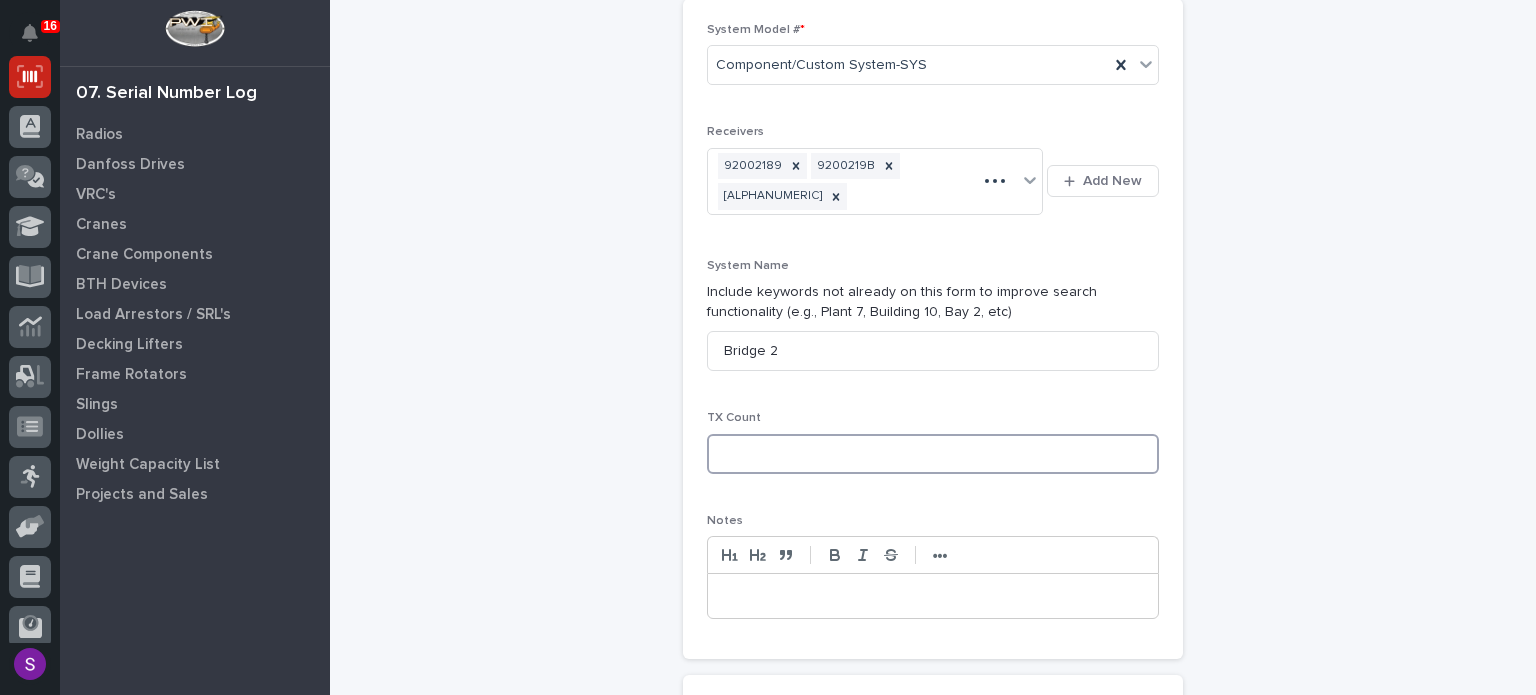 scroll, scrollTop: 436, scrollLeft: 0, axis: vertical 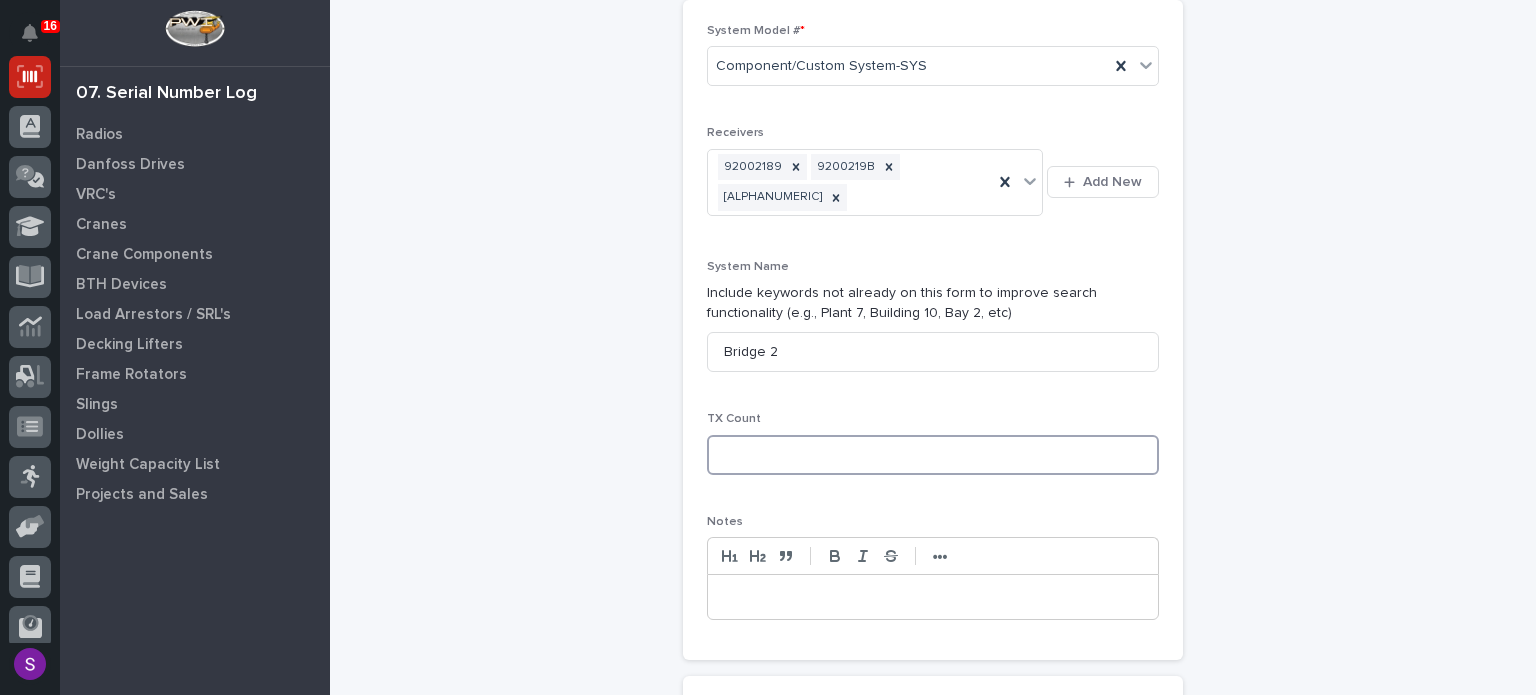 click at bounding box center [933, 455] 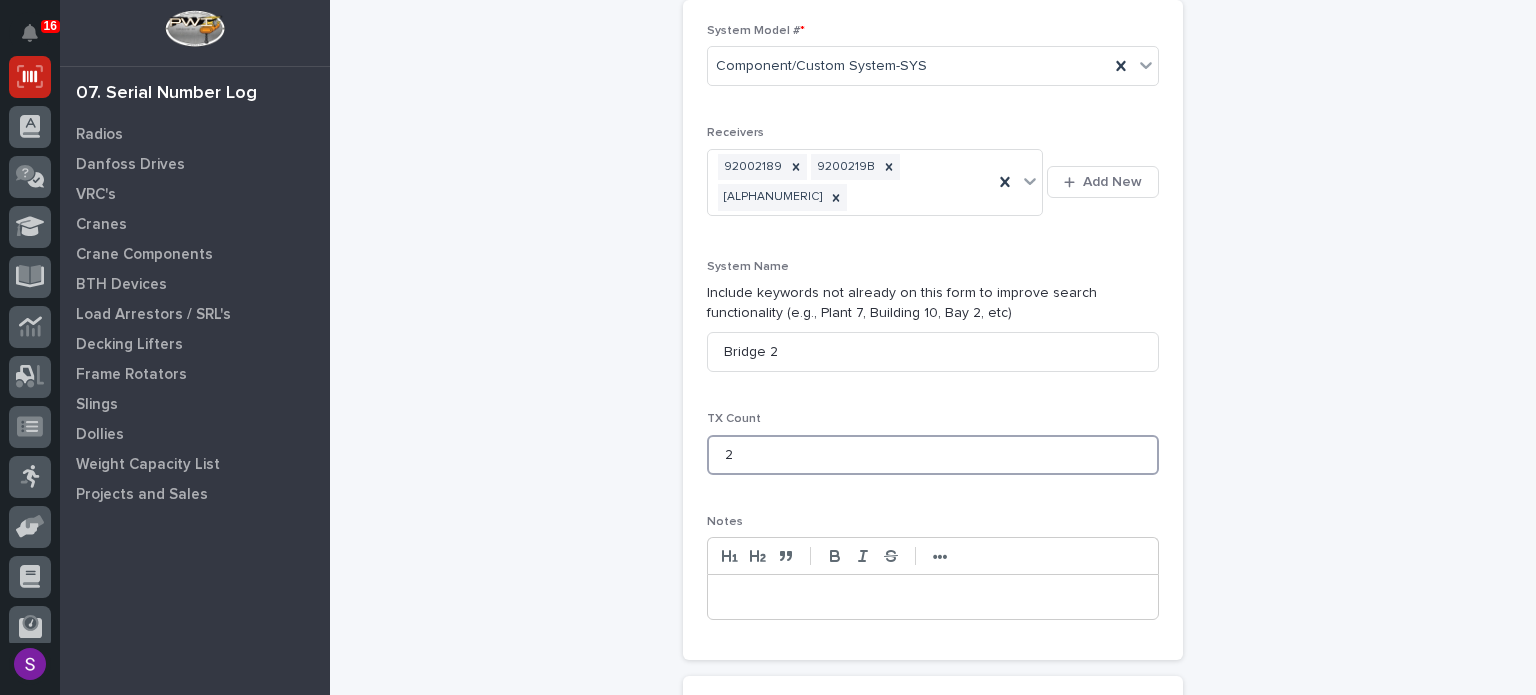 type on "2" 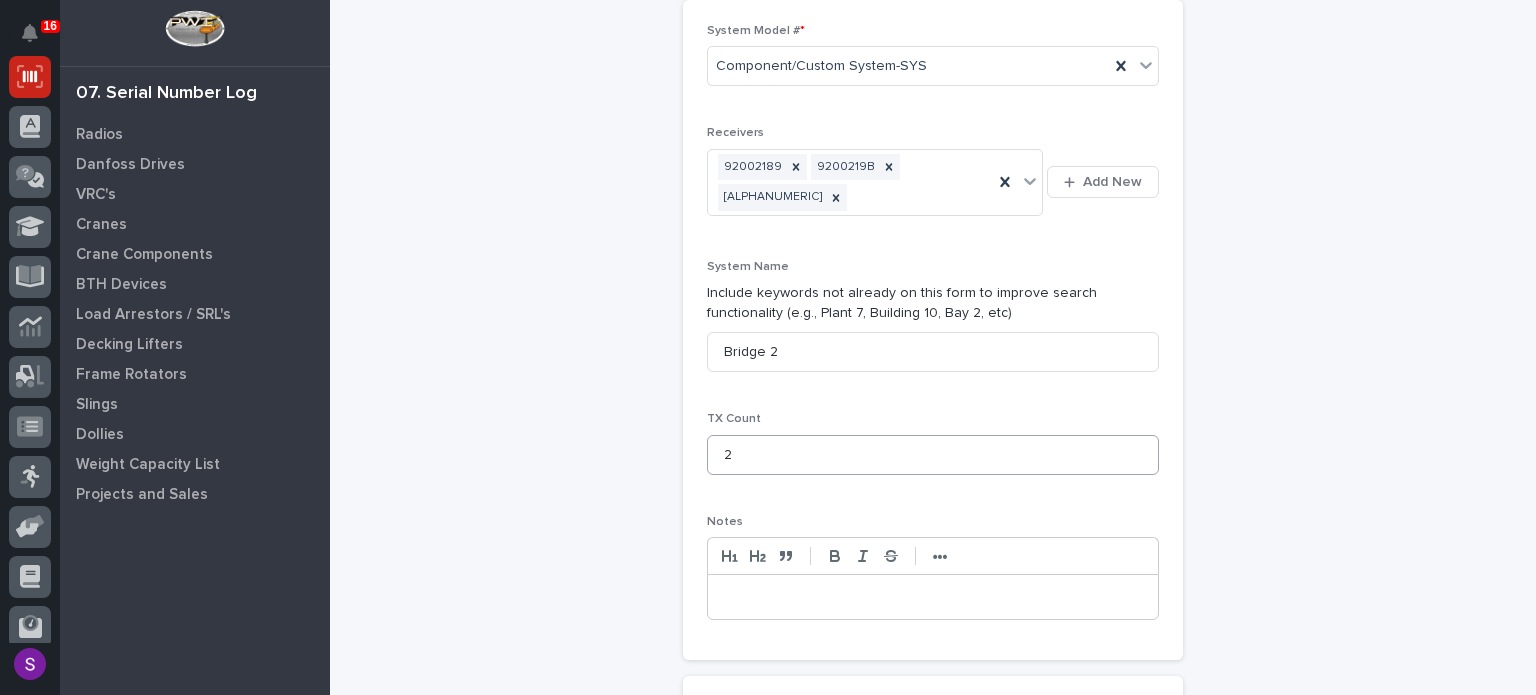 scroll, scrollTop: 826, scrollLeft: 0, axis: vertical 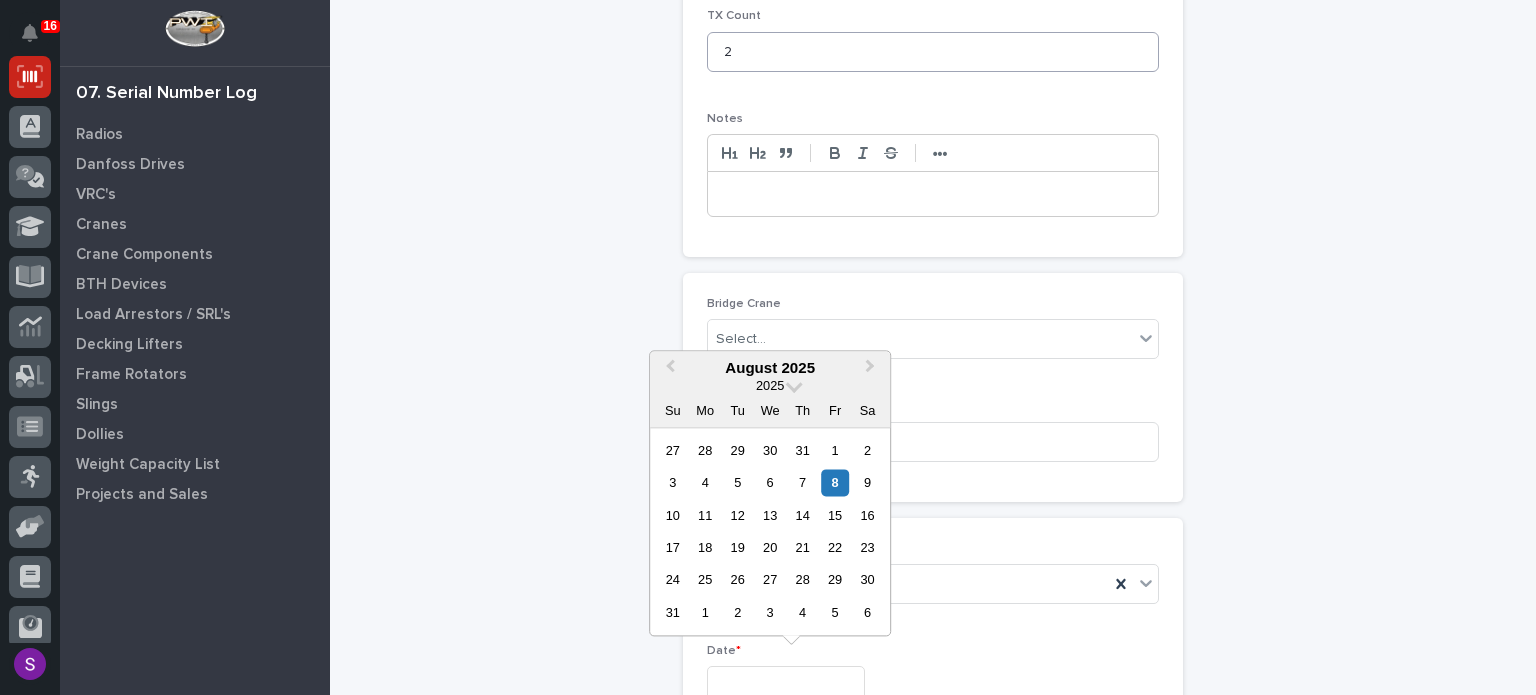 type on "**********" 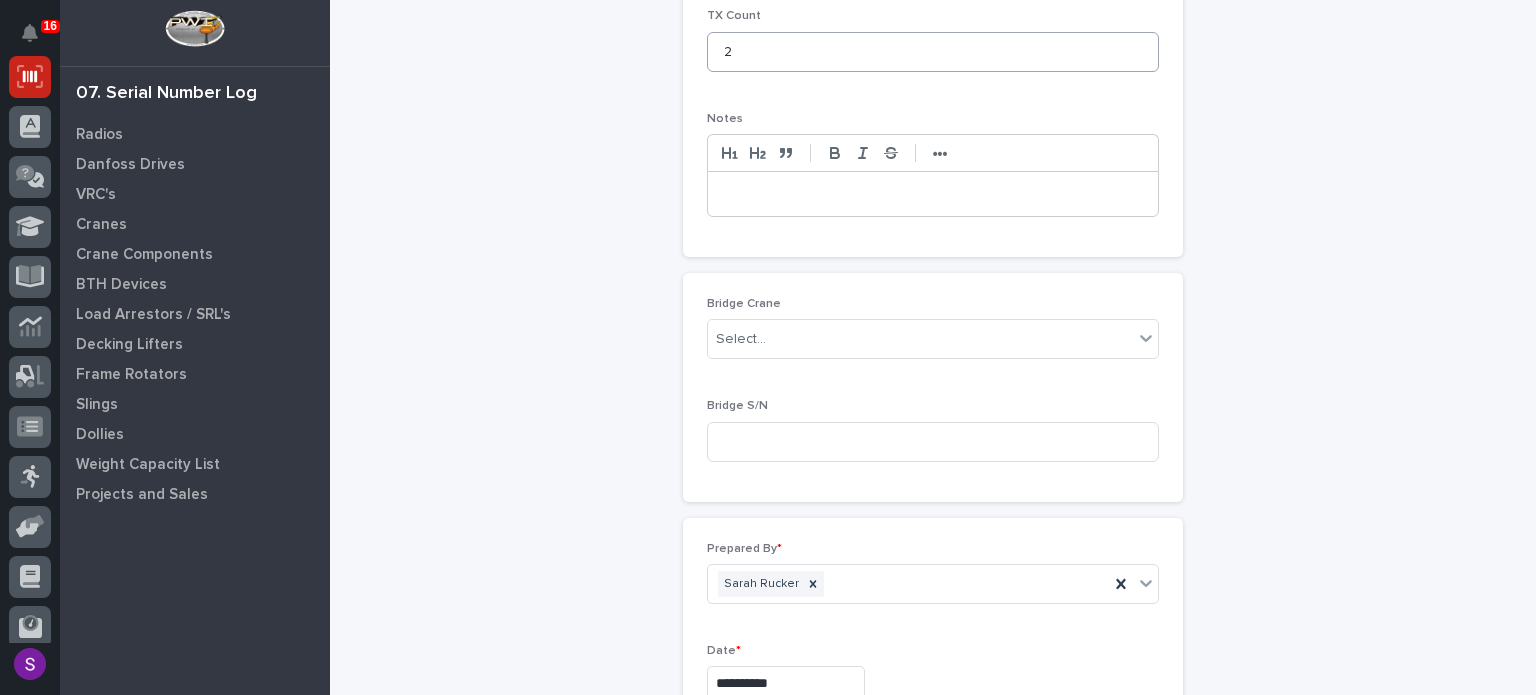 type 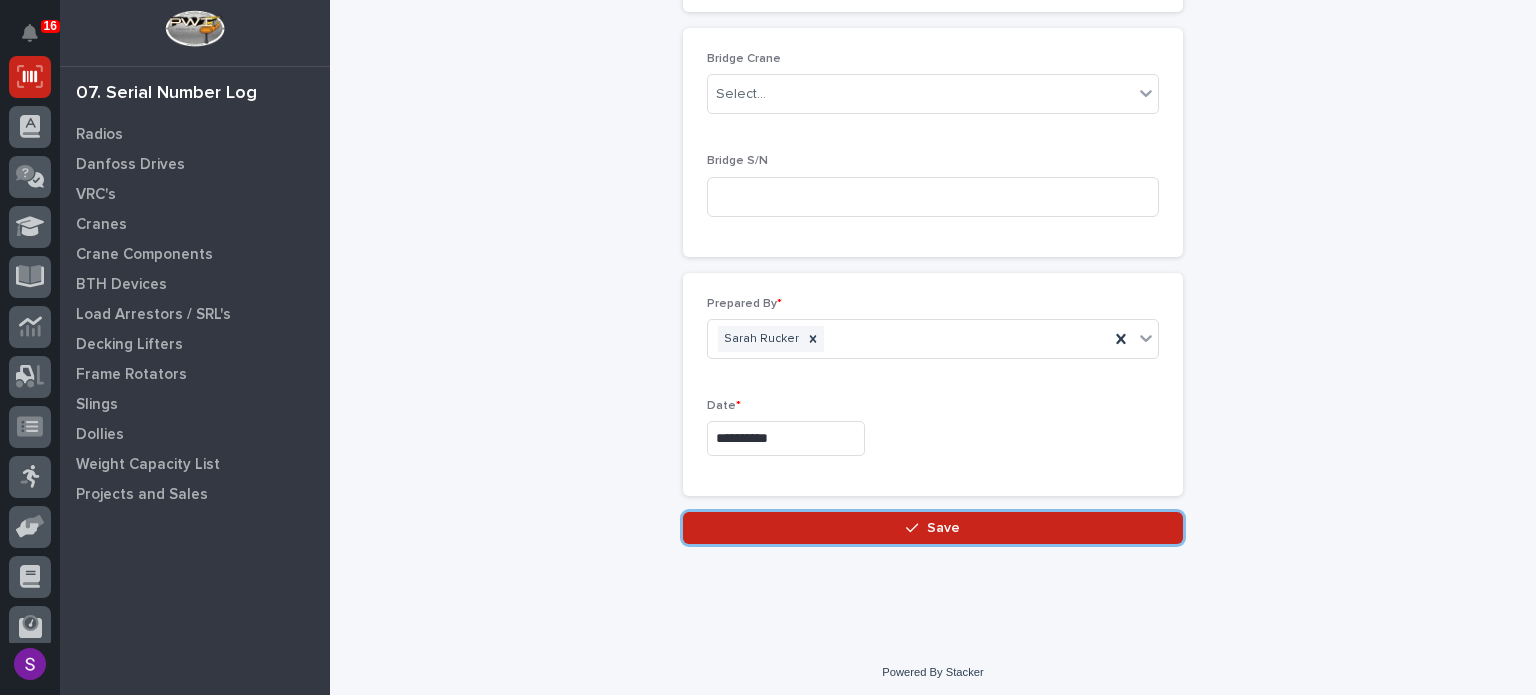 click on "Save" at bounding box center (933, 528) 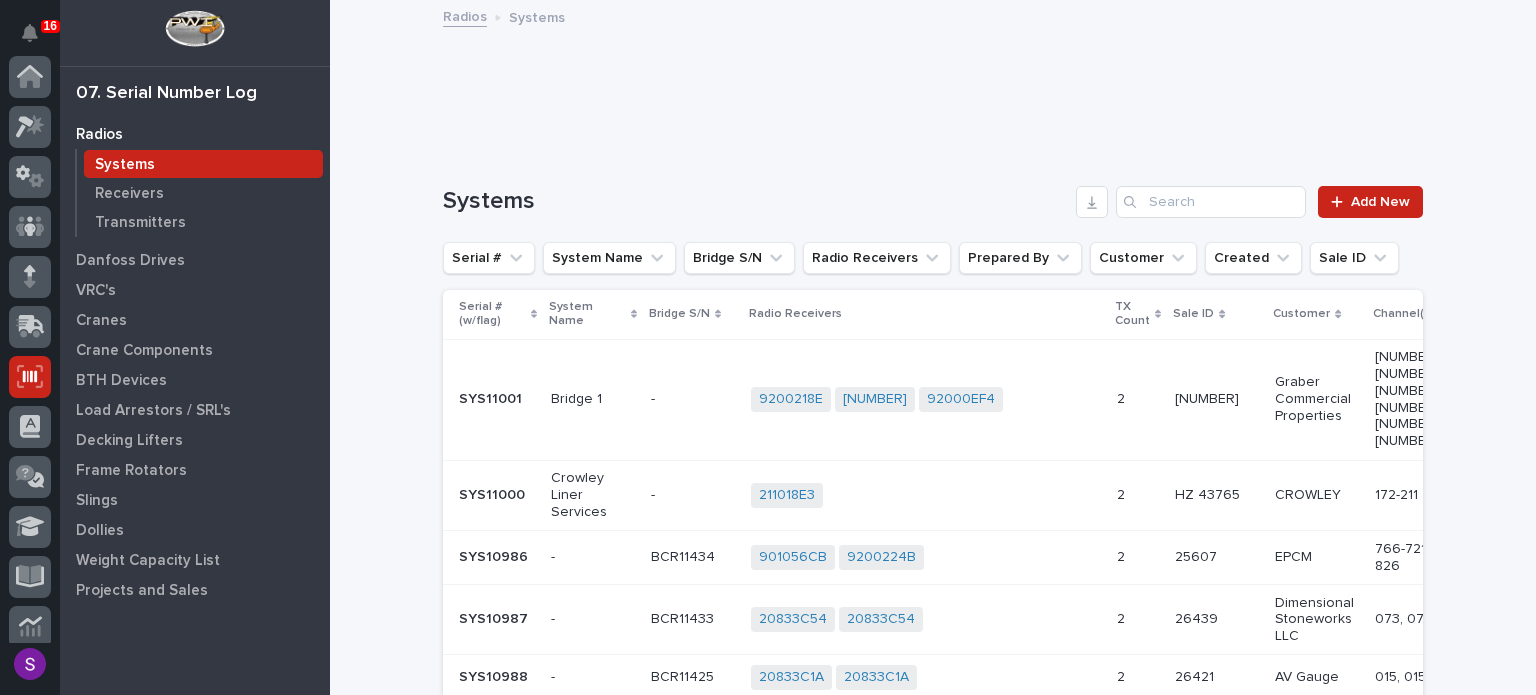 scroll, scrollTop: 300, scrollLeft: 0, axis: vertical 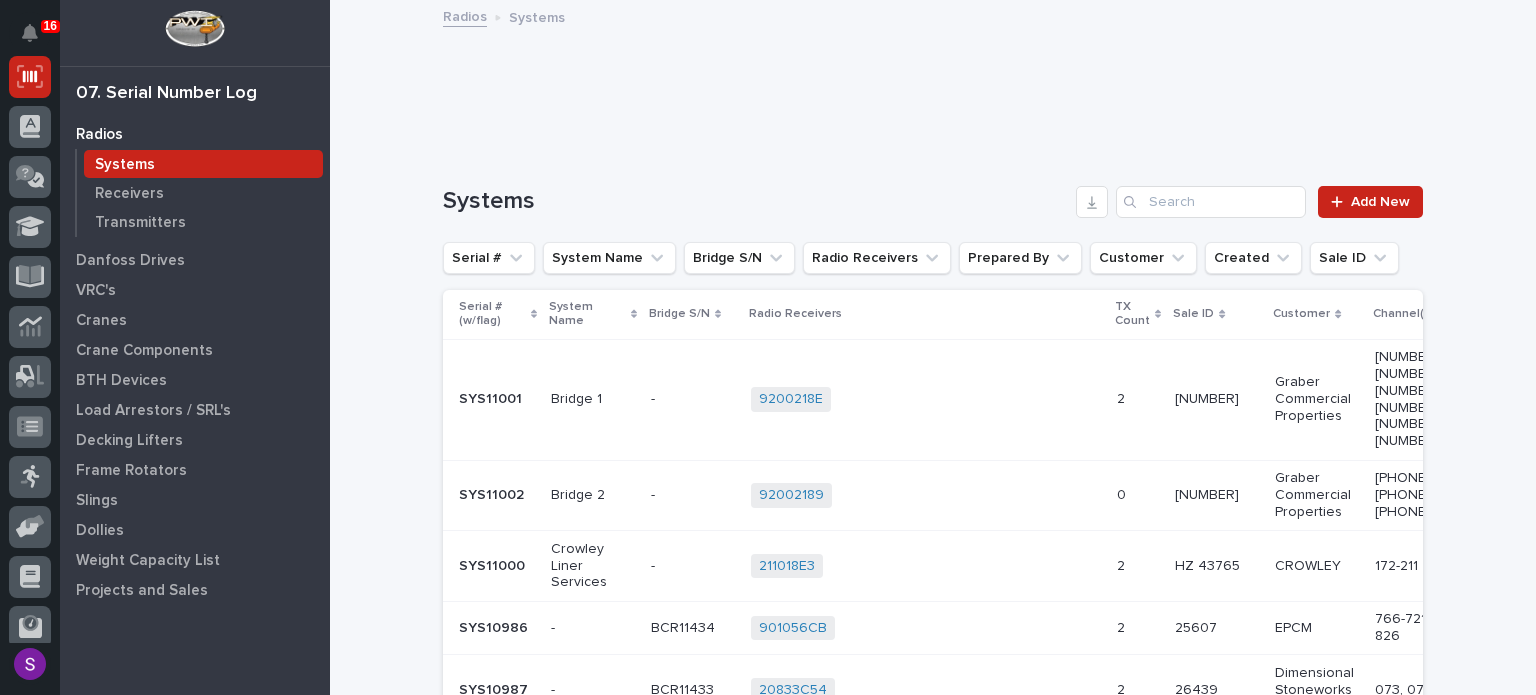 click on "92002189   9200219B   9200223C   + 0" at bounding box center (926, 495) 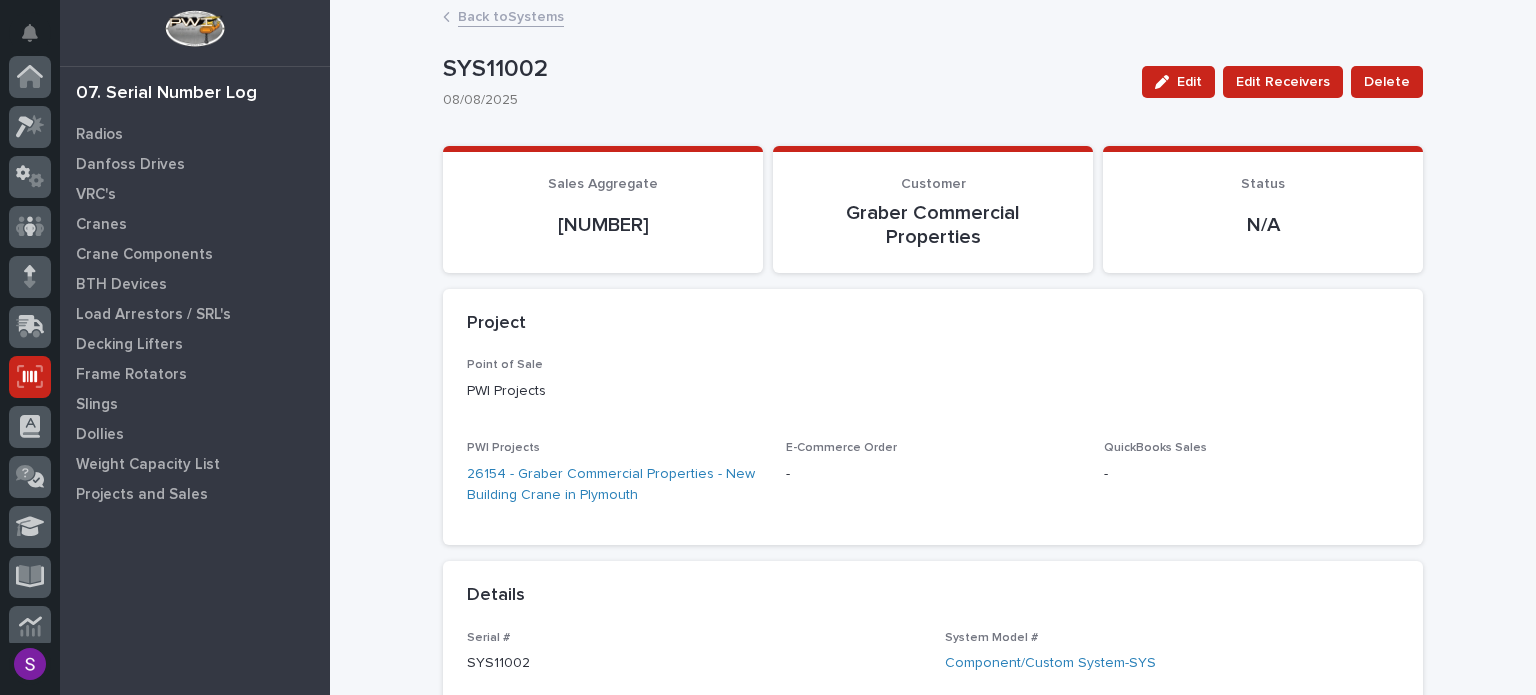 scroll, scrollTop: 300, scrollLeft: 0, axis: vertical 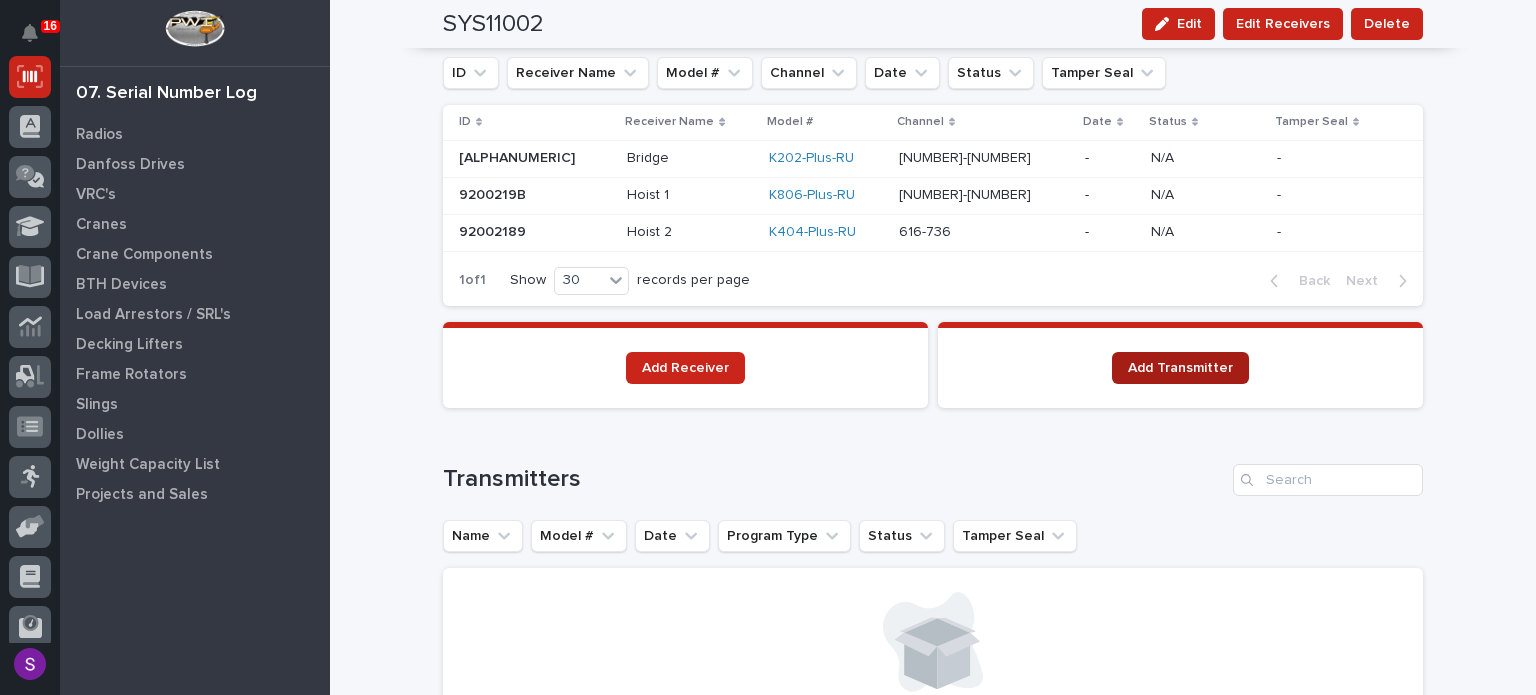 click on "Add Transmitter" at bounding box center (1180, 368) 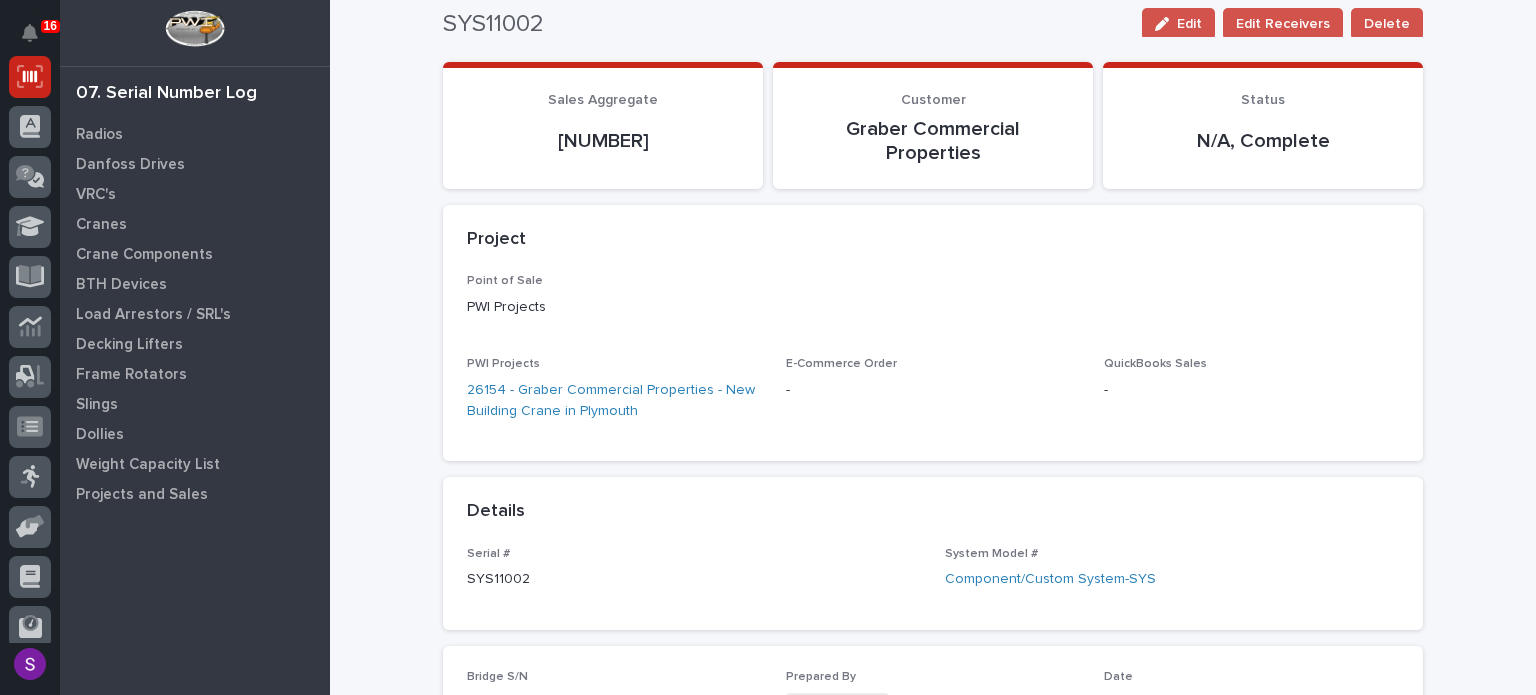 scroll, scrollTop: 0, scrollLeft: 0, axis: both 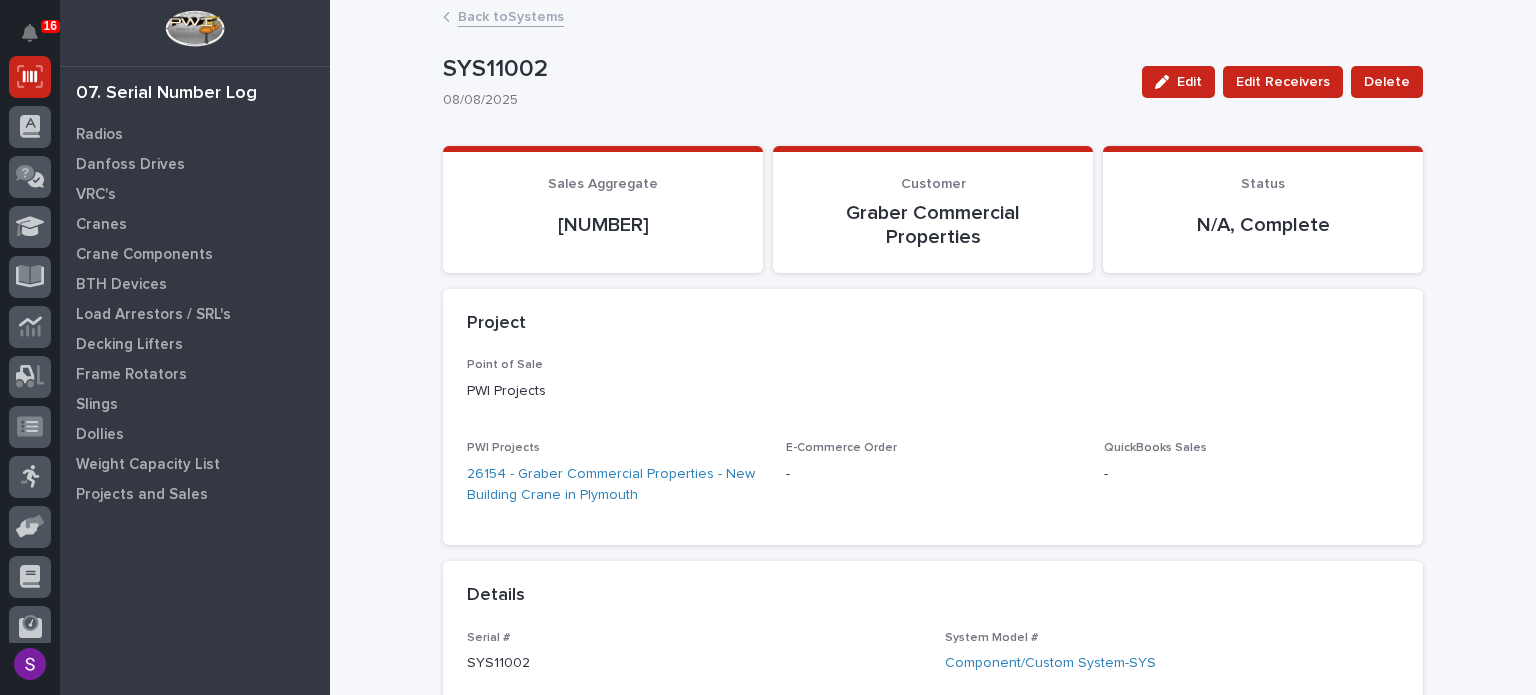 click on "Back to  Systems" at bounding box center (511, 15) 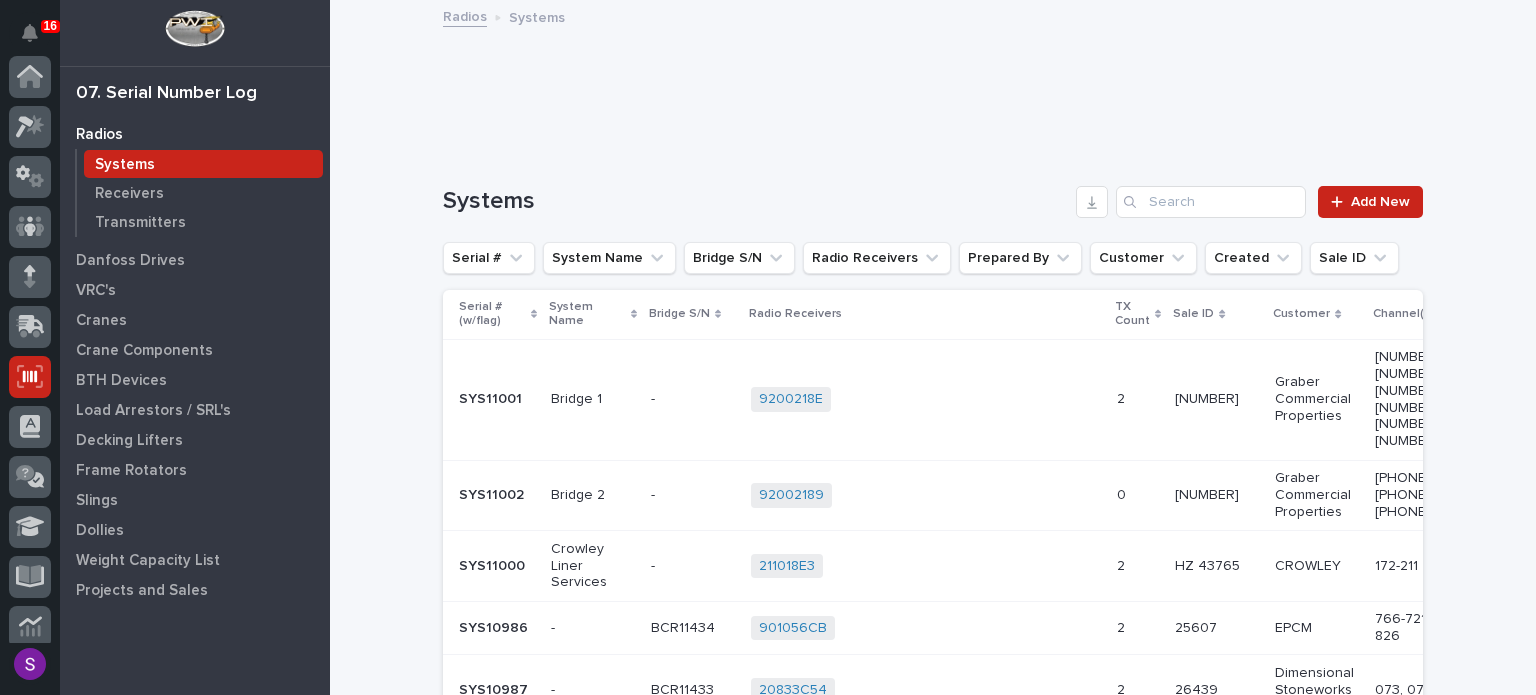 scroll, scrollTop: 300, scrollLeft: 0, axis: vertical 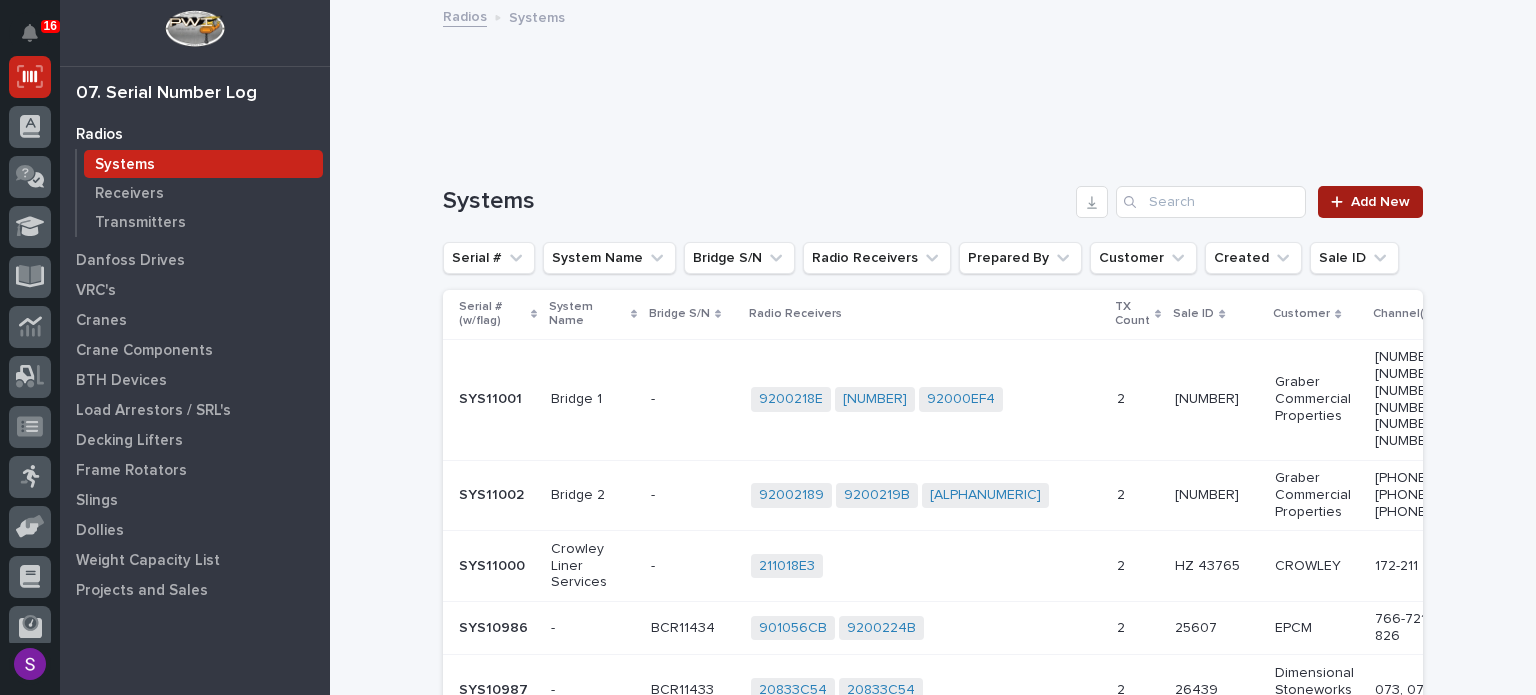 click on "Add New" at bounding box center (1370, 202) 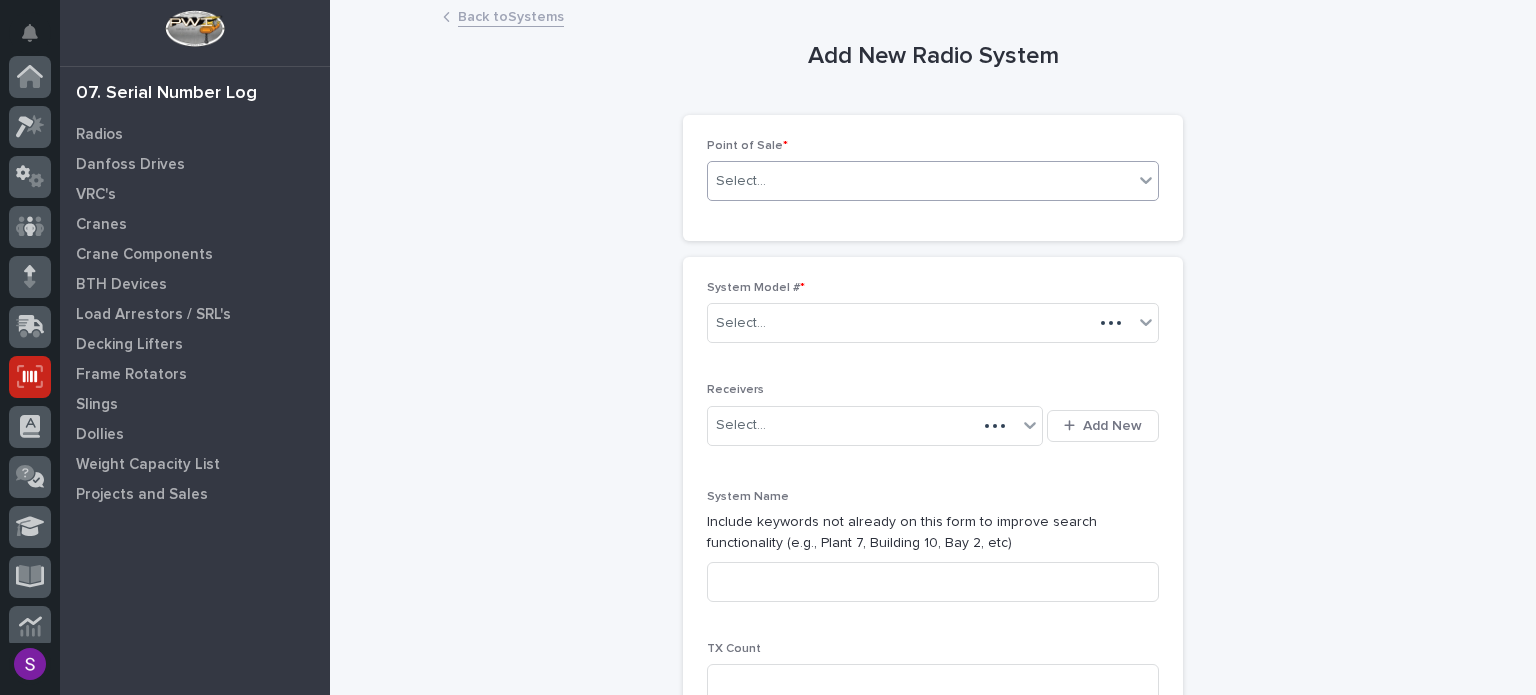 scroll, scrollTop: 300, scrollLeft: 0, axis: vertical 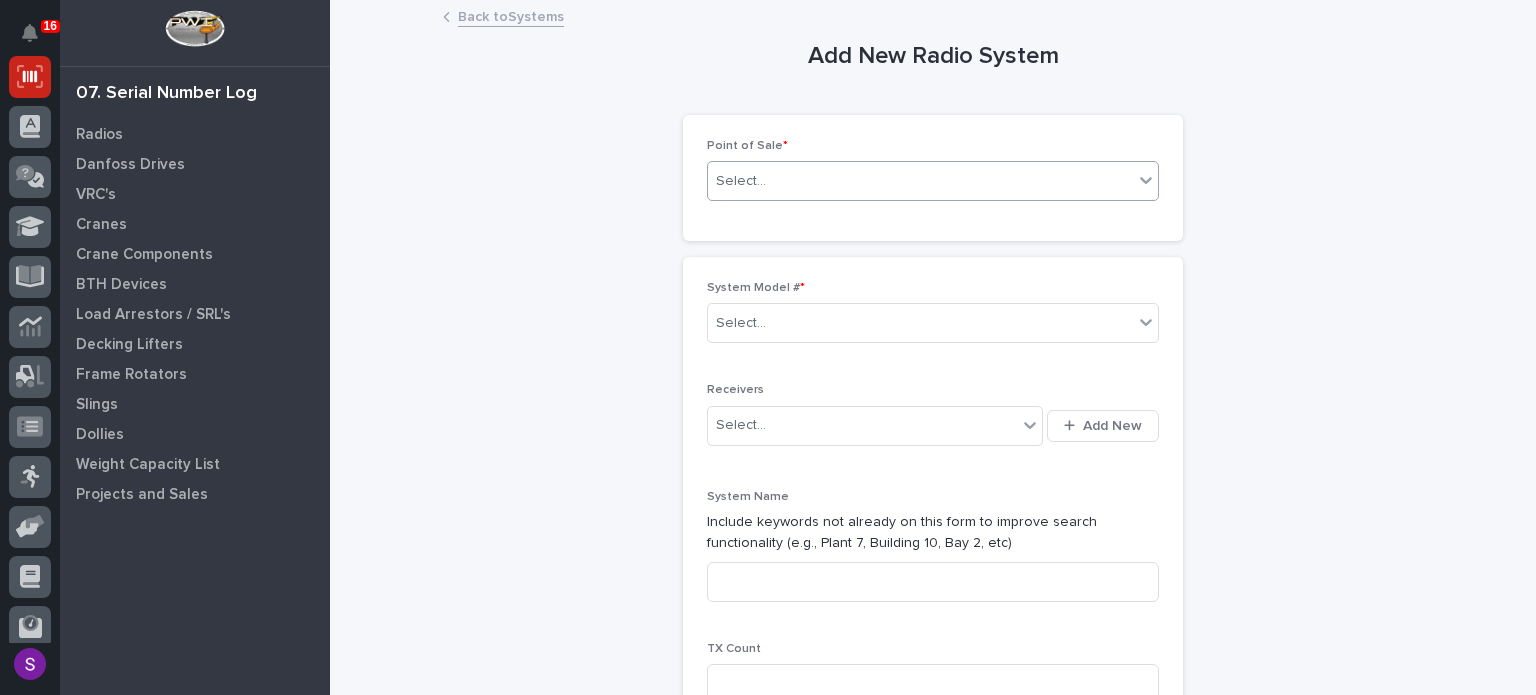 click on "Select..." at bounding box center [920, 181] 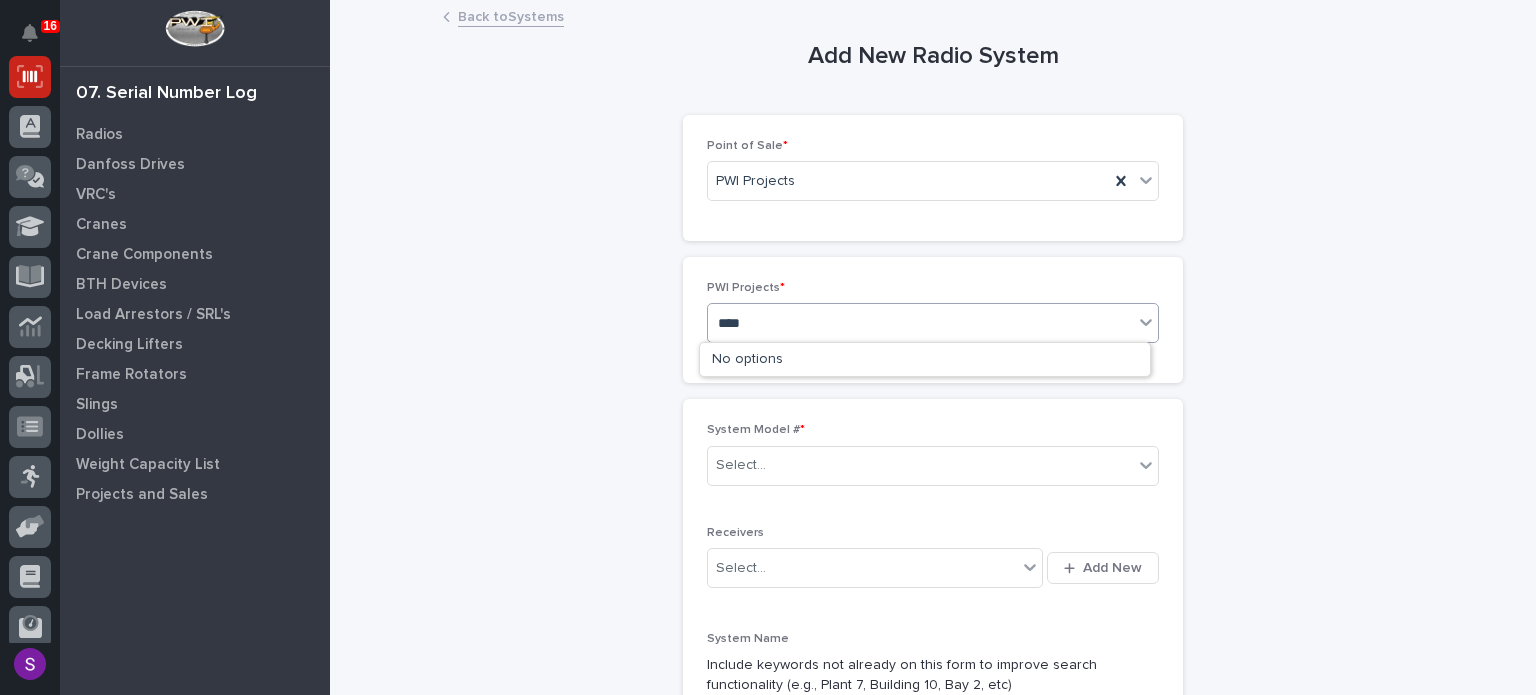 type on "*****" 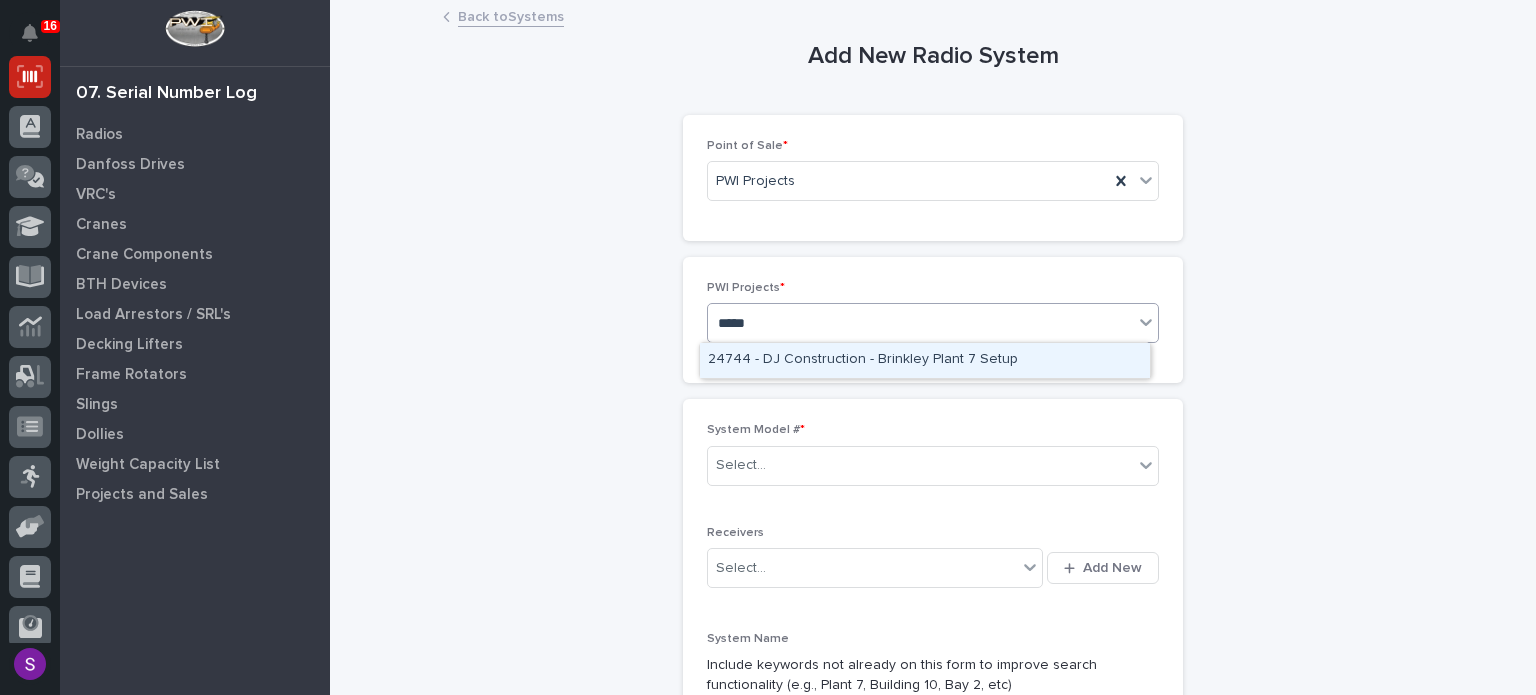 type 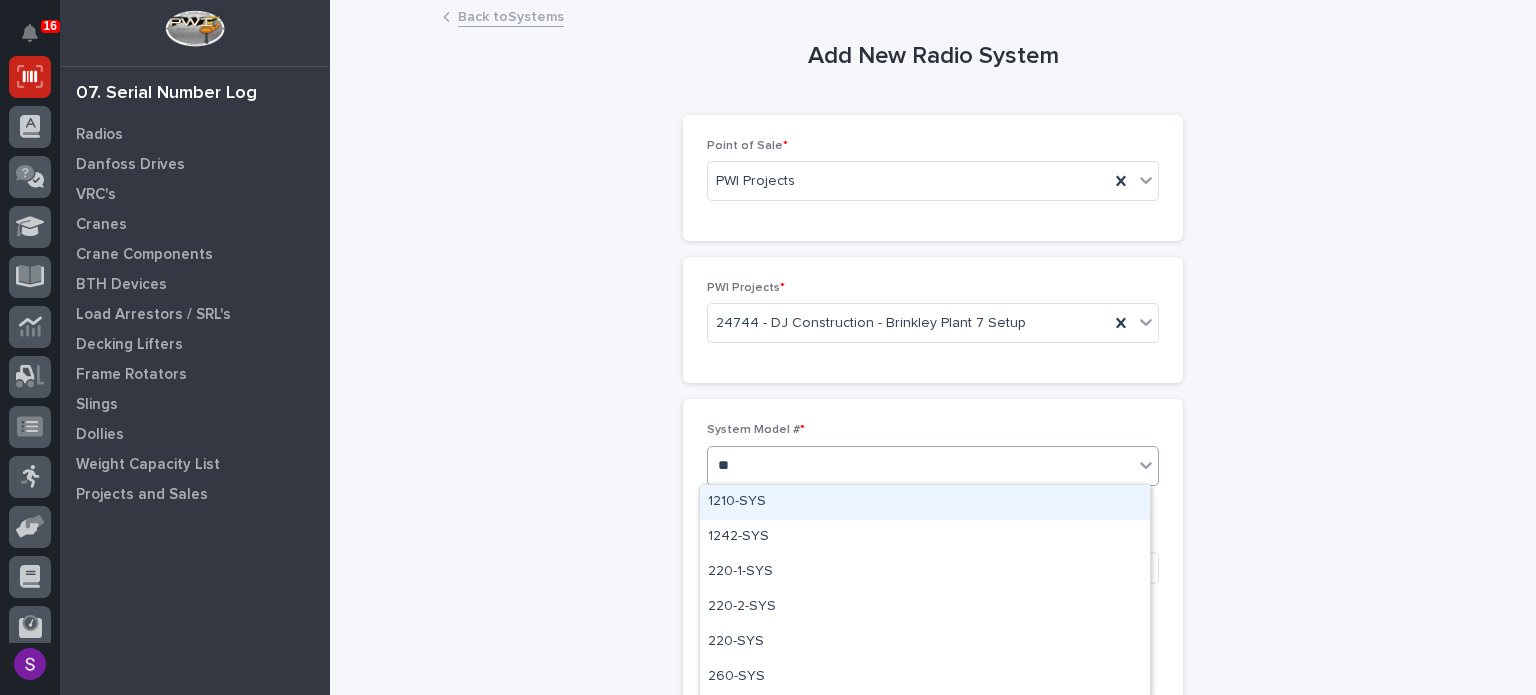 type on "***" 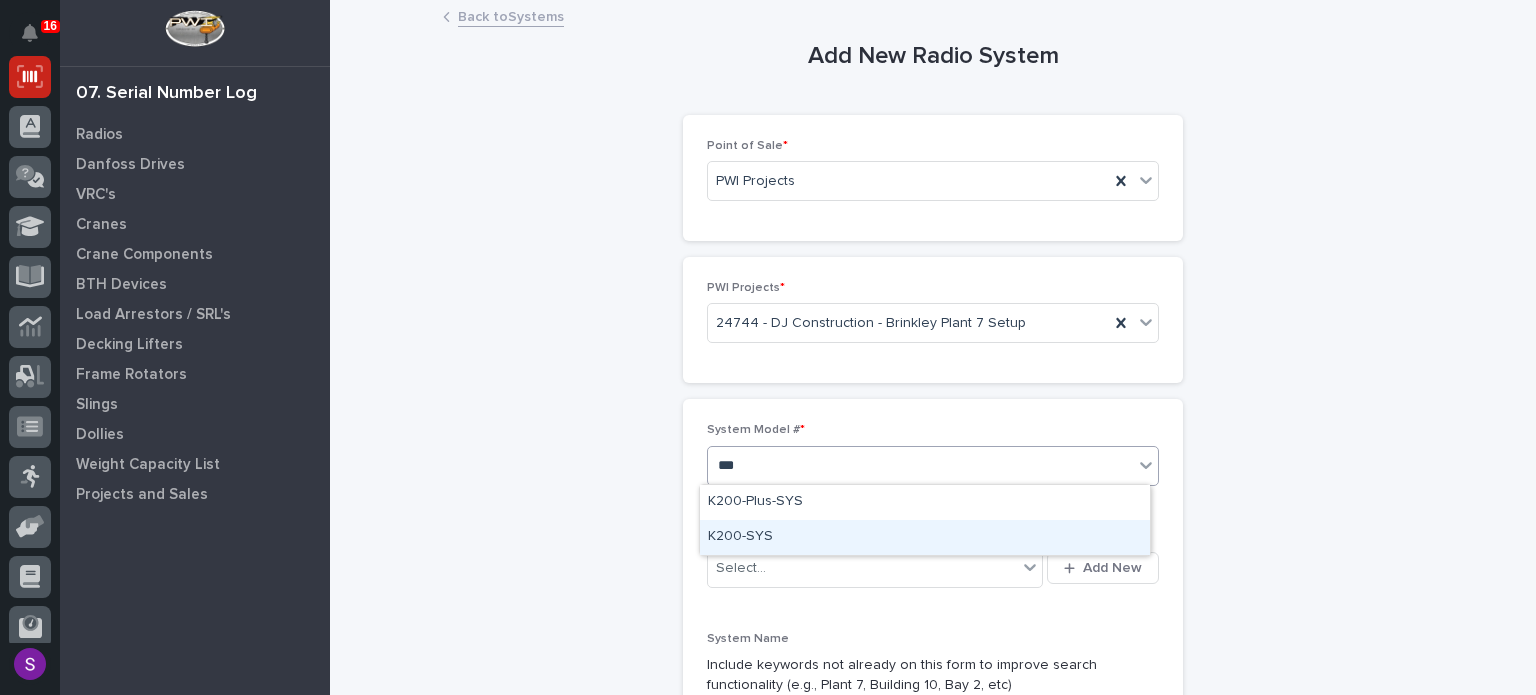 type 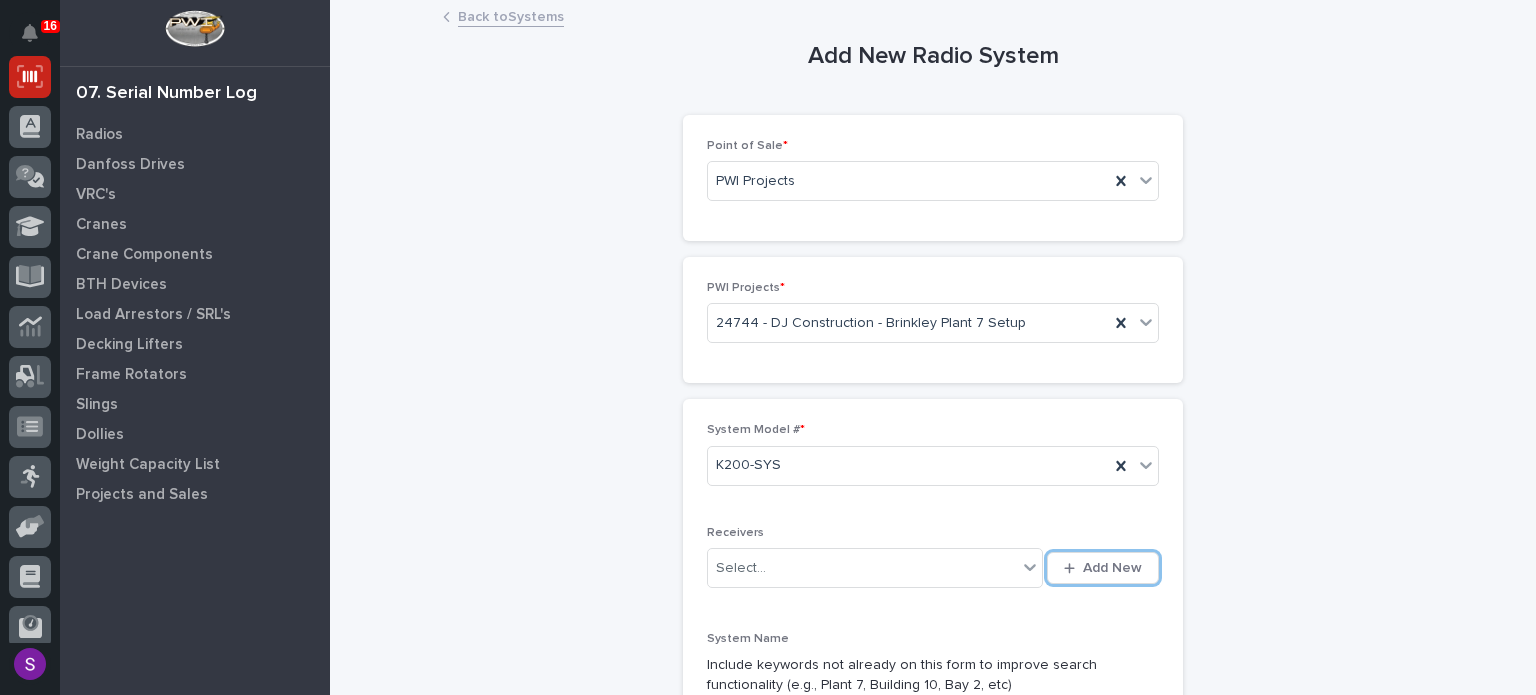 type 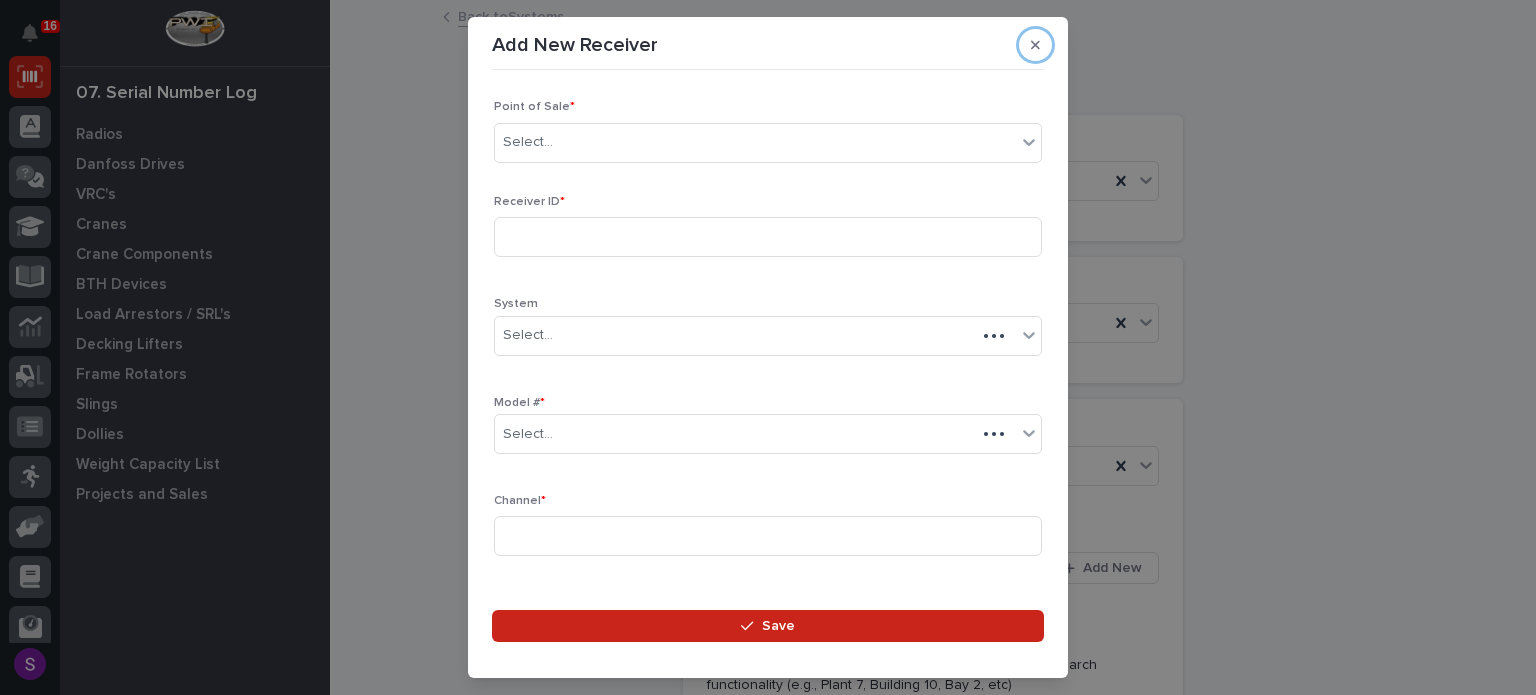 type 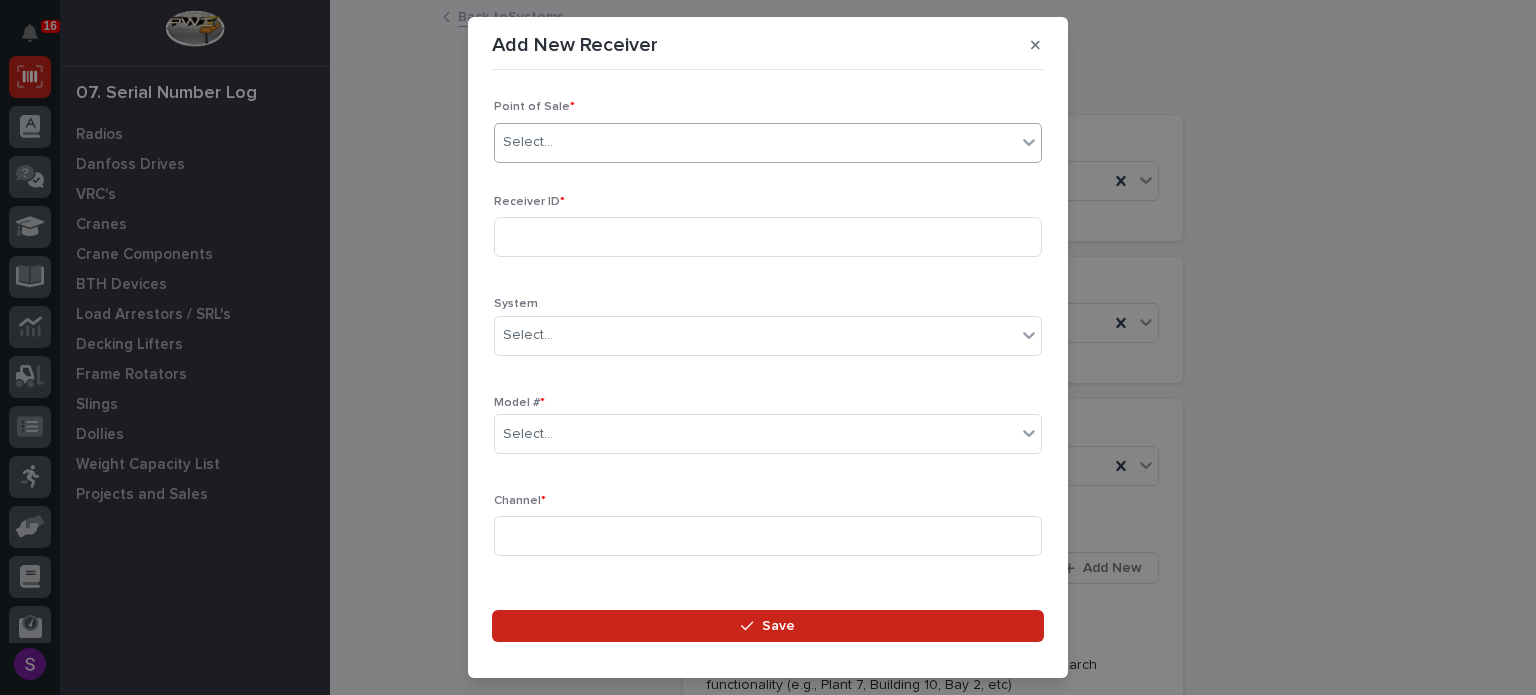 type on "*" 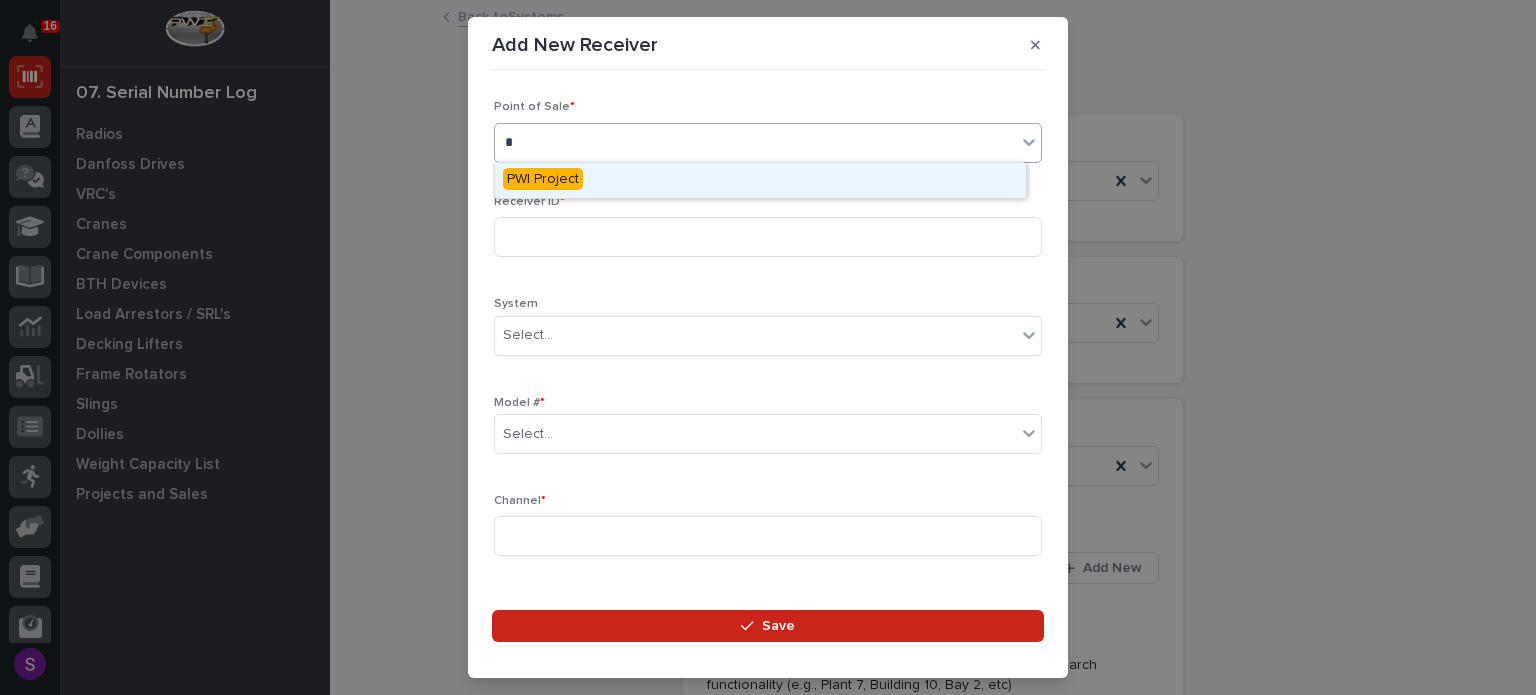 type 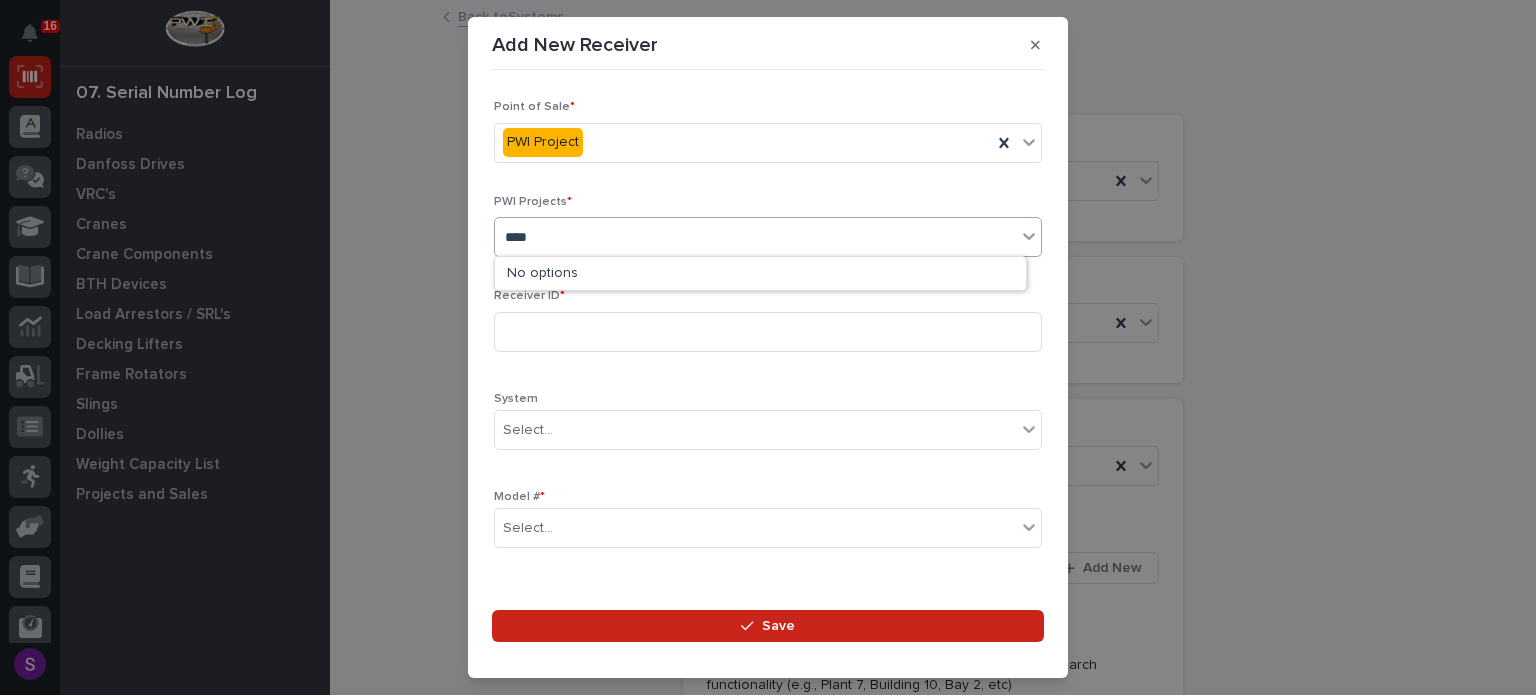 type on "*****" 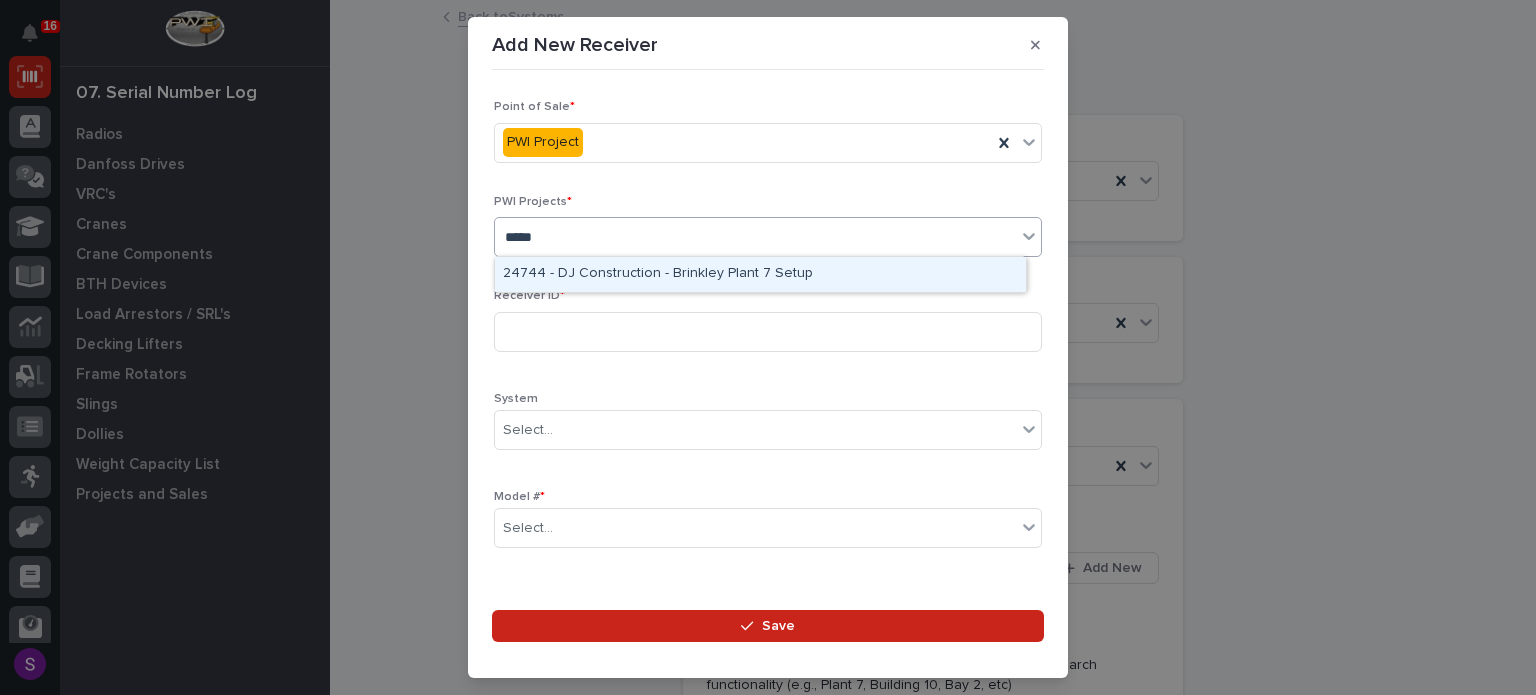 type 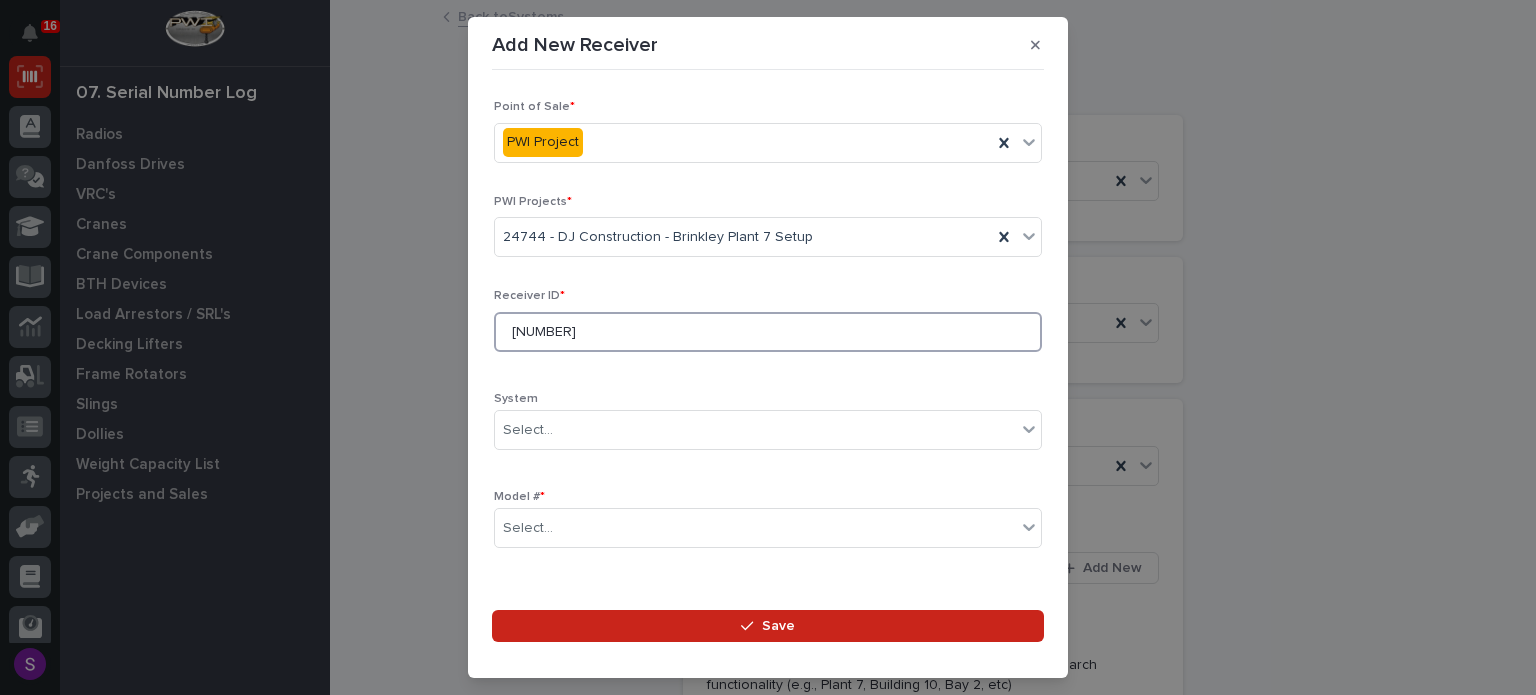 type on "21018324" 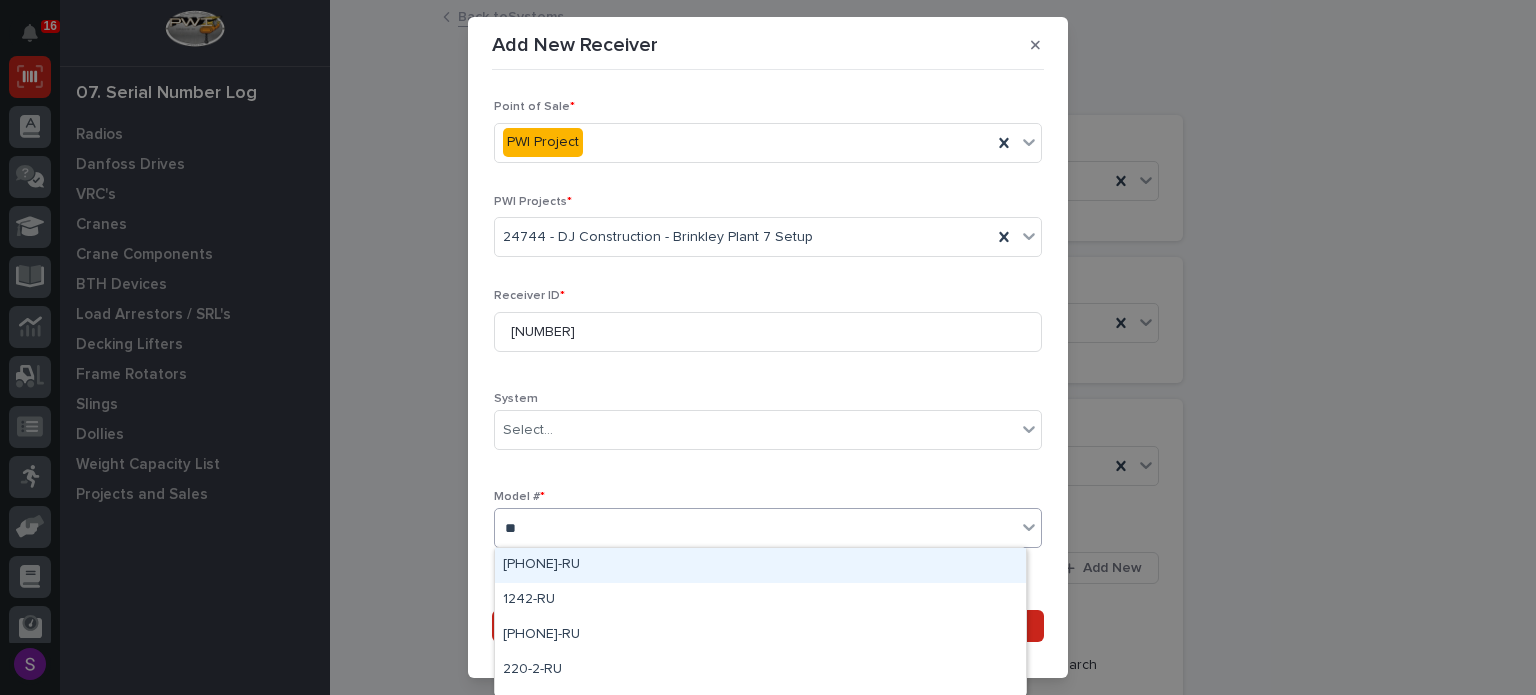 type on "***" 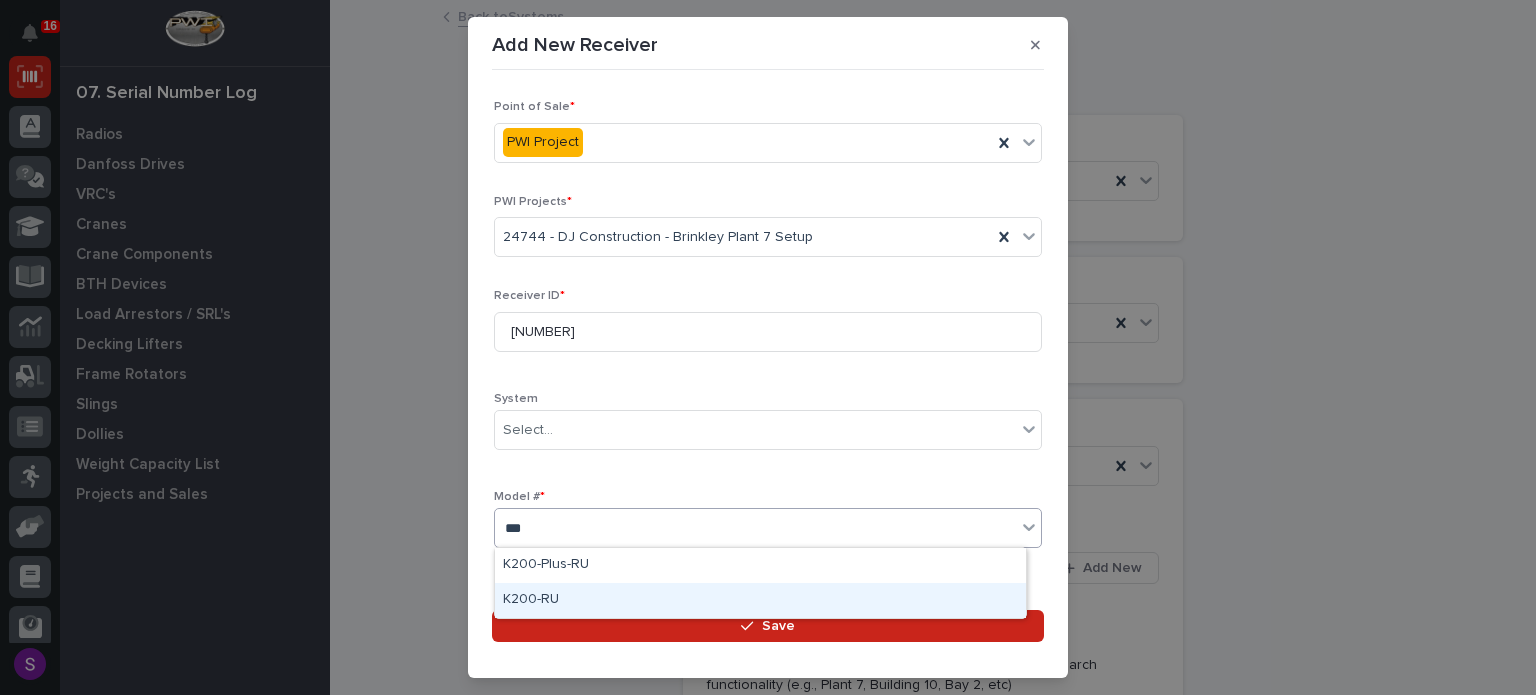 type 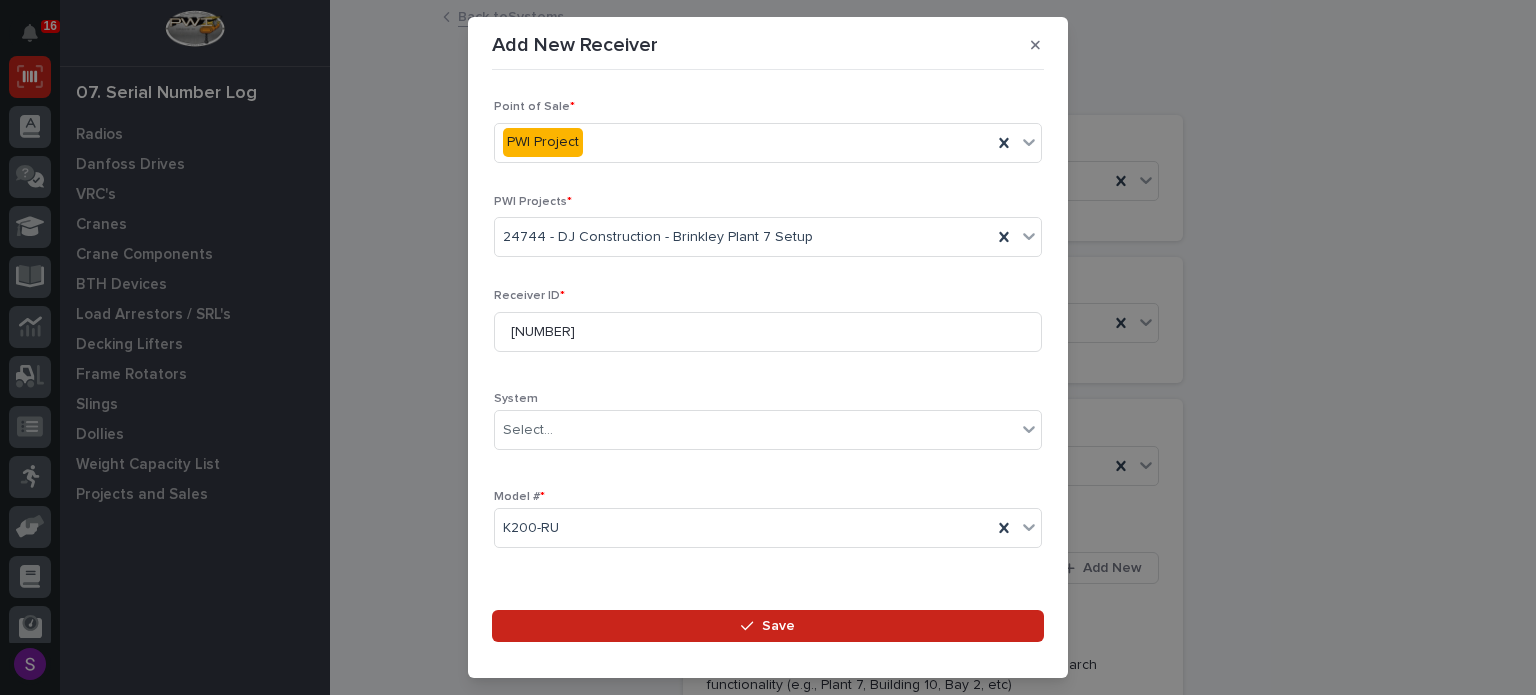 scroll, scrollTop: 296, scrollLeft: 0, axis: vertical 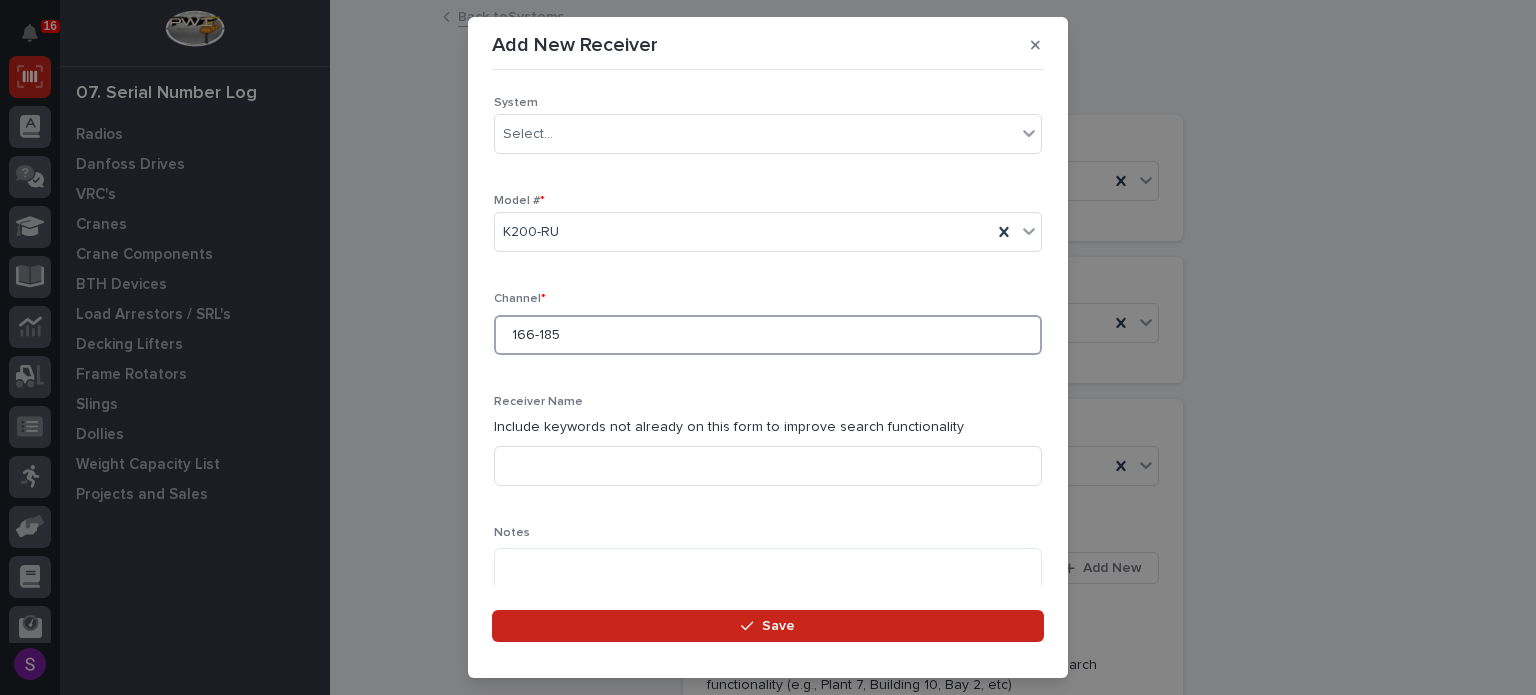 type on "166-185" 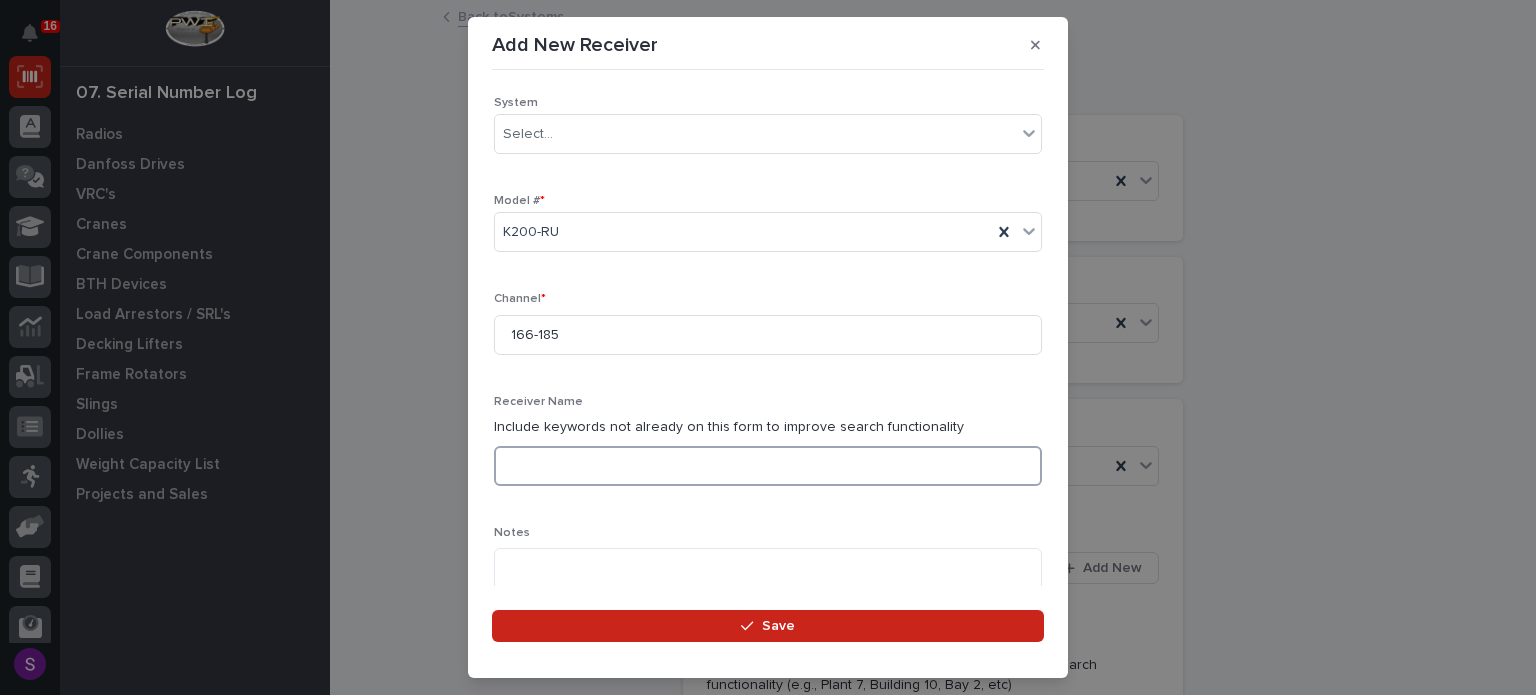type on "H" 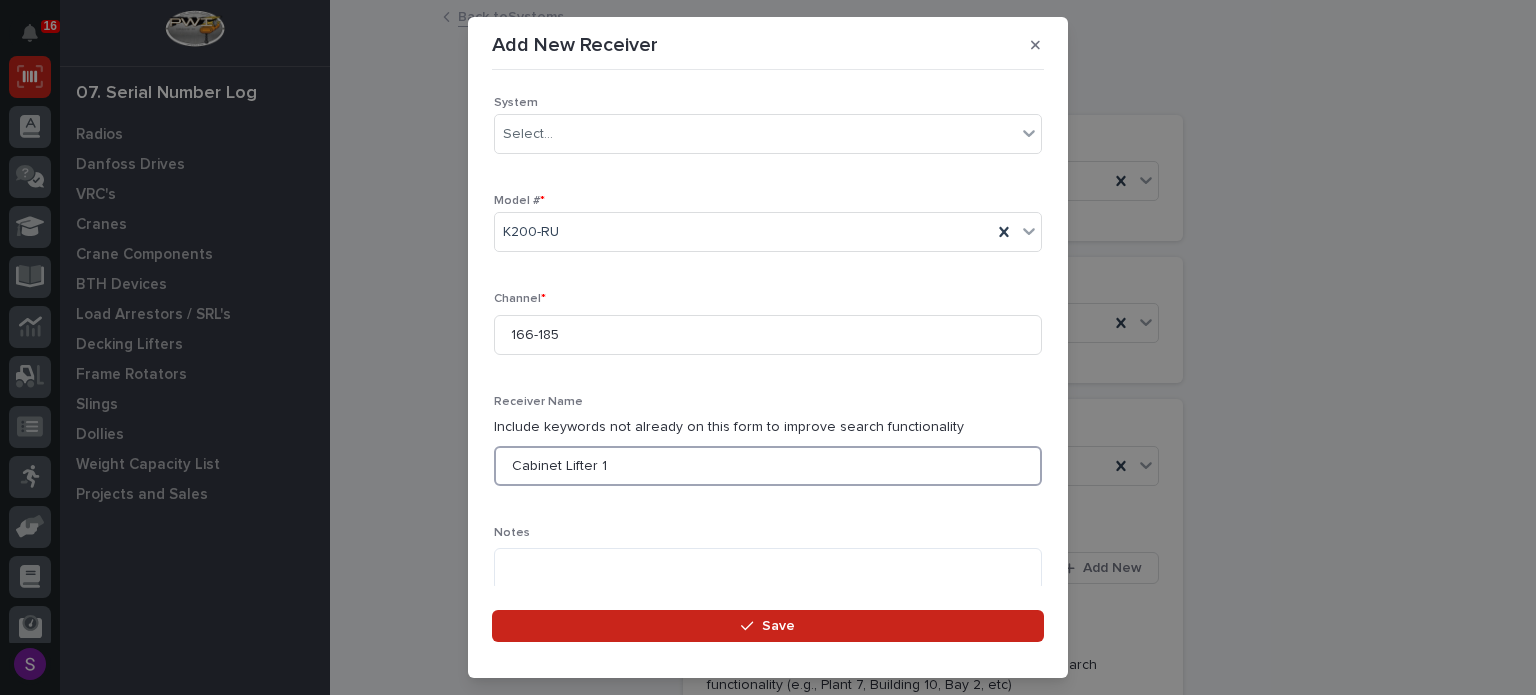 type on "Cabinet Lifter 1" 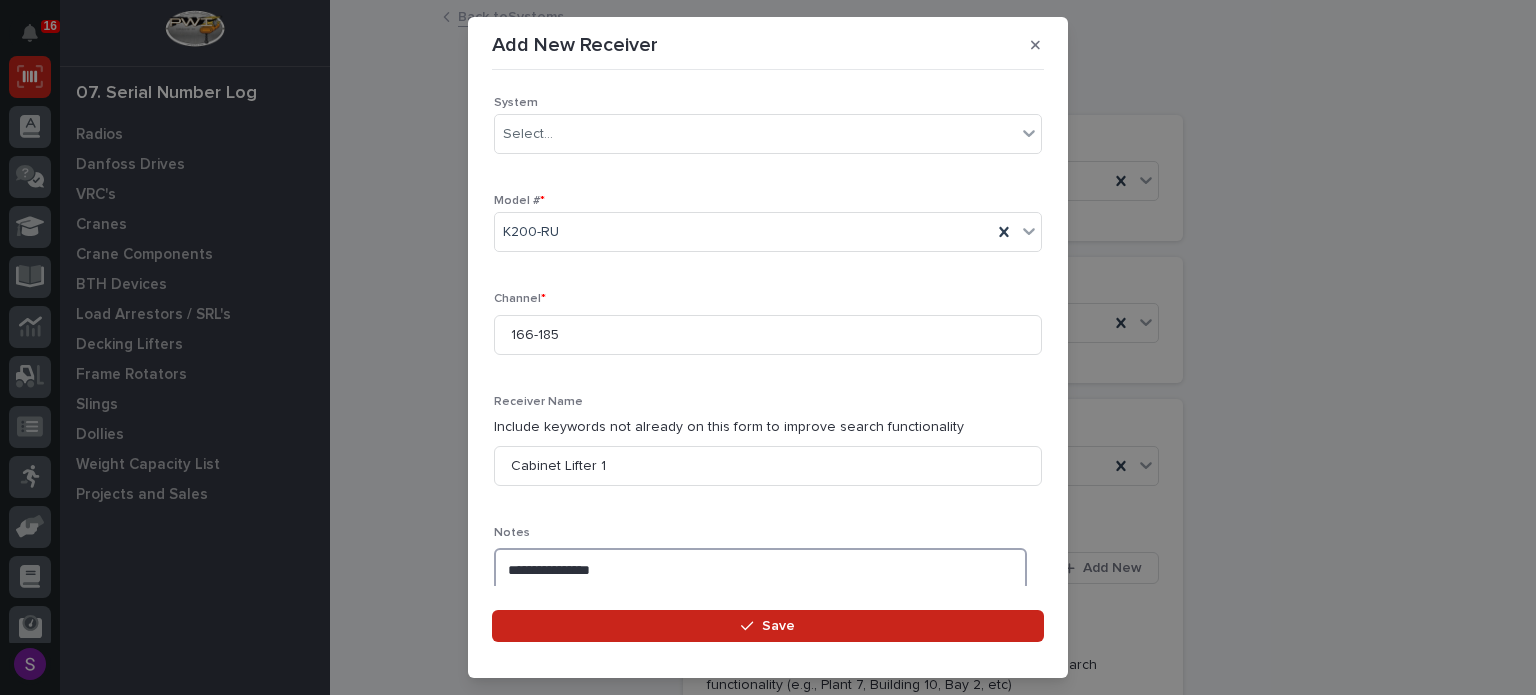 type on "**********" 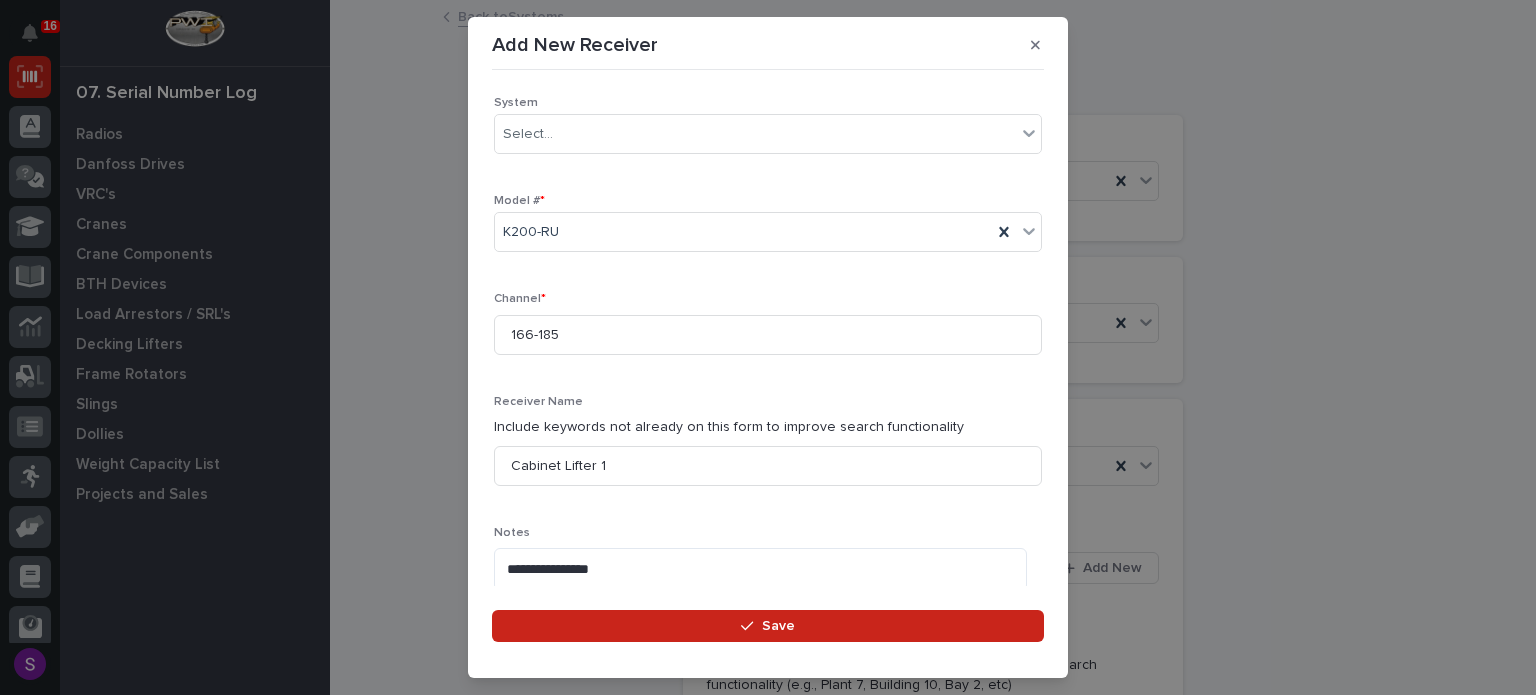 scroll, scrollTop: 636, scrollLeft: 0, axis: vertical 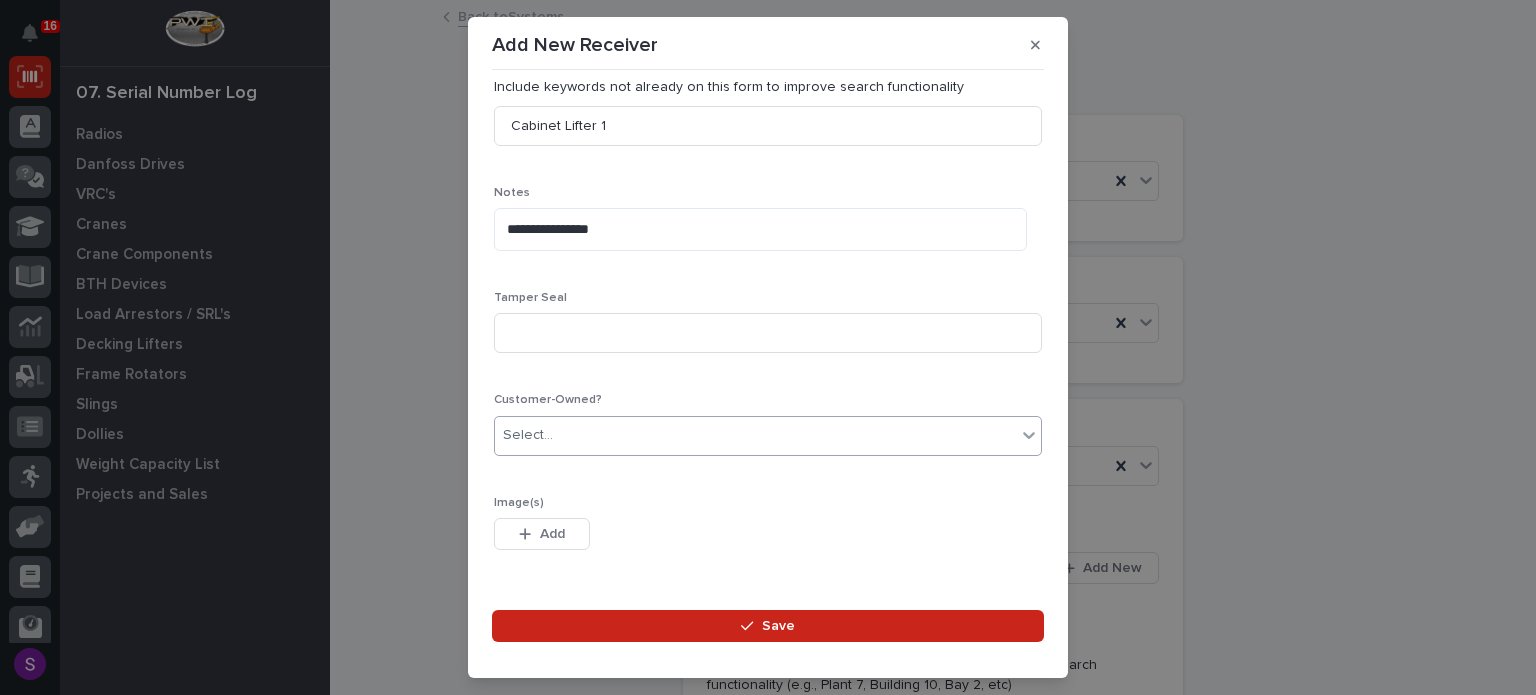 type 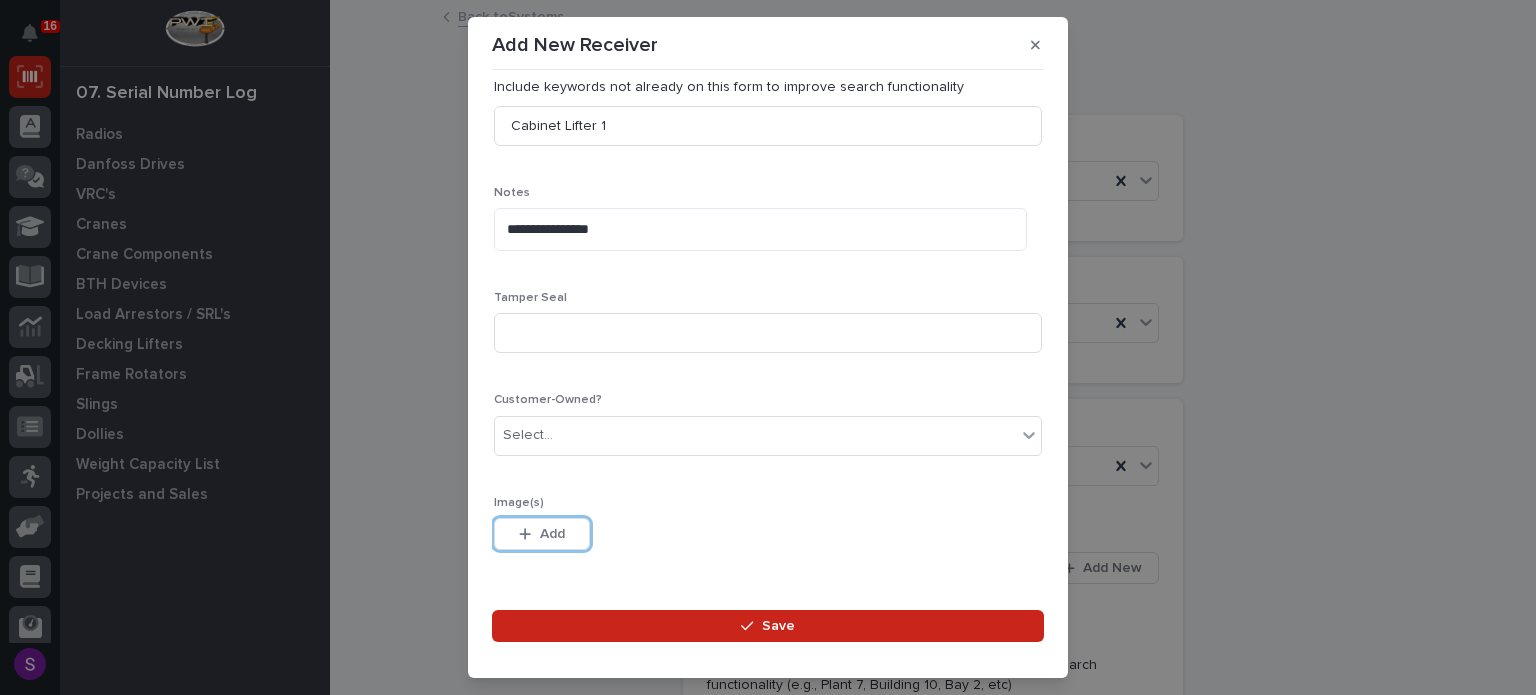 type 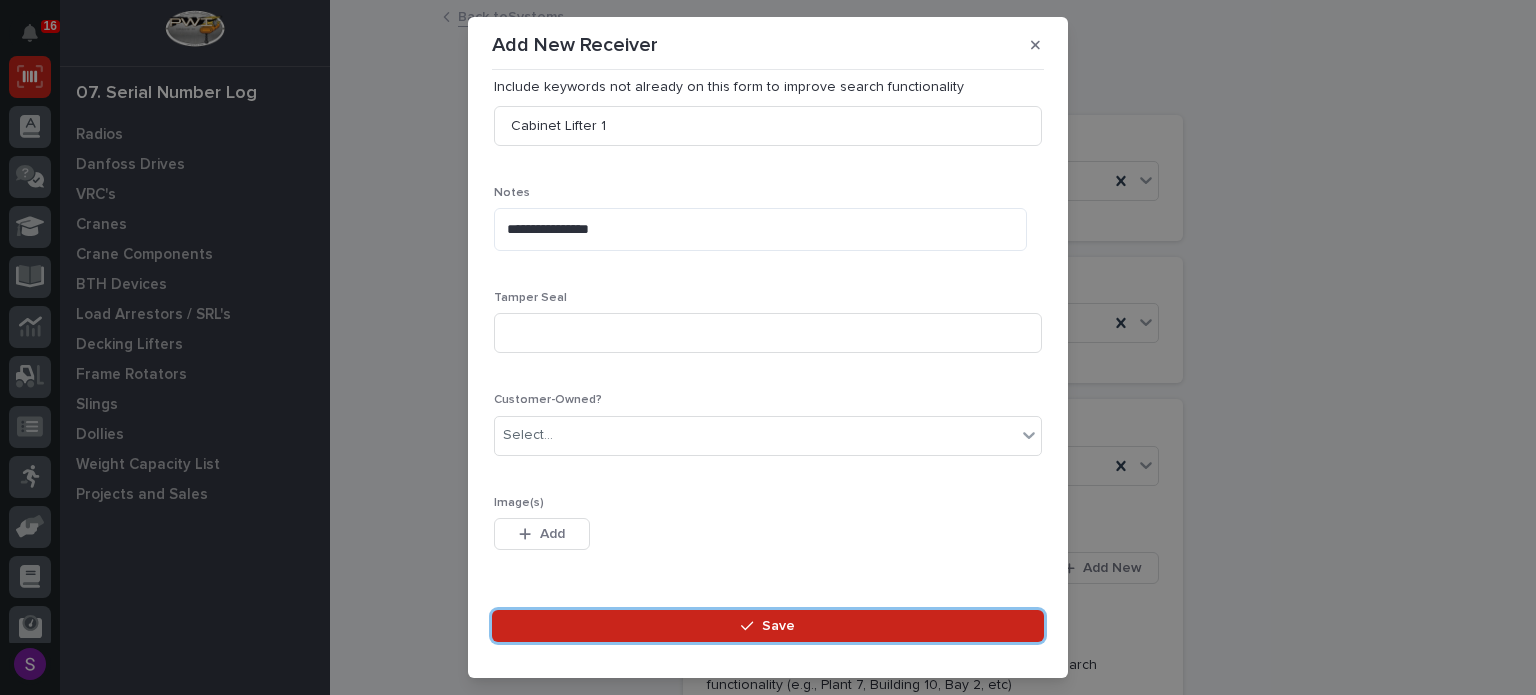 click on "Save" at bounding box center [768, 626] 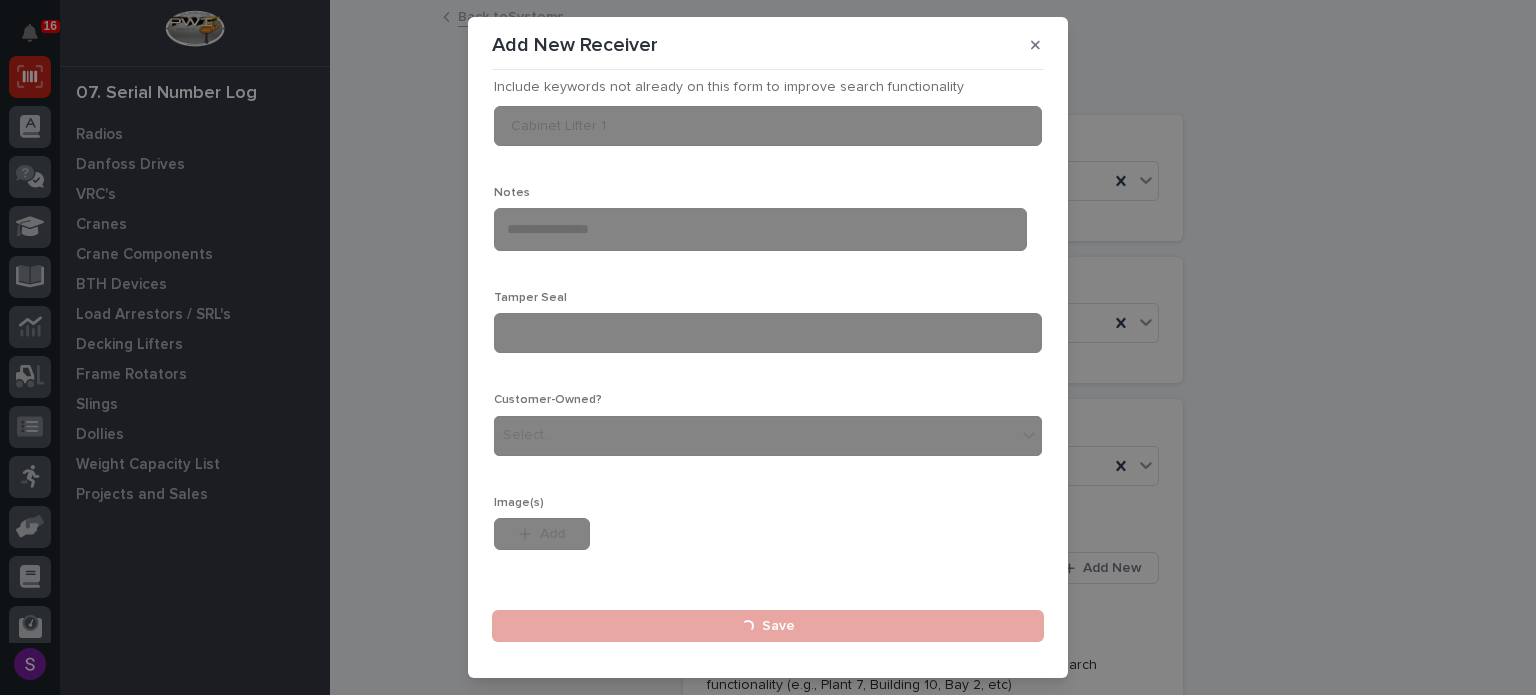type 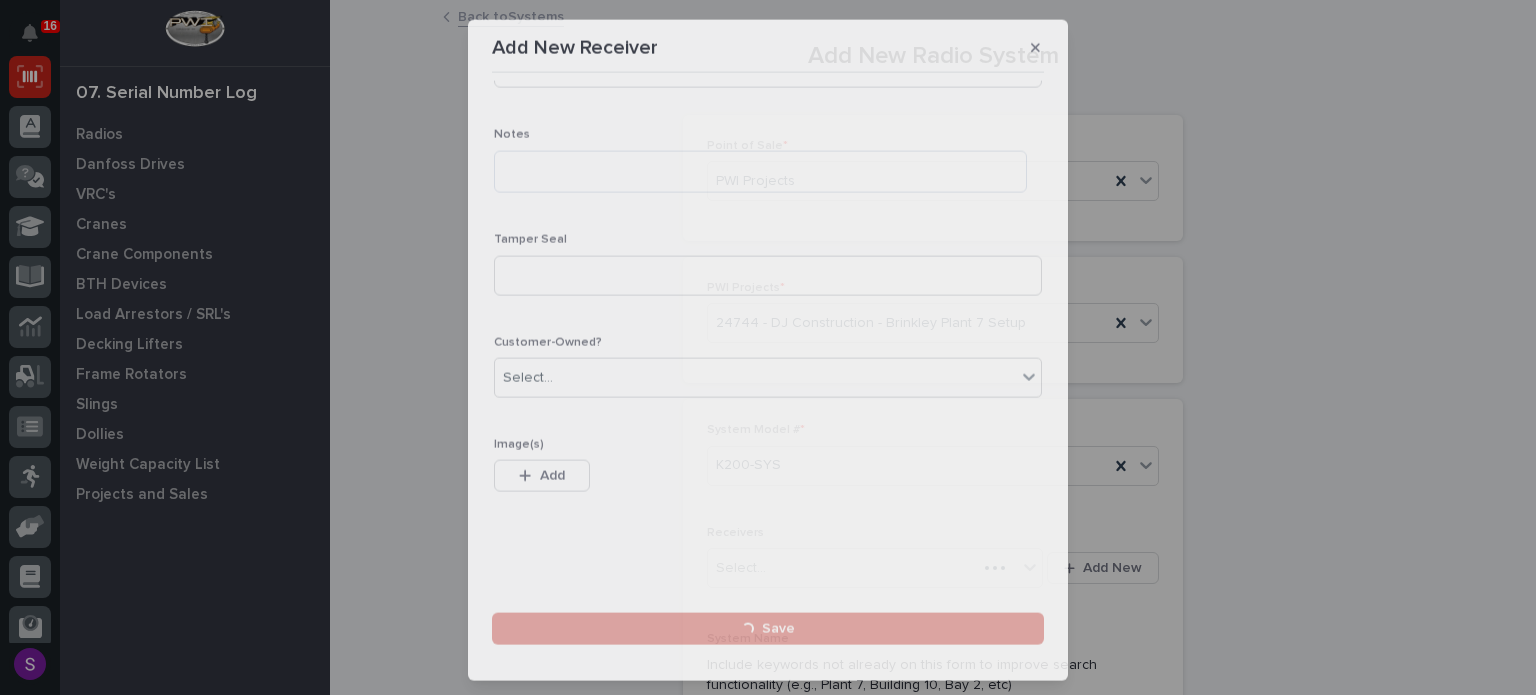 scroll, scrollTop: 616, scrollLeft: 0, axis: vertical 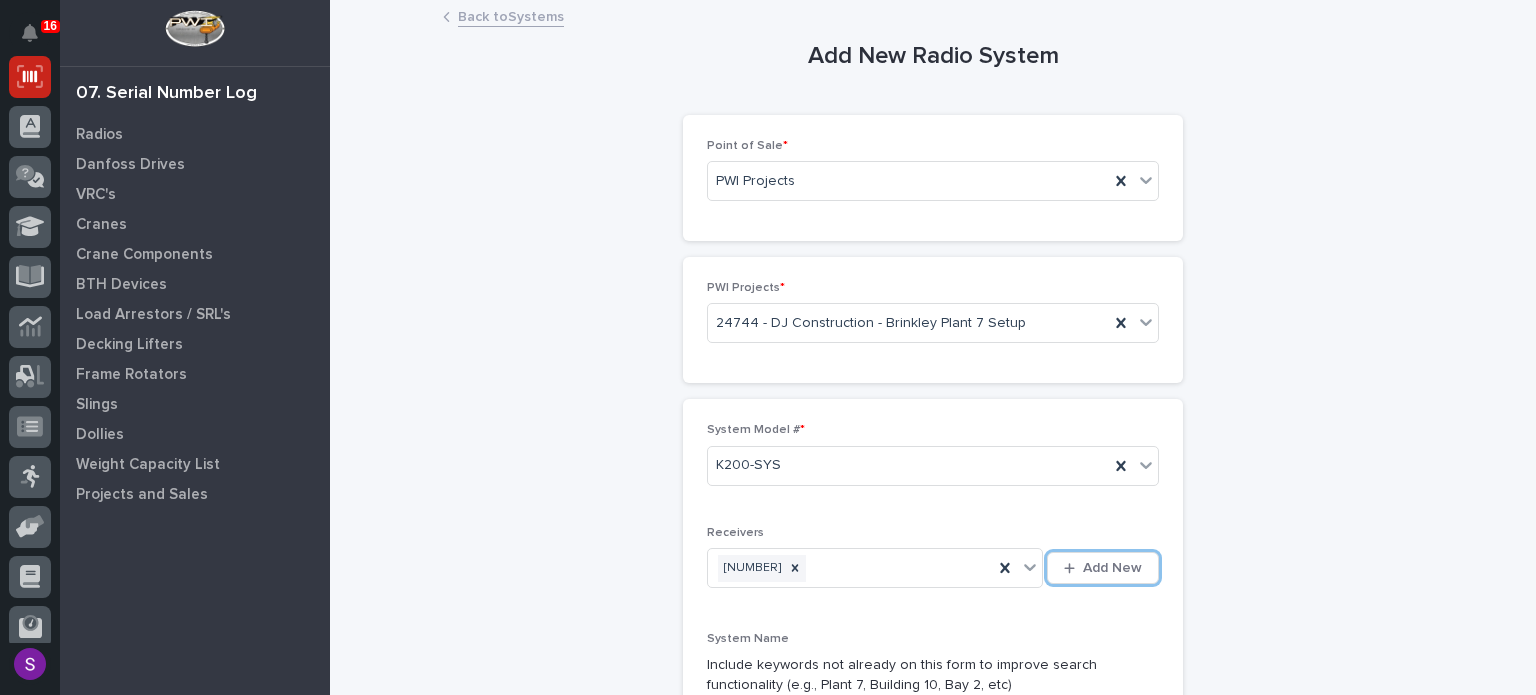 click on "Add New" at bounding box center (1103, 568) 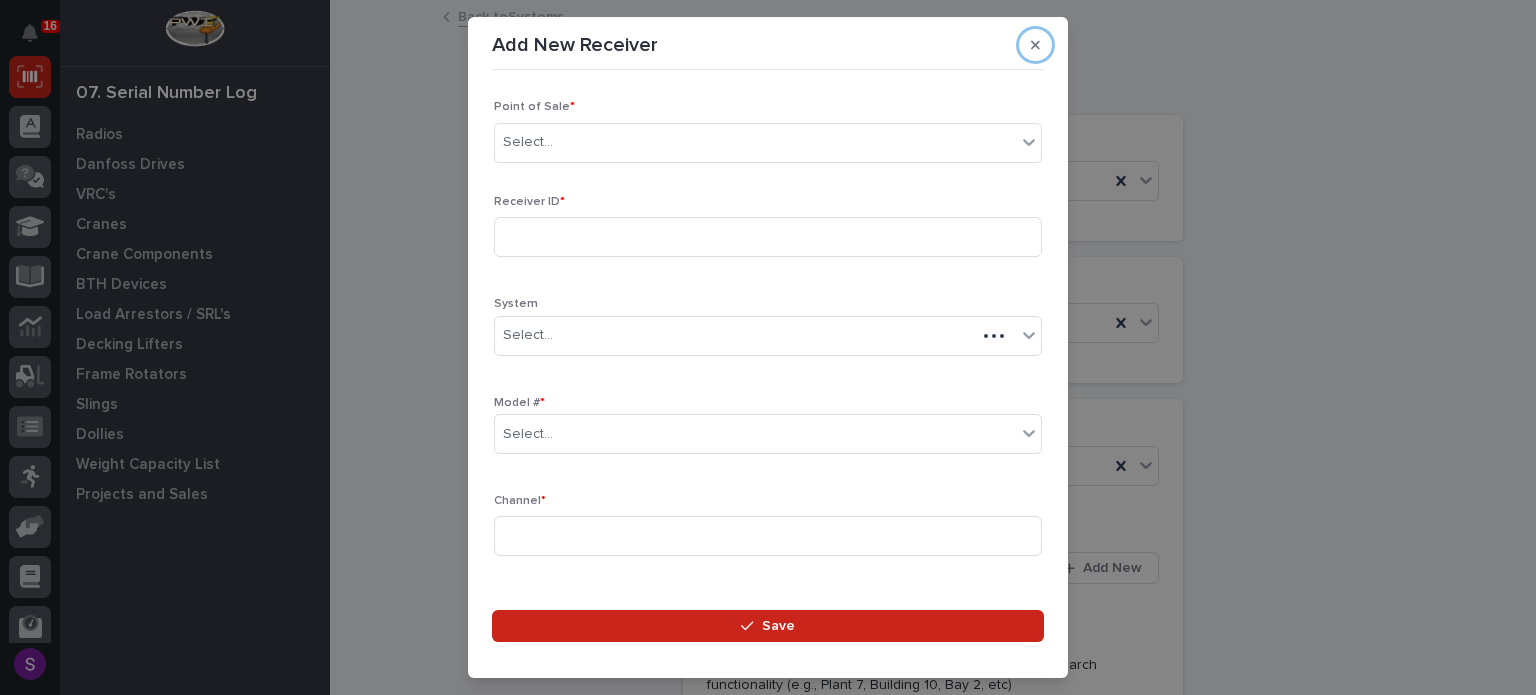 type 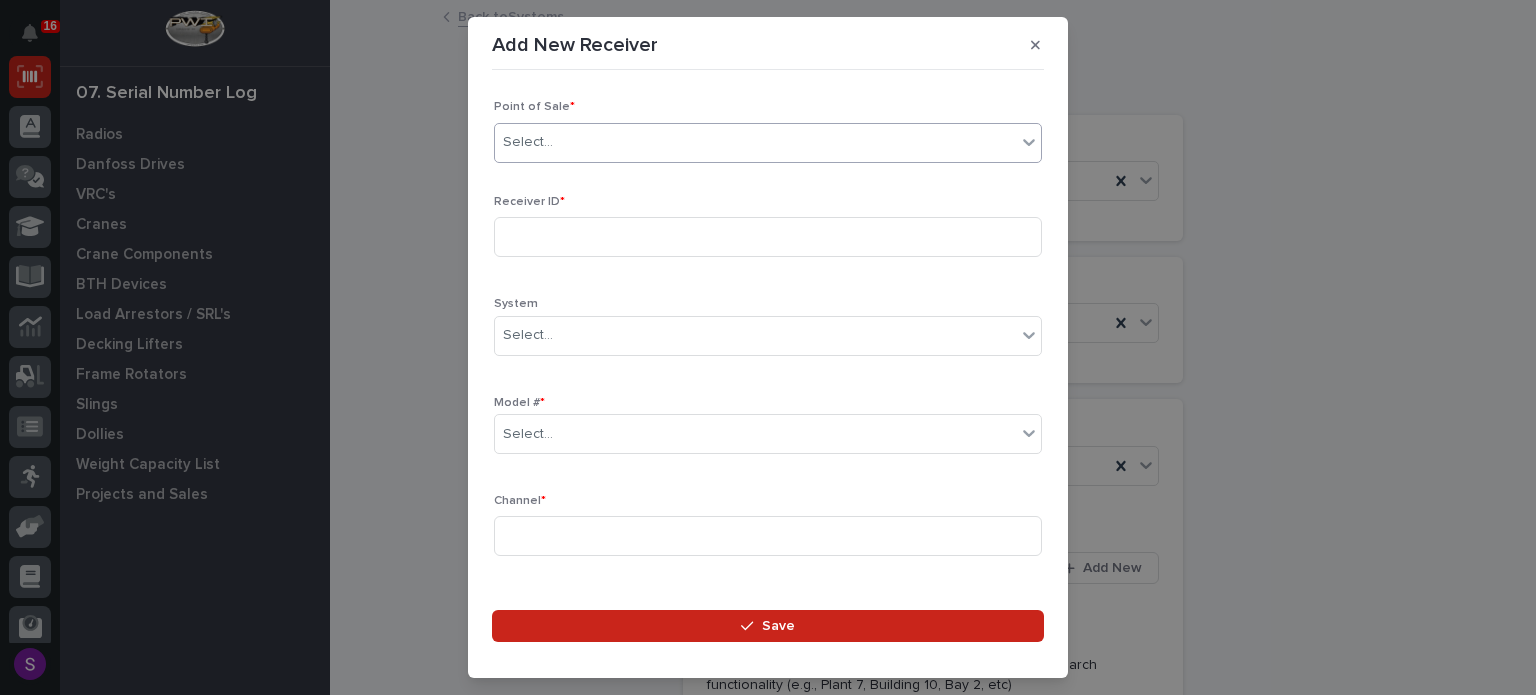type on "*" 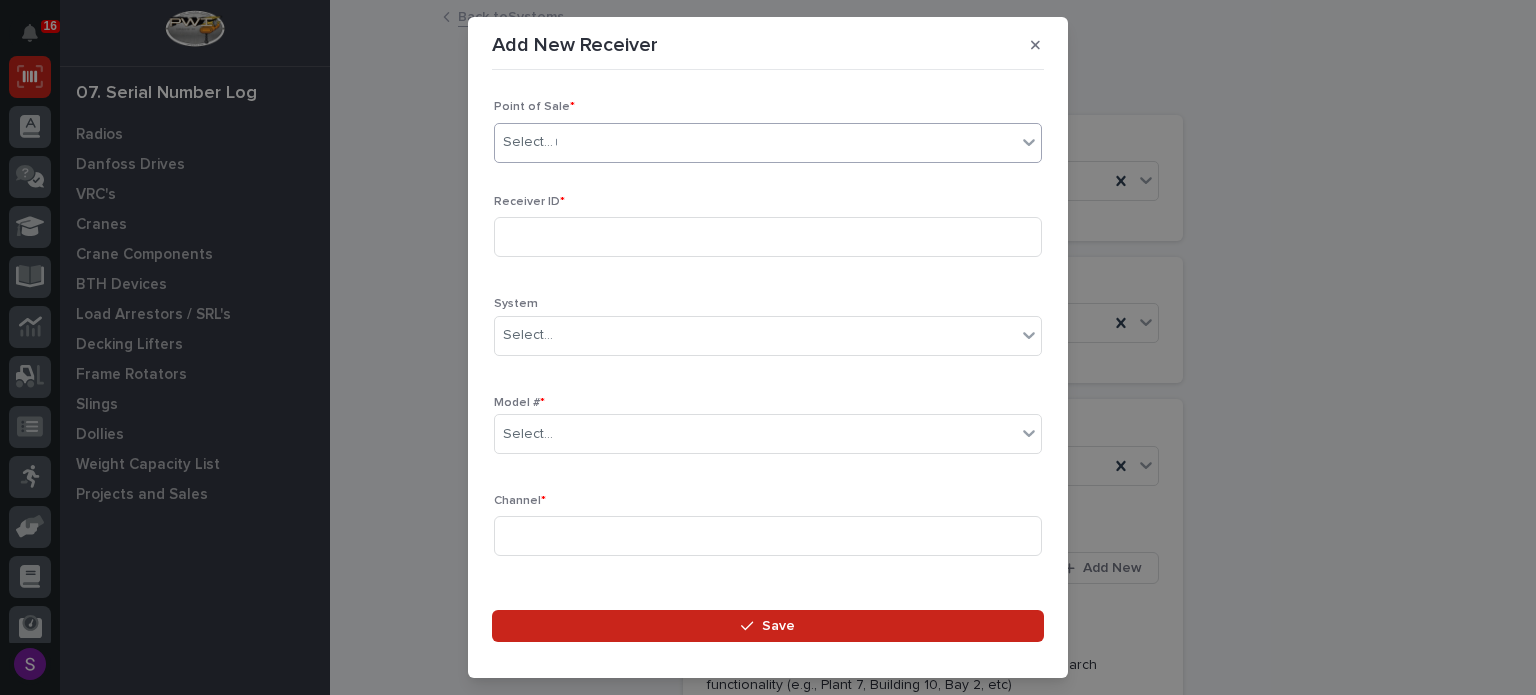 type 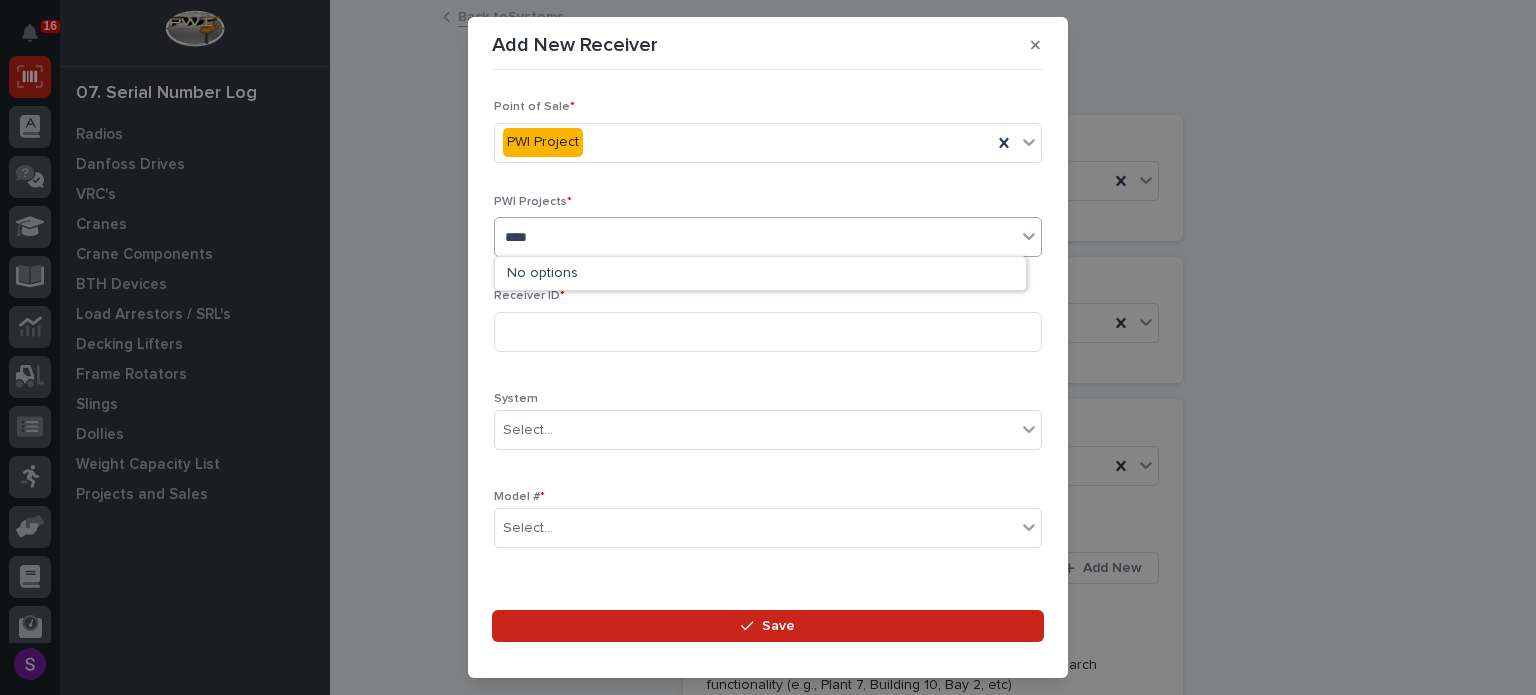 type on "*****" 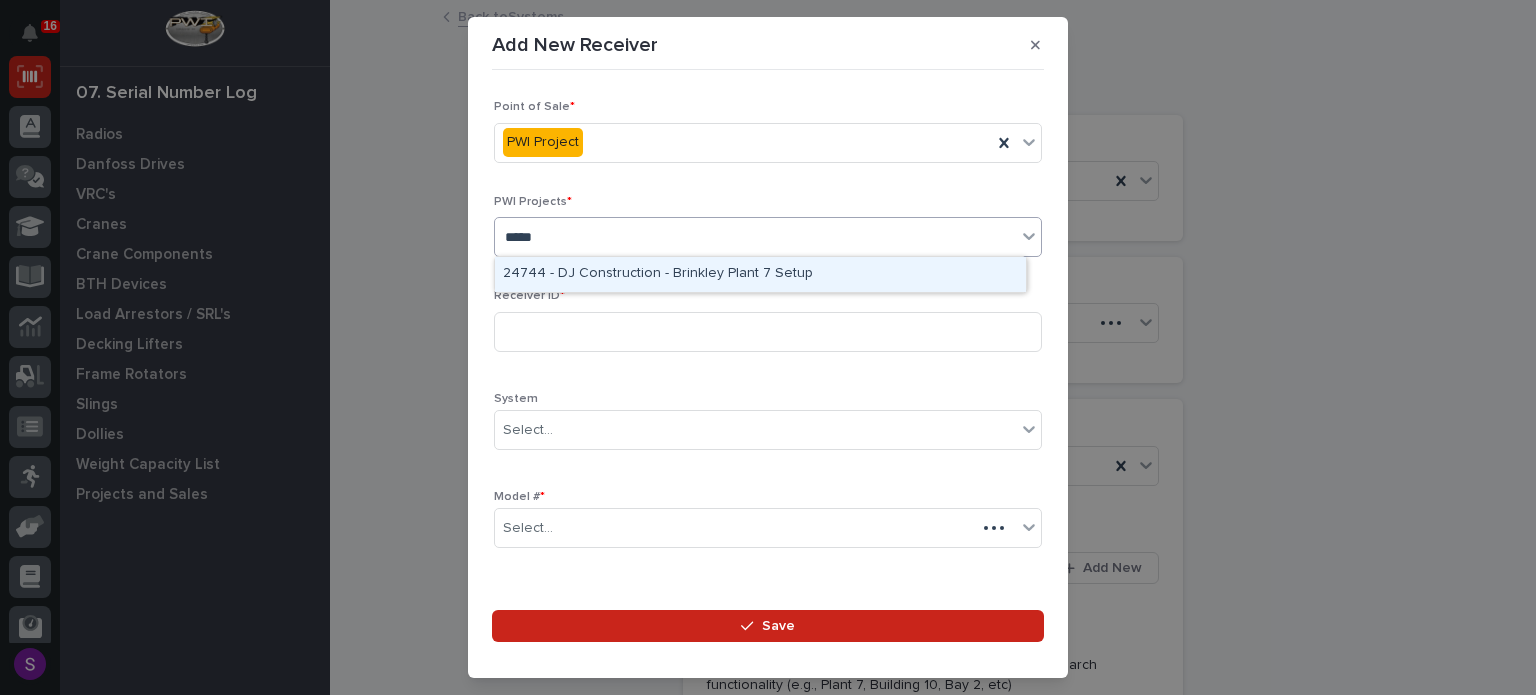 type 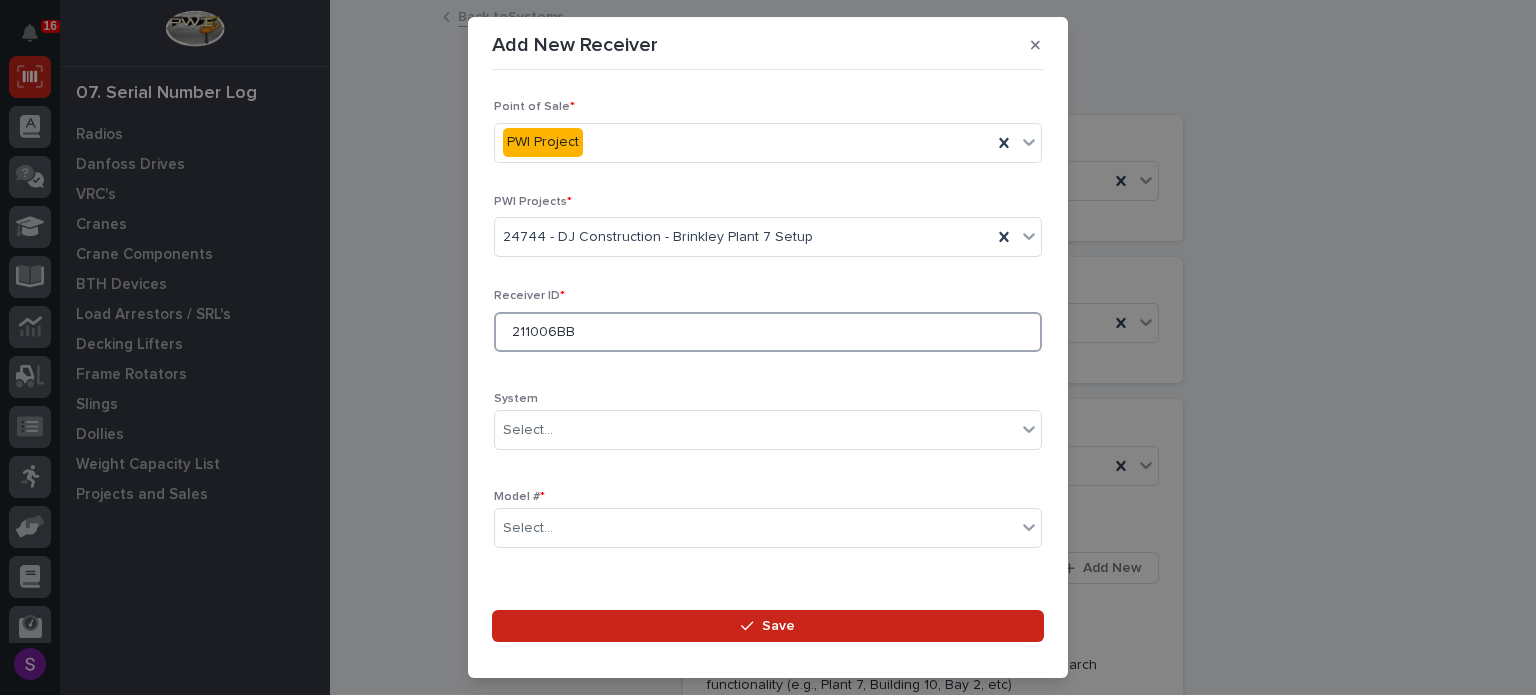 type on "211006BB" 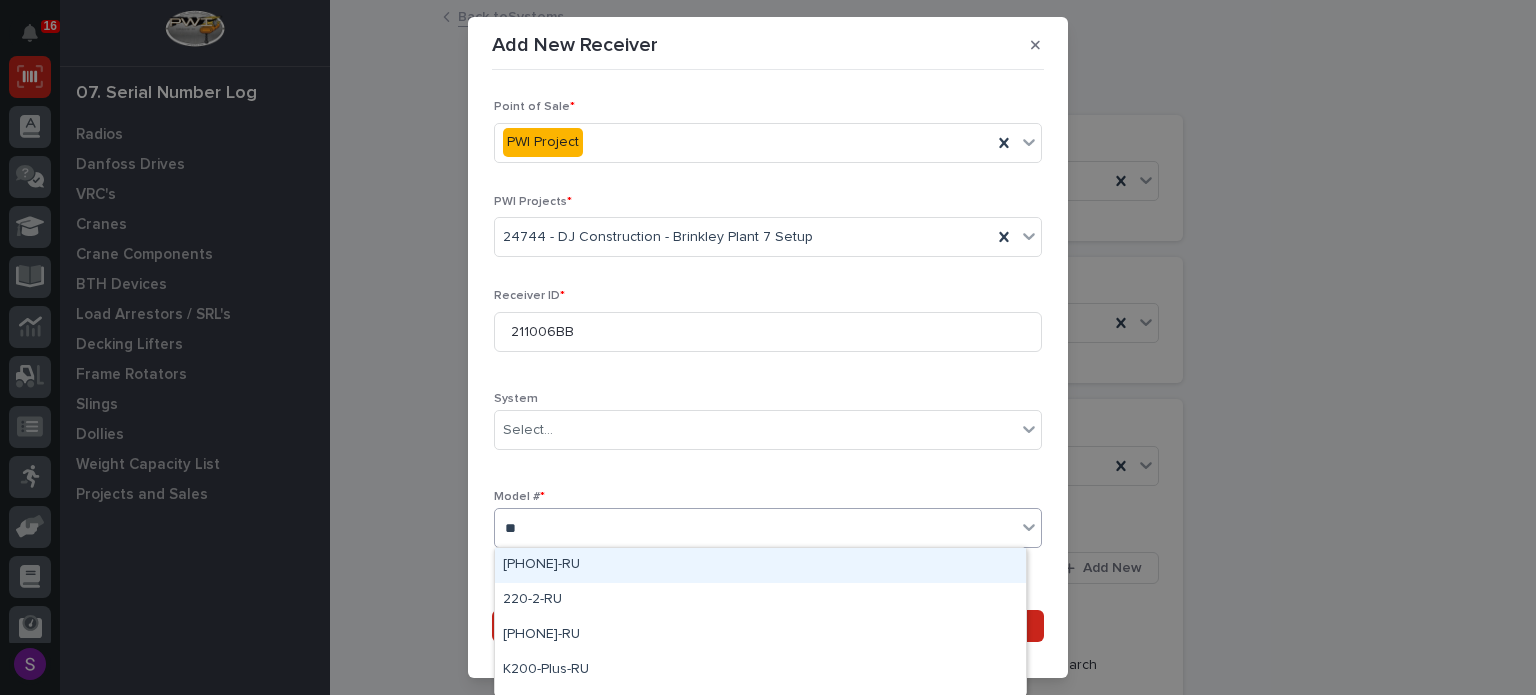 type on "***" 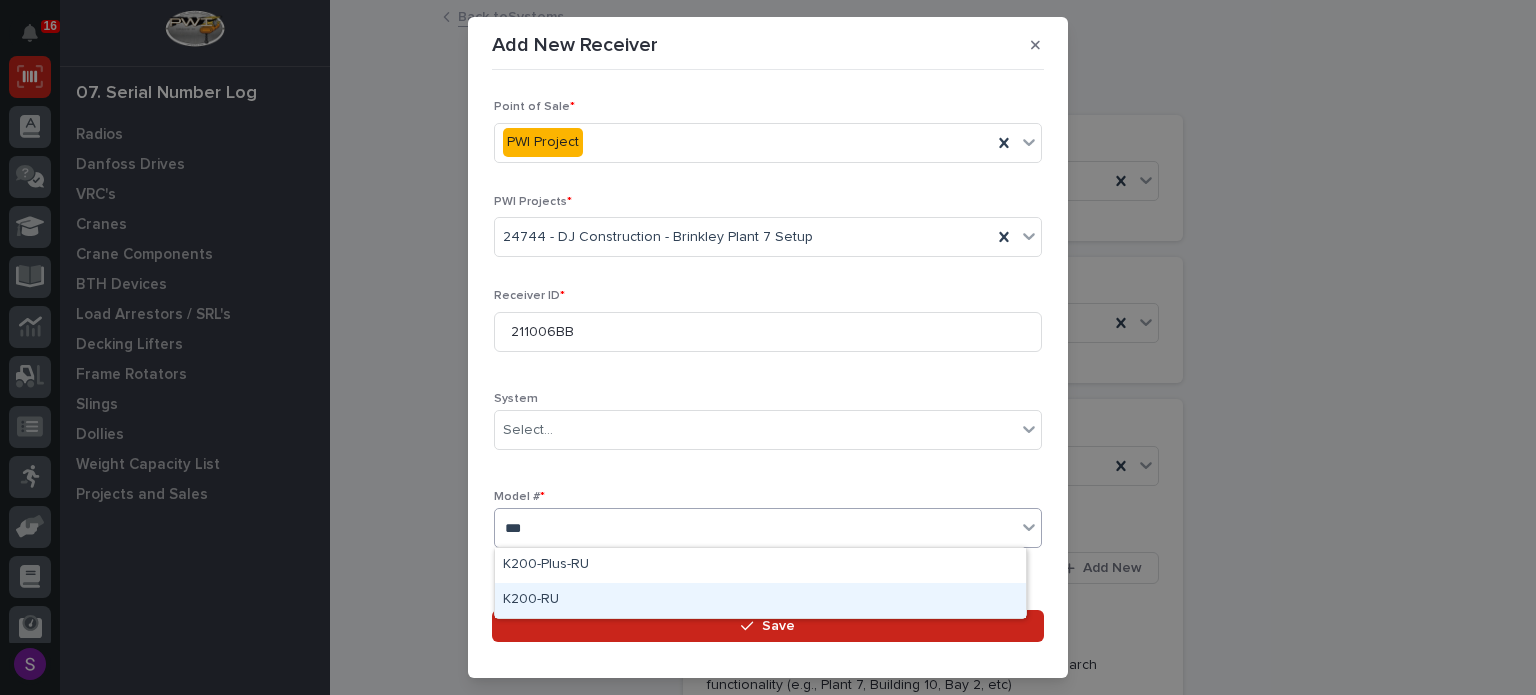 type 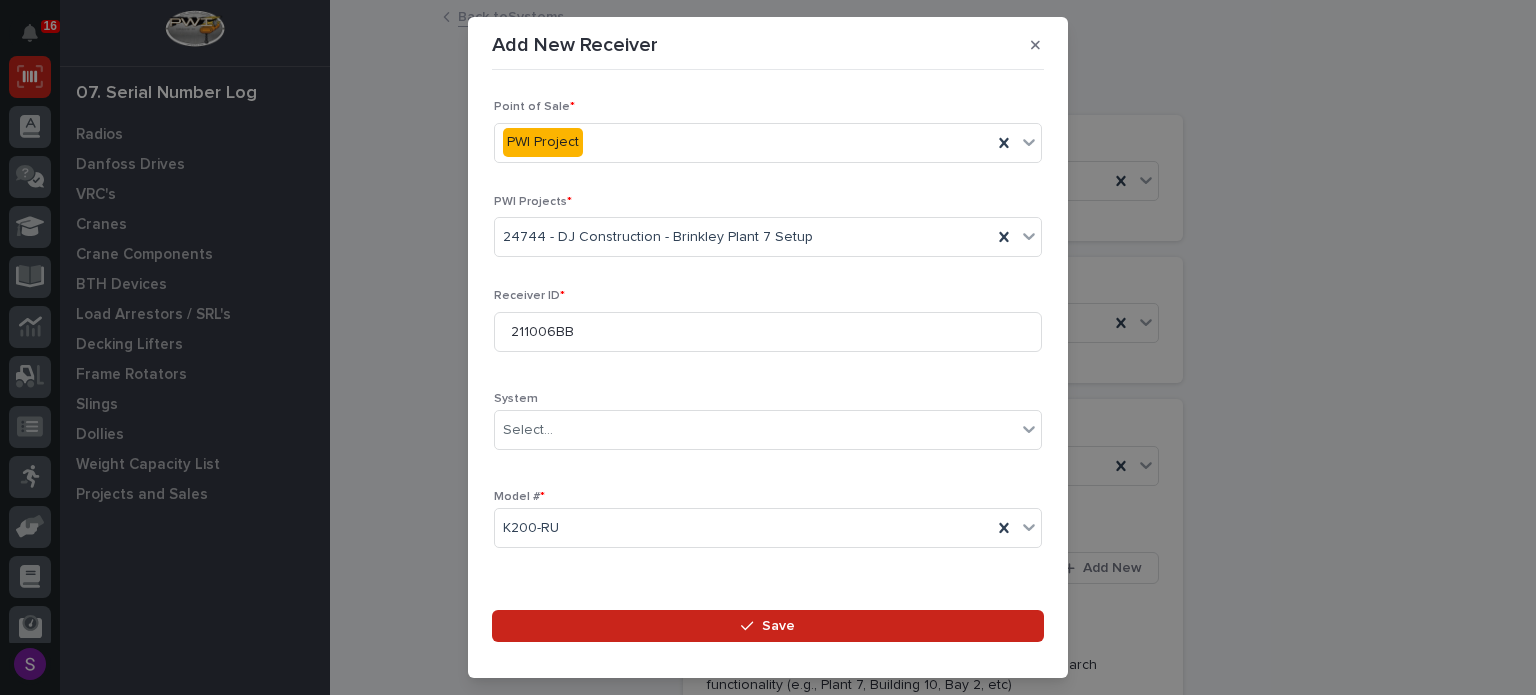 scroll, scrollTop: 296, scrollLeft: 0, axis: vertical 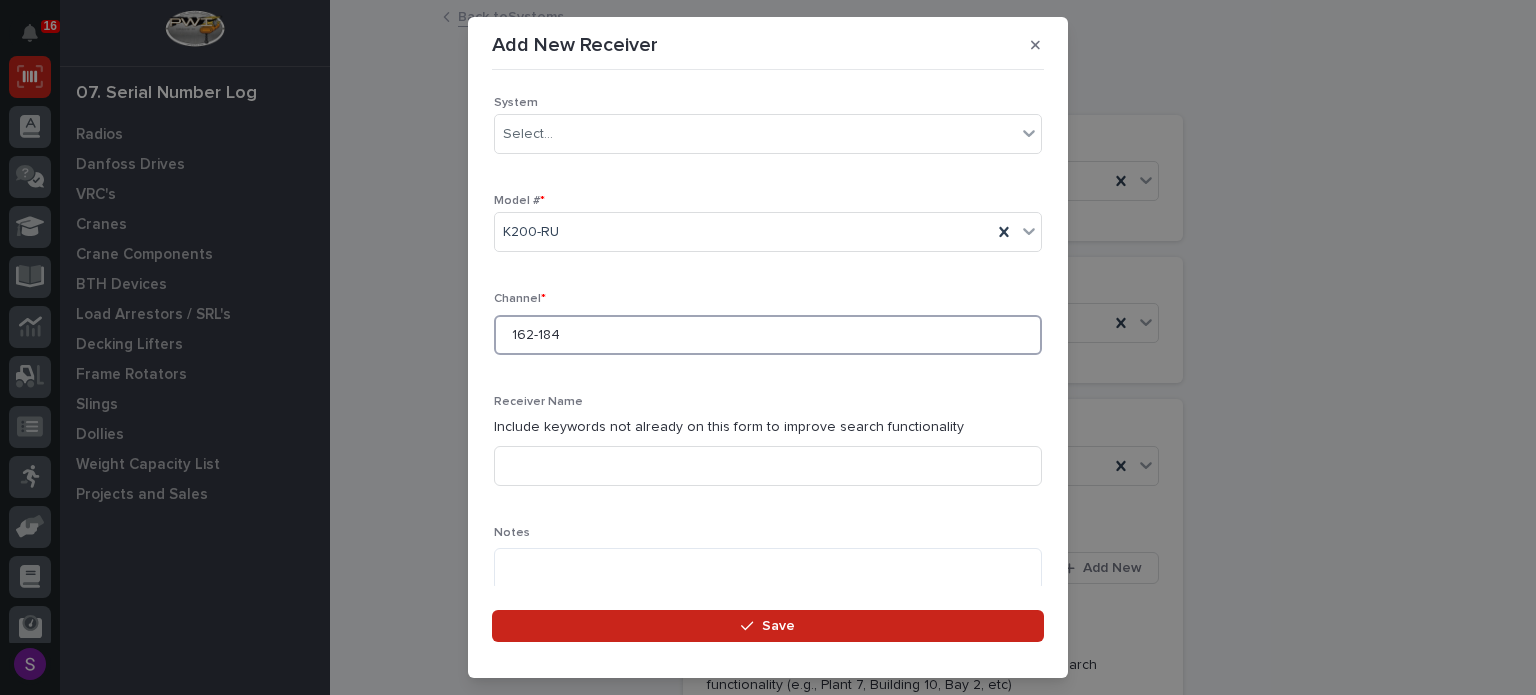 type on "162-184" 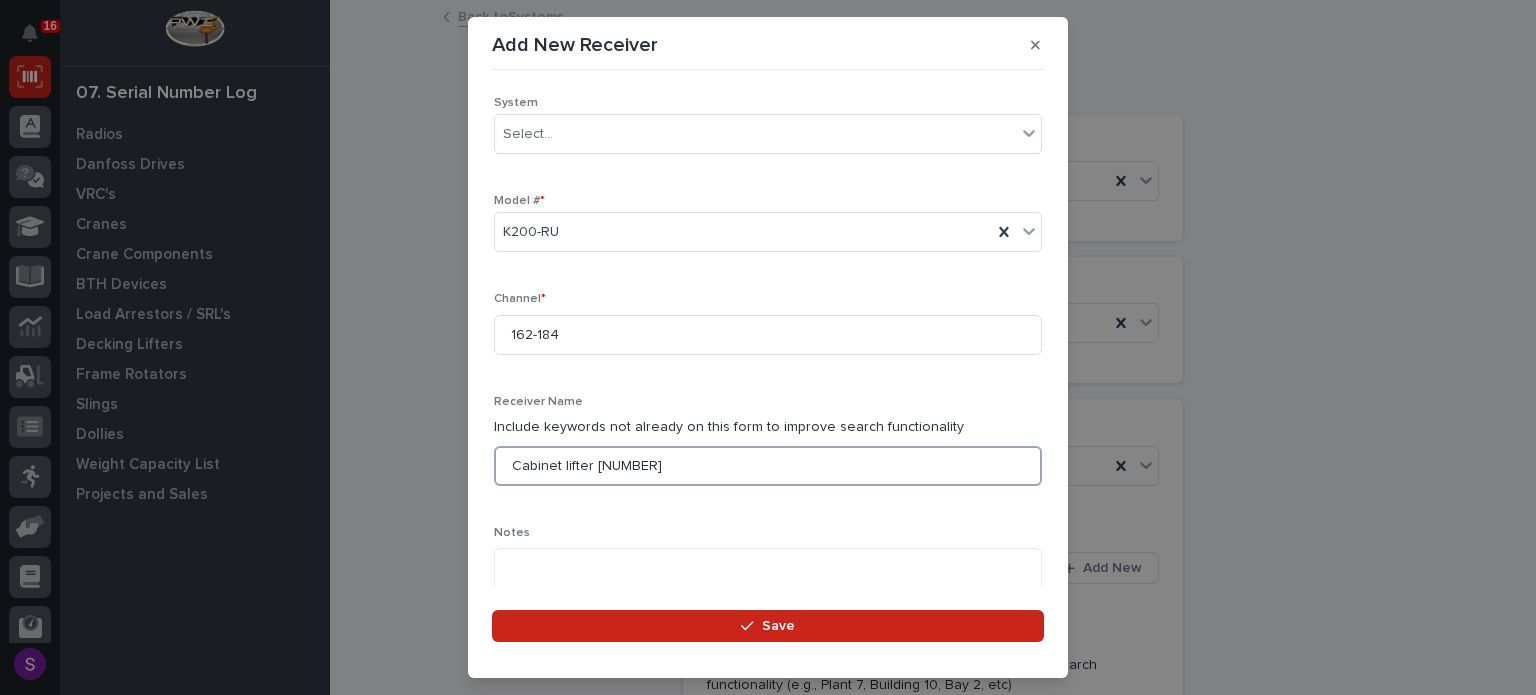type on "Cabinet lifter 2" 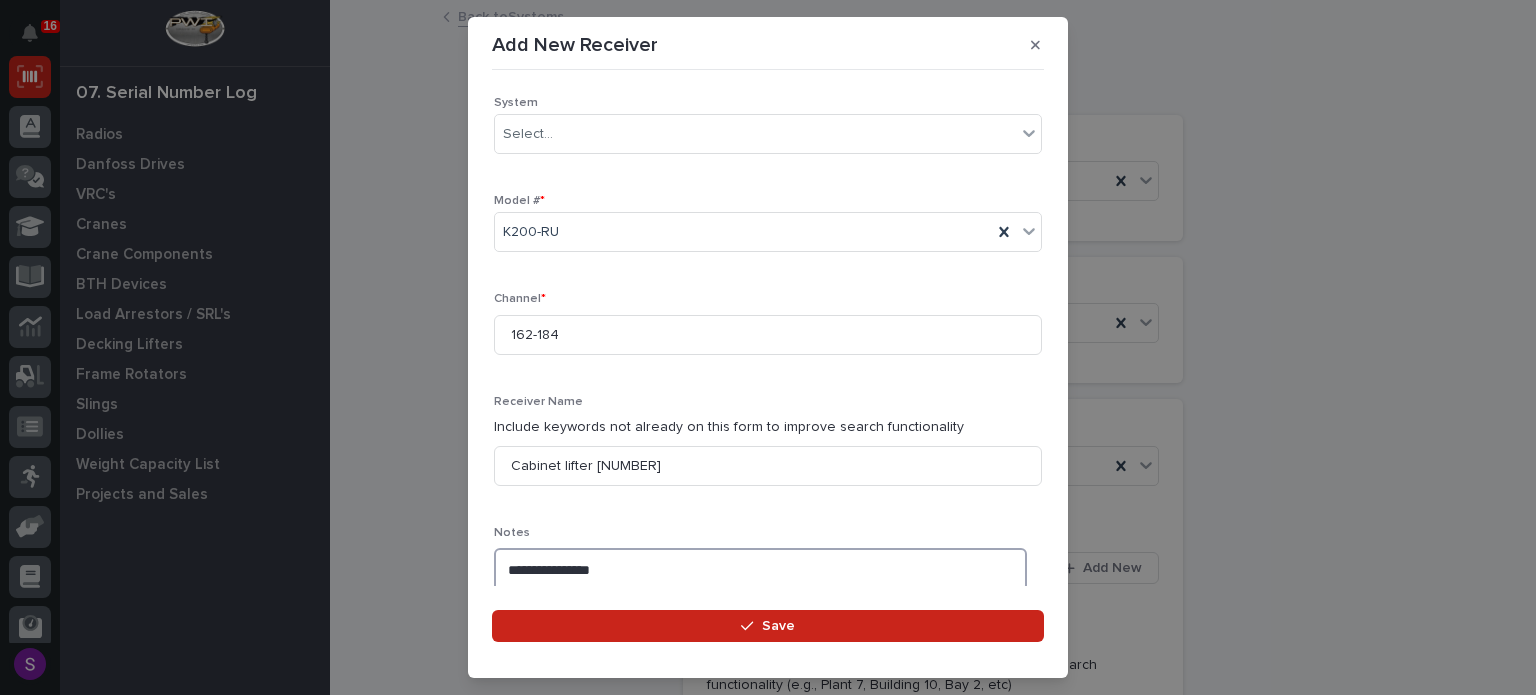 type on "**********" 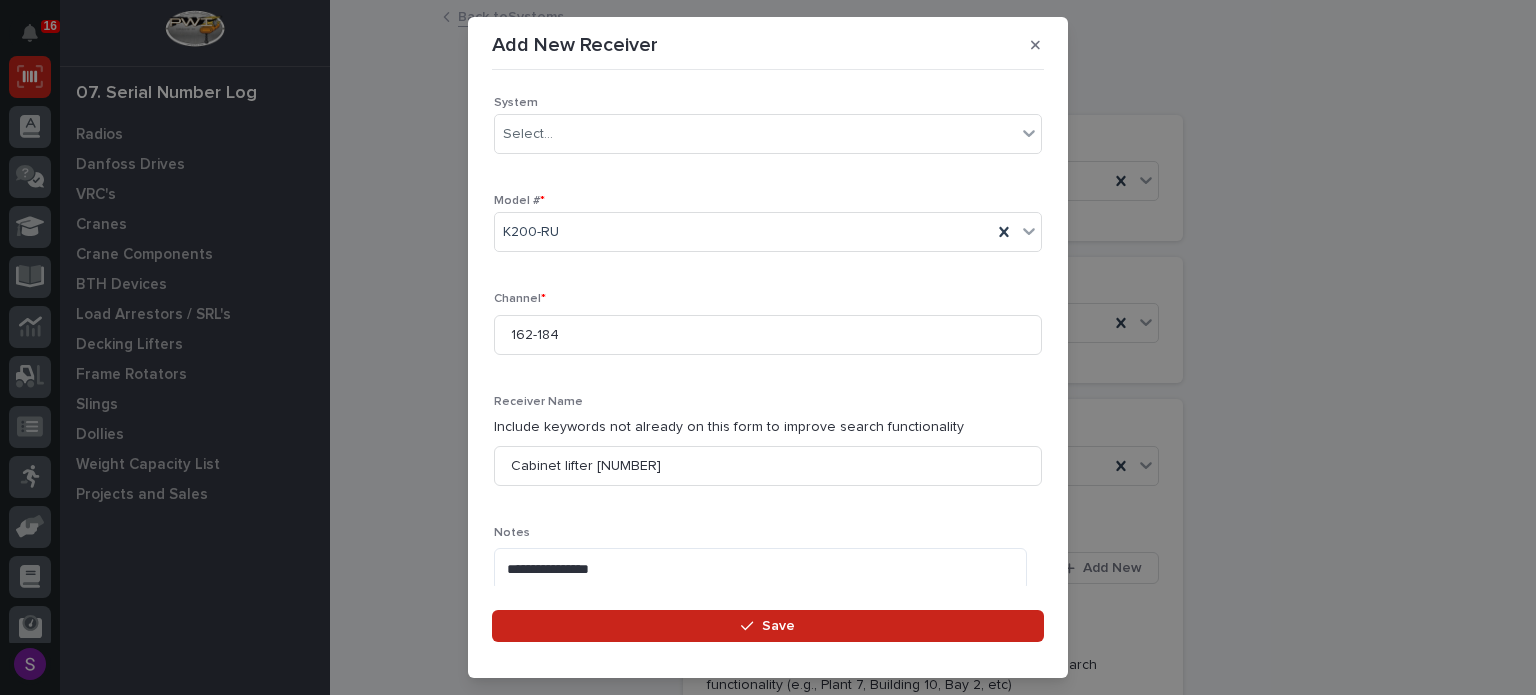 scroll, scrollTop: 636, scrollLeft: 0, axis: vertical 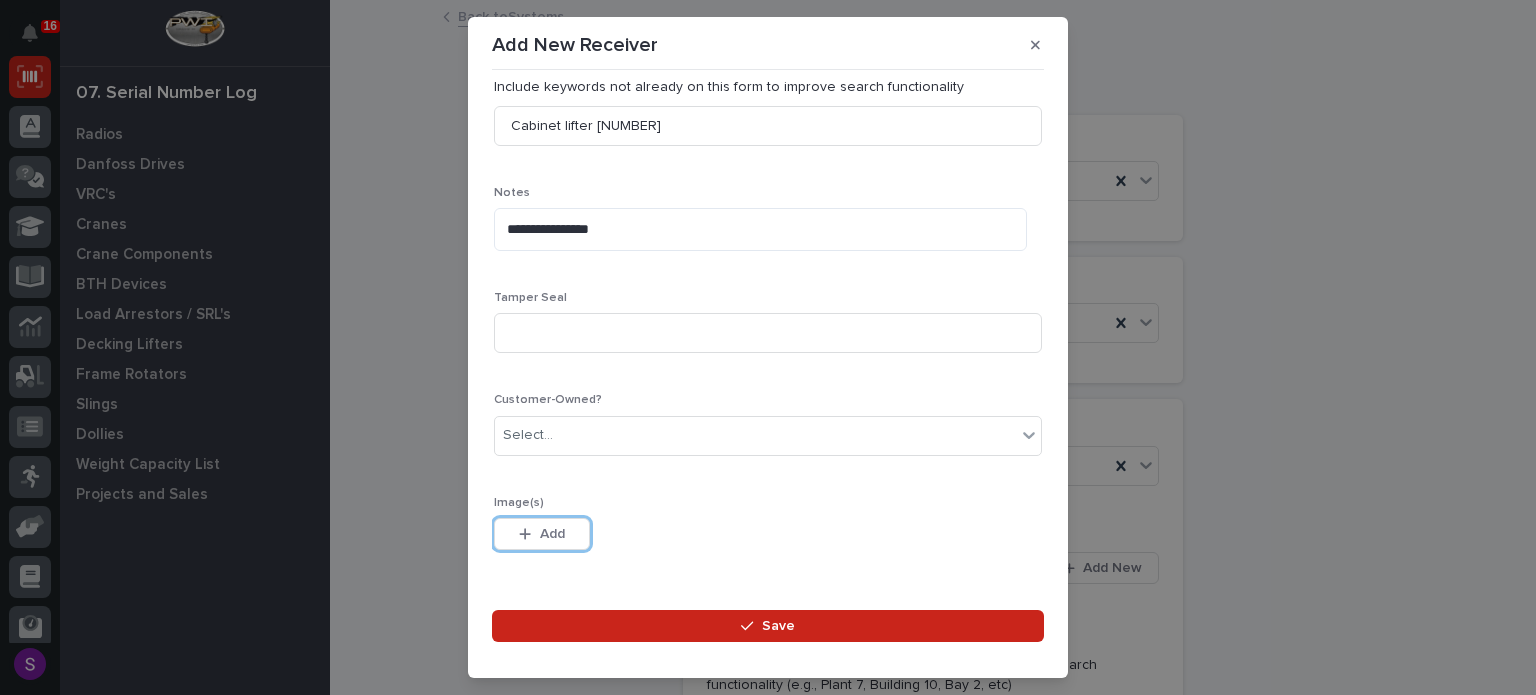 type 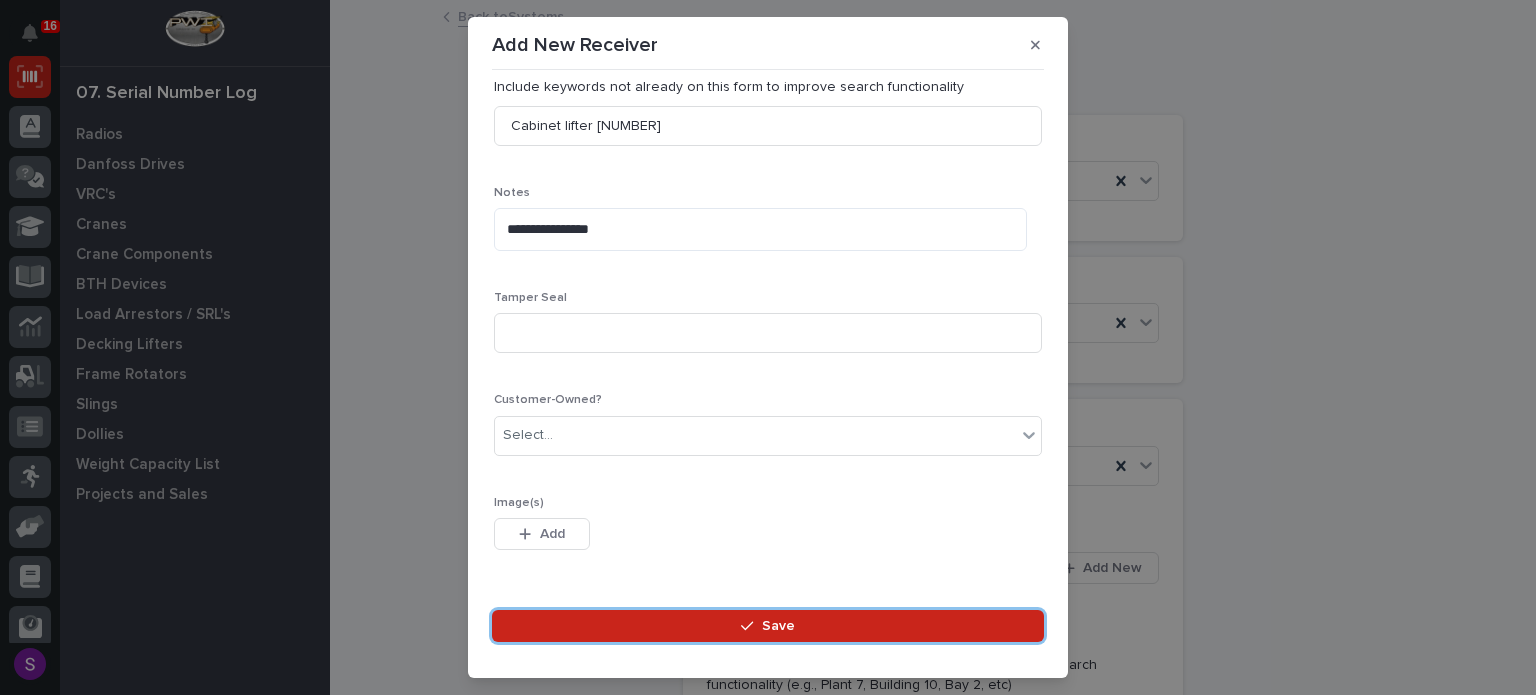 type 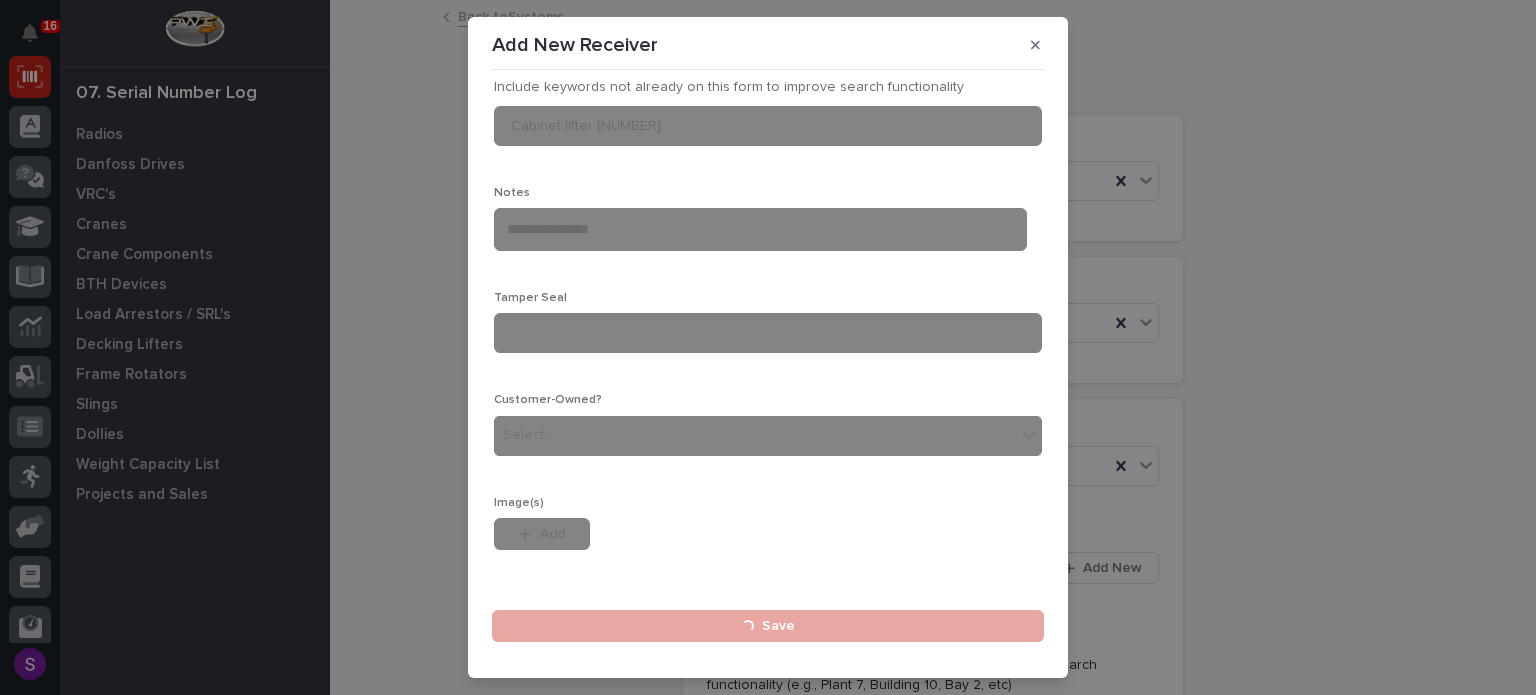 type 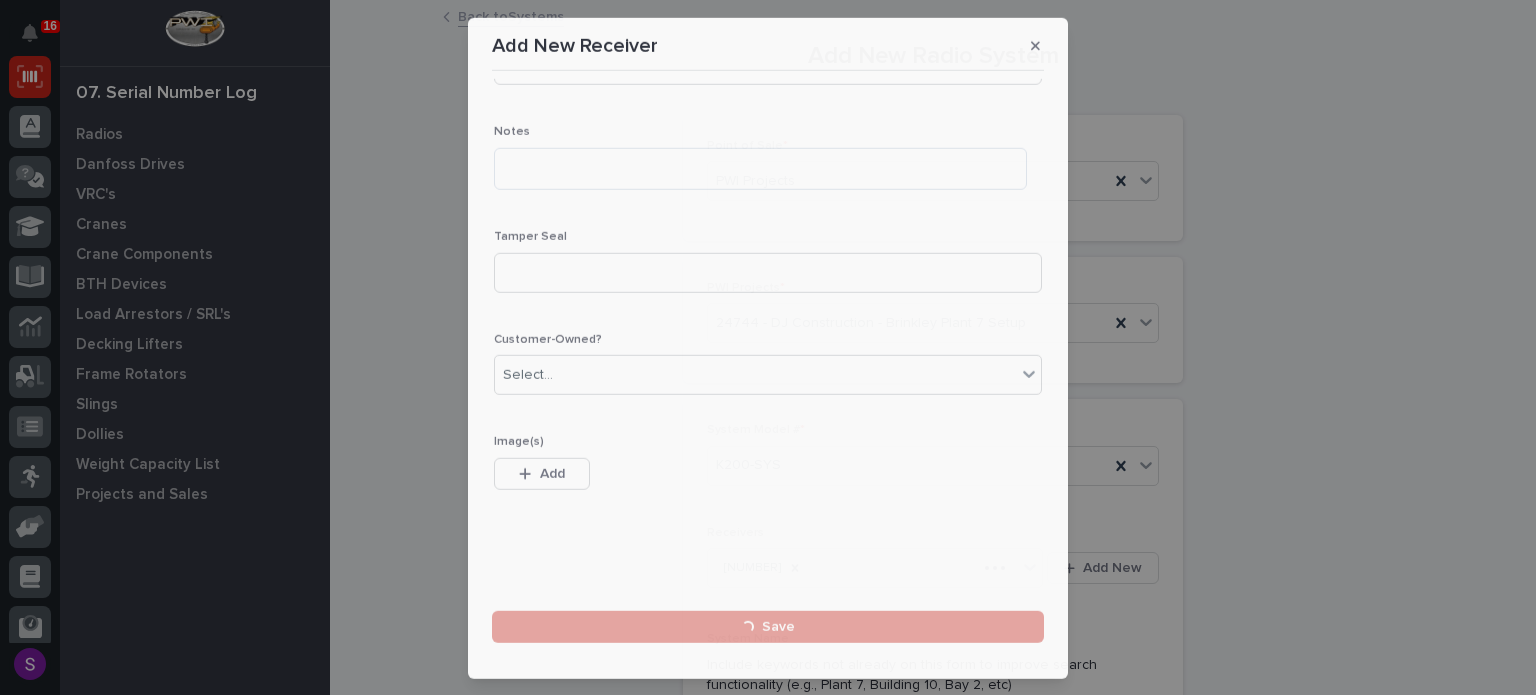 scroll, scrollTop: 616, scrollLeft: 0, axis: vertical 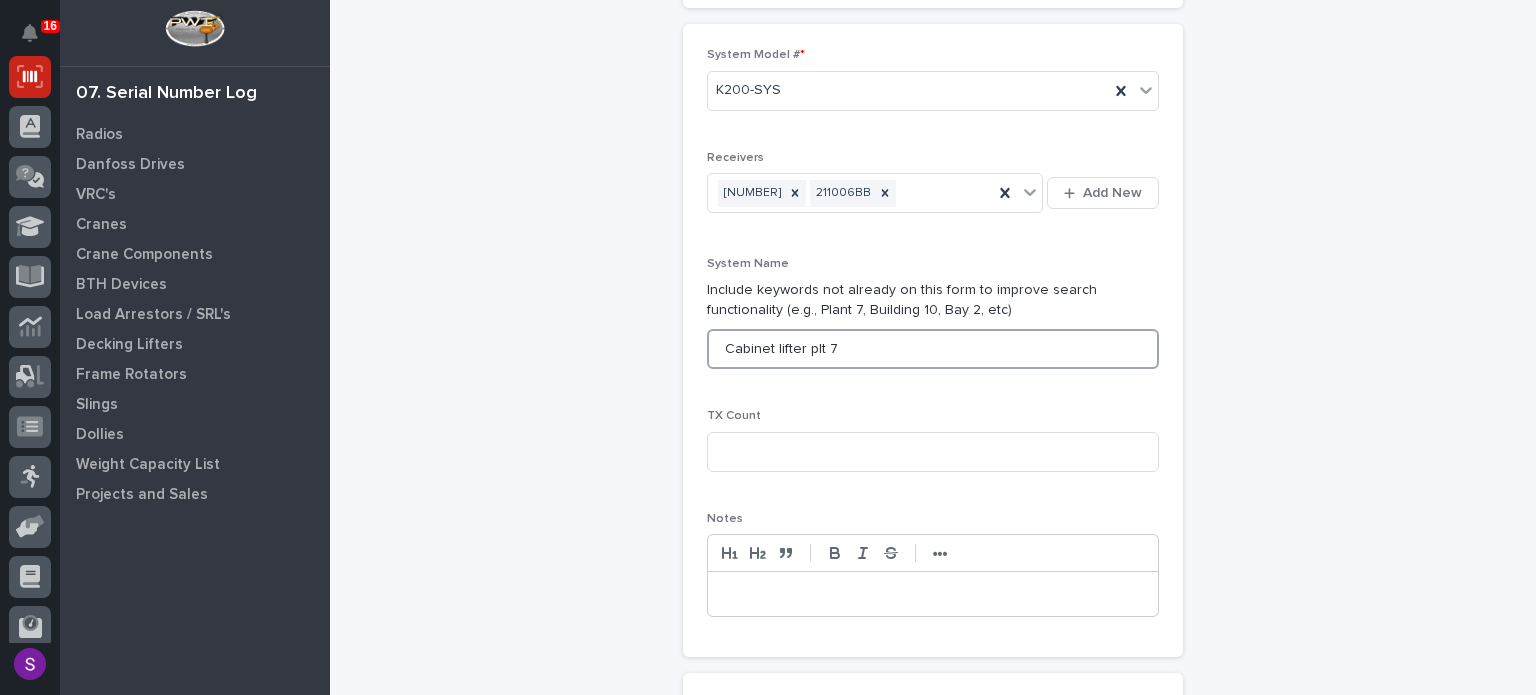 type on "Cabinet lifter plt 7" 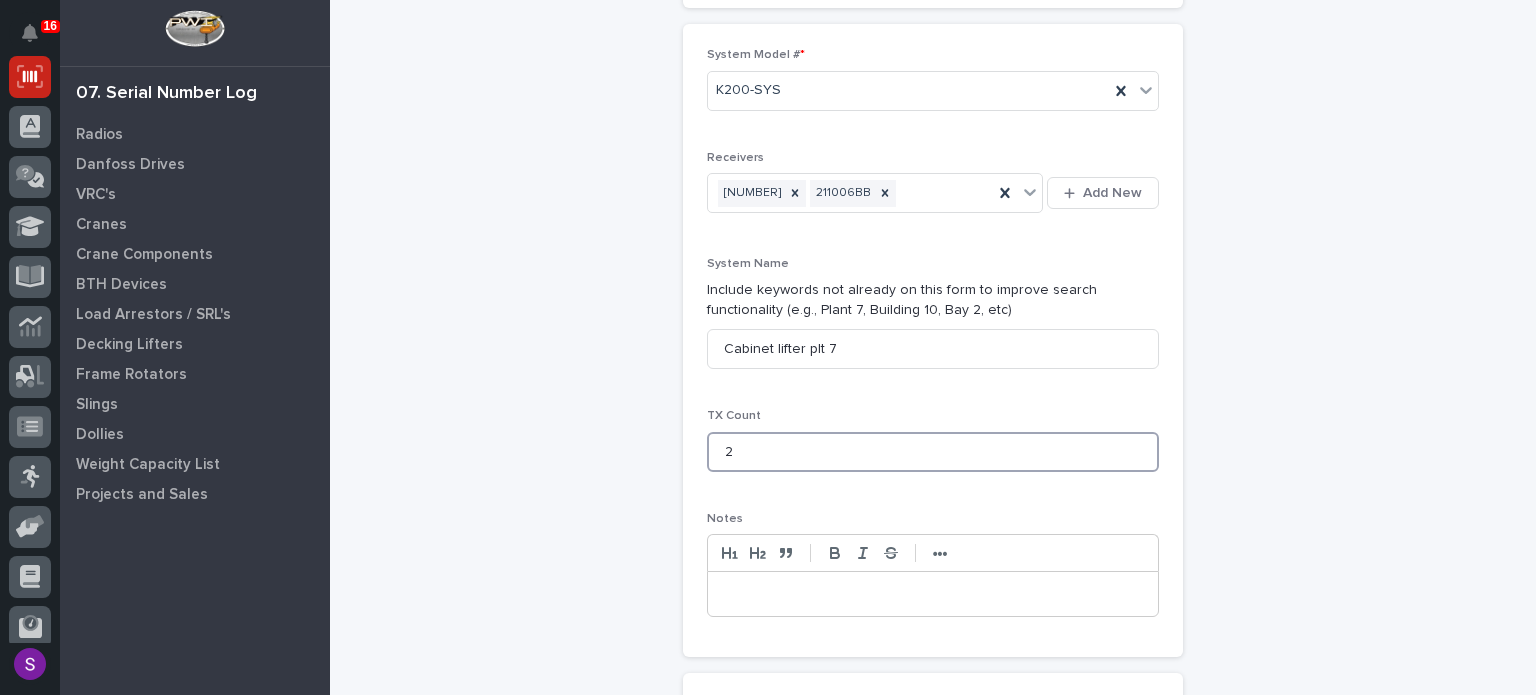 type on "2" 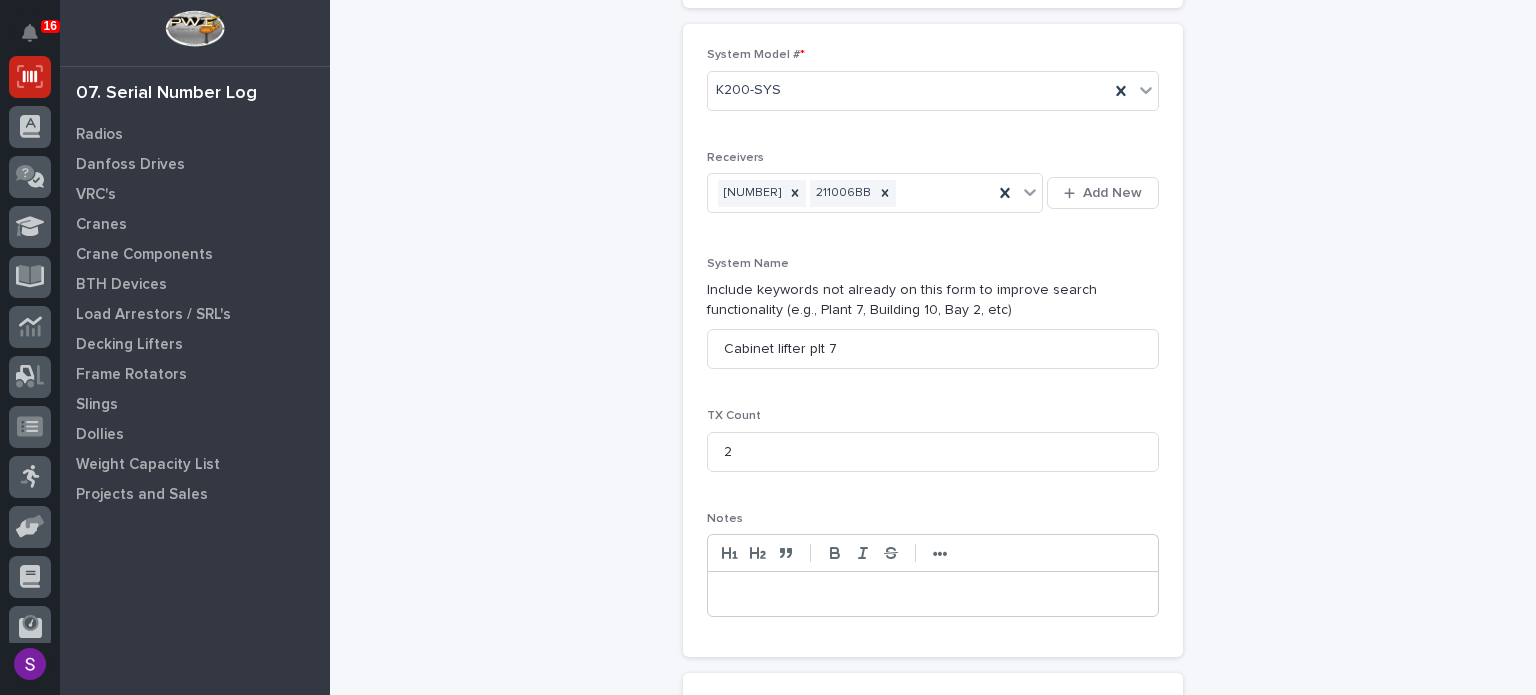 scroll, scrollTop: 764, scrollLeft: 0, axis: vertical 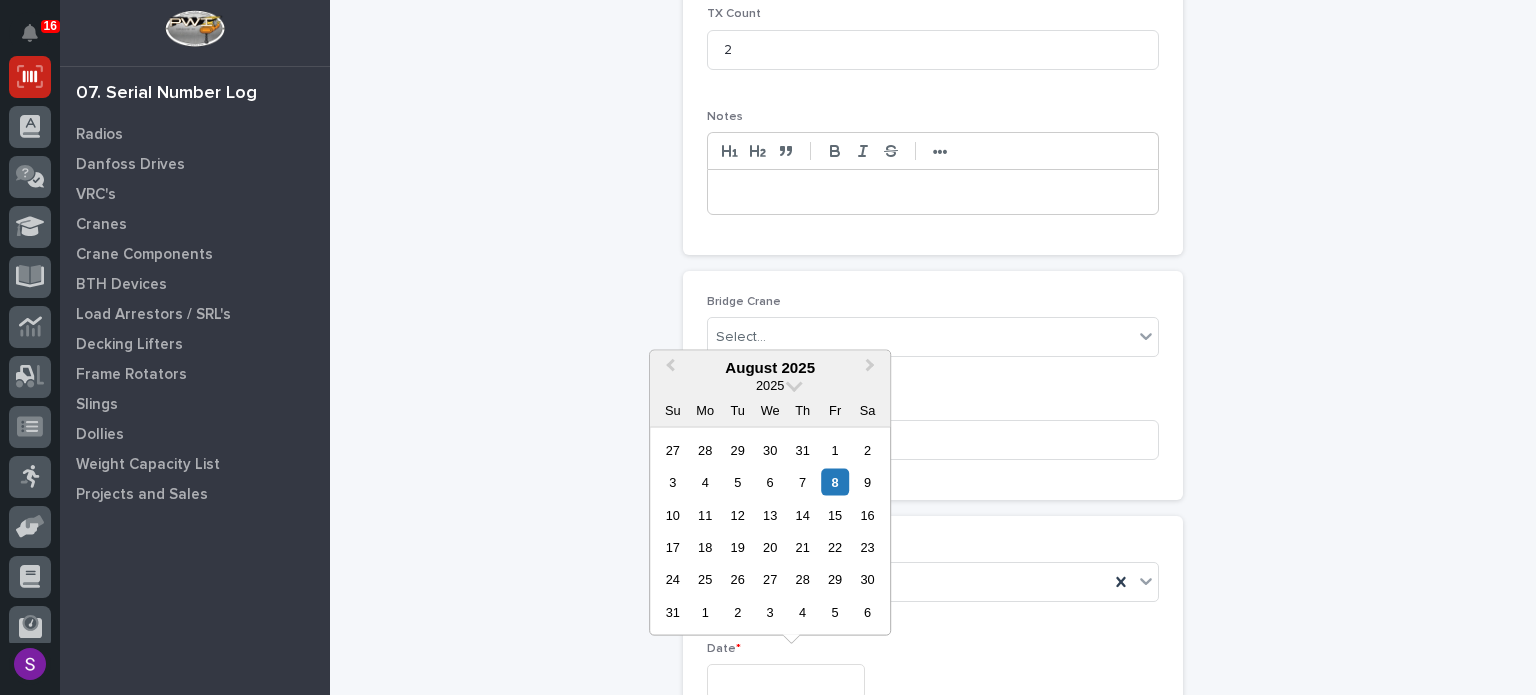 type on "**********" 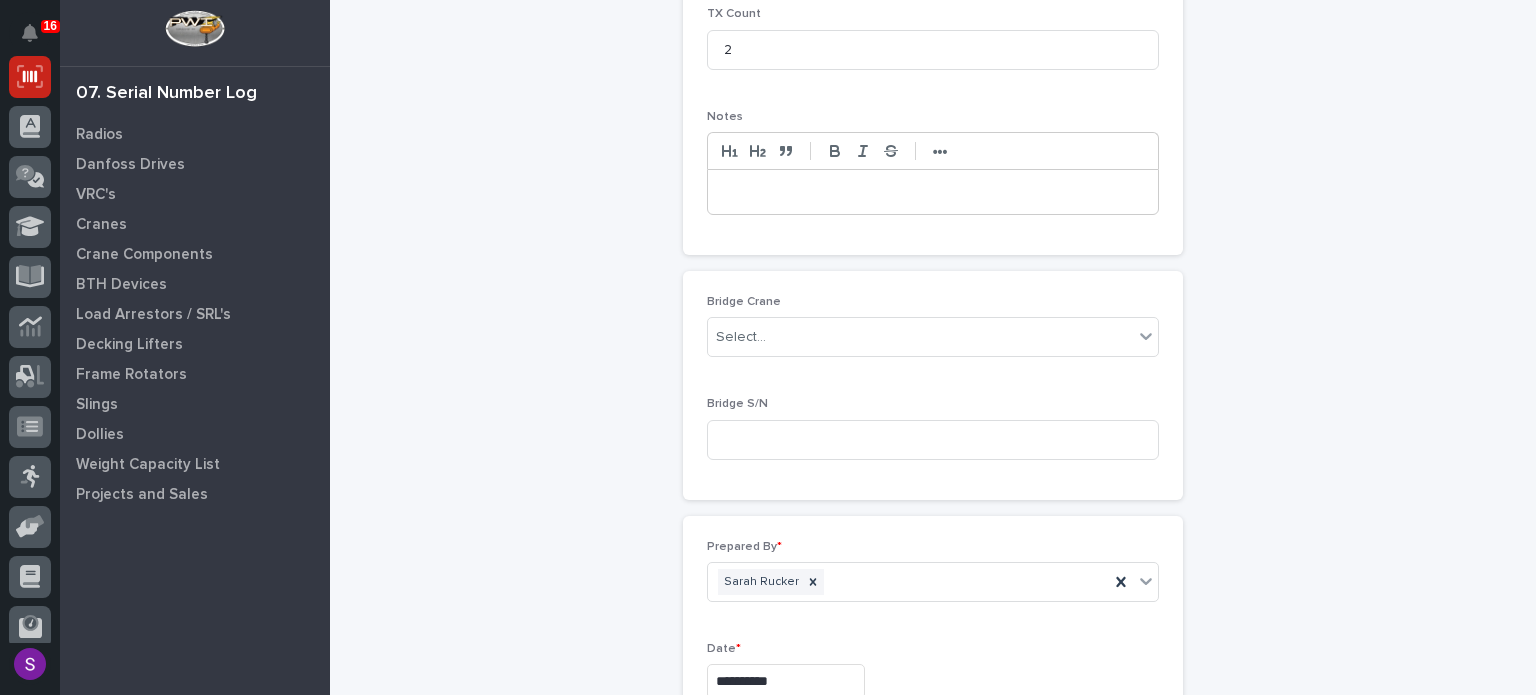 type 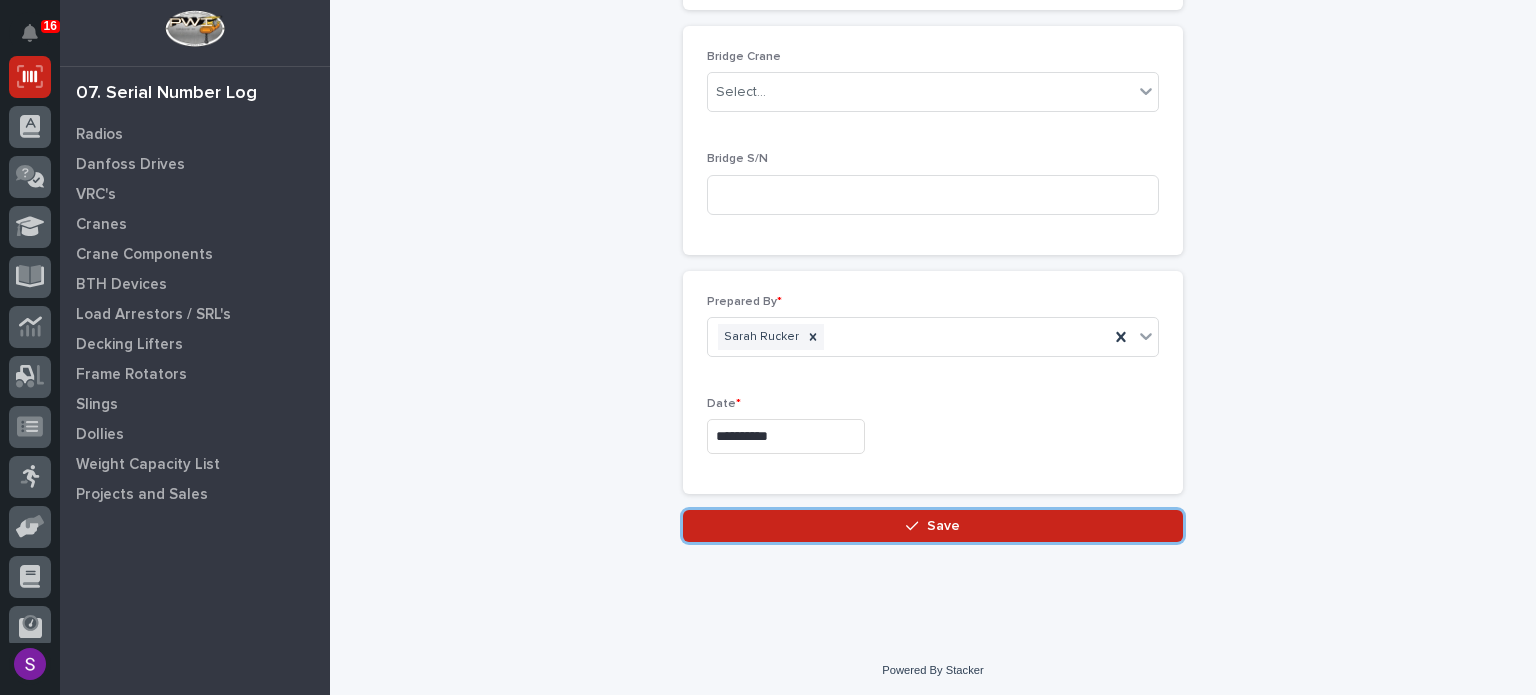 click on "Save" at bounding box center (933, 526) 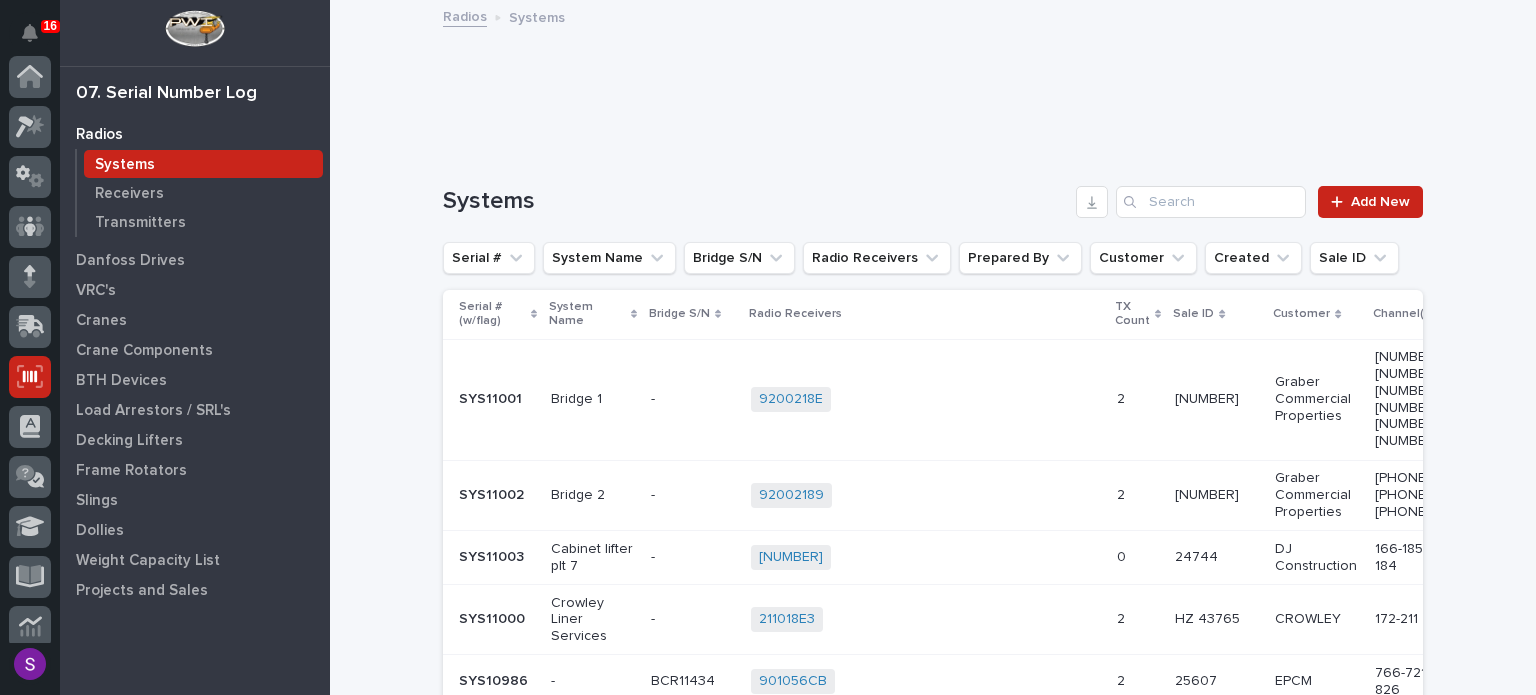 scroll, scrollTop: 300, scrollLeft: 0, axis: vertical 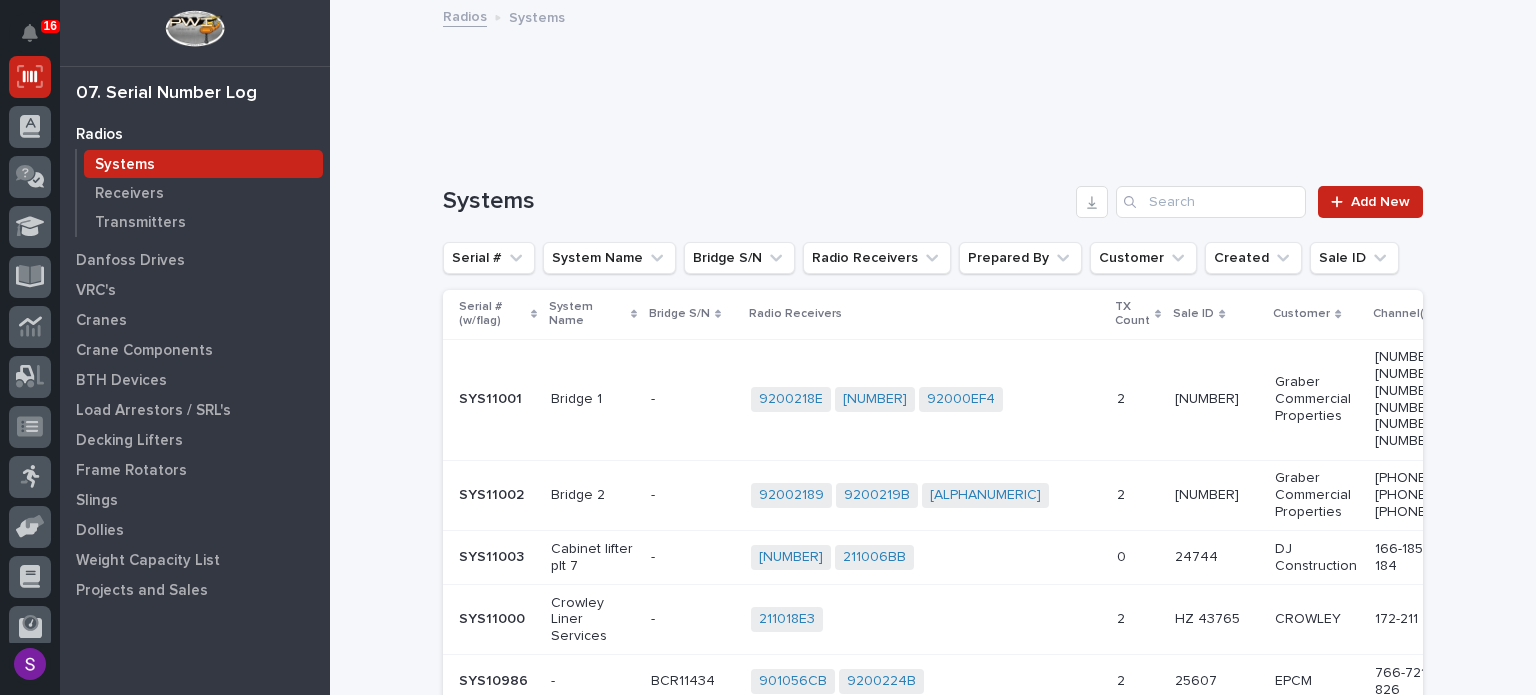 click on "21018324   211006BB   + 0" at bounding box center (926, 557) 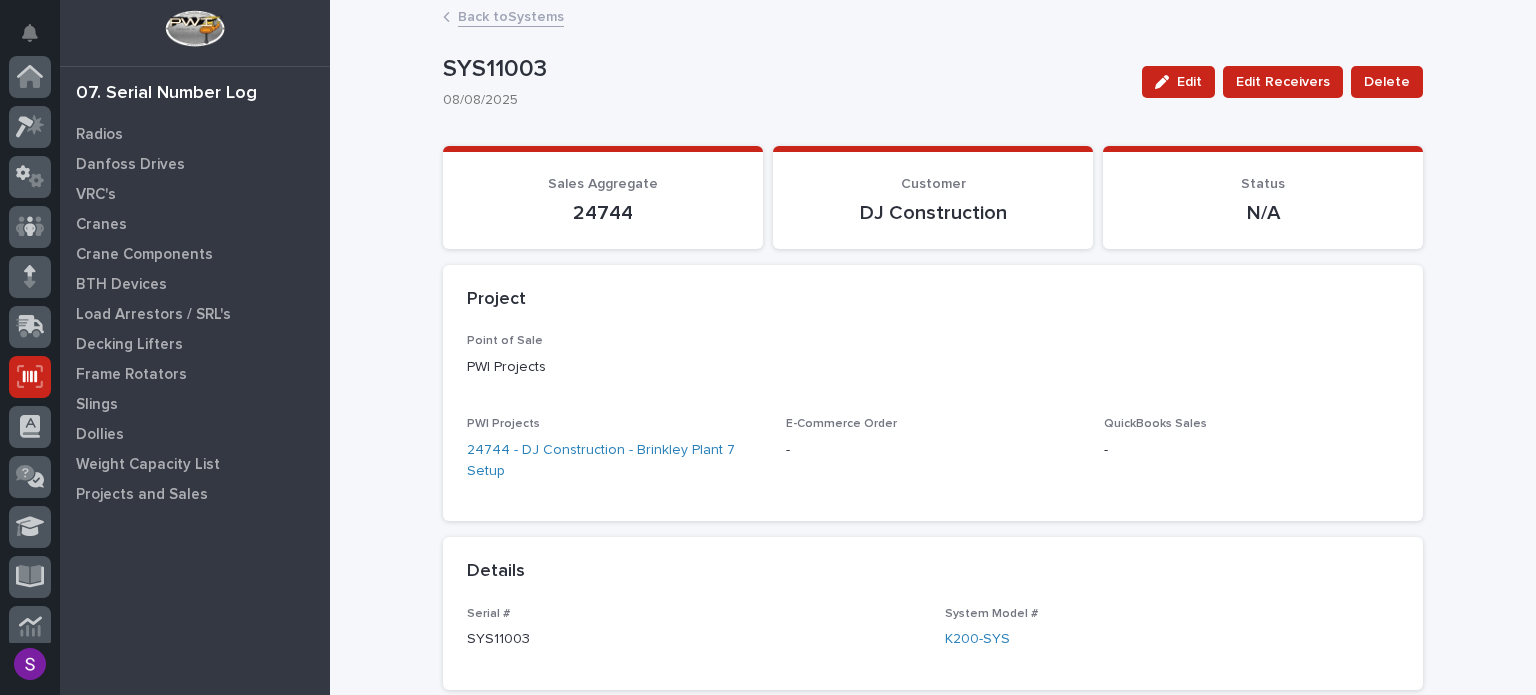 scroll, scrollTop: 300, scrollLeft: 0, axis: vertical 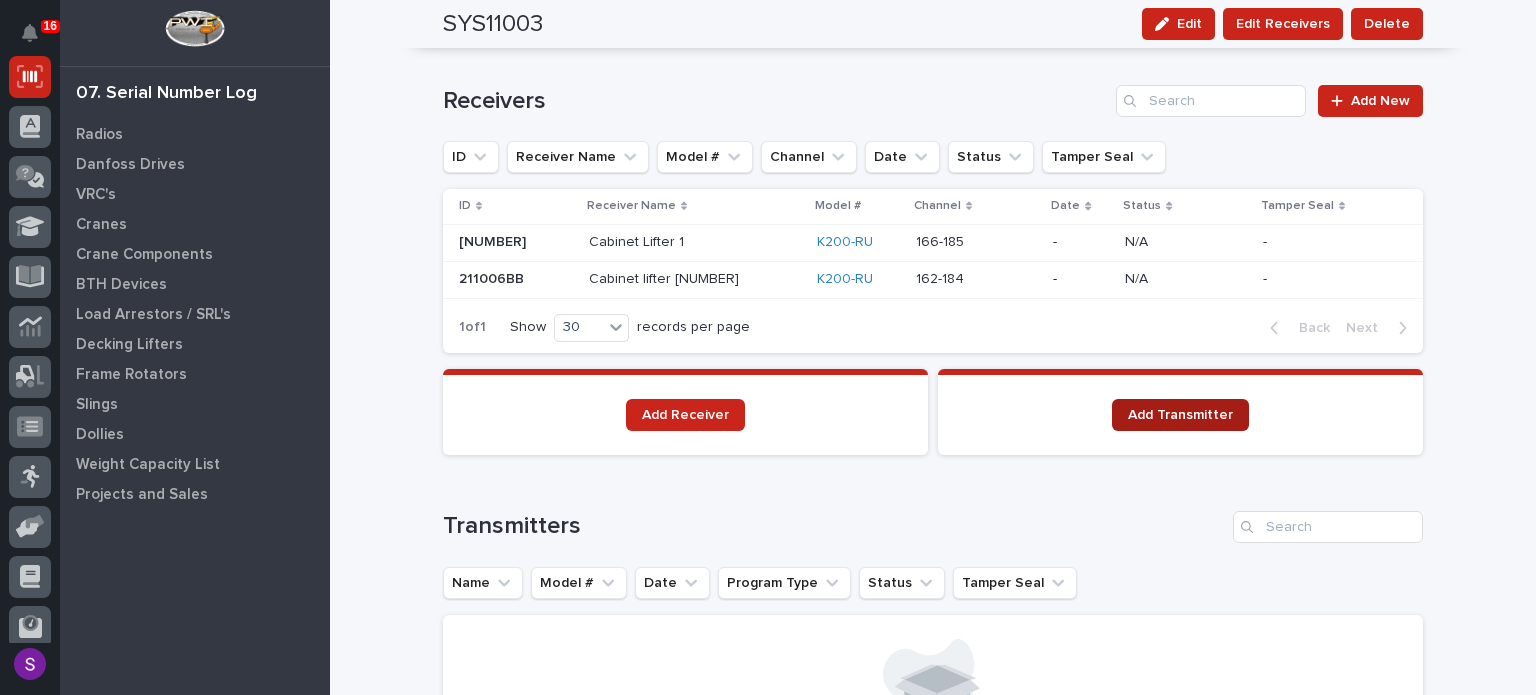 click on "Add Transmitter" at bounding box center [1180, 415] 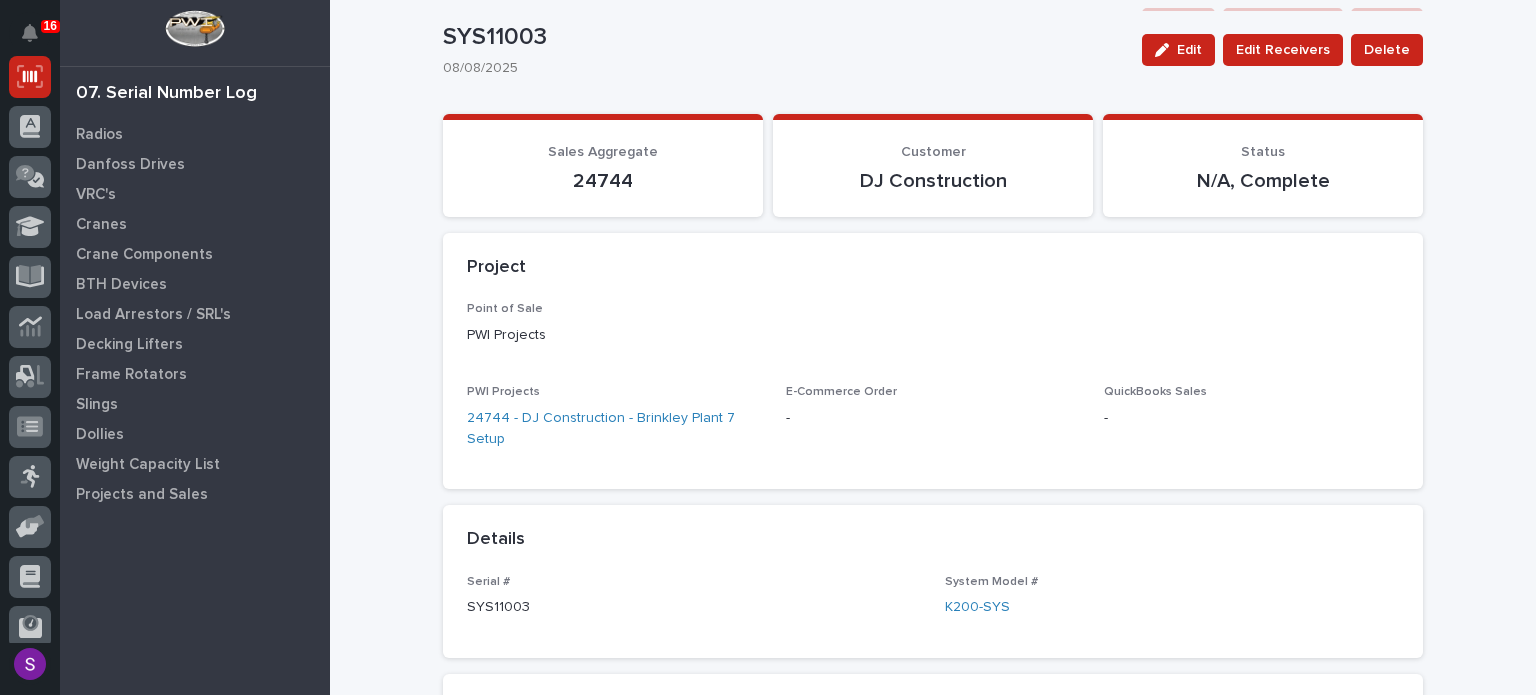 scroll, scrollTop: 0, scrollLeft: 0, axis: both 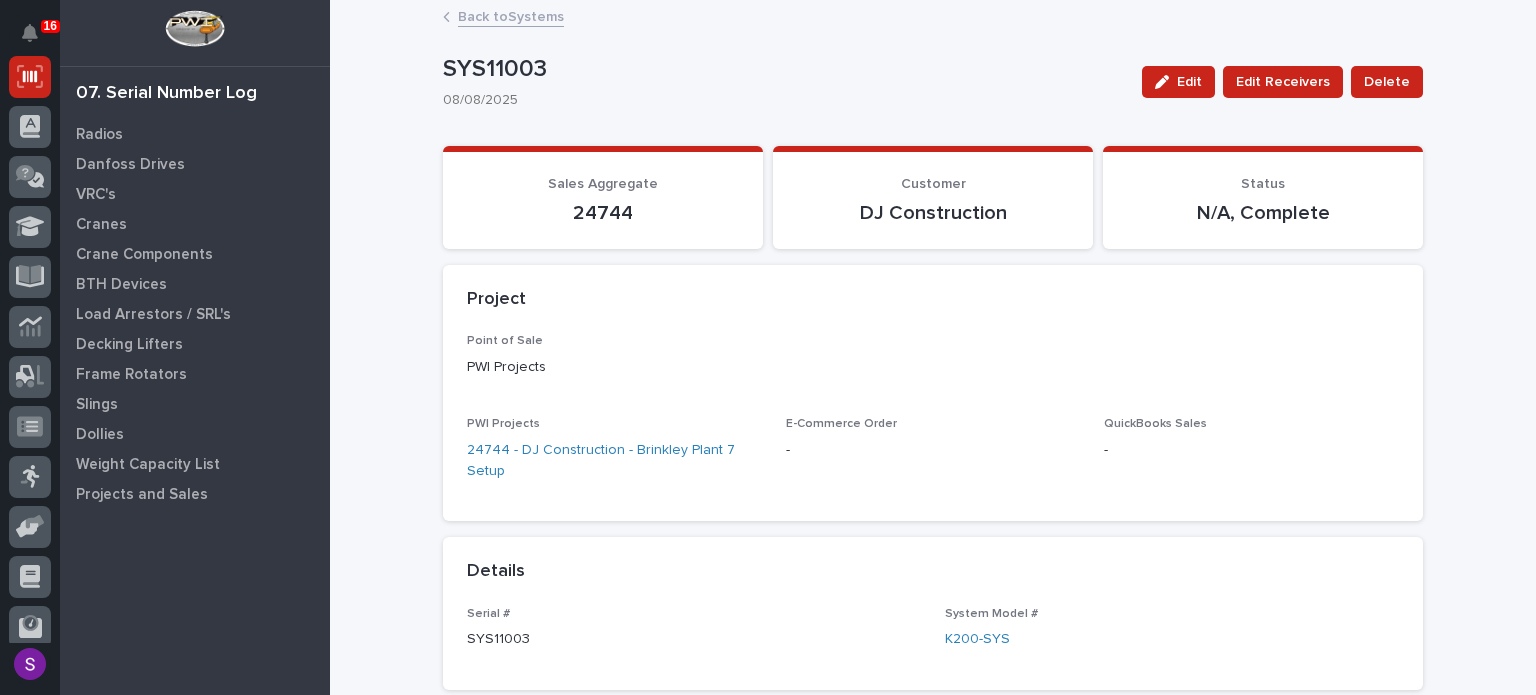 click on "Back to  Systems" at bounding box center [511, 15] 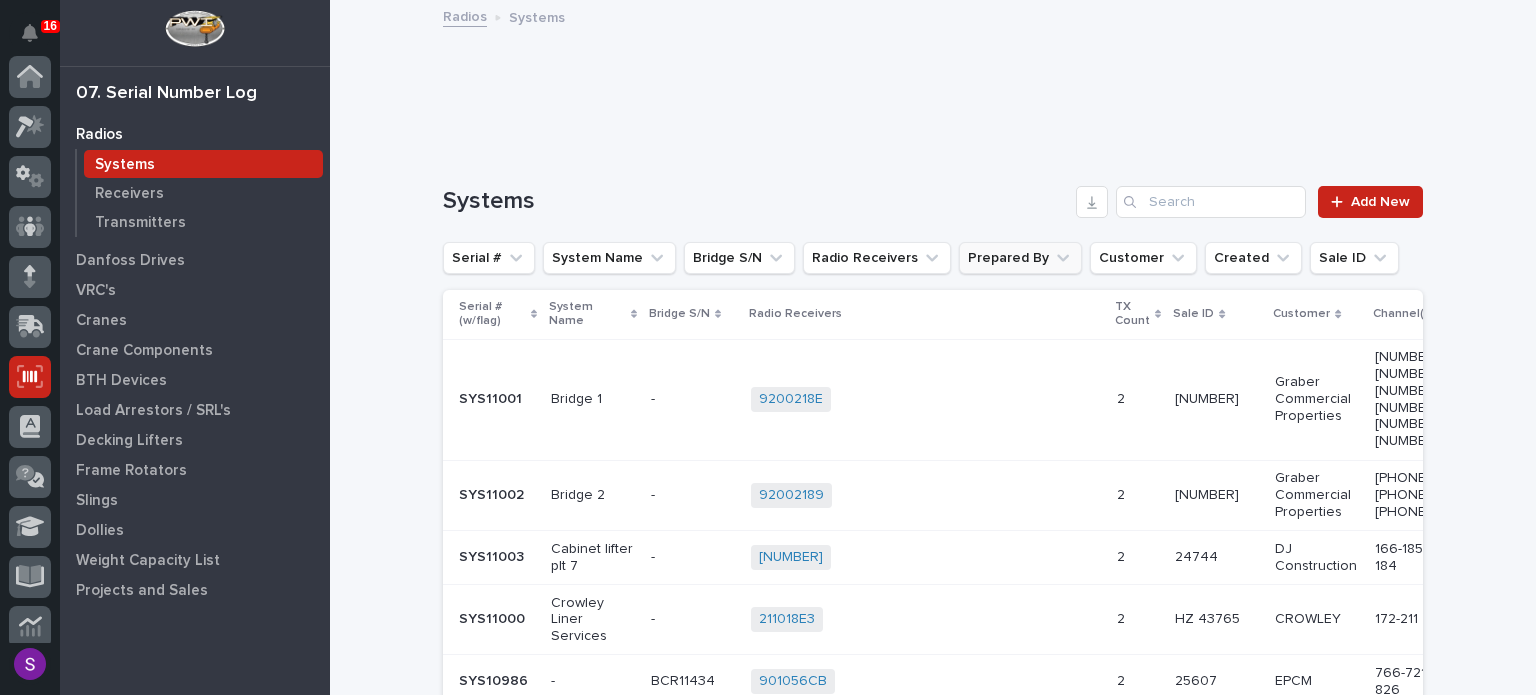 scroll, scrollTop: 300, scrollLeft: 0, axis: vertical 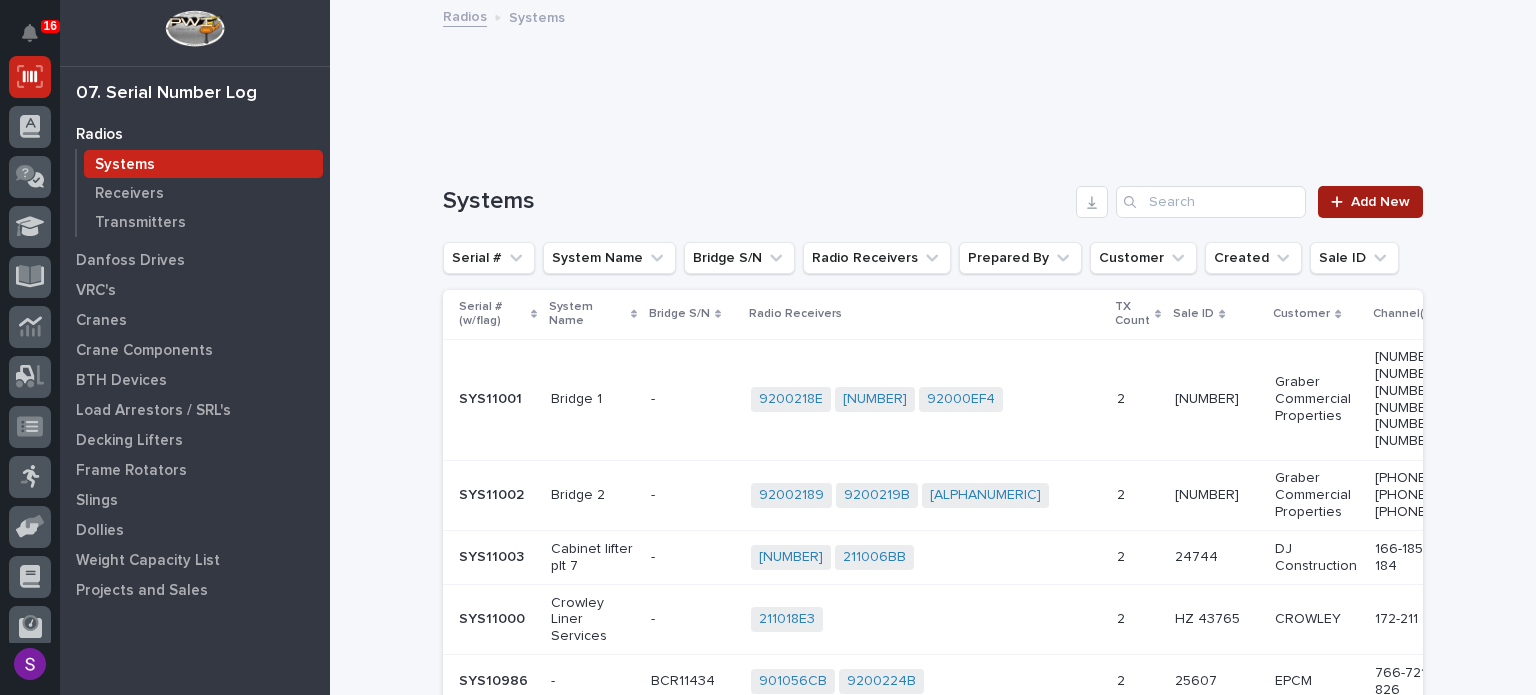 click on "Add New" at bounding box center [1380, 202] 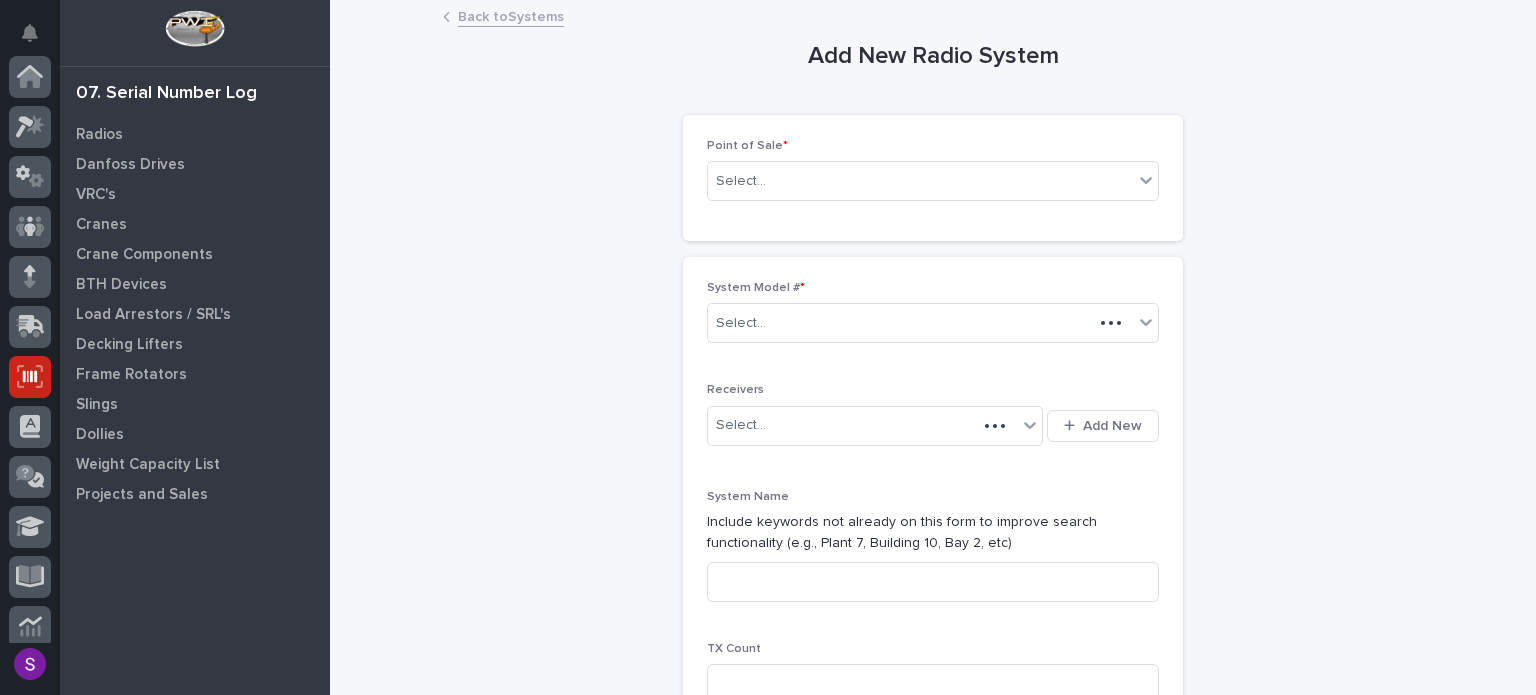 scroll, scrollTop: 300, scrollLeft: 0, axis: vertical 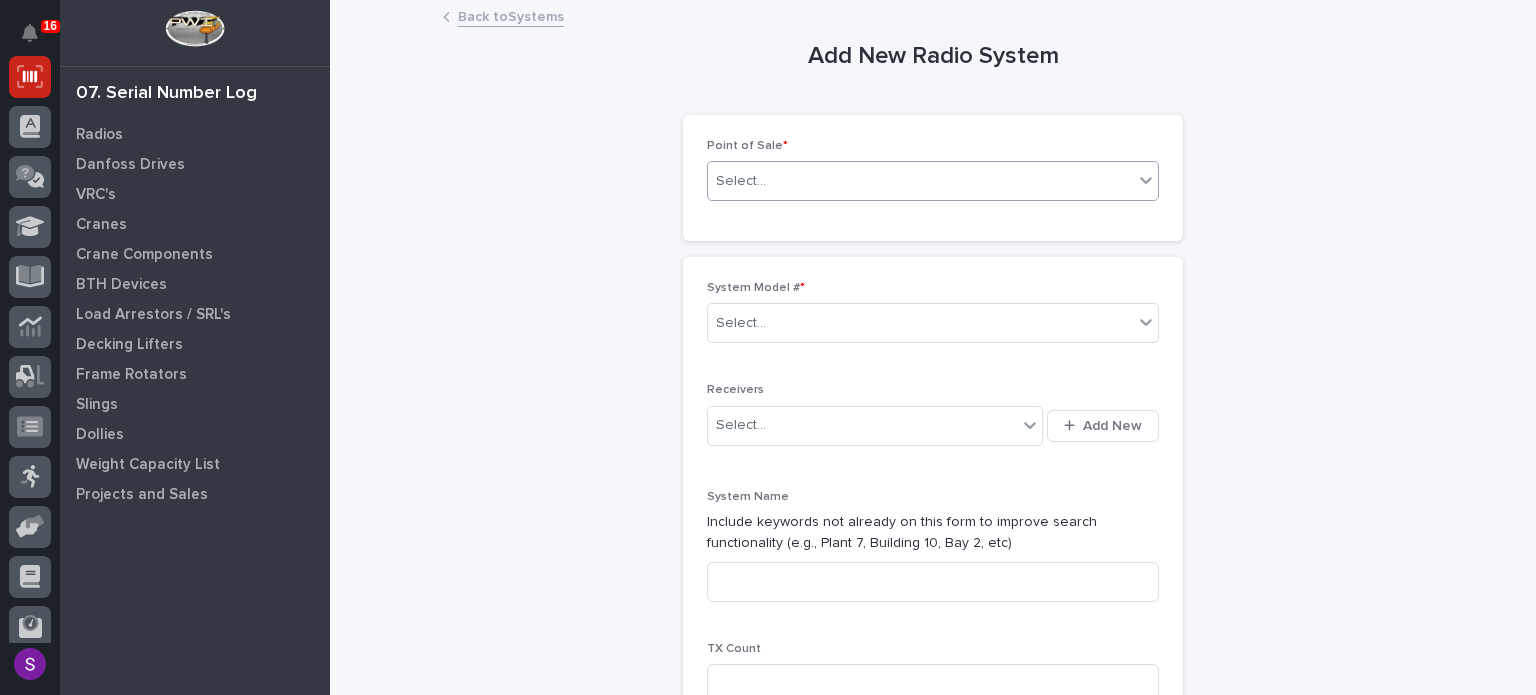 click at bounding box center (769, 181) 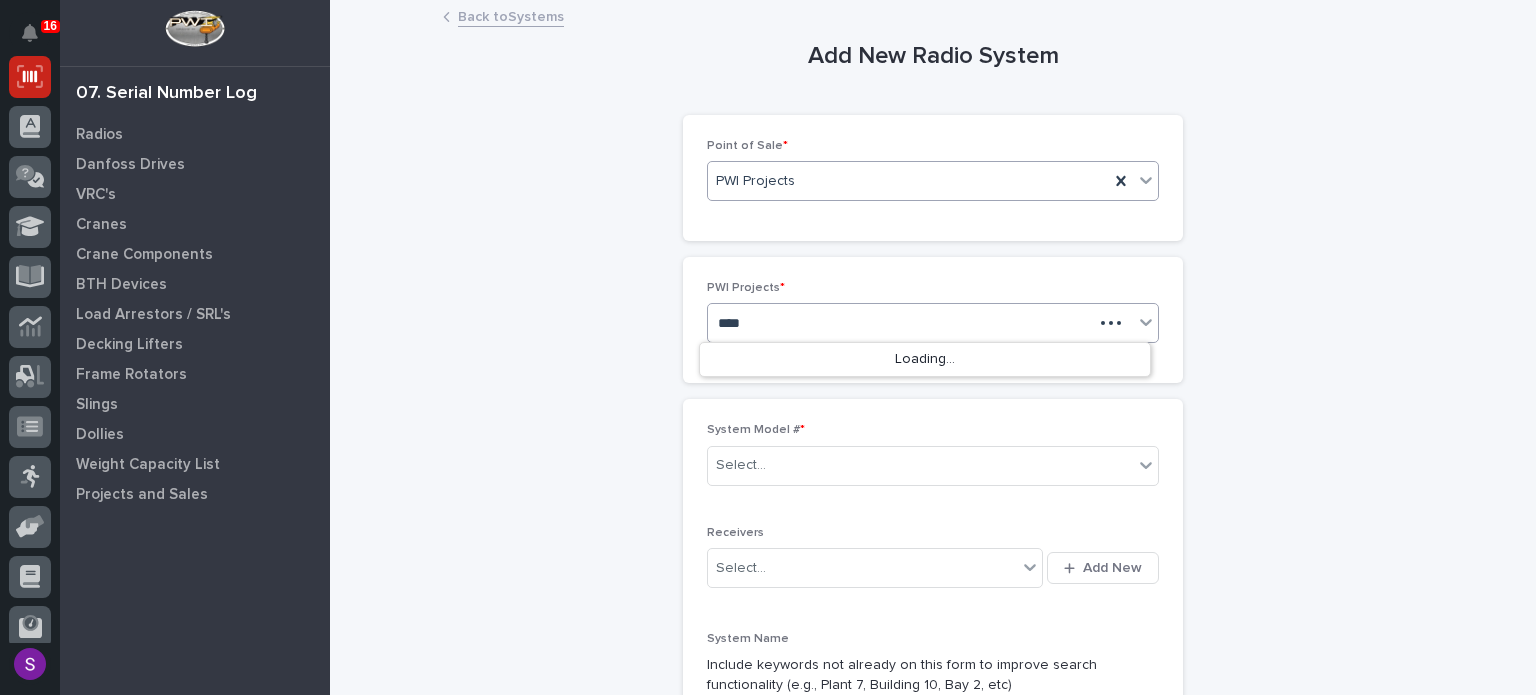 type on "*****" 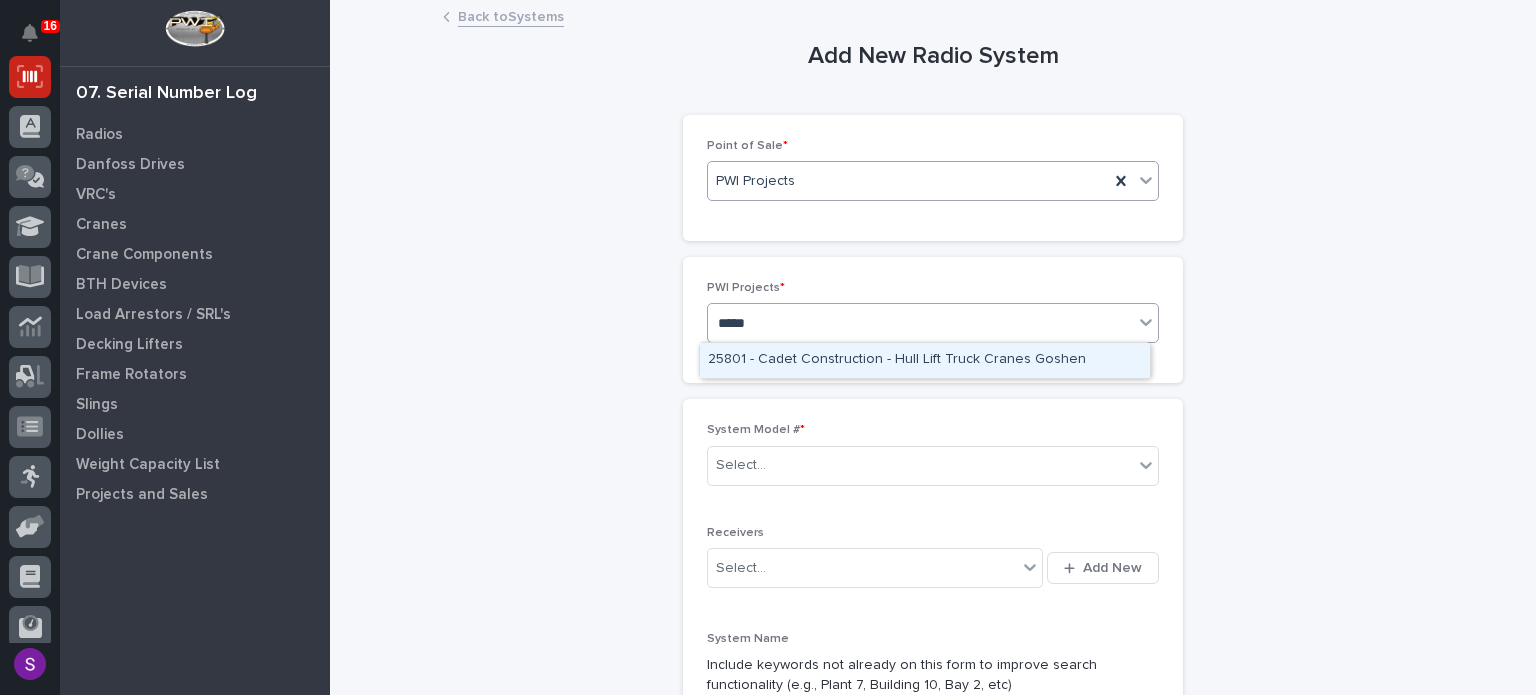 type 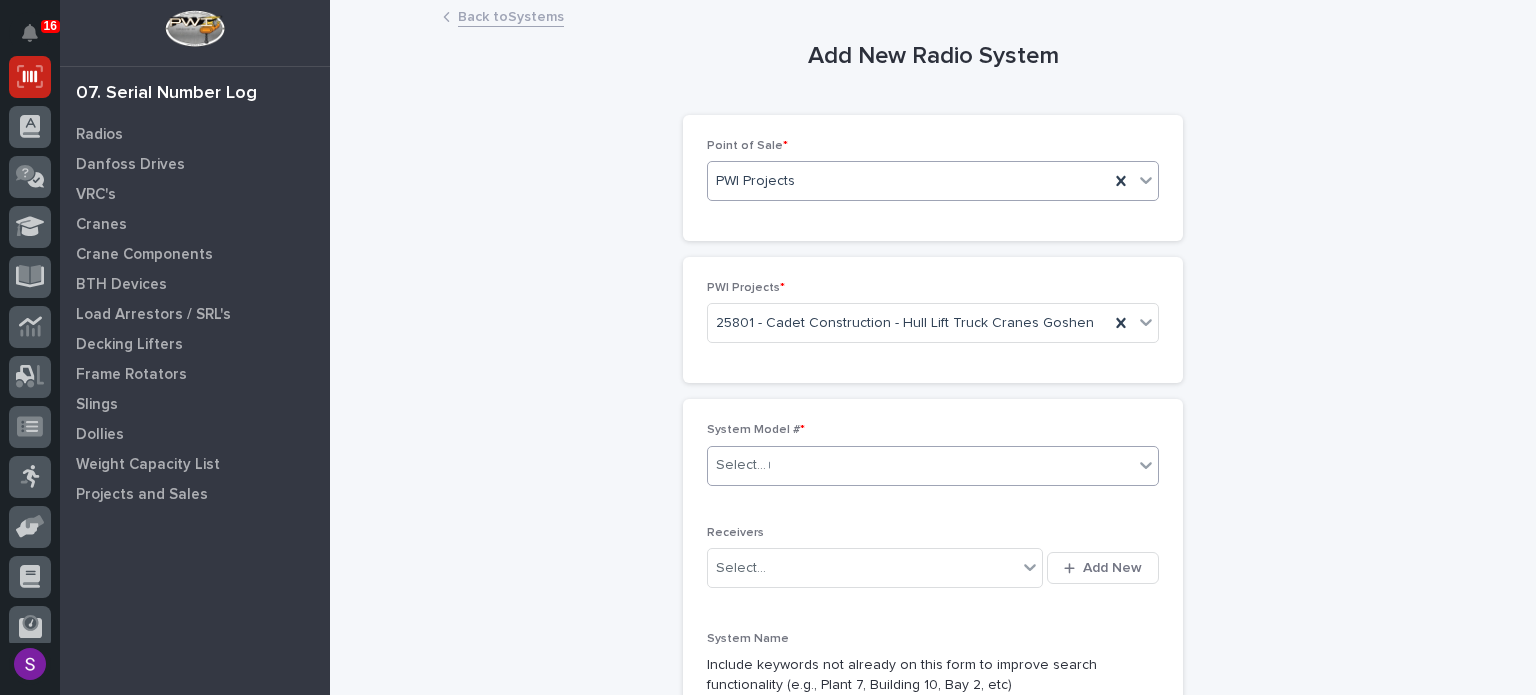 type on "**" 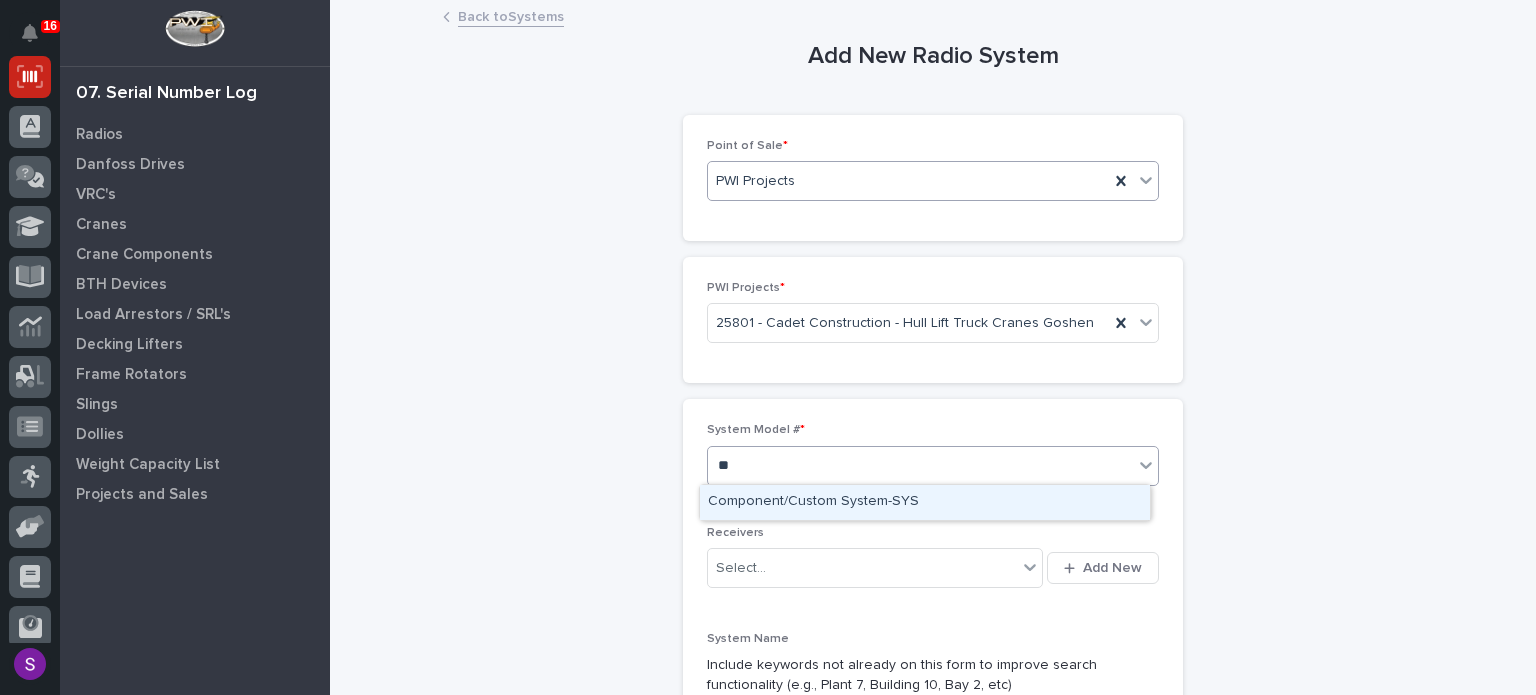 type 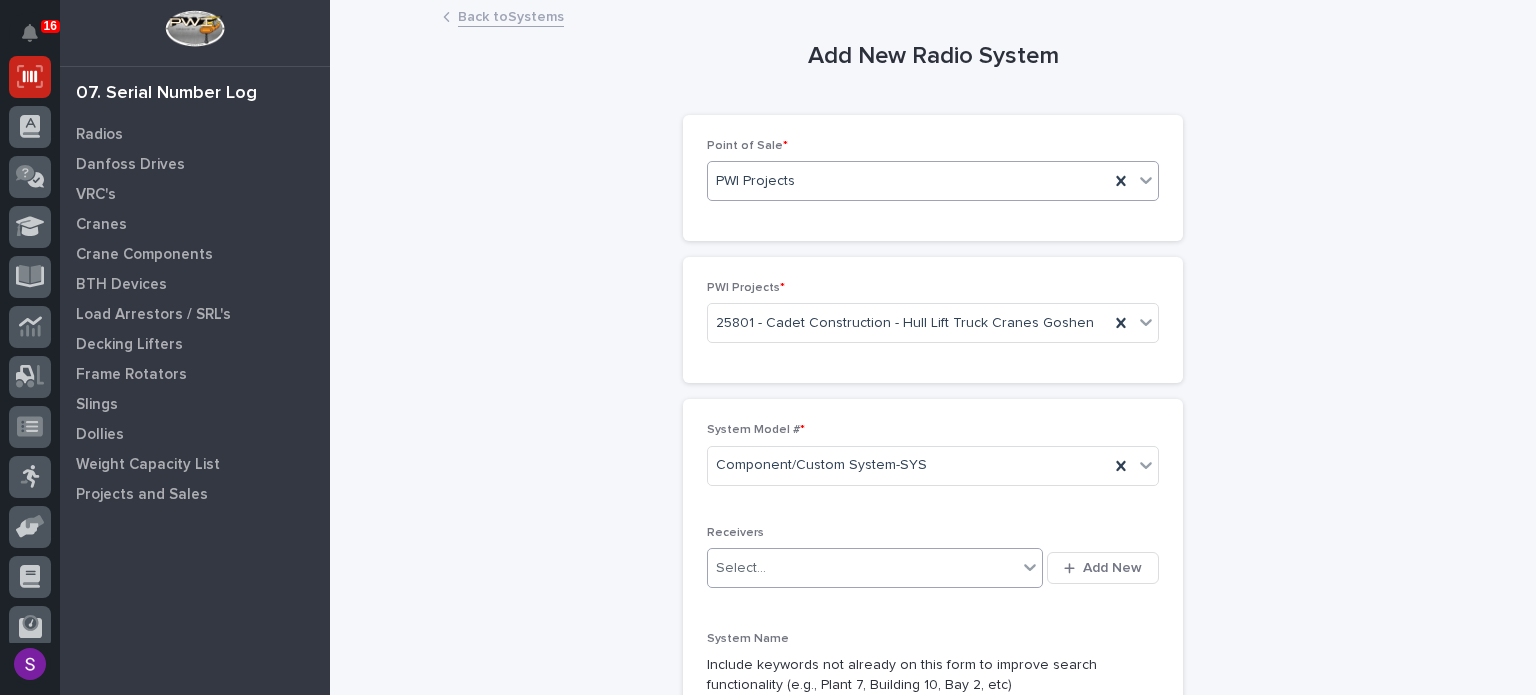 type 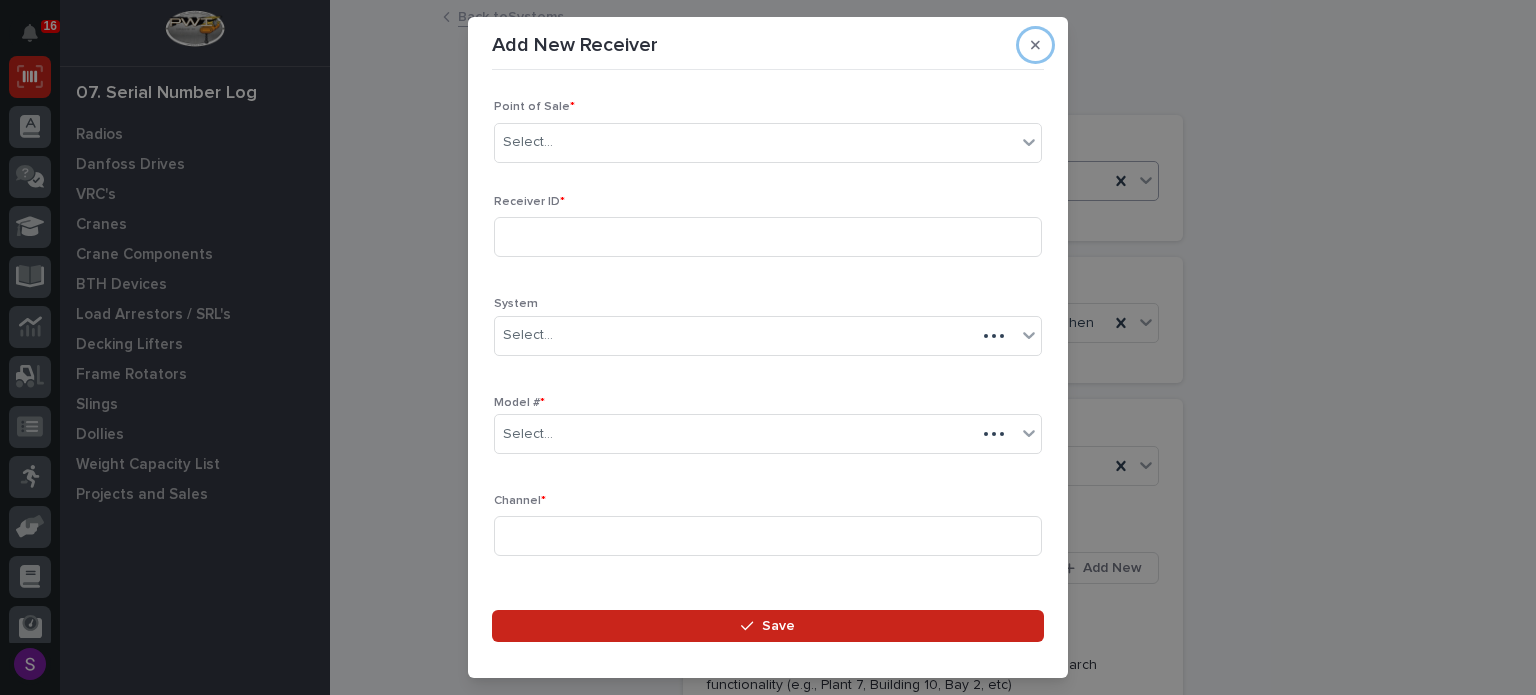 type 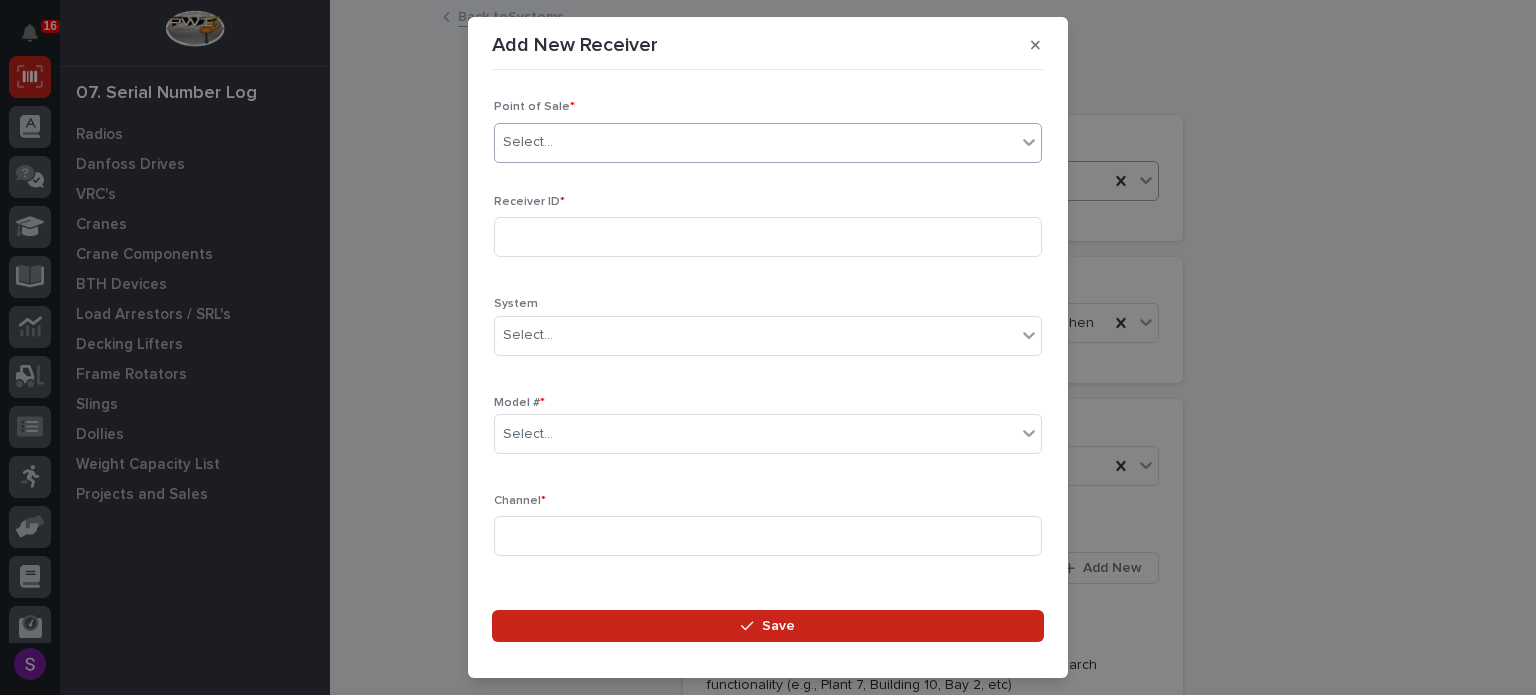 type on "*" 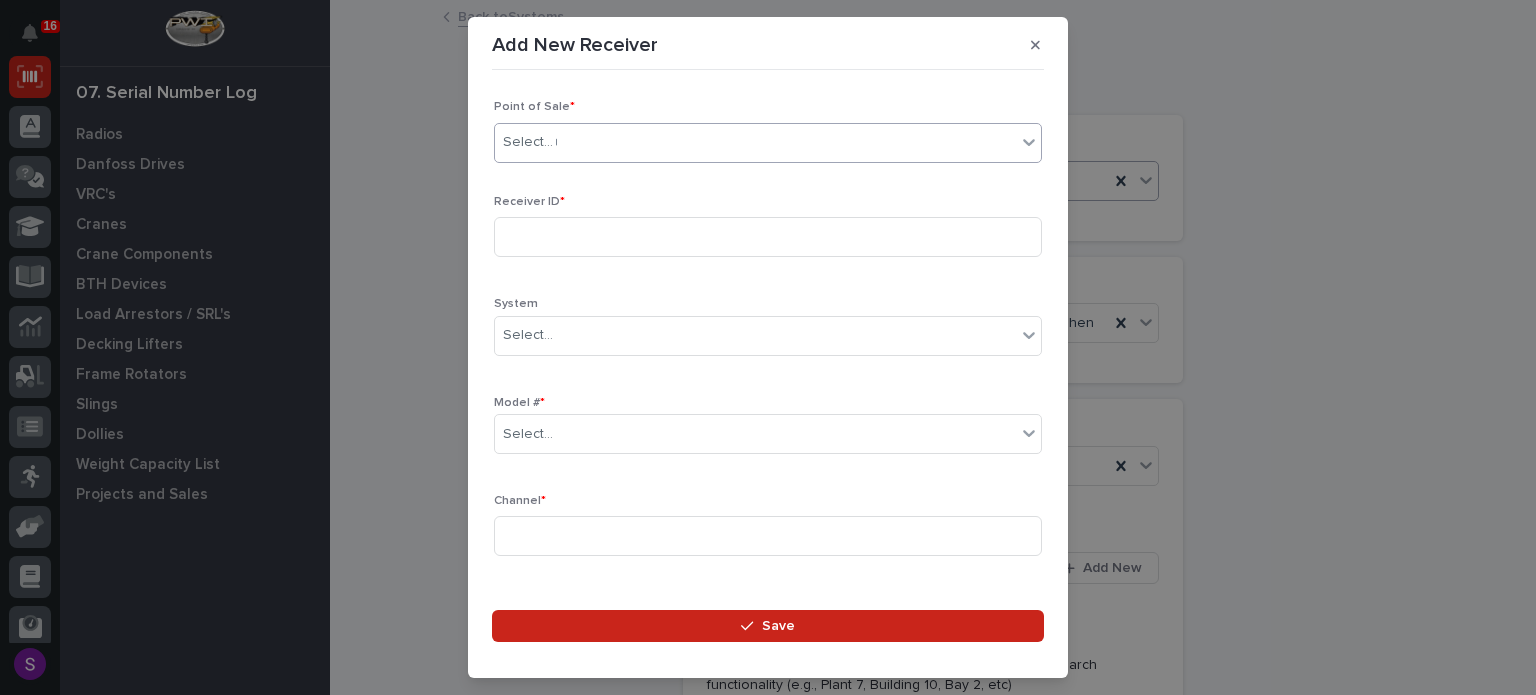 type 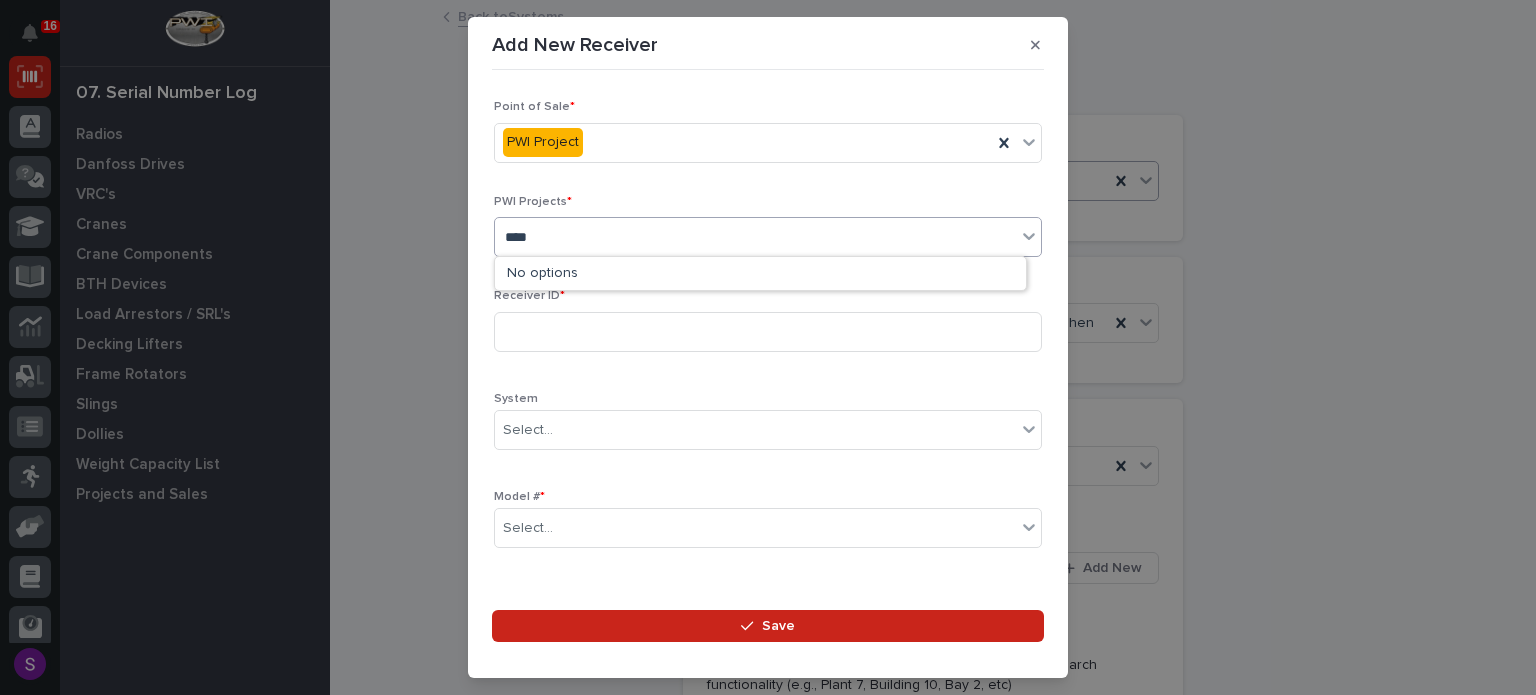 type on "*****" 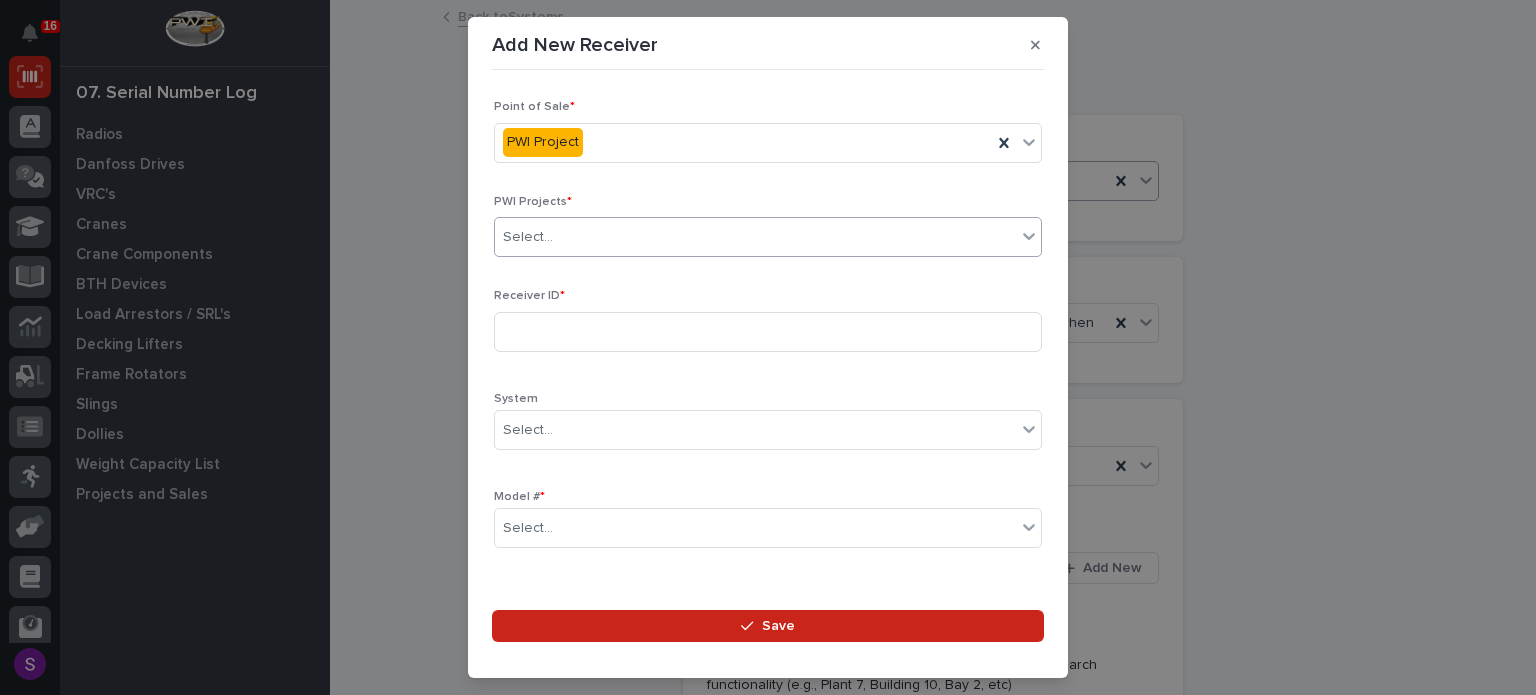 type 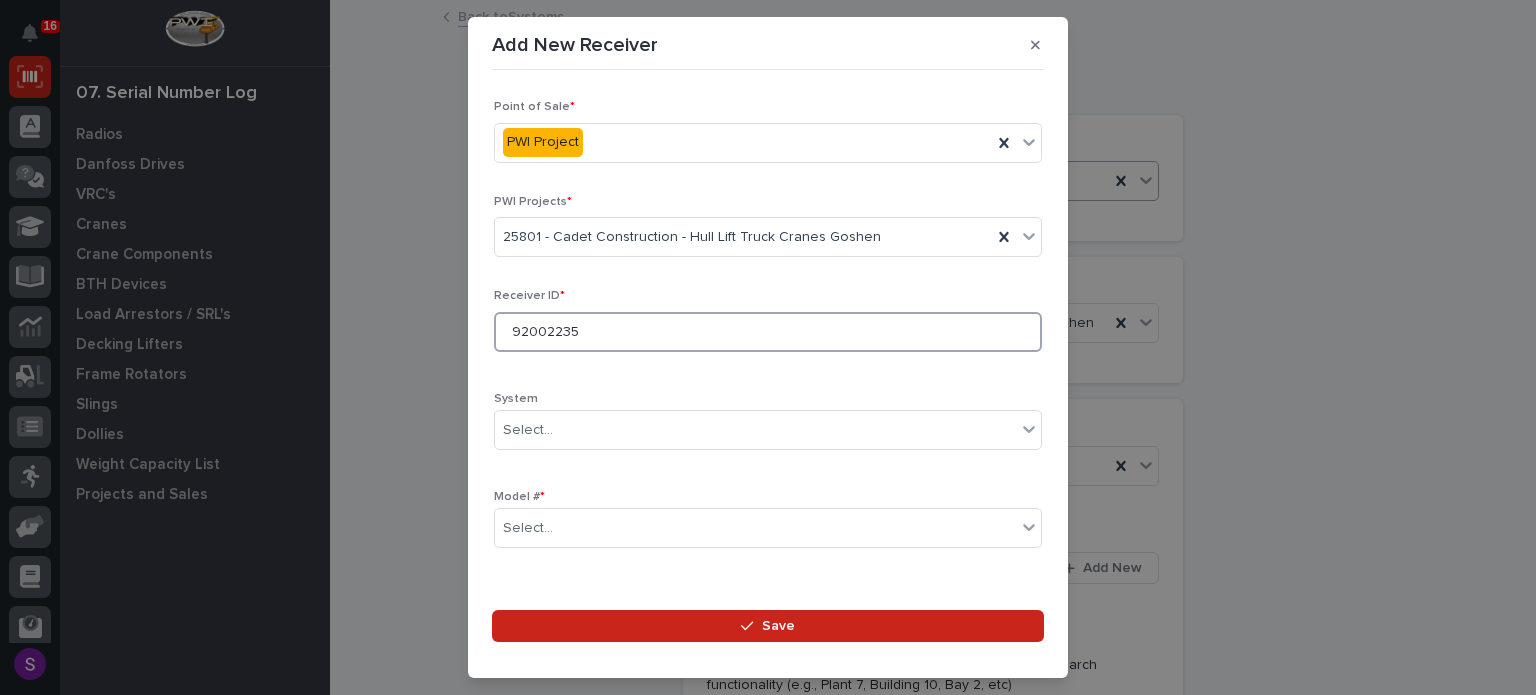 type on "92002235" 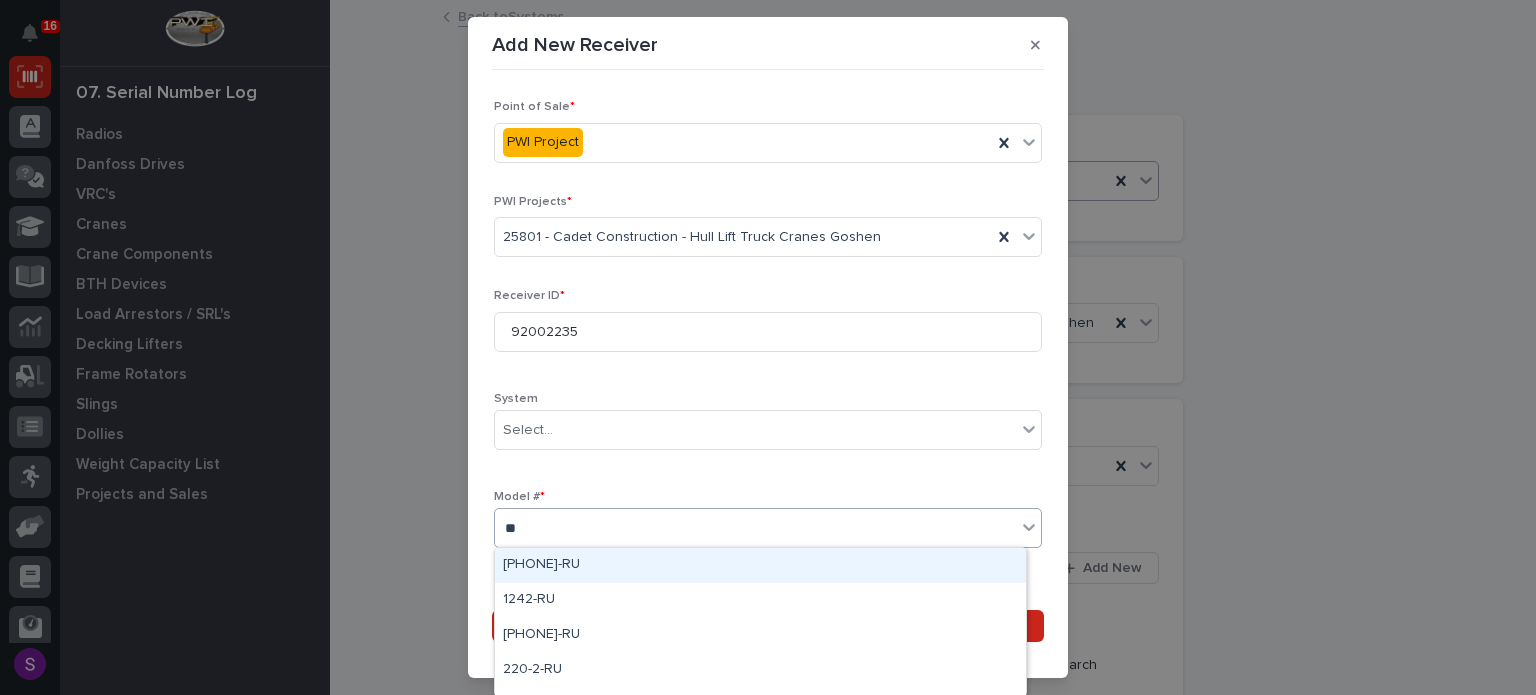 type on "***" 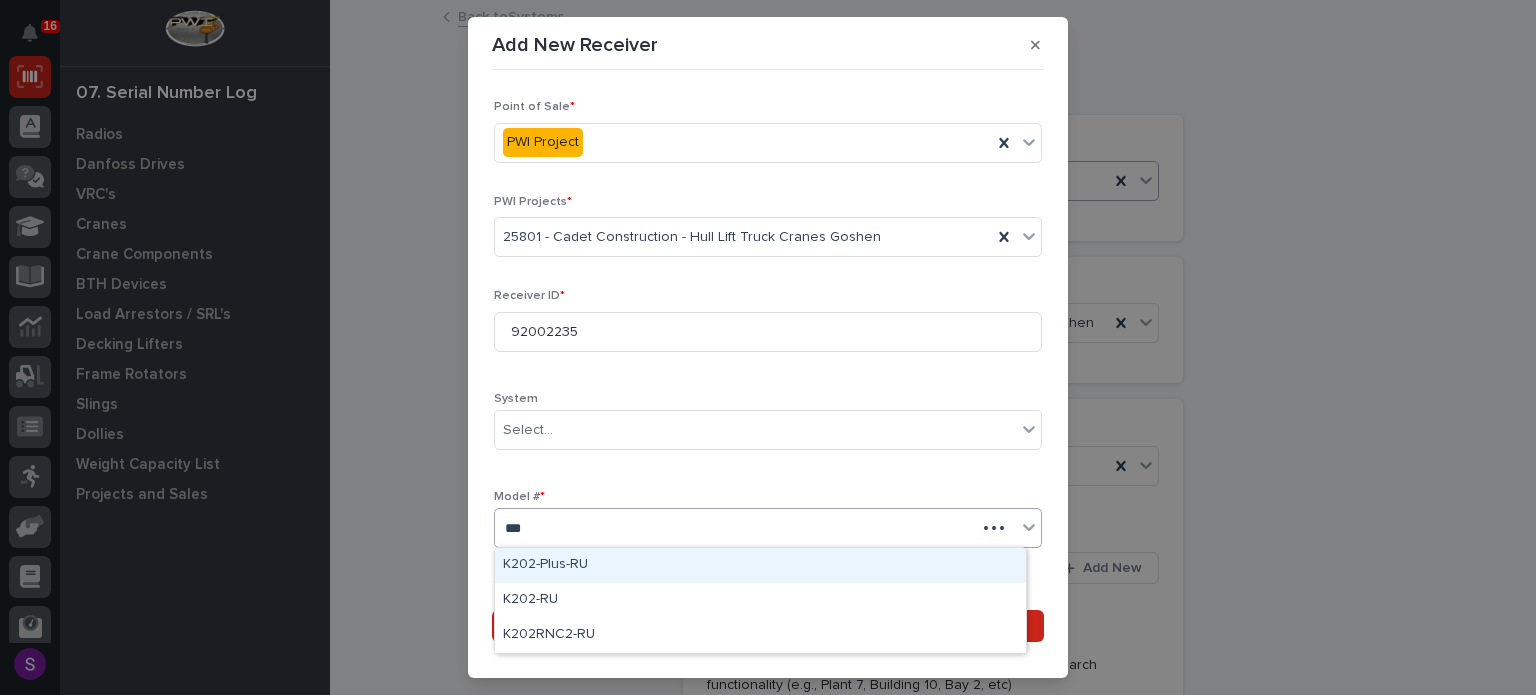 type 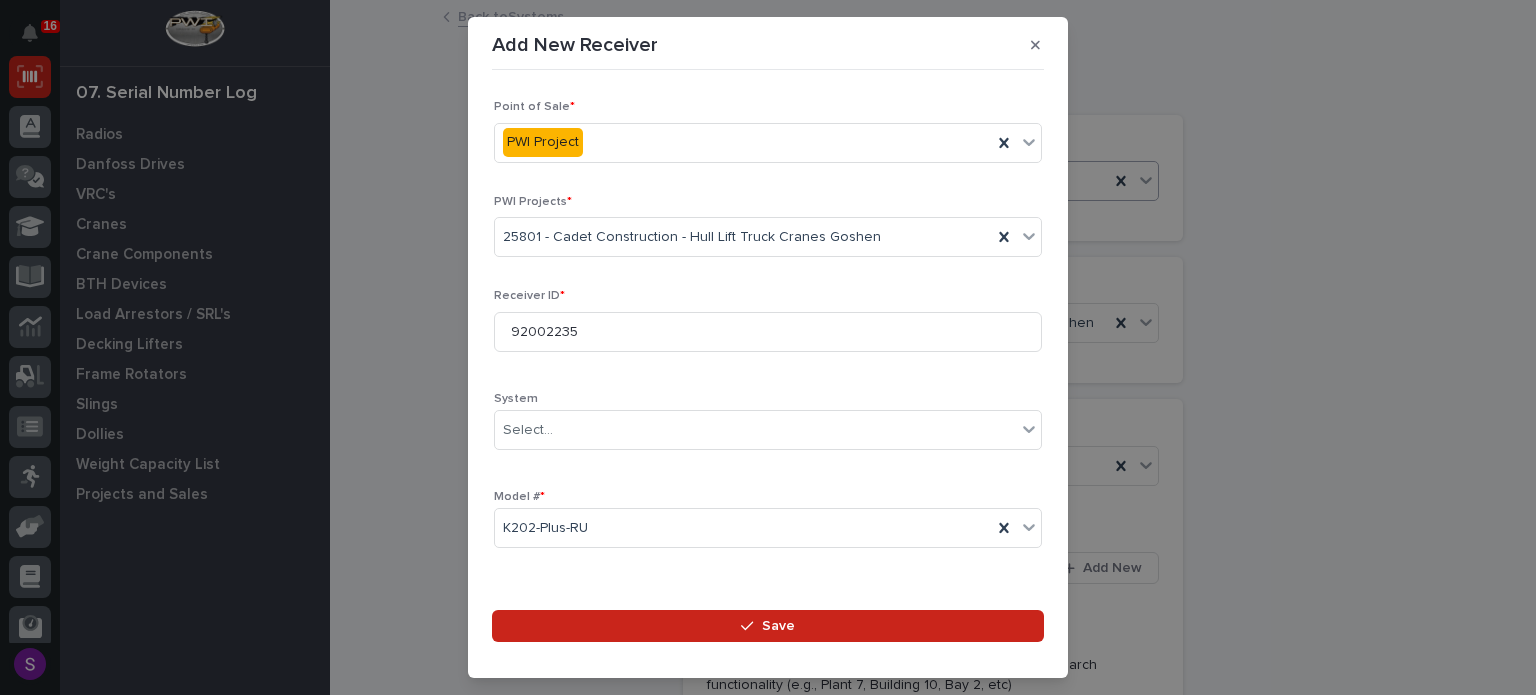 scroll, scrollTop: 296, scrollLeft: 0, axis: vertical 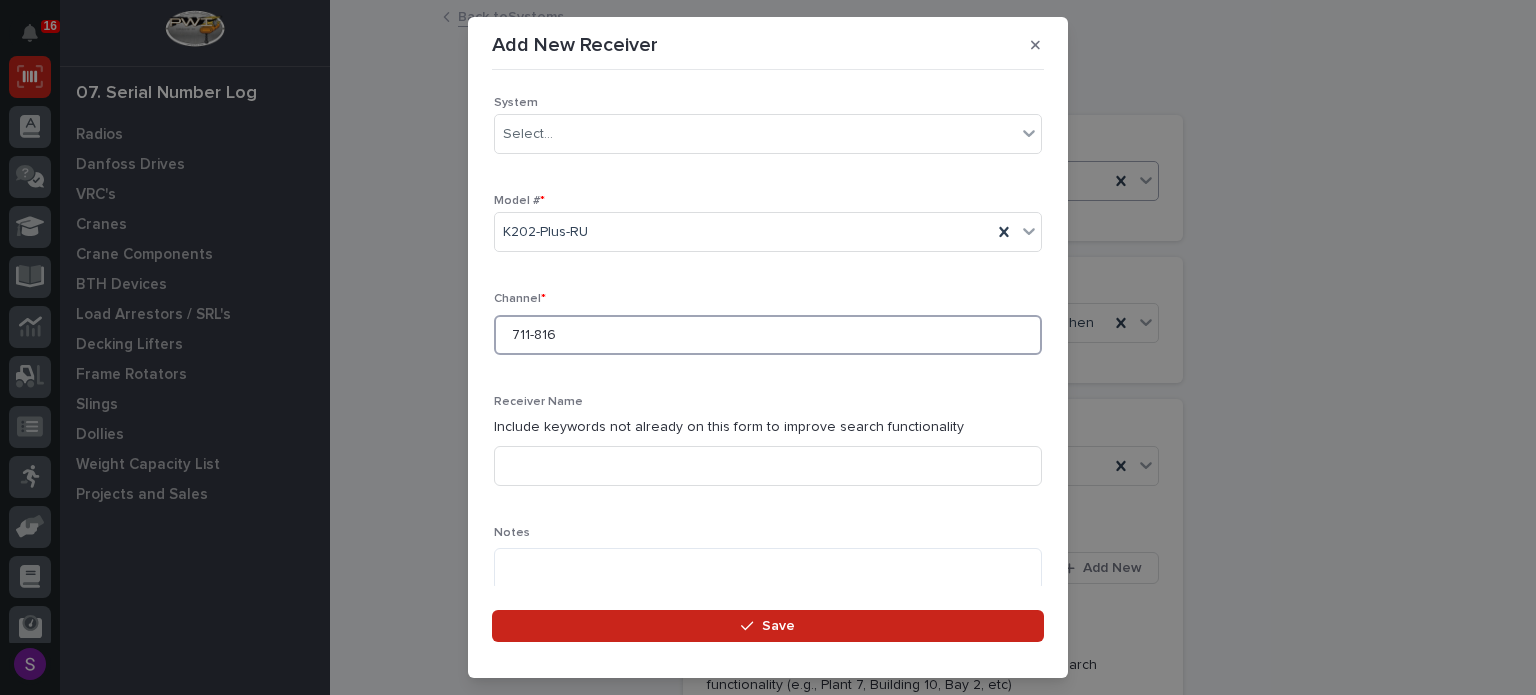 type on "711-816" 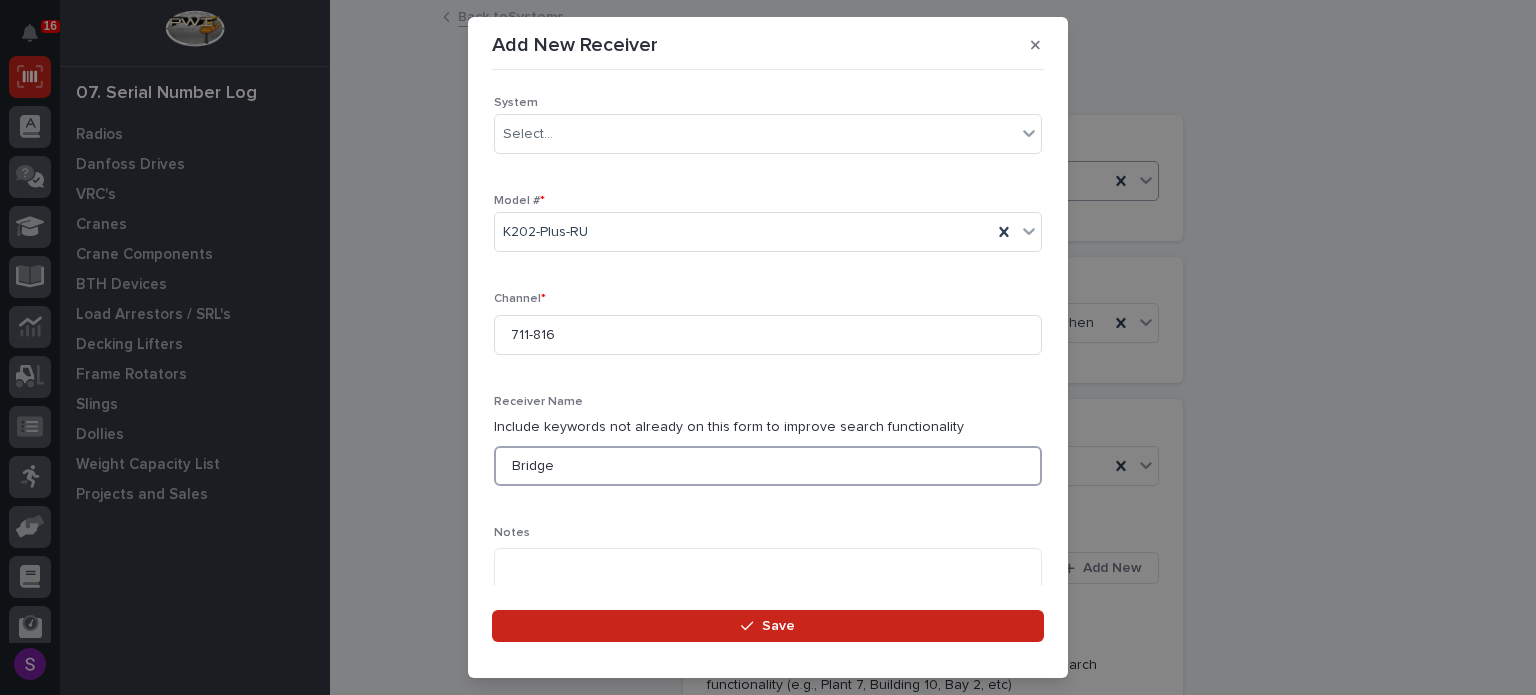 type on "Bridge" 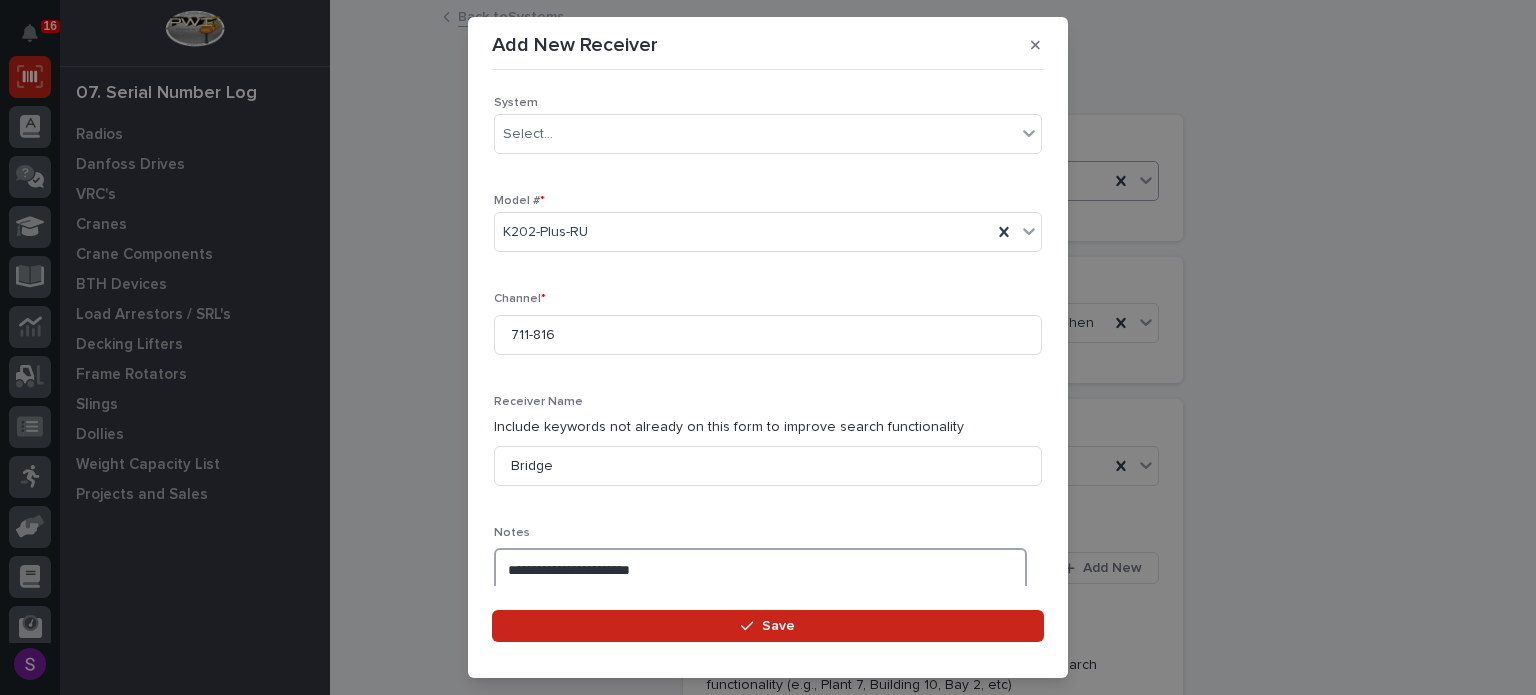 type on "**********" 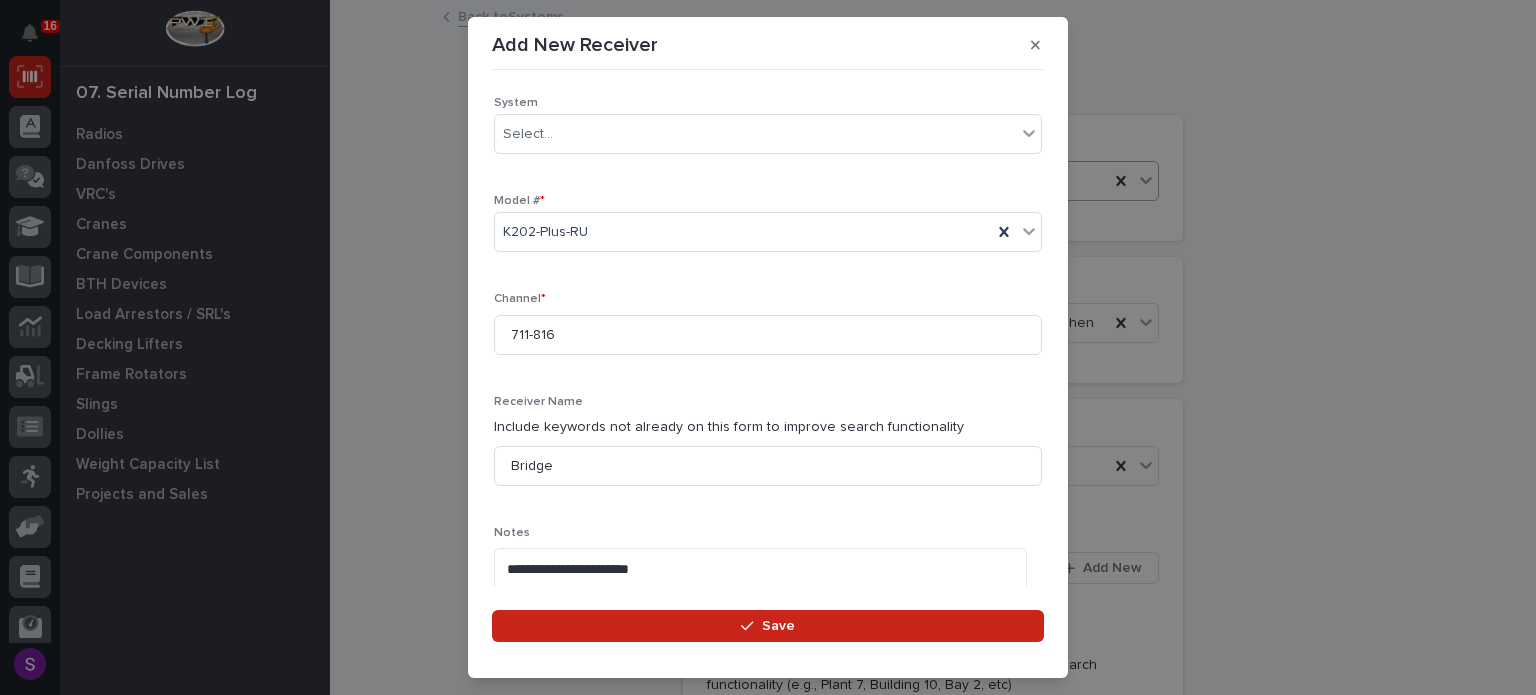 scroll, scrollTop: 636, scrollLeft: 0, axis: vertical 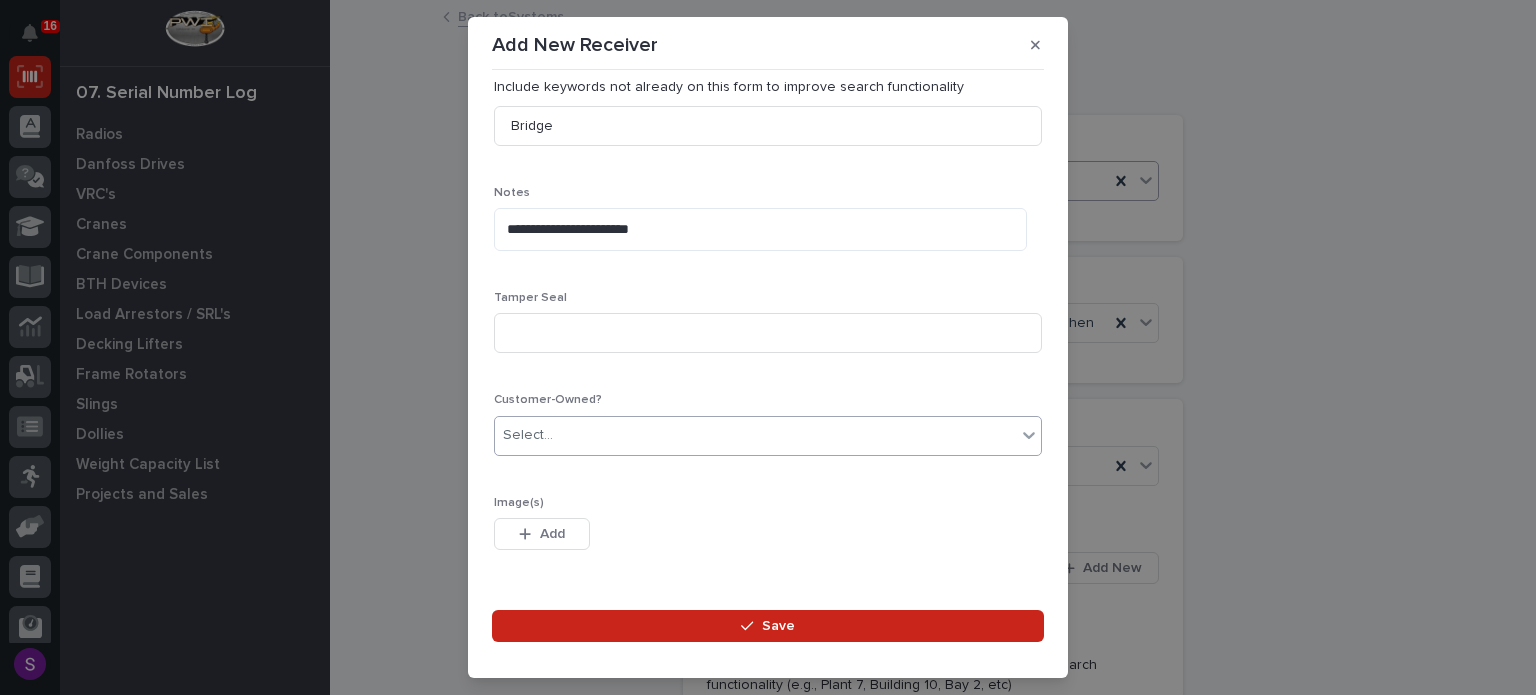 type 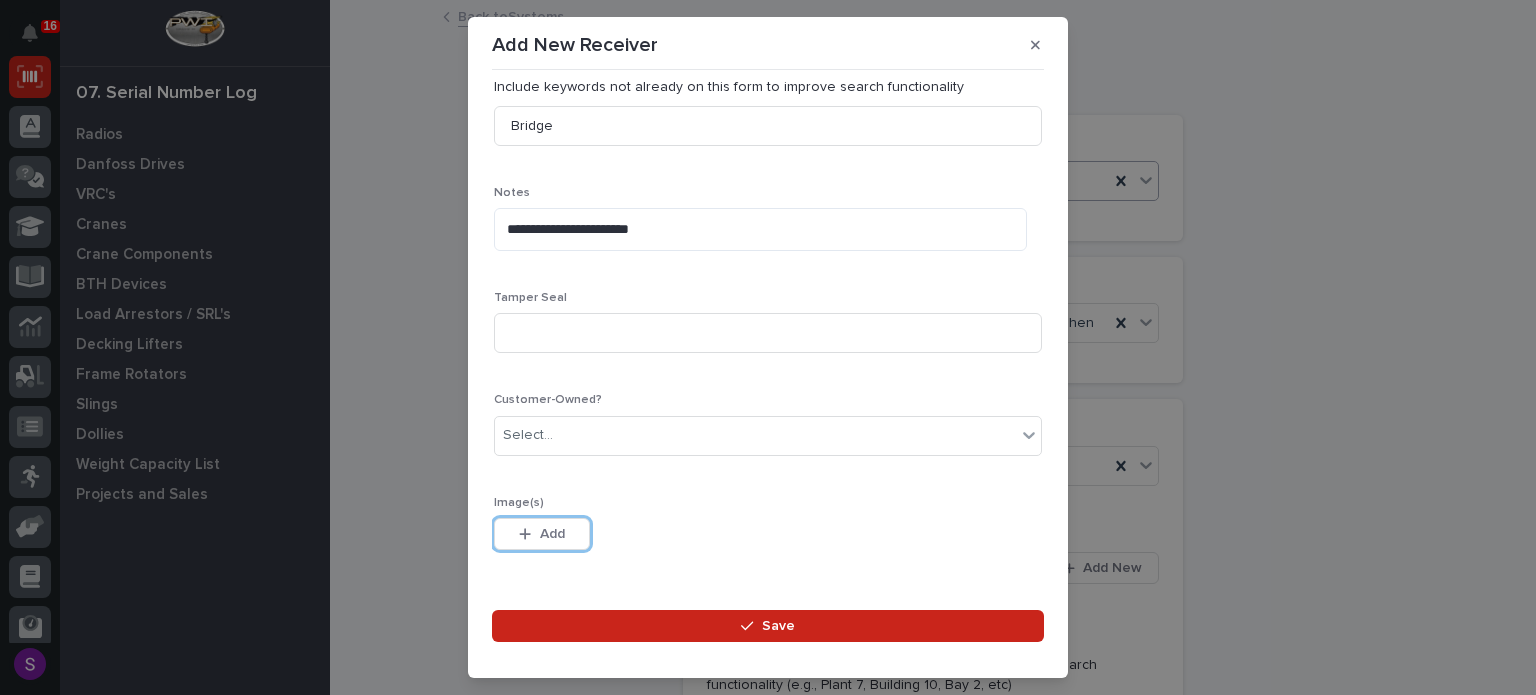 type 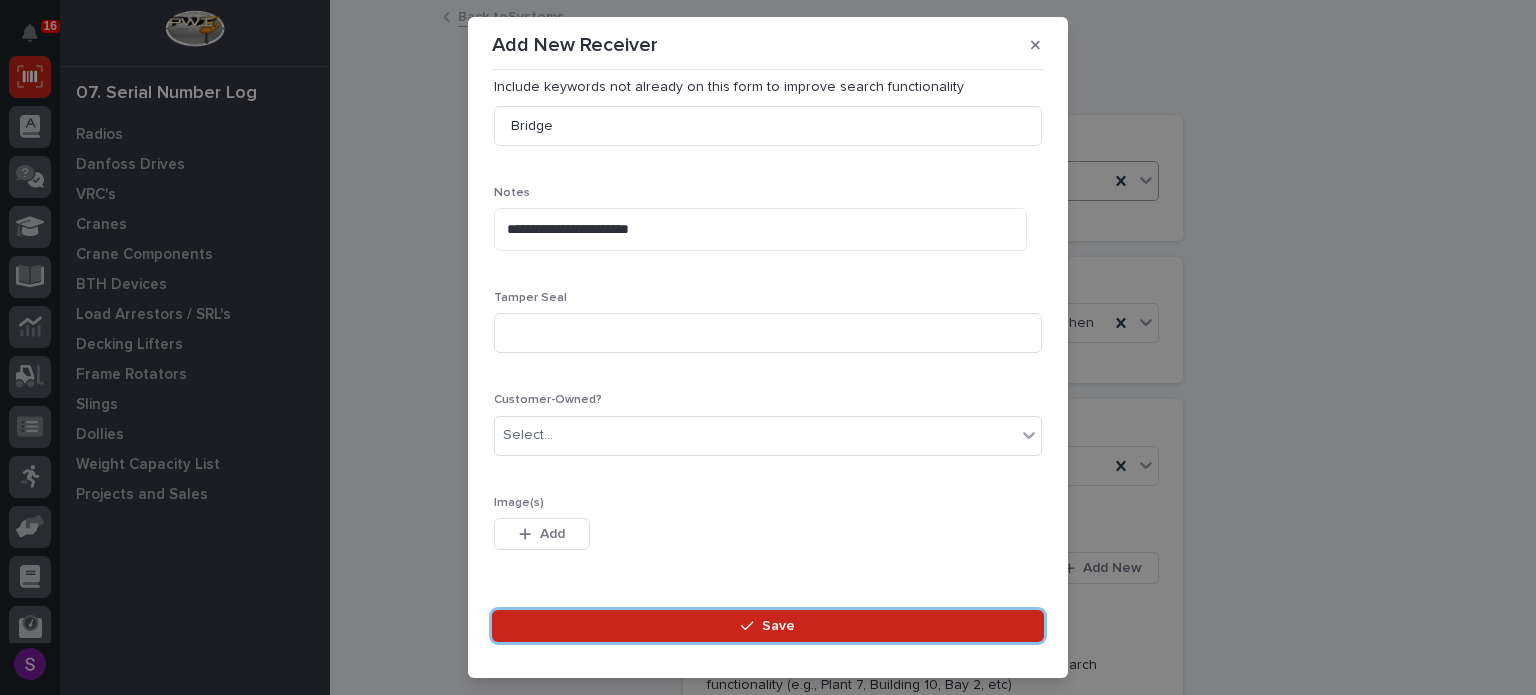click on "Save" at bounding box center (768, 626) 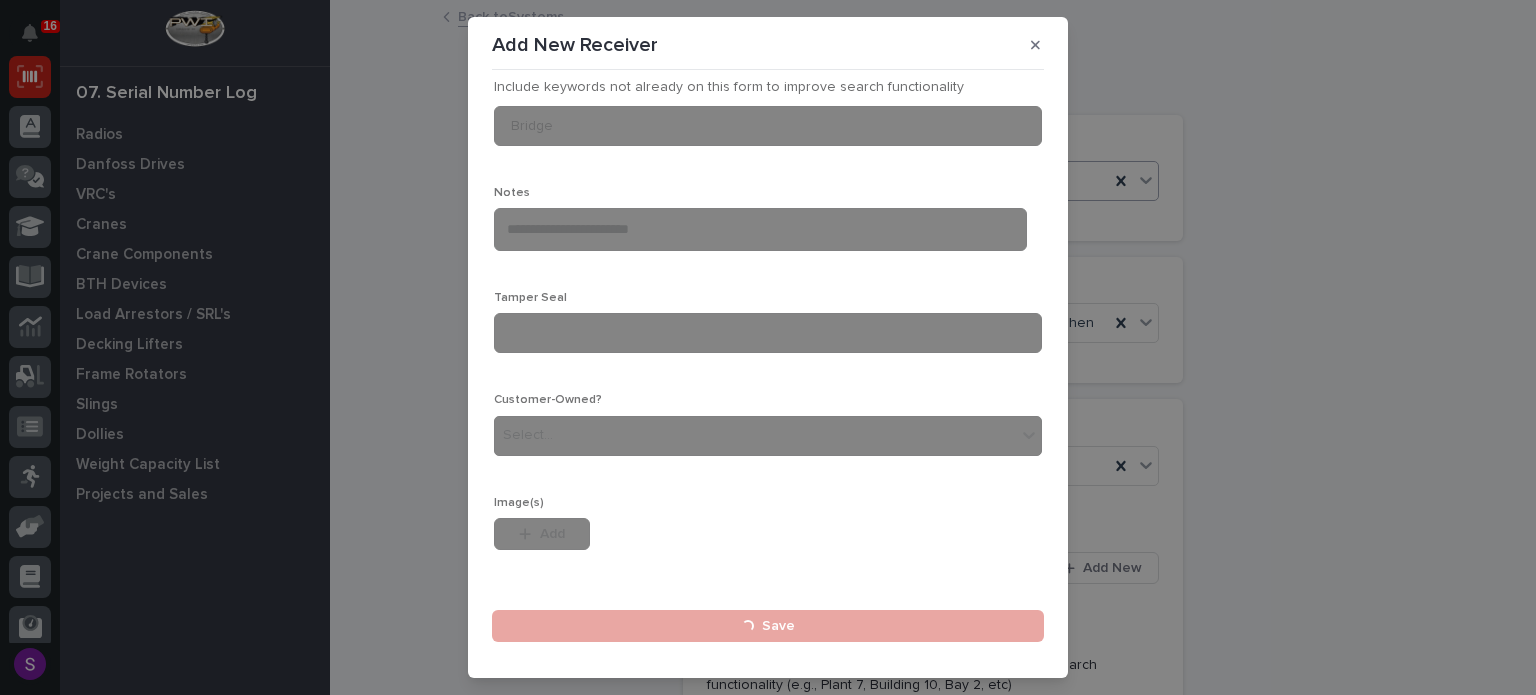 type 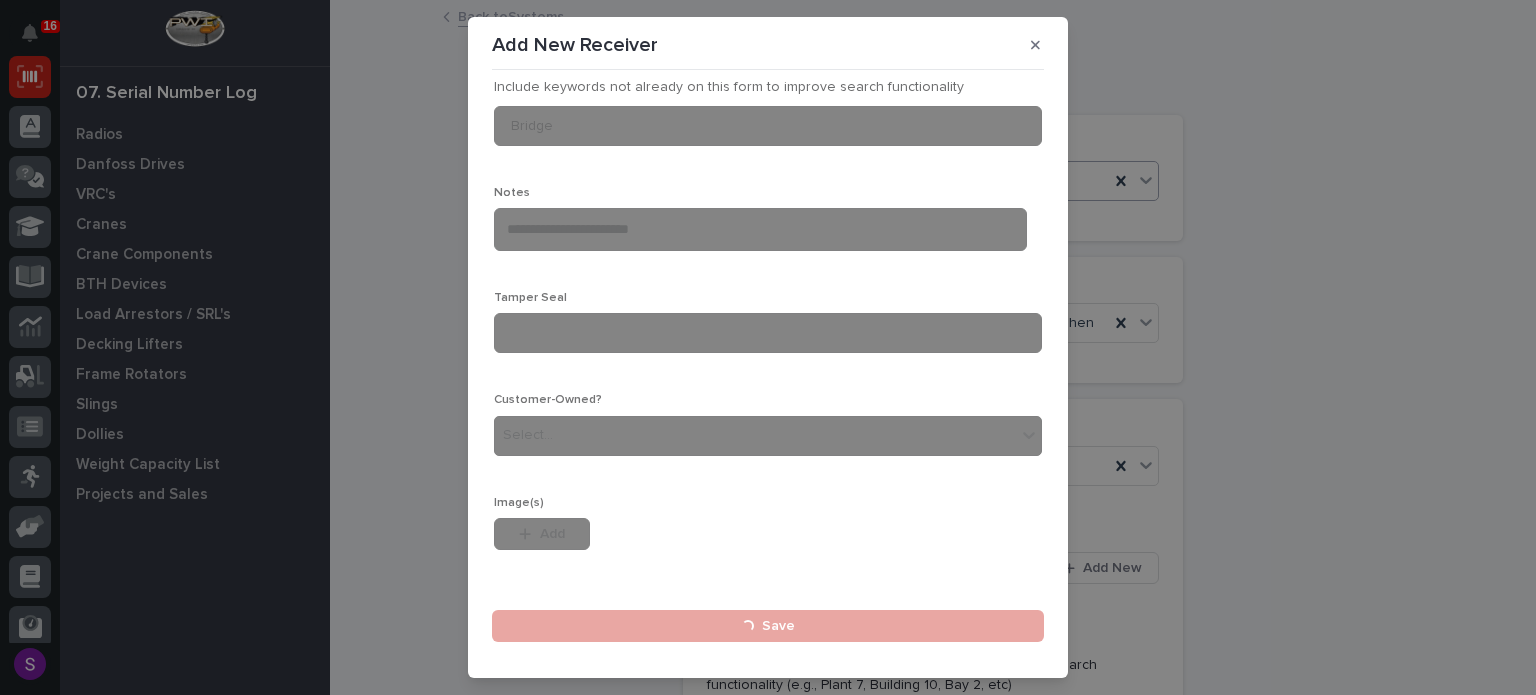 type 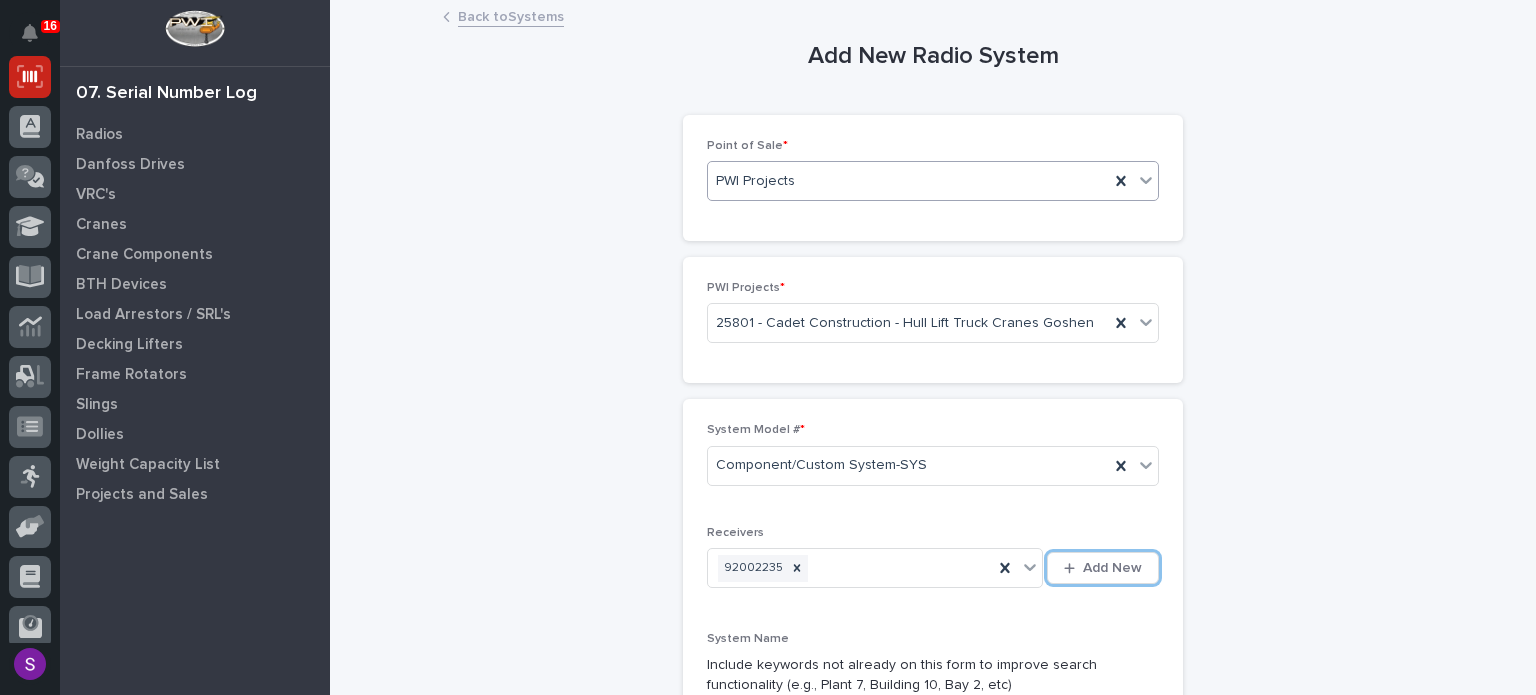 click on "Add New" at bounding box center [1103, 568] 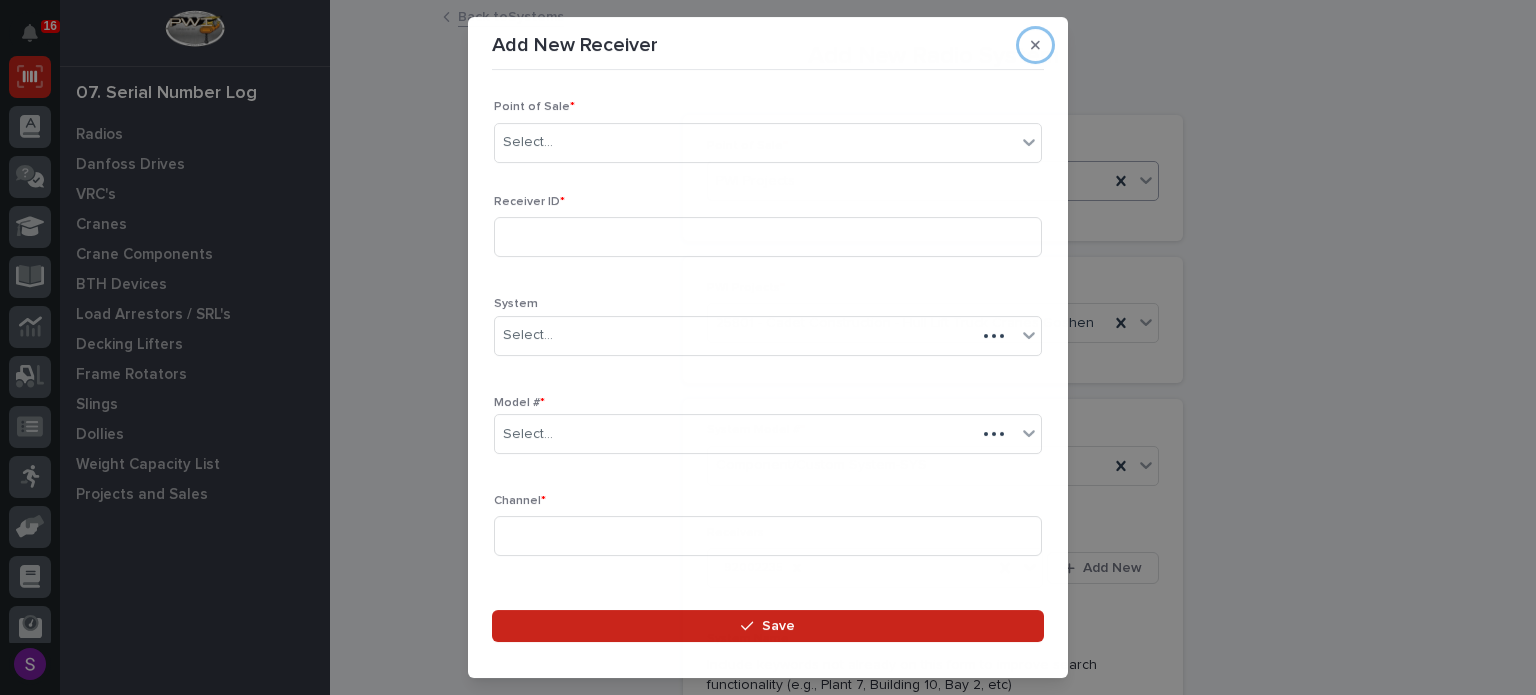 type 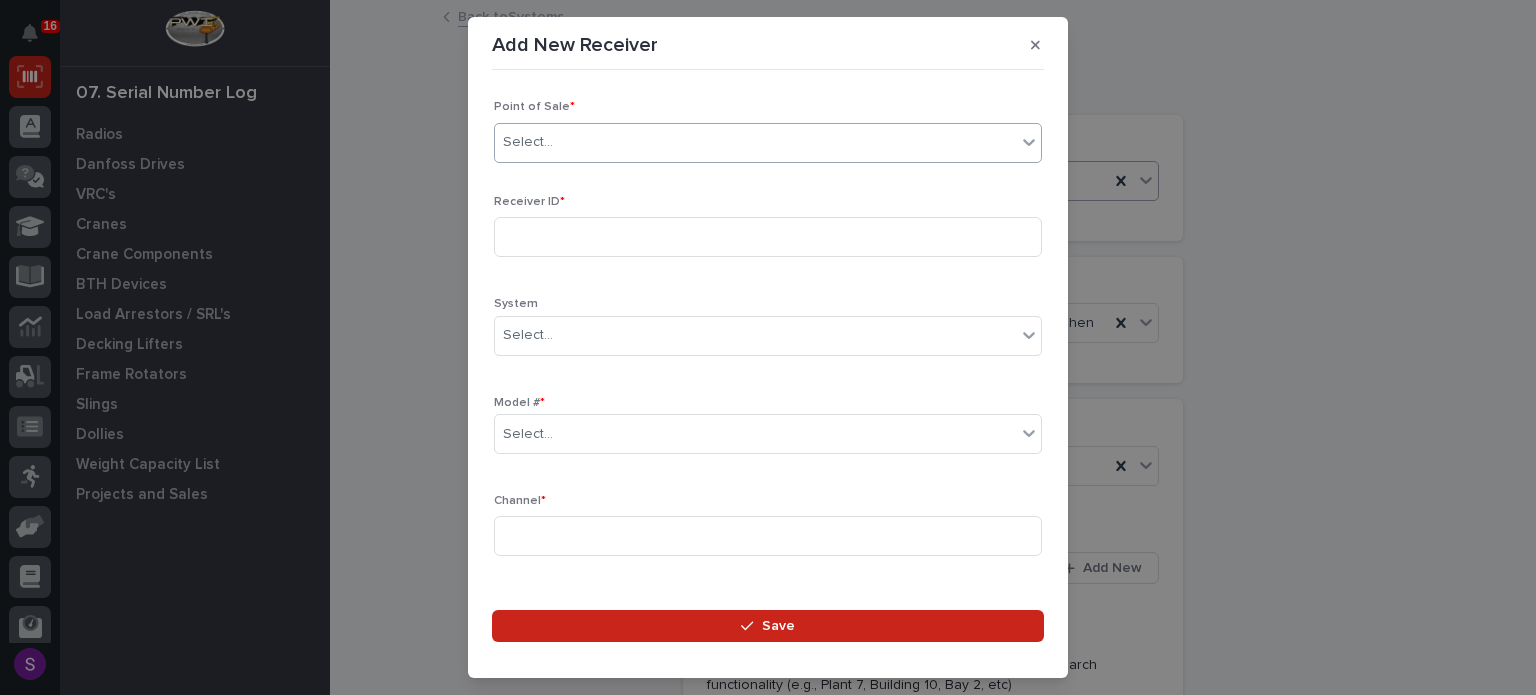type on "*" 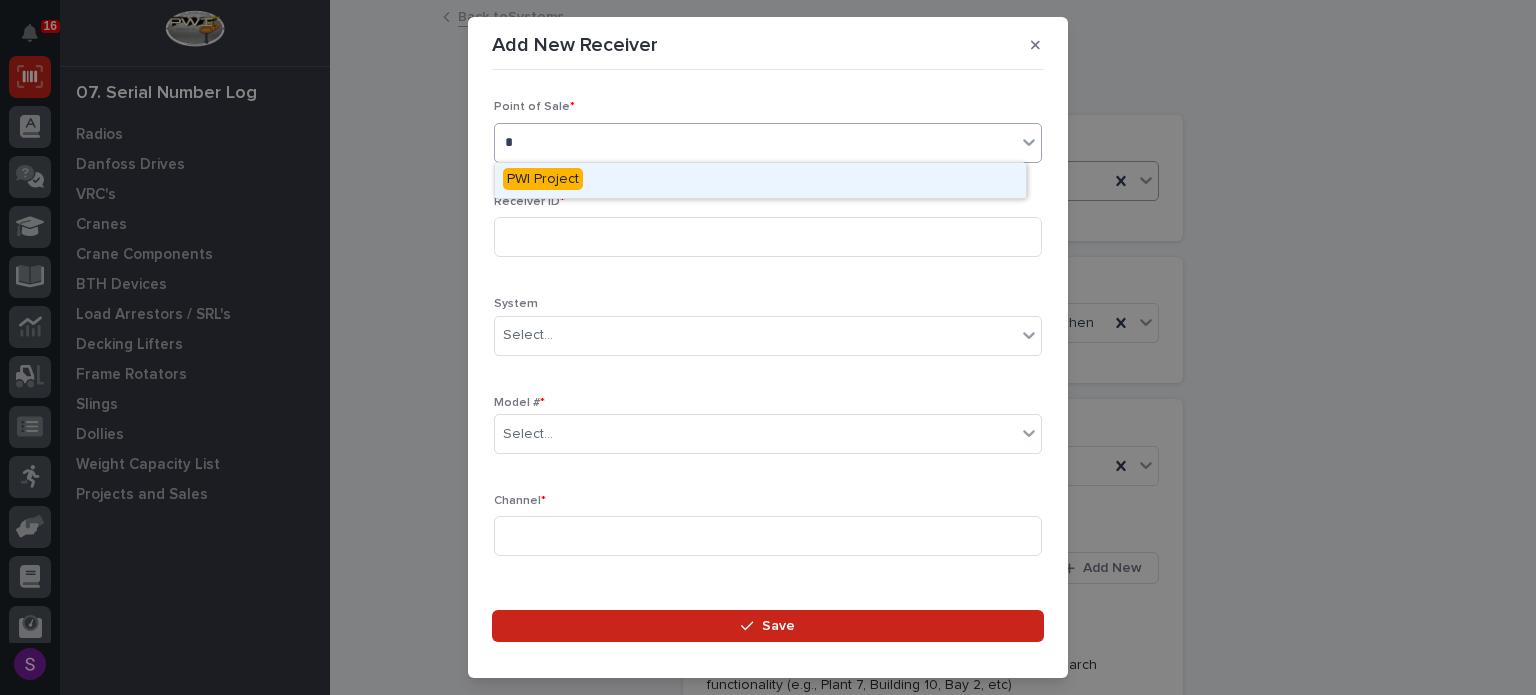 type 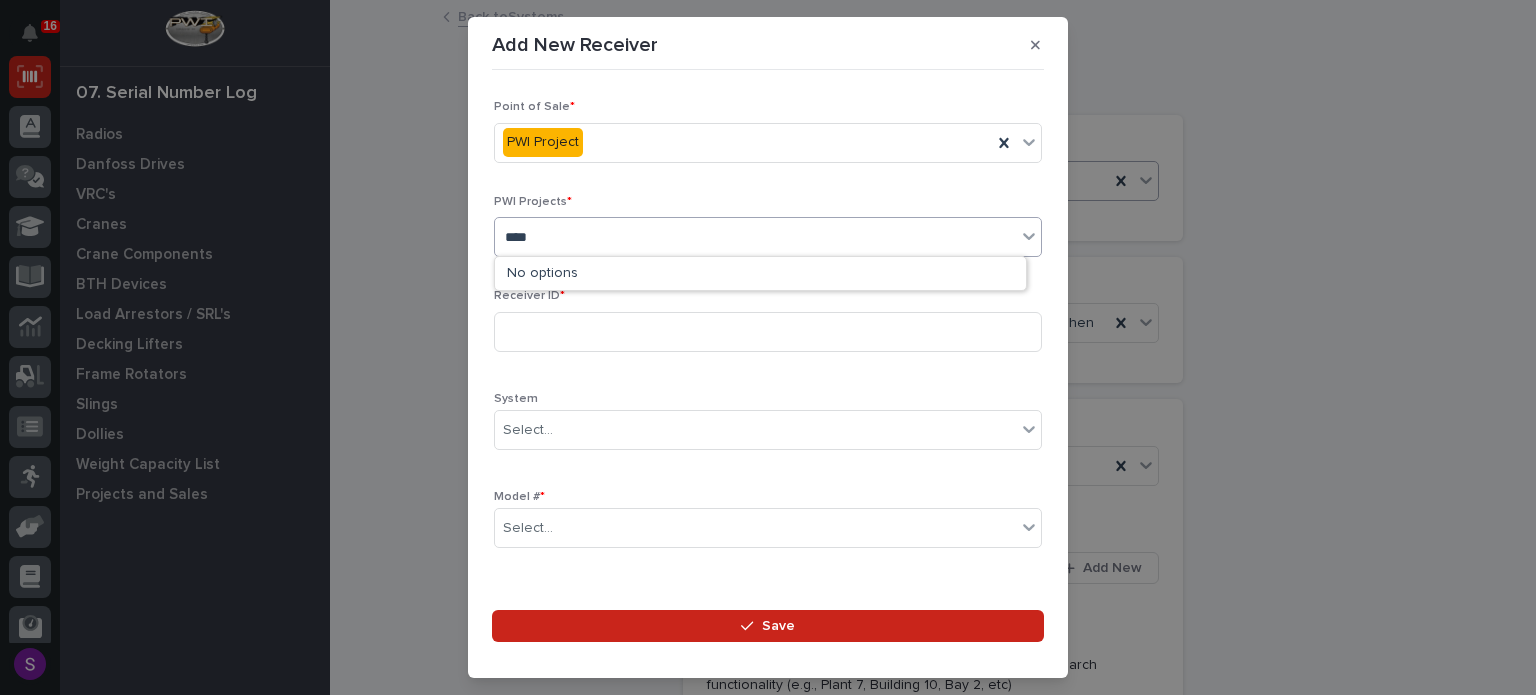 type on "*****" 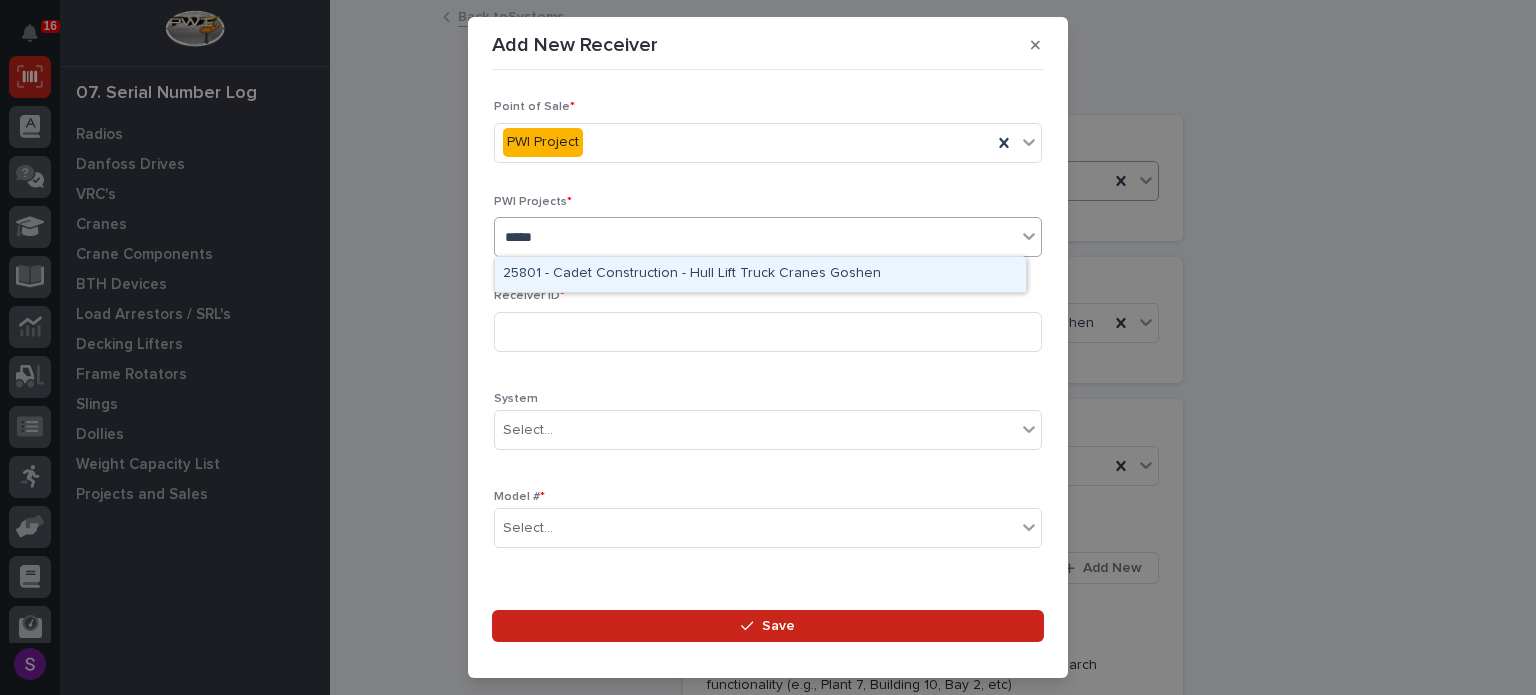 type 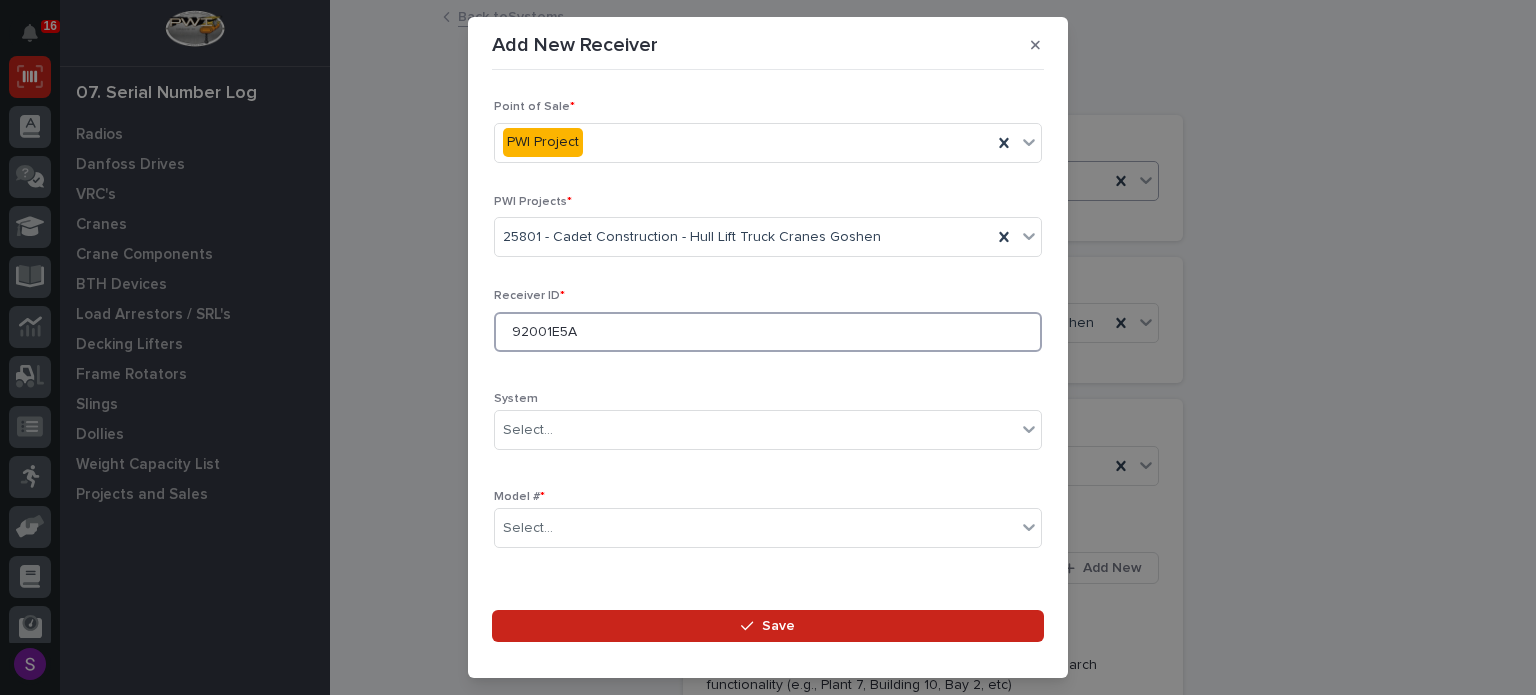 type on "92001E5A" 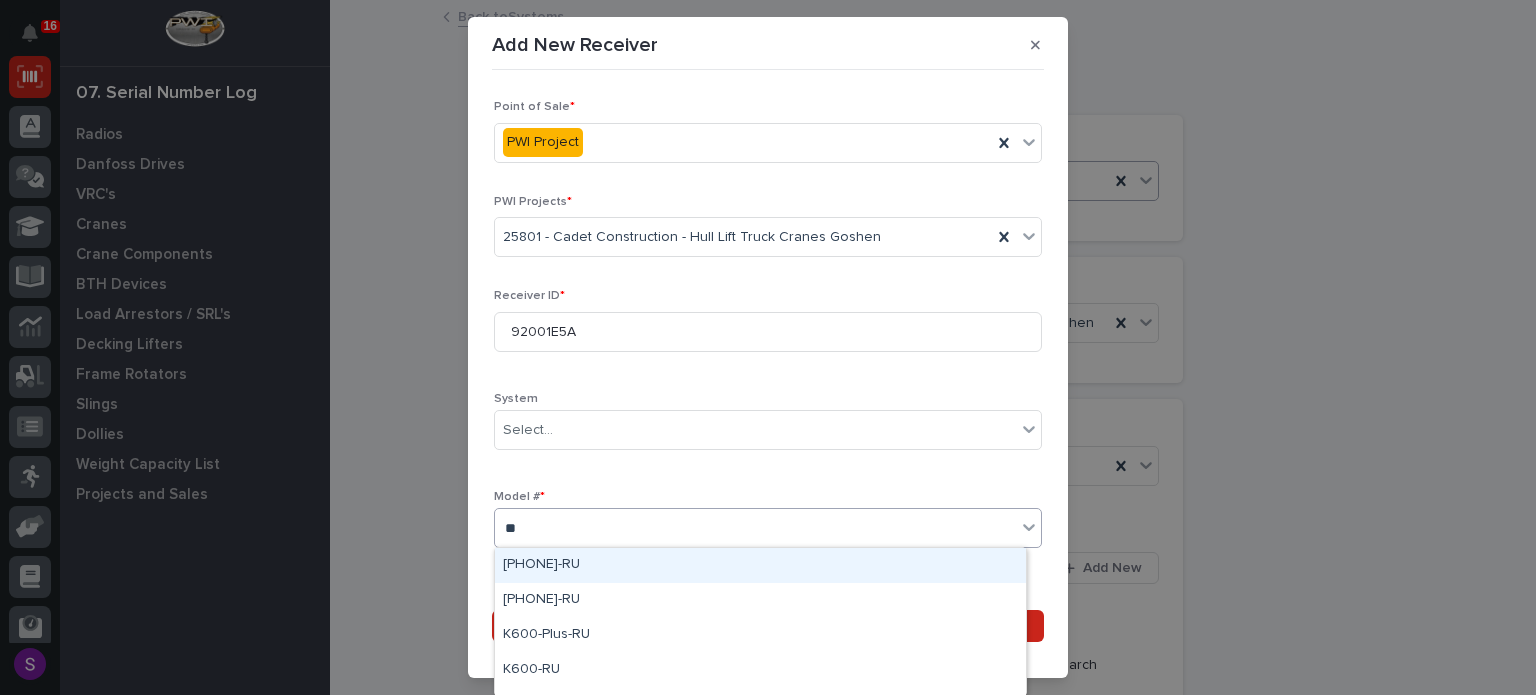 type on "***" 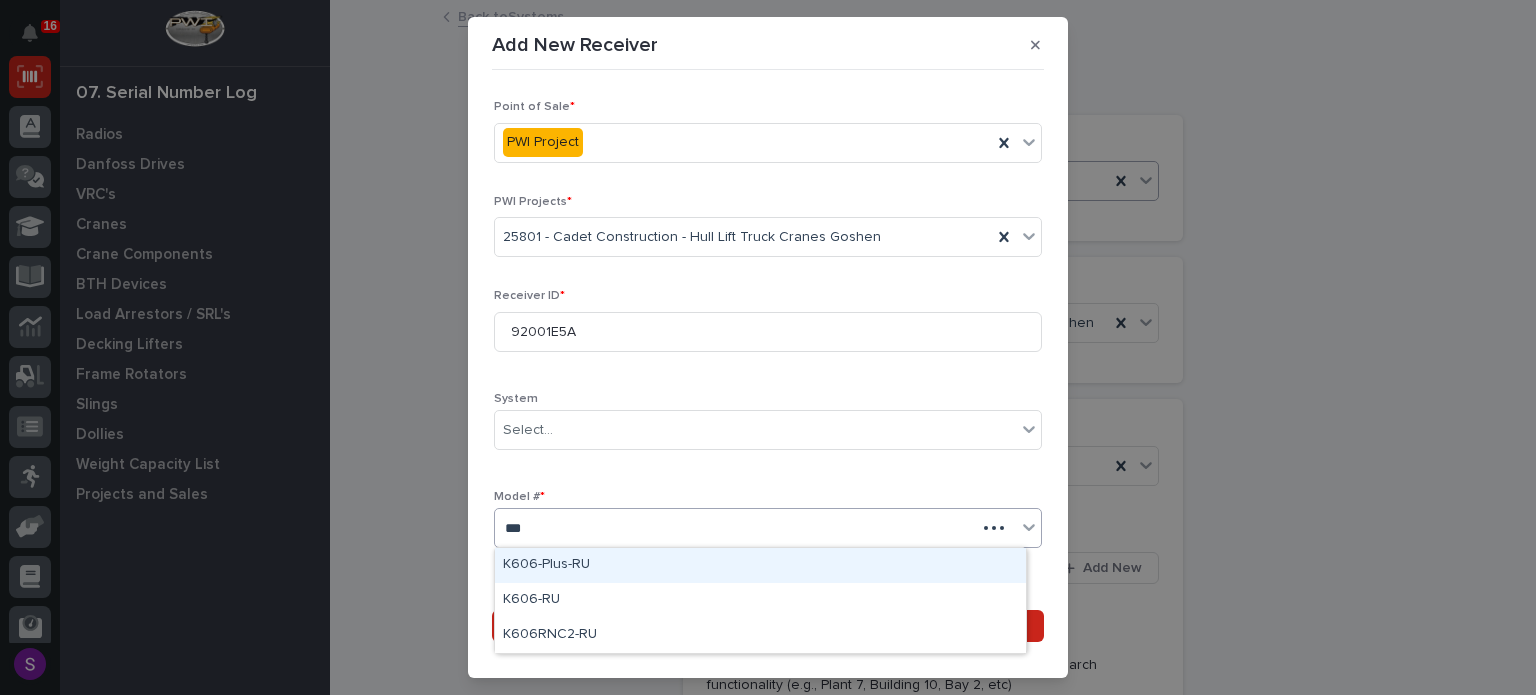 type 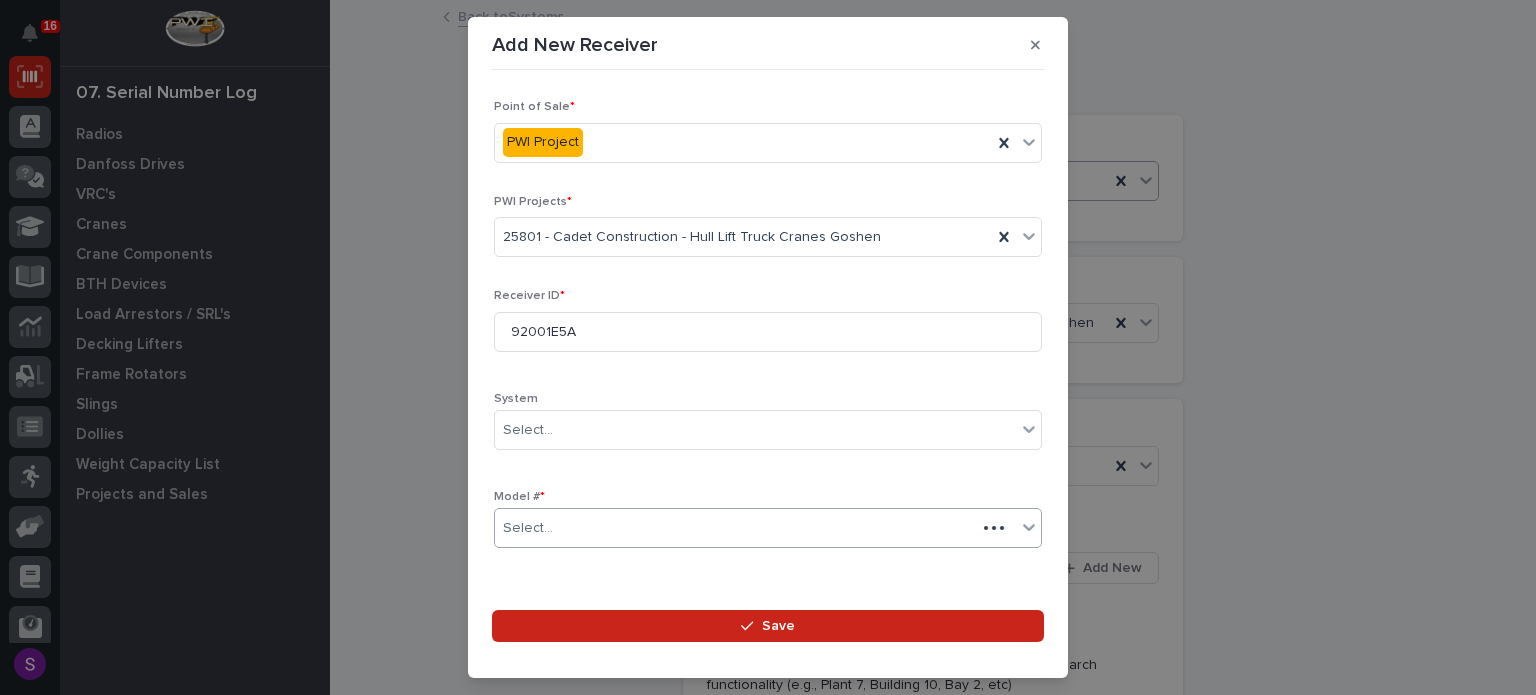 scroll, scrollTop: 296, scrollLeft: 0, axis: vertical 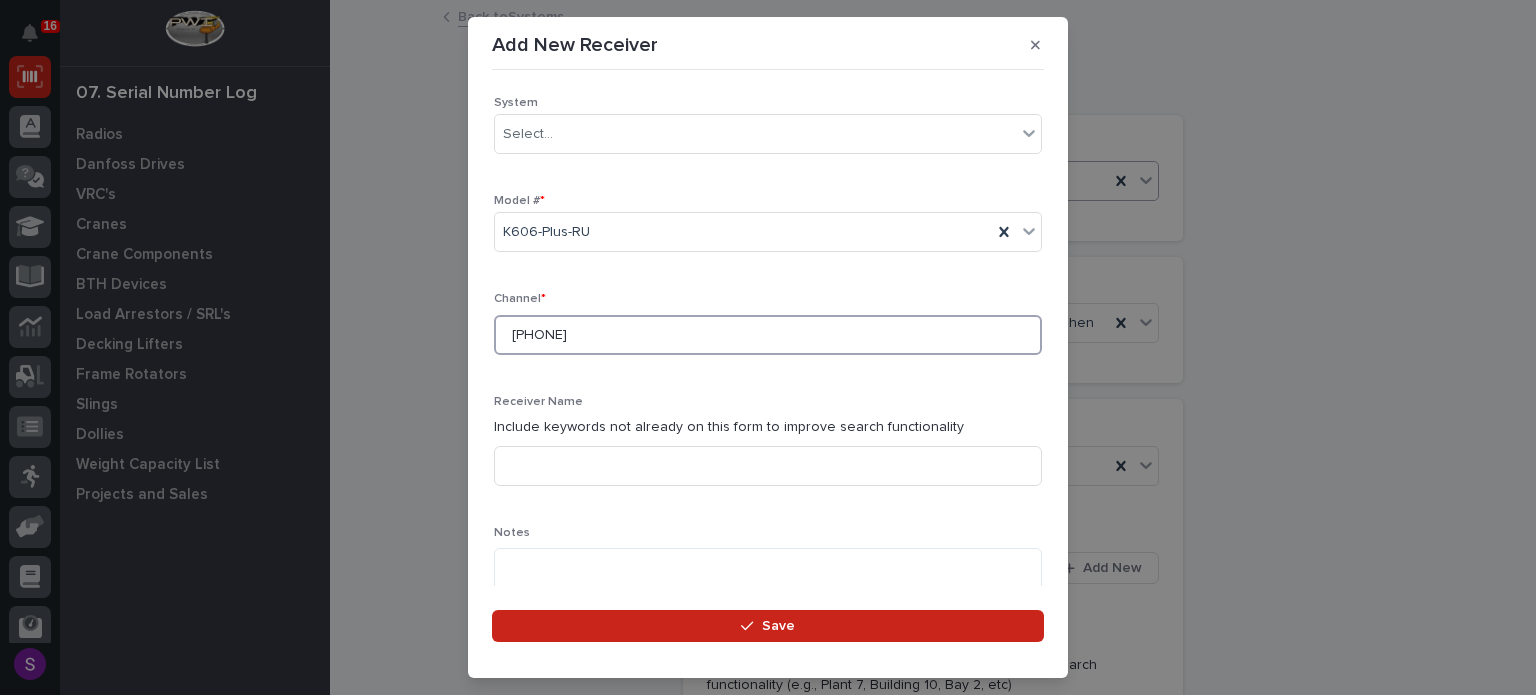 type on "656-671" 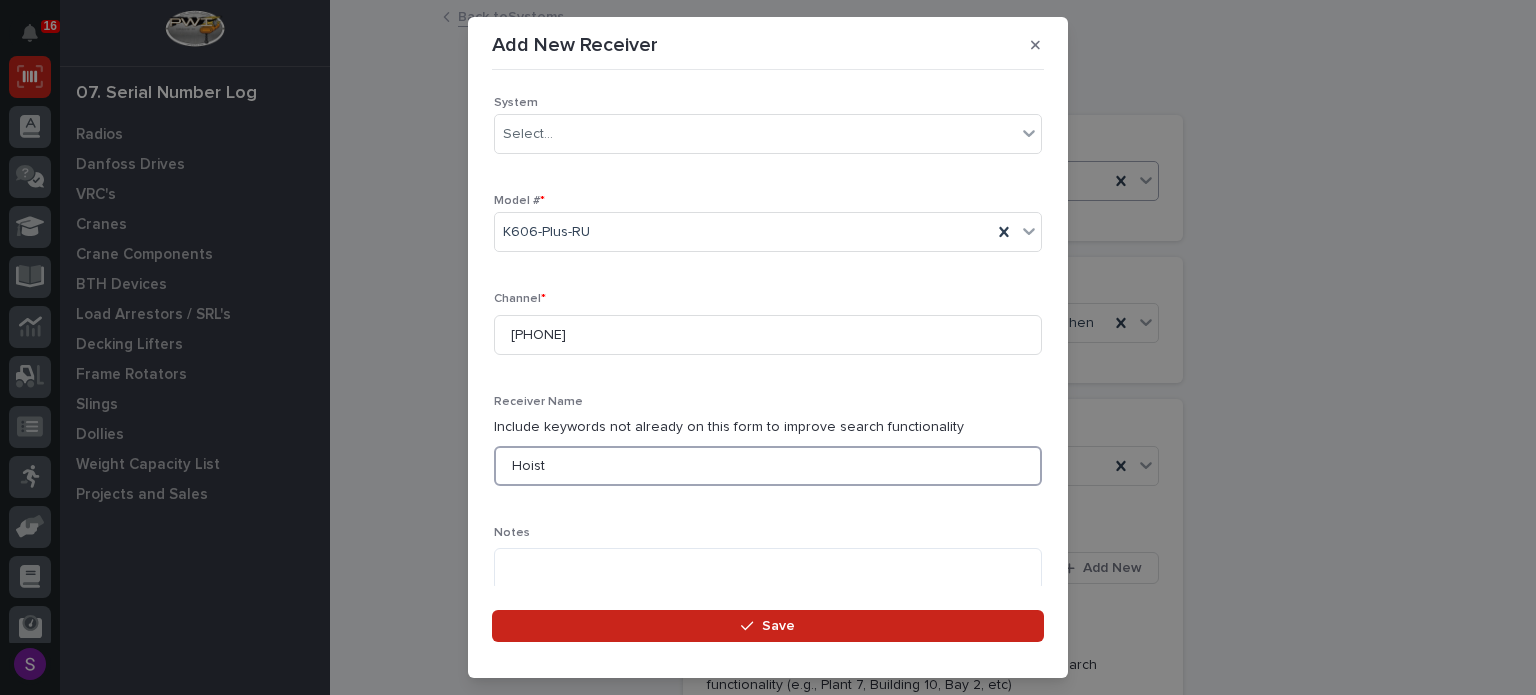 type 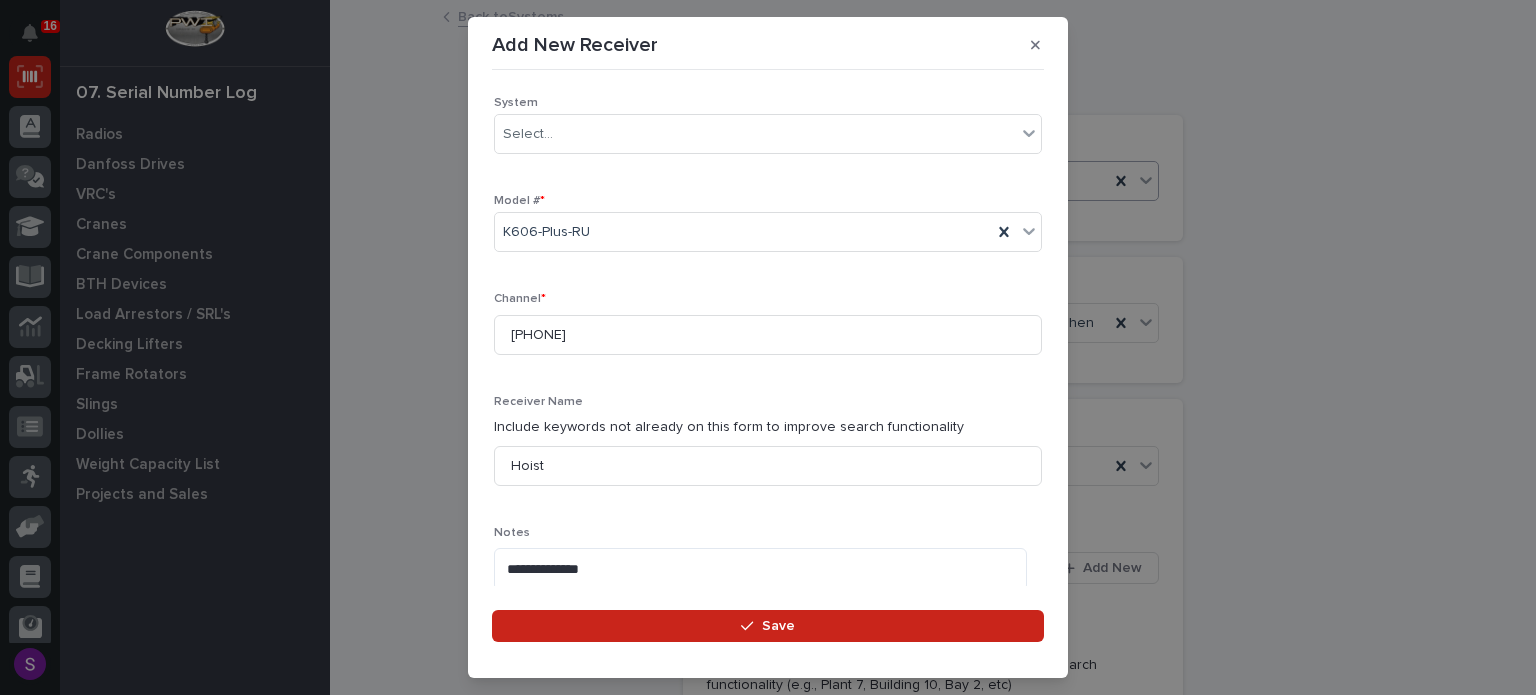 scroll, scrollTop: 636, scrollLeft: 0, axis: vertical 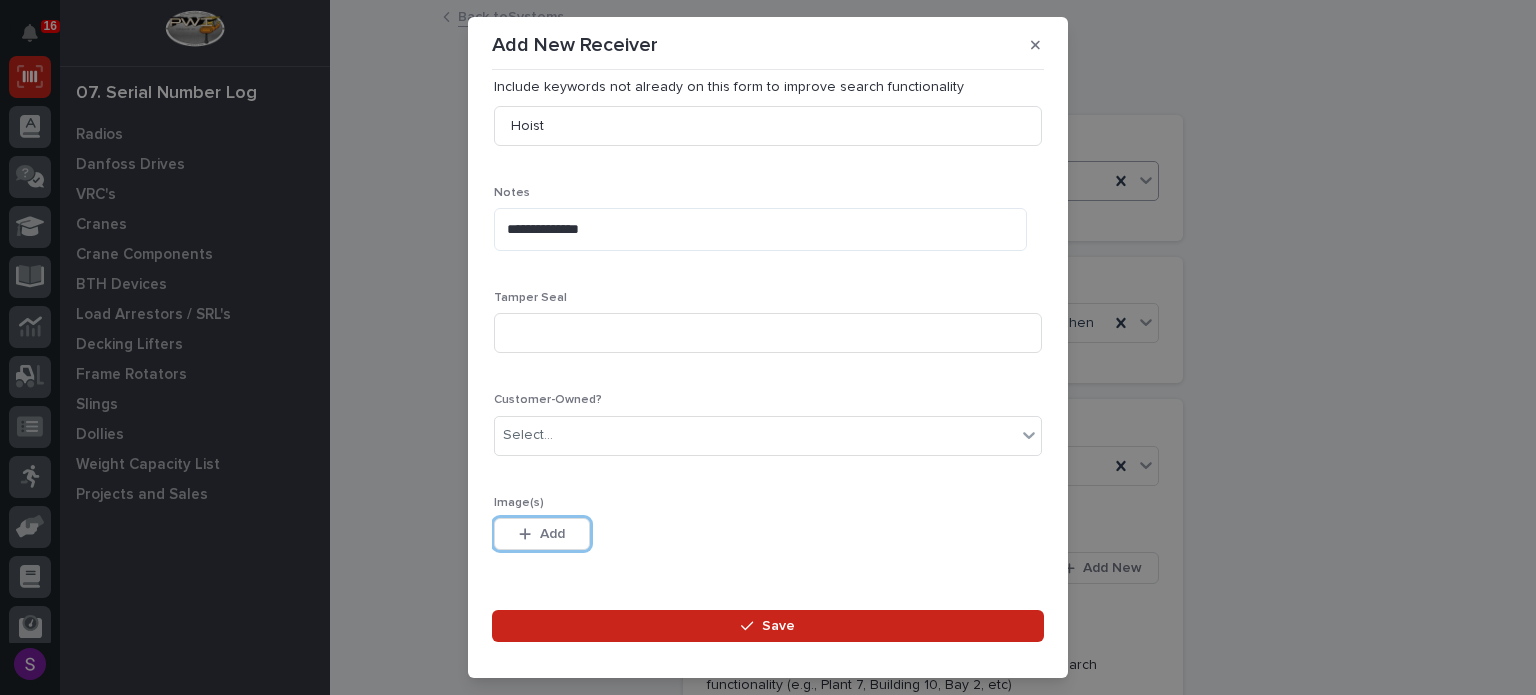 click on "Save" at bounding box center [768, 626] 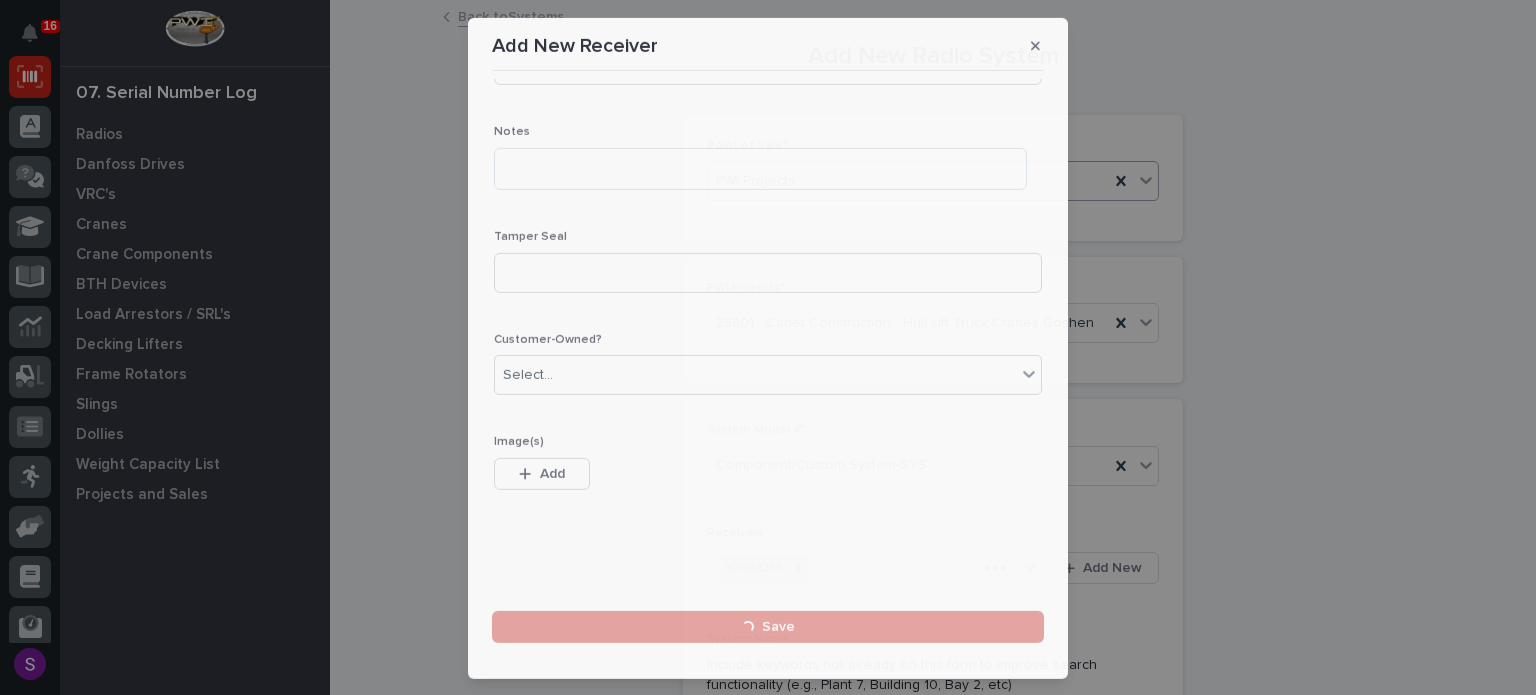scroll, scrollTop: 616, scrollLeft: 0, axis: vertical 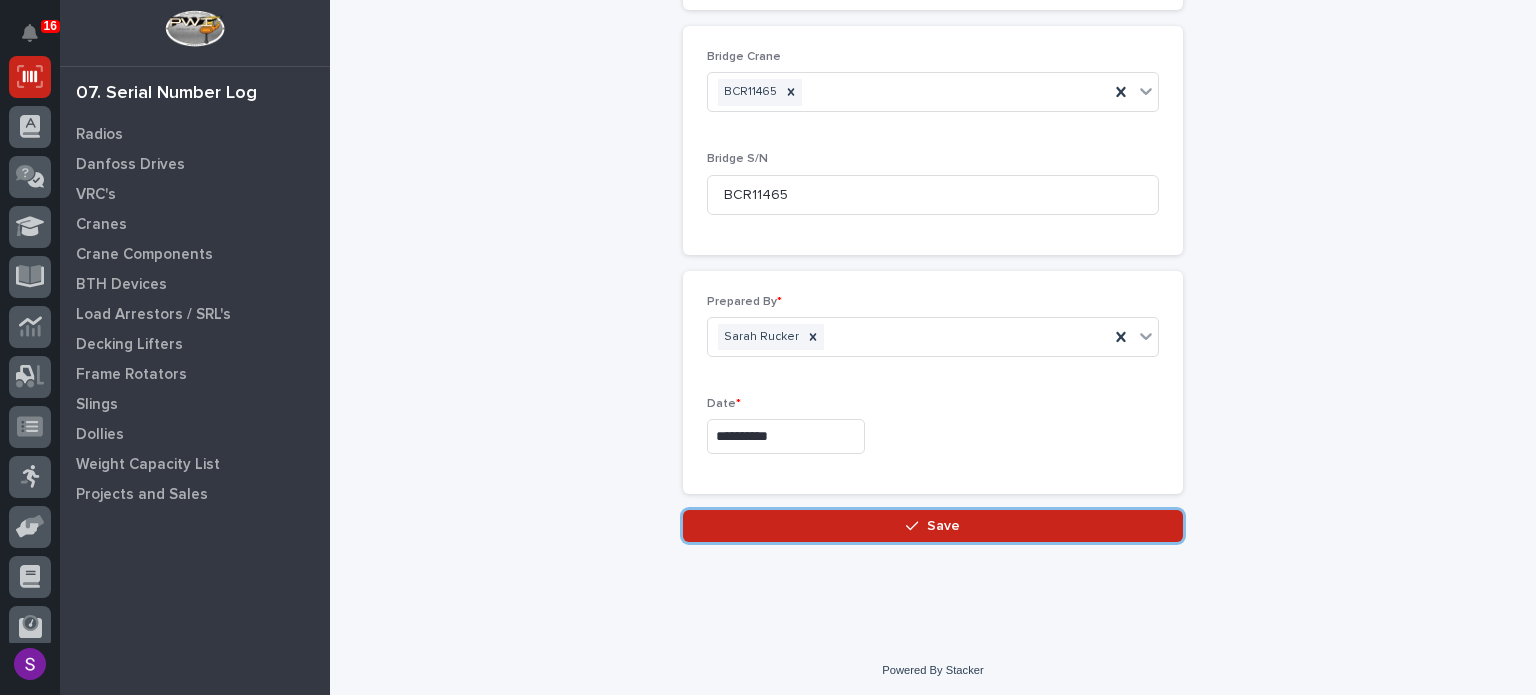 click on "Save" at bounding box center (933, 526) 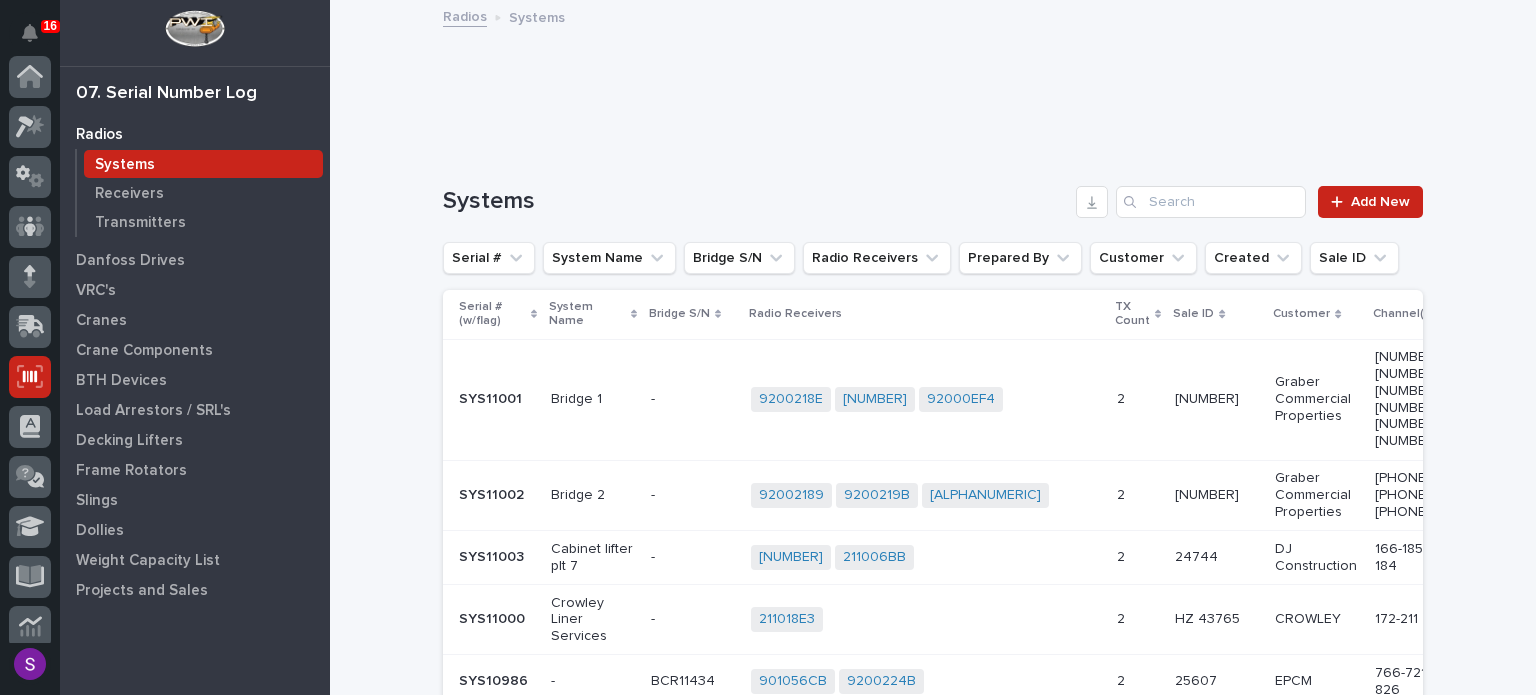 scroll, scrollTop: 300, scrollLeft: 0, axis: vertical 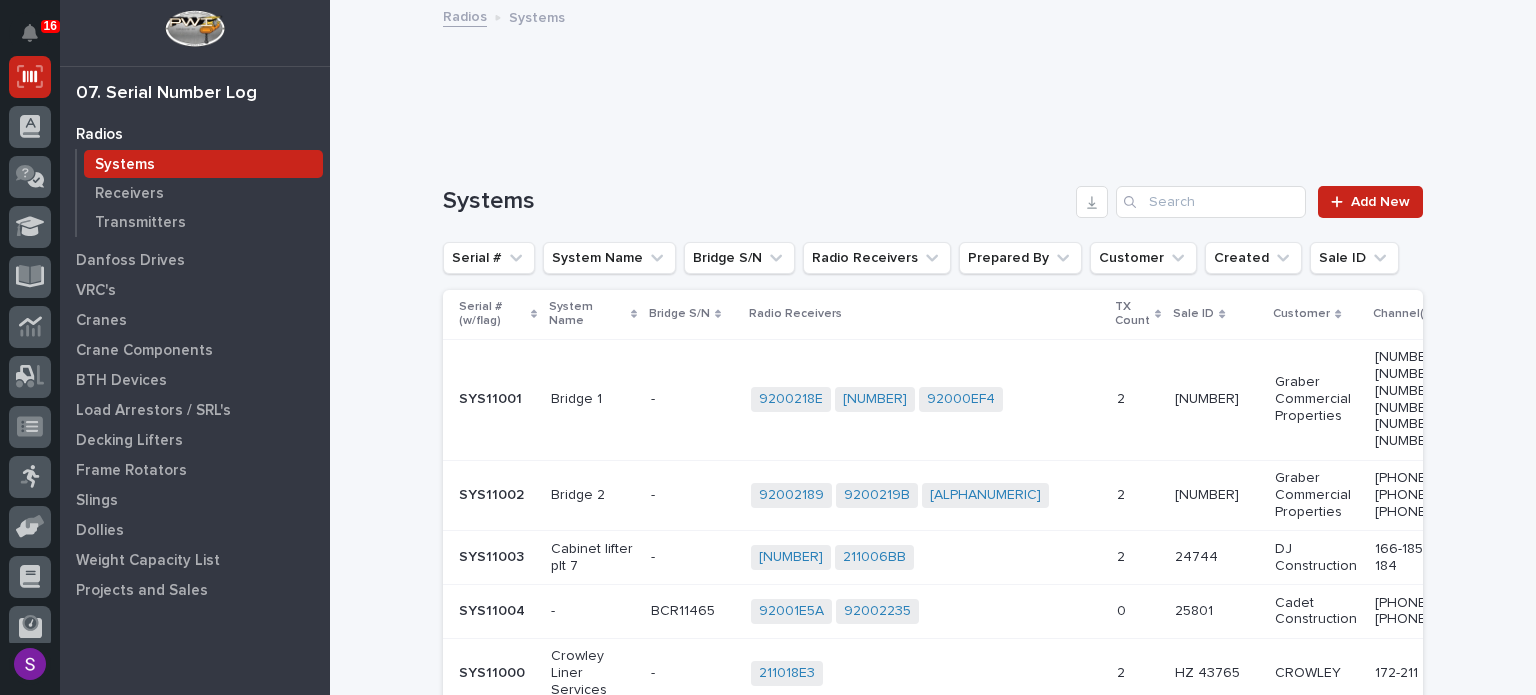 click on "92001E5A   92002235   + 0" at bounding box center [926, 611] 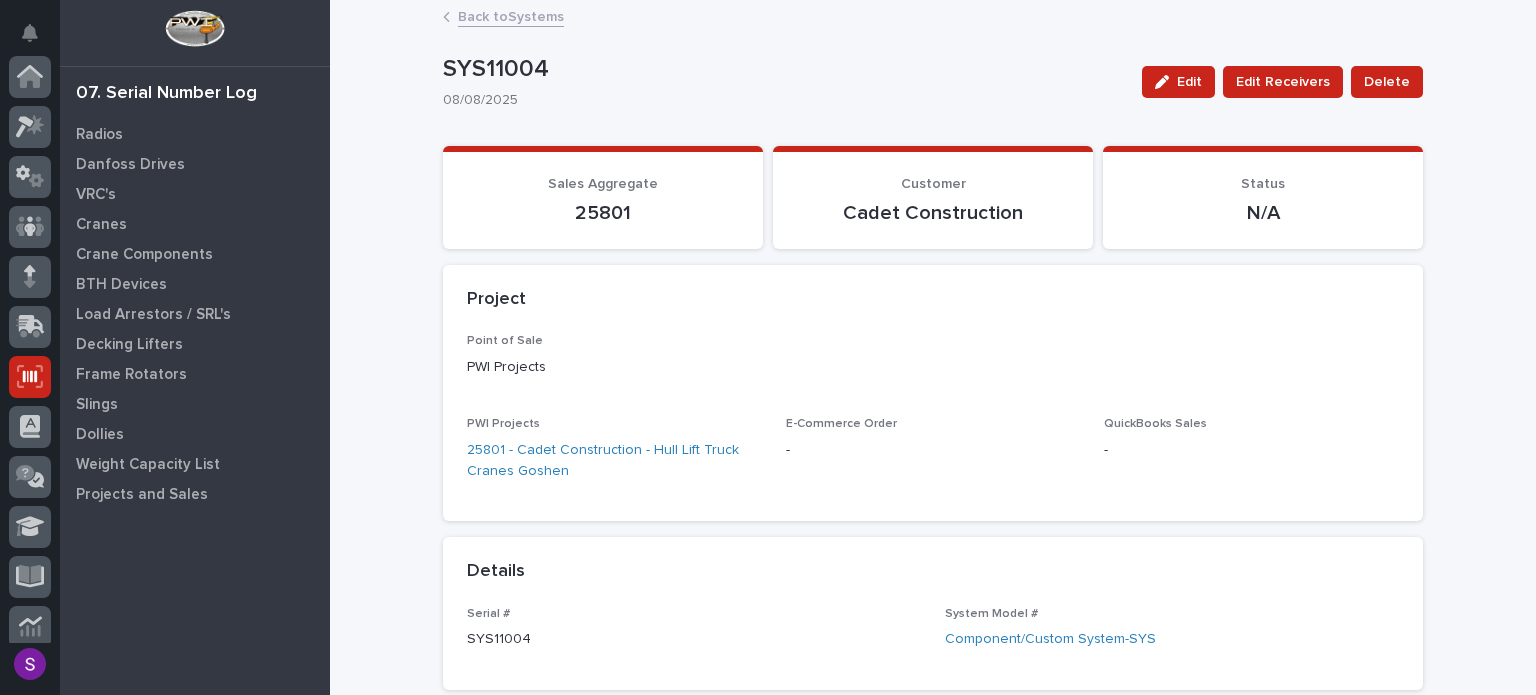 scroll, scrollTop: 300, scrollLeft: 0, axis: vertical 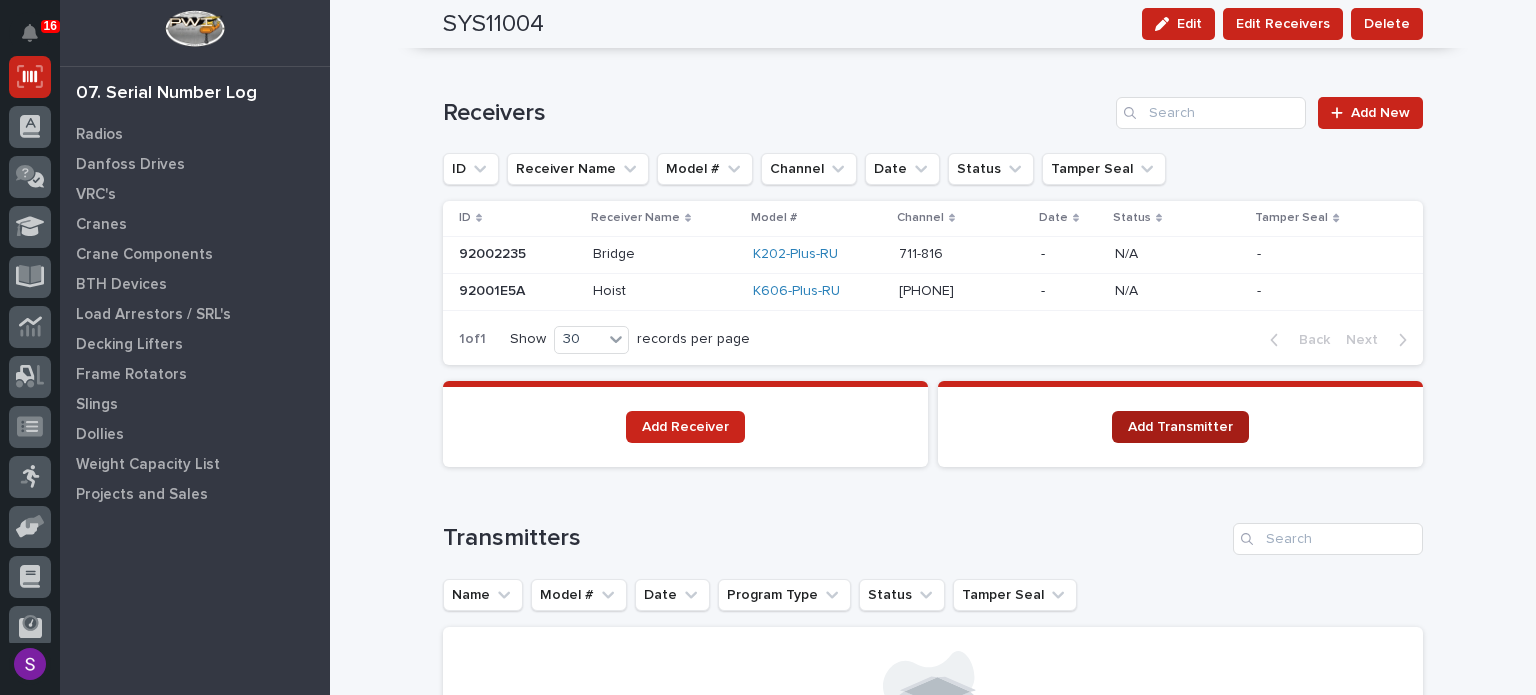 click on "Add Transmitter" at bounding box center [1180, 427] 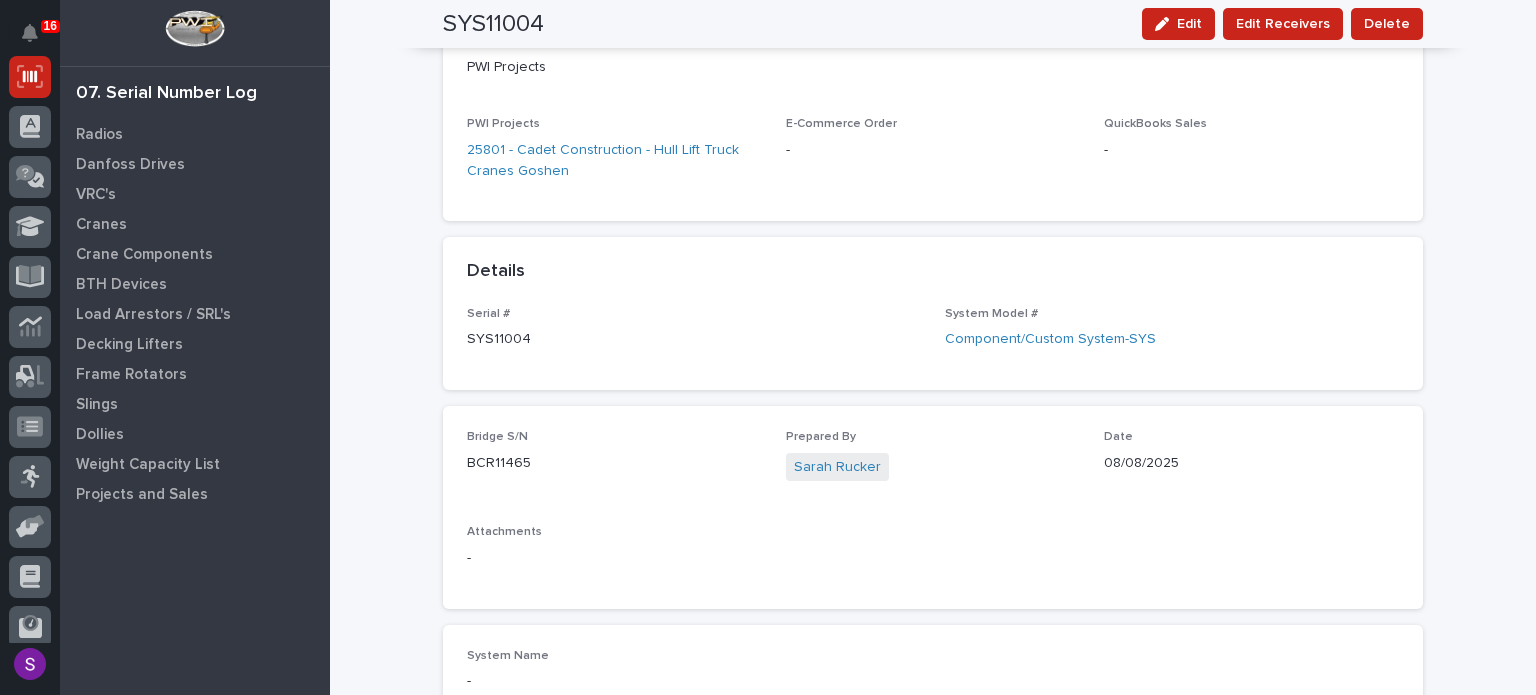 scroll, scrollTop: 0, scrollLeft: 0, axis: both 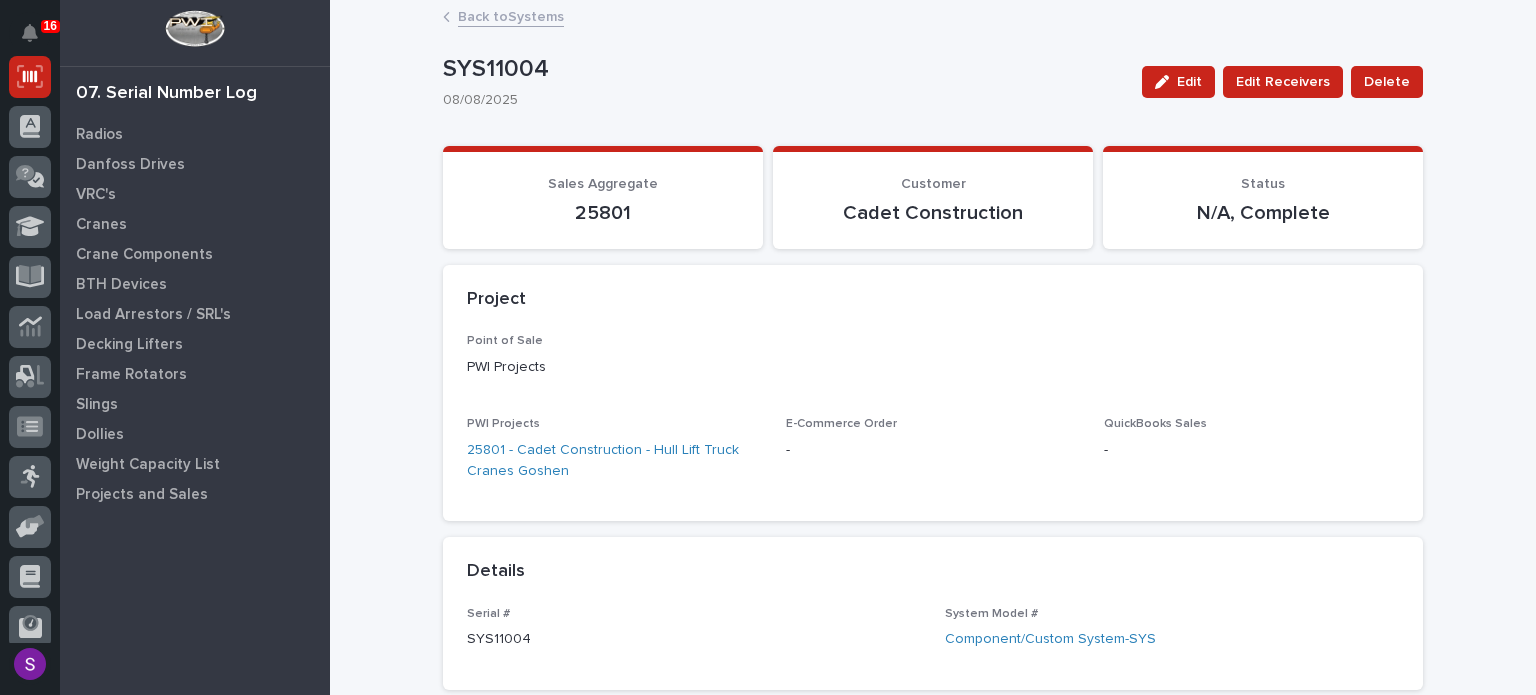 click on "Back to  Systems" at bounding box center [511, 15] 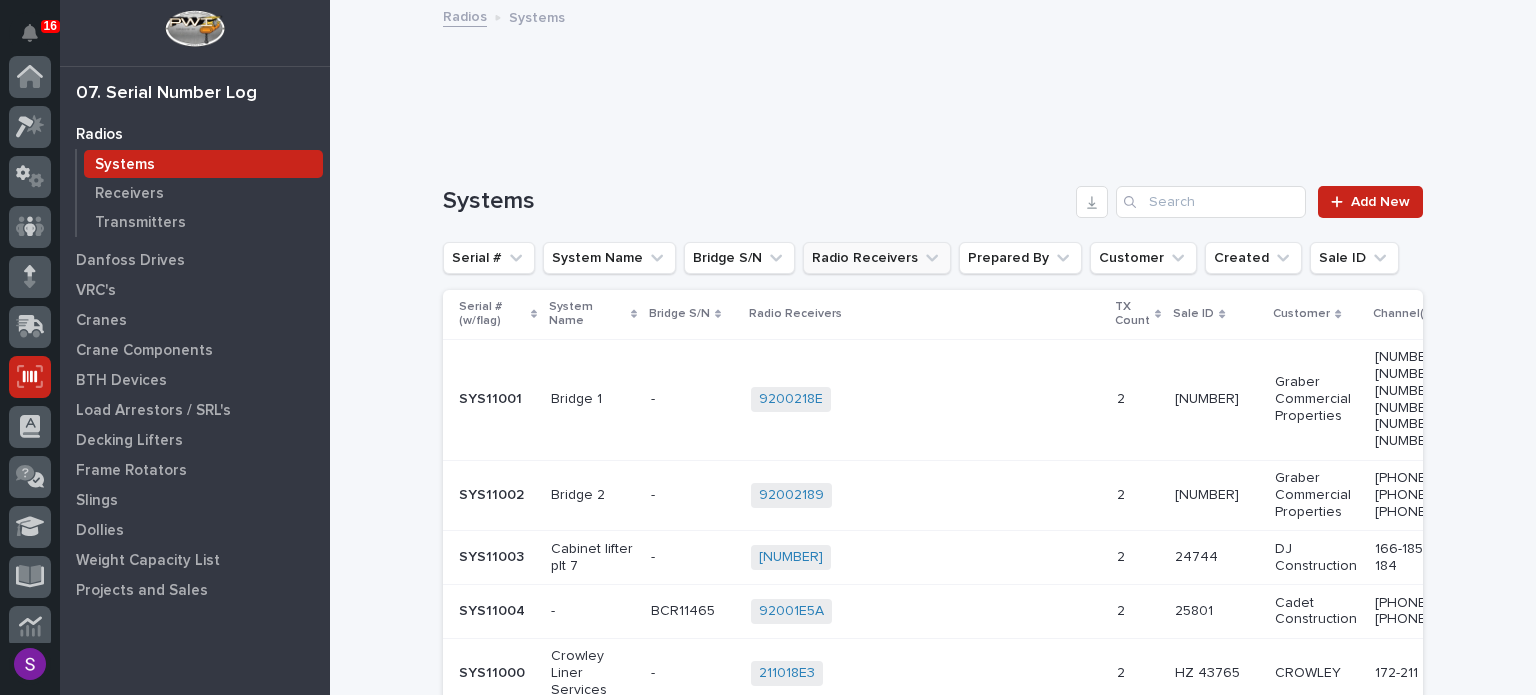 scroll, scrollTop: 300, scrollLeft: 0, axis: vertical 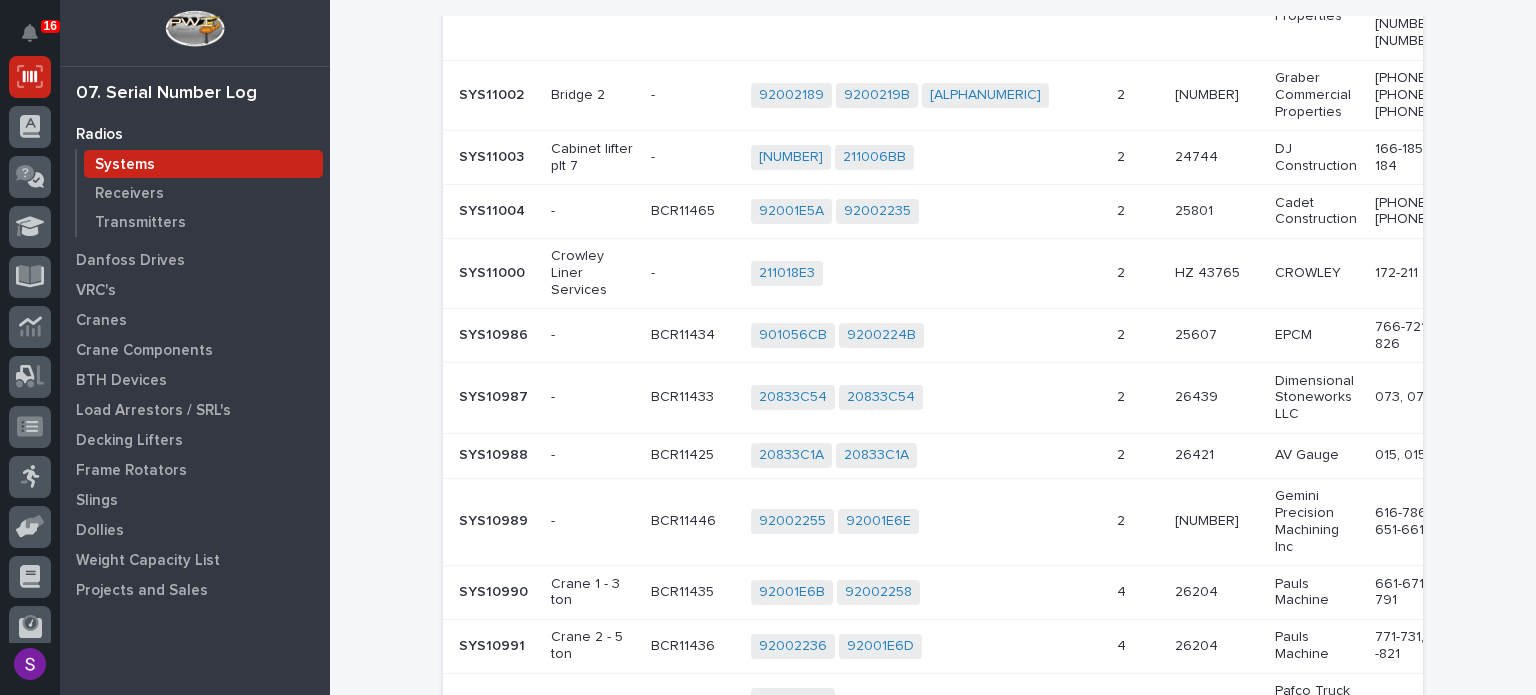 click on "901056CB   9200224B   + 0" at bounding box center [926, 335] 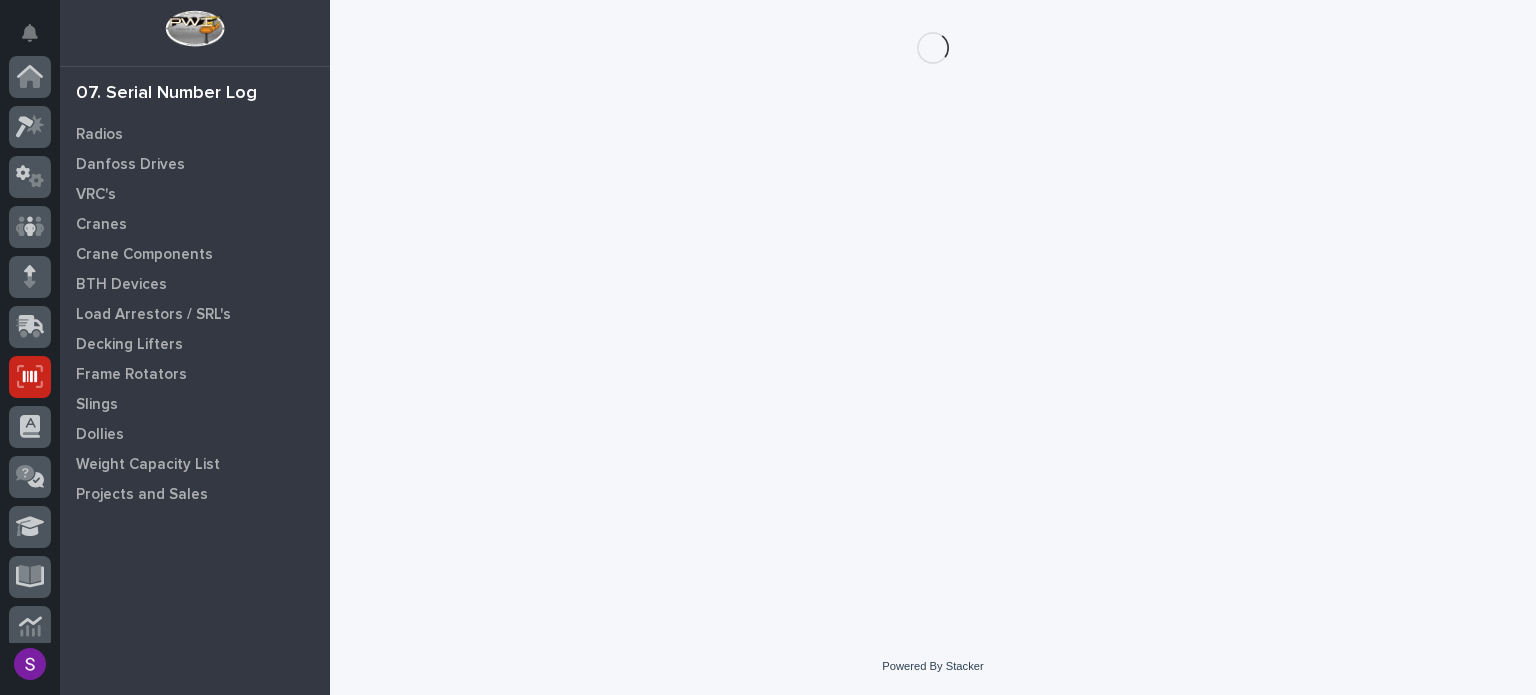 scroll, scrollTop: 300, scrollLeft: 0, axis: vertical 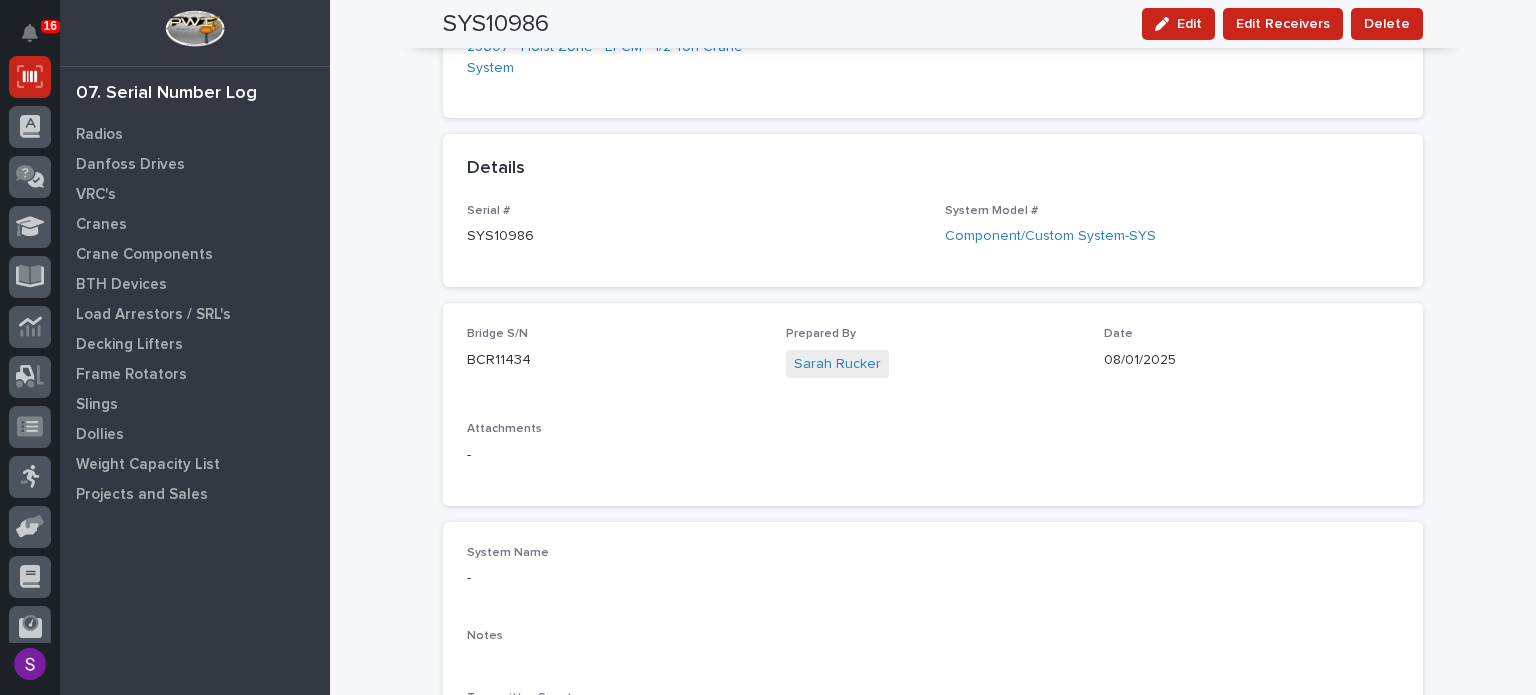 click on "-" at bounding box center [933, 576] 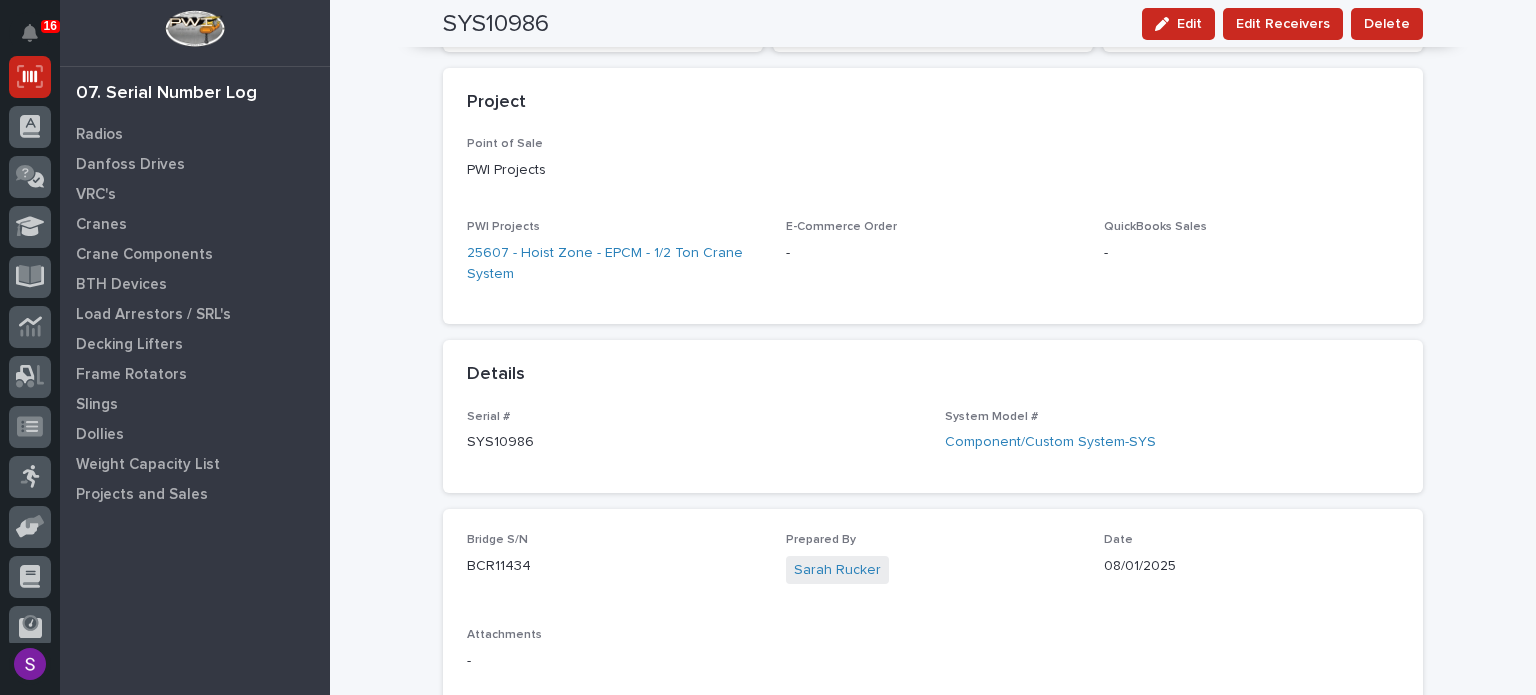 scroll, scrollTop: 0, scrollLeft: 0, axis: both 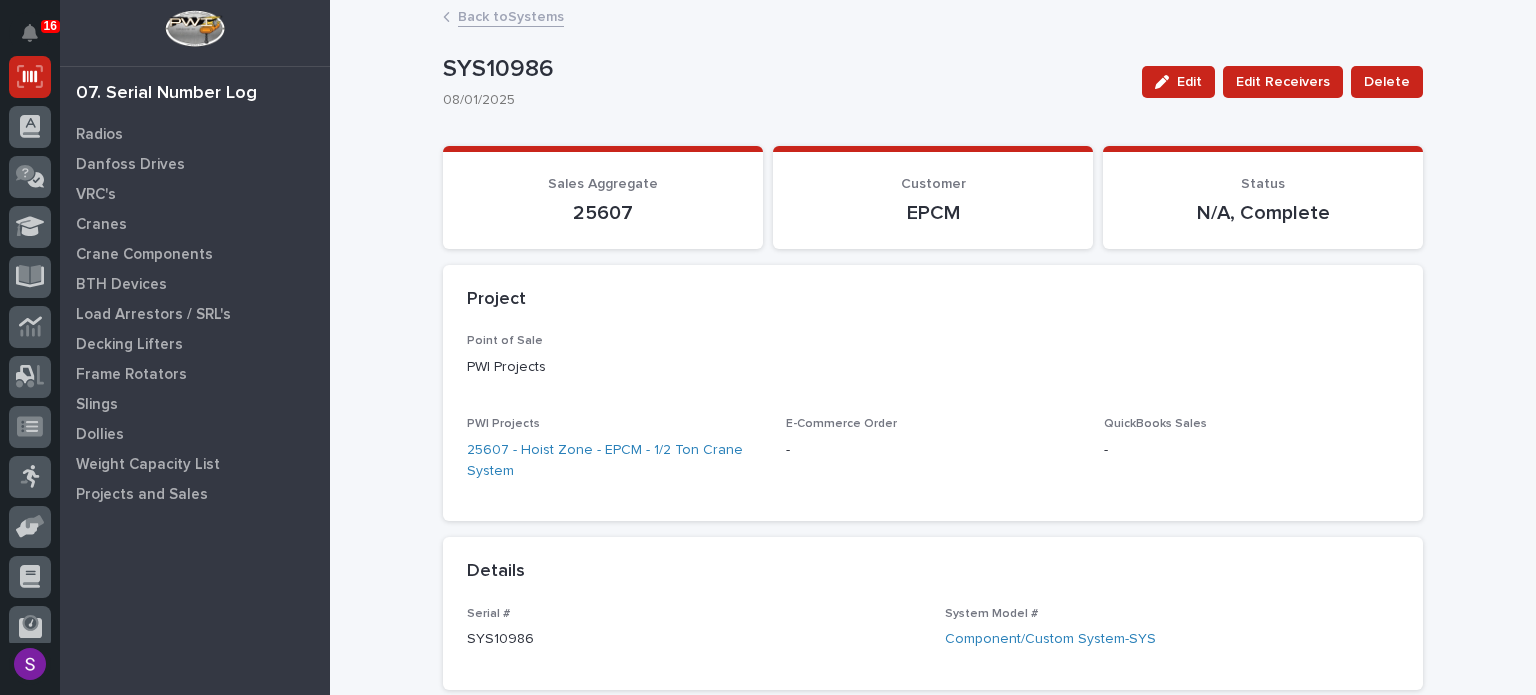 click on "Back to  Systems" at bounding box center (511, 15) 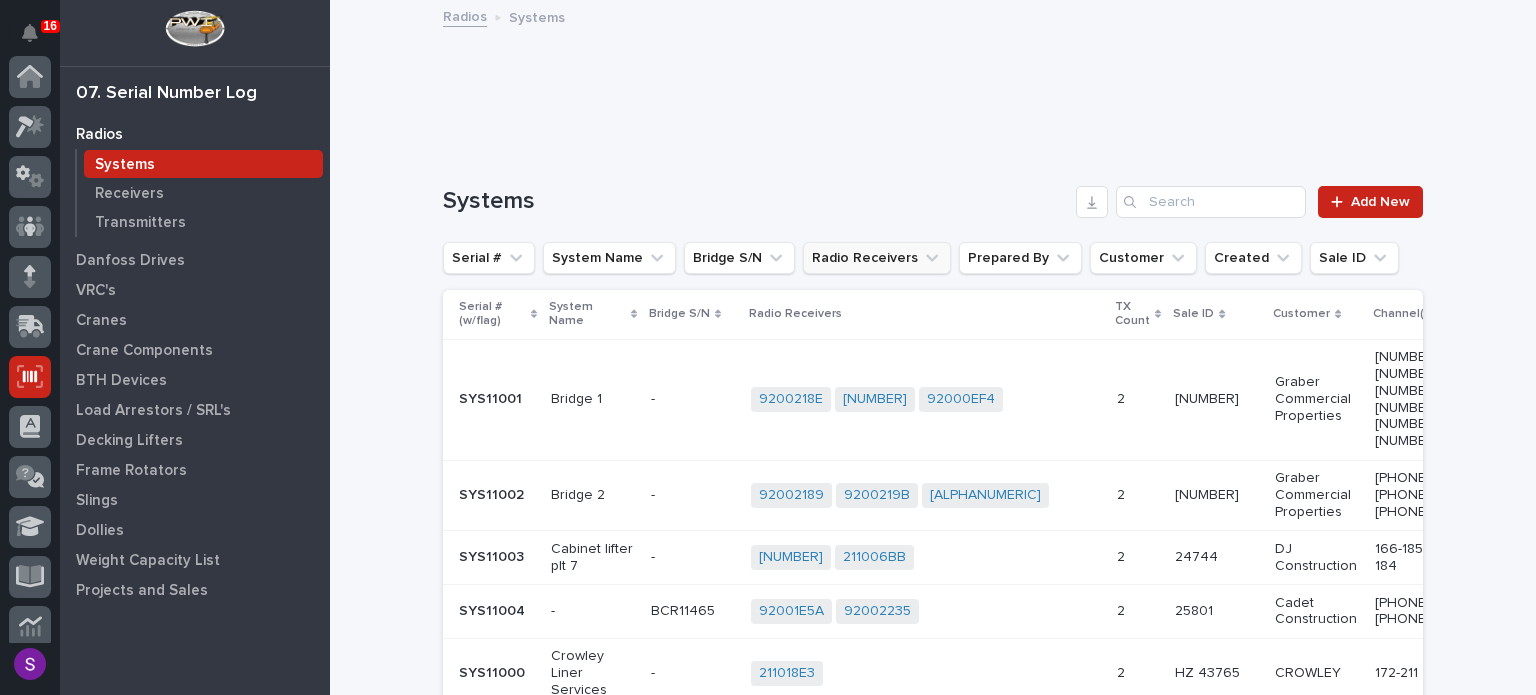 scroll, scrollTop: 300, scrollLeft: 0, axis: vertical 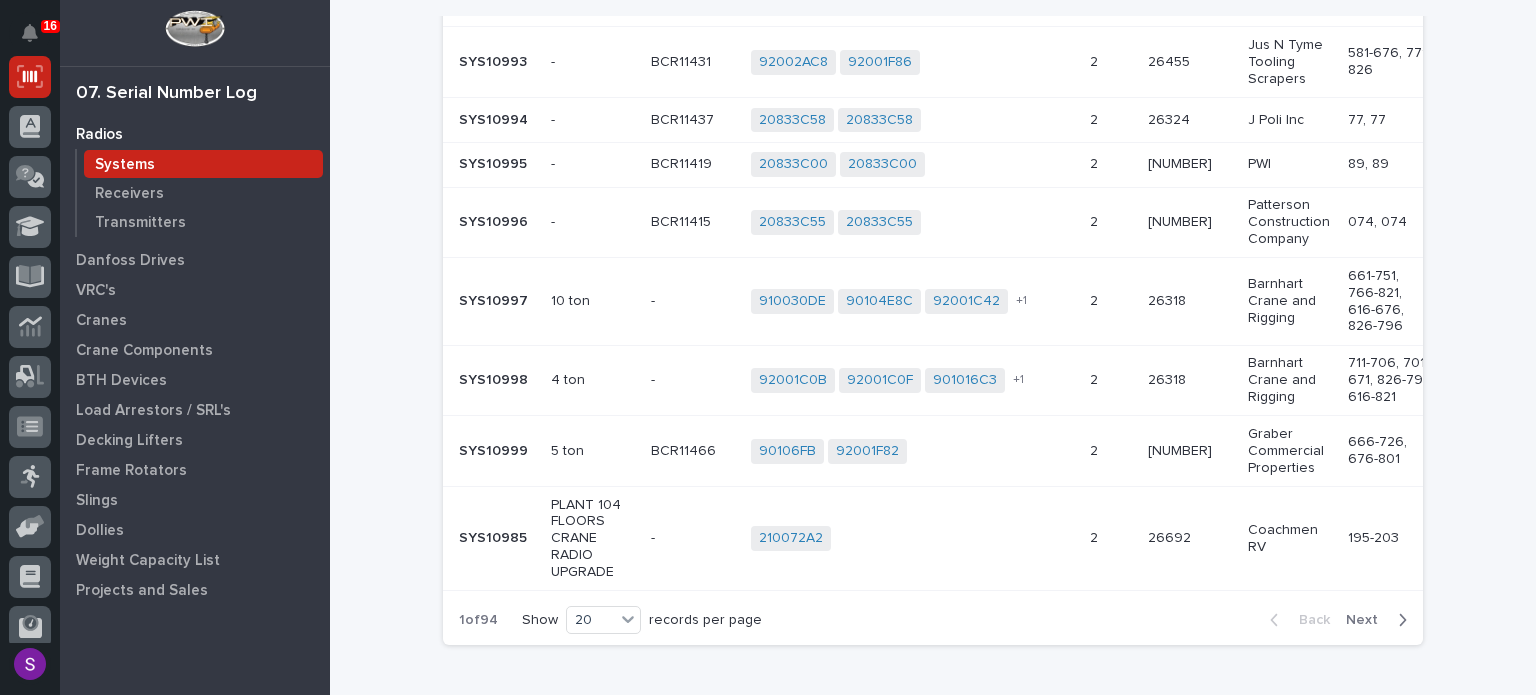 click on "210072A2   + 0" at bounding box center [912, 538] 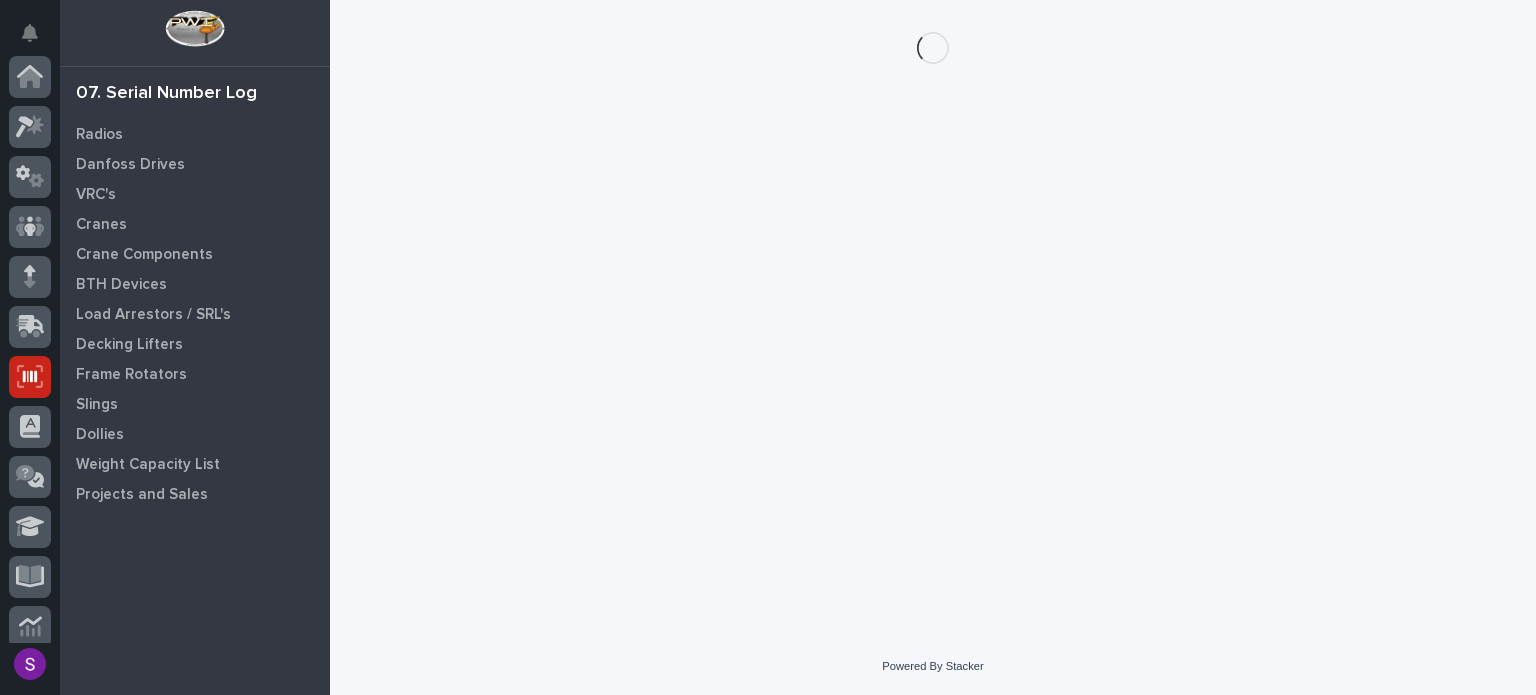 scroll, scrollTop: 300, scrollLeft: 0, axis: vertical 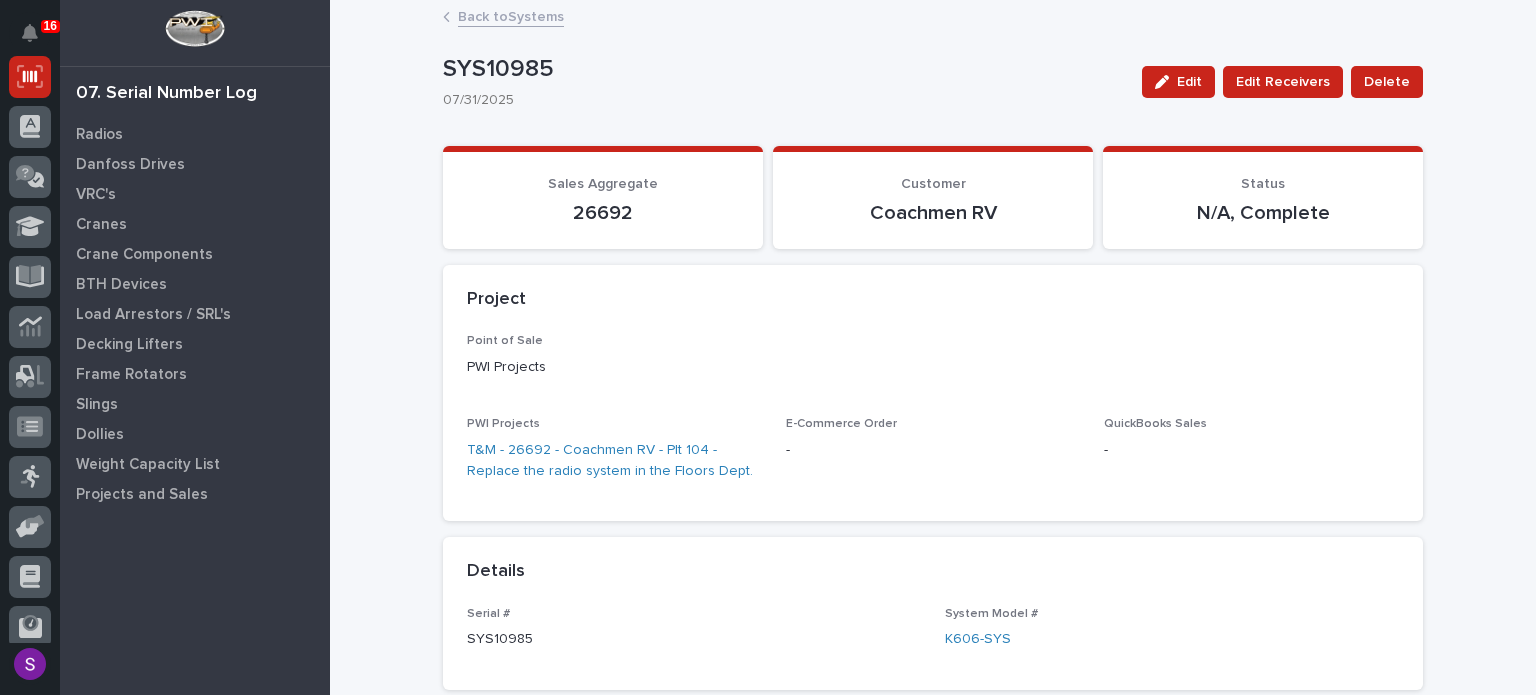 click on "Back to  Systems" at bounding box center (511, 15) 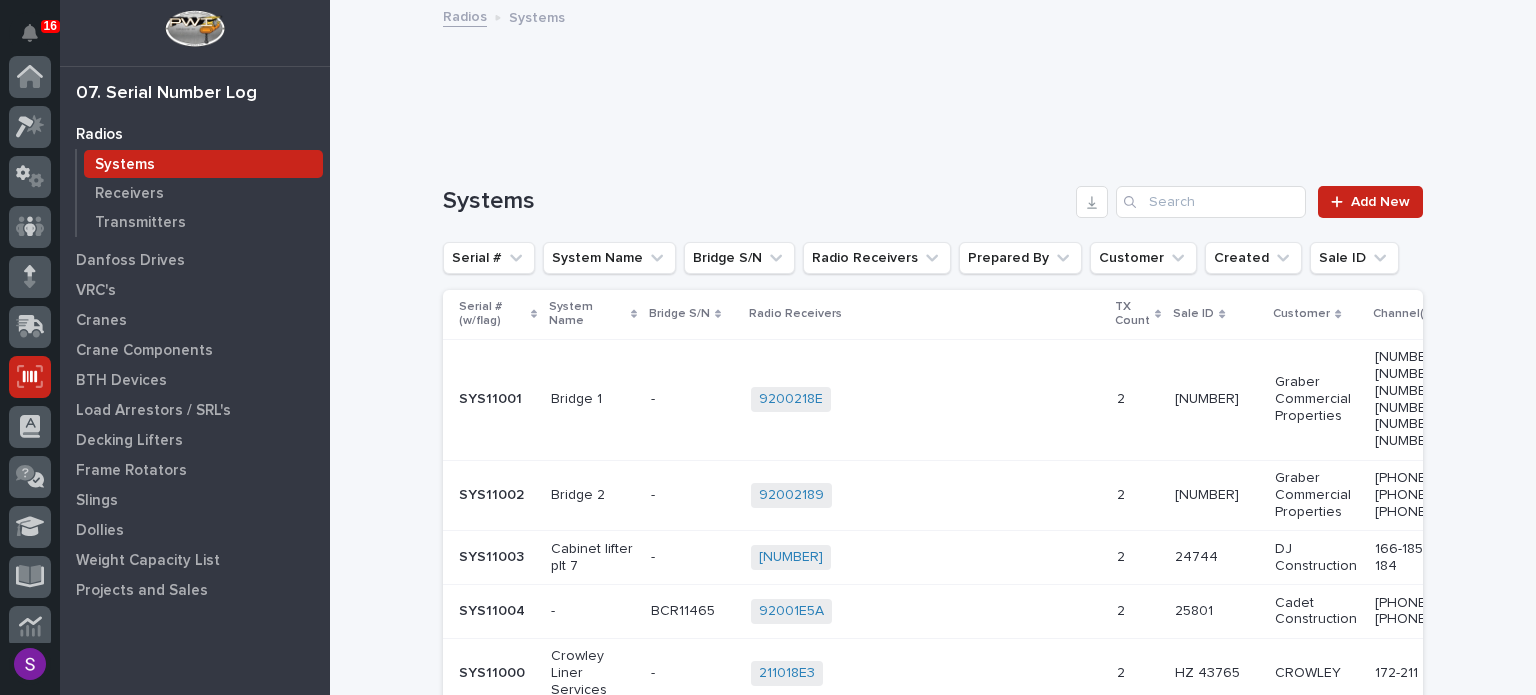 scroll, scrollTop: 300, scrollLeft: 0, axis: vertical 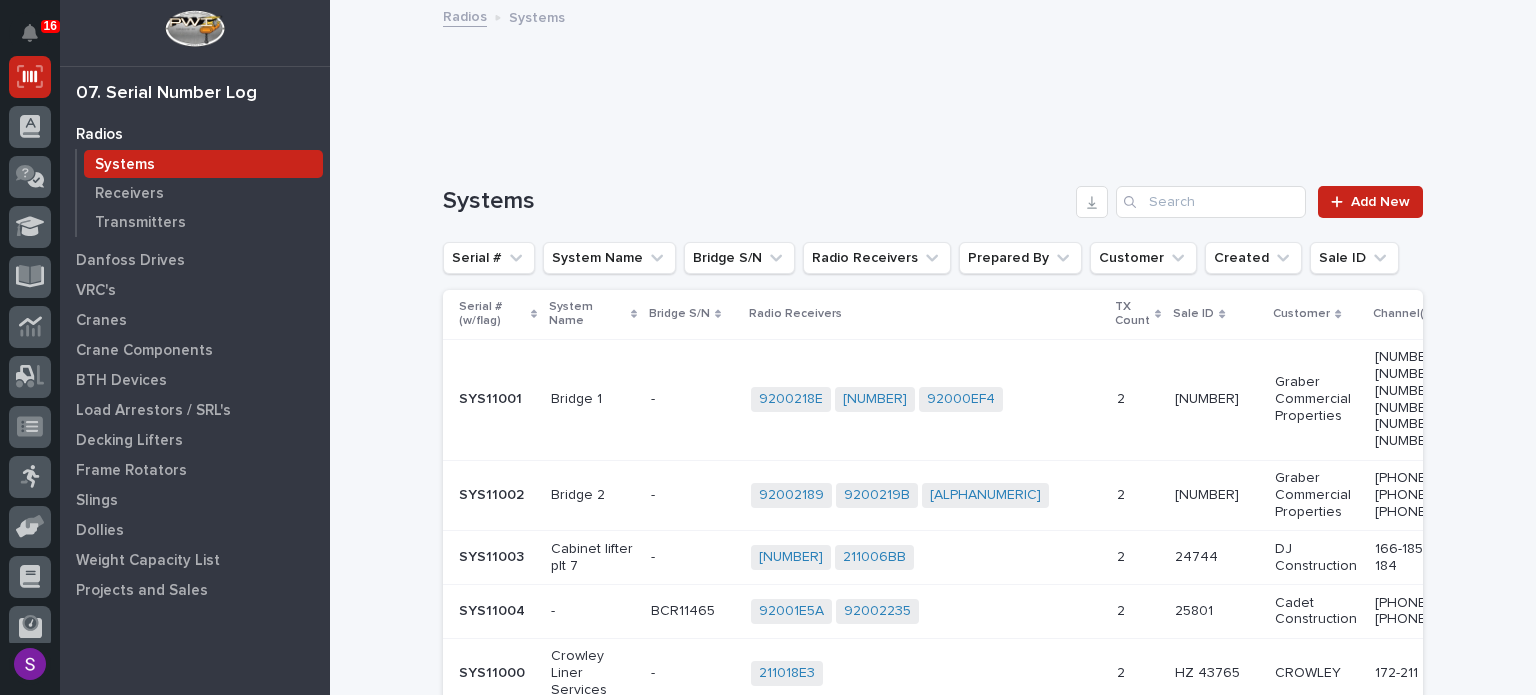 click at bounding box center (929, 75) 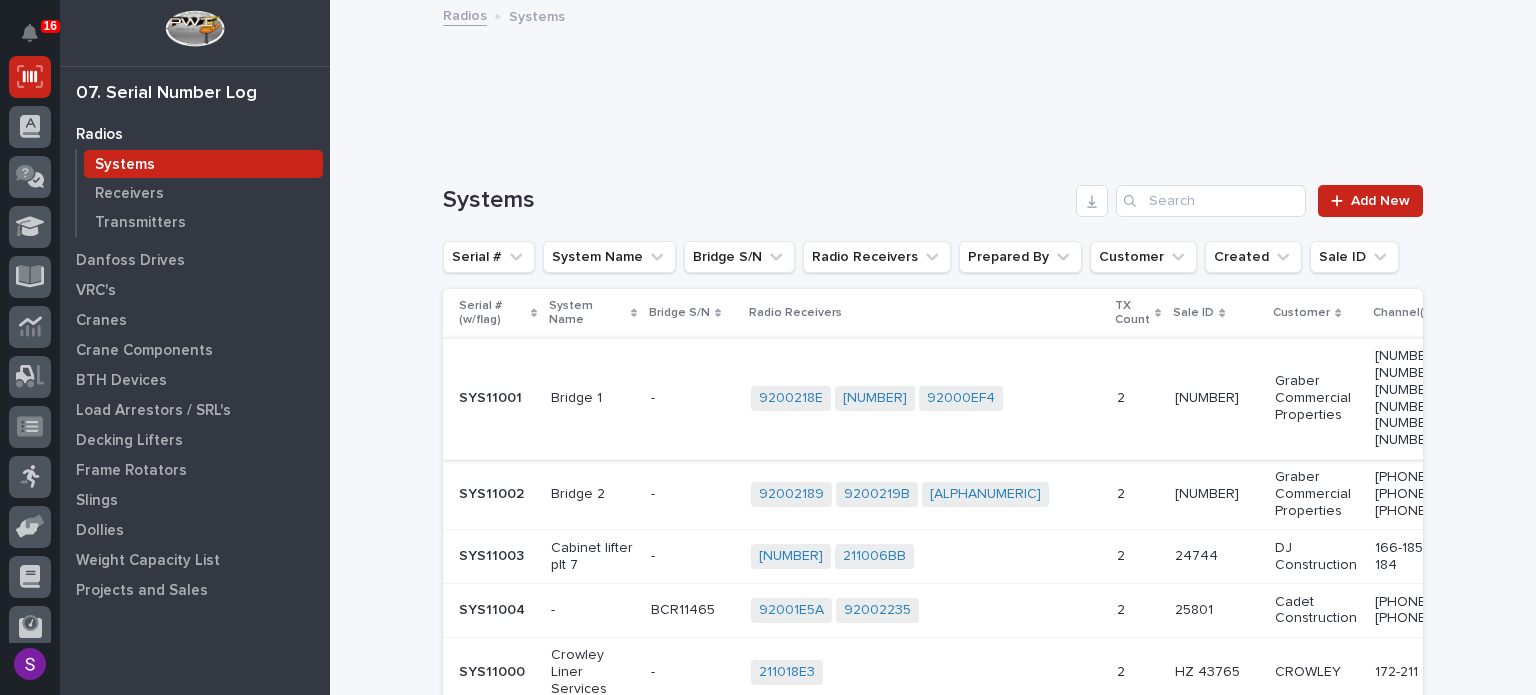 scroll, scrollTop: 0, scrollLeft: 0, axis: both 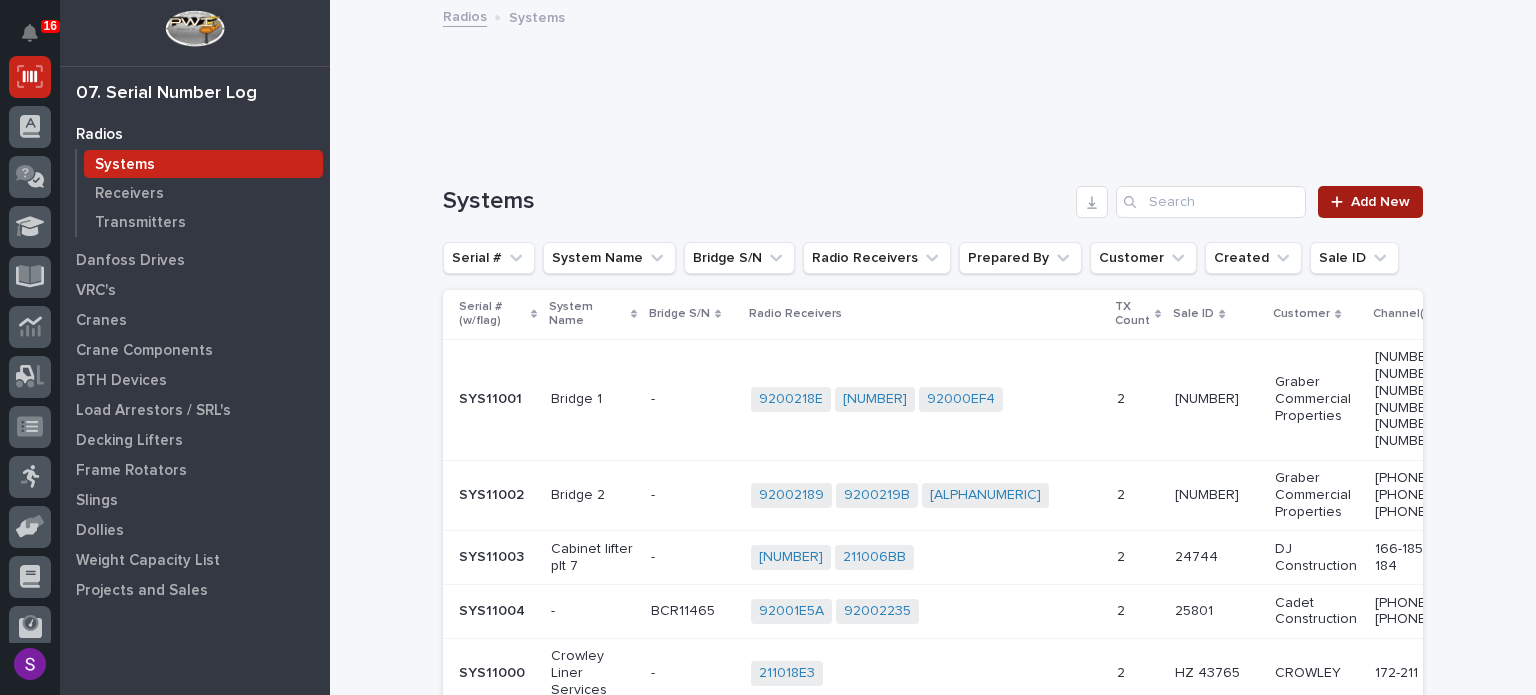click on "Add New" at bounding box center (1370, 202) 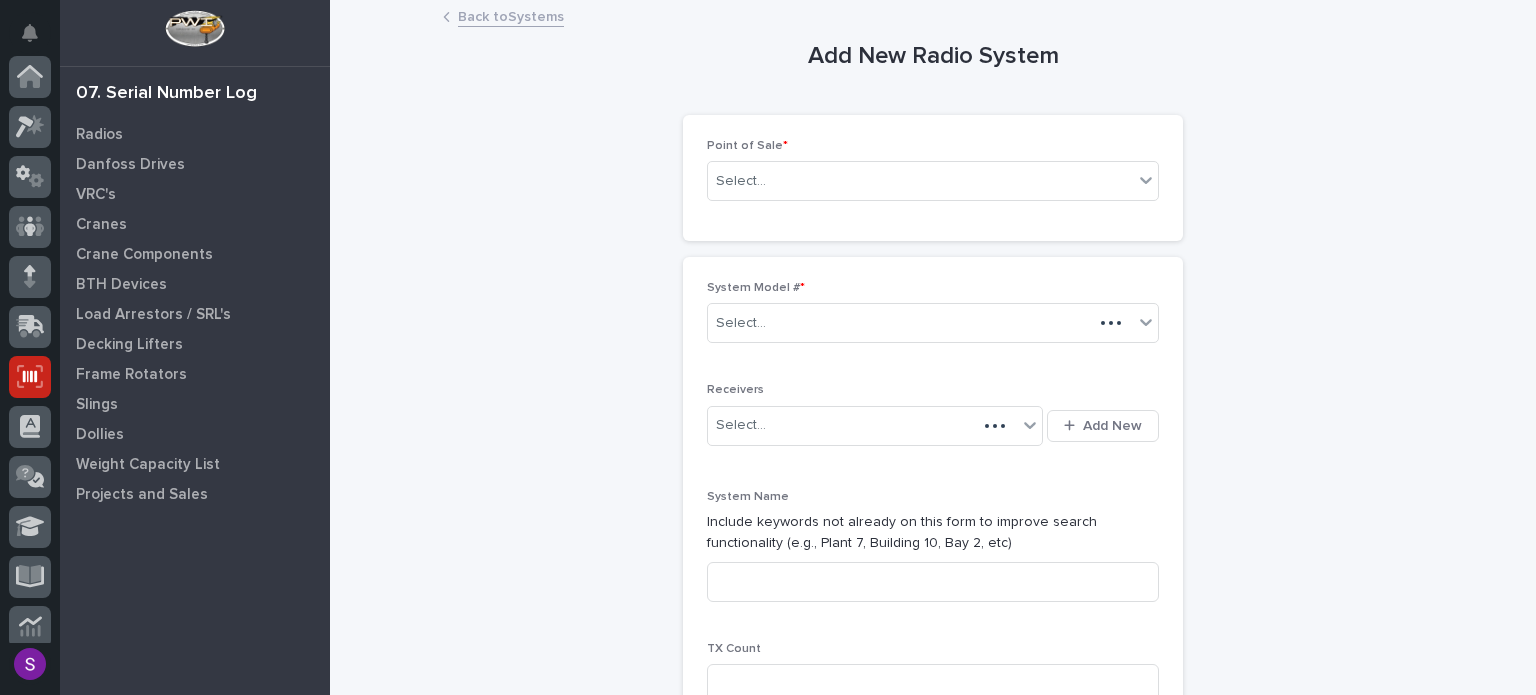 scroll, scrollTop: 300, scrollLeft: 0, axis: vertical 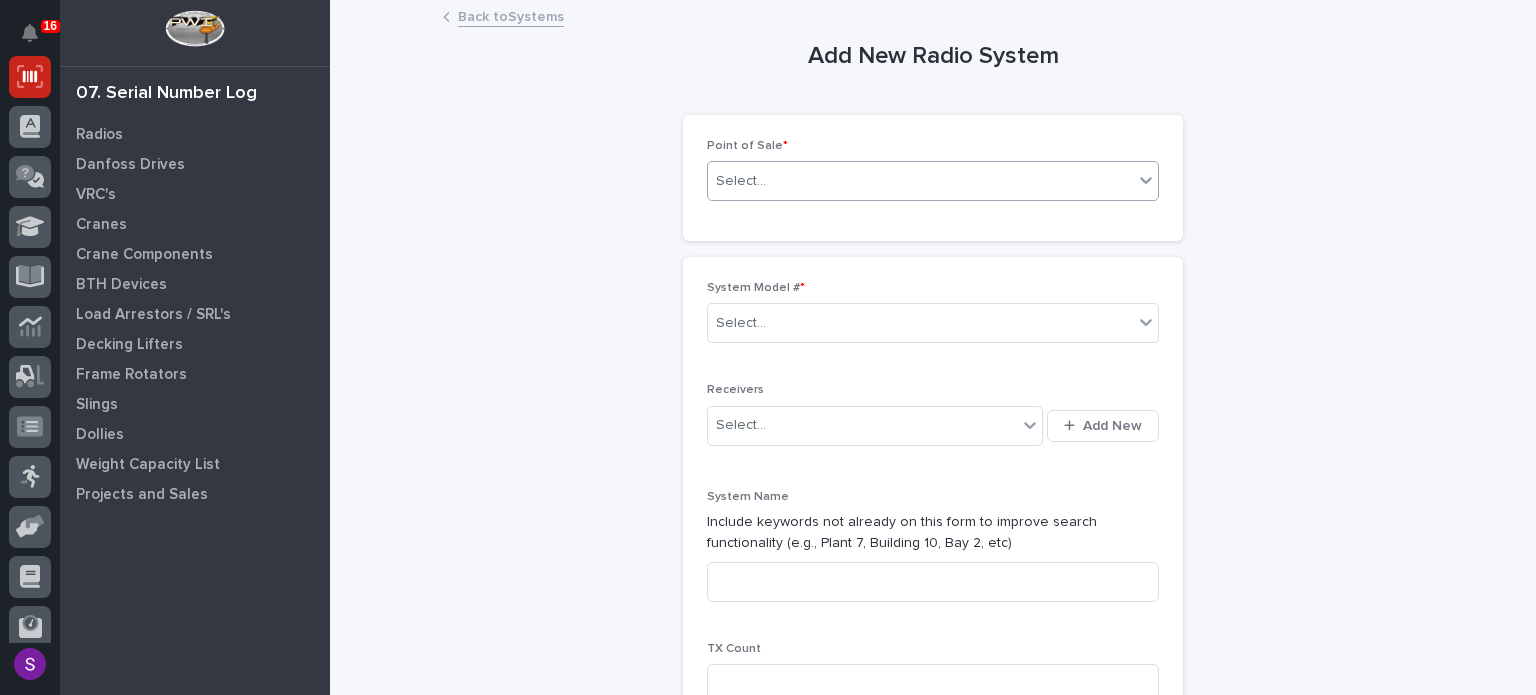 click on "Select..." at bounding box center [920, 181] 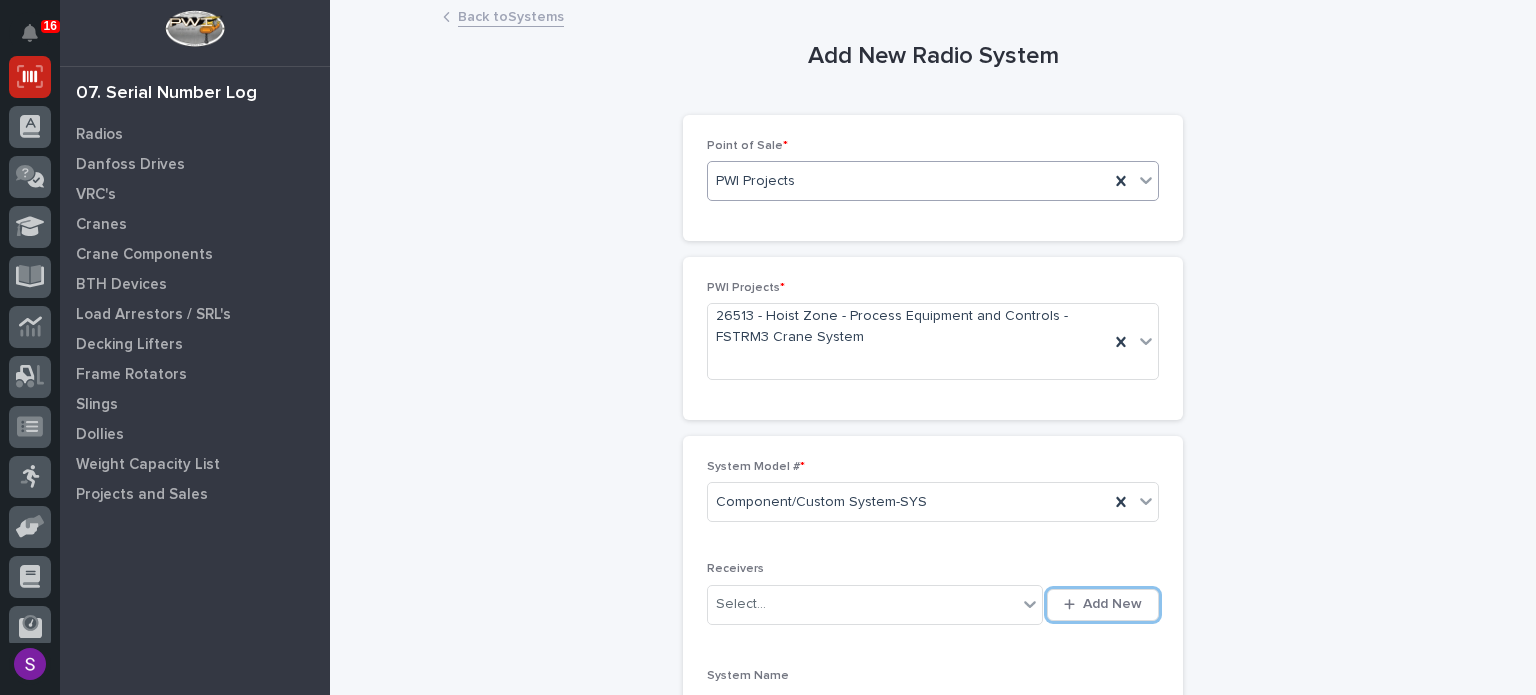 click on "Add New" at bounding box center (1103, 605) 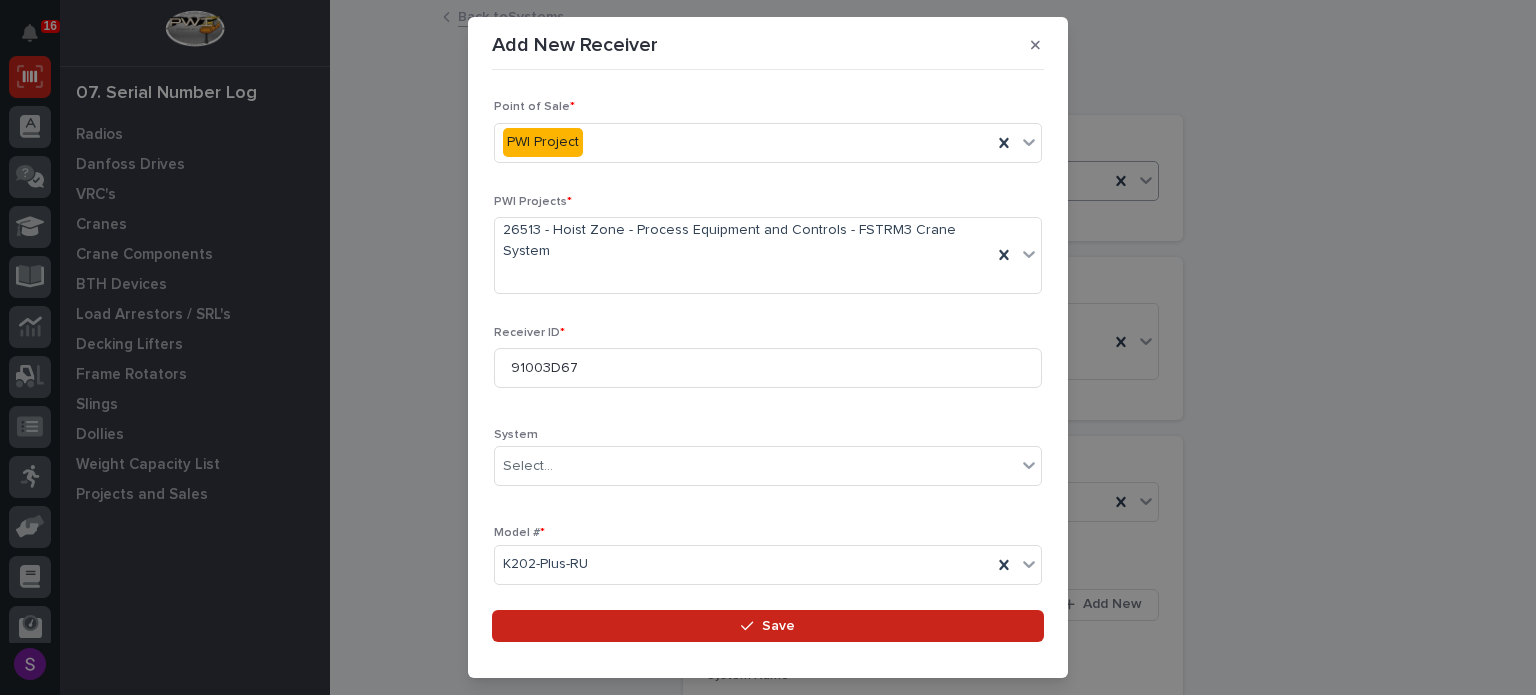 scroll, scrollTop: 333, scrollLeft: 0, axis: vertical 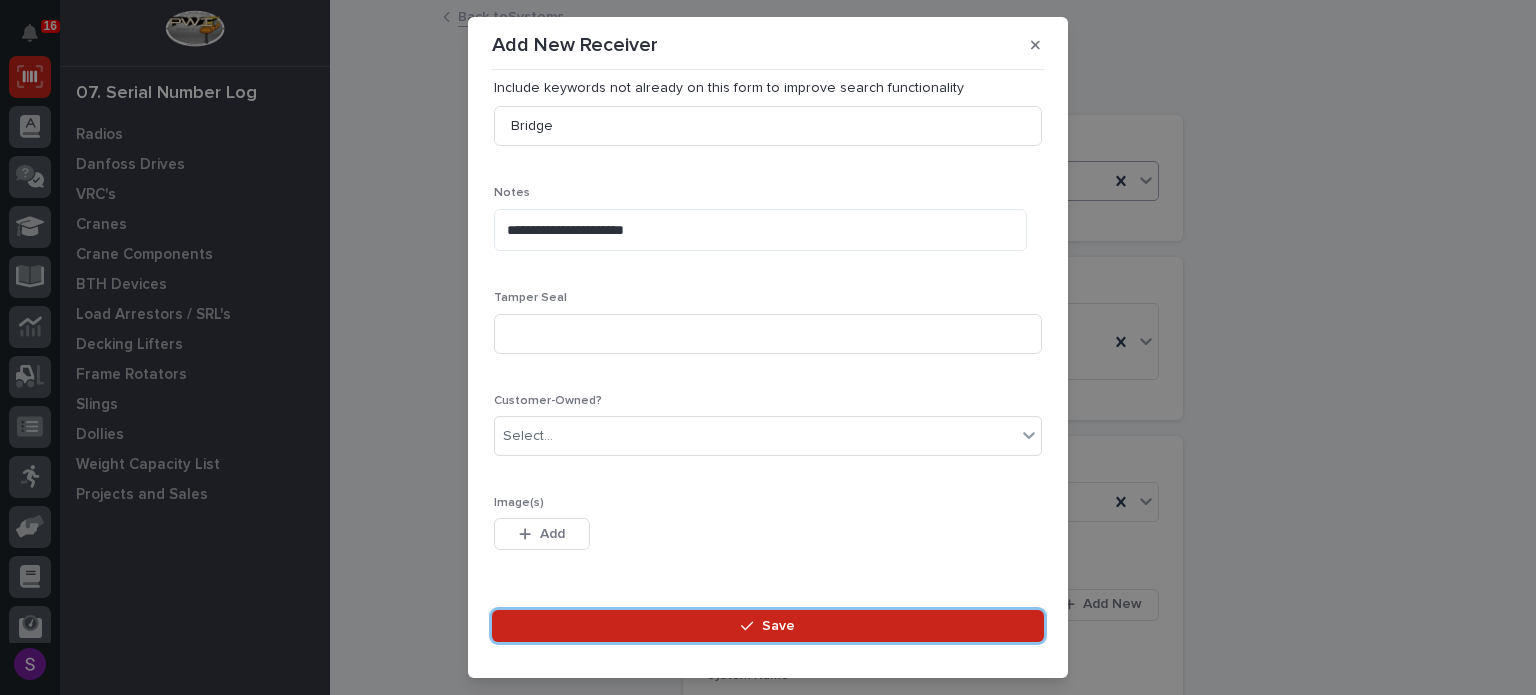 click on "Save" at bounding box center [768, 626] 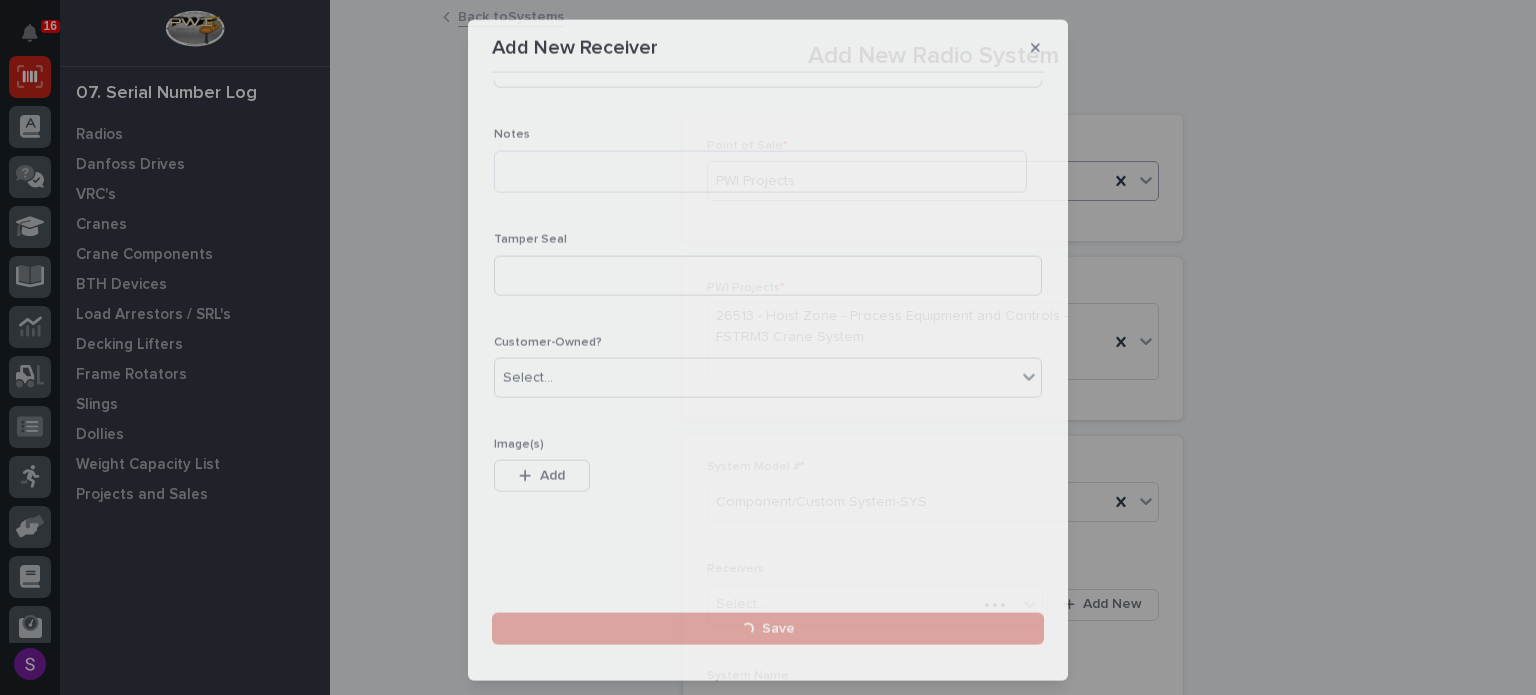 scroll, scrollTop: 0, scrollLeft: 0, axis: both 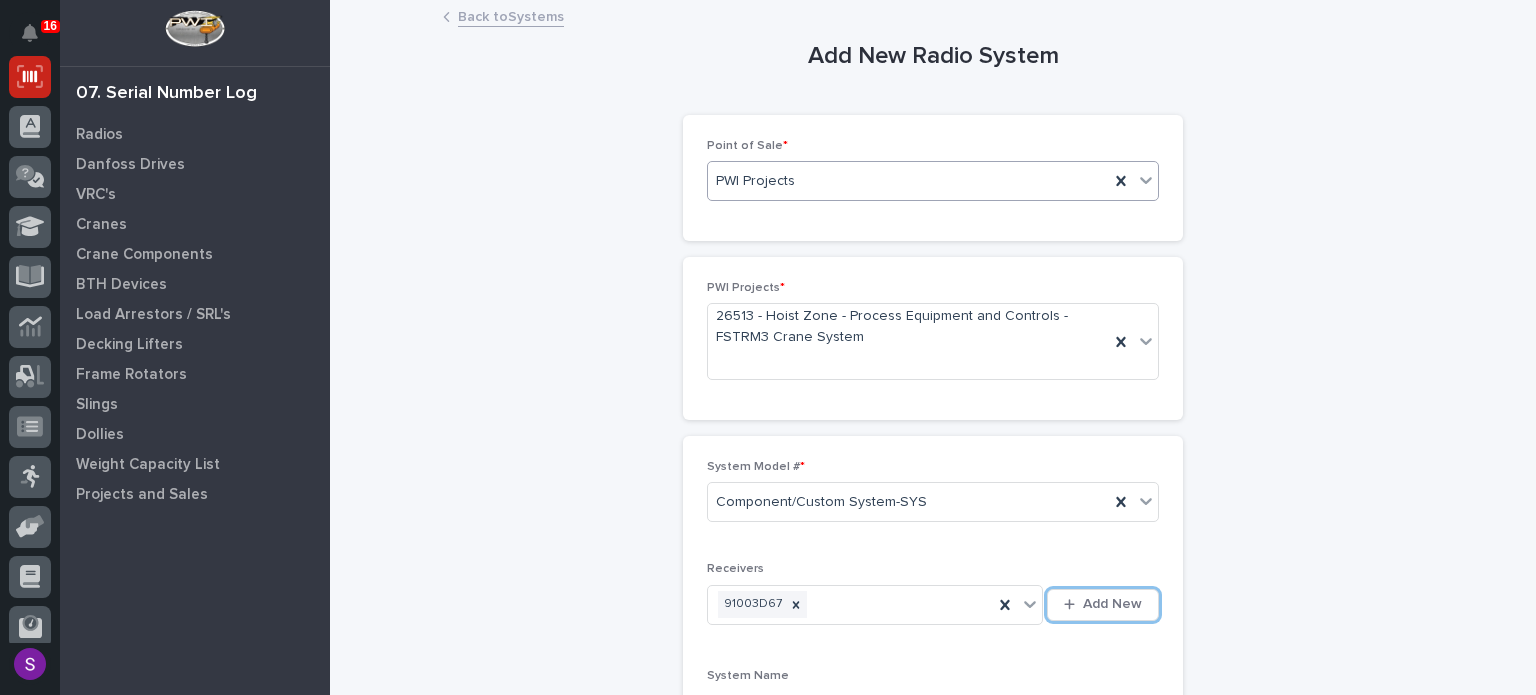click on "Add New" at bounding box center (1103, 605) 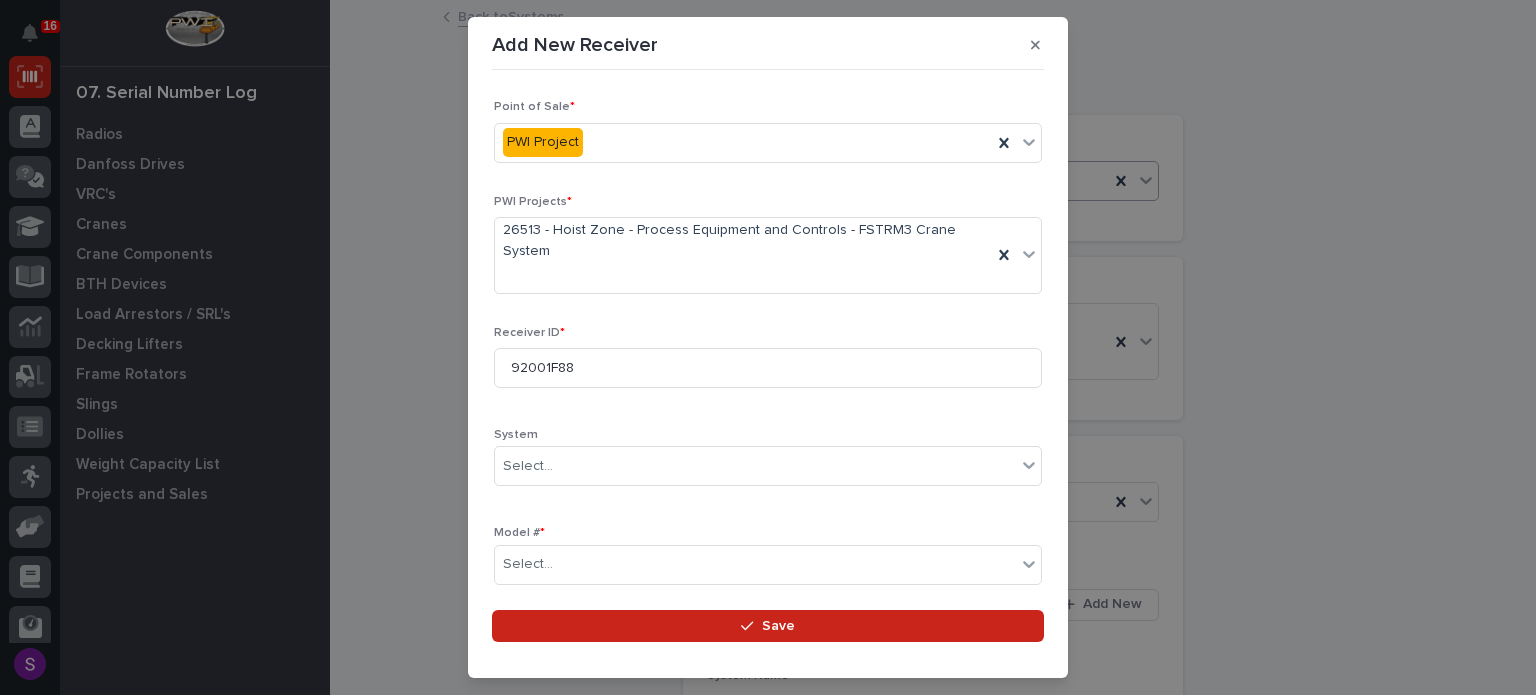 scroll, scrollTop: 333, scrollLeft: 0, axis: vertical 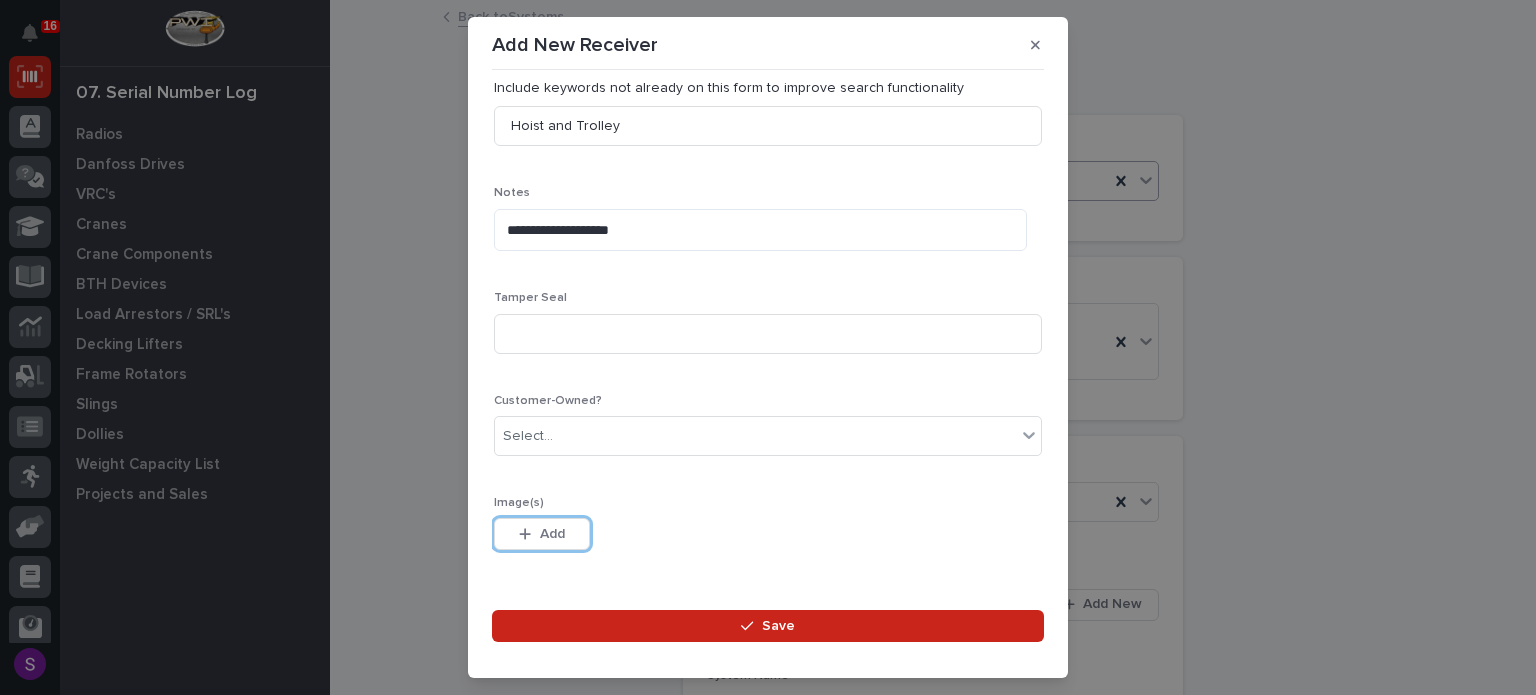click on "Save" at bounding box center (768, 626) 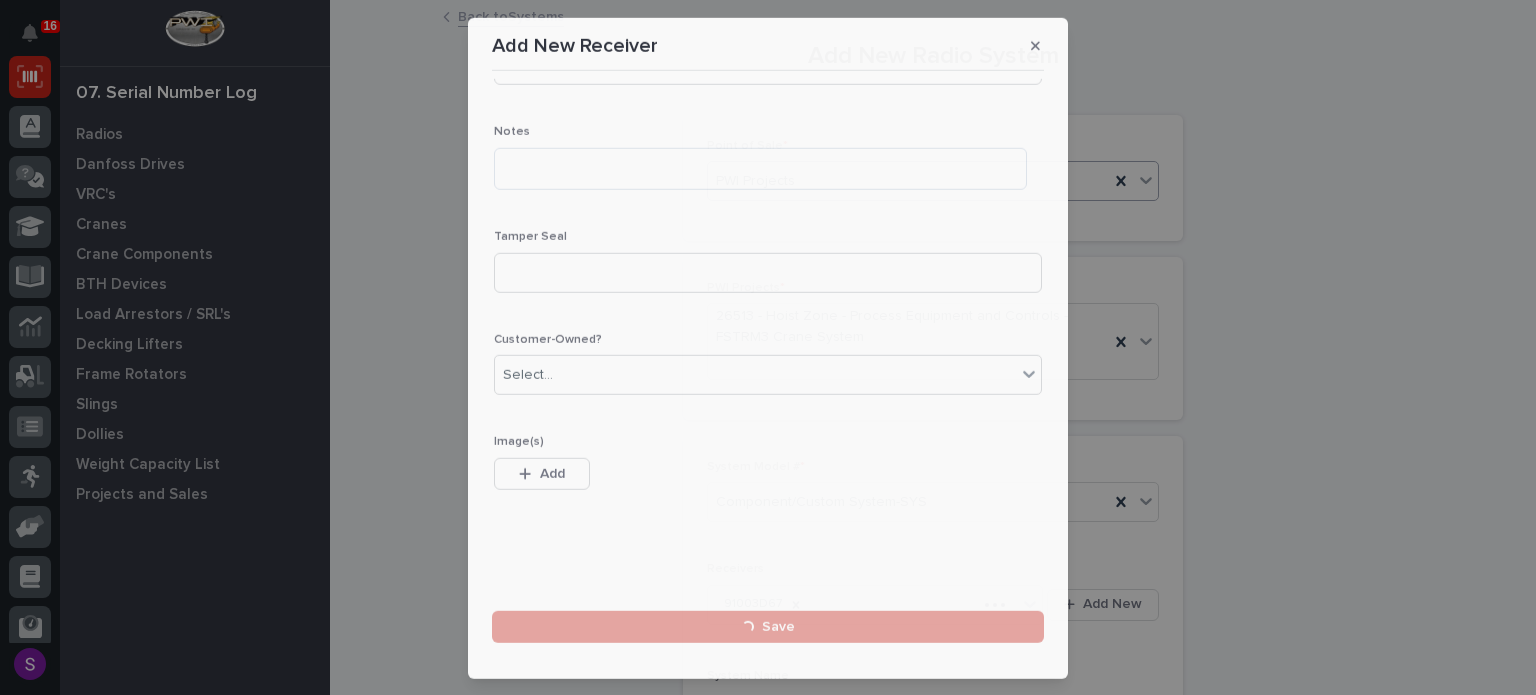 scroll, scrollTop: 616, scrollLeft: 0, axis: vertical 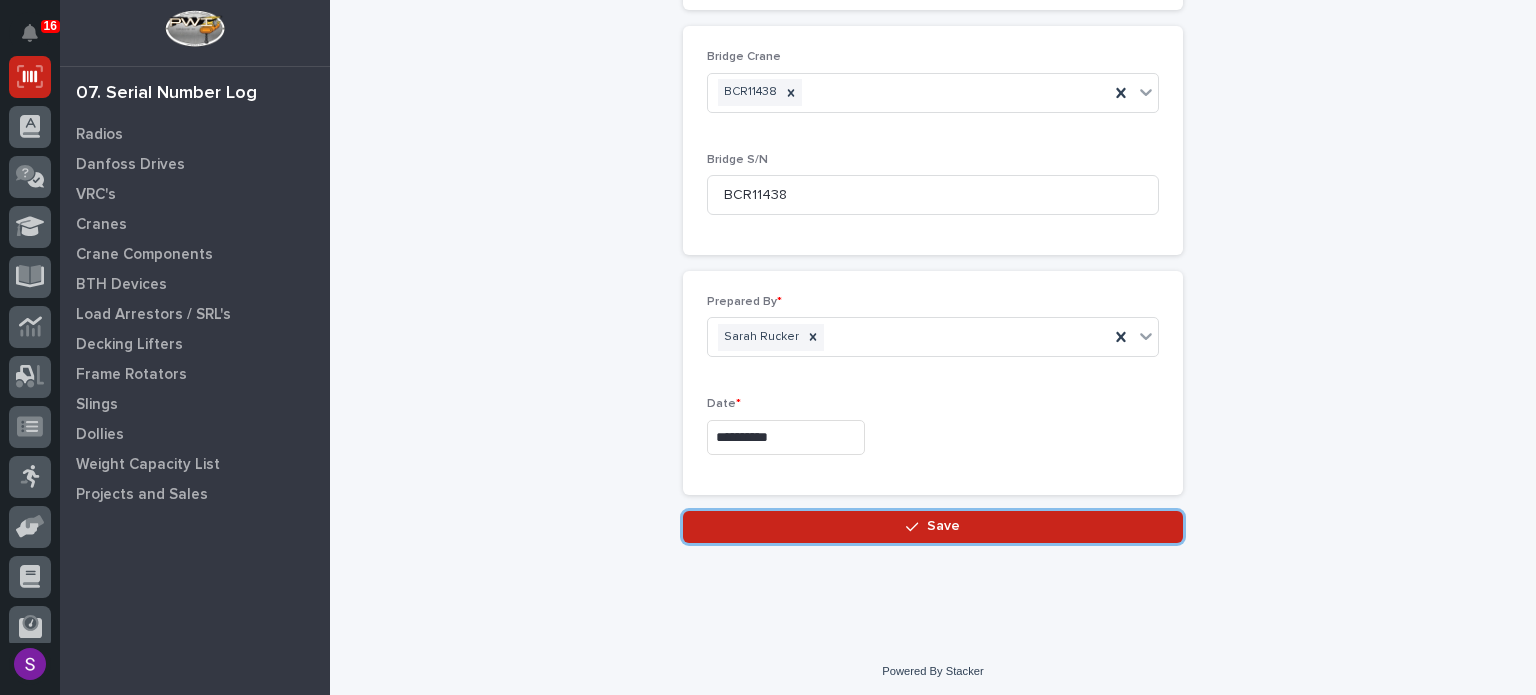 click on "Save" at bounding box center [933, 527] 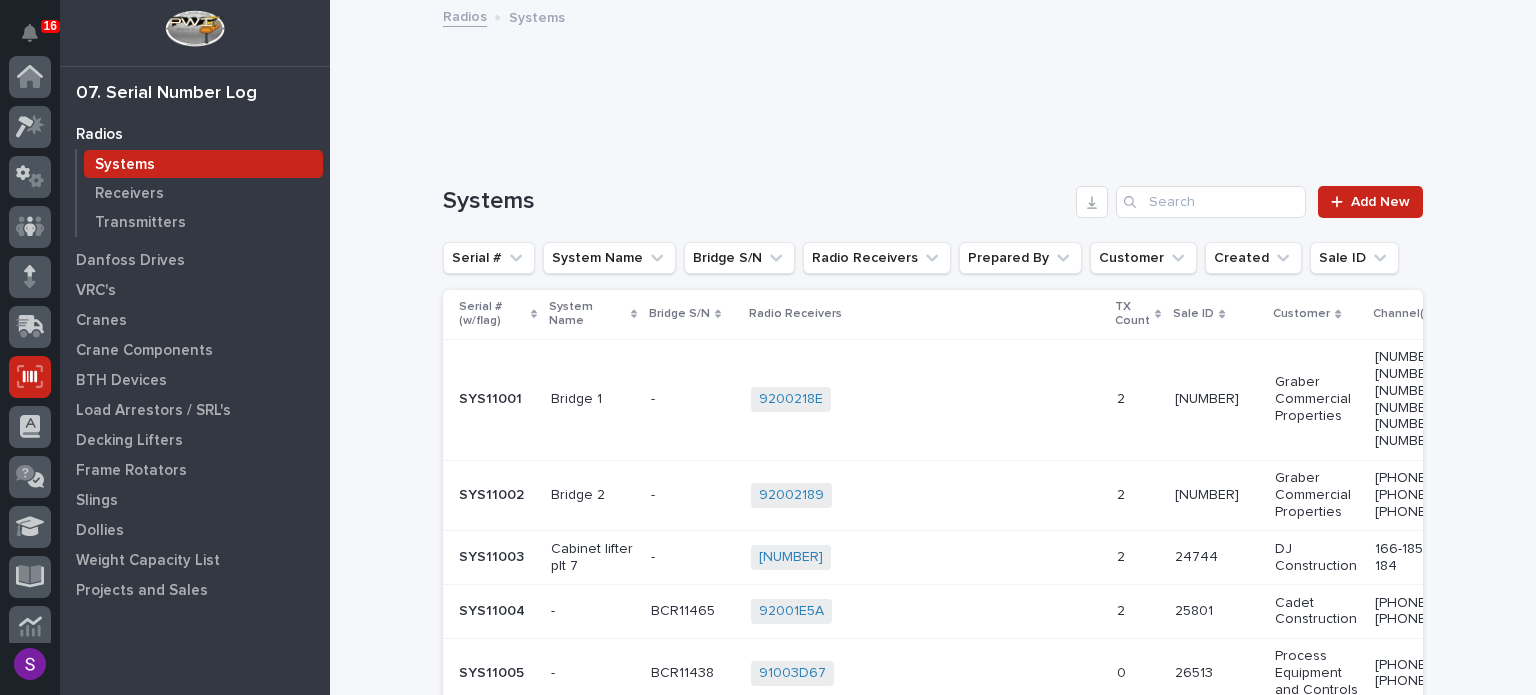 scroll, scrollTop: 300, scrollLeft: 0, axis: vertical 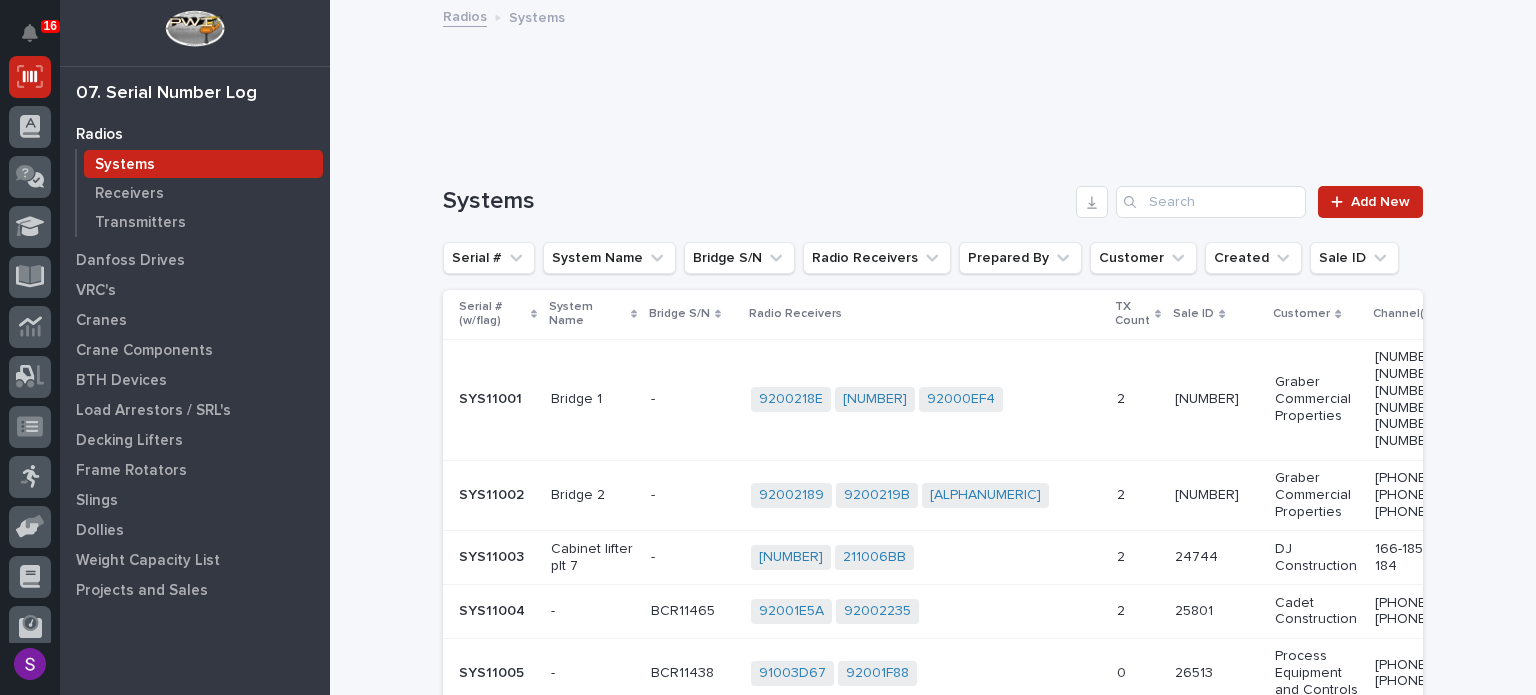 click on "91003D67   92001F88   + 0" at bounding box center (926, 673) 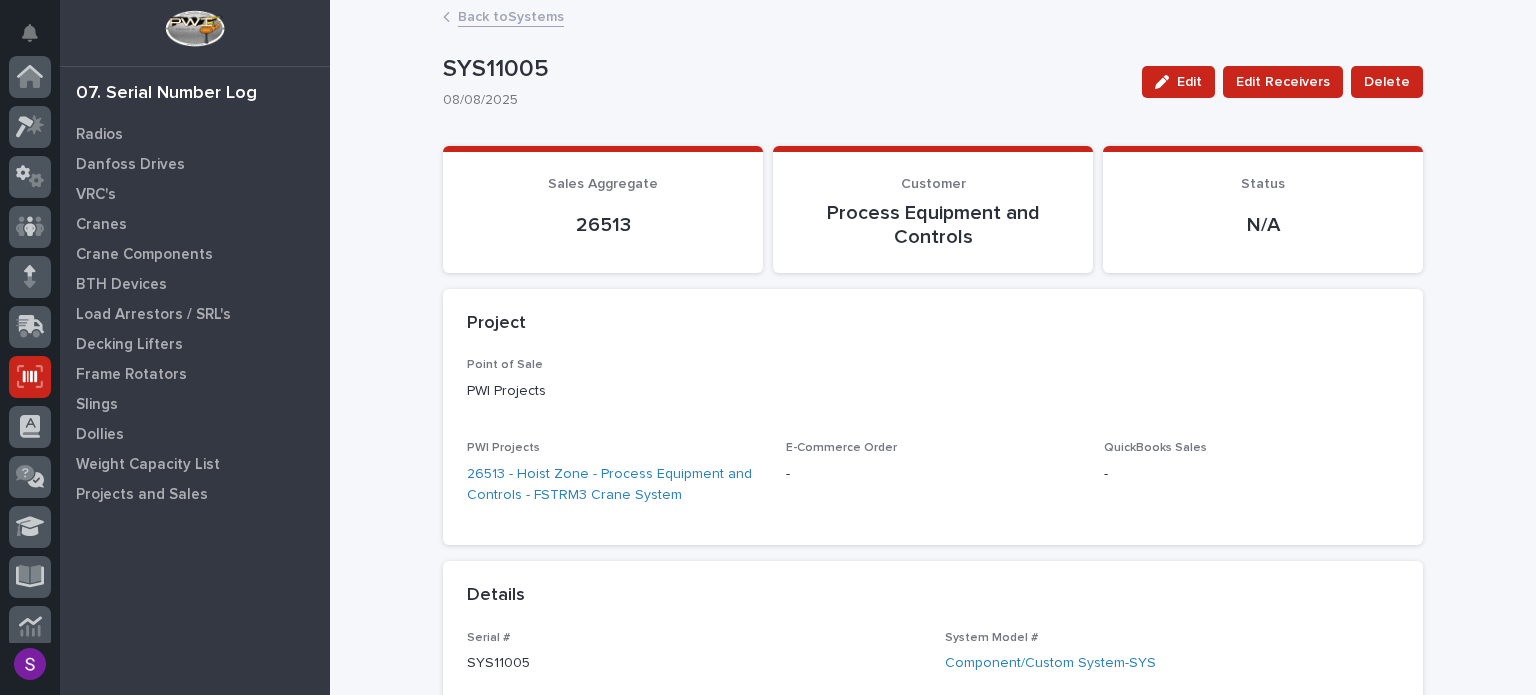 scroll, scrollTop: 300, scrollLeft: 0, axis: vertical 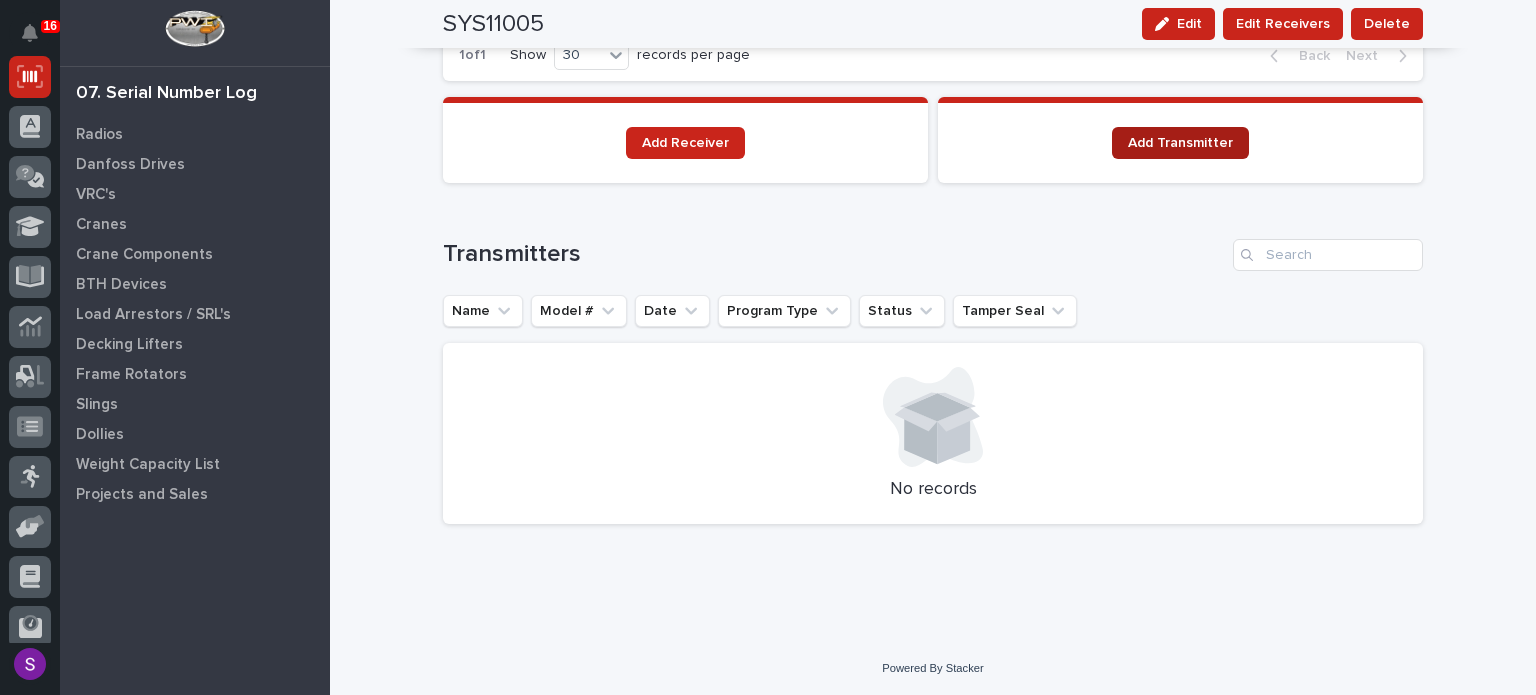 click on "Add Transmitter" at bounding box center (1180, 143) 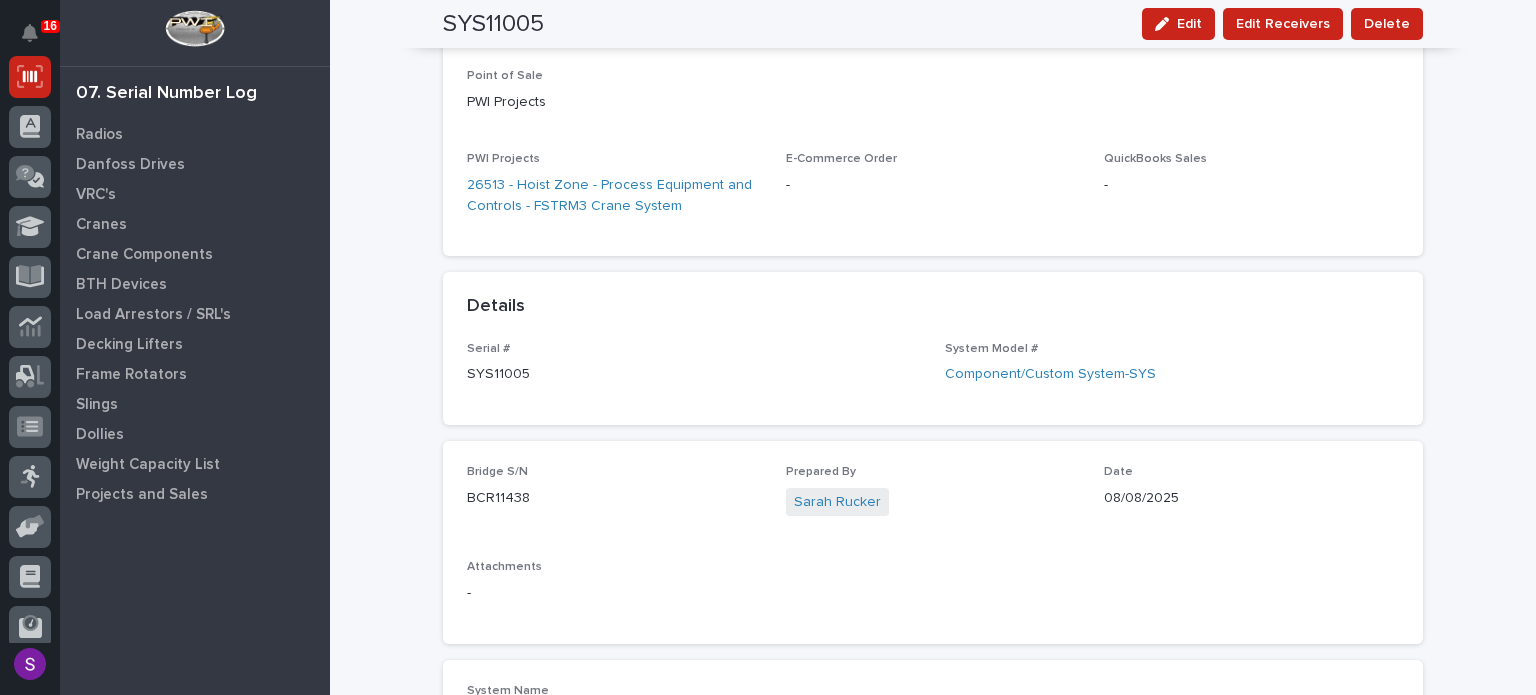 scroll, scrollTop: 0, scrollLeft: 0, axis: both 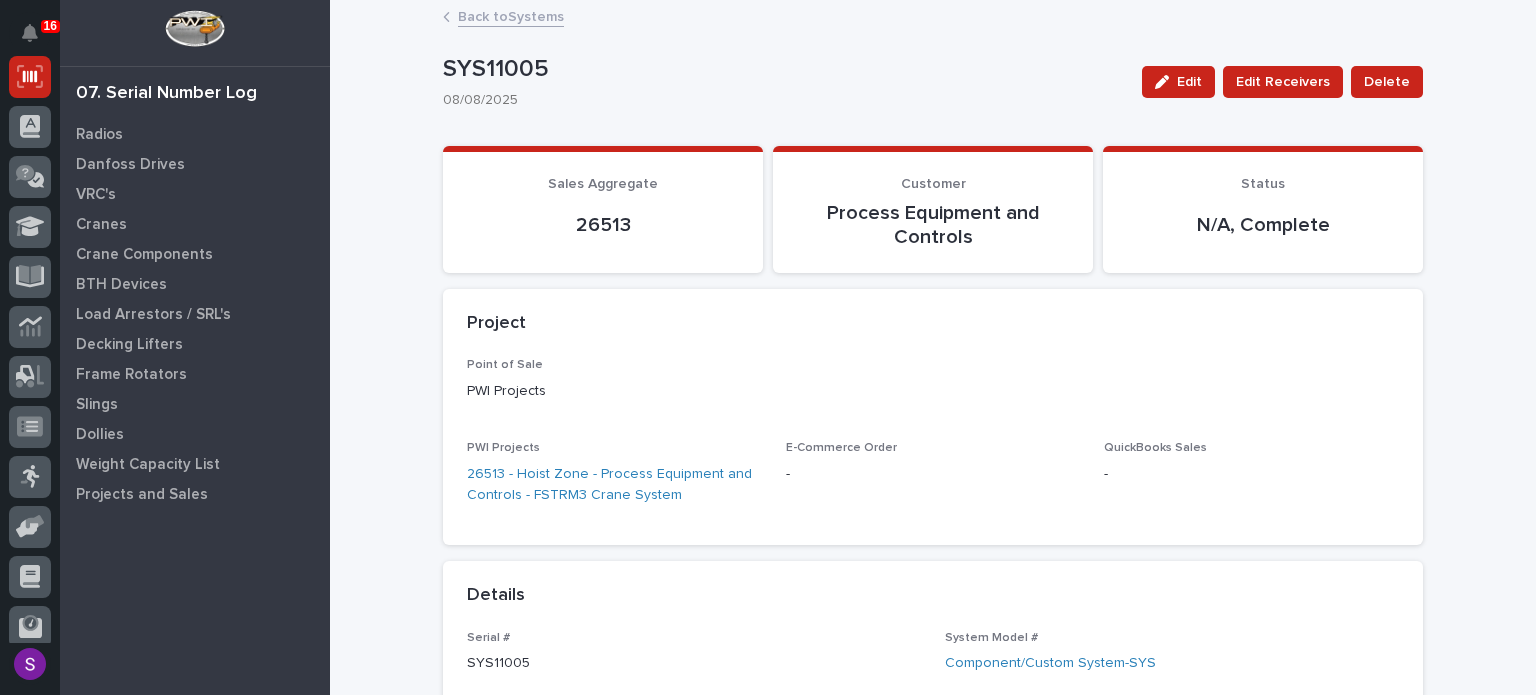 click on "Back to  Systems" at bounding box center [511, 15] 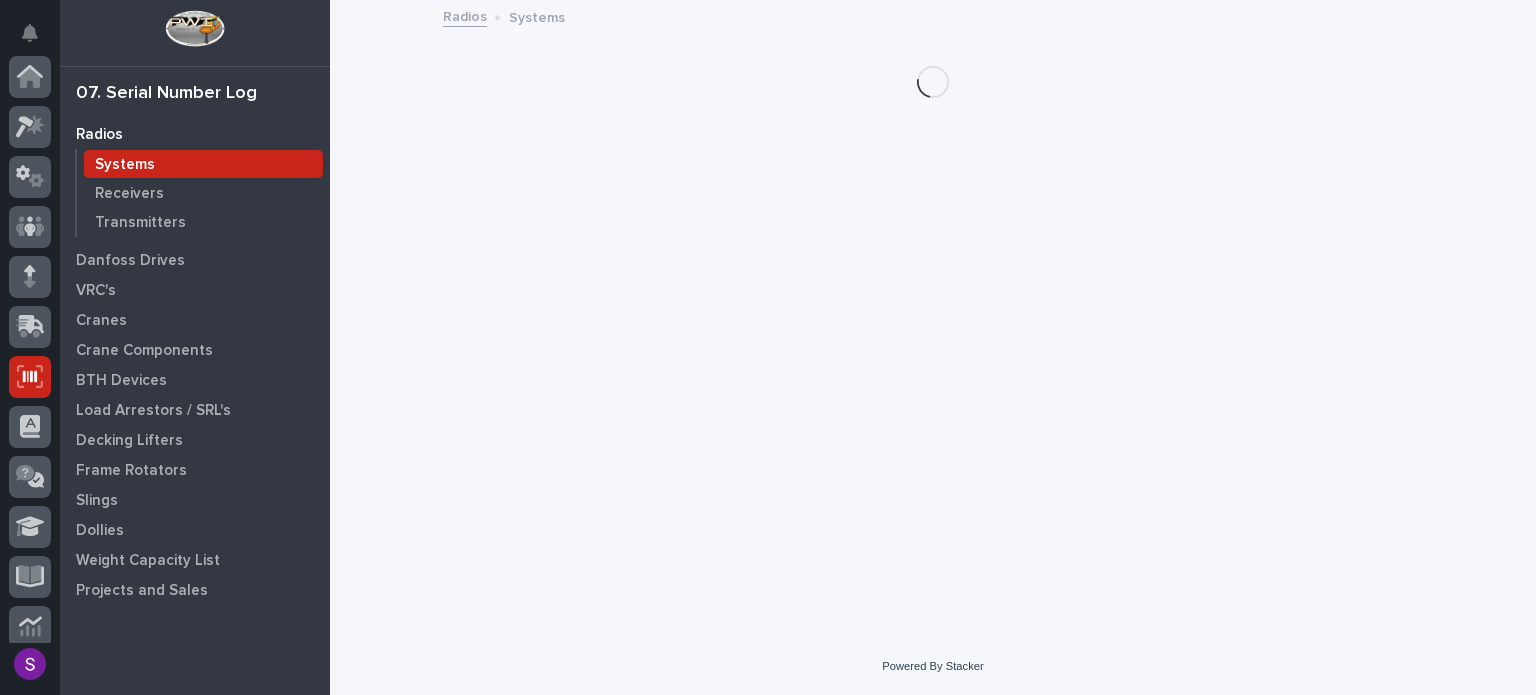 scroll, scrollTop: 300, scrollLeft: 0, axis: vertical 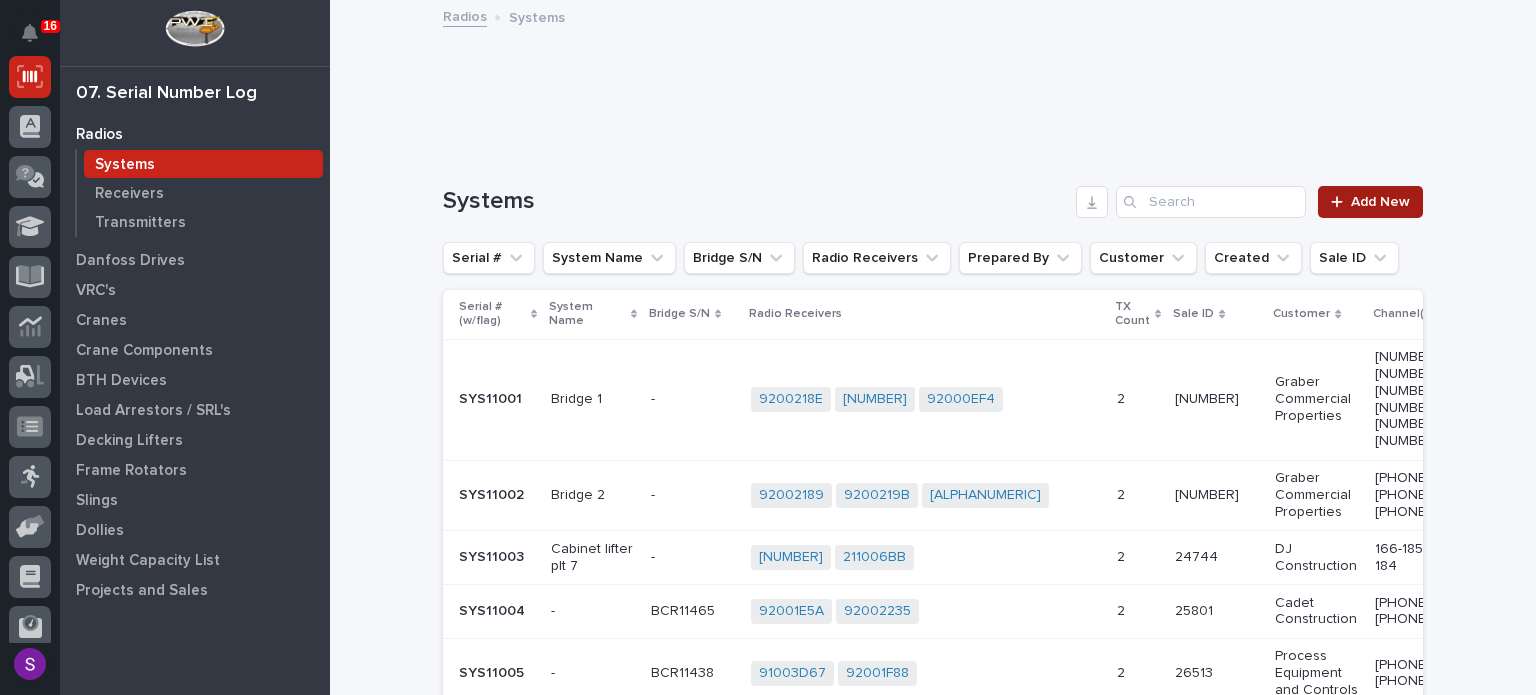 click on "Add New" at bounding box center (1380, 202) 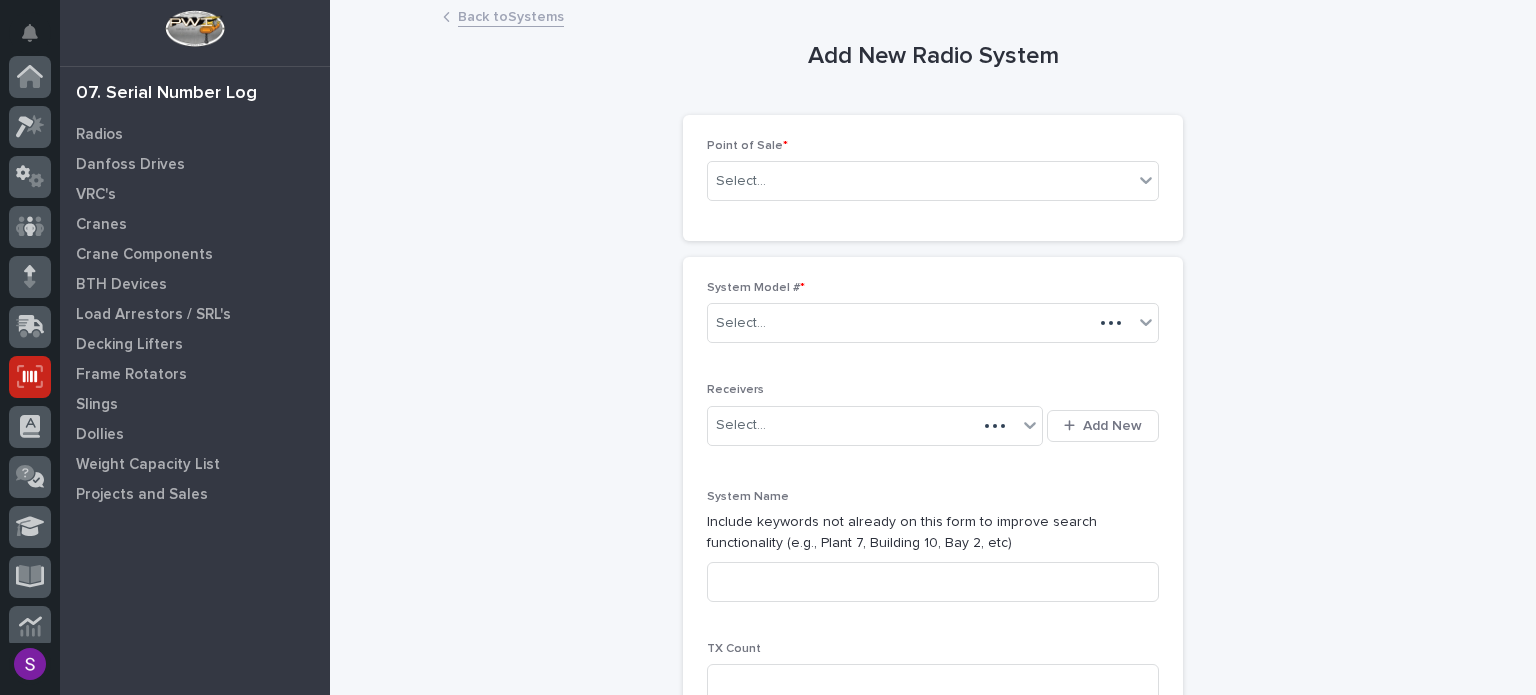 scroll, scrollTop: 300, scrollLeft: 0, axis: vertical 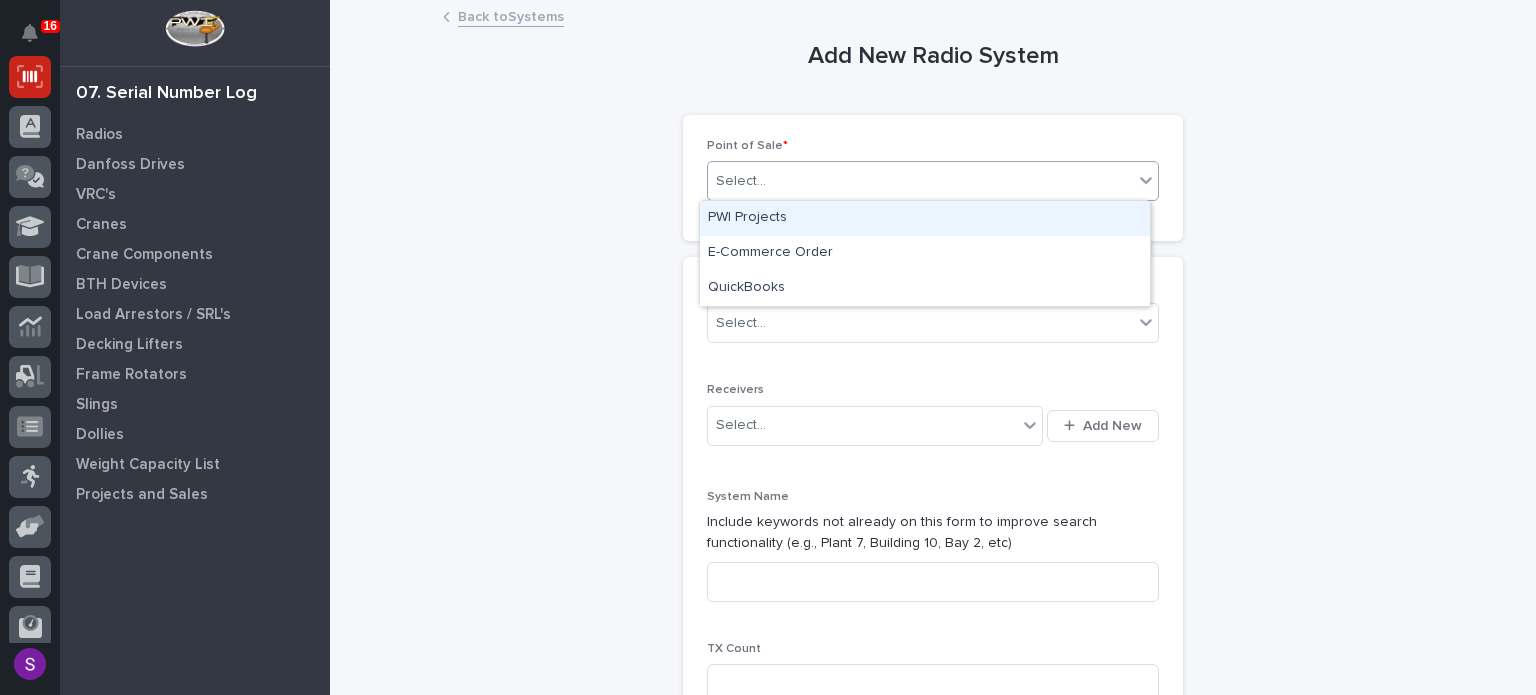 click on "Select..." at bounding box center (920, 181) 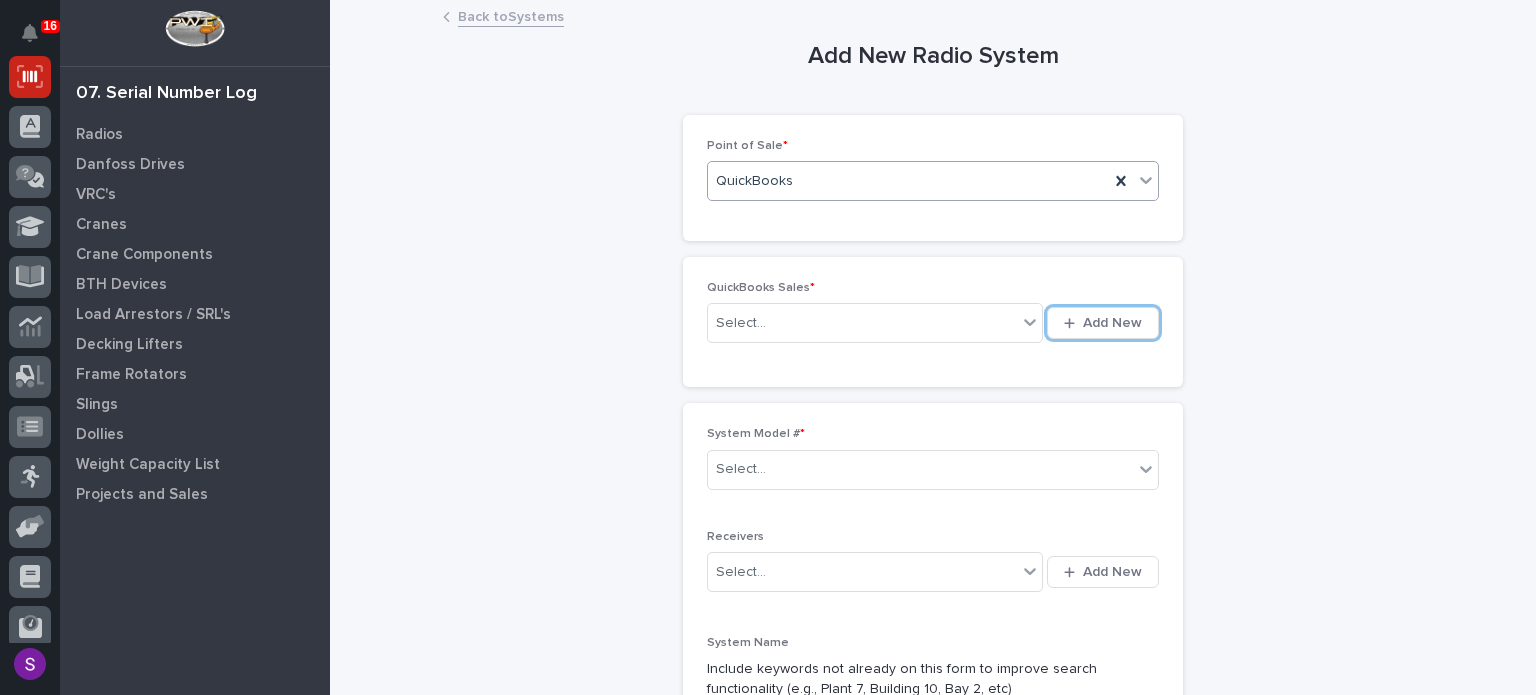 click on "Add New" at bounding box center [1103, 323] 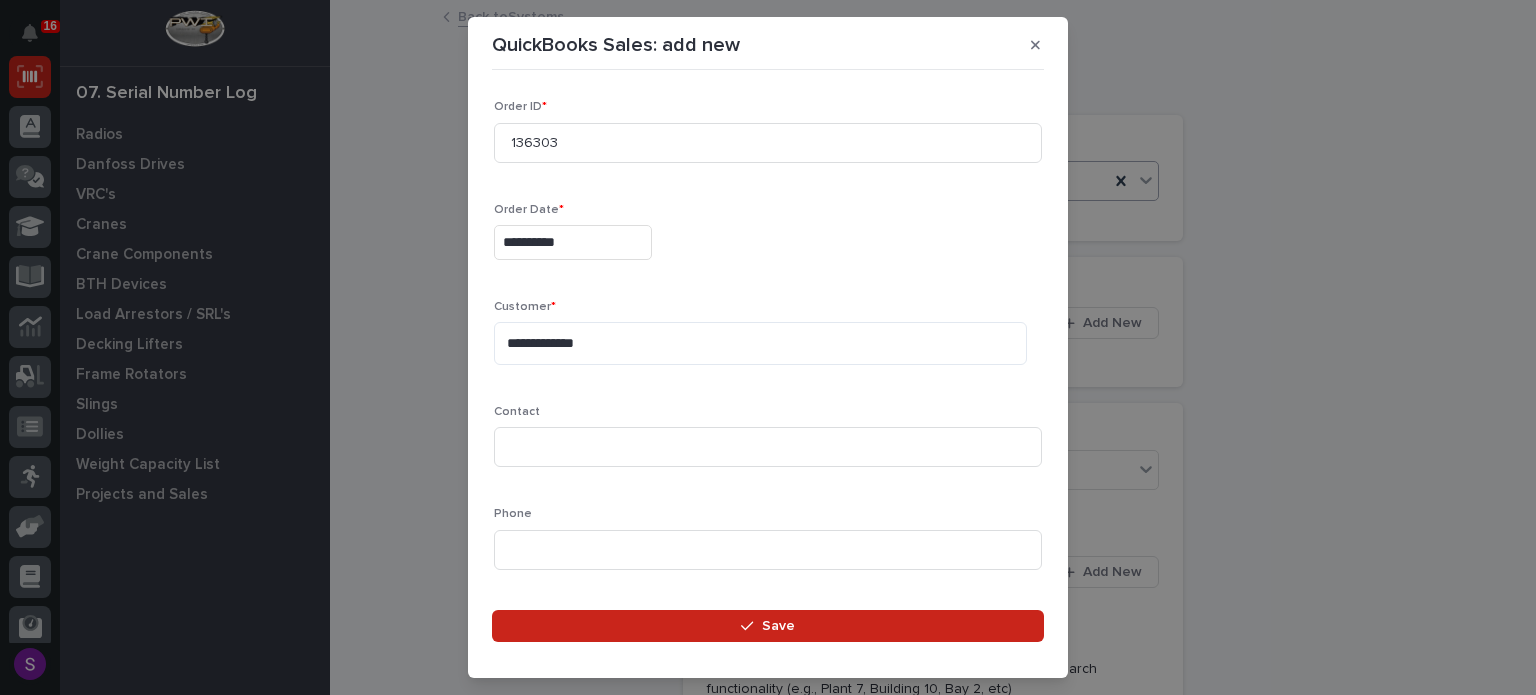 scroll, scrollTop: 148, scrollLeft: 0, axis: vertical 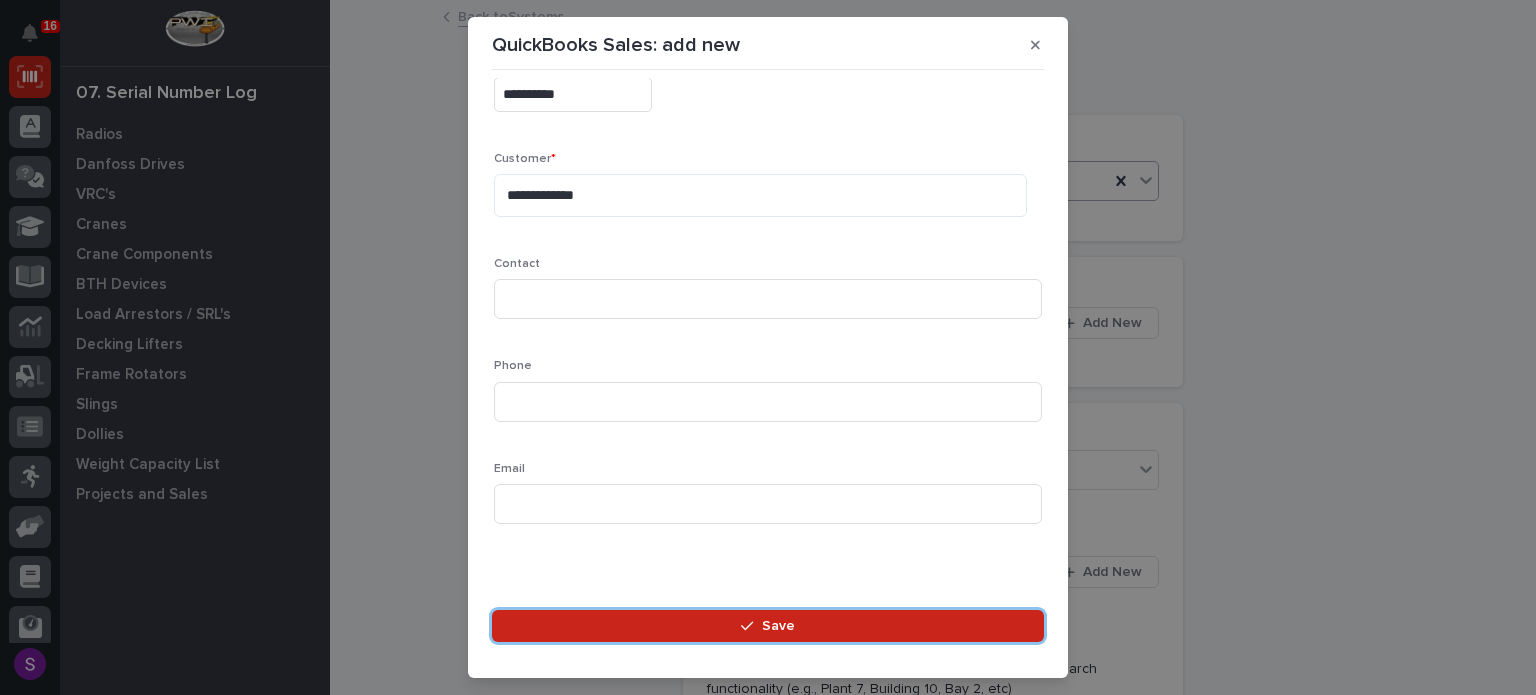 click on "Save" at bounding box center (768, 626) 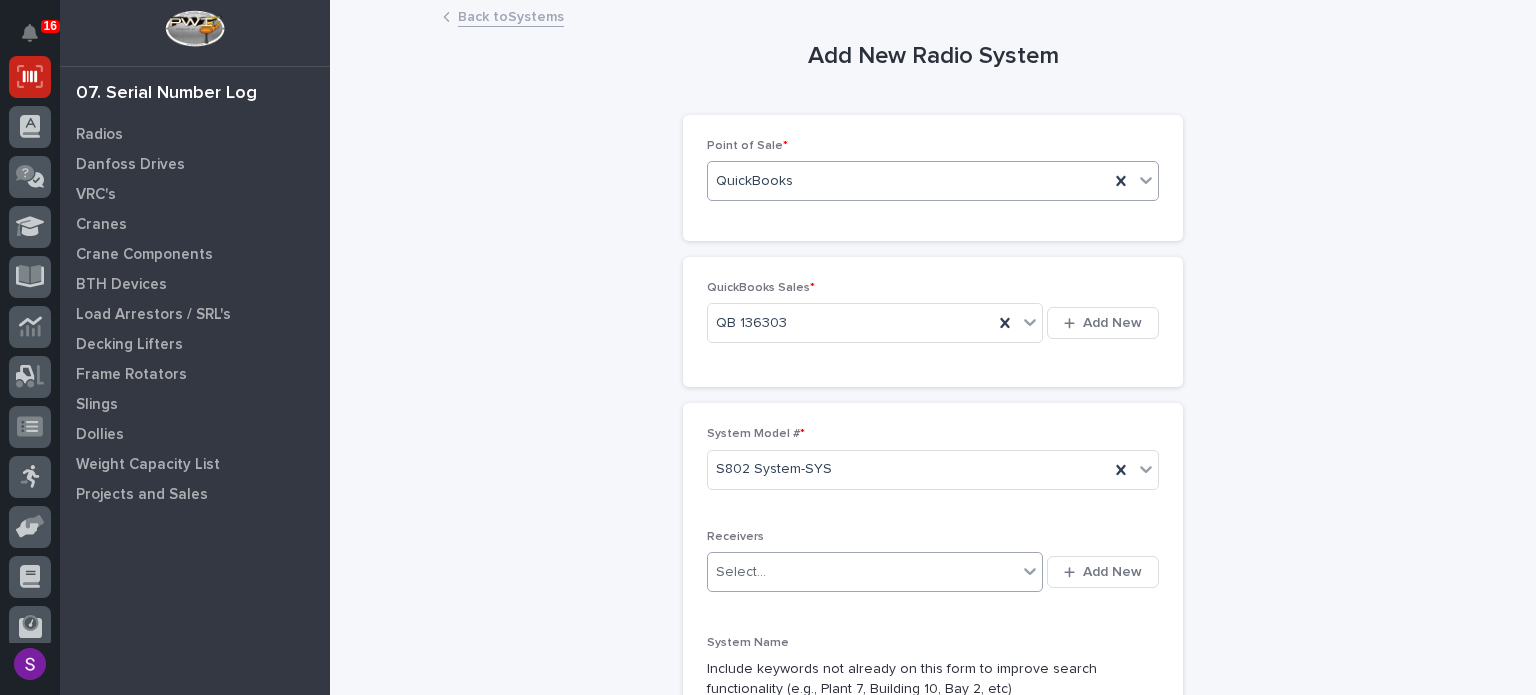 click on "Add New" at bounding box center (1103, 572) 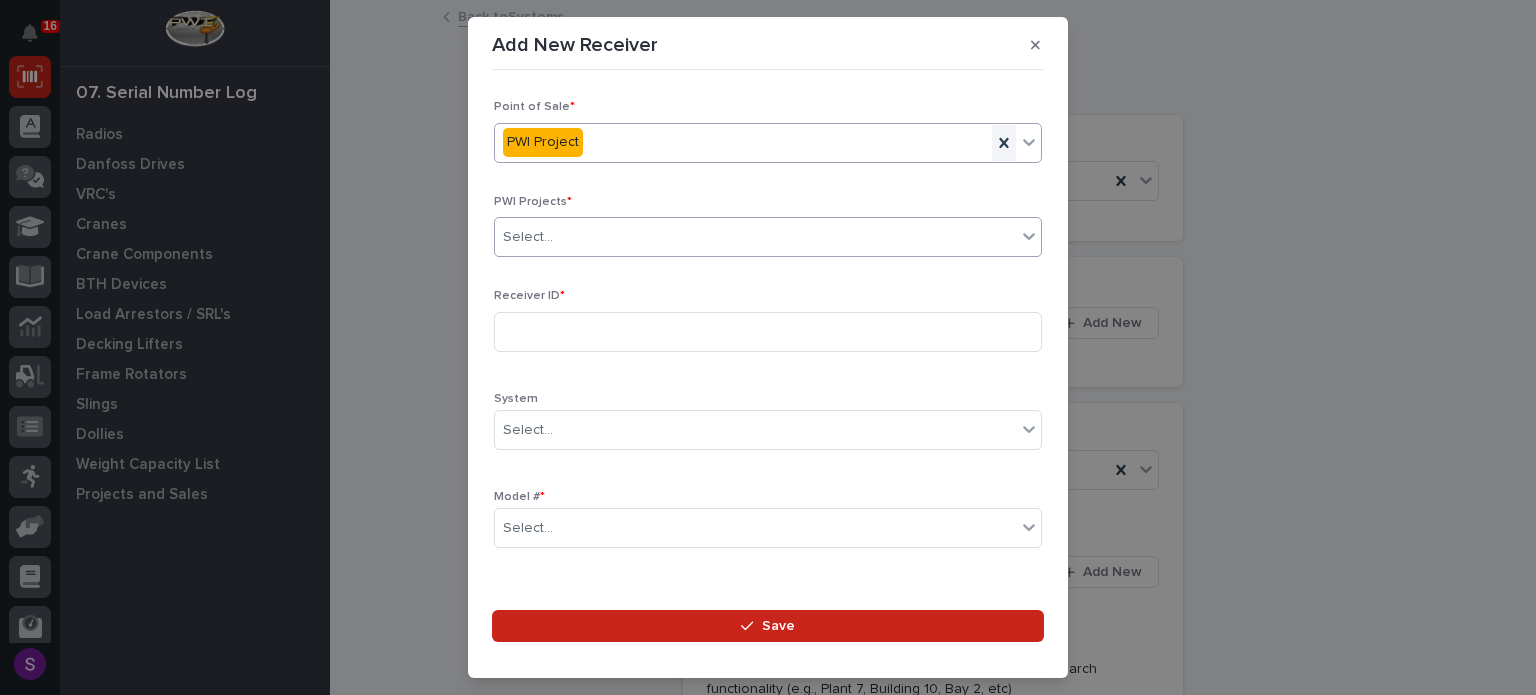 click 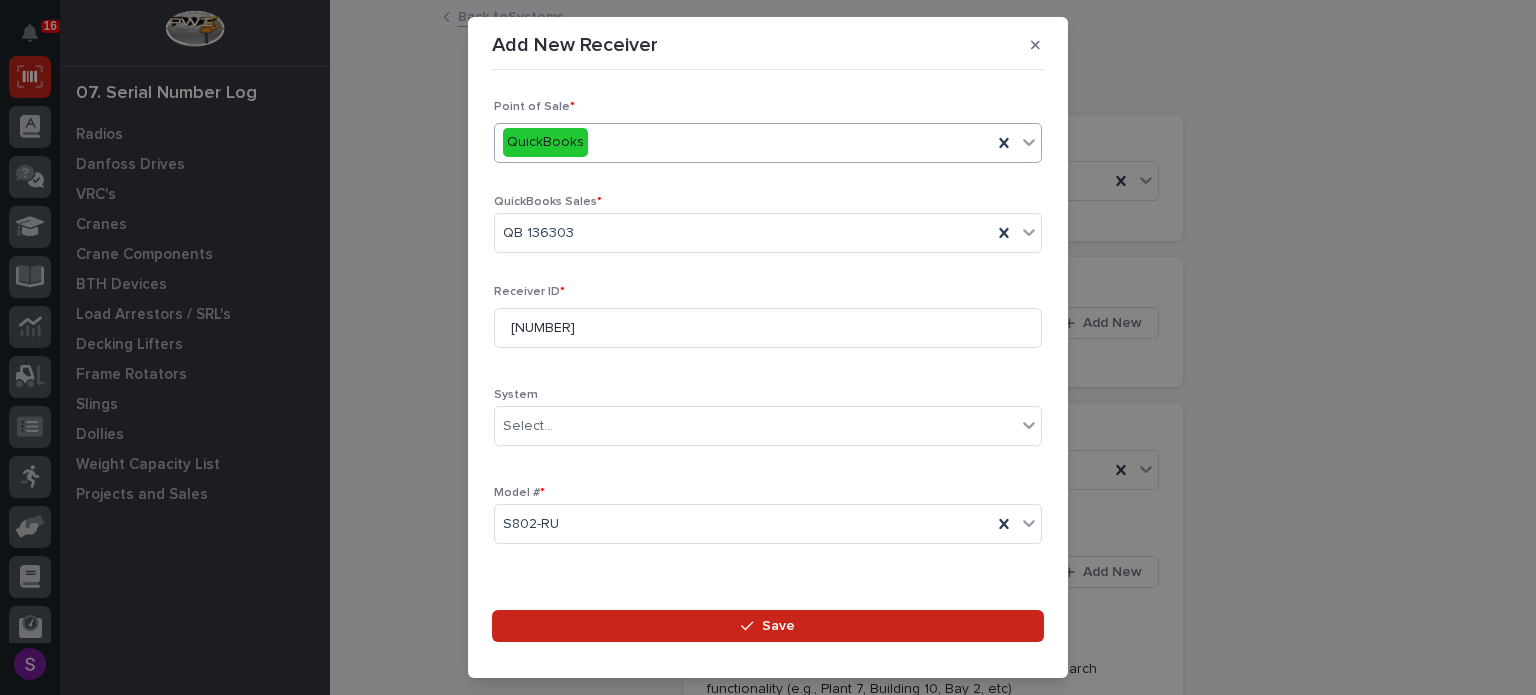 scroll, scrollTop: 292, scrollLeft: 0, axis: vertical 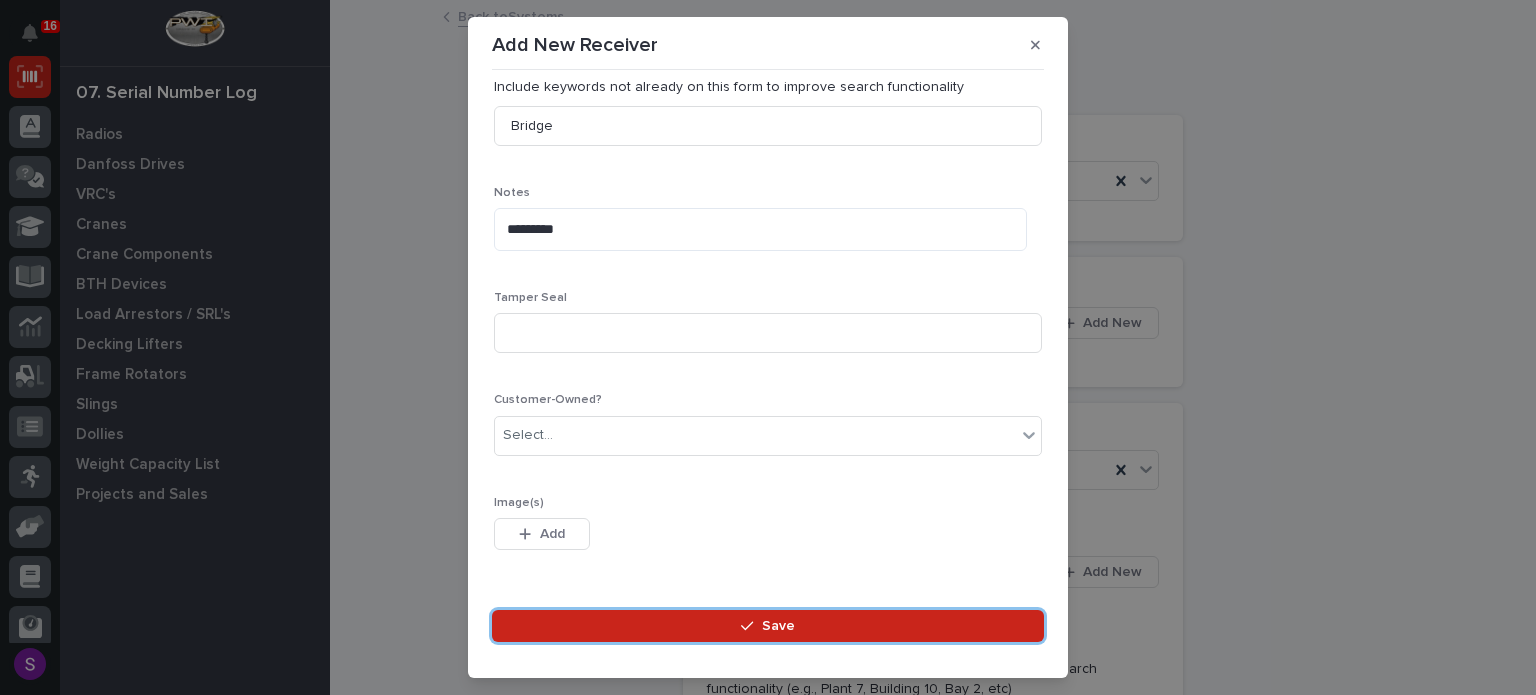 click on "Save" at bounding box center [768, 626] 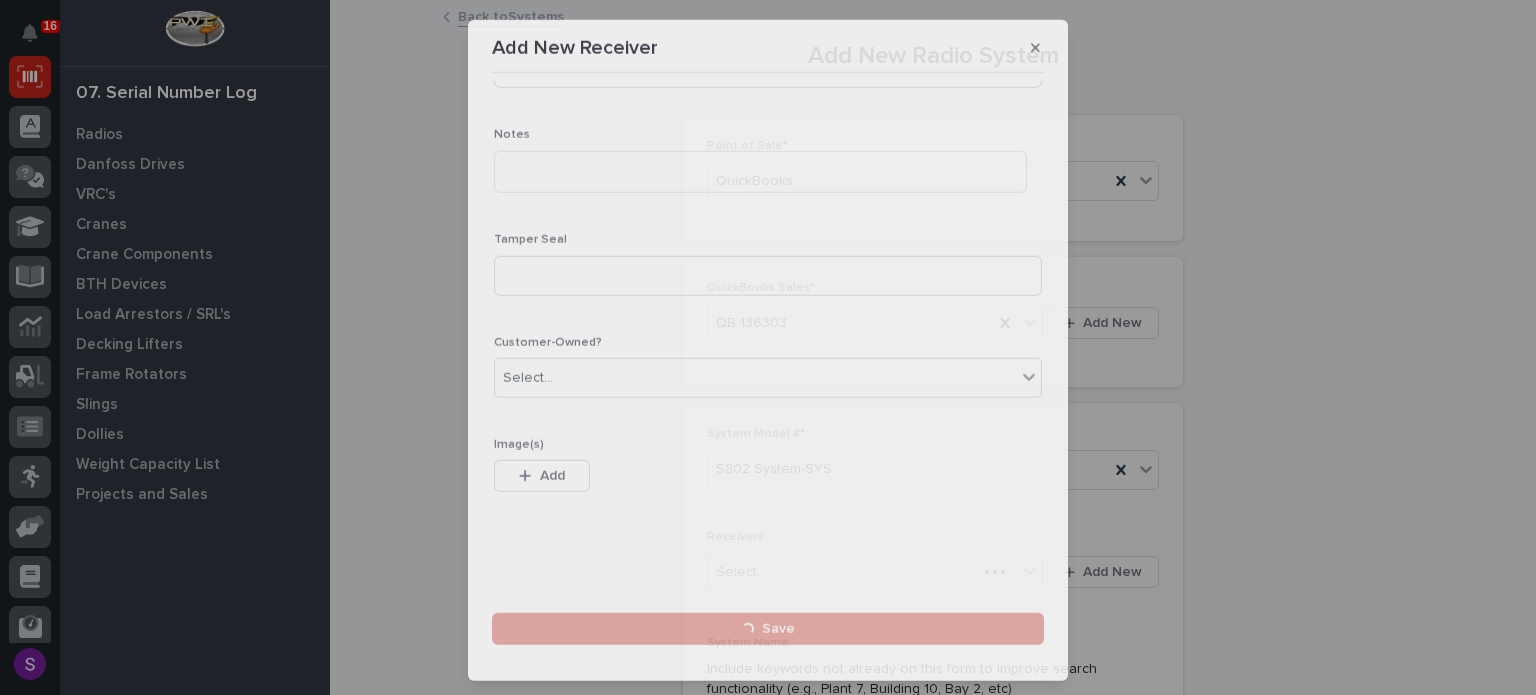 scroll, scrollTop: 0, scrollLeft: 0, axis: both 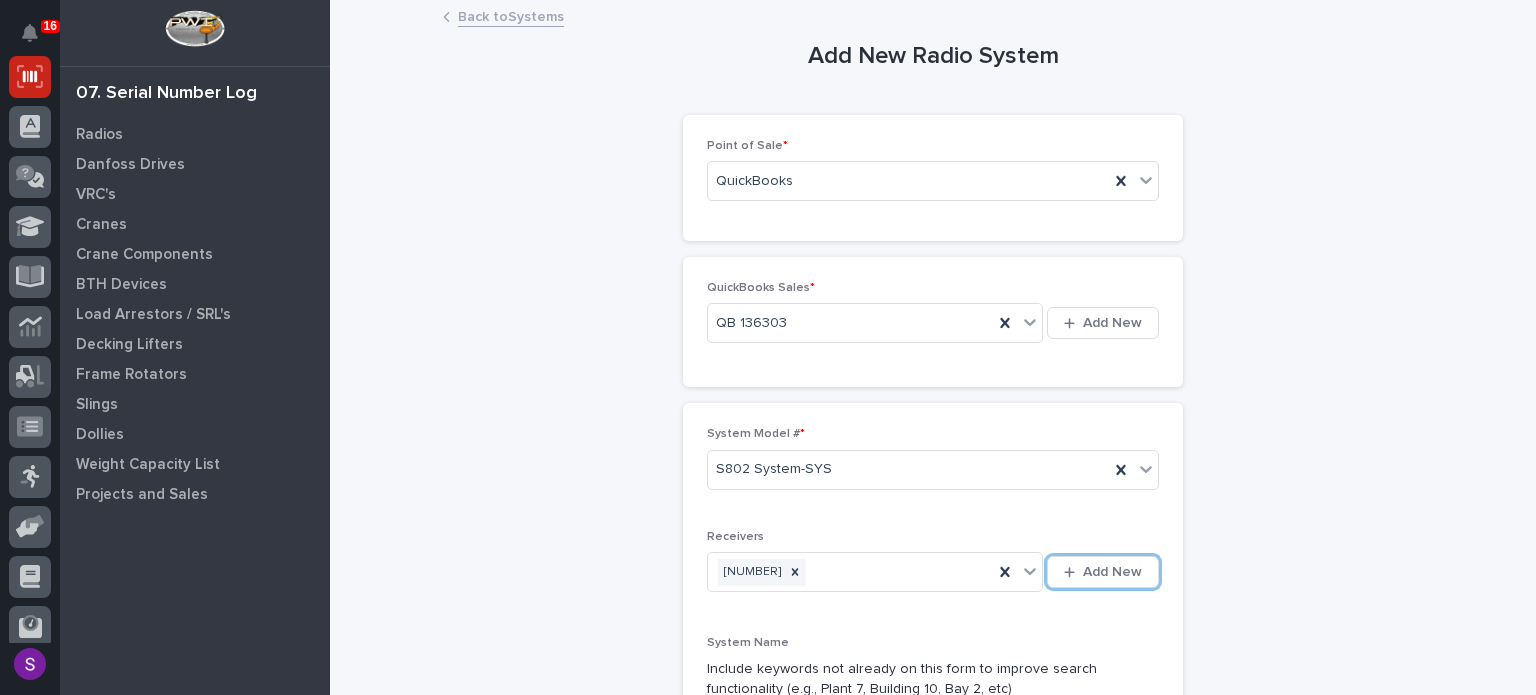 click on "Add New" at bounding box center (1103, 572) 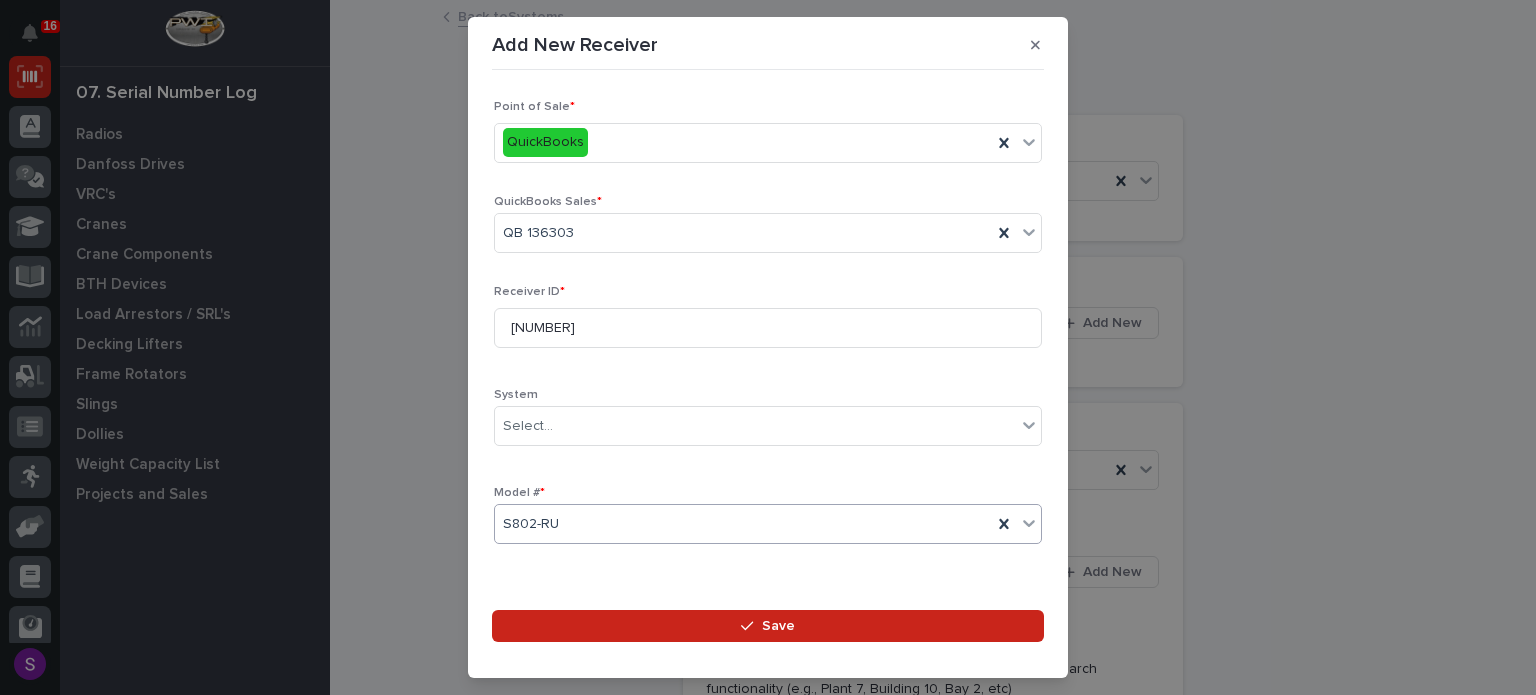 scroll, scrollTop: 292, scrollLeft: 0, axis: vertical 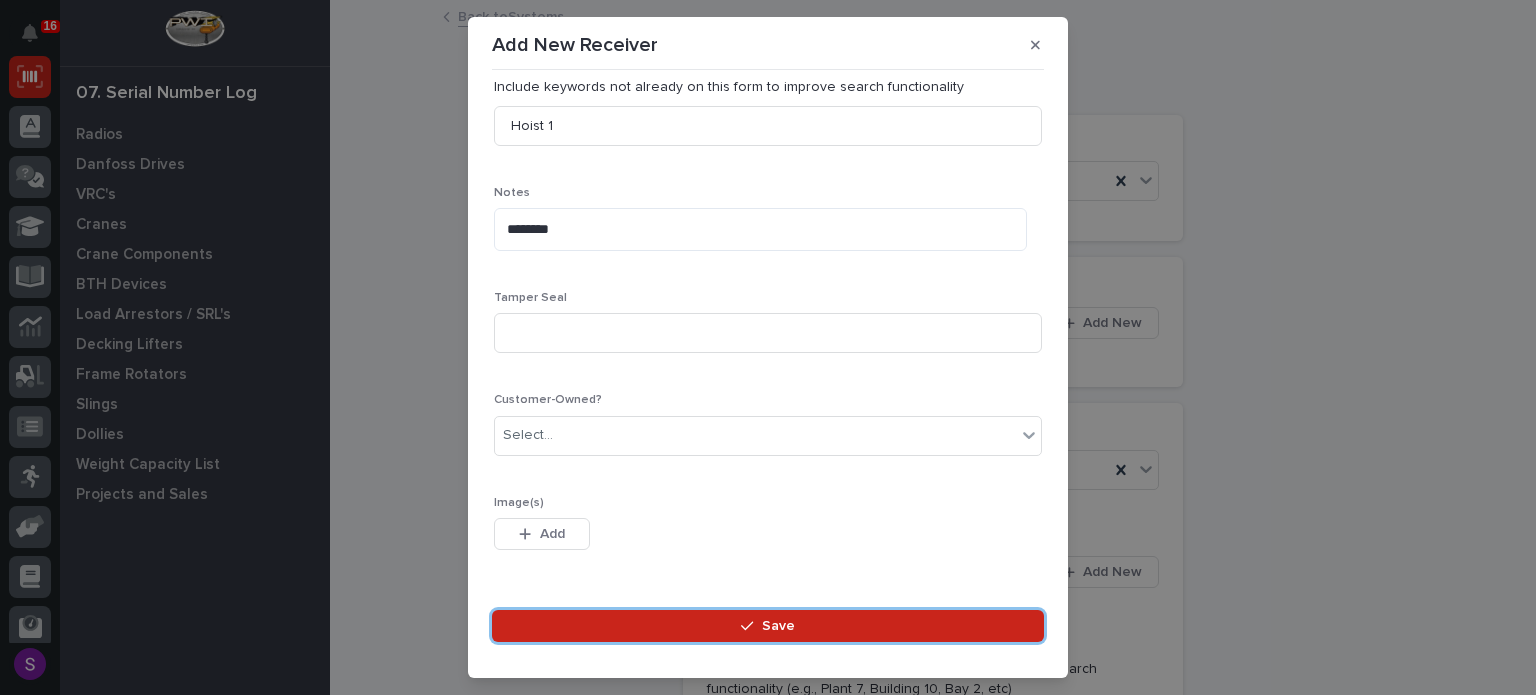 click on "Save" at bounding box center (768, 626) 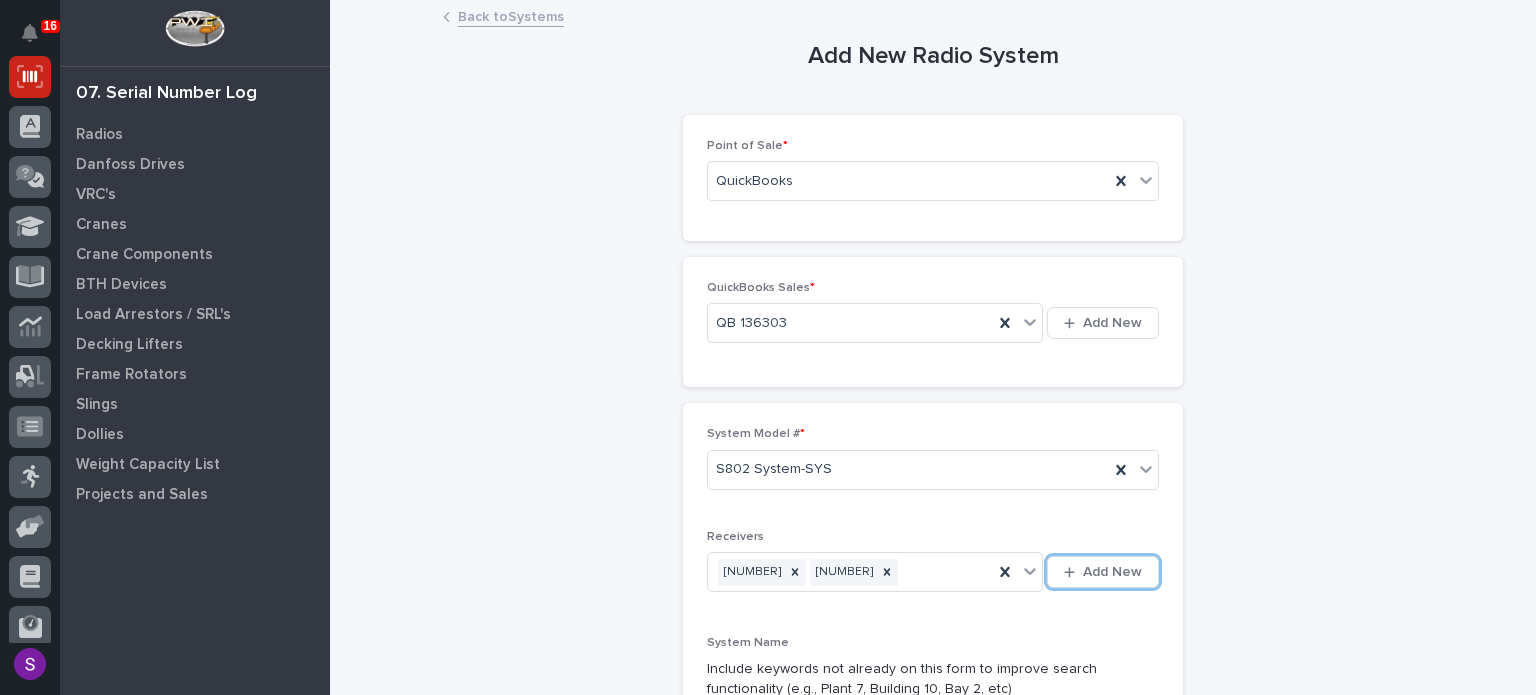 click on "Add New" at bounding box center (1103, 572) 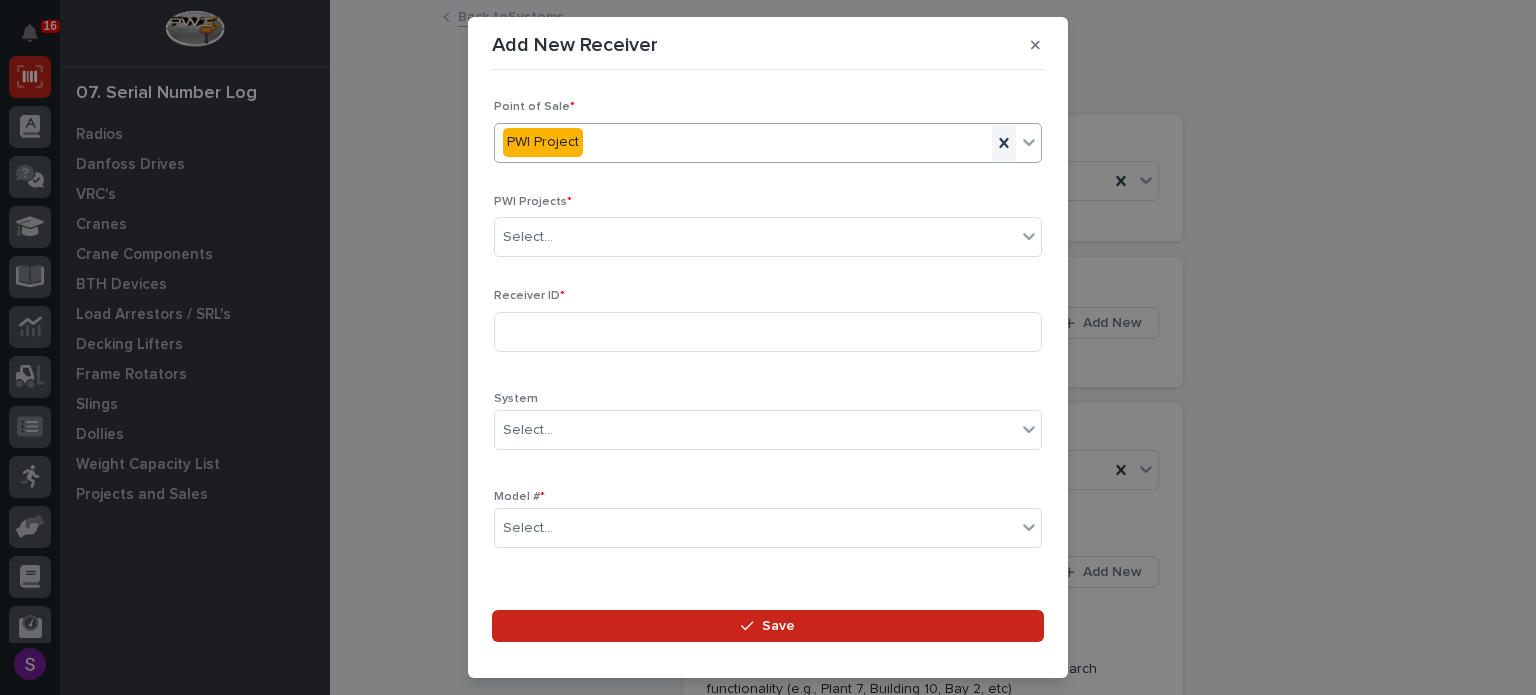 click at bounding box center (1004, 143) 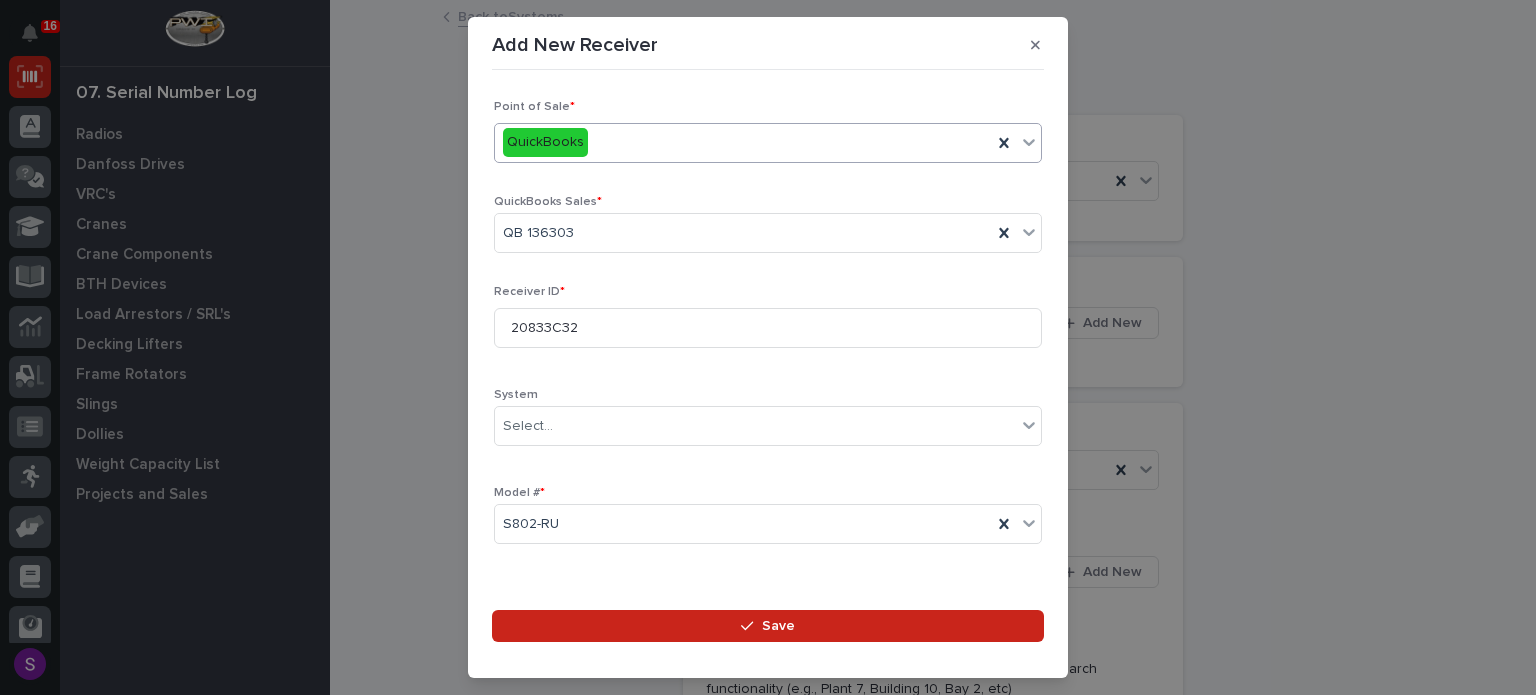 scroll, scrollTop: 292, scrollLeft: 0, axis: vertical 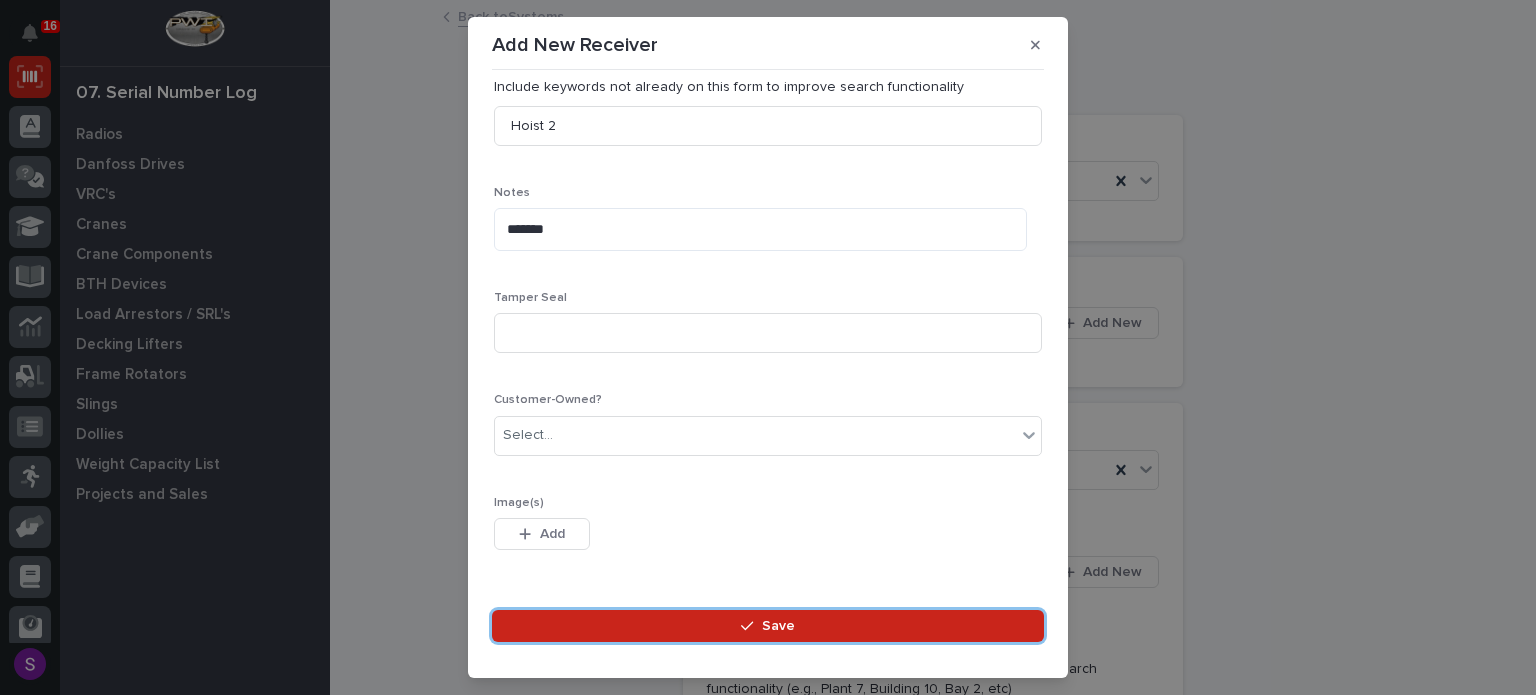 click on "Save" at bounding box center [768, 626] 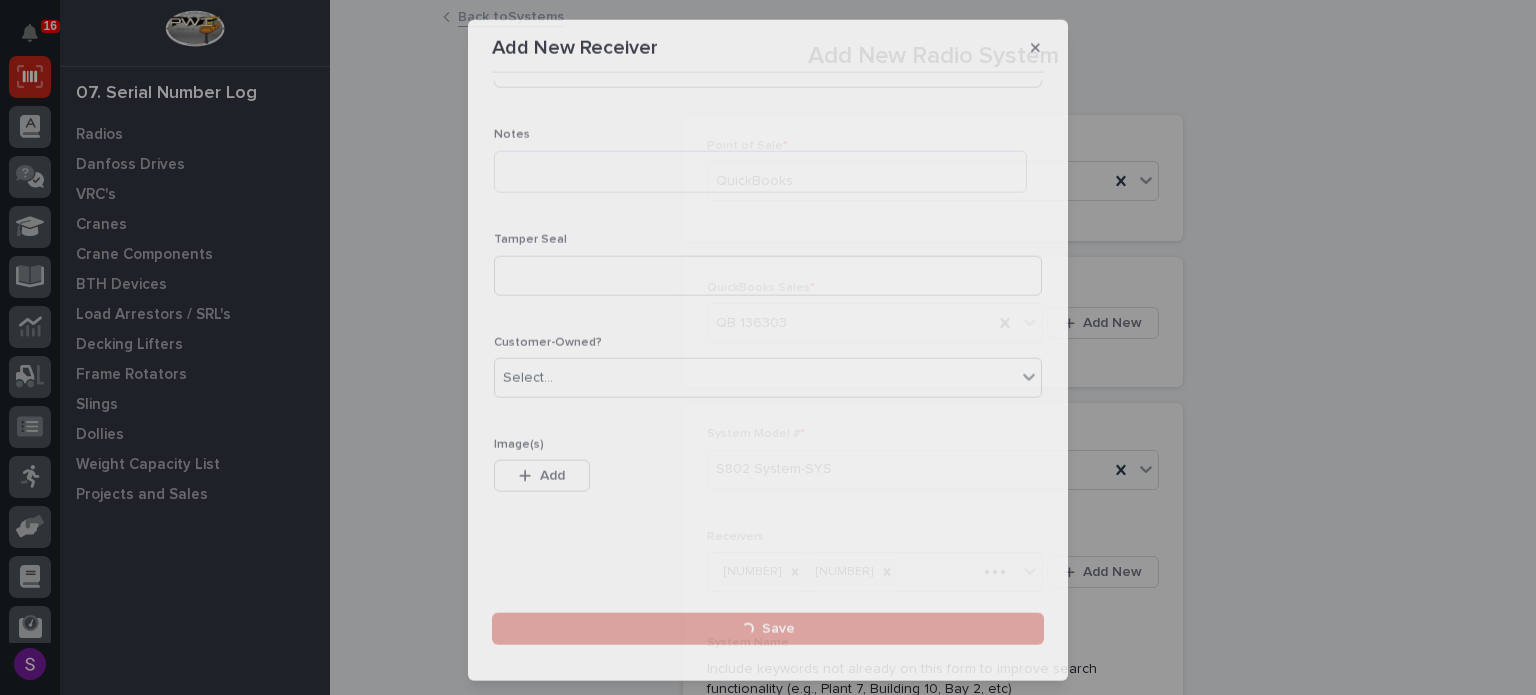 scroll, scrollTop: 616, scrollLeft: 0, axis: vertical 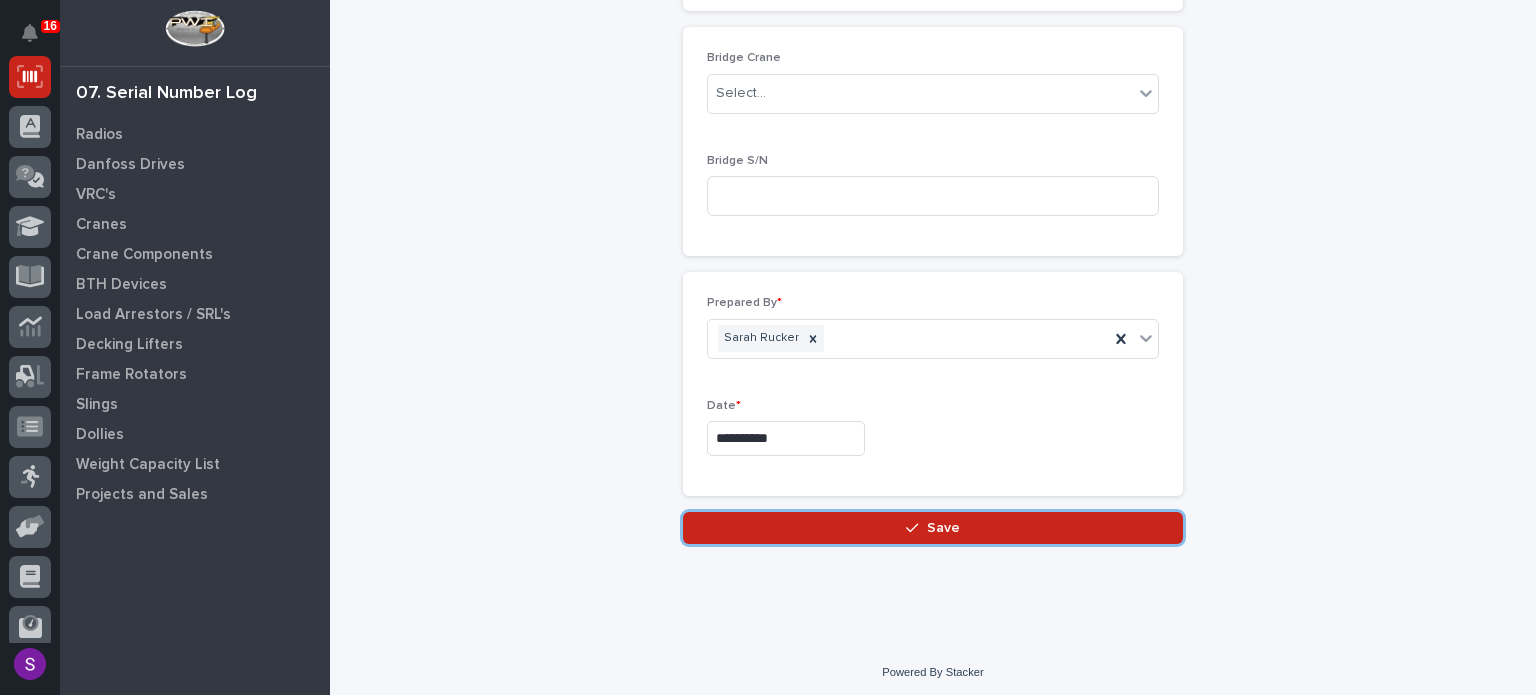 click on "Save" at bounding box center (933, 528) 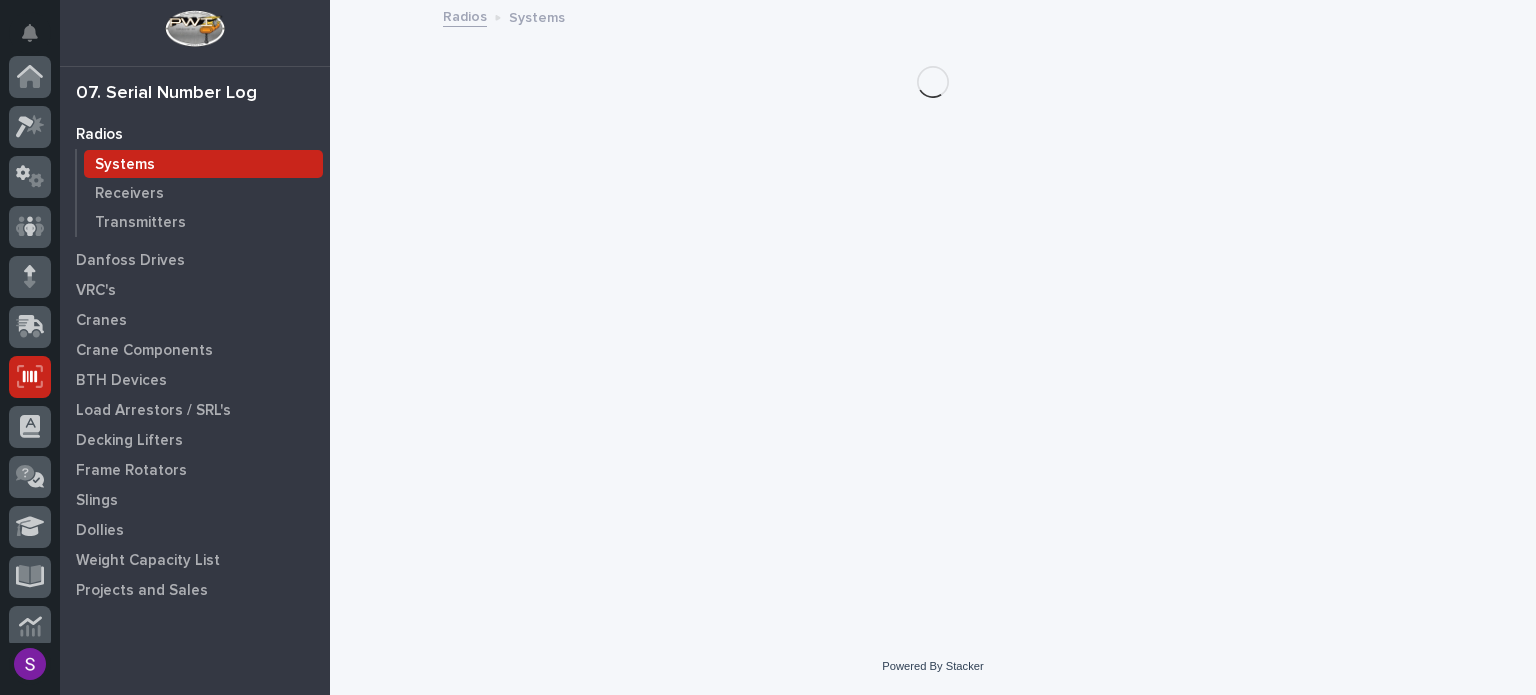 scroll, scrollTop: 300, scrollLeft: 0, axis: vertical 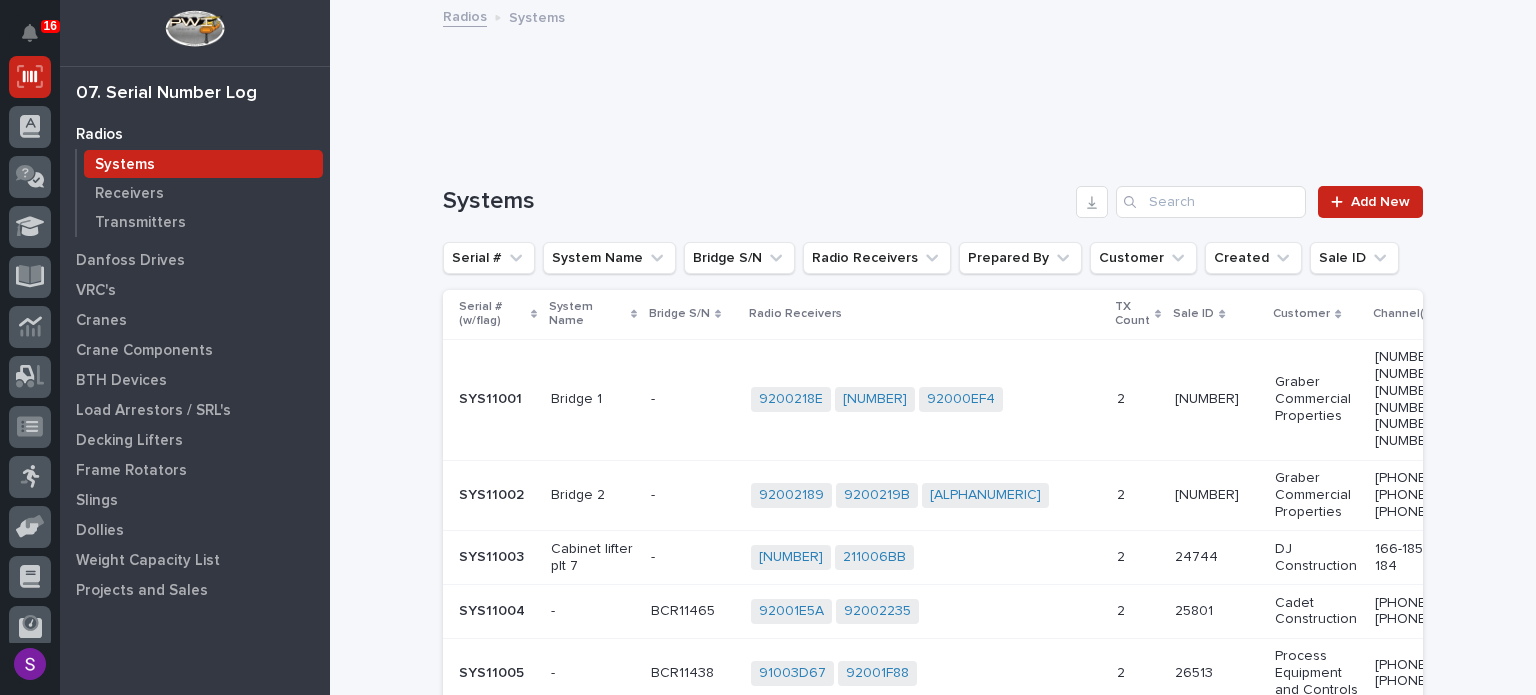 click on "20833C31   20833C31   20833C32   + 0" at bounding box center (926, 744) 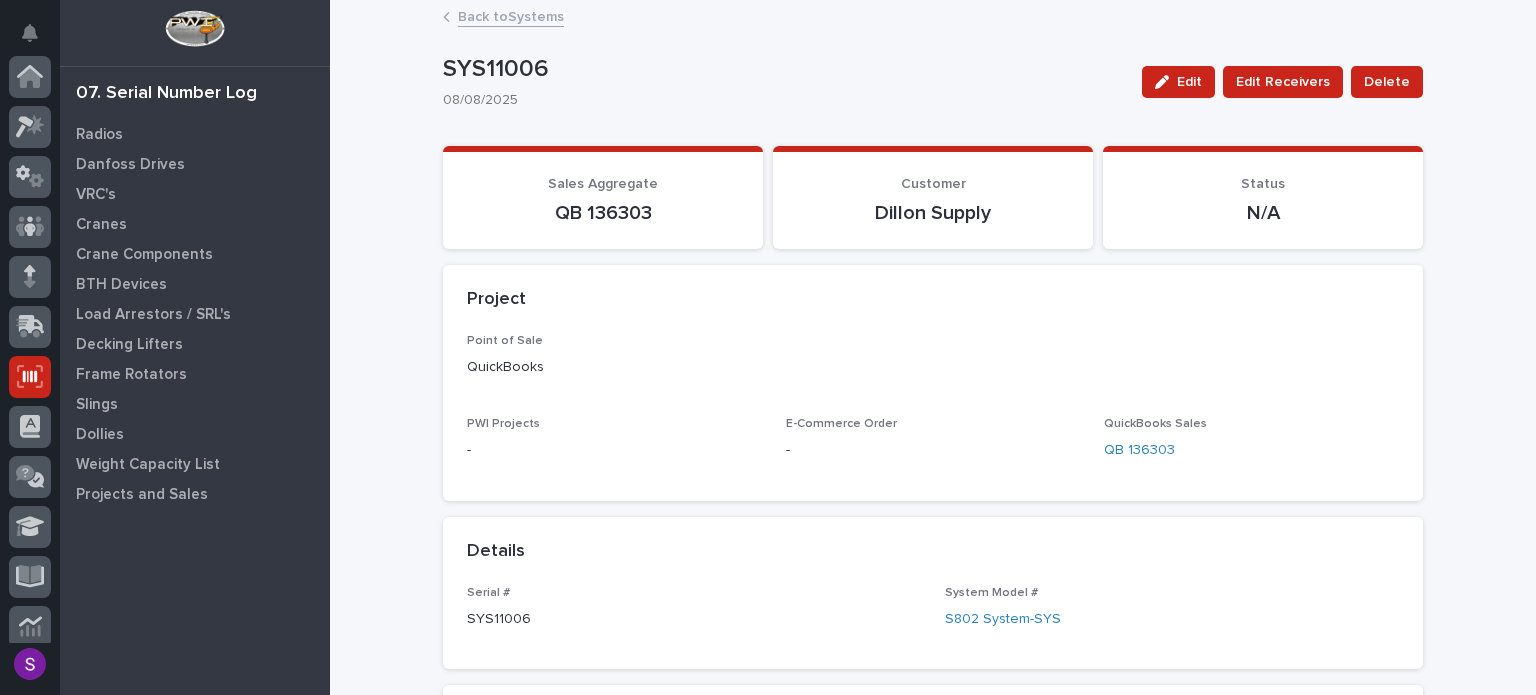 scroll, scrollTop: 300, scrollLeft: 0, axis: vertical 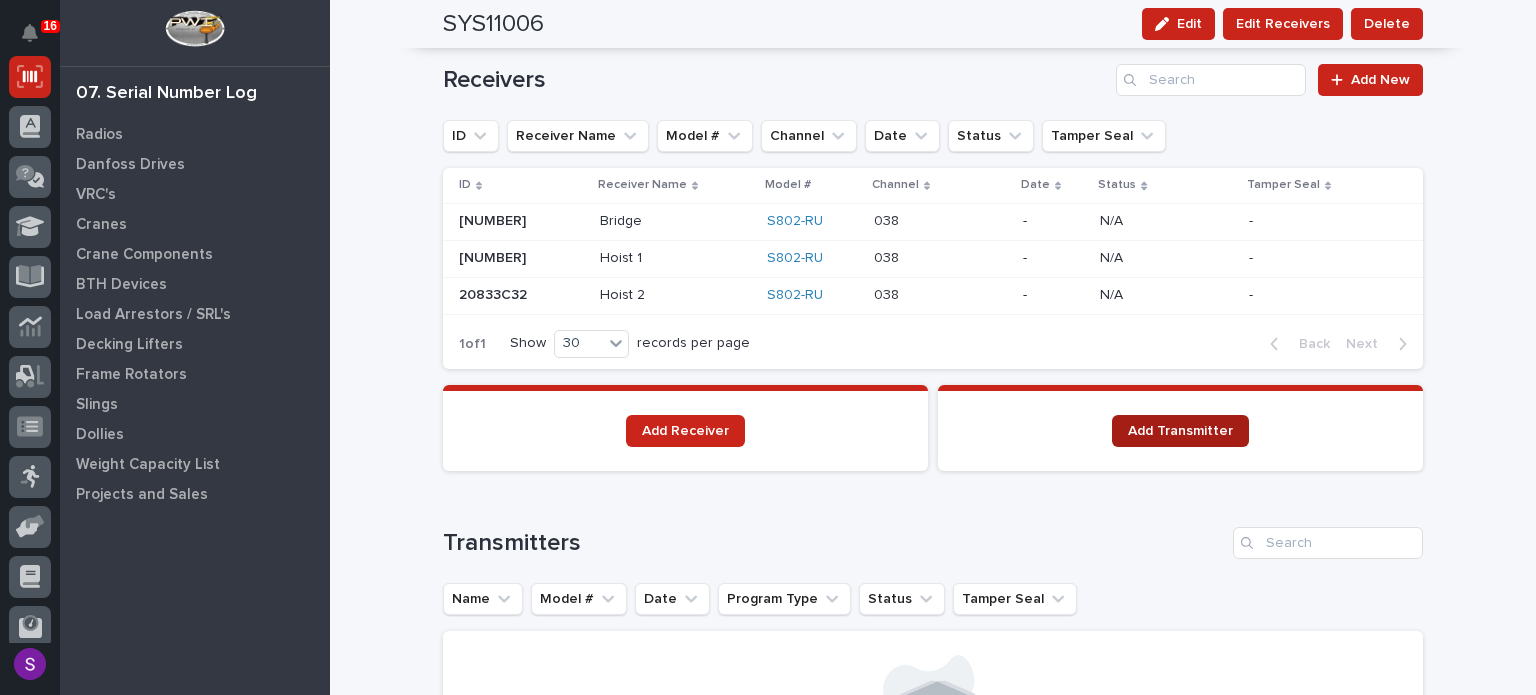 click on "Add Transmitter" at bounding box center (1180, 431) 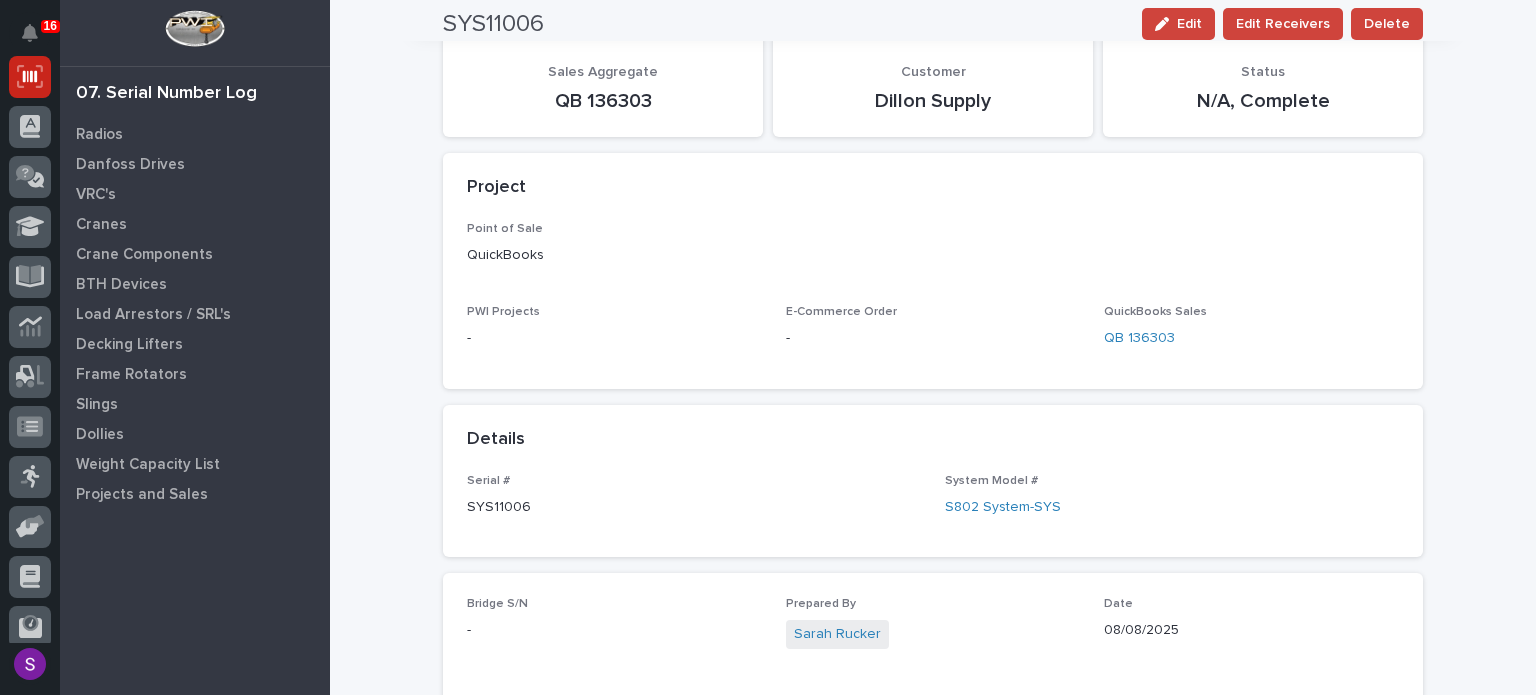 scroll, scrollTop: 0, scrollLeft: 0, axis: both 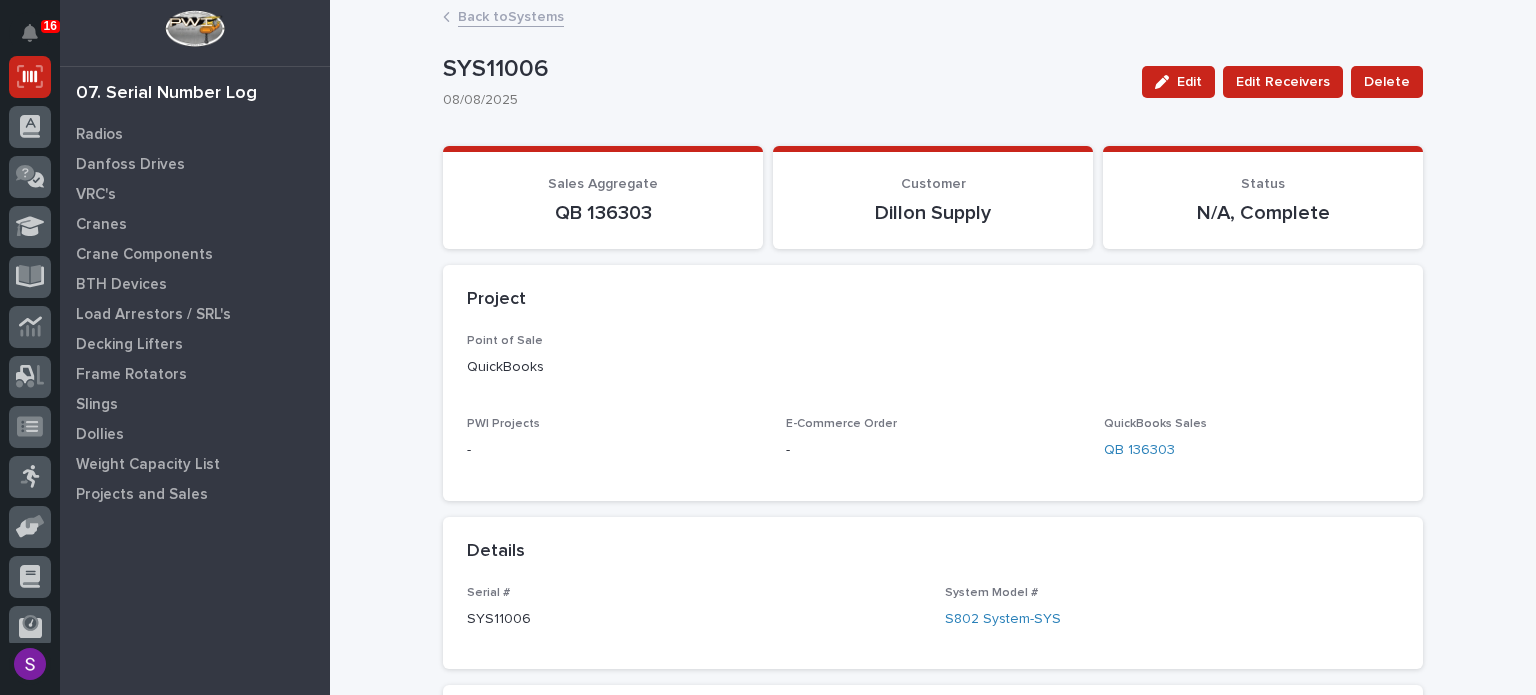 click on "Back to  Systems" at bounding box center (933, 18) 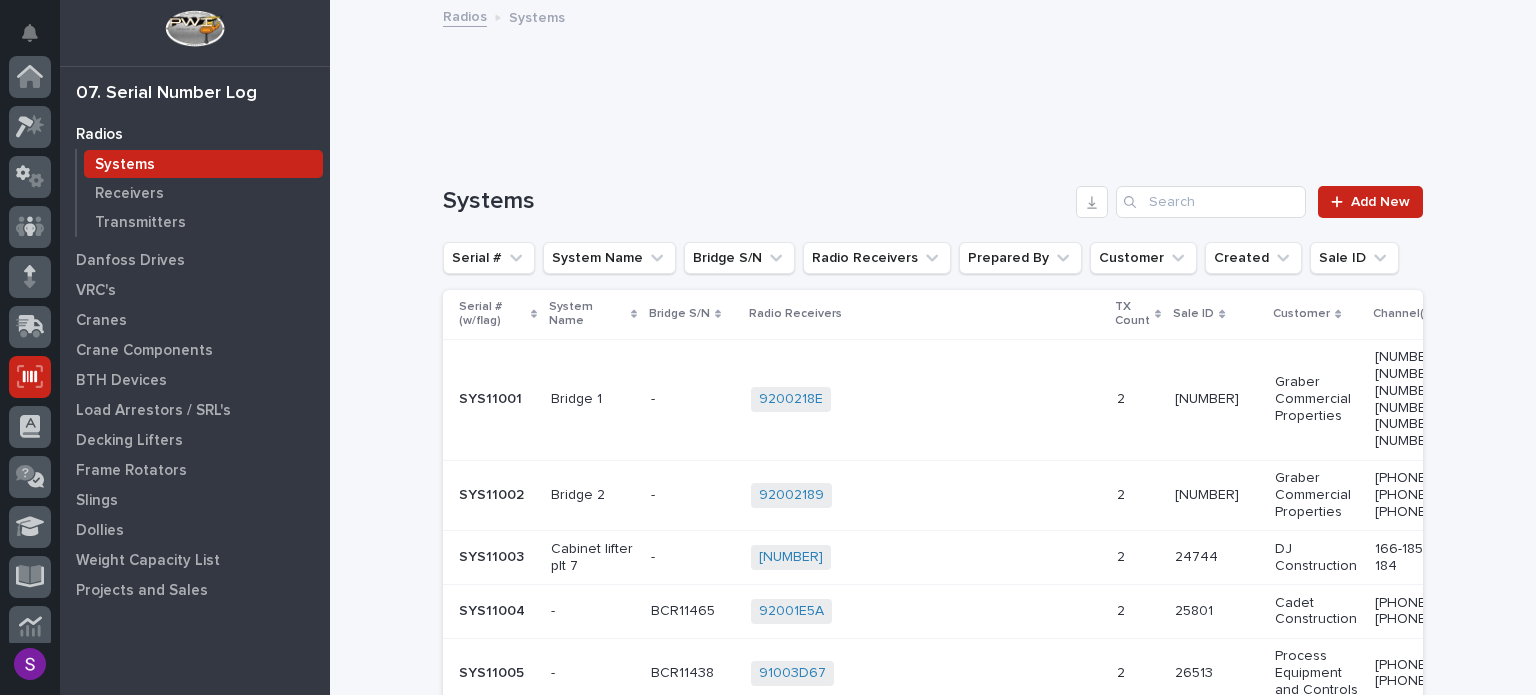 scroll, scrollTop: 300, scrollLeft: 0, axis: vertical 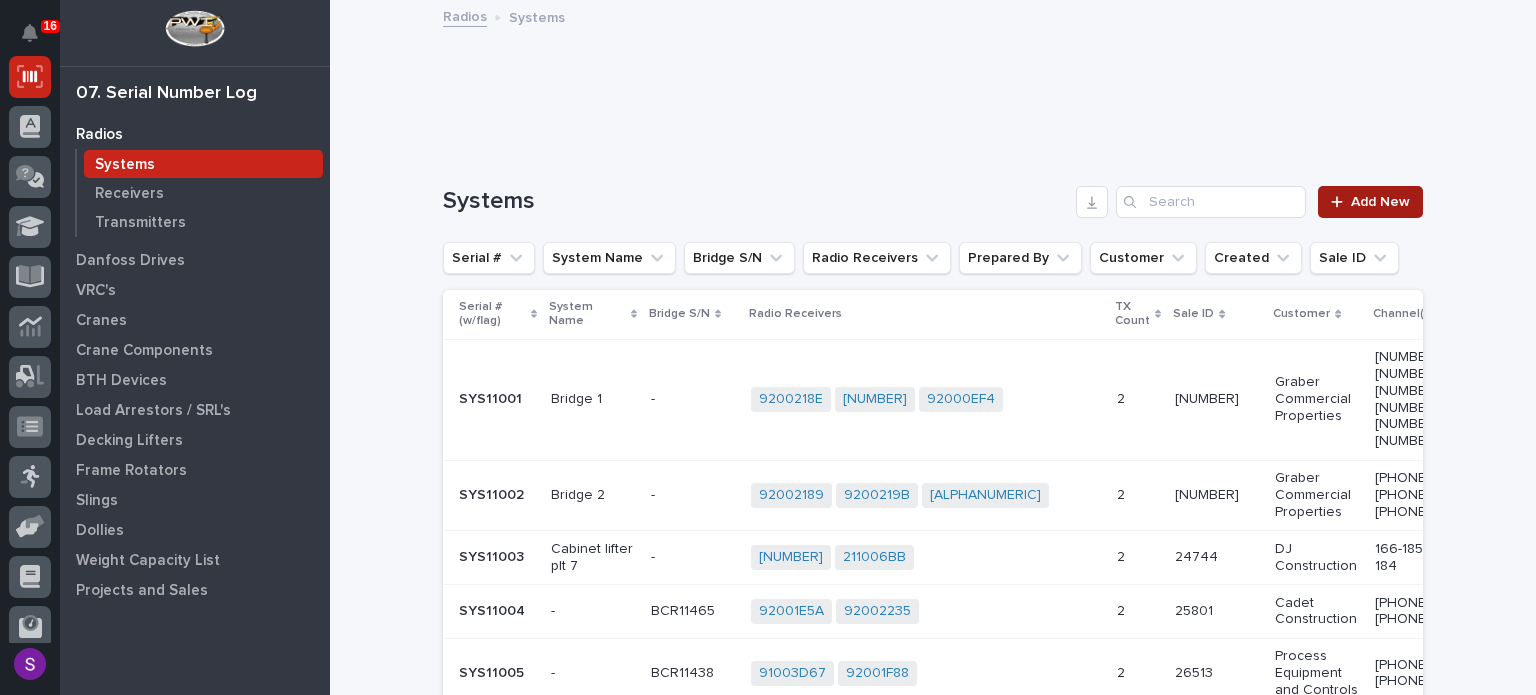 click on "Add New" at bounding box center (1380, 202) 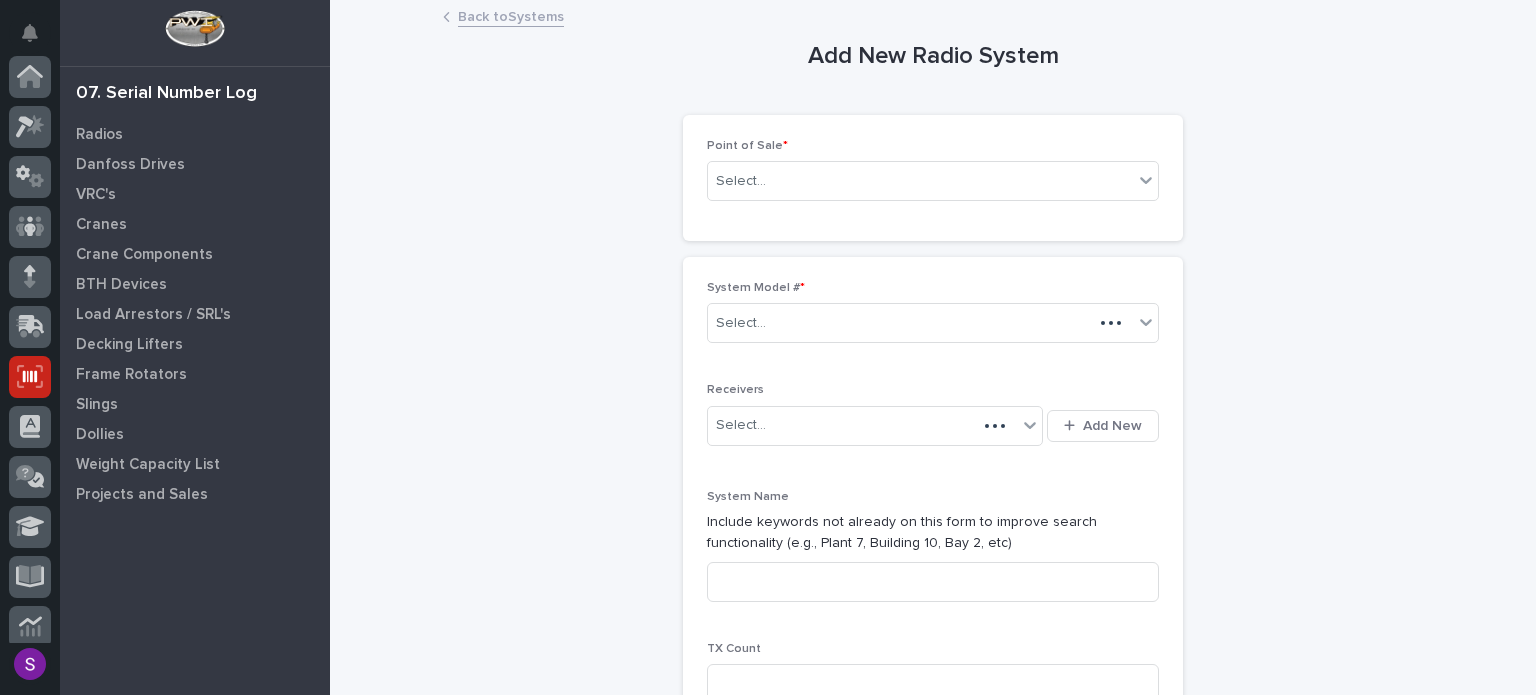 scroll, scrollTop: 300, scrollLeft: 0, axis: vertical 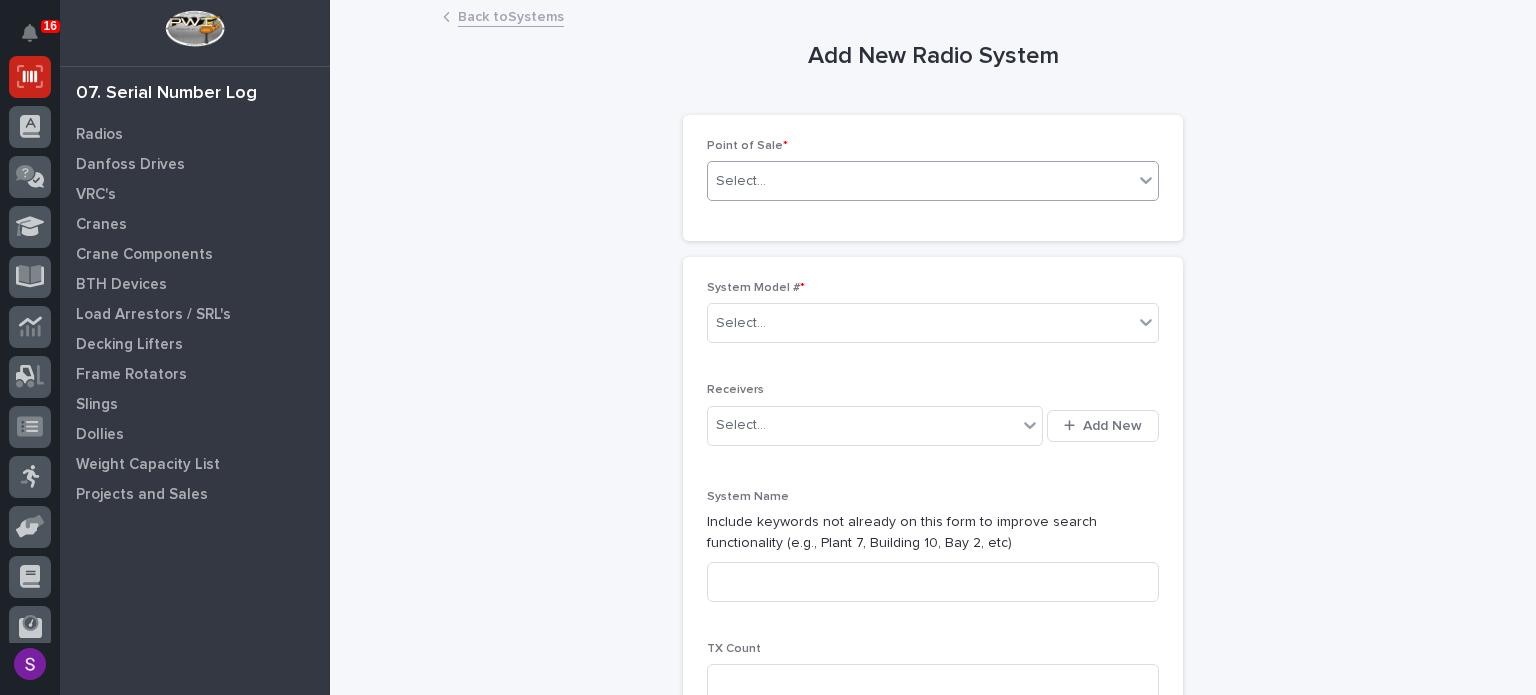 click on "Select..." at bounding box center [920, 181] 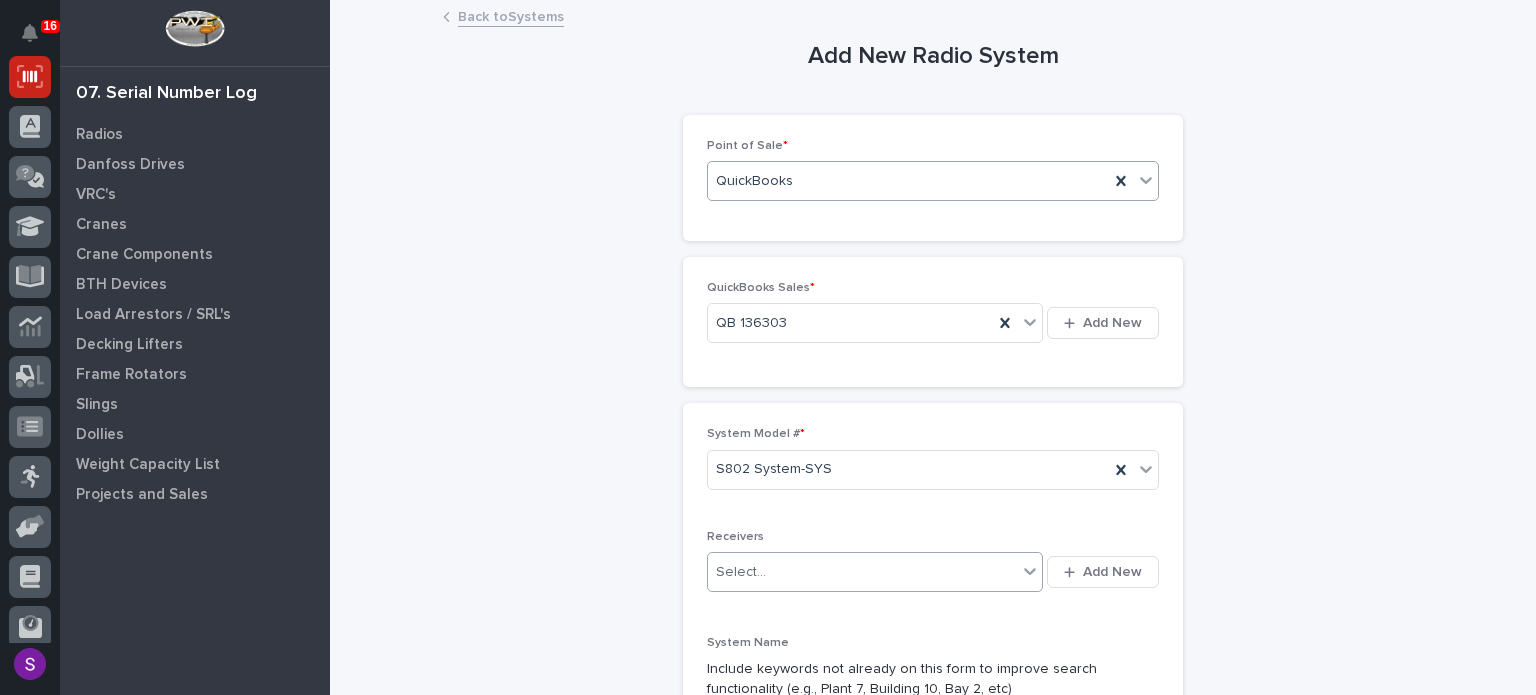 click on "Add New" at bounding box center [1103, 572] 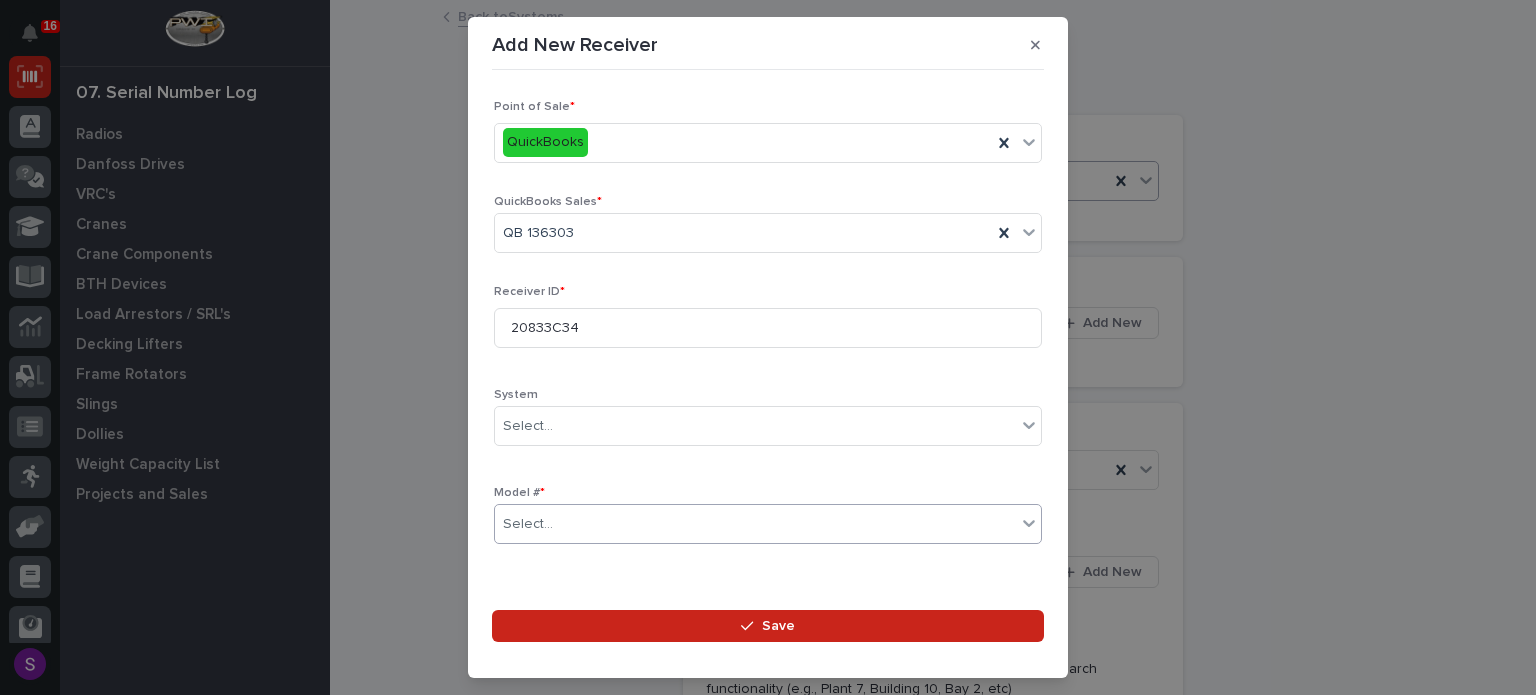 scroll, scrollTop: 292, scrollLeft: 0, axis: vertical 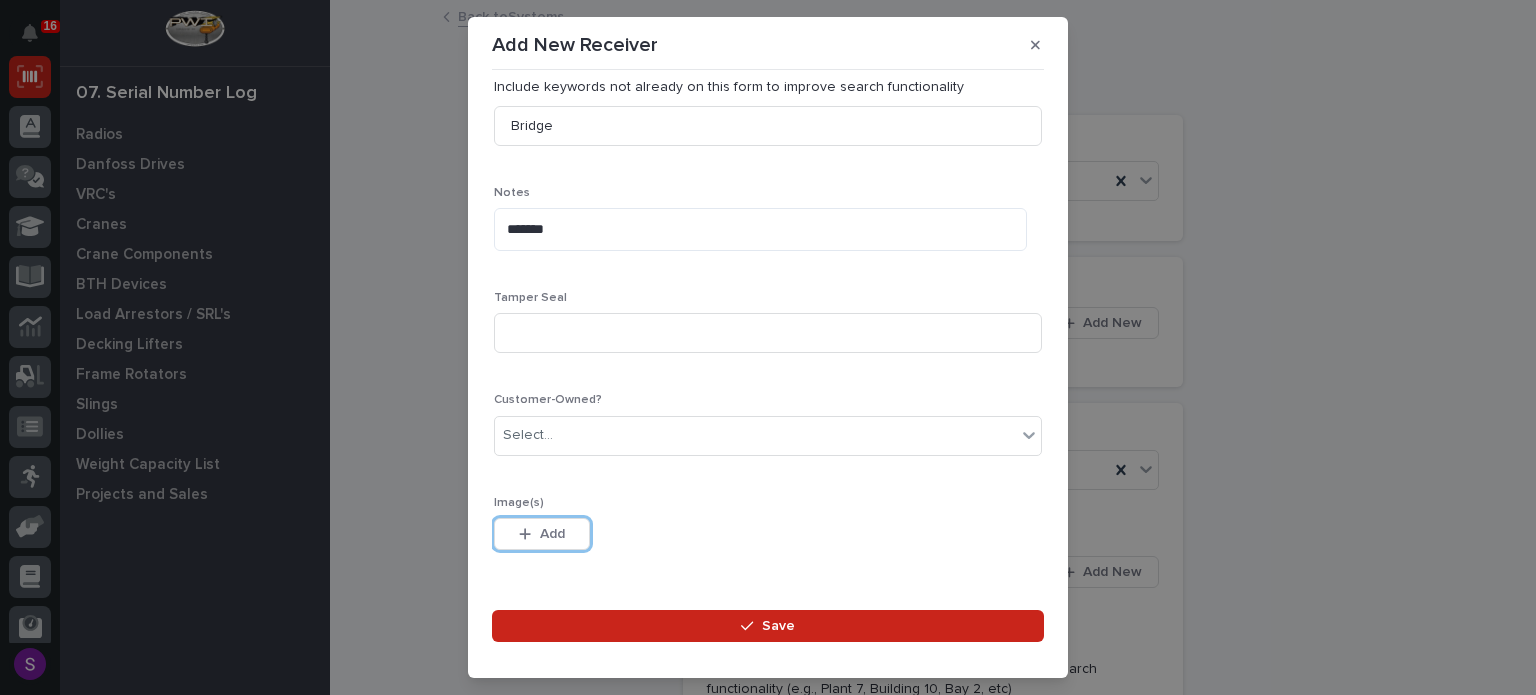 click on "Save" at bounding box center (768, 626) 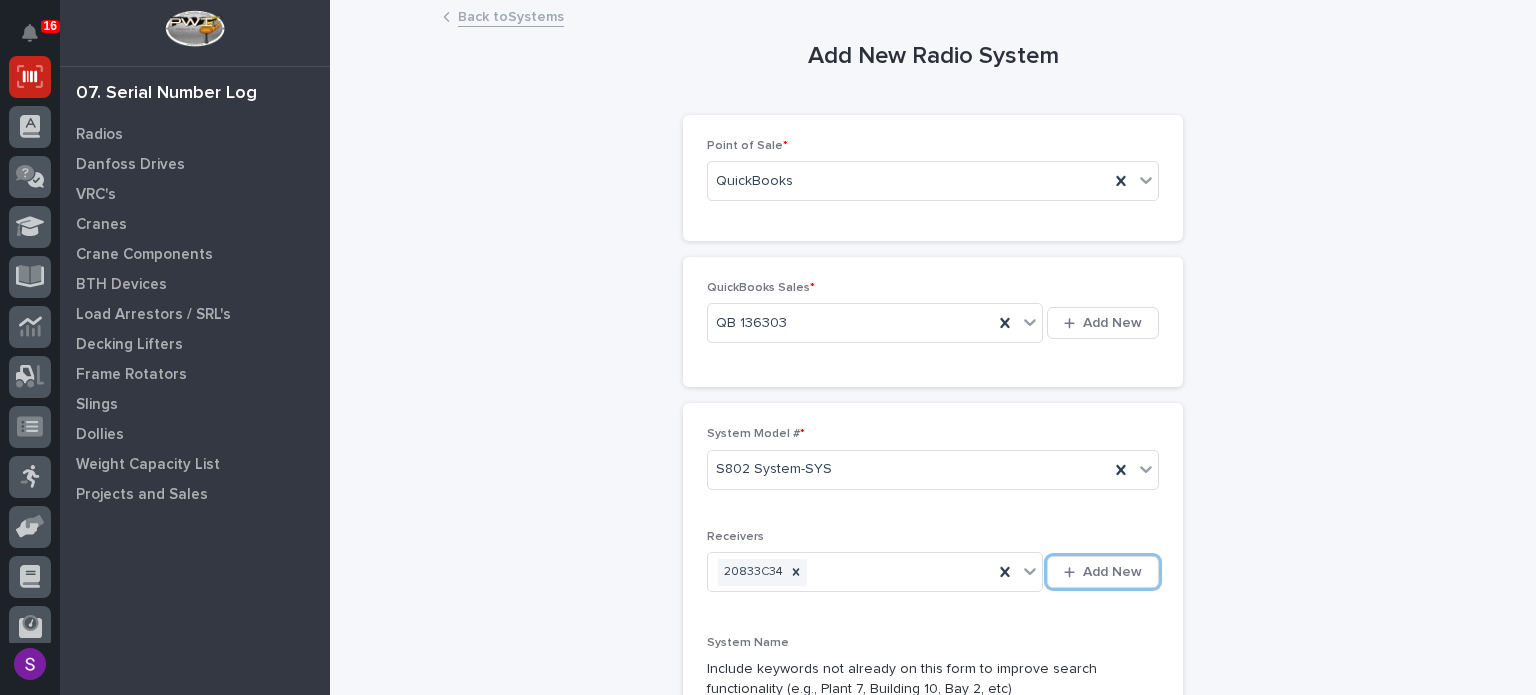 click on "Add New" at bounding box center [1103, 572] 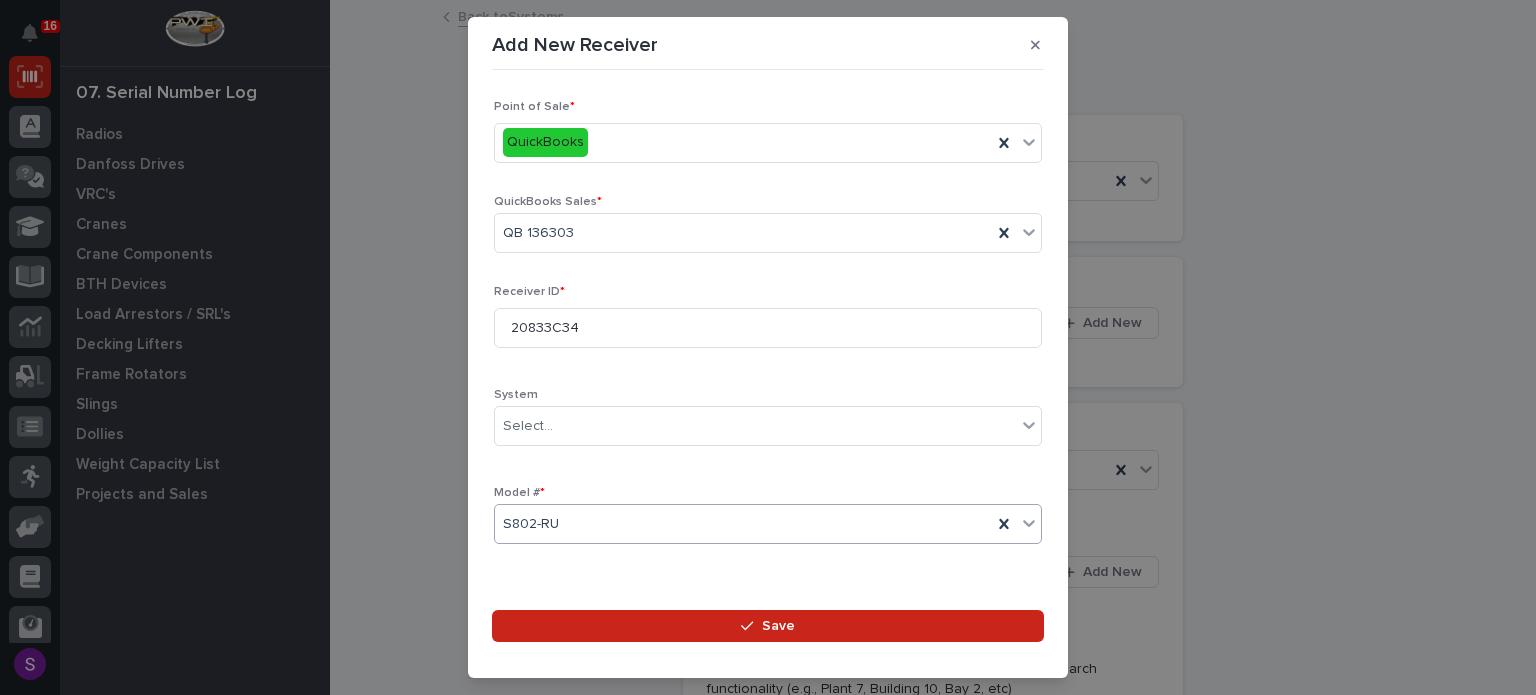scroll, scrollTop: 292, scrollLeft: 0, axis: vertical 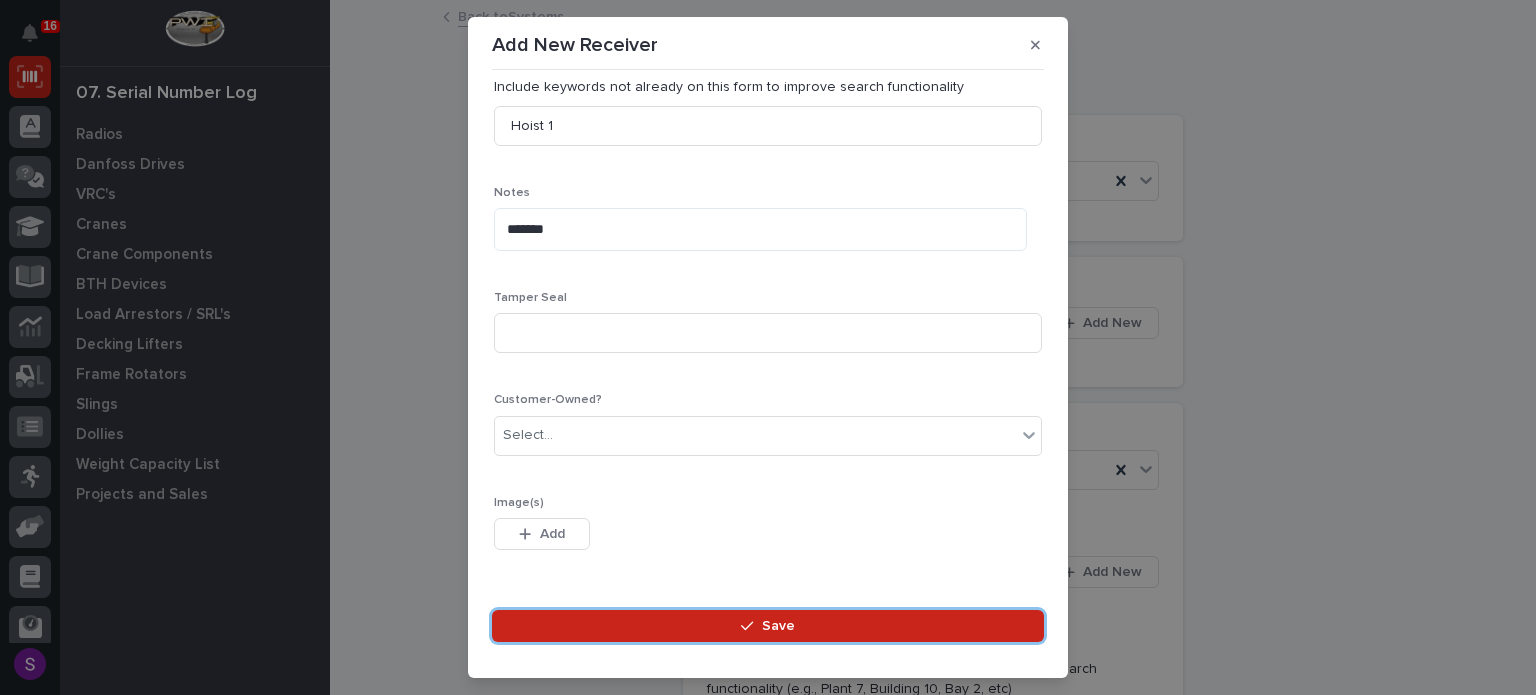 click on "Save" at bounding box center [768, 626] 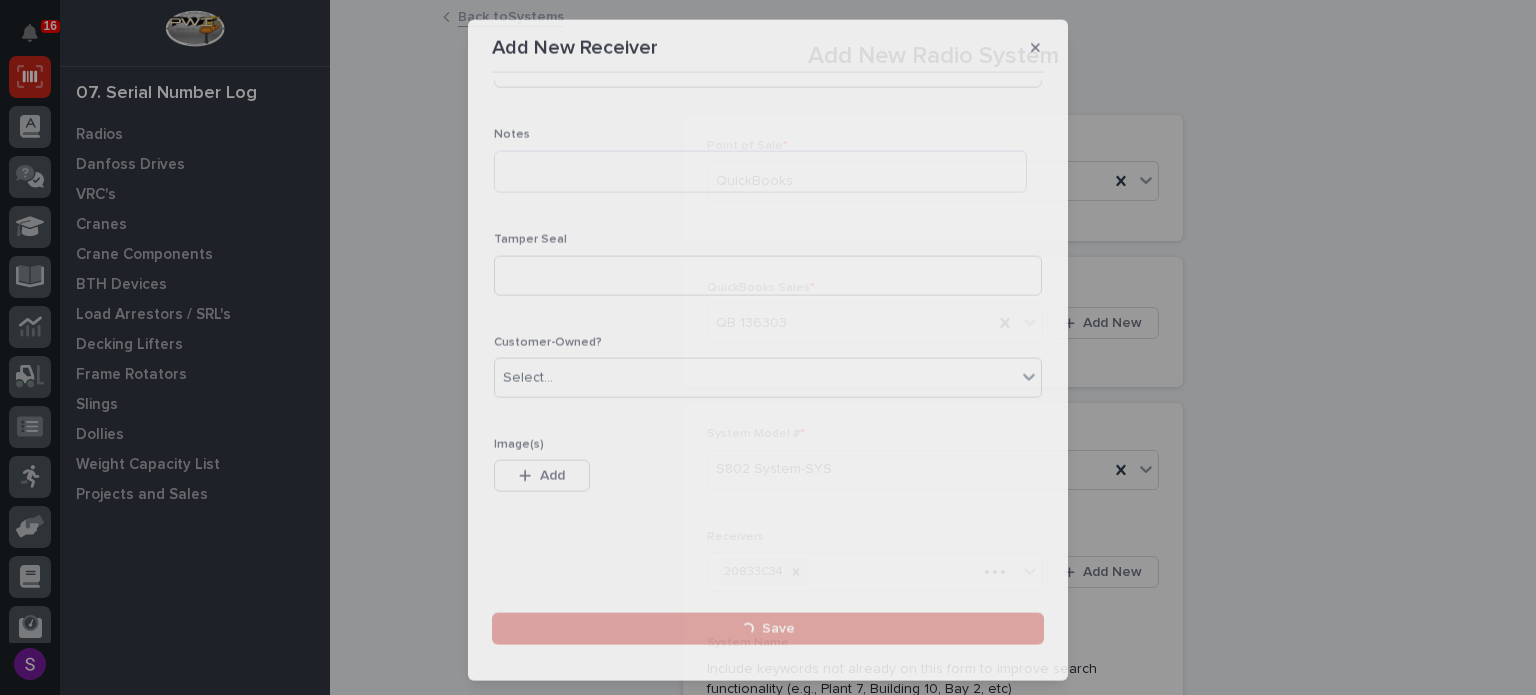 scroll, scrollTop: 0, scrollLeft: 0, axis: both 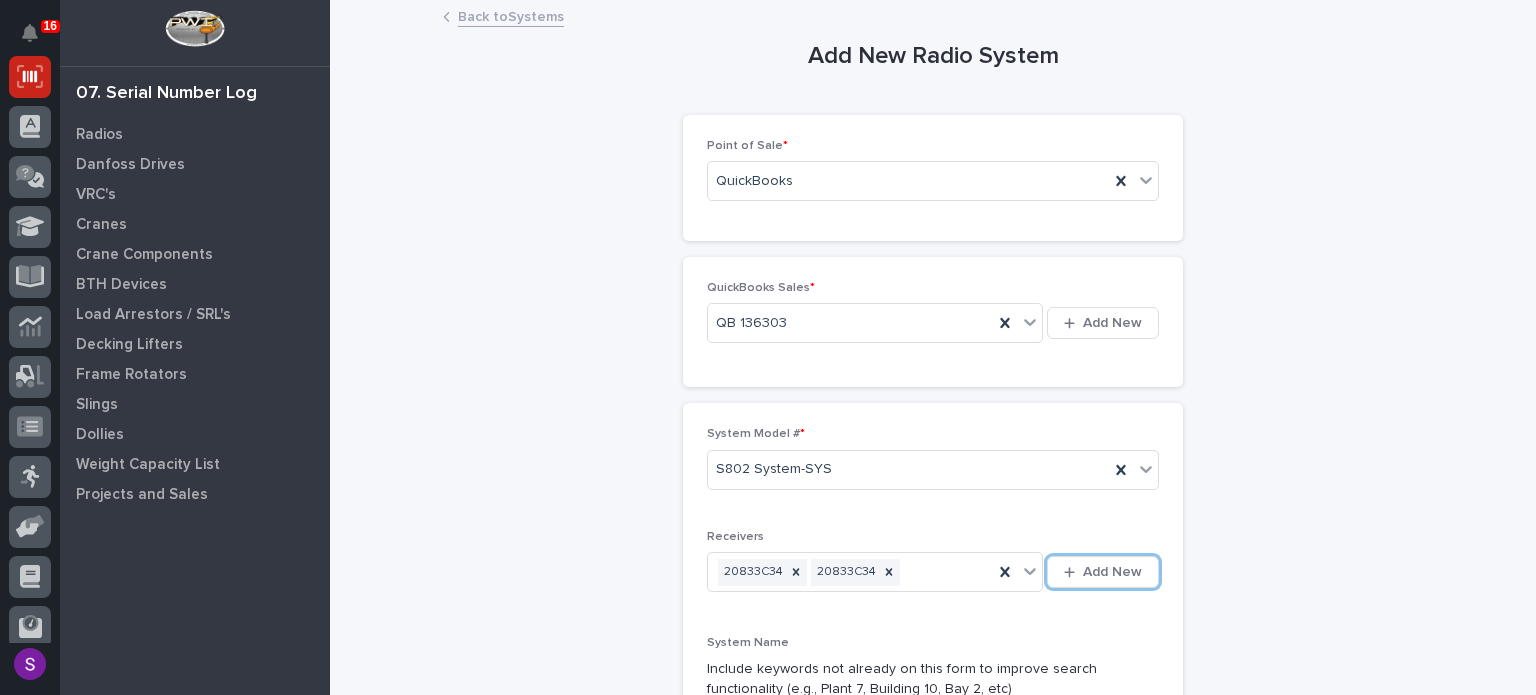 click on "Add New" at bounding box center [1103, 572] 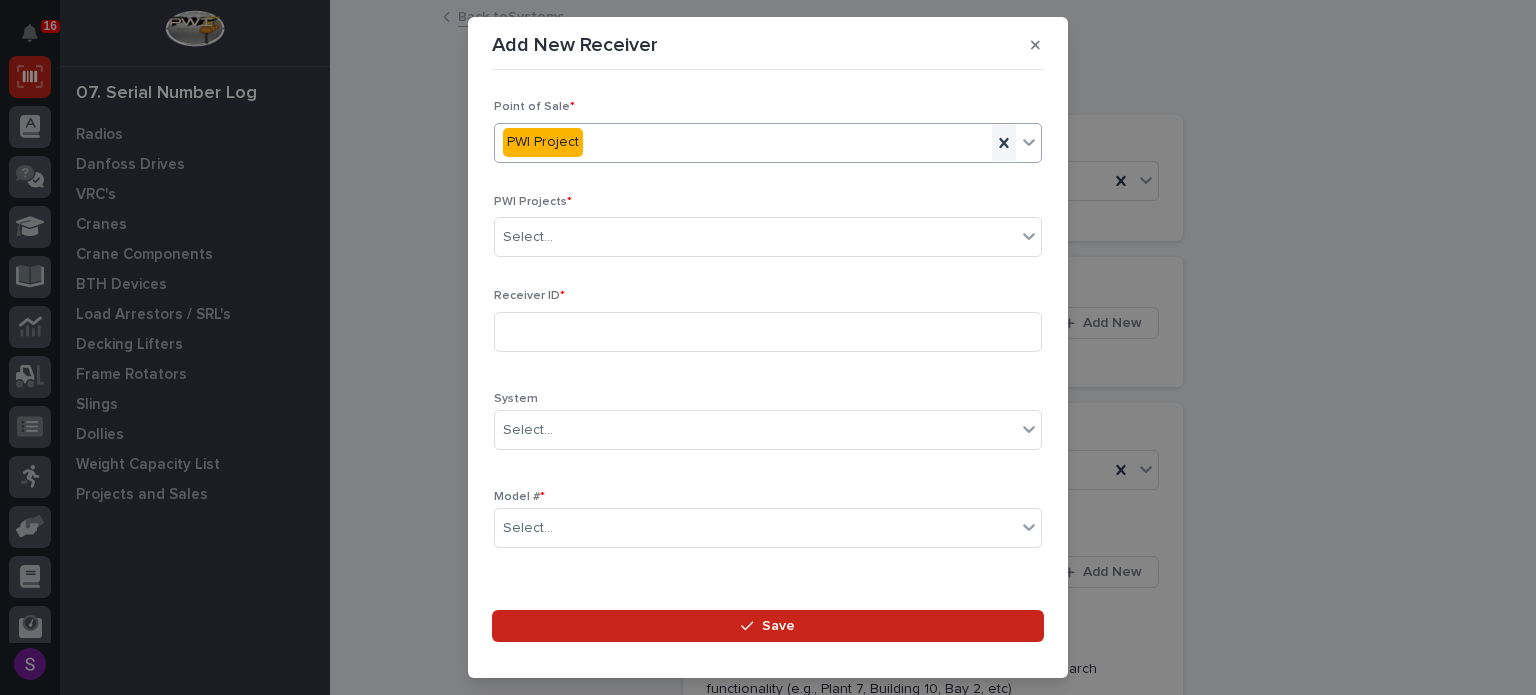 click 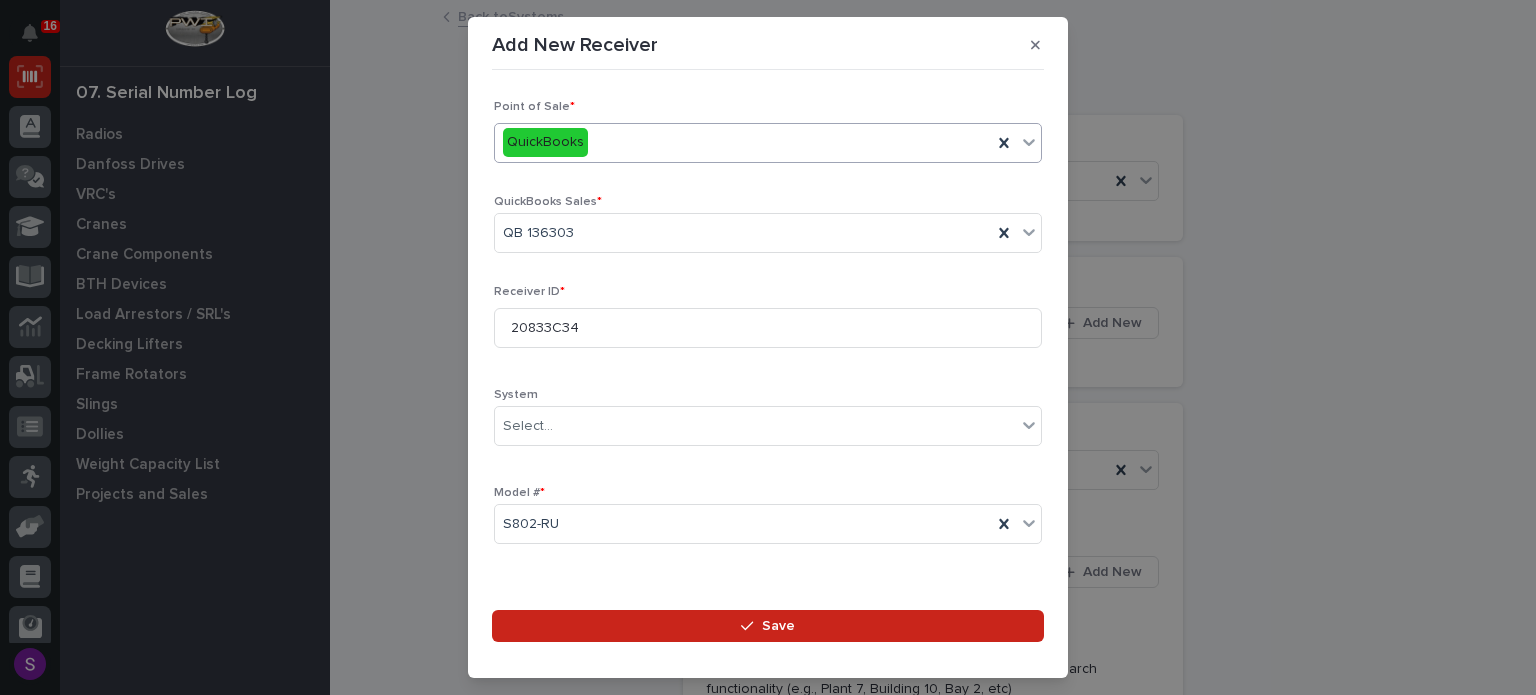 scroll, scrollTop: 292, scrollLeft: 0, axis: vertical 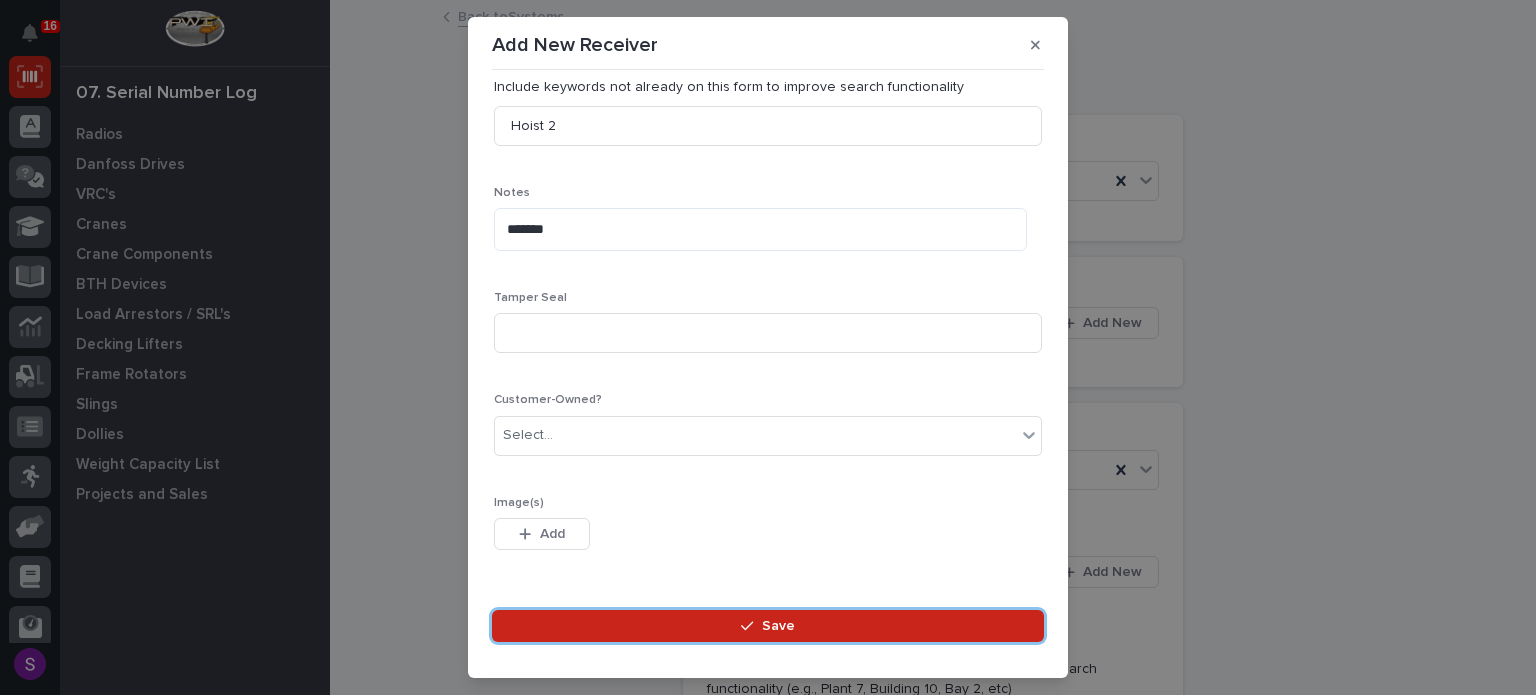 click on "Save" at bounding box center [768, 626] 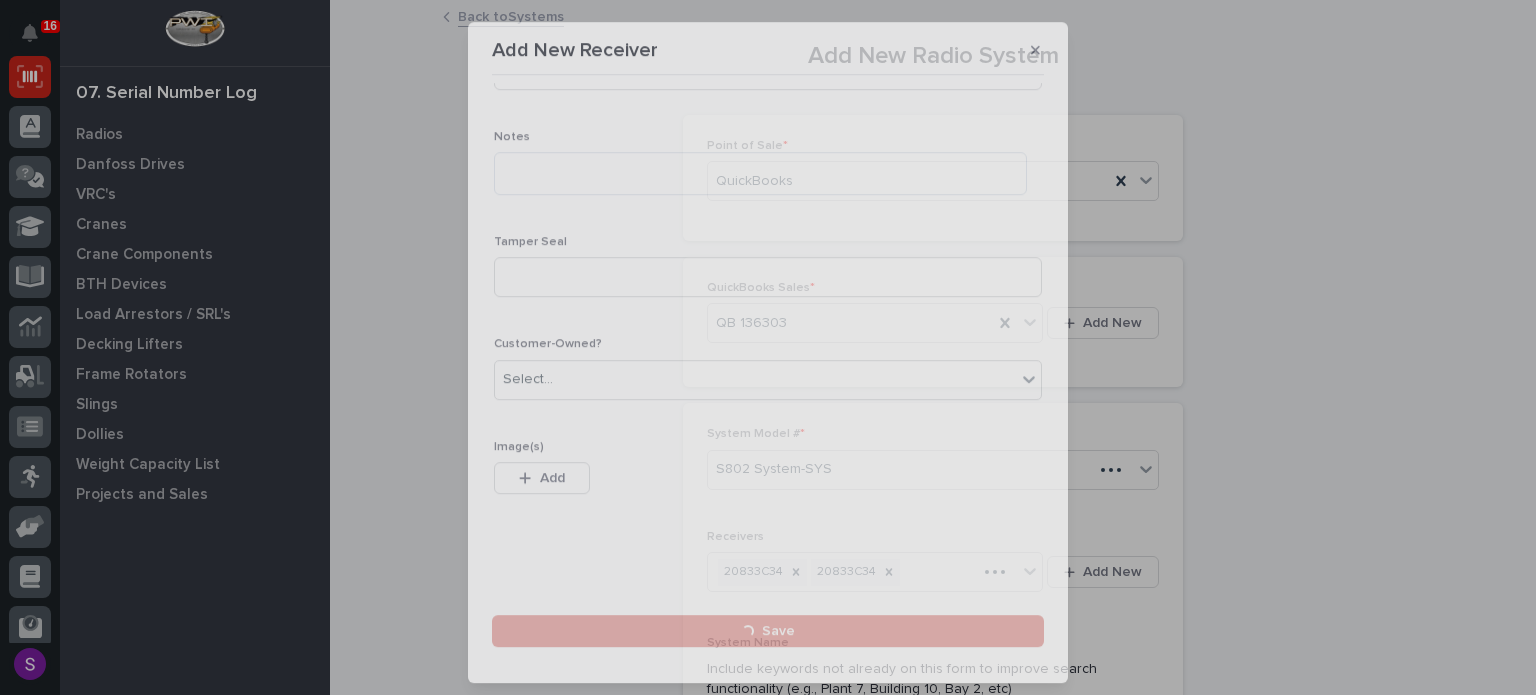 scroll, scrollTop: 0, scrollLeft: 0, axis: both 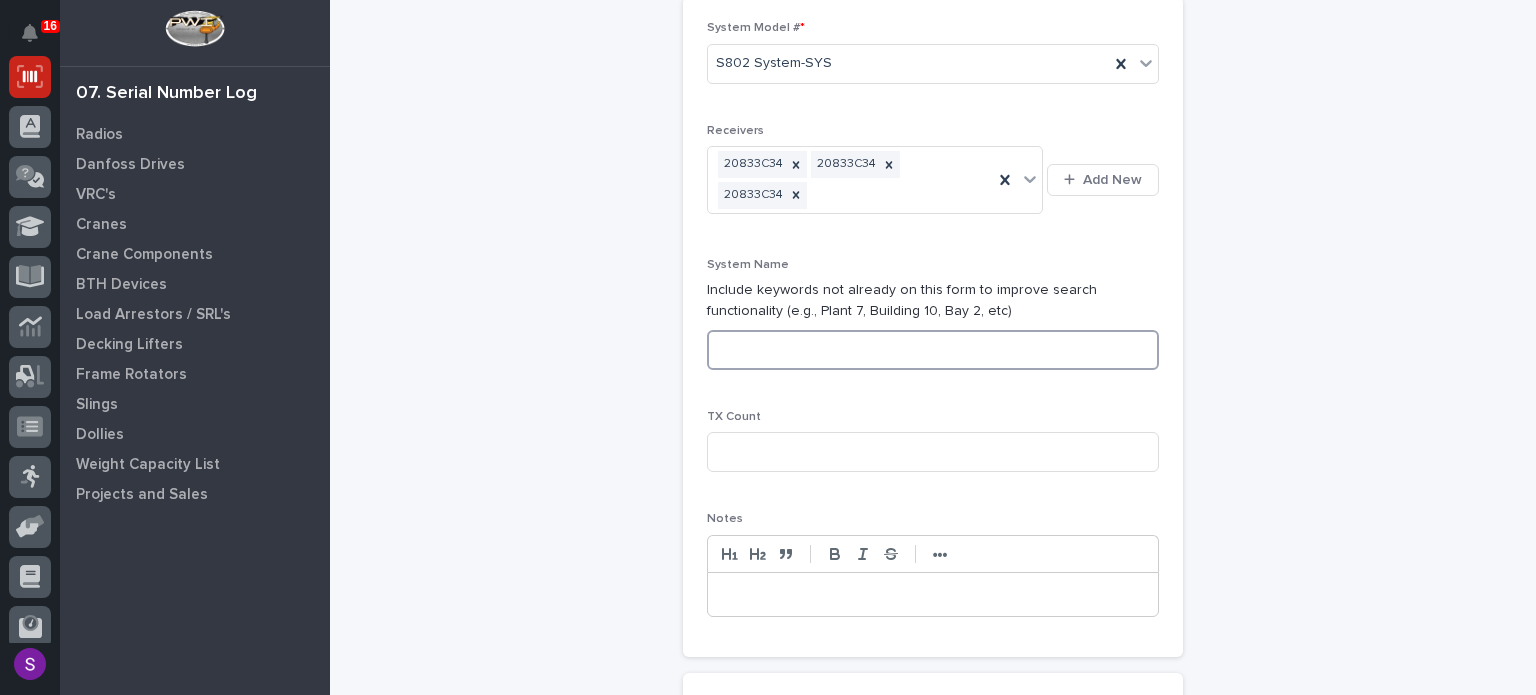 click at bounding box center [933, 350] 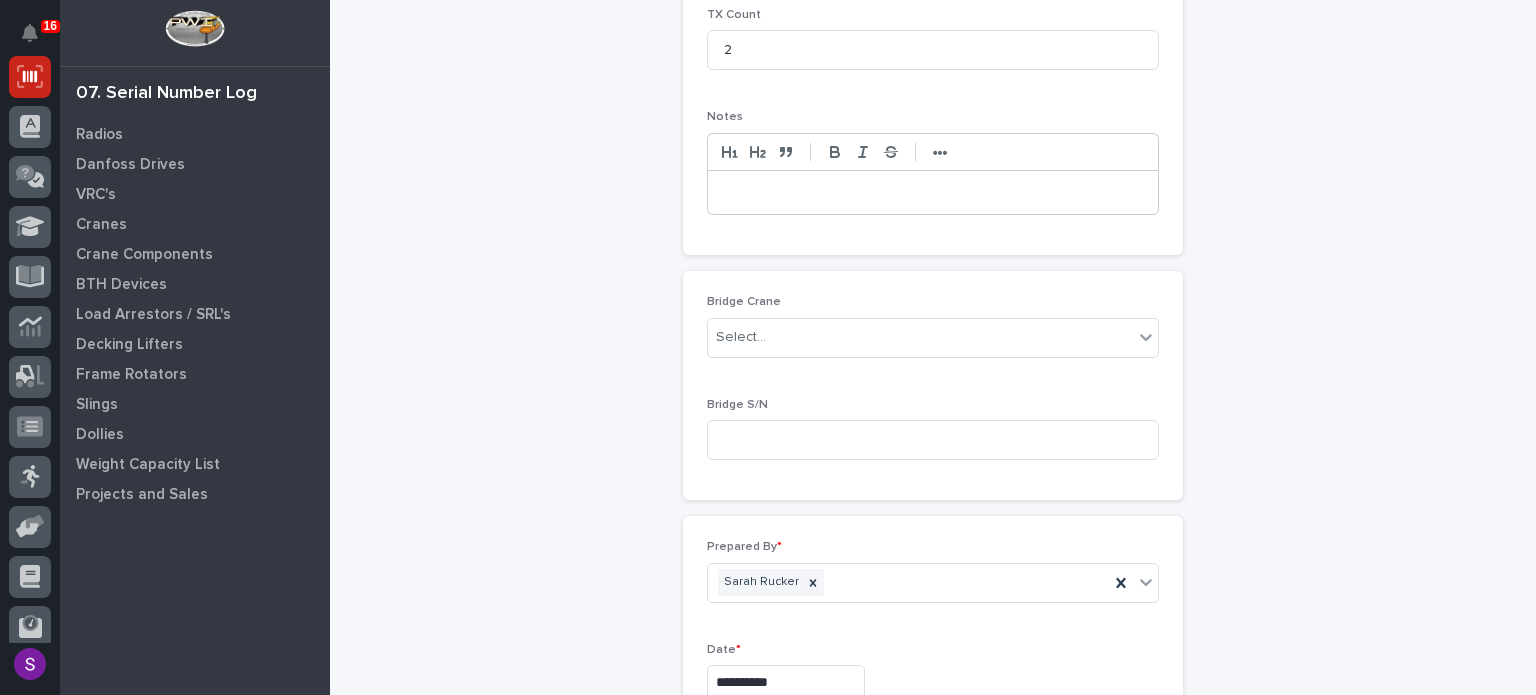 scroll, scrollTop: 1053, scrollLeft: 0, axis: vertical 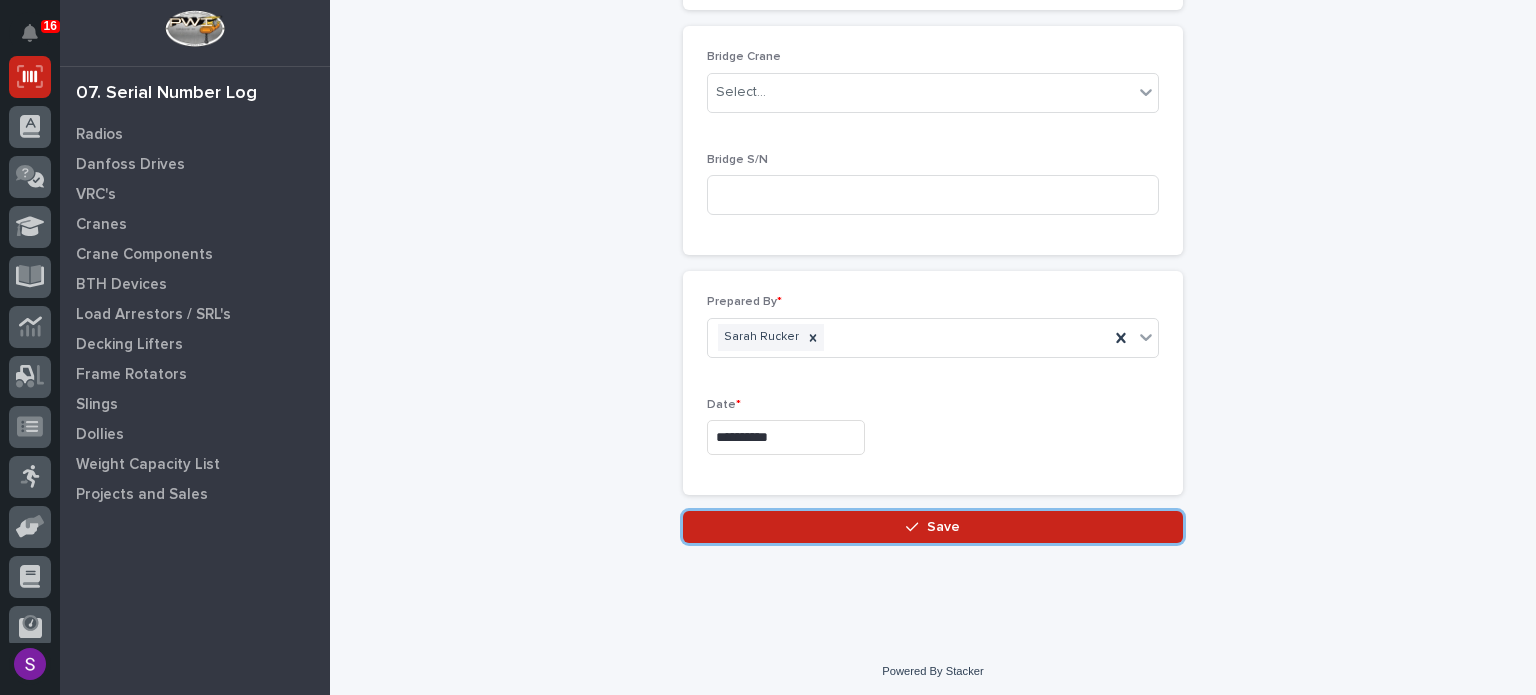click on "Save" at bounding box center (933, 527) 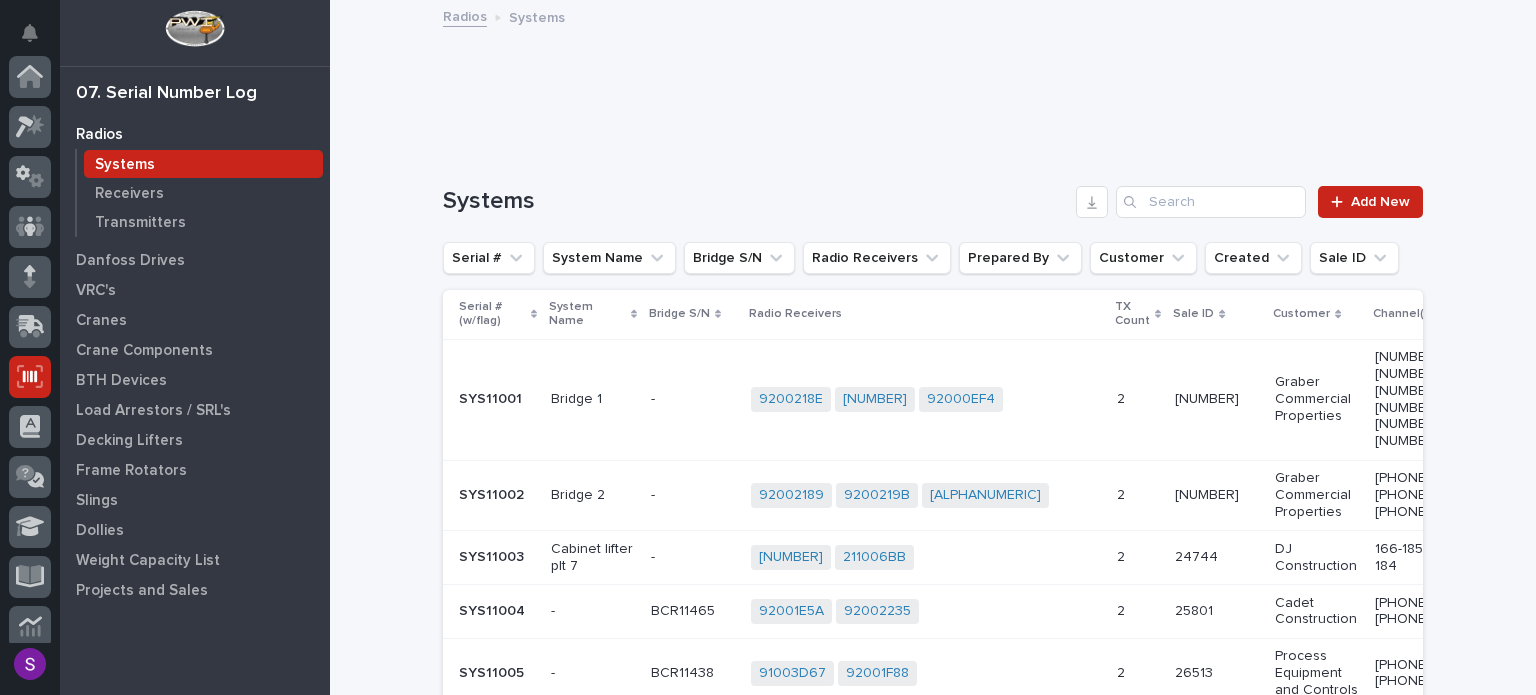 scroll, scrollTop: 300, scrollLeft: 0, axis: vertical 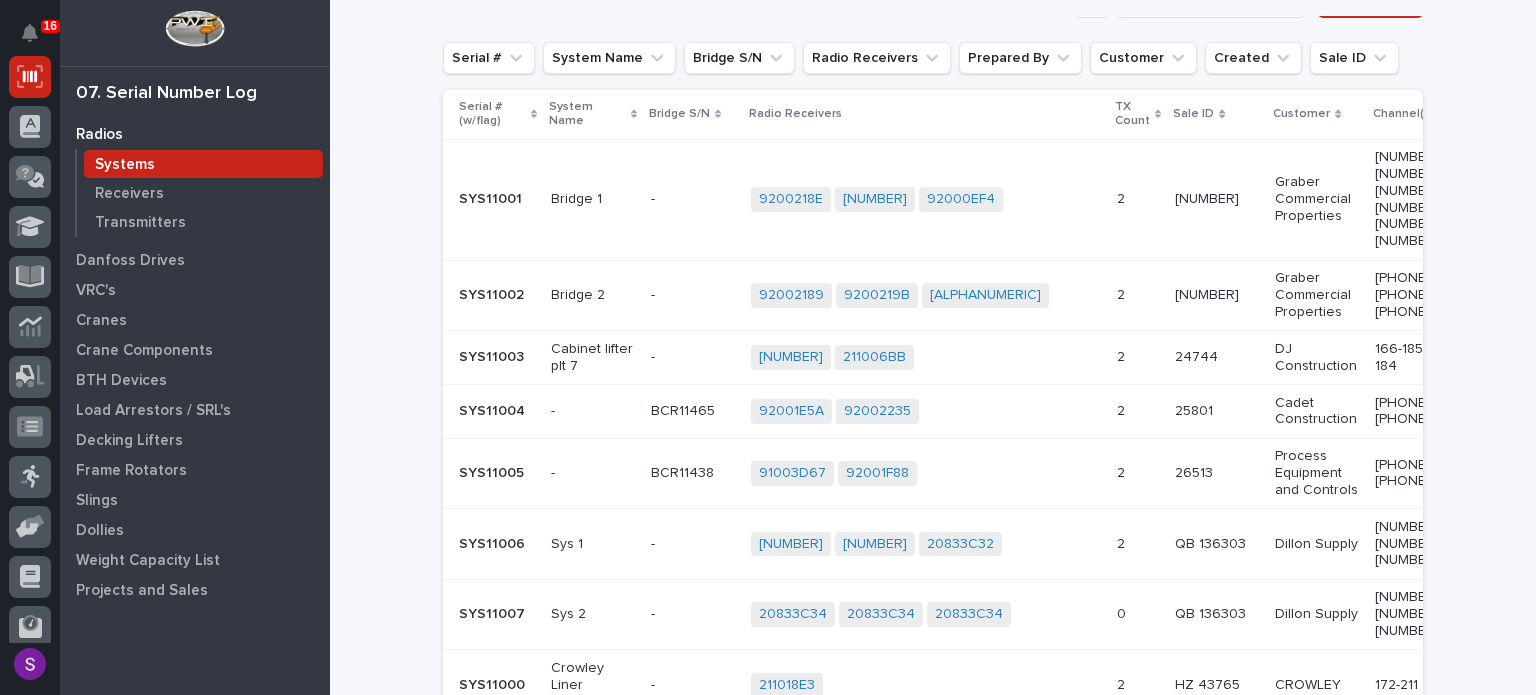 click on "20833C34   20833C34   20833C34   + 0" at bounding box center [926, 614] 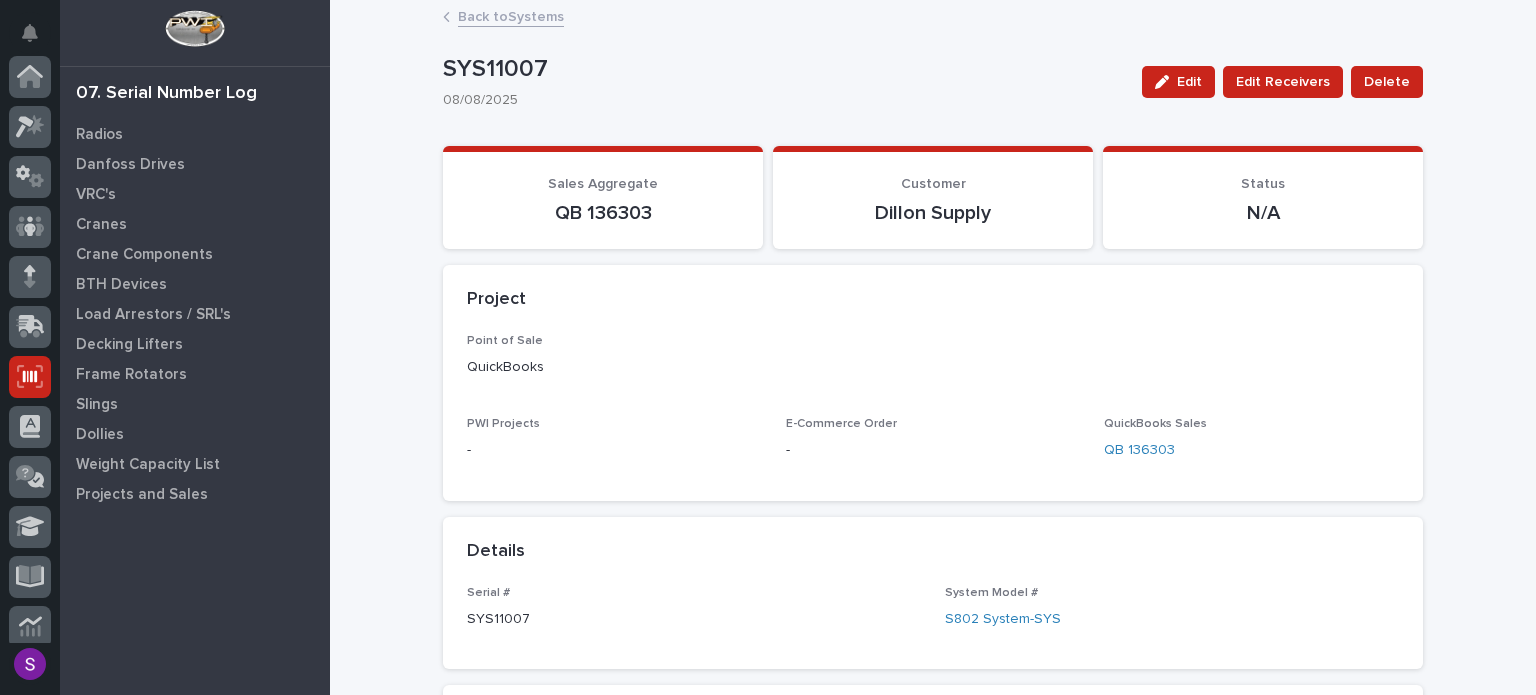 scroll, scrollTop: 300, scrollLeft: 0, axis: vertical 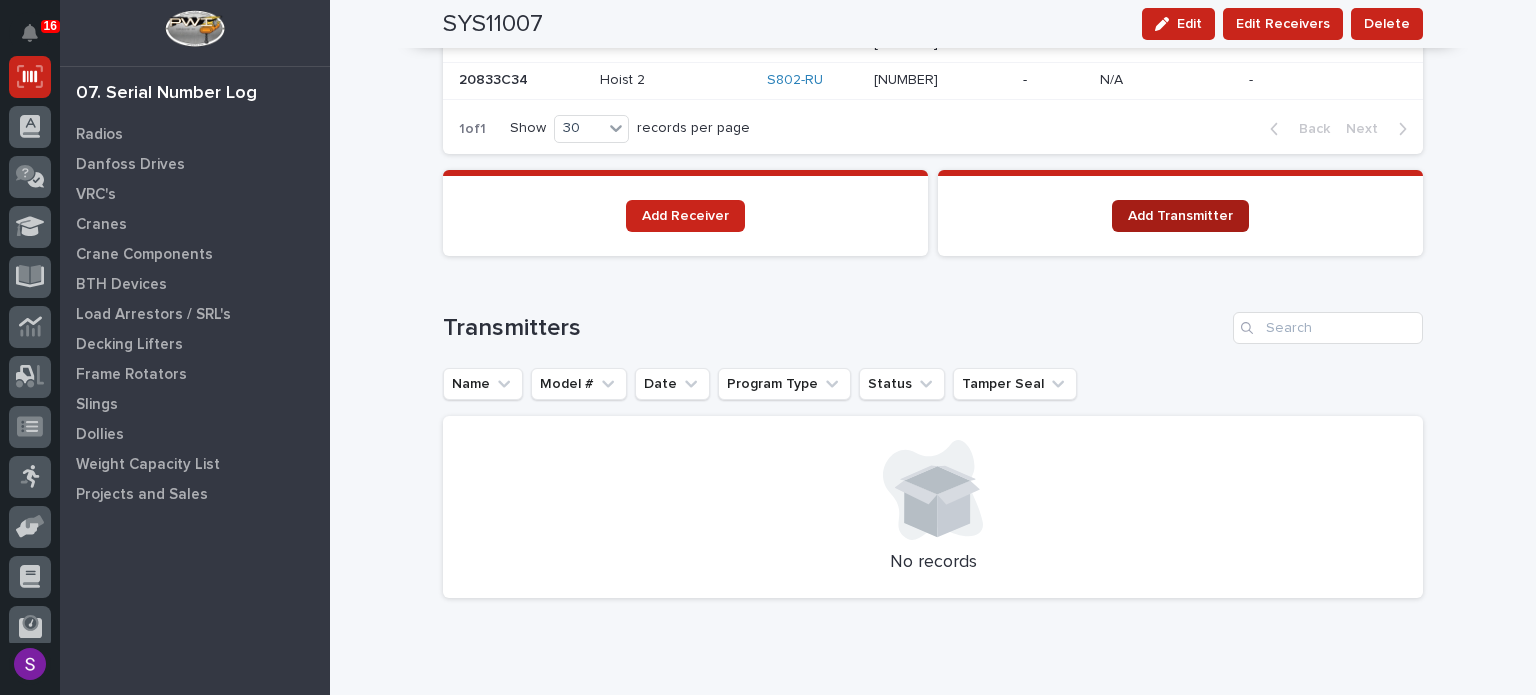click on "Add Transmitter" at bounding box center (1180, 216) 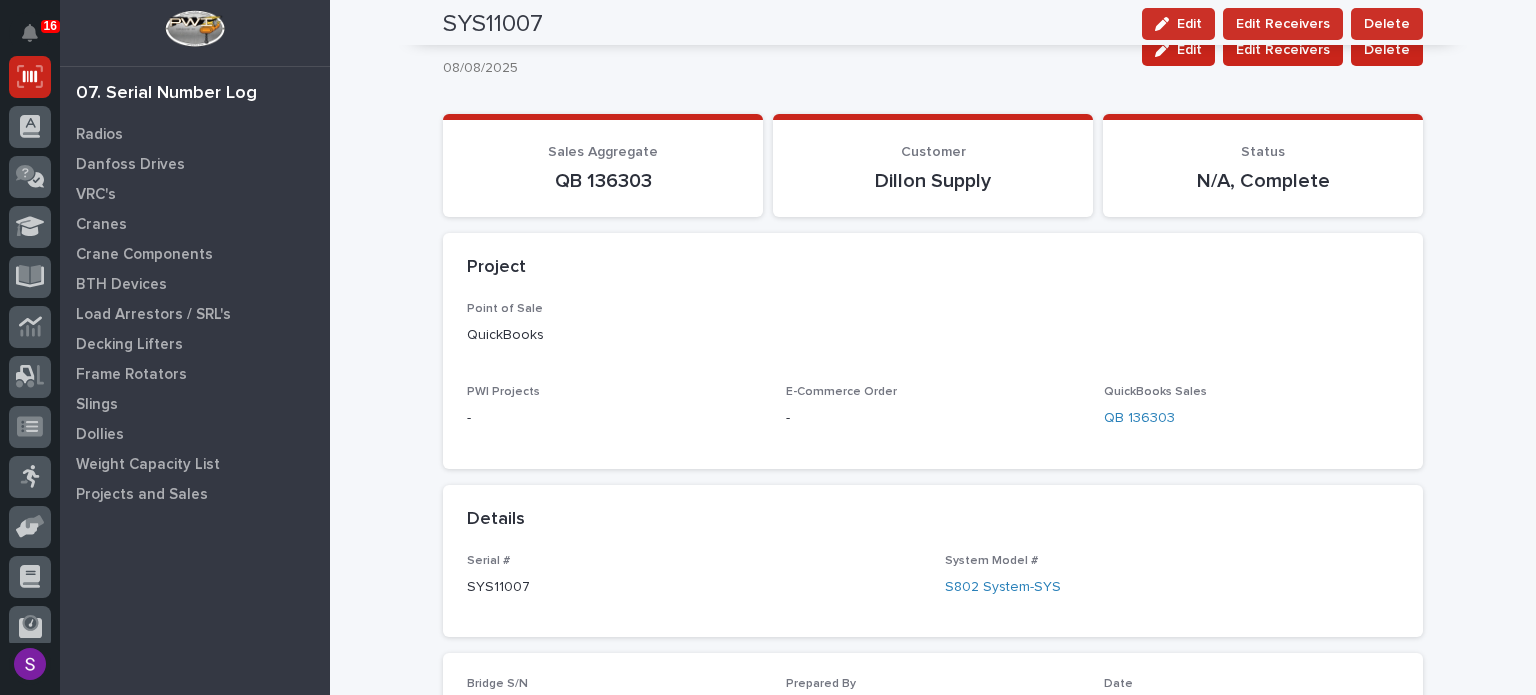 scroll, scrollTop: 0, scrollLeft: 0, axis: both 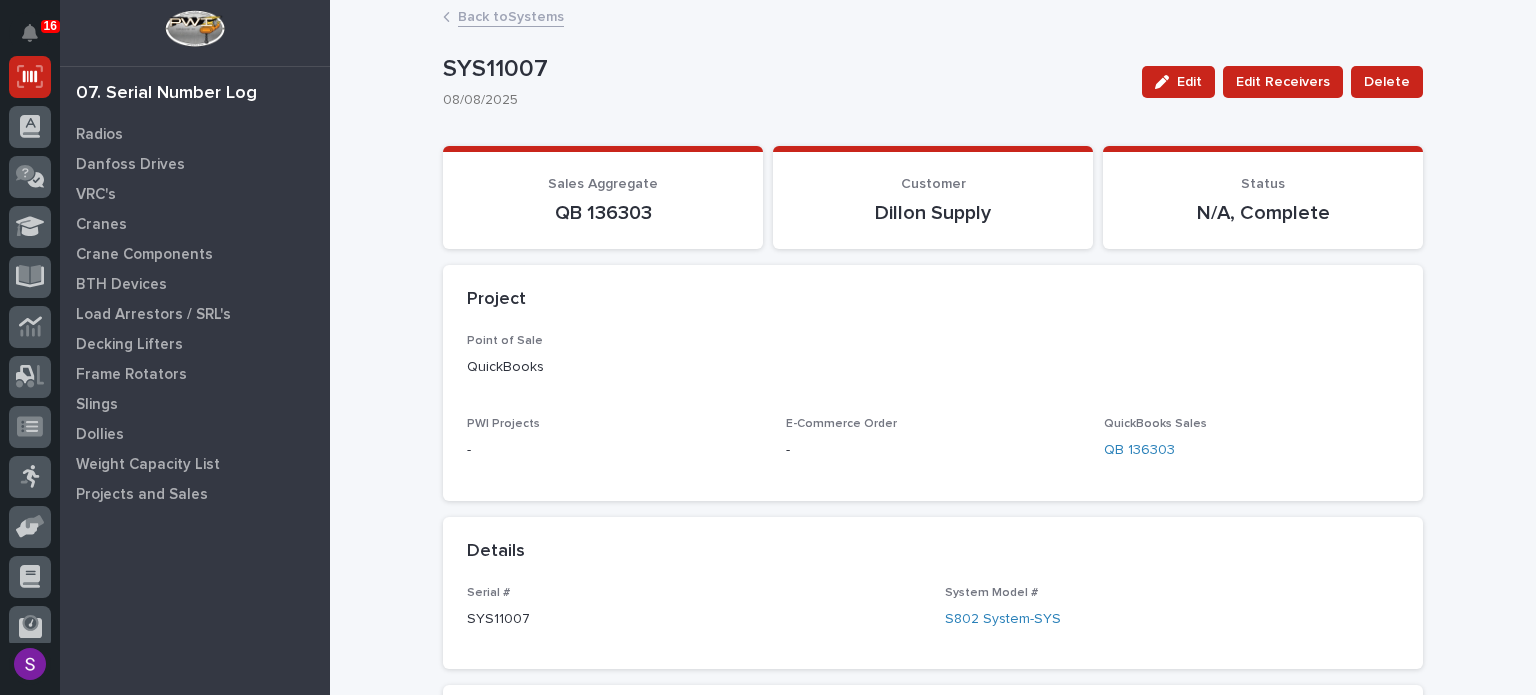 click on "Back to  Systems" at bounding box center [511, 15] 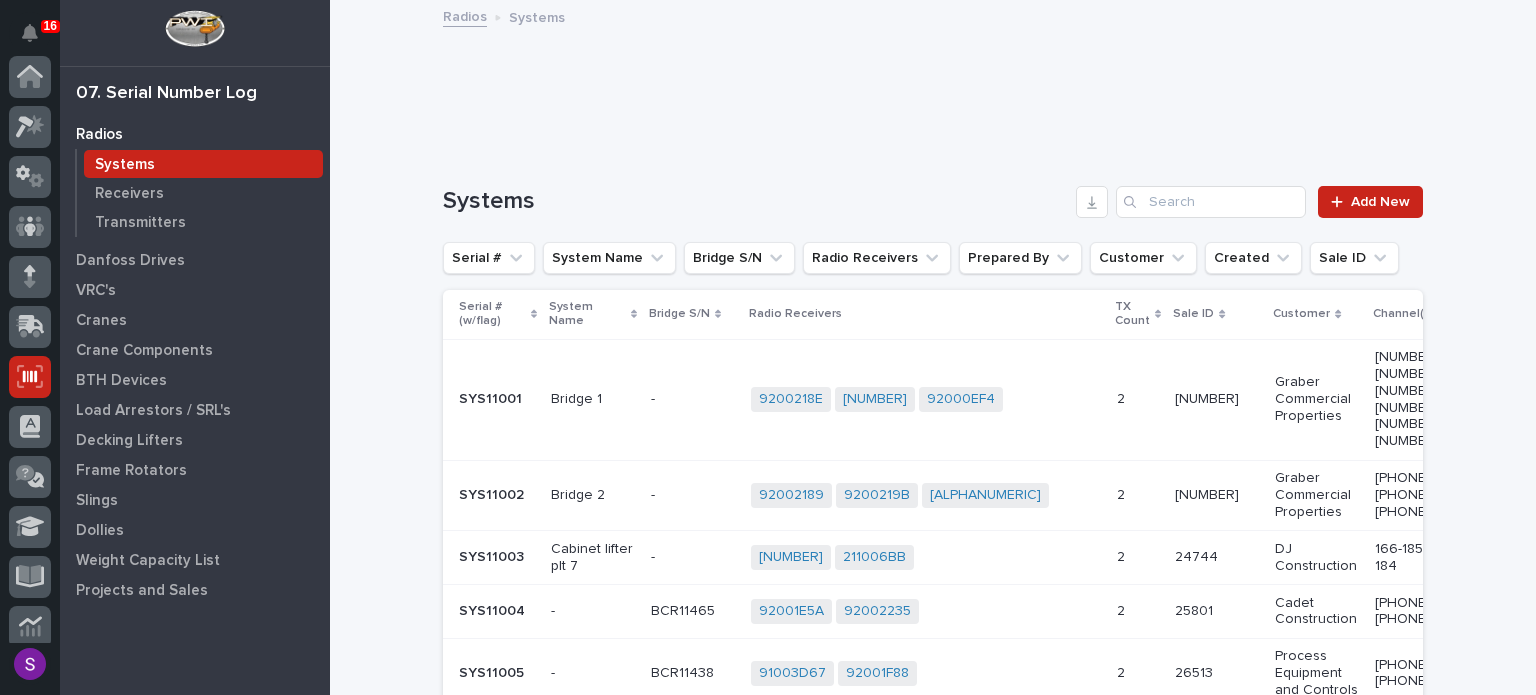 scroll, scrollTop: 300, scrollLeft: 0, axis: vertical 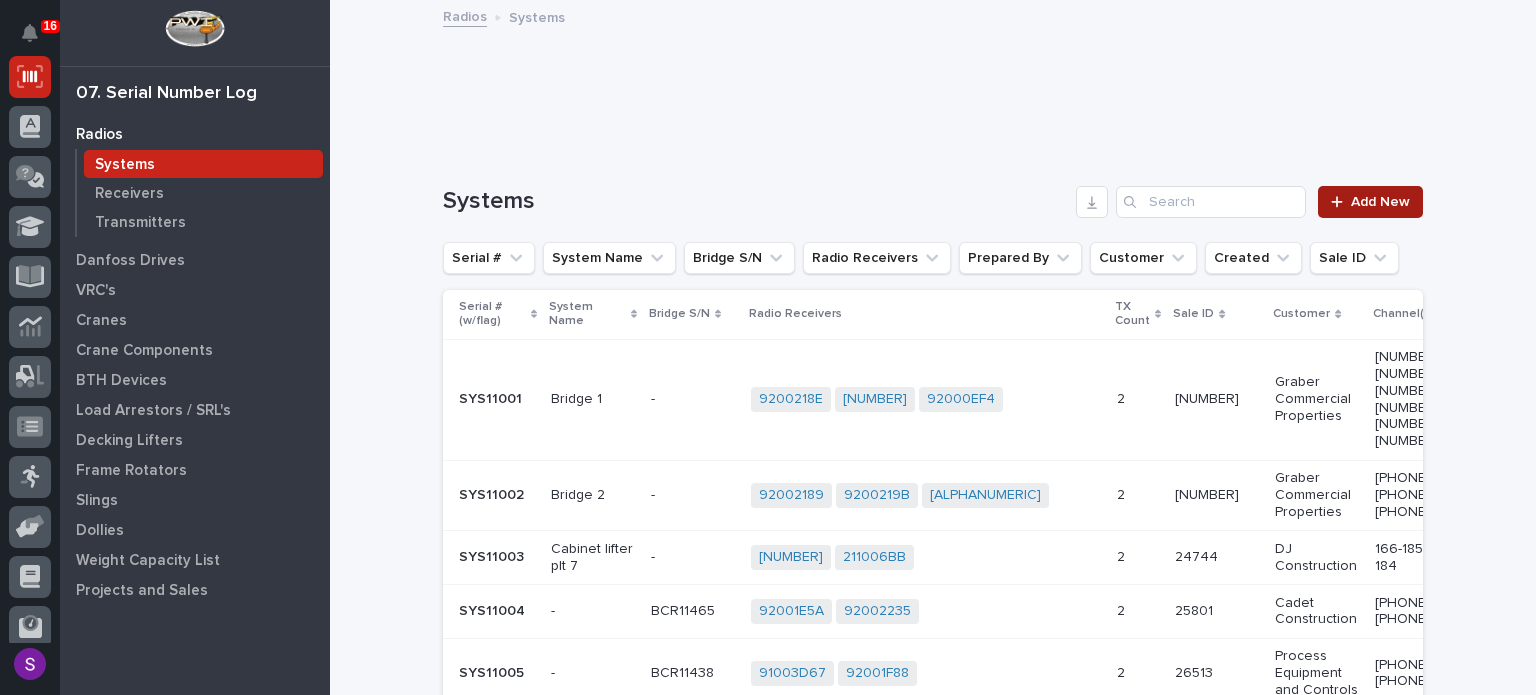 click on "Add New" at bounding box center (1380, 202) 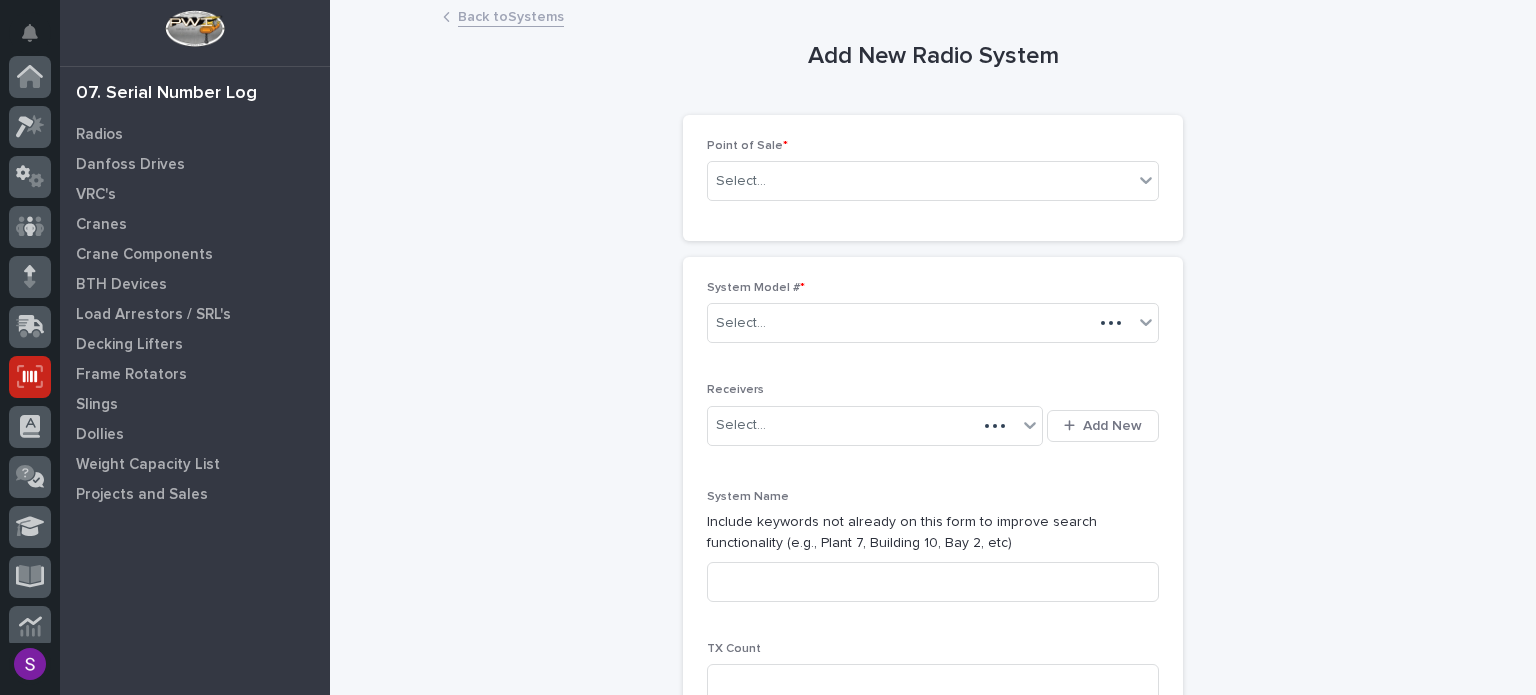 scroll, scrollTop: 300, scrollLeft: 0, axis: vertical 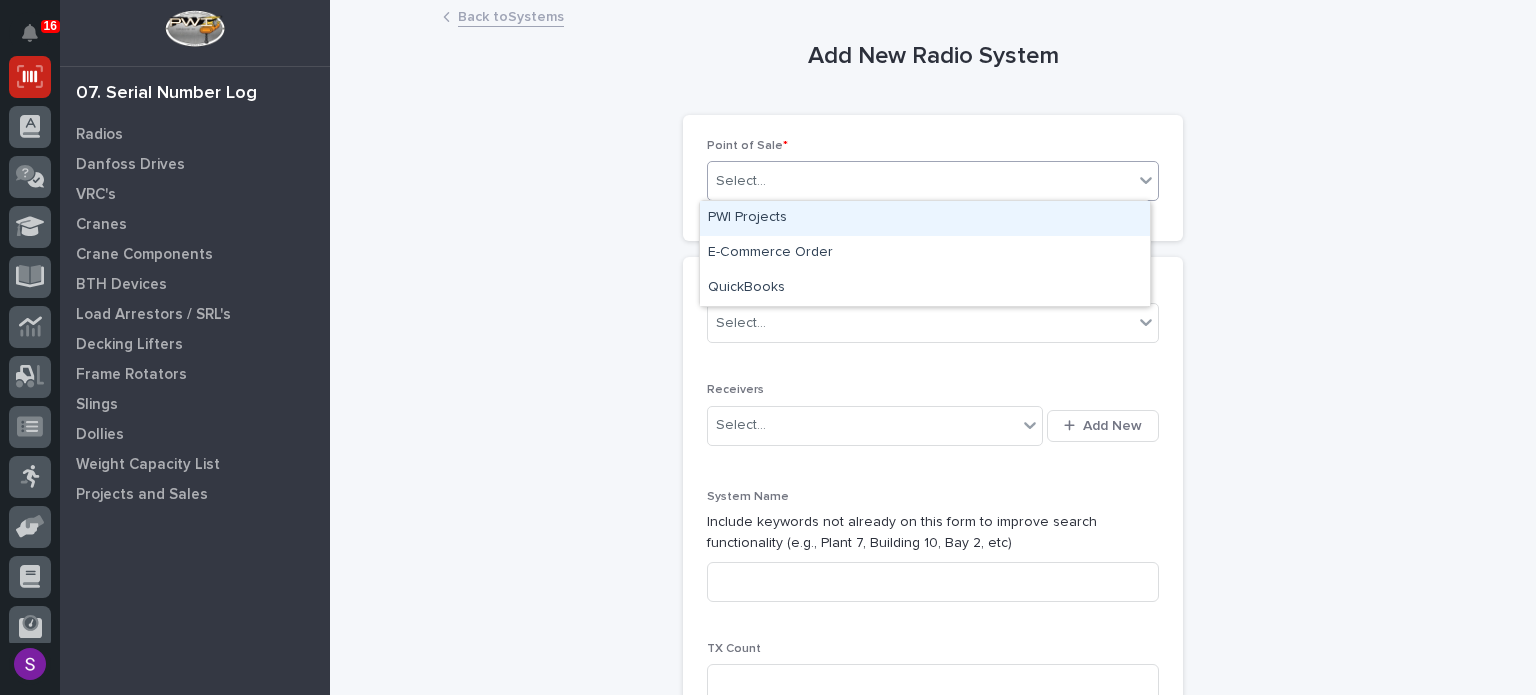 click on "Select..." at bounding box center [920, 181] 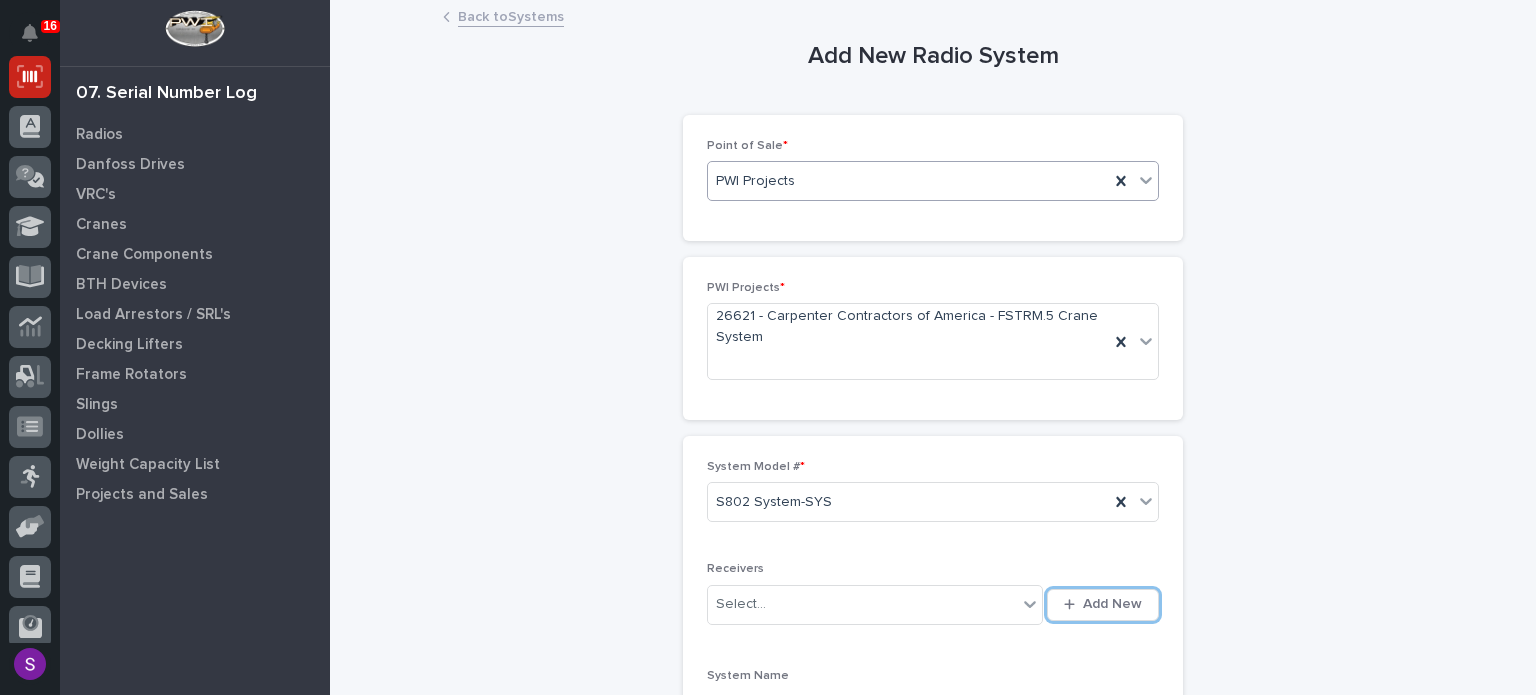 click on "Add New" at bounding box center (1103, 605) 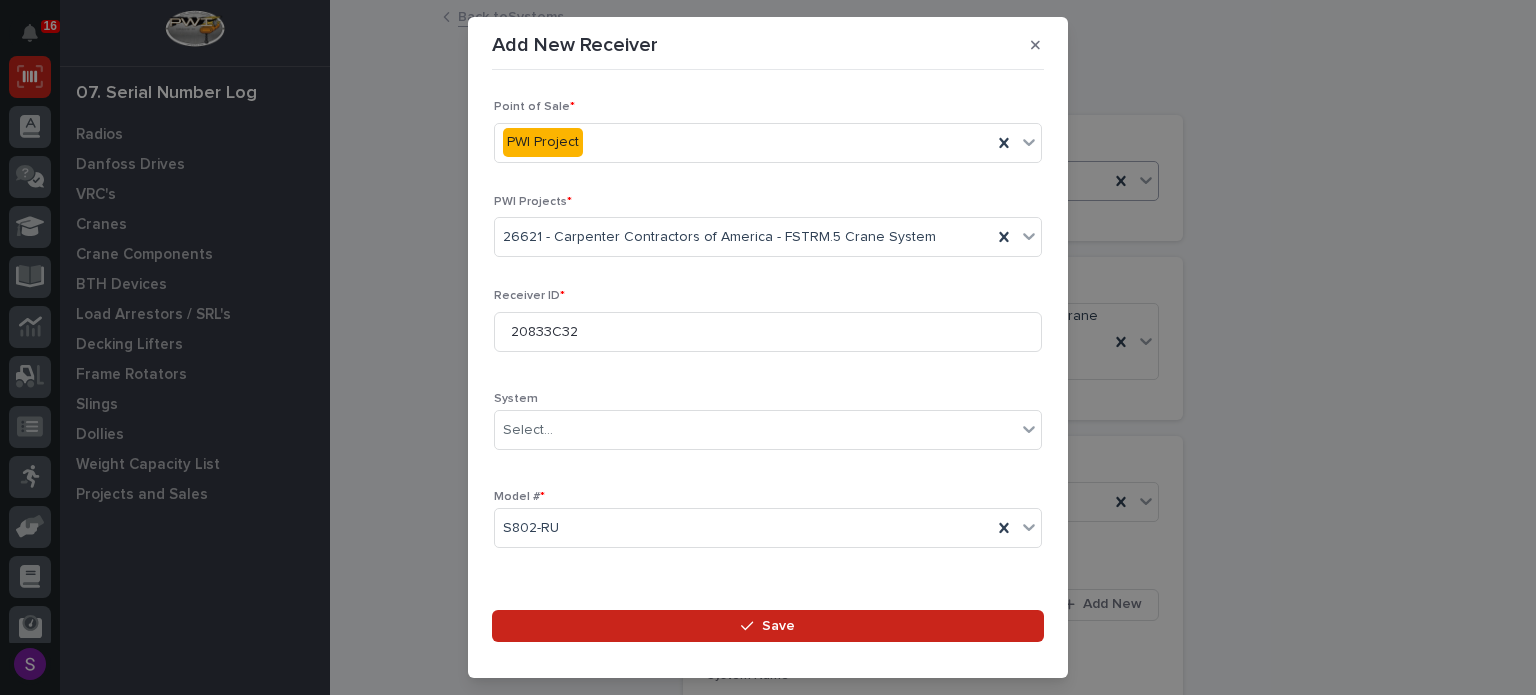 scroll, scrollTop: 296, scrollLeft: 0, axis: vertical 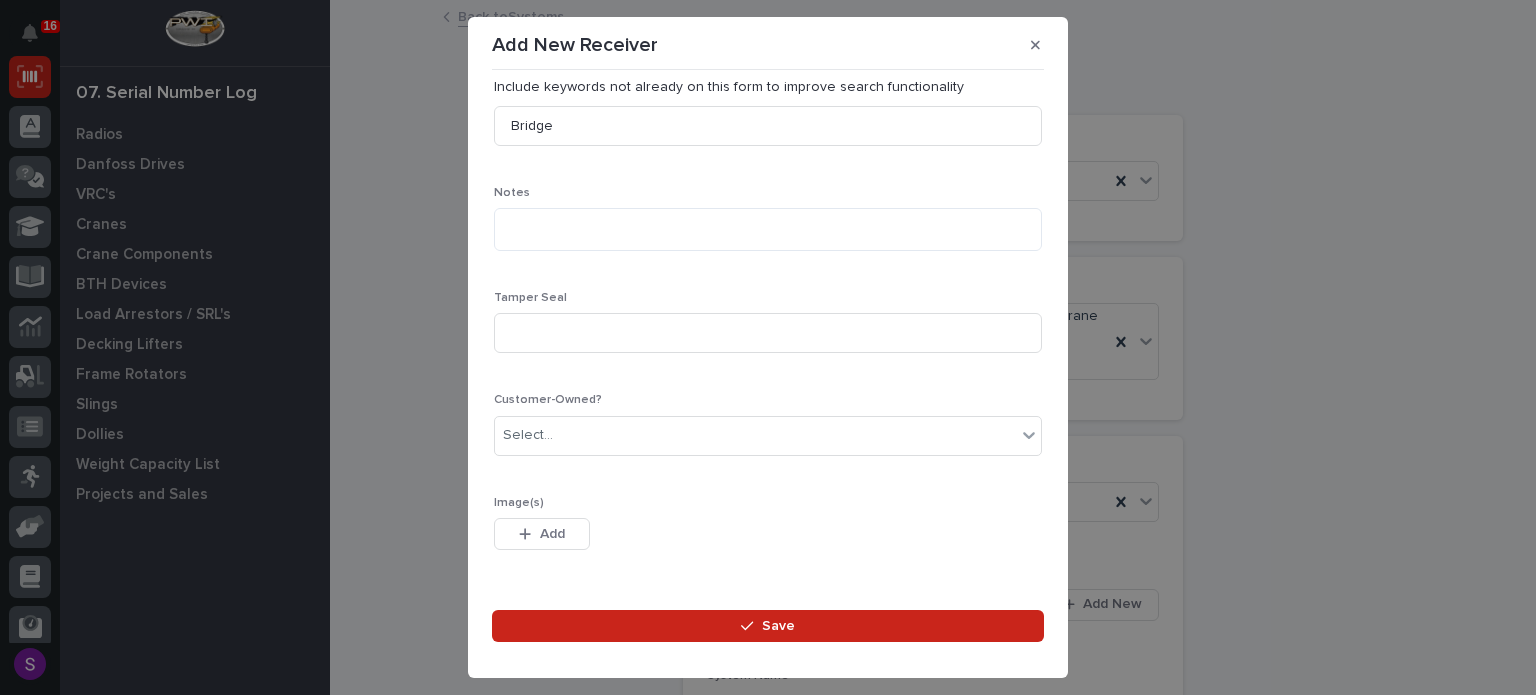 click on "Notes" at bounding box center [768, 226] 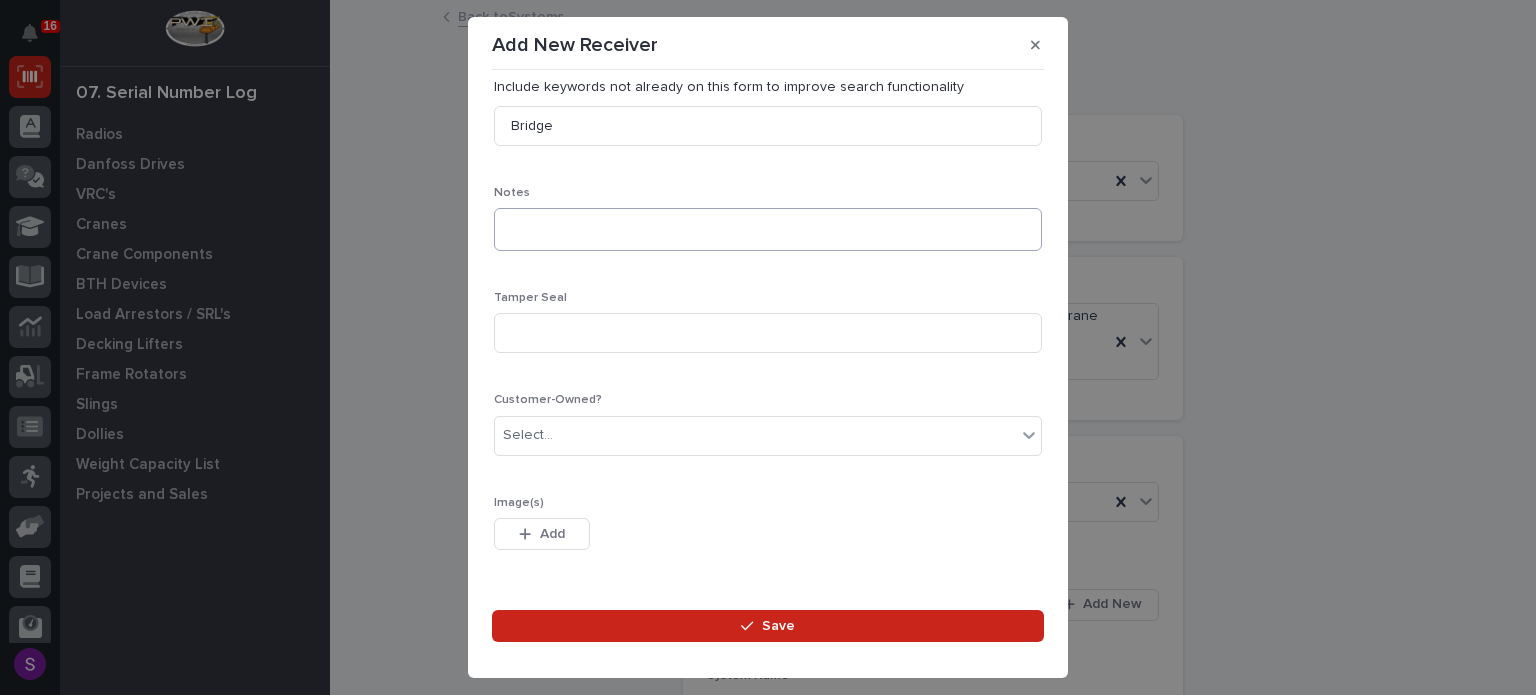 click at bounding box center [768, 229] 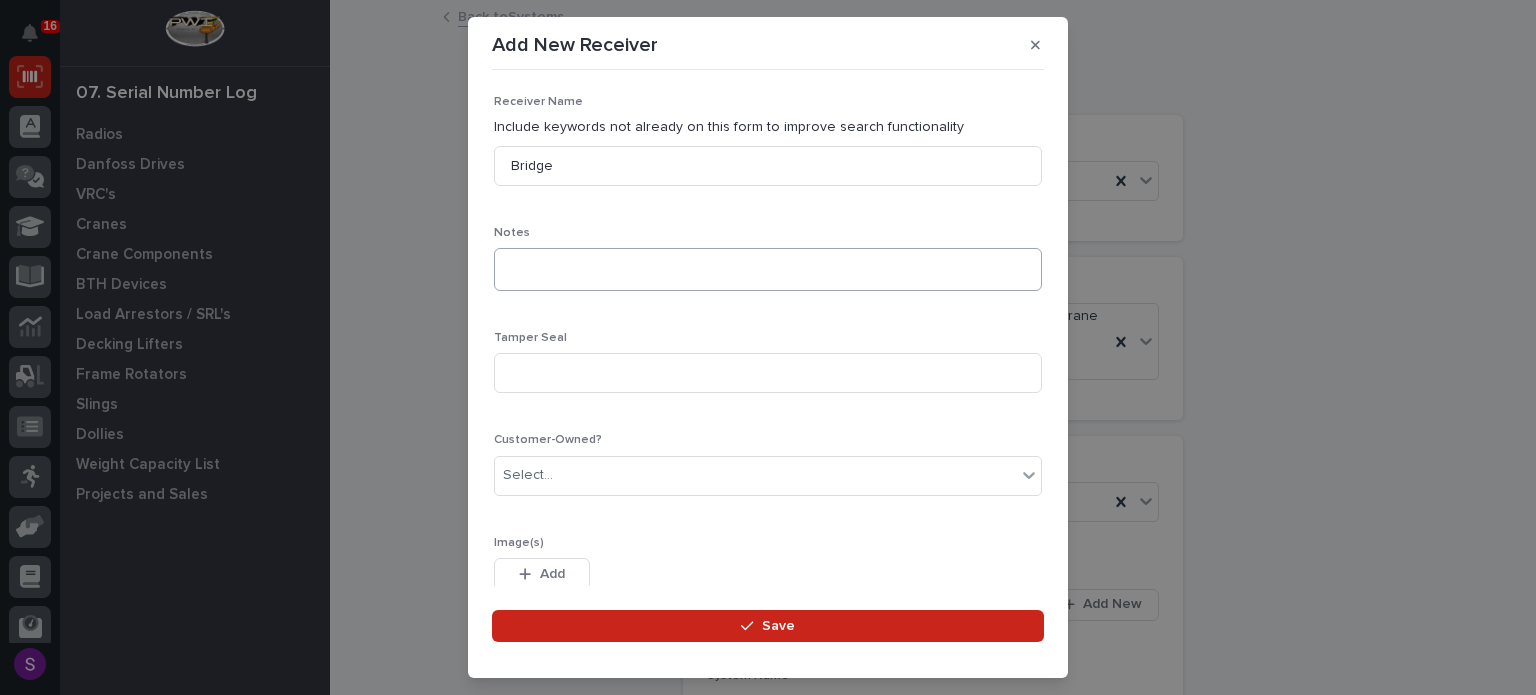 scroll, scrollTop: 536, scrollLeft: 0, axis: vertical 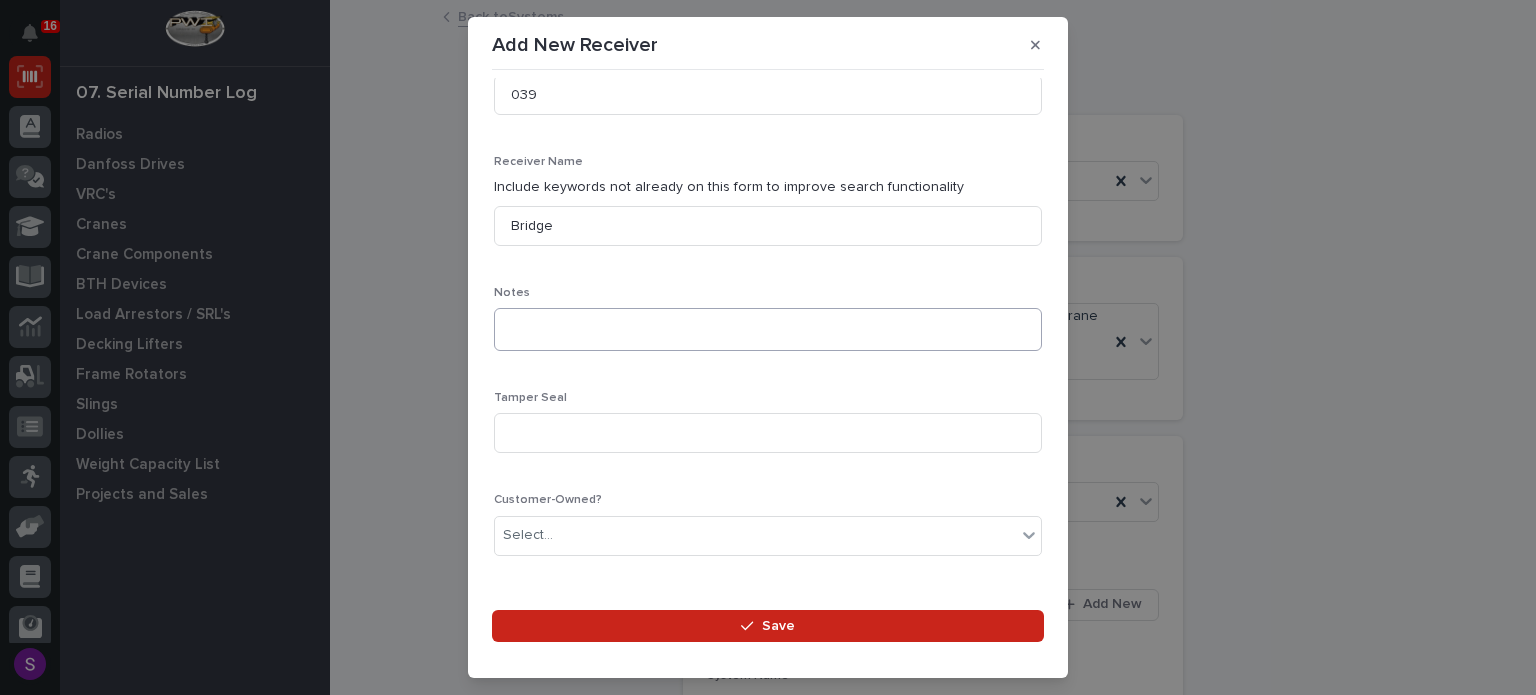 click at bounding box center [768, 329] 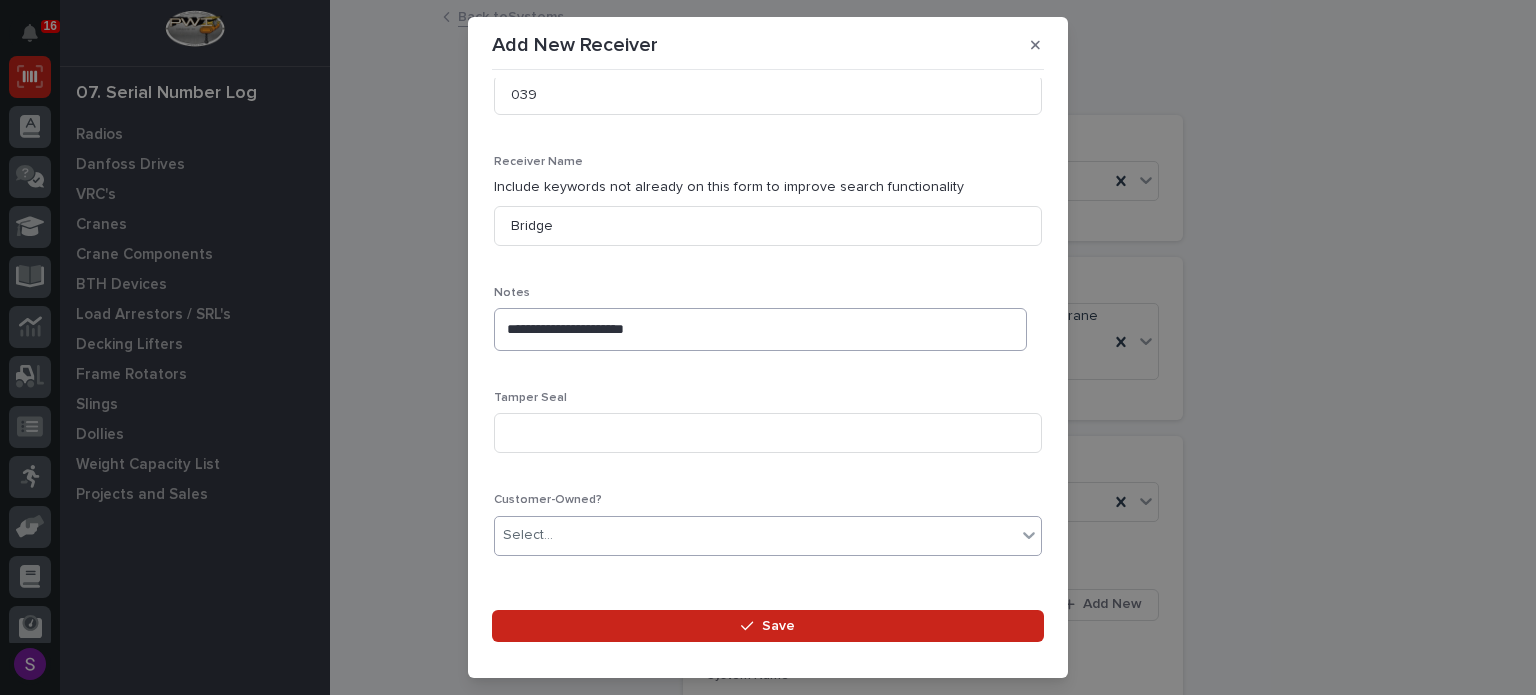 scroll, scrollTop: 695, scrollLeft: 0, axis: vertical 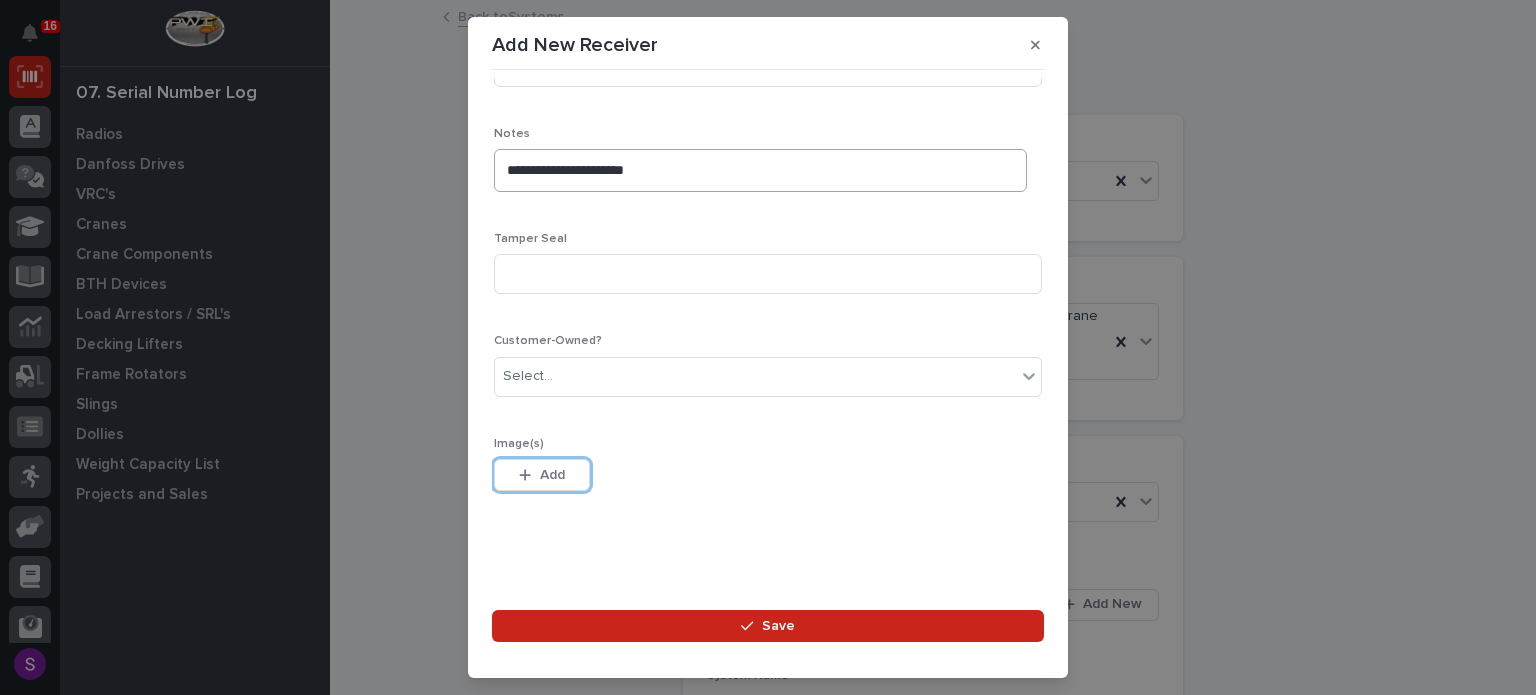 click on "Save" at bounding box center (768, 626) 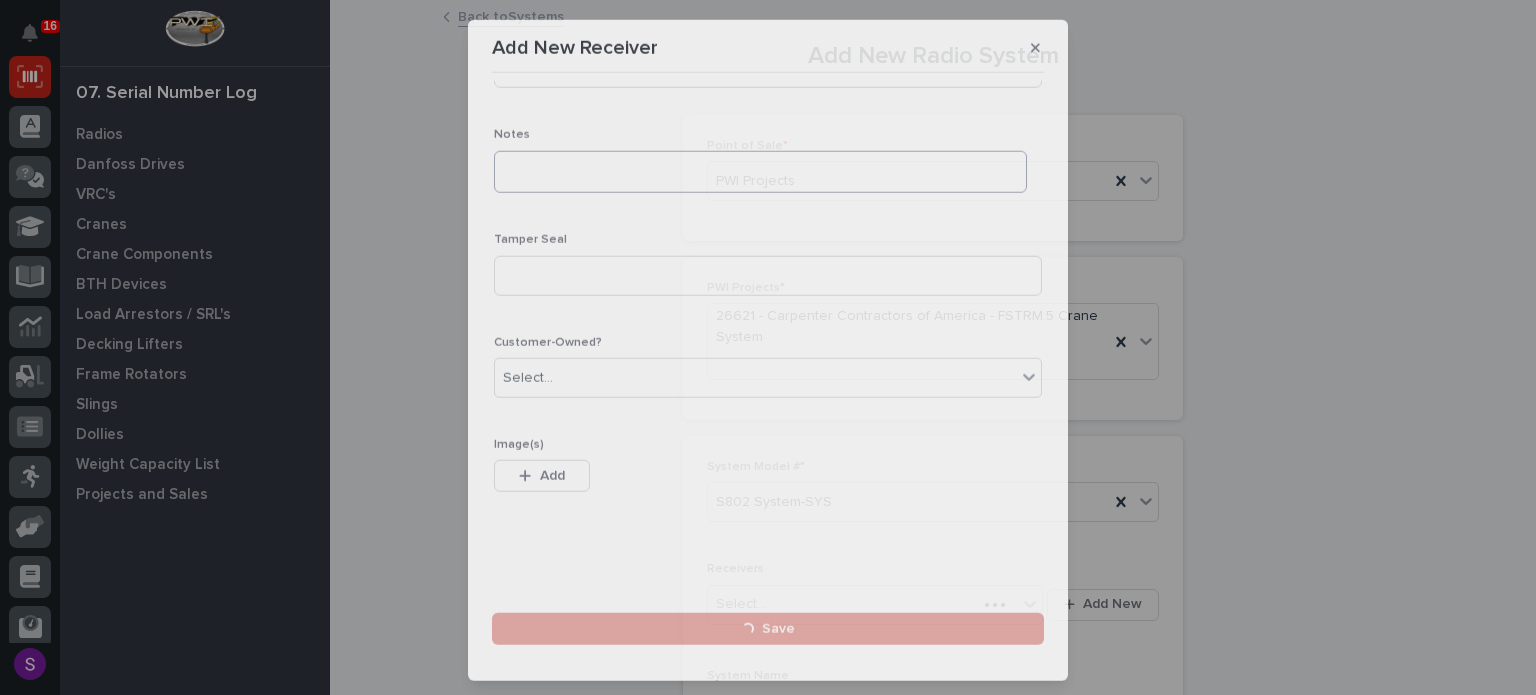 scroll, scrollTop: 616, scrollLeft: 0, axis: vertical 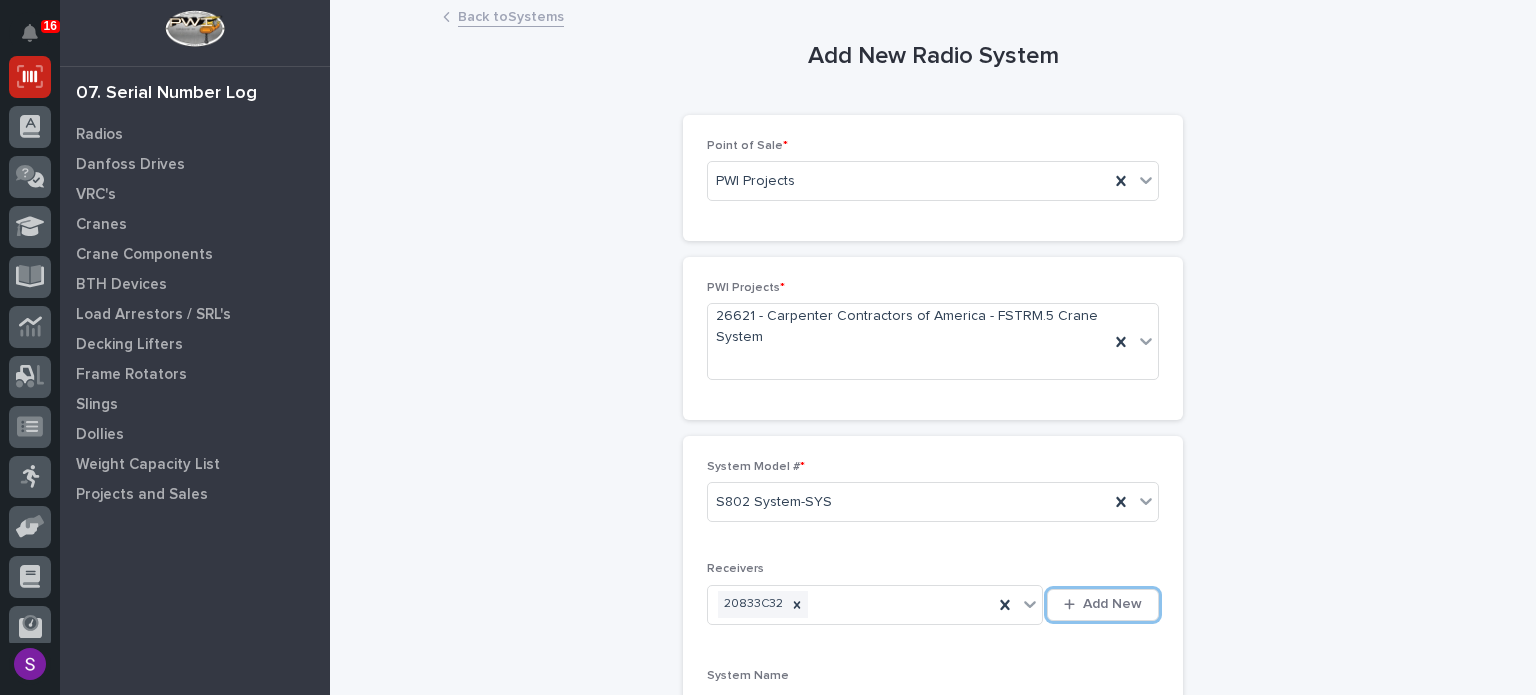 click on "Add New" at bounding box center (1103, 605) 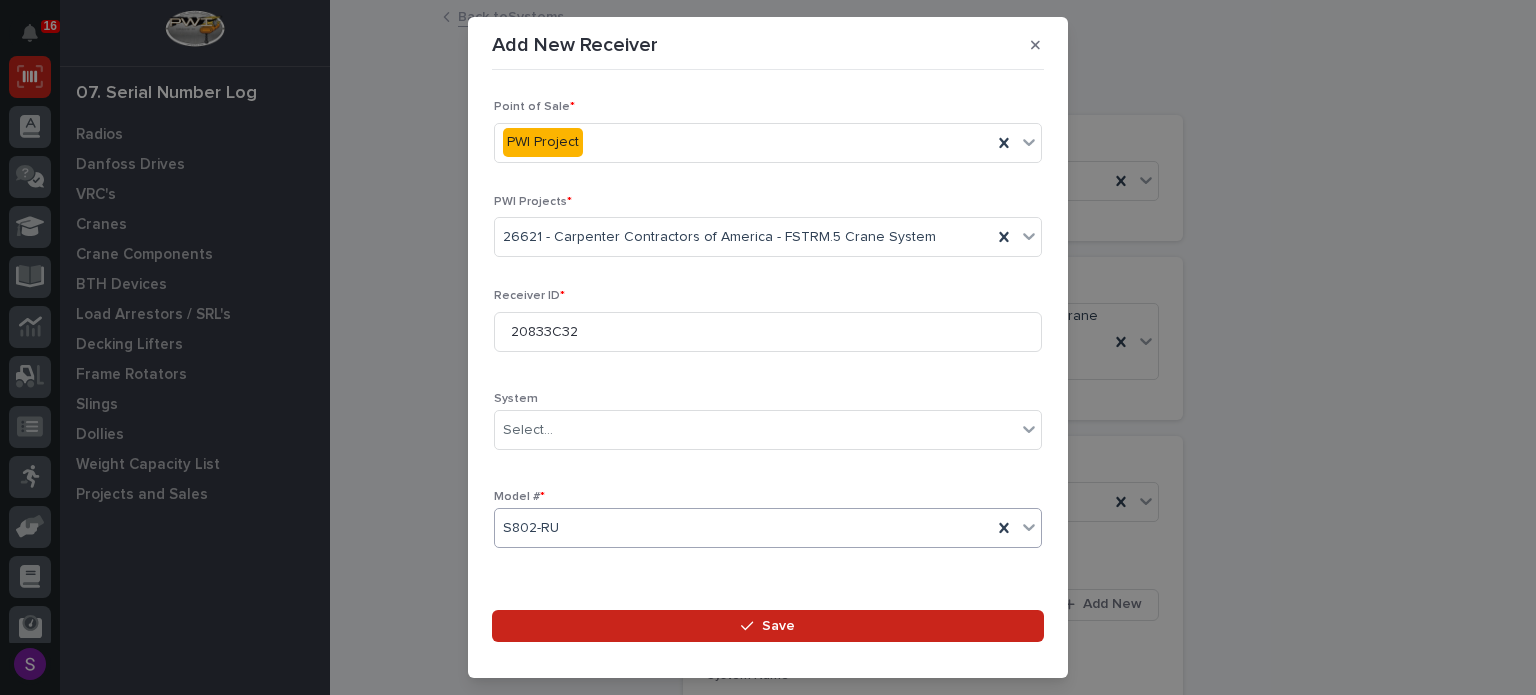 scroll, scrollTop: 296, scrollLeft: 0, axis: vertical 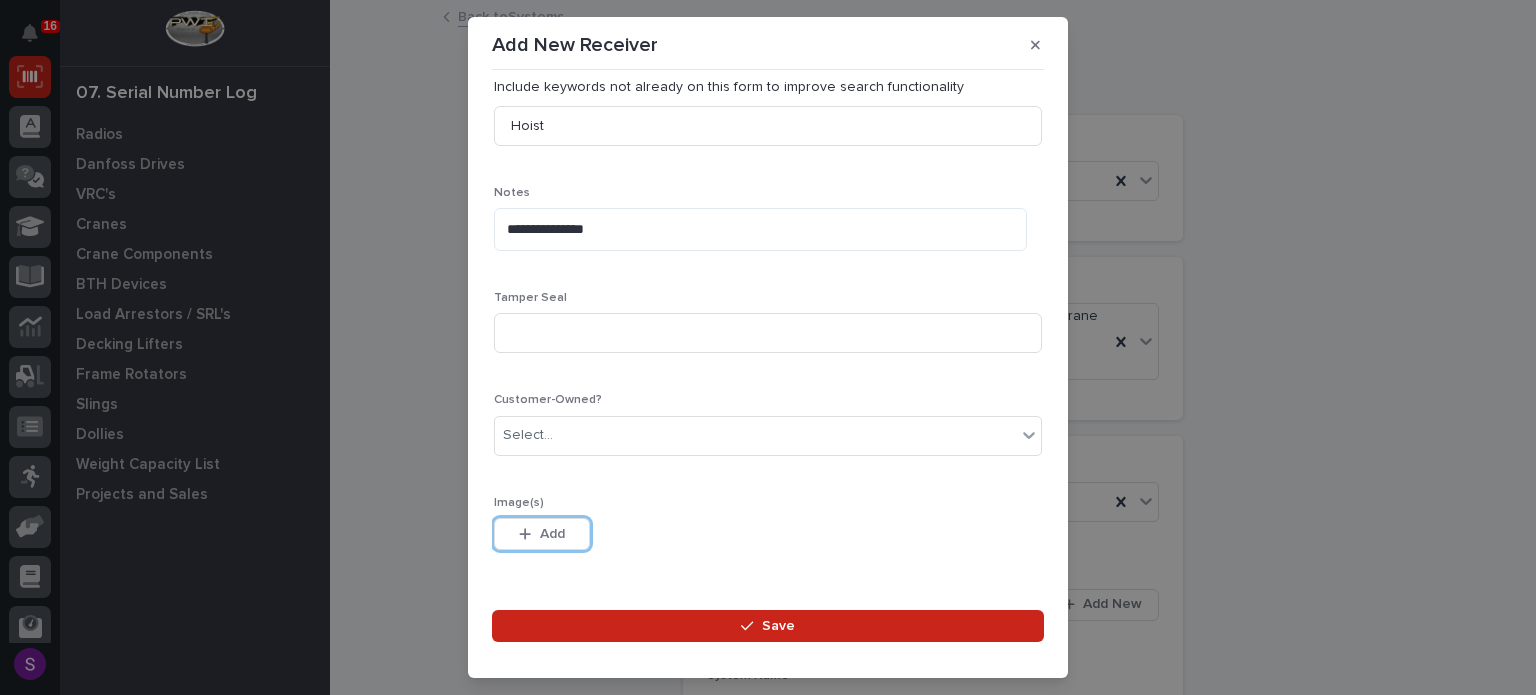 click on "Save" at bounding box center (768, 626) 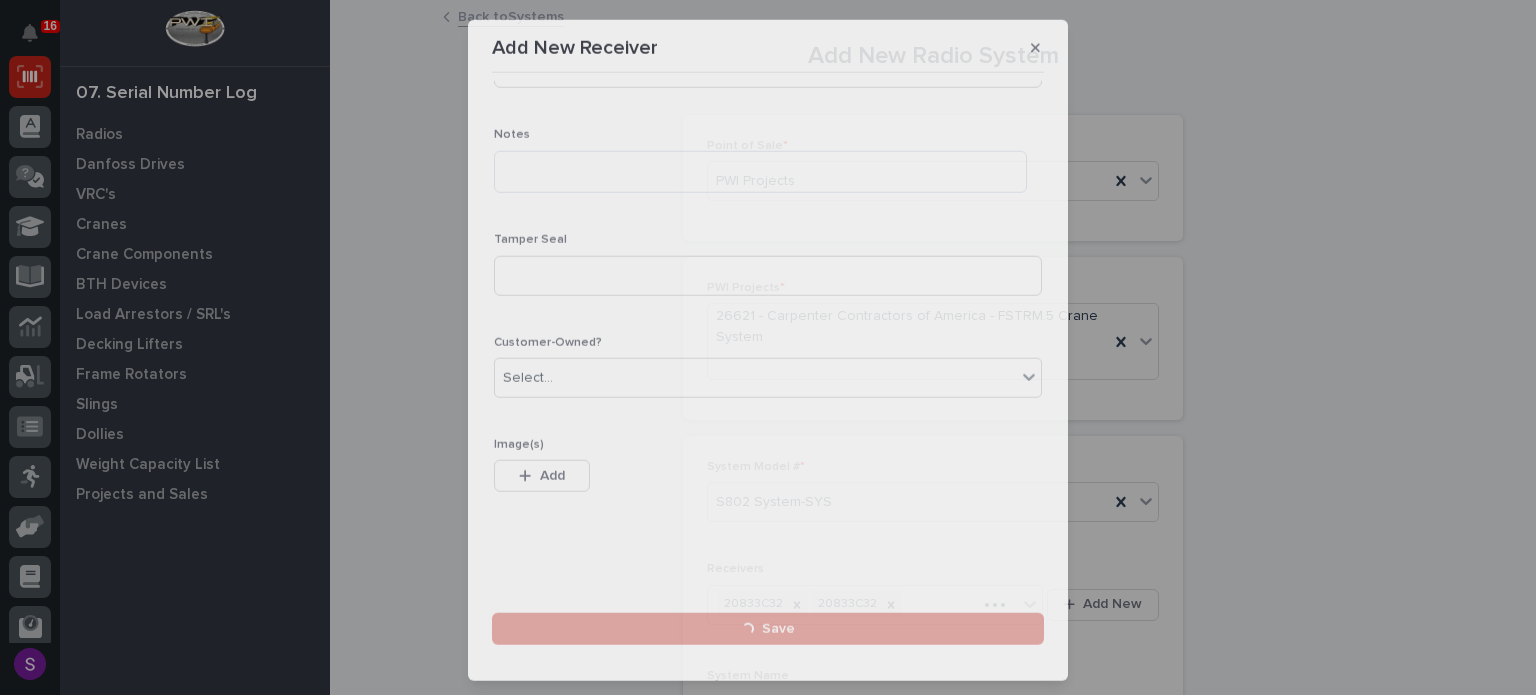 scroll, scrollTop: 0, scrollLeft: 0, axis: both 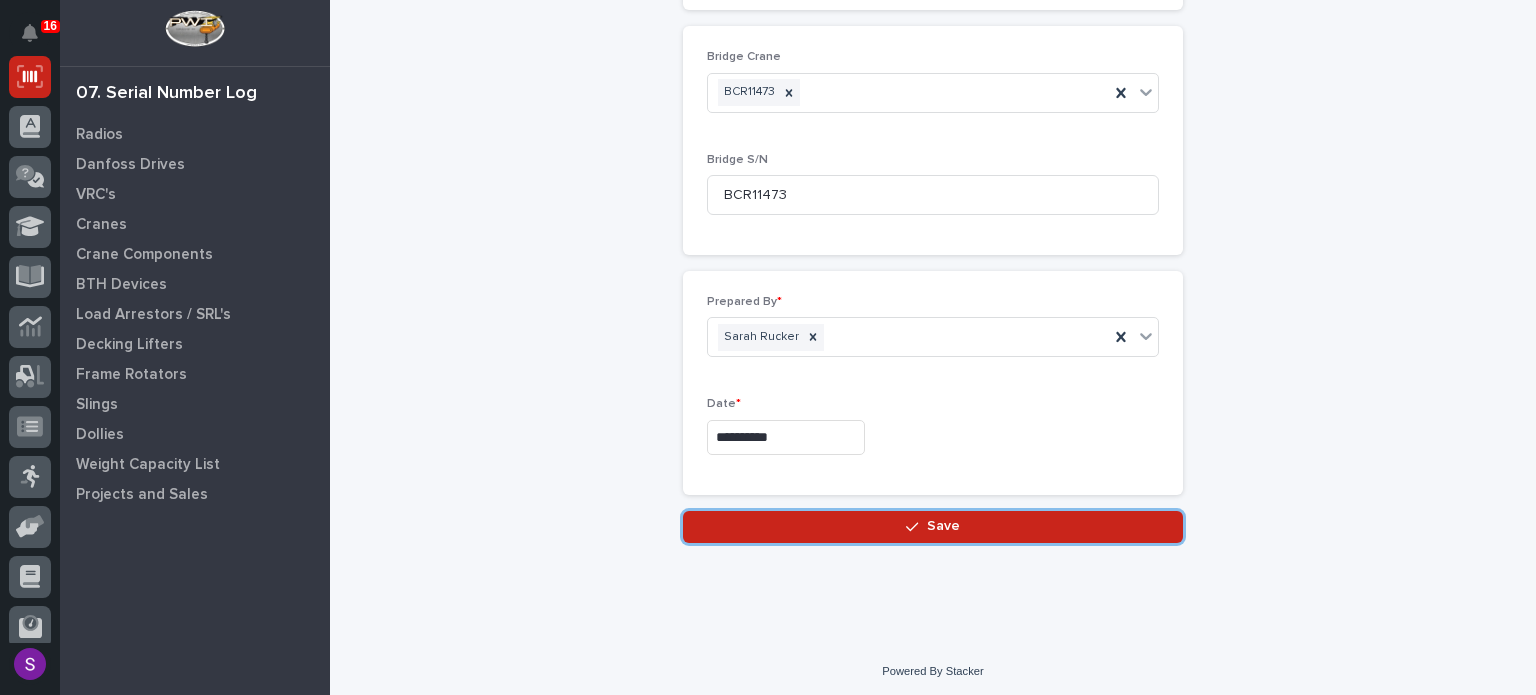click on "Save" at bounding box center [933, 527] 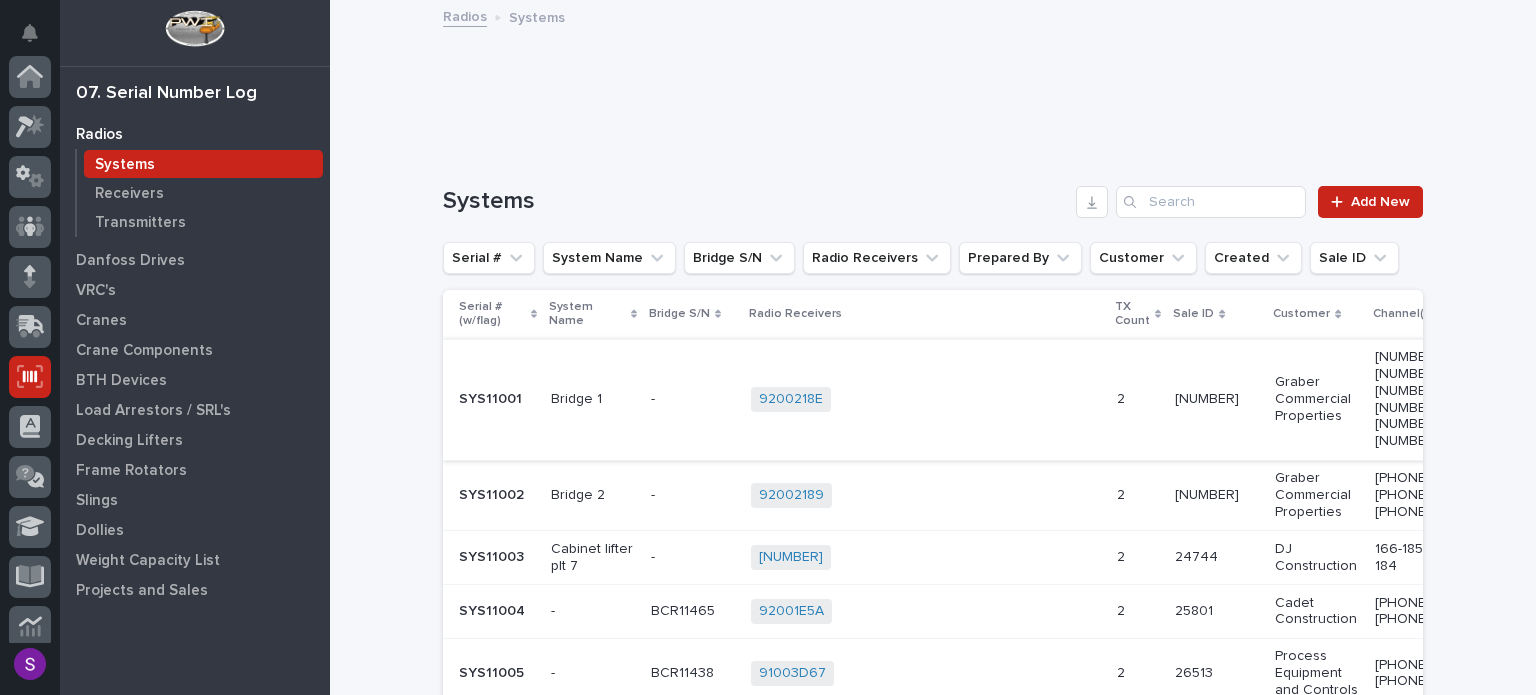 scroll, scrollTop: 300, scrollLeft: 0, axis: vertical 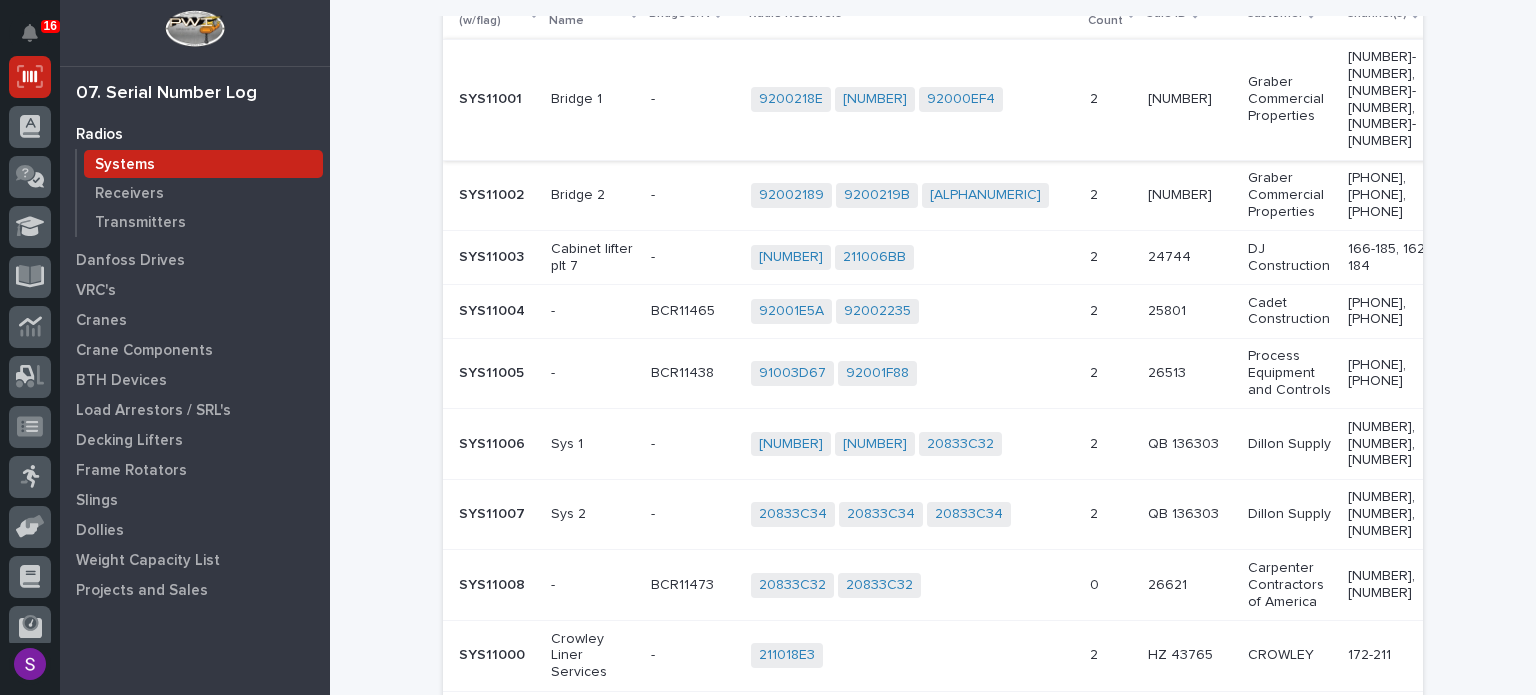 click on "20833C32   20833C32   + 0" at bounding box center (912, 585) 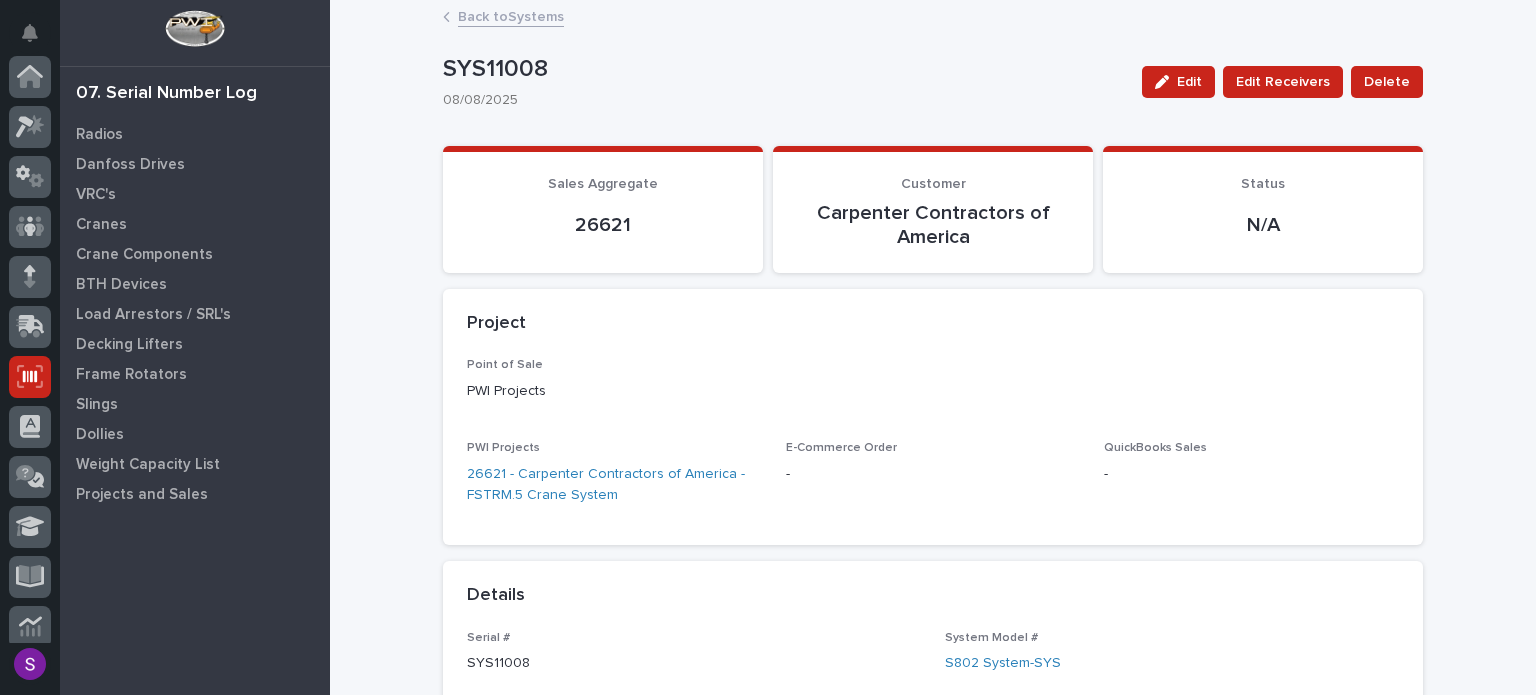 scroll, scrollTop: 300, scrollLeft: 0, axis: vertical 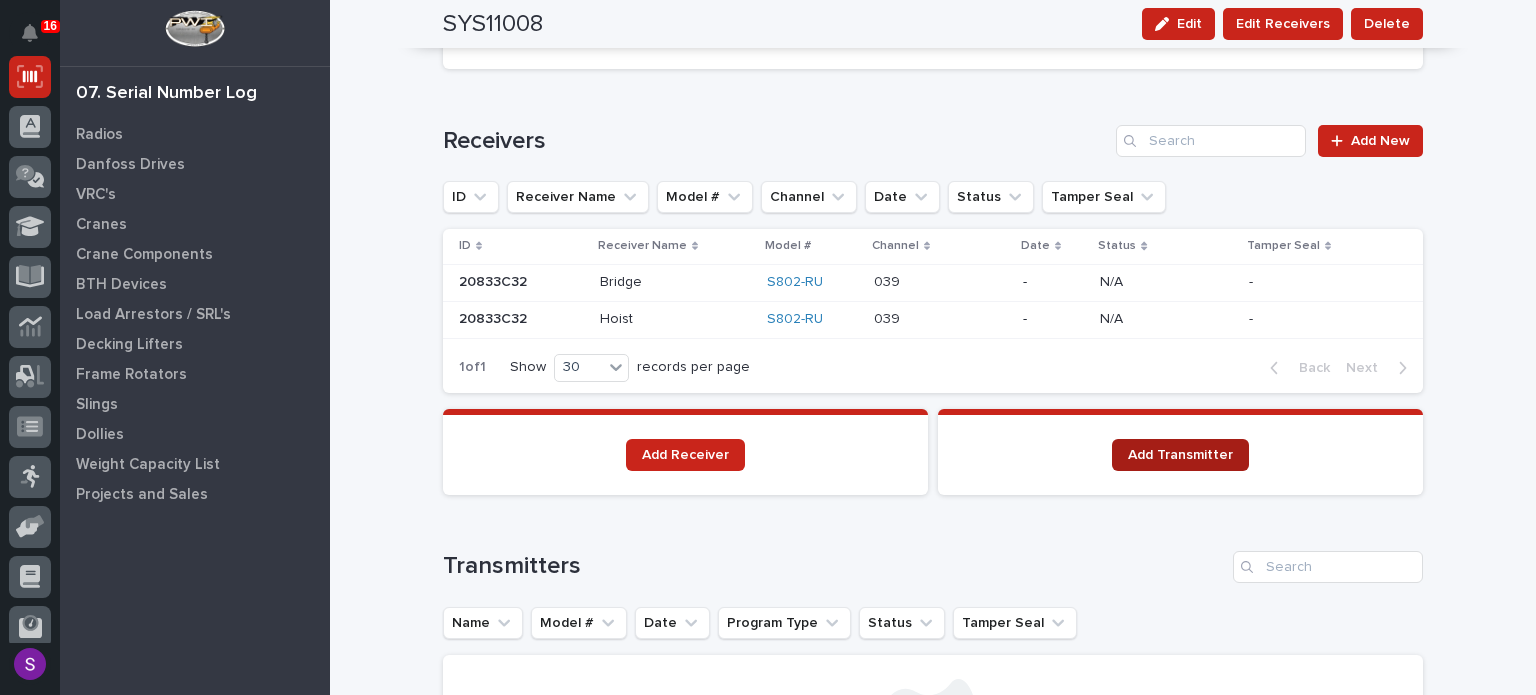 click on "Add Transmitter" at bounding box center (1180, 455) 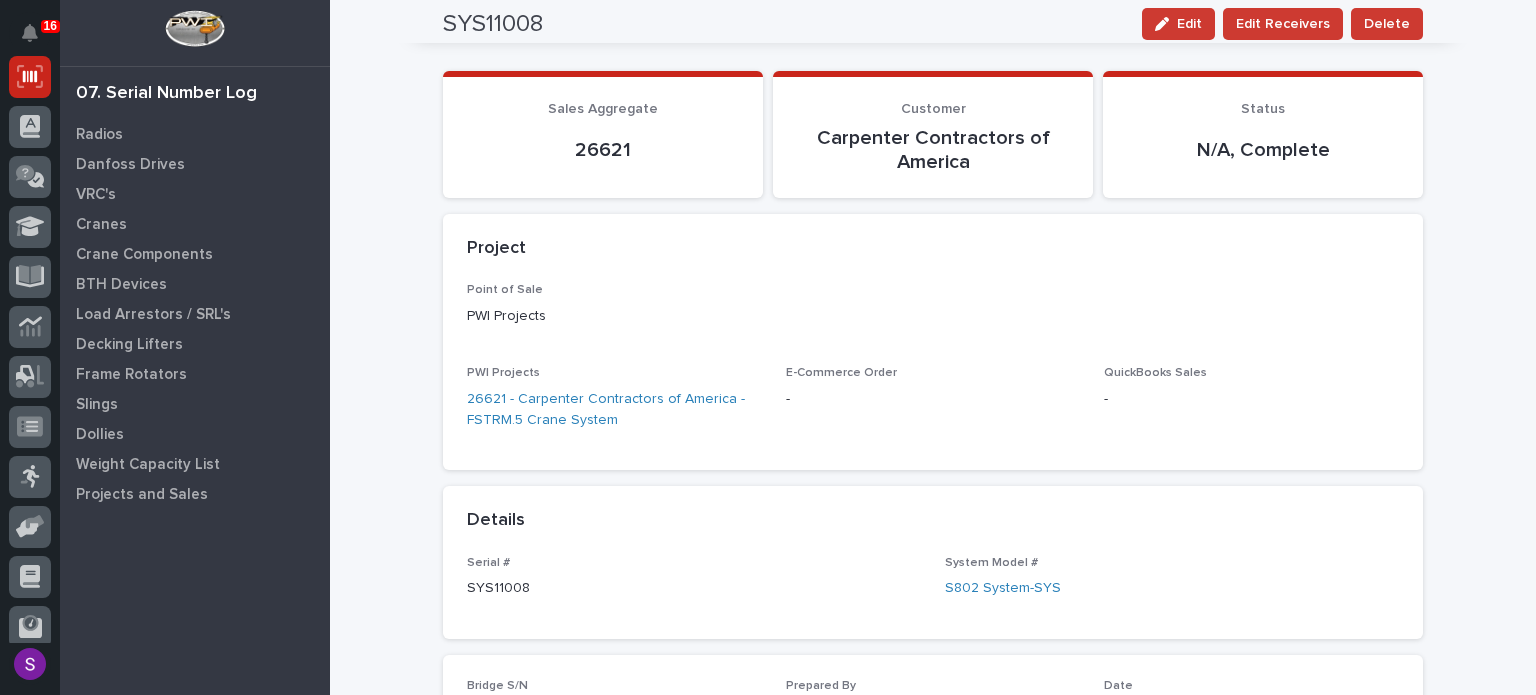 scroll, scrollTop: 0, scrollLeft: 0, axis: both 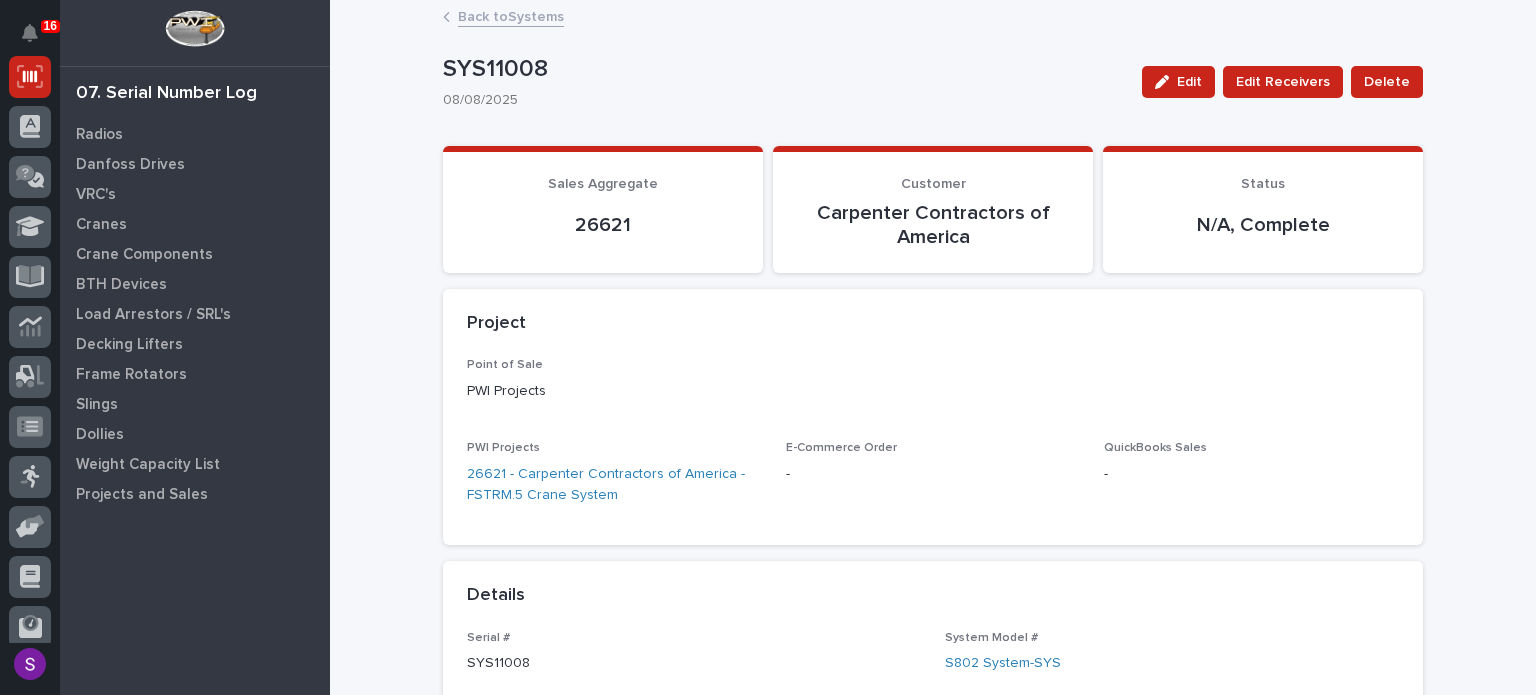 click on "Back to  Systems" at bounding box center (511, 15) 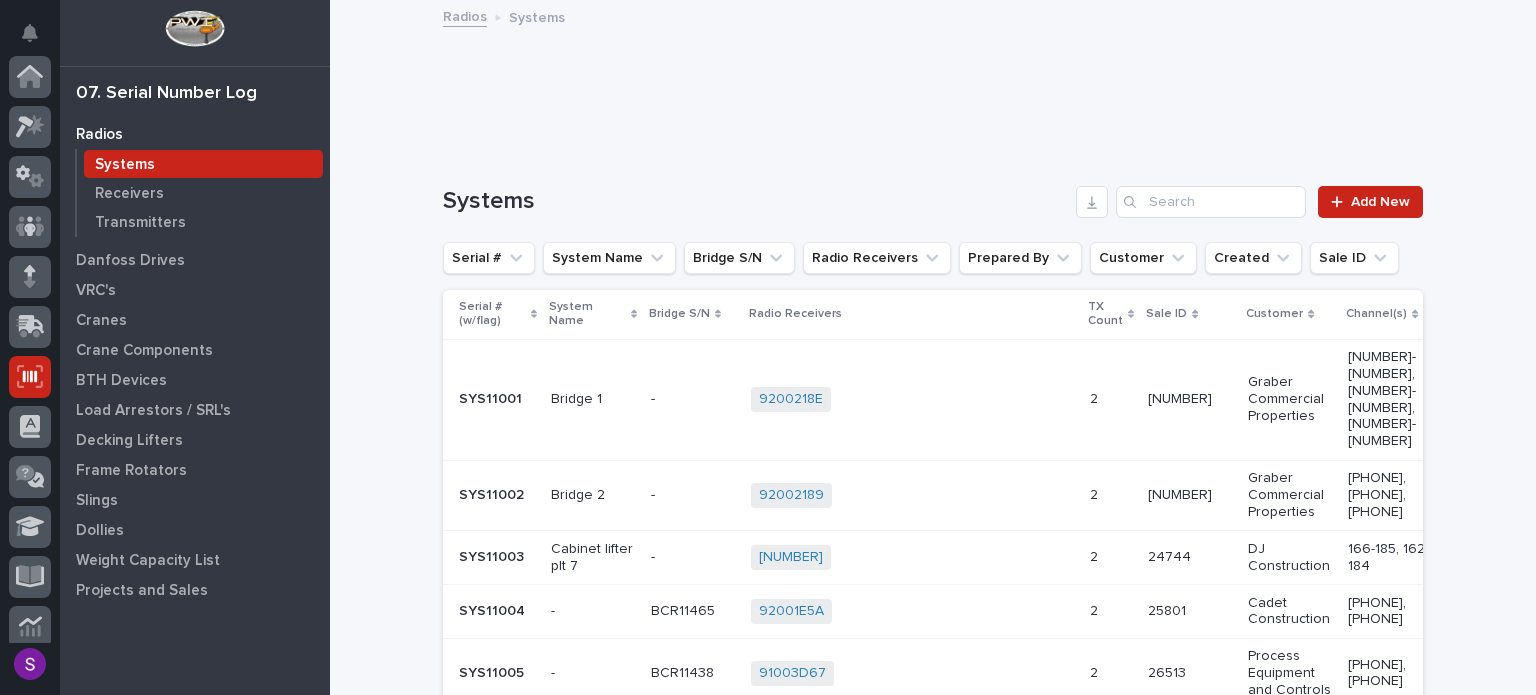 scroll, scrollTop: 300, scrollLeft: 0, axis: vertical 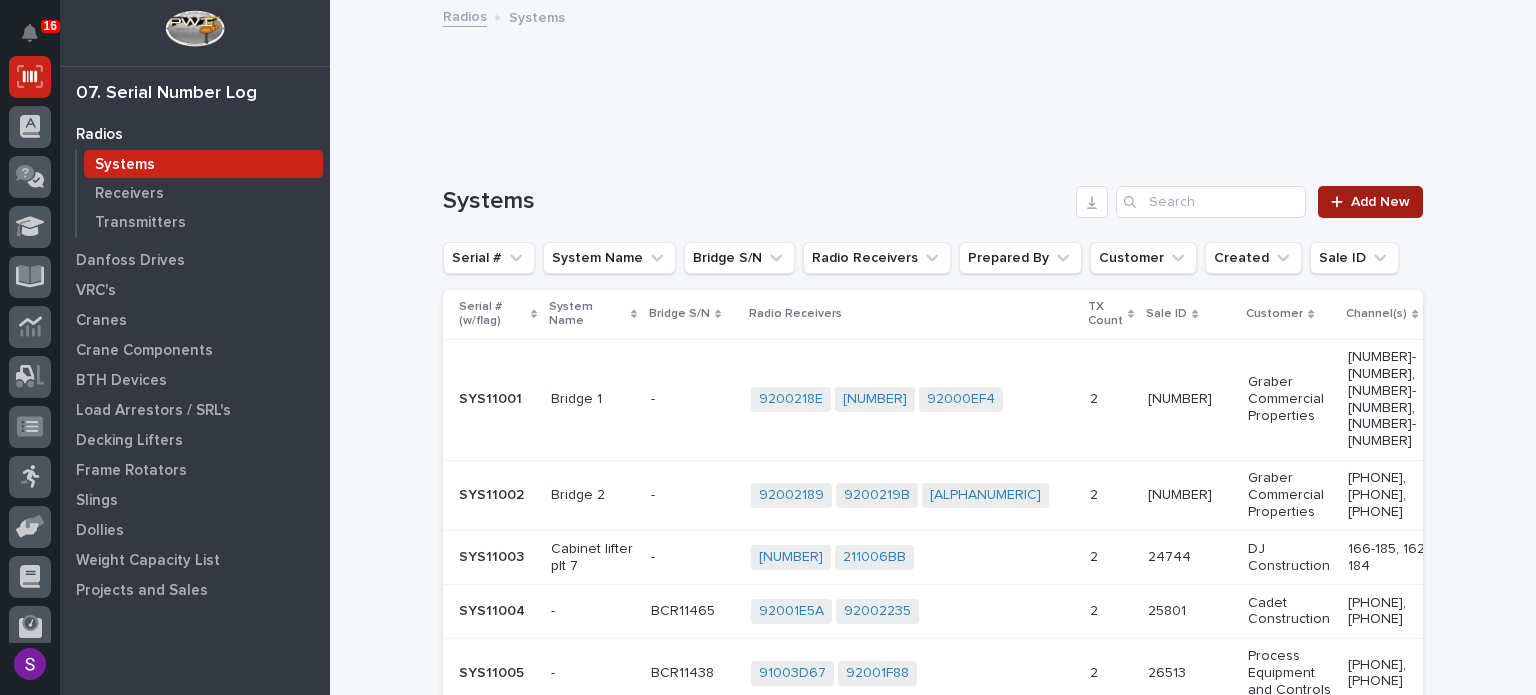 click on "Add New" at bounding box center (1380, 202) 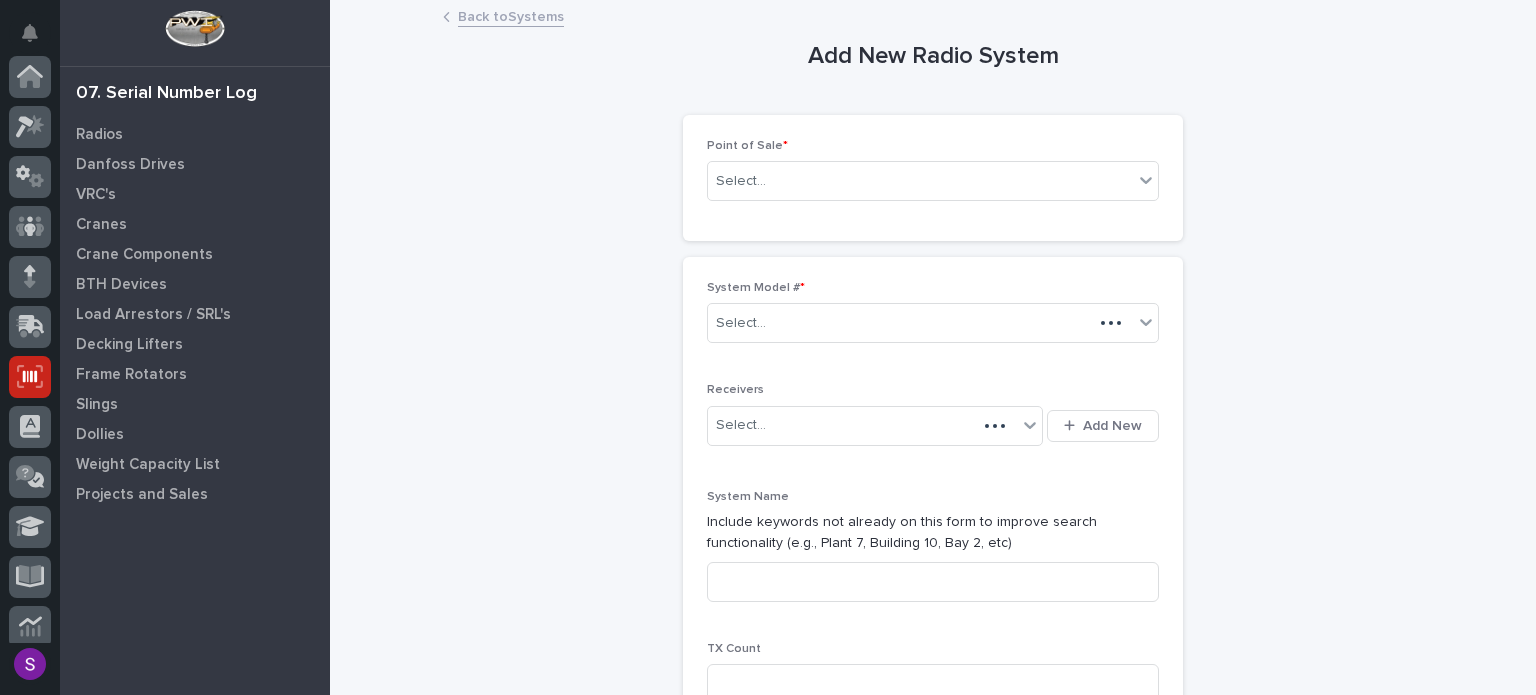 scroll, scrollTop: 300, scrollLeft: 0, axis: vertical 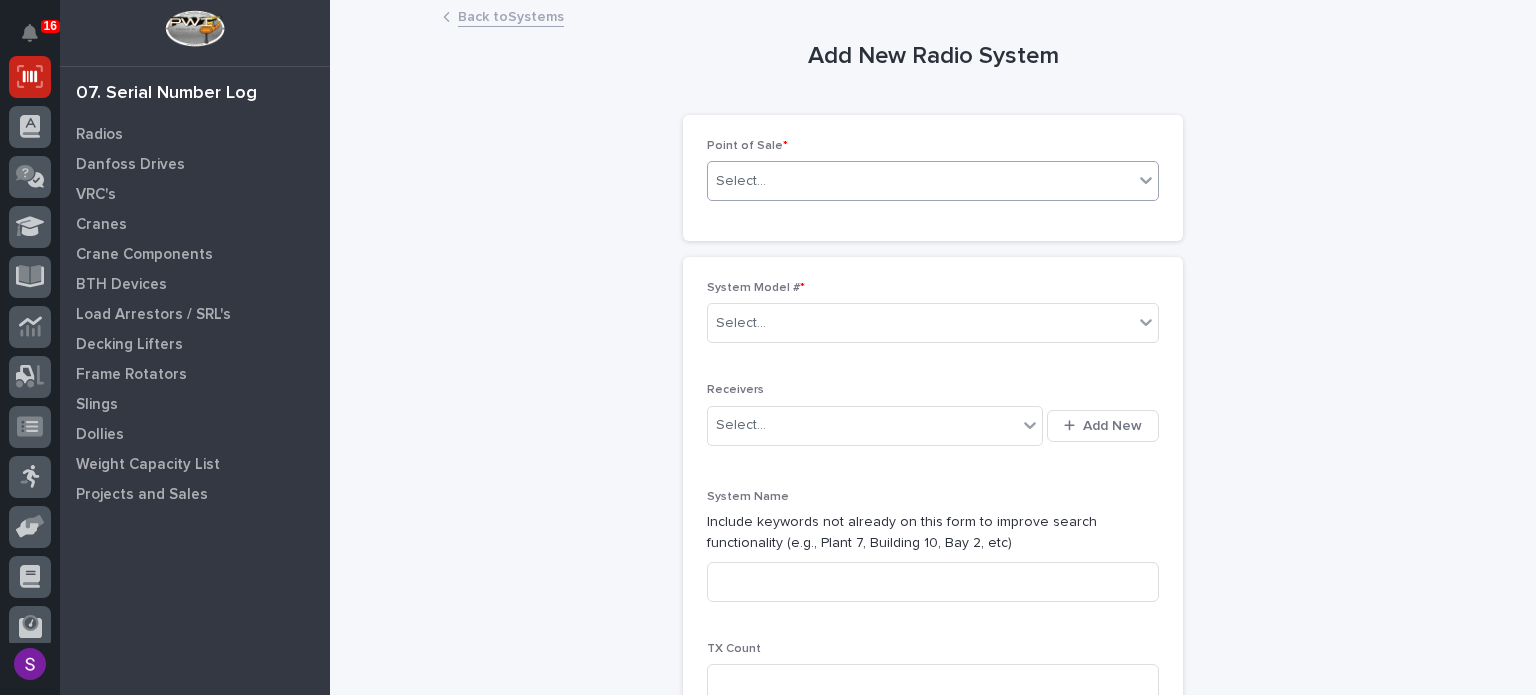 click on "Select..." at bounding box center [920, 181] 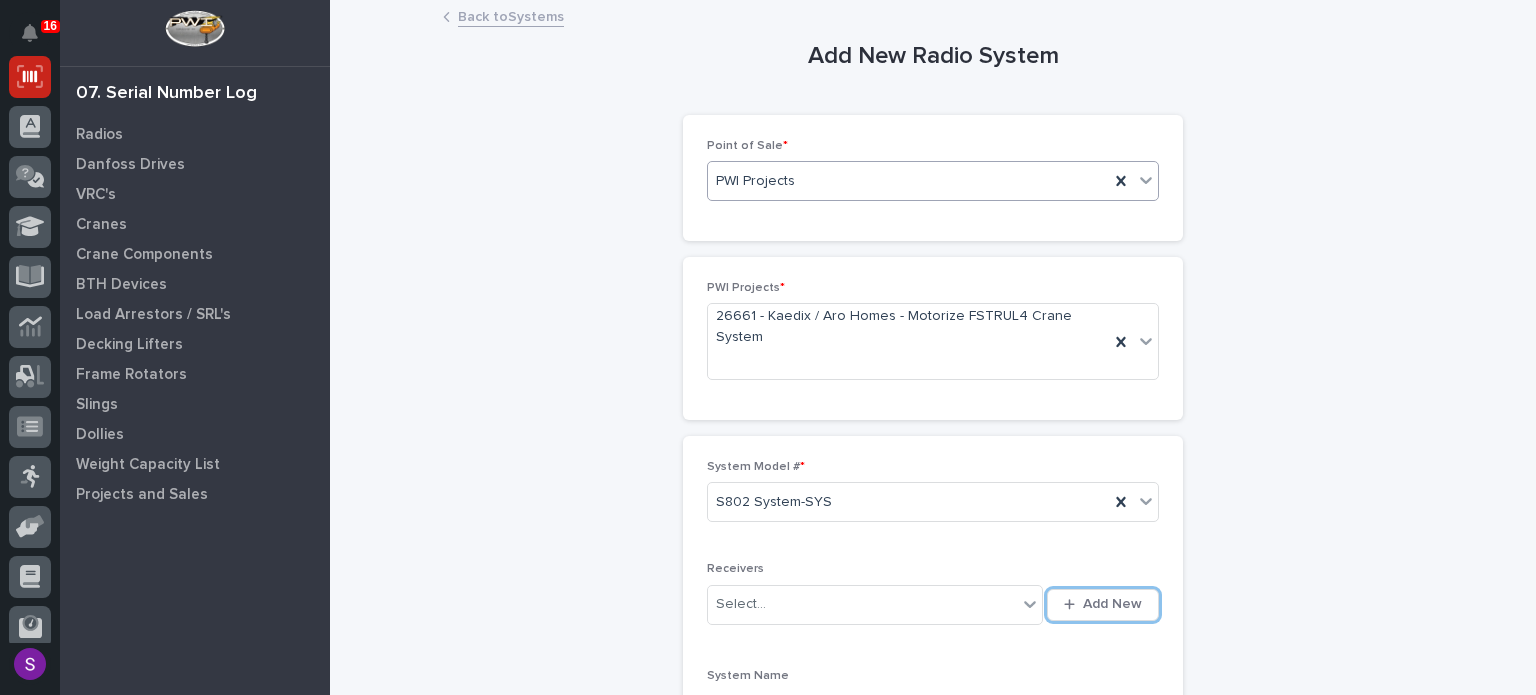 click on "Add New" at bounding box center (1103, 605) 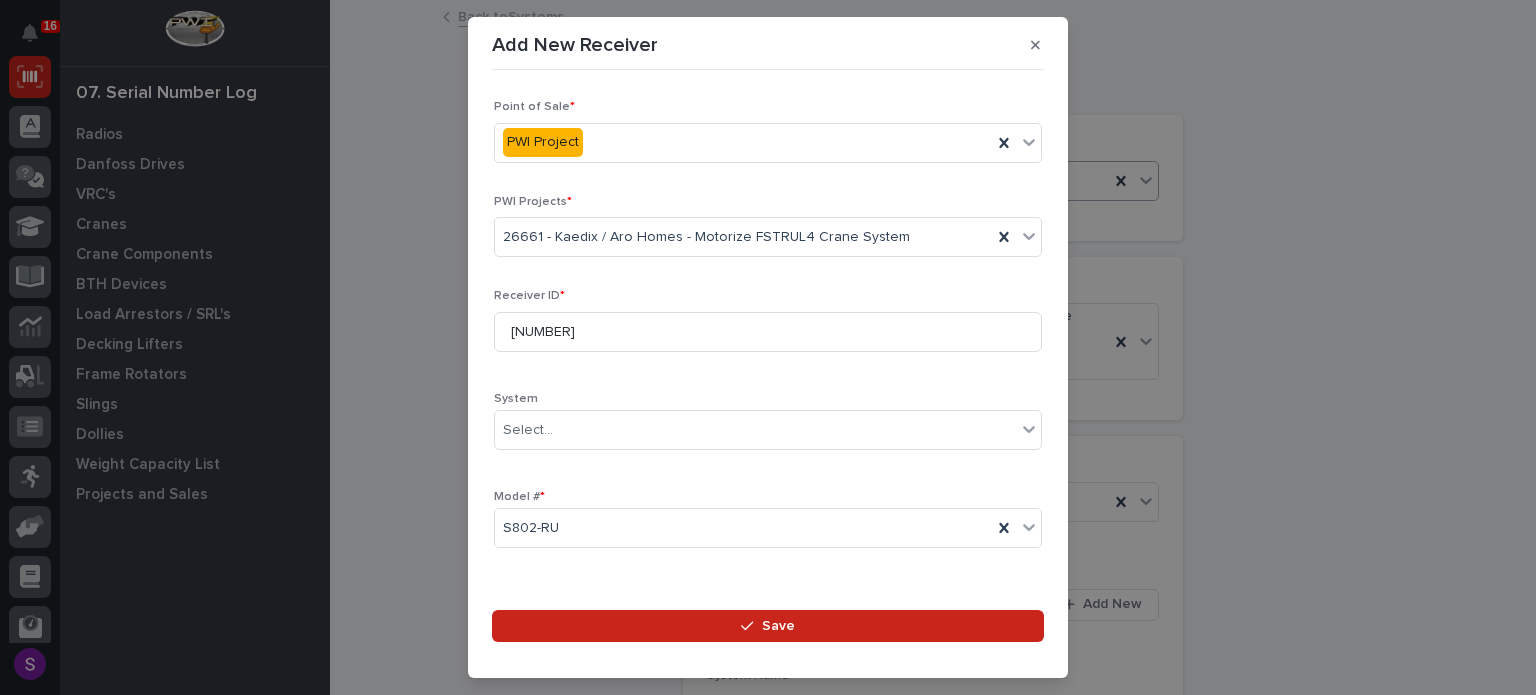 scroll, scrollTop: 296, scrollLeft: 0, axis: vertical 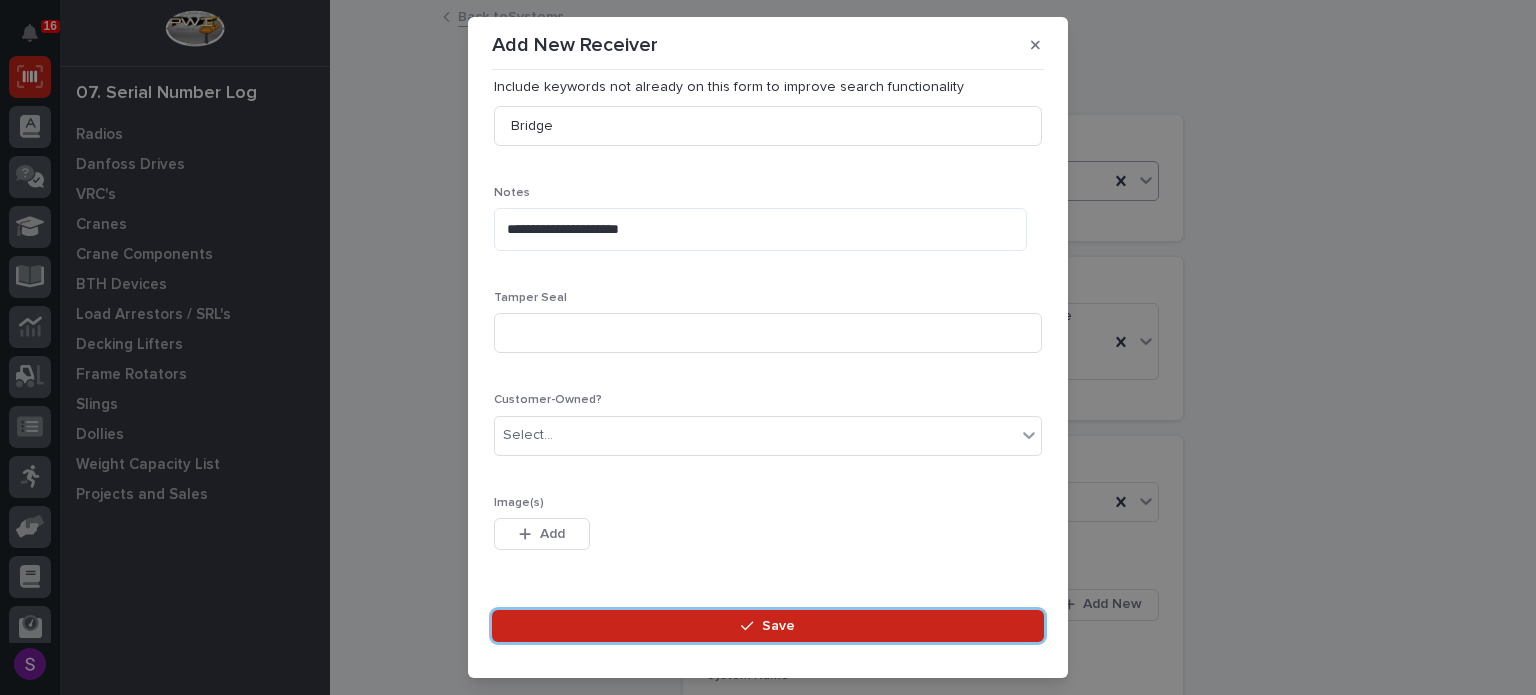 click on "Save" at bounding box center [768, 626] 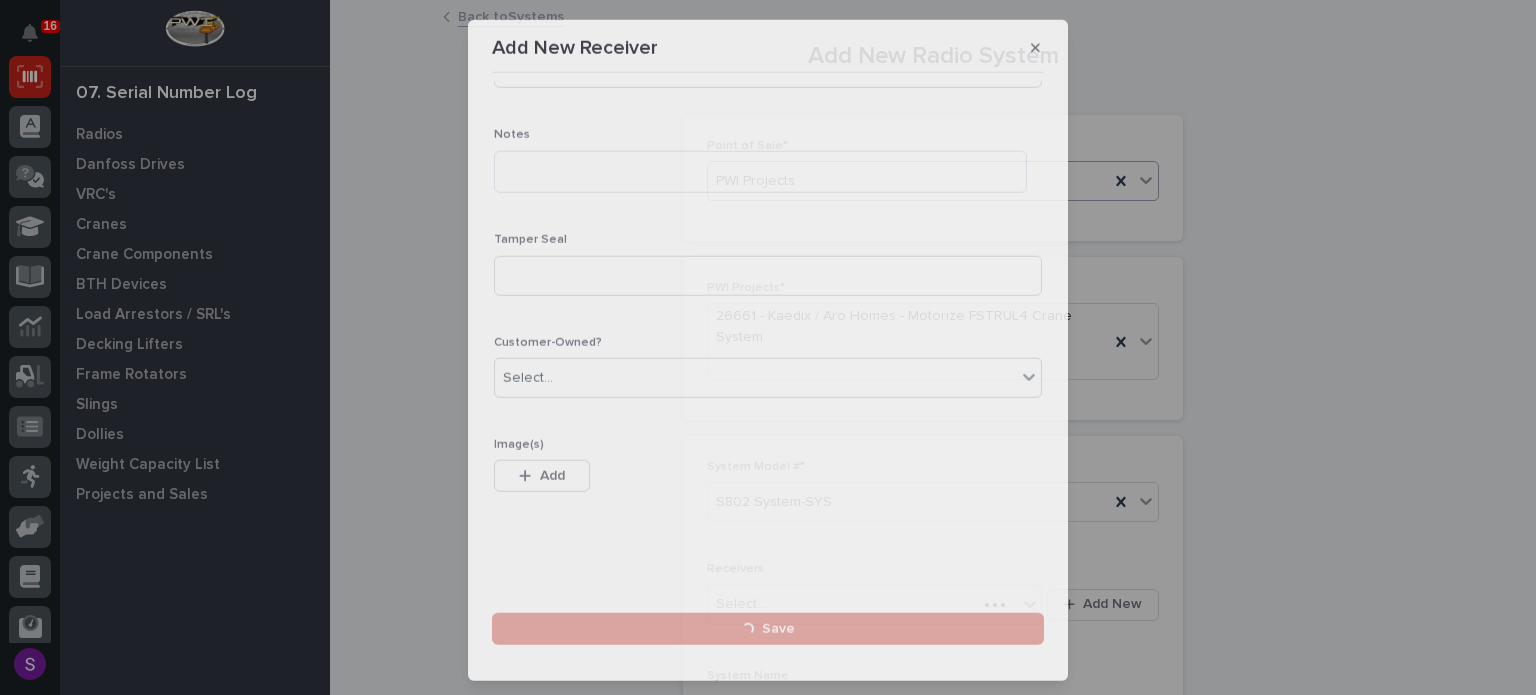 scroll, scrollTop: 616, scrollLeft: 0, axis: vertical 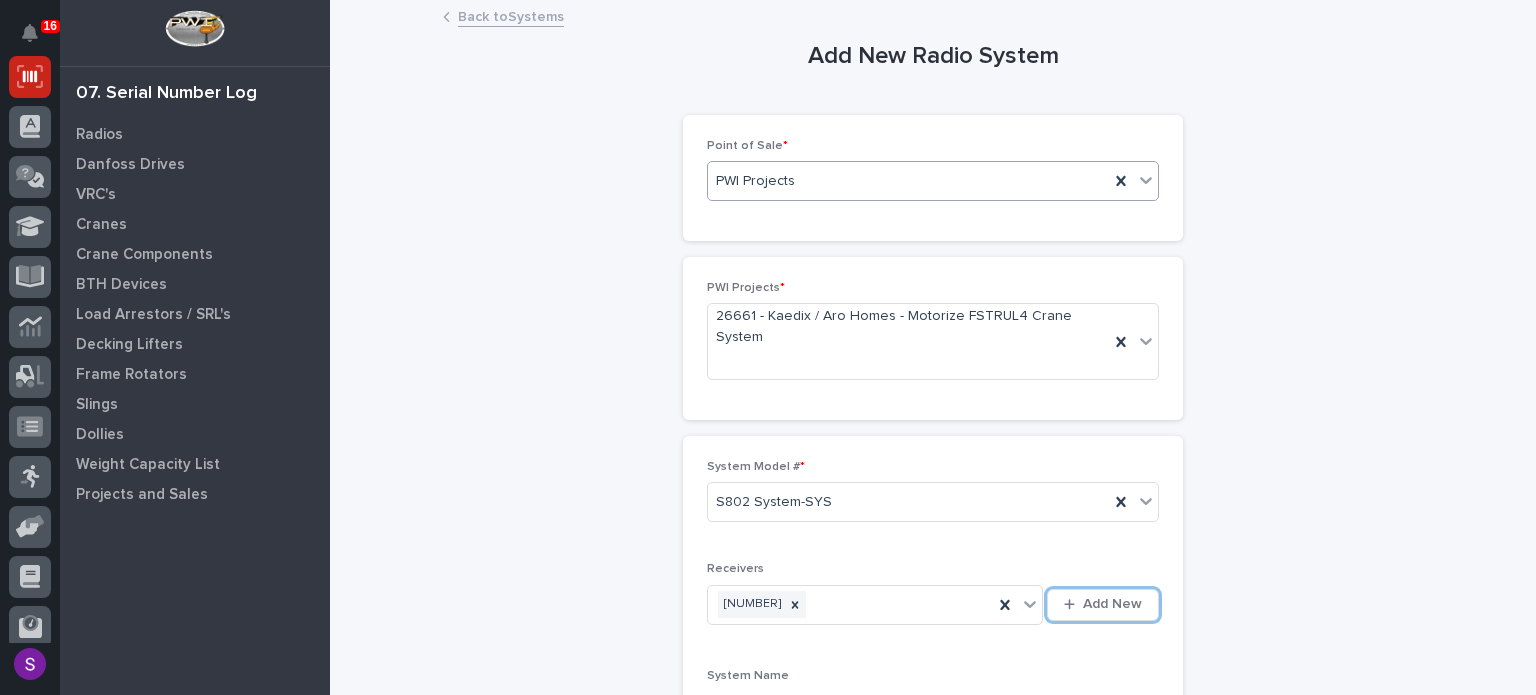 click on "Add New" at bounding box center [1103, 605] 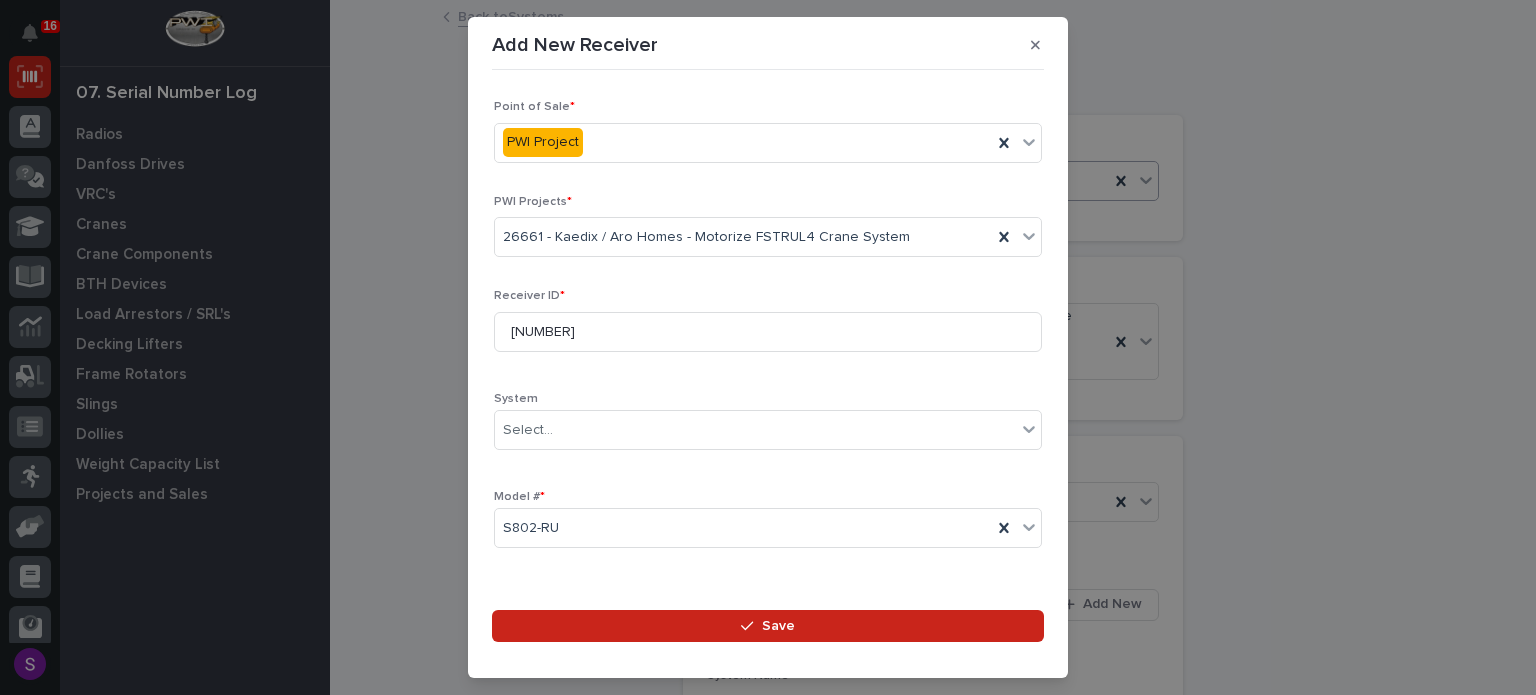 scroll, scrollTop: 296, scrollLeft: 0, axis: vertical 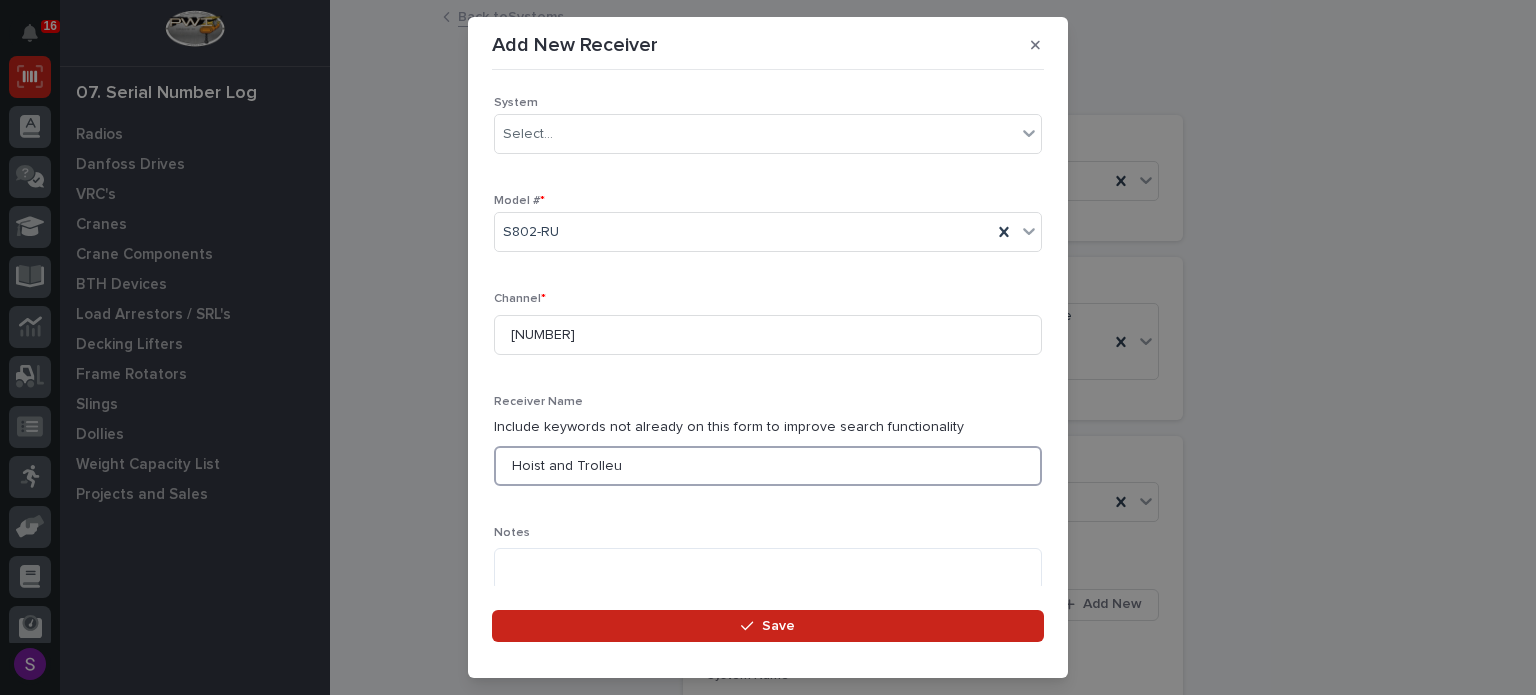 click on "Hoist and Trolleu" at bounding box center (768, 466) 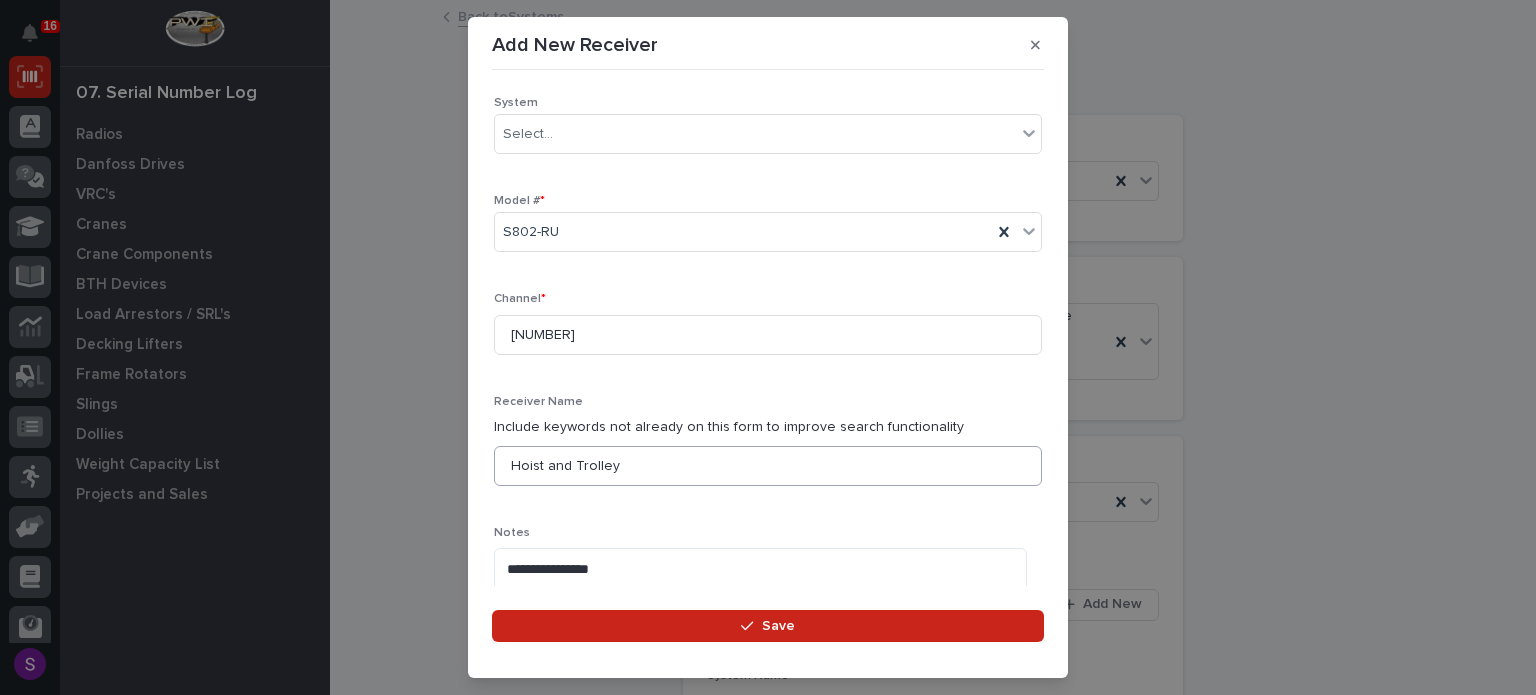 scroll, scrollTop: 636, scrollLeft: 0, axis: vertical 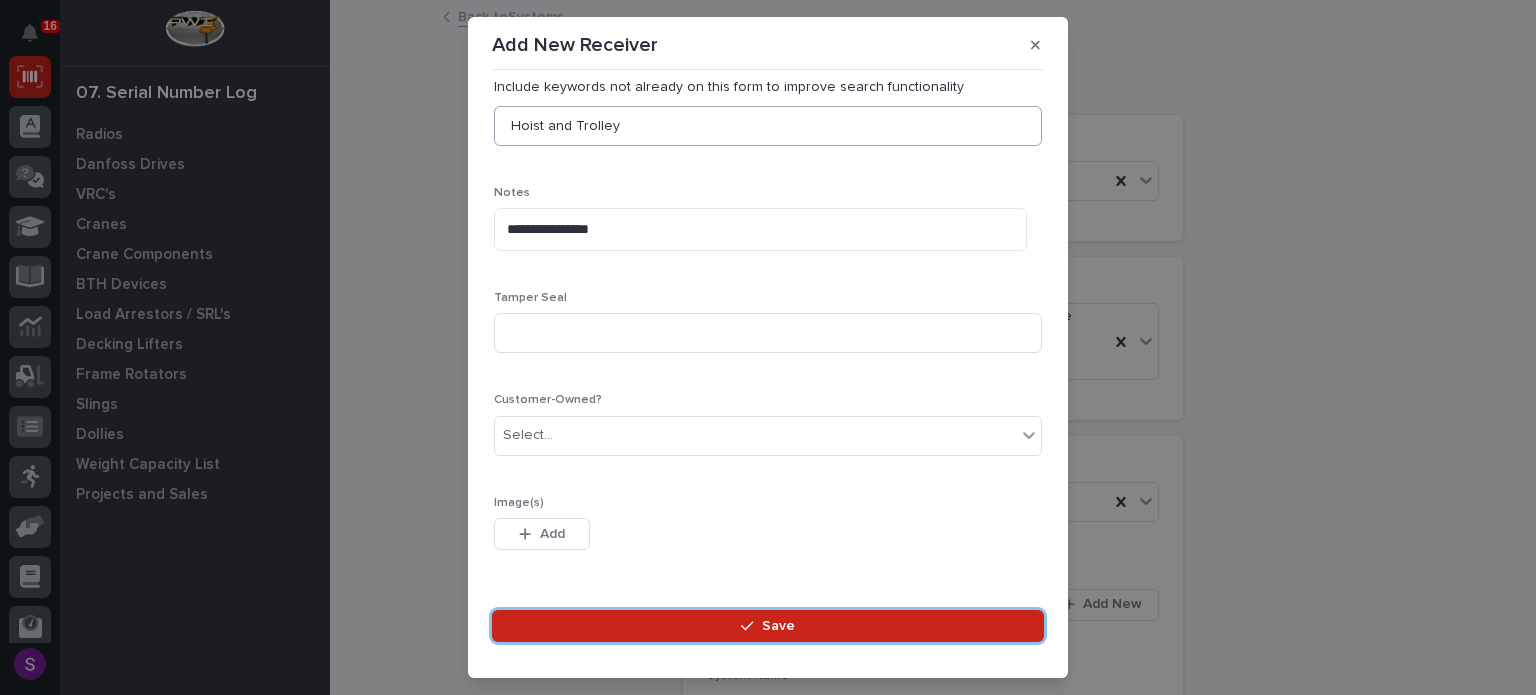 click on "Save" at bounding box center (768, 626) 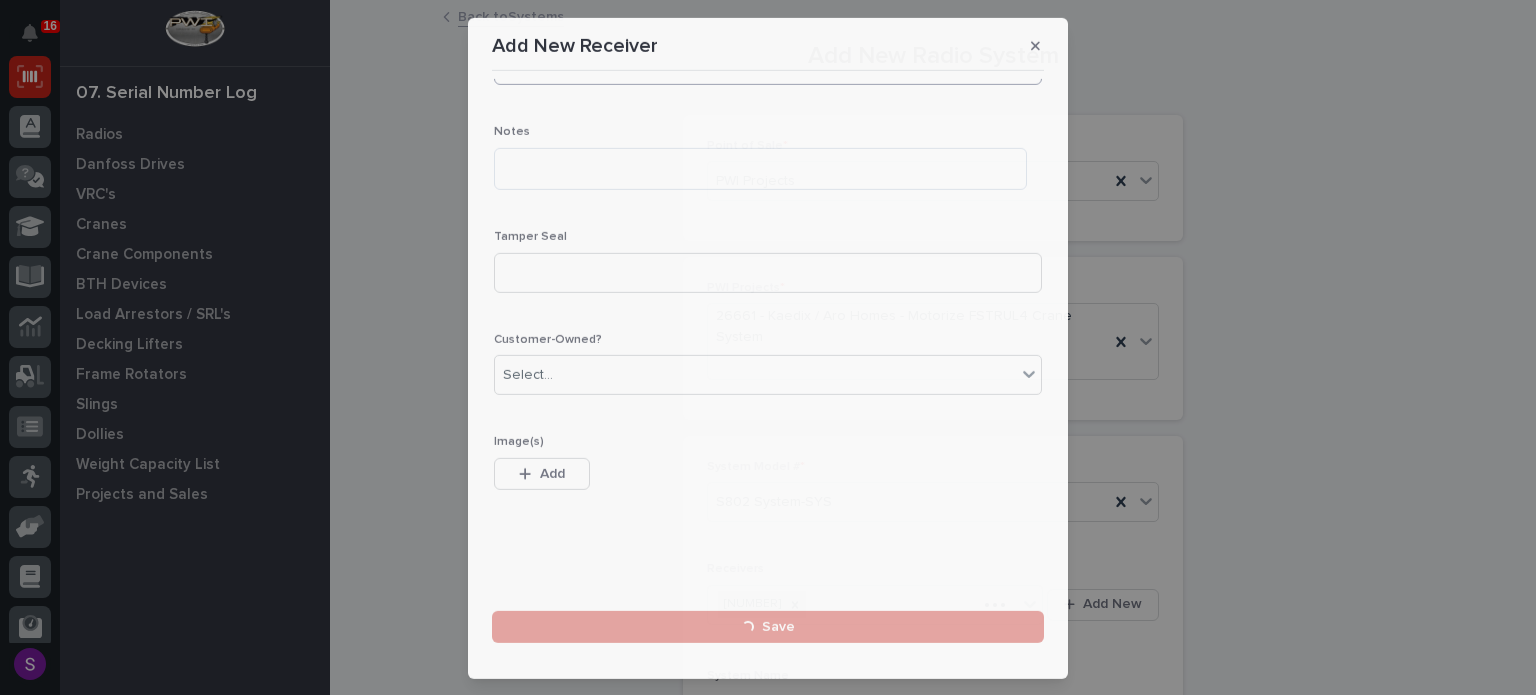 scroll, scrollTop: 616, scrollLeft: 0, axis: vertical 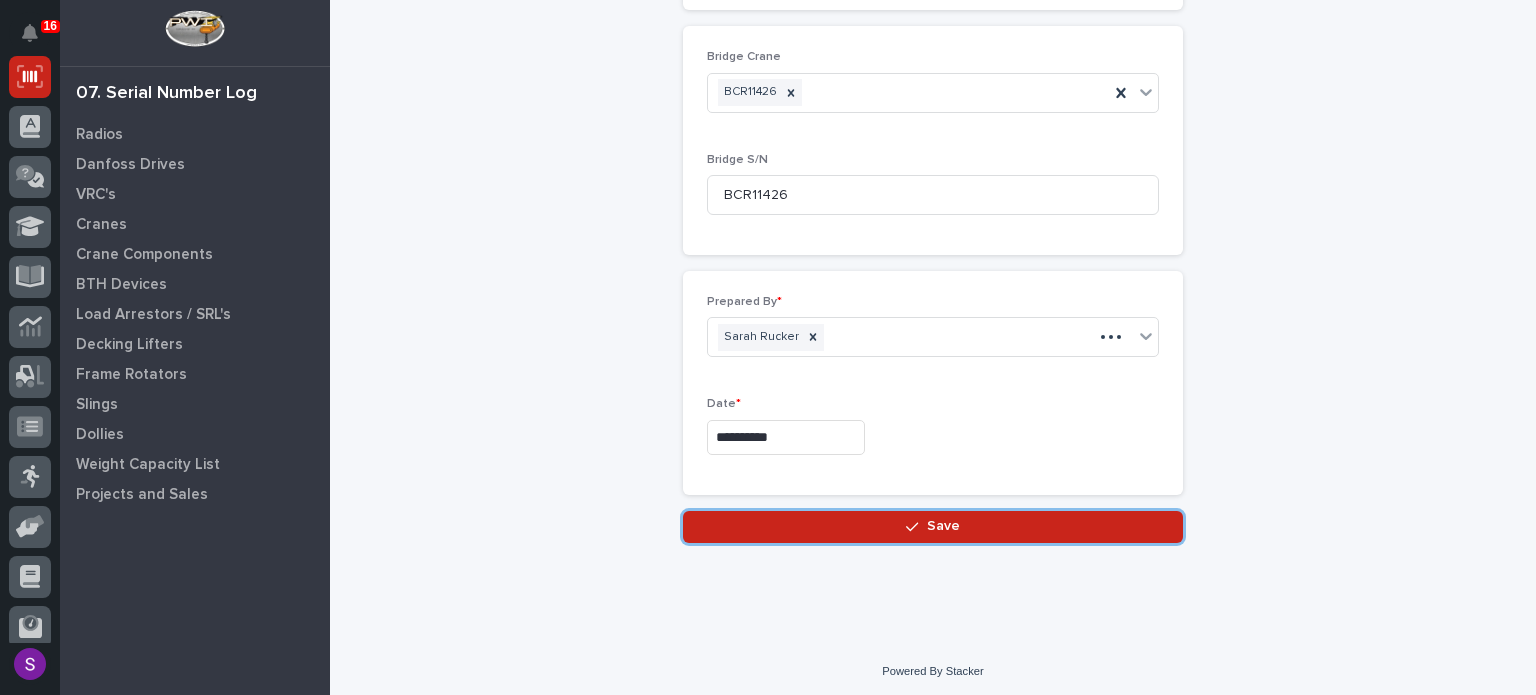 click on "Save" at bounding box center [933, 527] 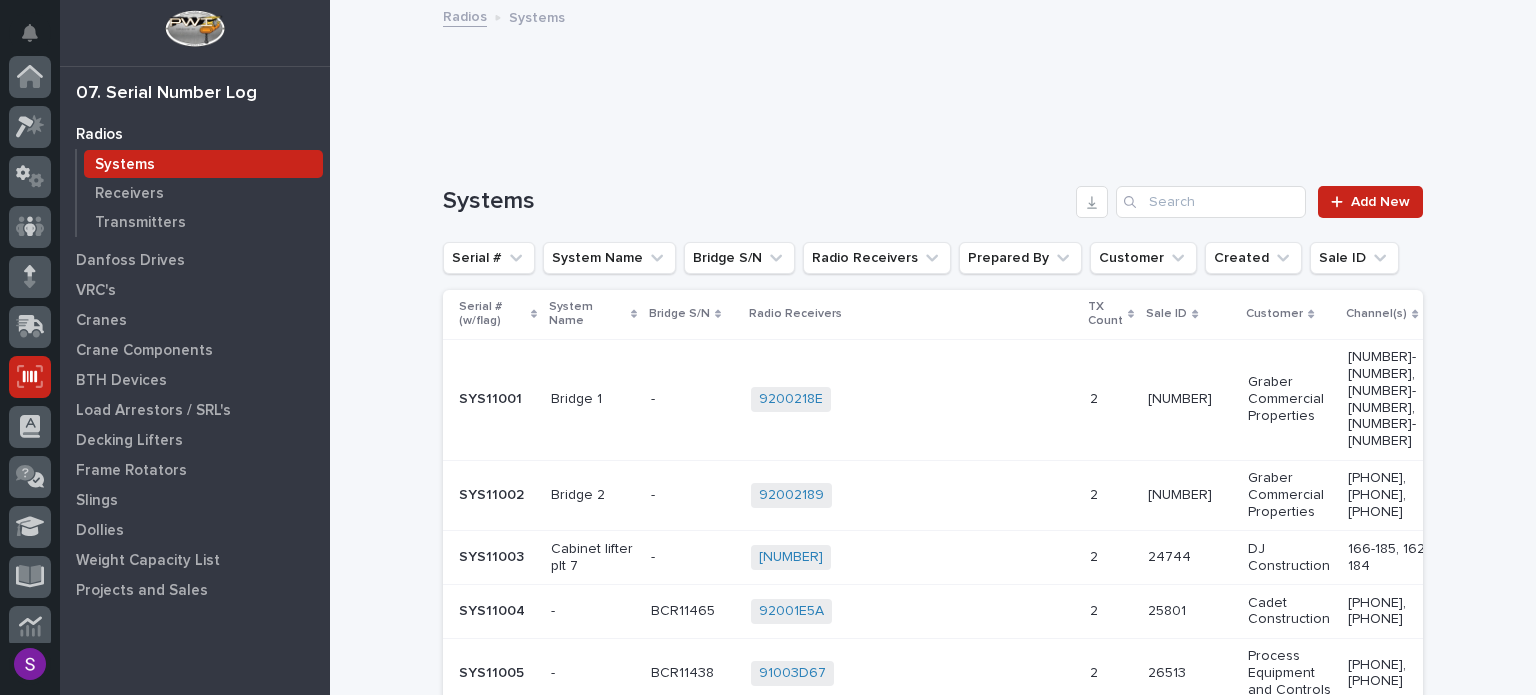 scroll, scrollTop: 300, scrollLeft: 0, axis: vertical 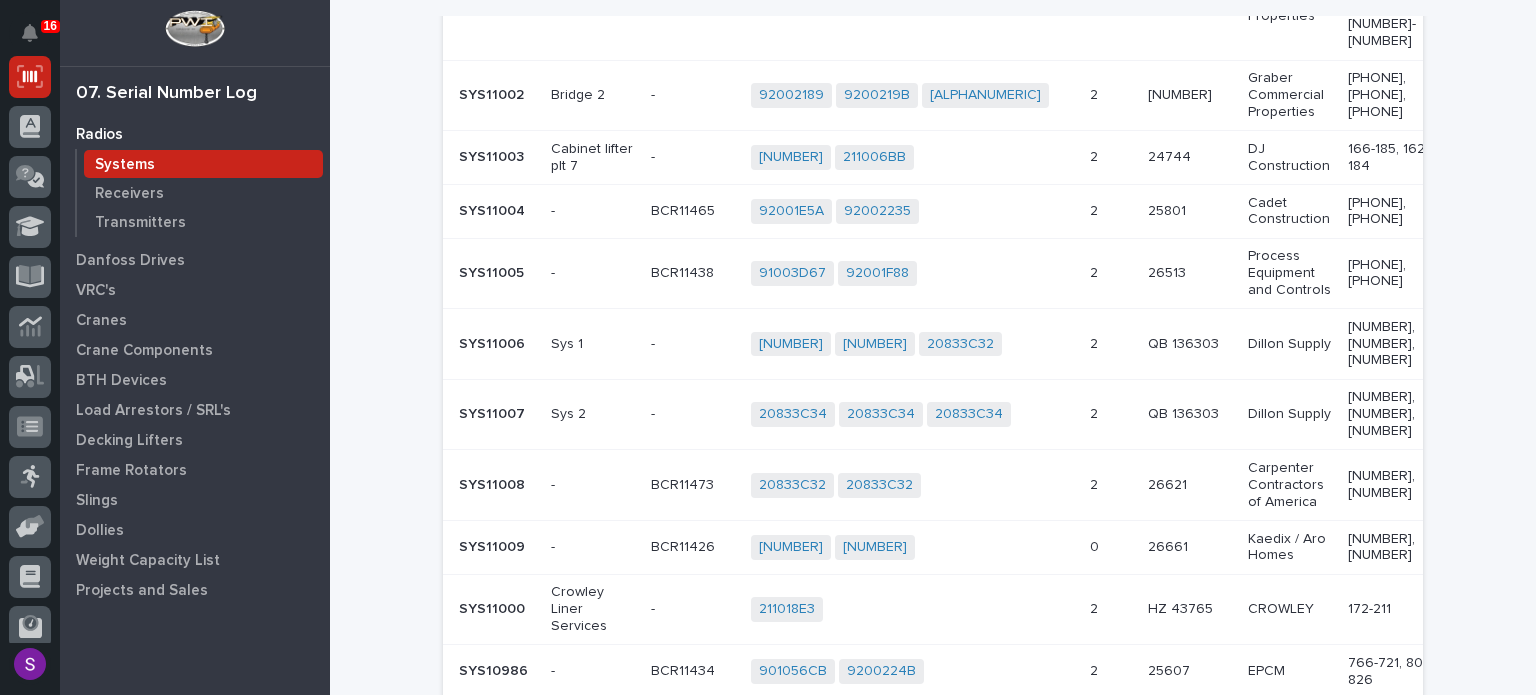 click on "0 0" at bounding box center [1111, 548] 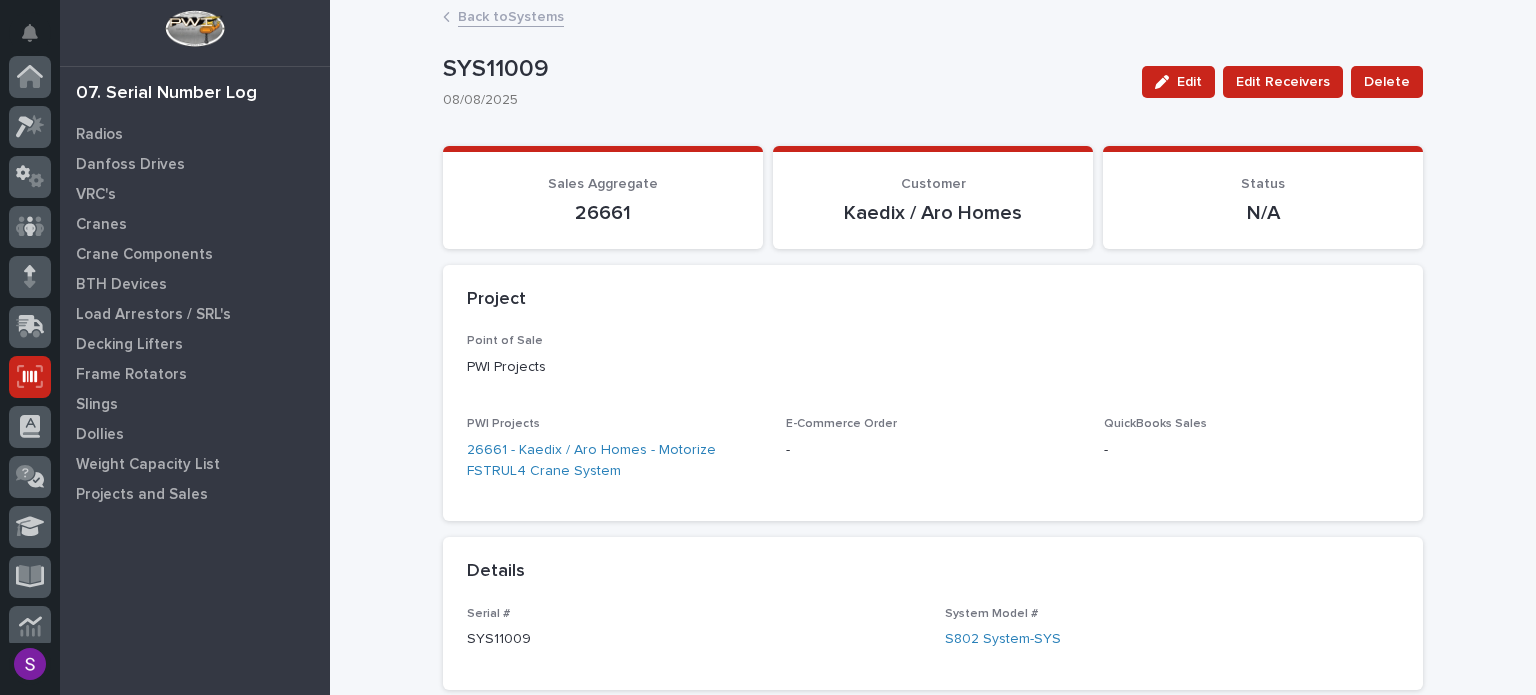 scroll, scrollTop: 300, scrollLeft: 0, axis: vertical 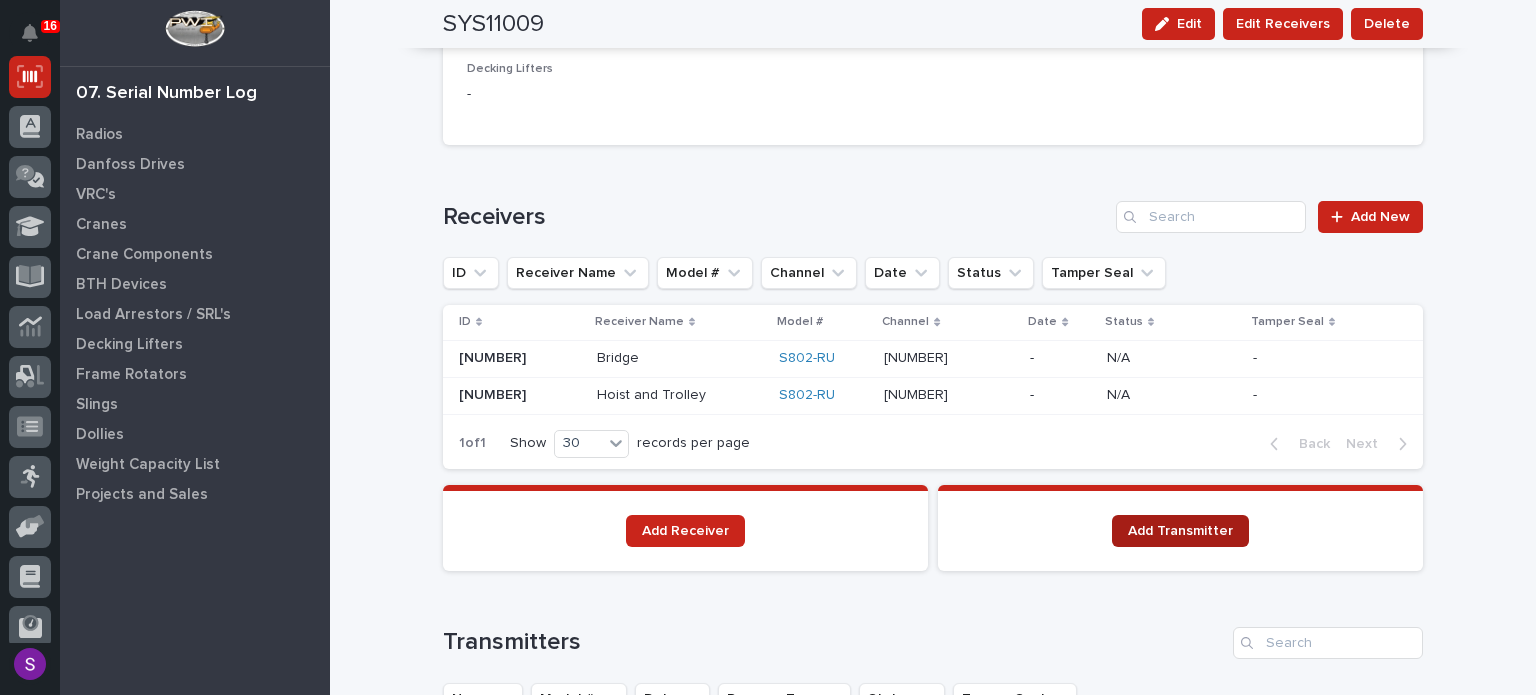 click on "Add Transmitter" at bounding box center (1180, 531) 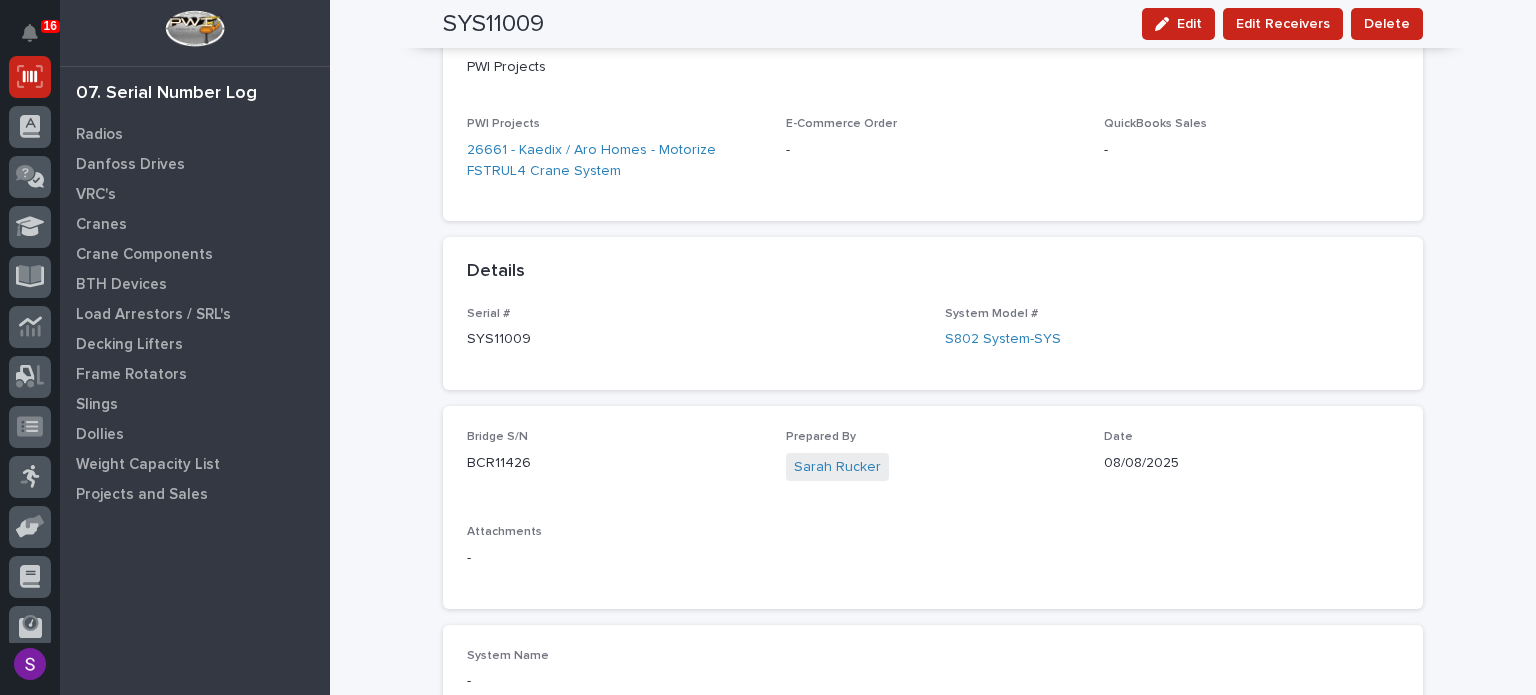 scroll, scrollTop: 0, scrollLeft: 0, axis: both 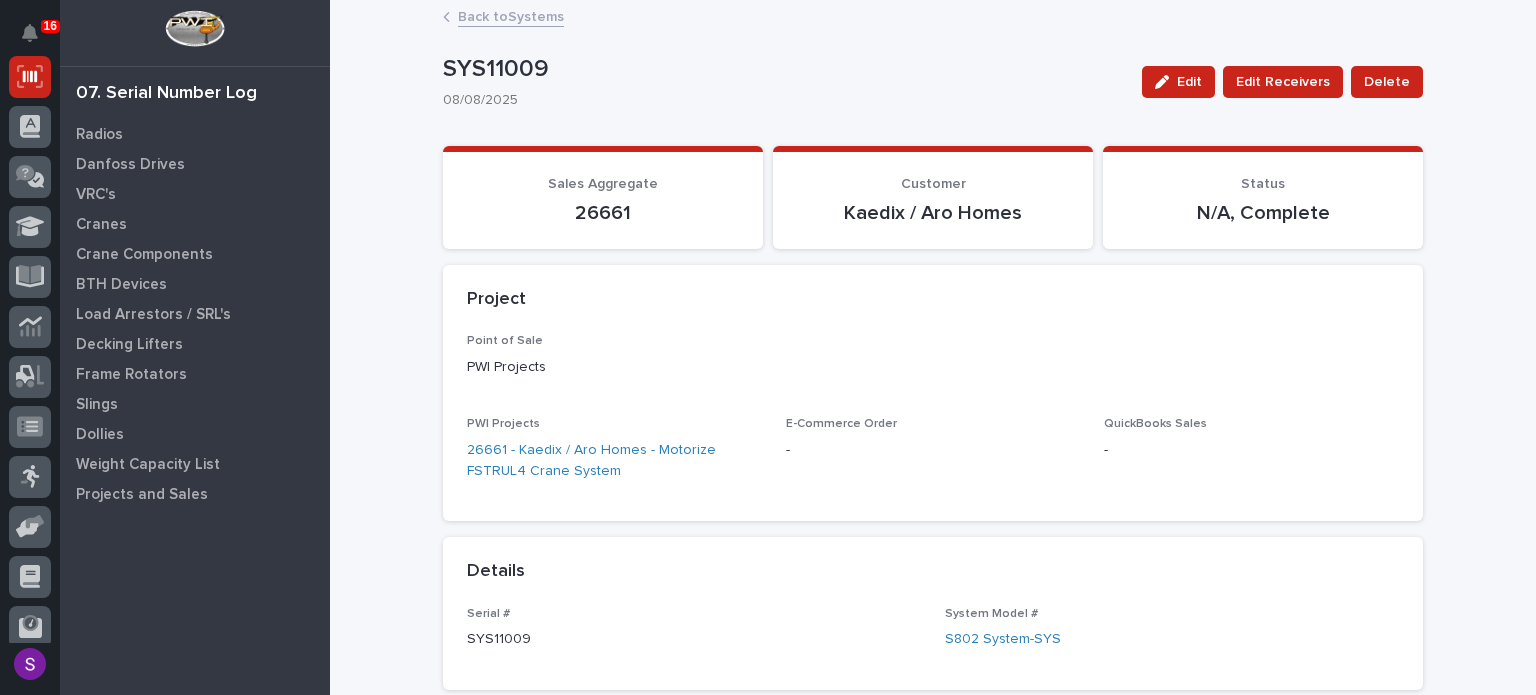 click on "Back to  Systems" at bounding box center (511, 15) 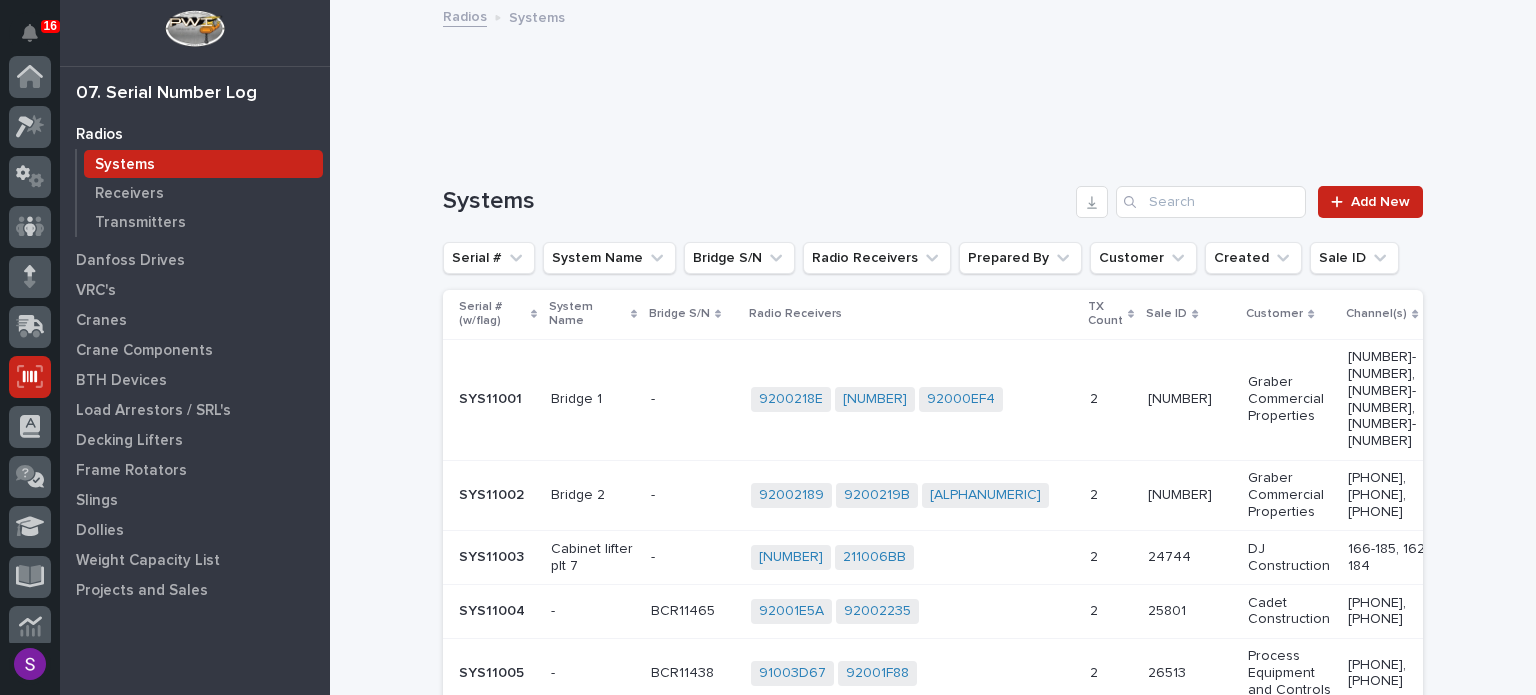 scroll, scrollTop: 300, scrollLeft: 0, axis: vertical 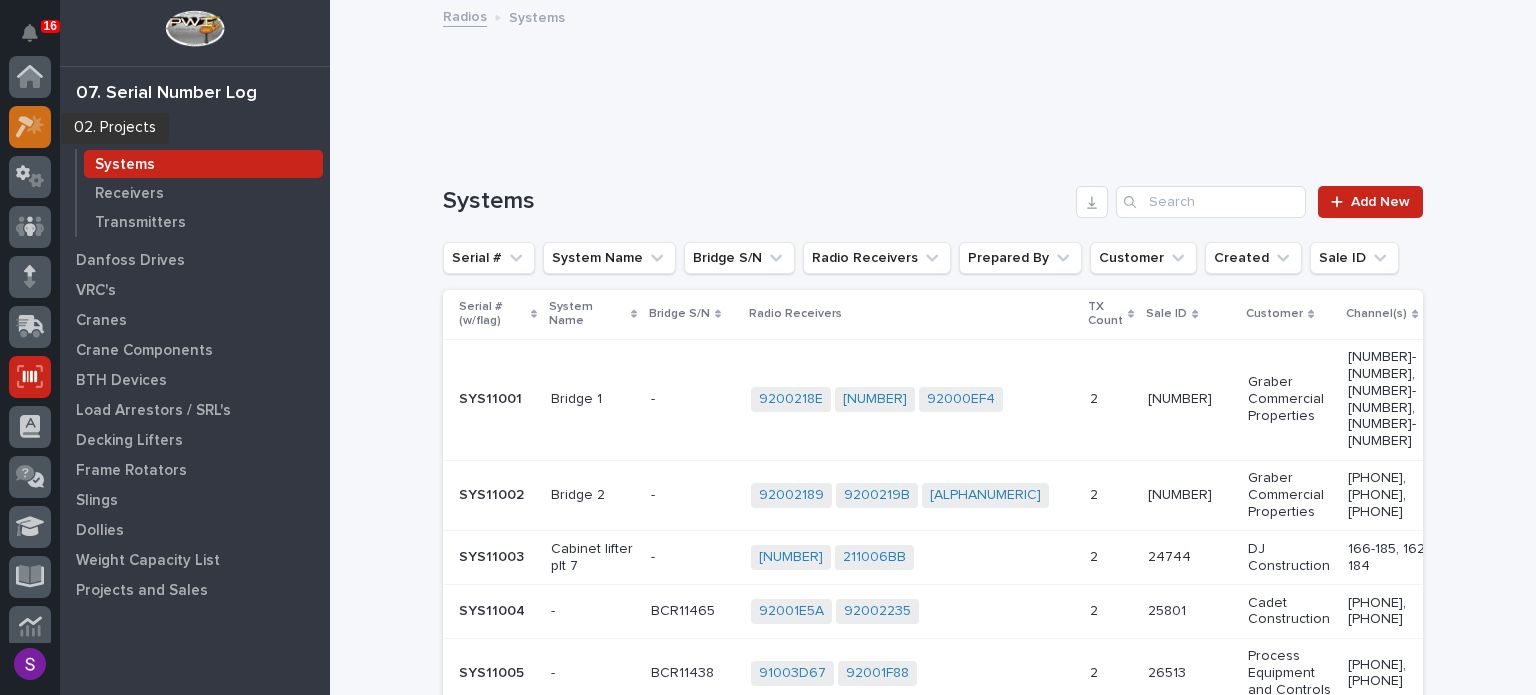 click 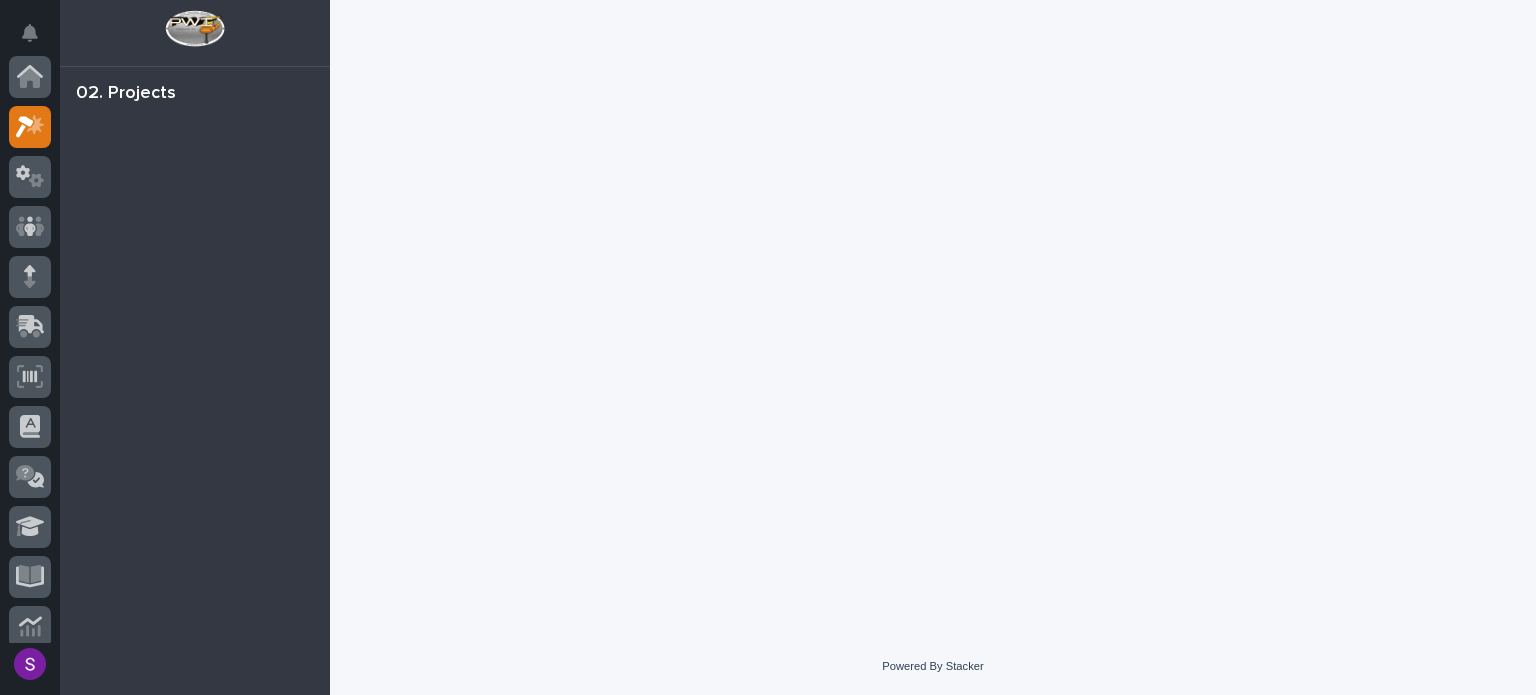 scroll, scrollTop: 50, scrollLeft: 0, axis: vertical 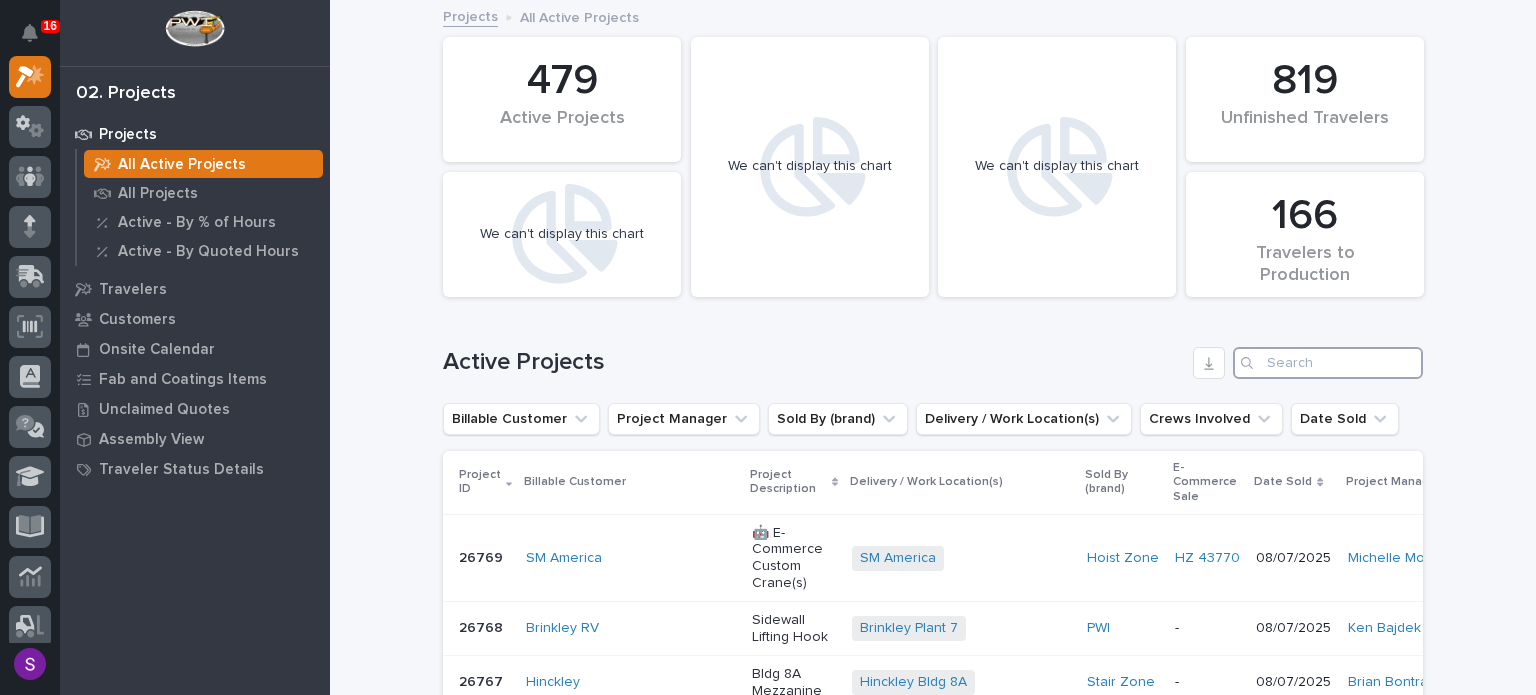 click at bounding box center (1328, 363) 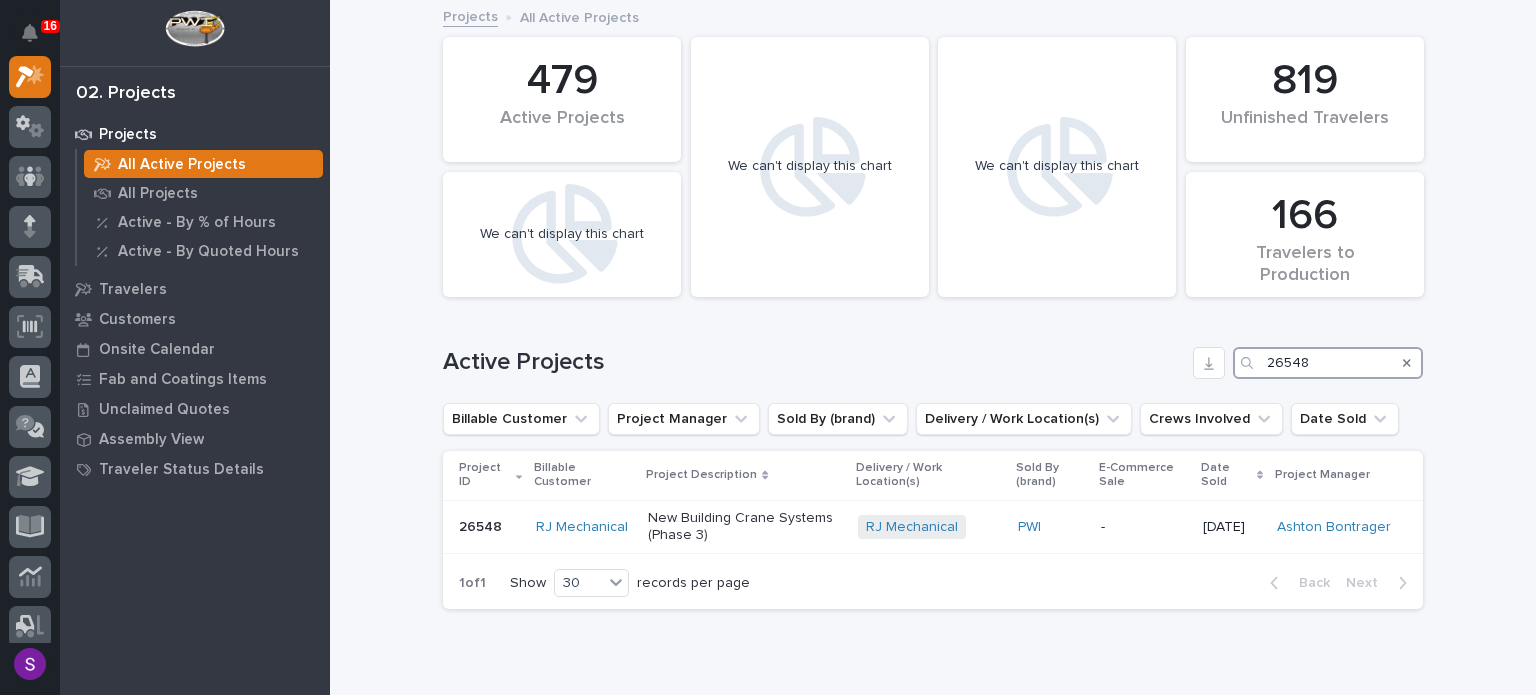 scroll, scrollTop: 85, scrollLeft: 0, axis: vertical 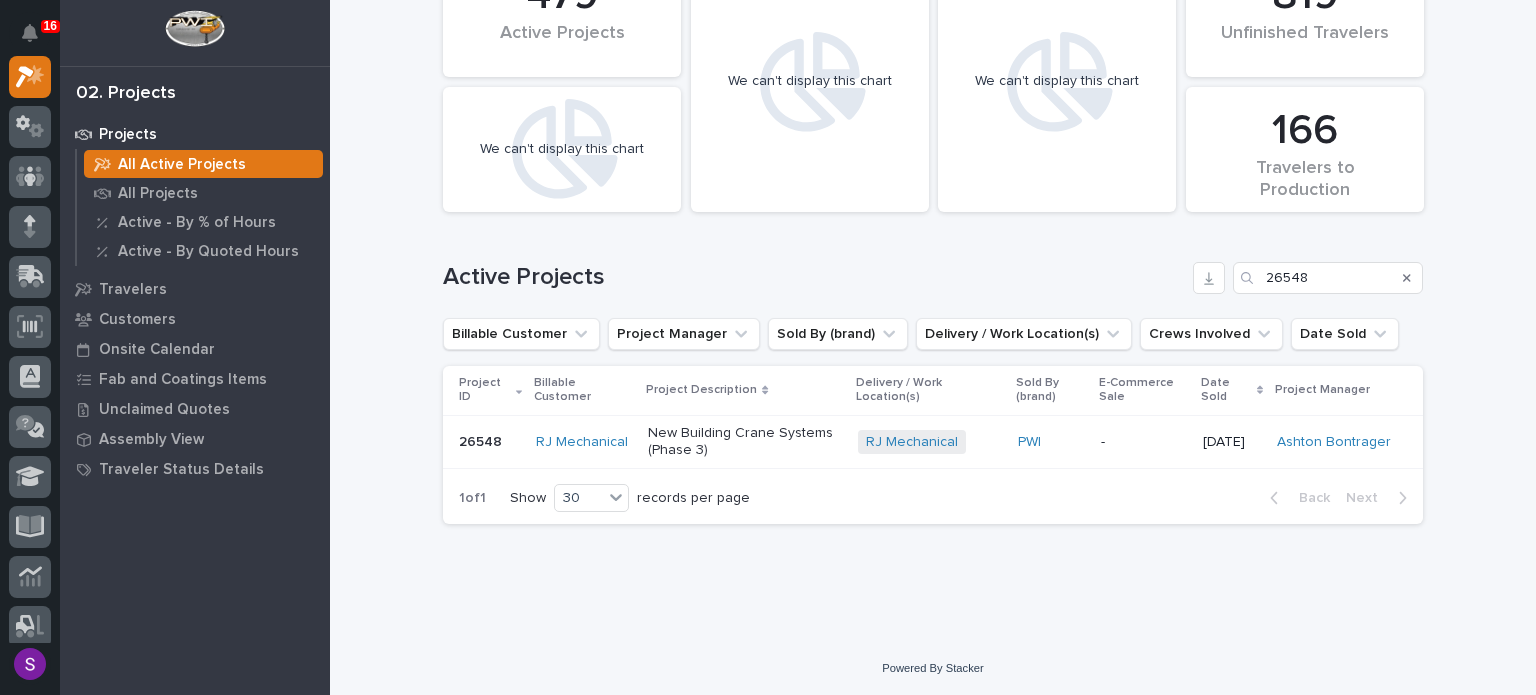 click on "-" at bounding box center (1144, 442) 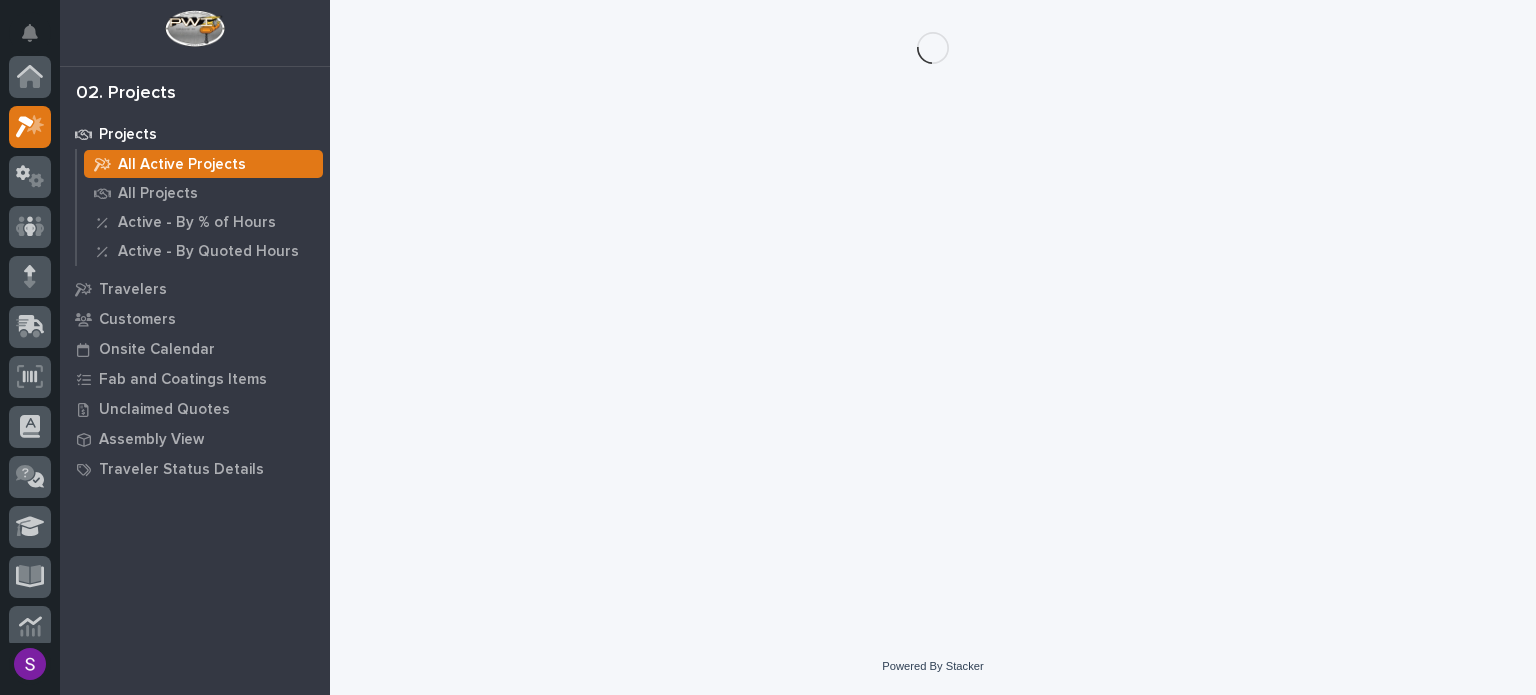 scroll, scrollTop: 0, scrollLeft: 0, axis: both 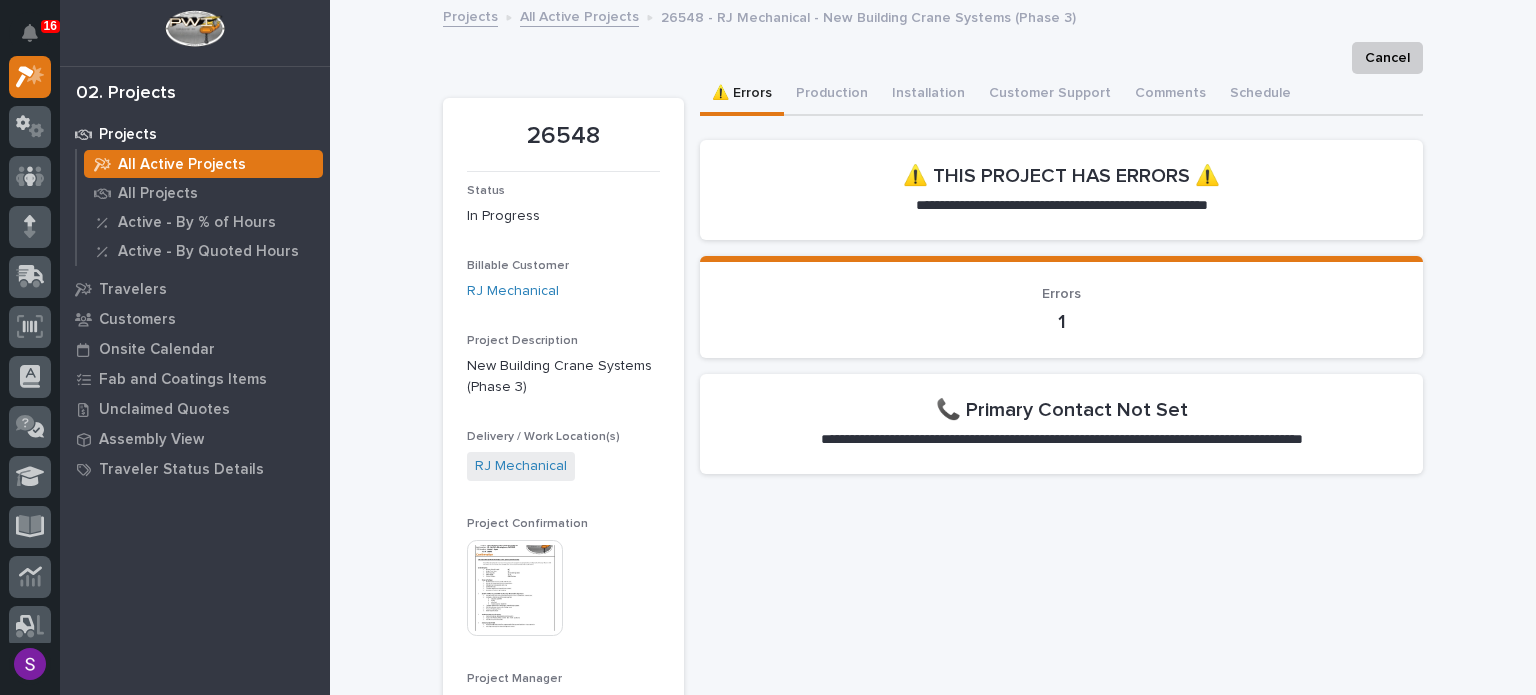 click at bounding box center (515, 588) 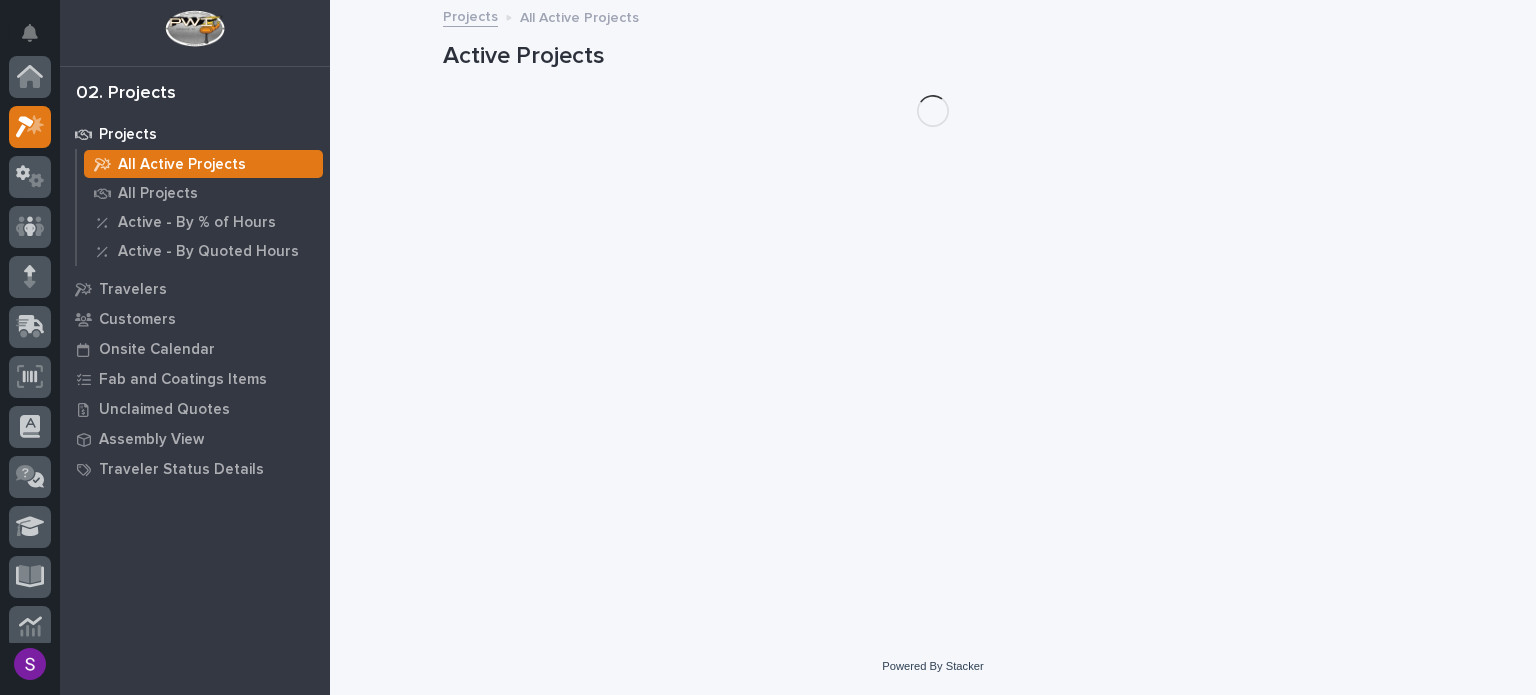 scroll, scrollTop: 50, scrollLeft: 0, axis: vertical 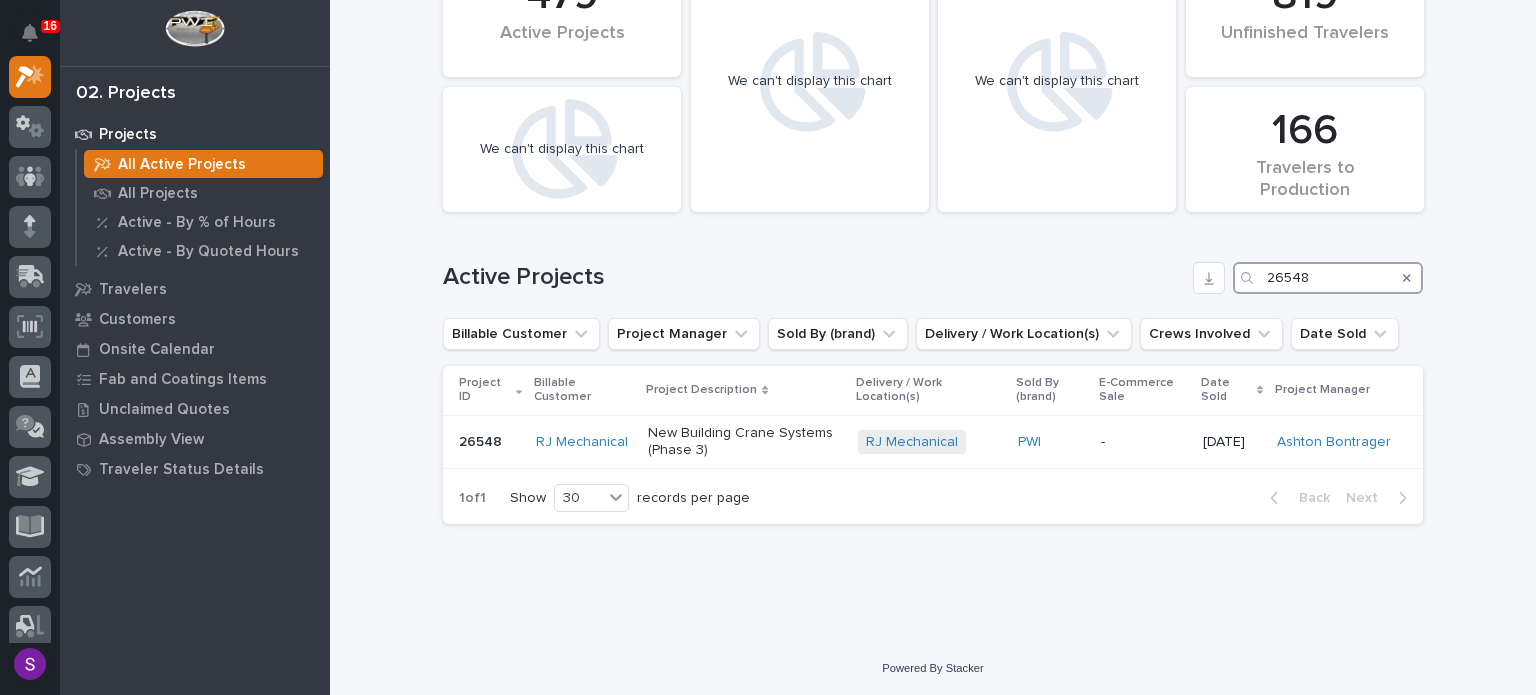 drag, startPoint x: 1321, startPoint y: 290, endPoint x: 1124, endPoint y: 281, distance: 197.20547 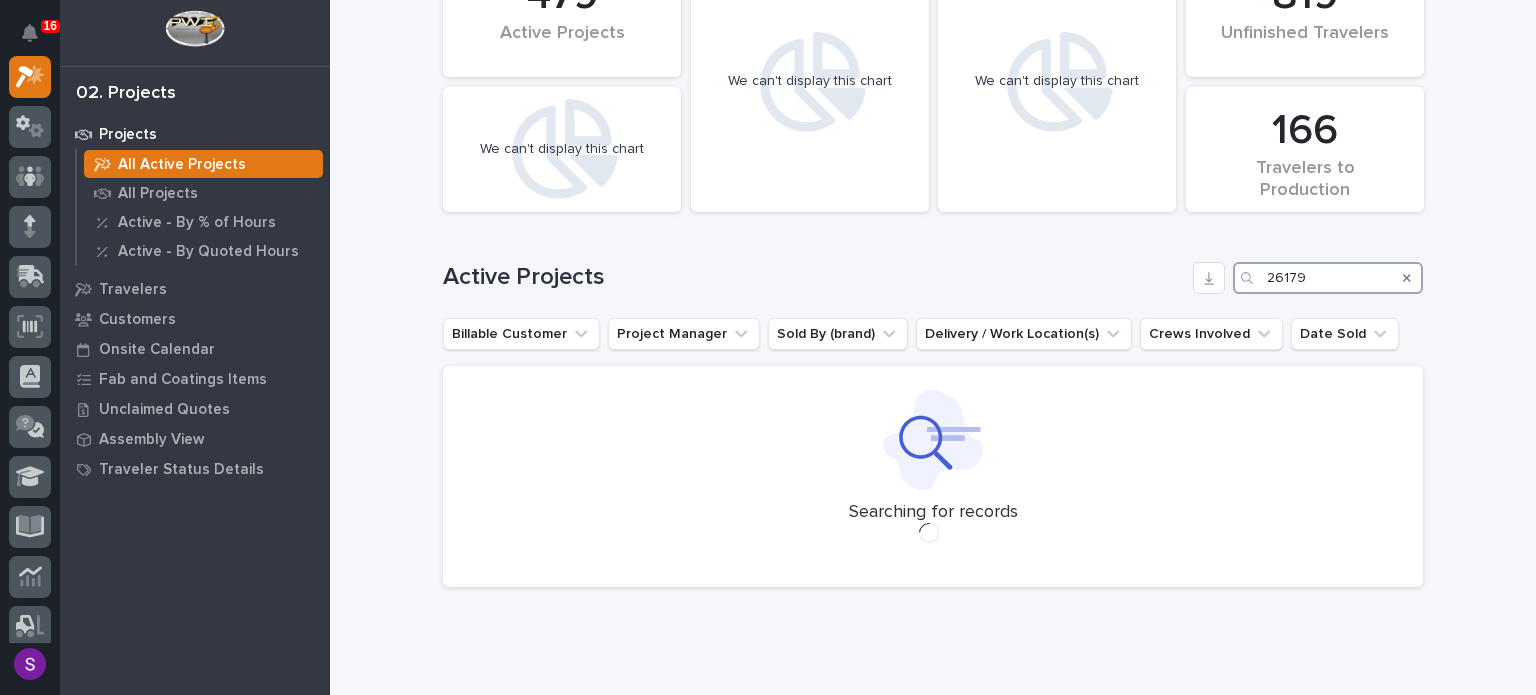 scroll, scrollTop: 117, scrollLeft: 0, axis: vertical 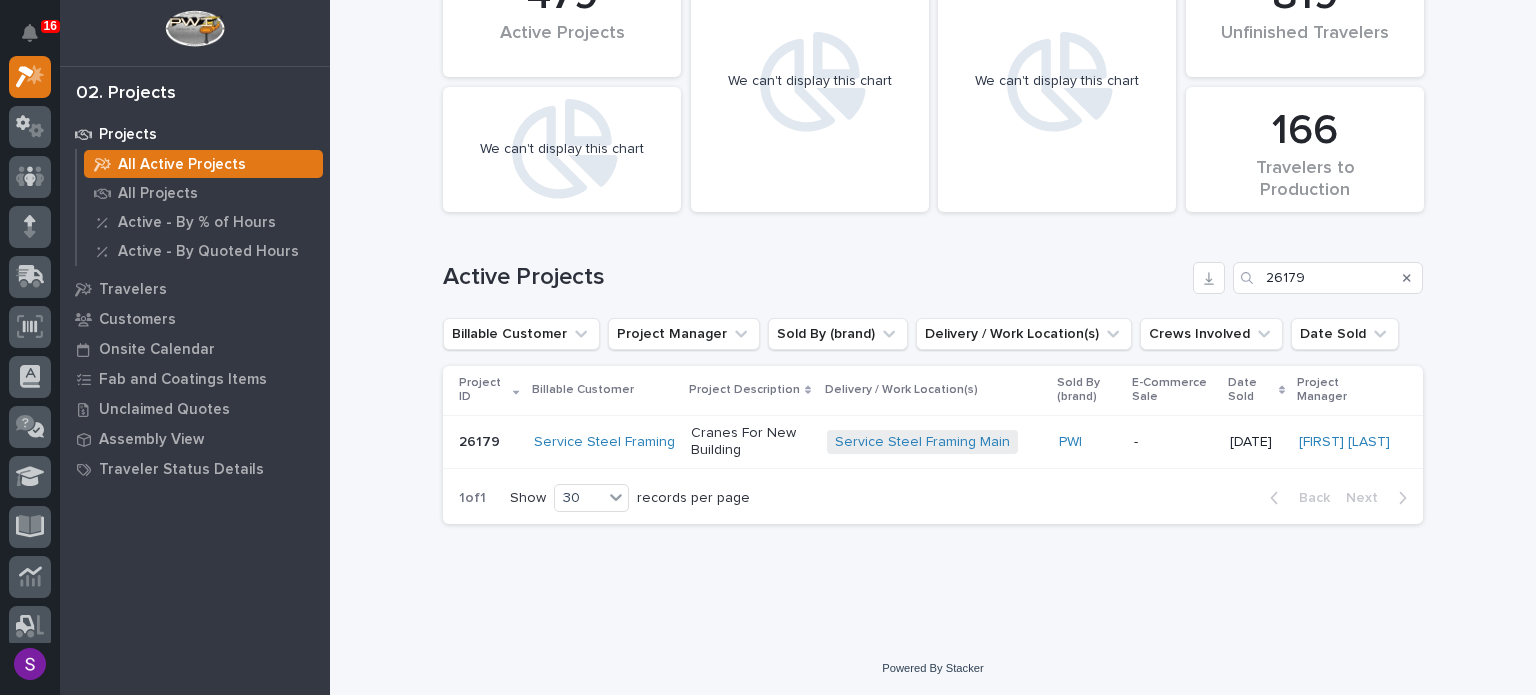 click on "Cranes For New Building" at bounding box center [751, 442] 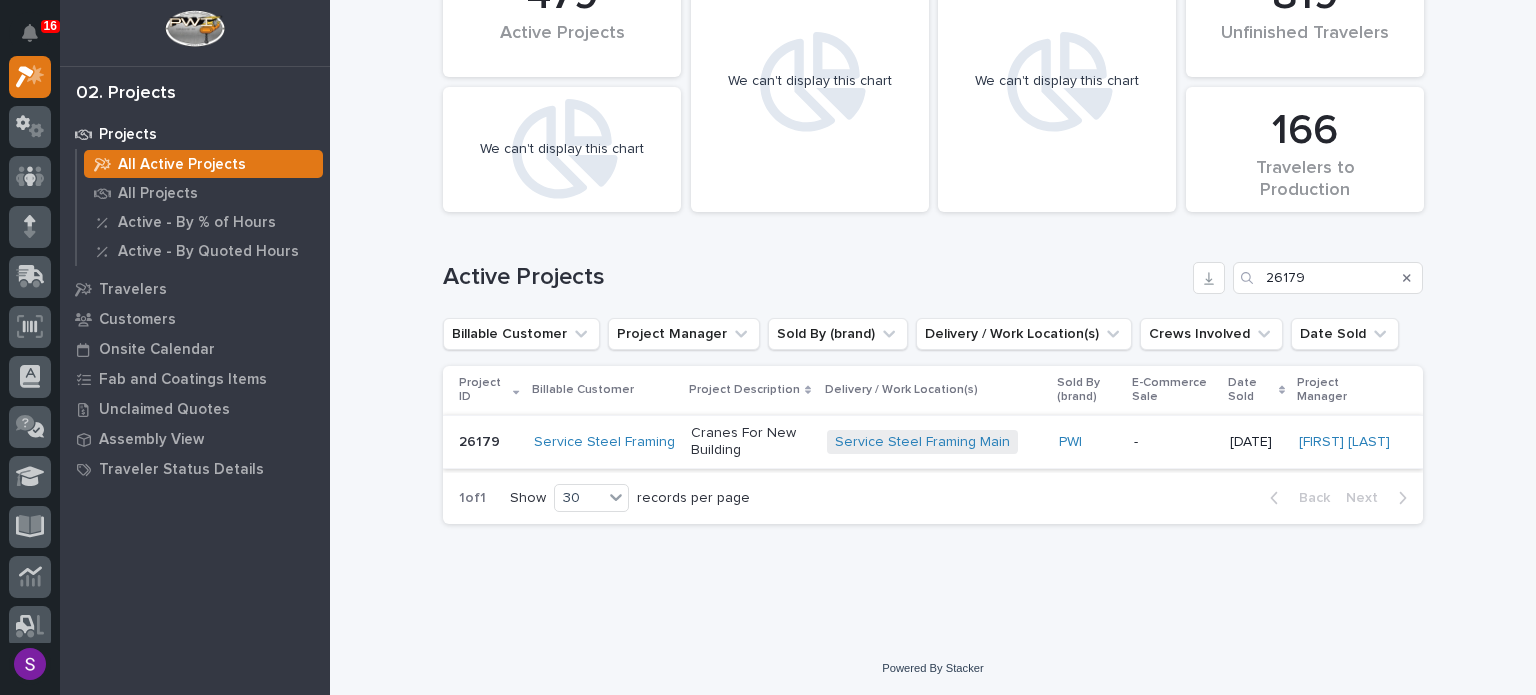 scroll, scrollTop: 0, scrollLeft: 0, axis: both 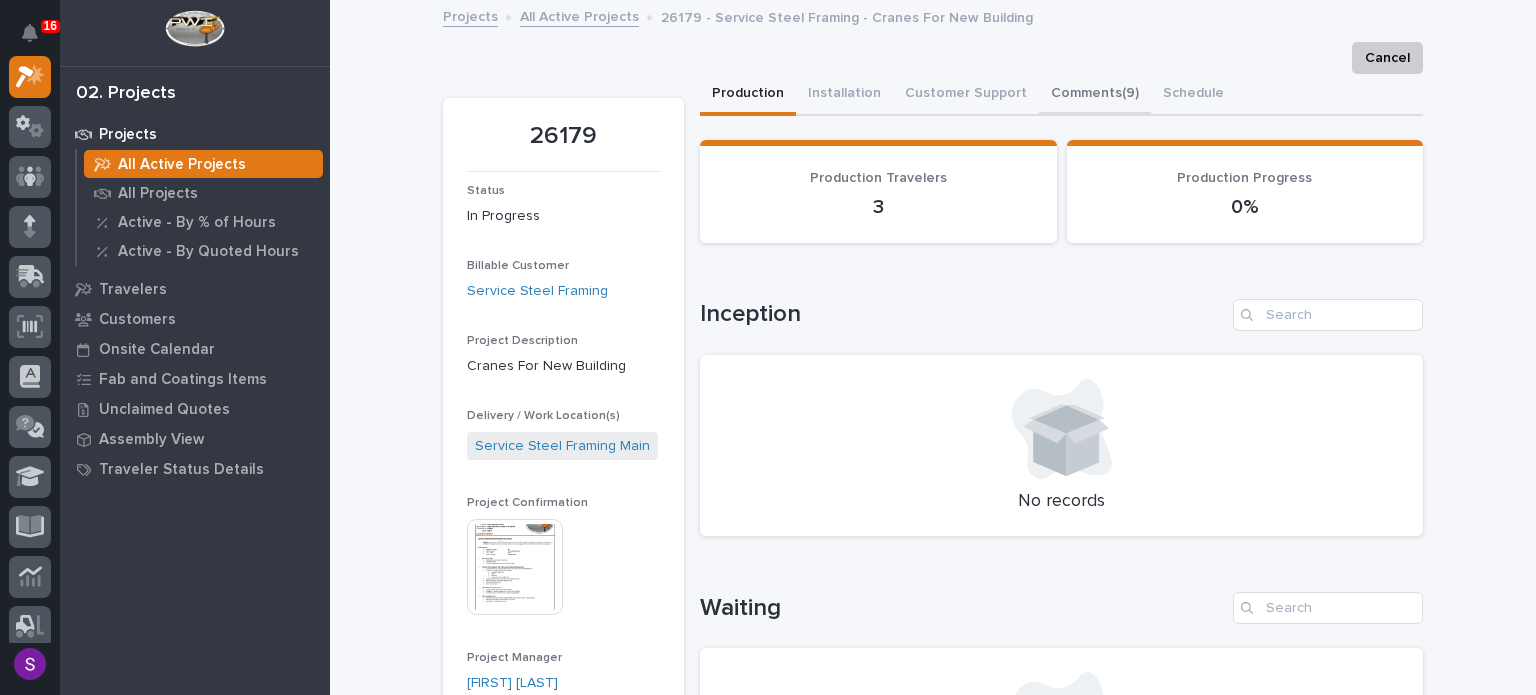 click on "Comments  (9)" at bounding box center [1095, 95] 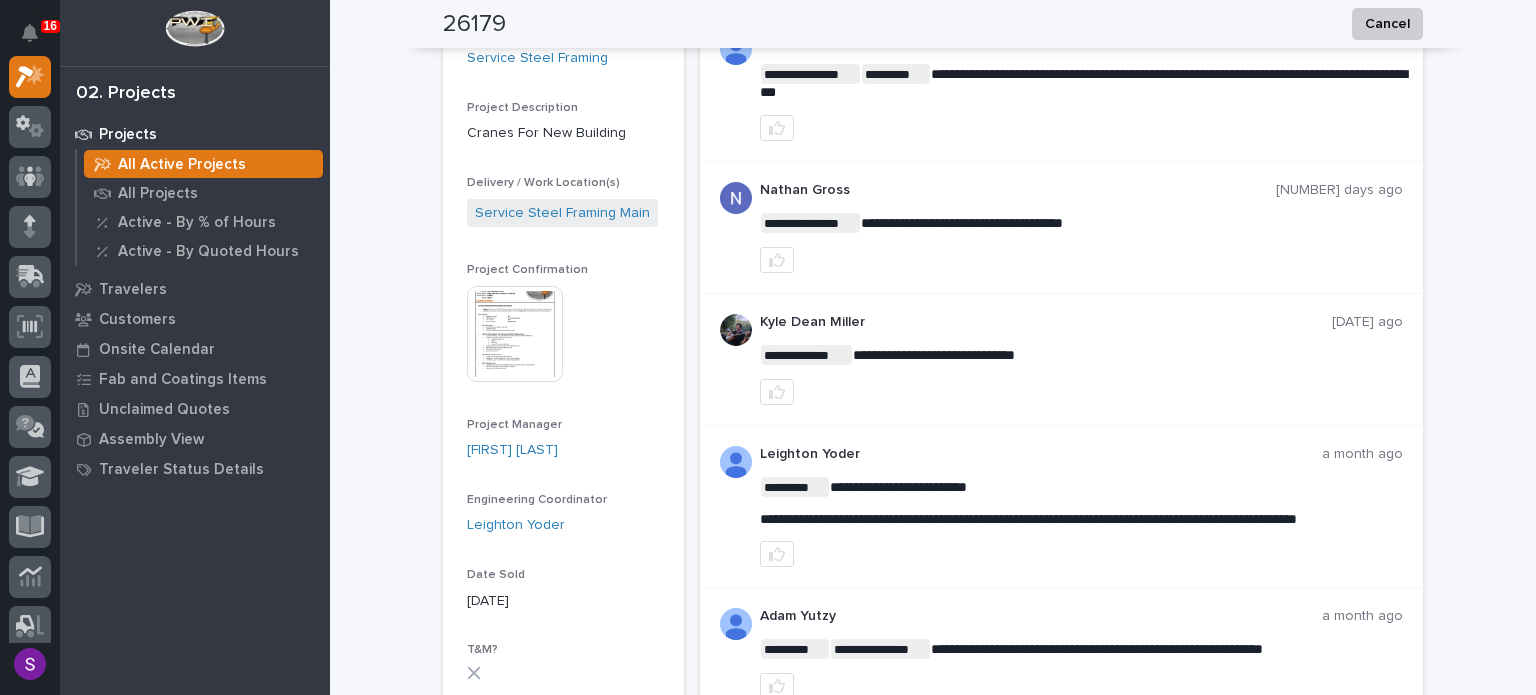 scroll, scrollTop: 200, scrollLeft: 0, axis: vertical 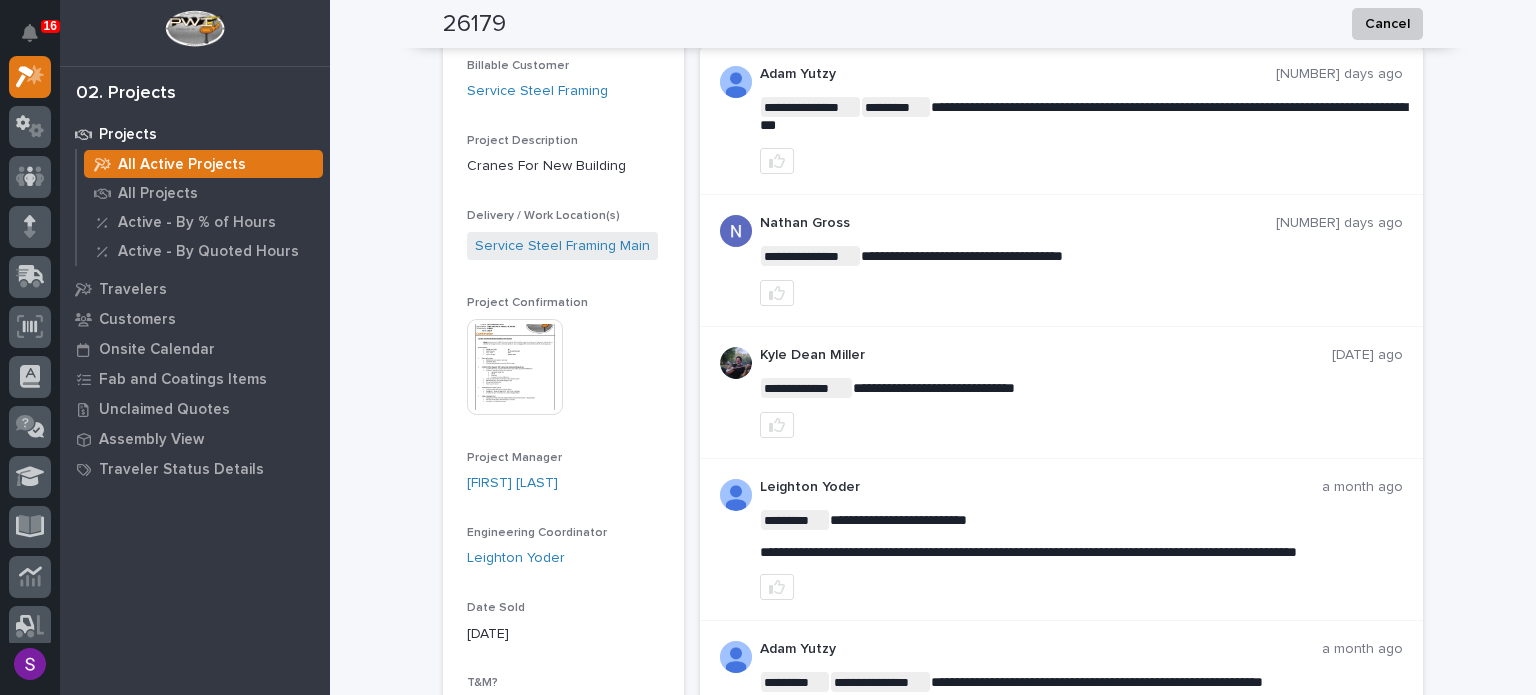 click at bounding box center [515, 367] 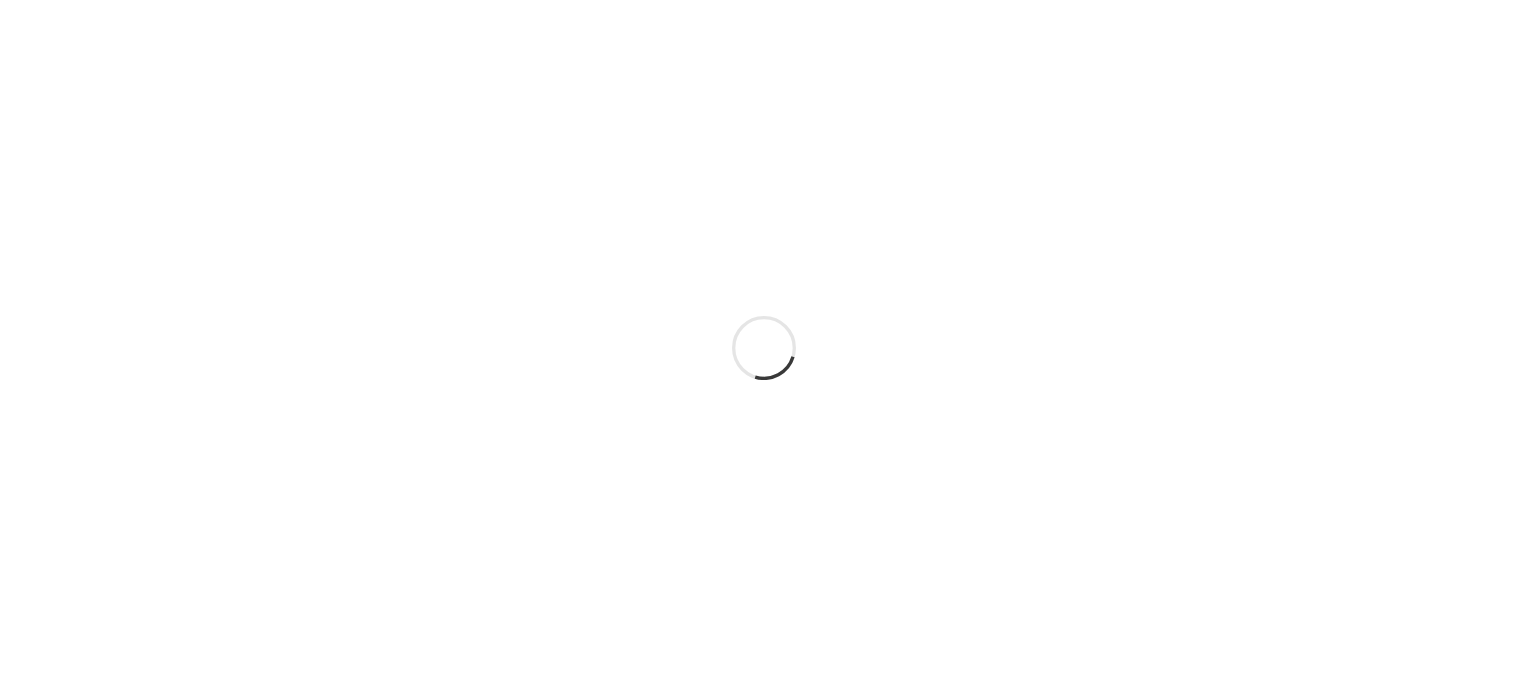 scroll, scrollTop: 0, scrollLeft: 0, axis: both 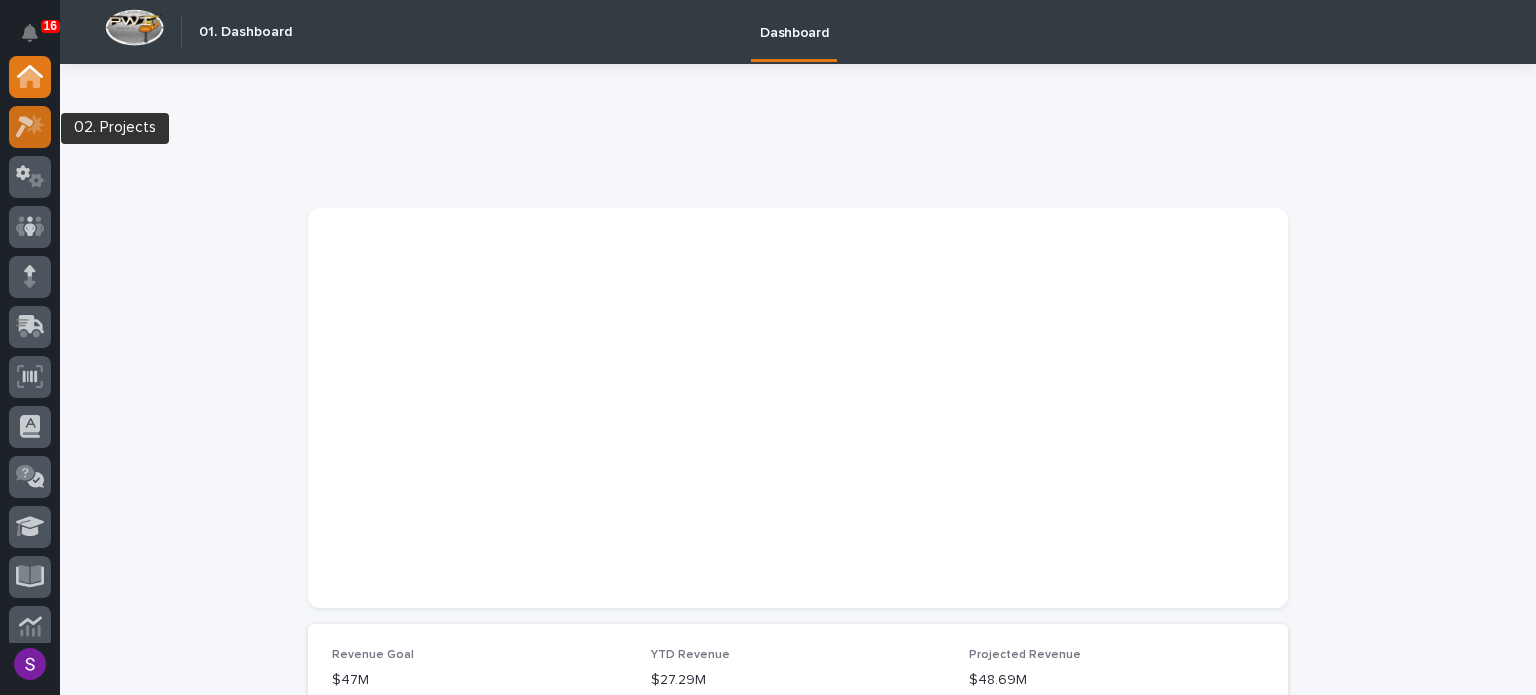 click 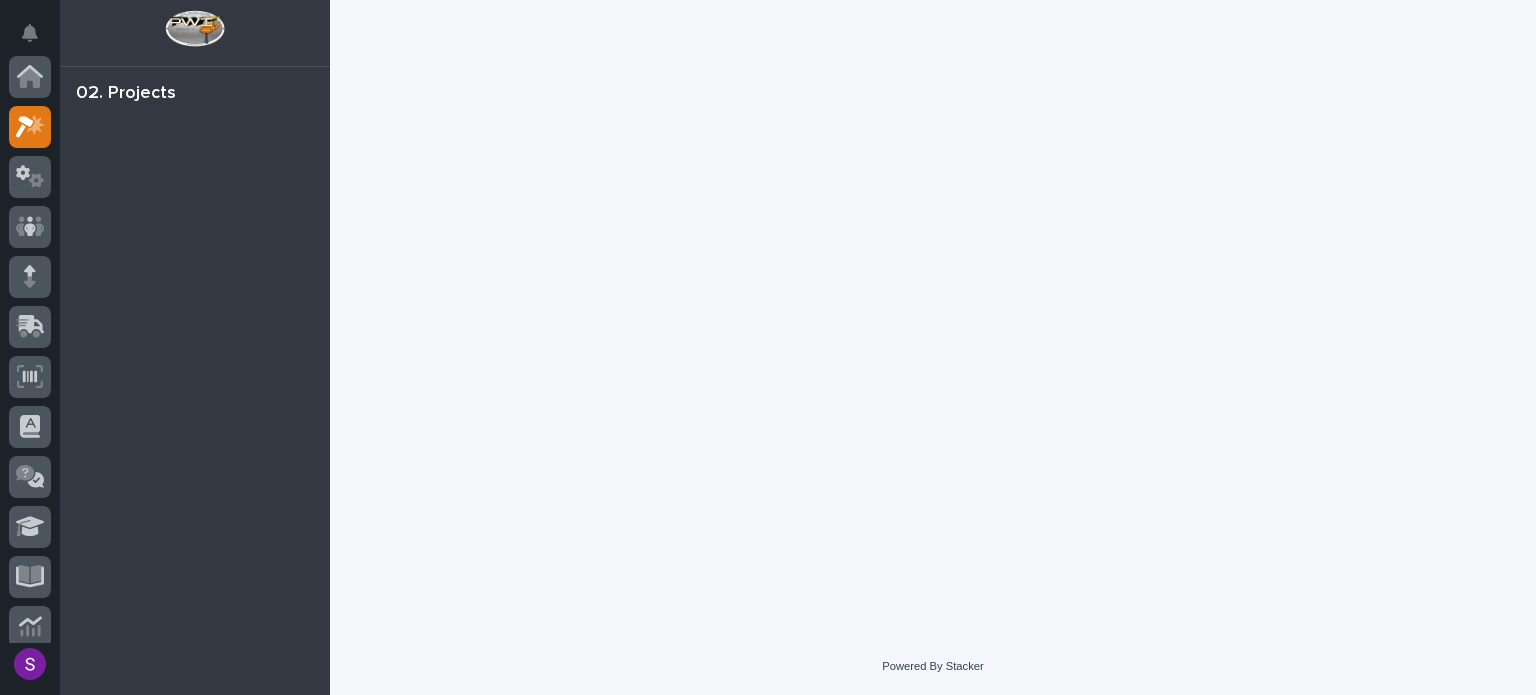 scroll, scrollTop: 50, scrollLeft: 0, axis: vertical 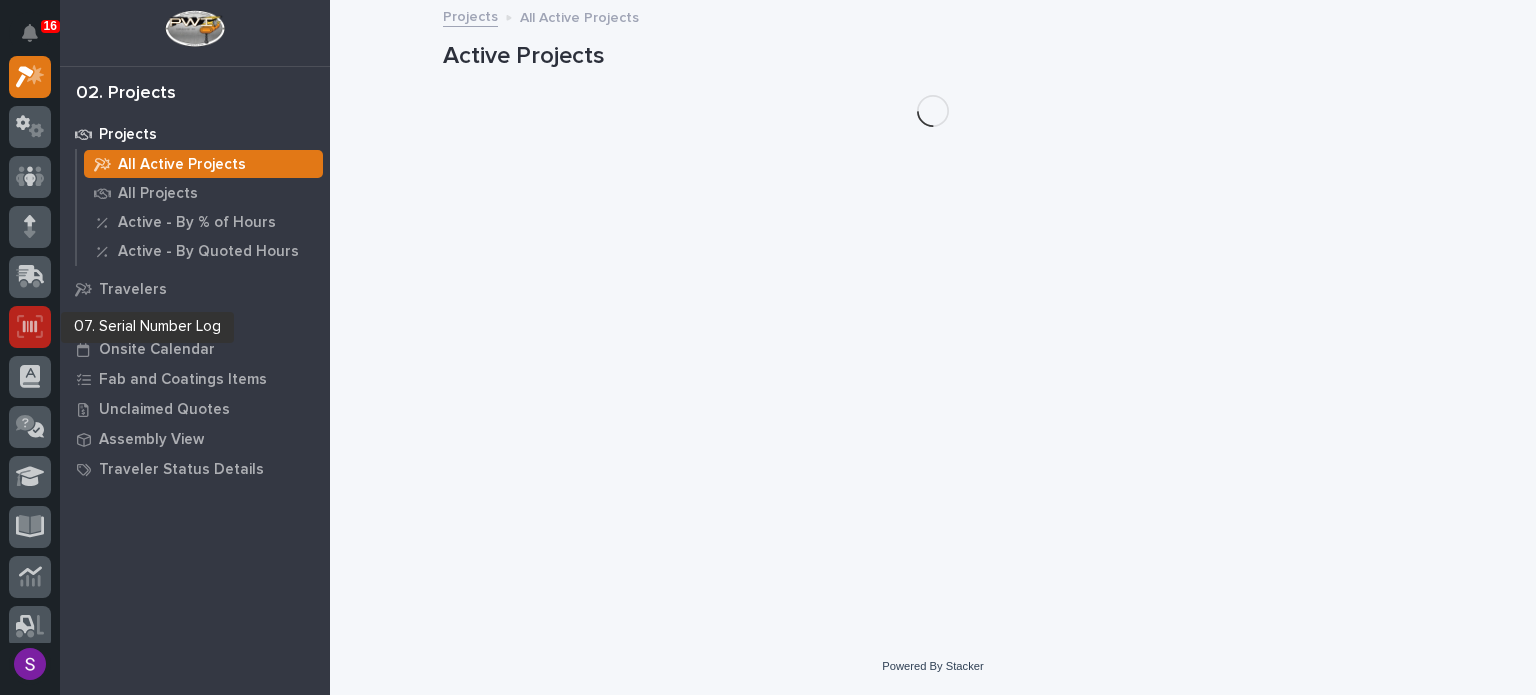 click 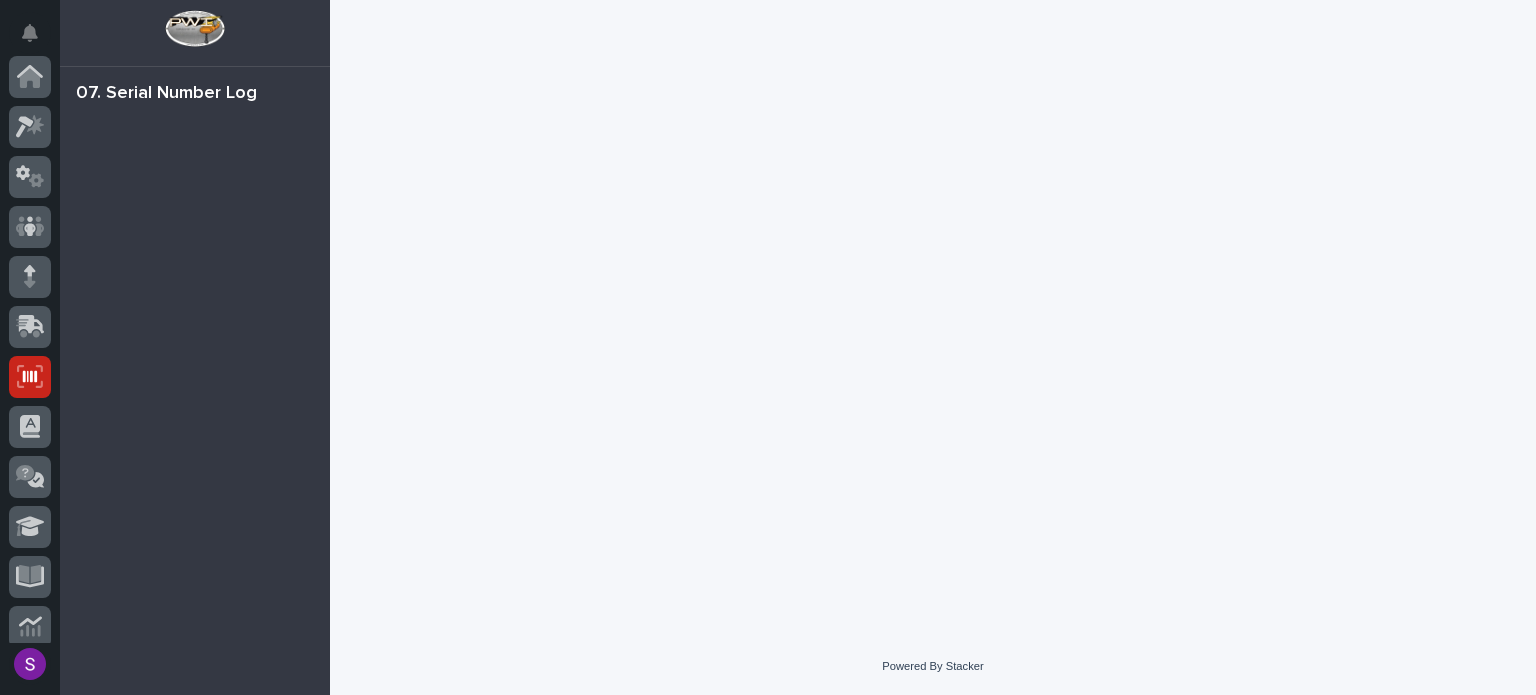 scroll, scrollTop: 300, scrollLeft: 0, axis: vertical 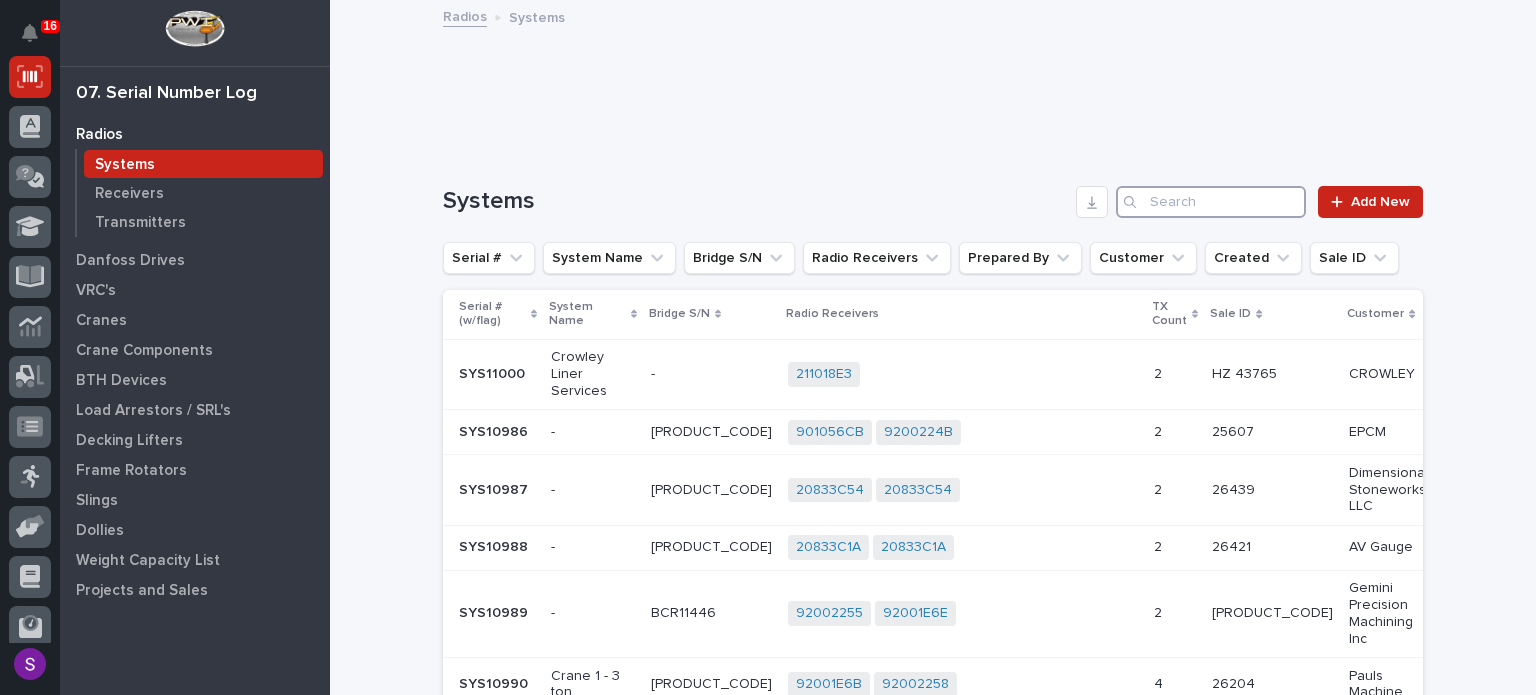 click at bounding box center (1211, 202) 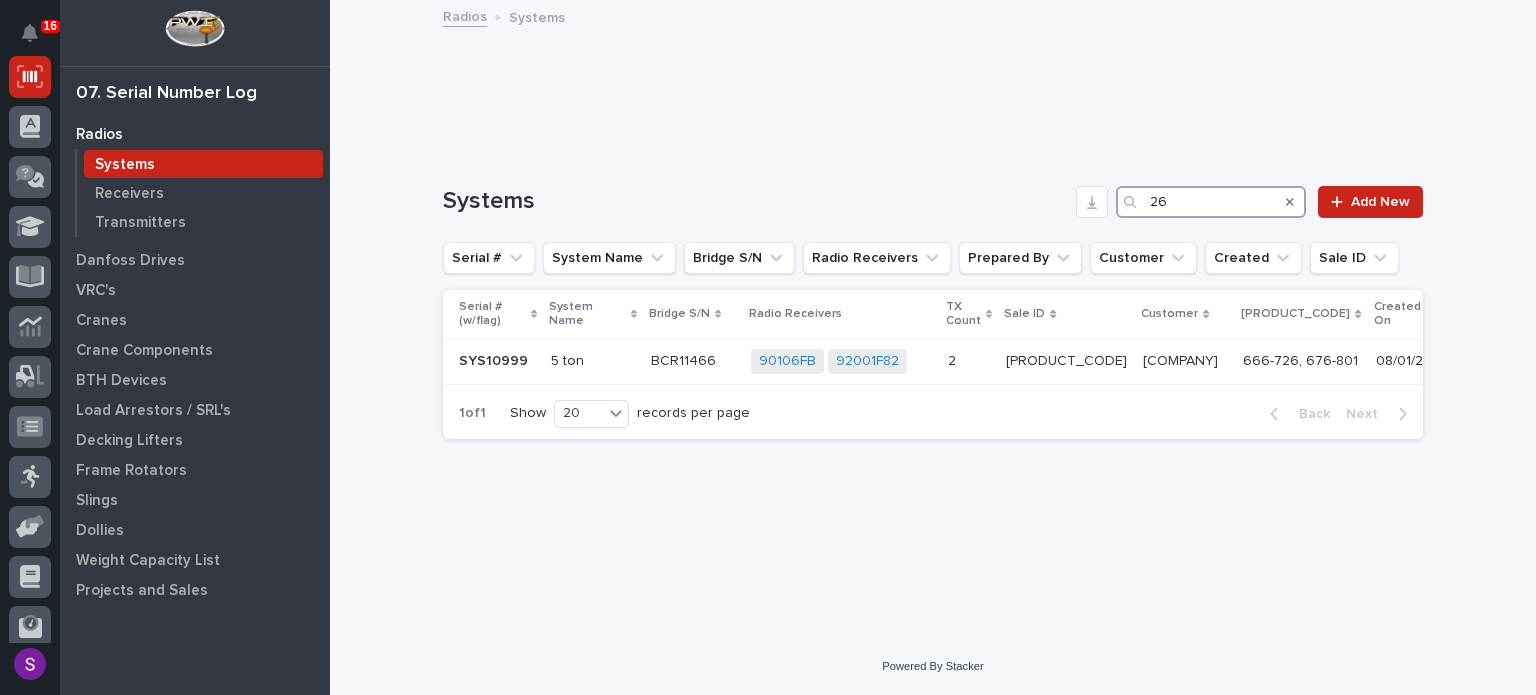 type on "2" 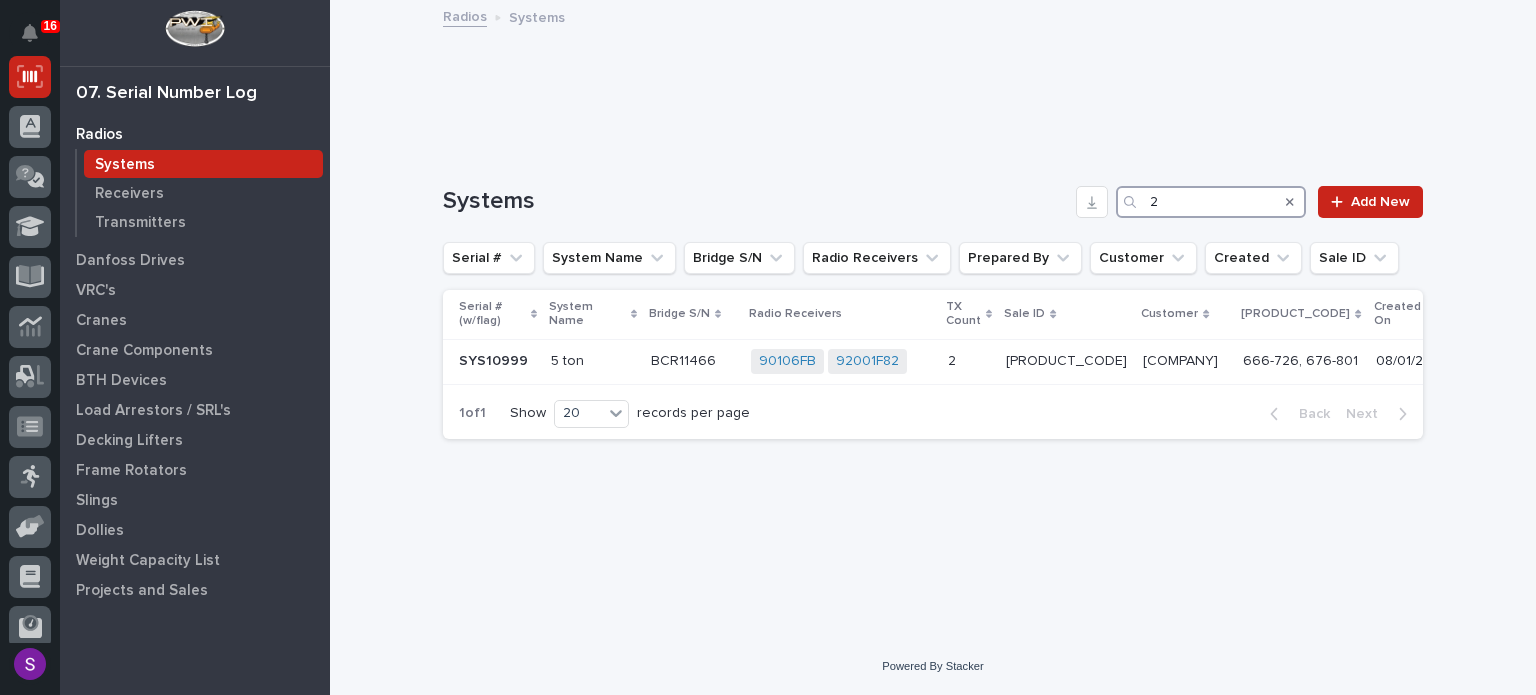 type 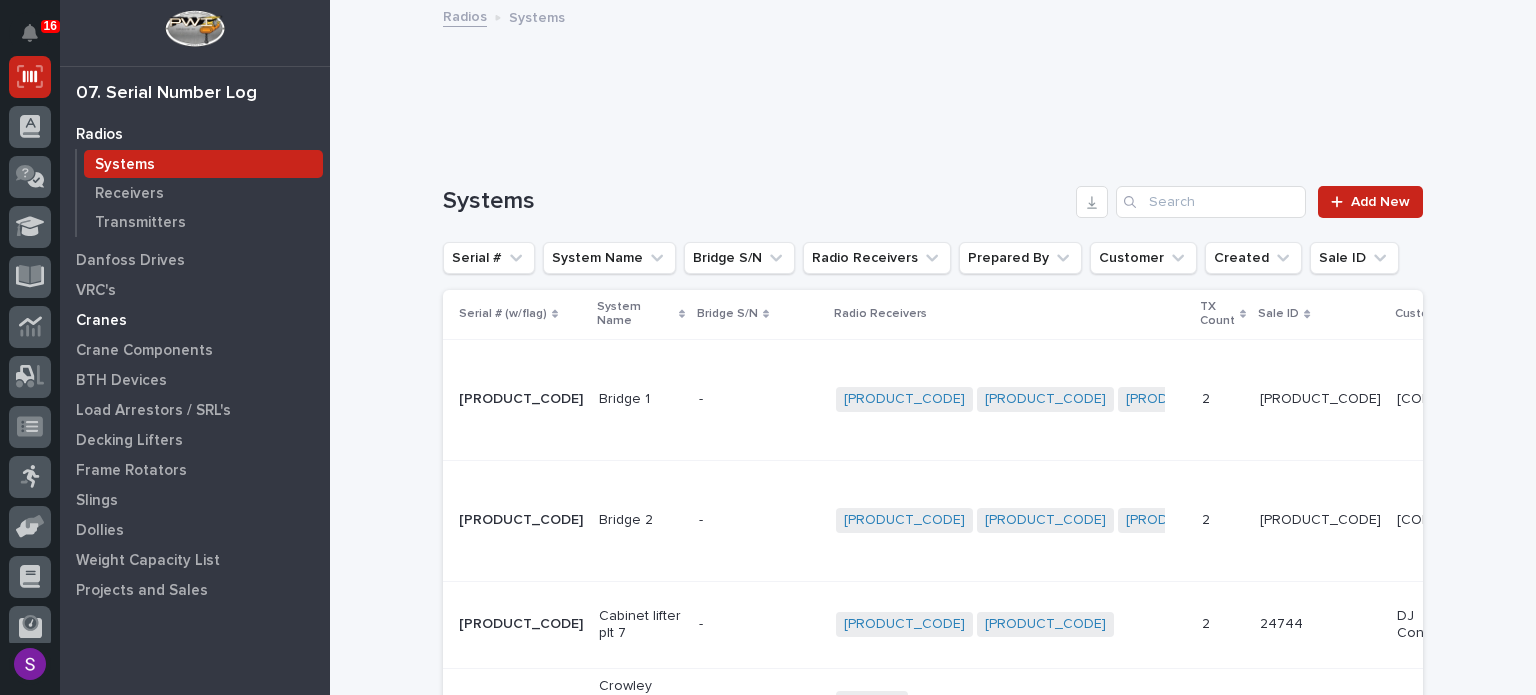 click on "Cranes" at bounding box center [101, 321] 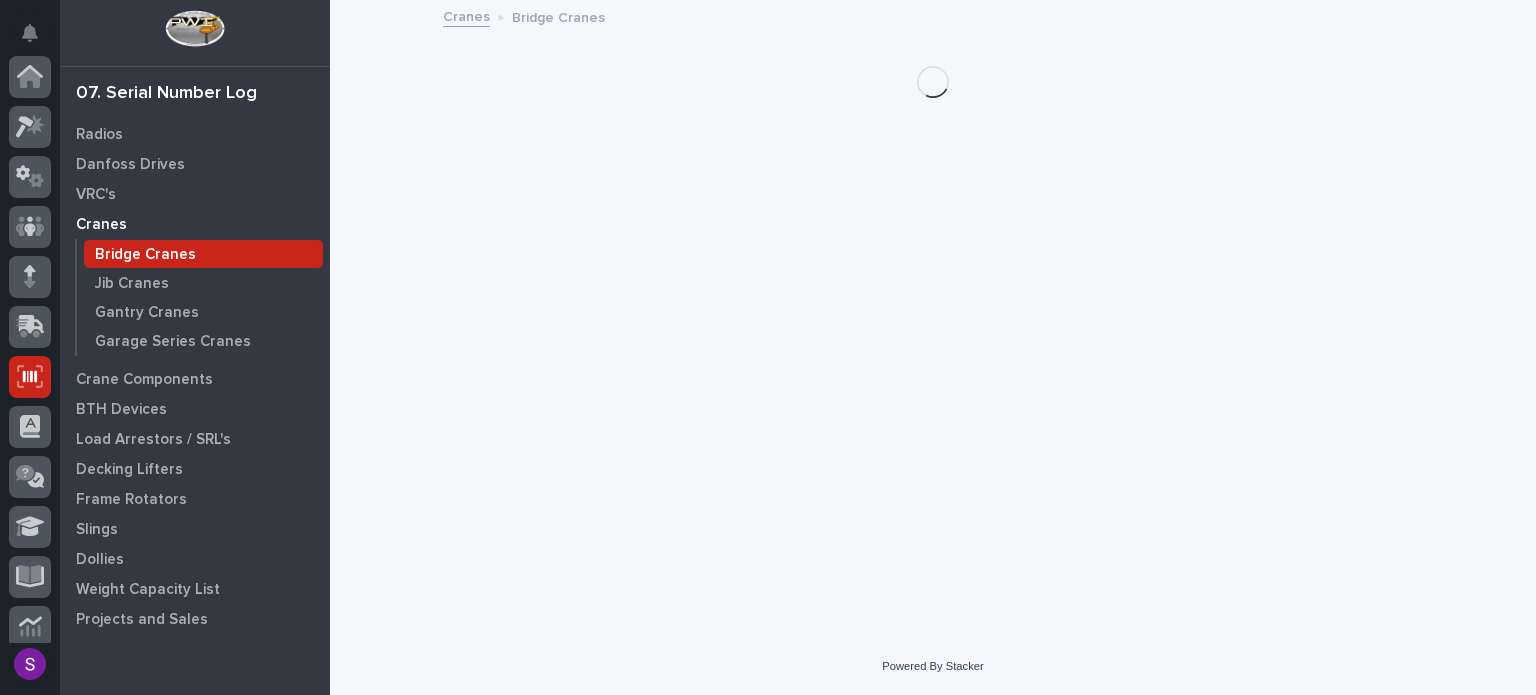scroll, scrollTop: 300, scrollLeft: 0, axis: vertical 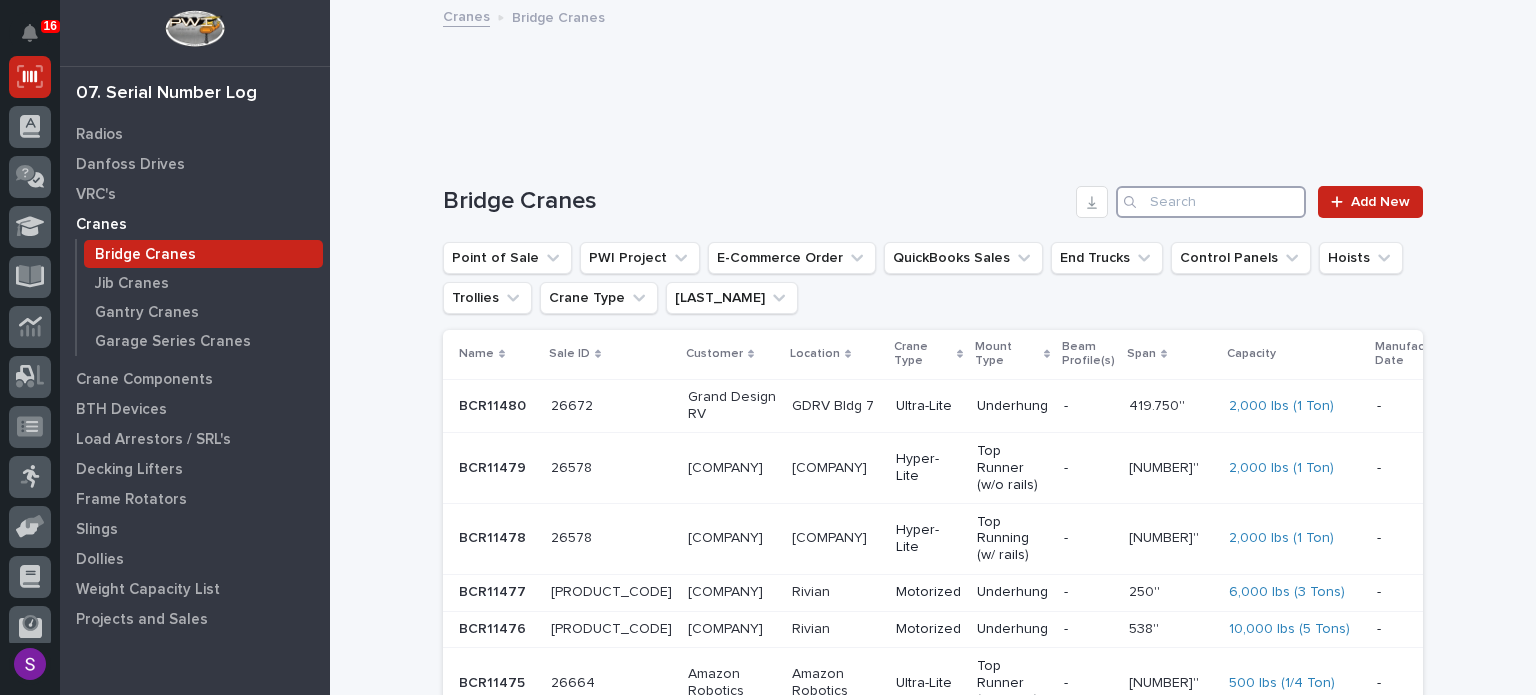 click at bounding box center (1211, 202) 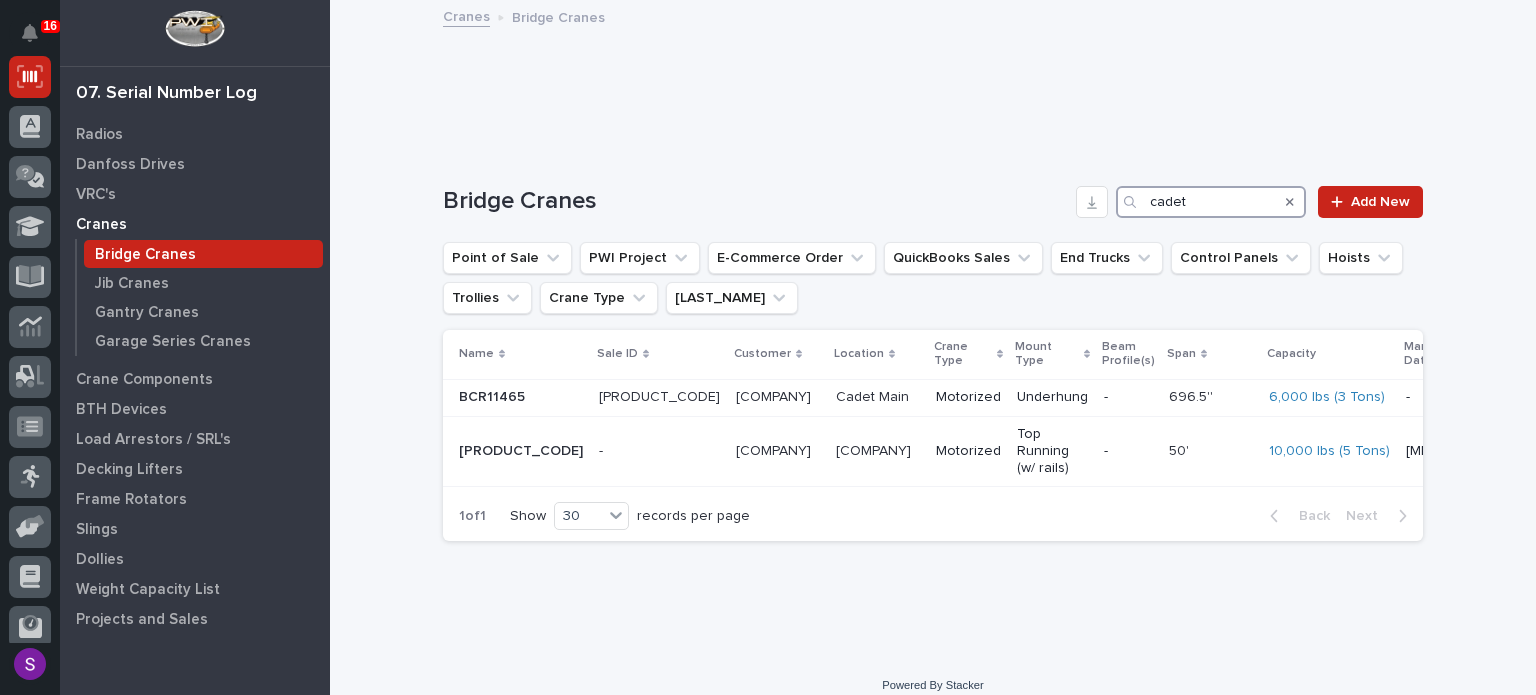 type on "cadet" 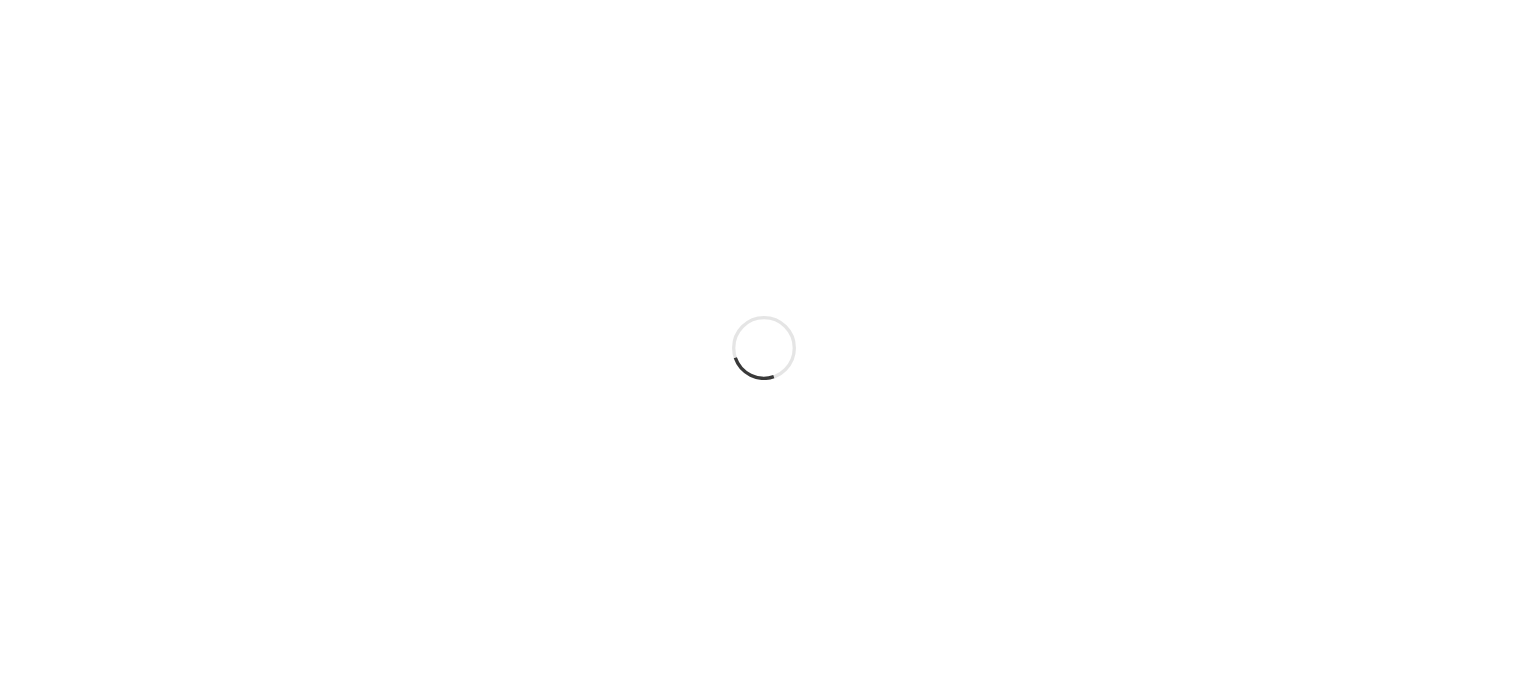 scroll, scrollTop: 0, scrollLeft: 0, axis: both 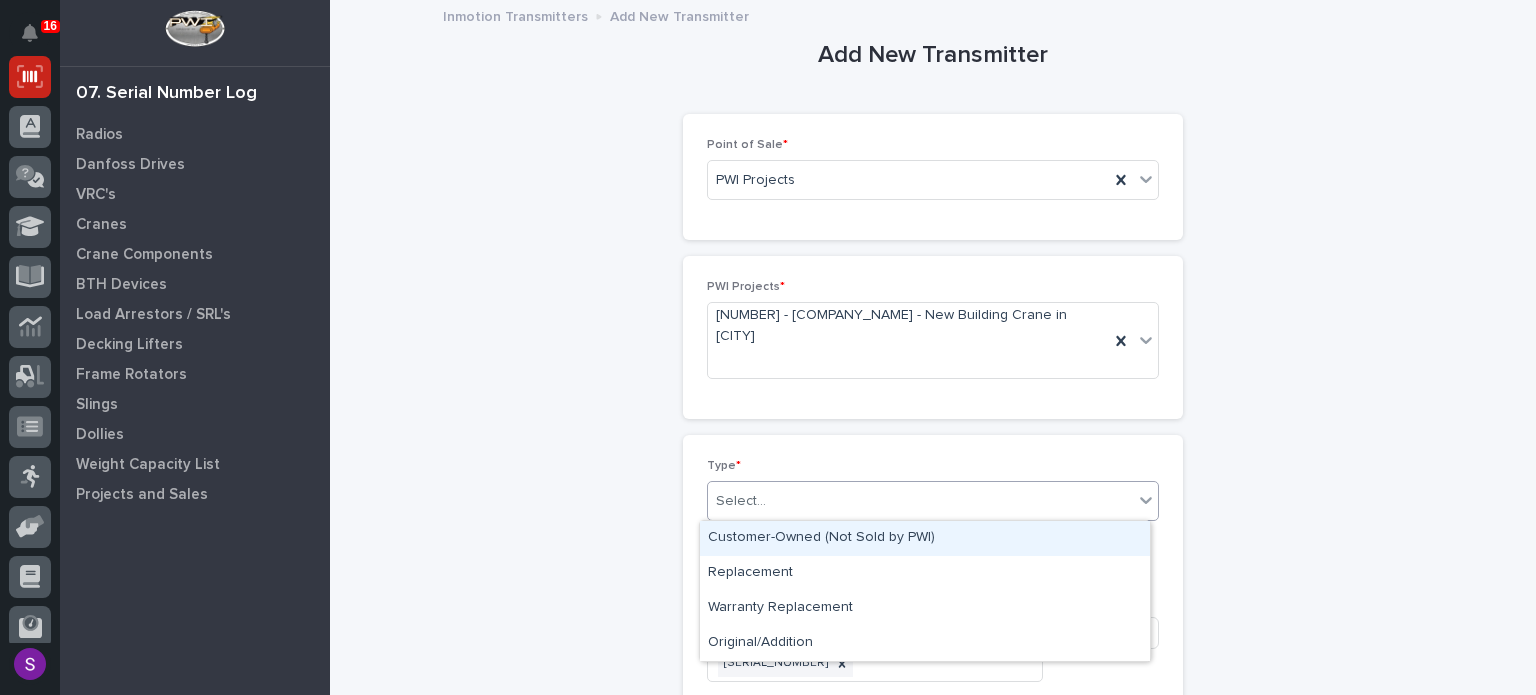 drag, startPoint x: 804, startPoint y: 492, endPoint x: 794, endPoint y: 490, distance: 10.198039 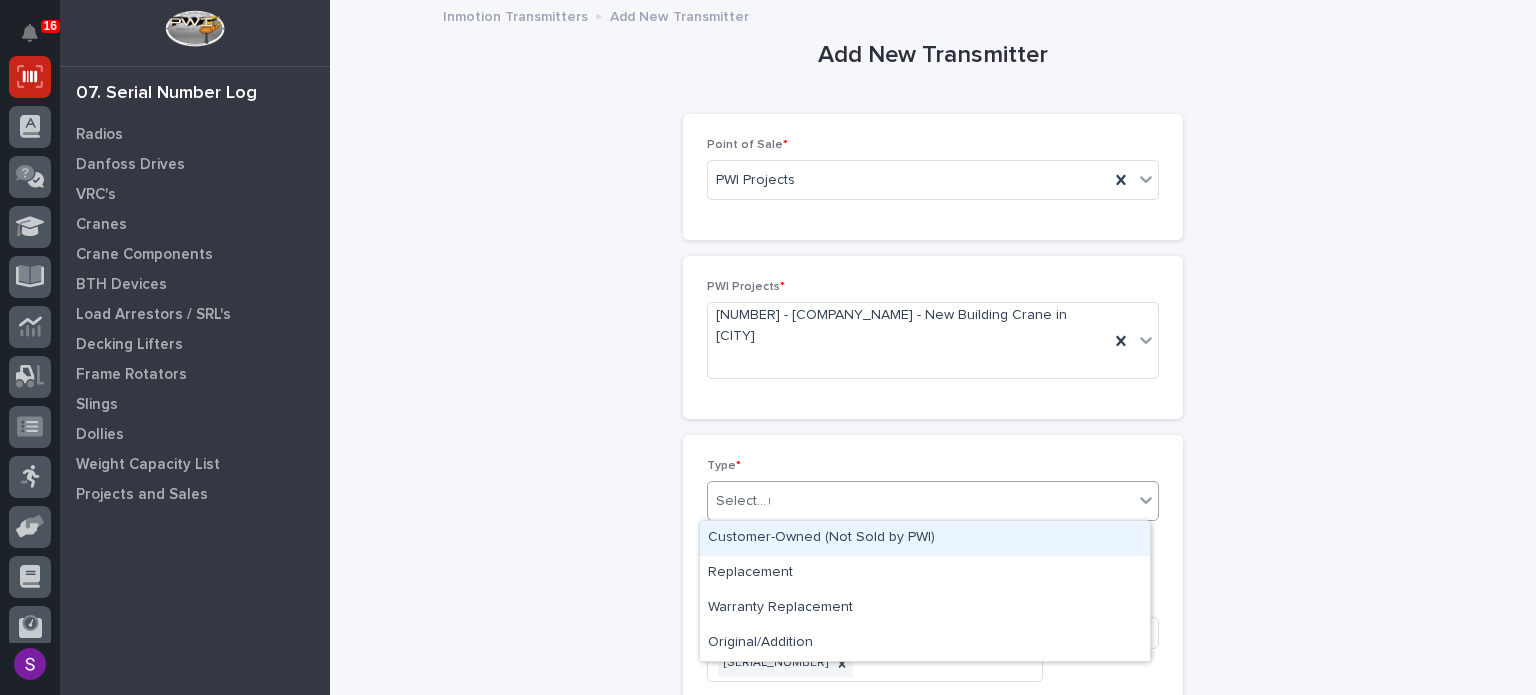 type on "**" 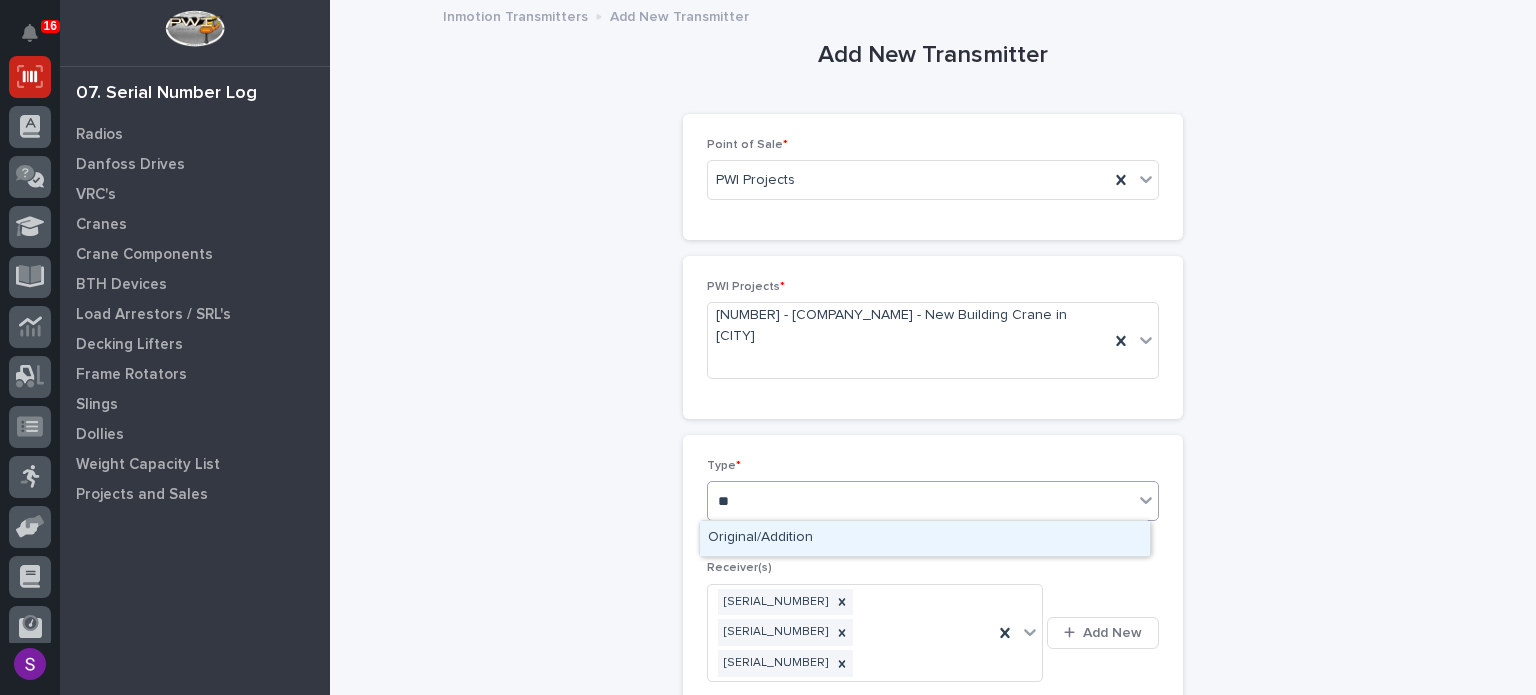type 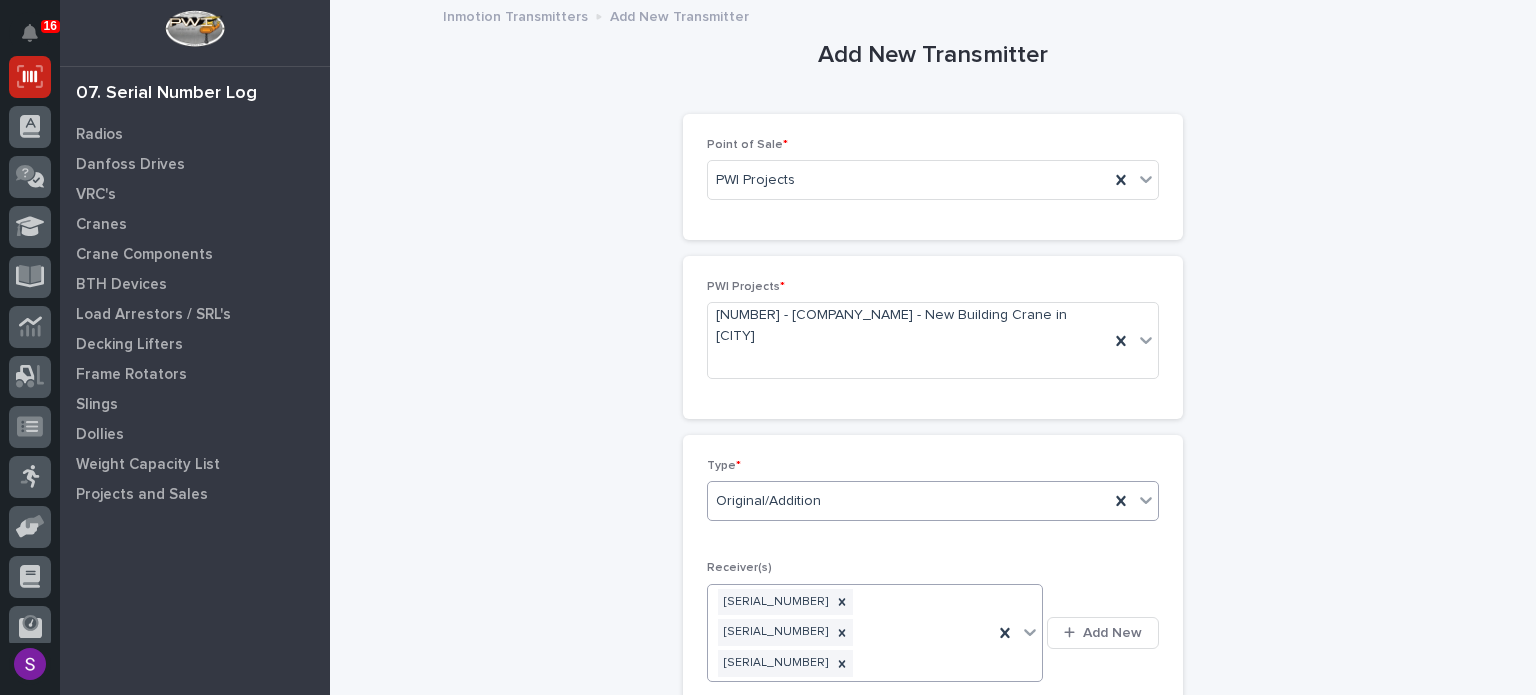 type 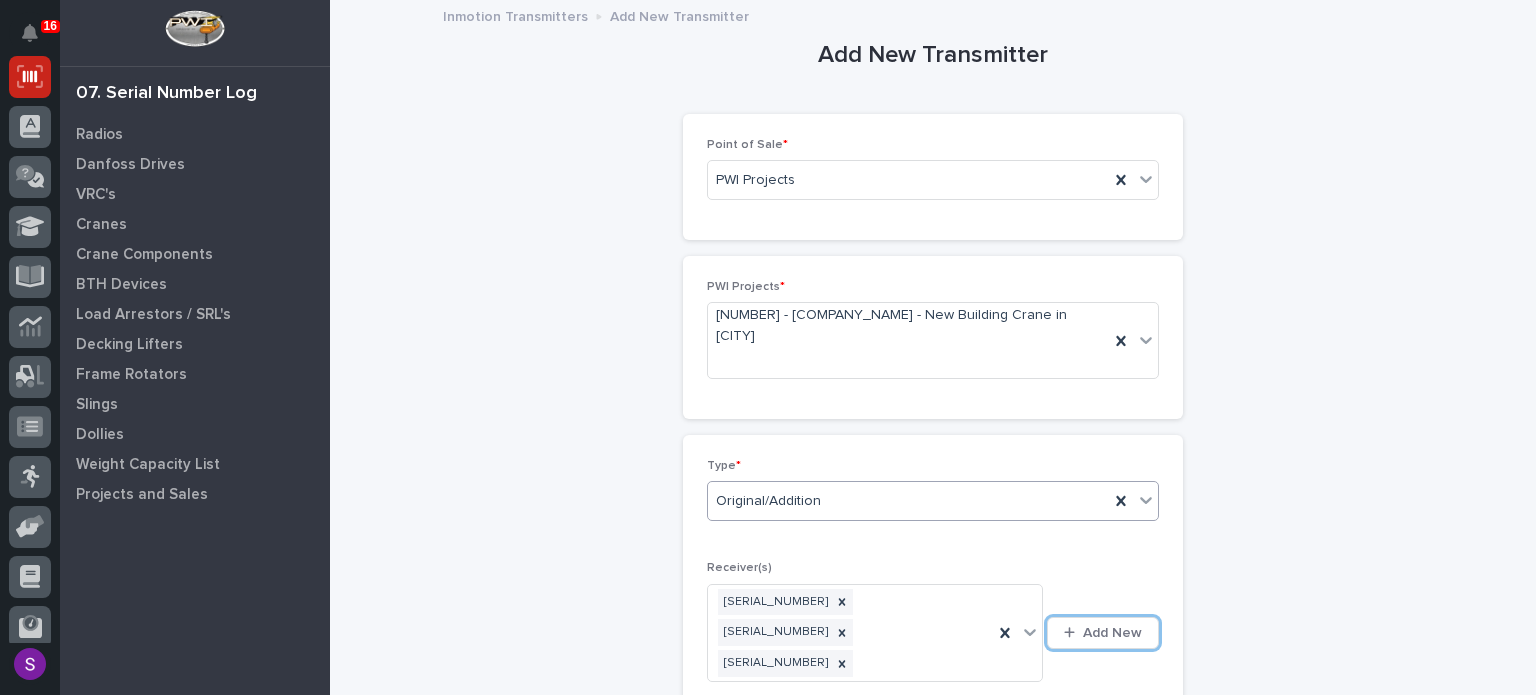 scroll, scrollTop: 386, scrollLeft: 0, axis: vertical 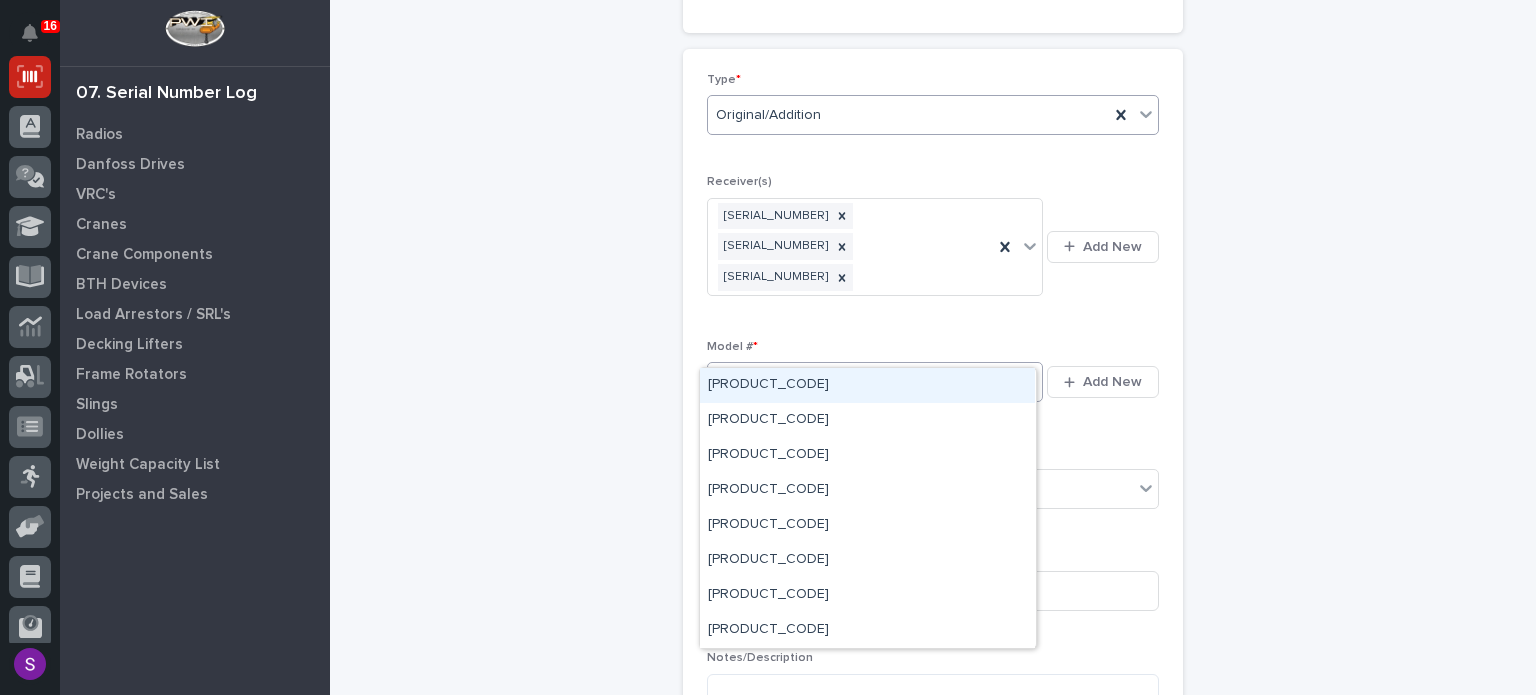 type on "***" 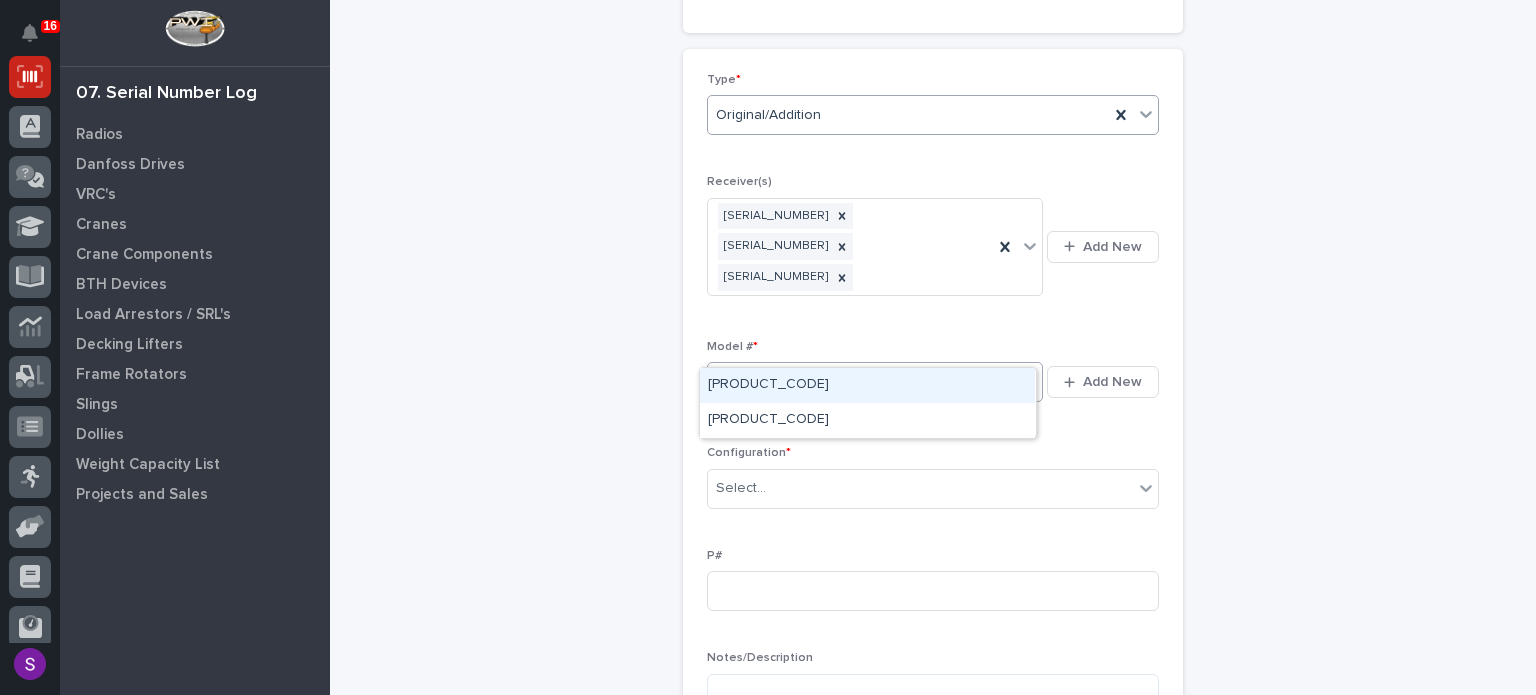 type 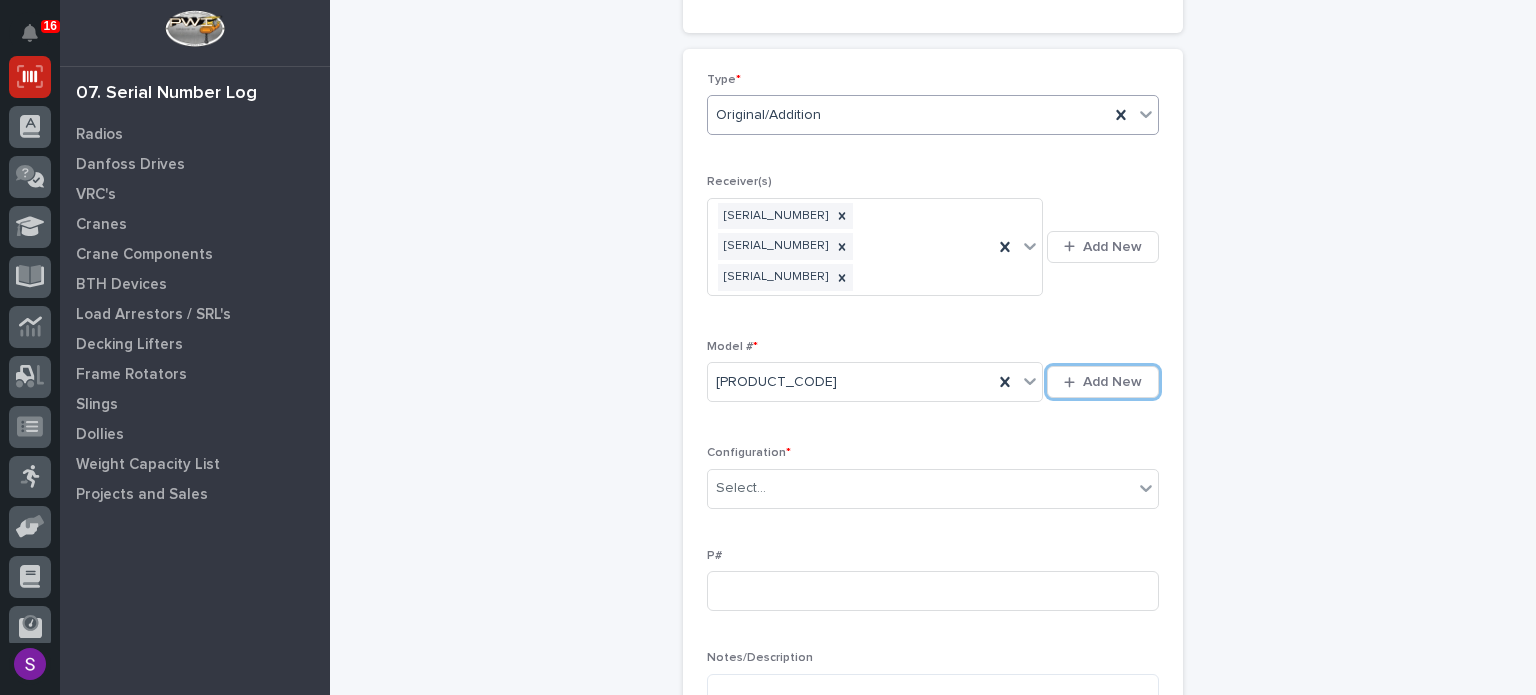 type 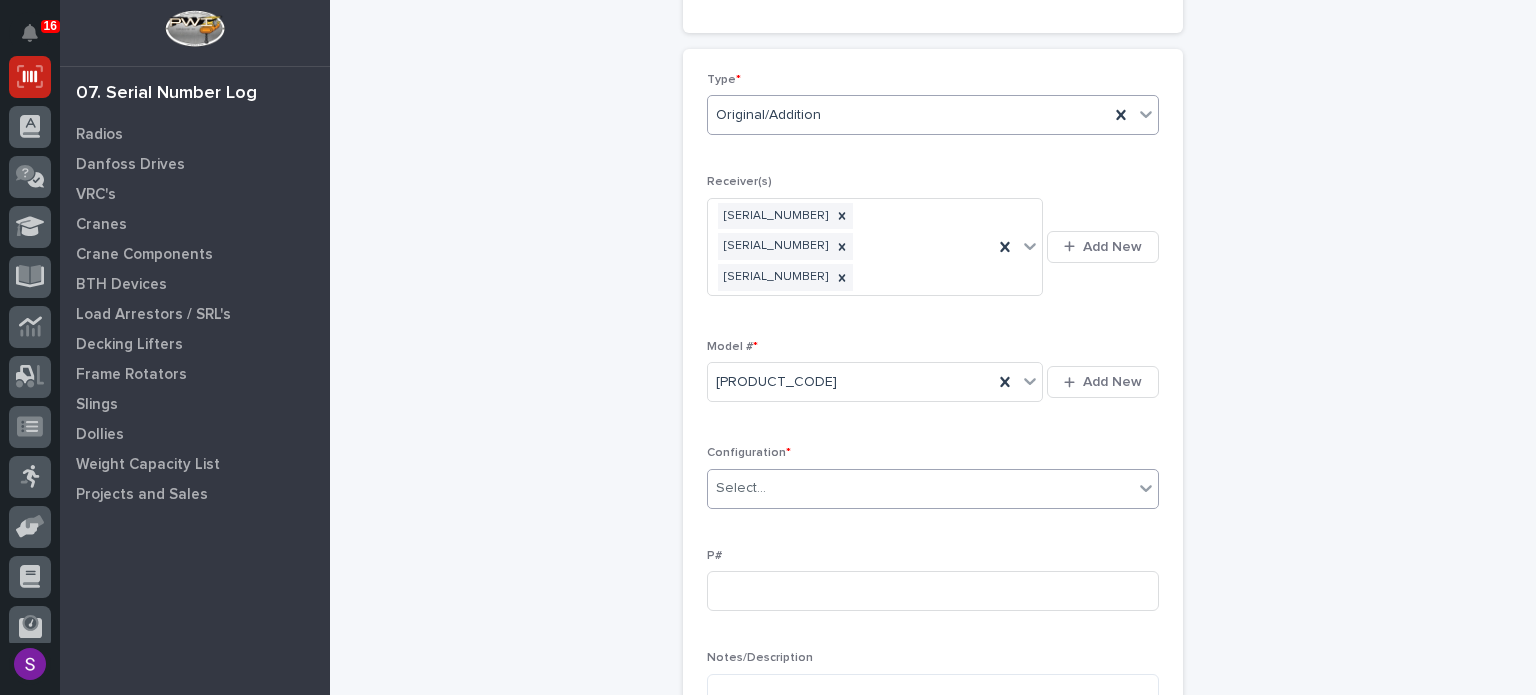 type on "*" 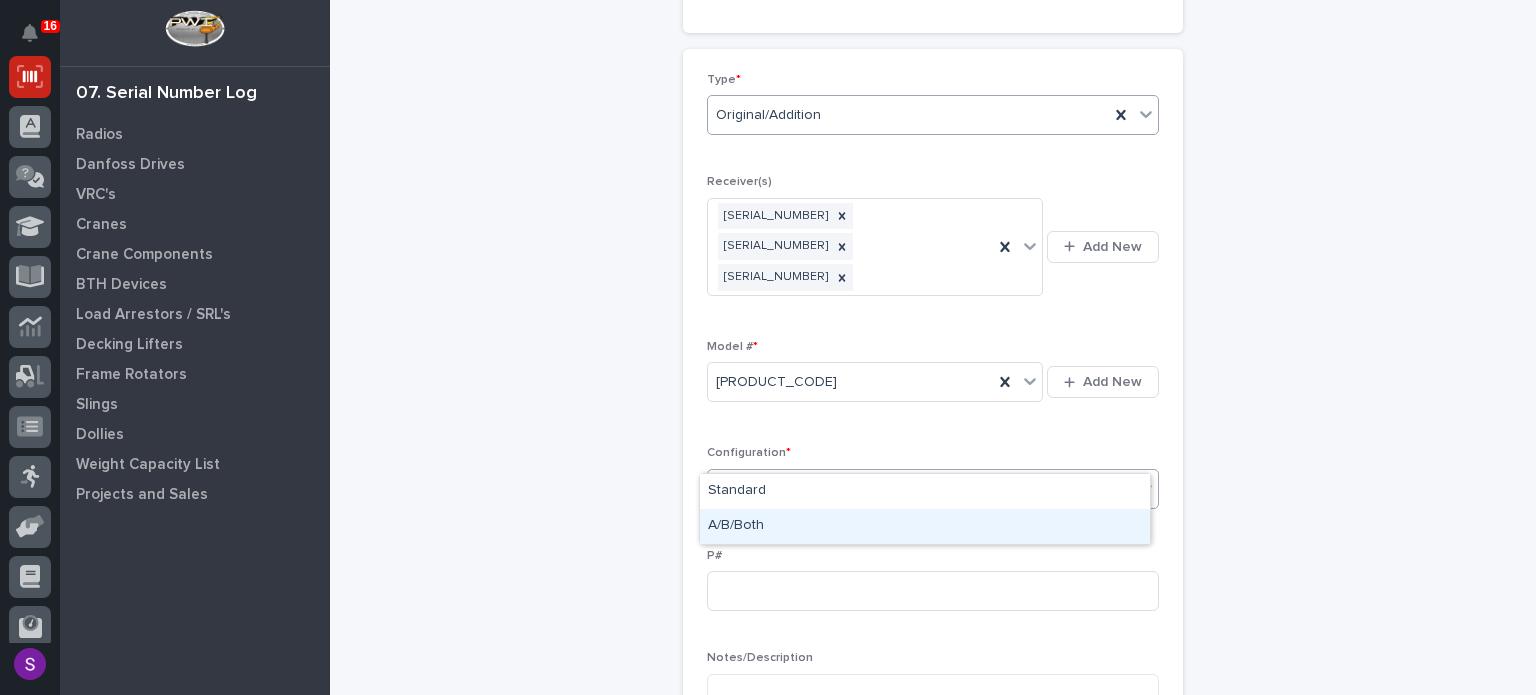 type 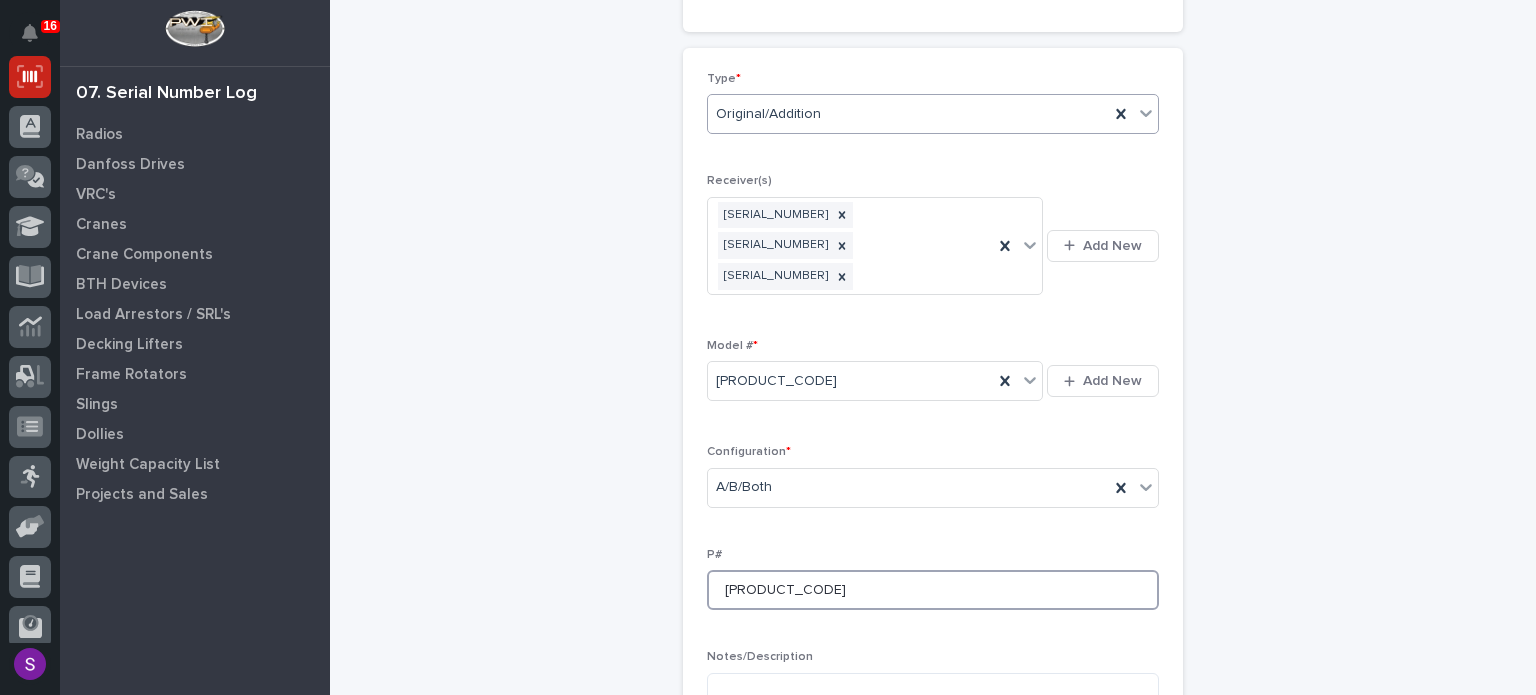 scroll, scrollTop: 386, scrollLeft: 0, axis: vertical 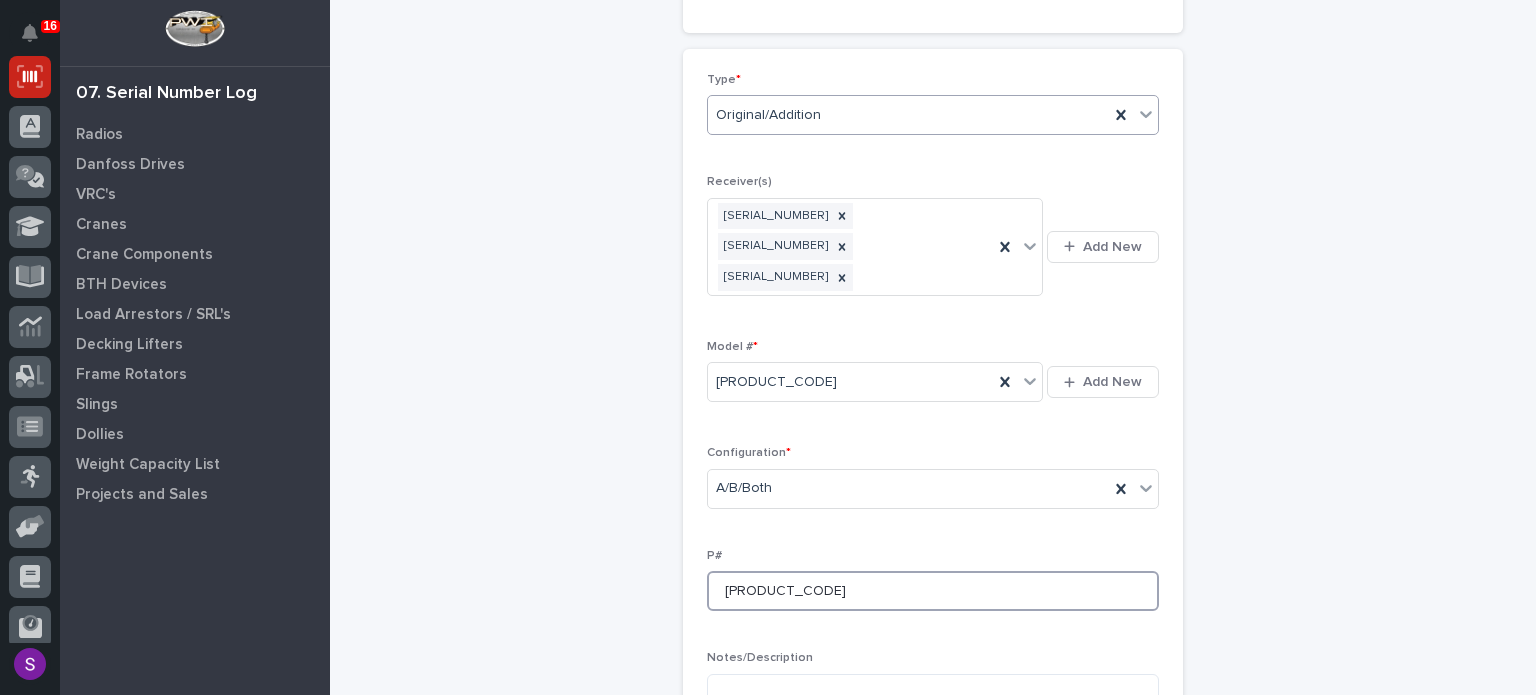 type on "PC1061" 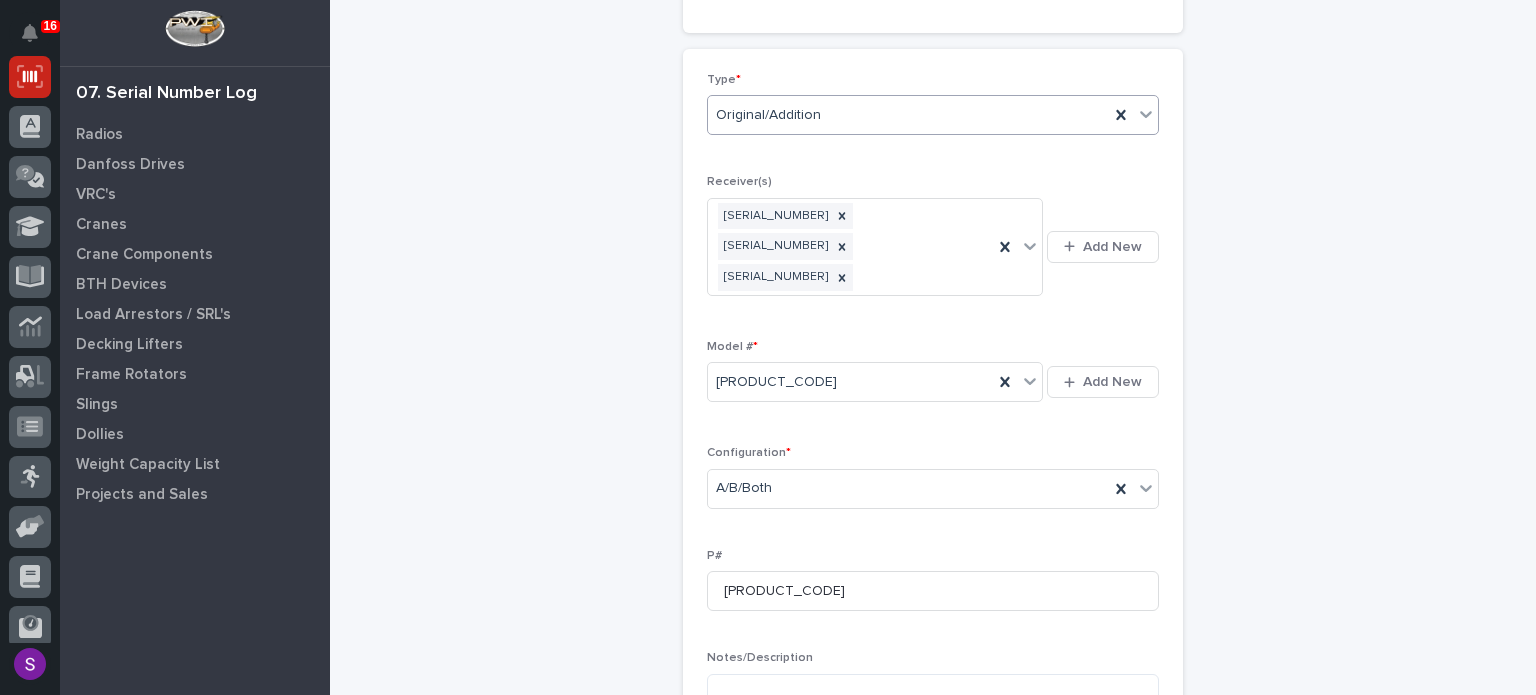 scroll, scrollTop: 801, scrollLeft: 0, axis: vertical 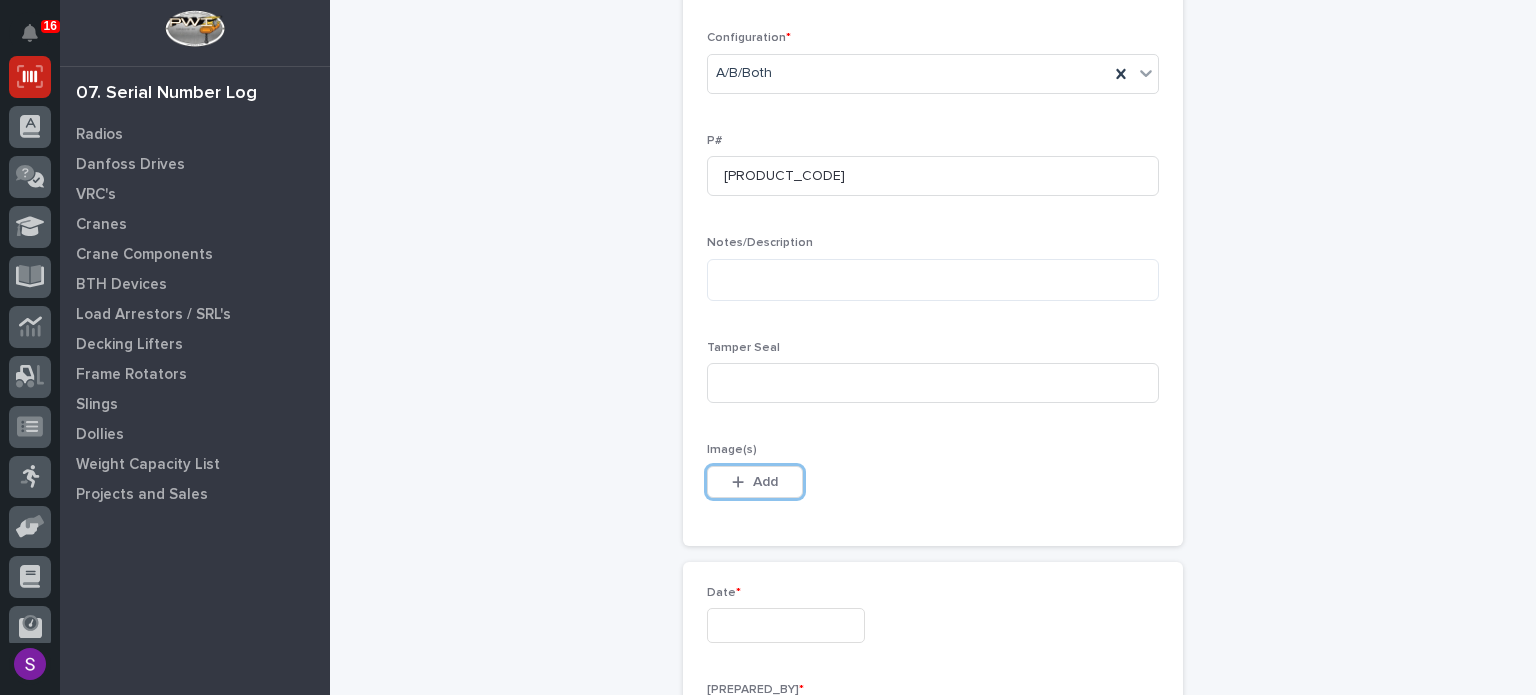 type 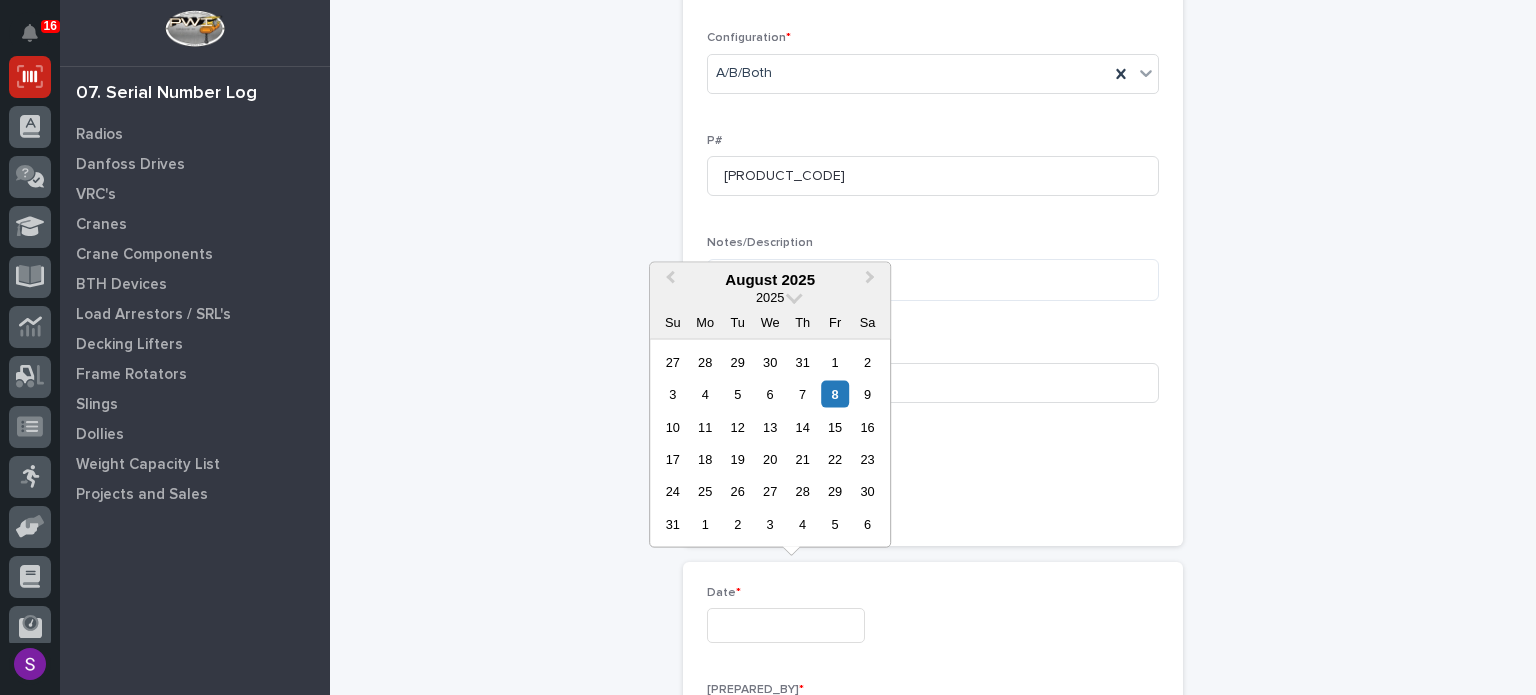 type on "**********" 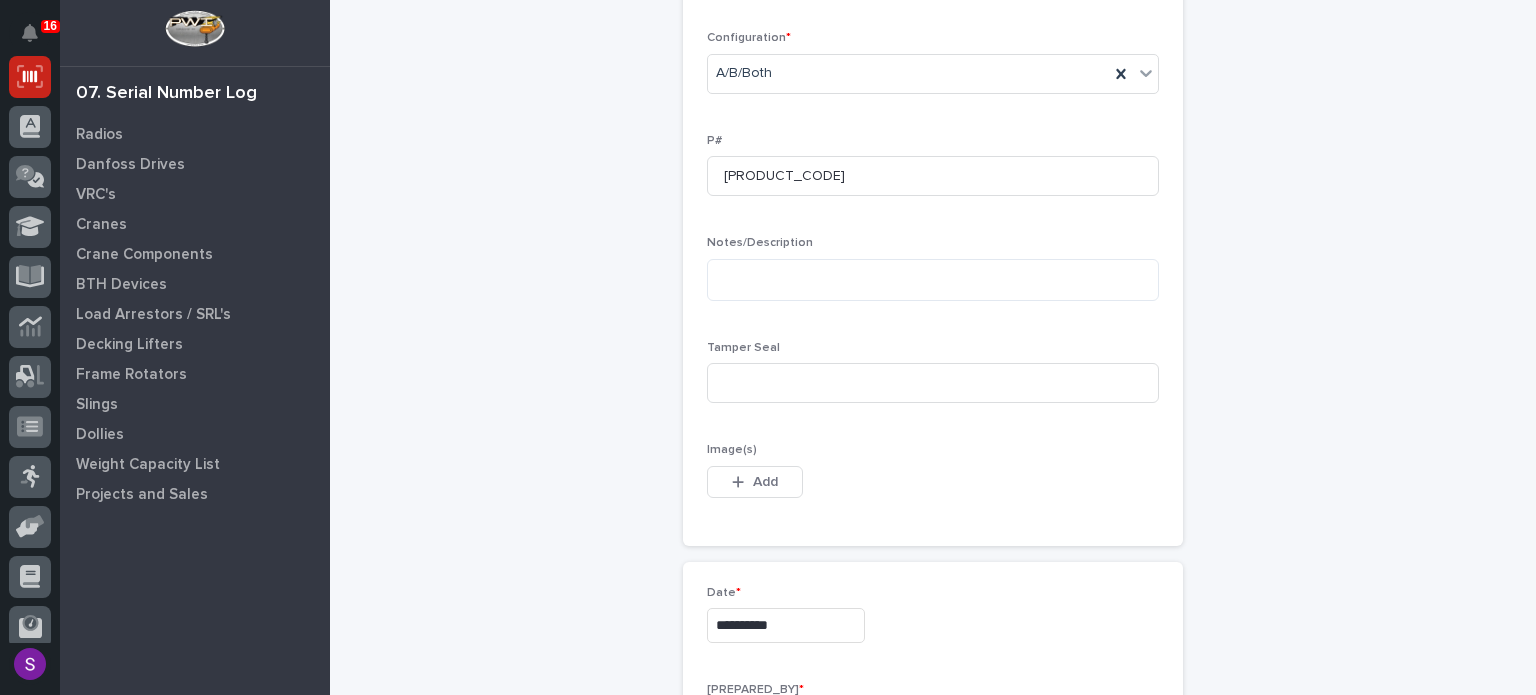 scroll, scrollTop: 1162, scrollLeft: 0, axis: vertical 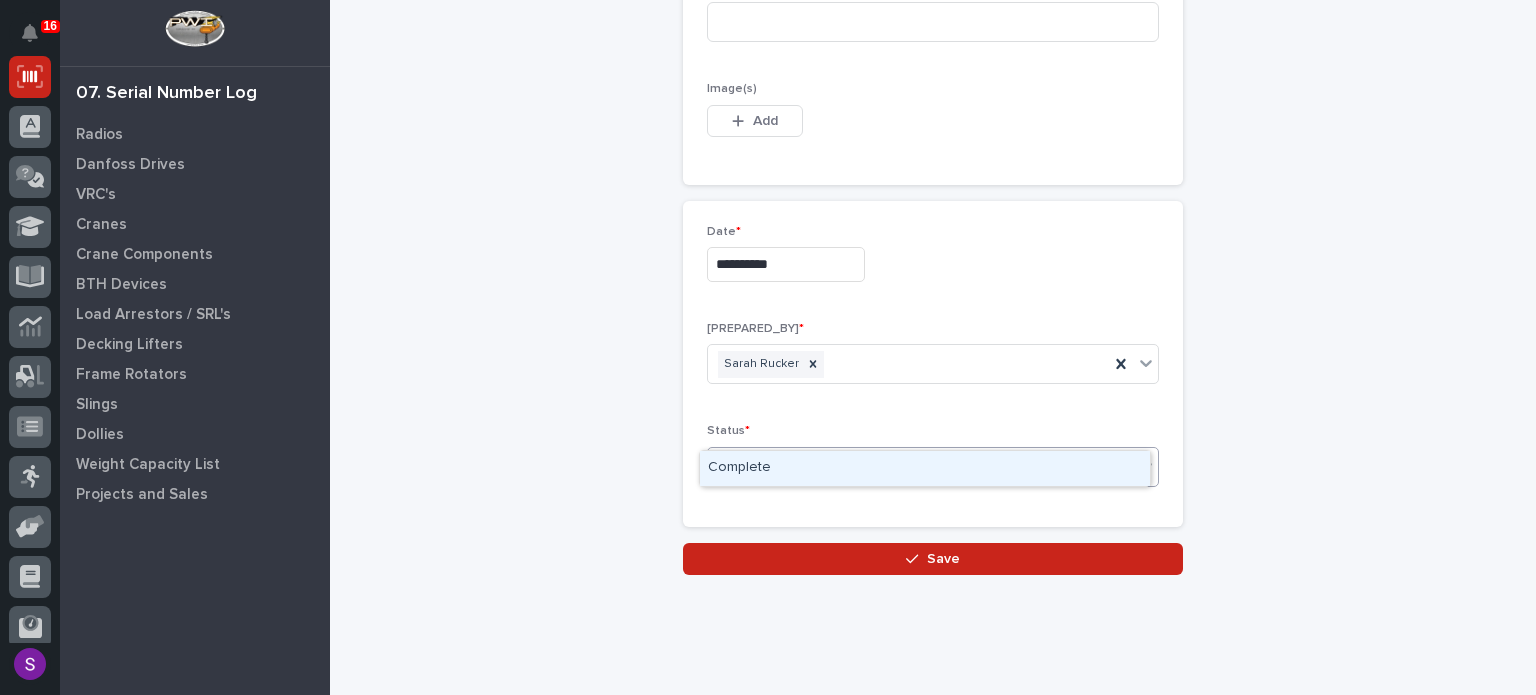type on "***" 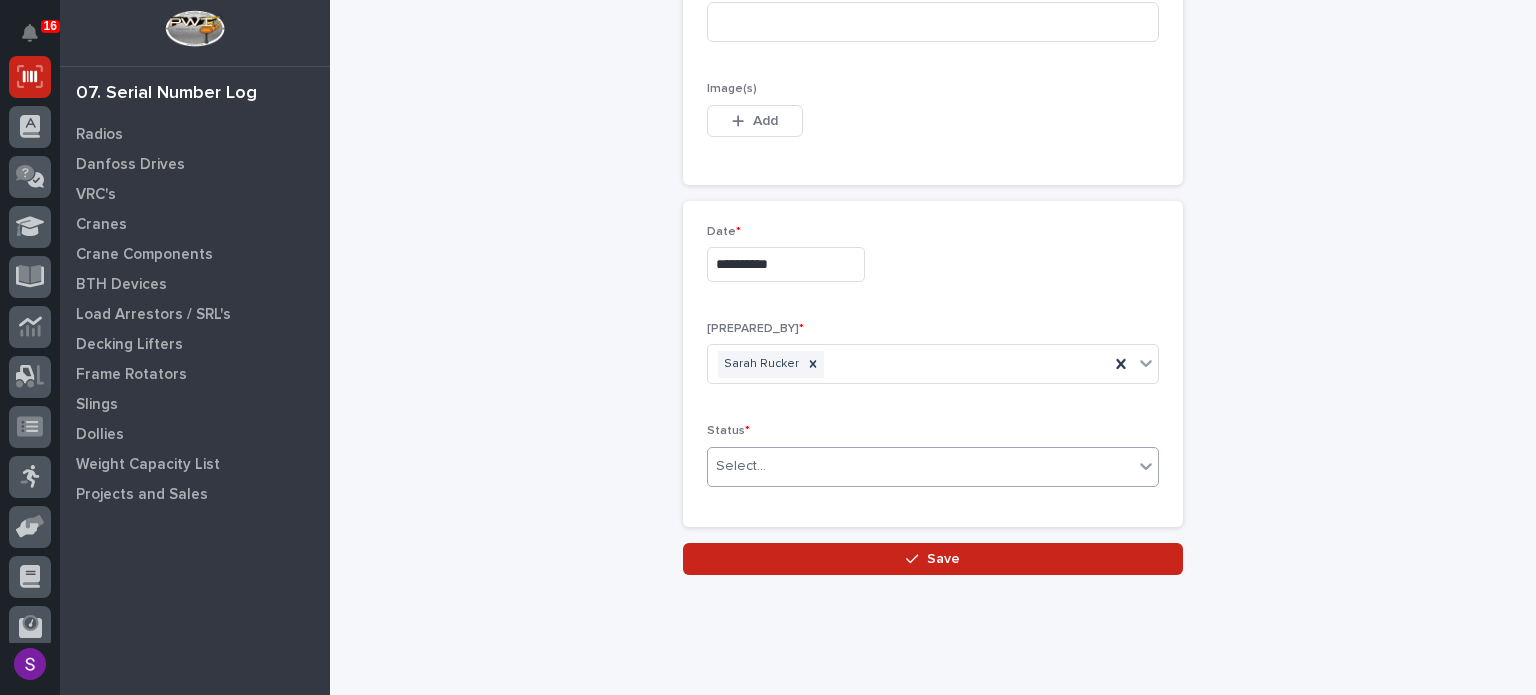 type 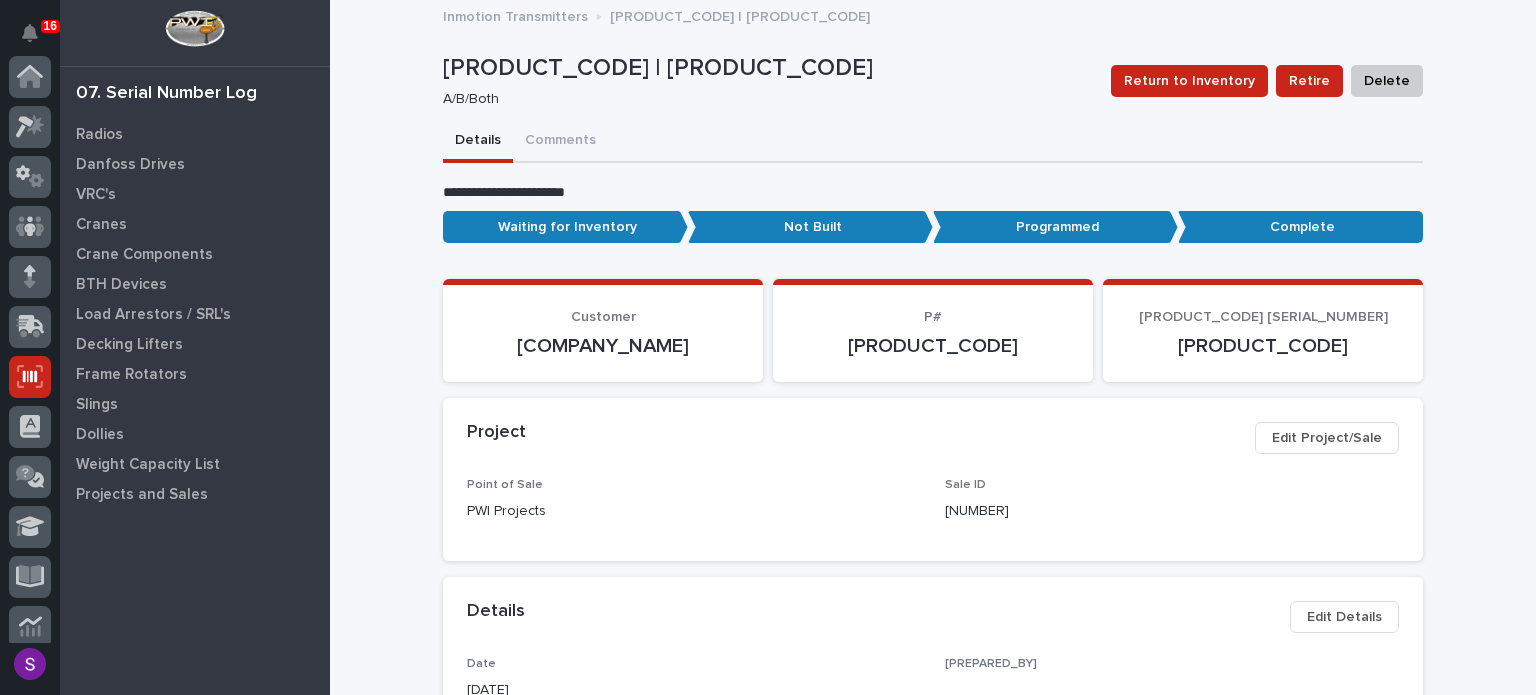 scroll, scrollTop: 300, scrollLeft: 0, axis: vertical 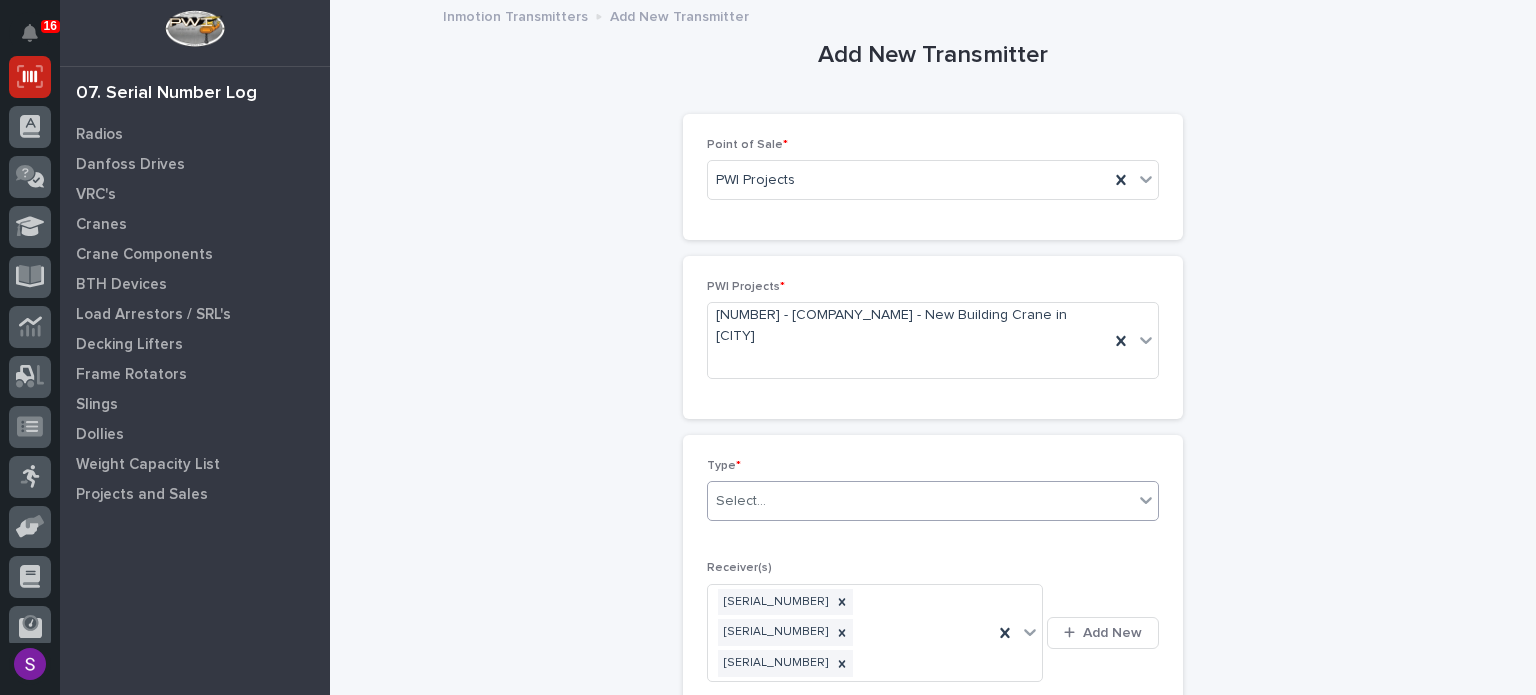 click on "Select..." at bounding box center (920, 501) 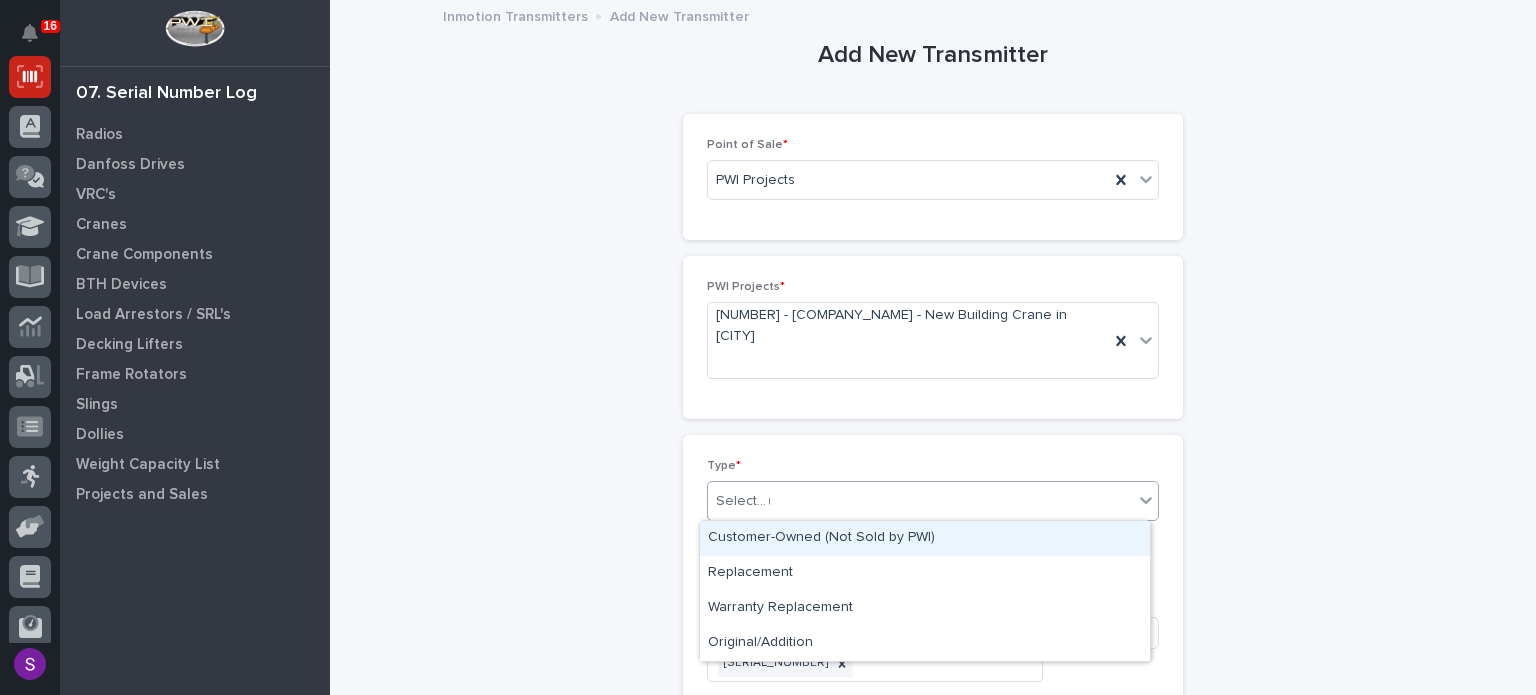 type on "**" 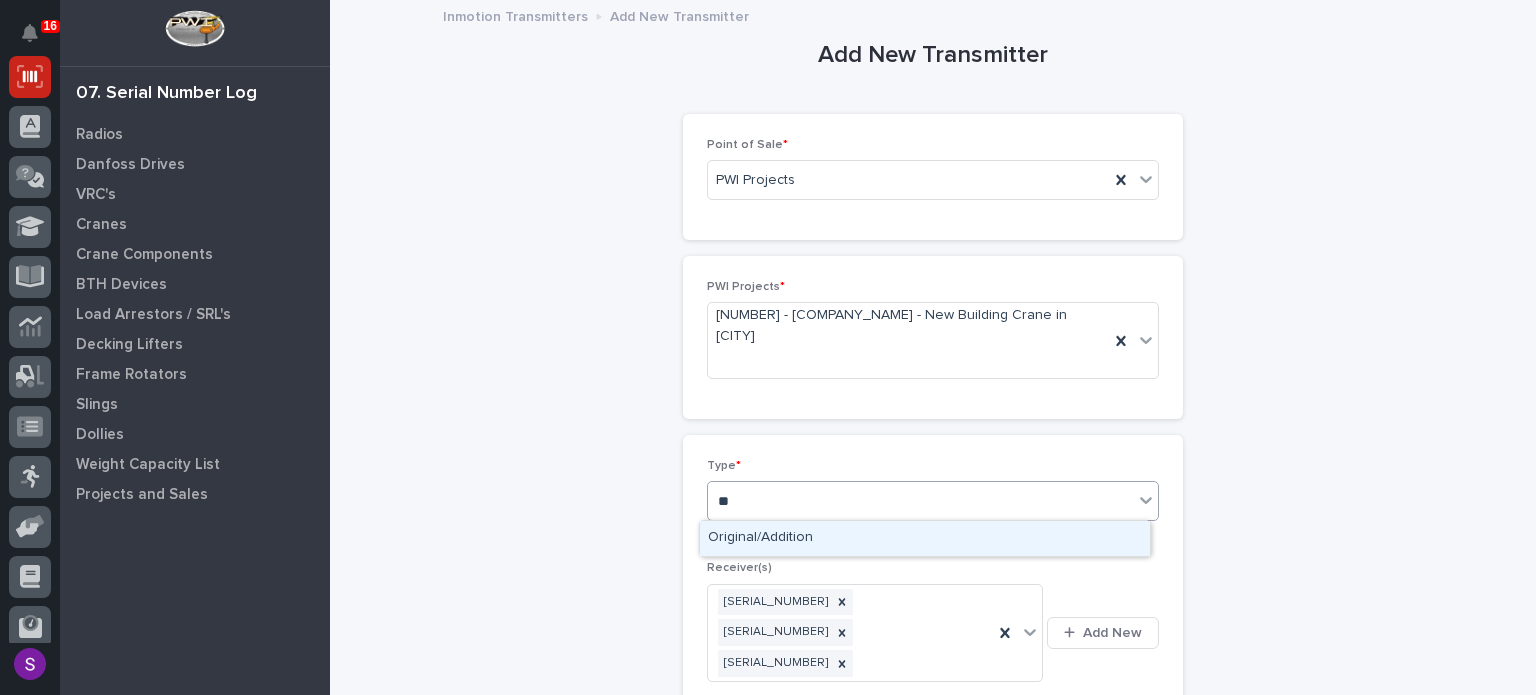 type 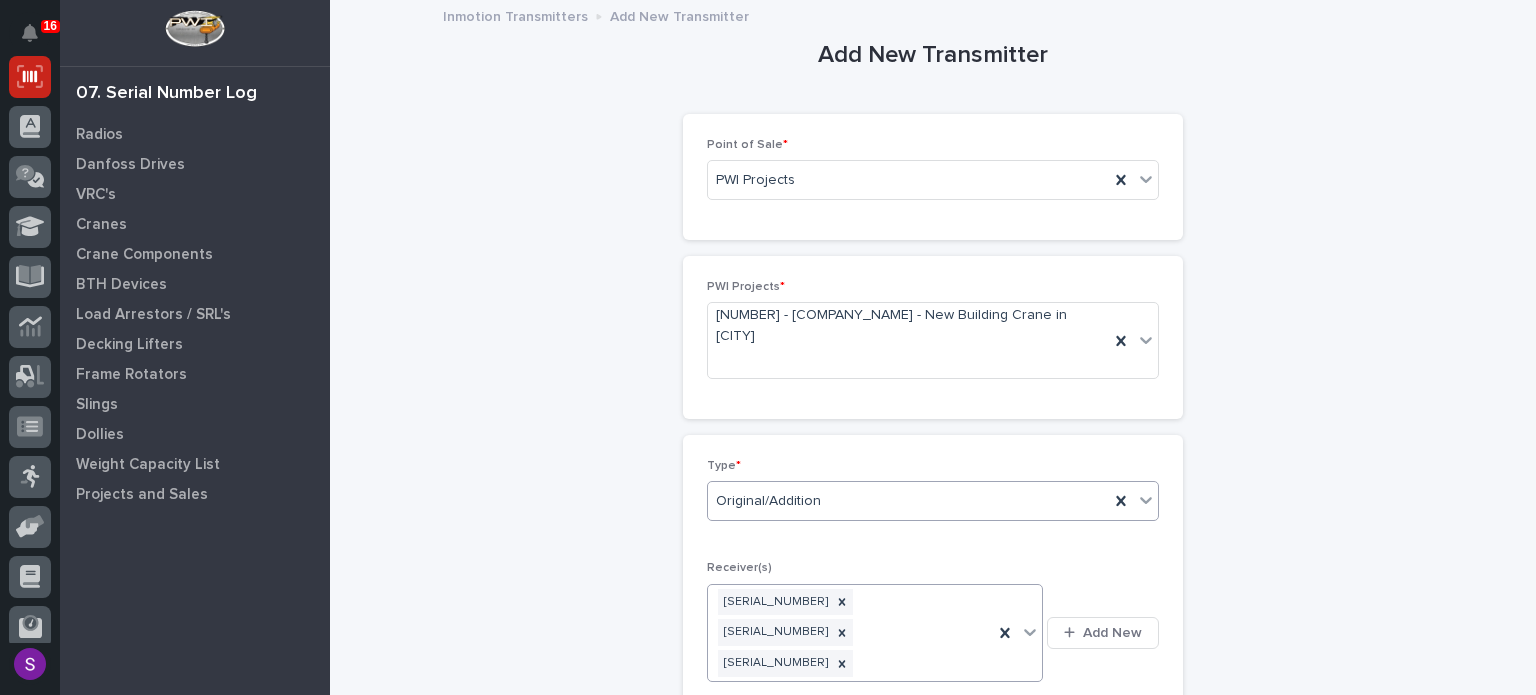 type 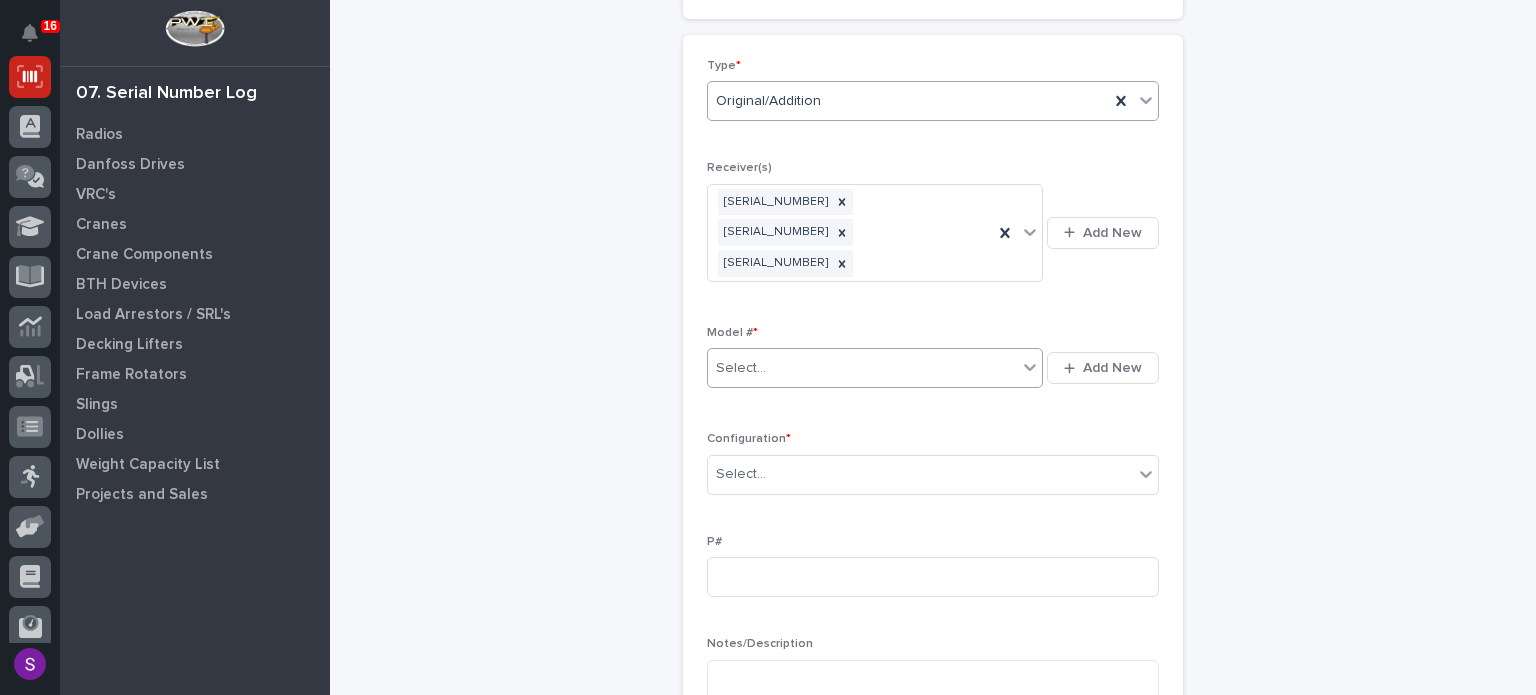 scroll, scrollTop: 399, scrollLeft: 0, axis: vertical 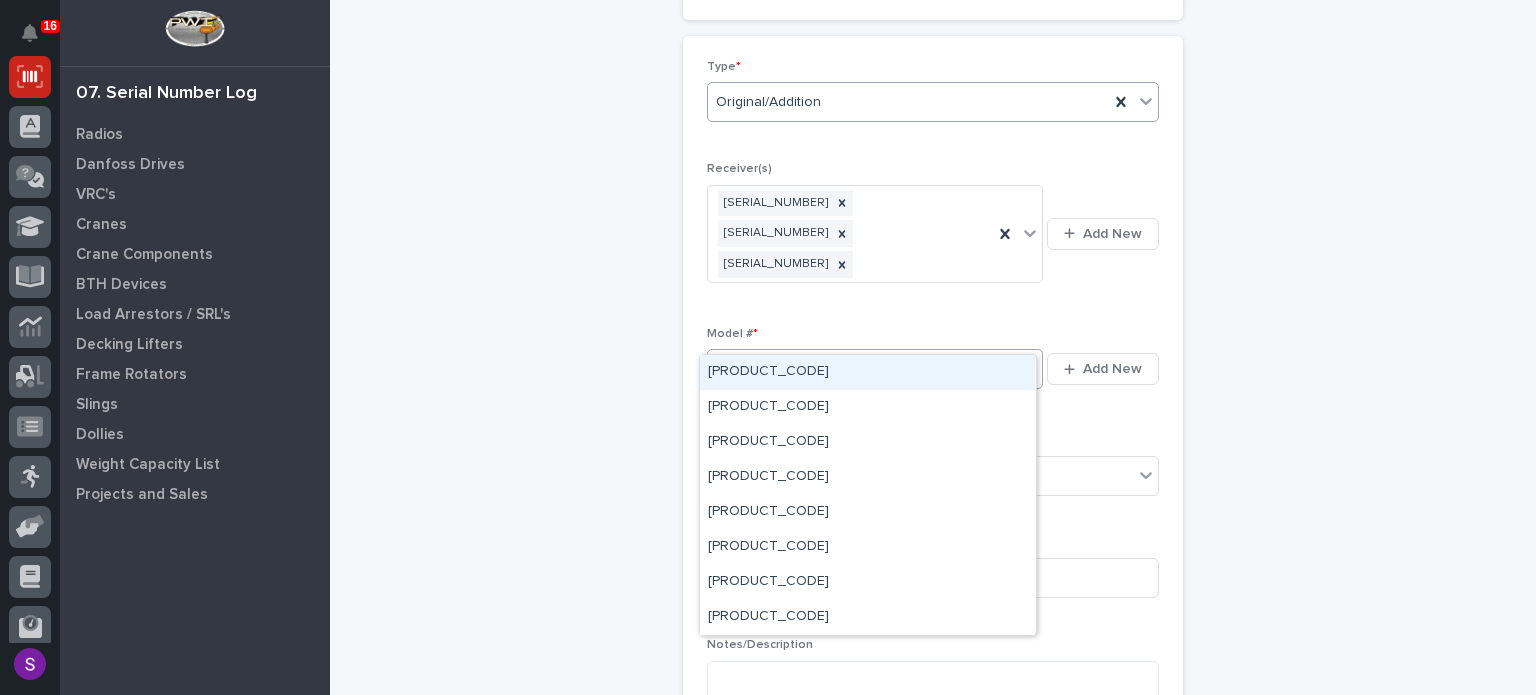 type on "***" 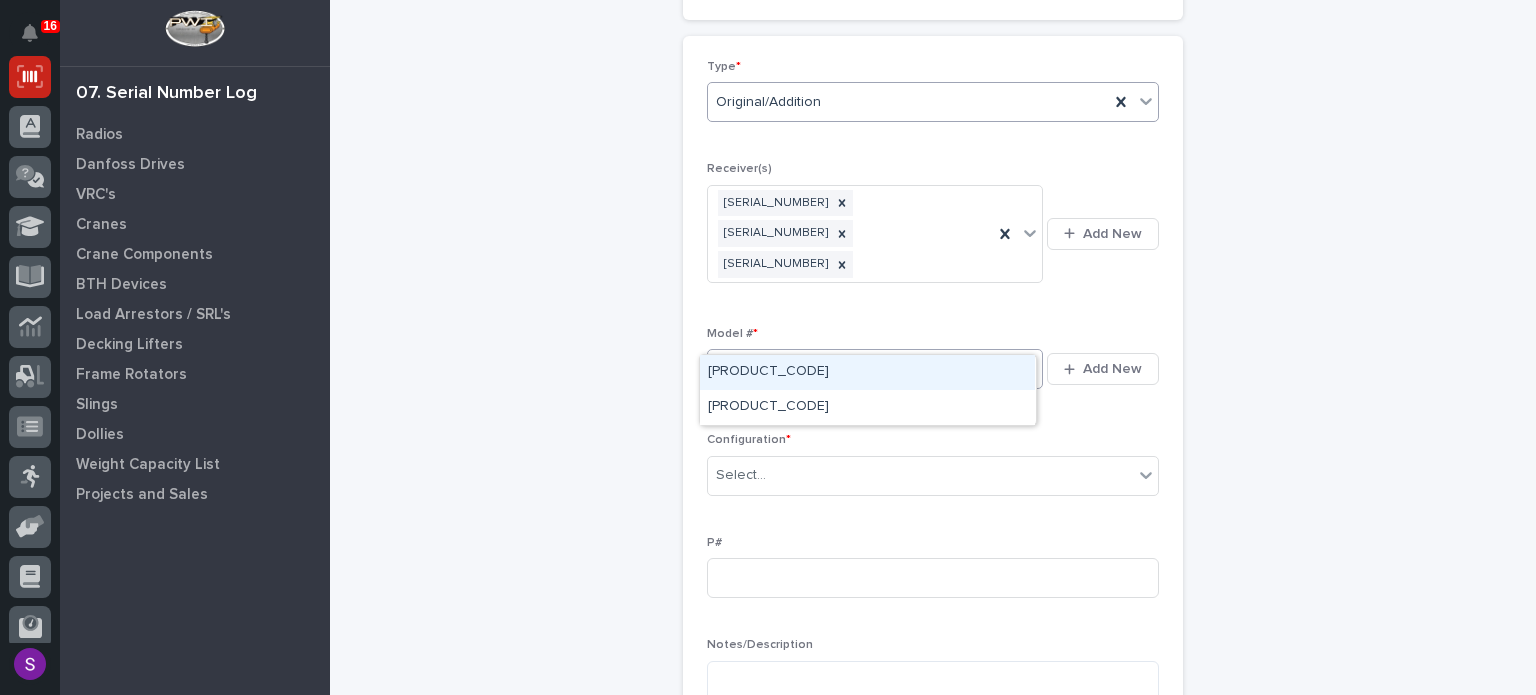 type 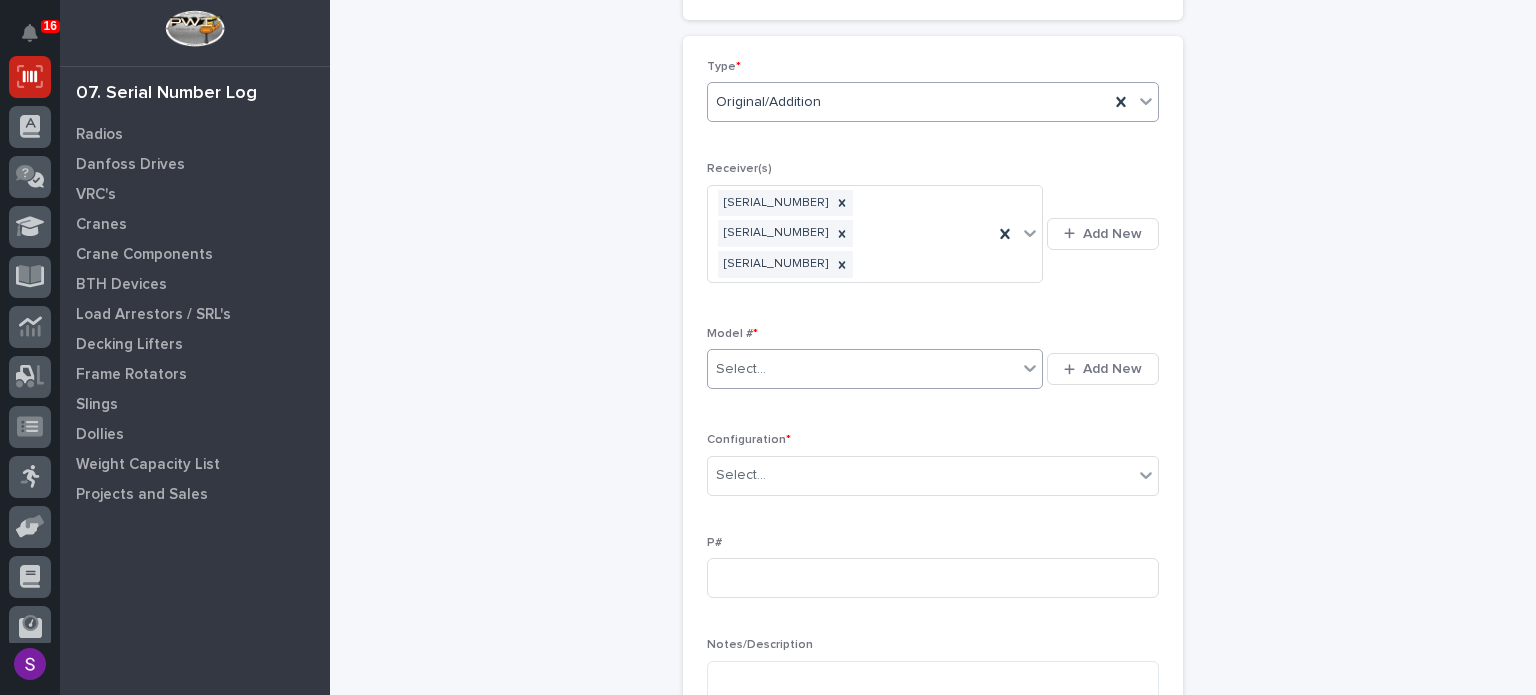 type 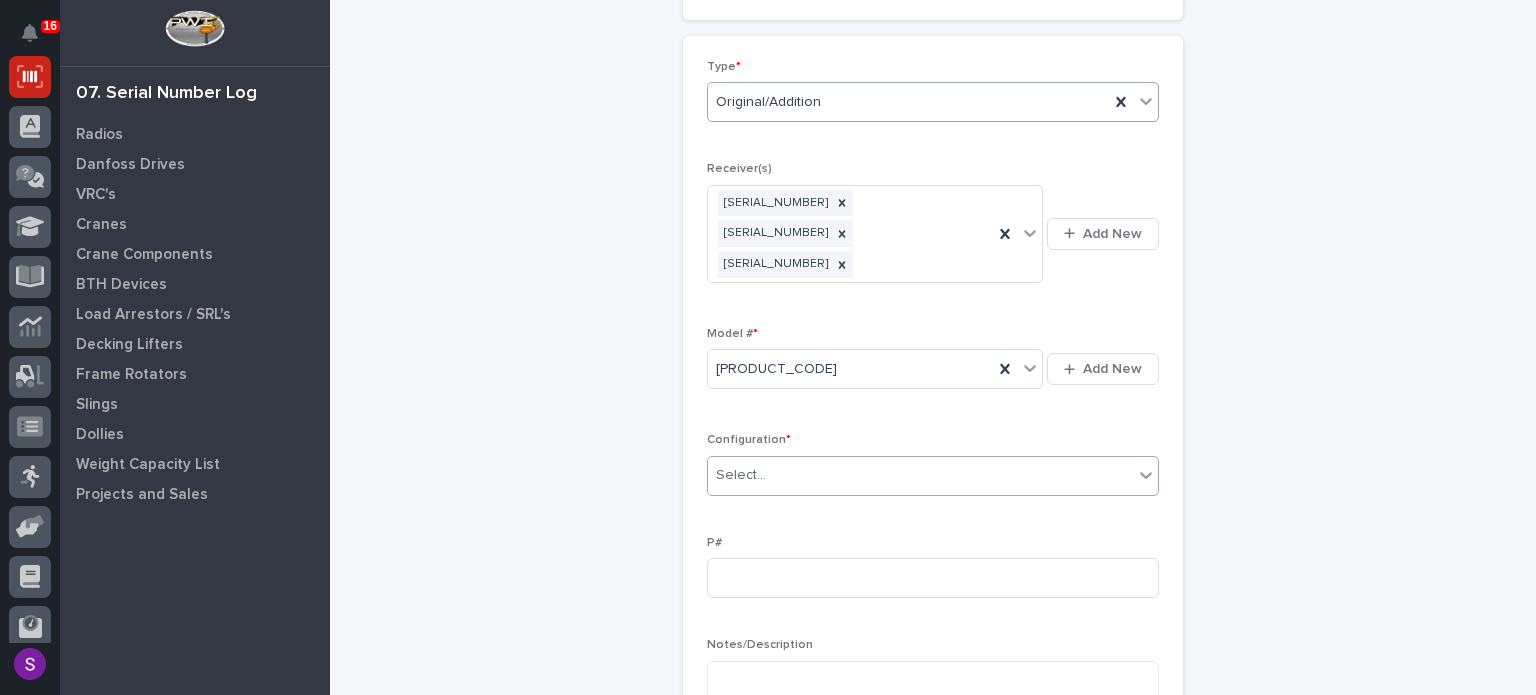 type on "*" 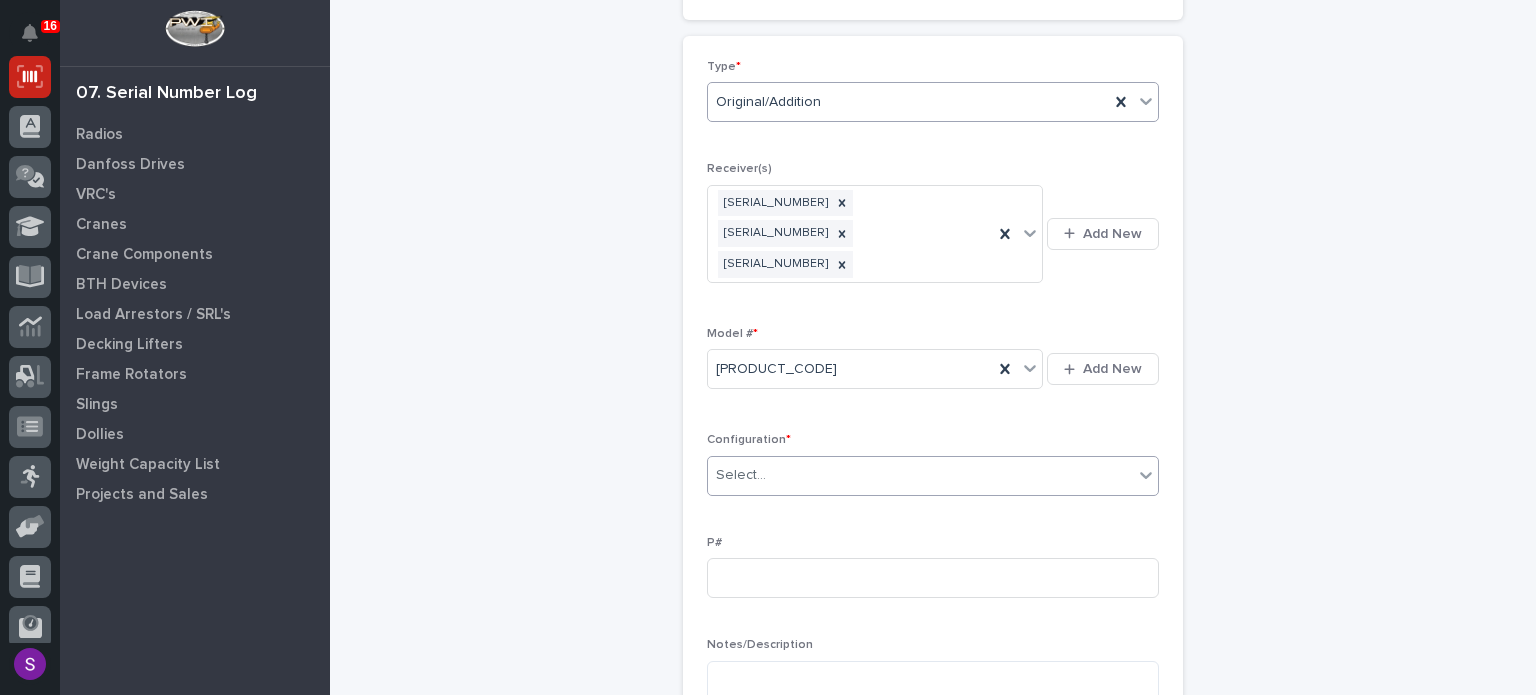 type on "*" 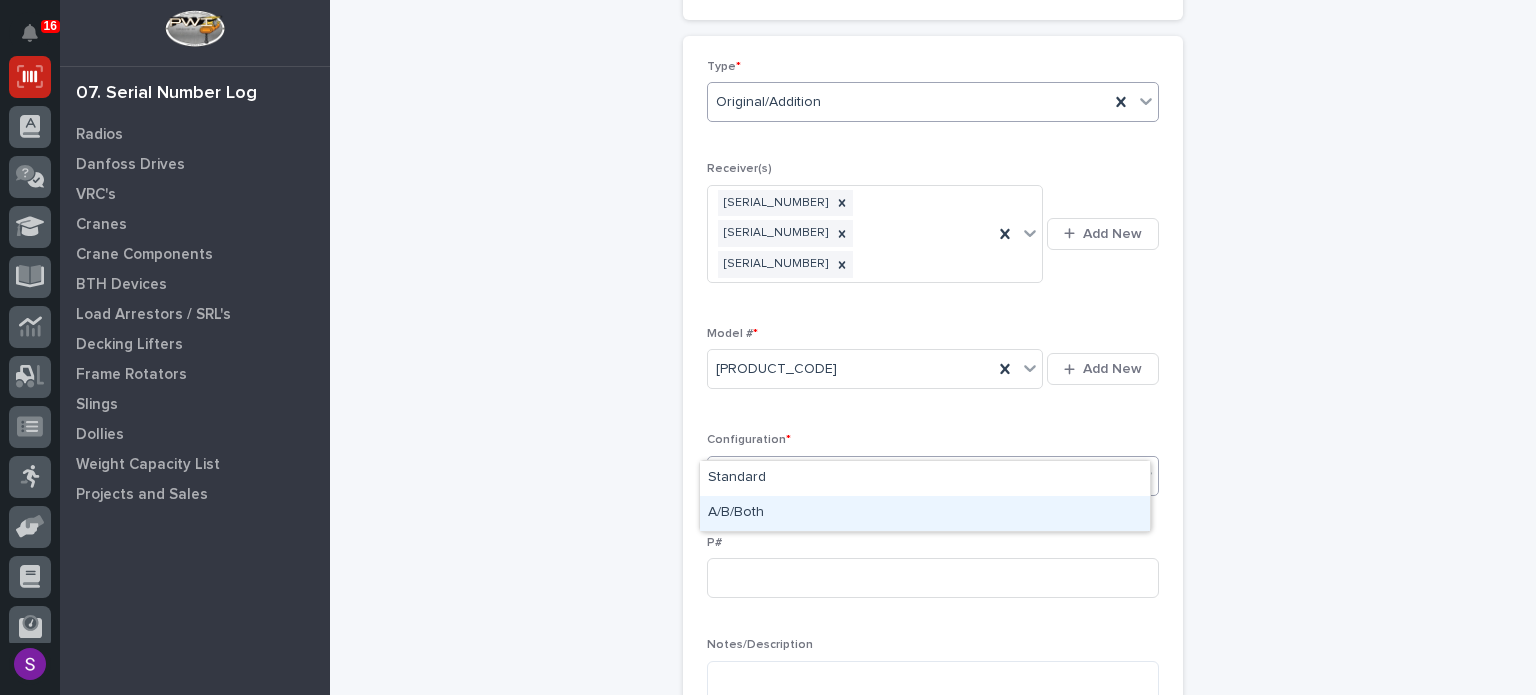 type 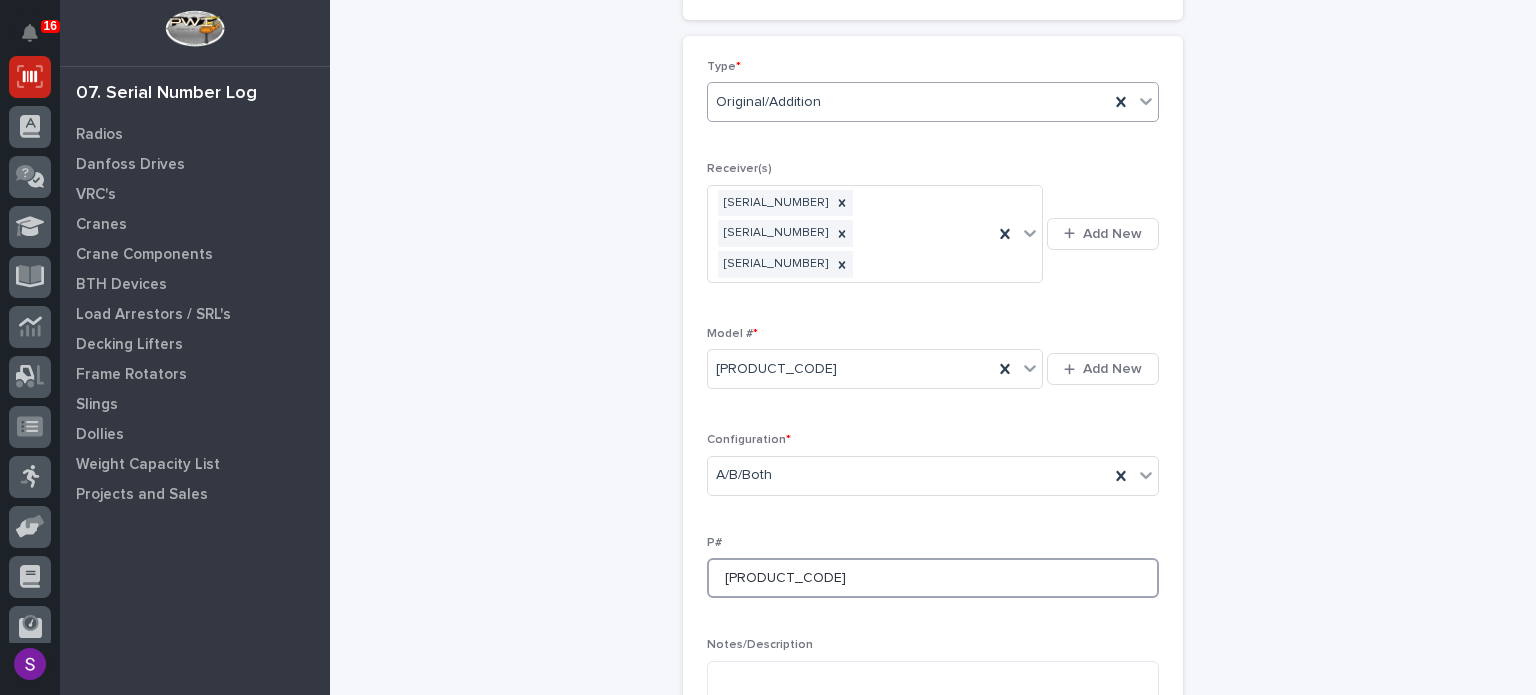 type on "PC1062" 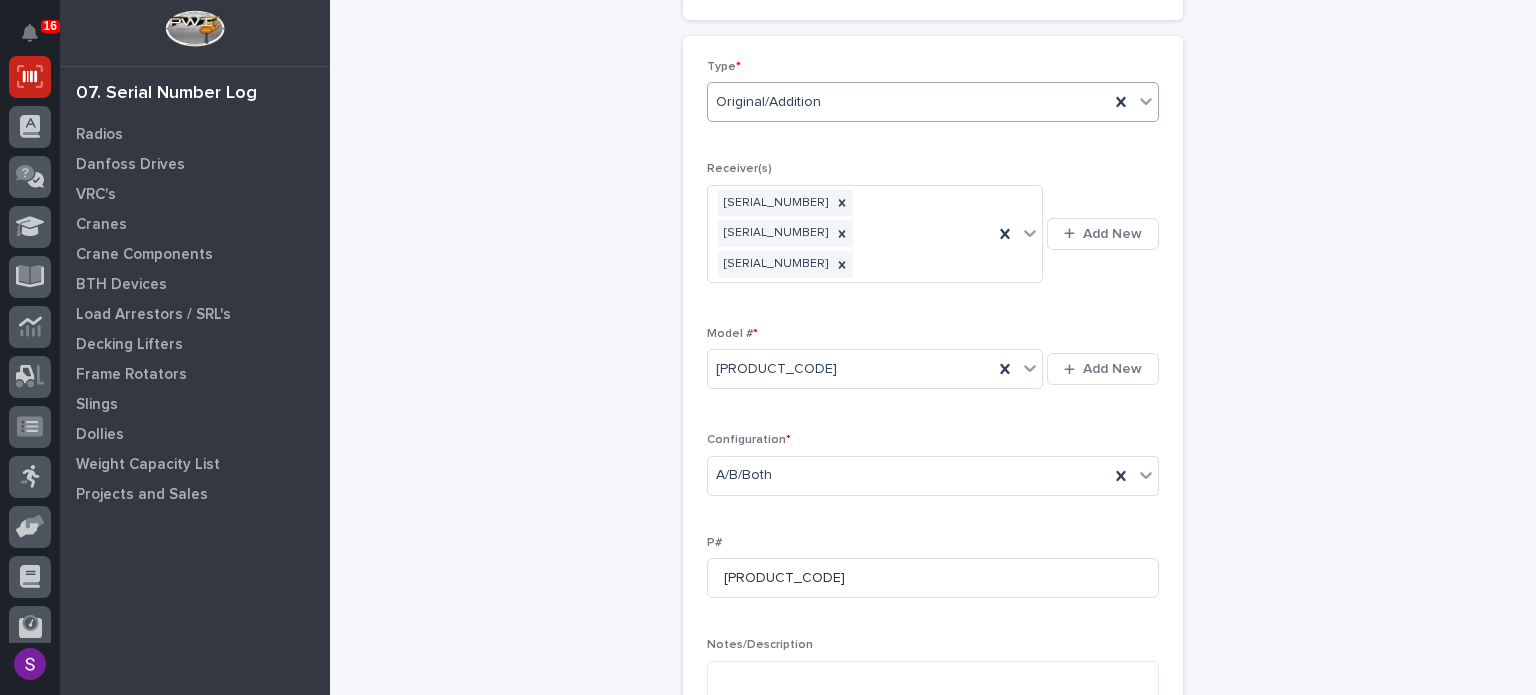 scroll, scrollTop: 801, scrollLeft: 0, axis: vertical 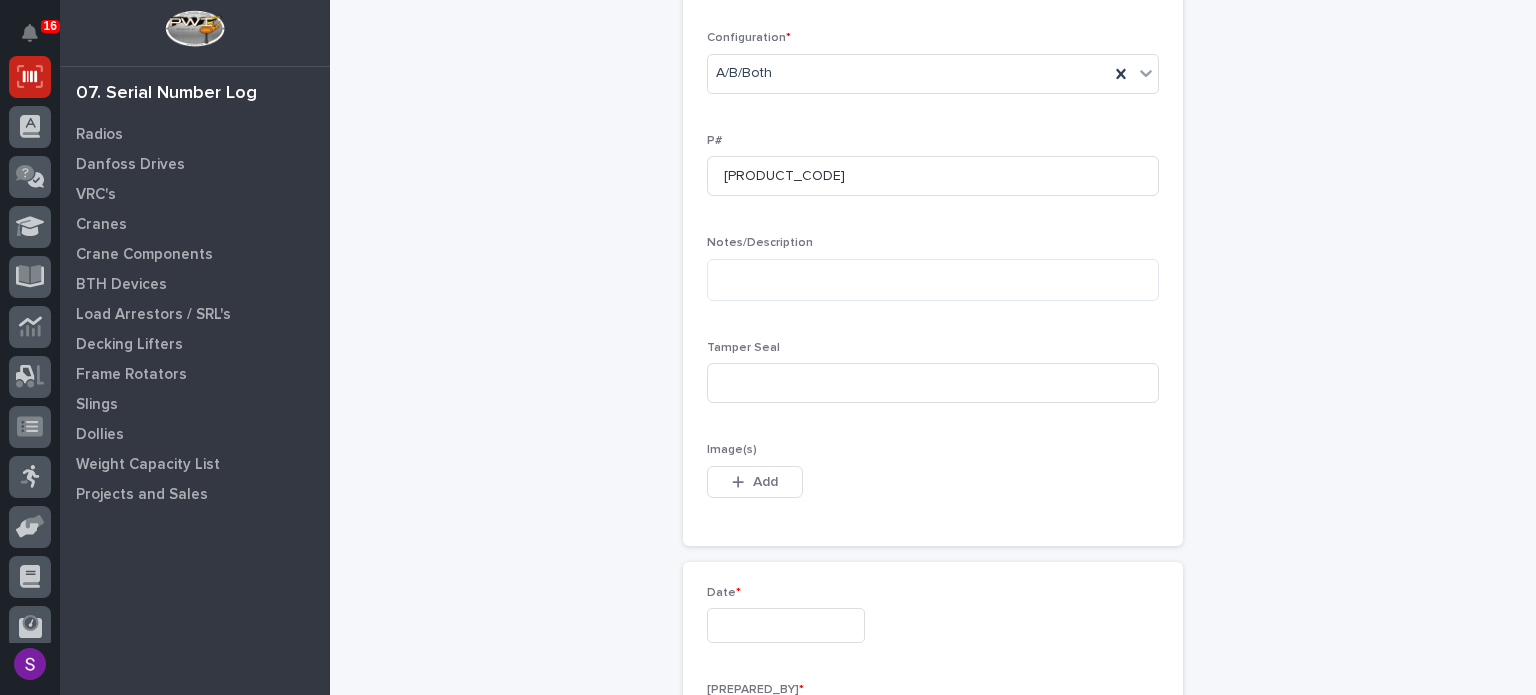type 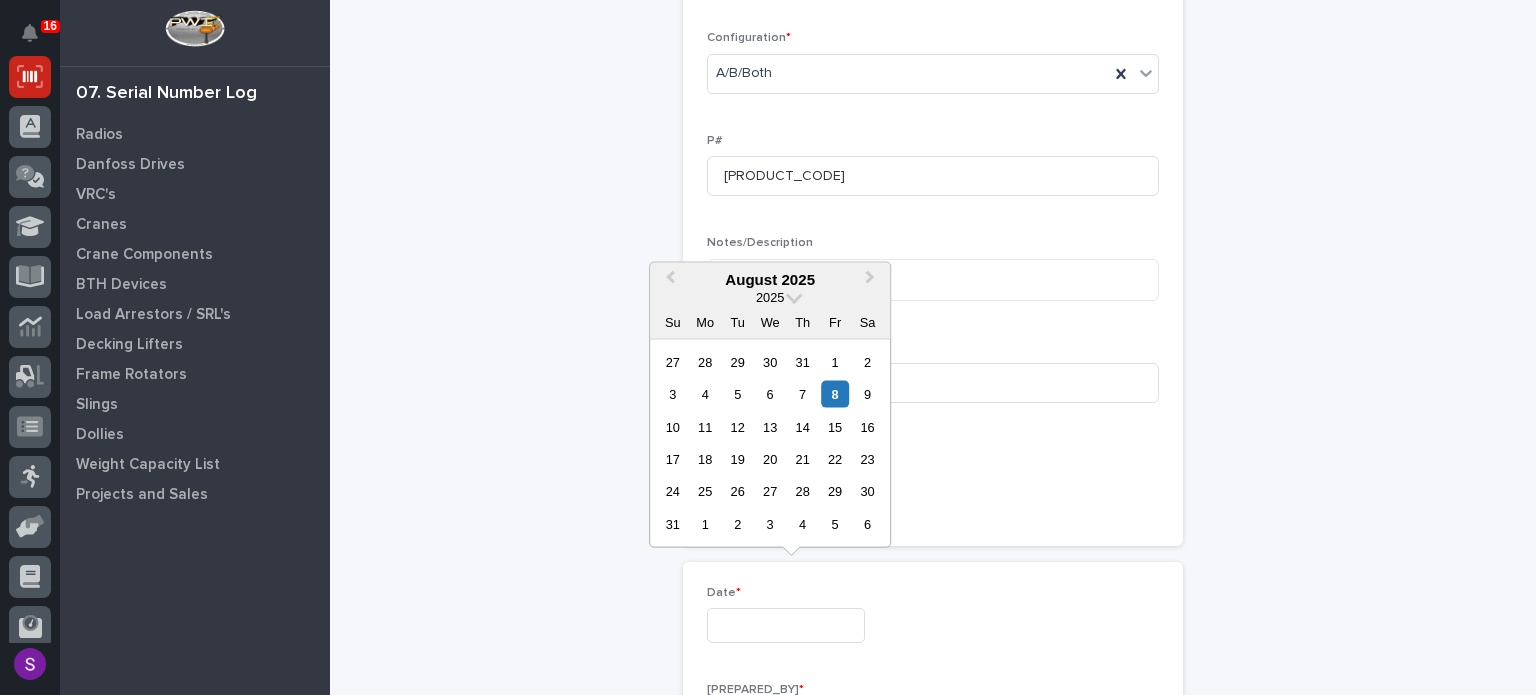type on "**********" 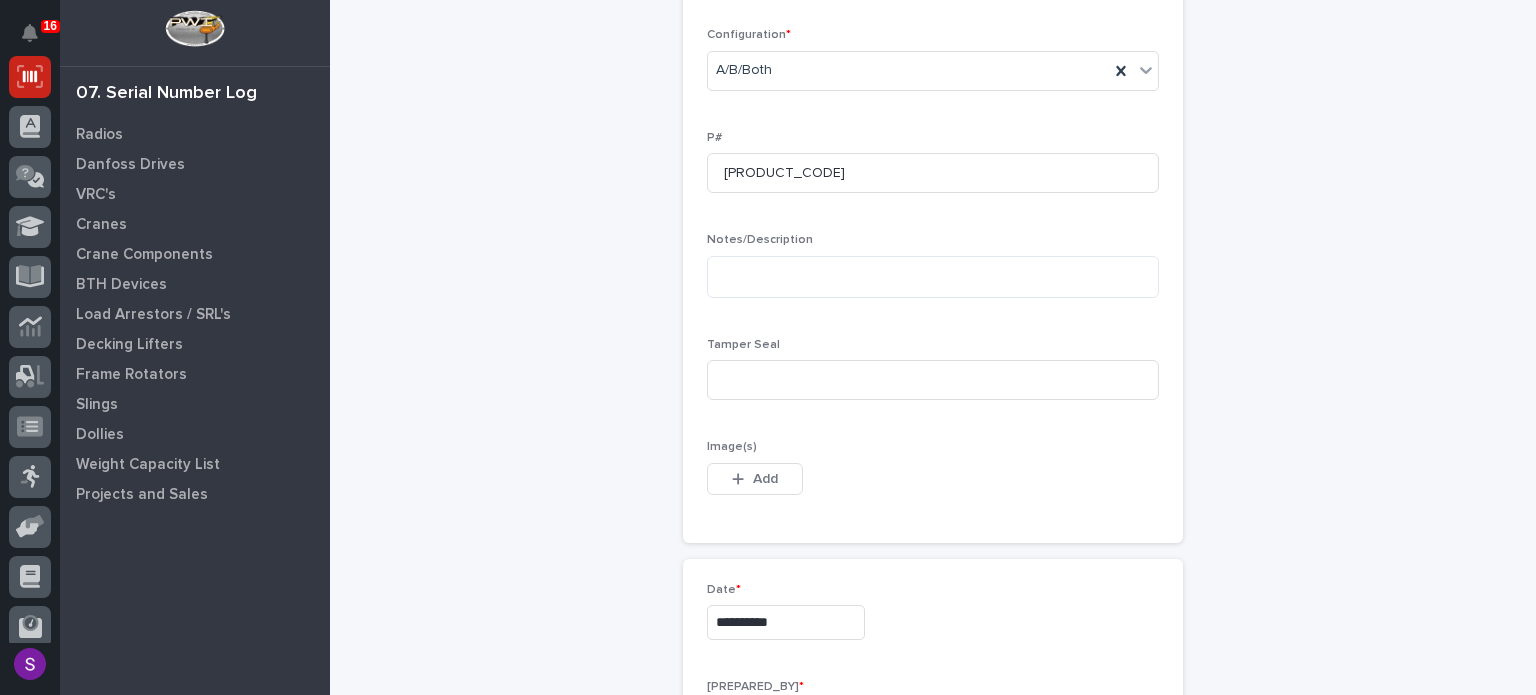 scroll, scrollTop: 1162, scrollLeft: 0, axis: vertical 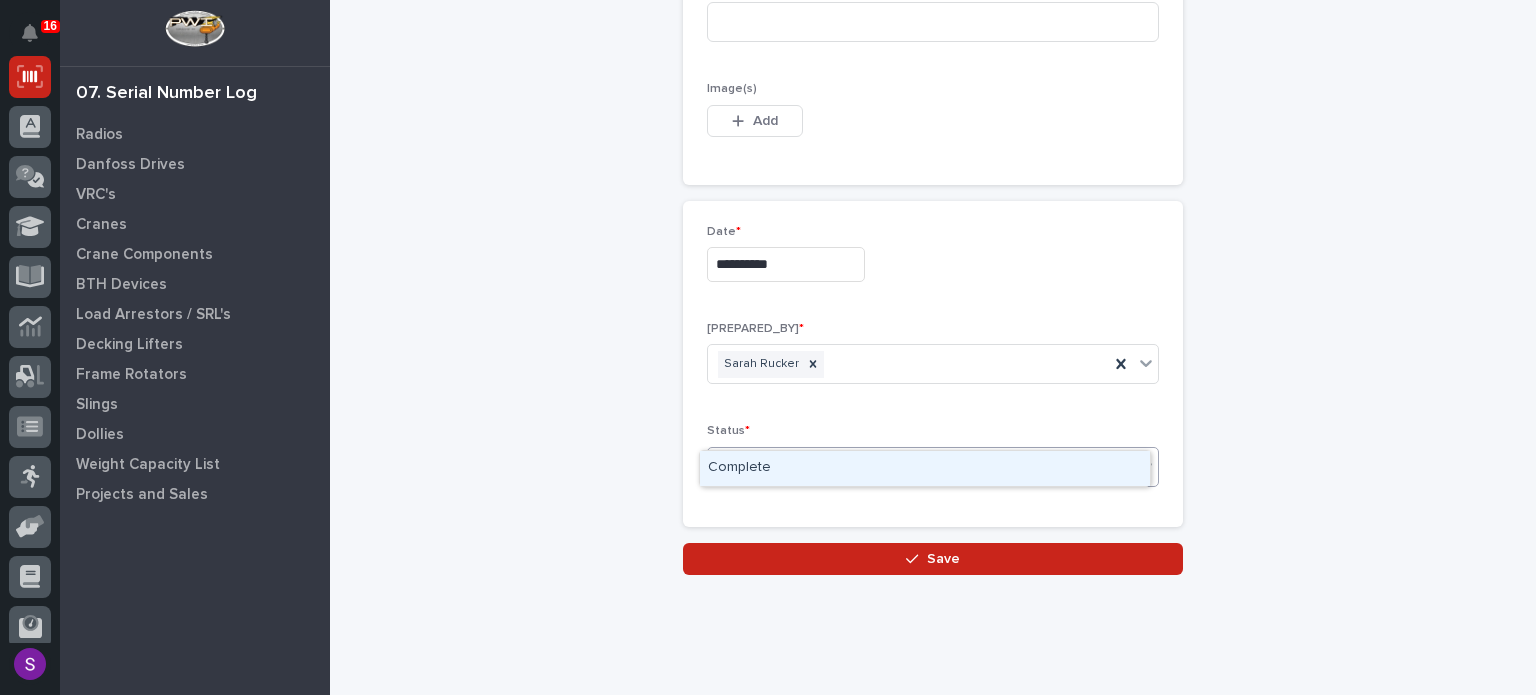 type on "**" 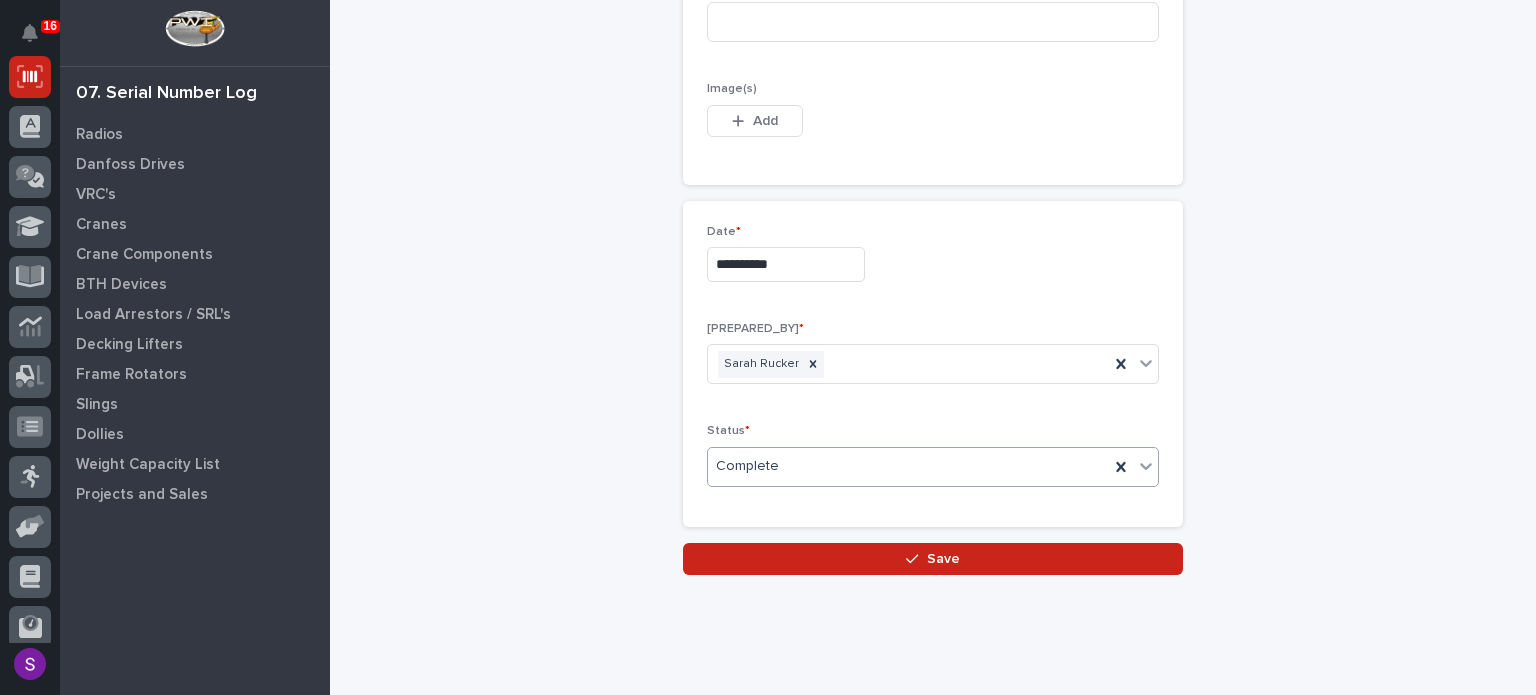 type 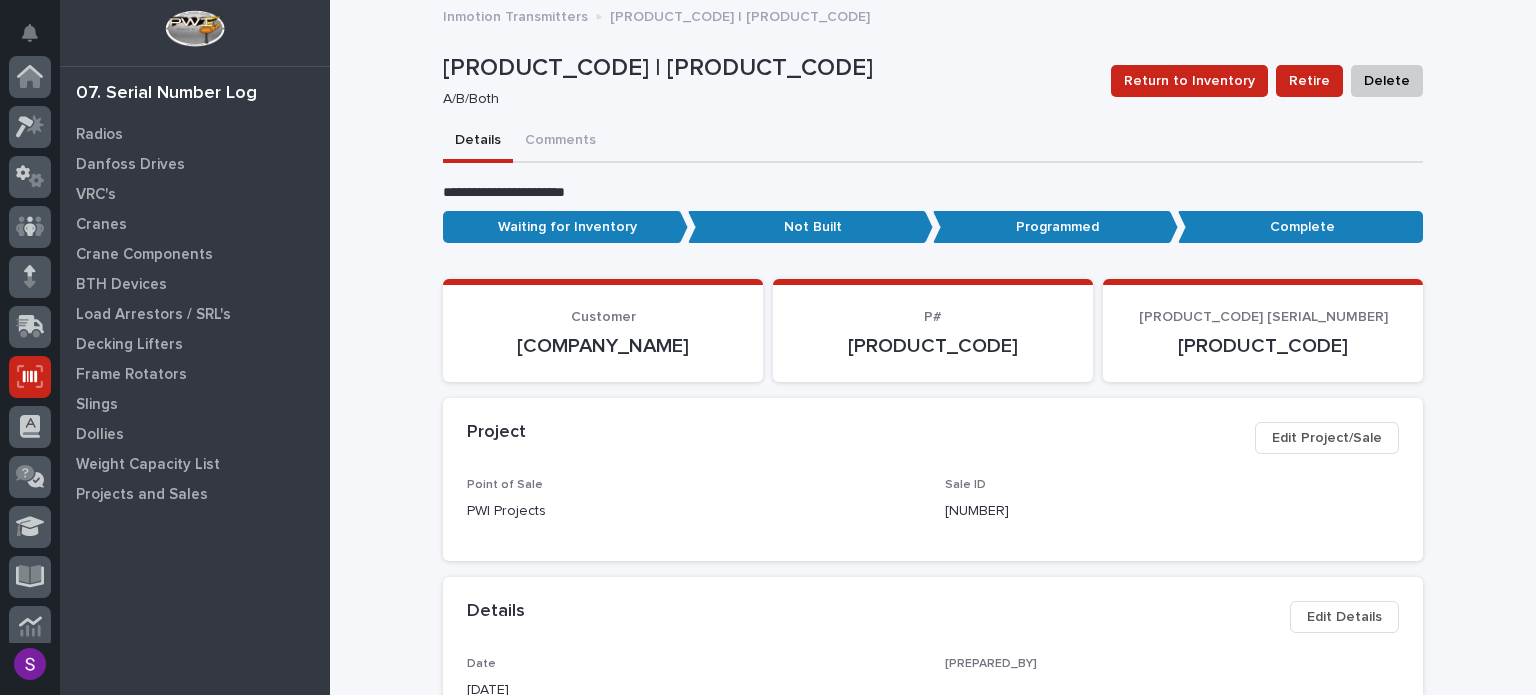 scroll, scrollTop: 300, scrollLeft: 0, axis: vertical 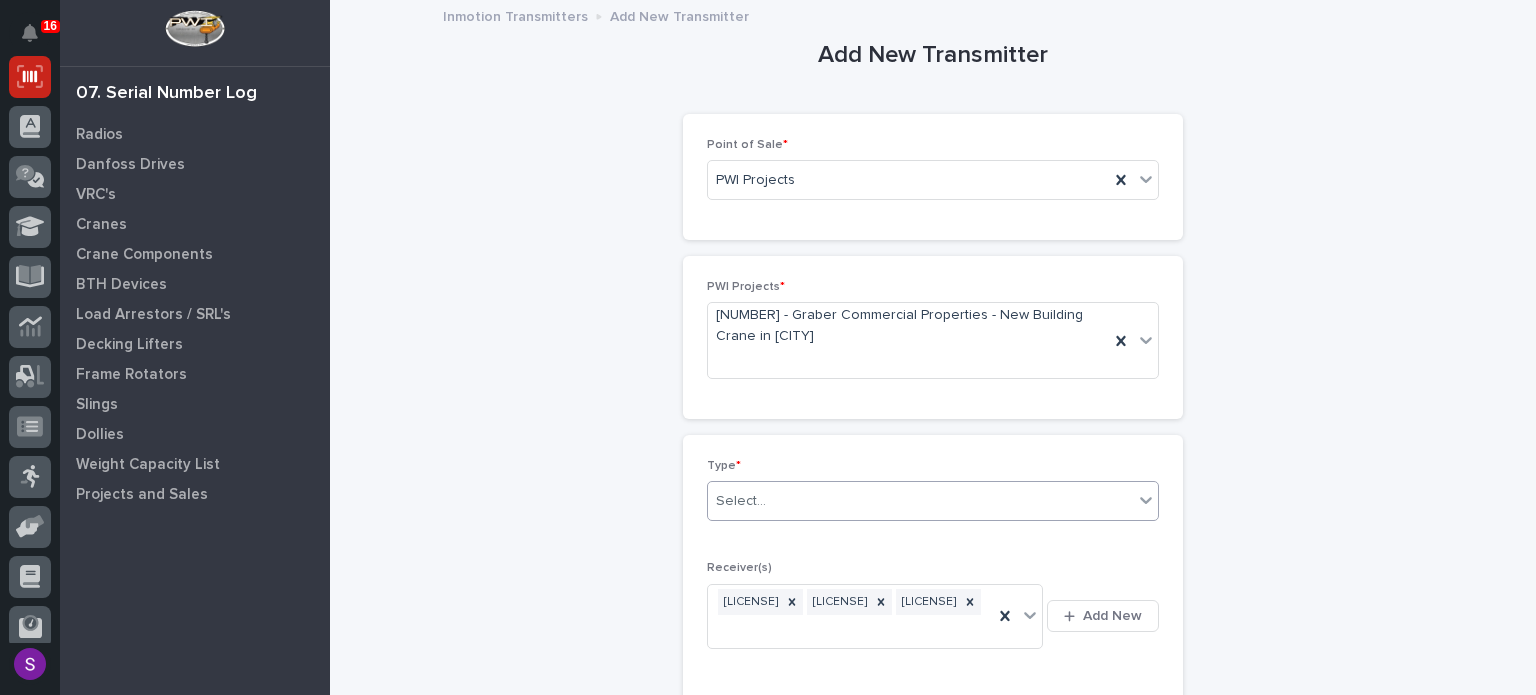click on "Select..." at bounding box center [920, 501] 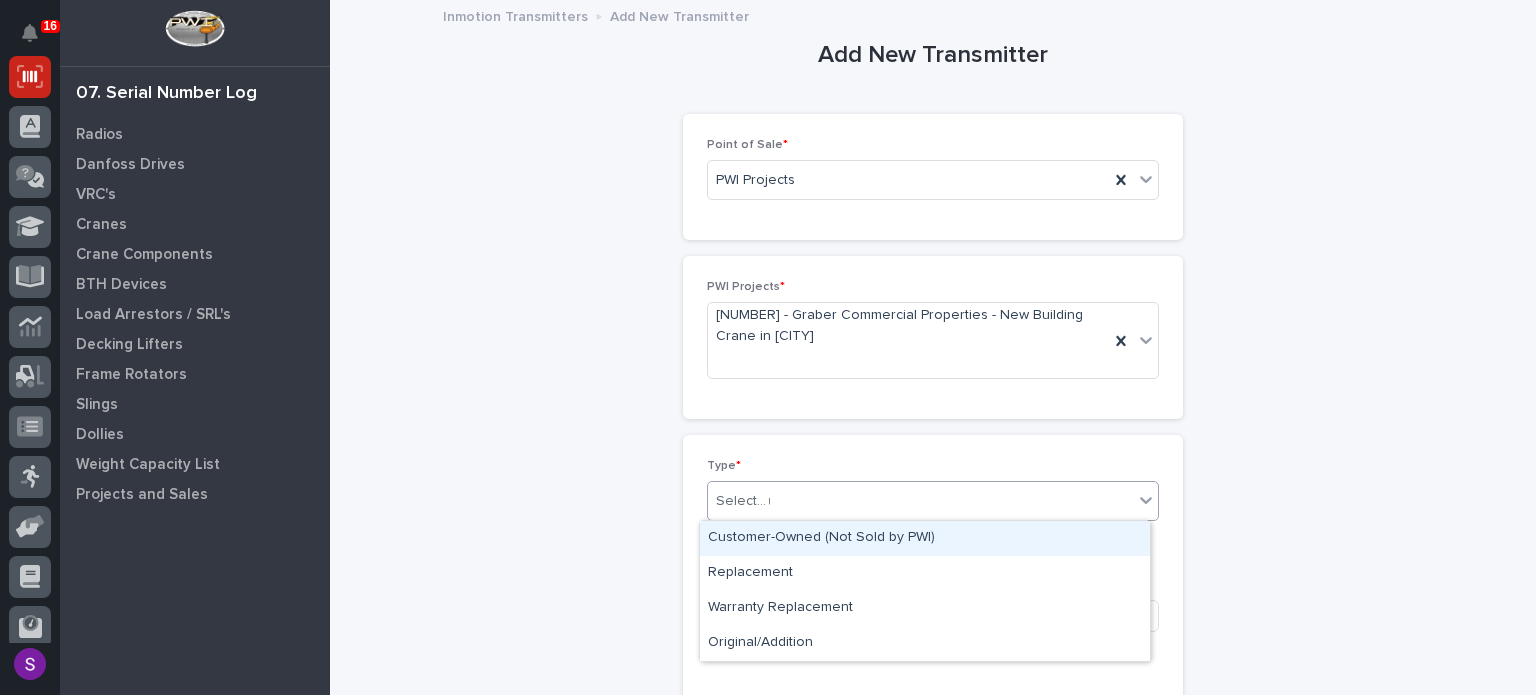 type on "**" 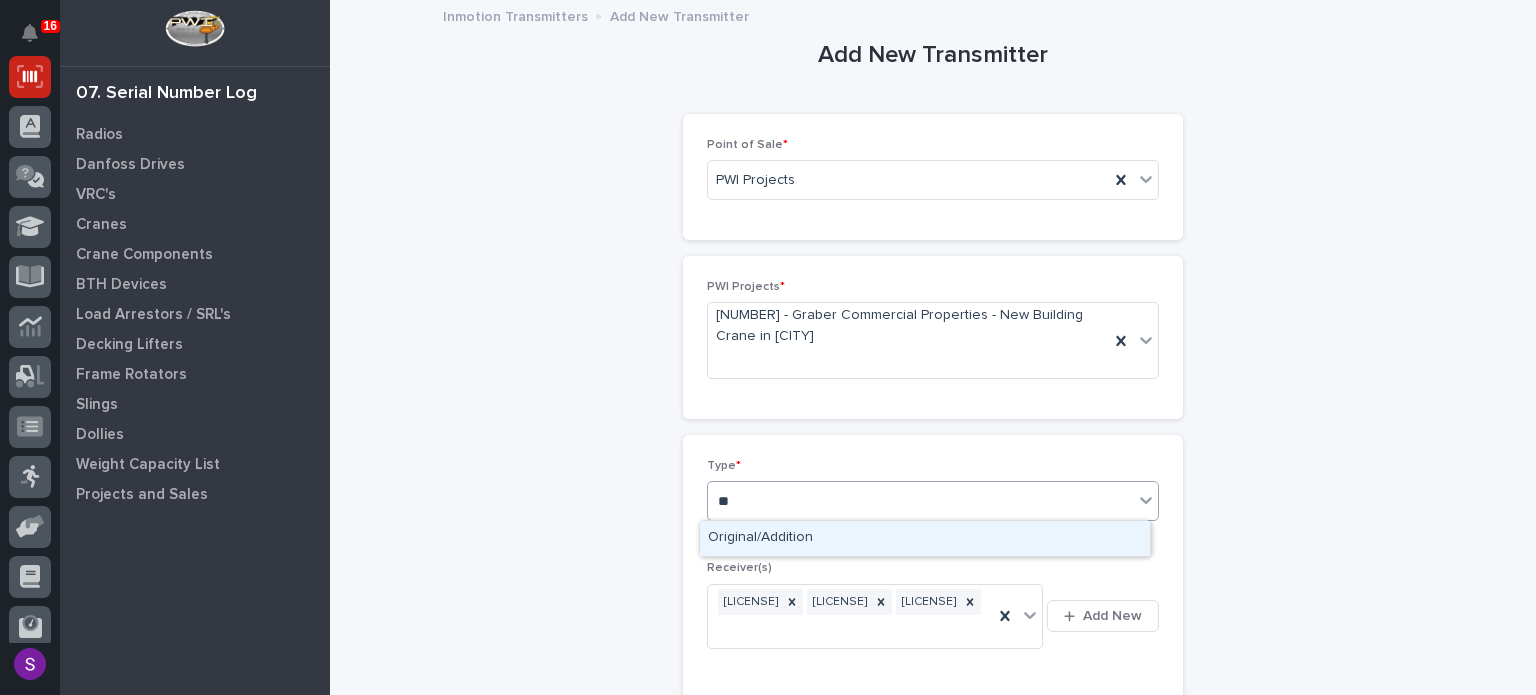 type 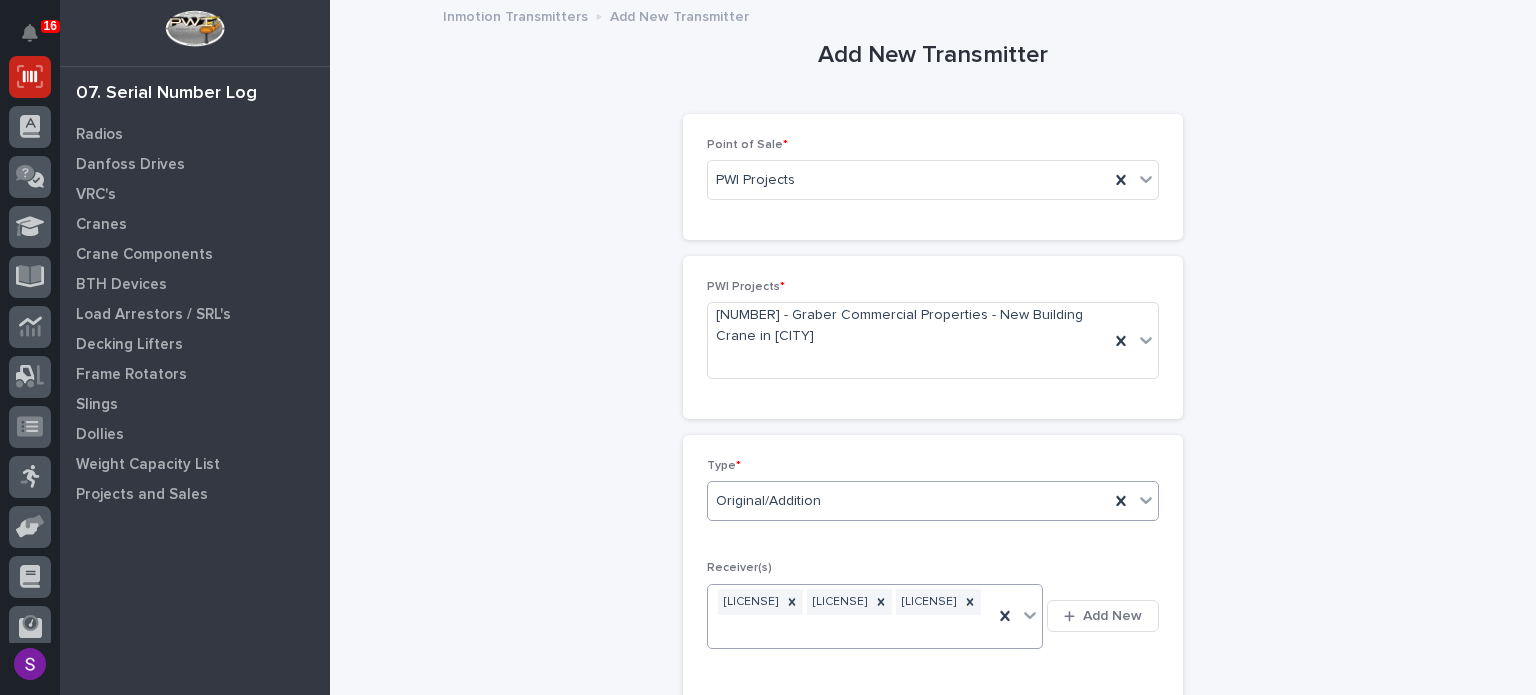 type 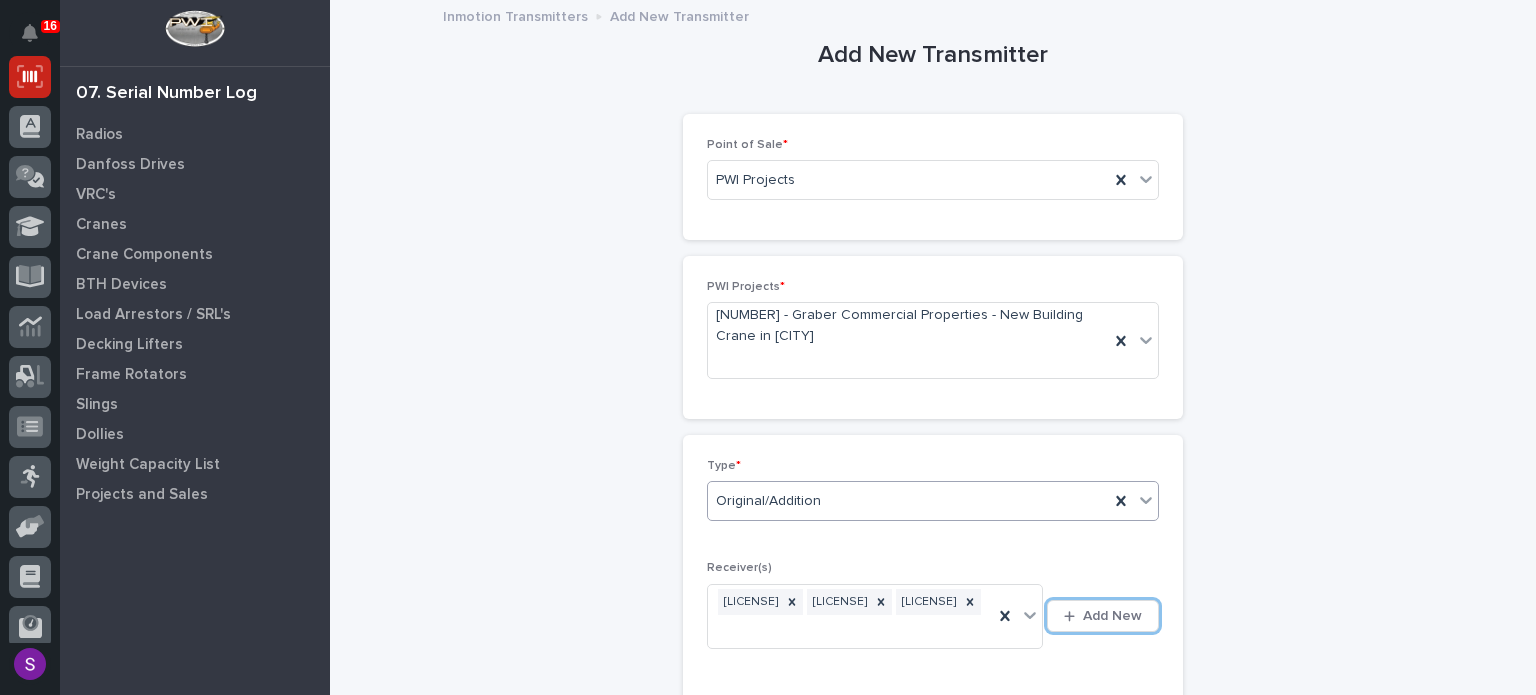 scroll, scrollTop: 386, scrollLeft: 0, axis: vertical 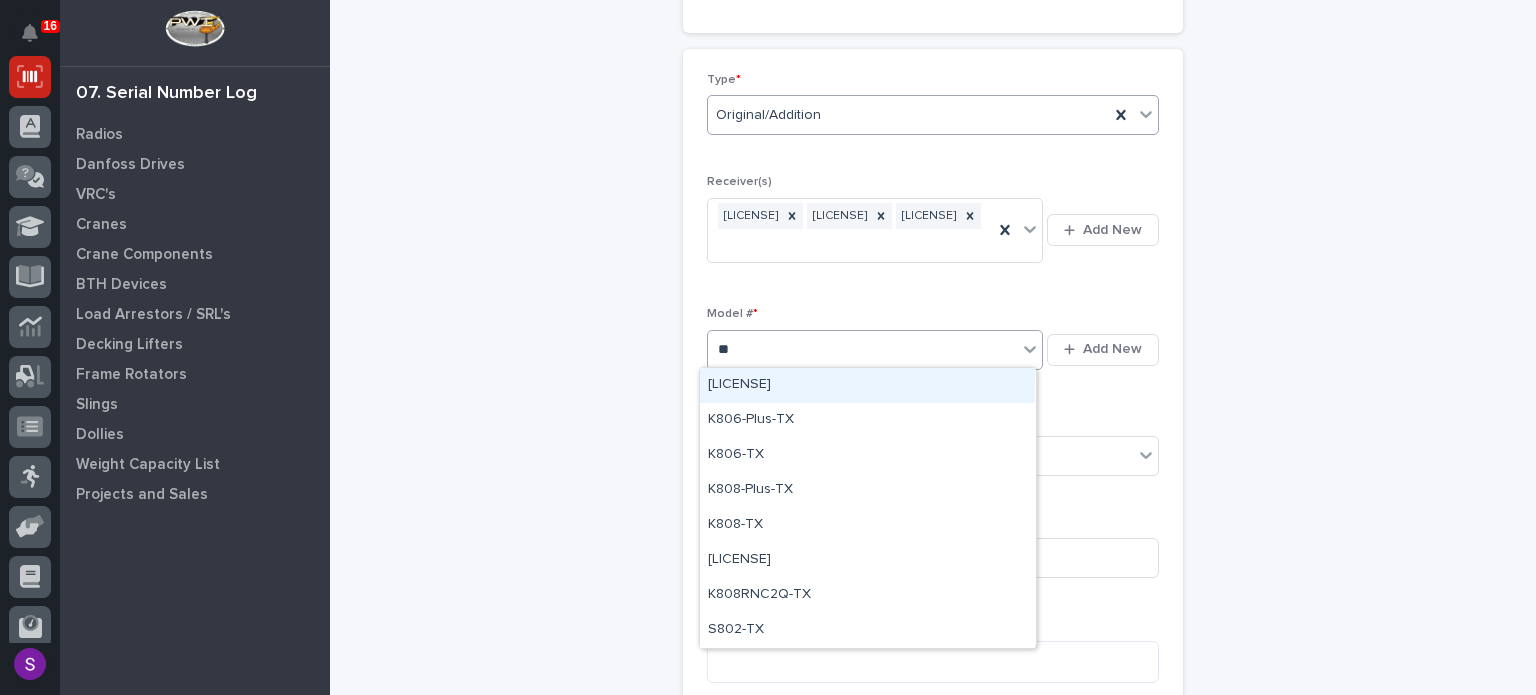 type on "***" 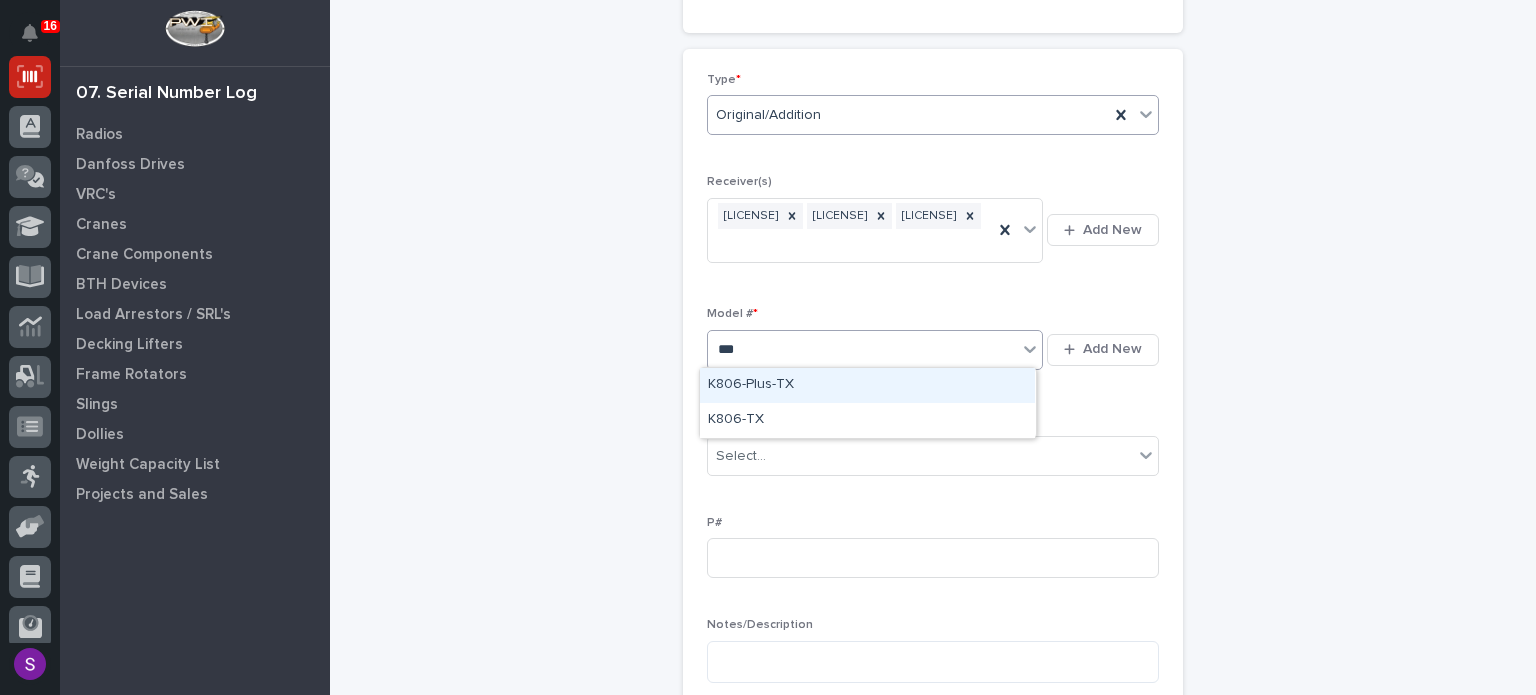 type 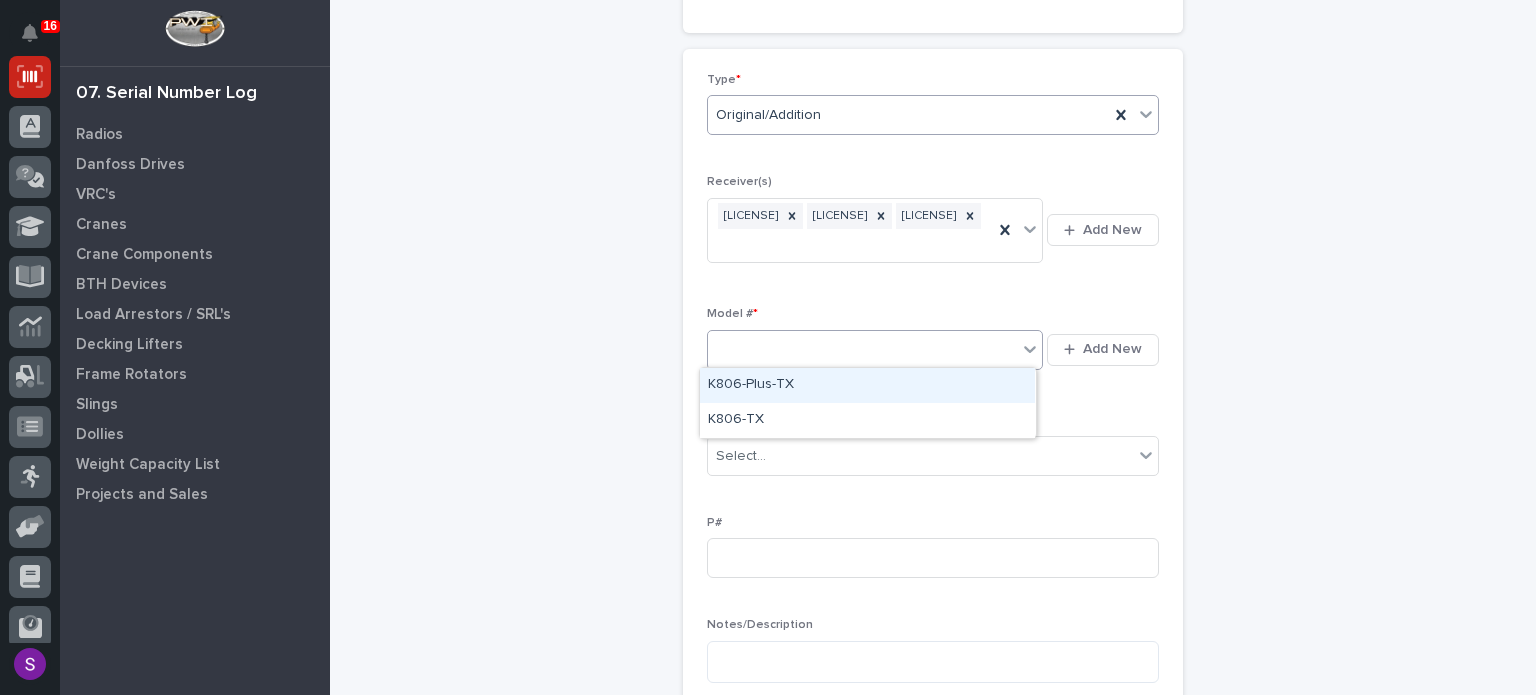 type 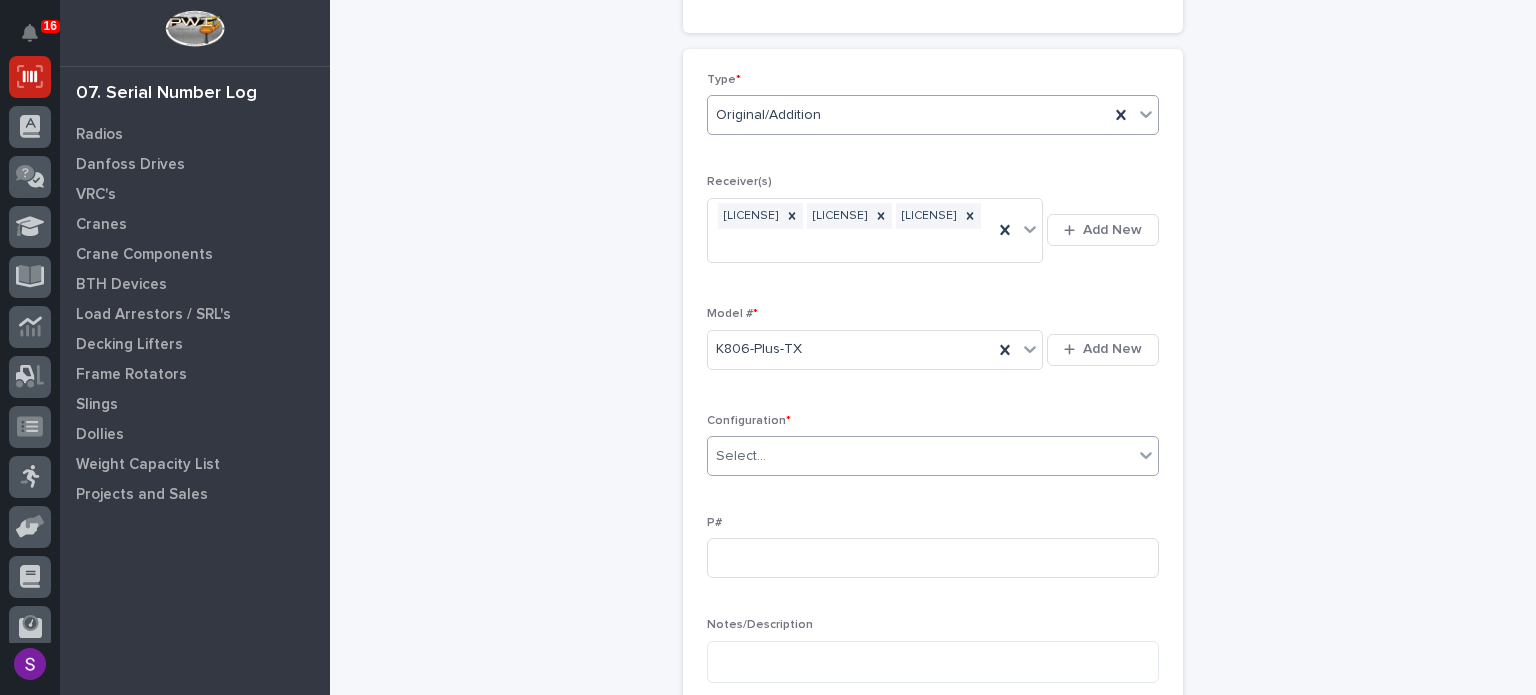 type on "*" 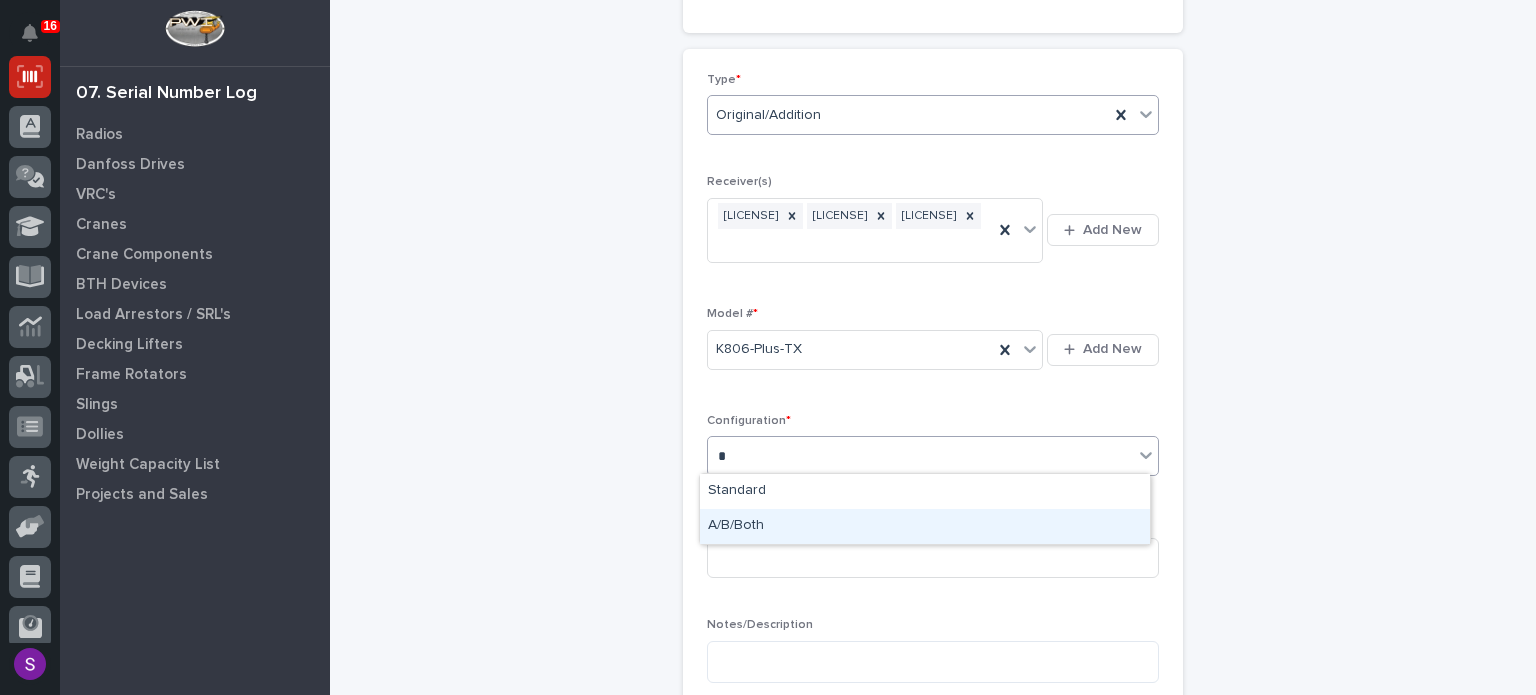 type 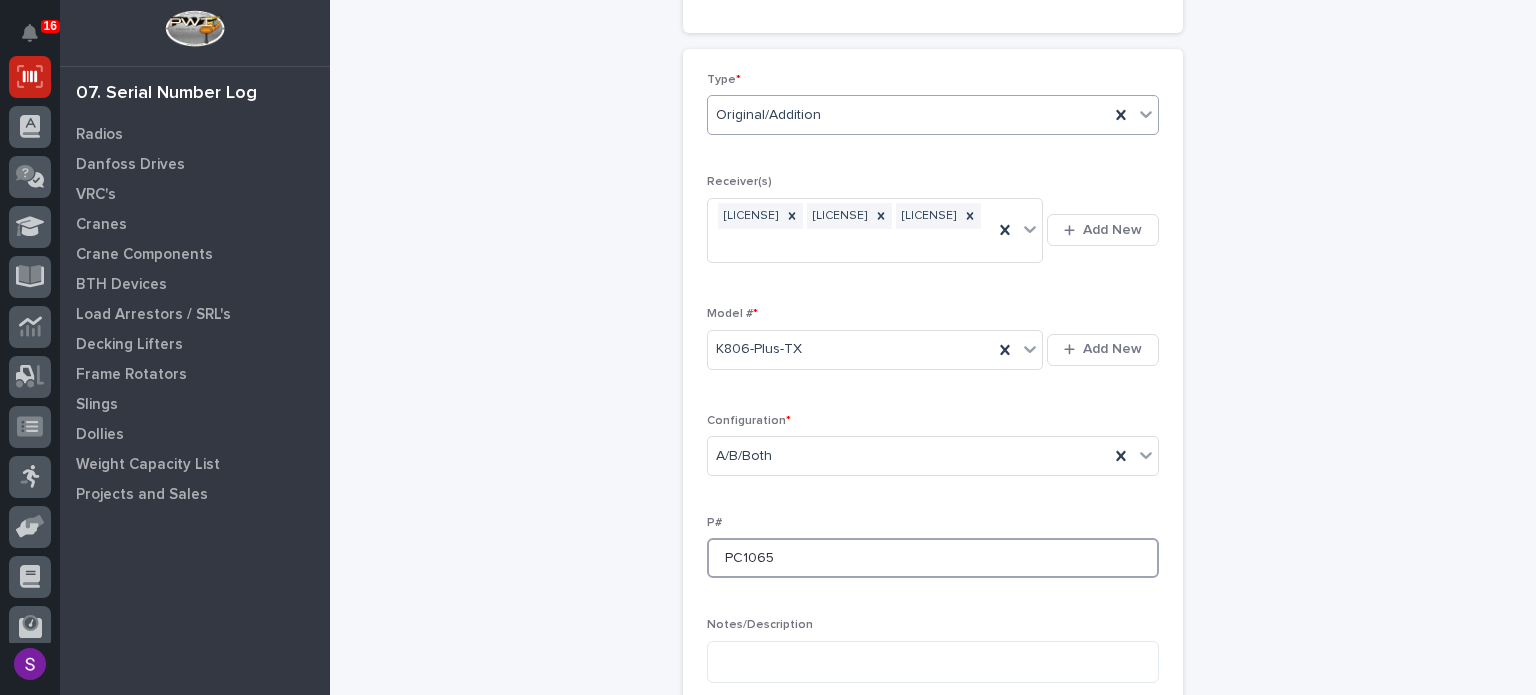 type on "PC1065" 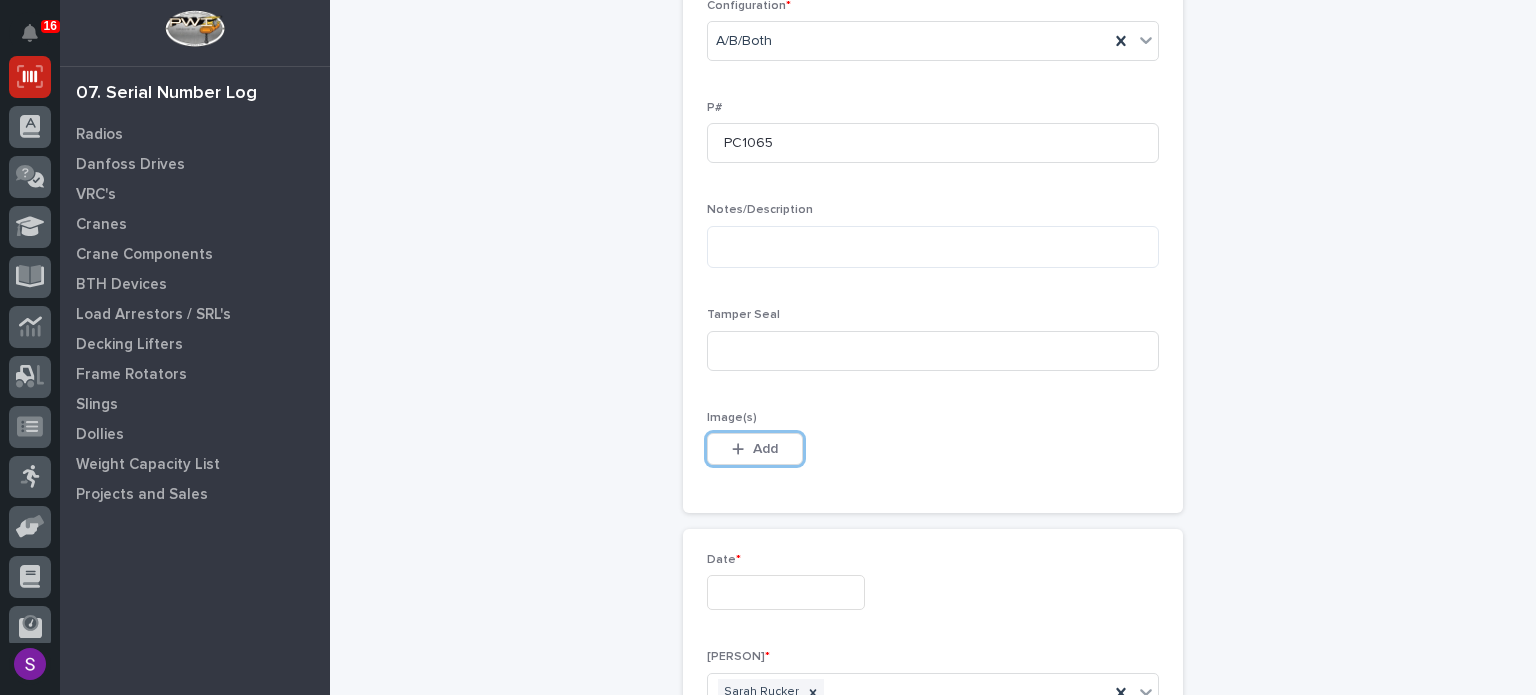 type 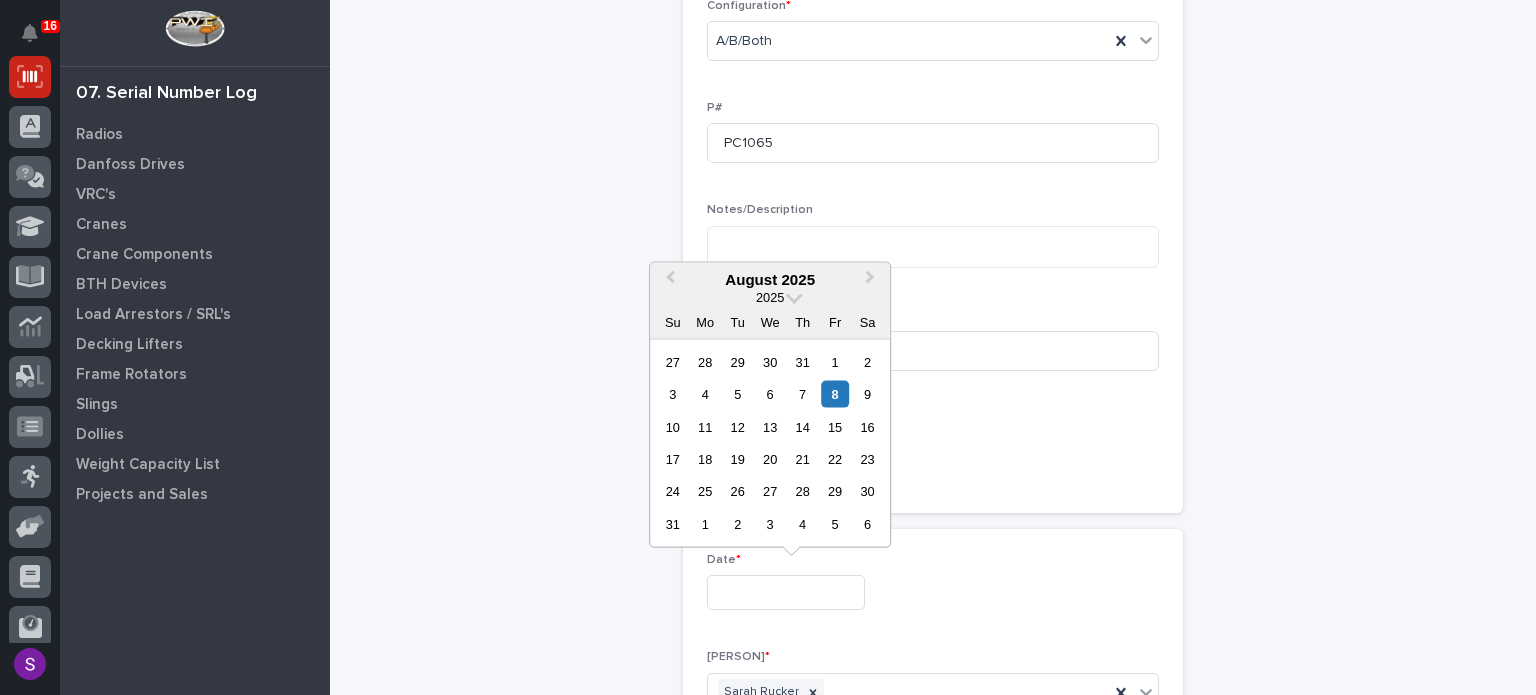 scroll, scrollTop: 804, scrollLeft: 0, axis: vertical 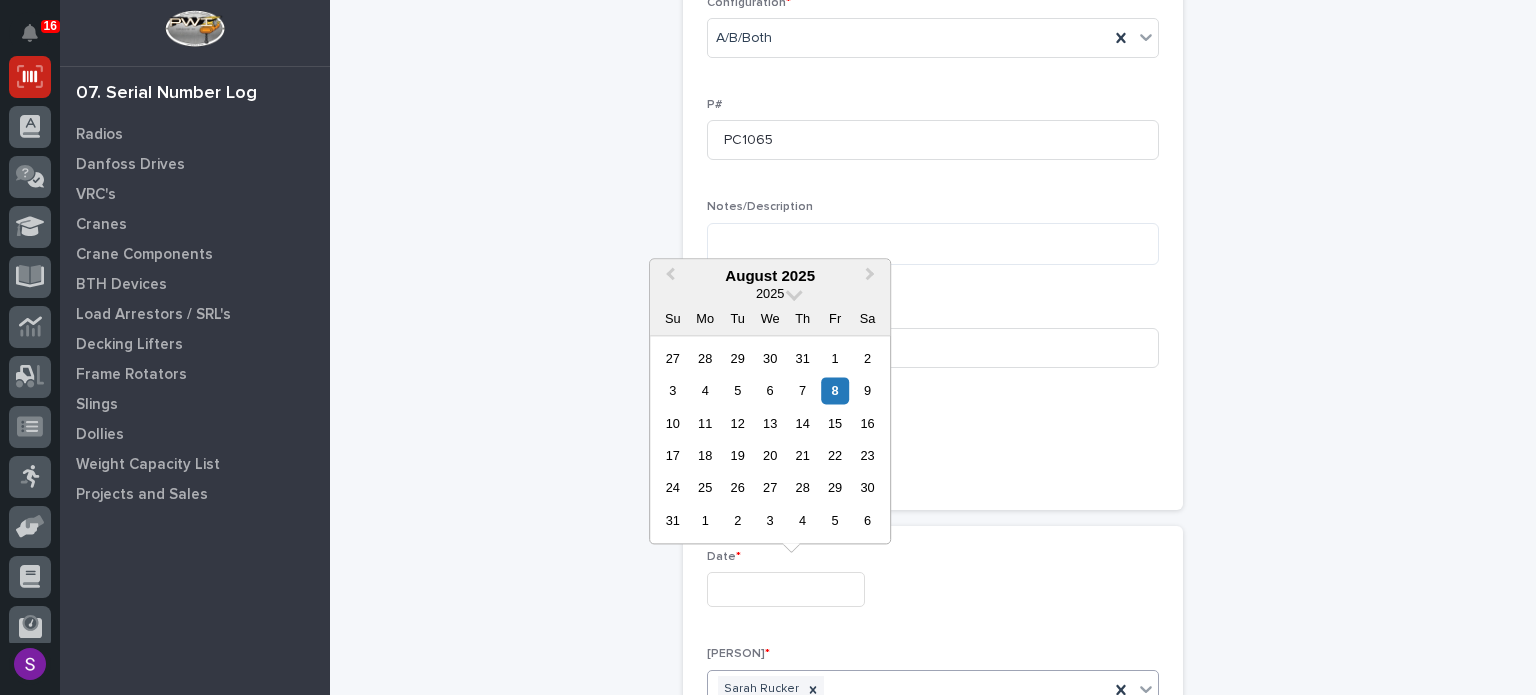 click at bounding box center [786, 589] 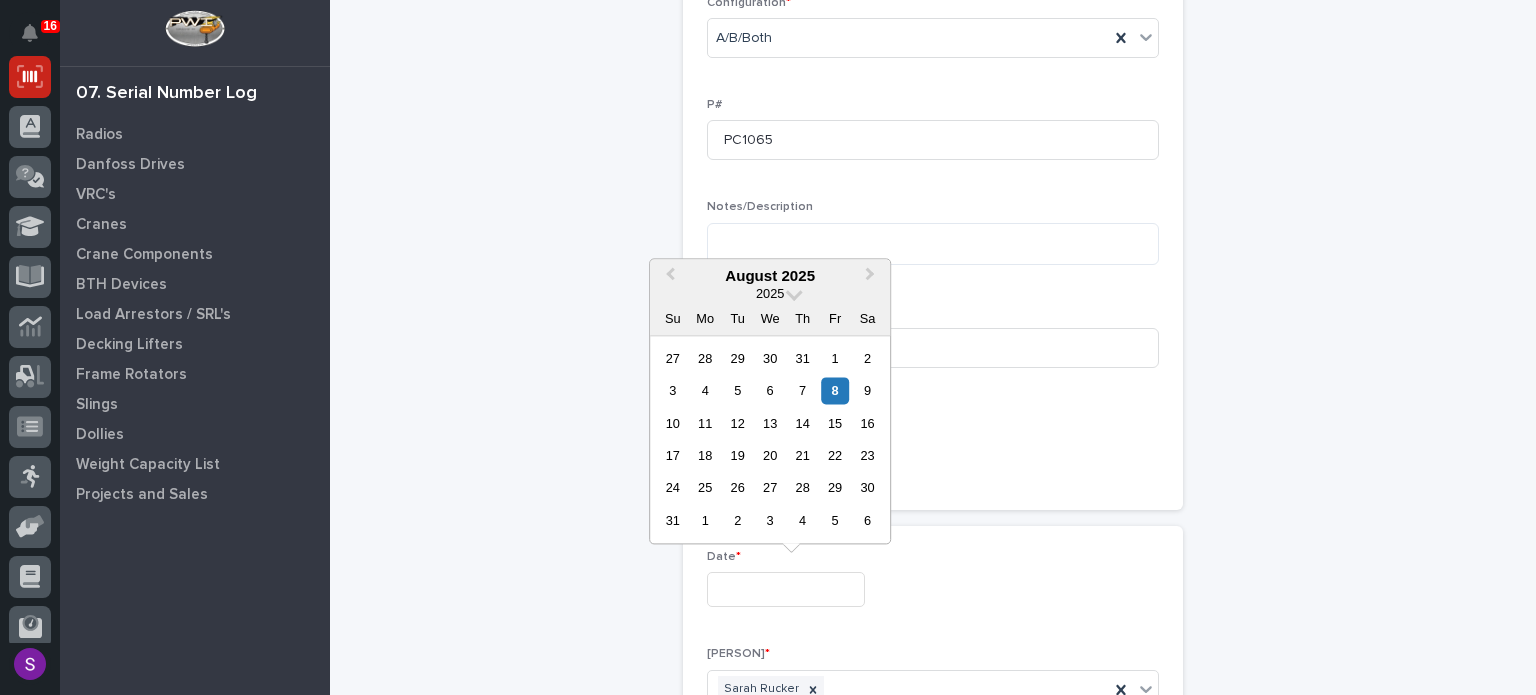 type on "**********" 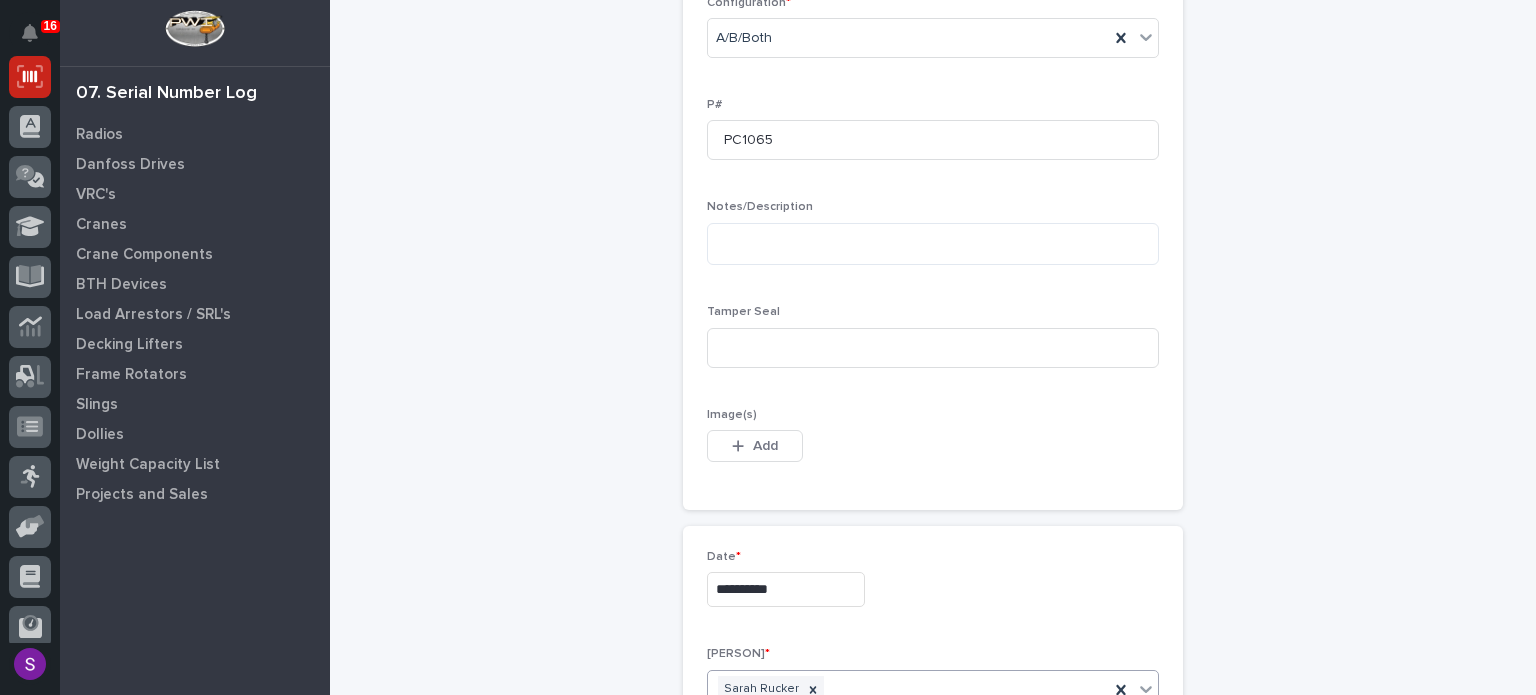 scroll, scrollTop: 1162, scrollLeft: 0, axis: vertical 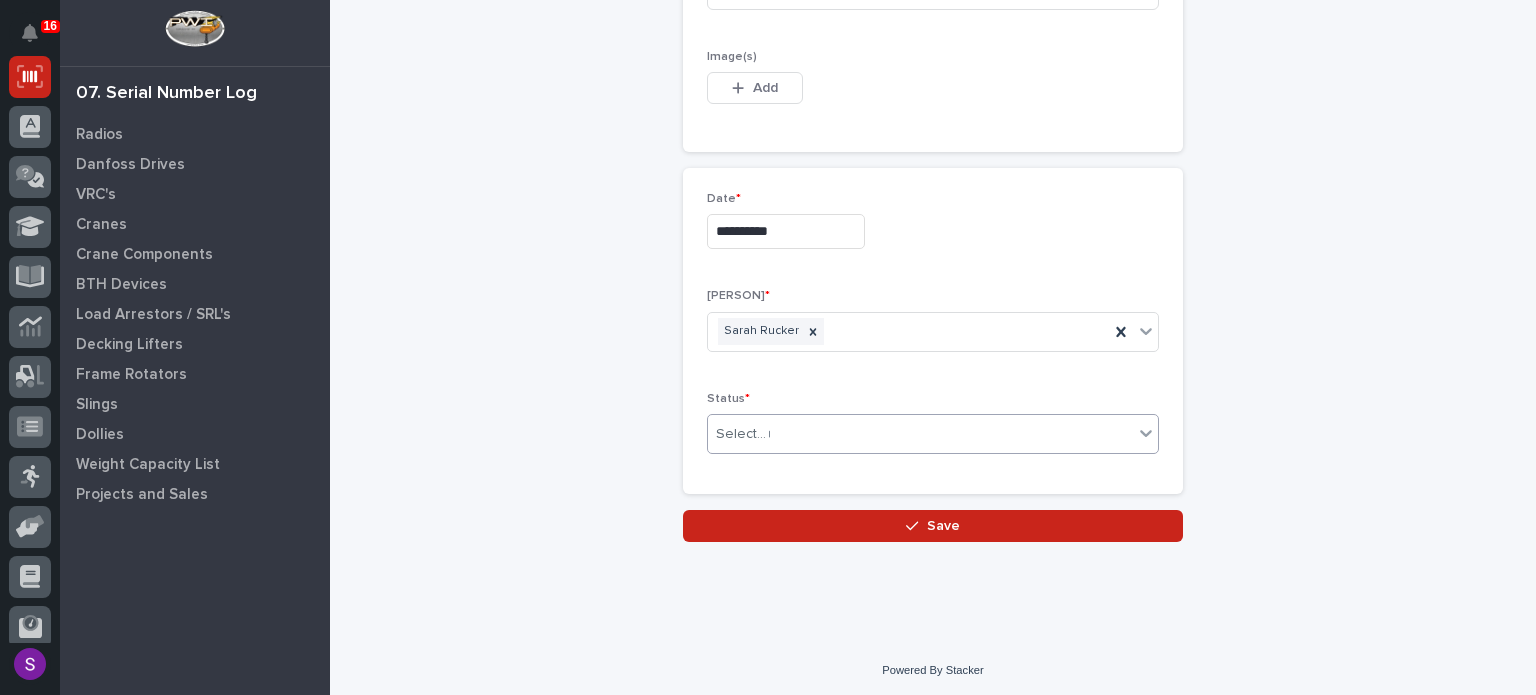 type on "***" 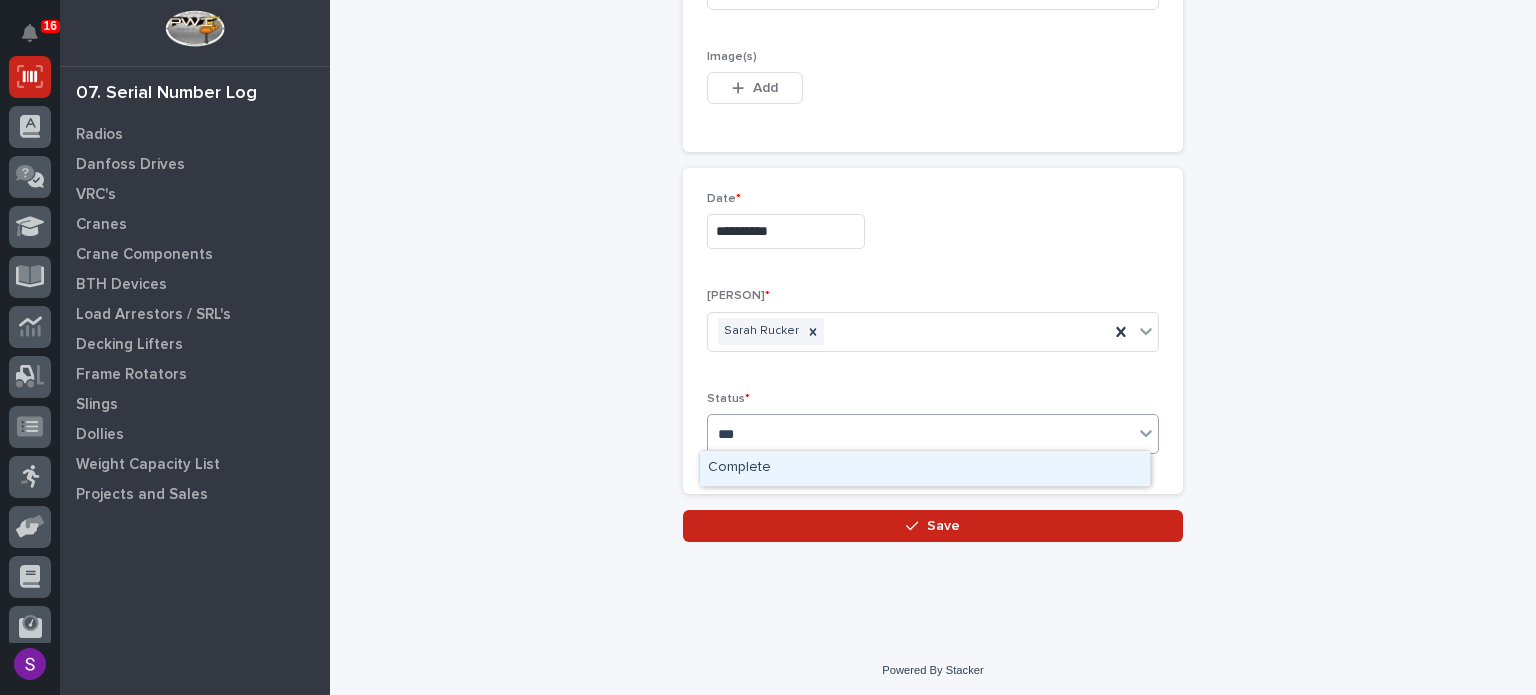 type 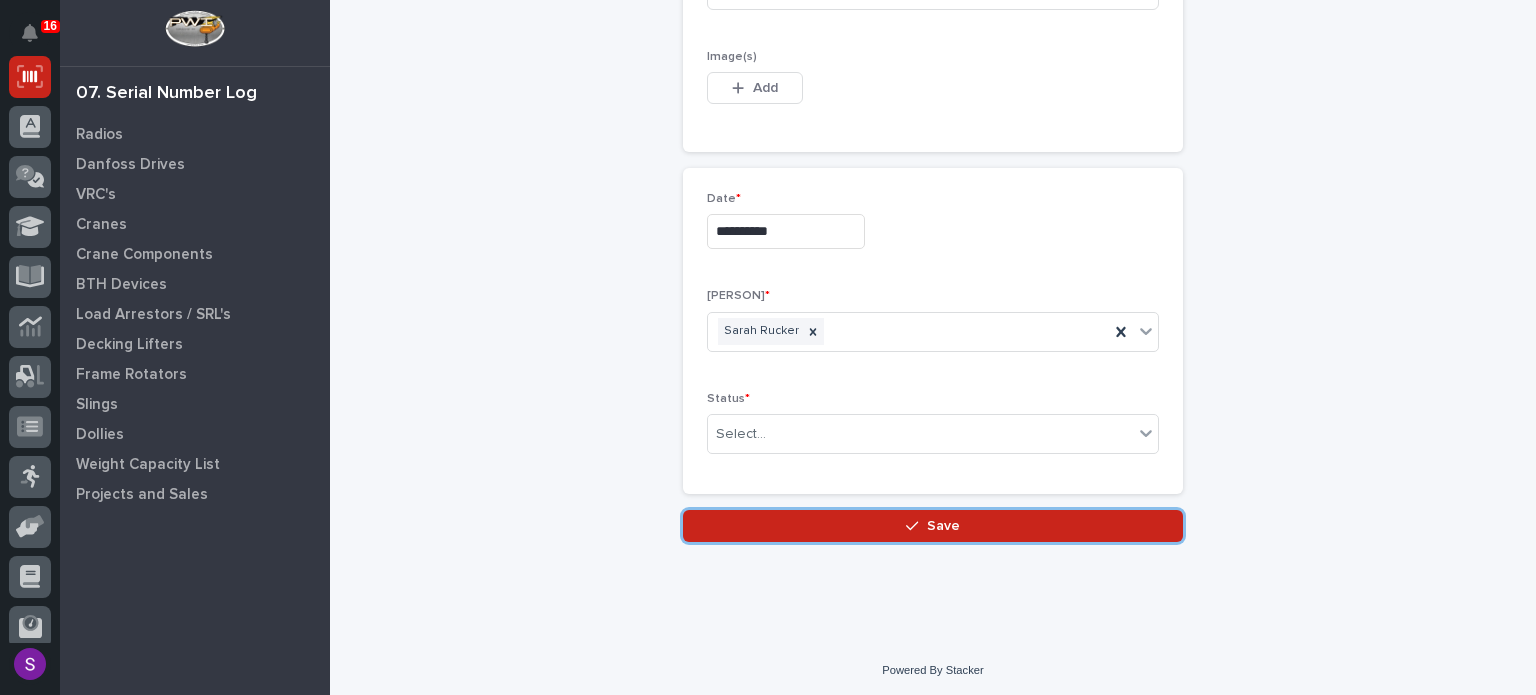 type 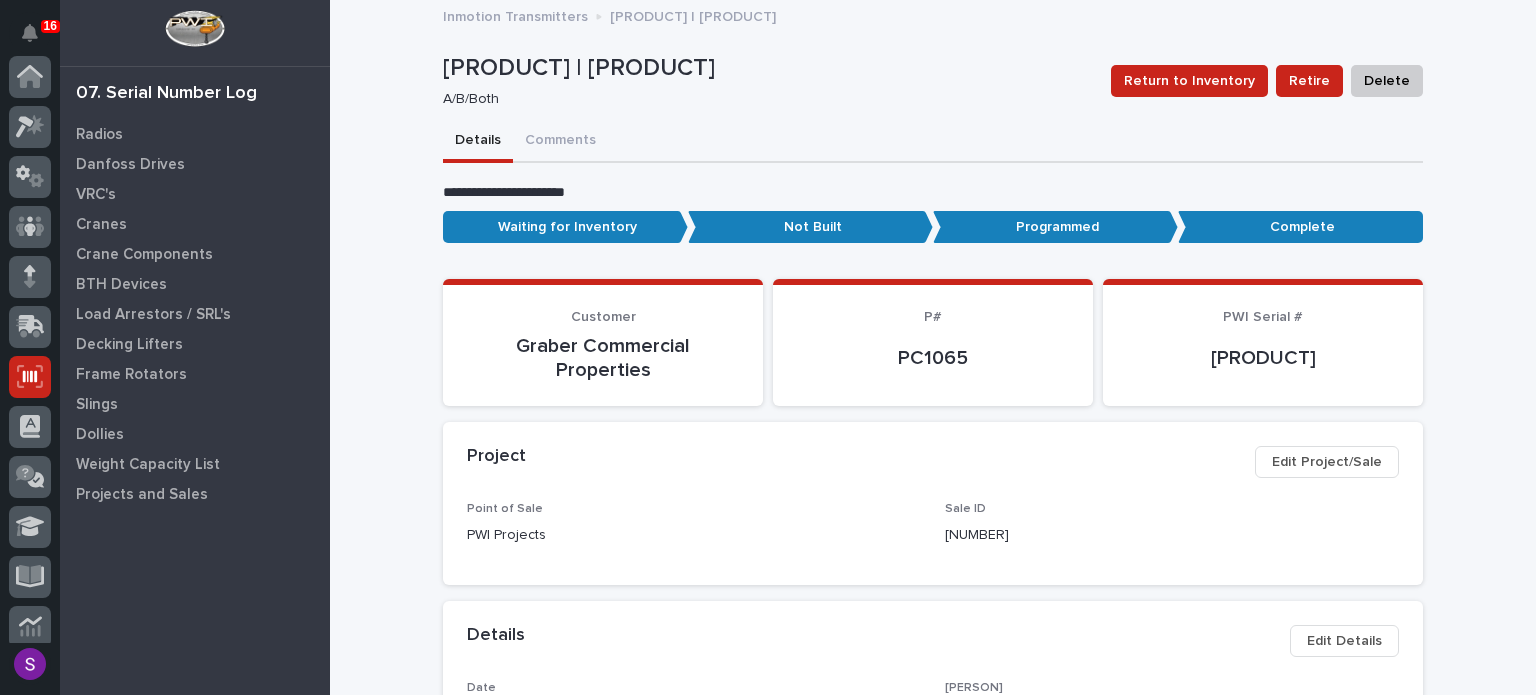 scroll, scrollTop: 300, scrollLeft: 0, axis: vertical 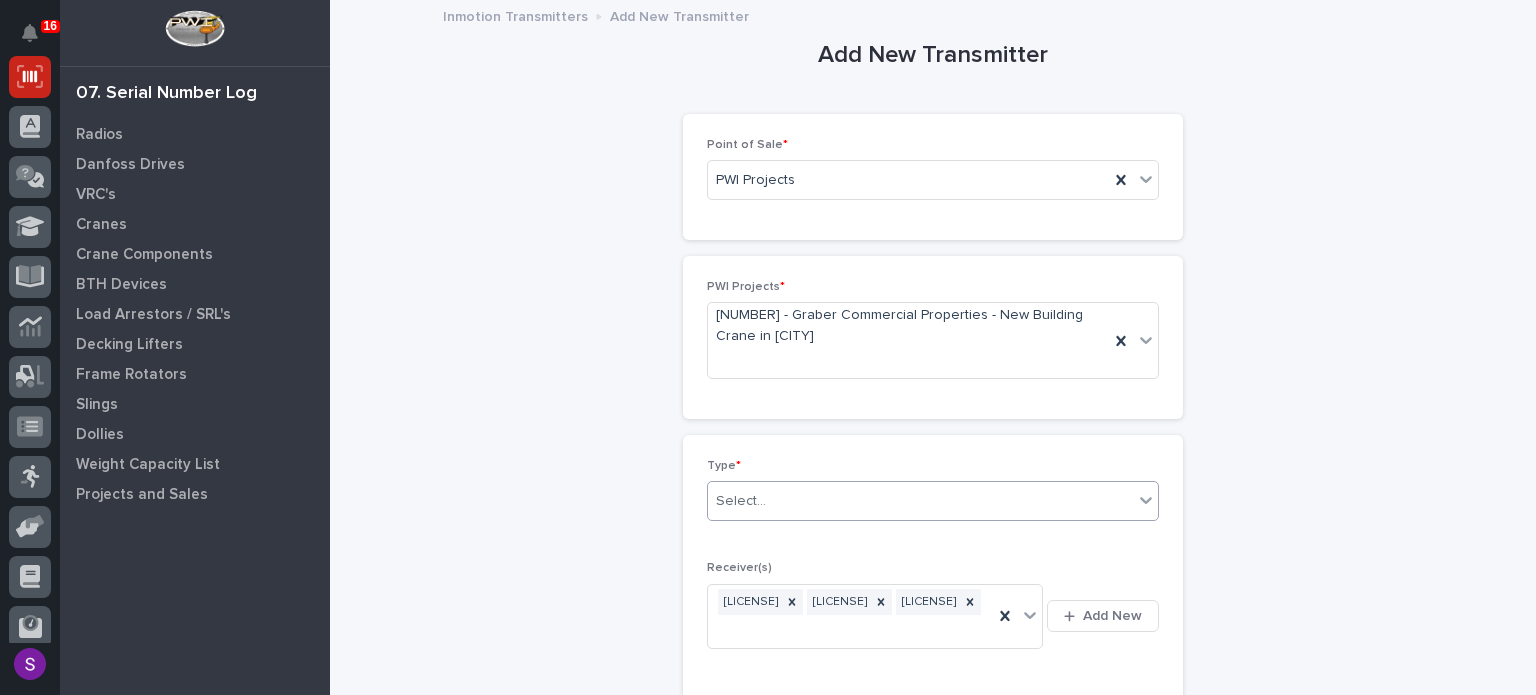 click on "Select..." at bounding box center [920, 501] 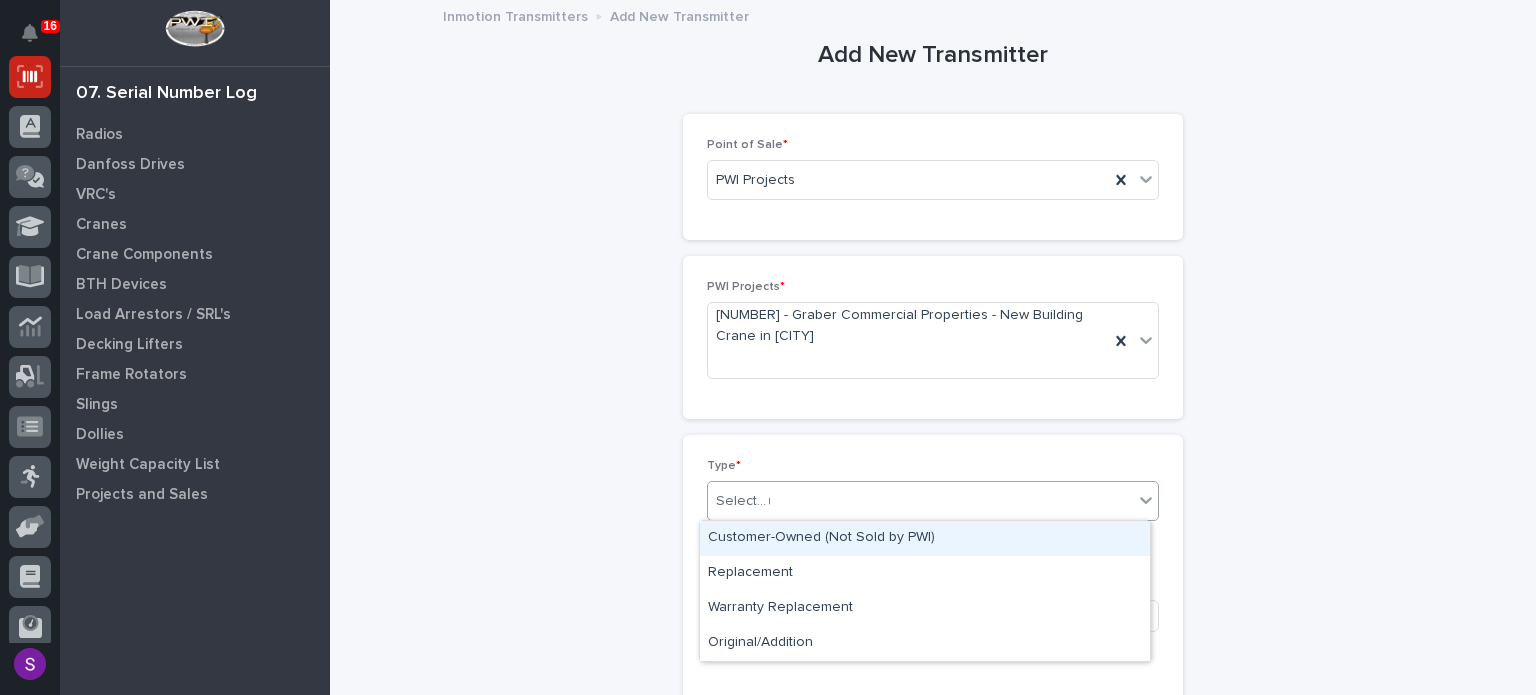 type on "**" 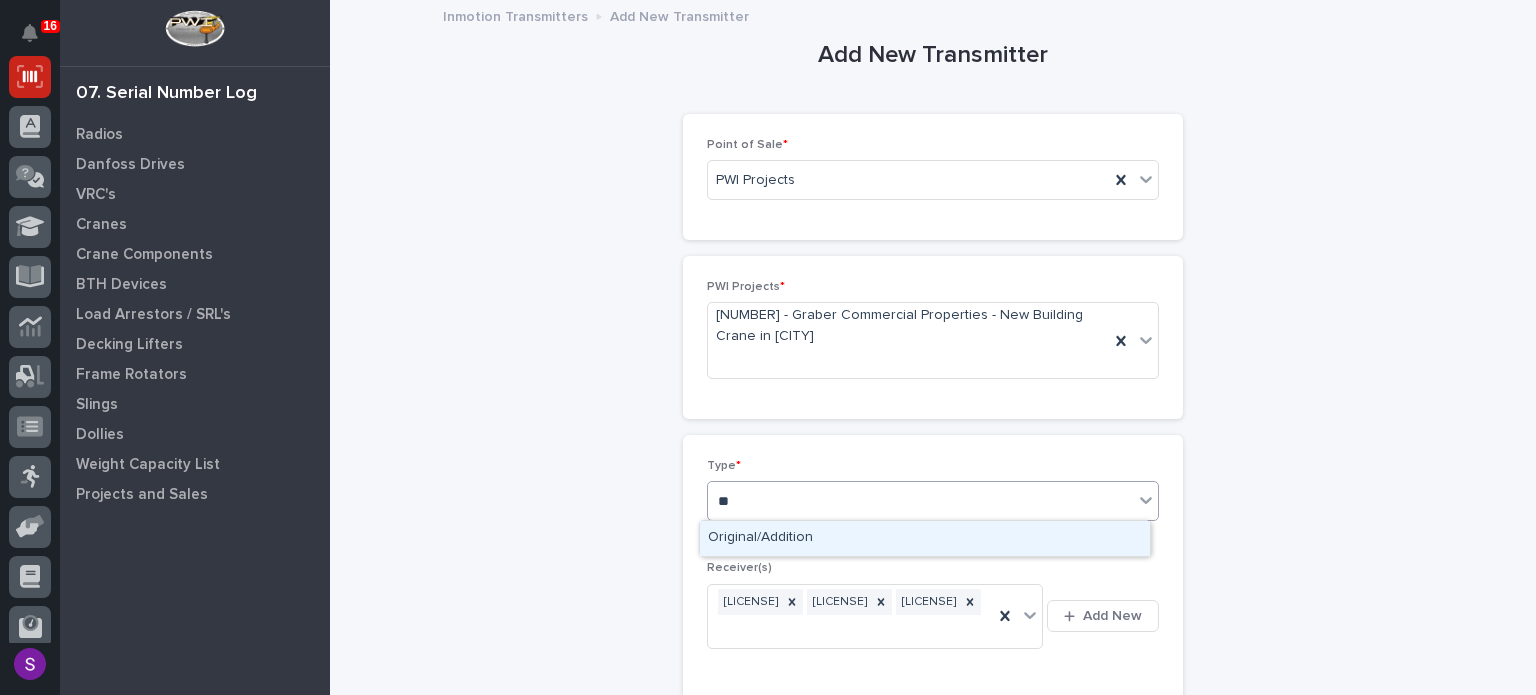 type 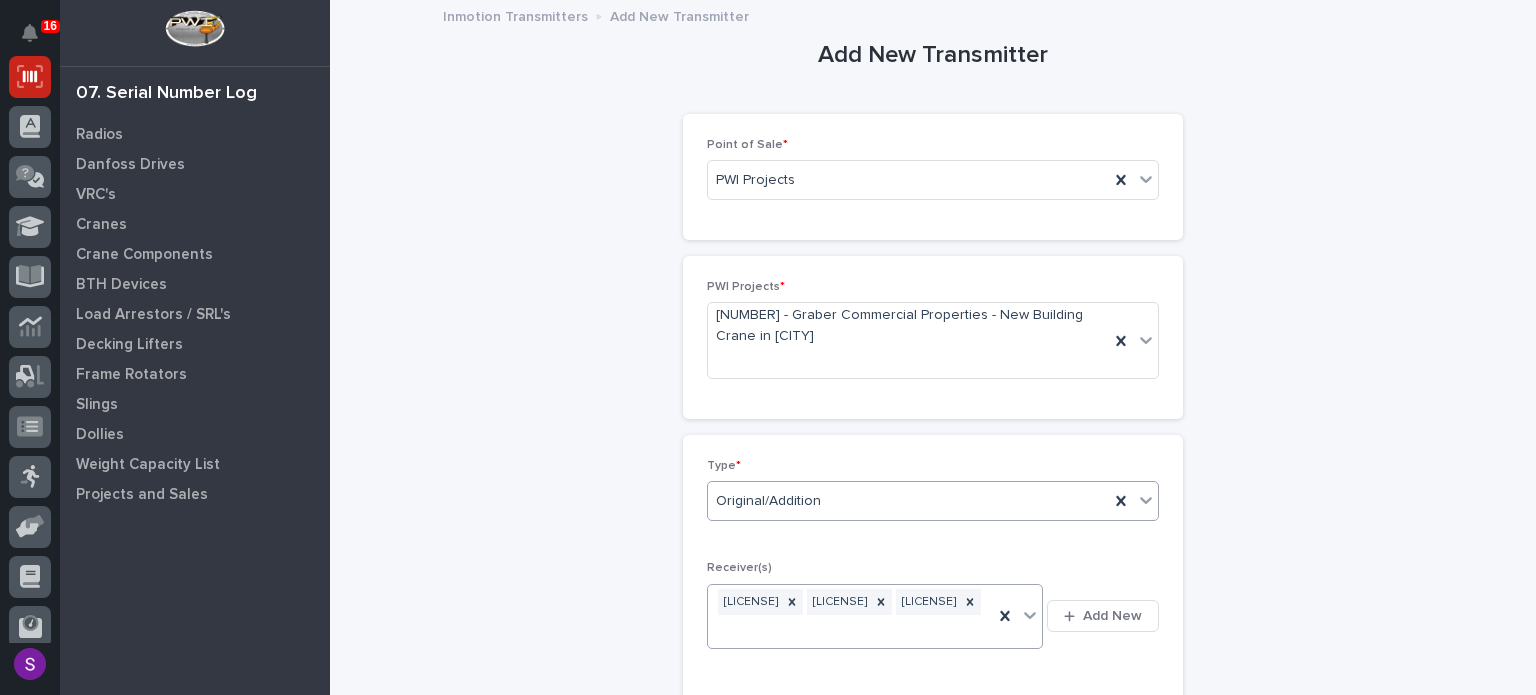 type 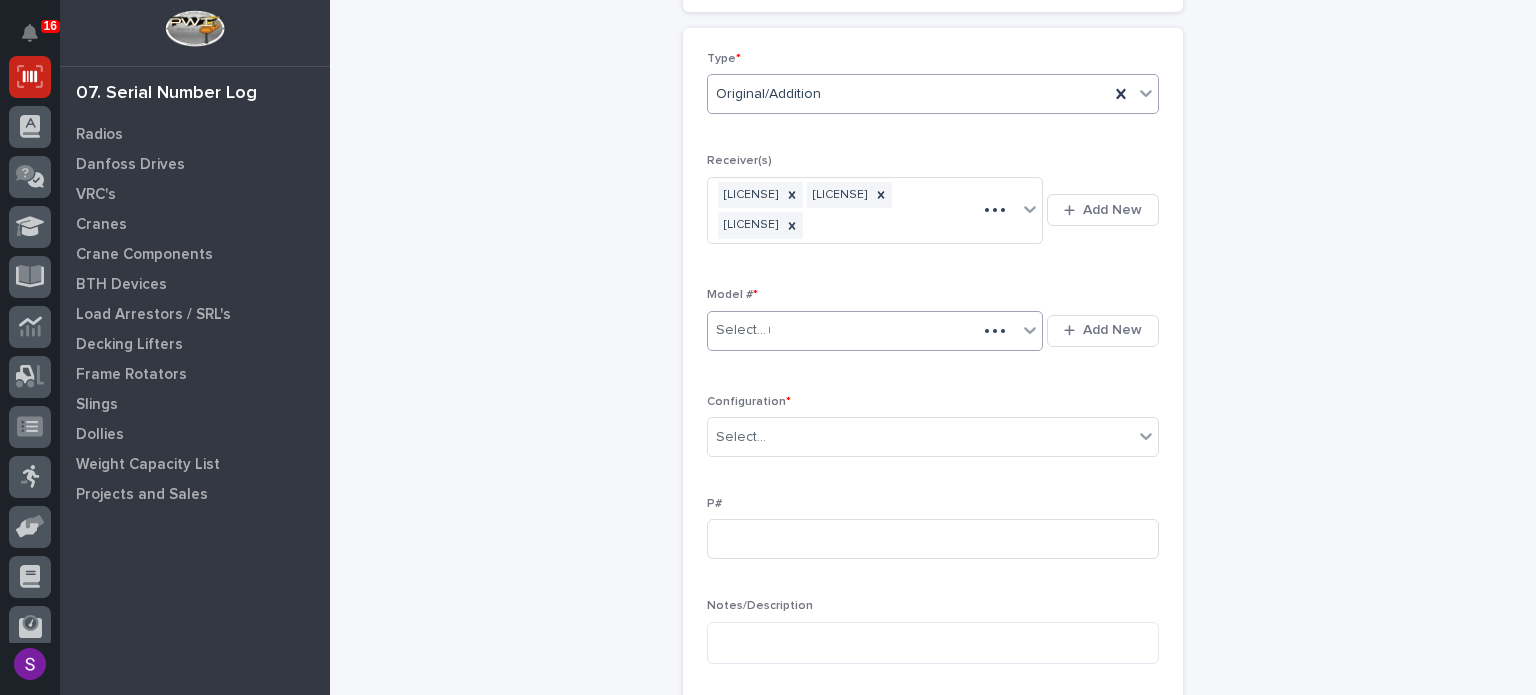scroll, scrollTop: 406, scrollLeft: 0, axis: vertical 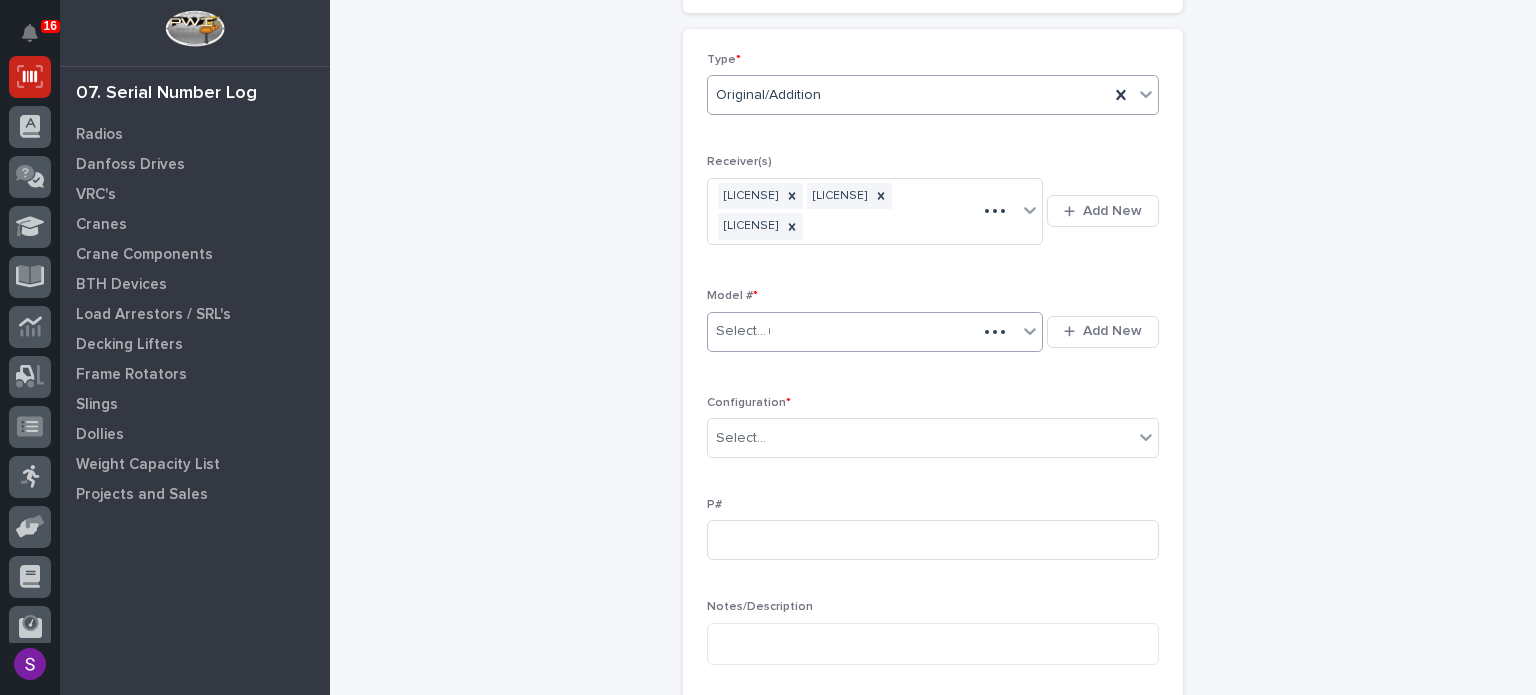 type on "***" 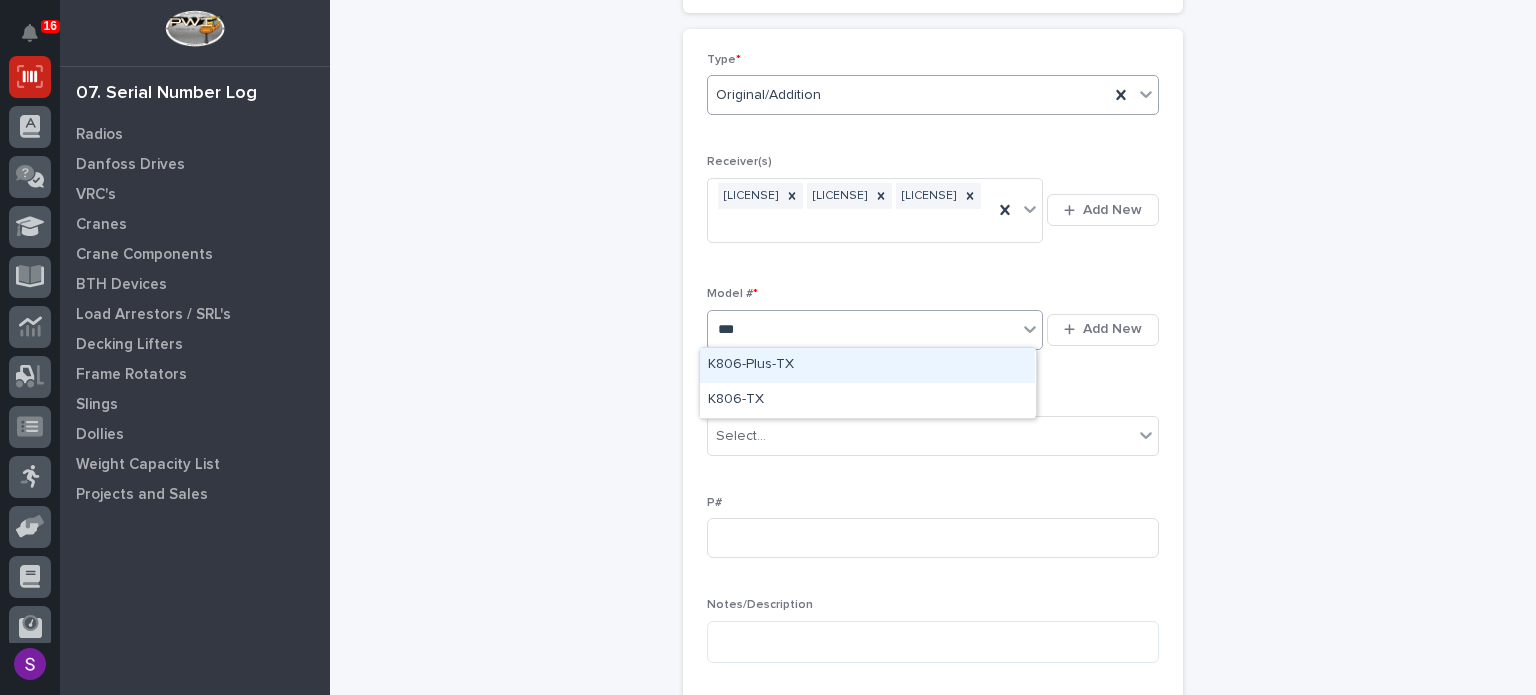 type 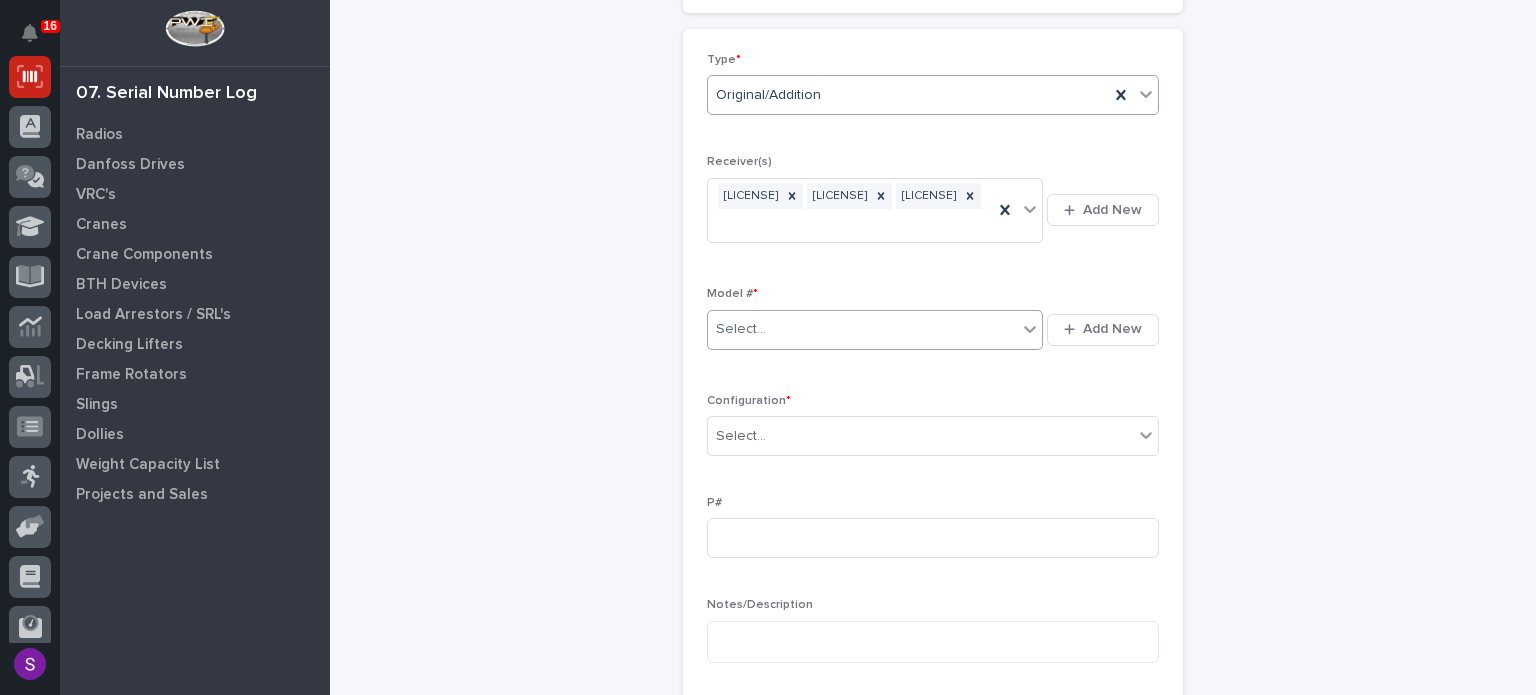 type 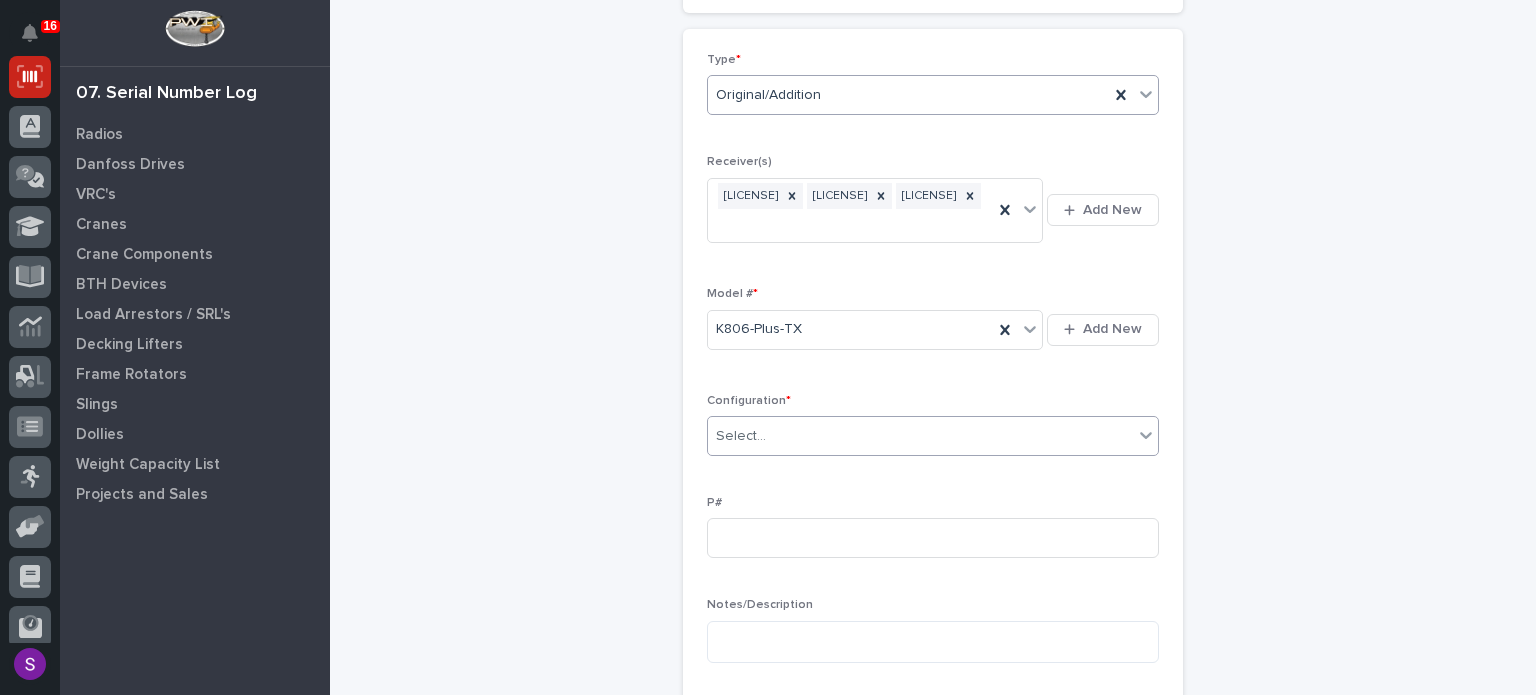 type on "*" 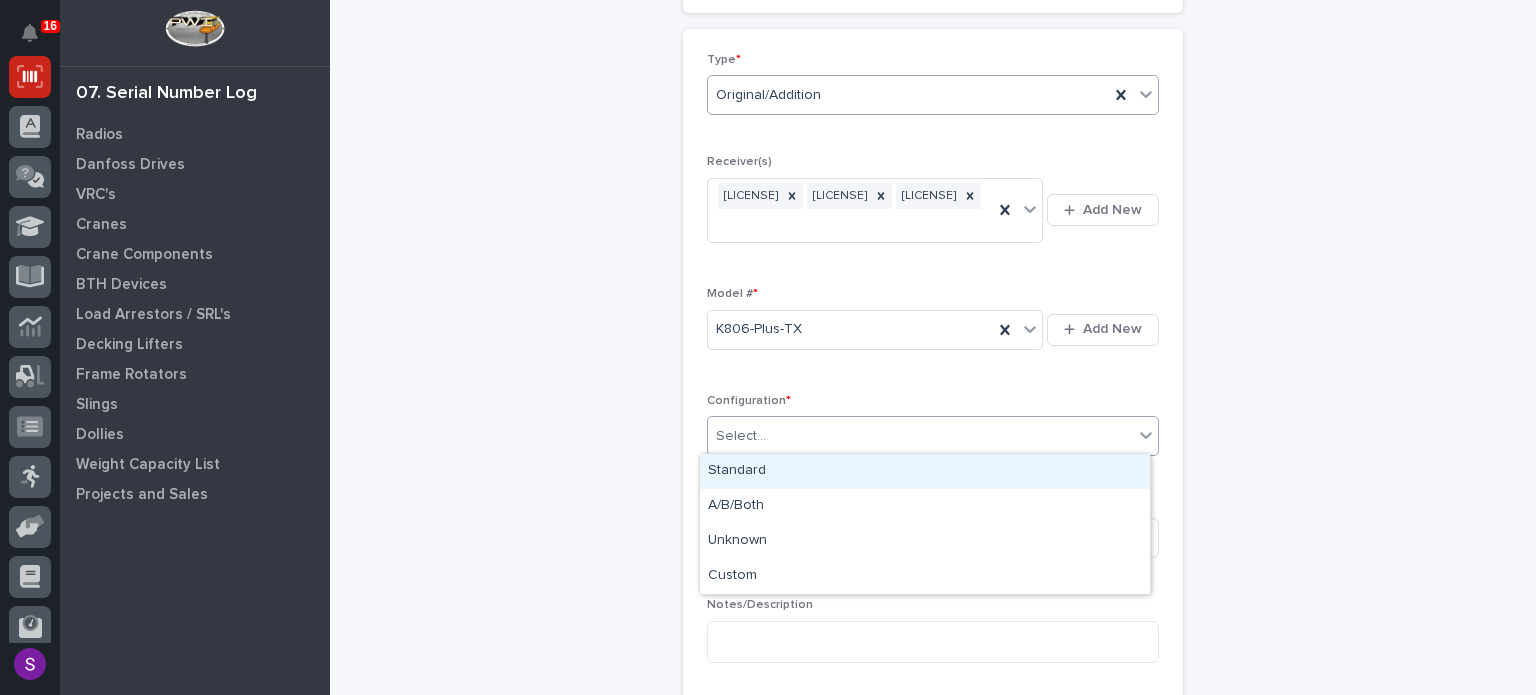 type on "*" 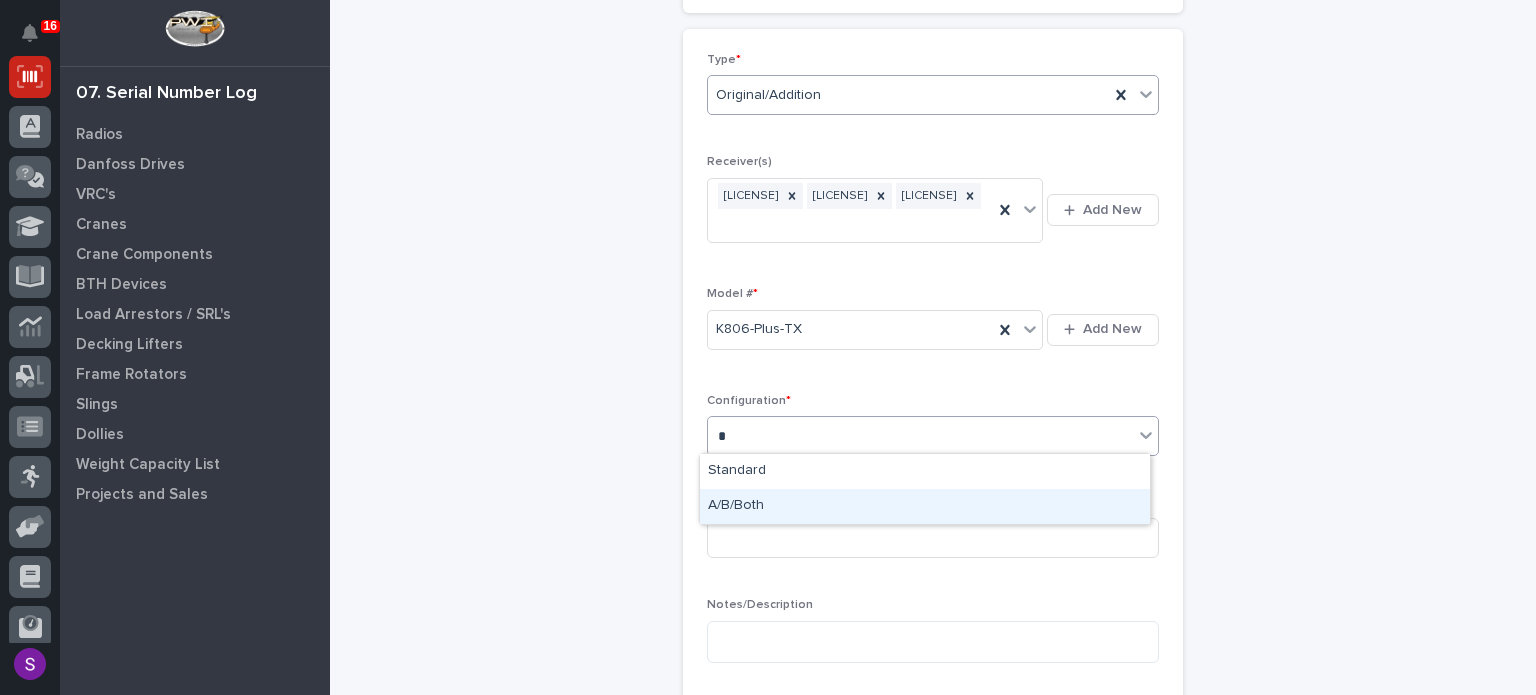 type 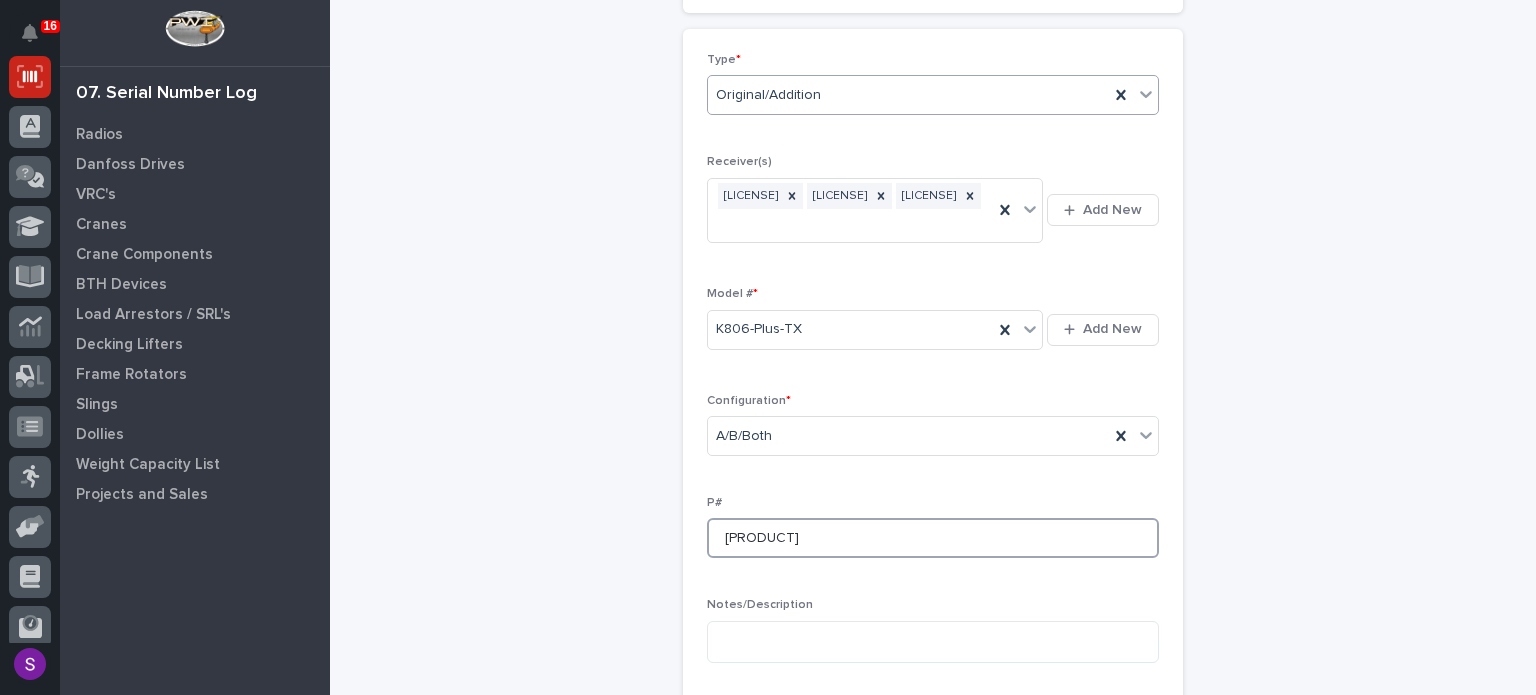 type on "PC1066" 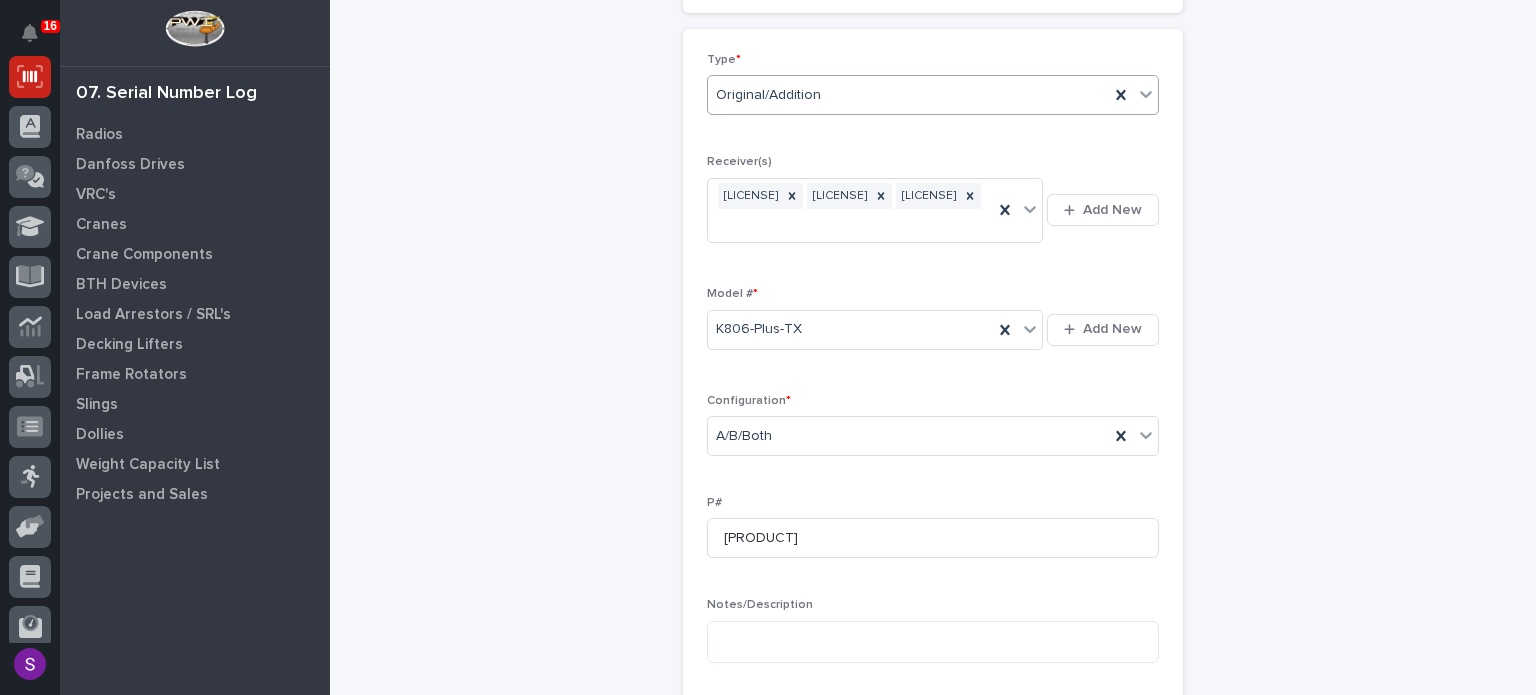 scroll, scrollTop: 801, scrollLeft: 0, axis: vertical 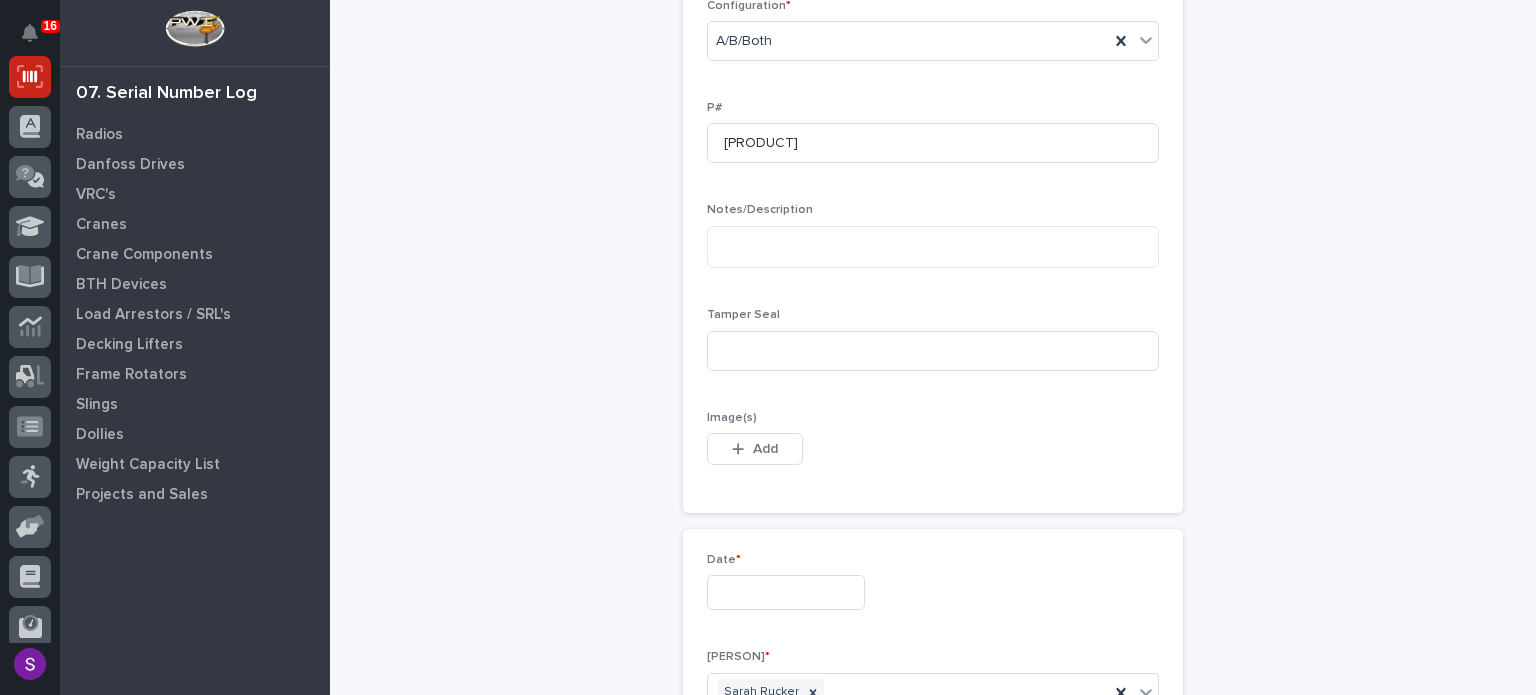 type 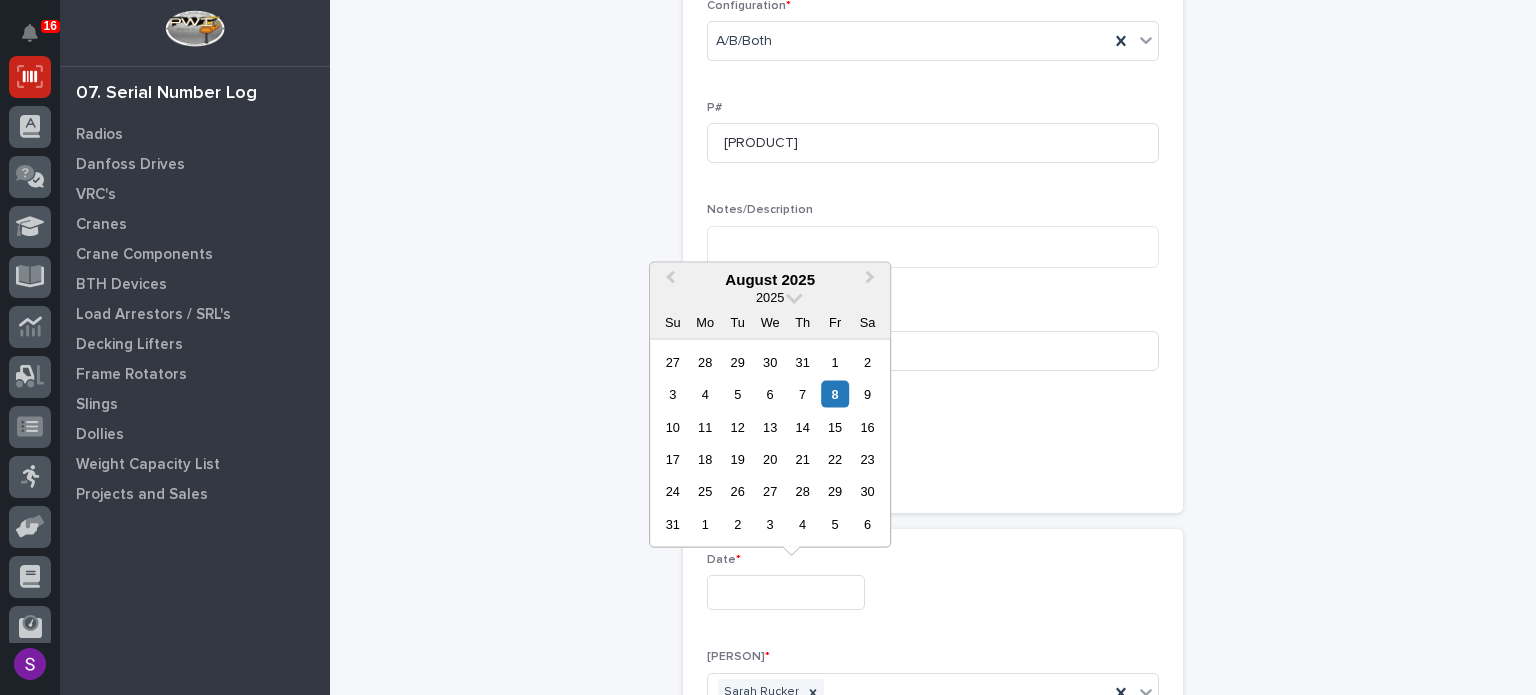 type on "**********" 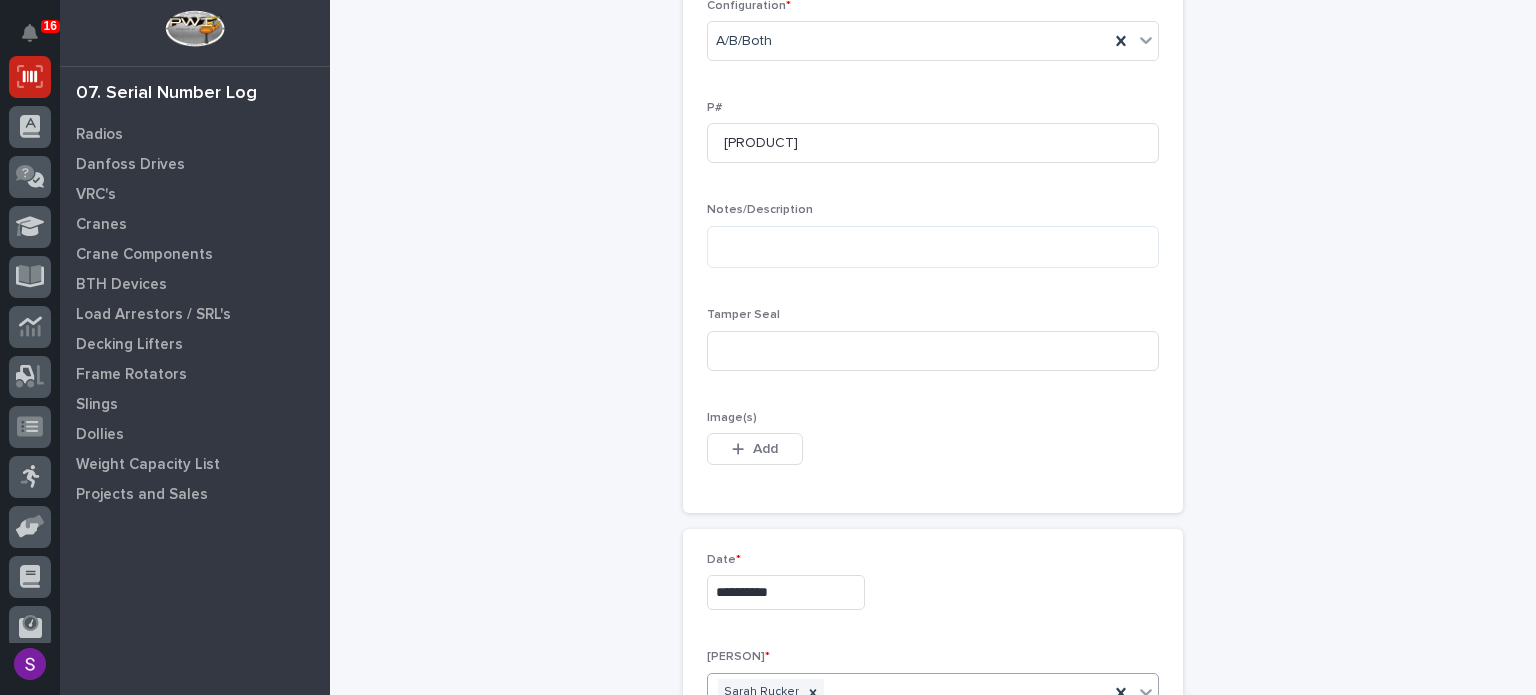 scroll, scrollTop: 1162, scrollLeft: 0, axis: vertical 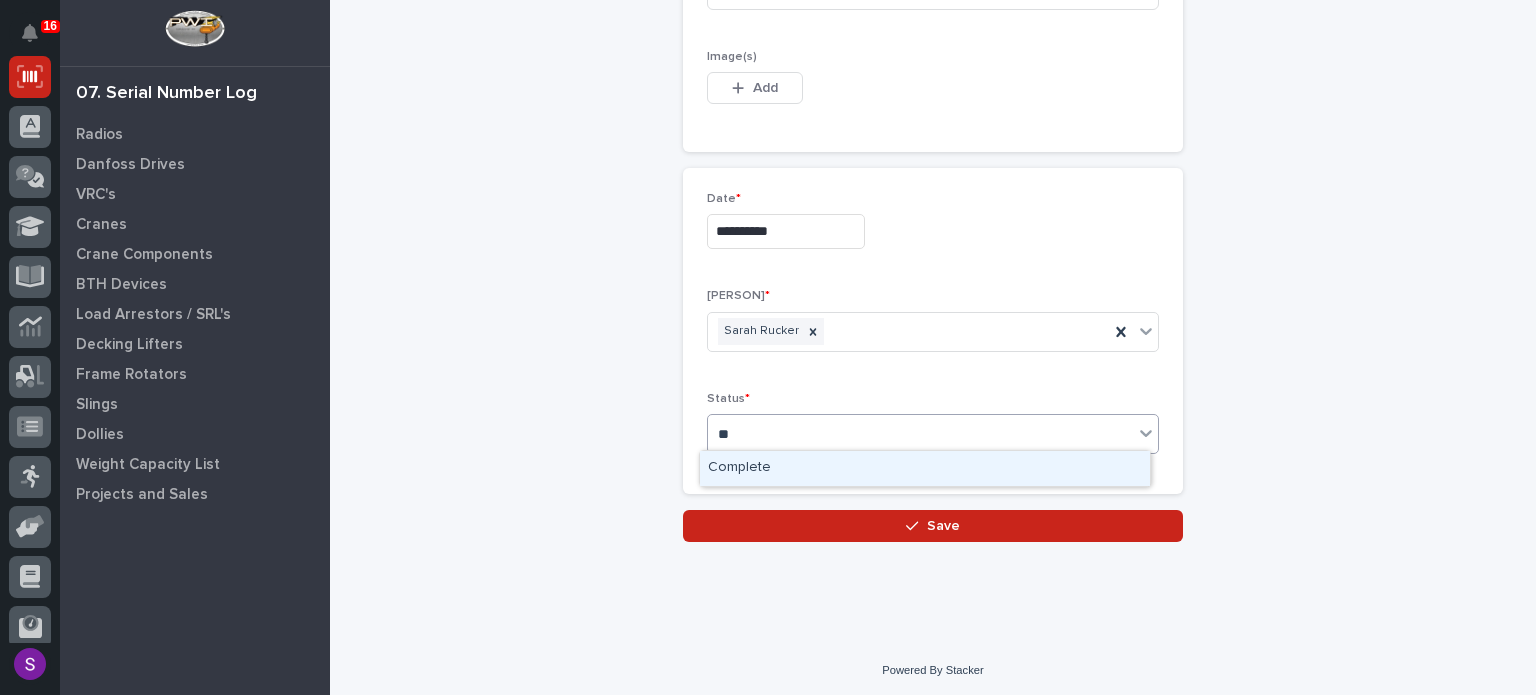 type on "***" 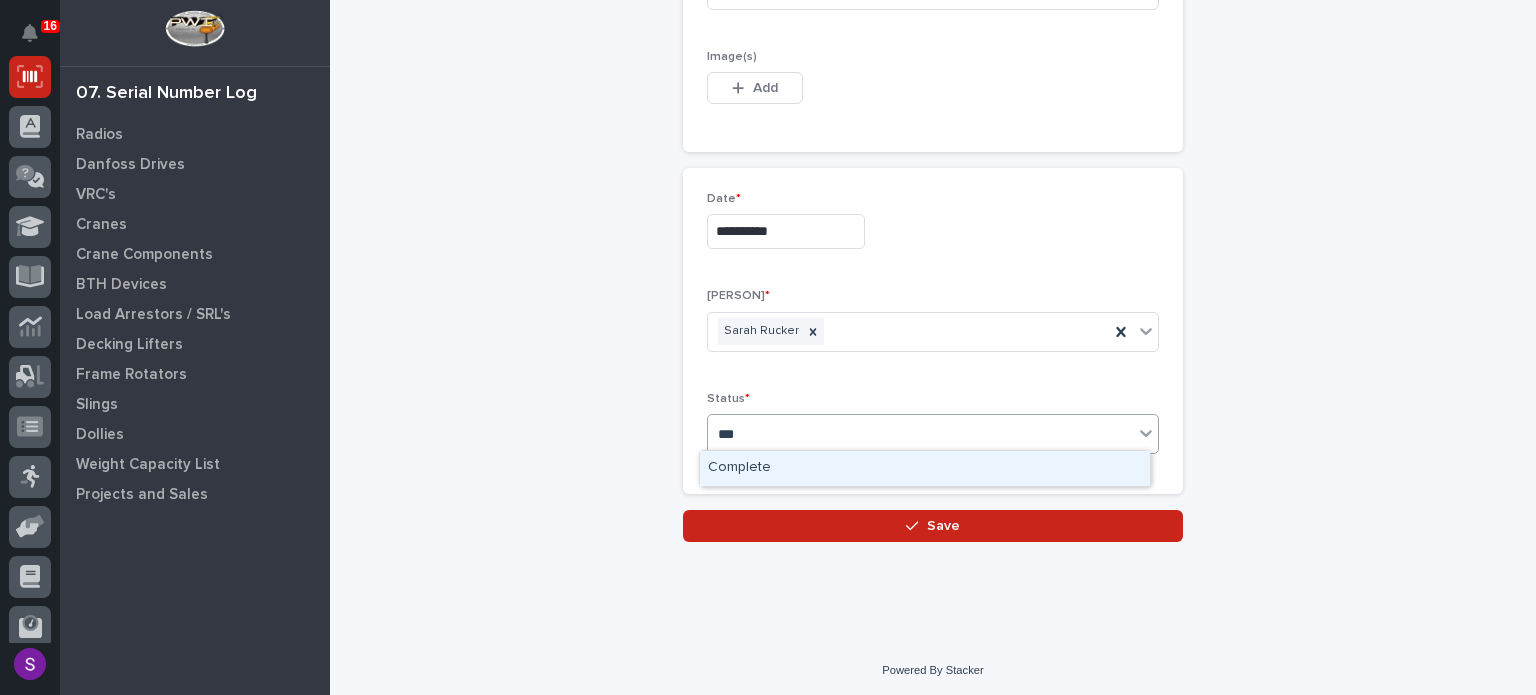 type 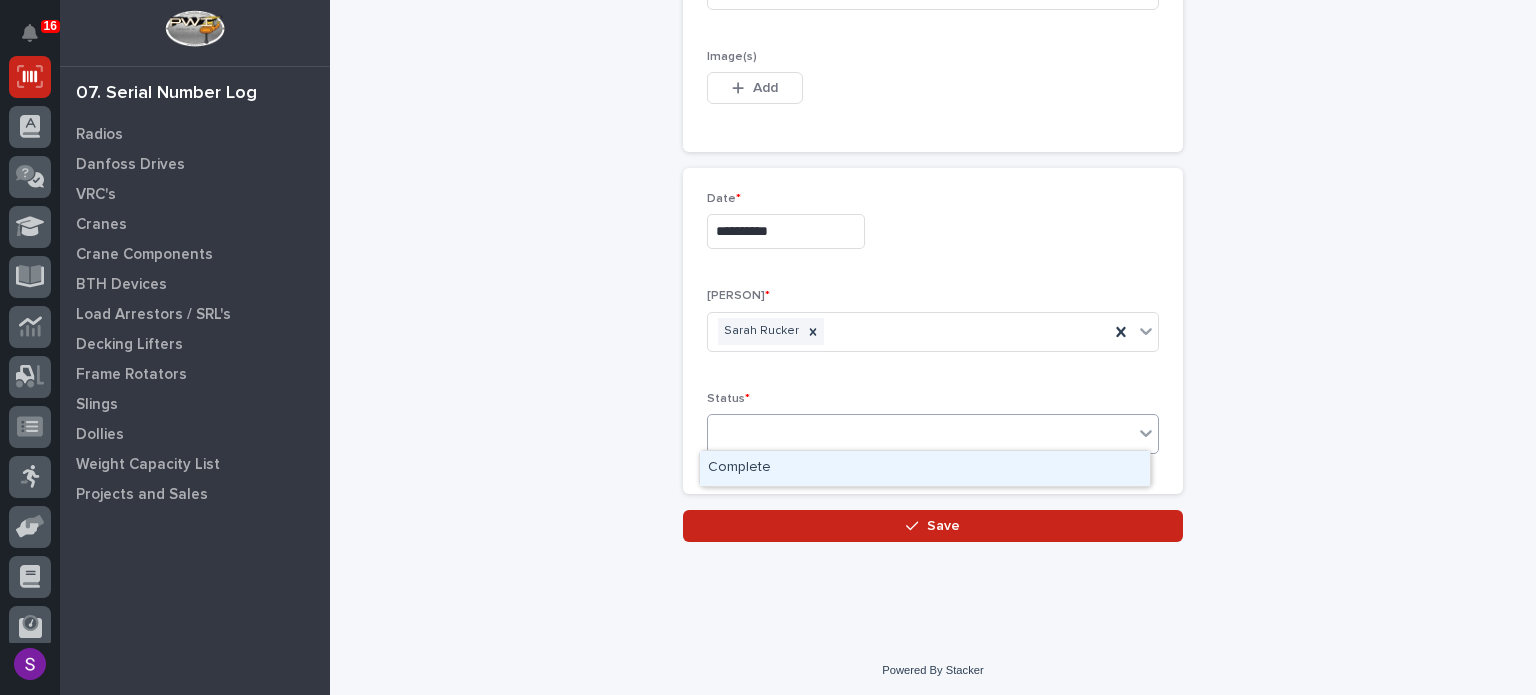 type 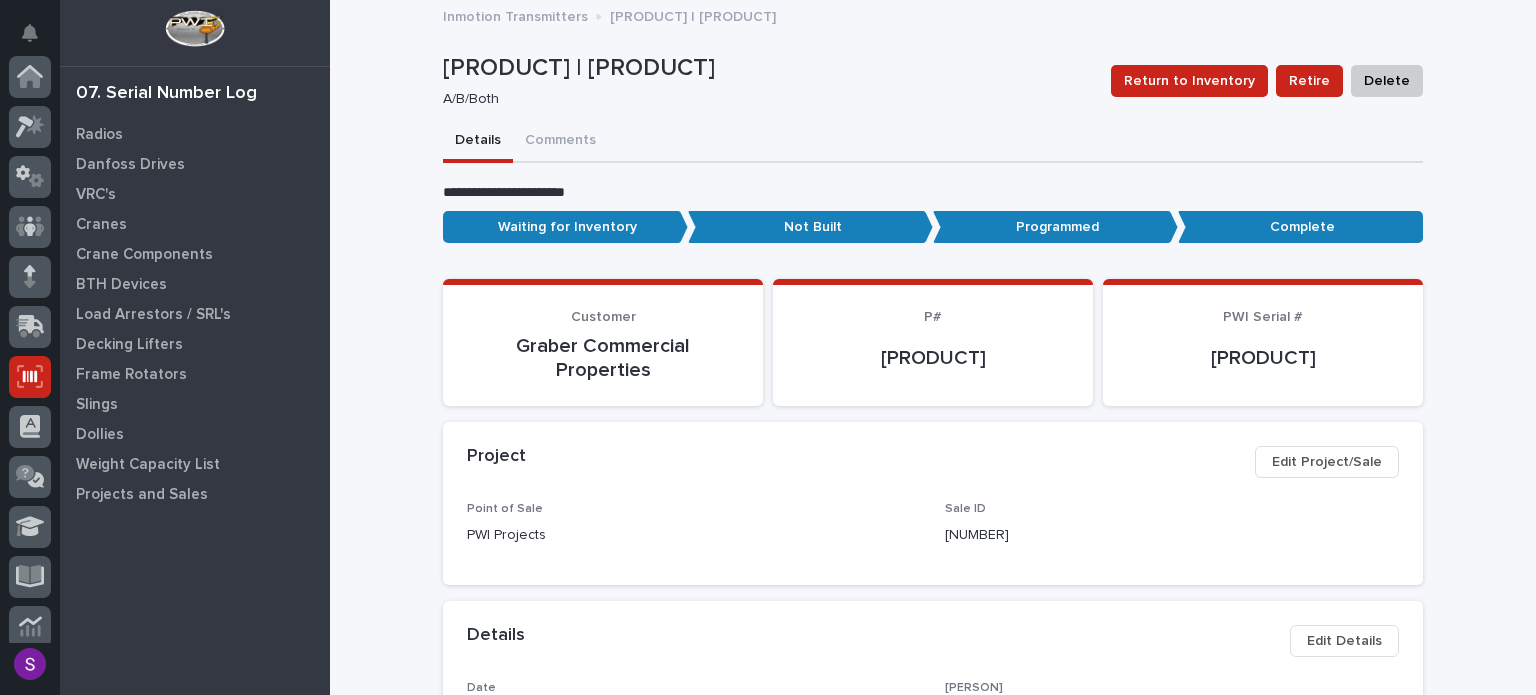 scroll, scrollTop: 300, scrollLeft: 0, axis: vertical 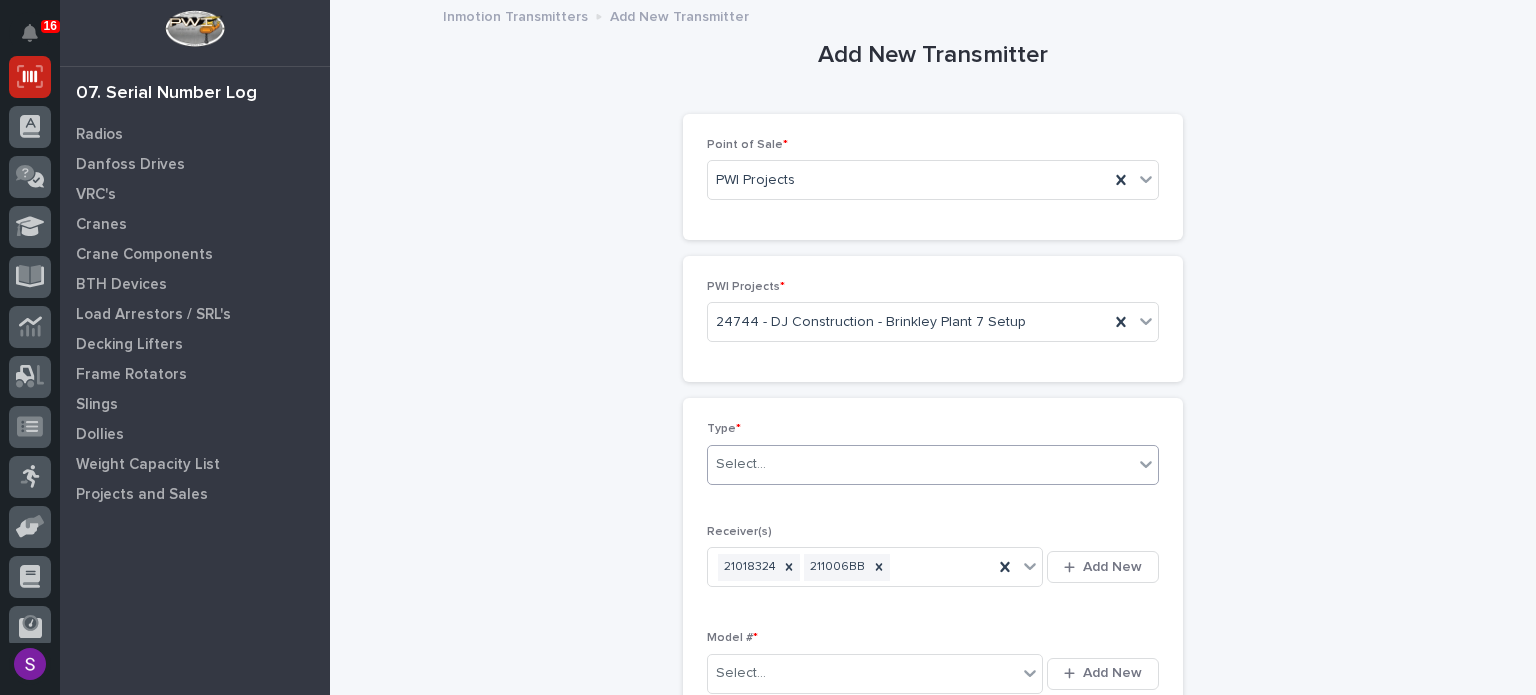 click on "Select..." at bounding box center [920, 464] 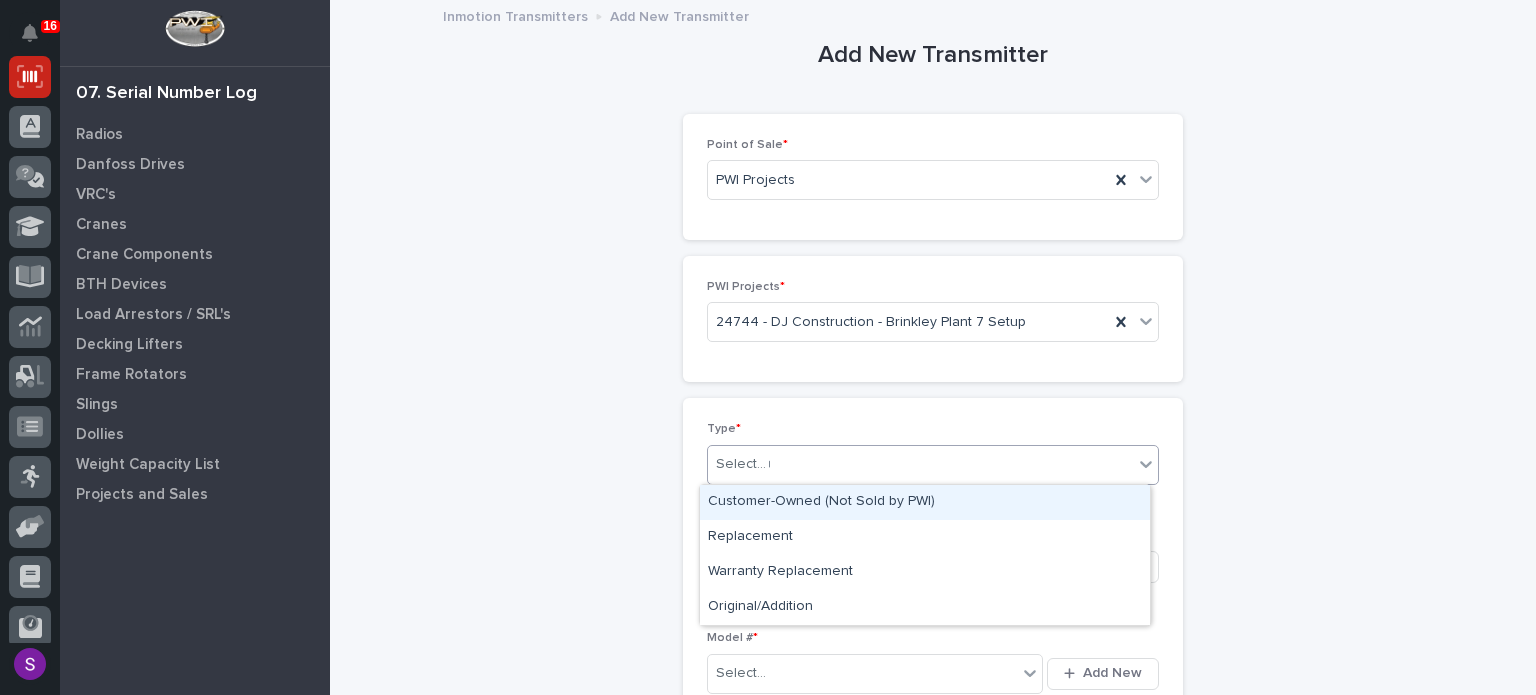 type on "**" 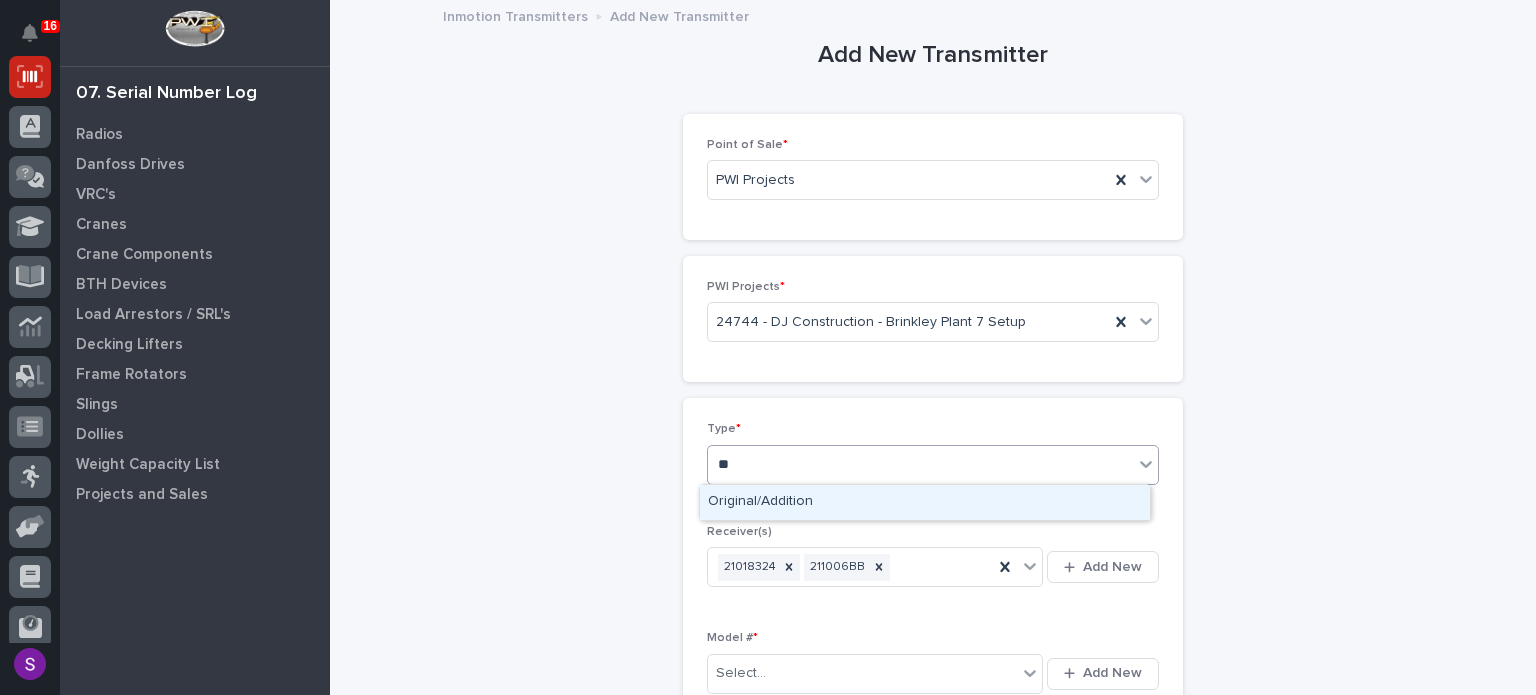 type 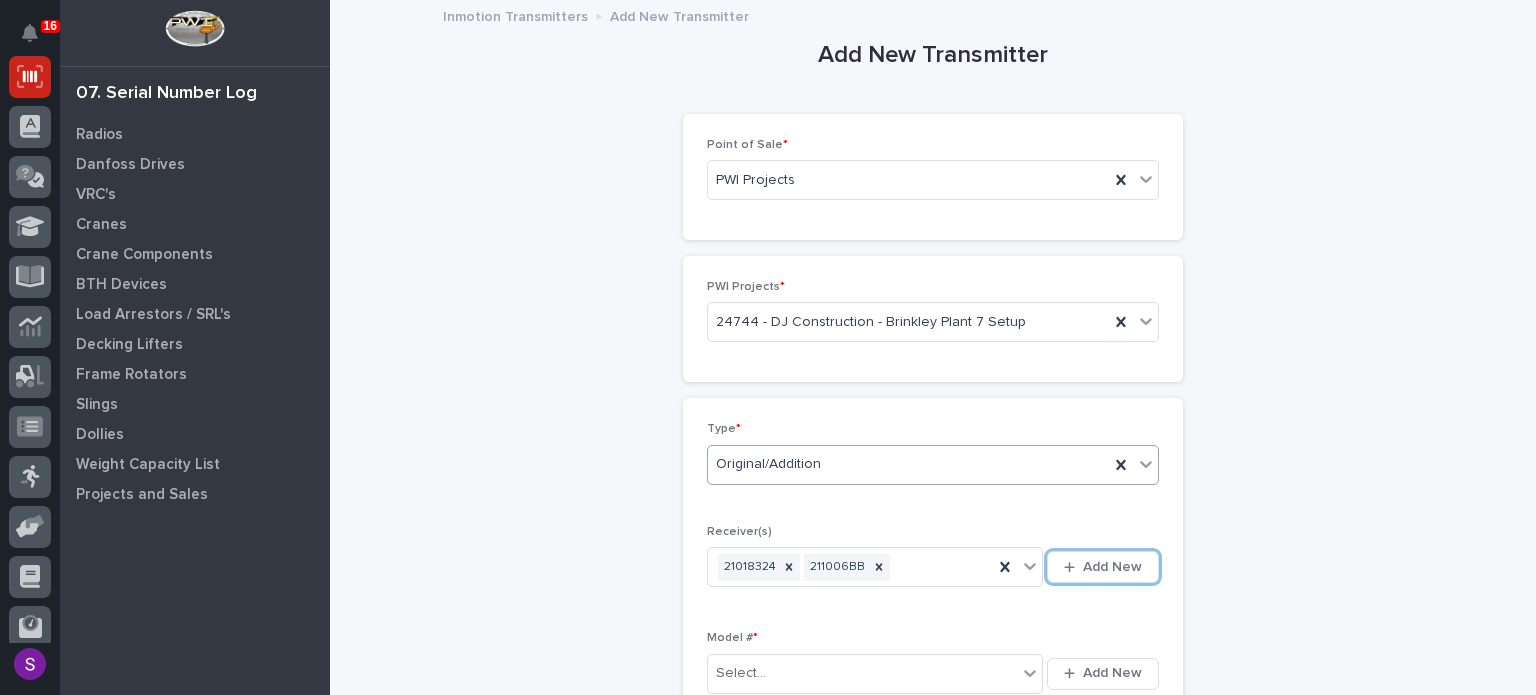 type 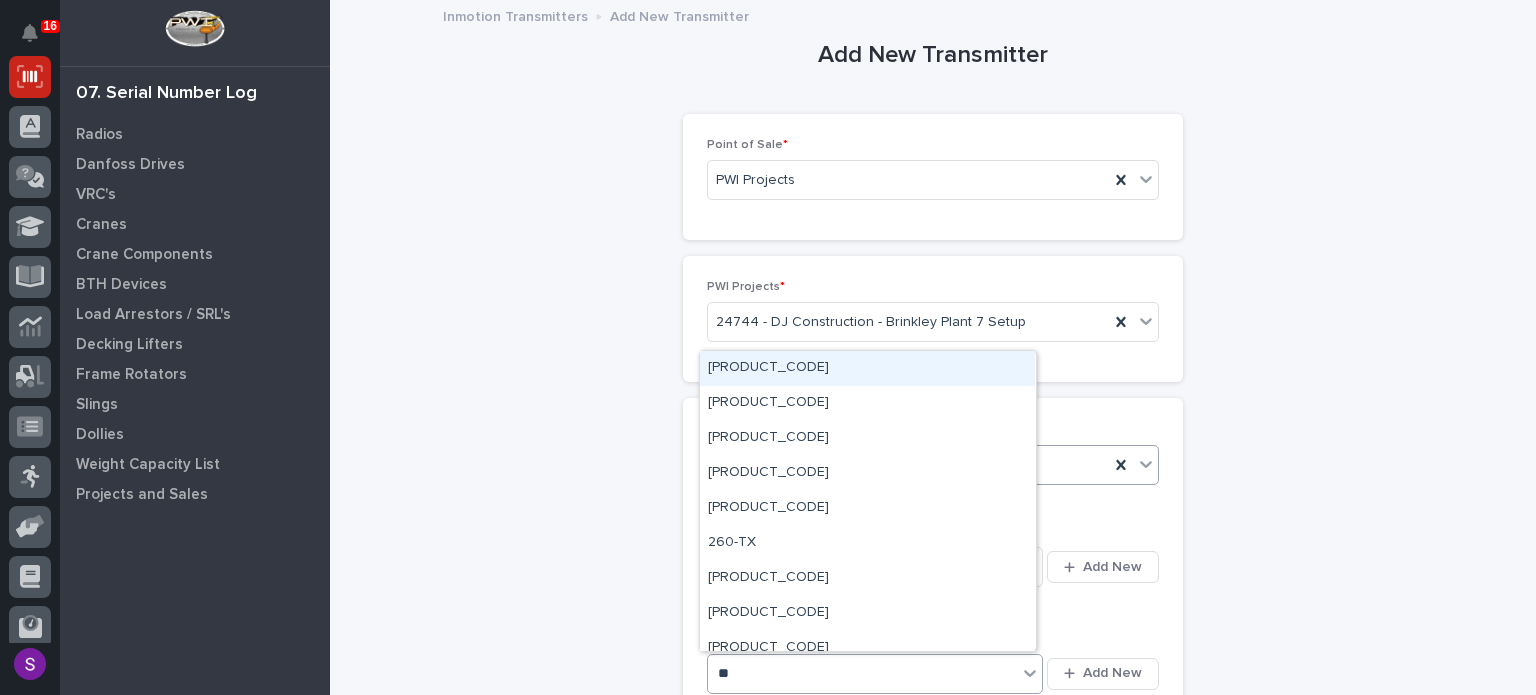 type on "***" 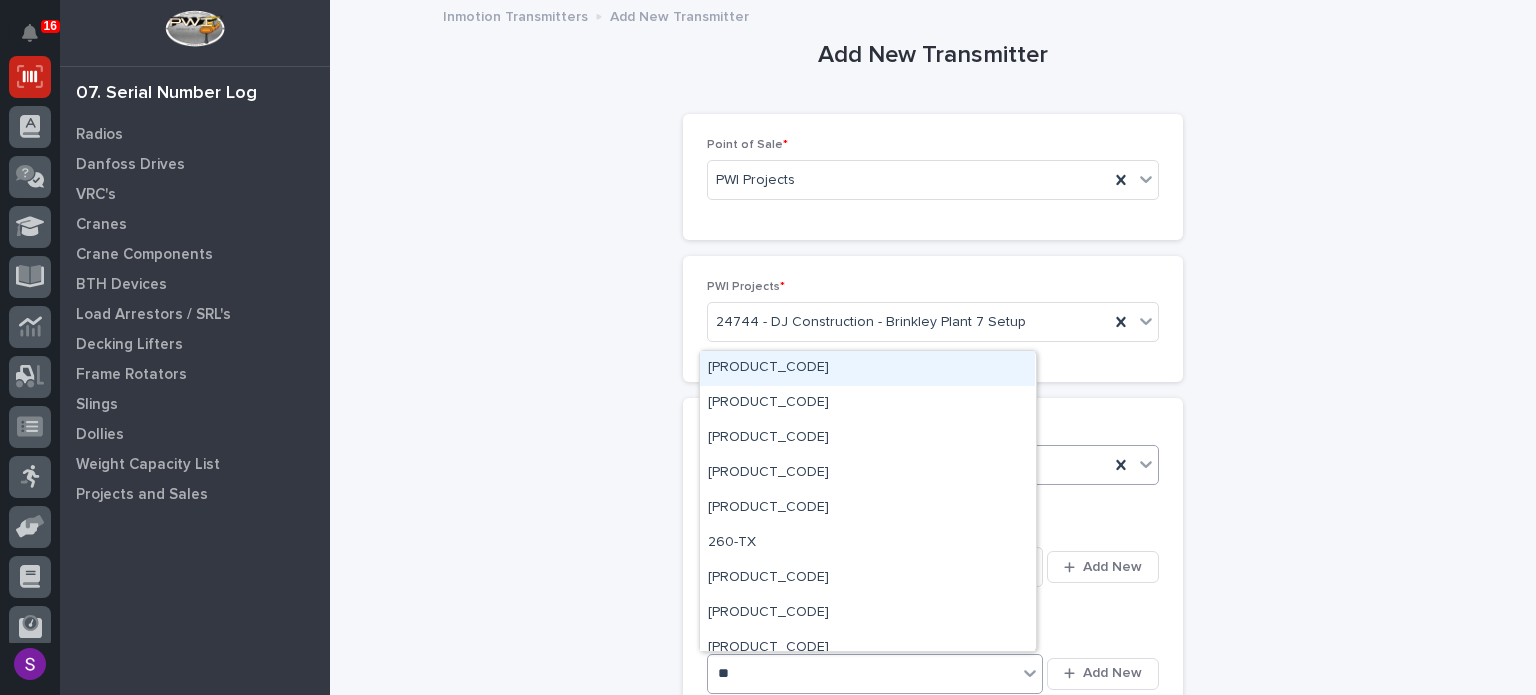 type on "***" 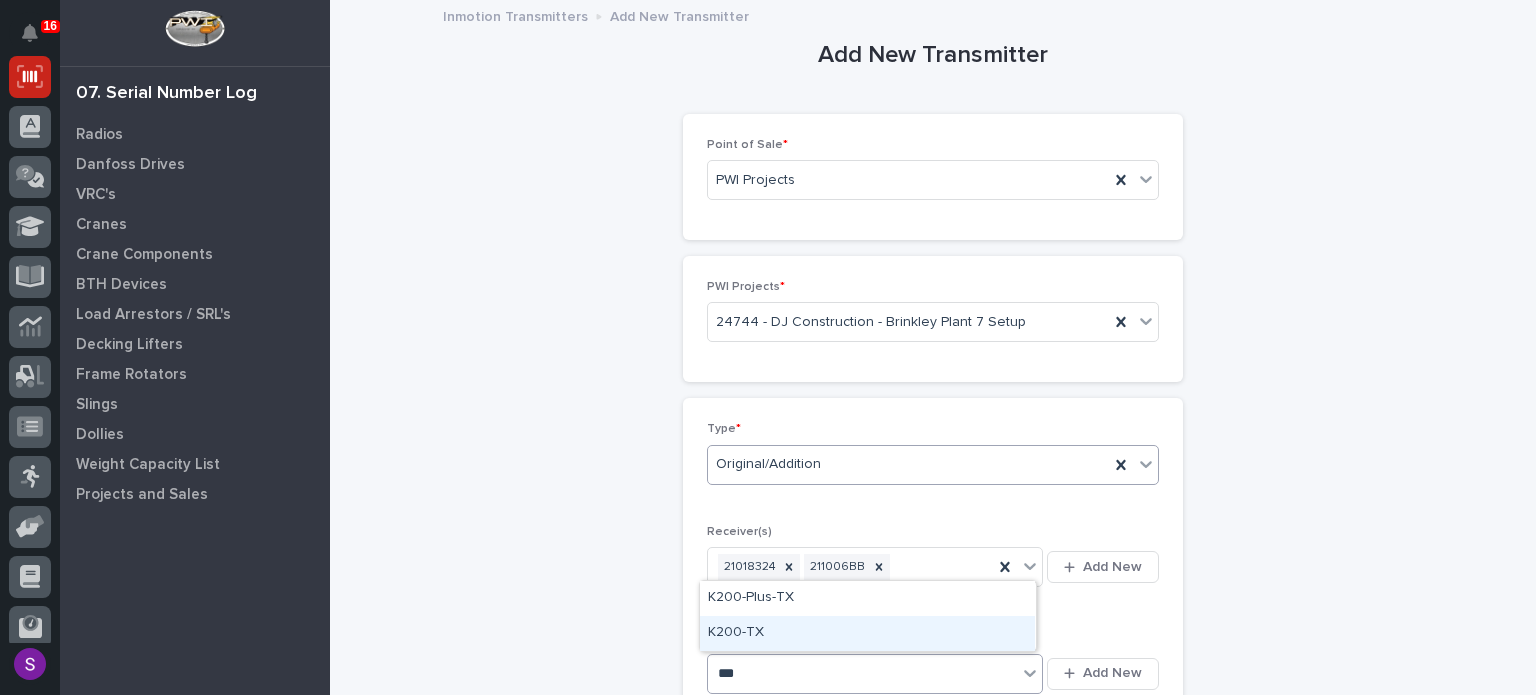 type 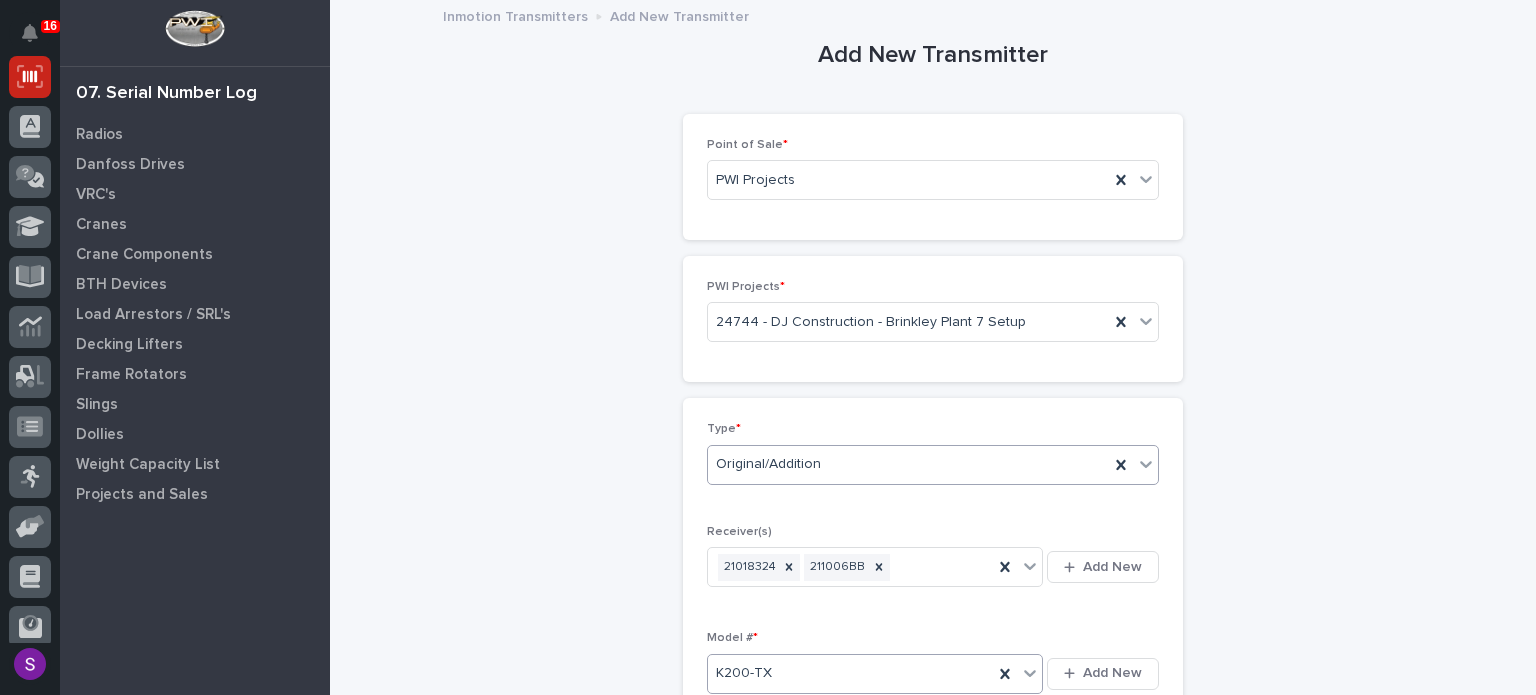 type 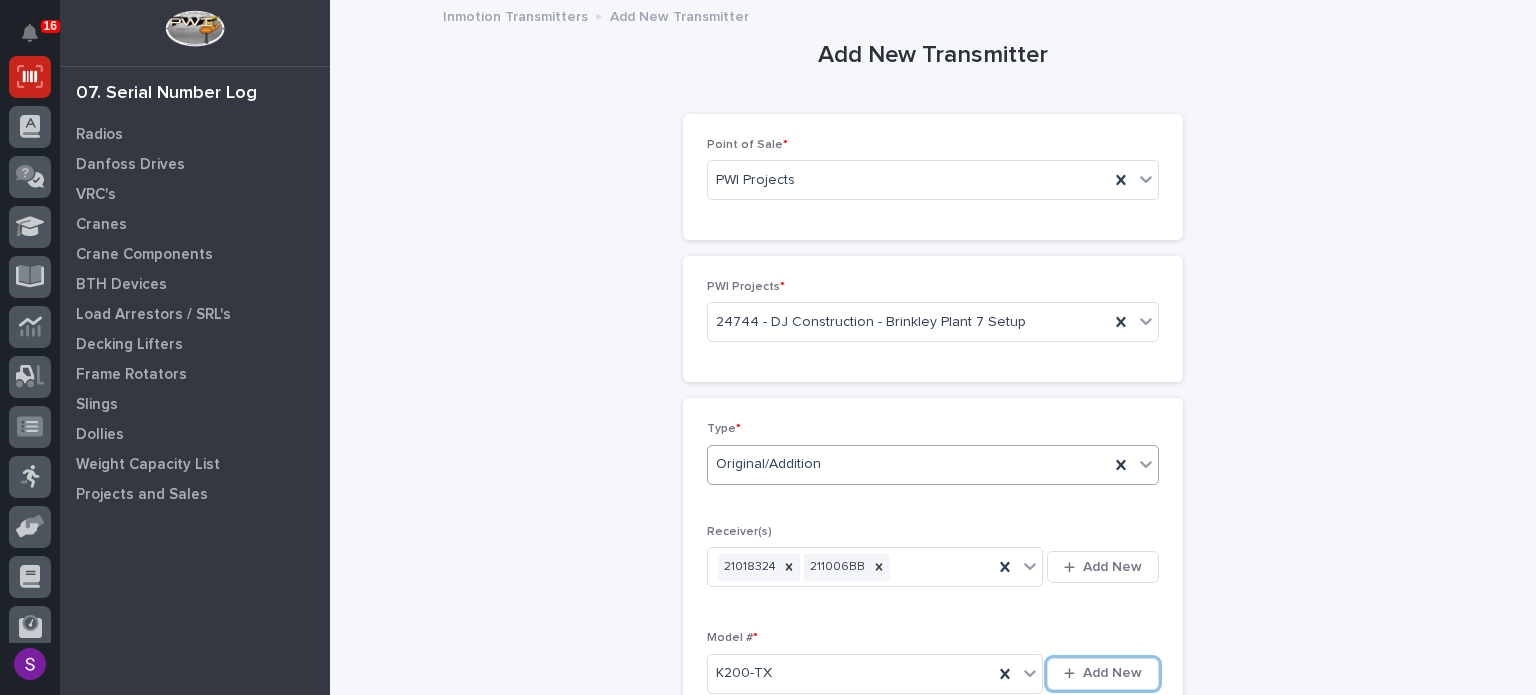scroll, scrollTop: 430, scrollLeft: 0, axis: vertical 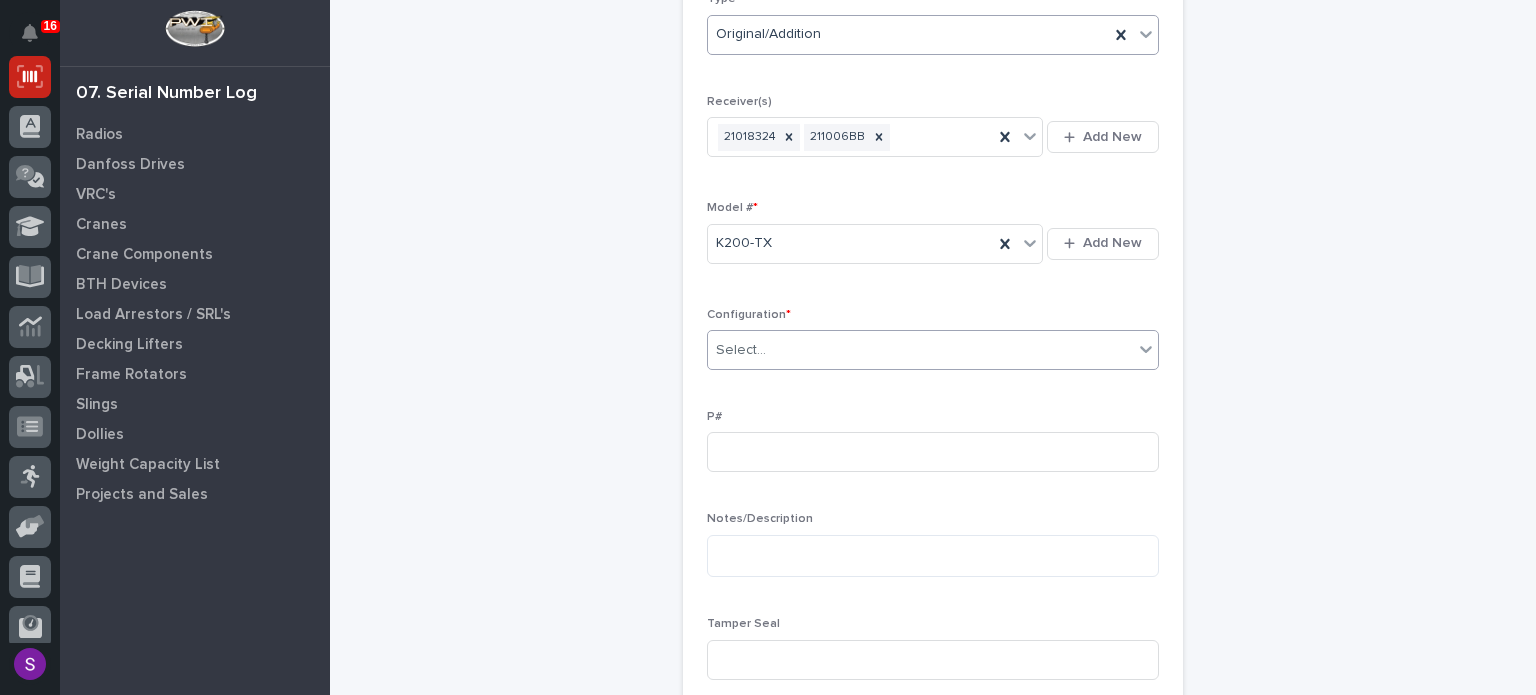 type on "*" 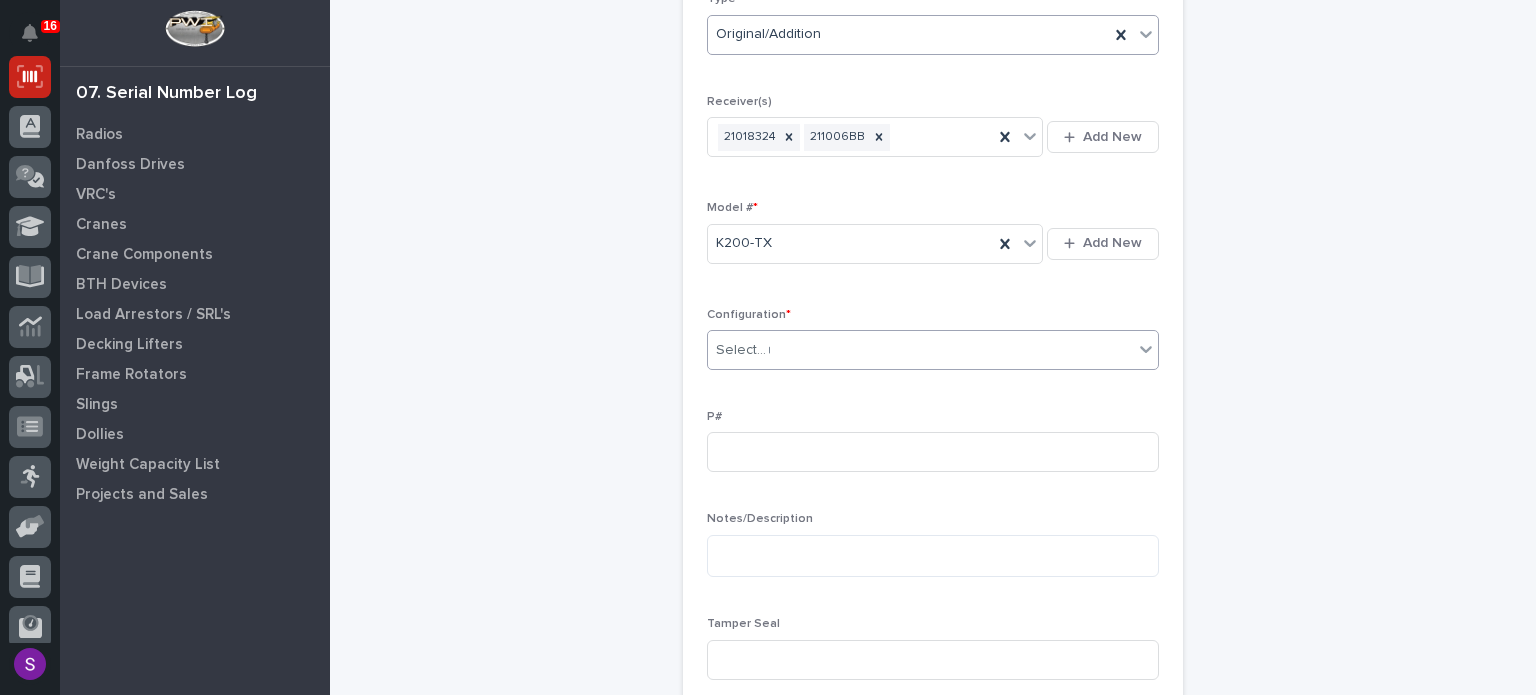 type 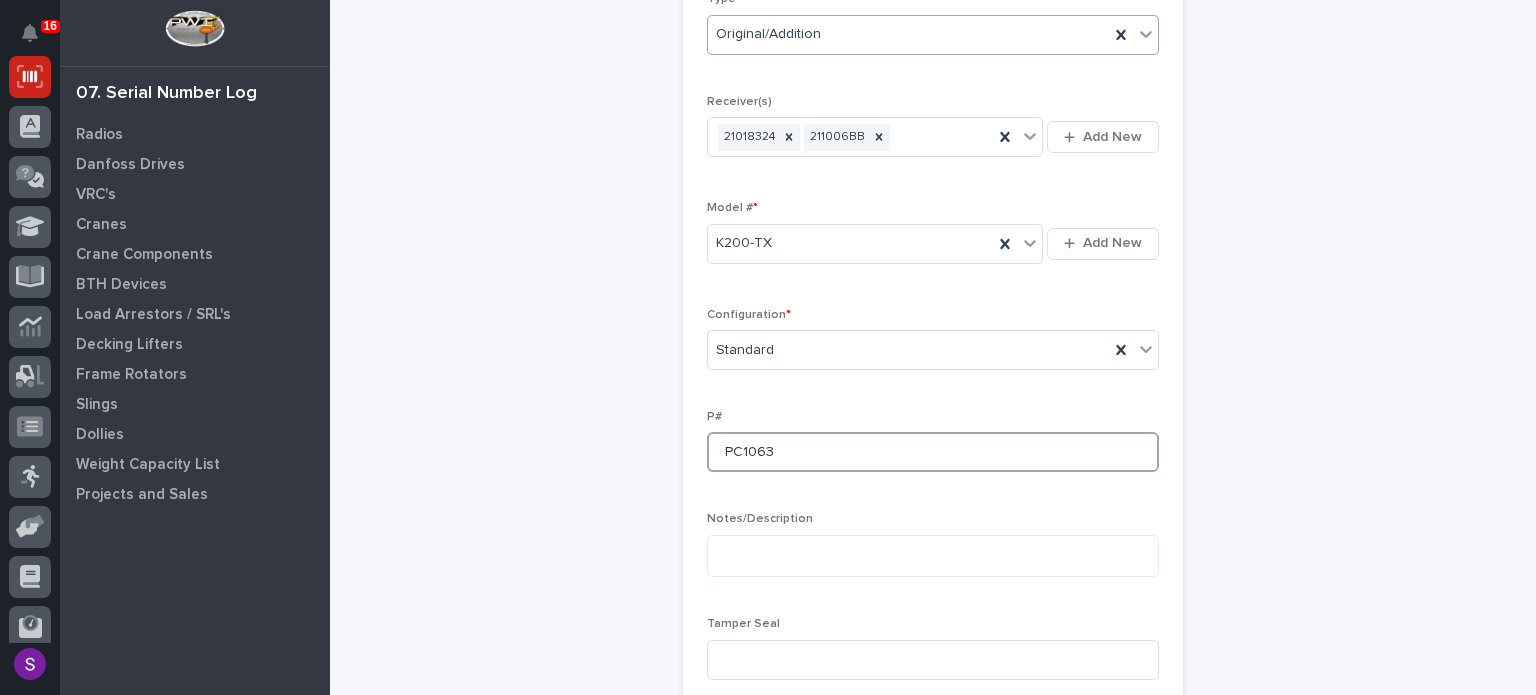 type on "PC1063" 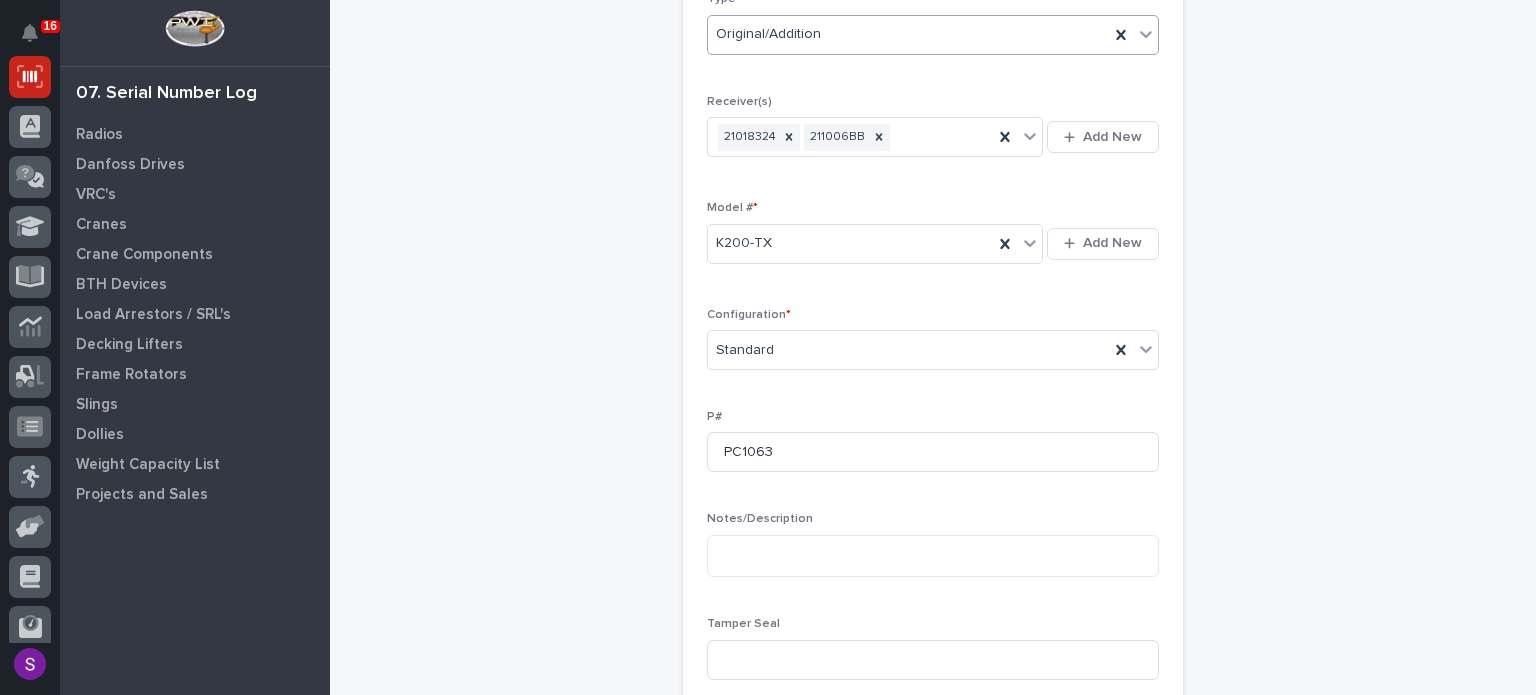 type 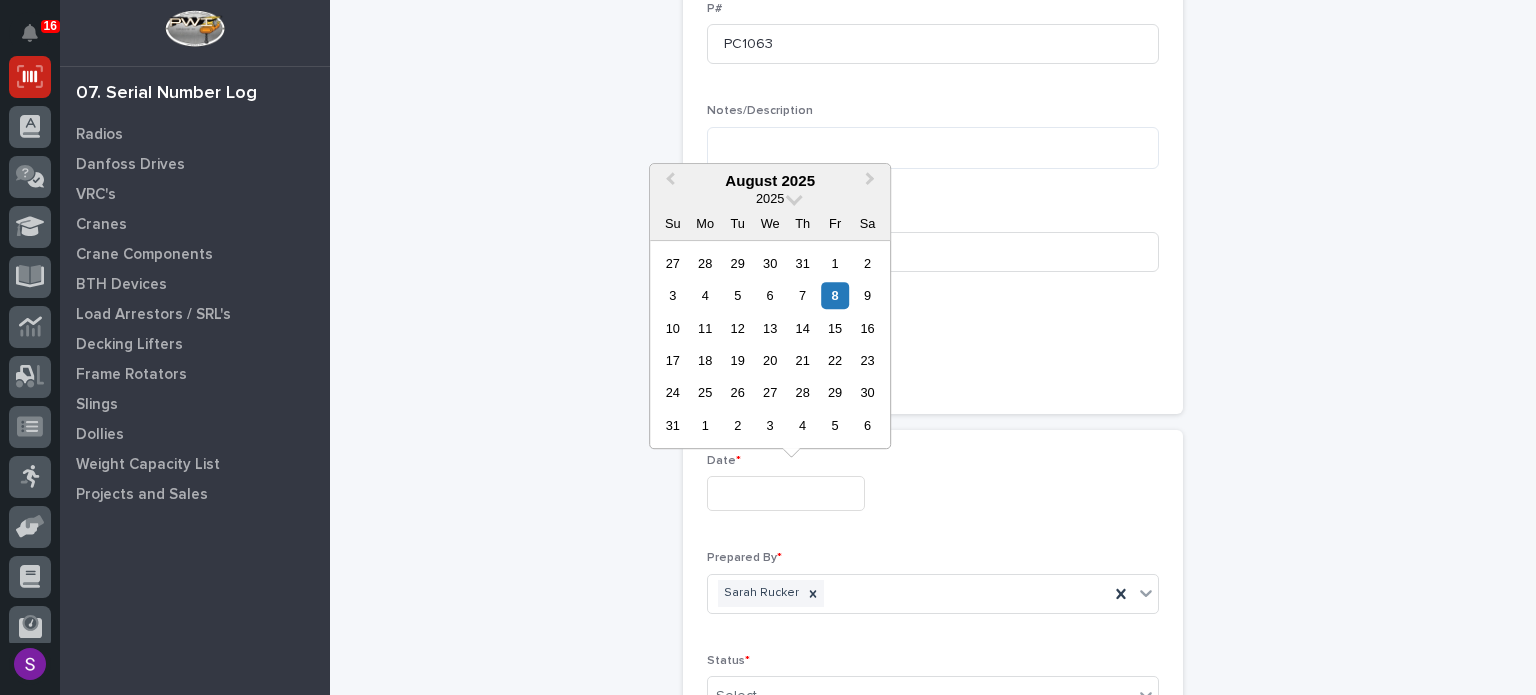 type on "**********" 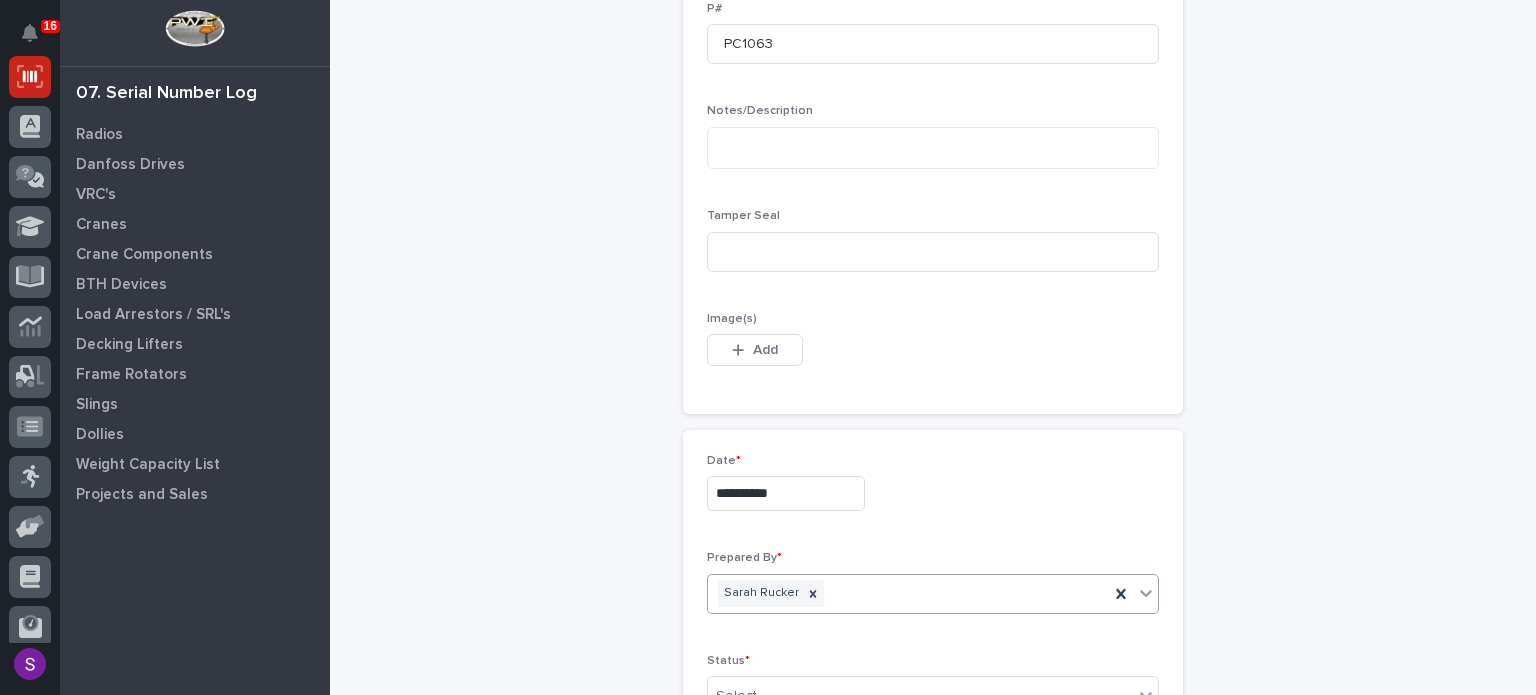 scroll, scrollTop: 844, scrollLeft: 0, axis: vertical 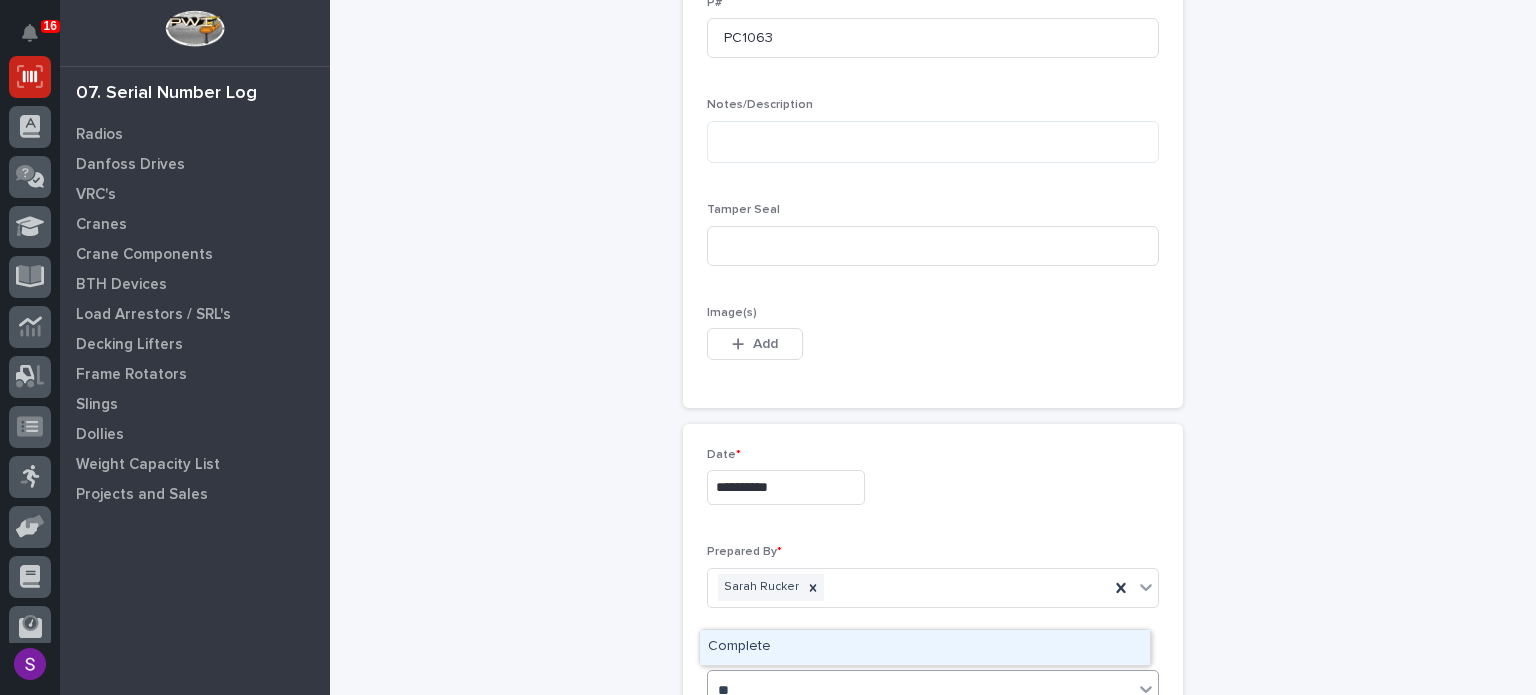 type on "***" 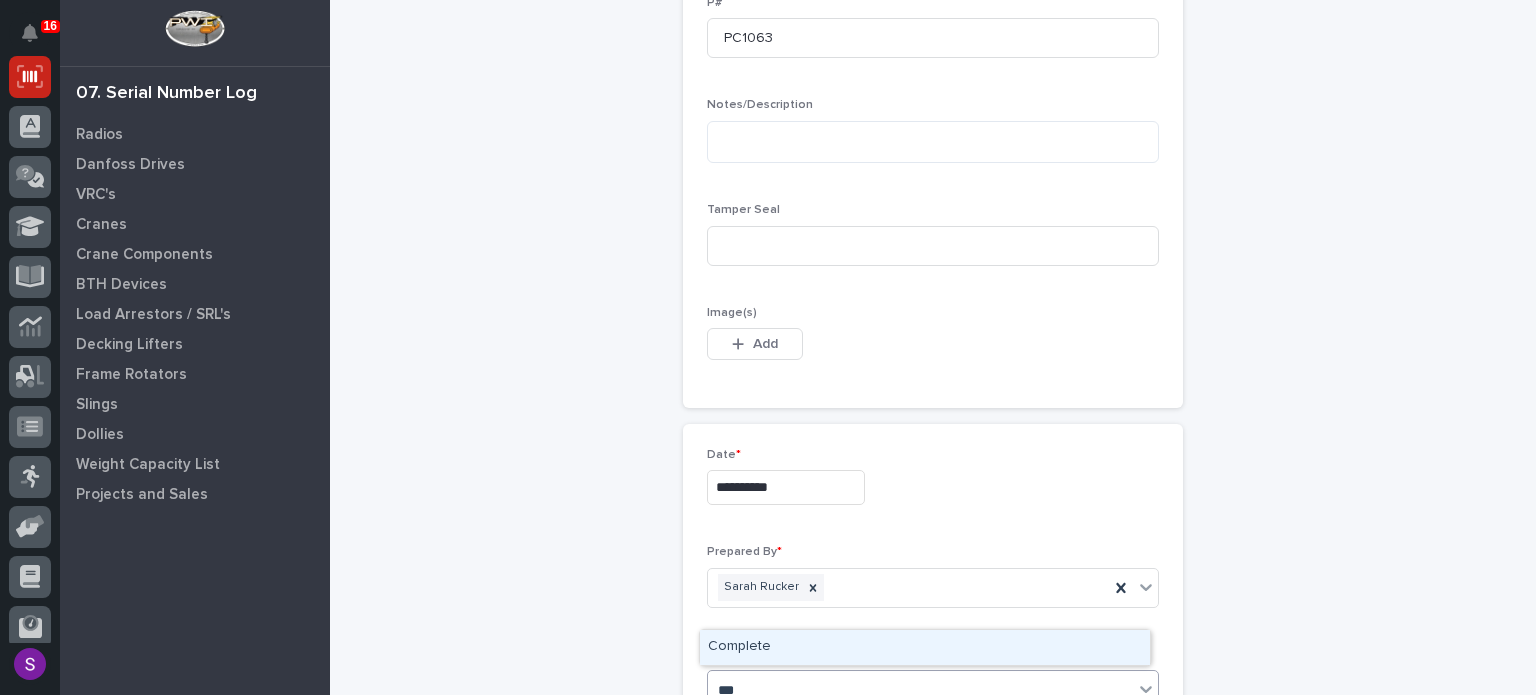 type 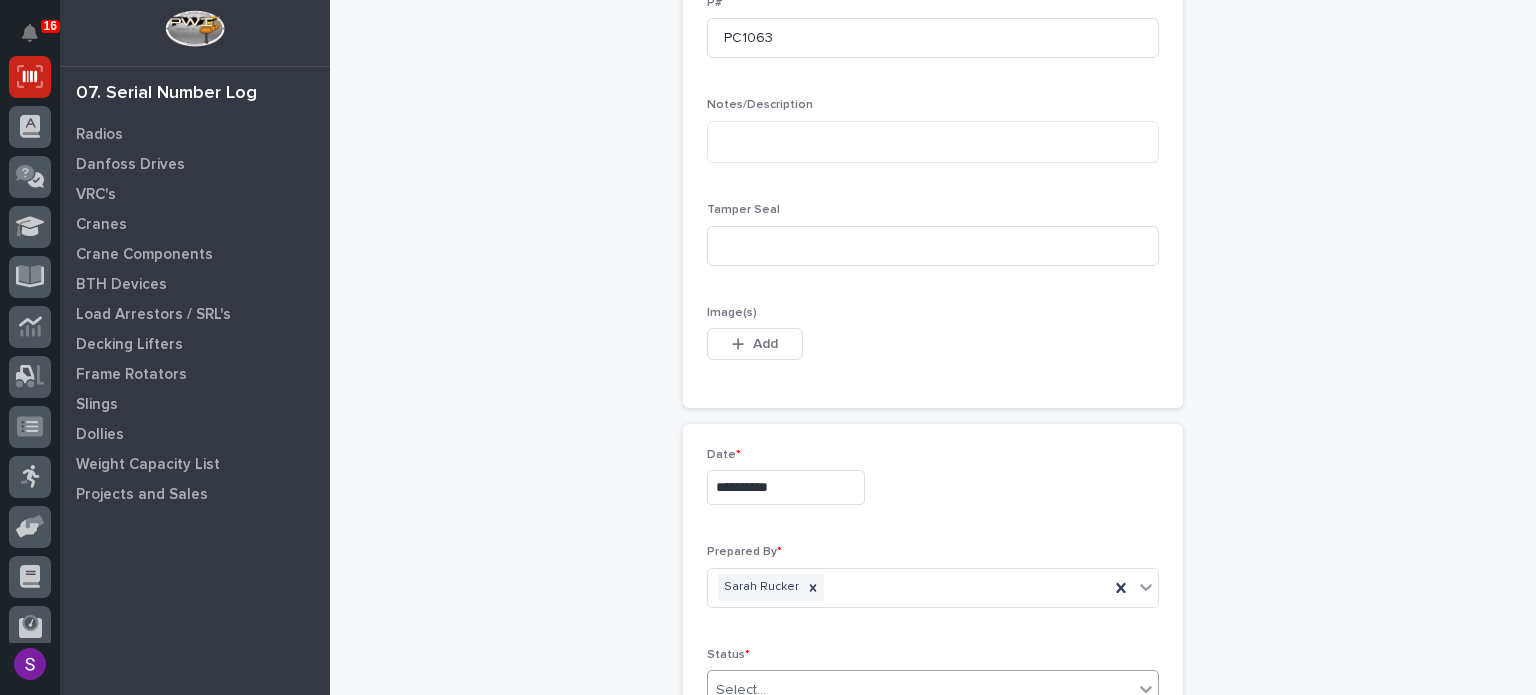 type 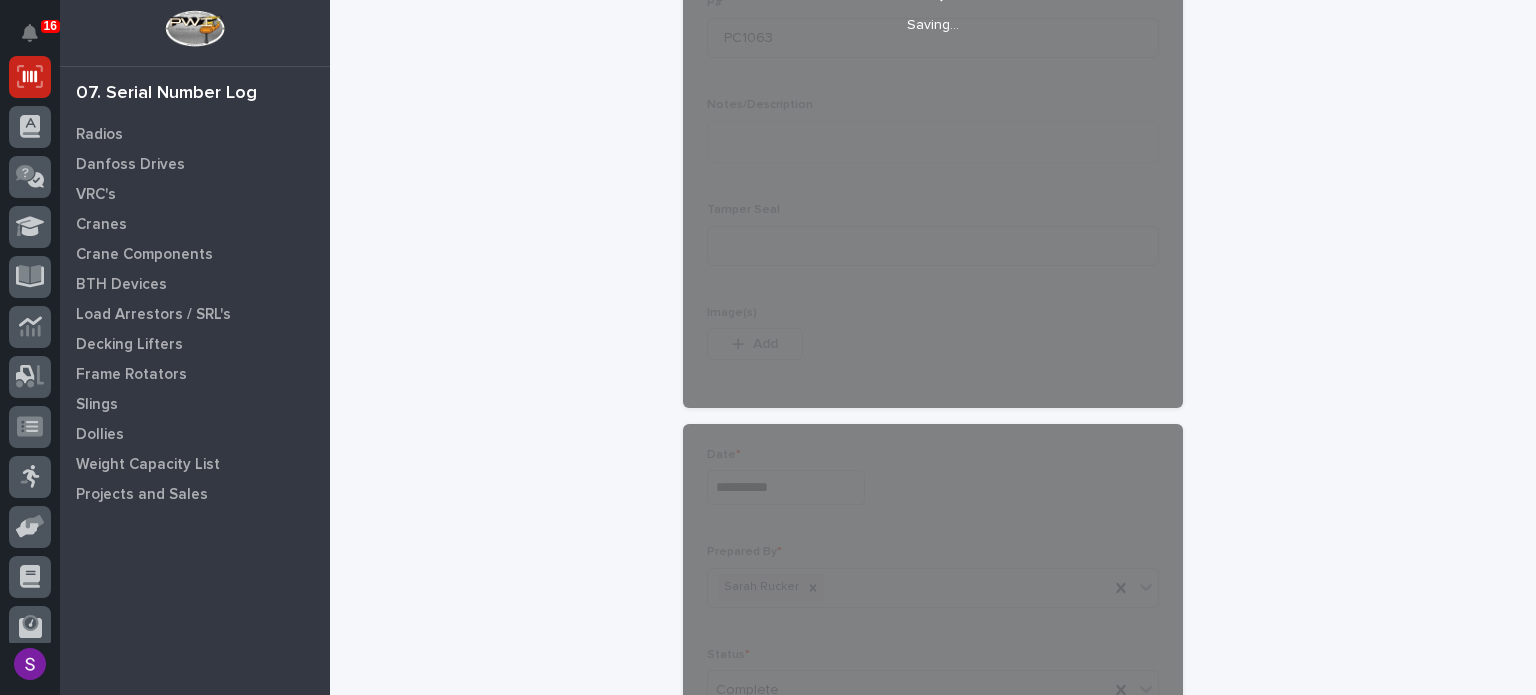 scroll, scrollTop: 1100, scrollLeft: 0, axis: vertical 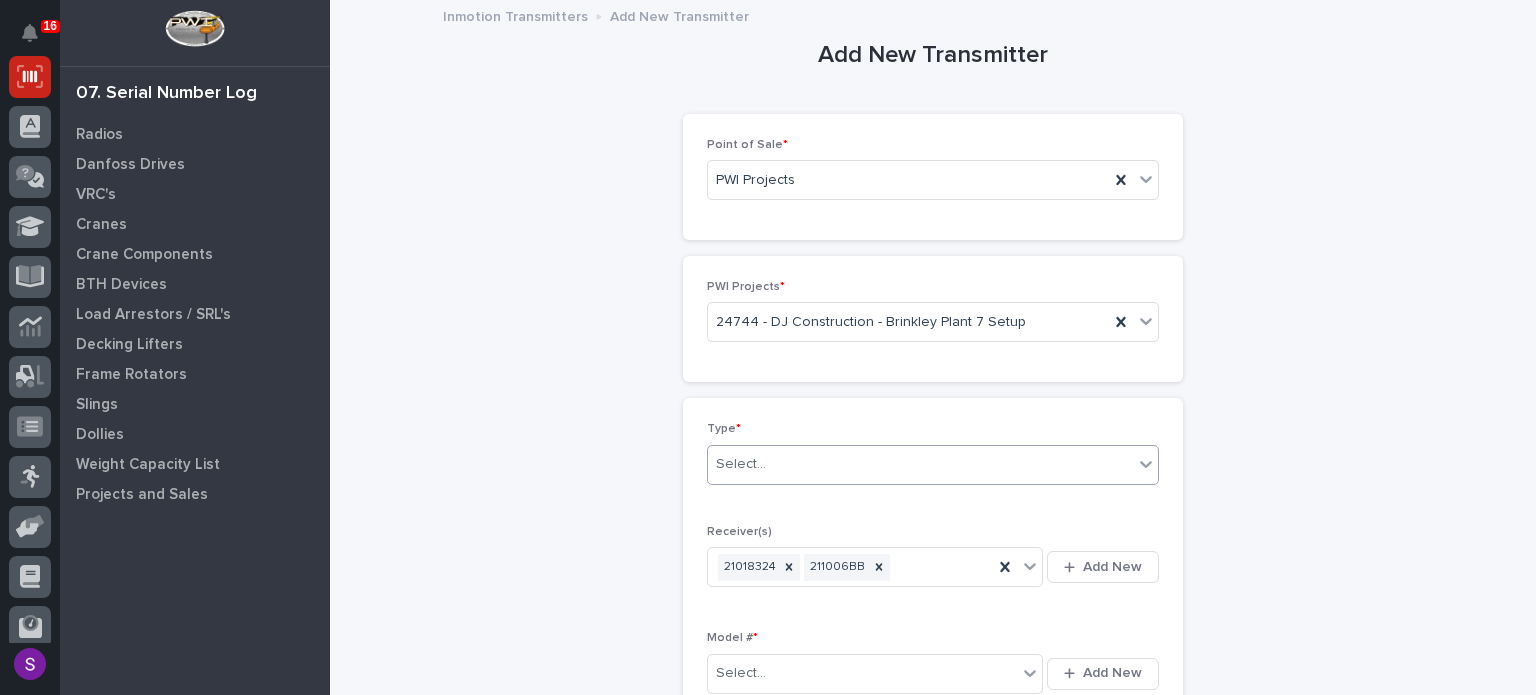 click on "Select..." at bounding box center [920, 464] 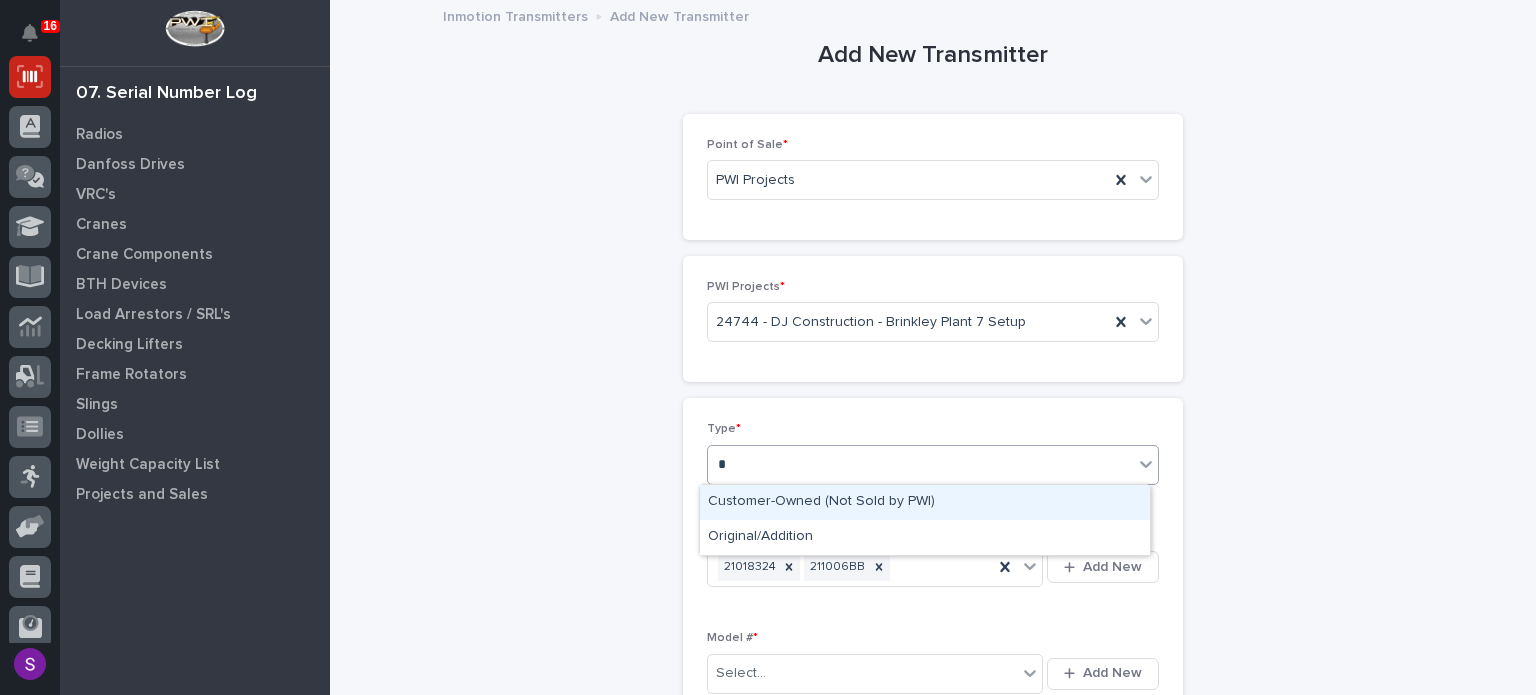 type on "**" 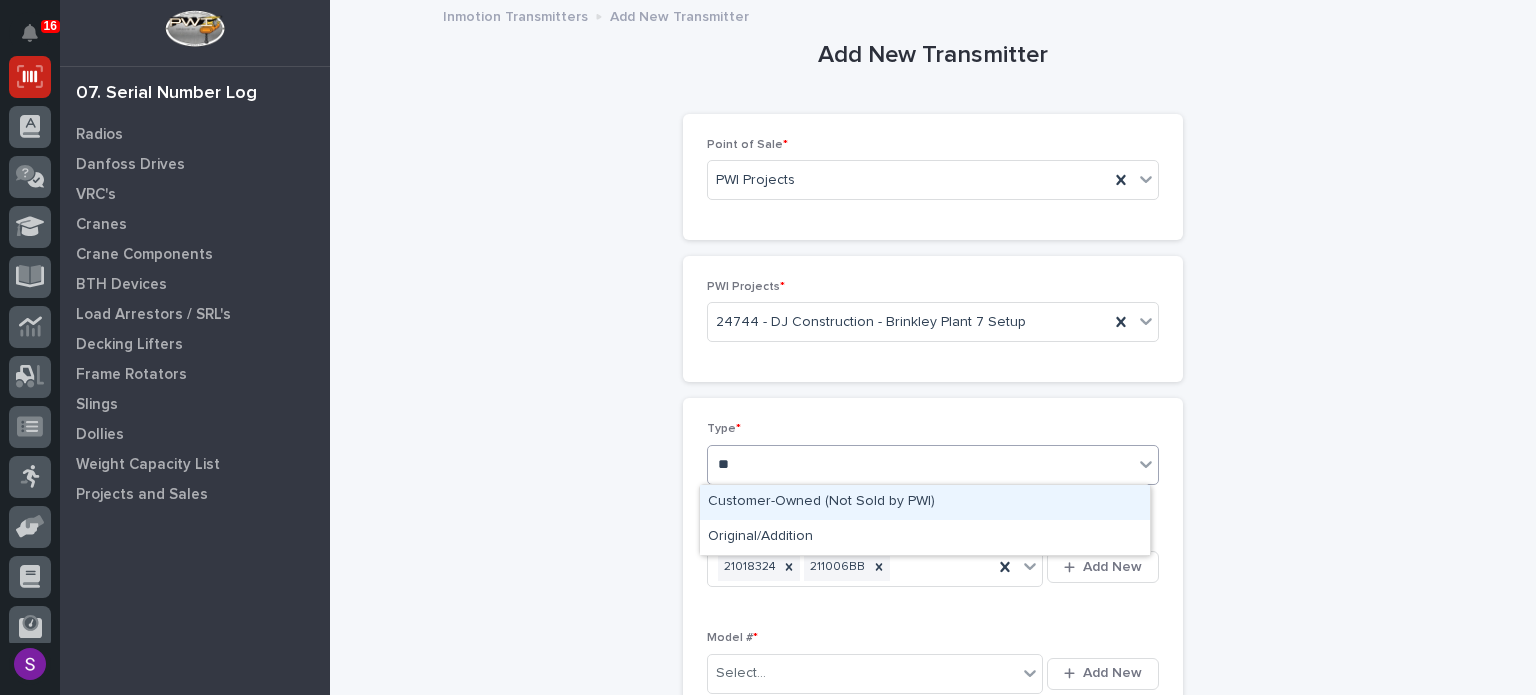 type 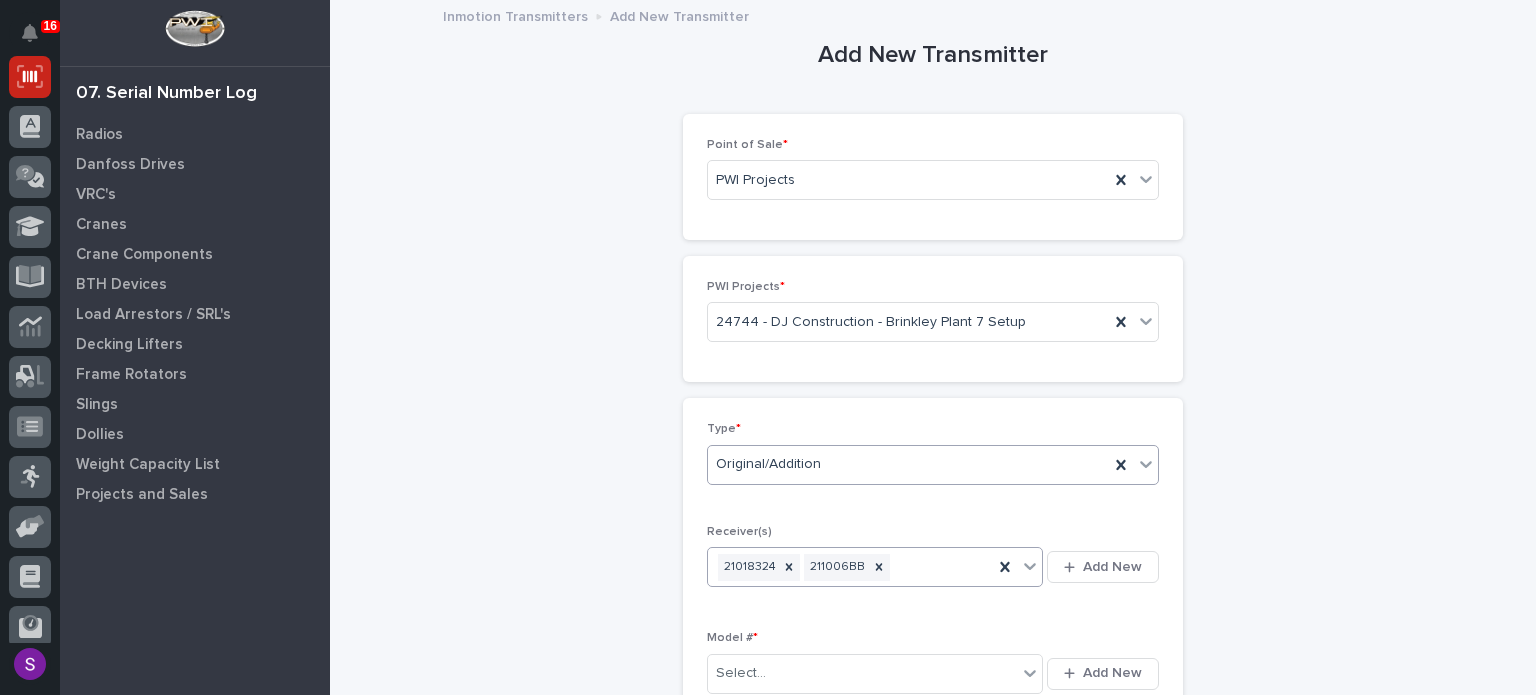 type 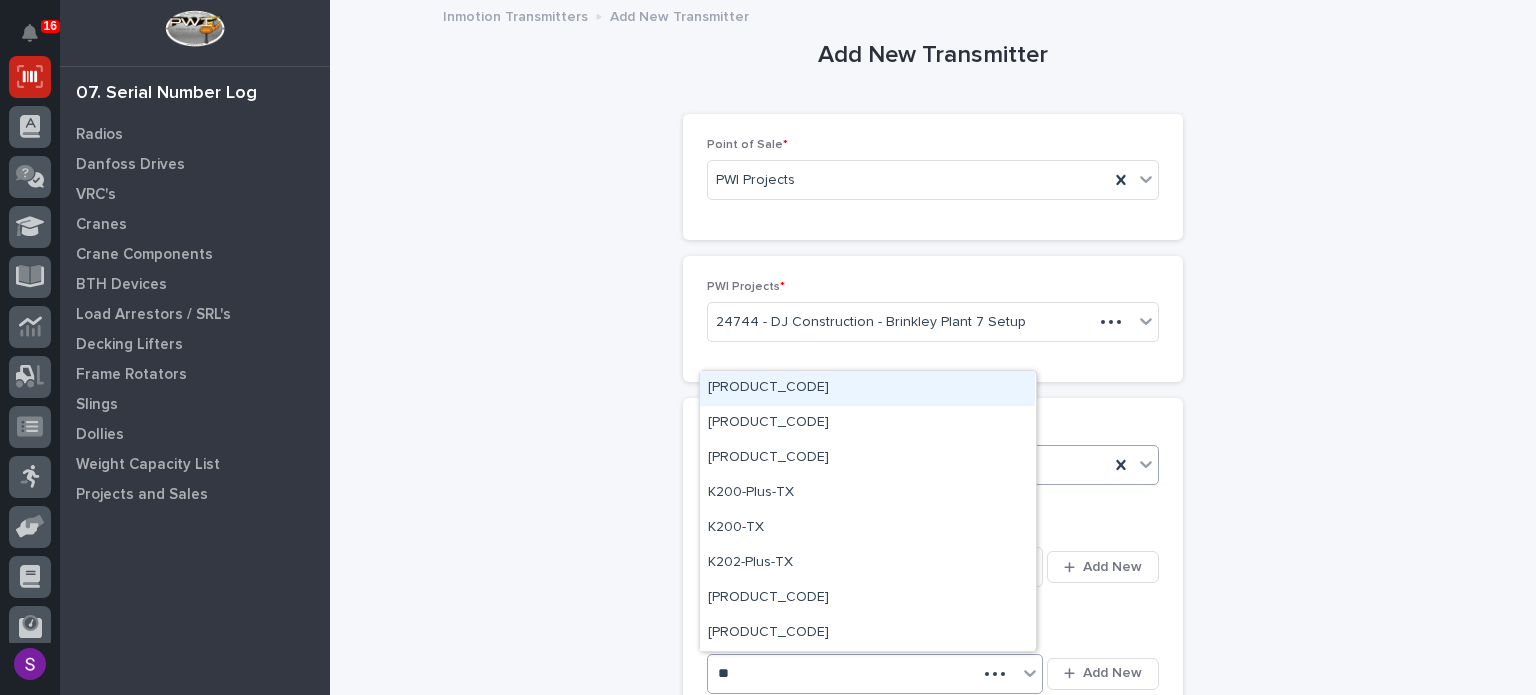 type on "***" 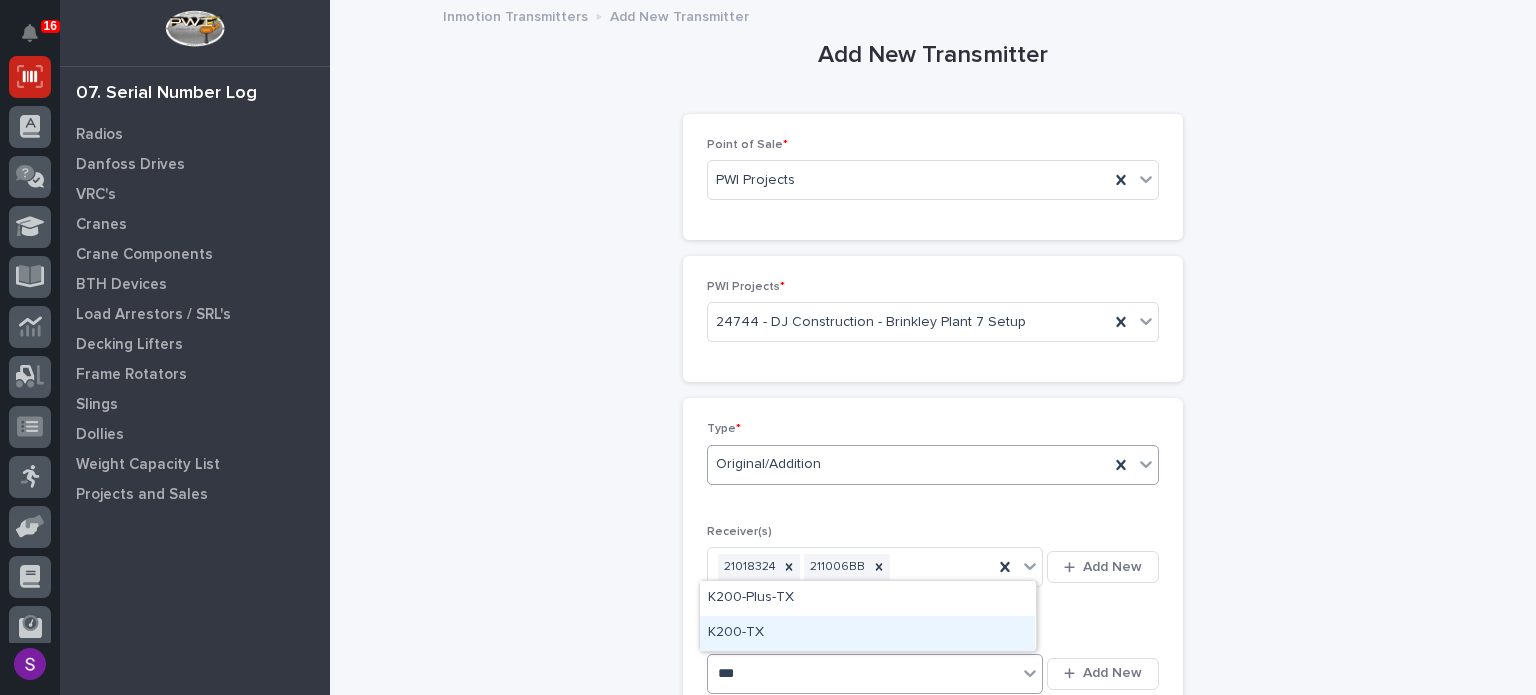 type 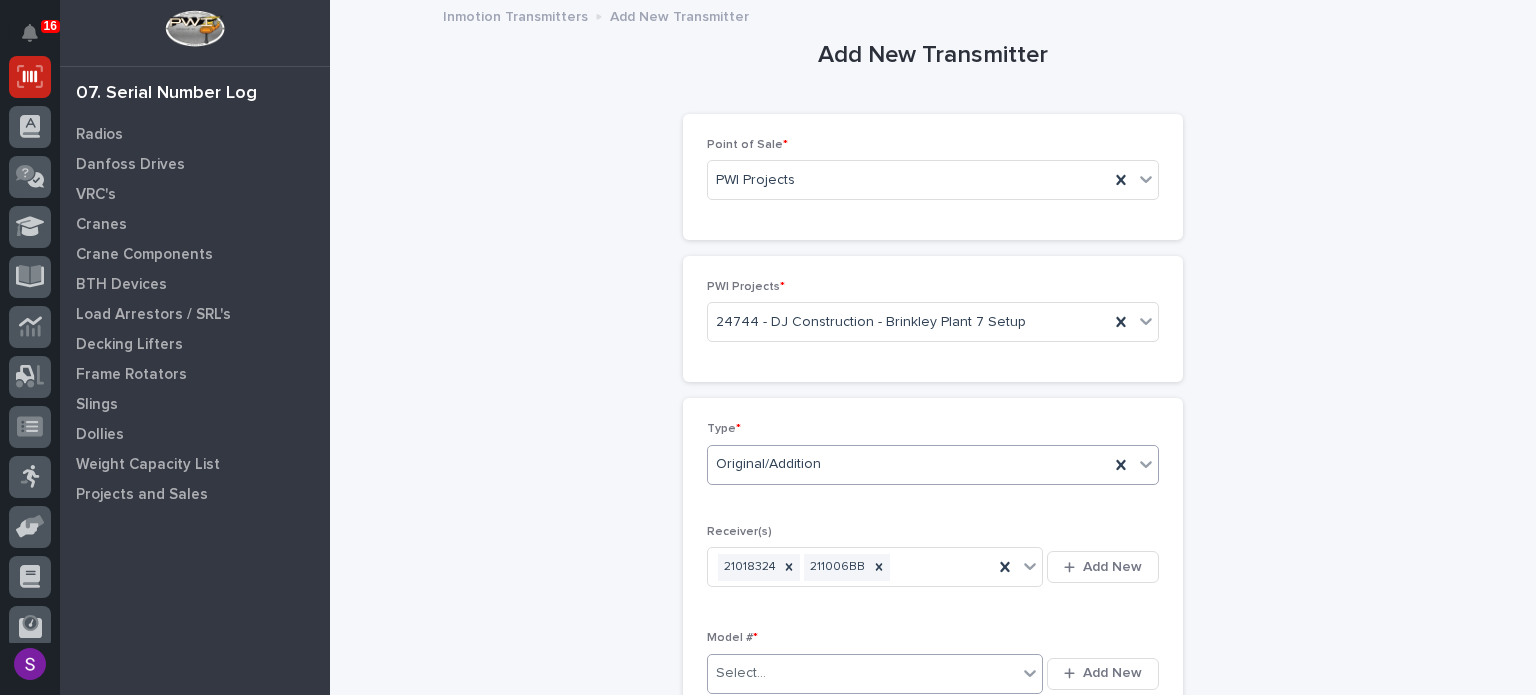 type 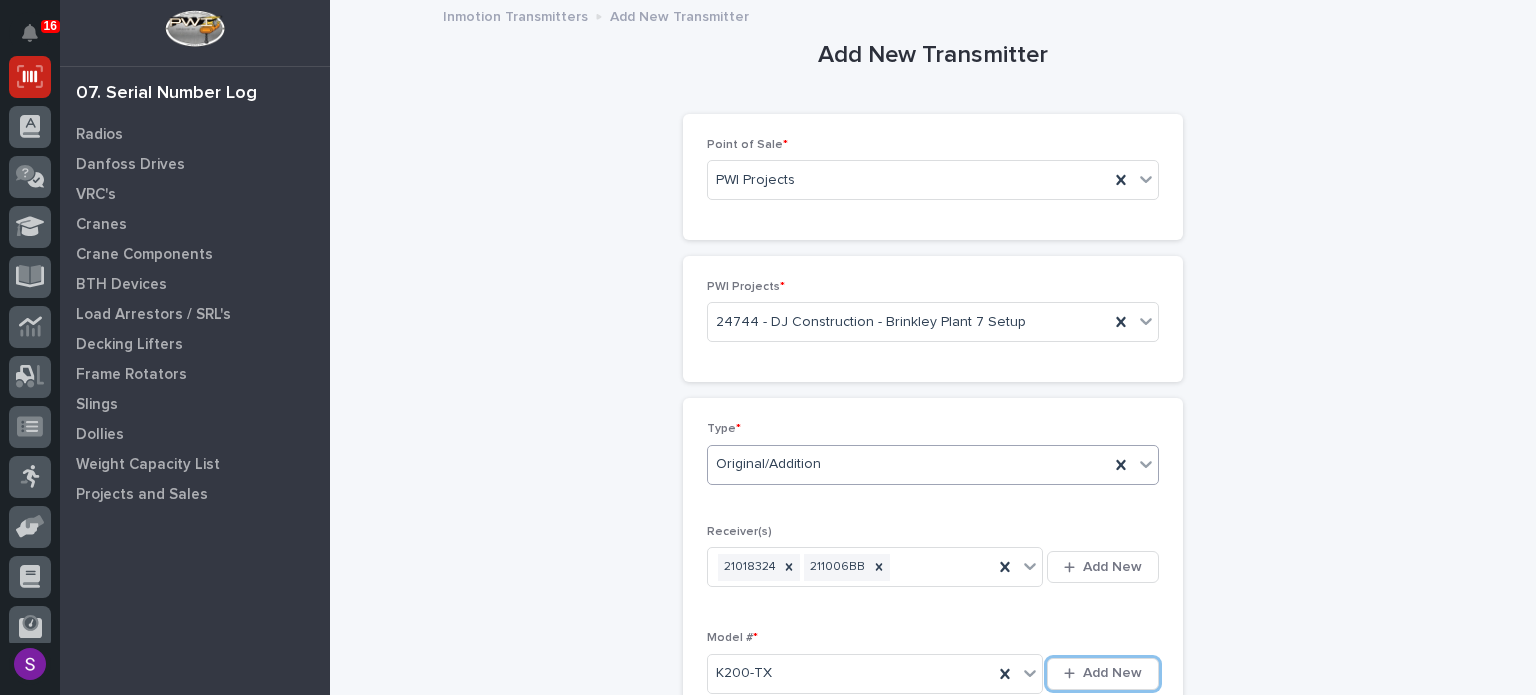 scroll, scrollTop: 430, scrollLeft: 0, axis: vertical 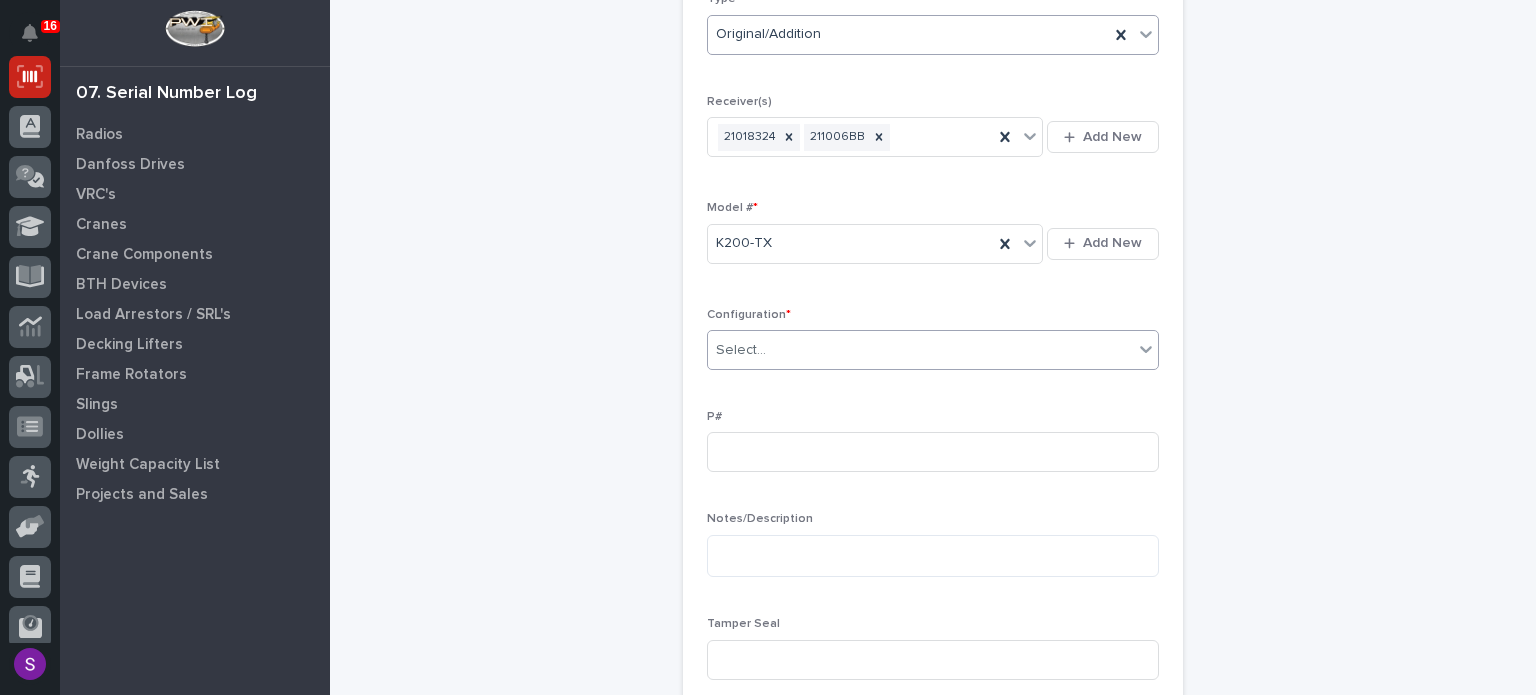 type on "*" 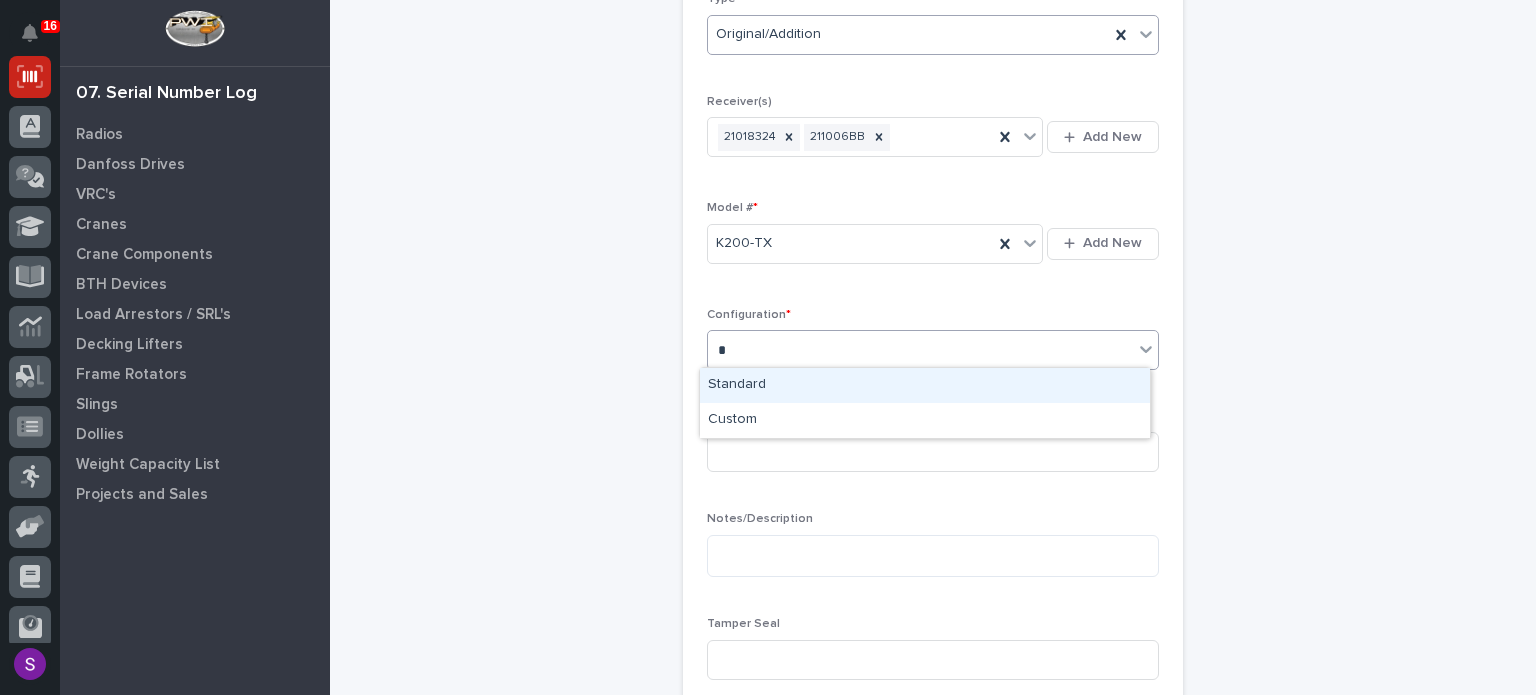 type 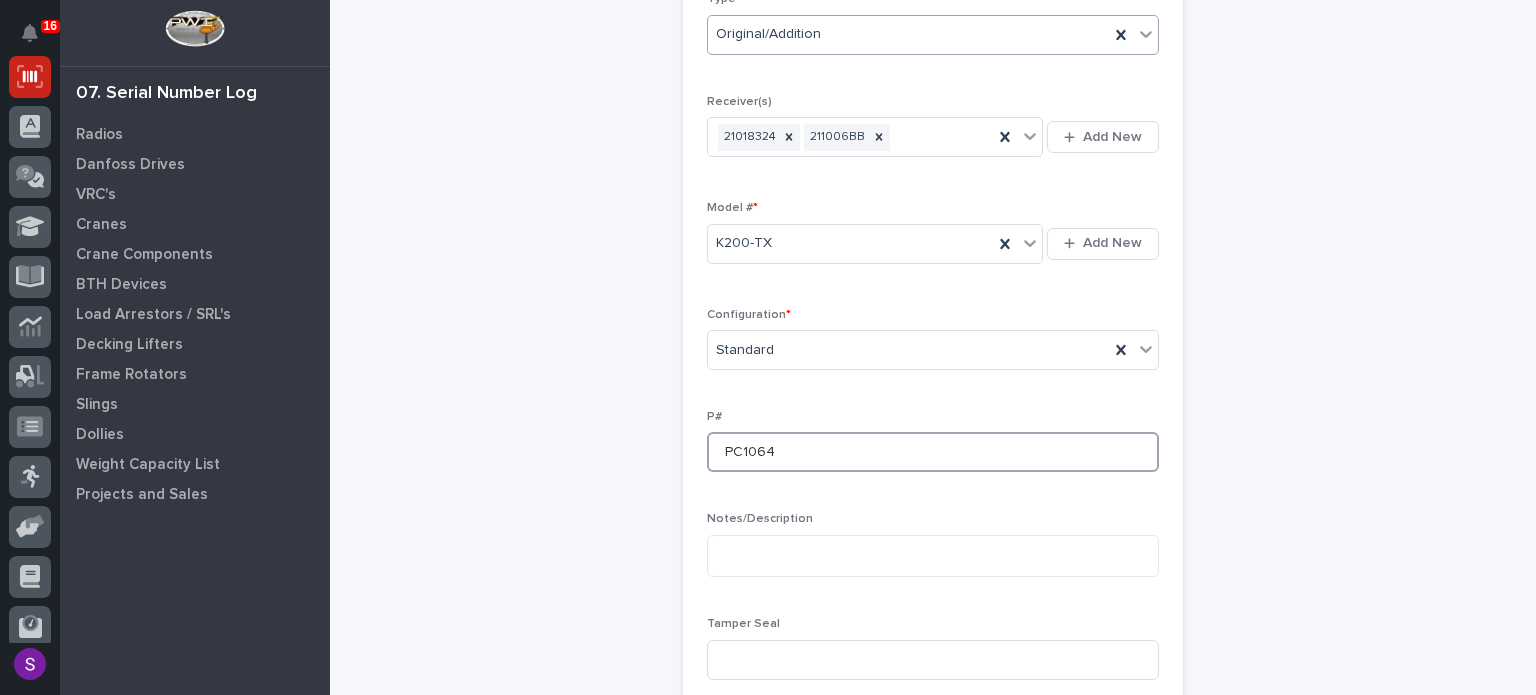 type on "PC1064" 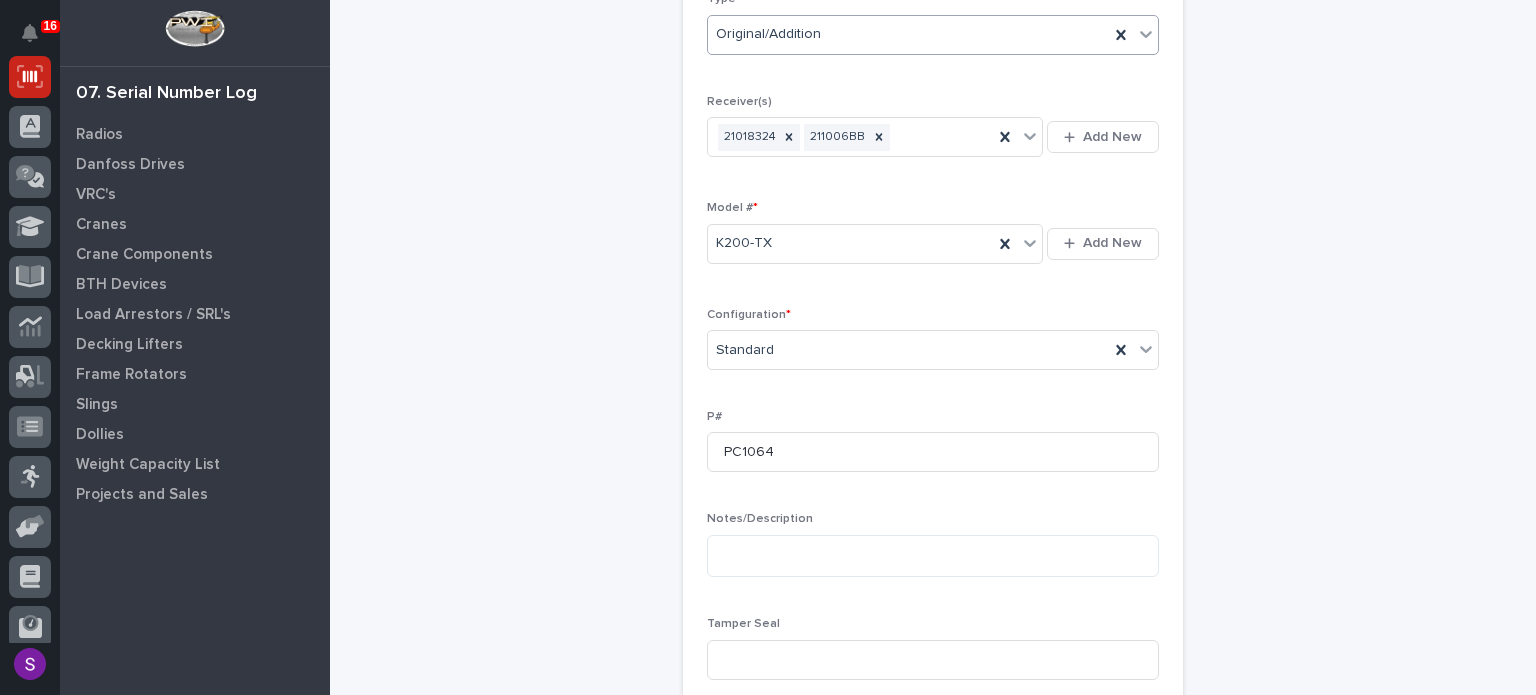 scroll, scrollTop: 838, scrollLeft: 0, axis: vertical 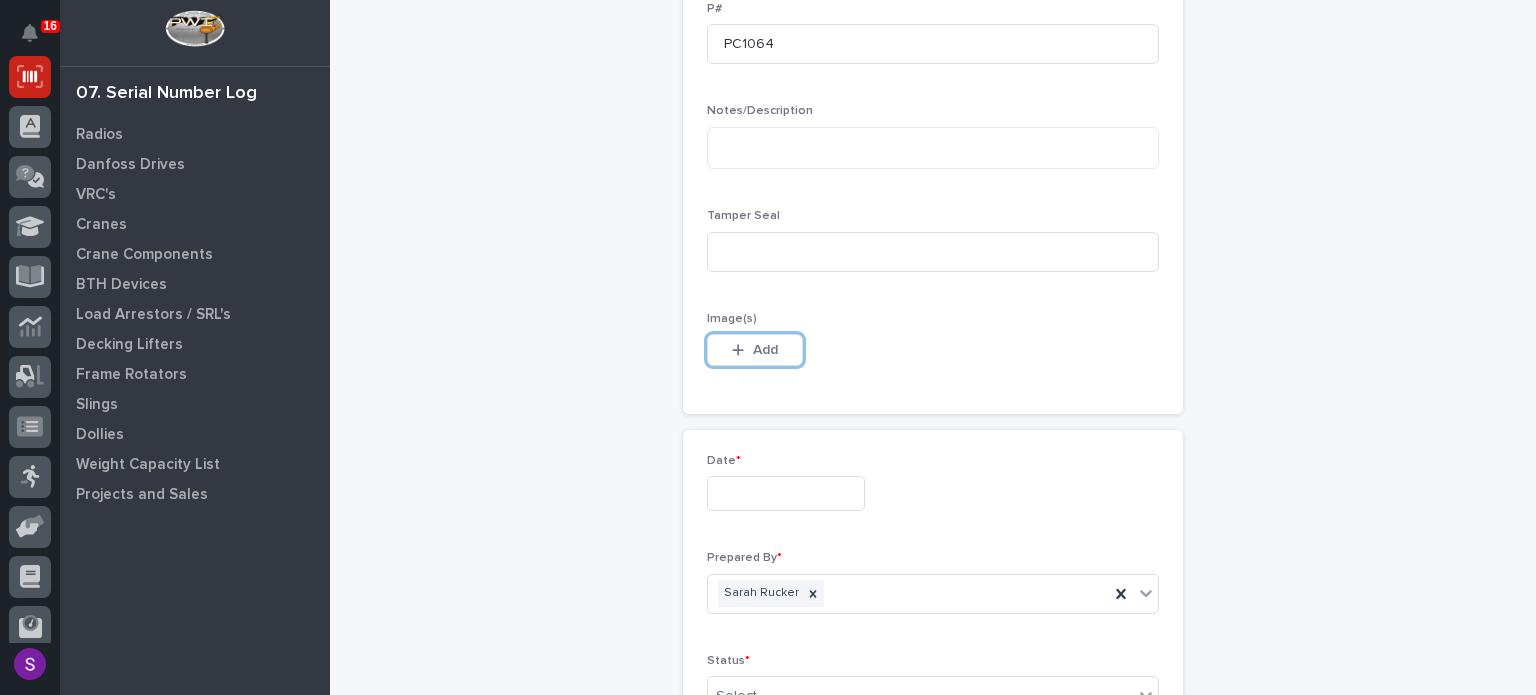 type 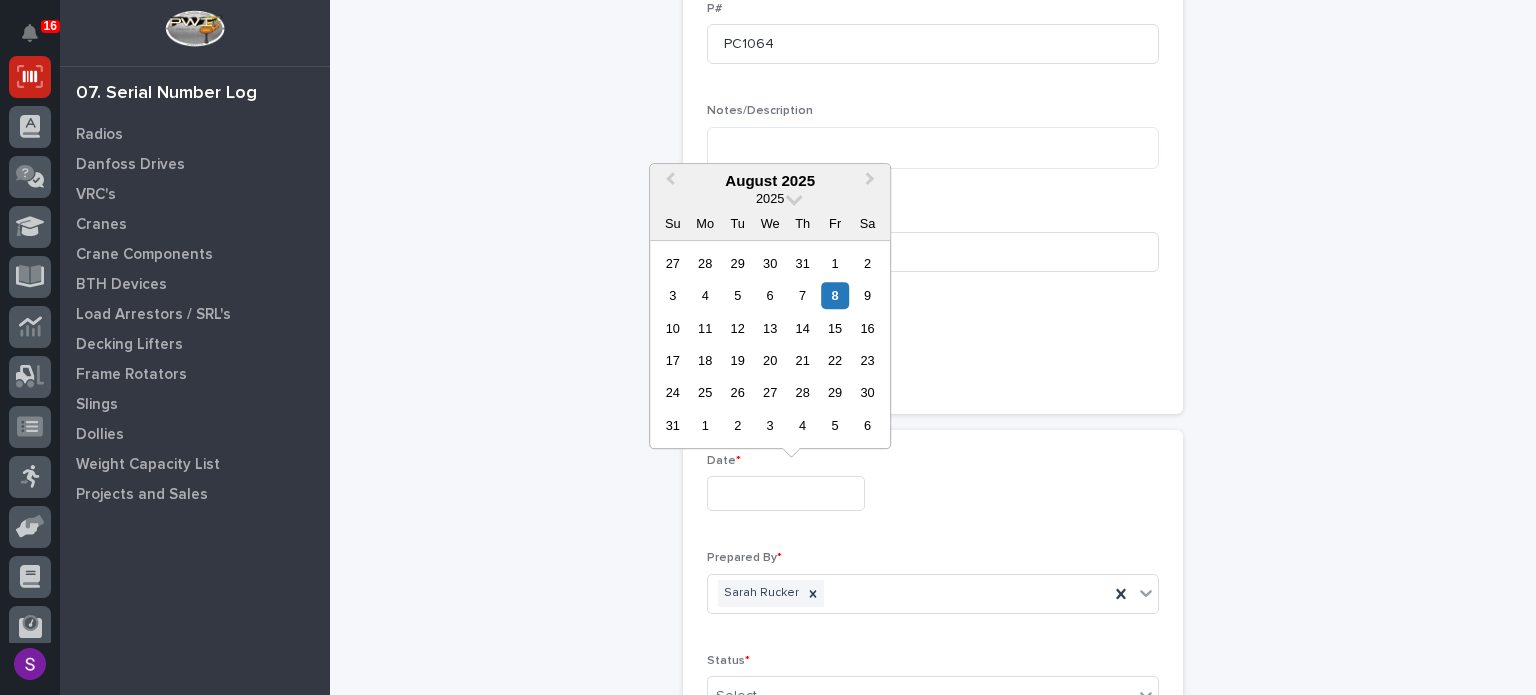 type on "**********" 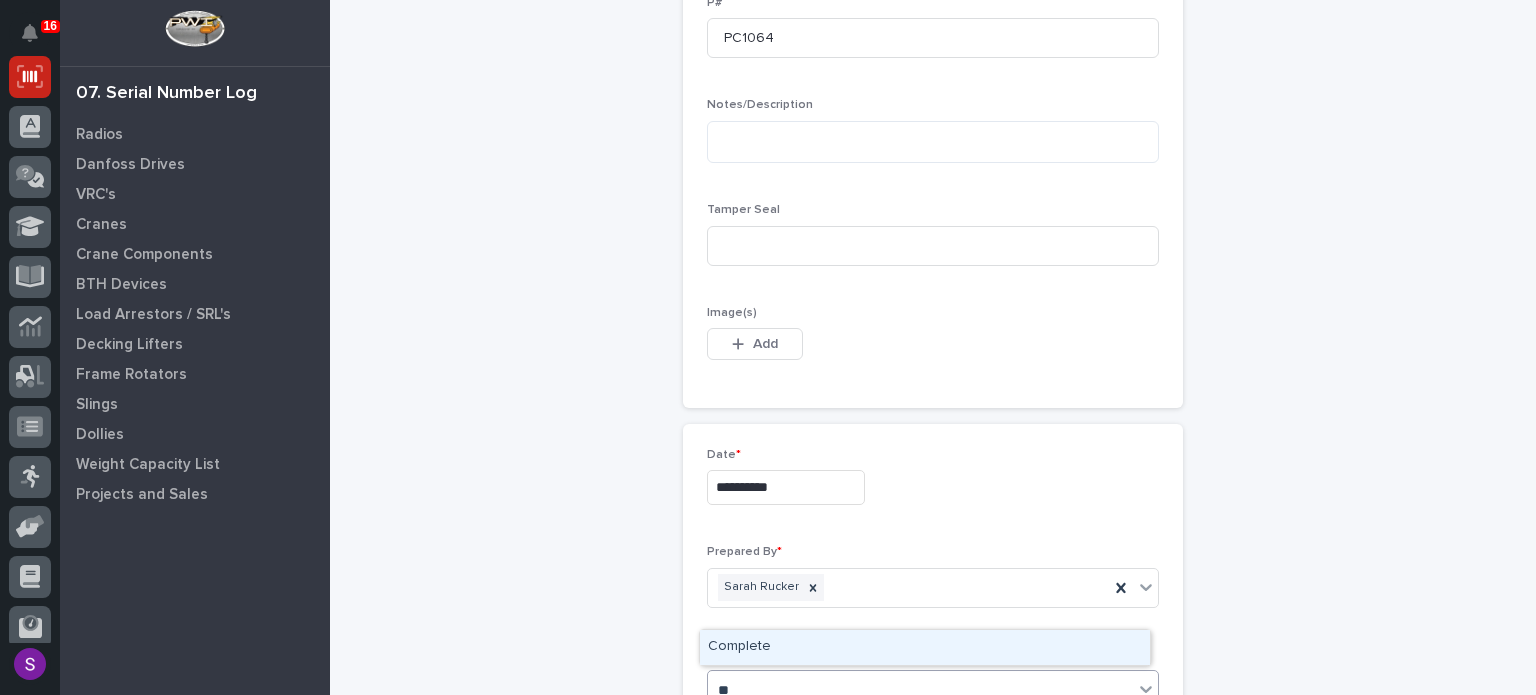 type on "***" 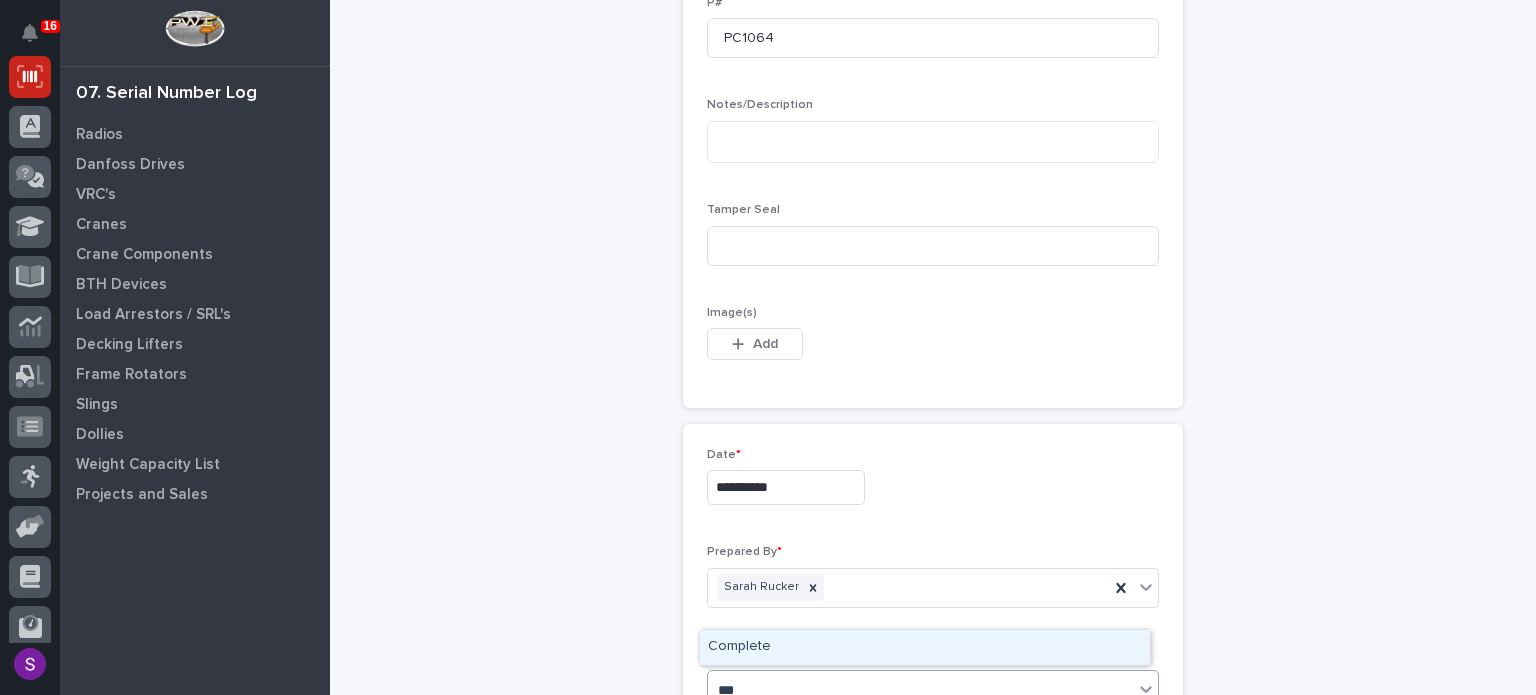 type 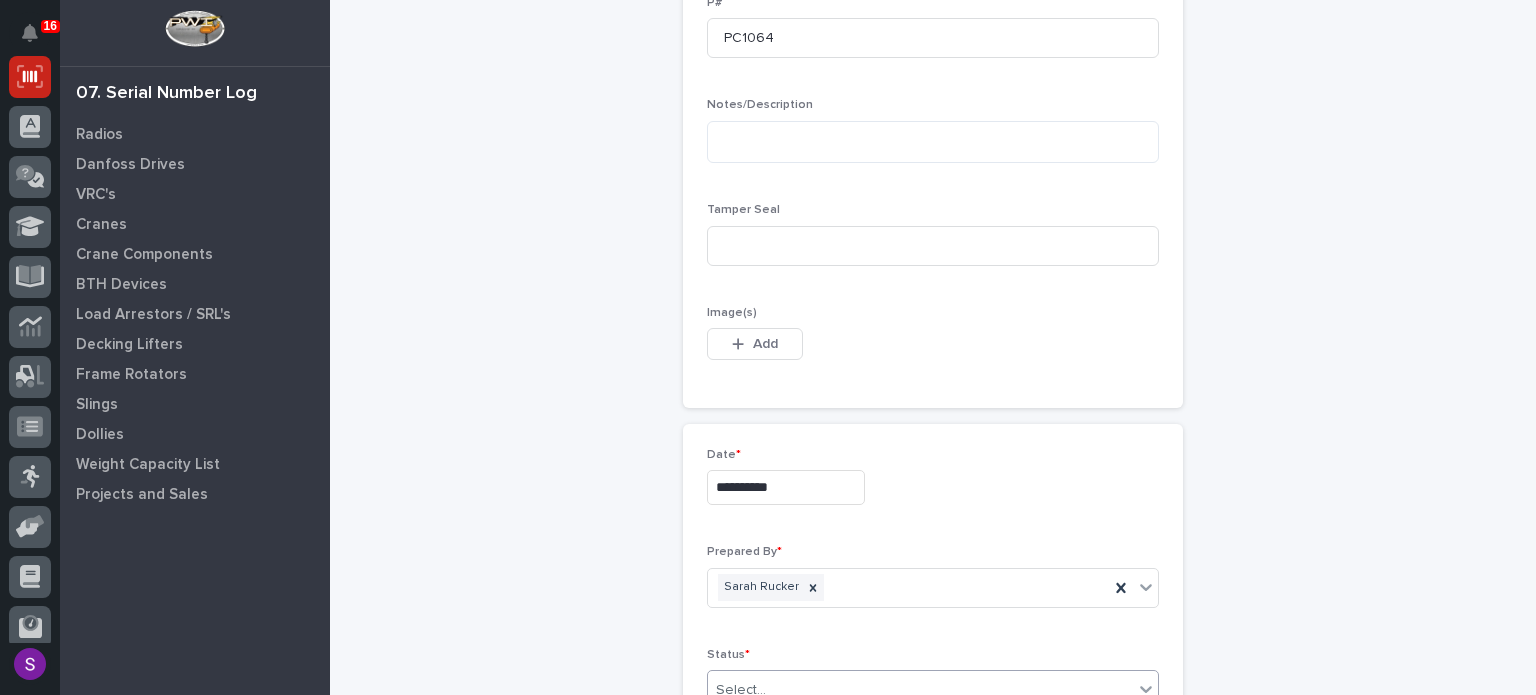 type 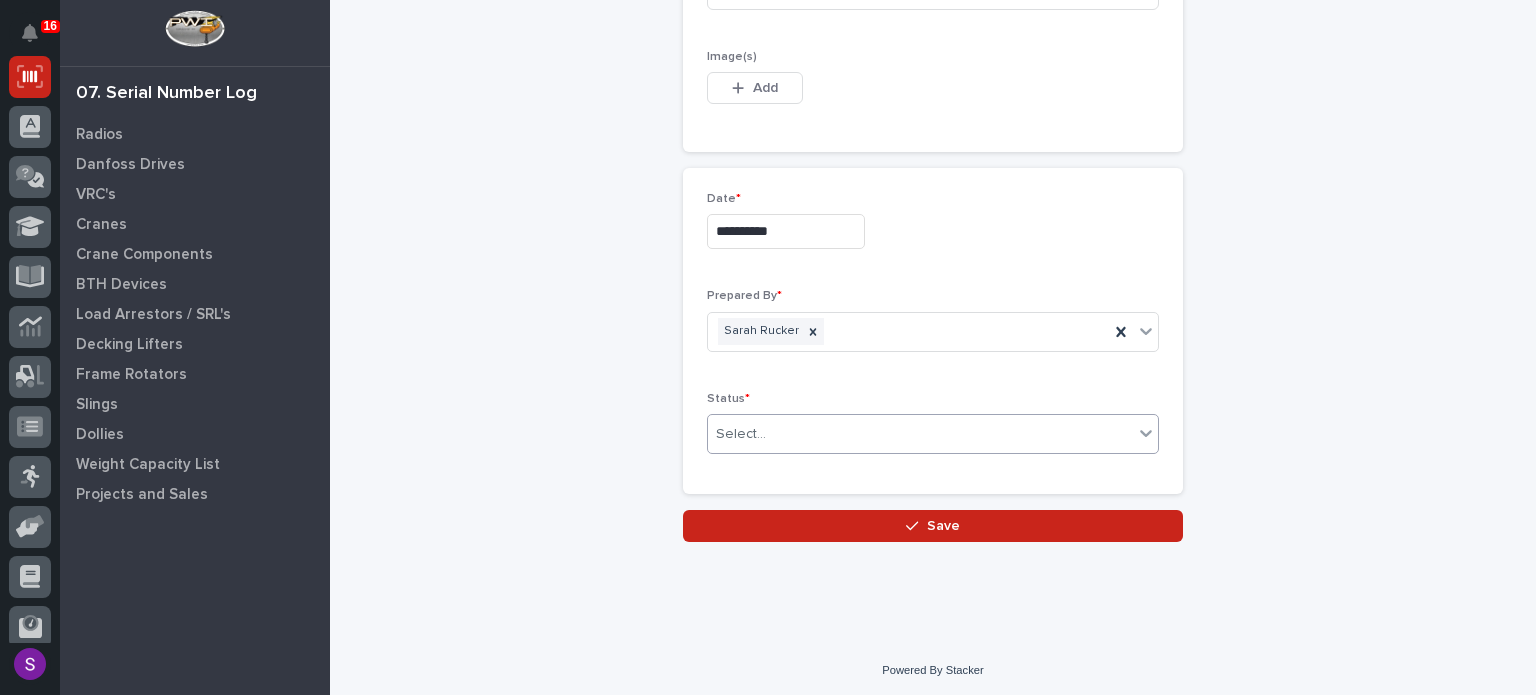click on "Save" at bounding box center (933, 526) 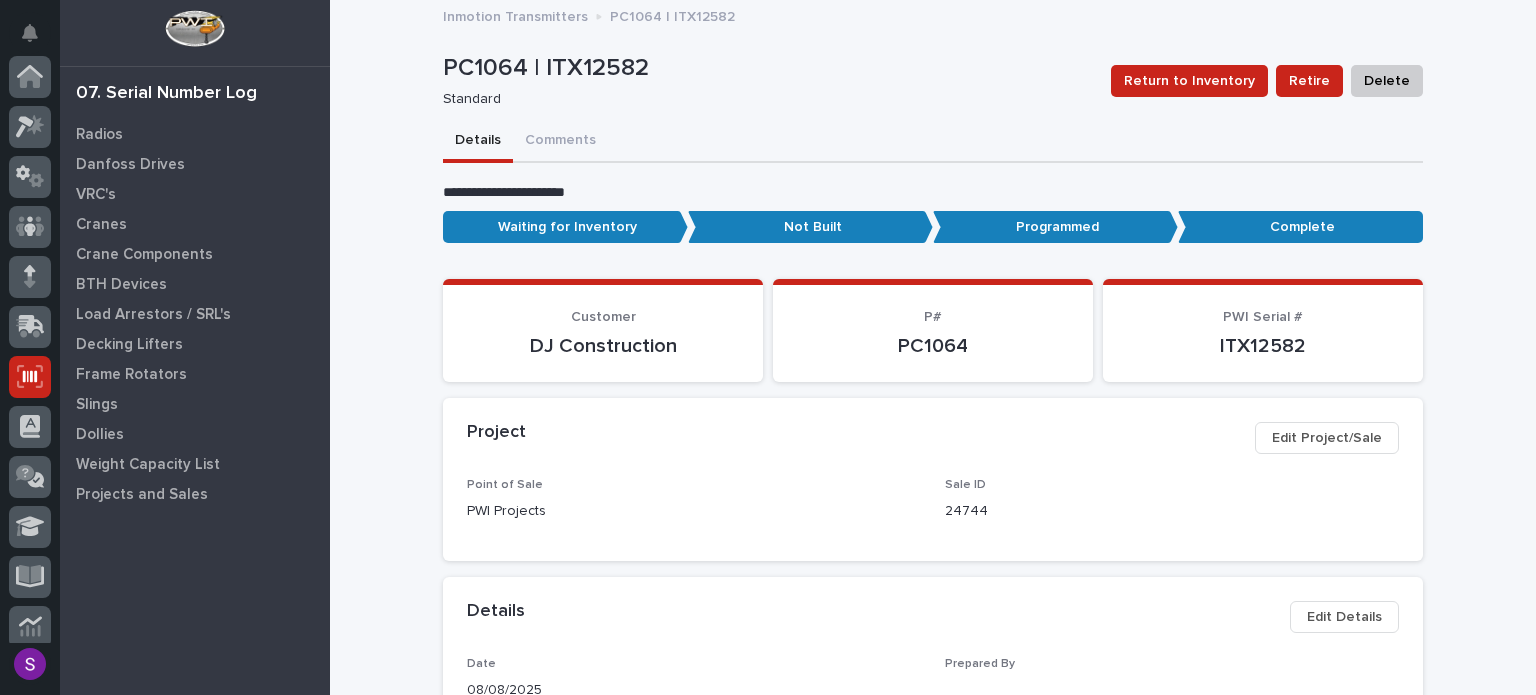 scroll, scrollTop: 300, scrollLeft: 0, axis: vertical 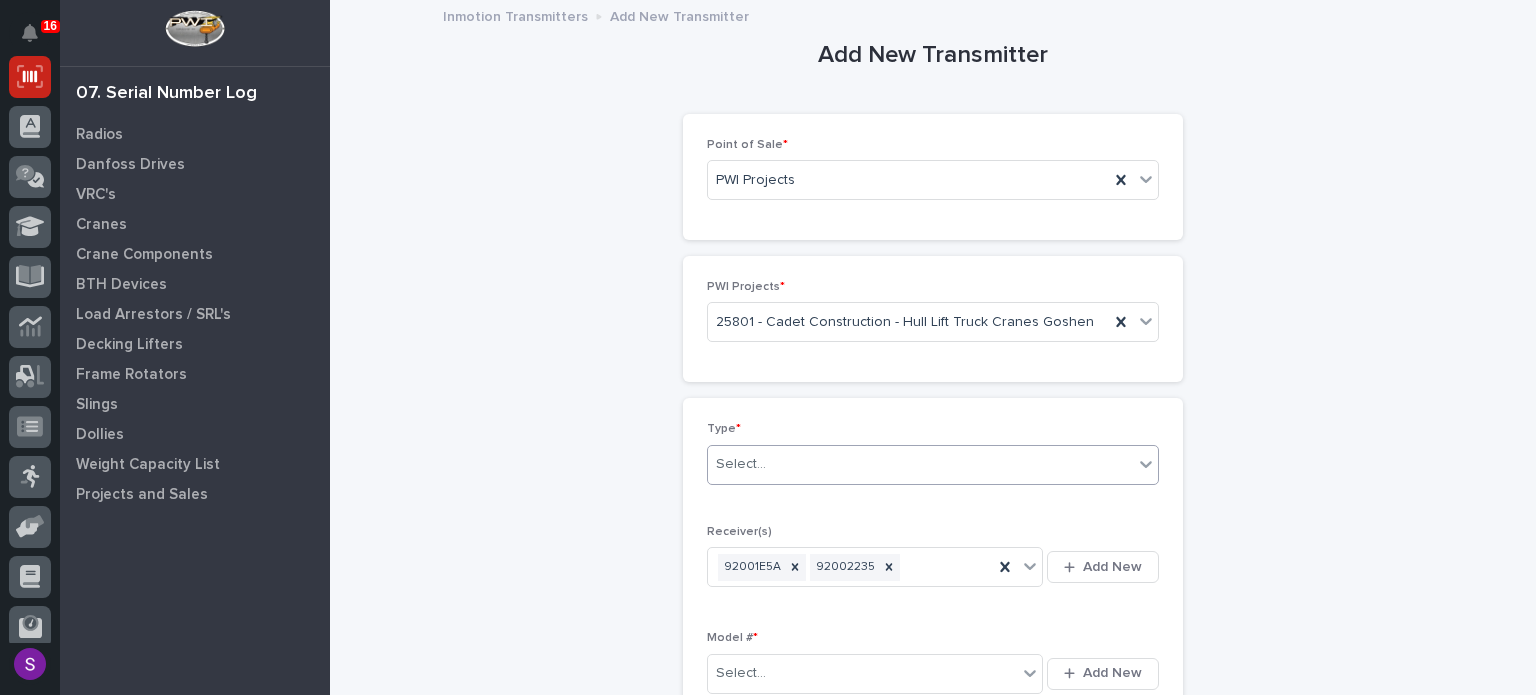 click on "Select..." at bounding box center (920, 464) 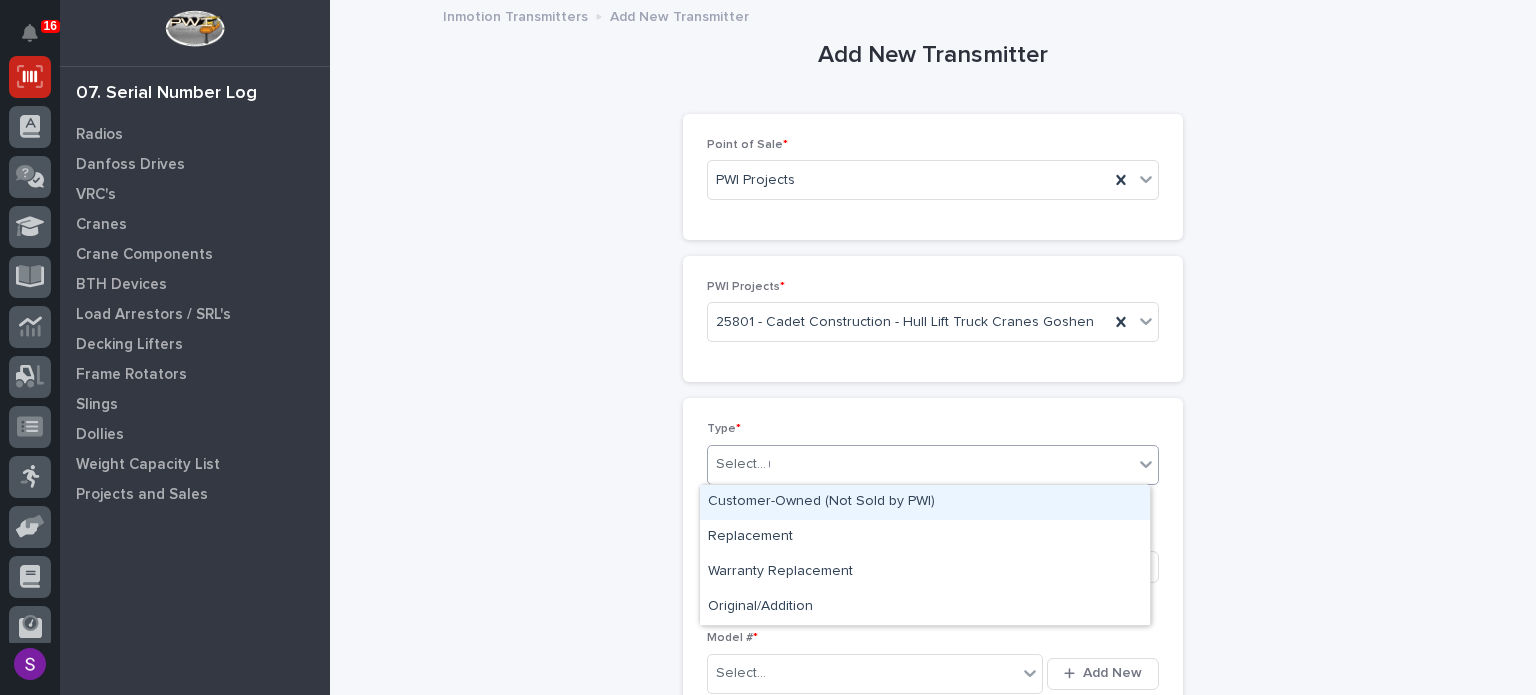 type on "**" 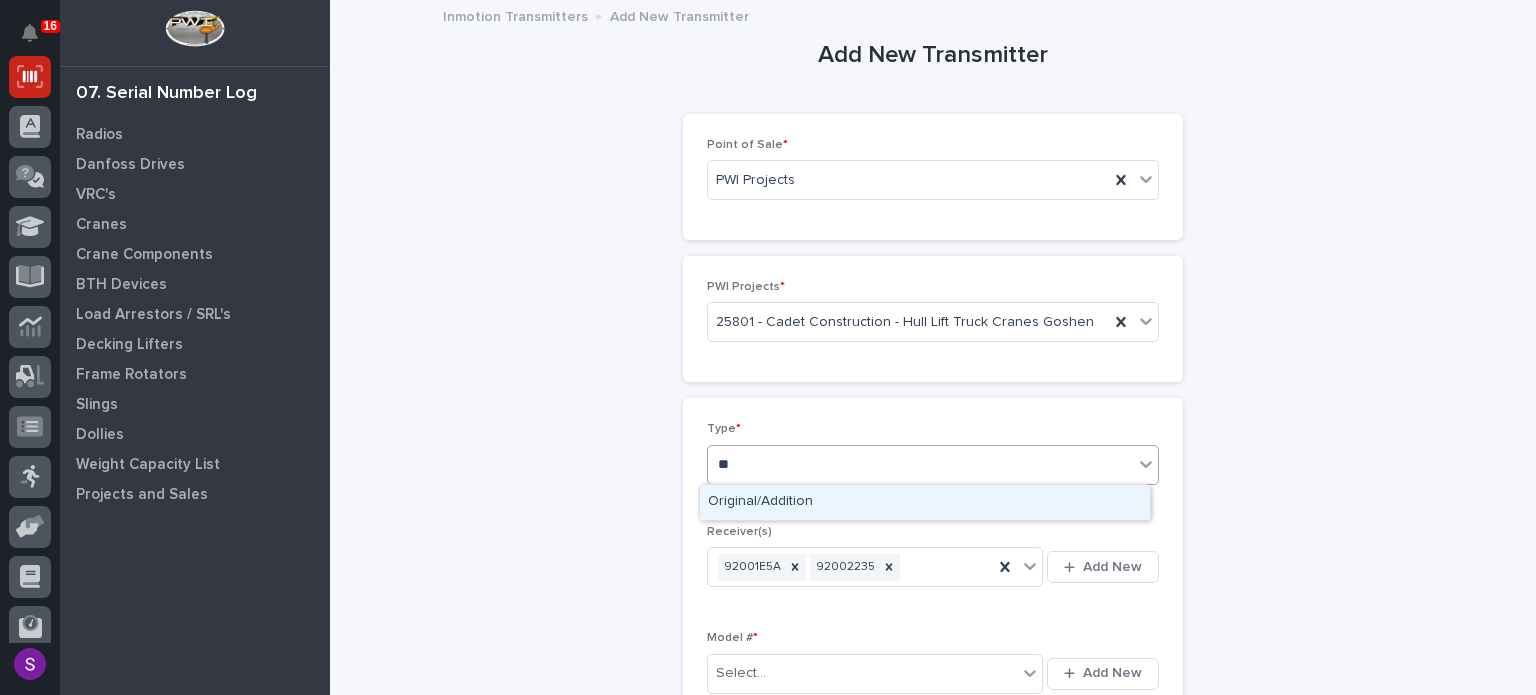 type 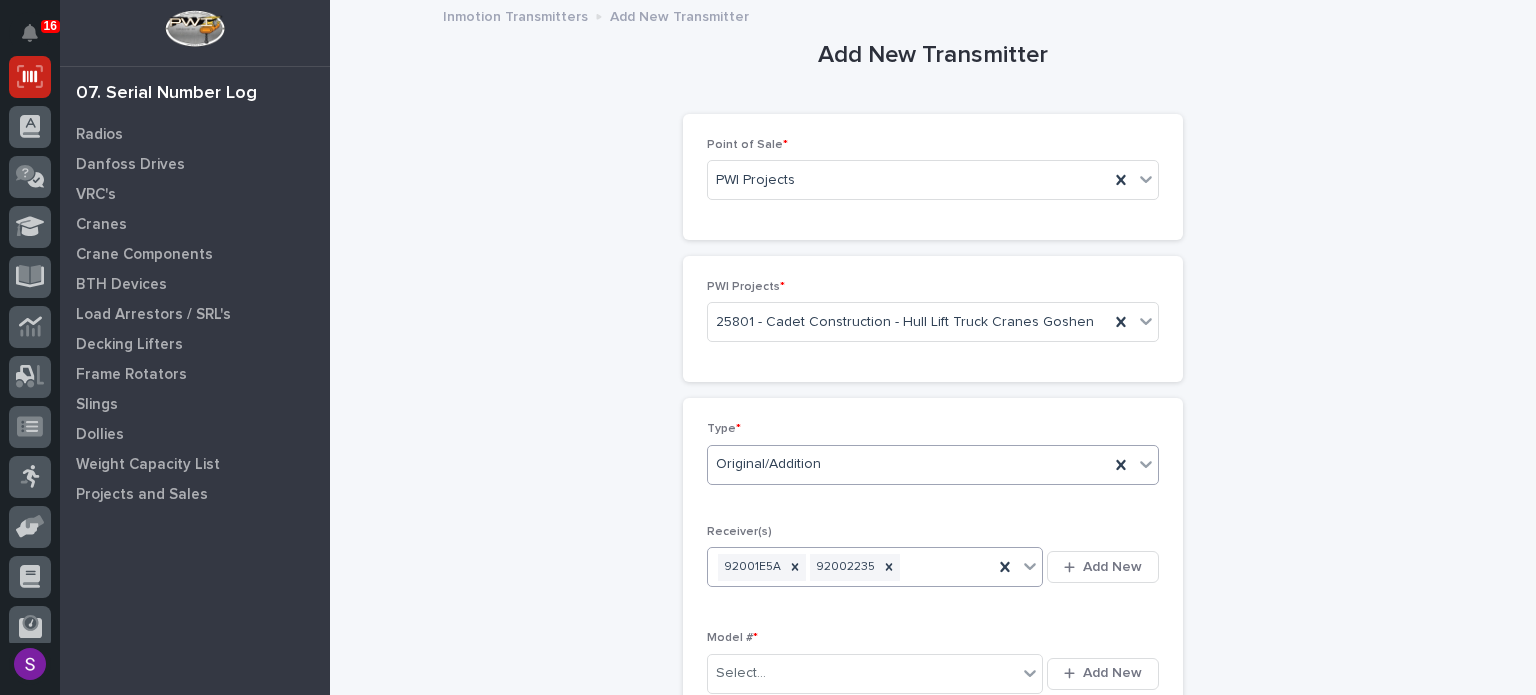 type 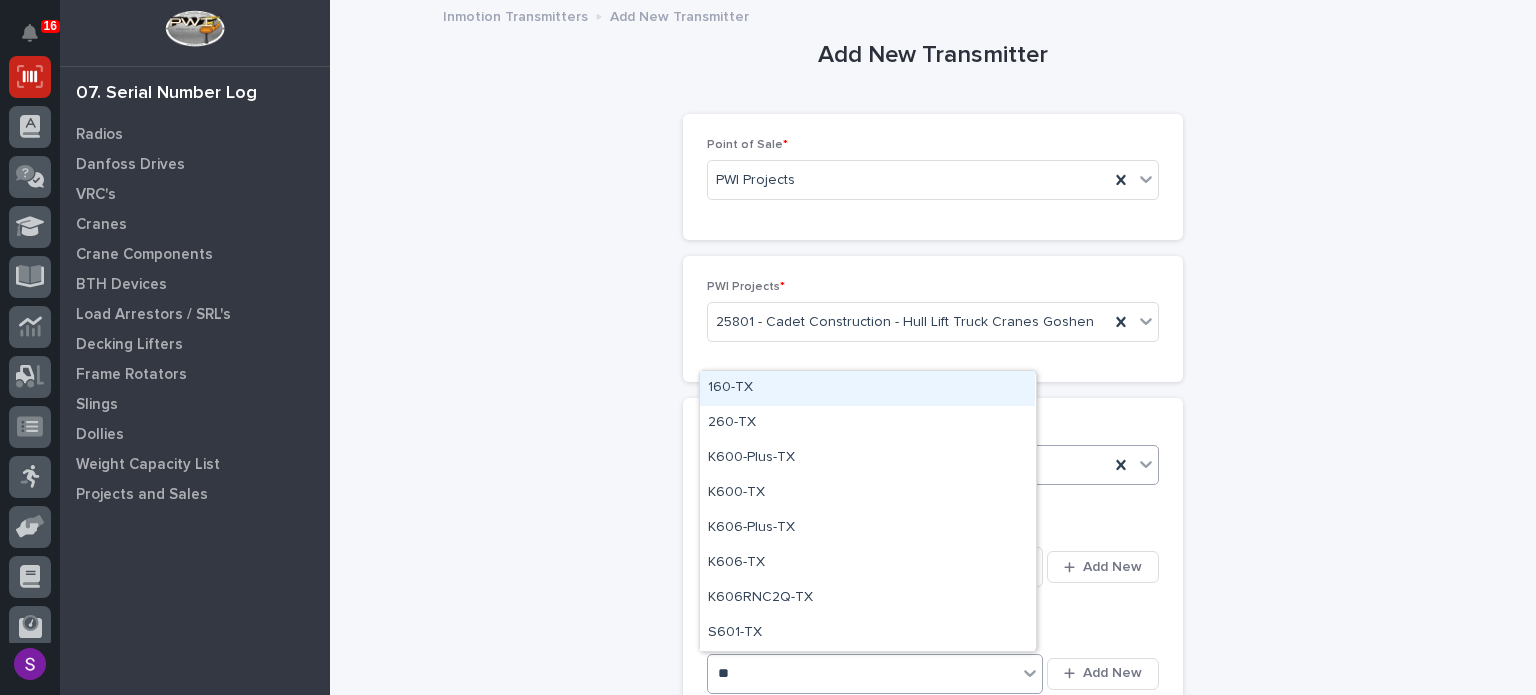 type on "***" 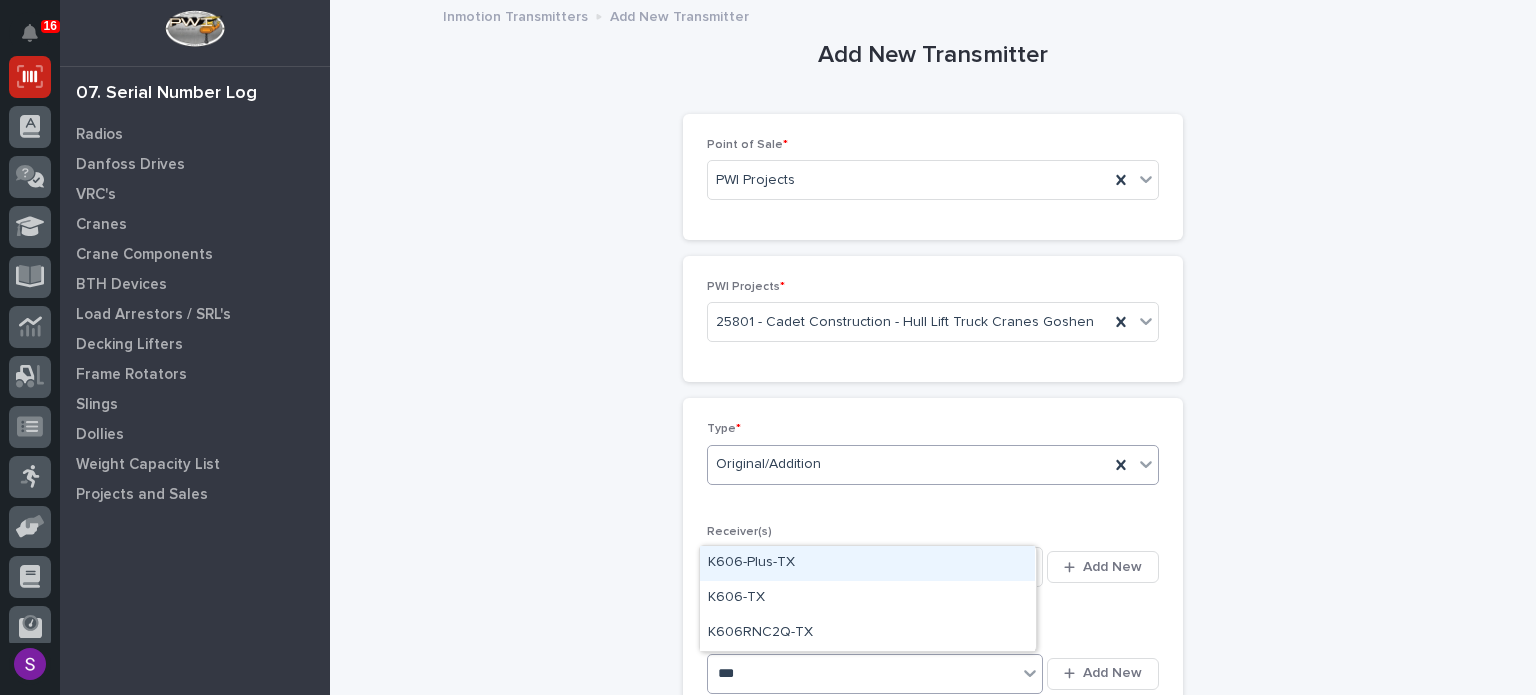 type 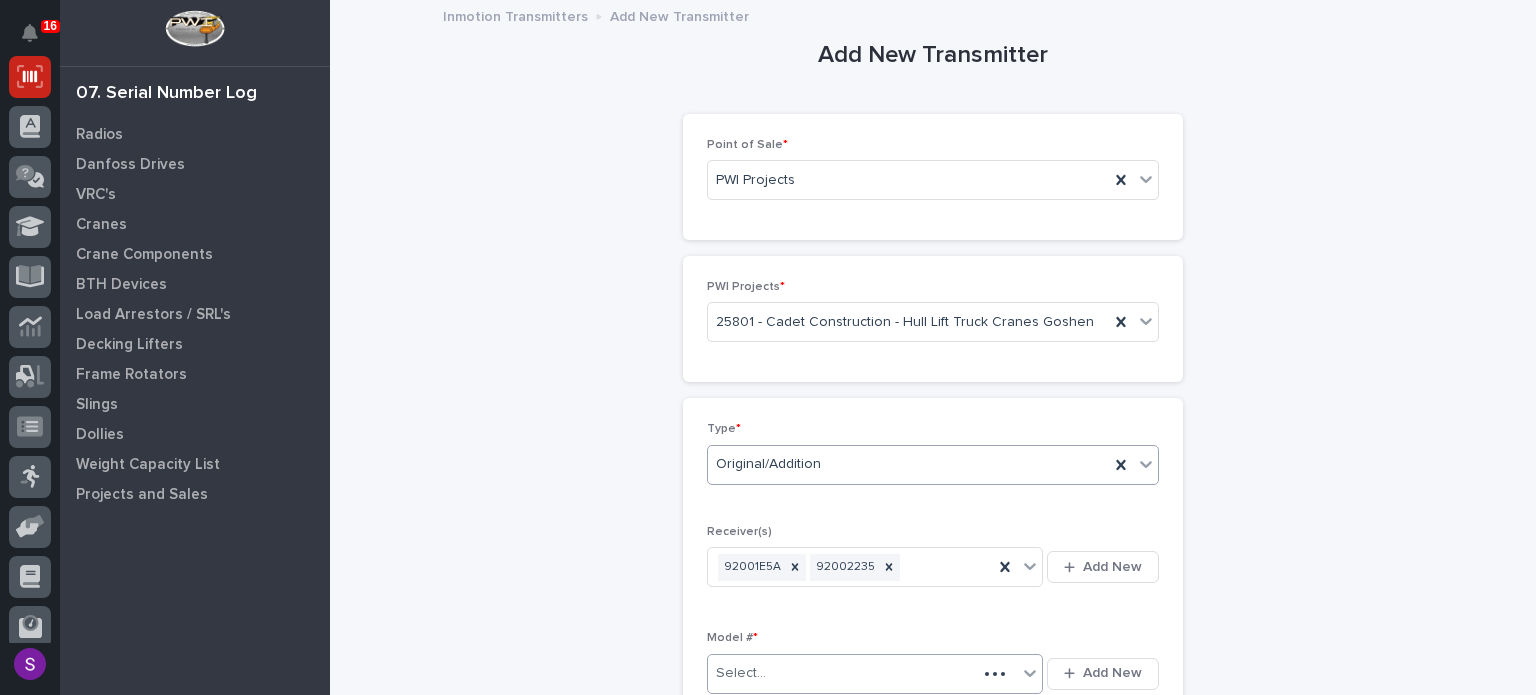 type 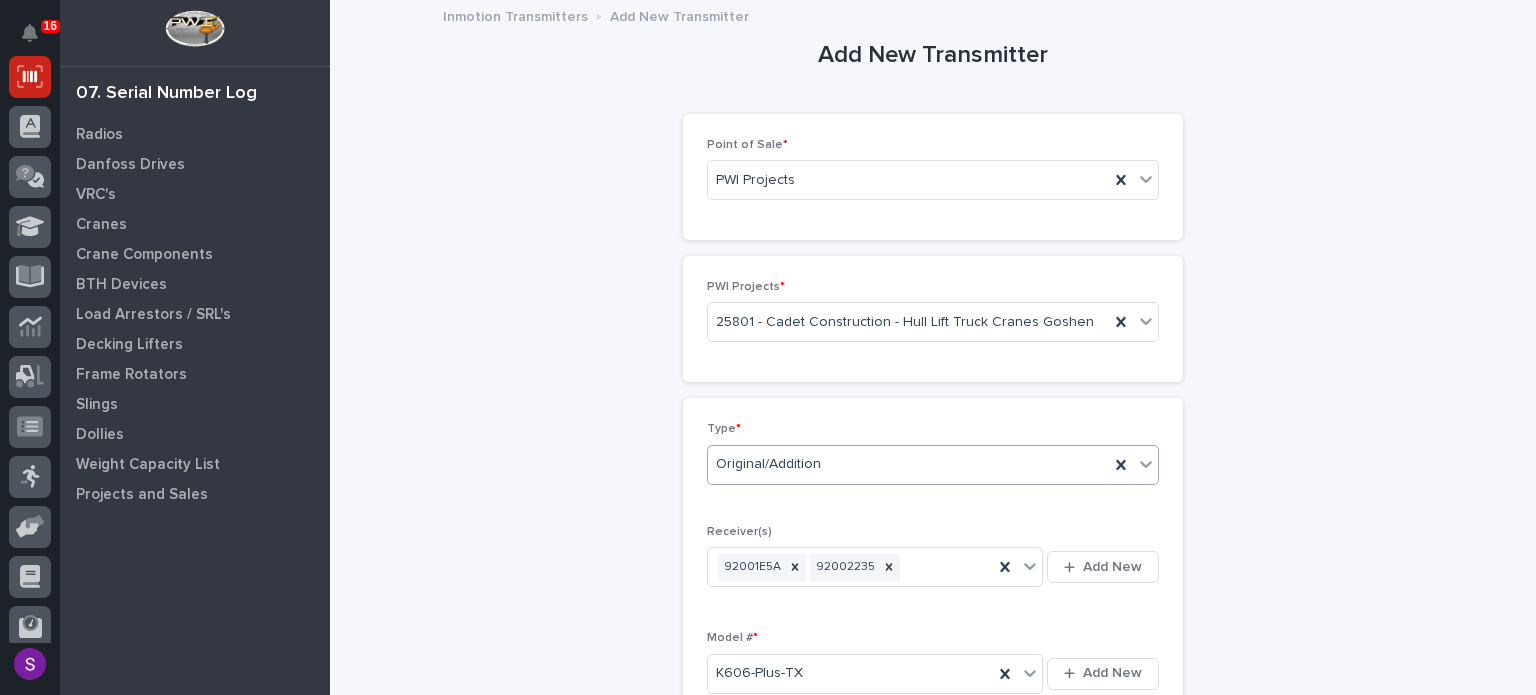 scroll, scrollTop: 430, scrollLeft: 0, axis: vertical 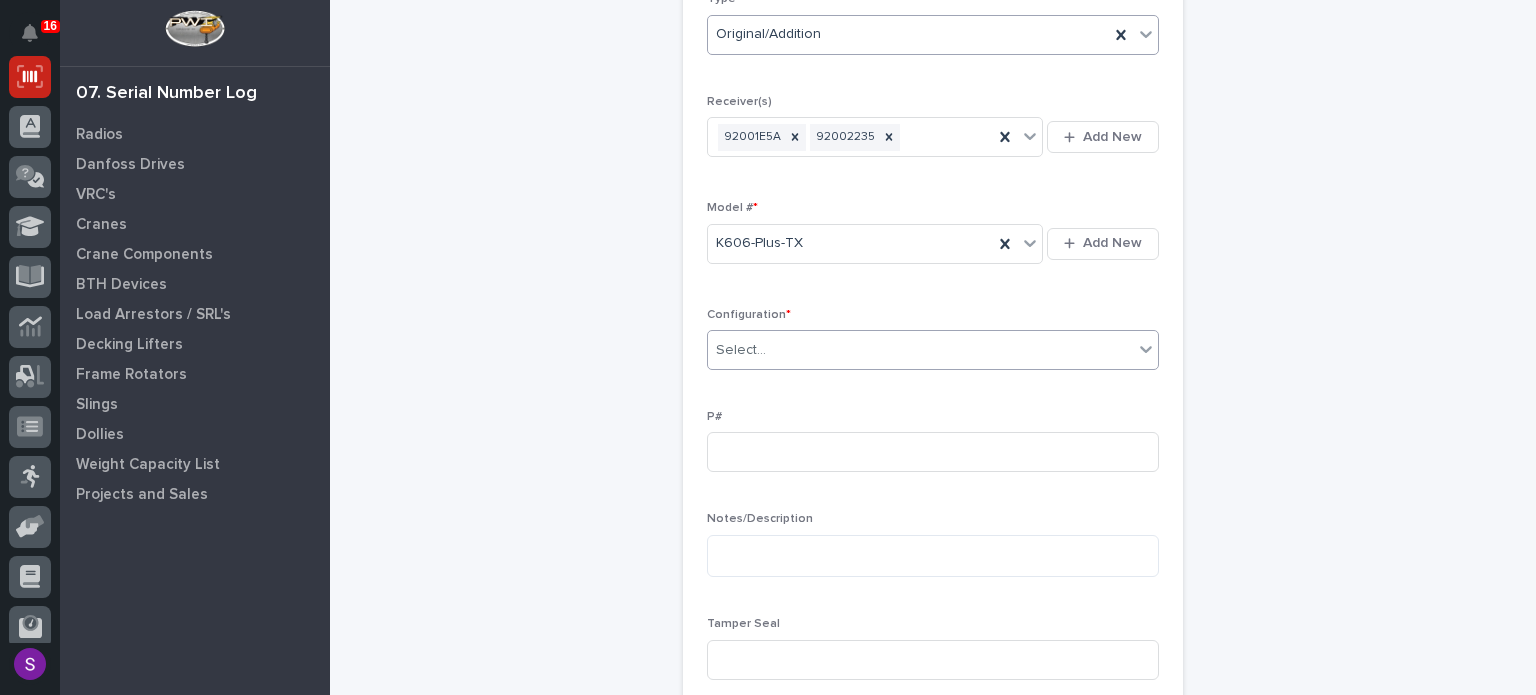 type on "*" 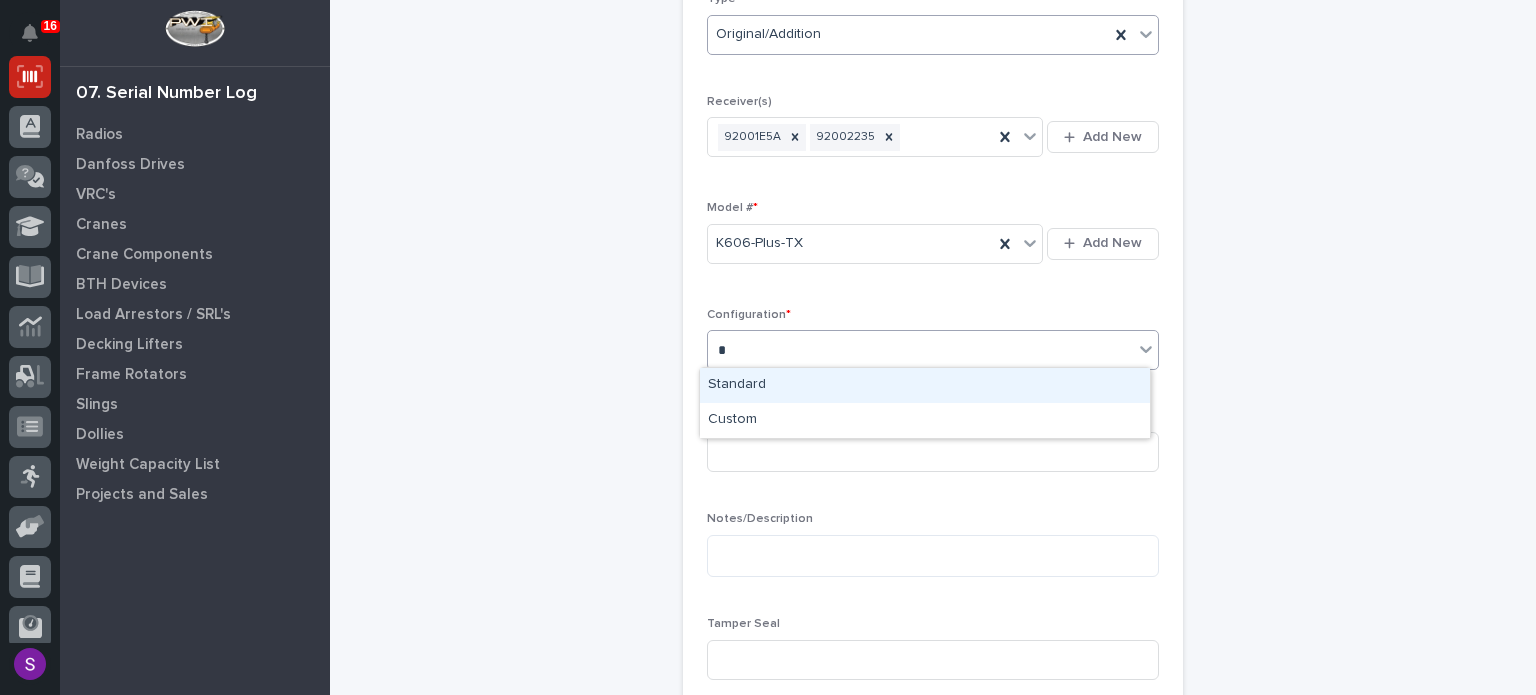 type 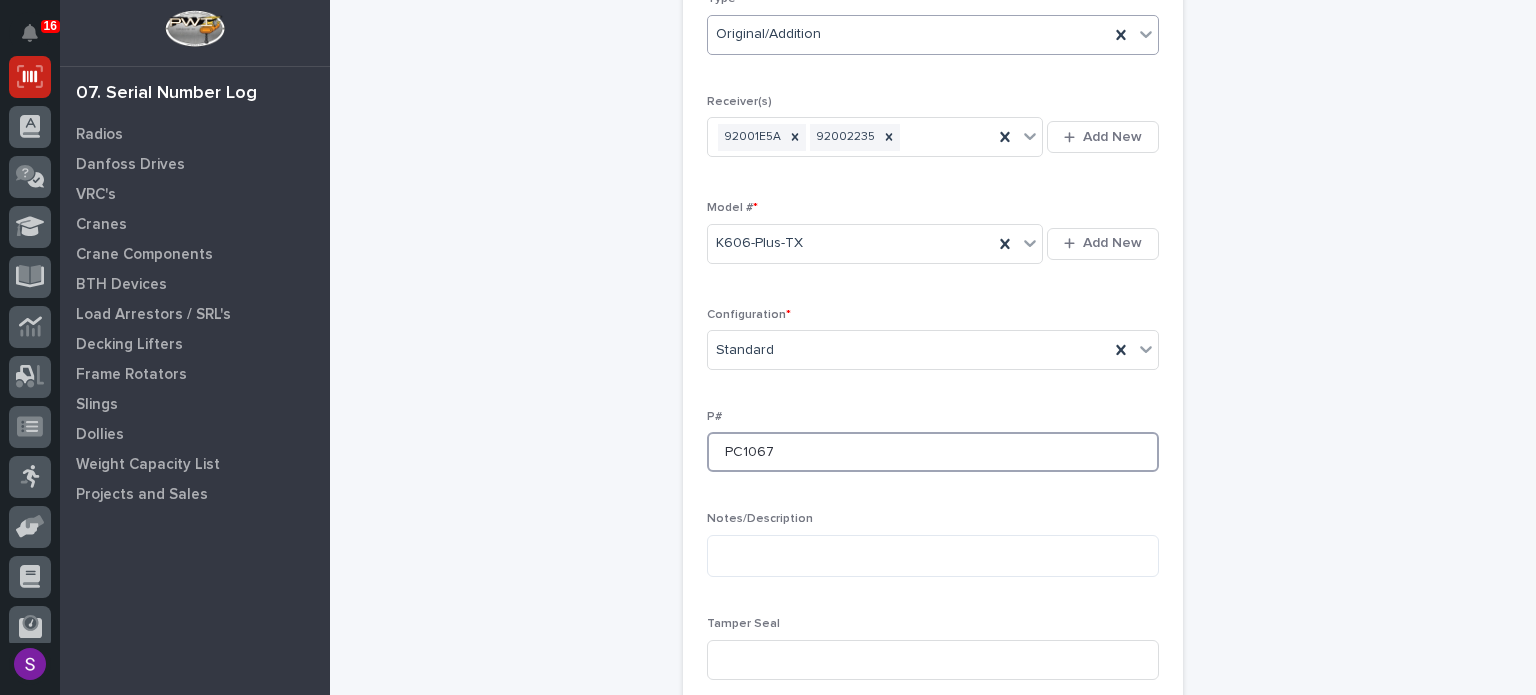 type on "PC1067" 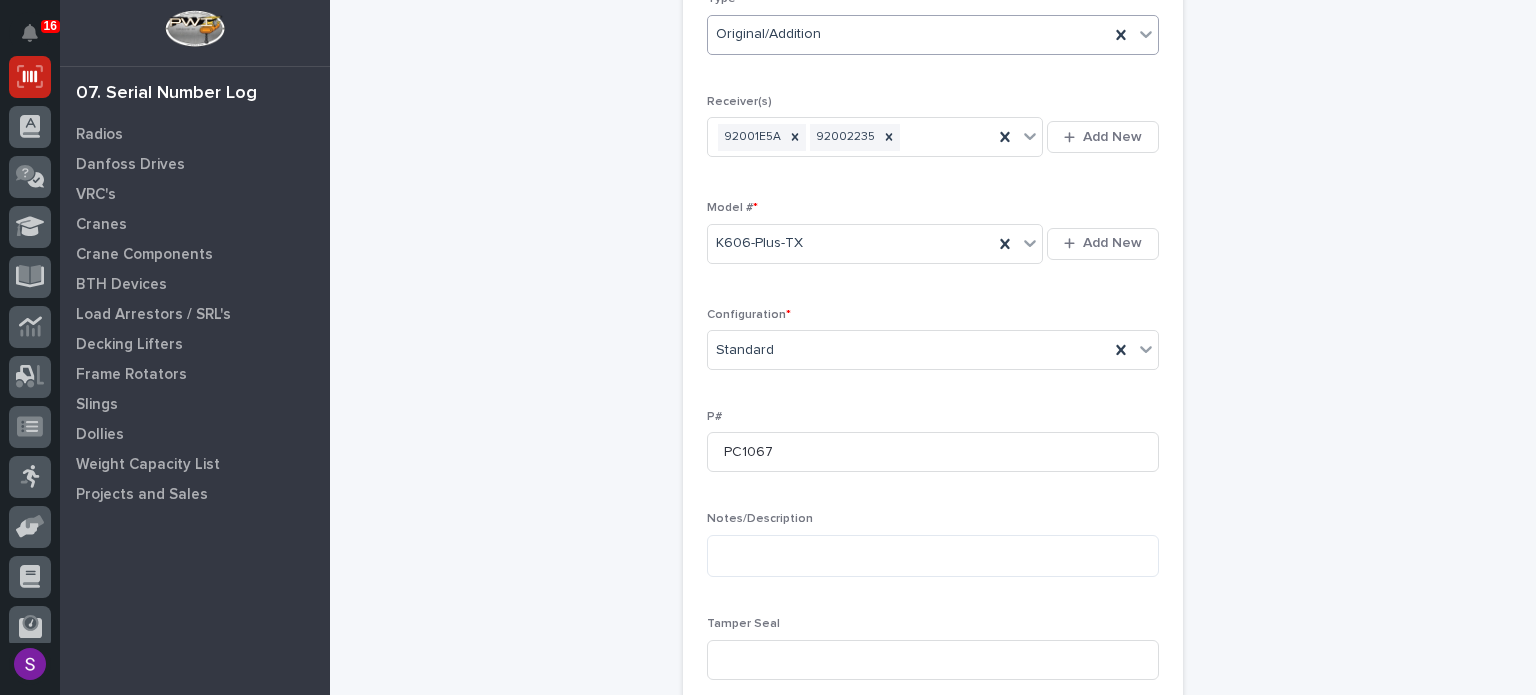 scroll, scrollTop: 838, scrollLeft: 0, axis: vertical 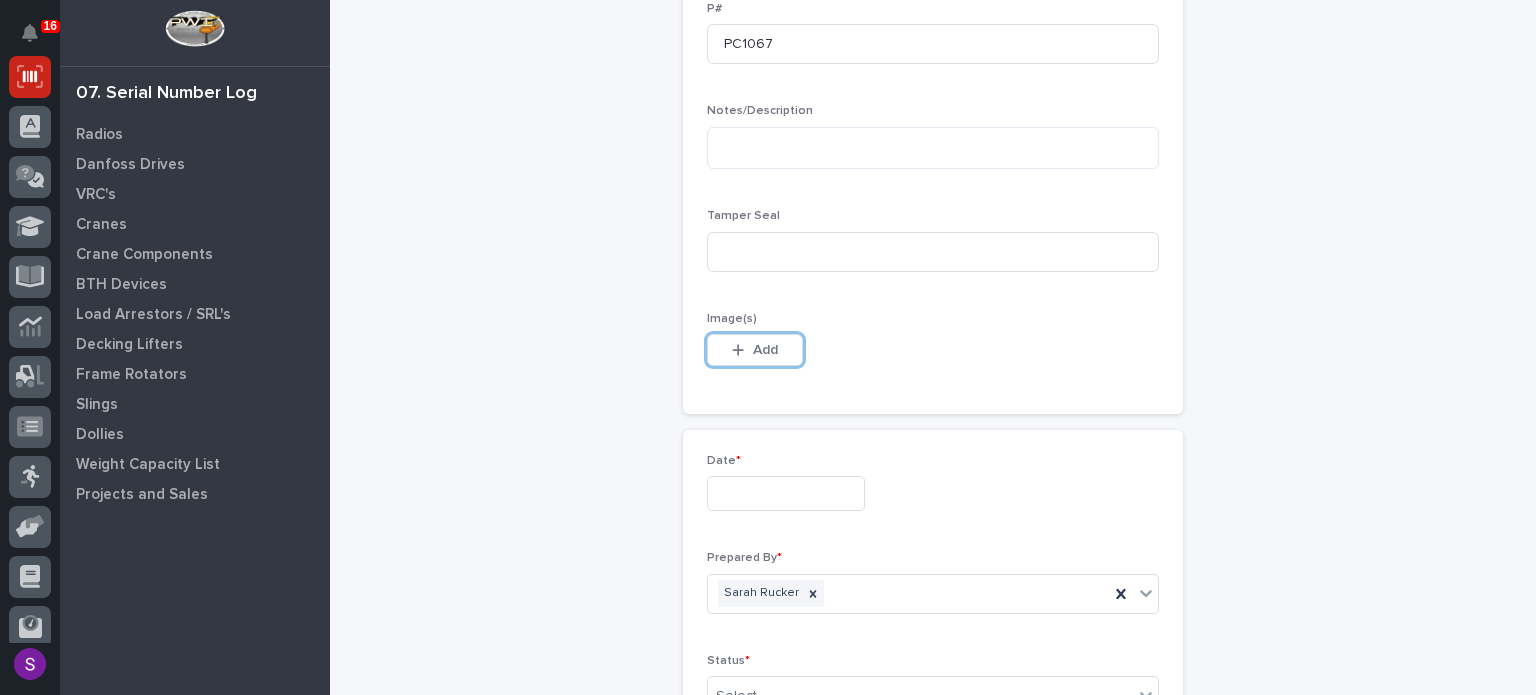 type 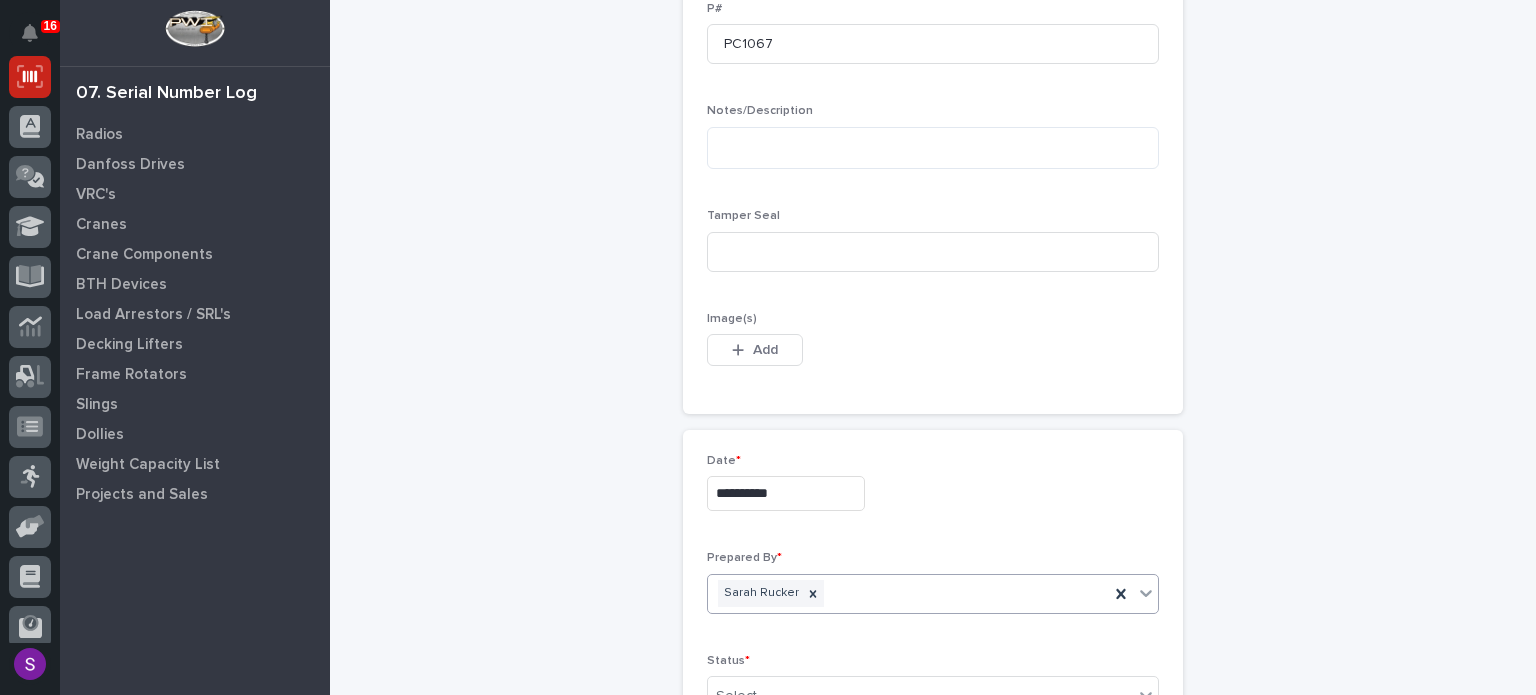 scroll, scrollTop: 844, scrollLeft: 0, axis: vertical 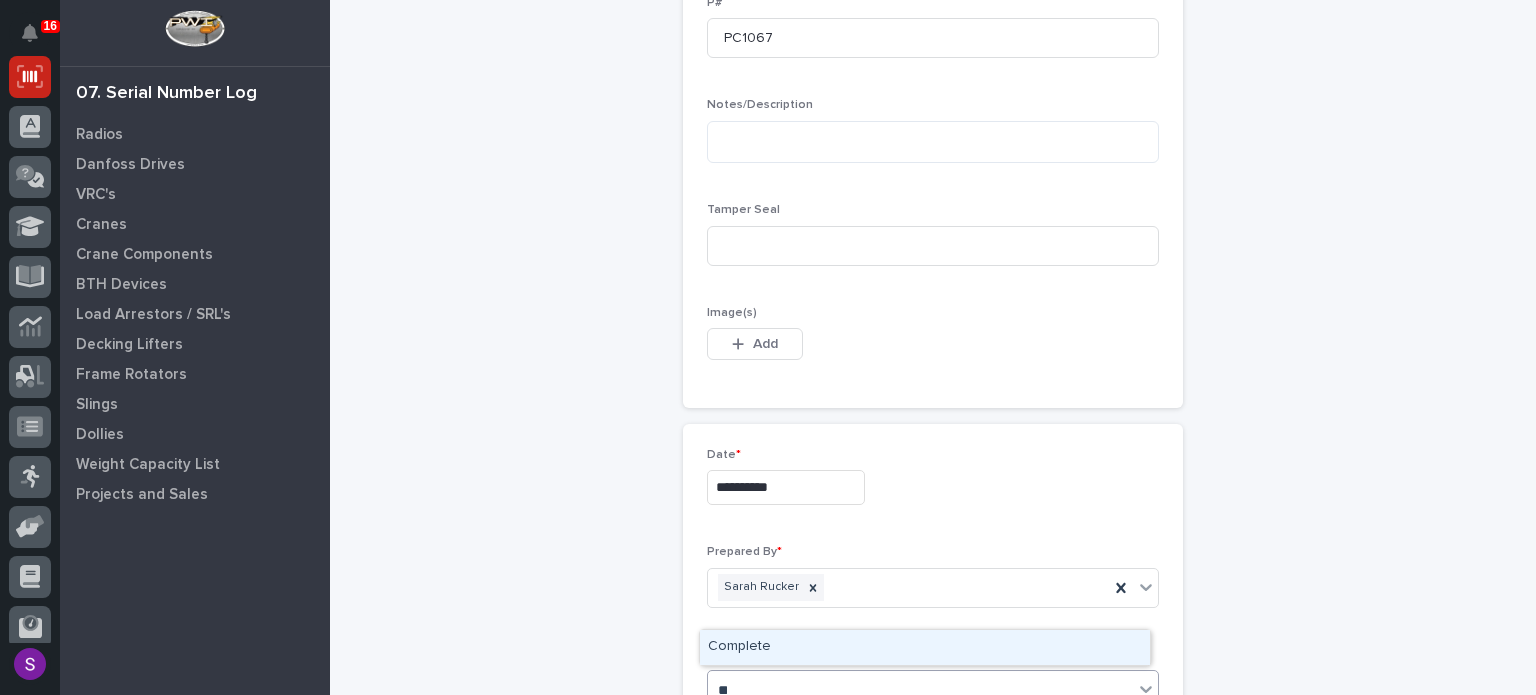 type on "***" 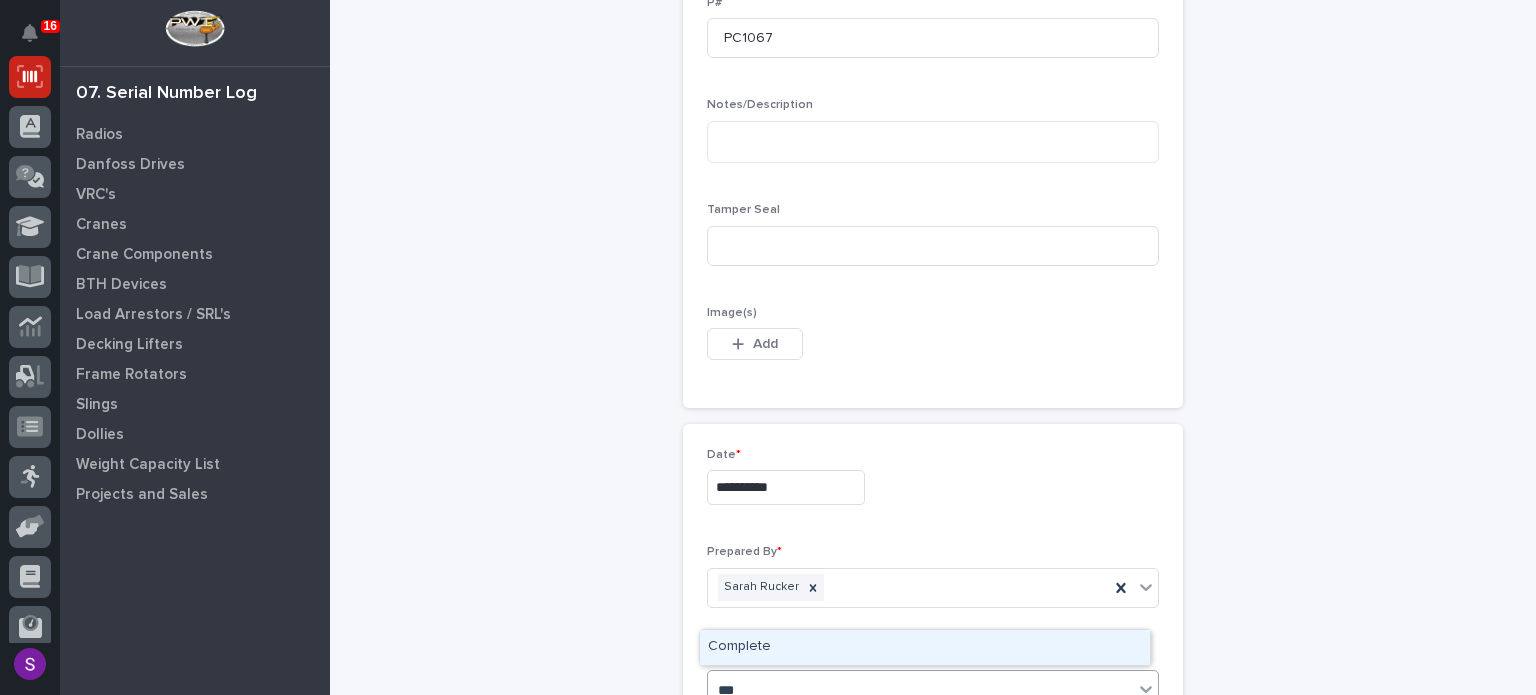 type 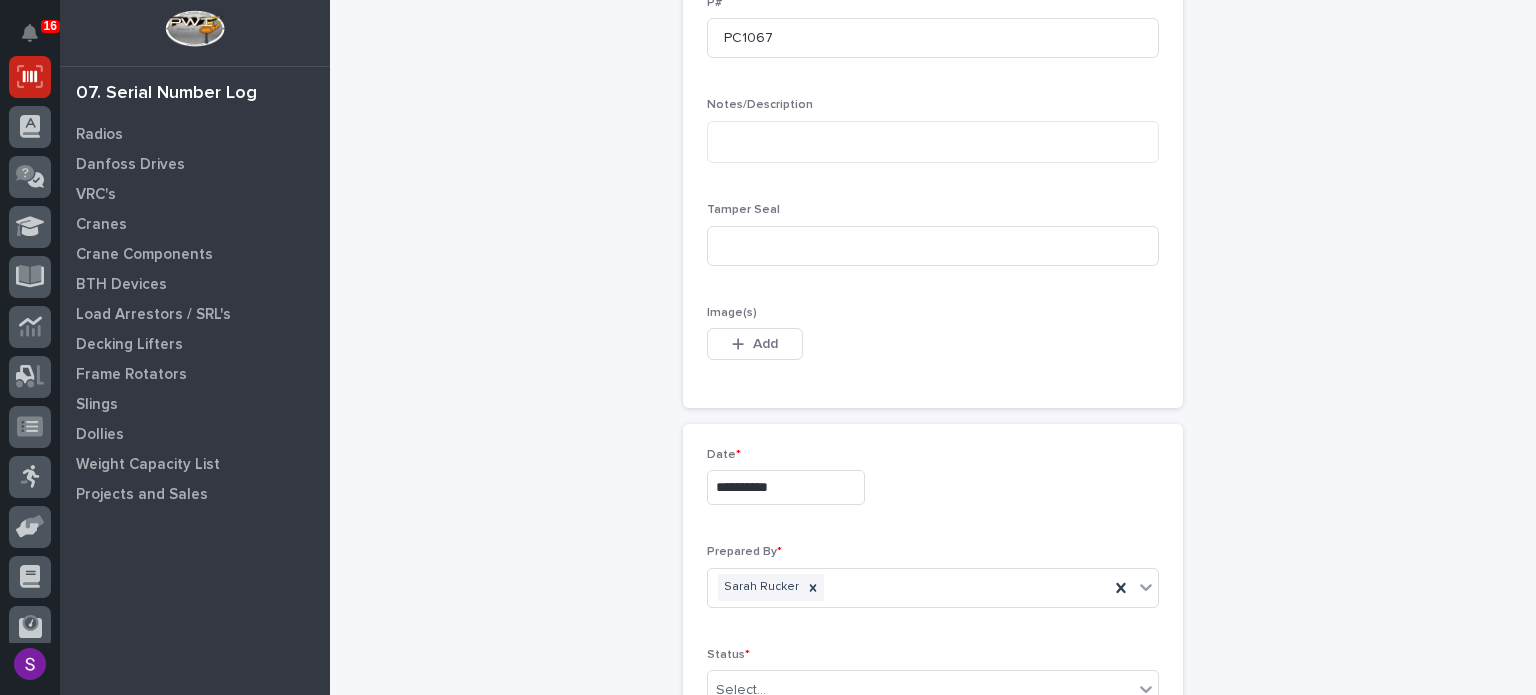 type 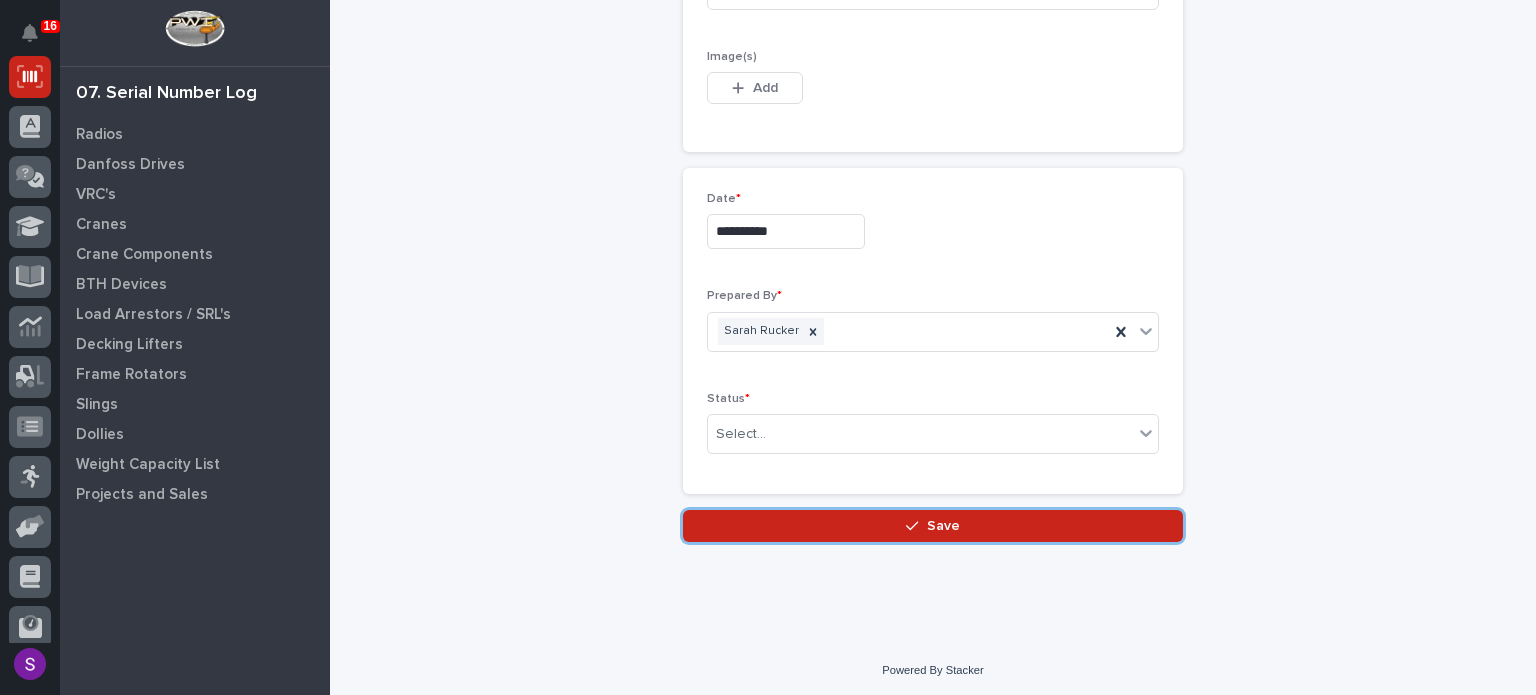 click on "Save" at bounding box center [933, 526] 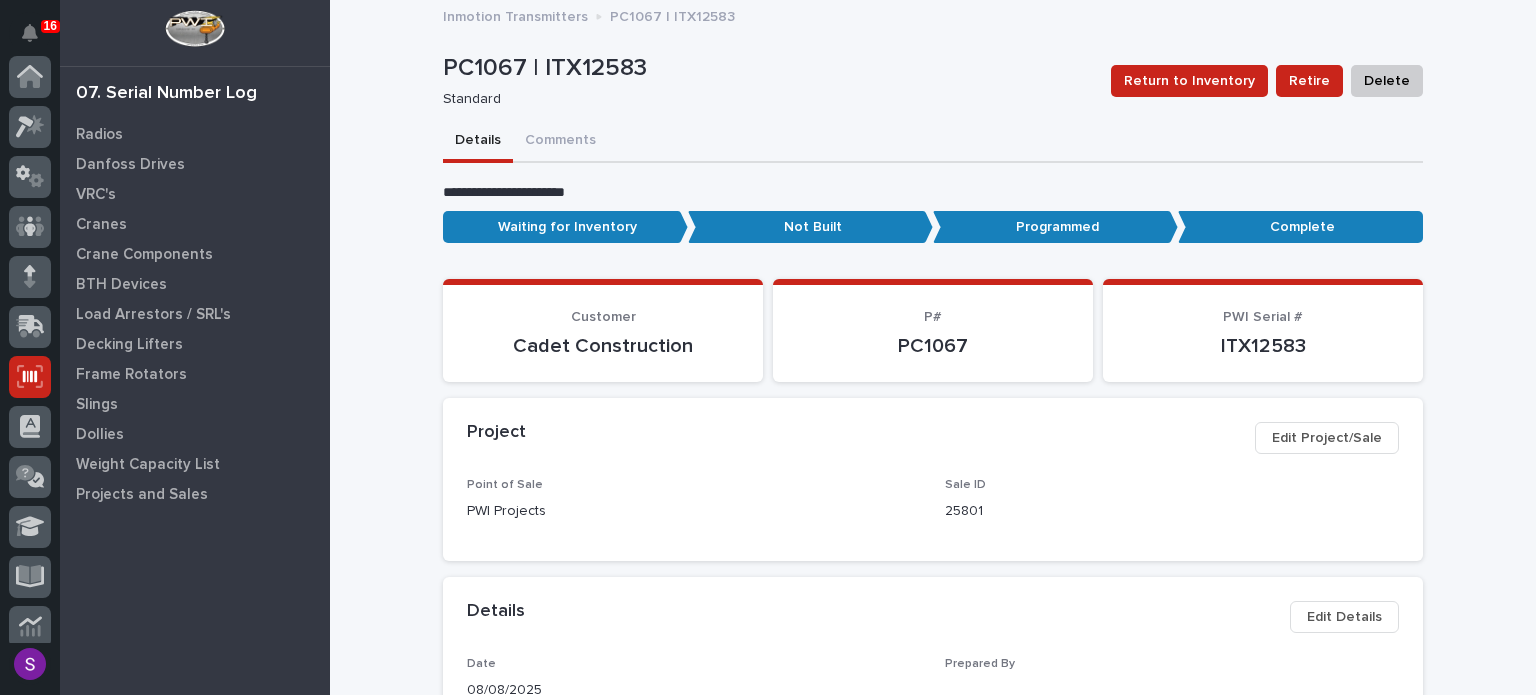 scroll, scrollTop: 300, scrollLeft: 0, axis: vertical 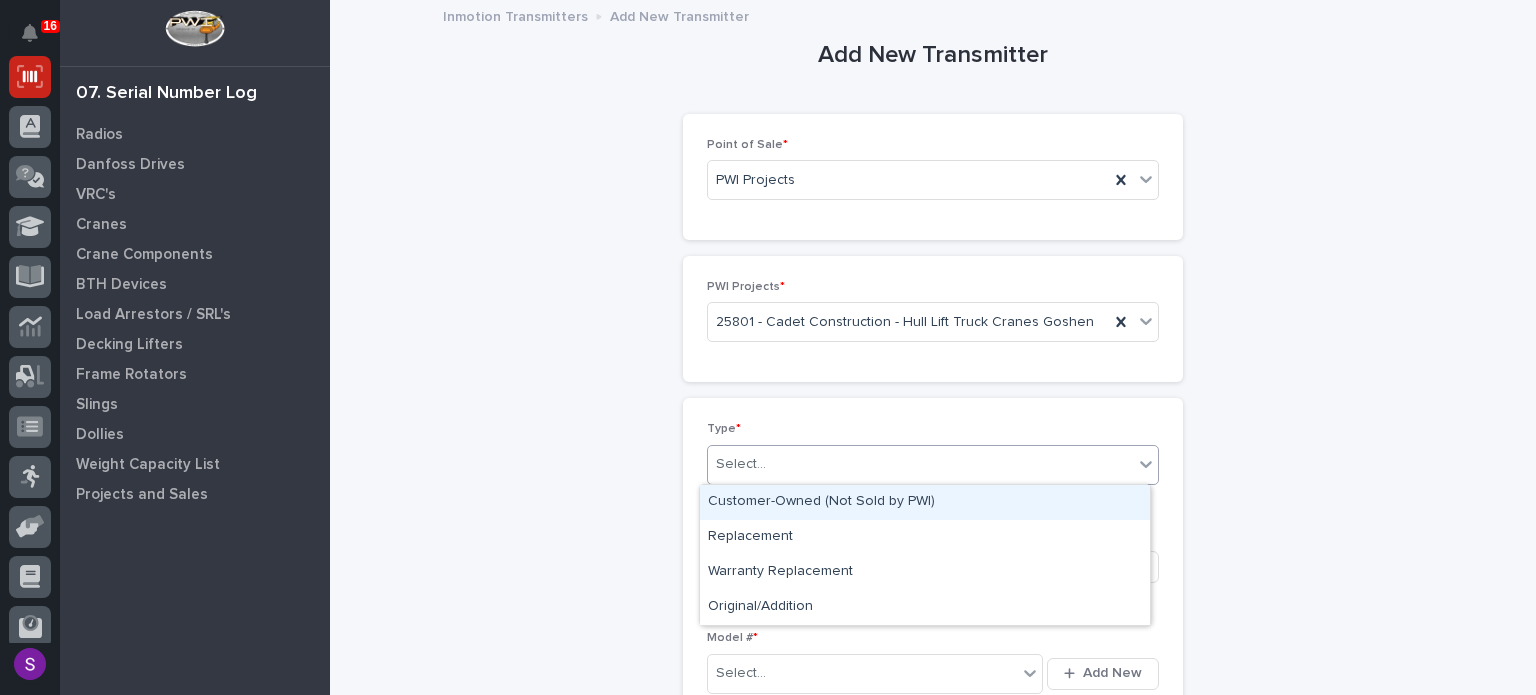 click on "Select..." at bounding box center (920, 464) 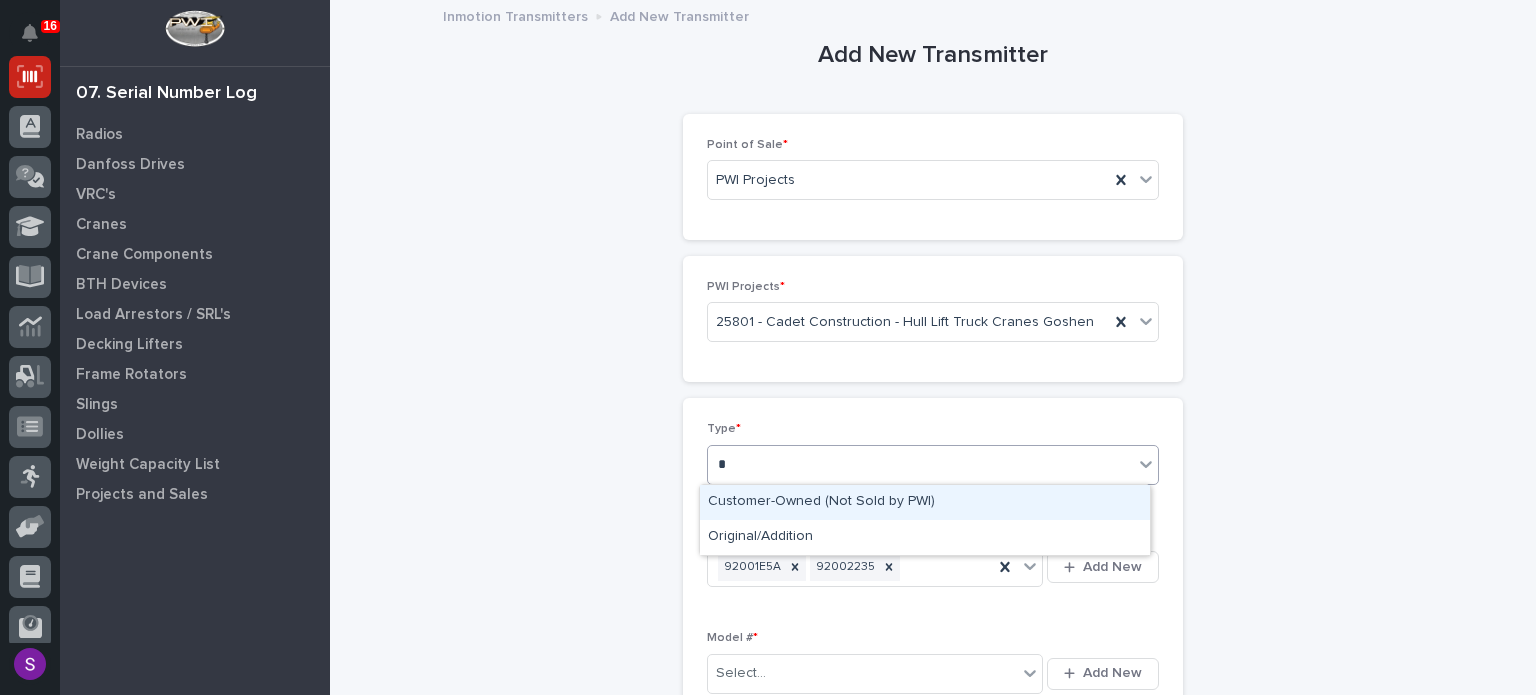 type on "**" 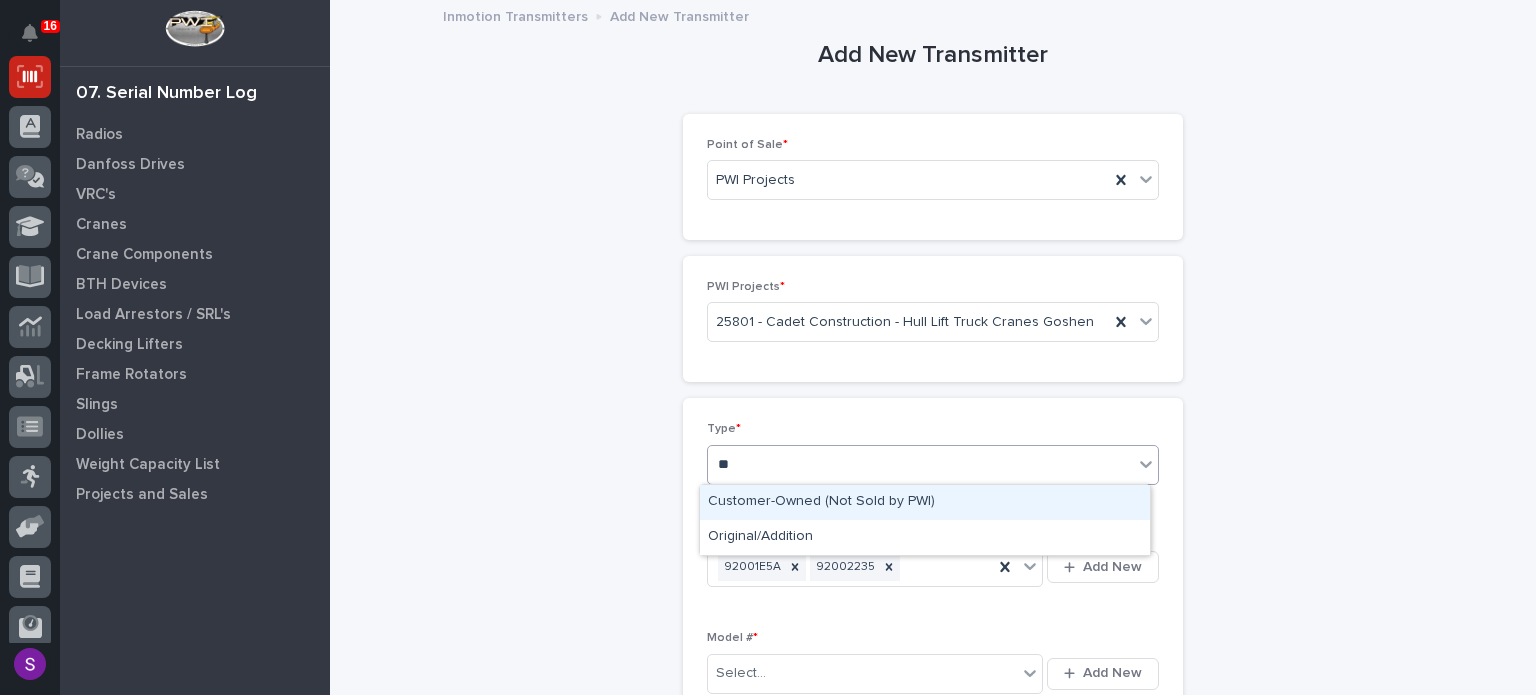 type 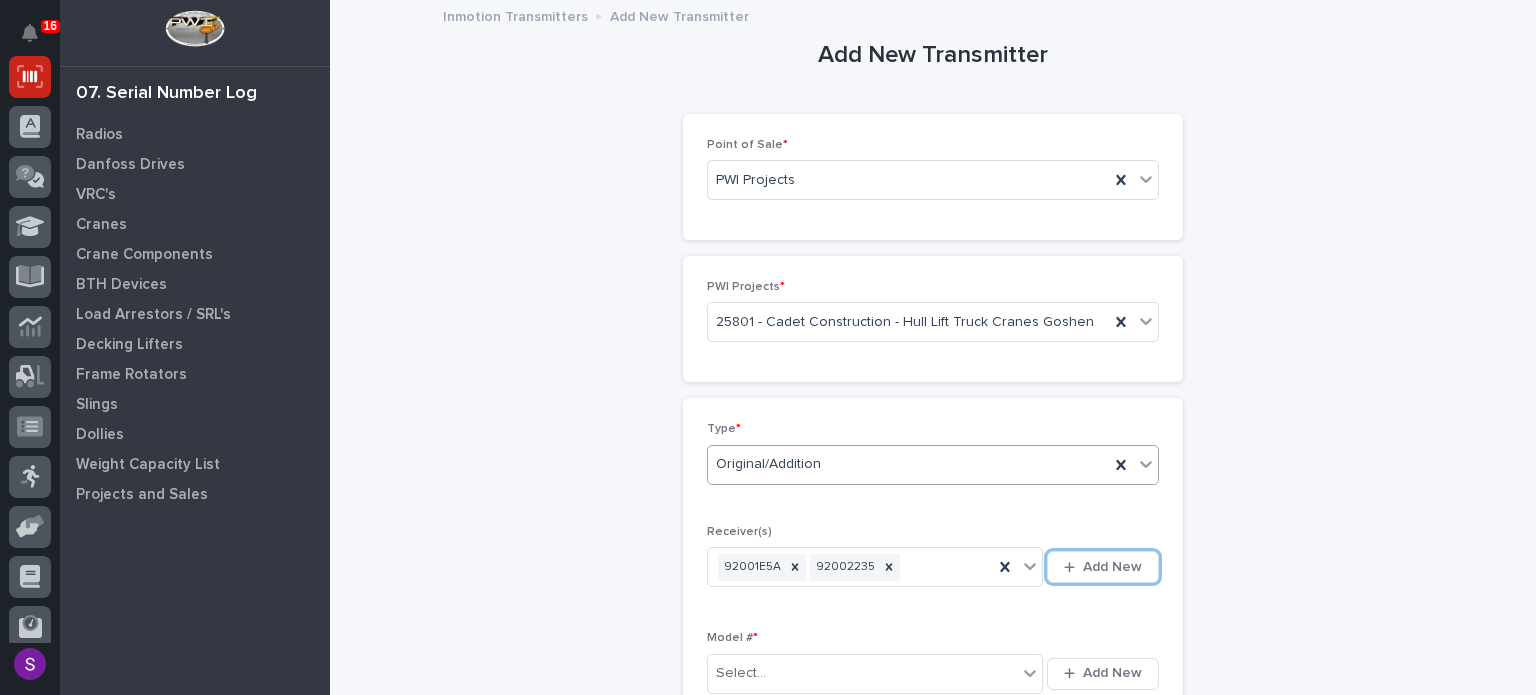 type 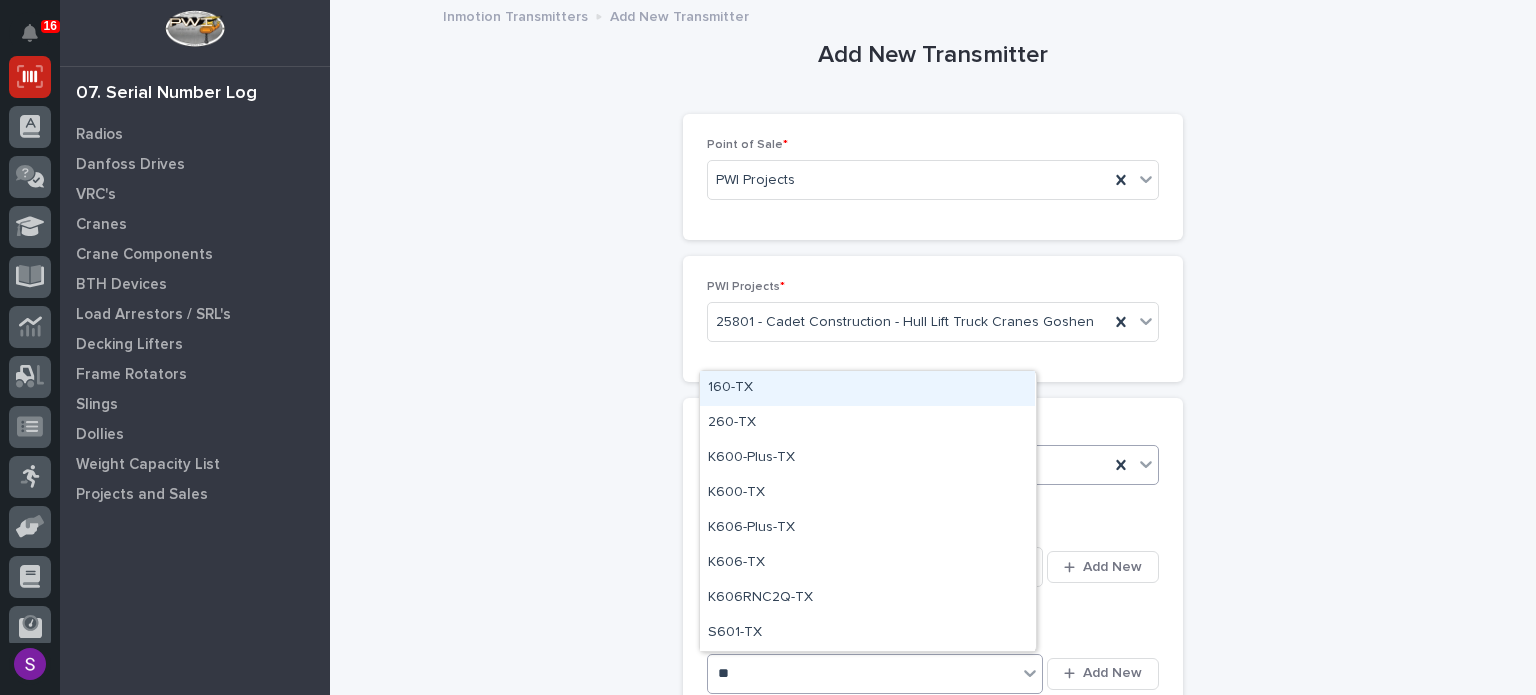 type on "***" 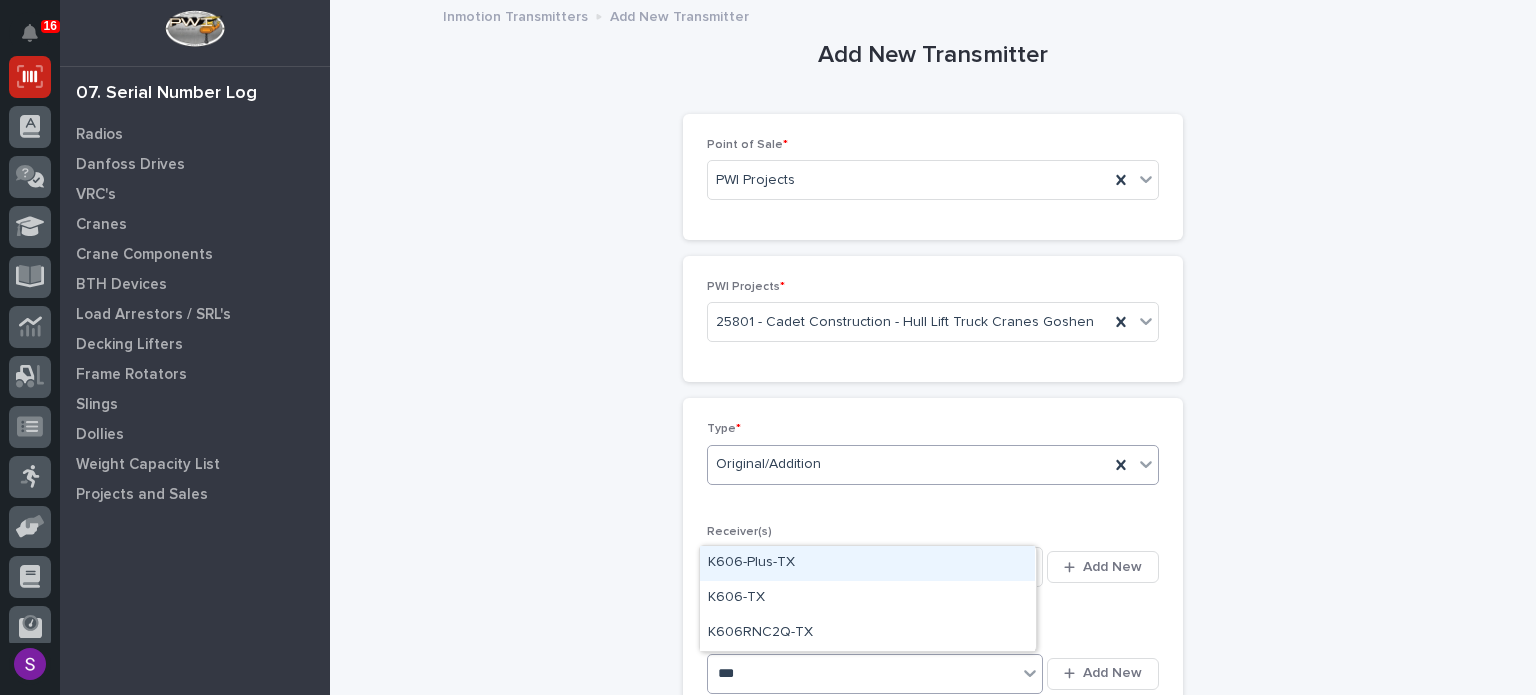 type 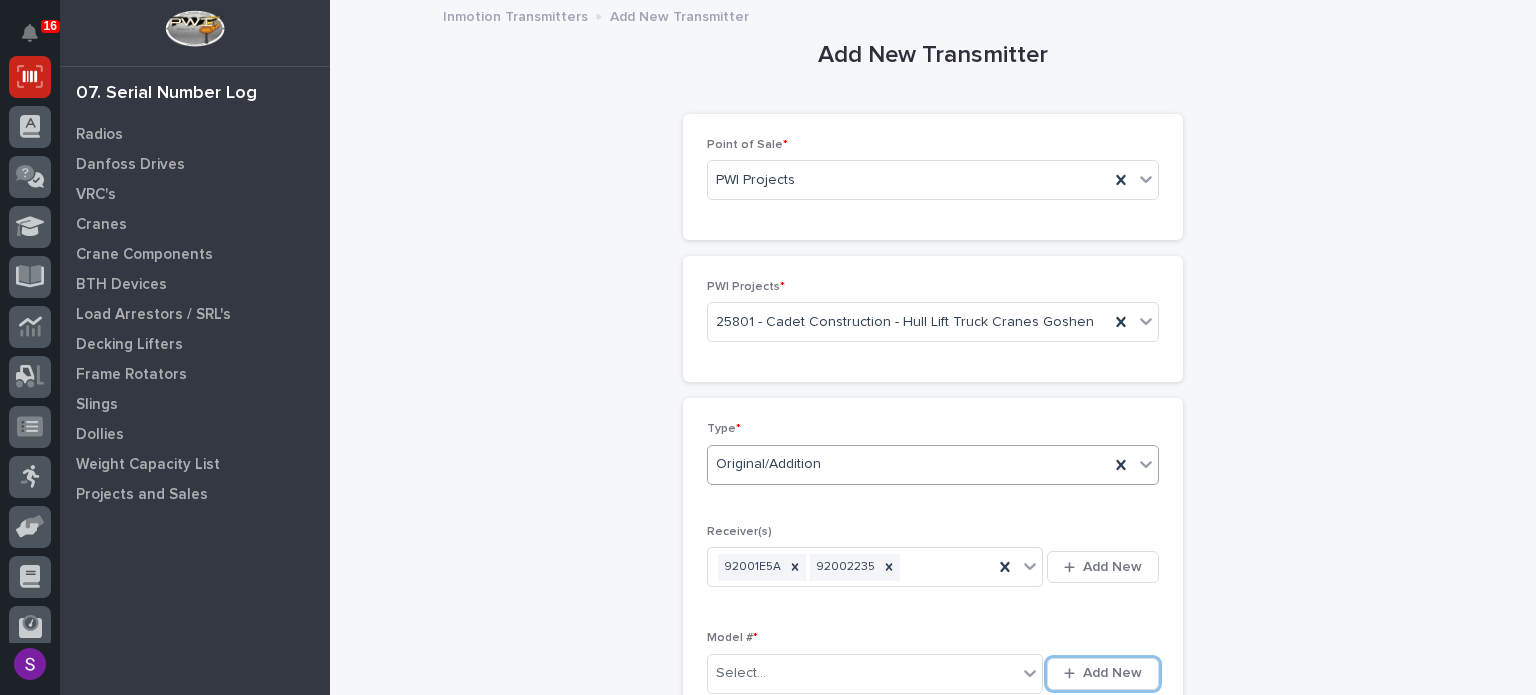 type 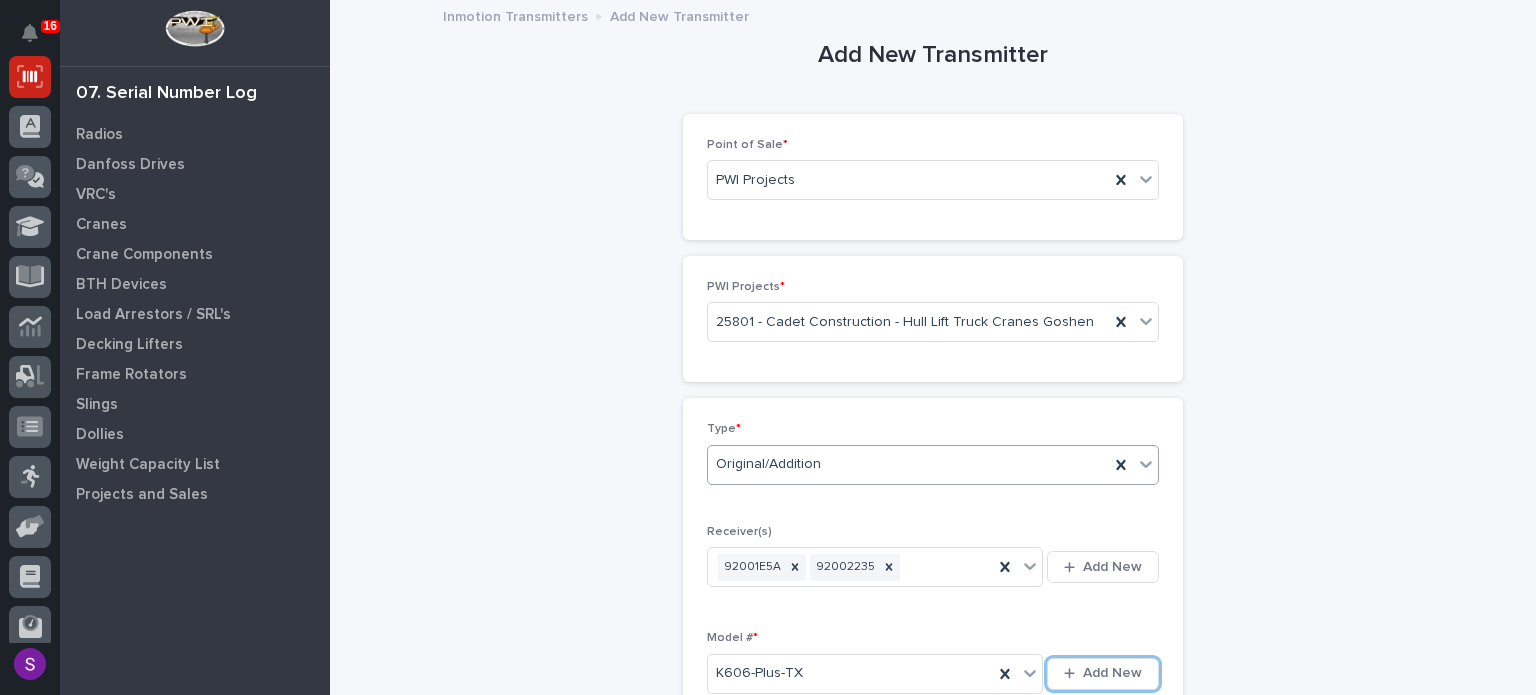 scroll, scrollTop: 430, scrollLeft: 0, axis: vertical 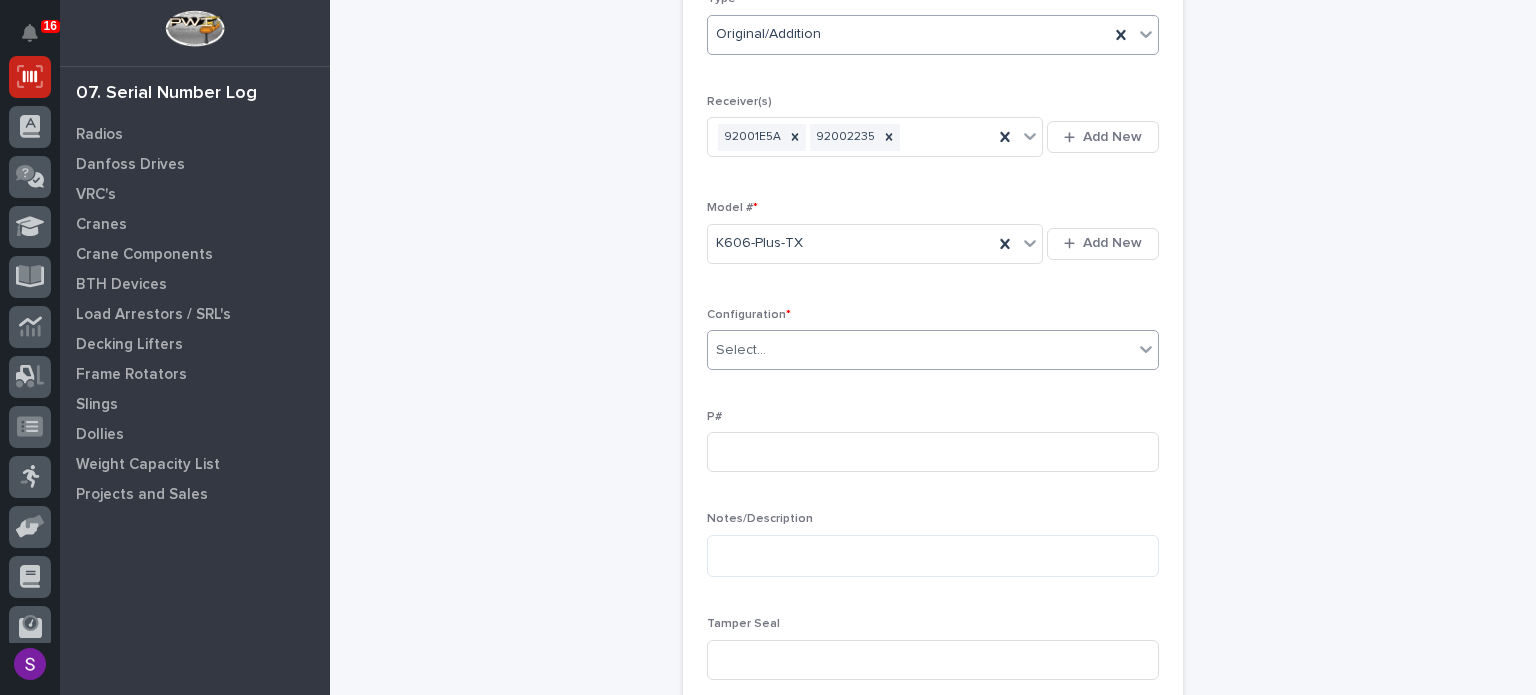 type on "*" 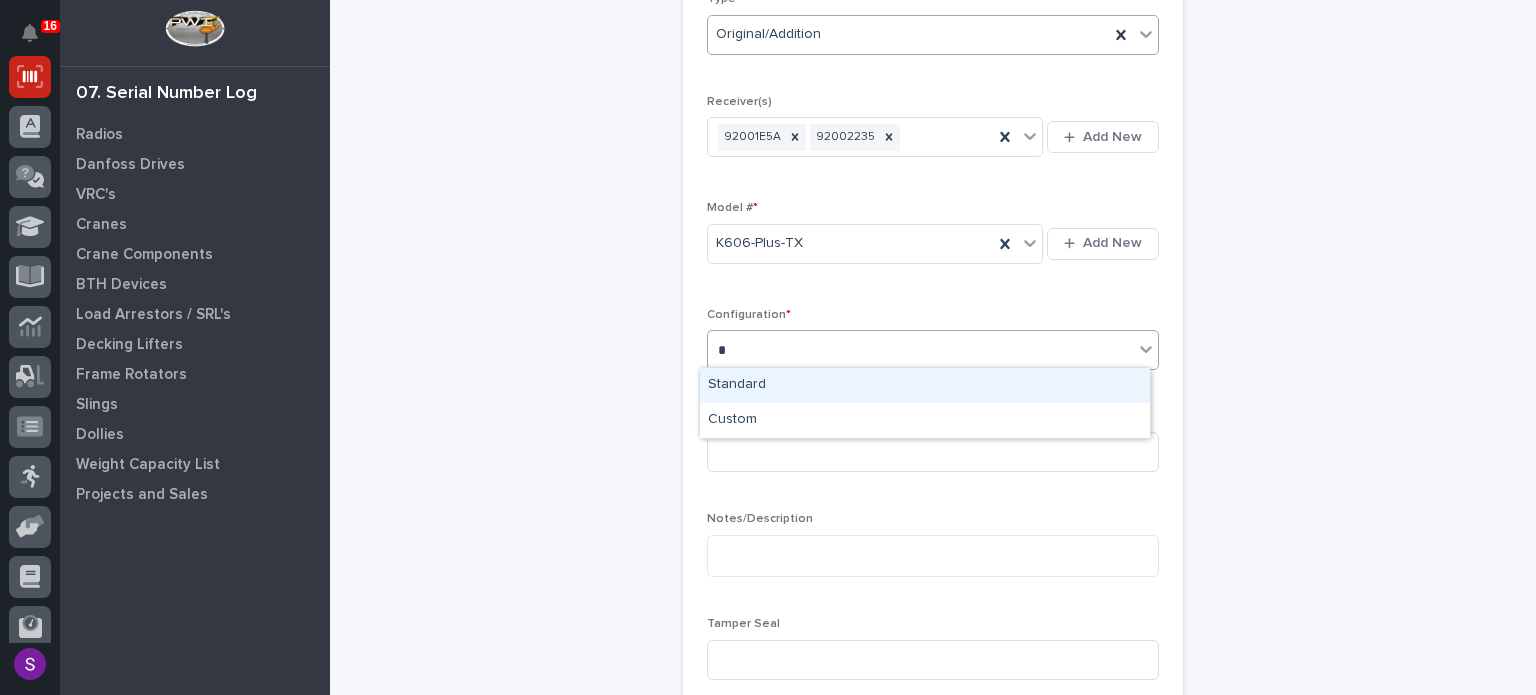 type 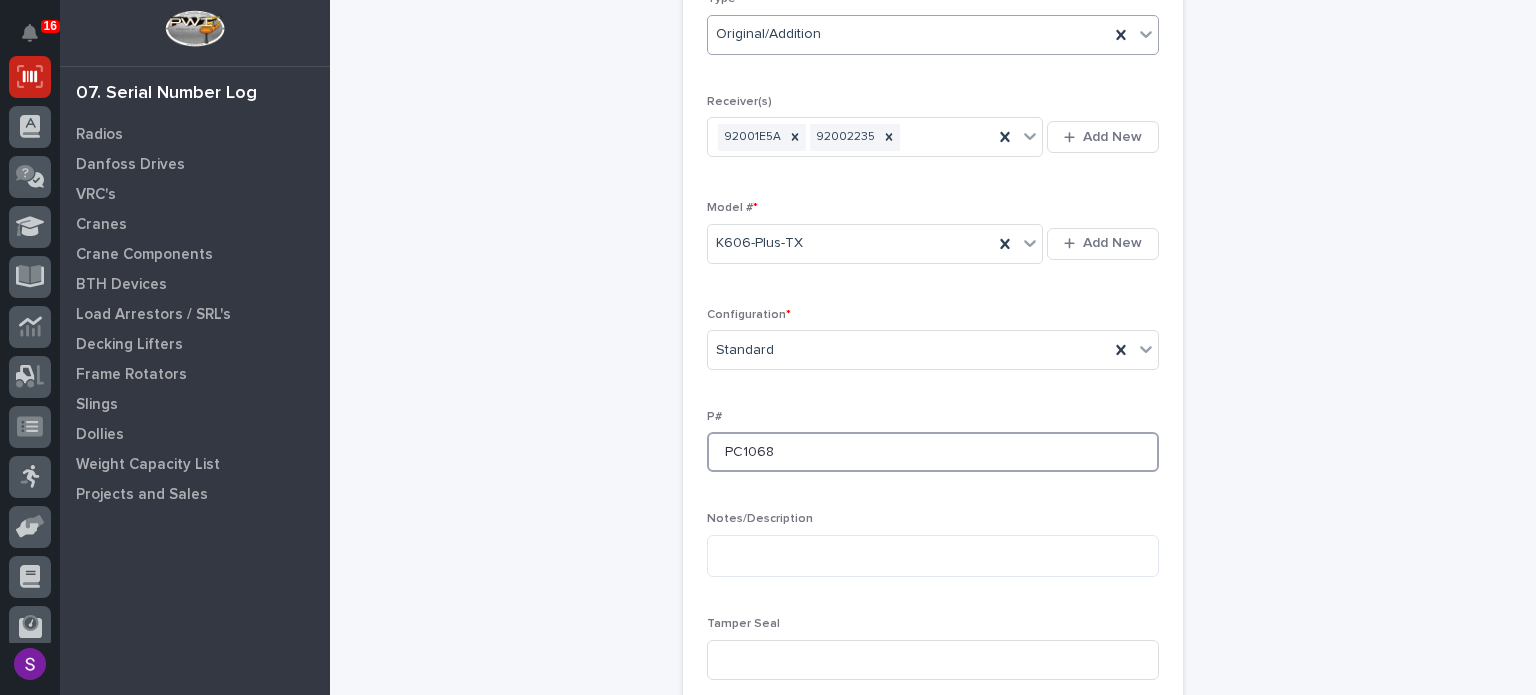 type on "PC1068" 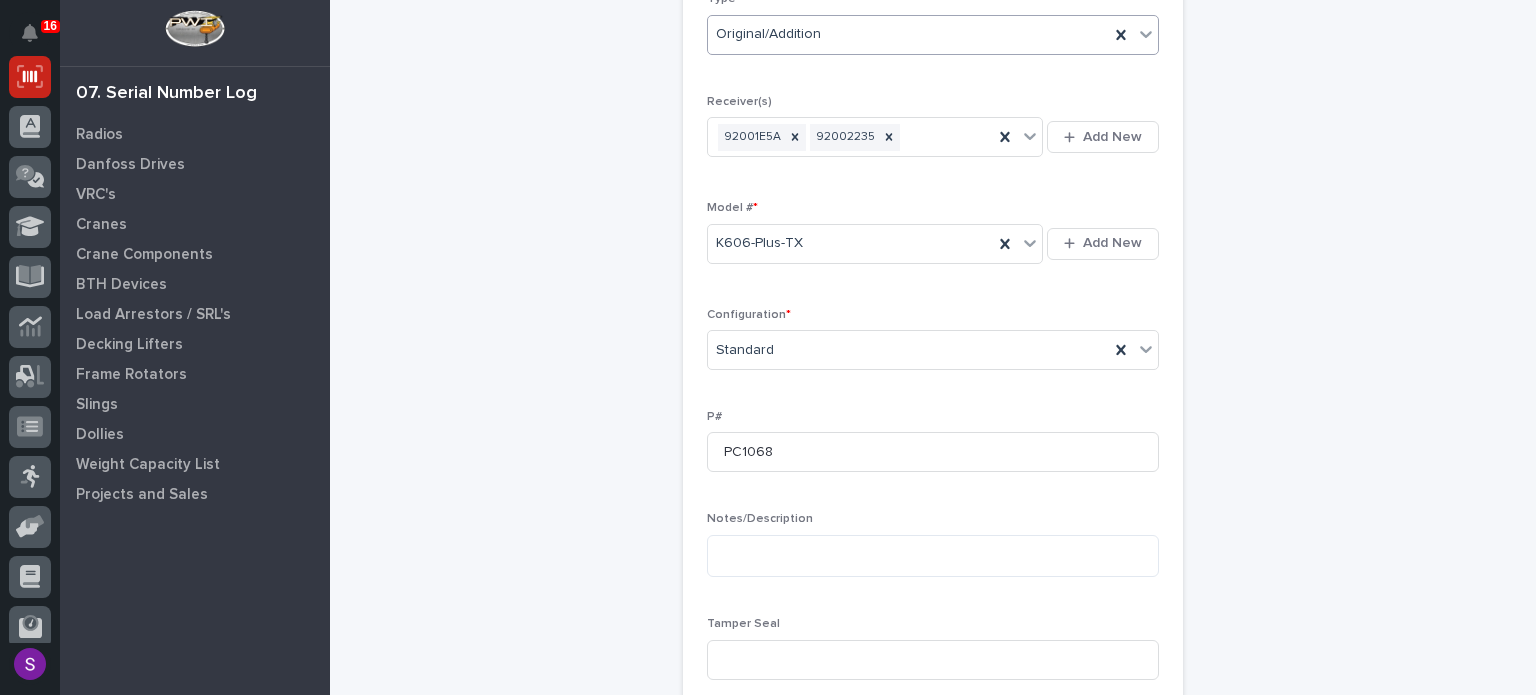 scroll, scrollTop: 838, scrollLeft: 0, axis: vertical 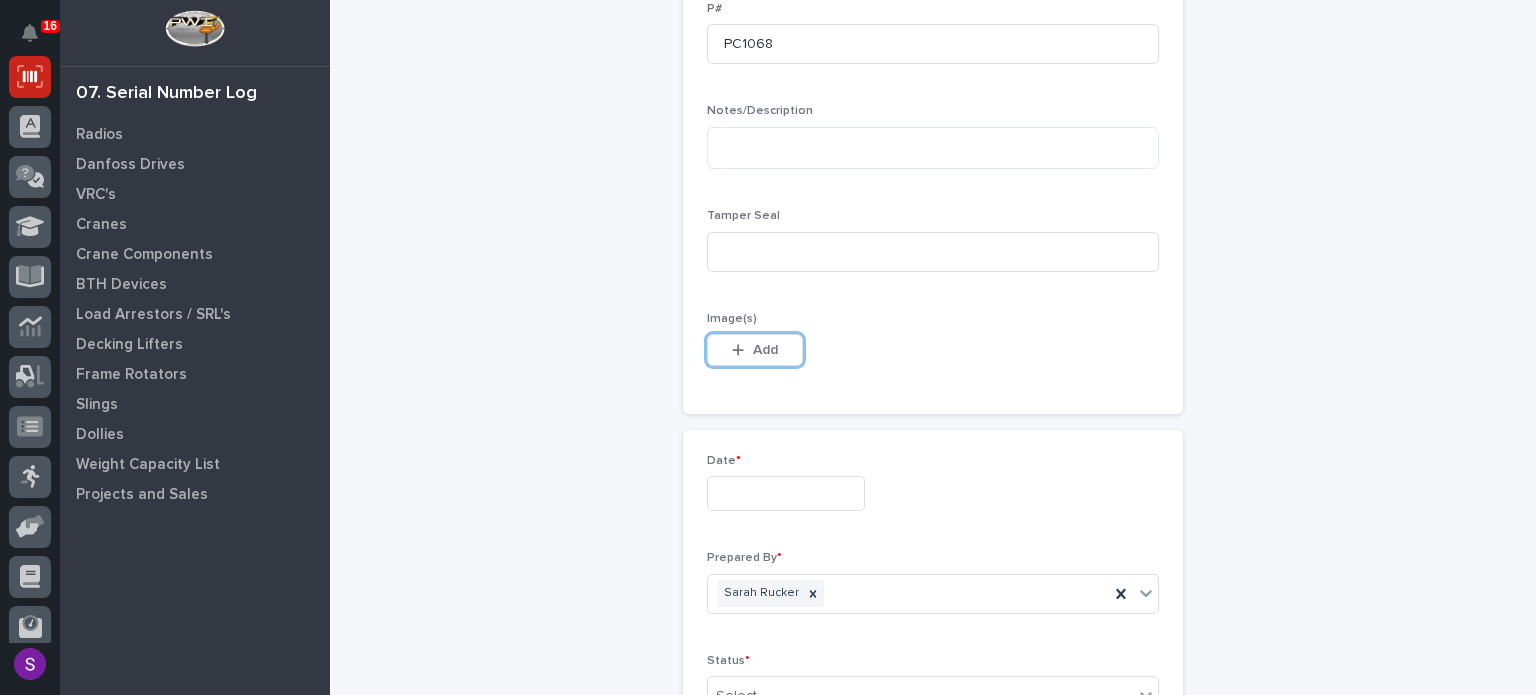 type 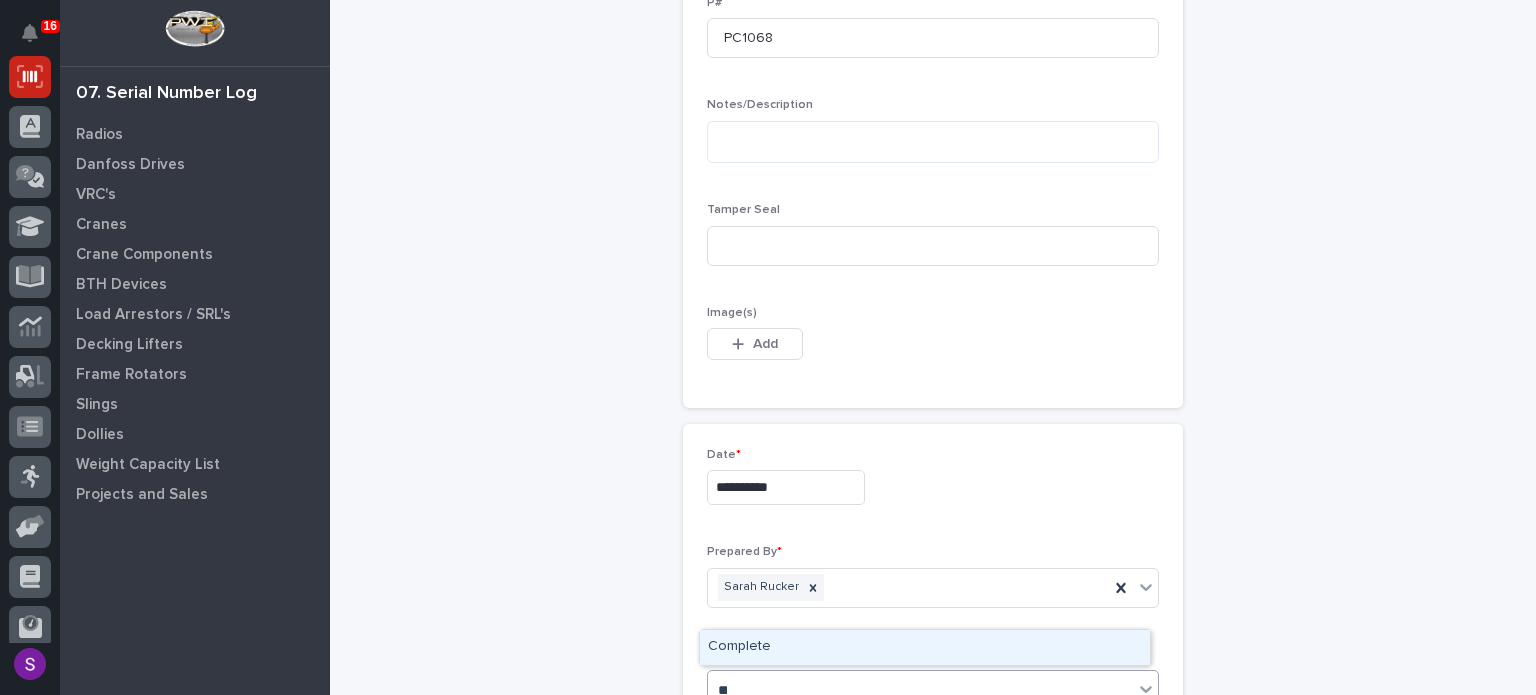 type on "***" 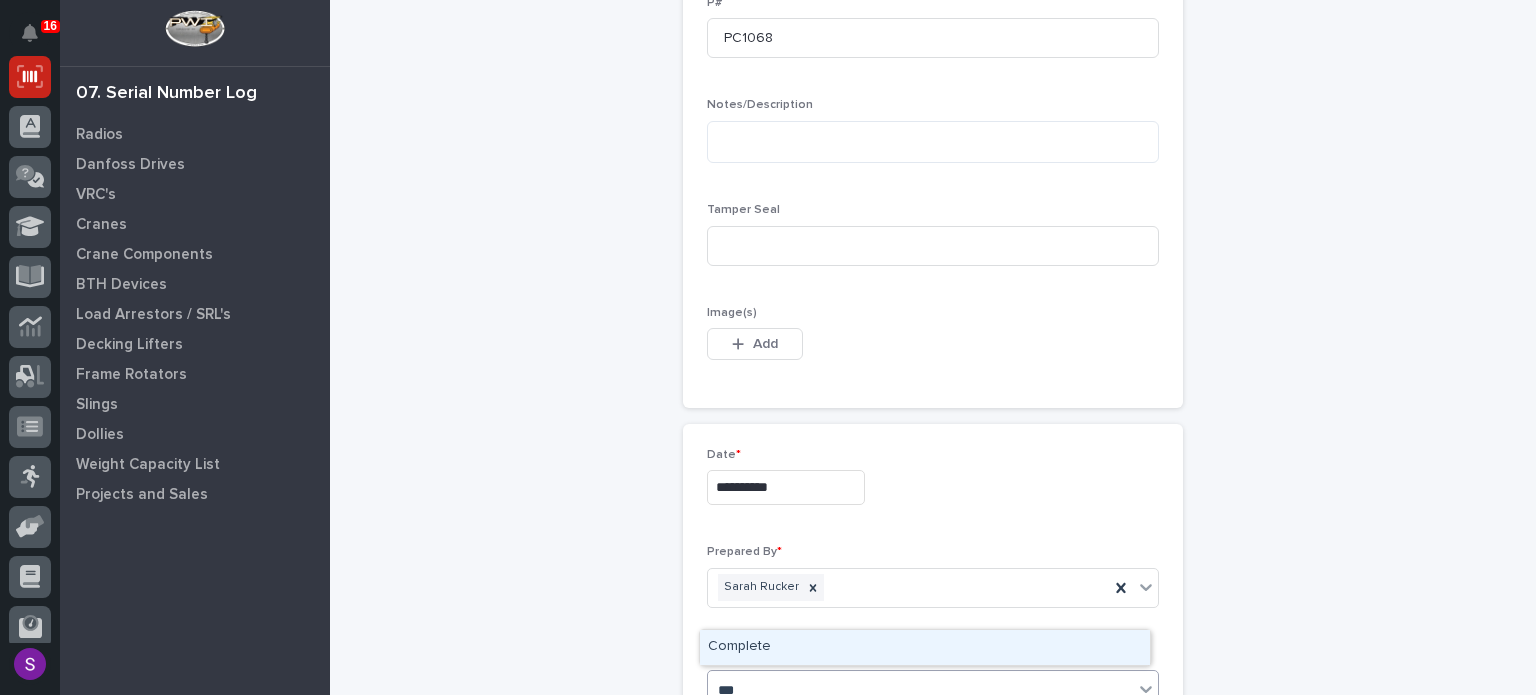 type 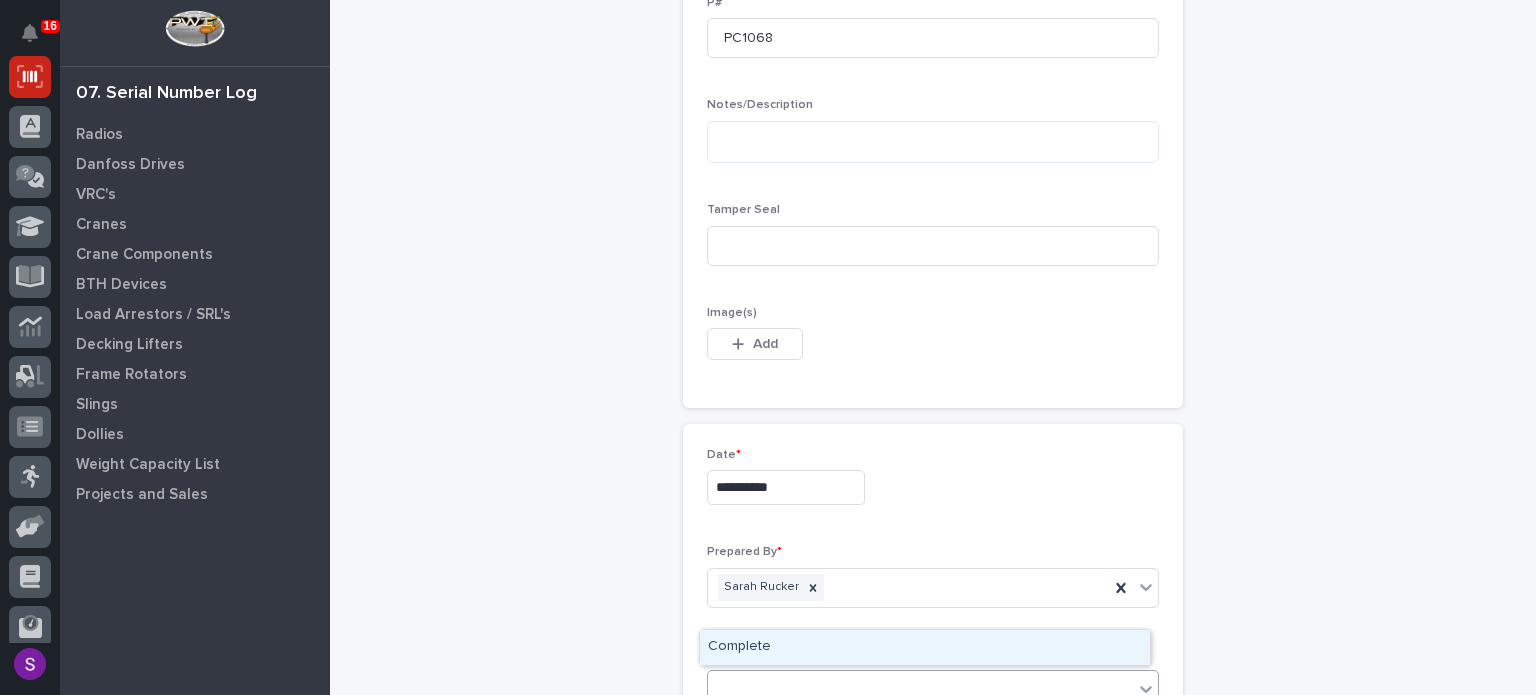 type 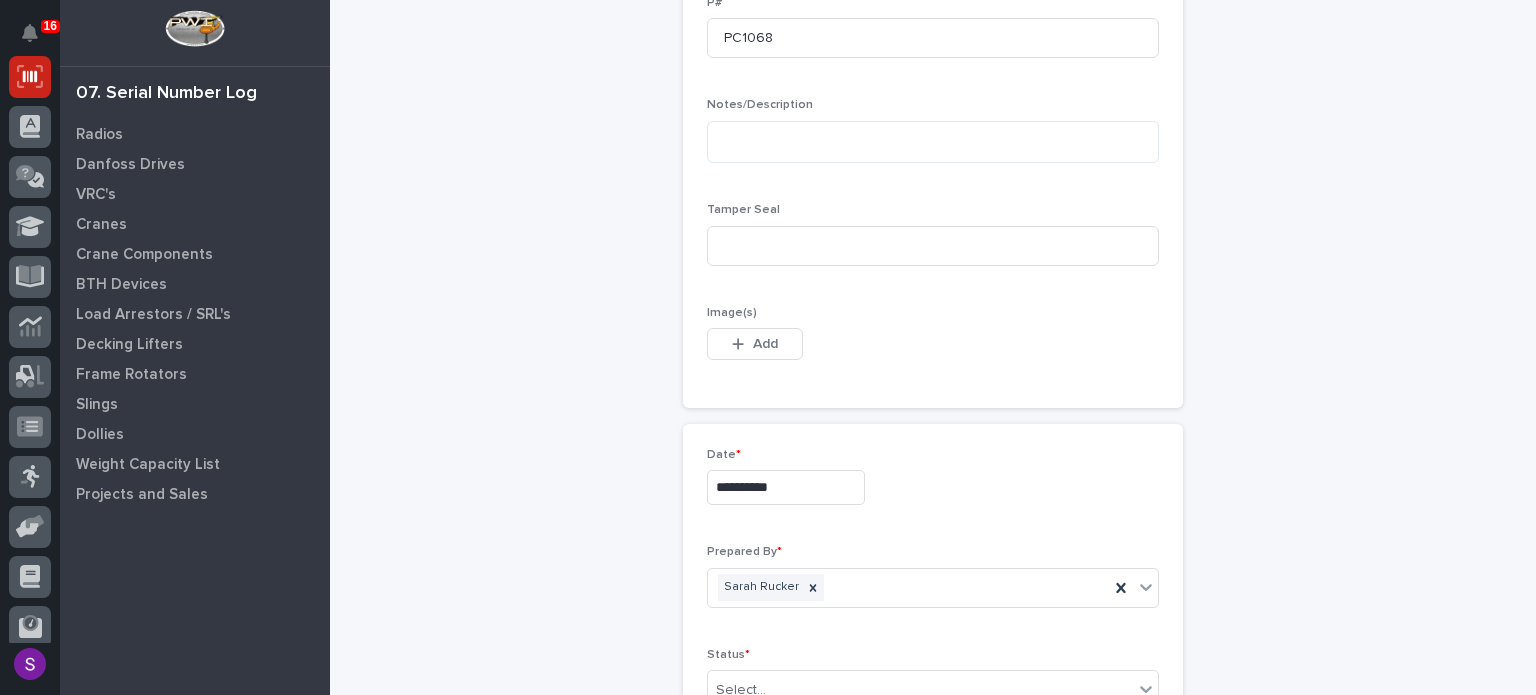 scroll, scrollTop: 1100, scrollLeft: 0, axis: vertical 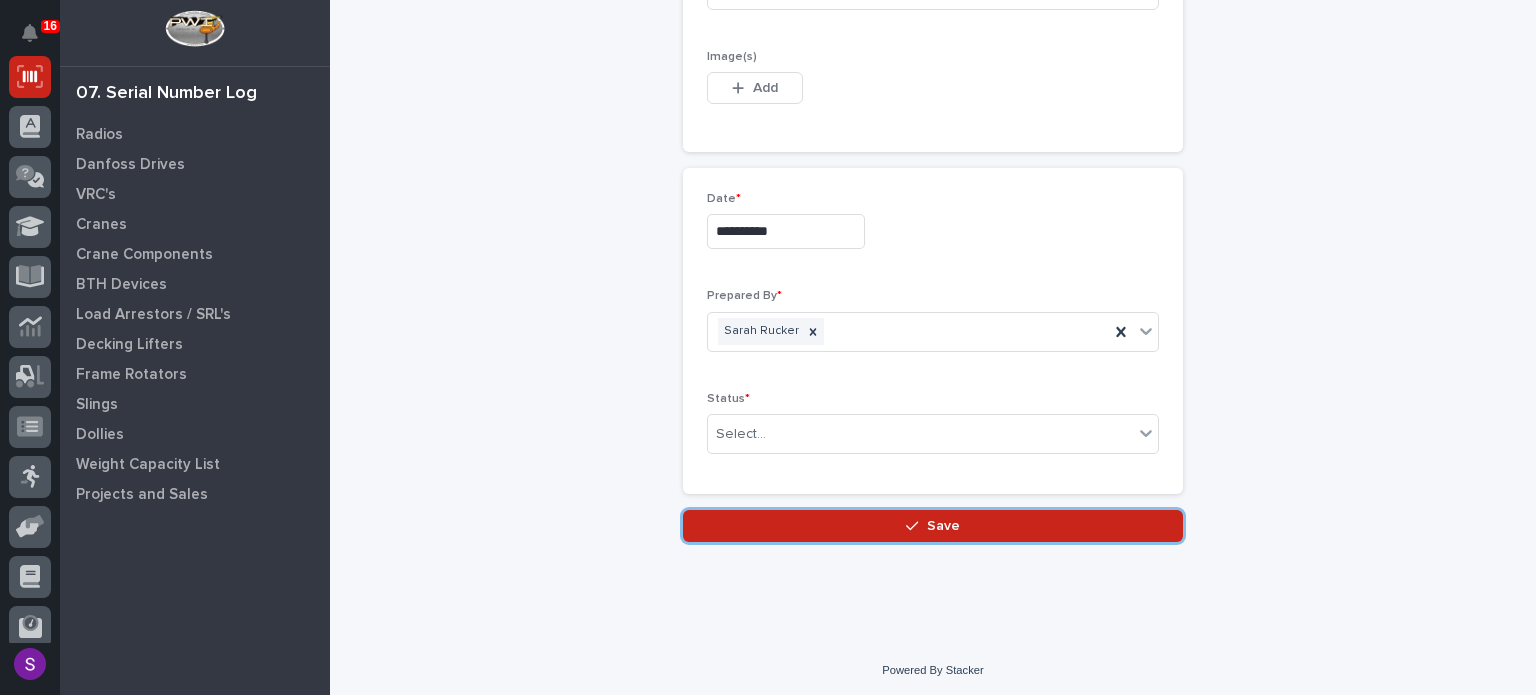 click on "Save" at bounding box center [933, 526] 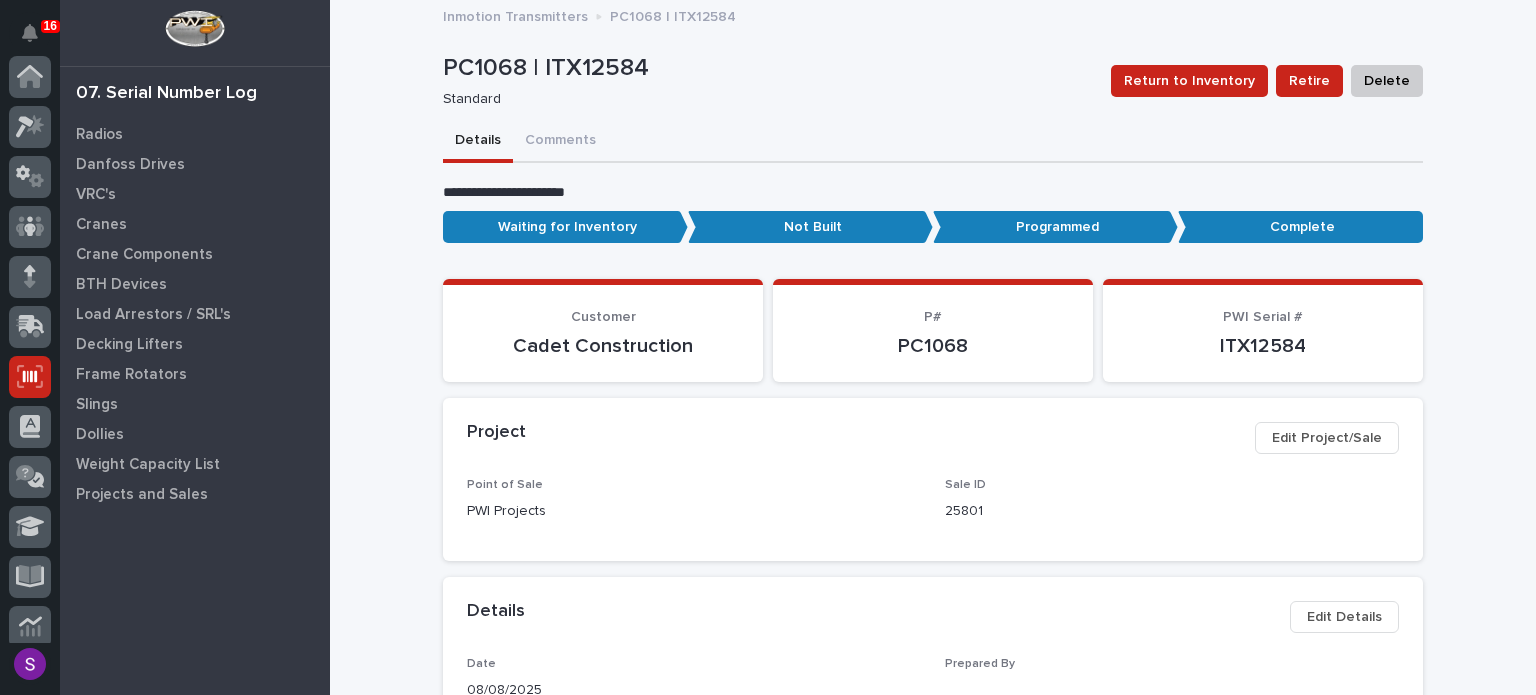 scroll, scrollTop: 300, scrollLeft: 0, axis: vertical 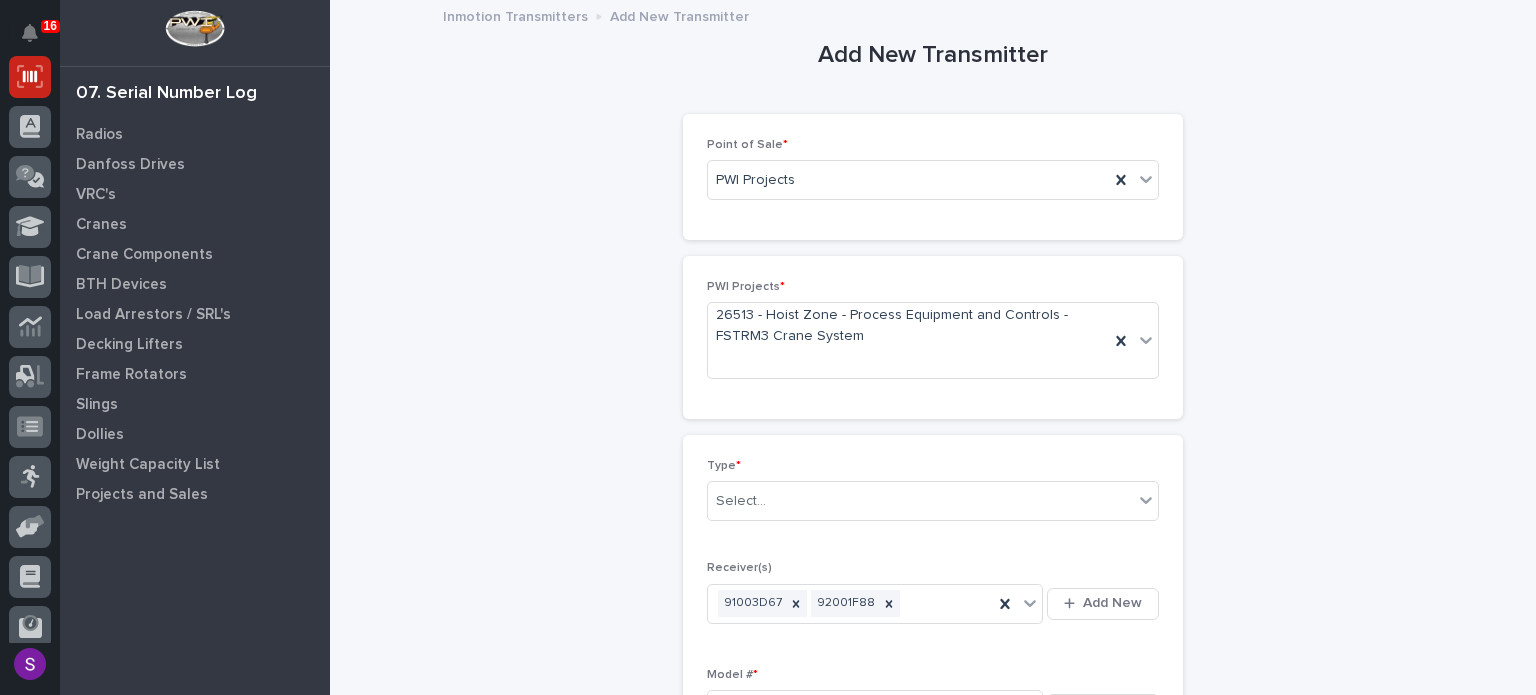 click on "Type * Select..." at bounding box center (933, 498) 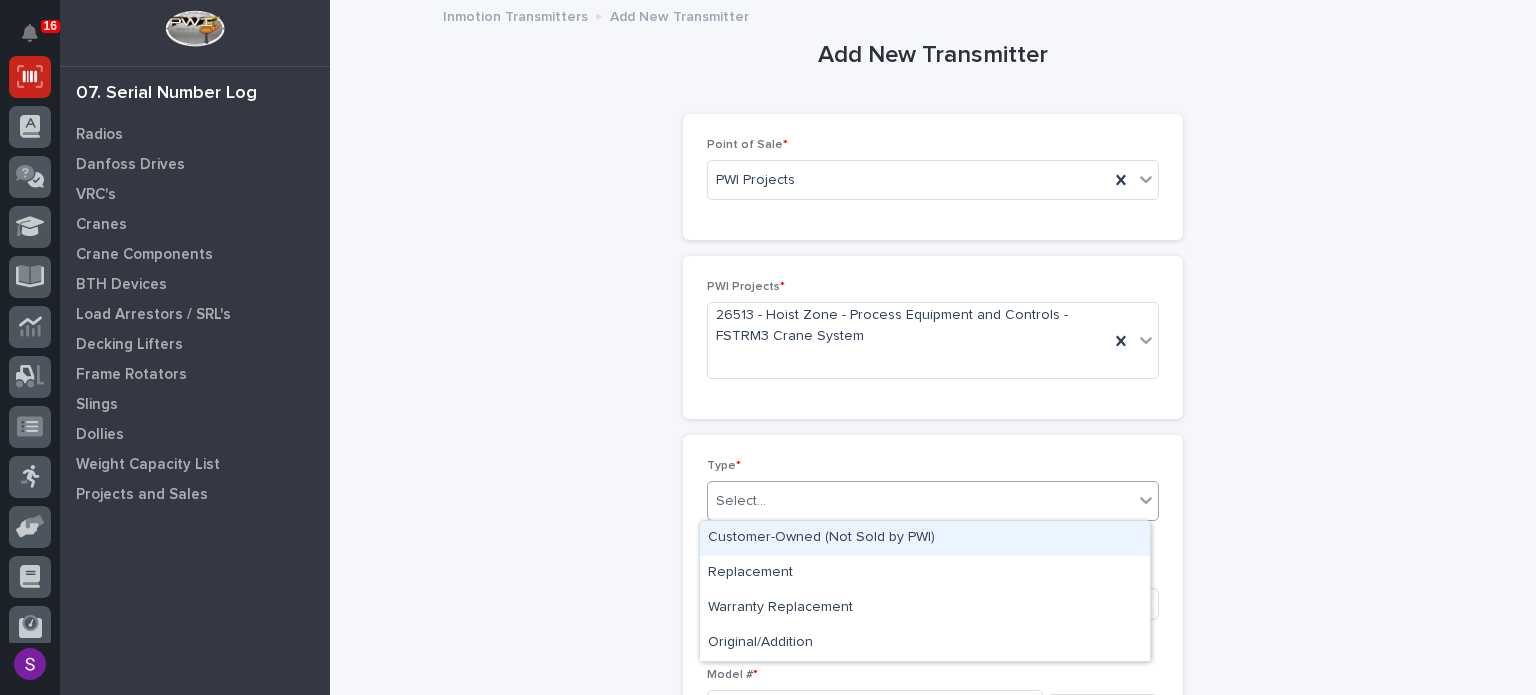 click on "Select..." at bounding box center (920, 501) 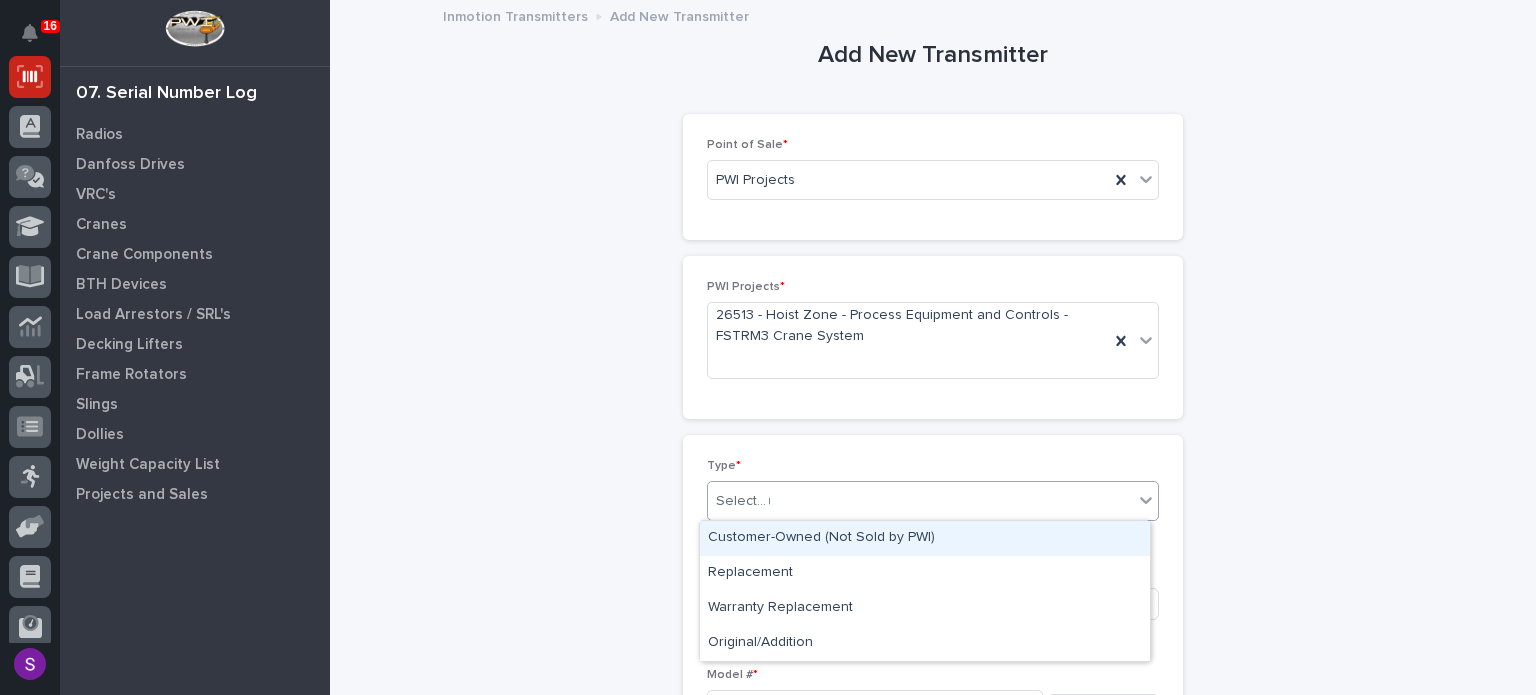 type on "**" 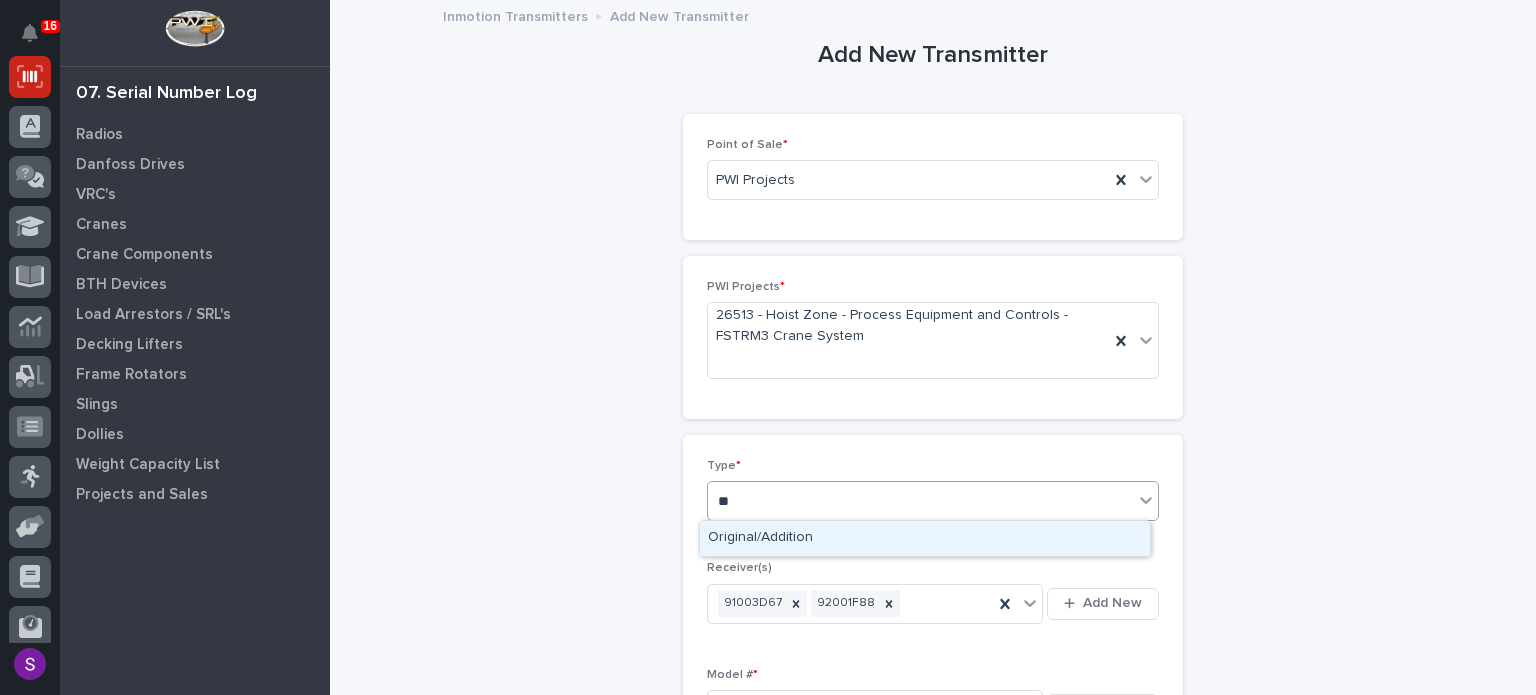 type 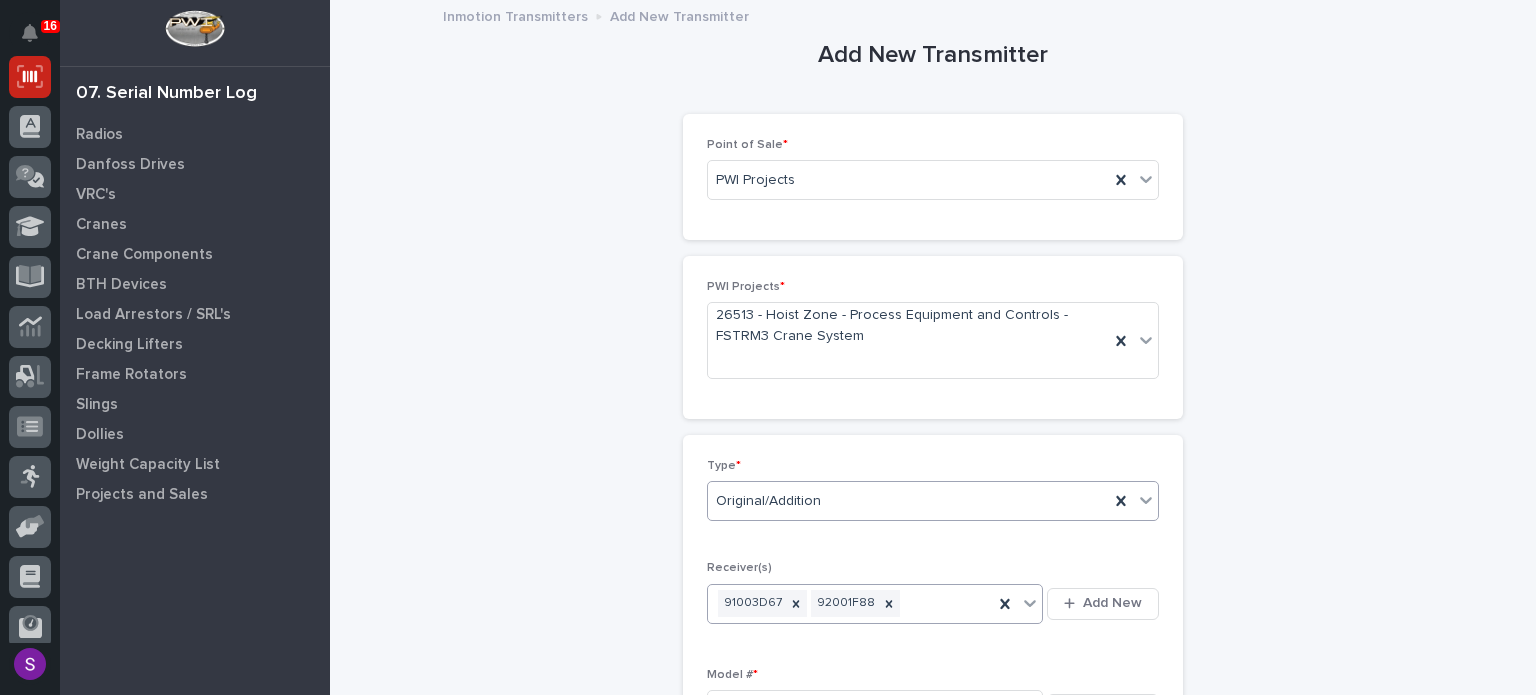 type 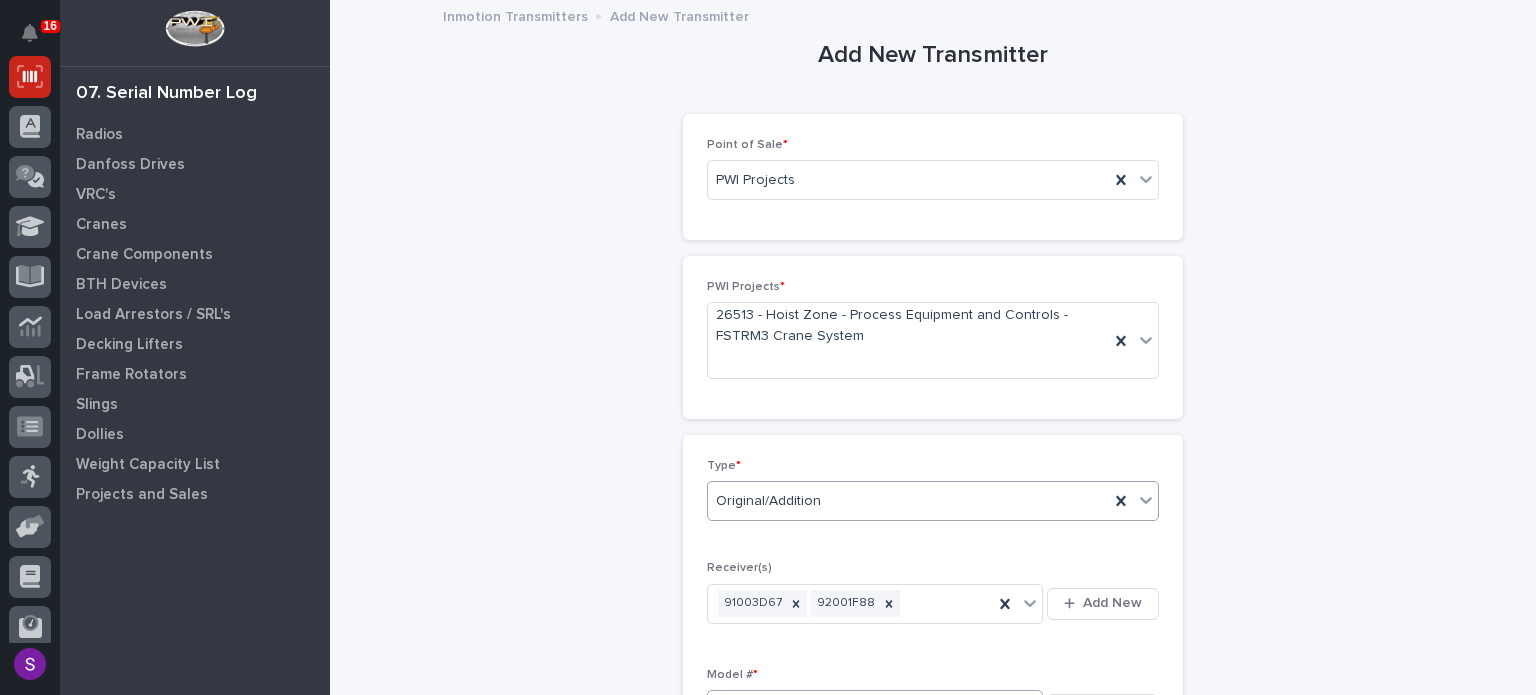 scroll, scrollTop: 404, scrollLeft: 0, axis: vertical 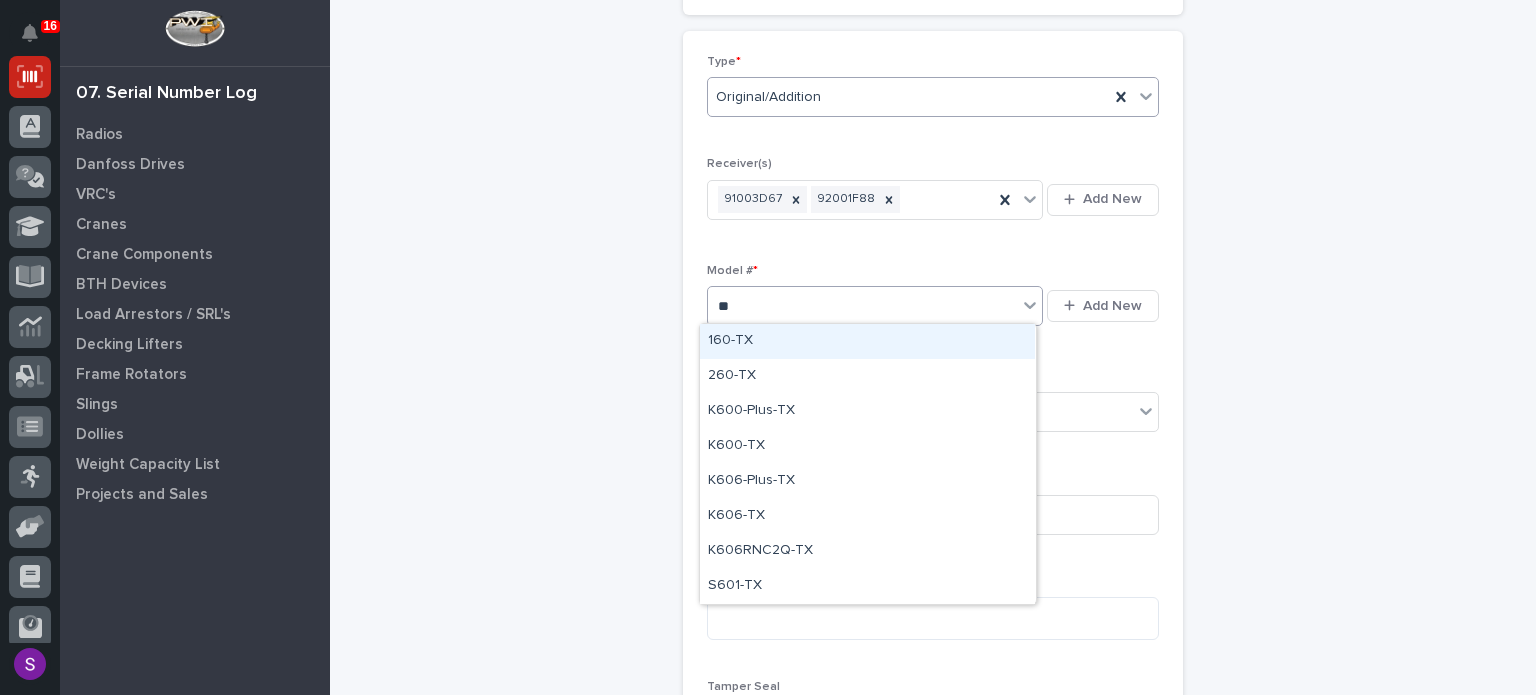 type on "***" 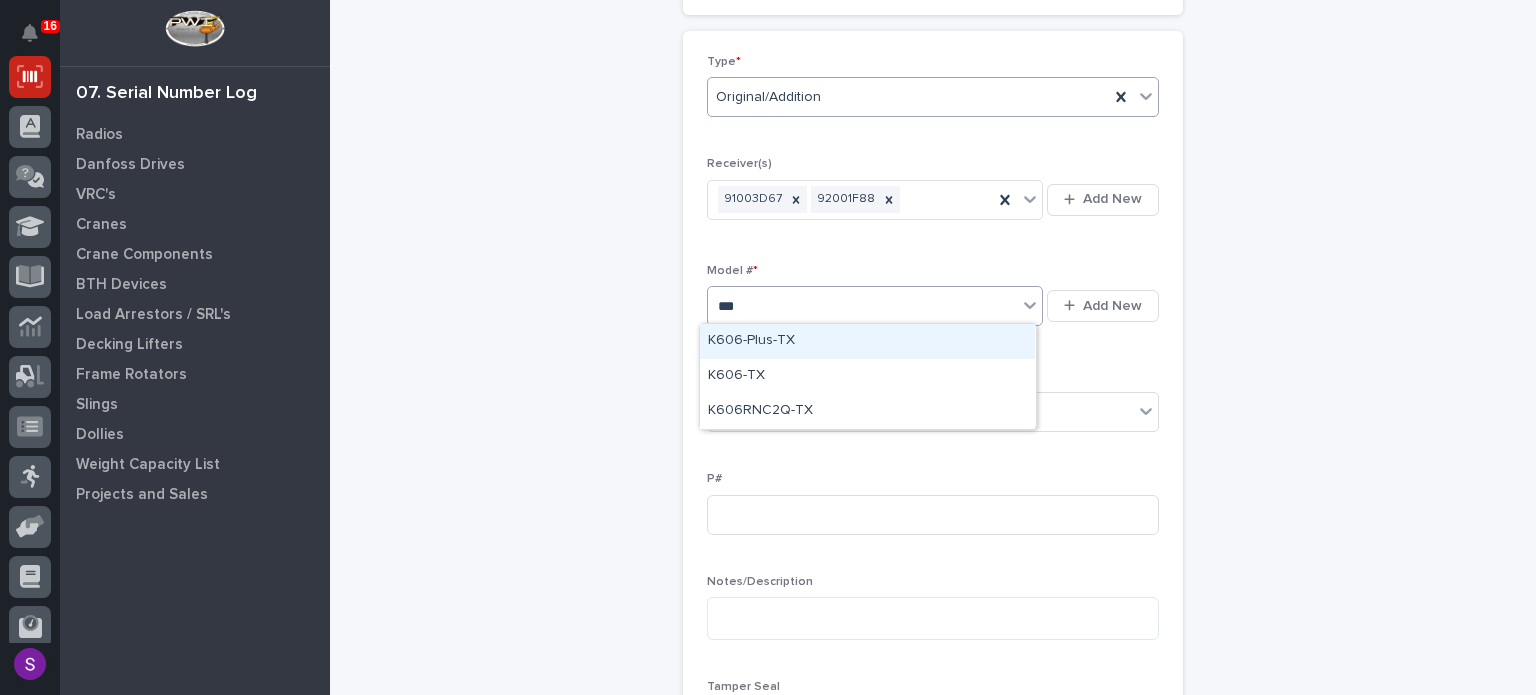 type 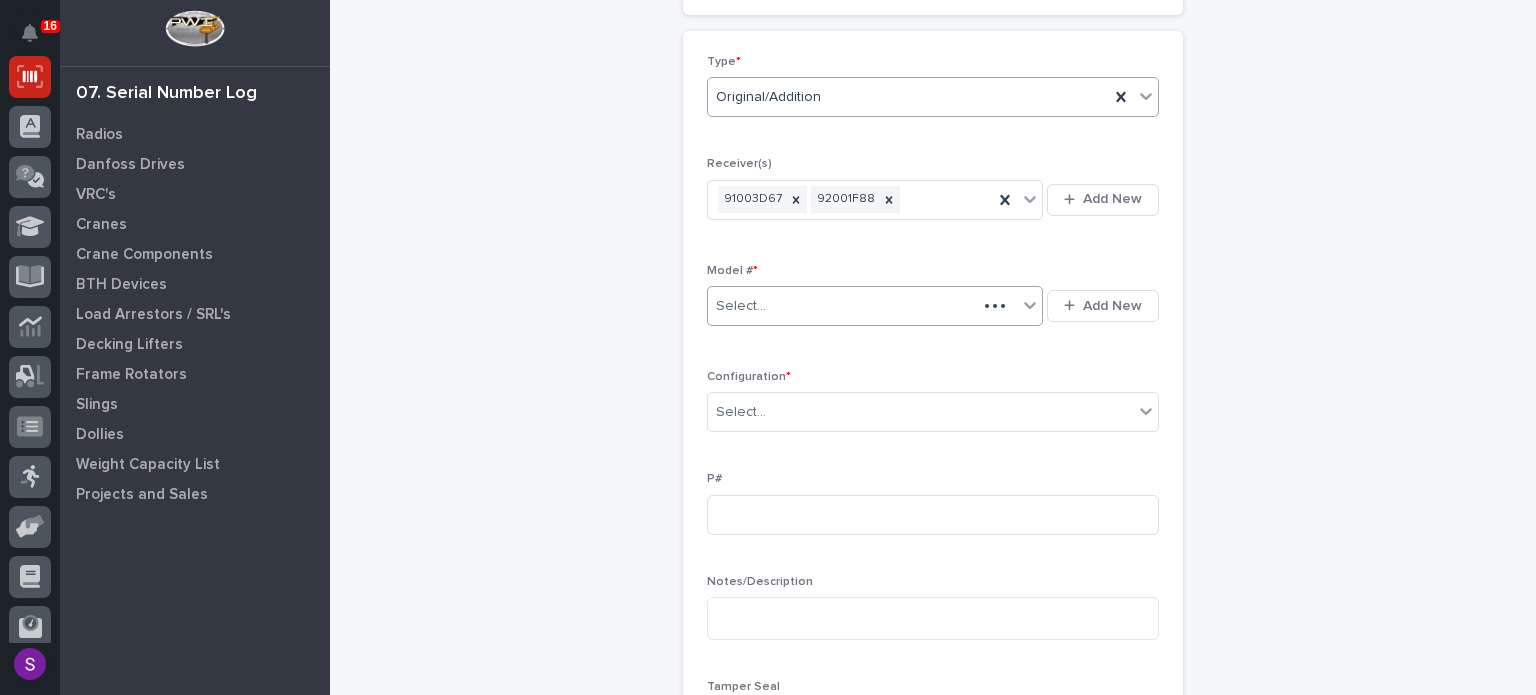 type 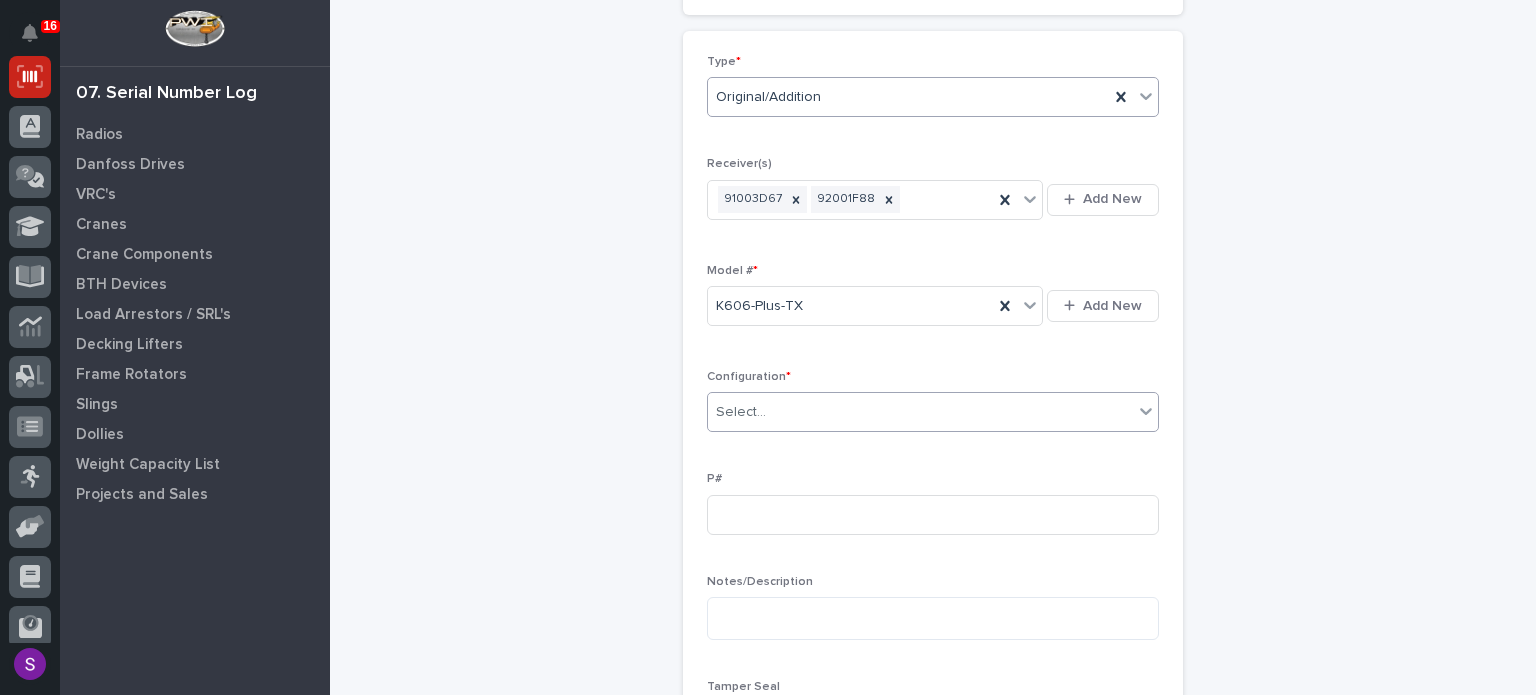 type on "*" 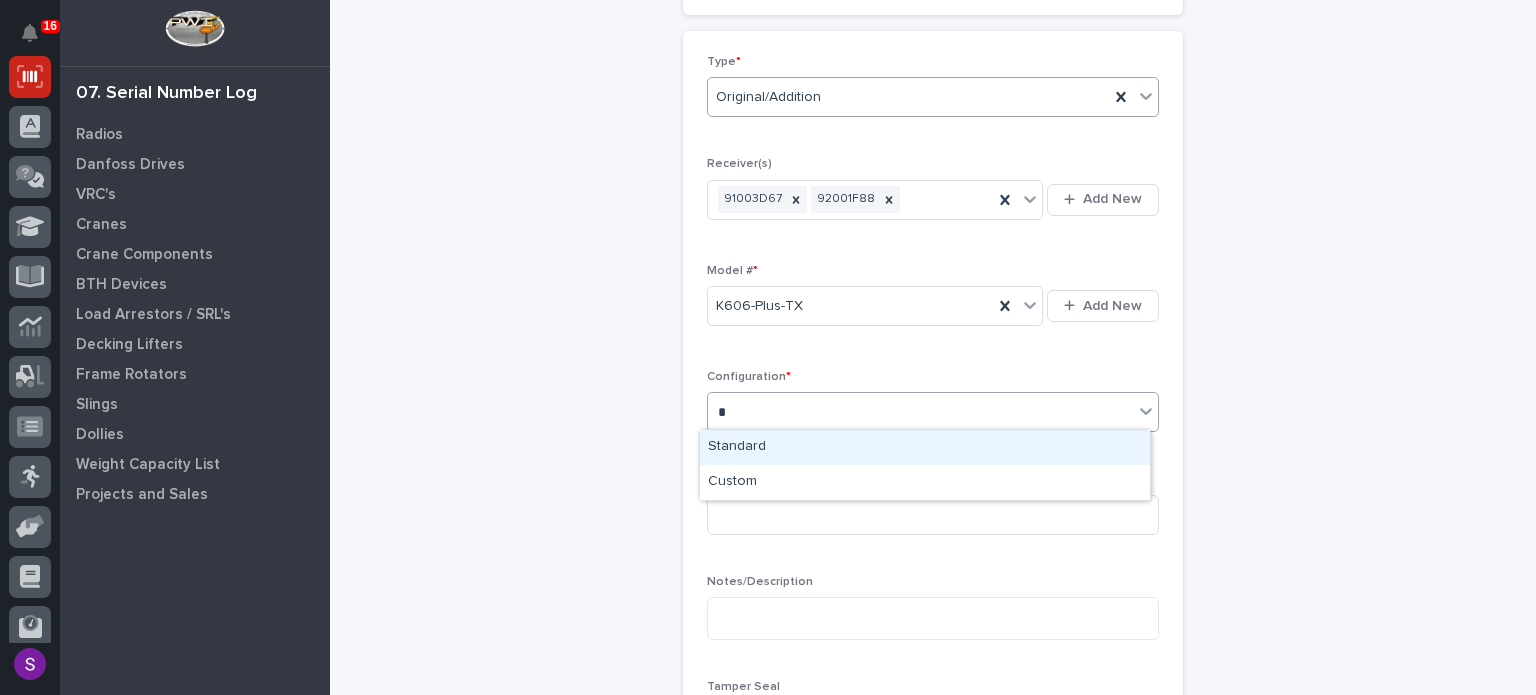 type 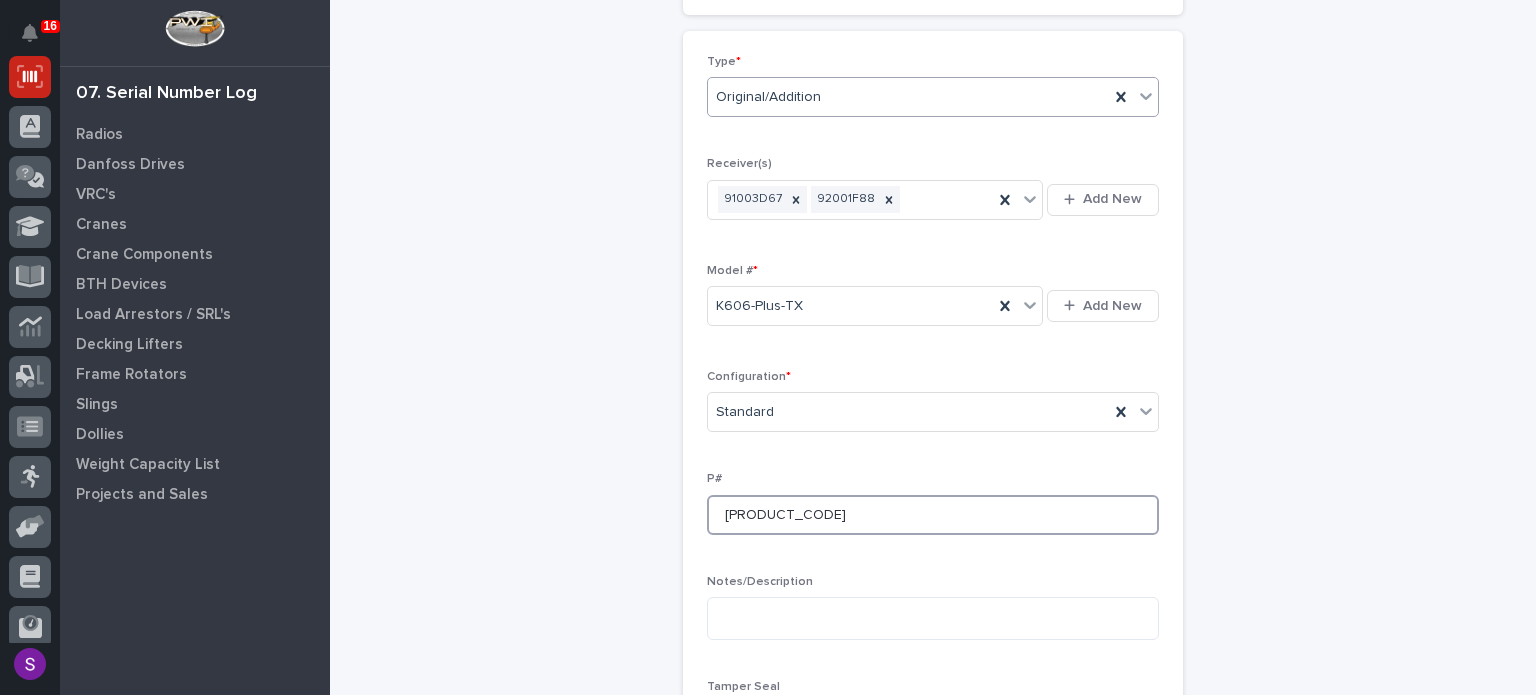 type on "PC1069" 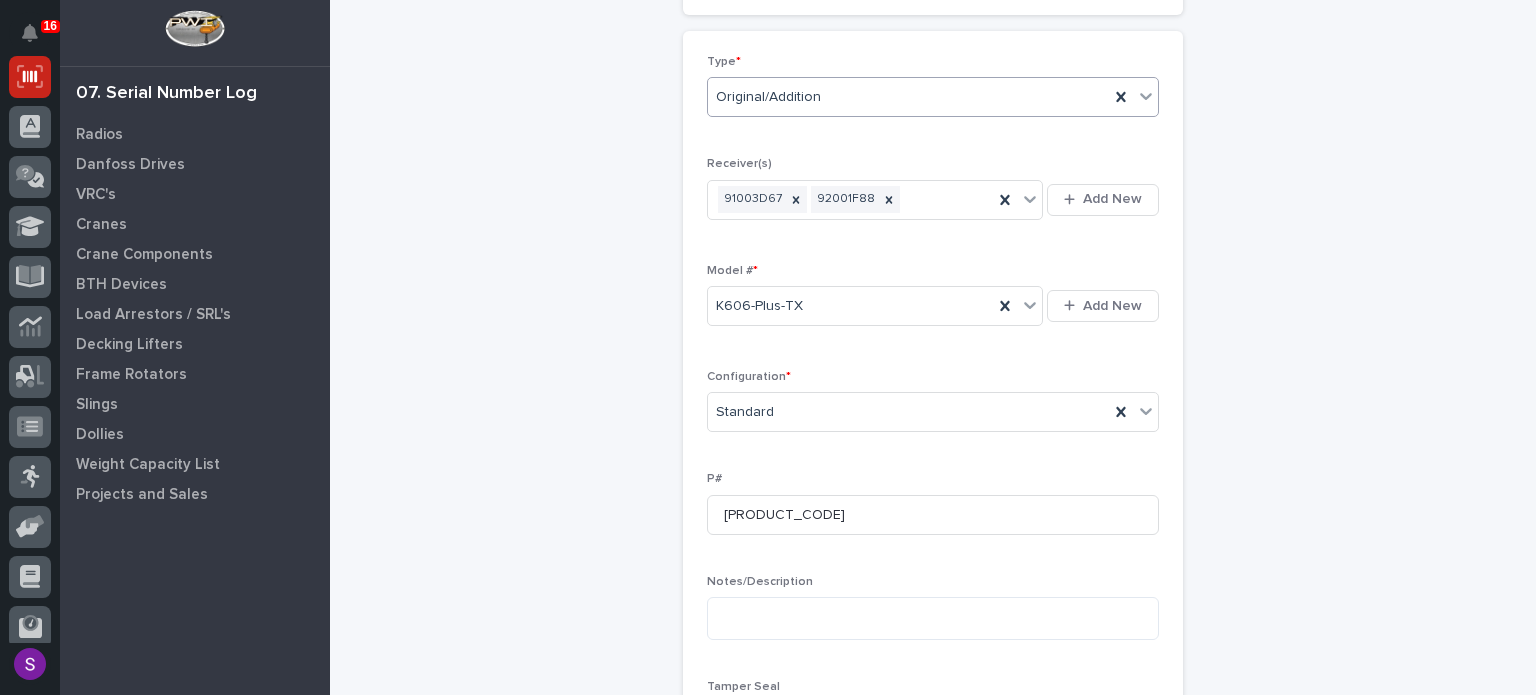 scroll, scrollTop: 776, scrollLeft: 0, axis: vertical 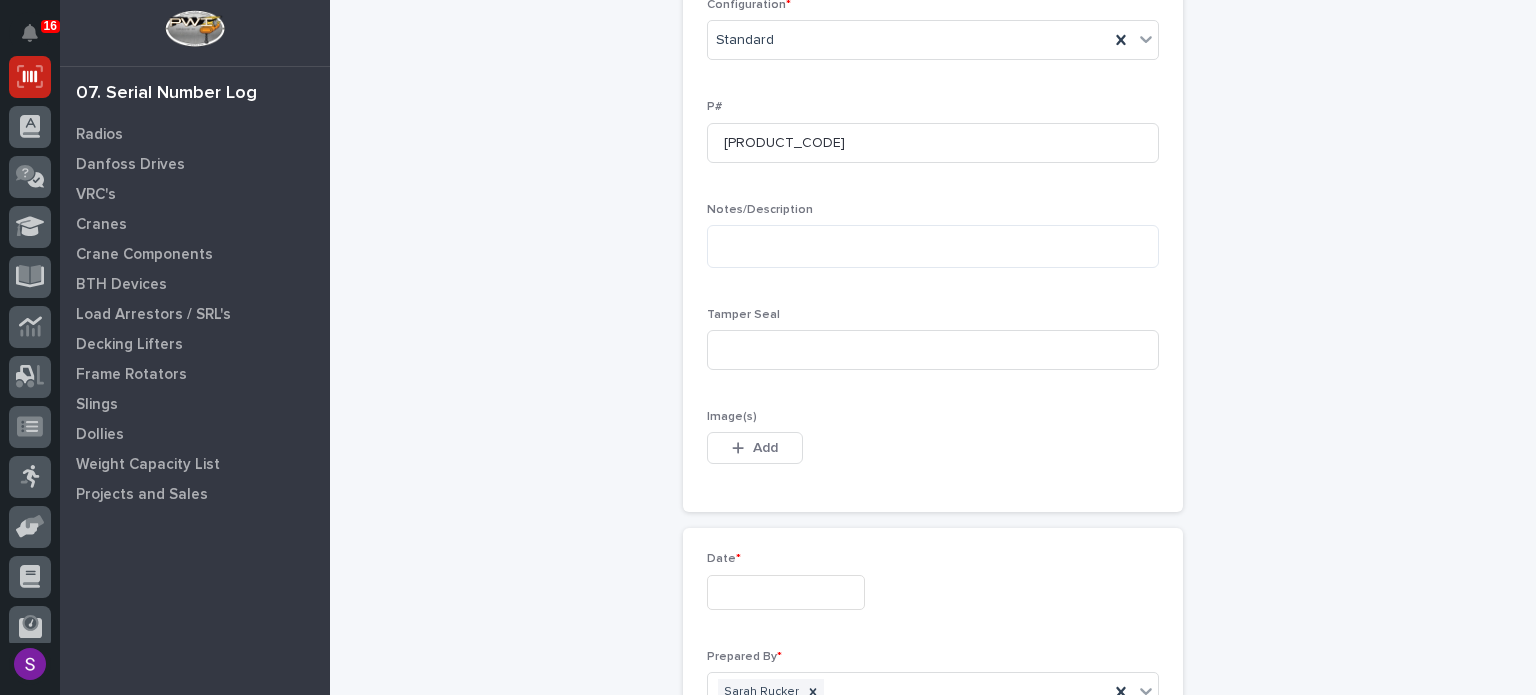 type 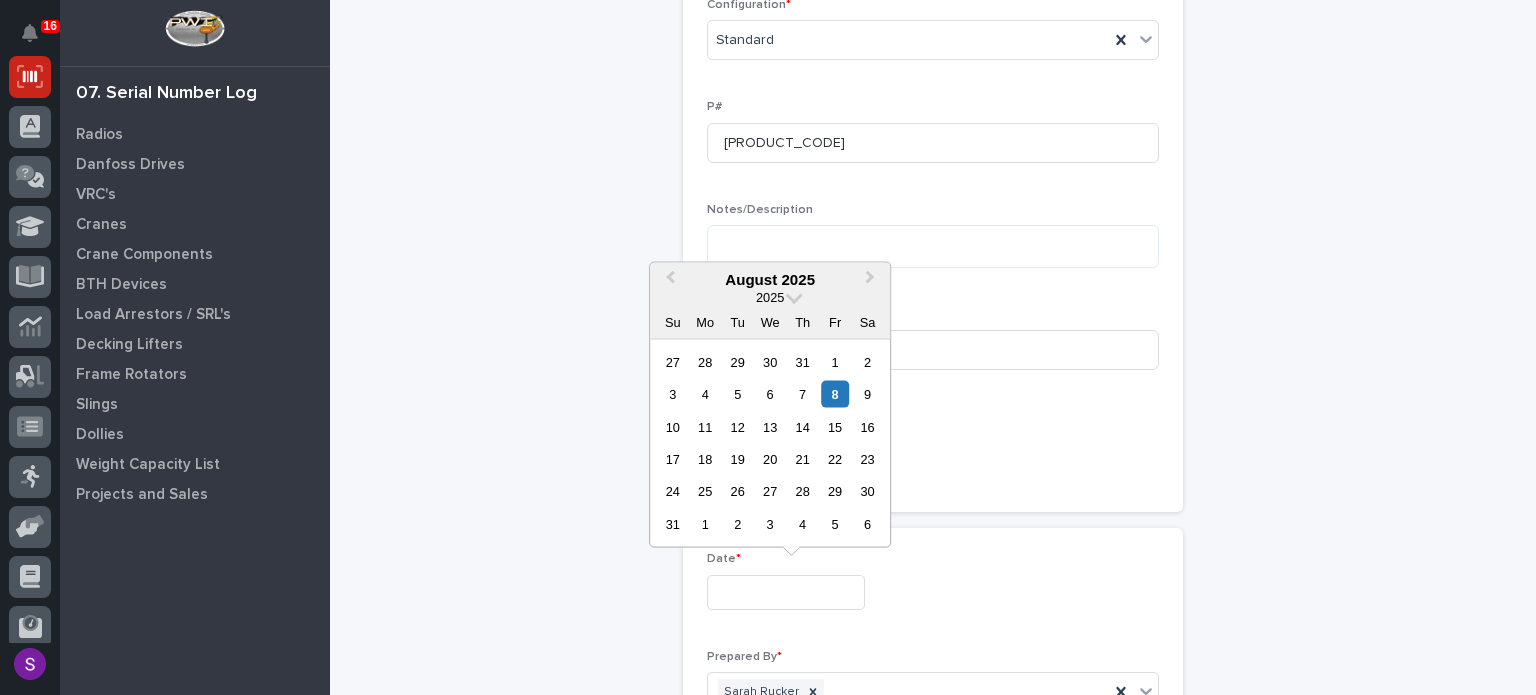 type on "**********" 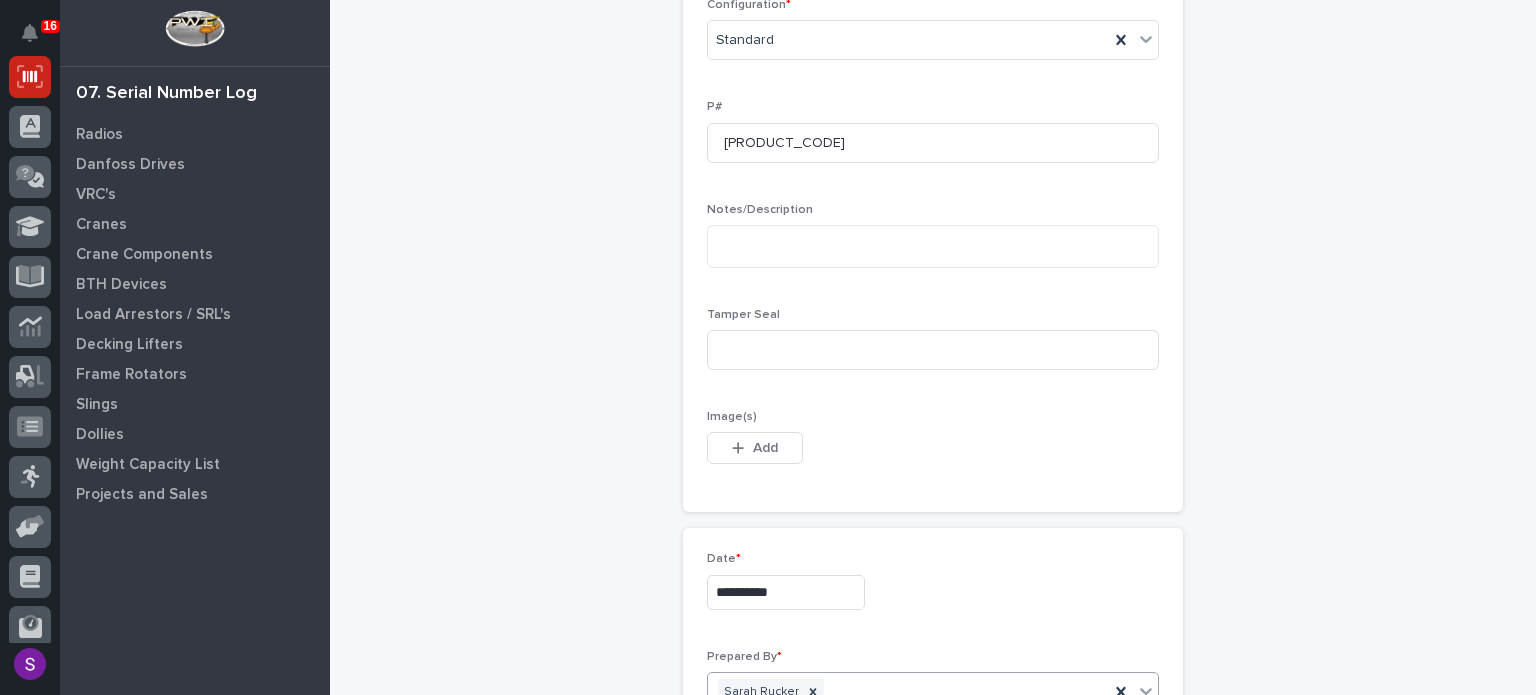 scroll, scrollTop: 1136, scrollLeft: 0, axis: vertical 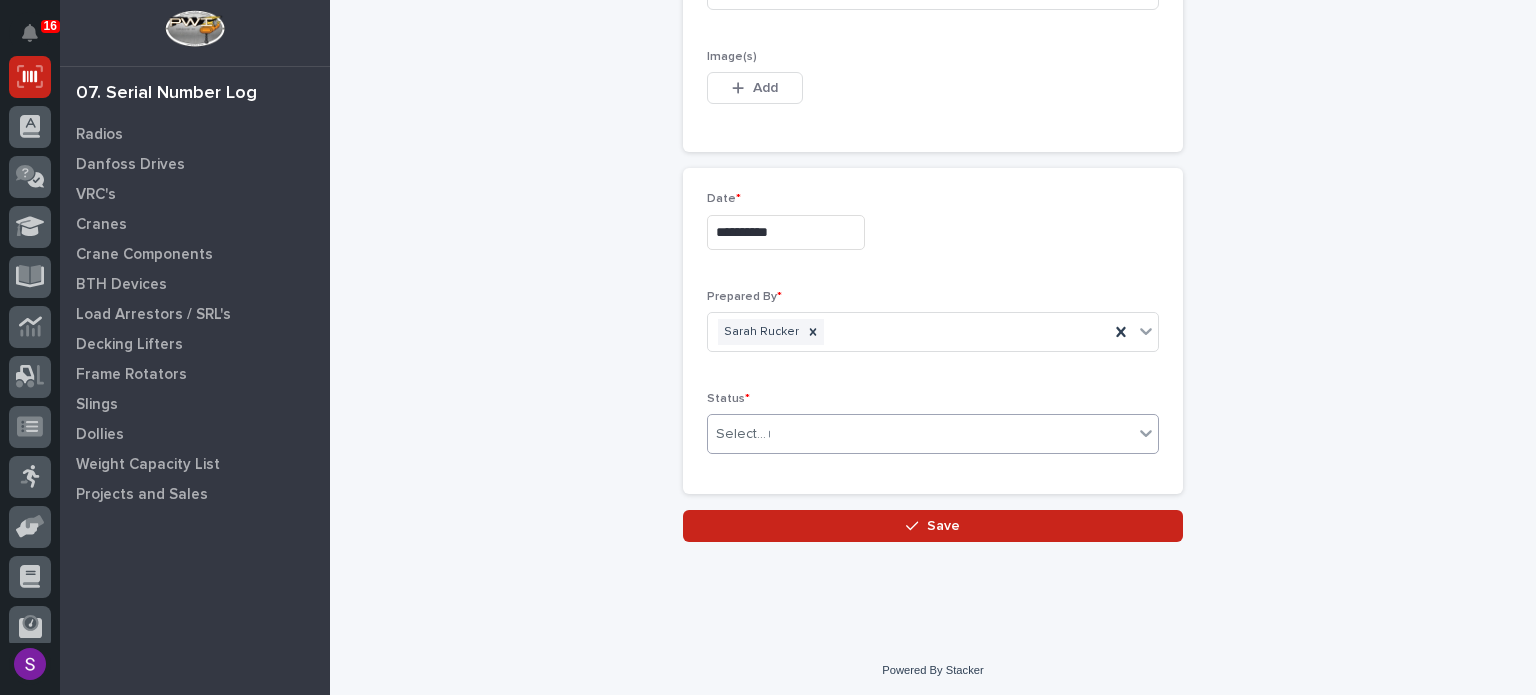 type on "***" 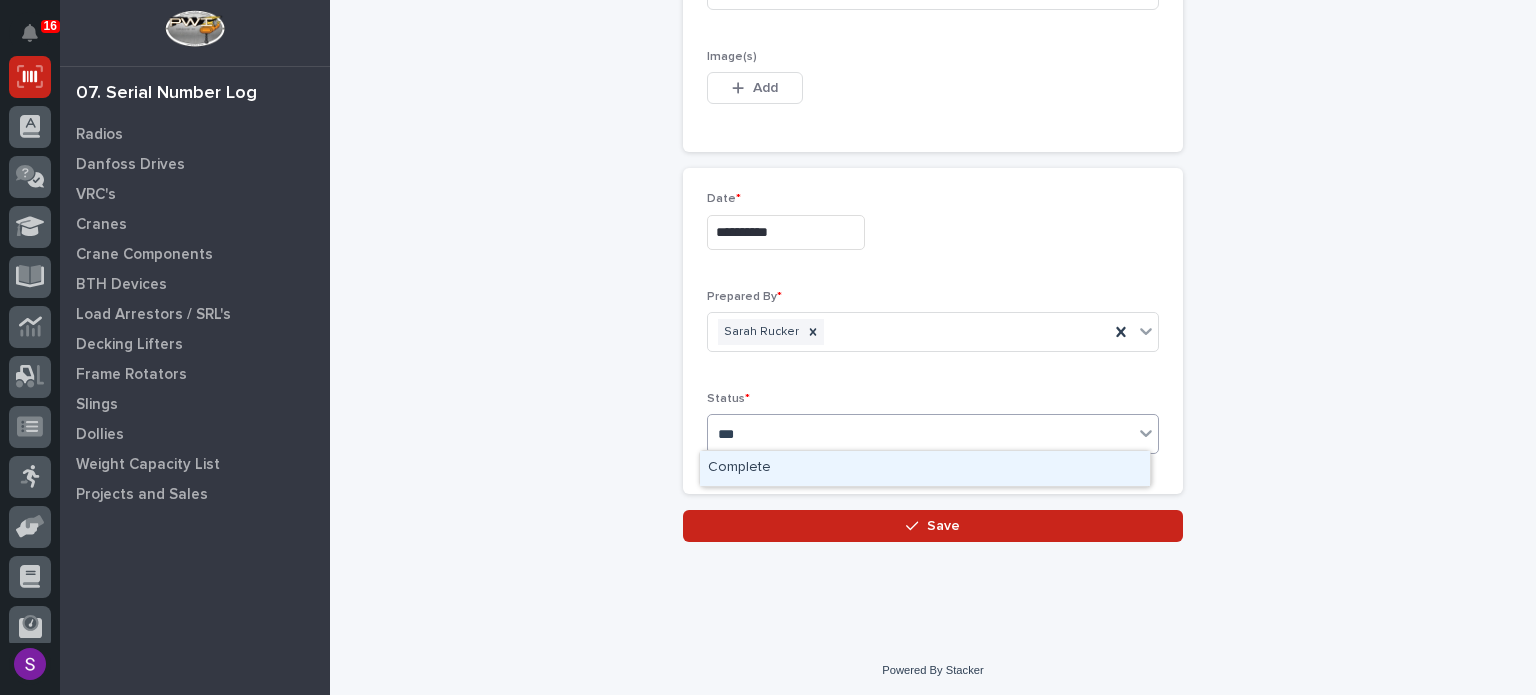 type 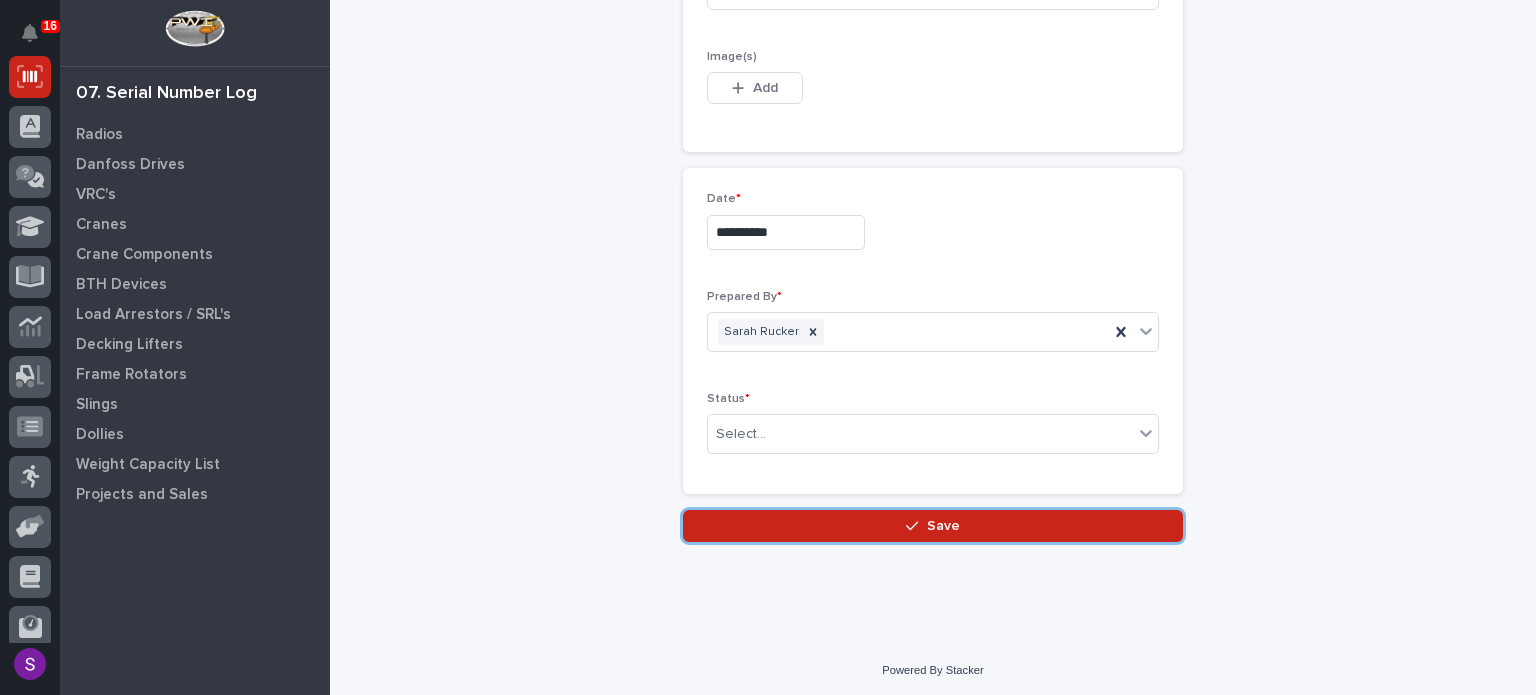 type 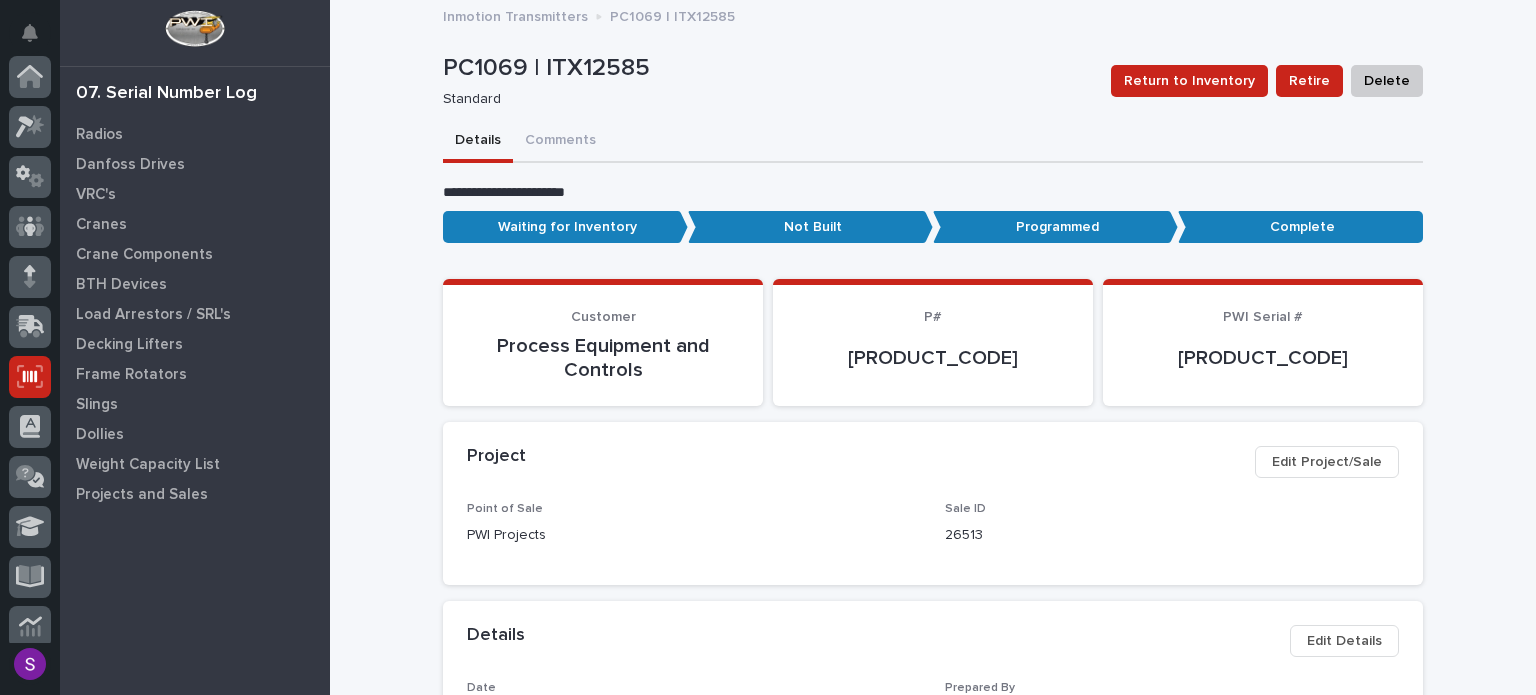 scroll, scrollTop: 300, scrollLeft: 0, axis: vertical 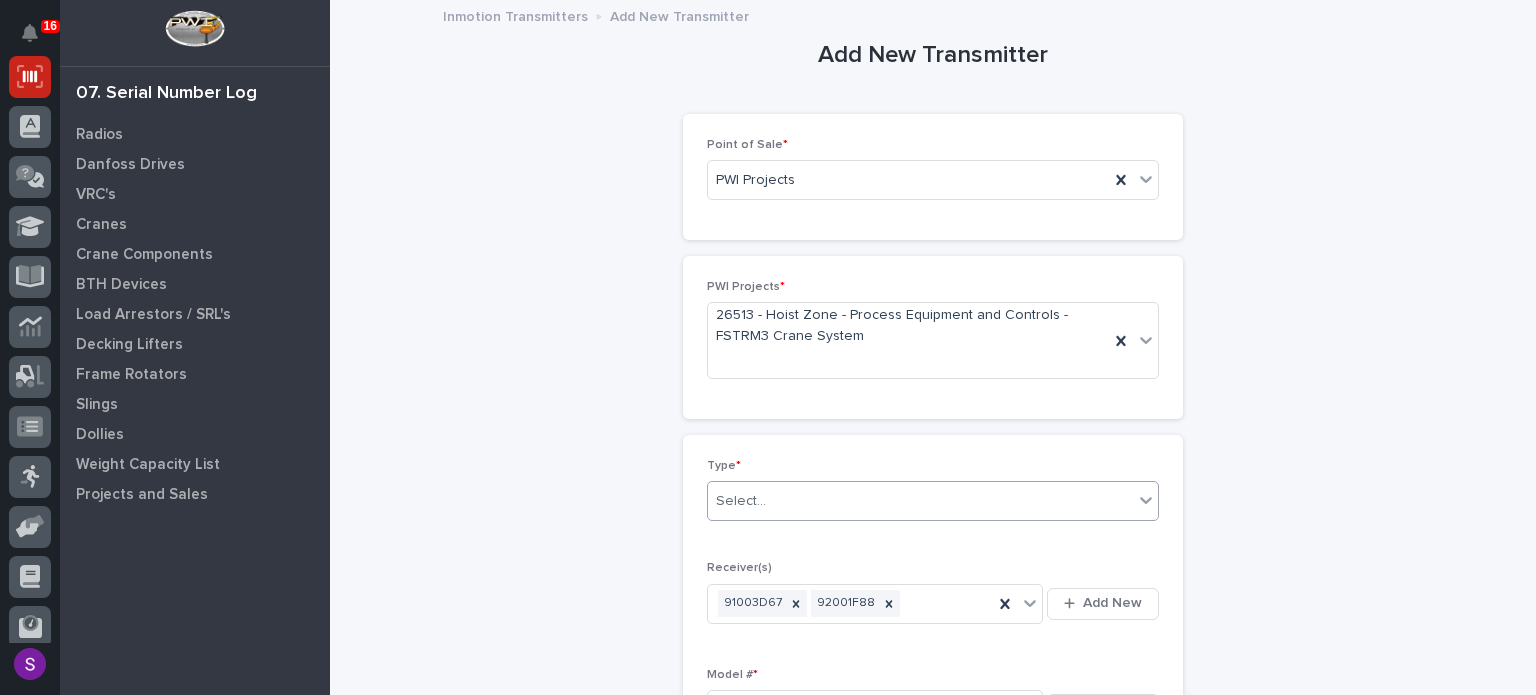 click on "Select..." at bounding box center [920, 501] 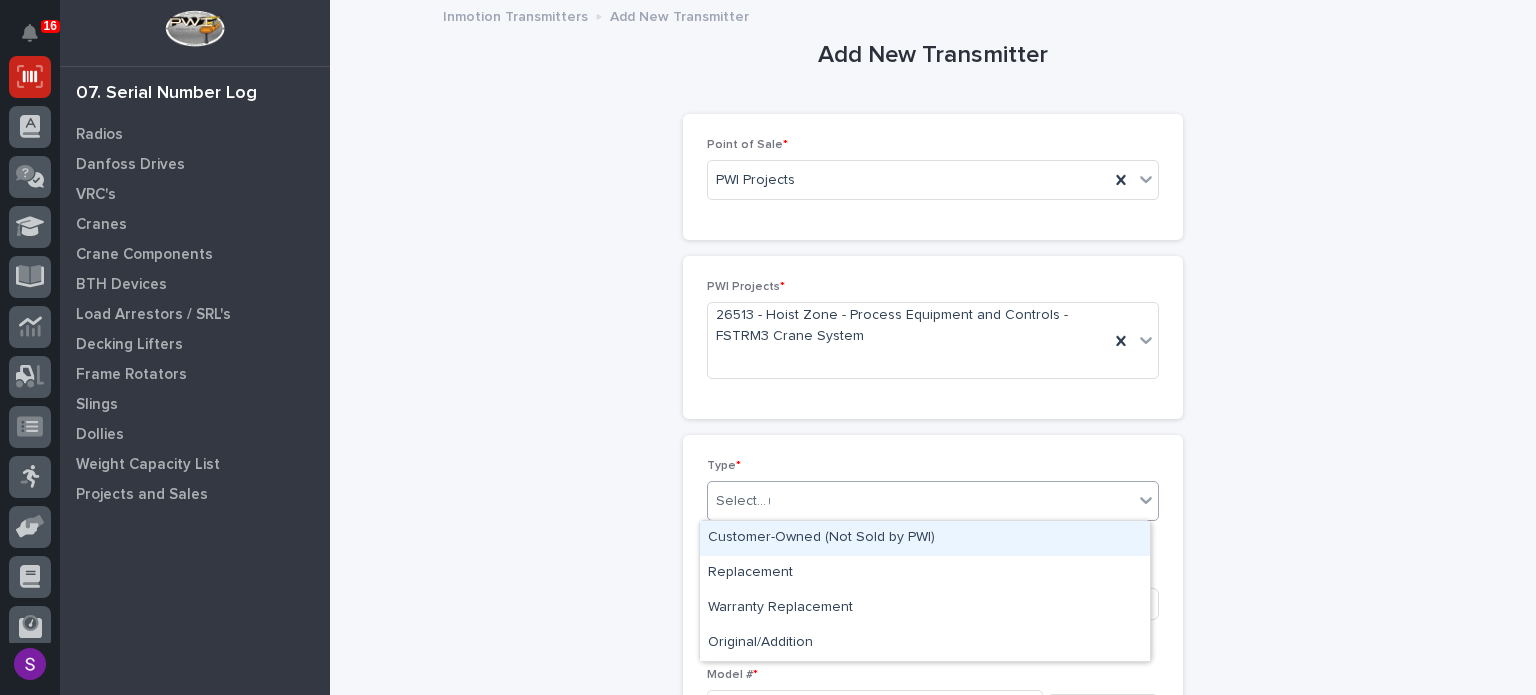 type on "**" 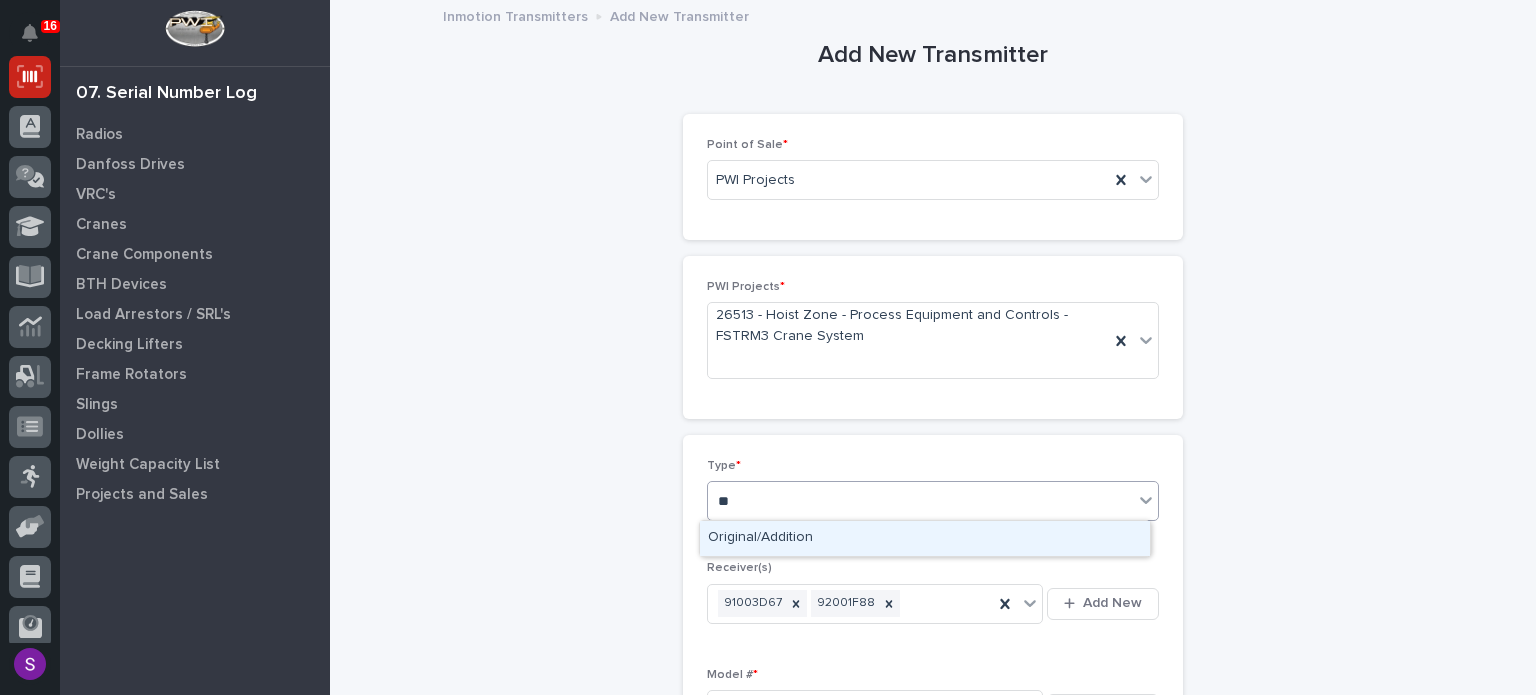 type 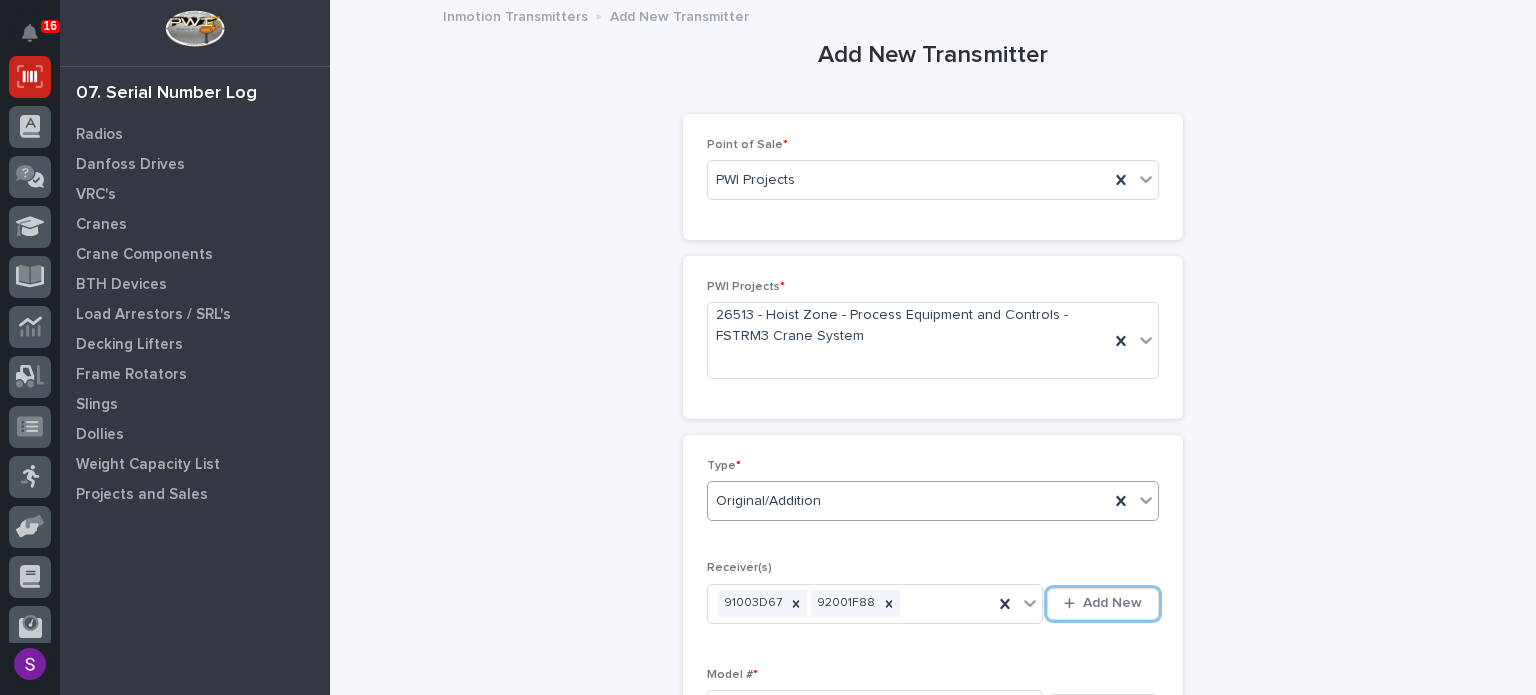 type 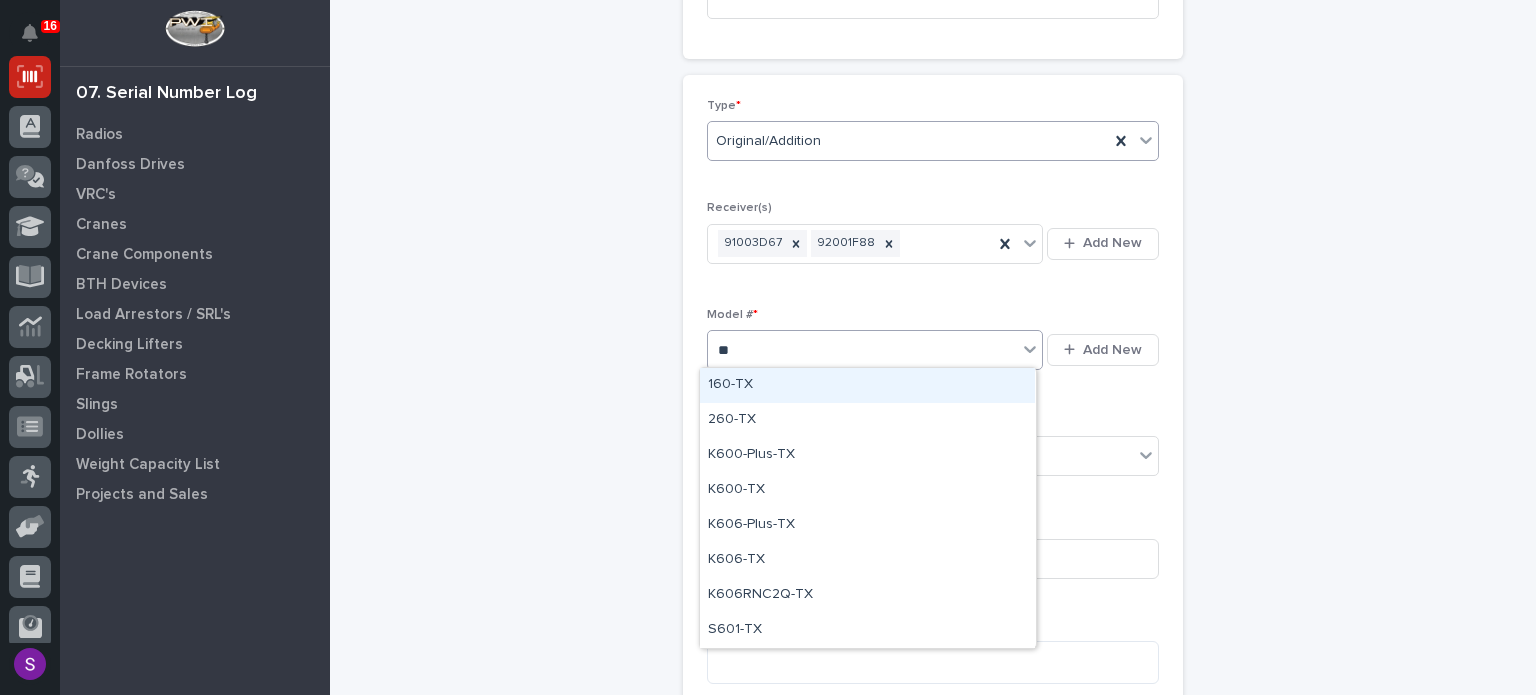 type on "***" 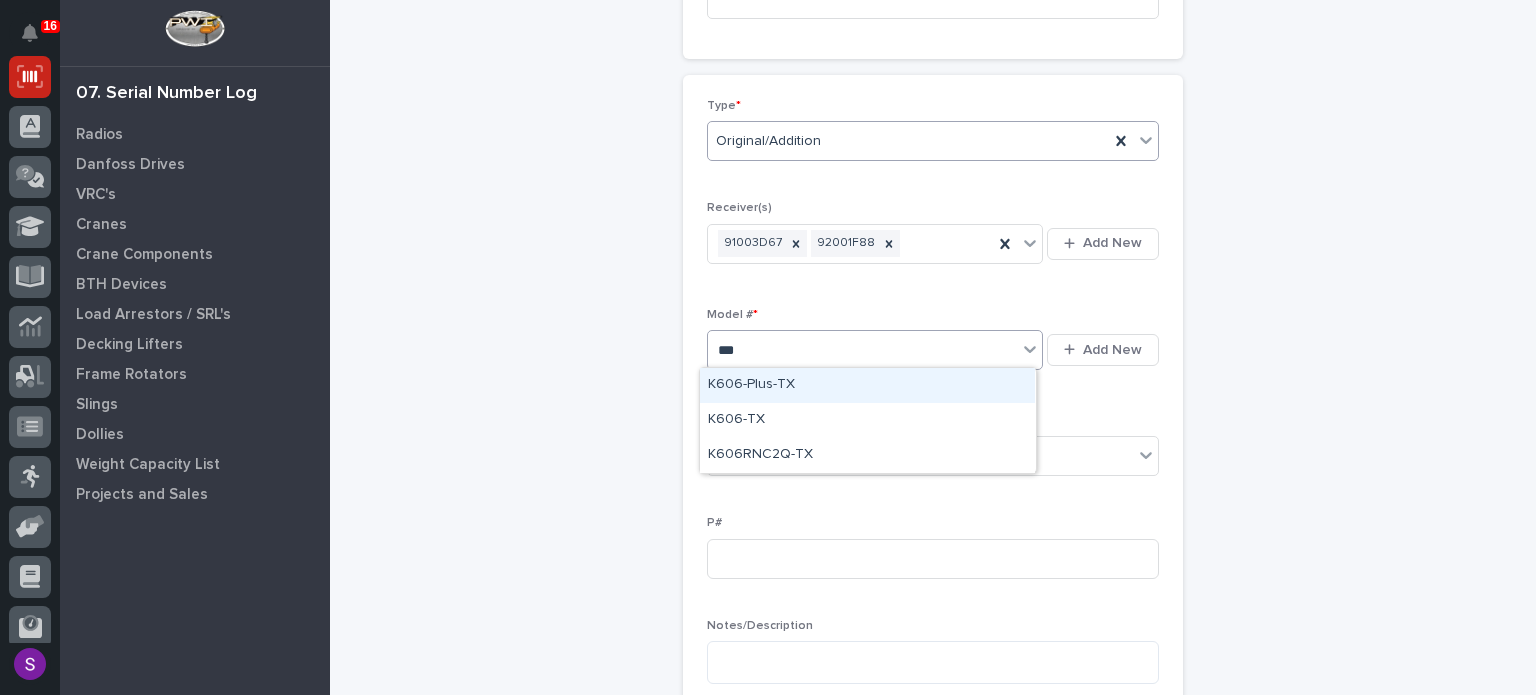 type 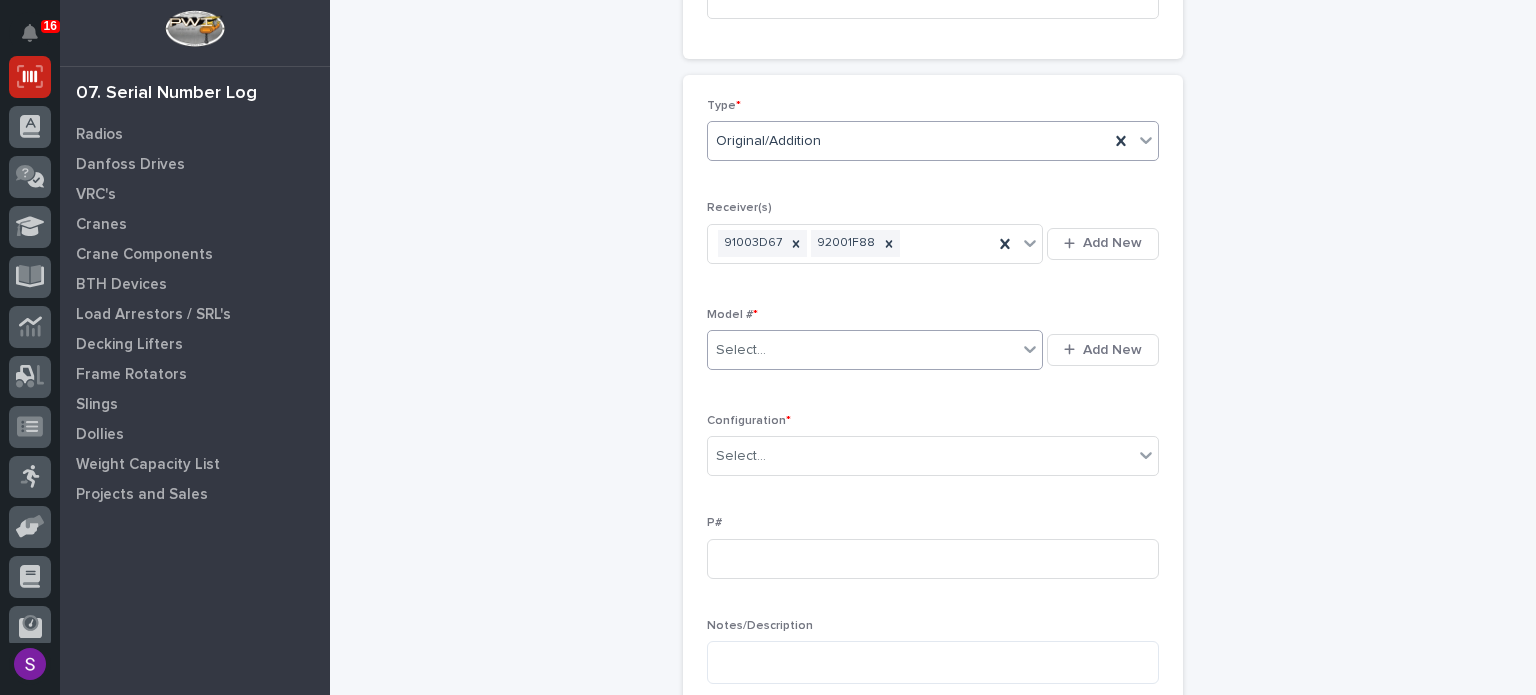 type 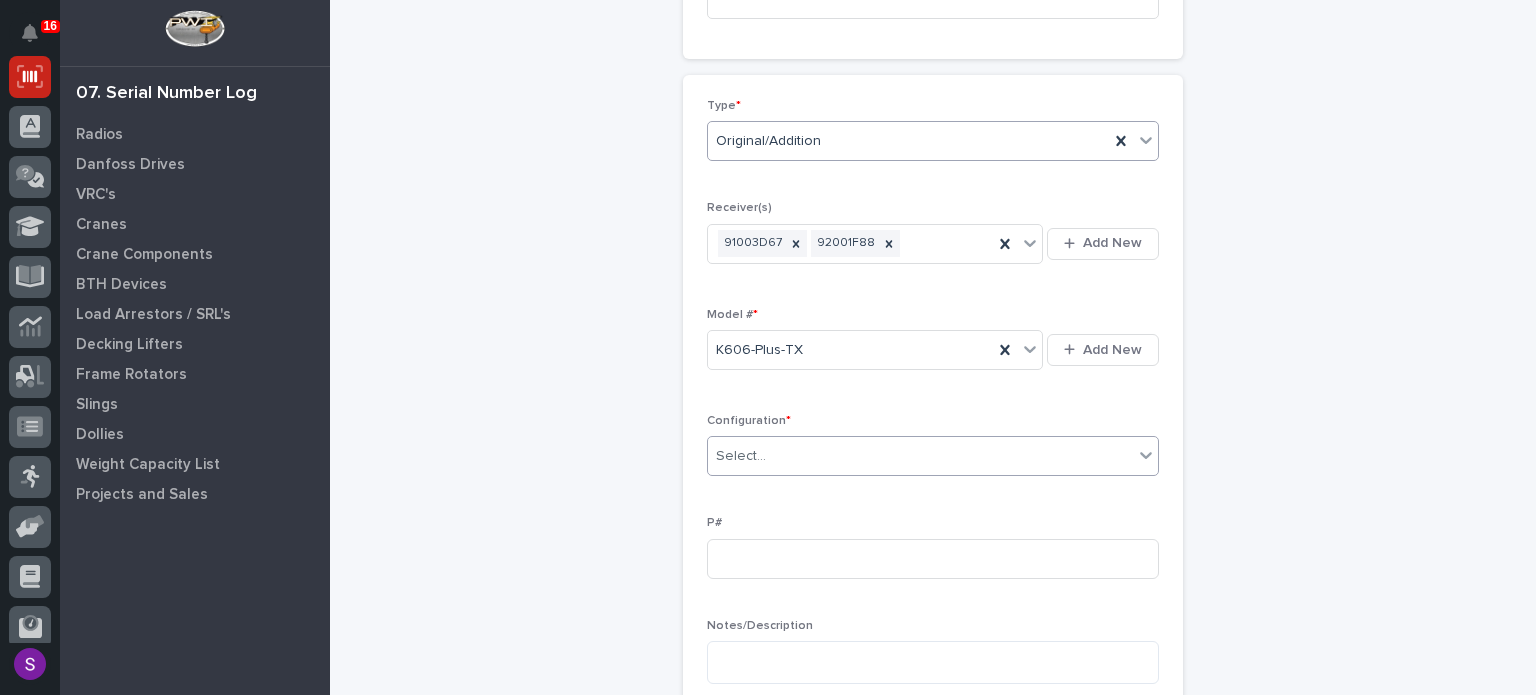 type on "*" 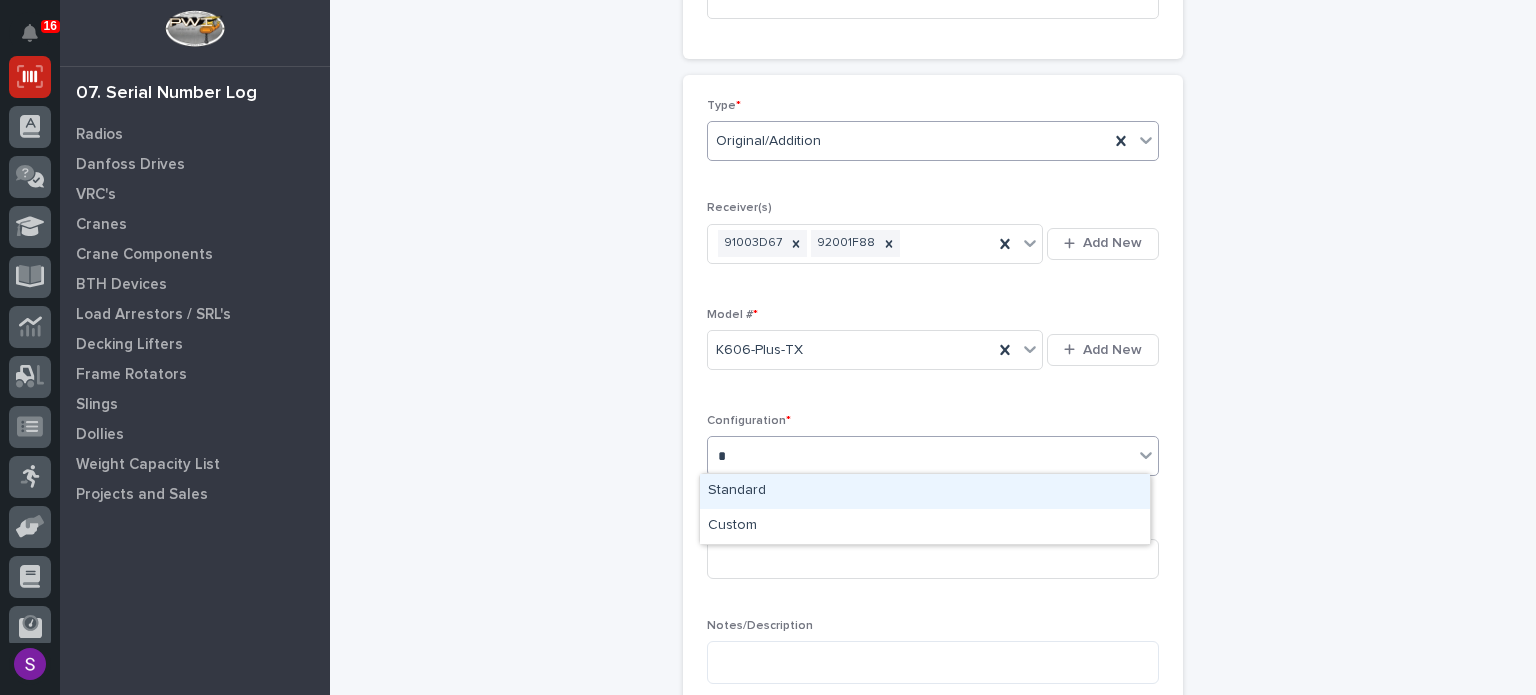 type 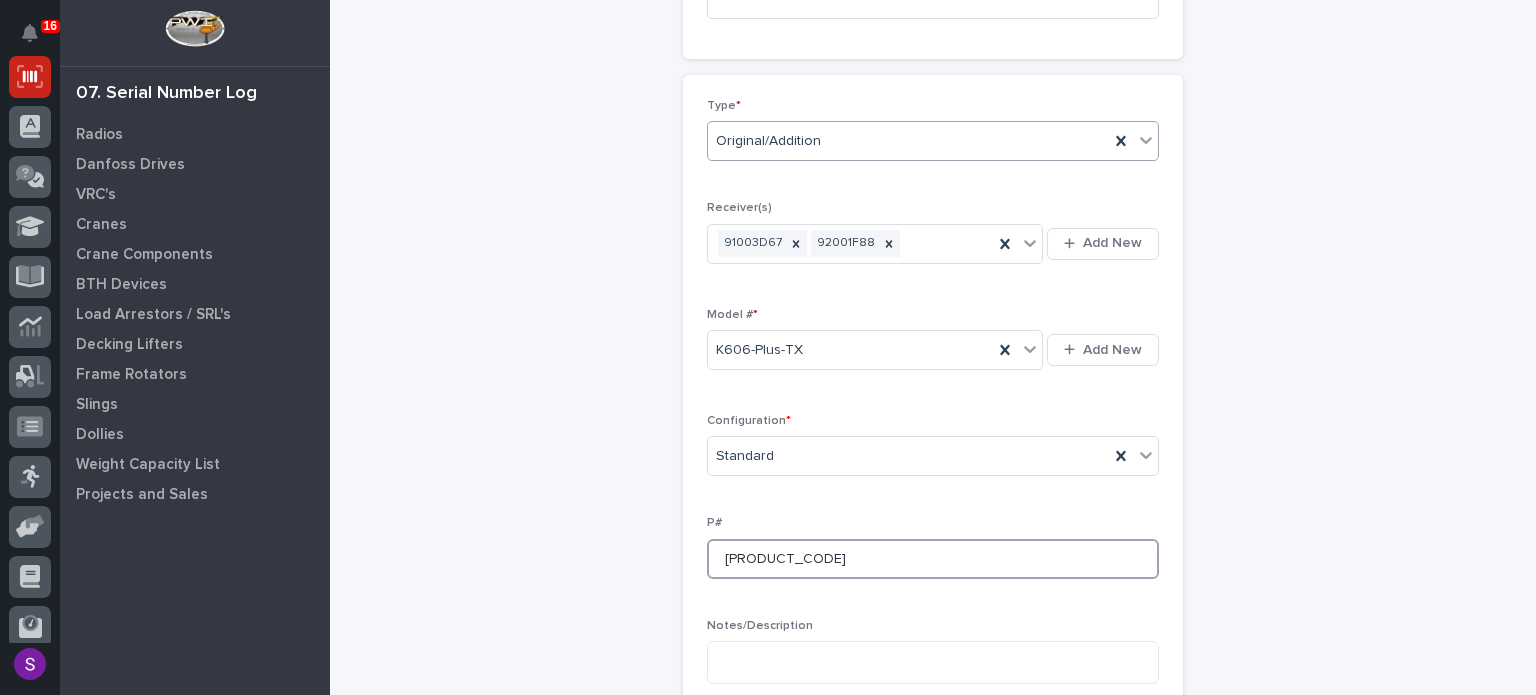 type on "PC1070" 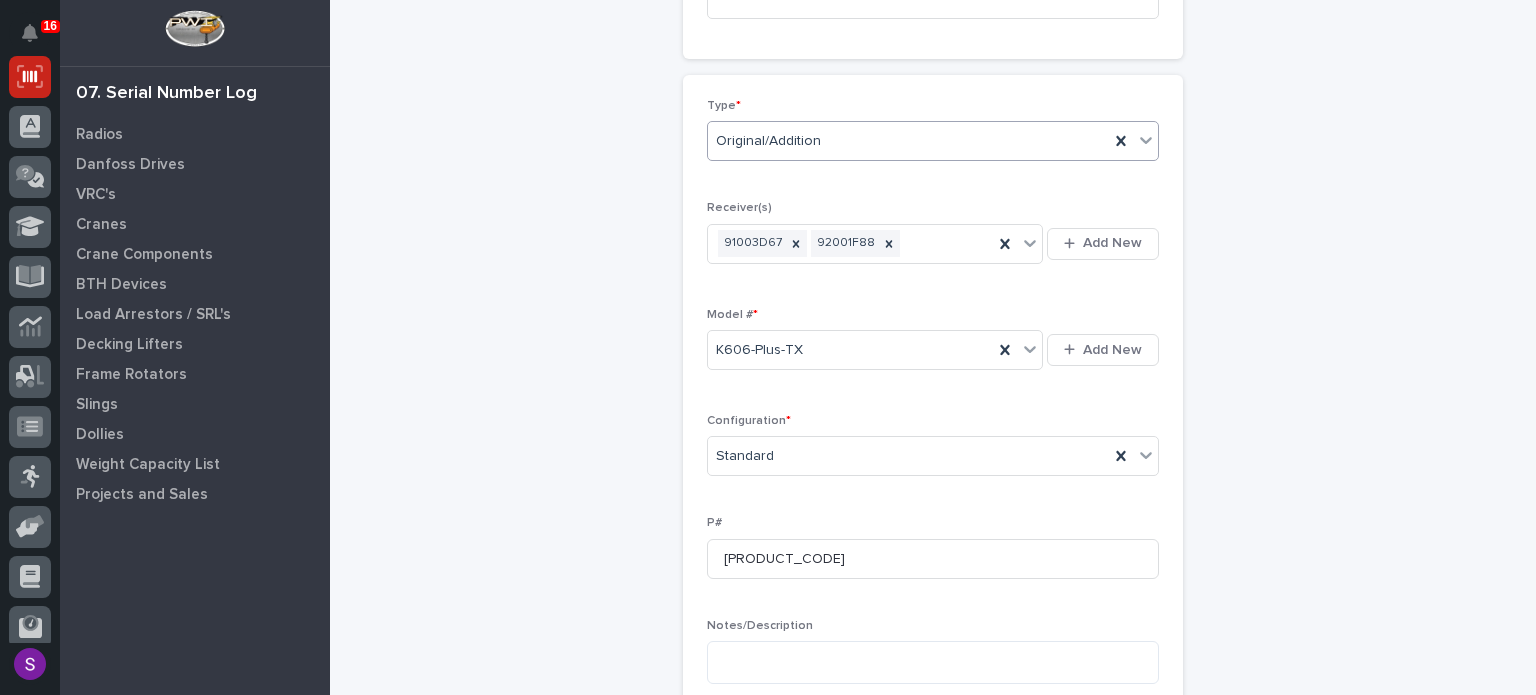 scroll, scrollTop: 776, scrollLeft: 0, axis: vertical 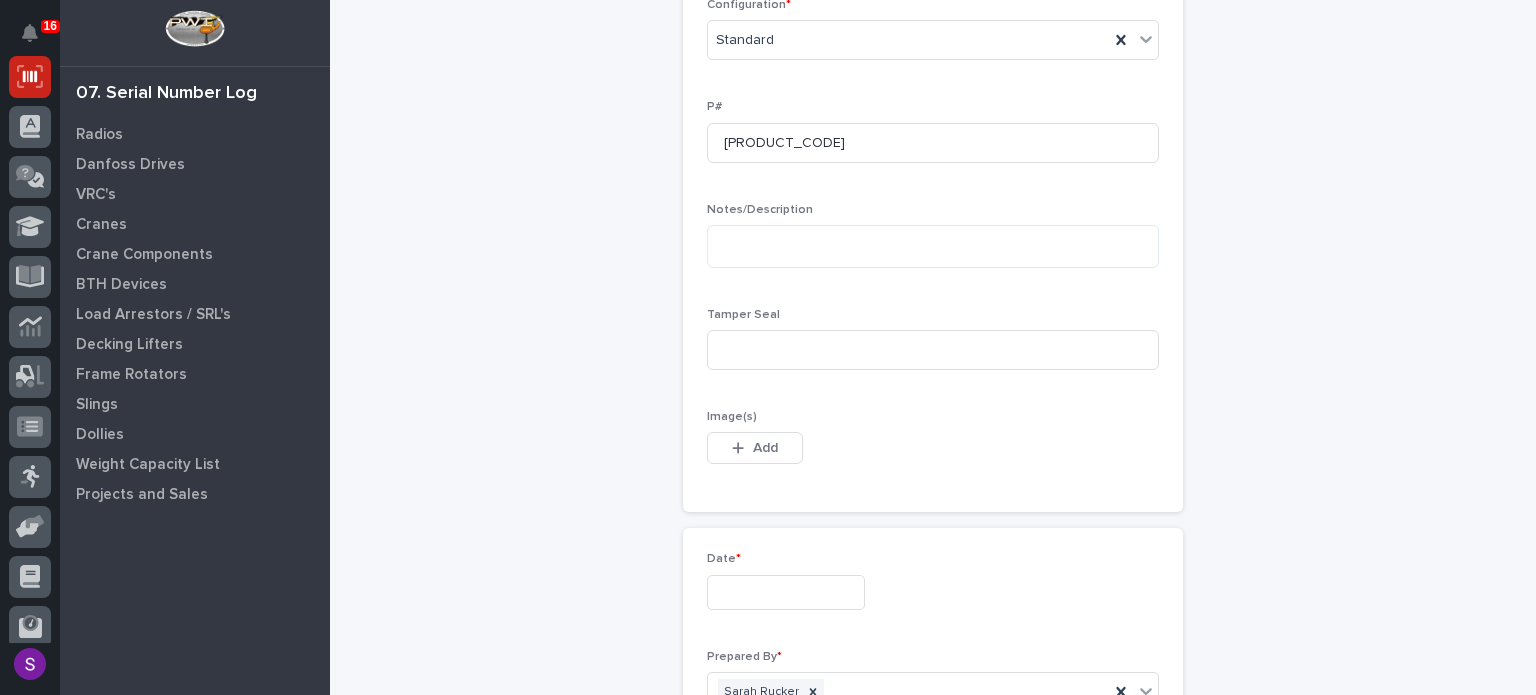type 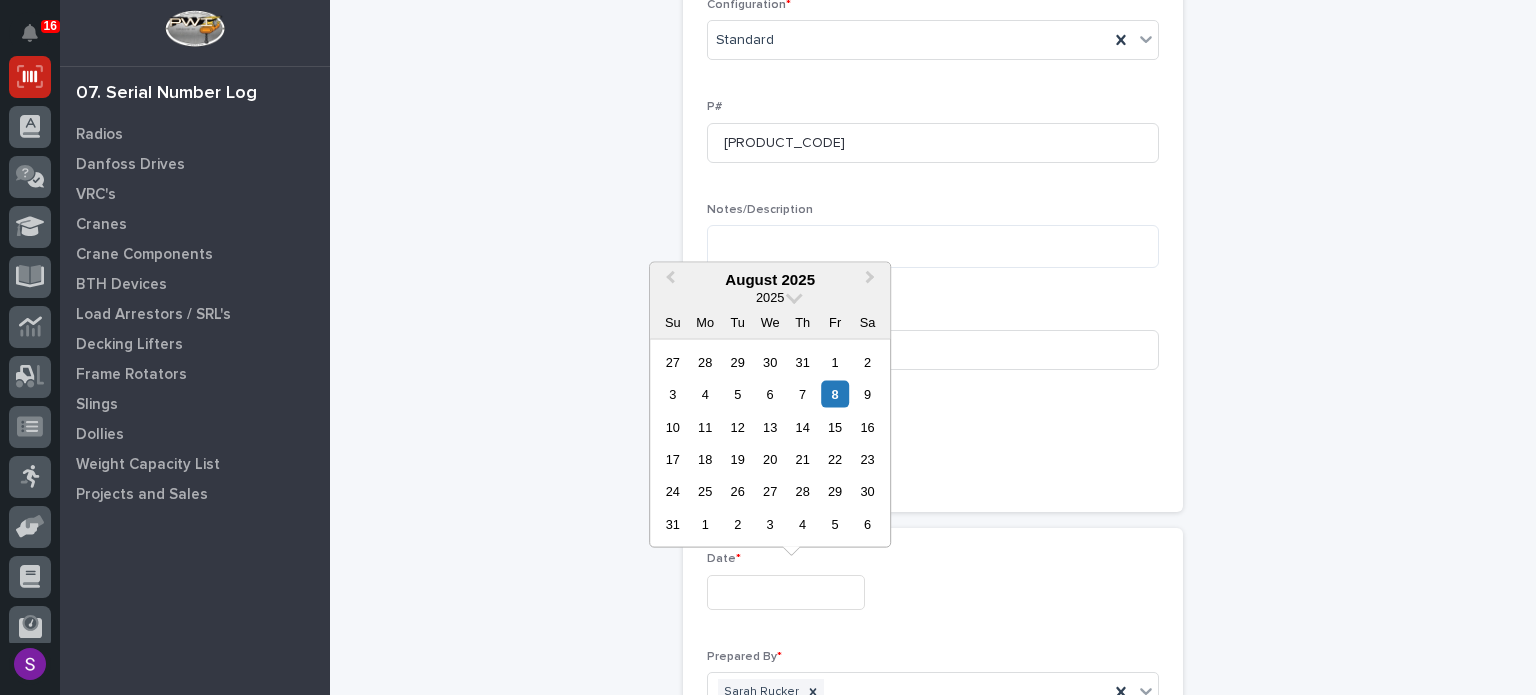 scroll, scrollTop: 779, scrollLeft: 0, axis: vertical 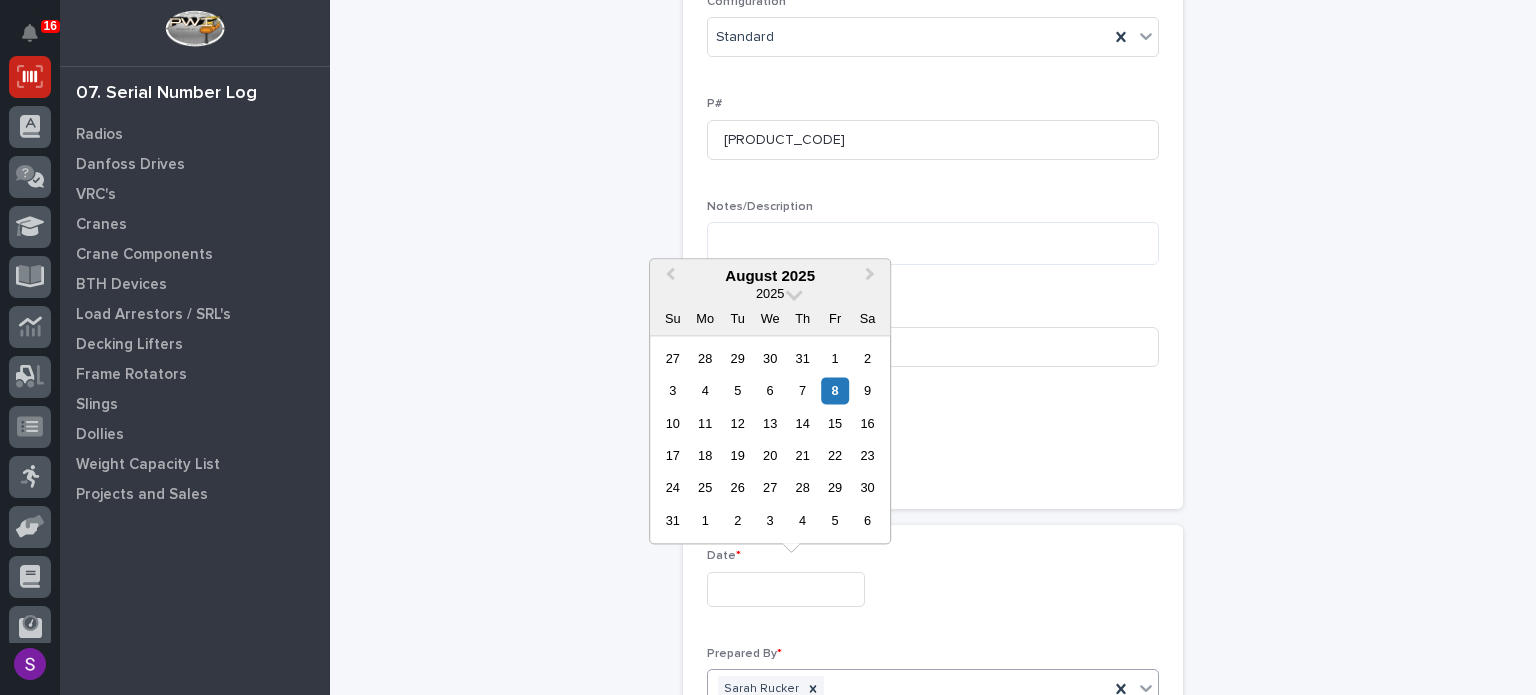 click at bounding box center [786, 589] 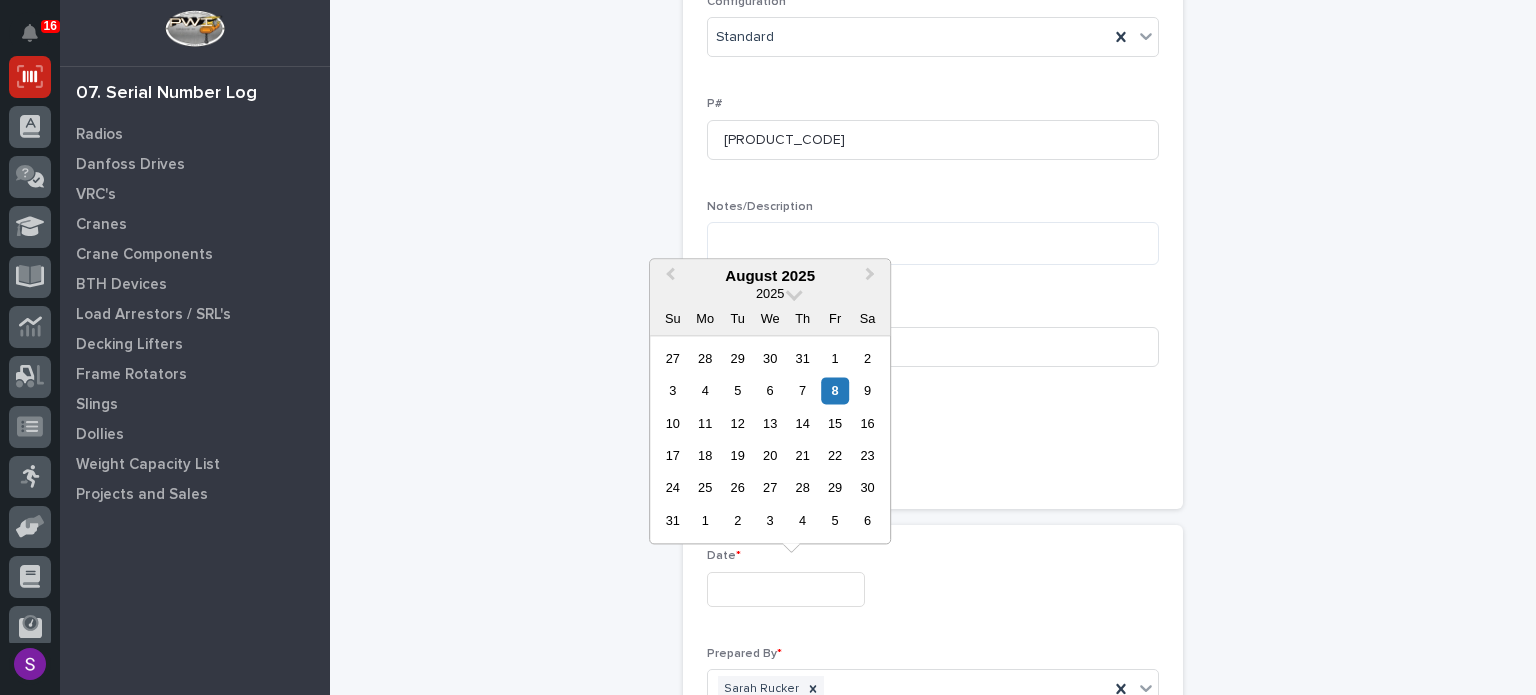type on "**********" 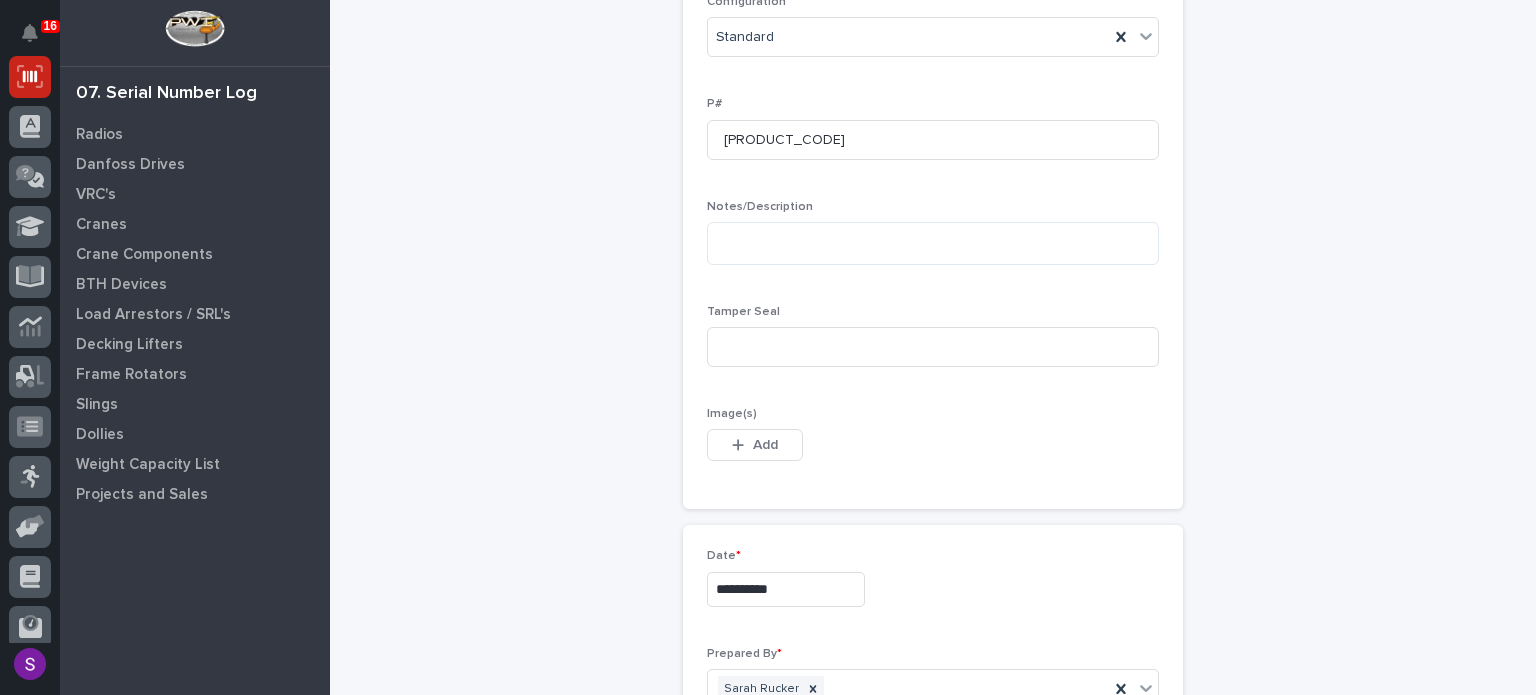 scroll, scrollTop: 1136, scrollLeft: 0, axis: vertical 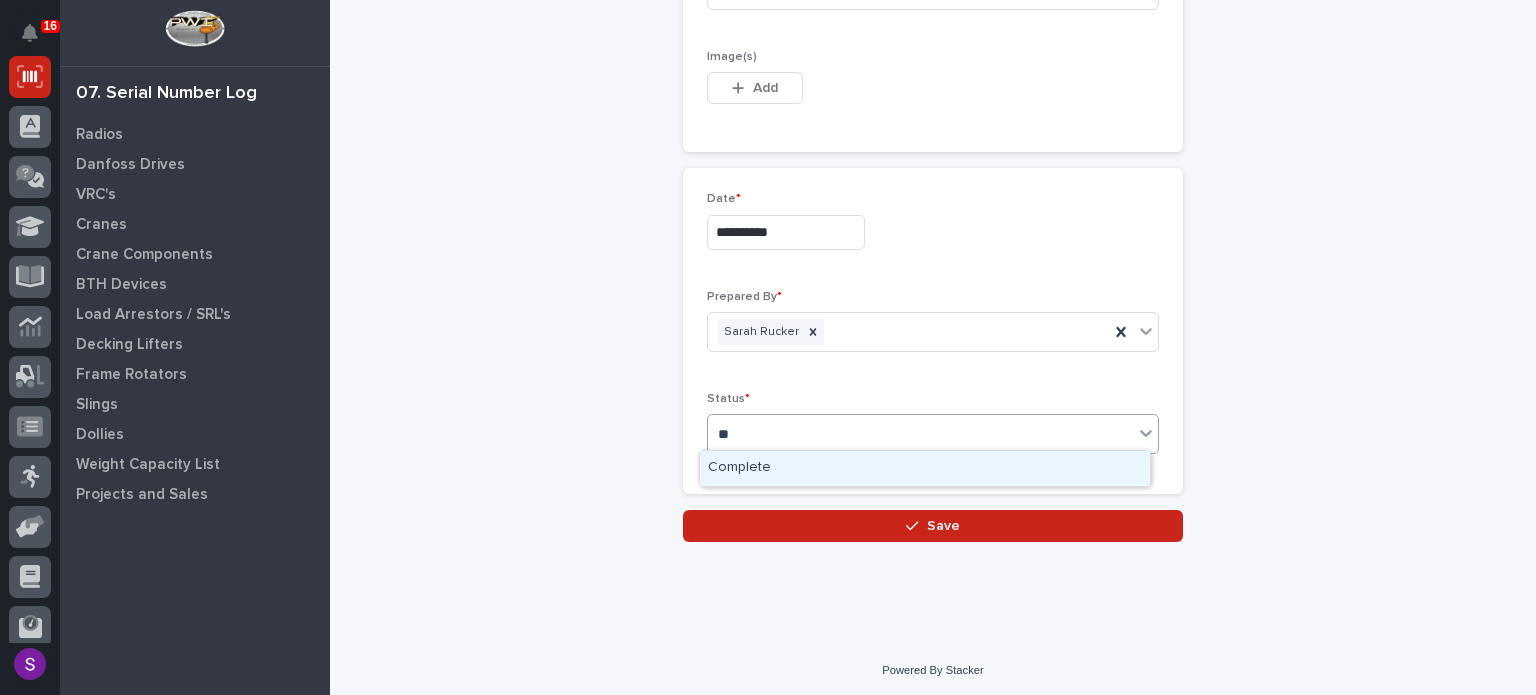 type on "***" 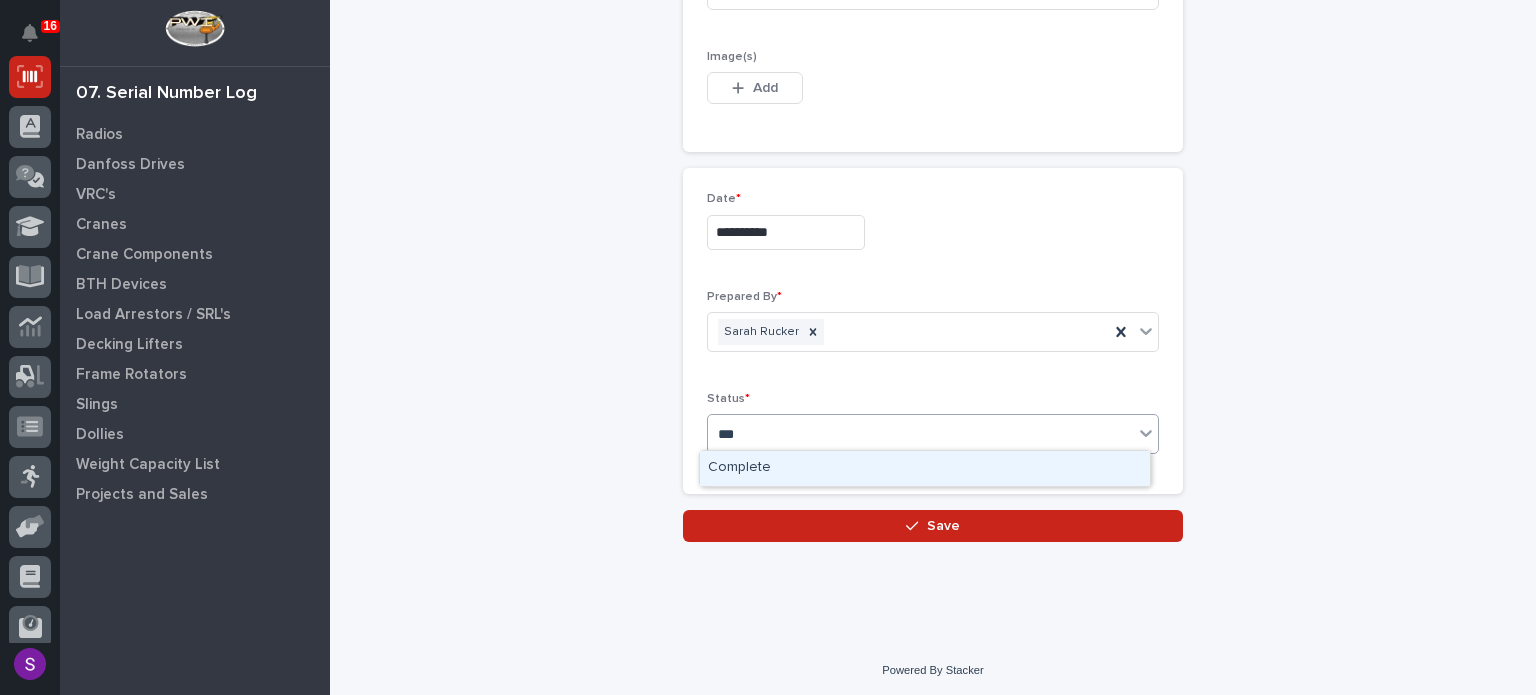 type 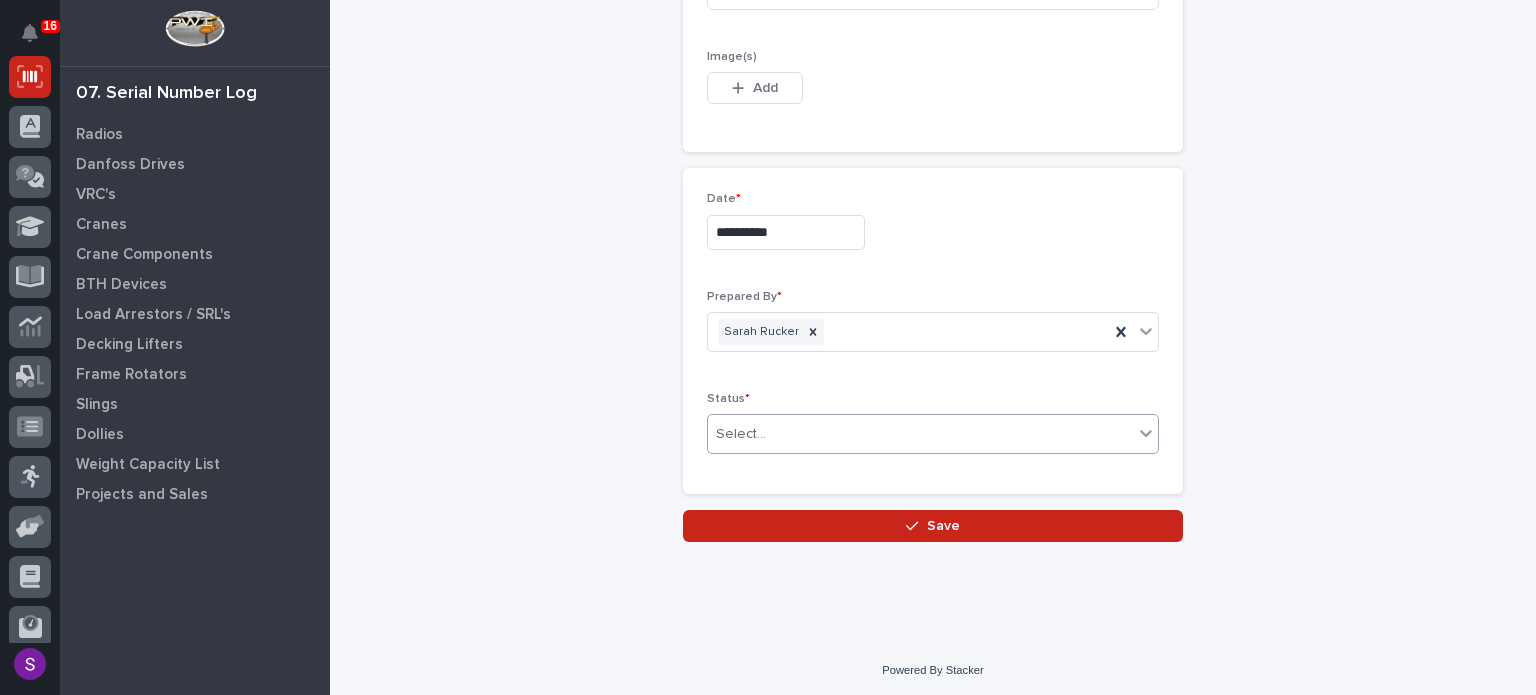 type 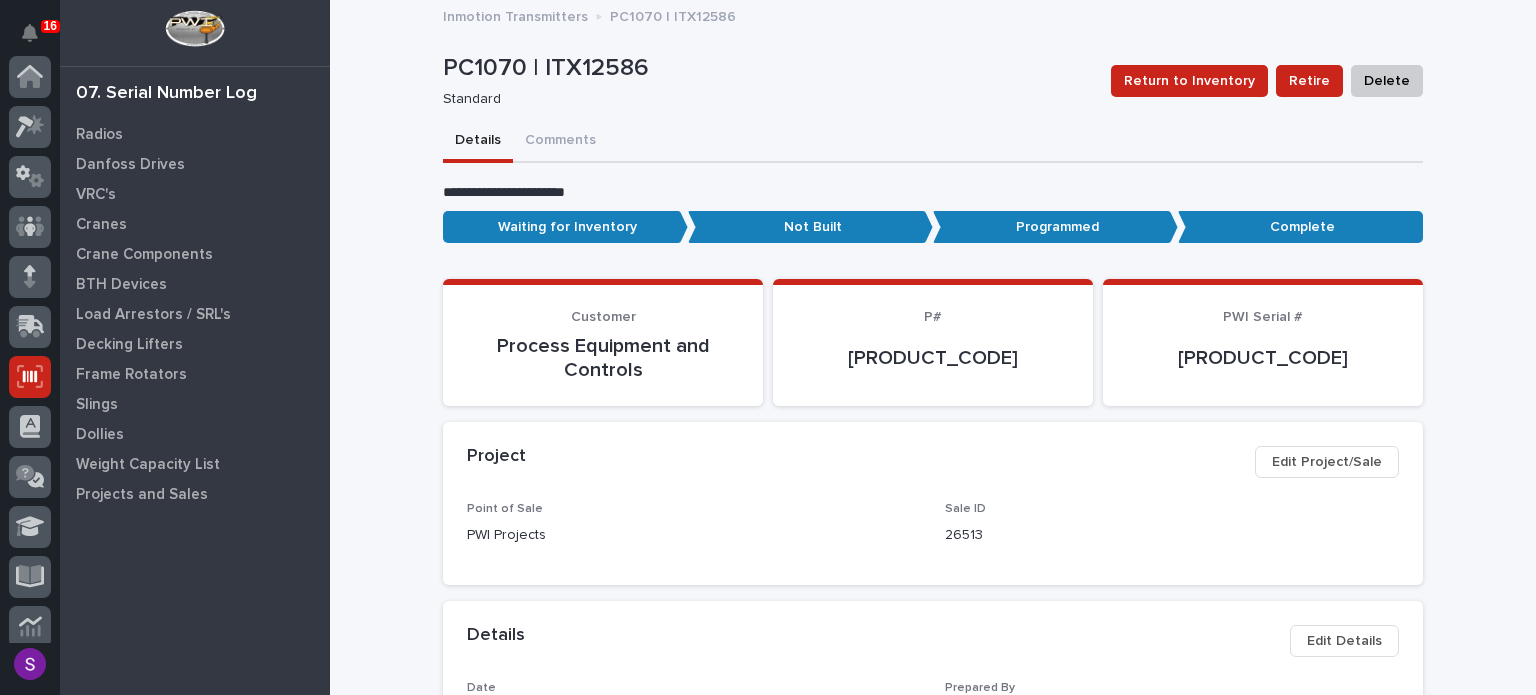 scroll, scrollTop: 300, scrollLeft: 0, axis: vertical 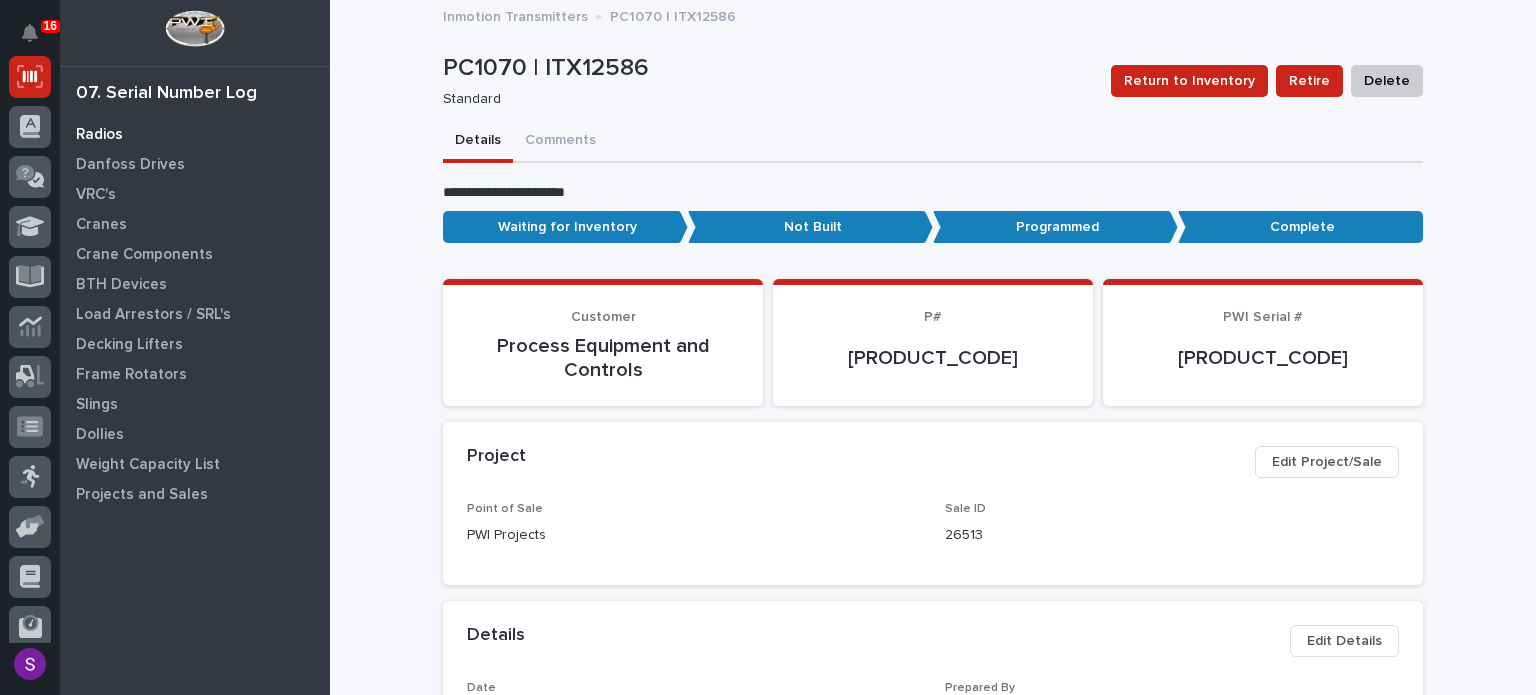 click on "Radios" at bounding box center (195, 134) 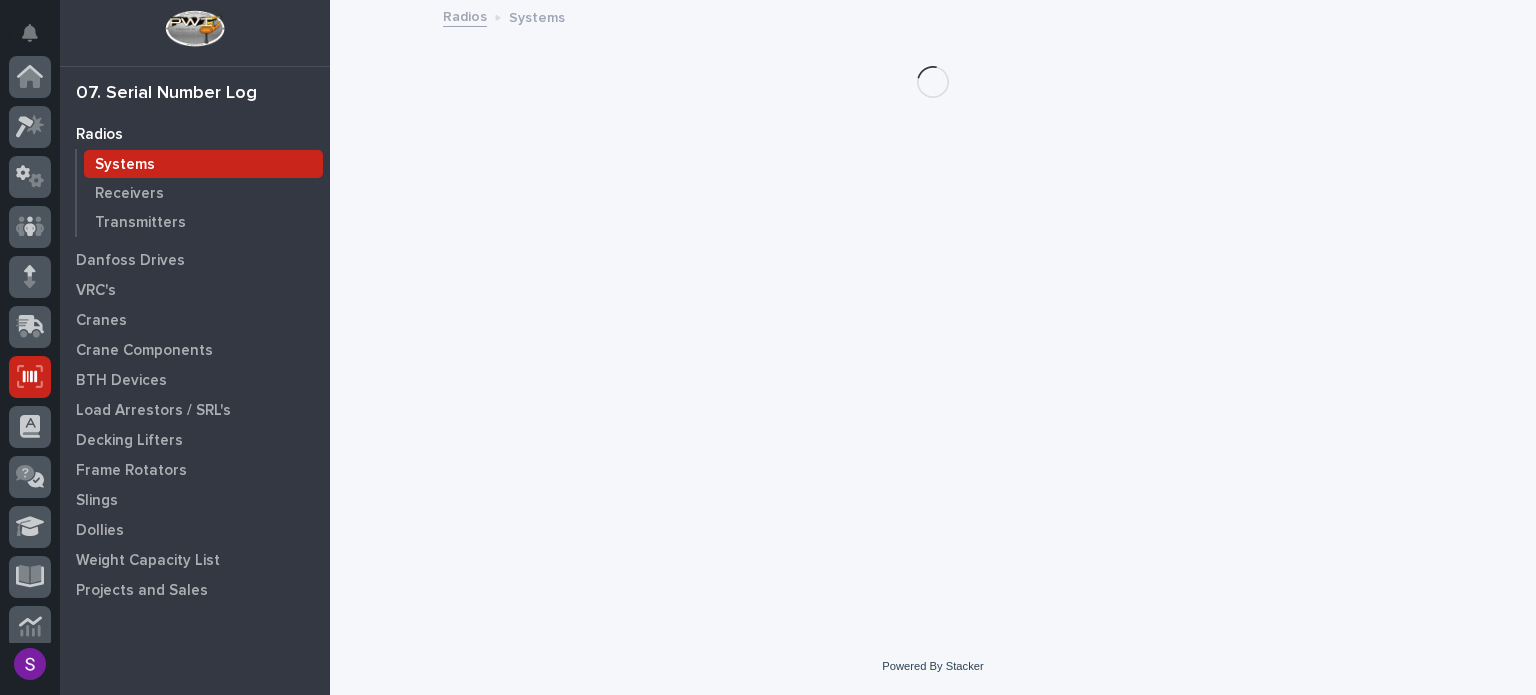 scroll, scrollTop: 300, scrollLeft: 0, axis: vertical 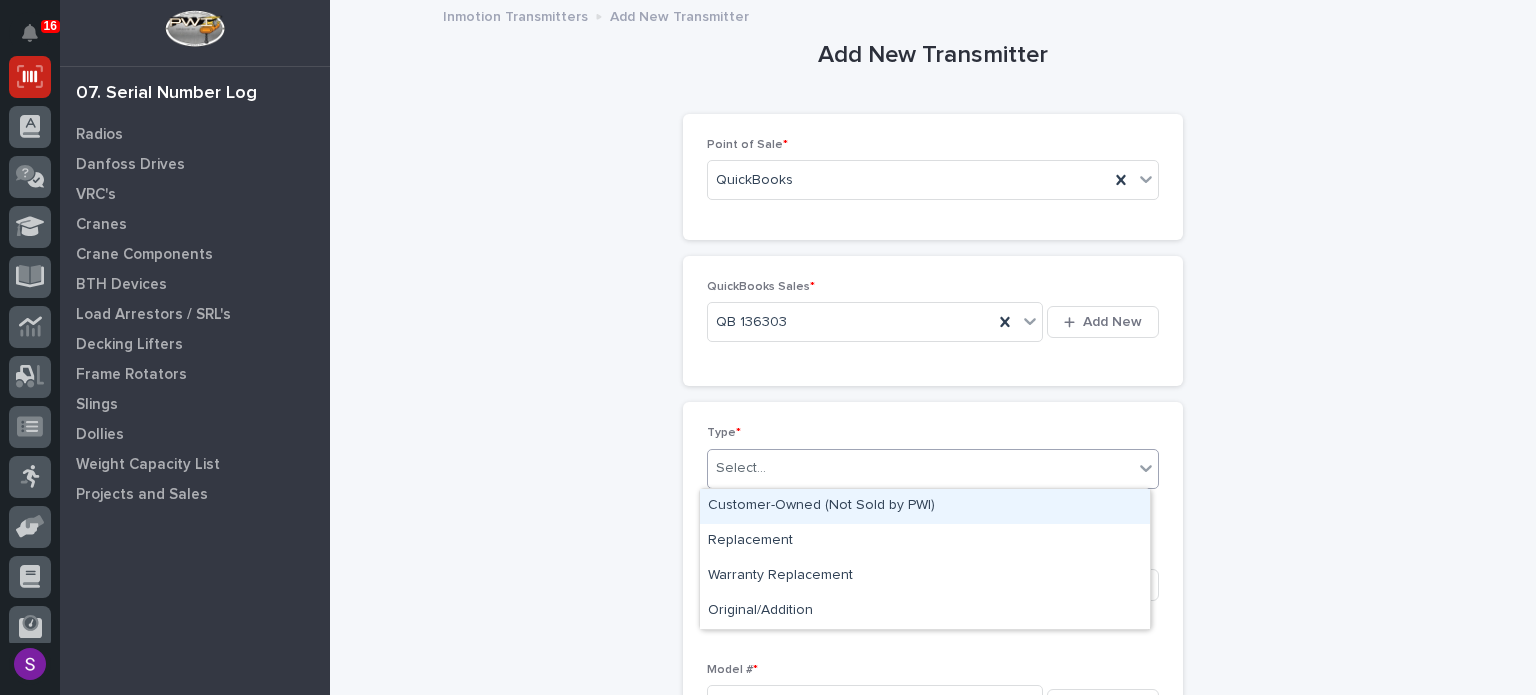 click on "Select..." at bounding box center [920, 468] 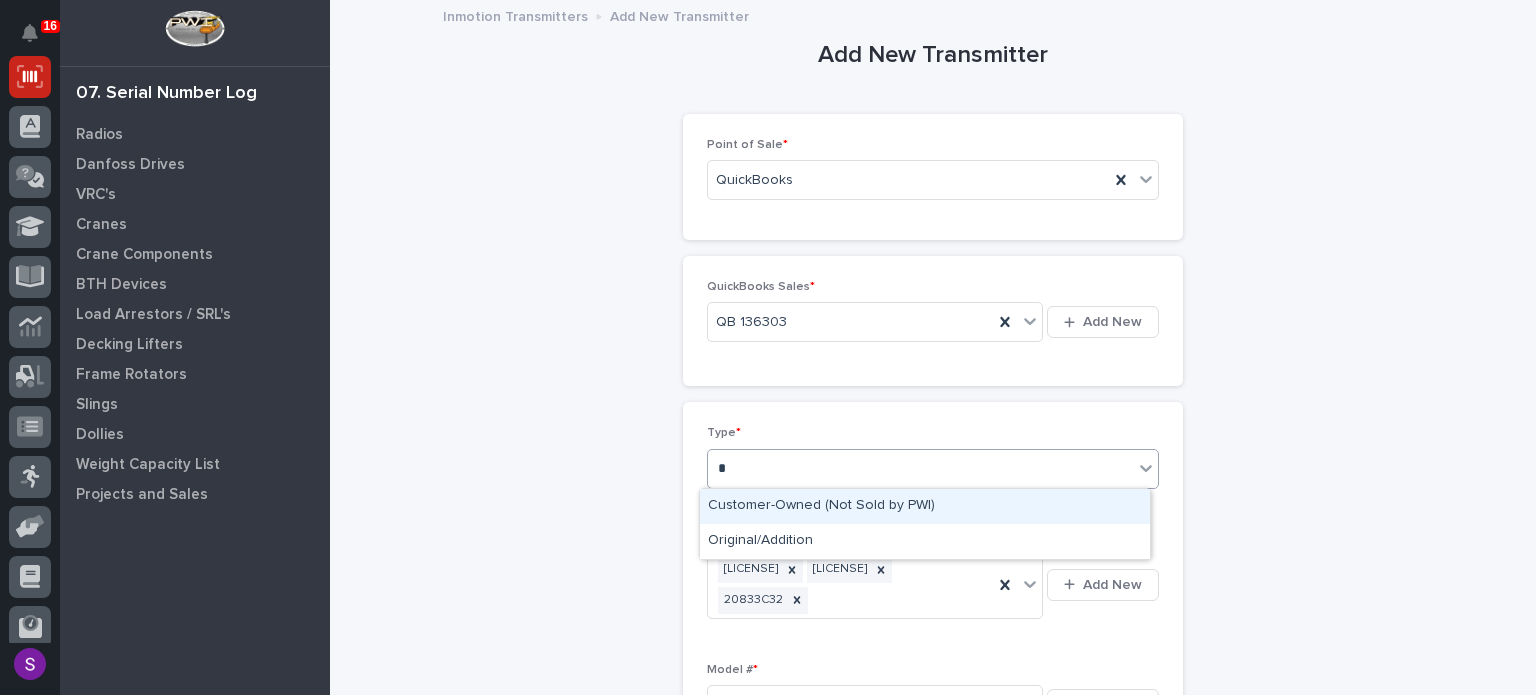 type on "**" 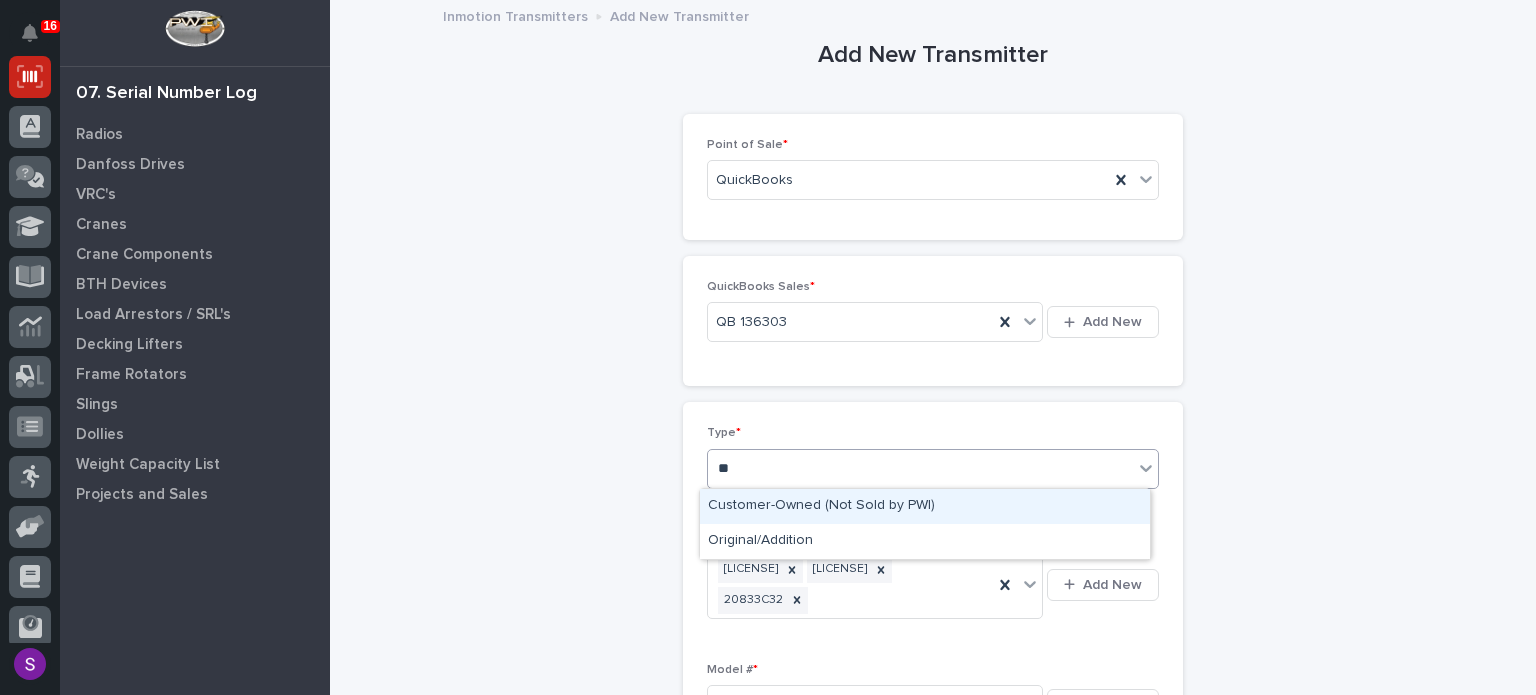 type 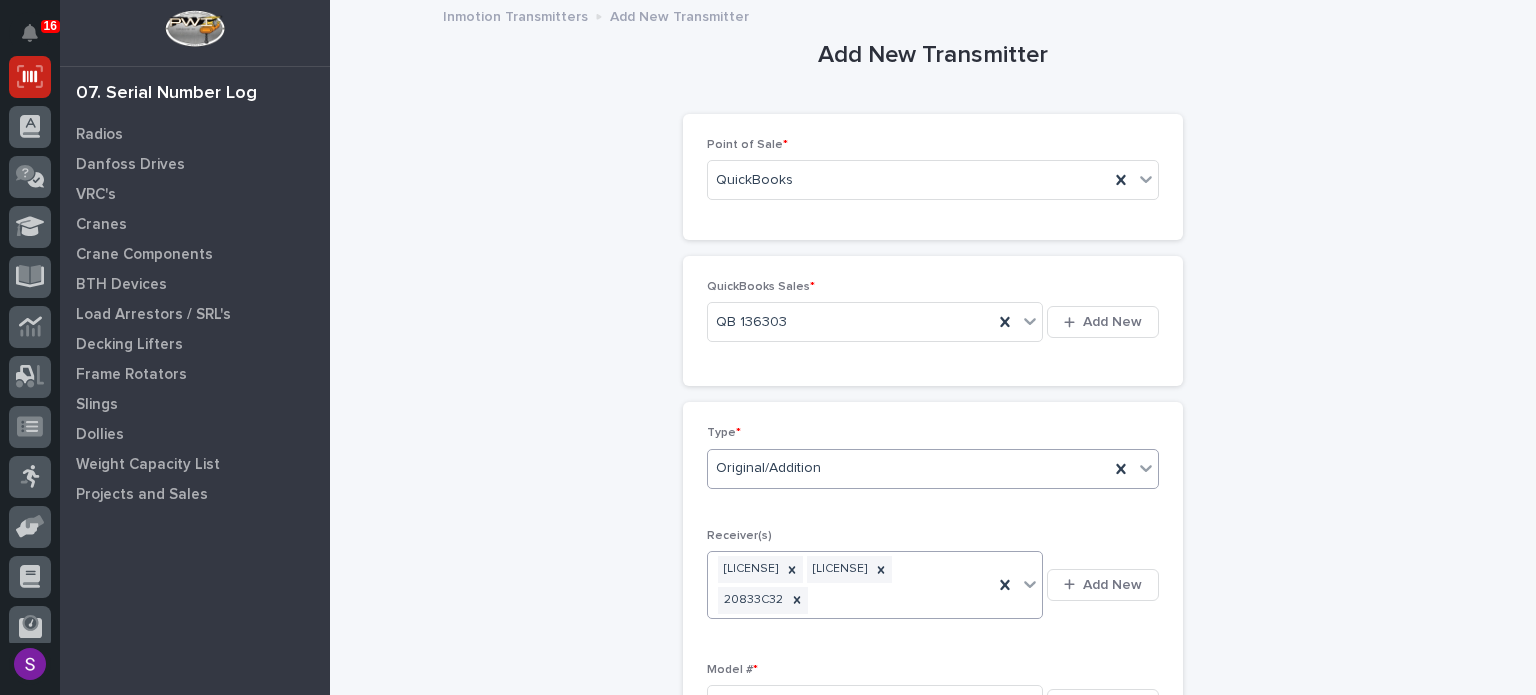type 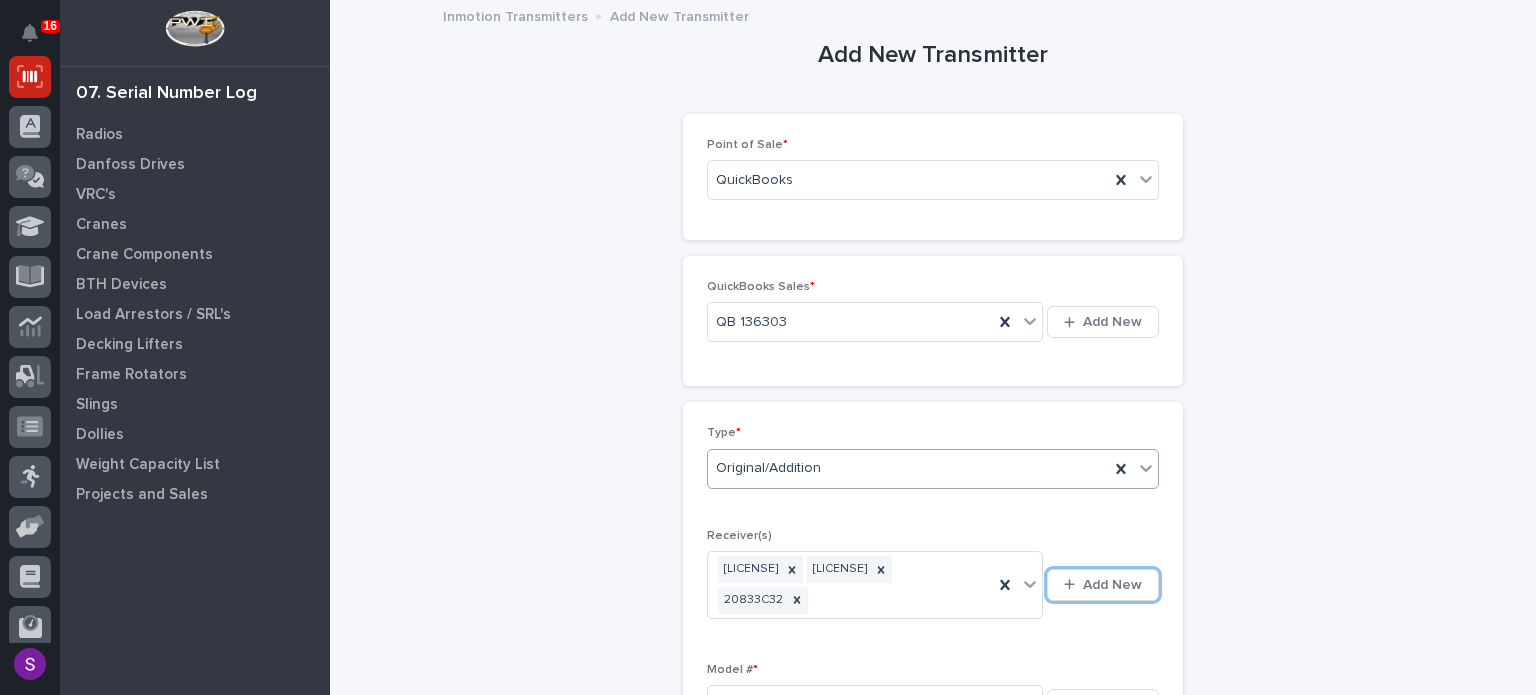scroll, scrollTop: 15, scrollLeft: 0, axis: vertical 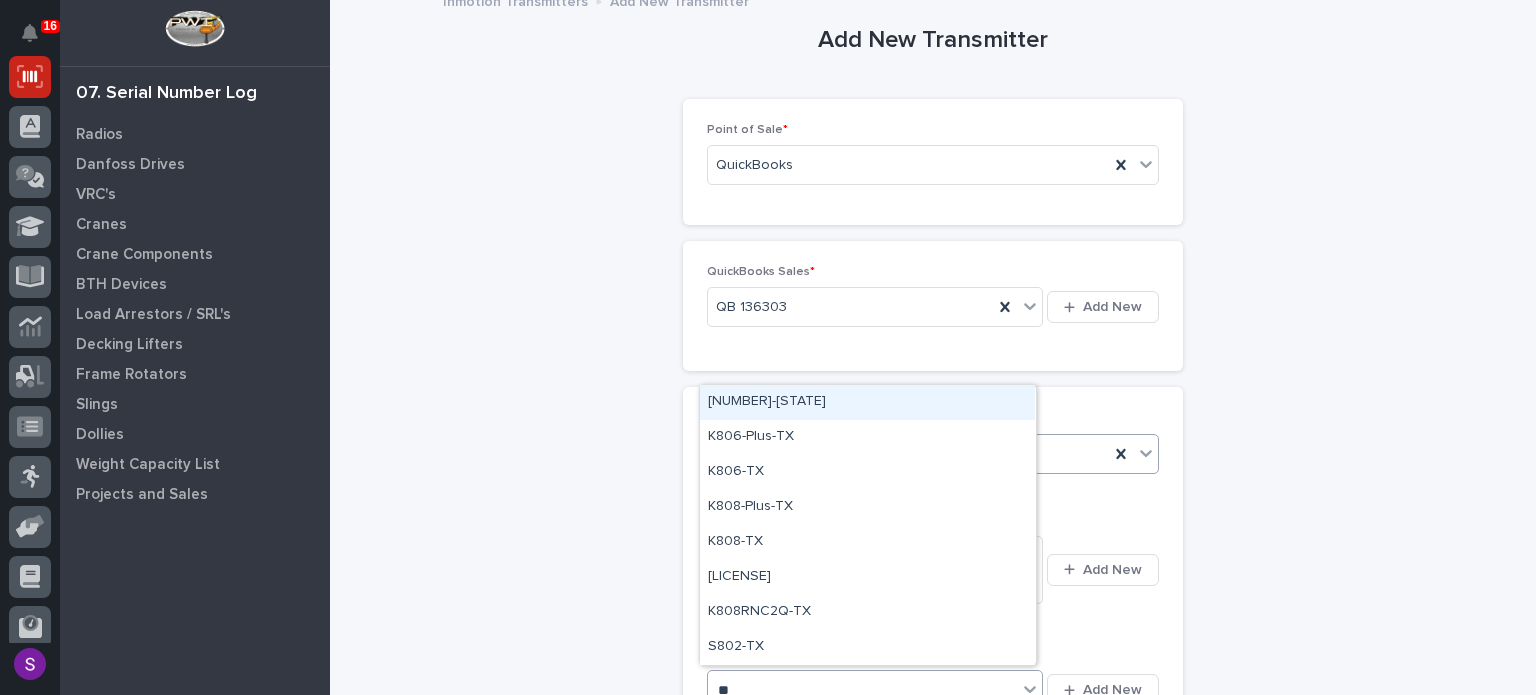type on "***" 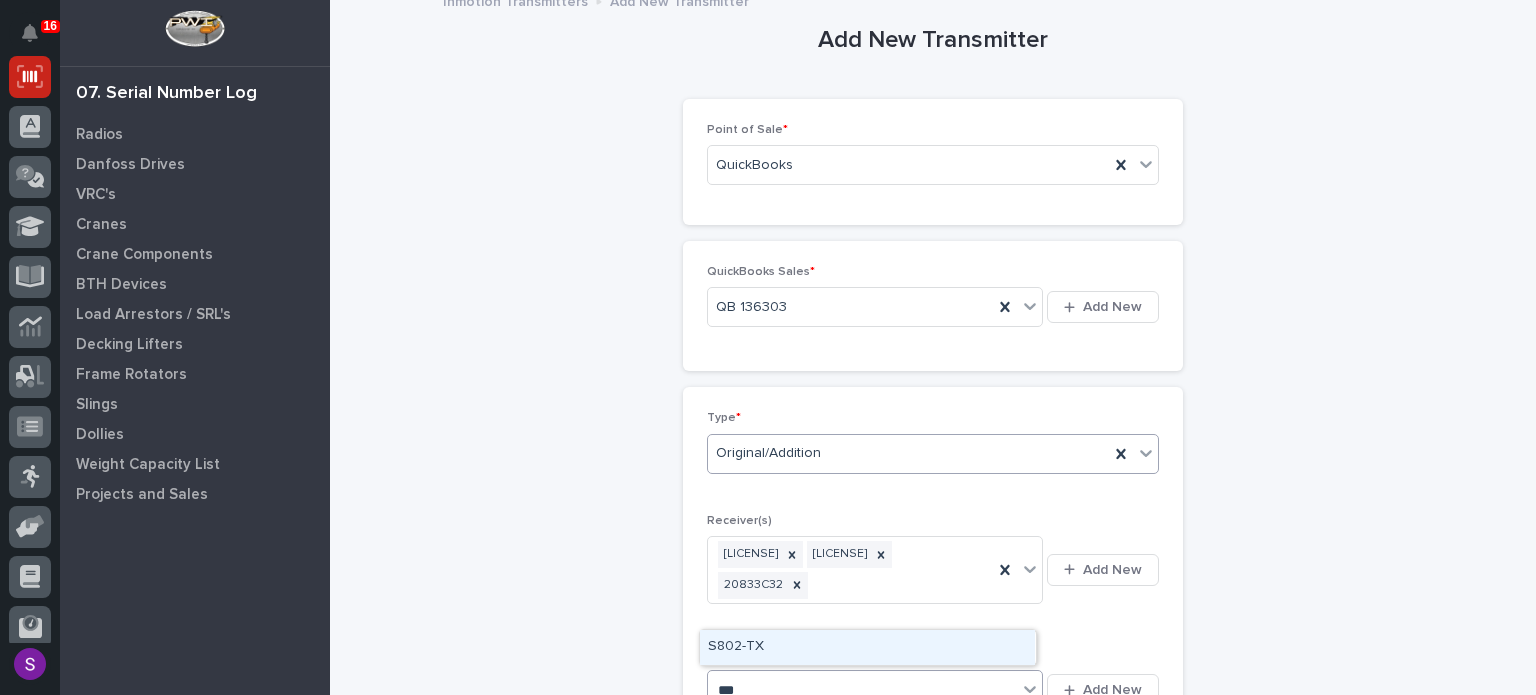 type 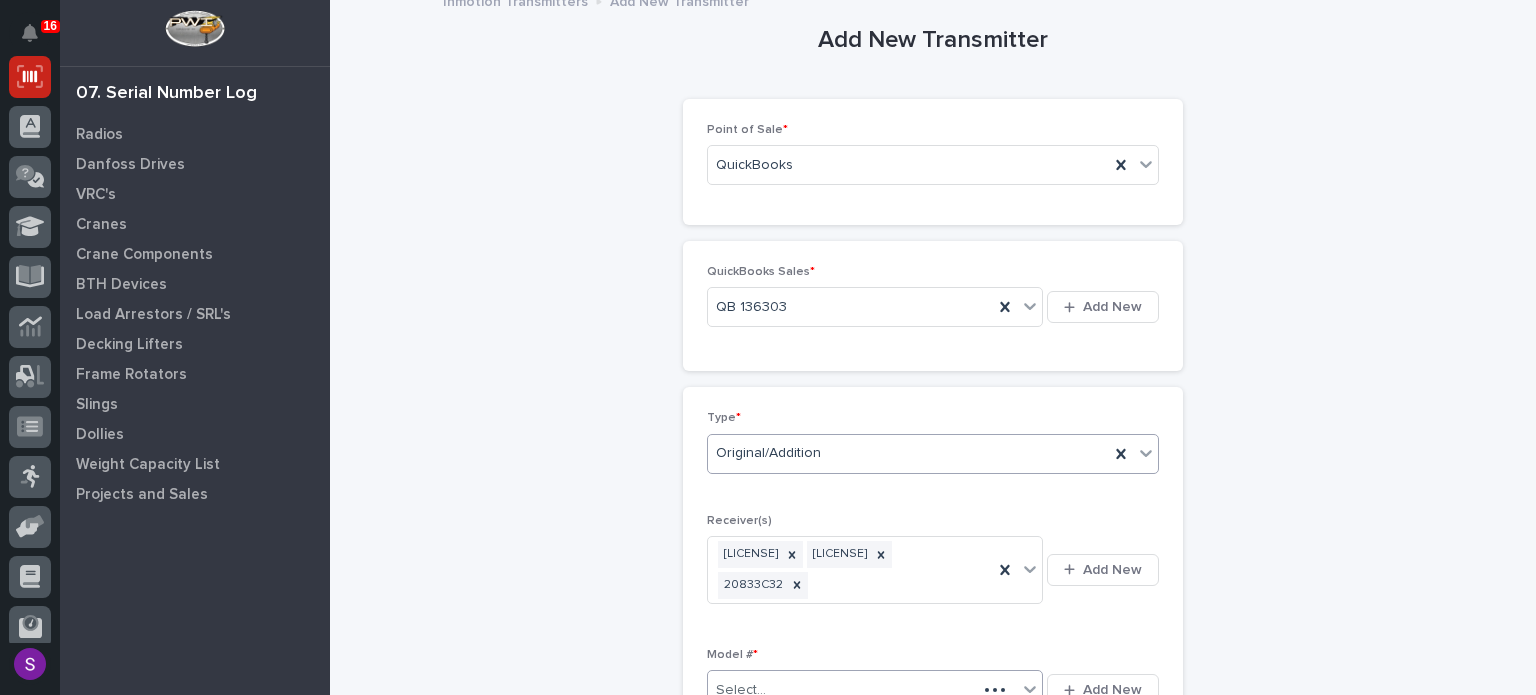type 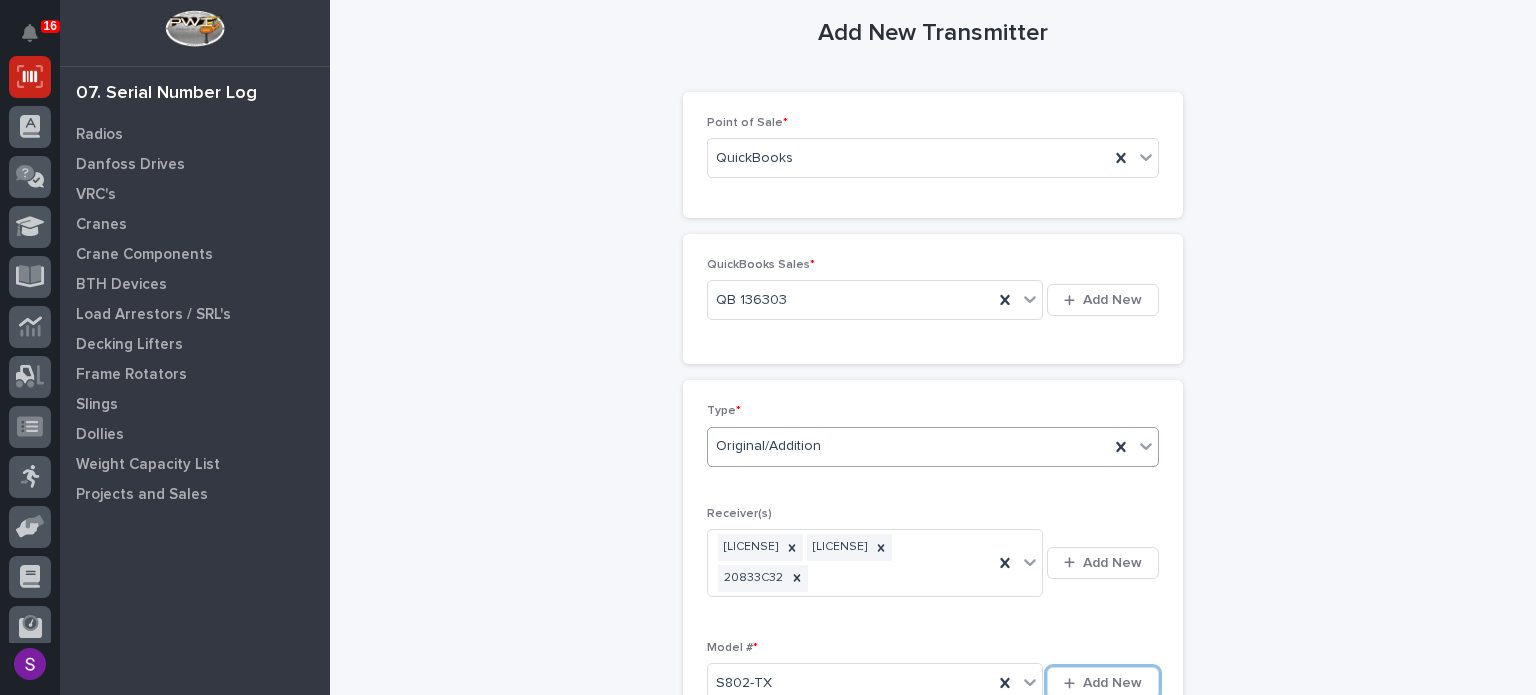 scroll, scrollTop: 460, scrollLeft: 0, axis: vertical 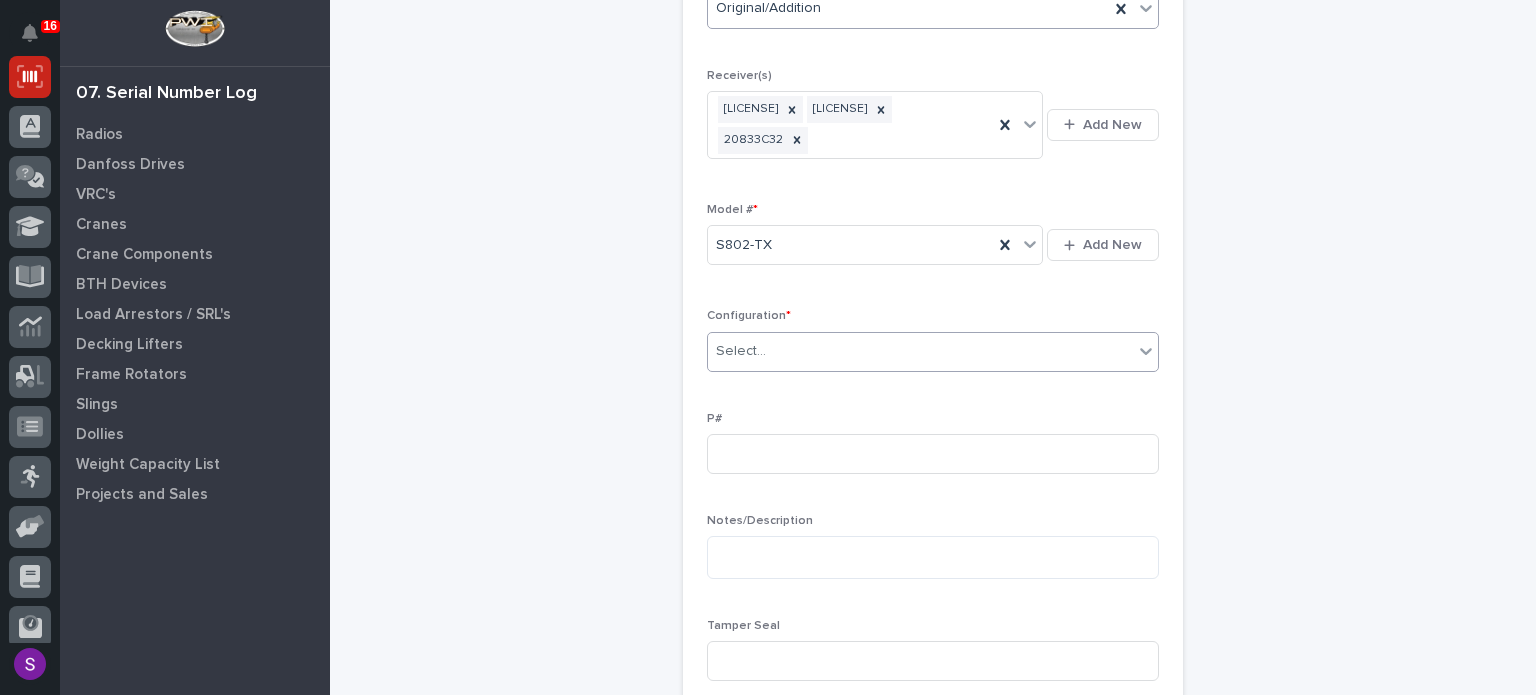 type on "*" 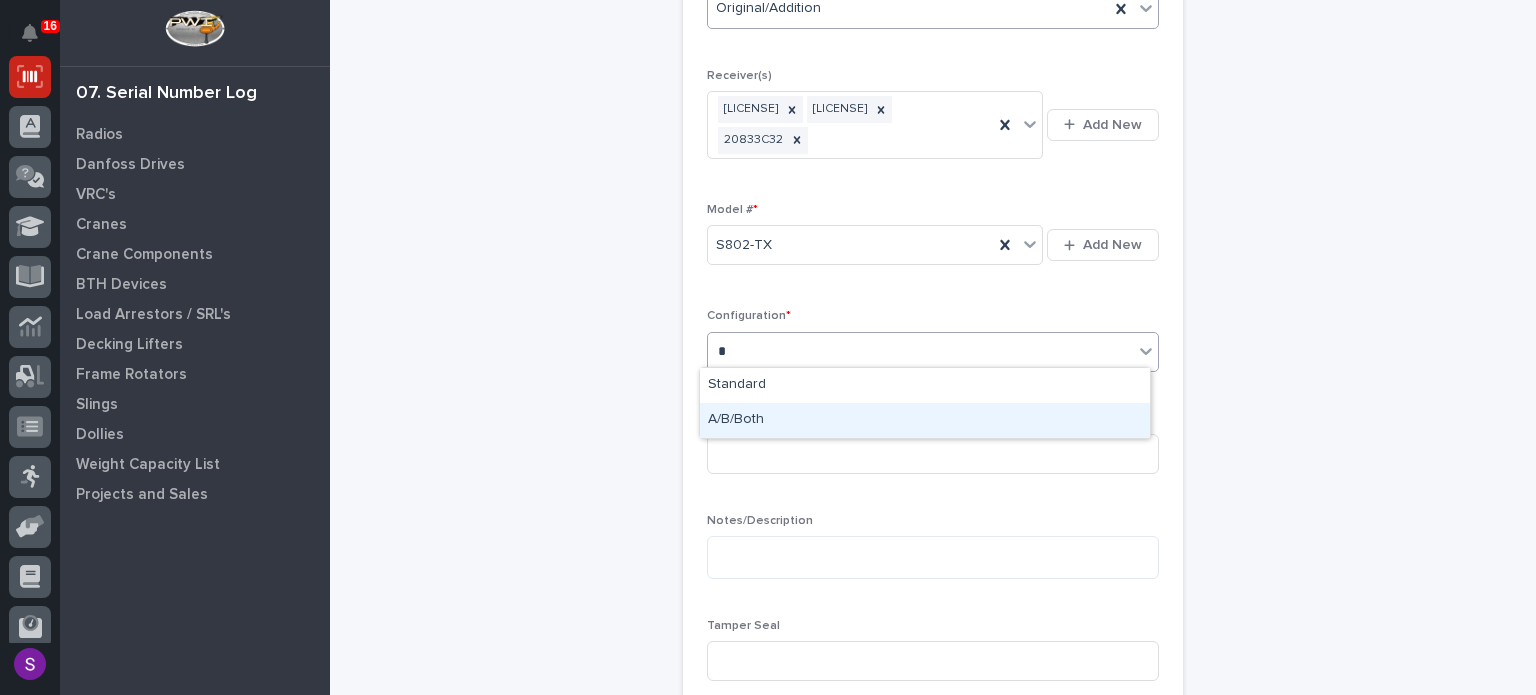 type 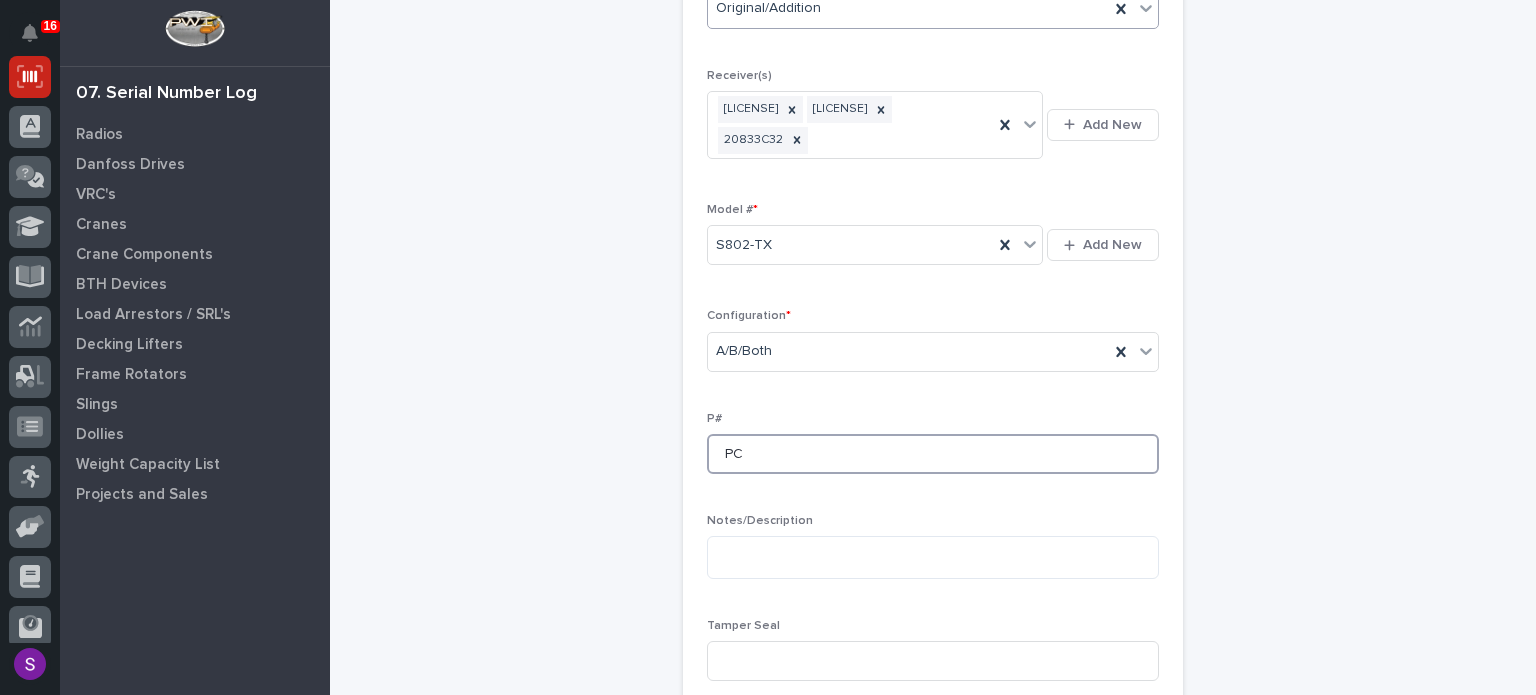 type on "P" 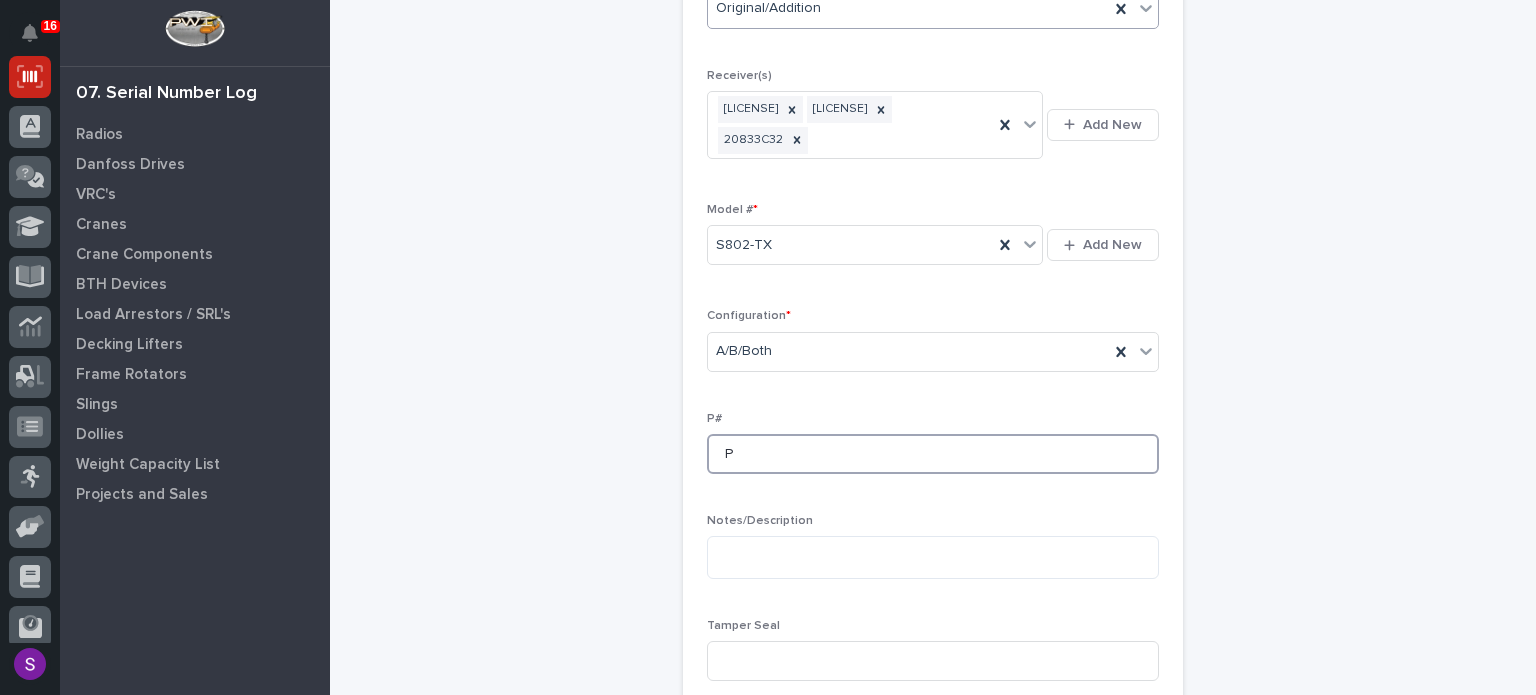 type 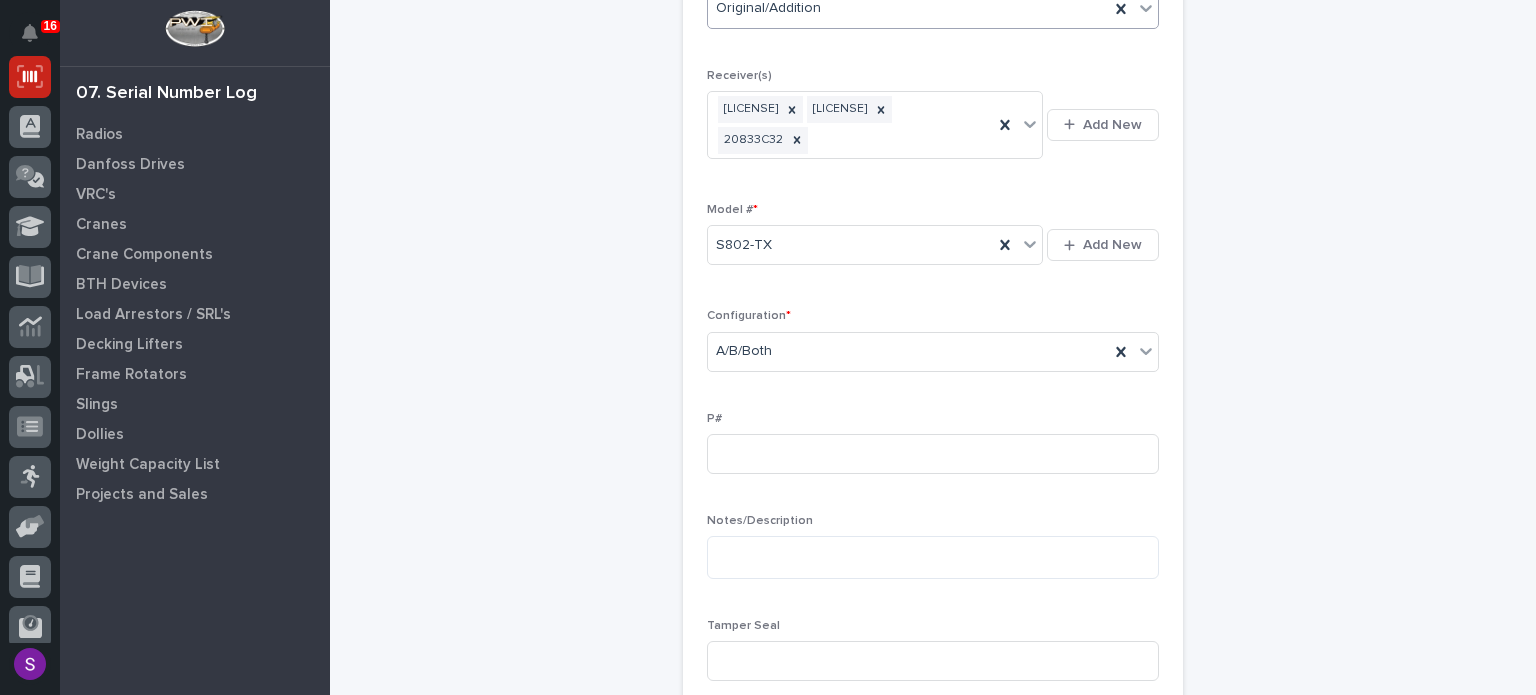 type 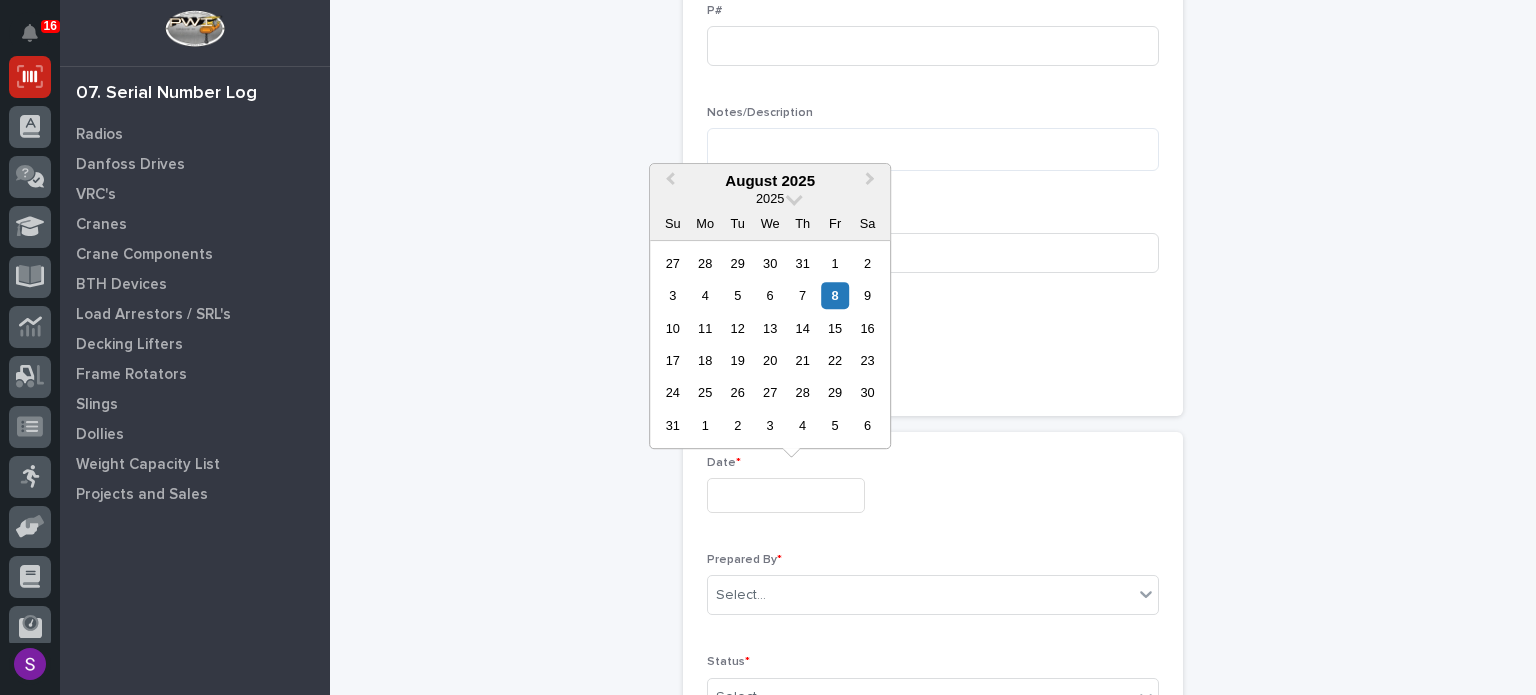 type on "**********" 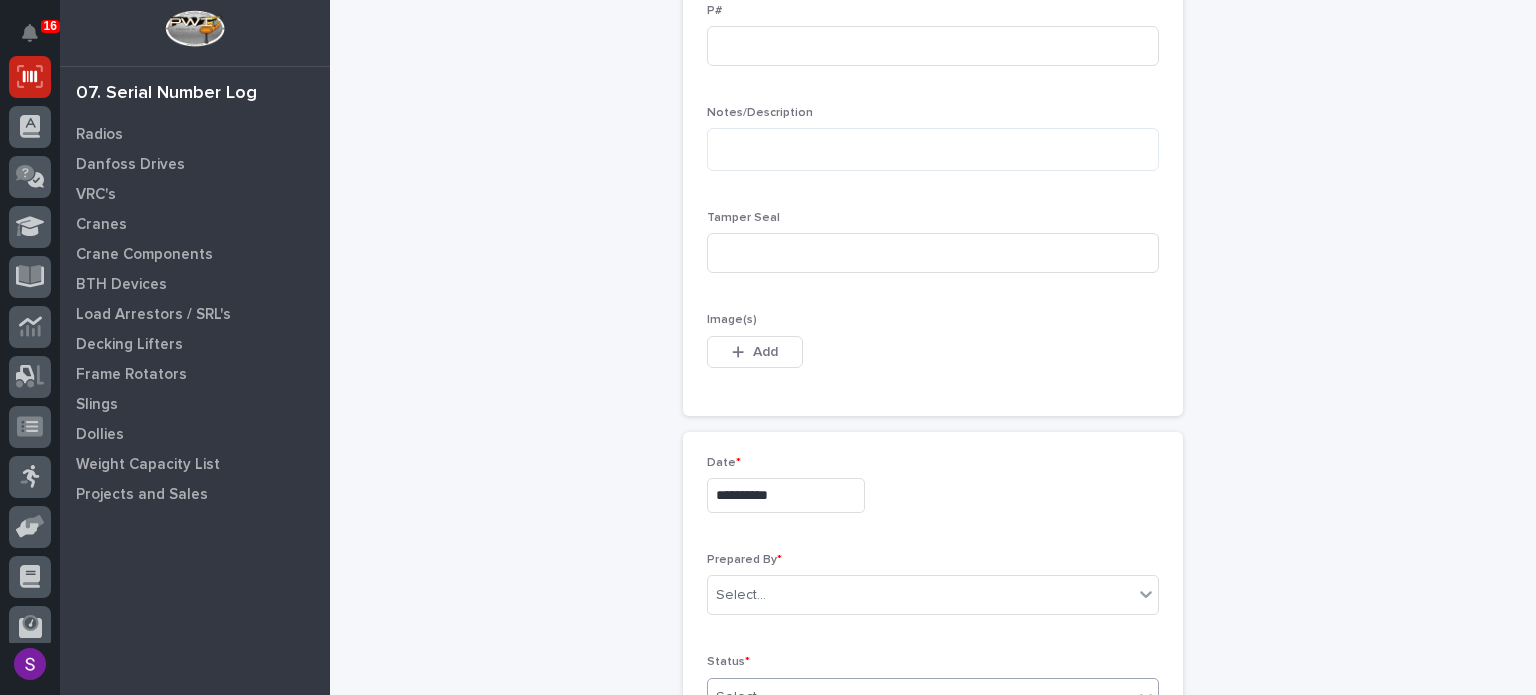 scroll, scrollTop: 874, scrollLeft: 0, axis: vertical 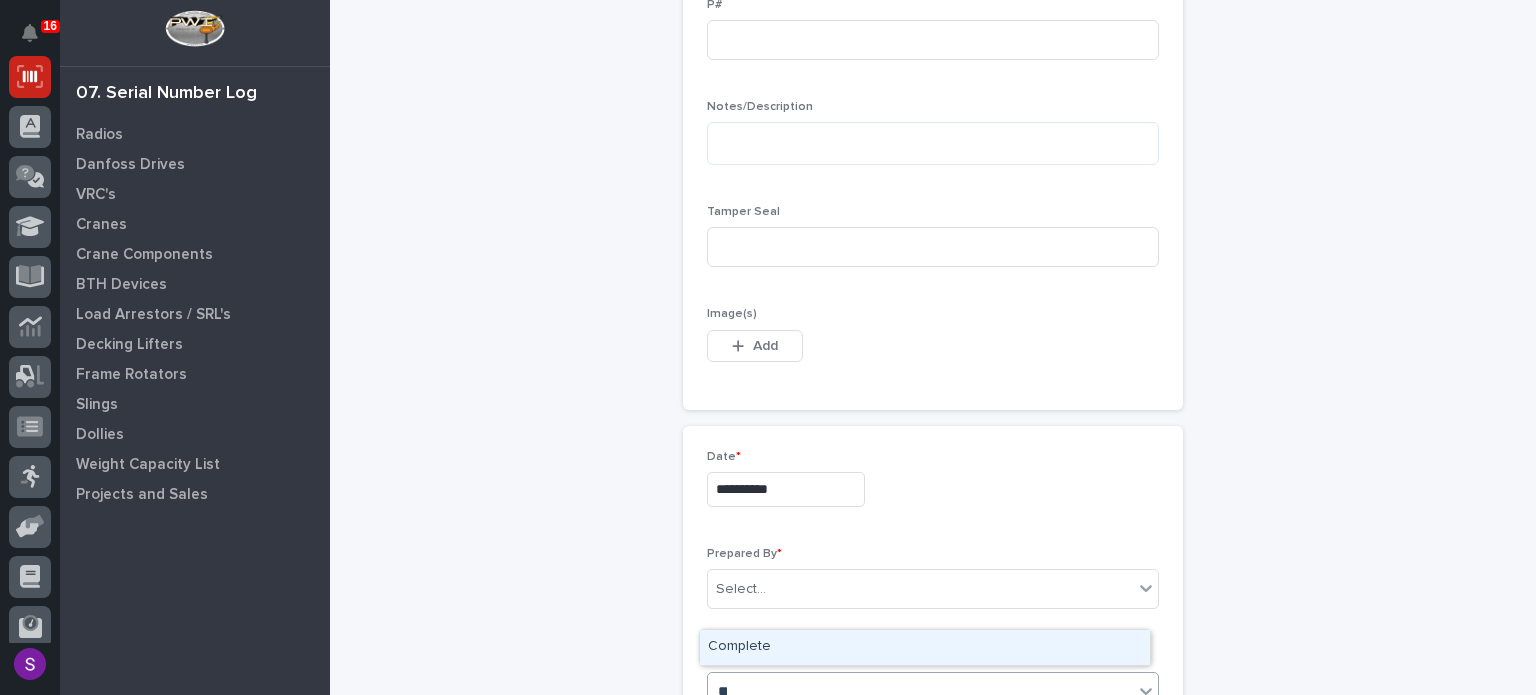 type on "***" 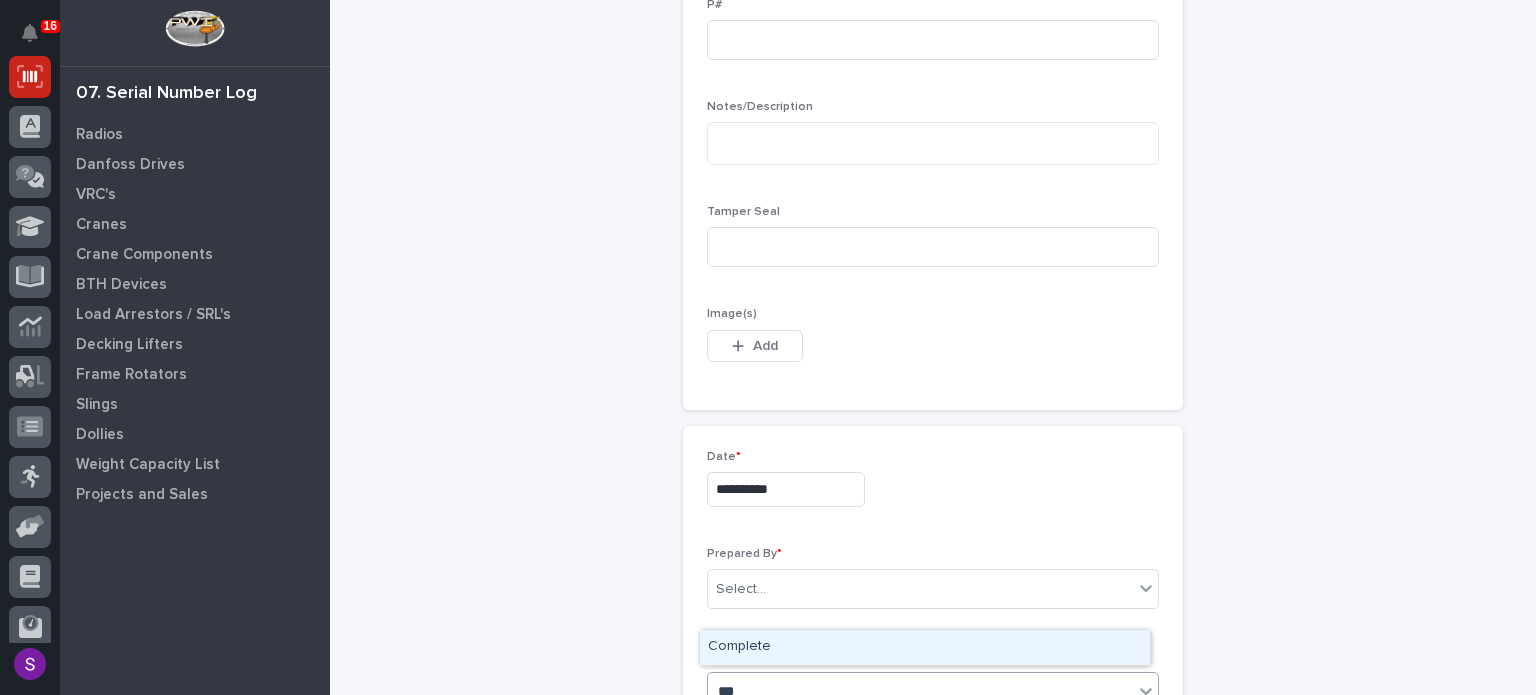type 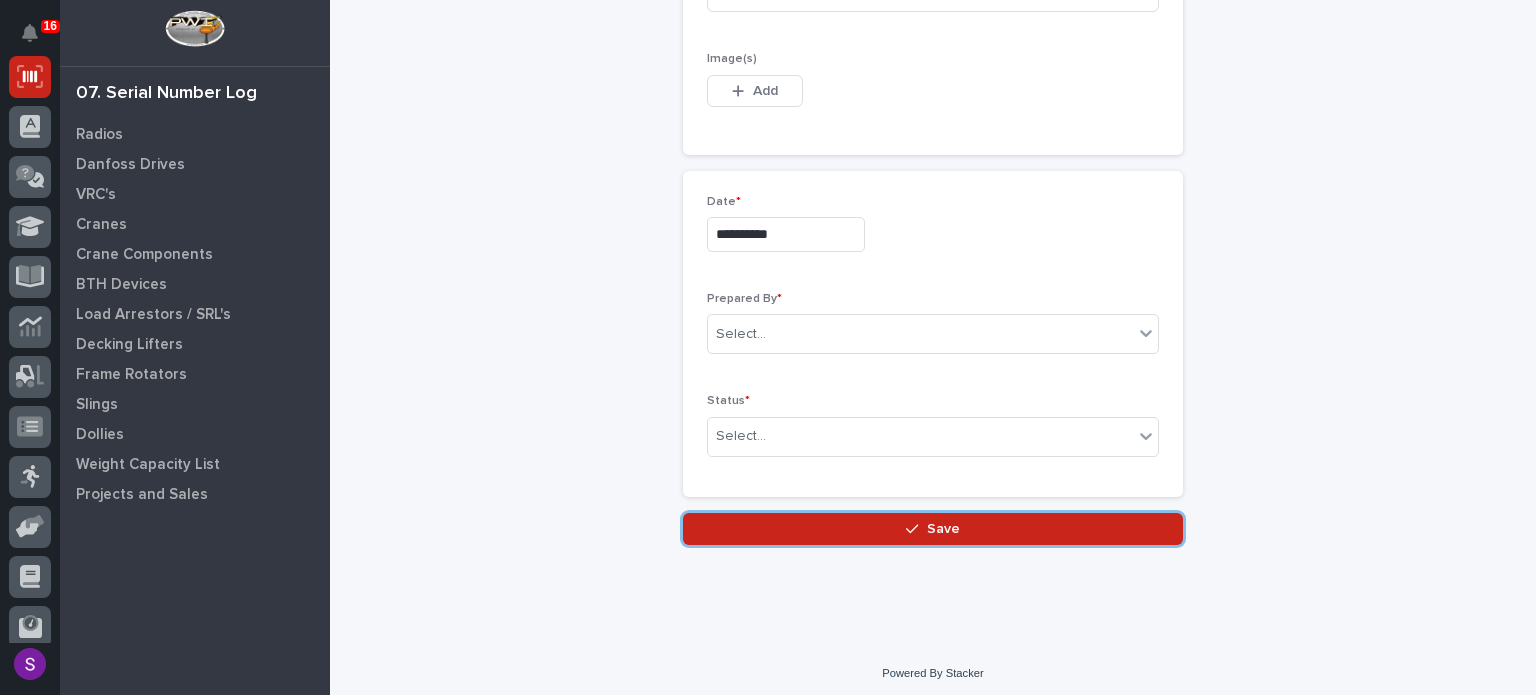type 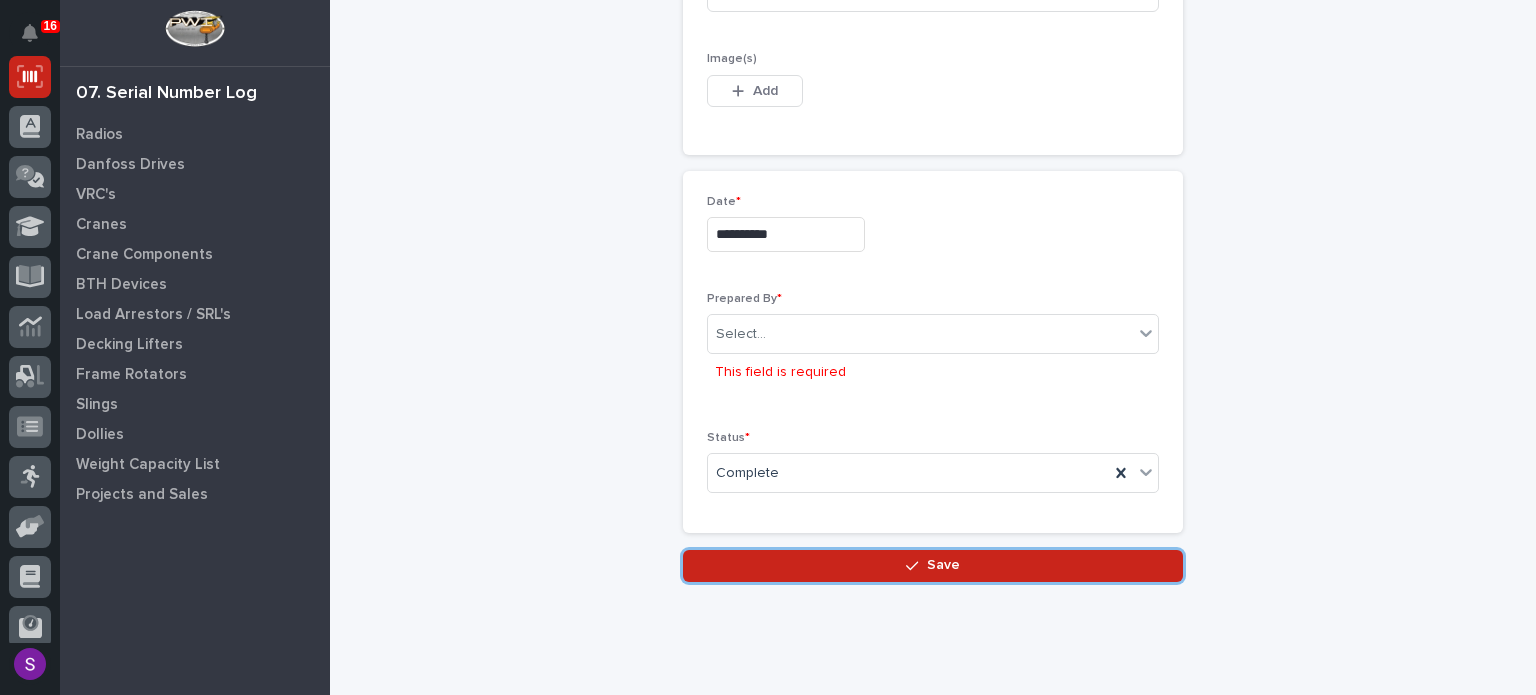scroll, scrollTop: 1166, scrollLeft: 0, axis: vertical 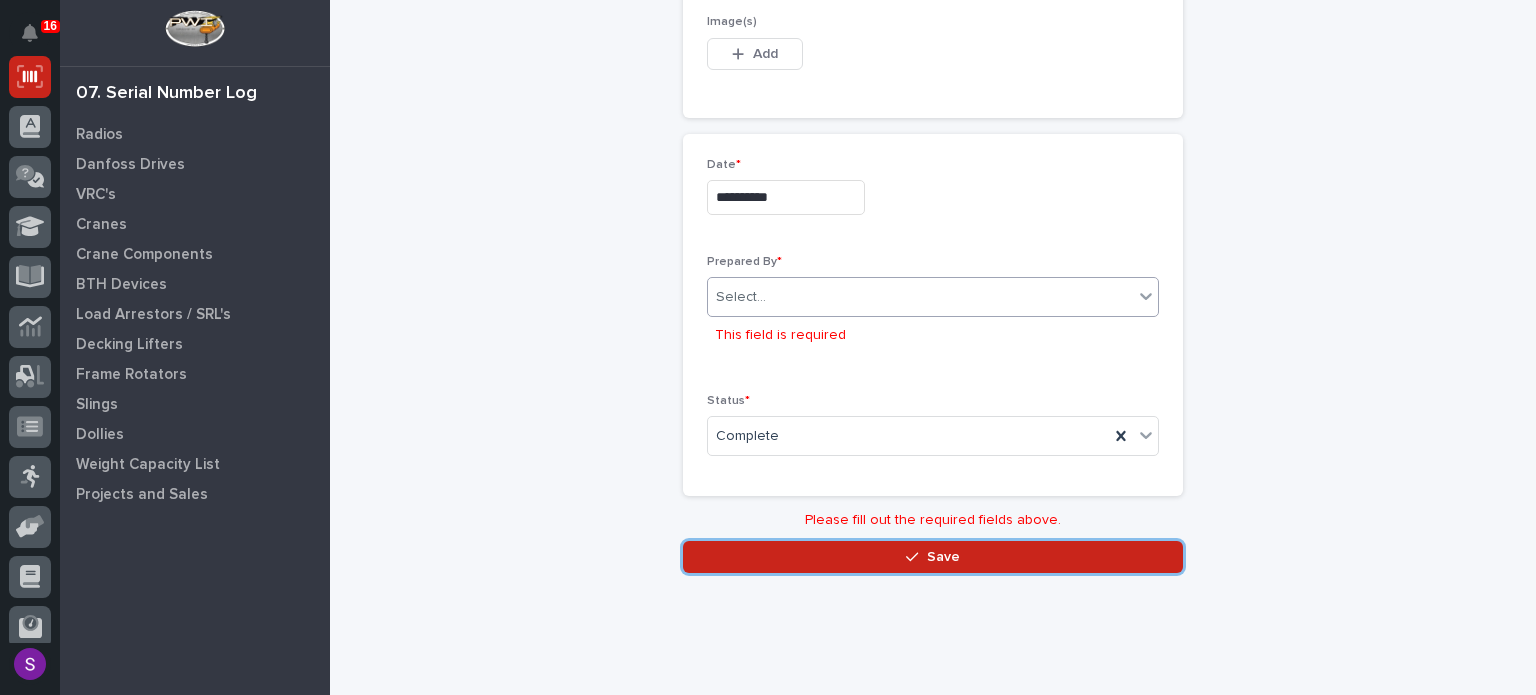 click on "Select..." at bounding box center (920, 297) 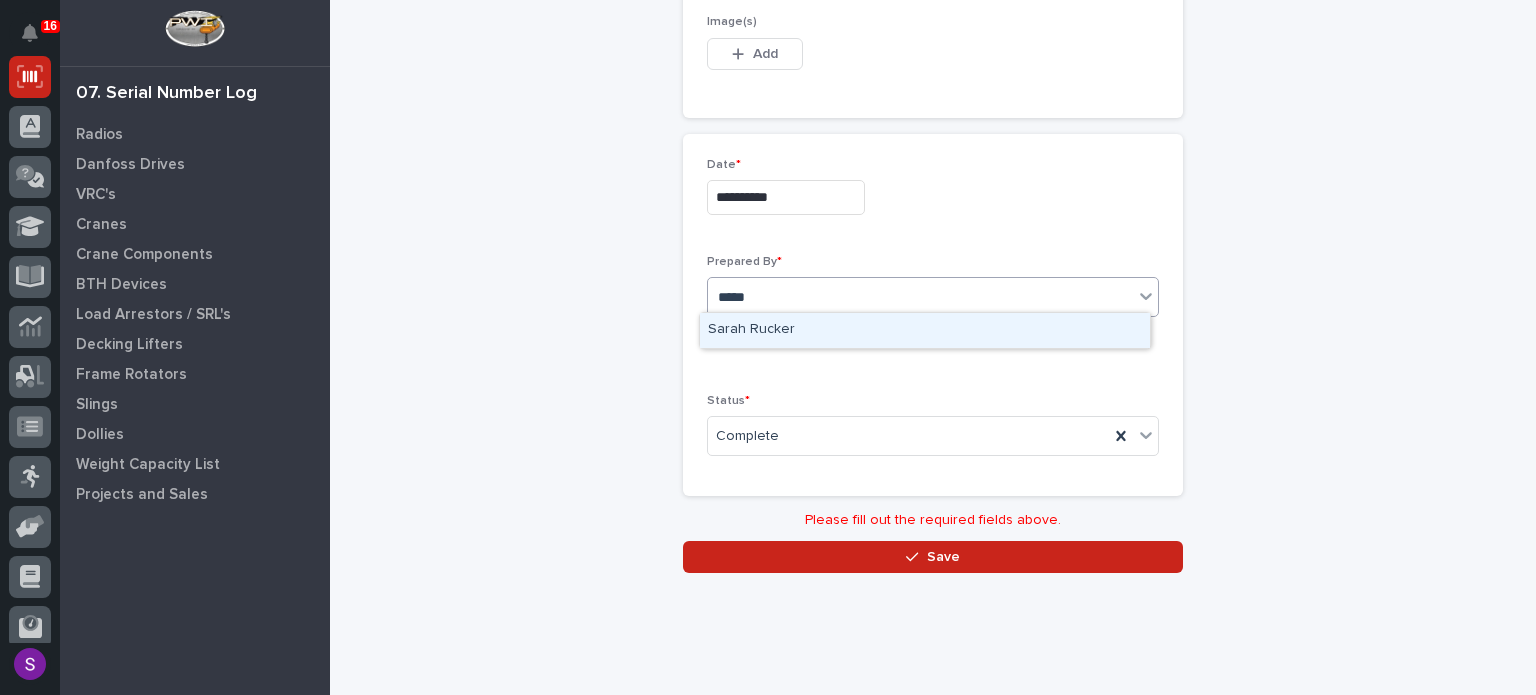 type on "*****" 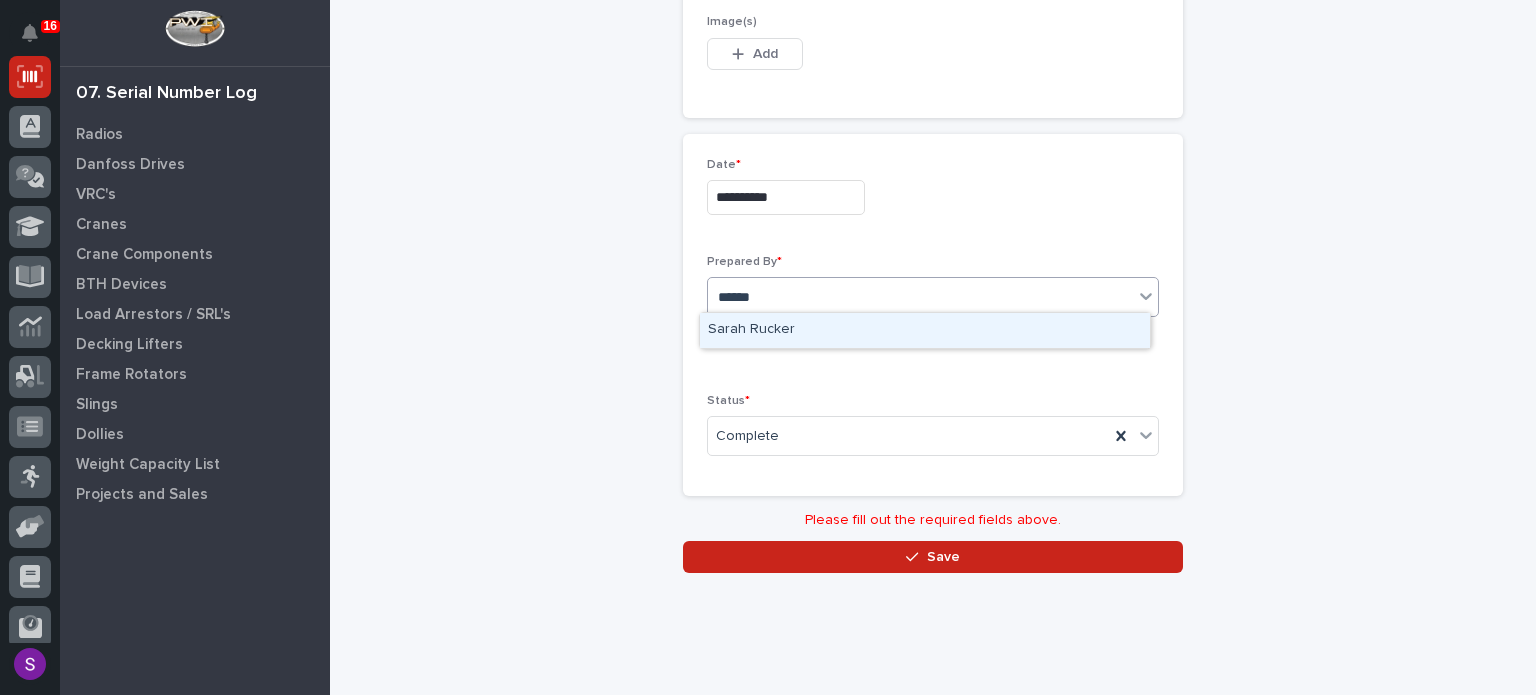 type 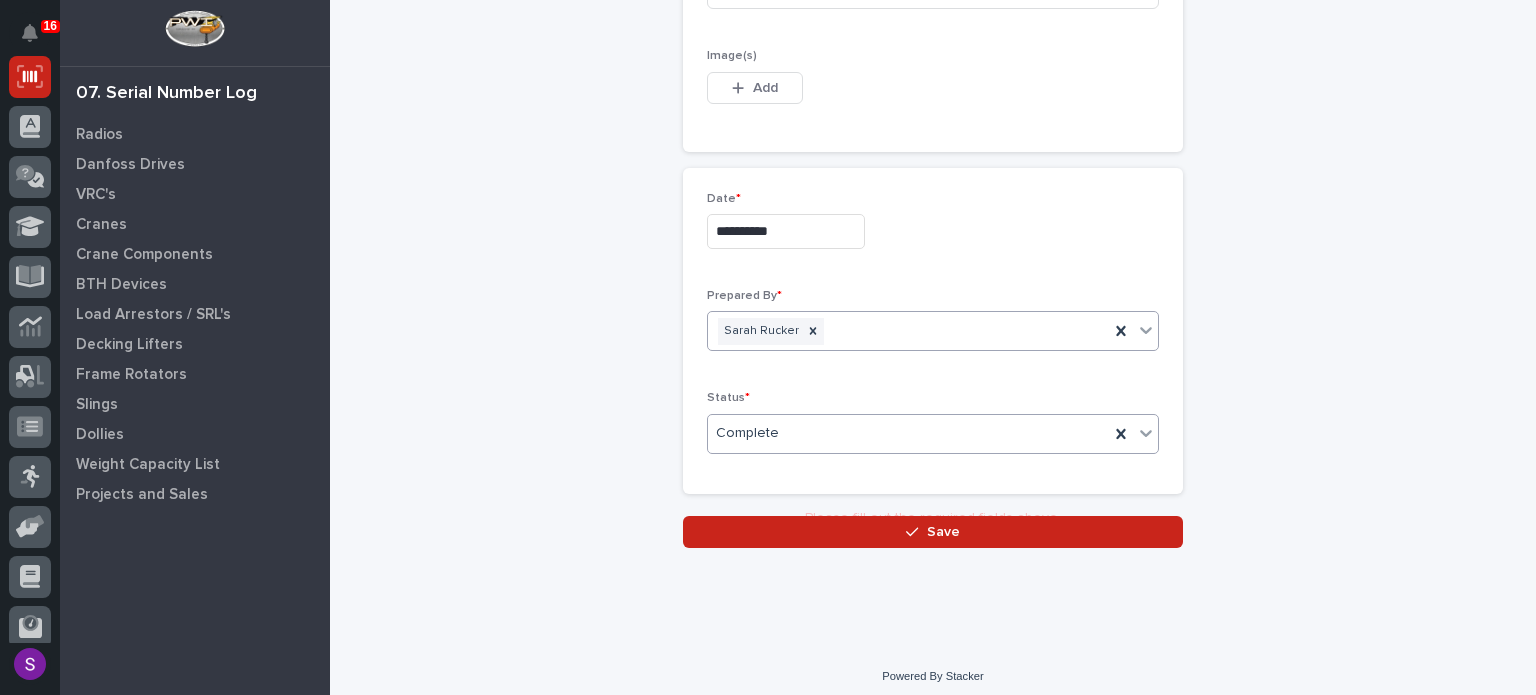 scroll, scrollTop: 1129, scrollLeft: 0, axis: vertical 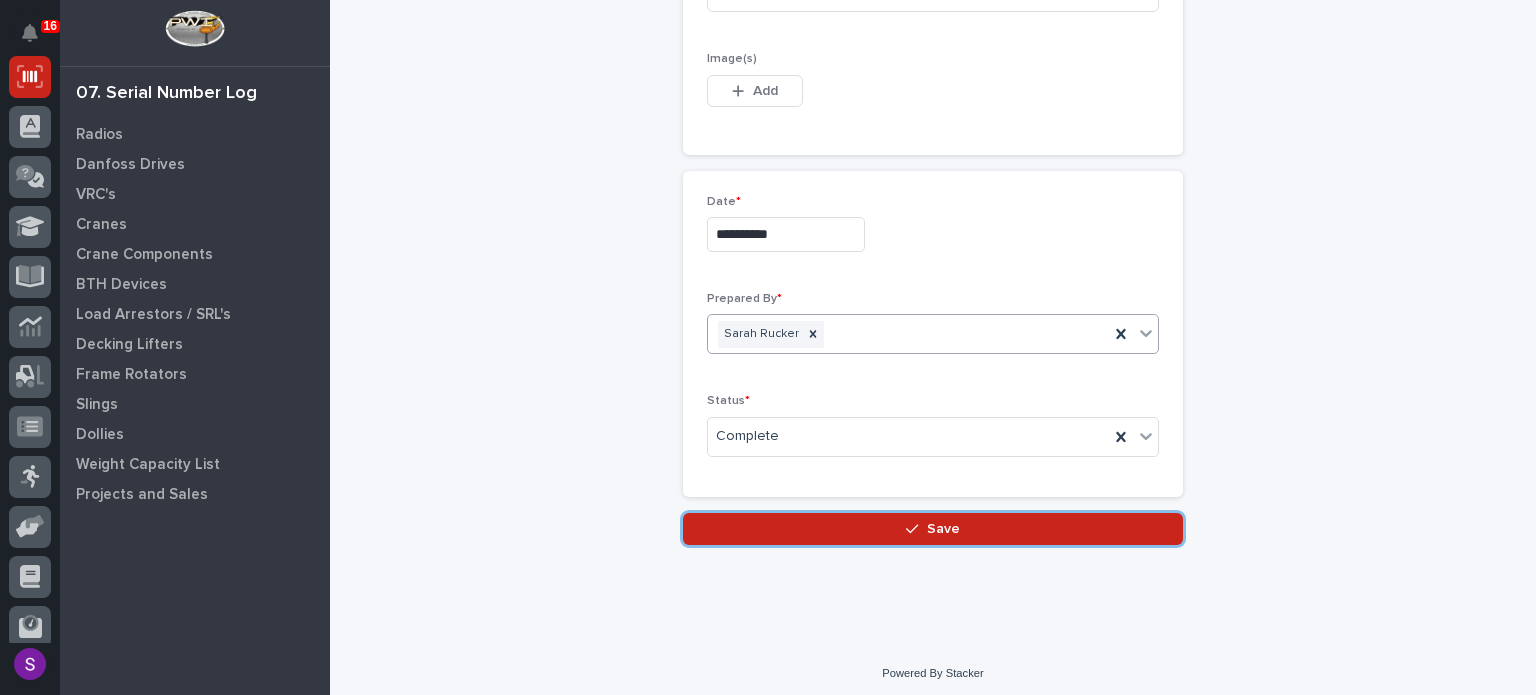 click on "Save" at bounding box center (933, 529) 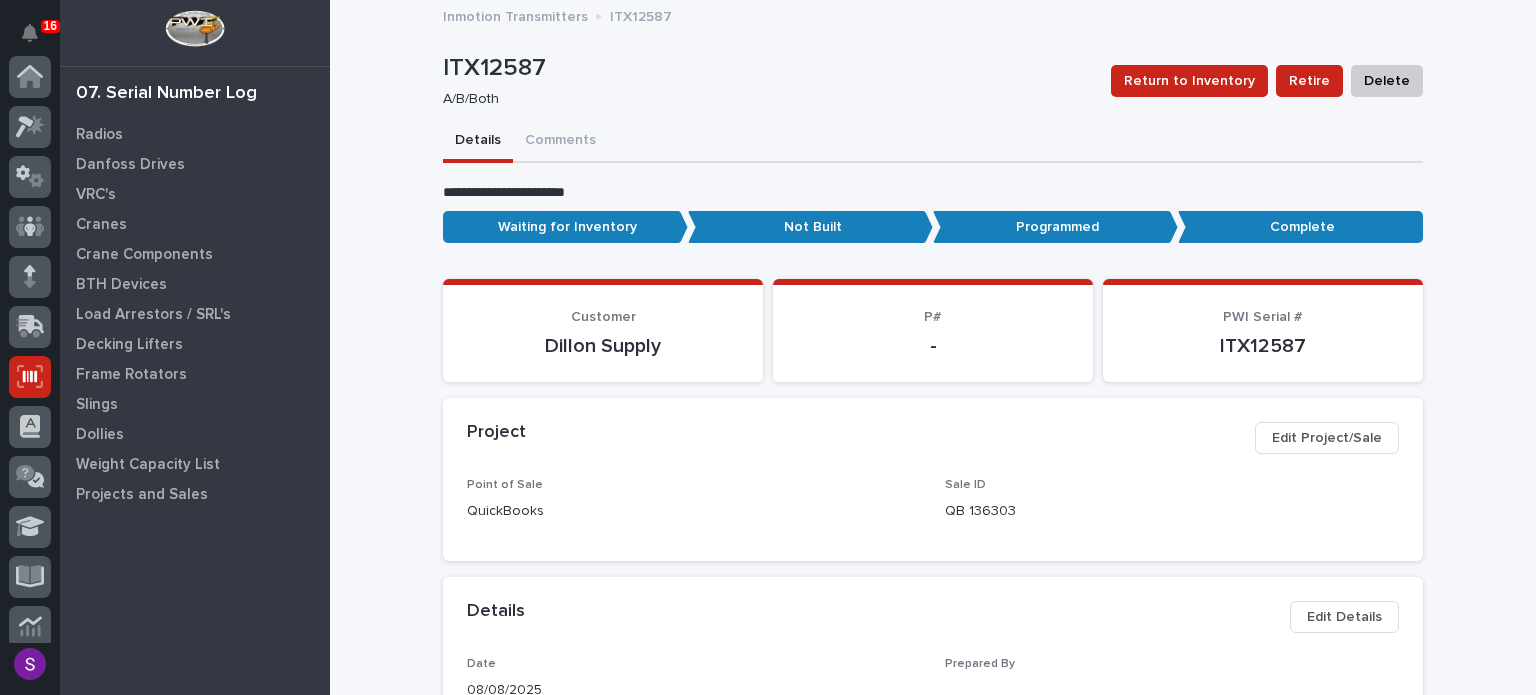 scroll, scrollTop: 300, scrollLeft: 0, axis: vertical 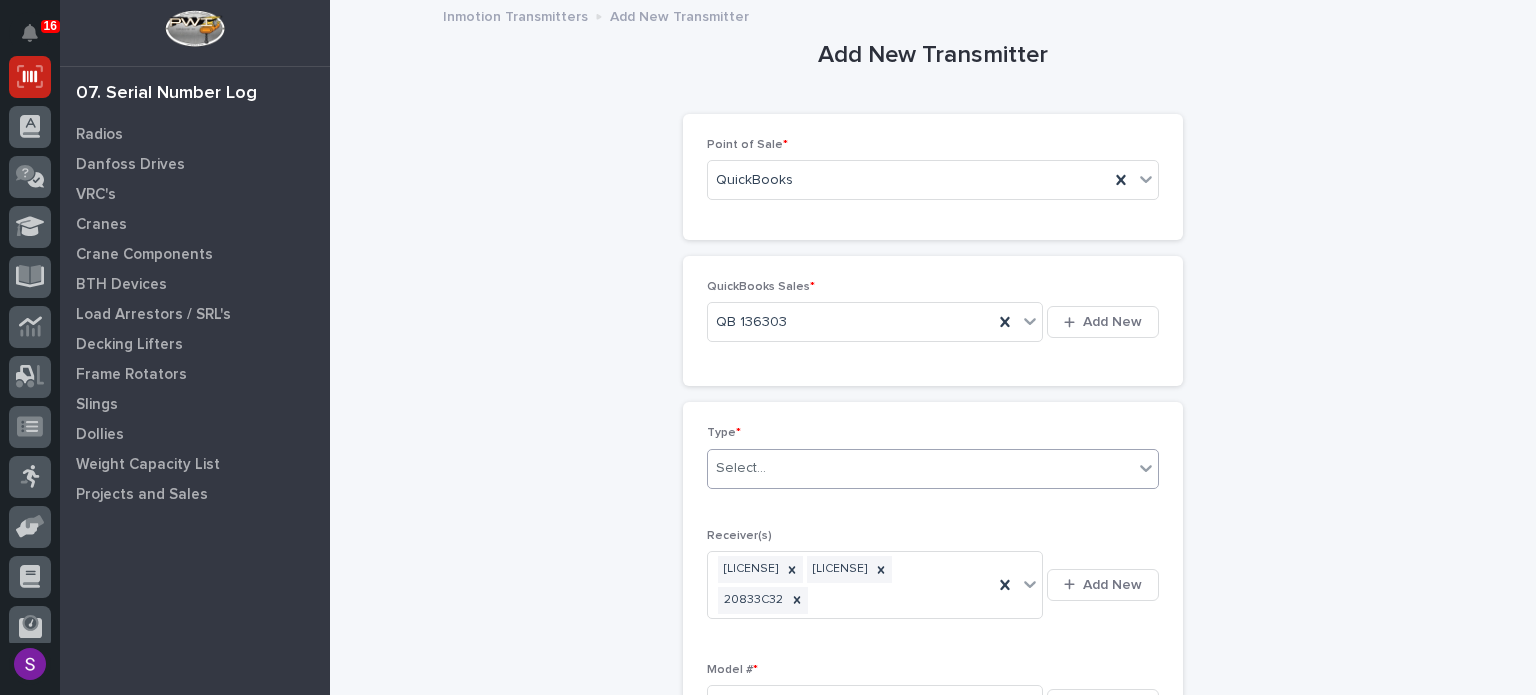 click on "Select..." at bounding box center [920, 468] 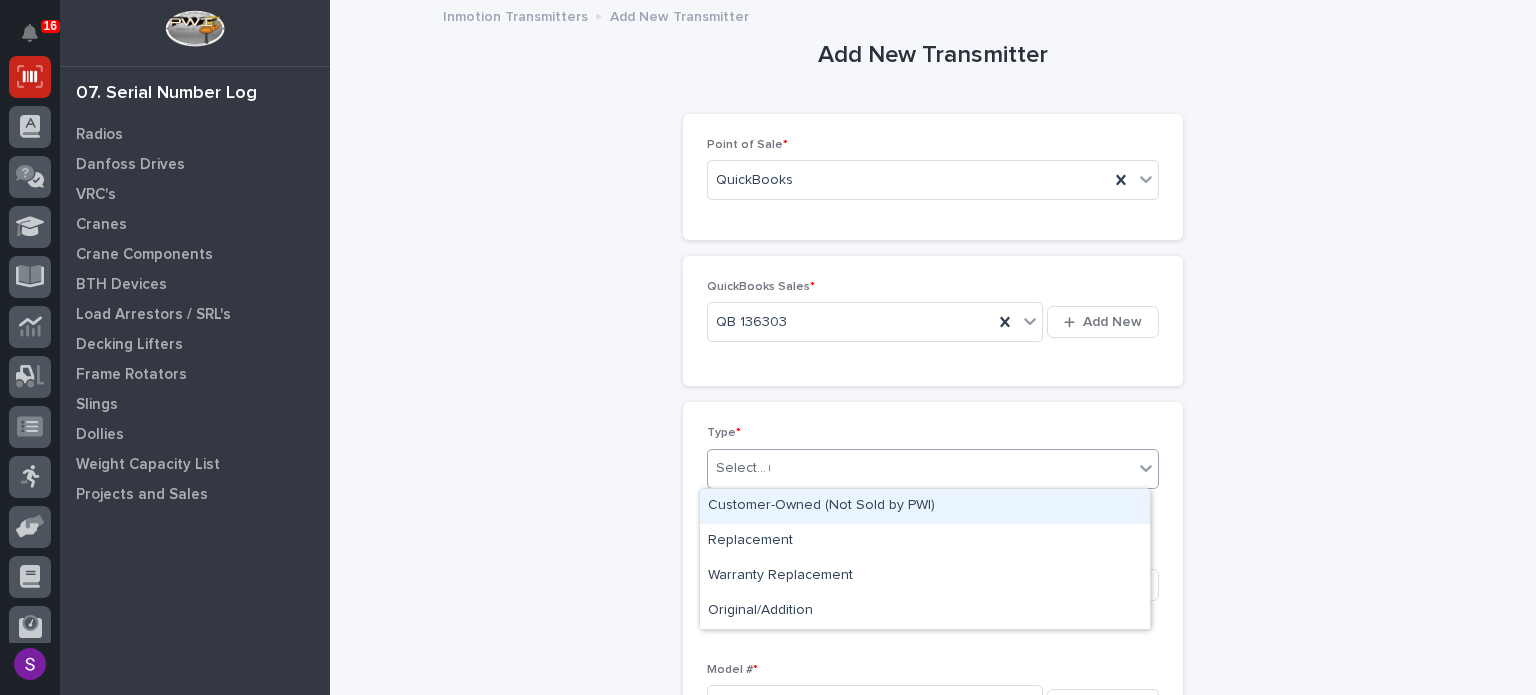 type on "**" 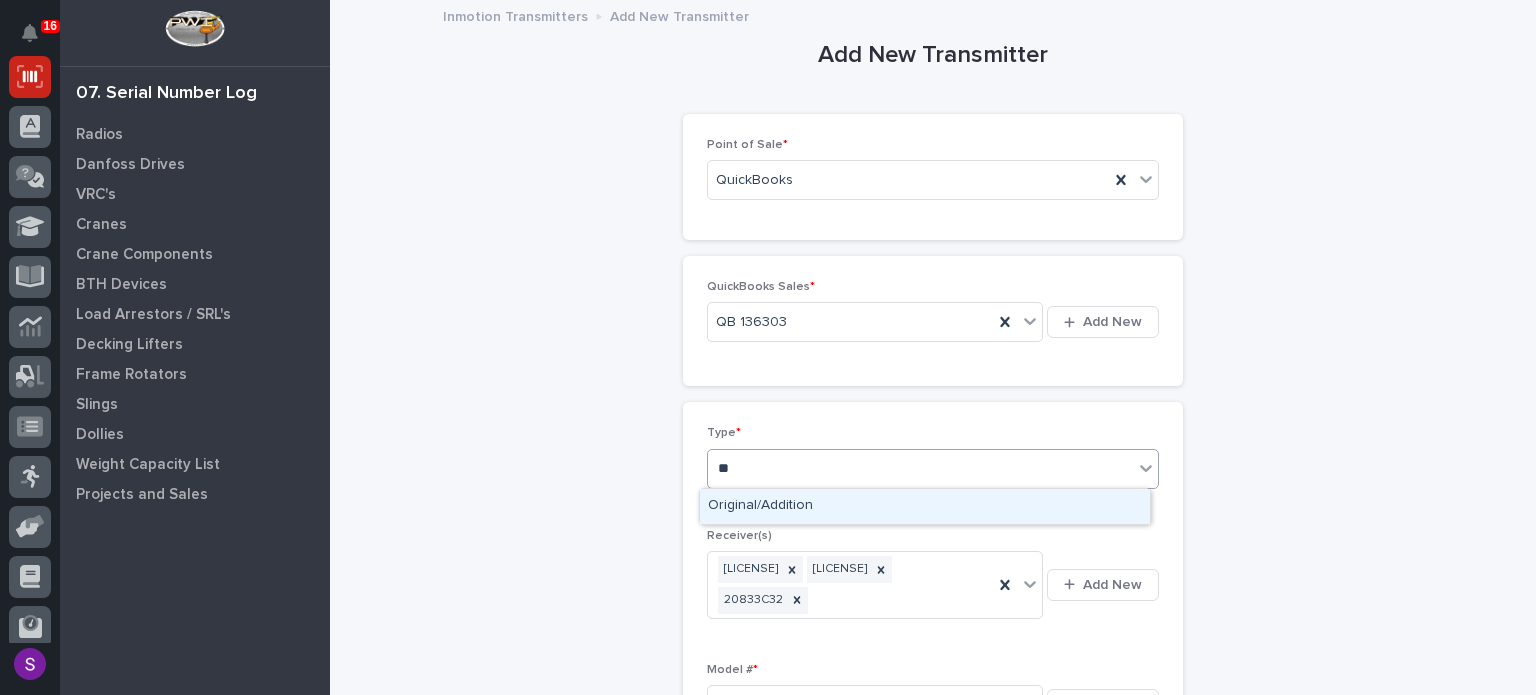 type 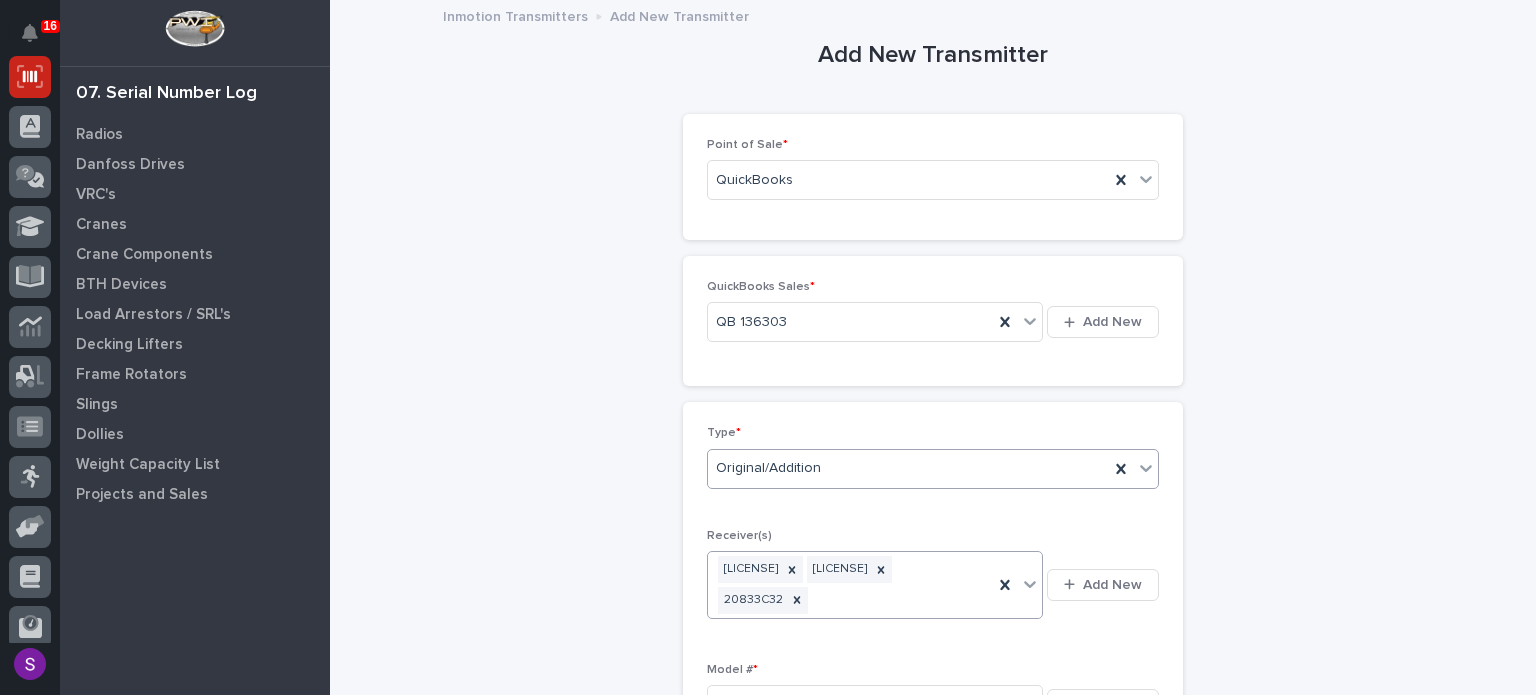 type 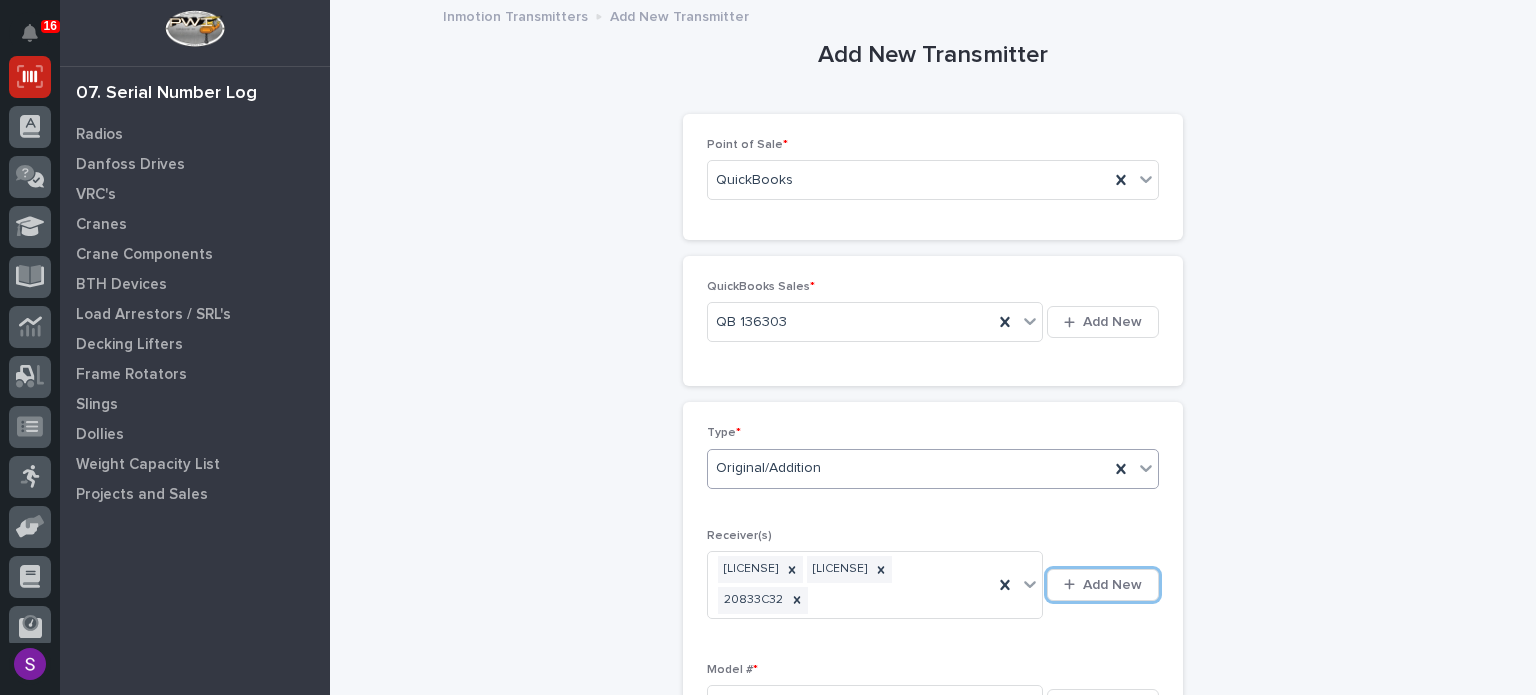 scroll, scrollTop: 15, scrollLeft: 0, axis: vertical 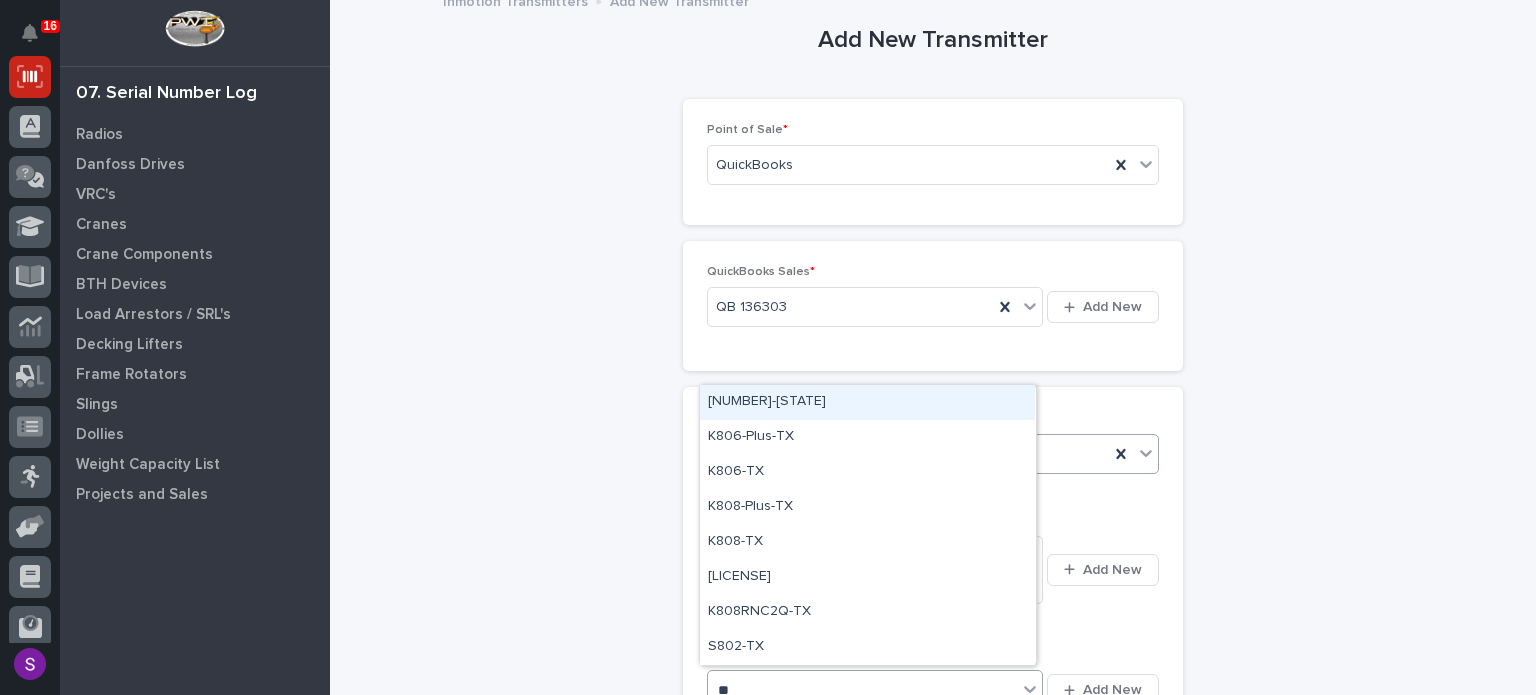 type on "***" 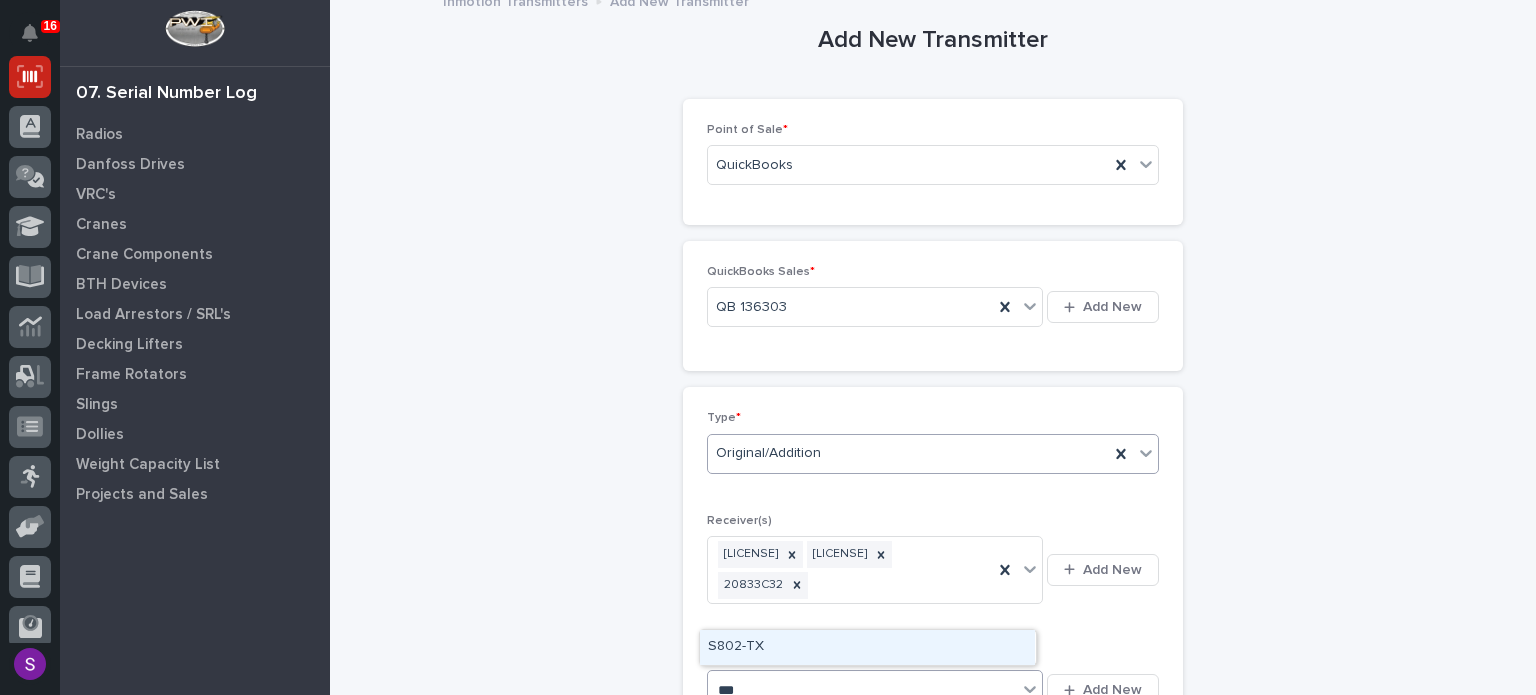 type 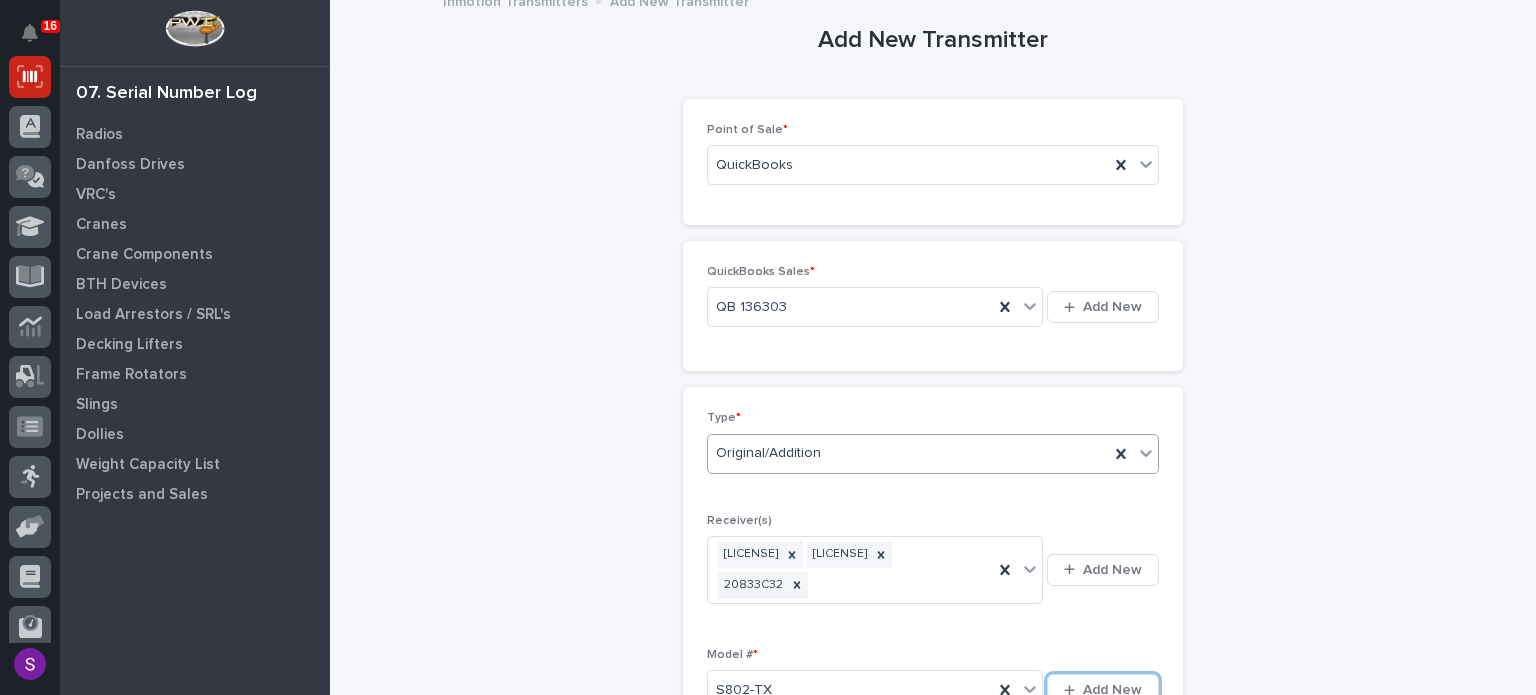 type 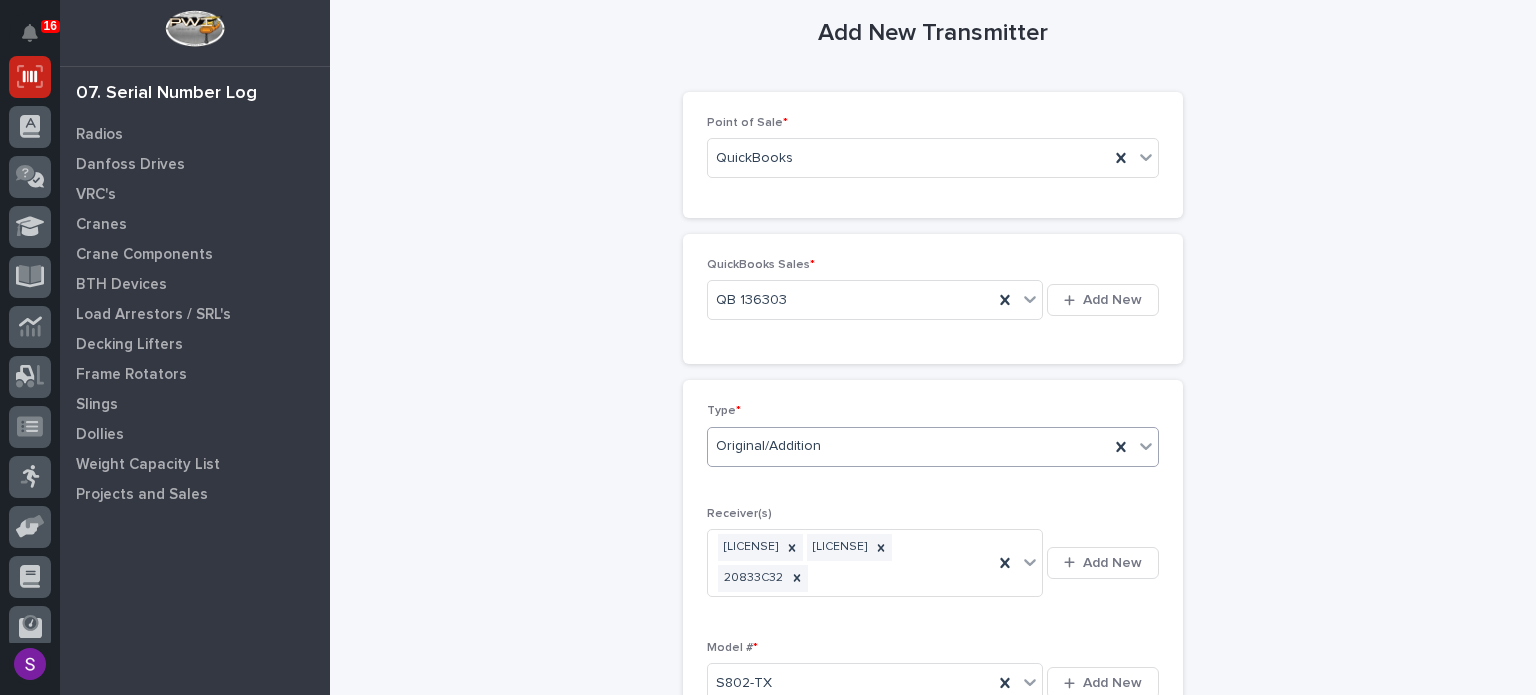 scroll, scrollTop: 460, scrollLeft: 0, axis: vertical 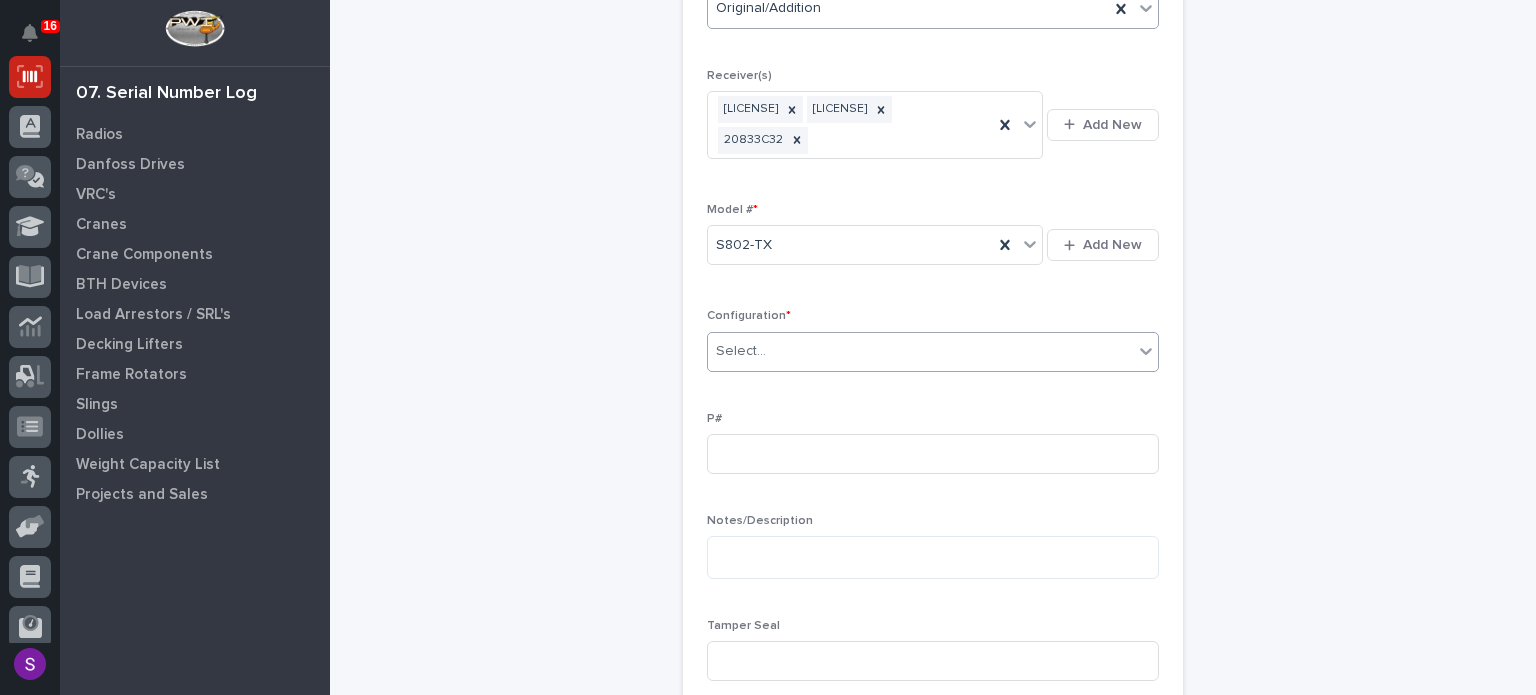 type on "*" 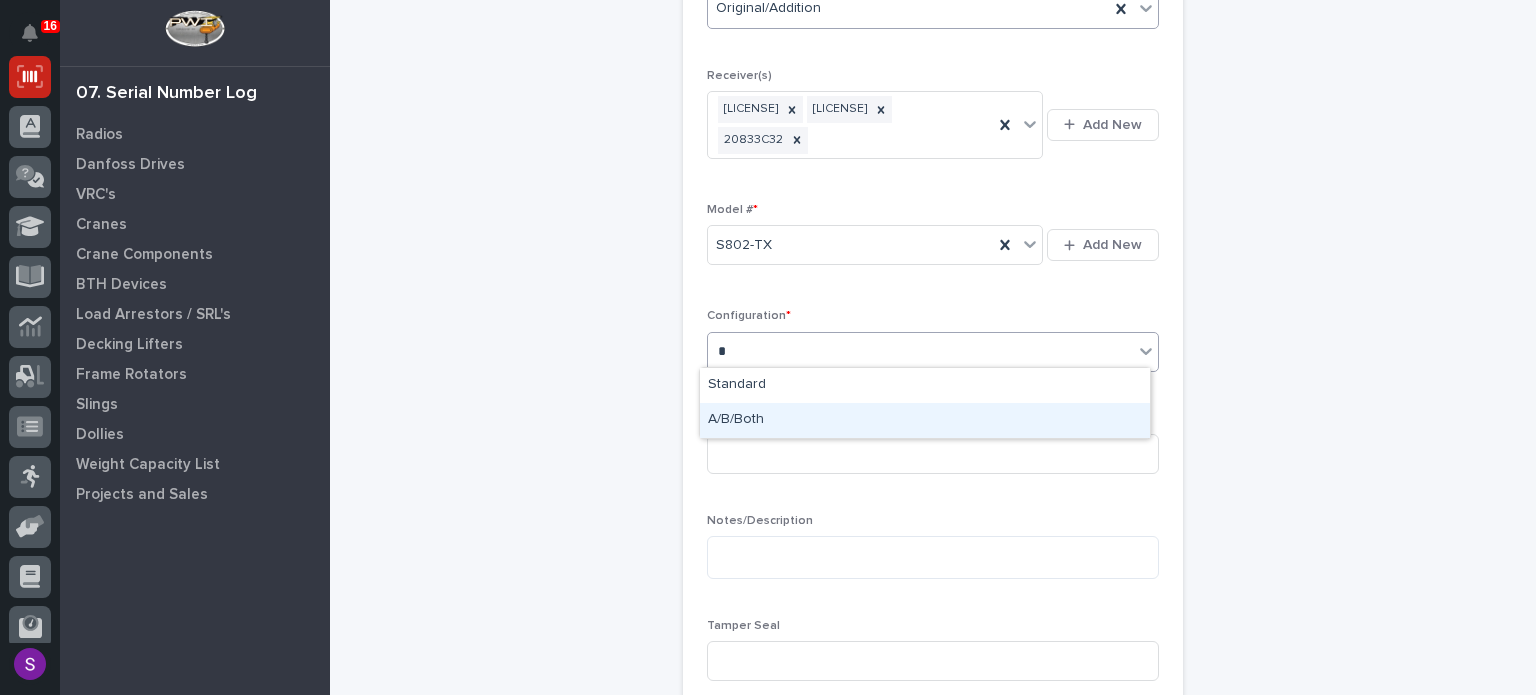 type 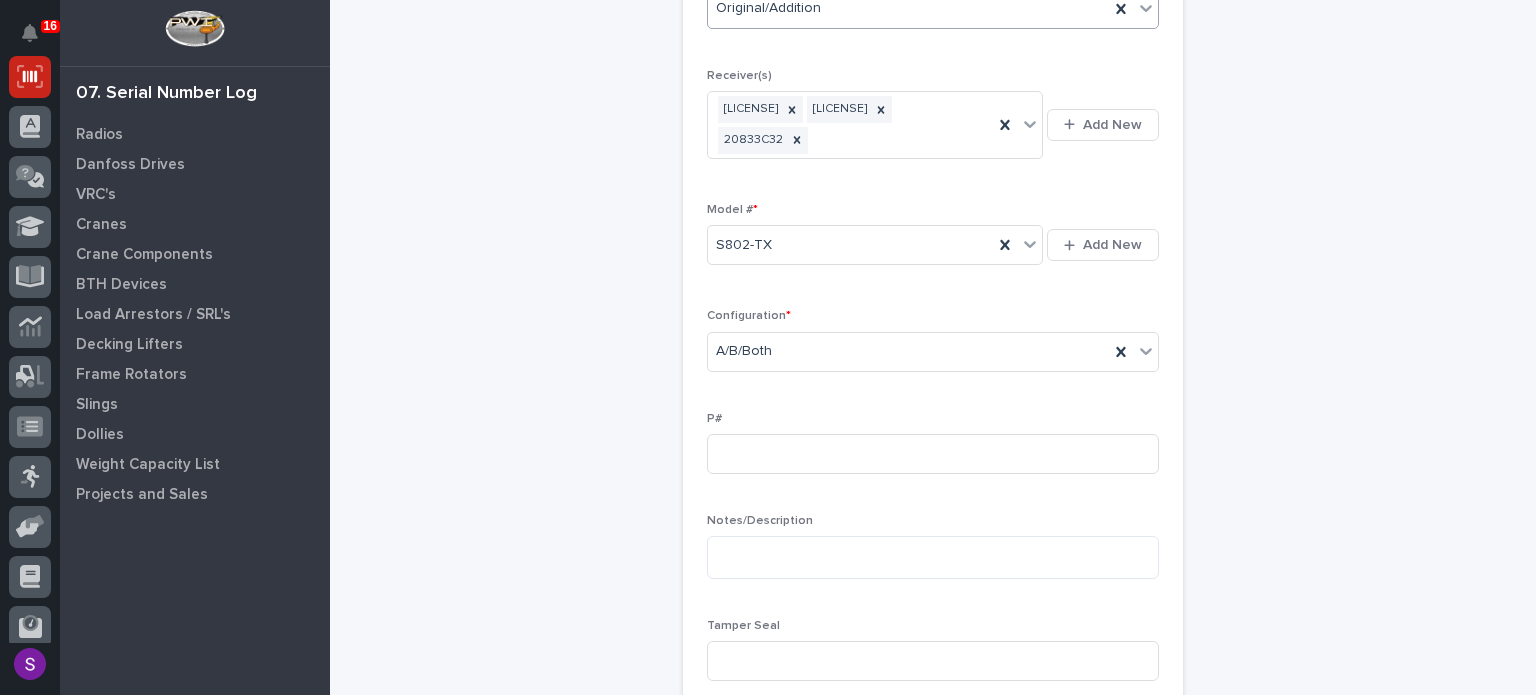 scroll, scrollTop: 868, scrollLeft: 0, axis: vertical 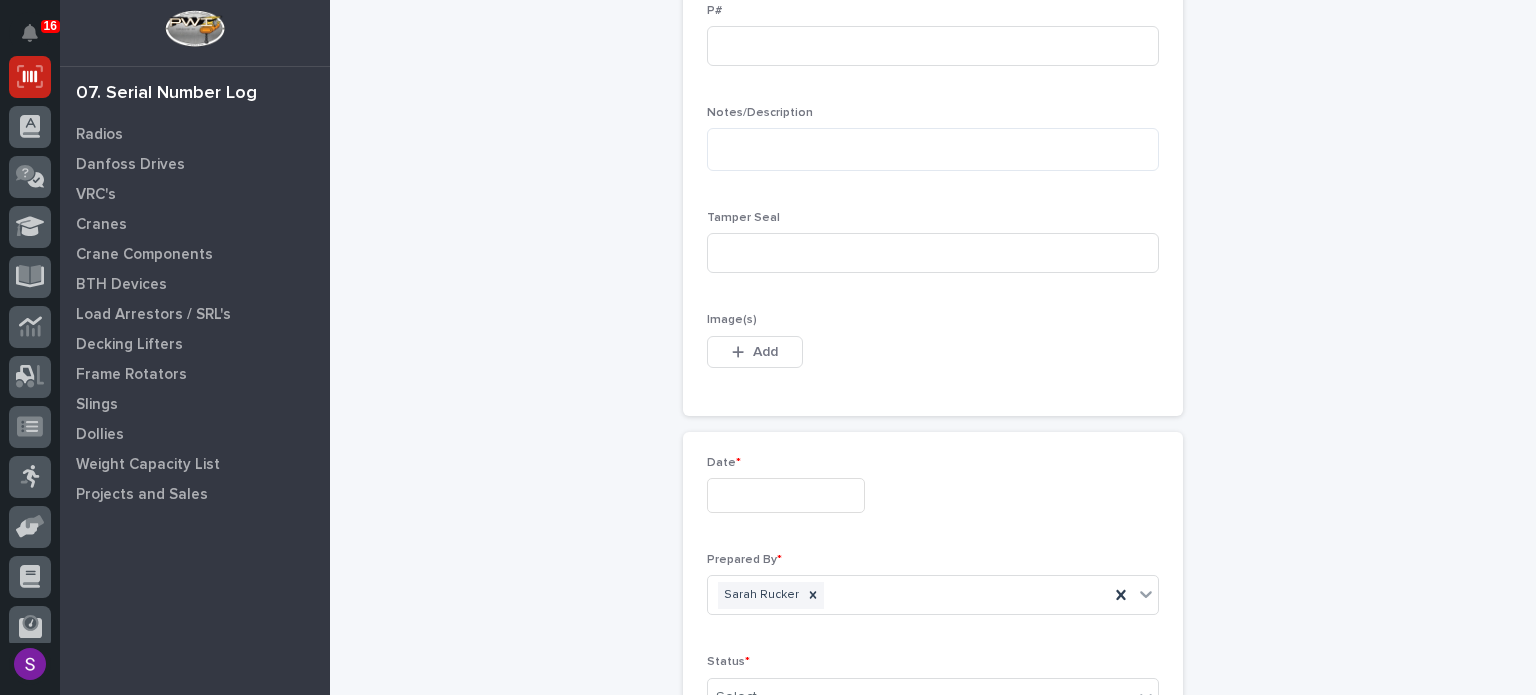 type 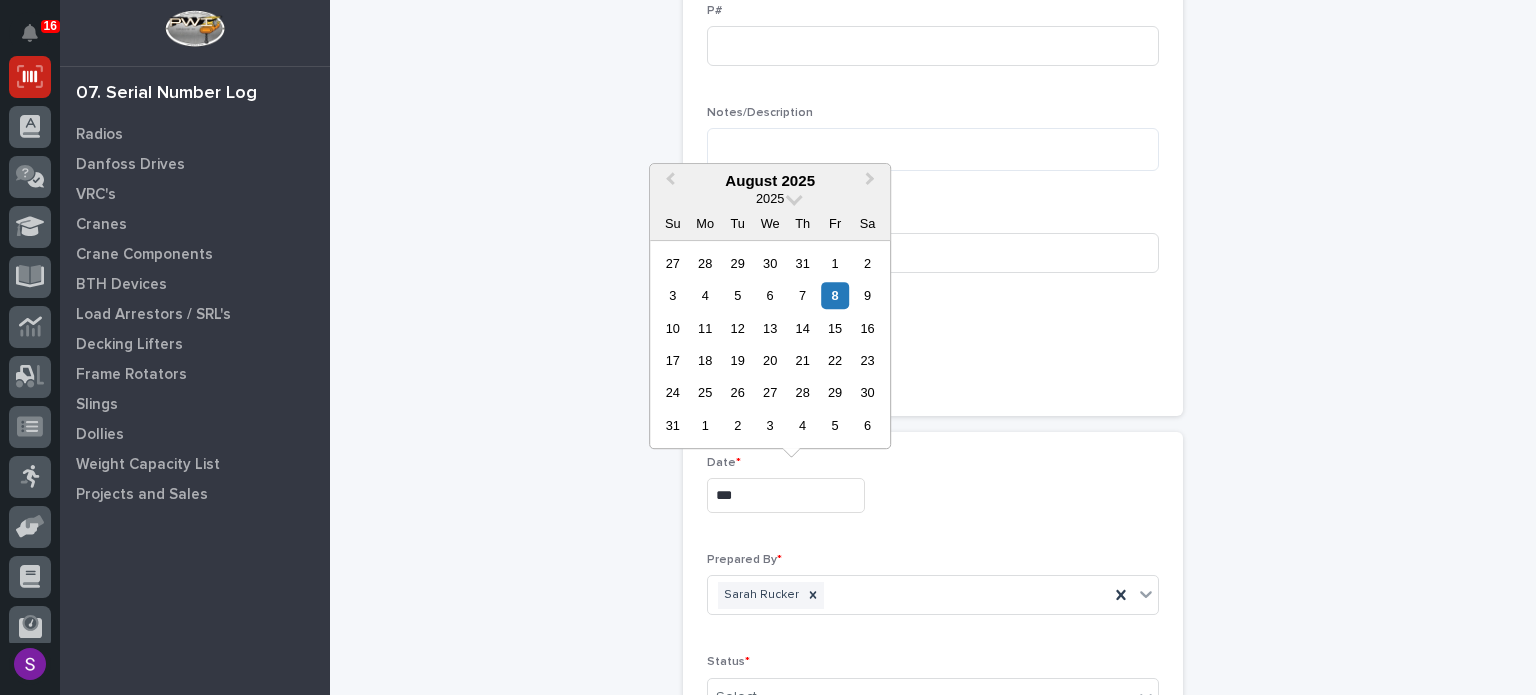 type on "***" 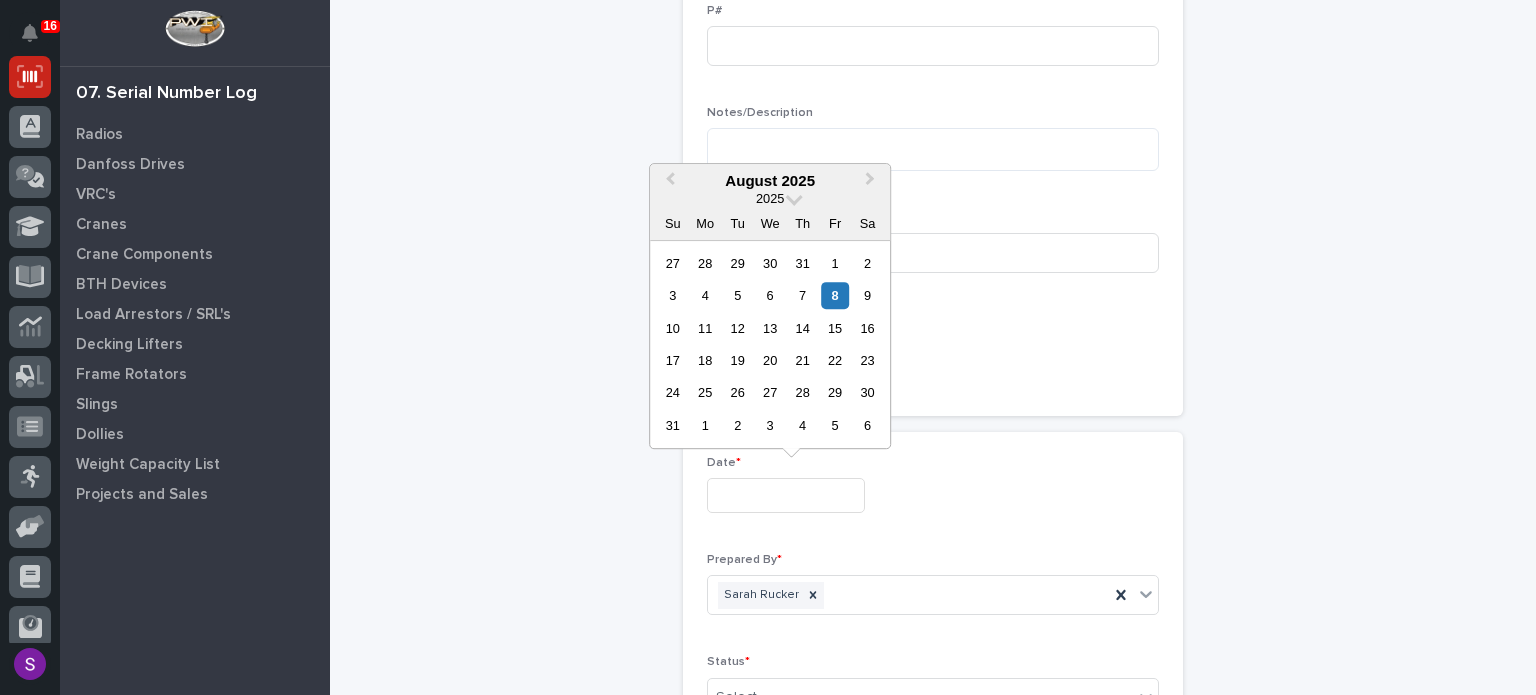 click at bounding box center (786, 495) 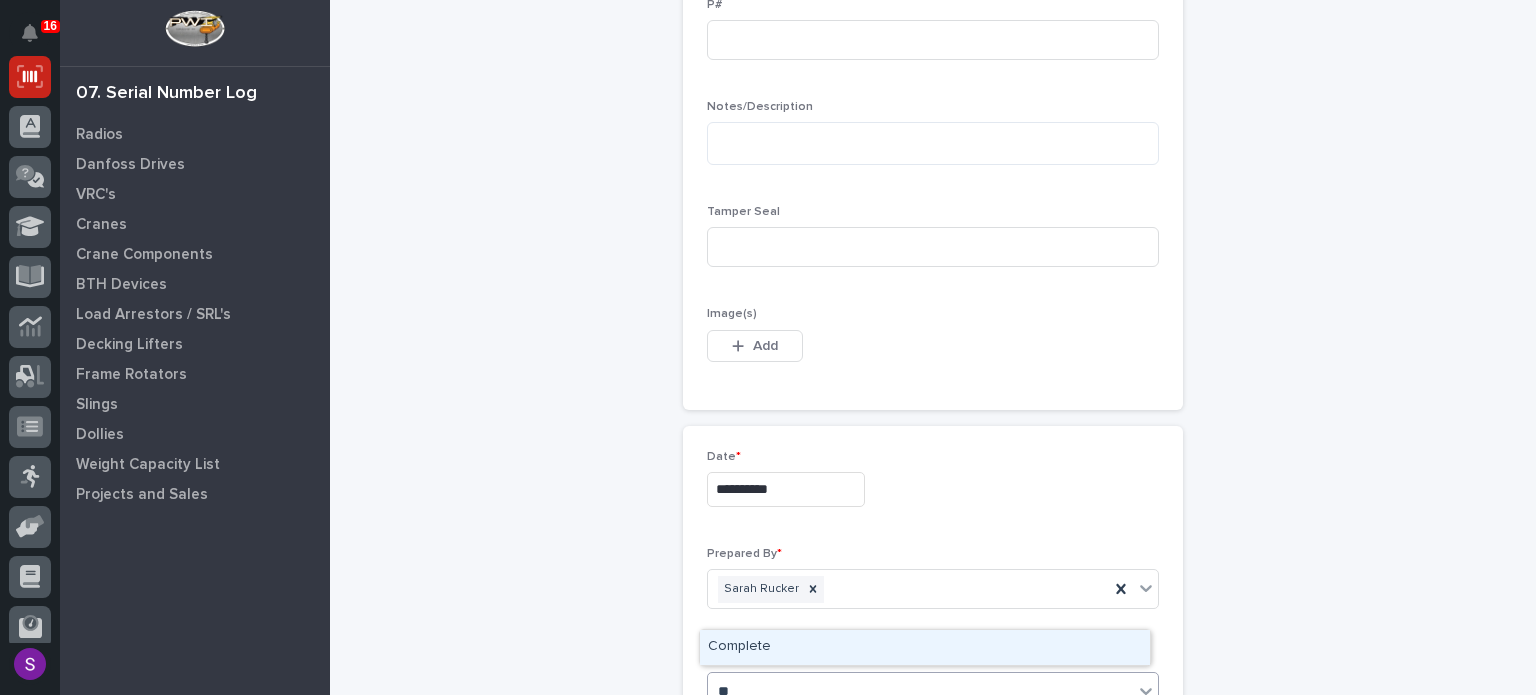 type on "***" 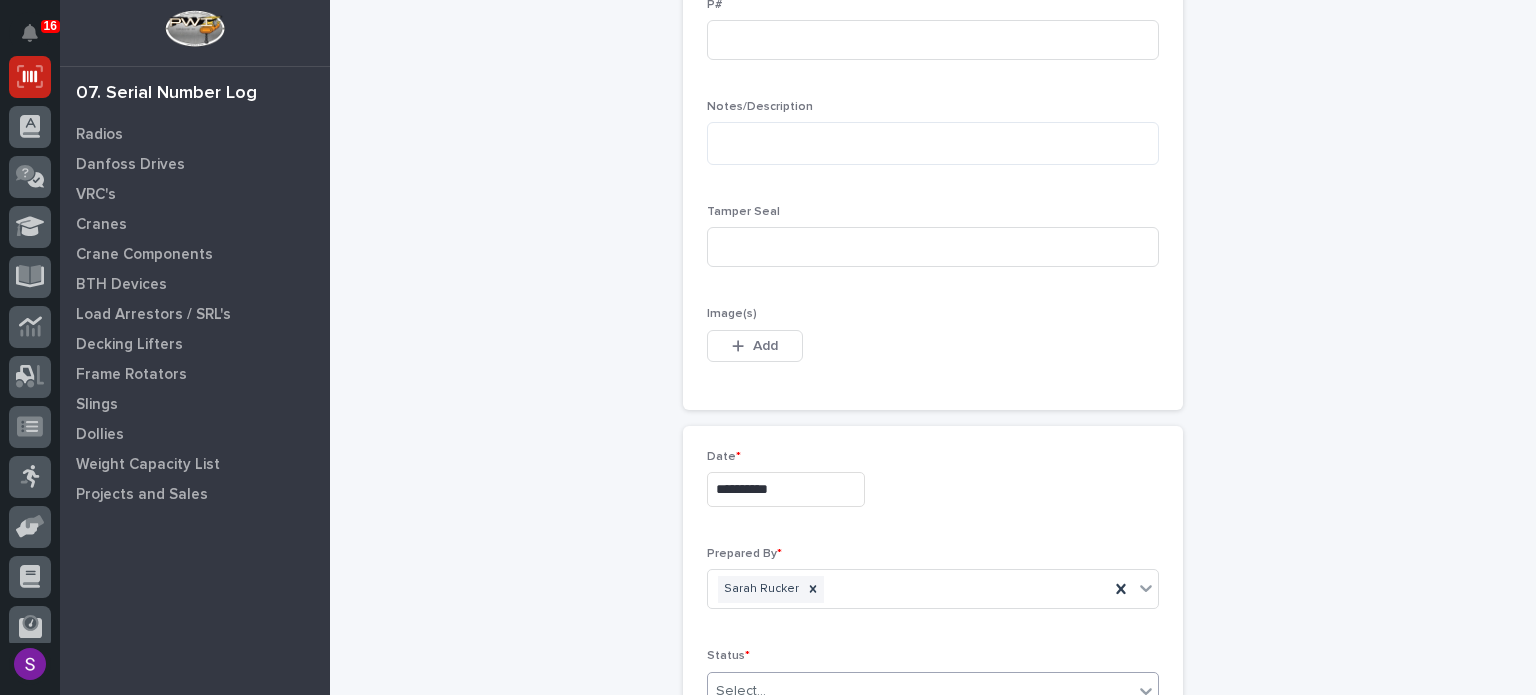 type 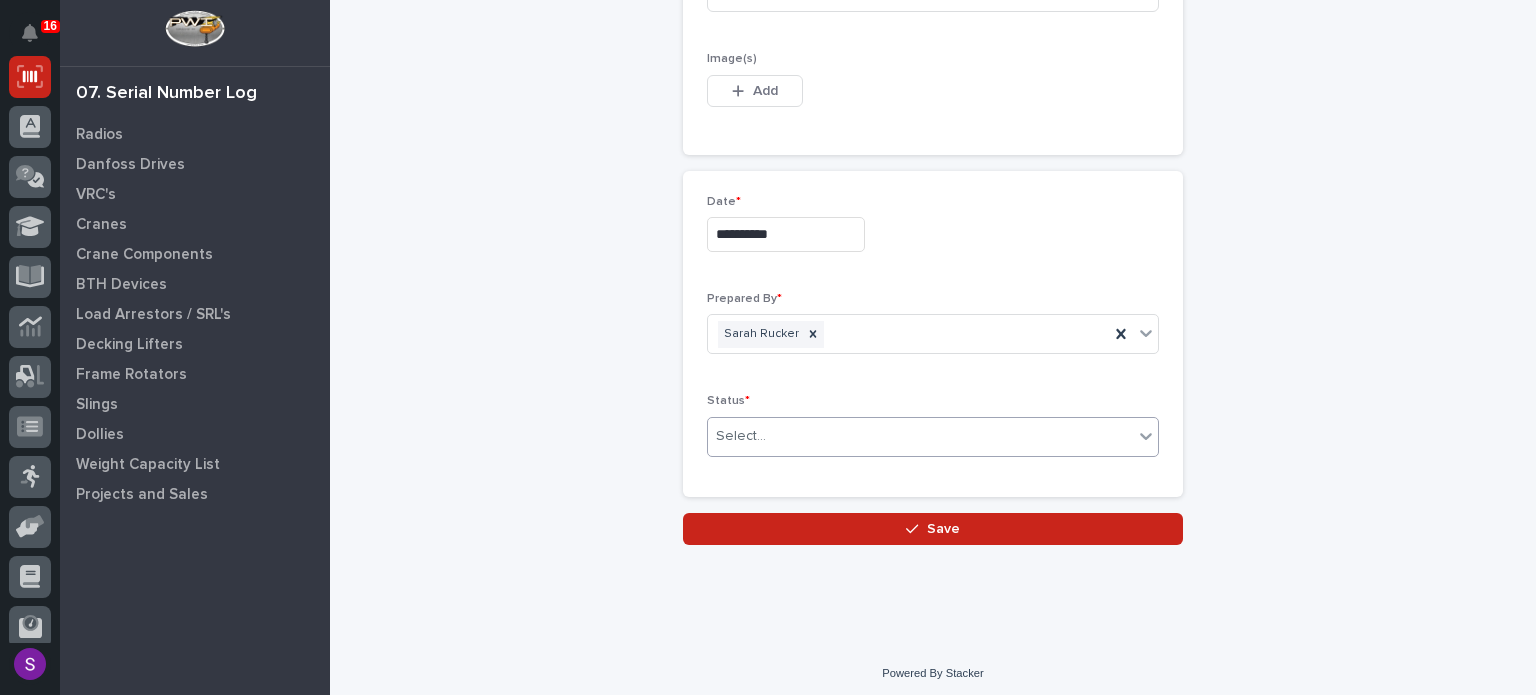 click on "Save" at bounding box center [933, 529] 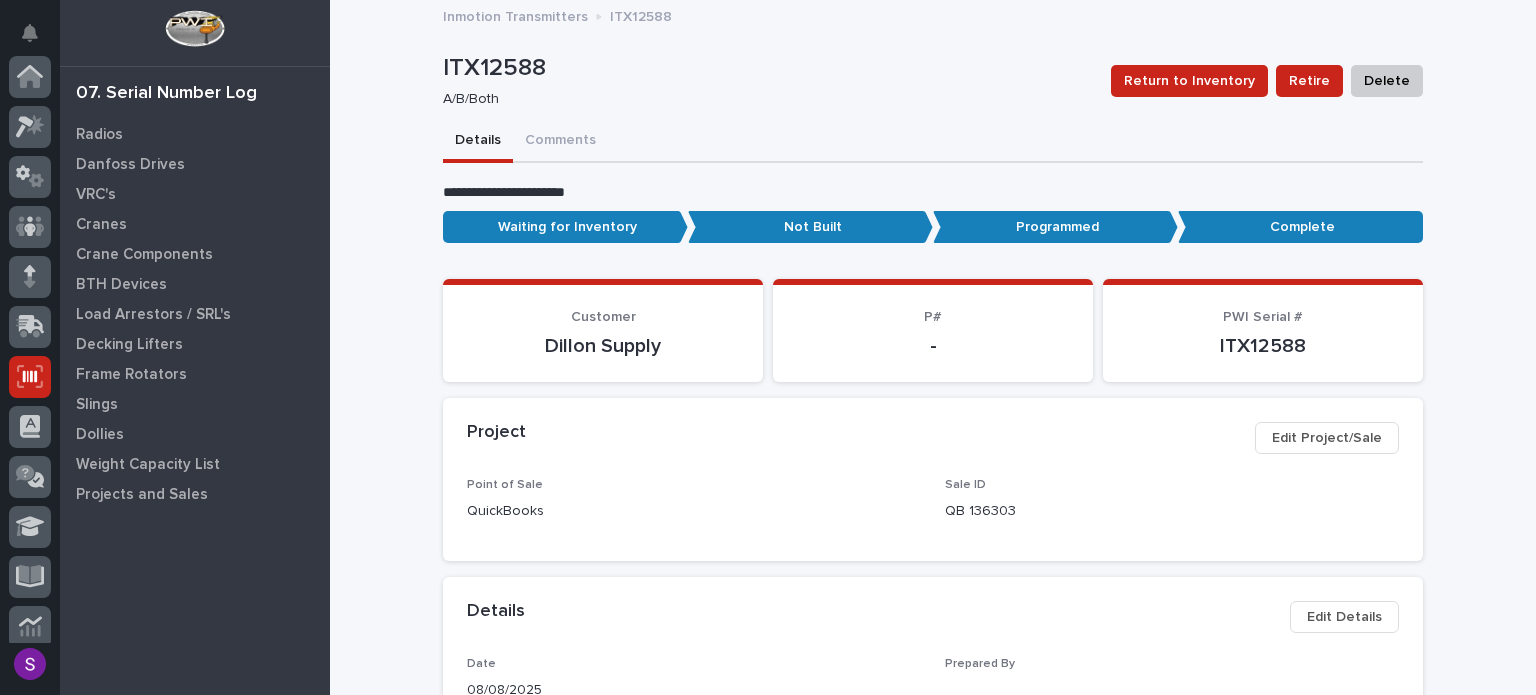 scroll, scrollTop: 300, scrollLeft: 0, axis: vertical 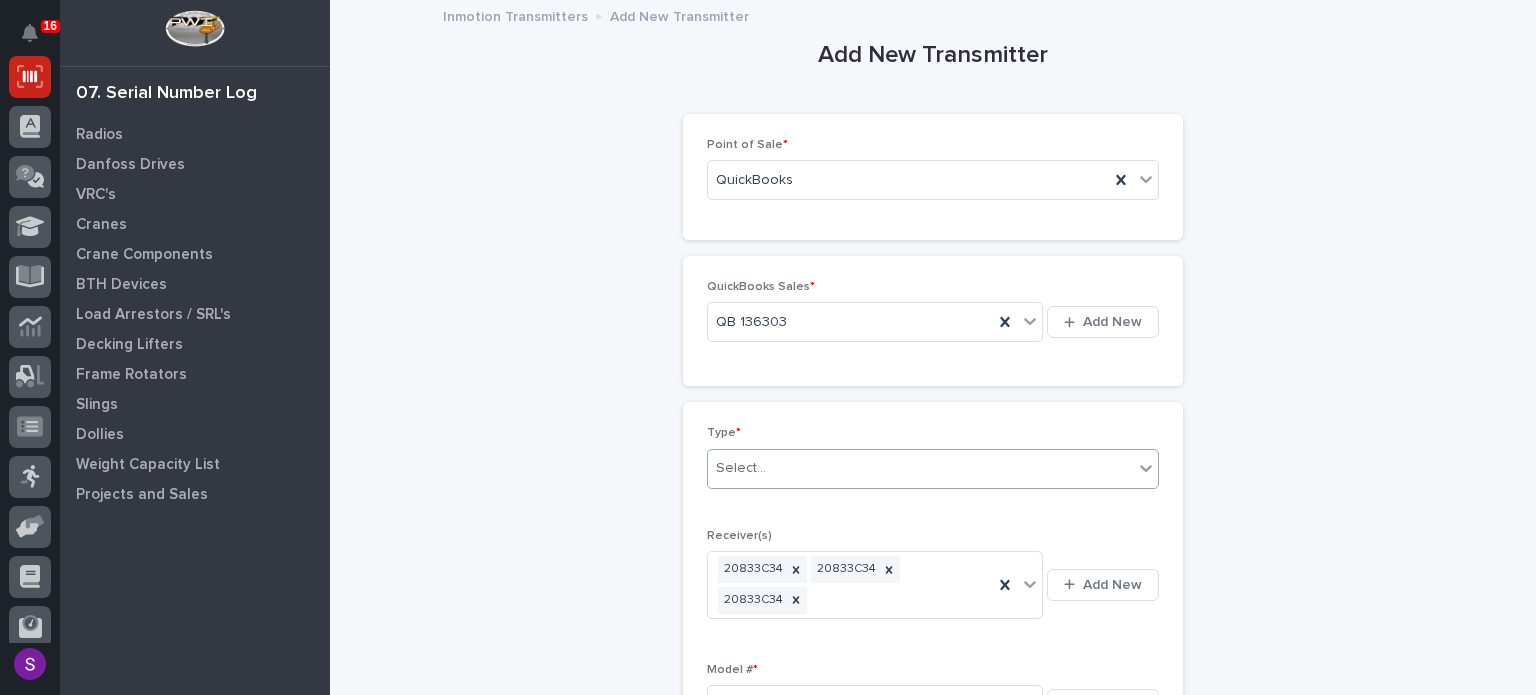 click on "Select..." at bounding box center [920, 468] 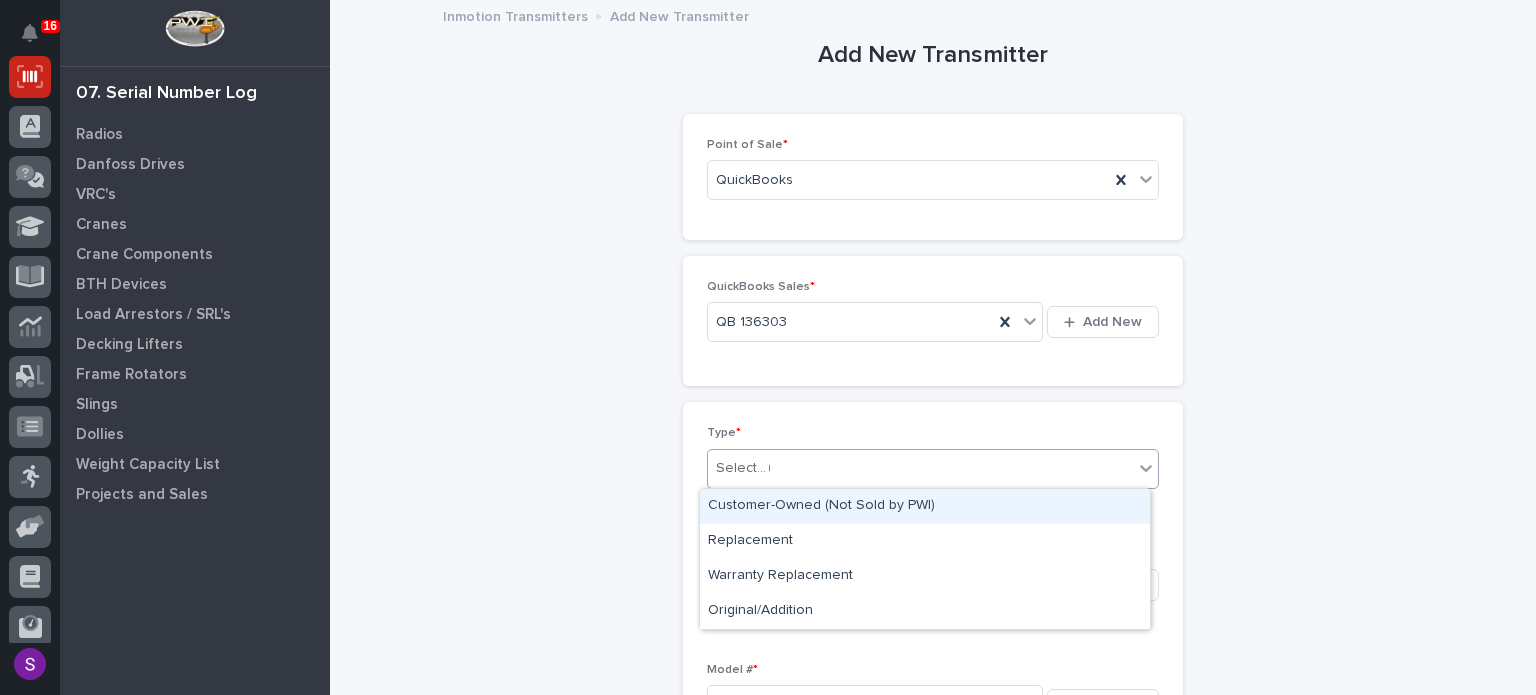 type on "**" 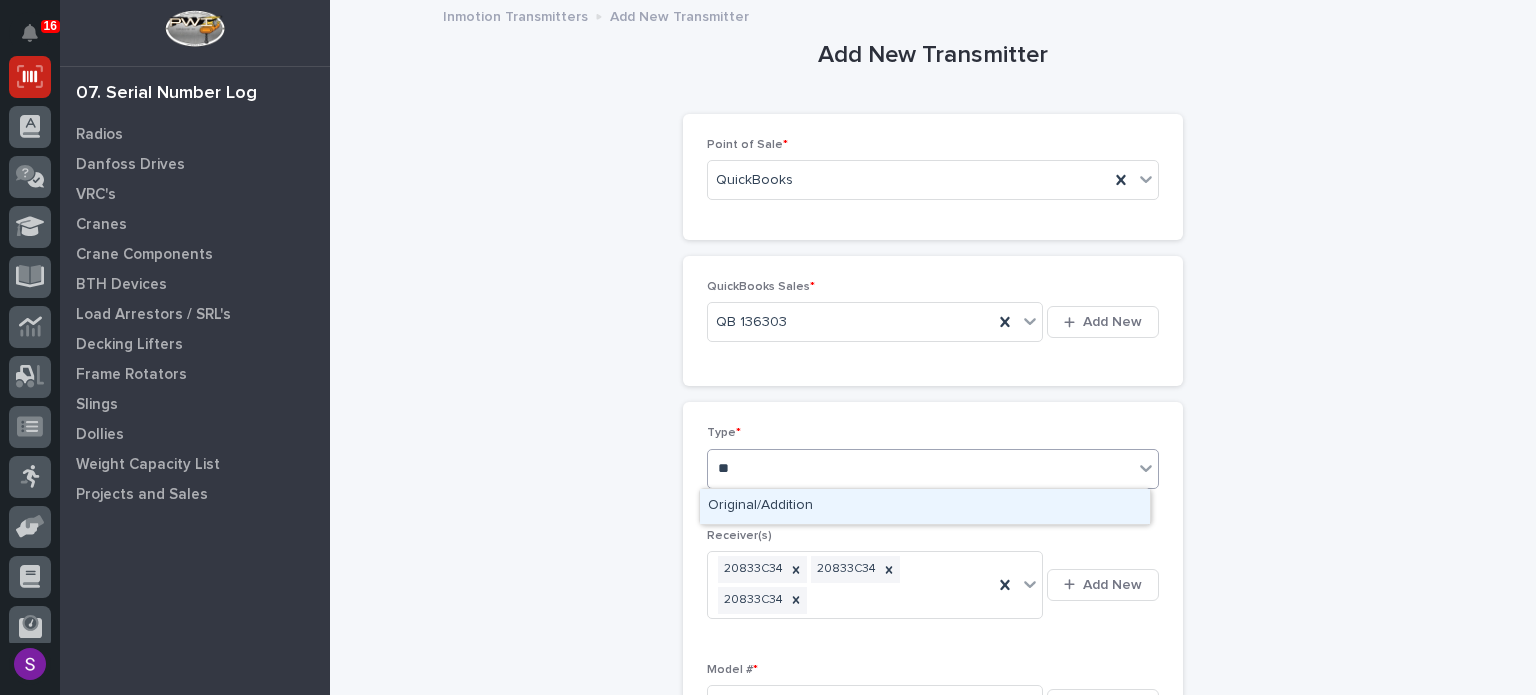 type 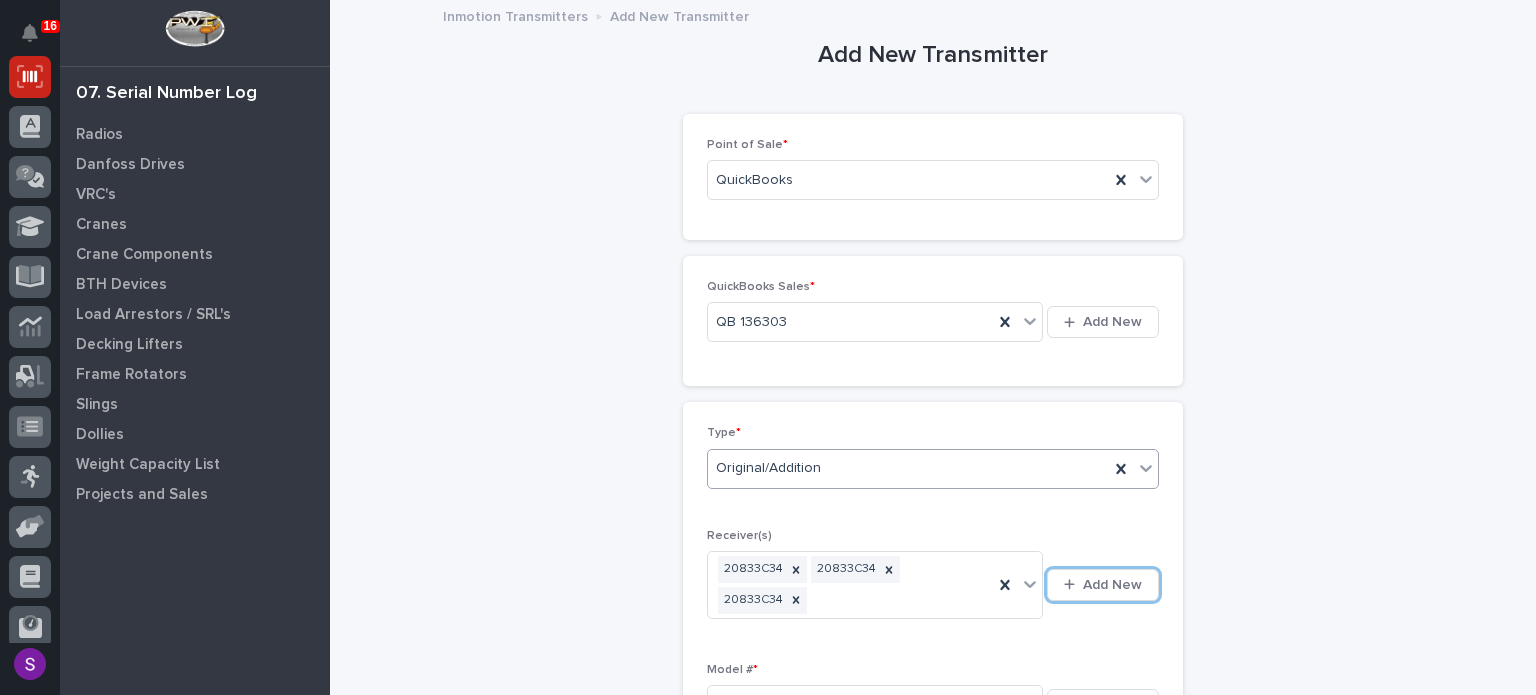 type 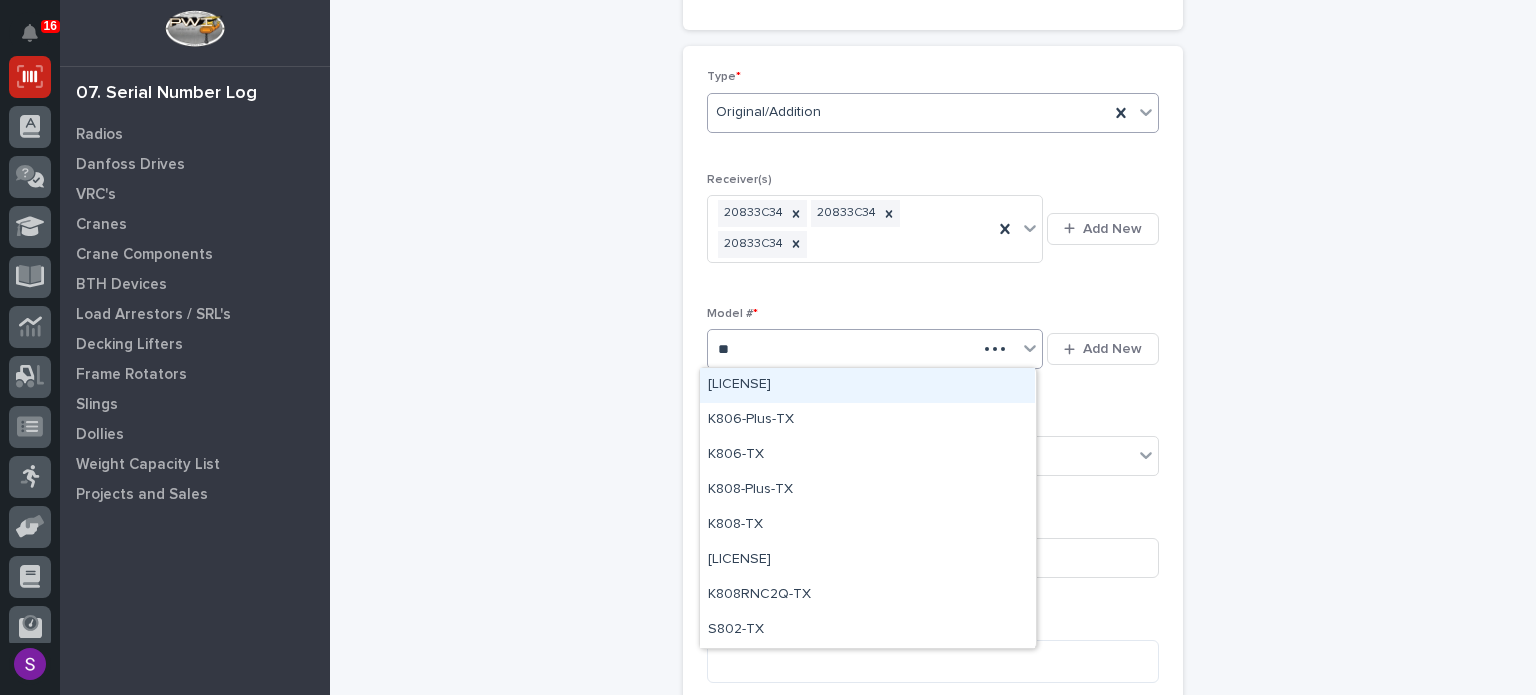 type on "***" 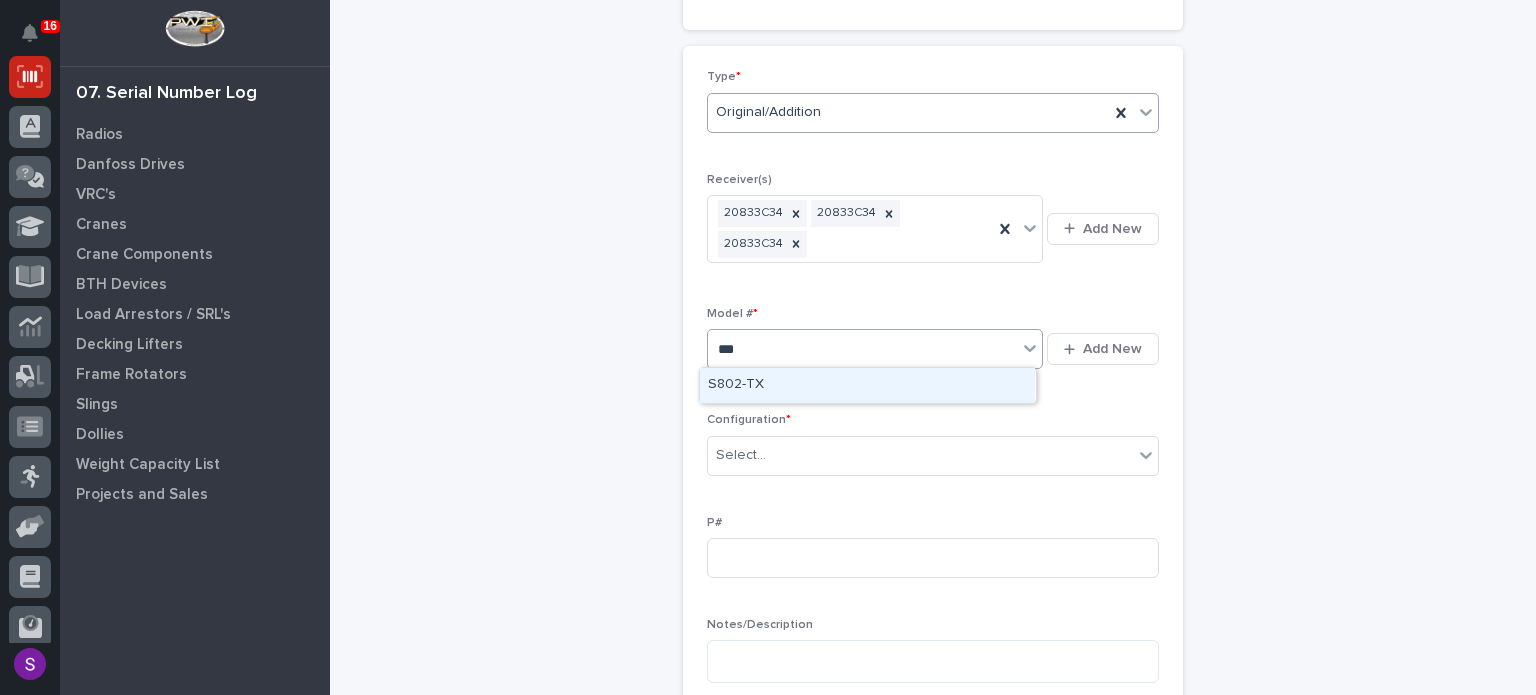 type 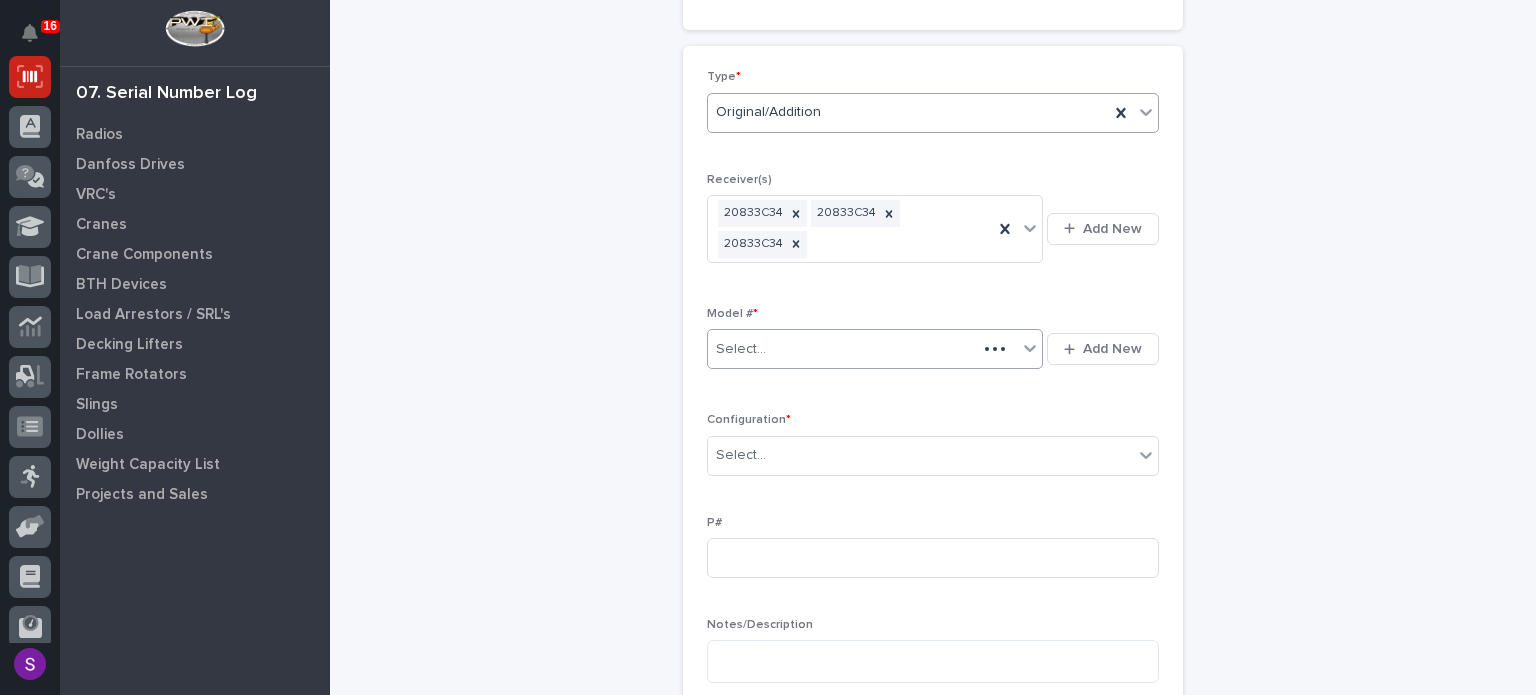 type 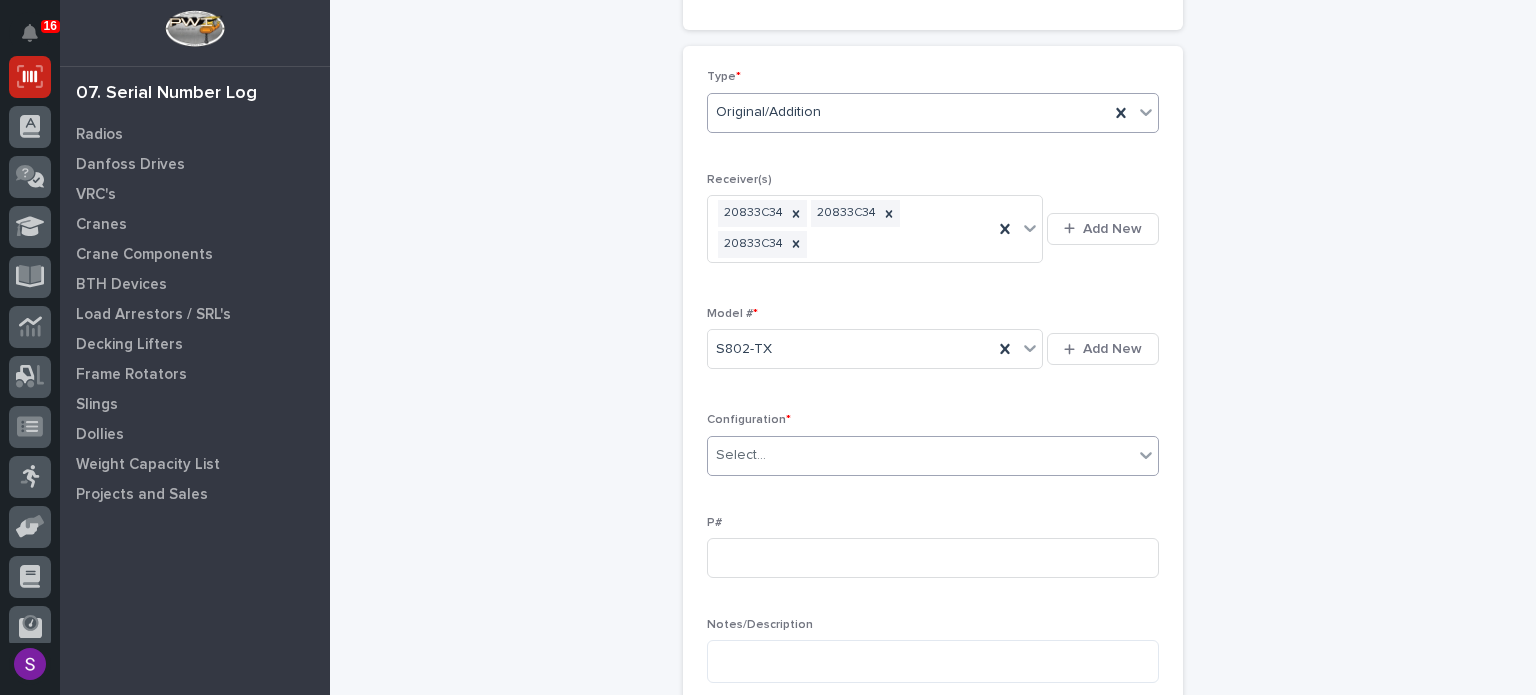 type on "*" 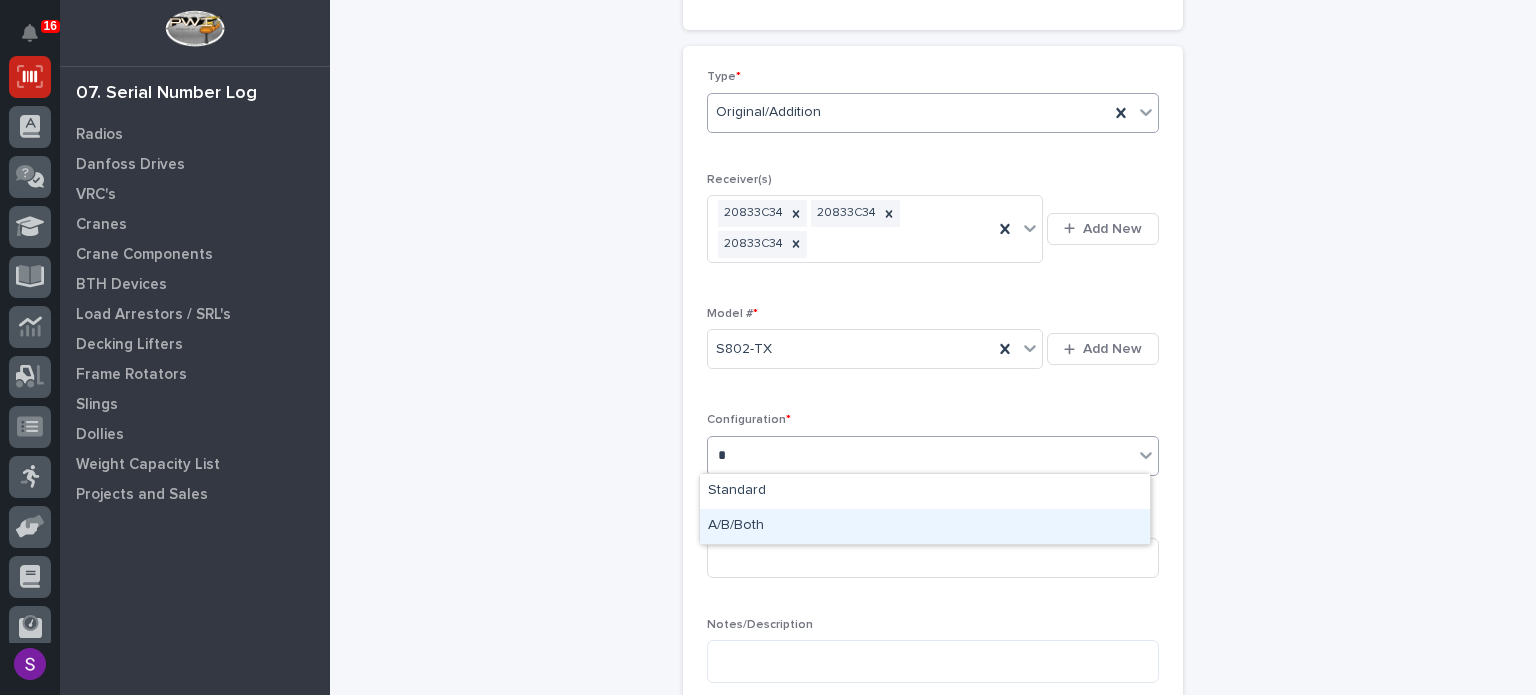 type 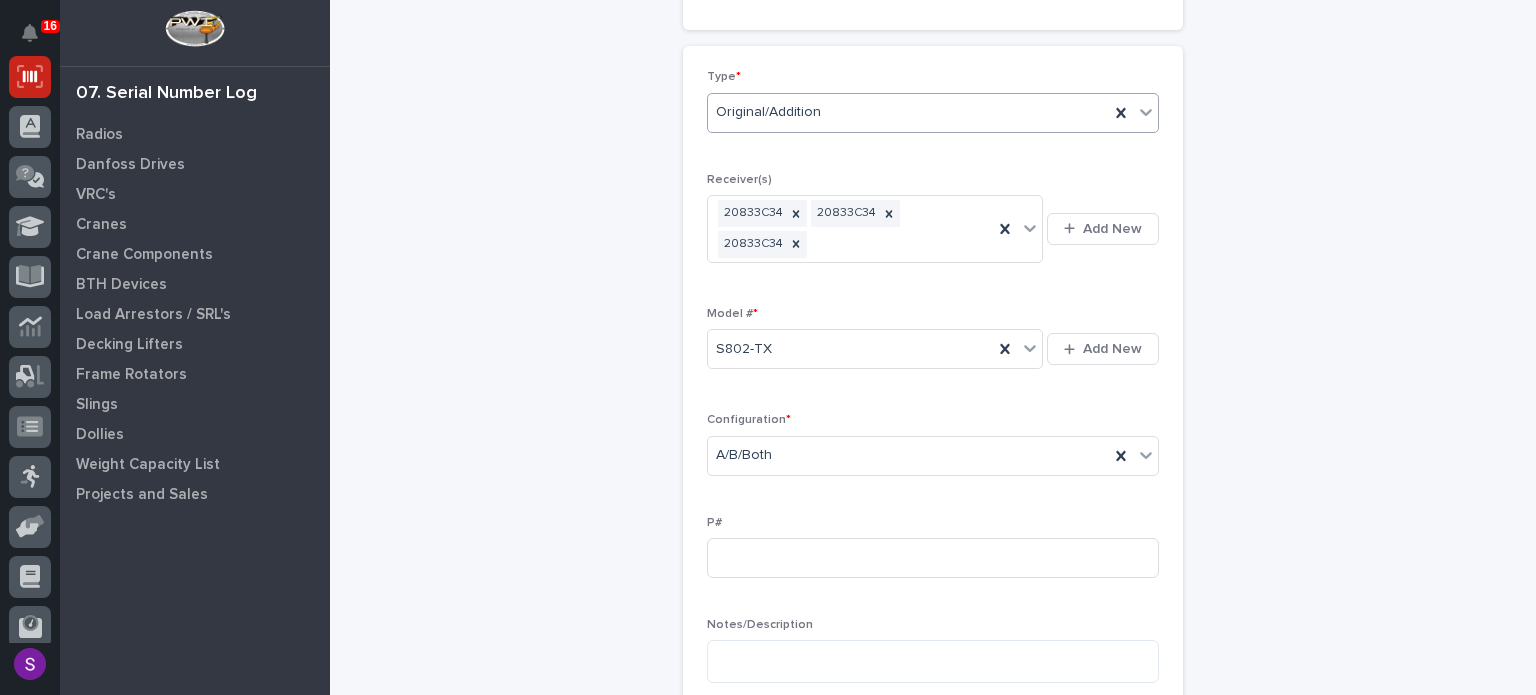 scroll, scrollTop: 771, scrollLeft: 0, axis: vertical 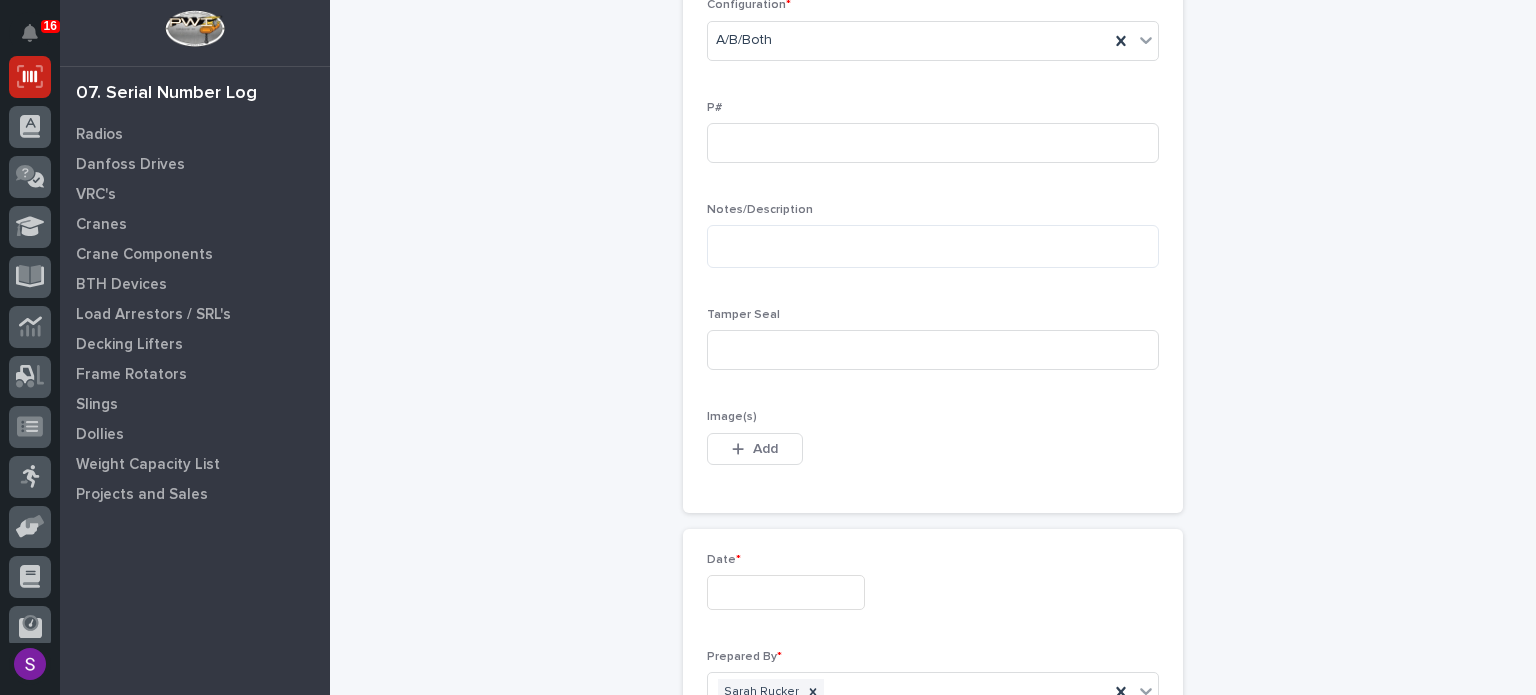 type 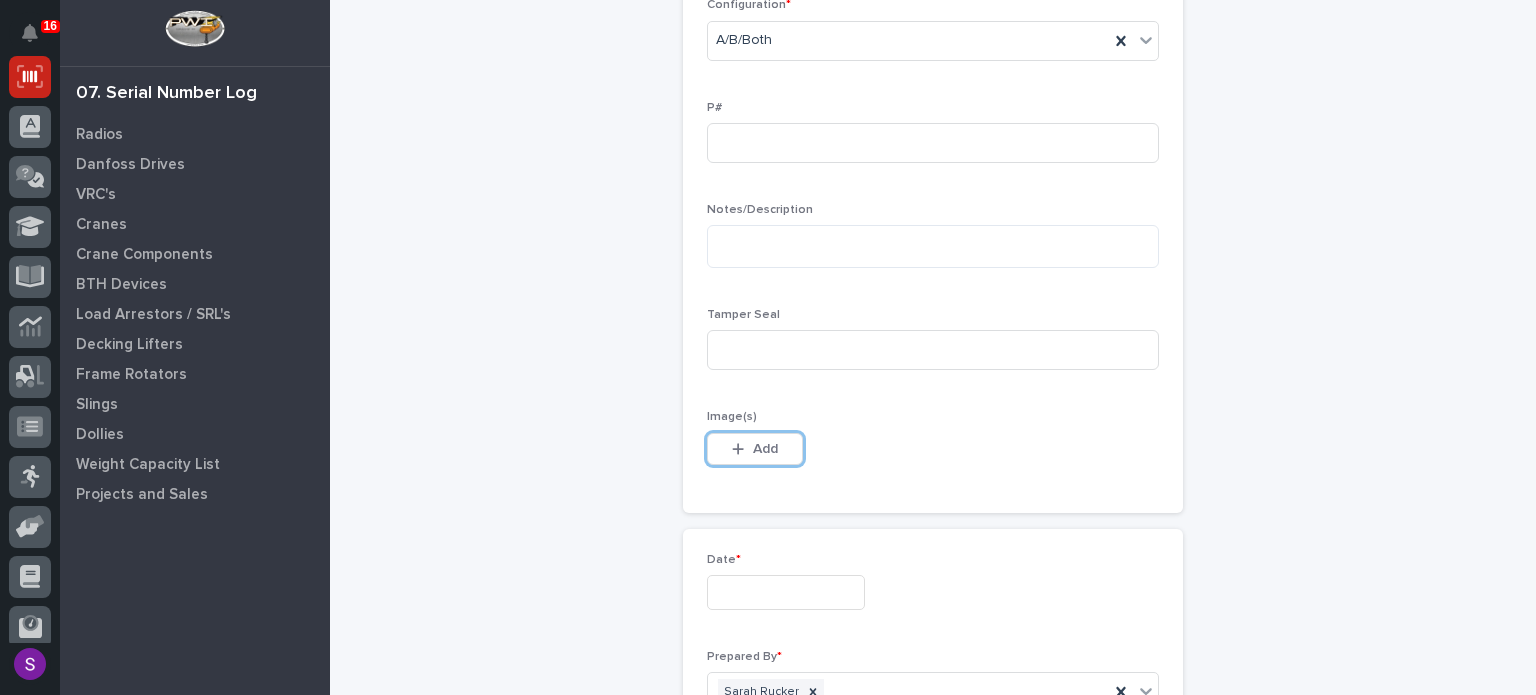 type on "**********" 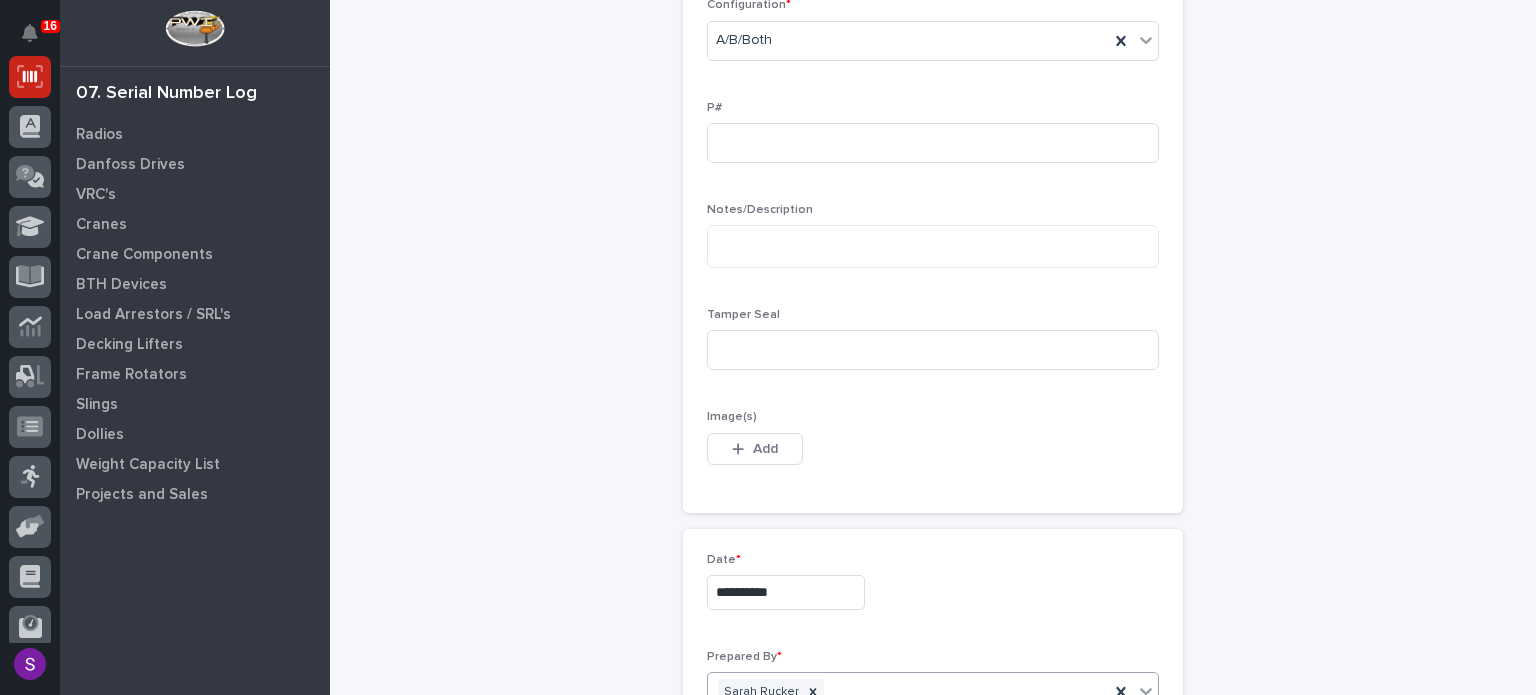 scroll, scrollTop: 1132, scrollLeft: 0, axis: vertical 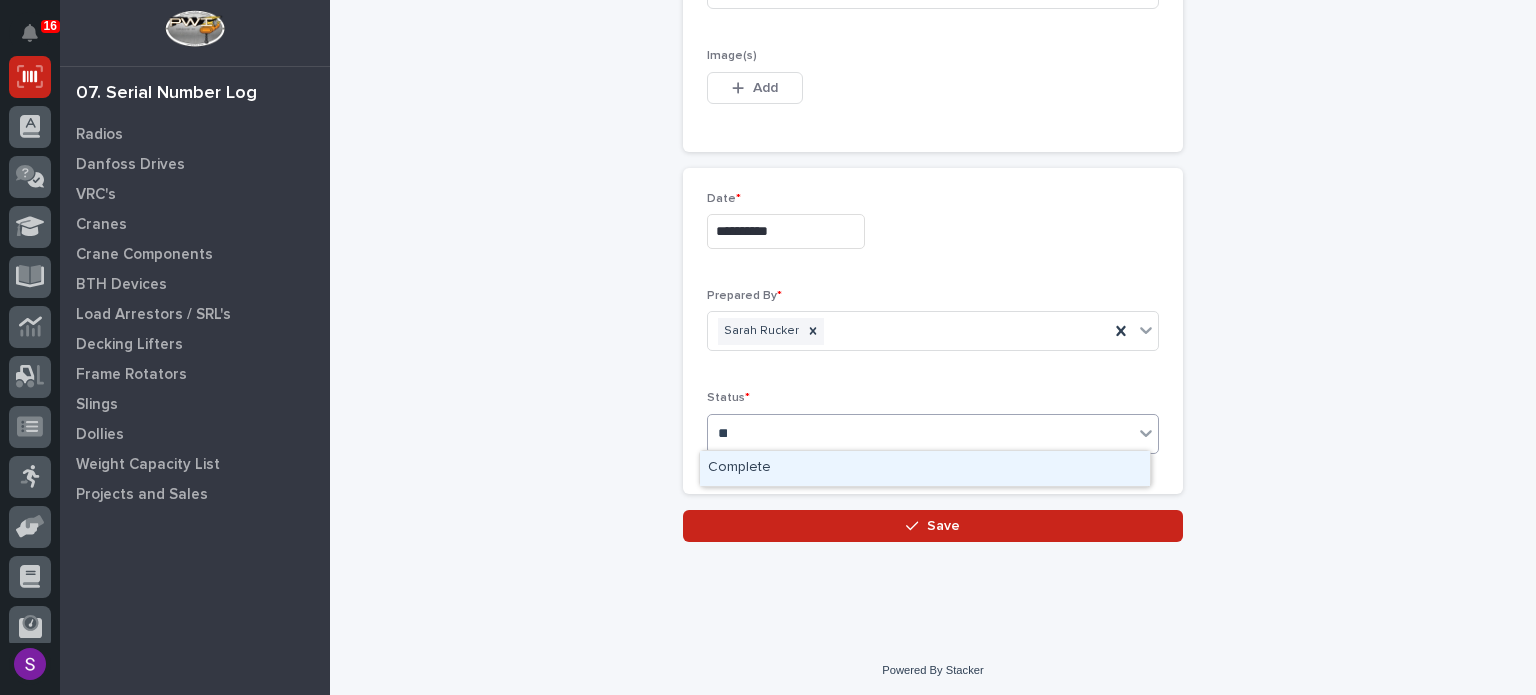 type on "***" 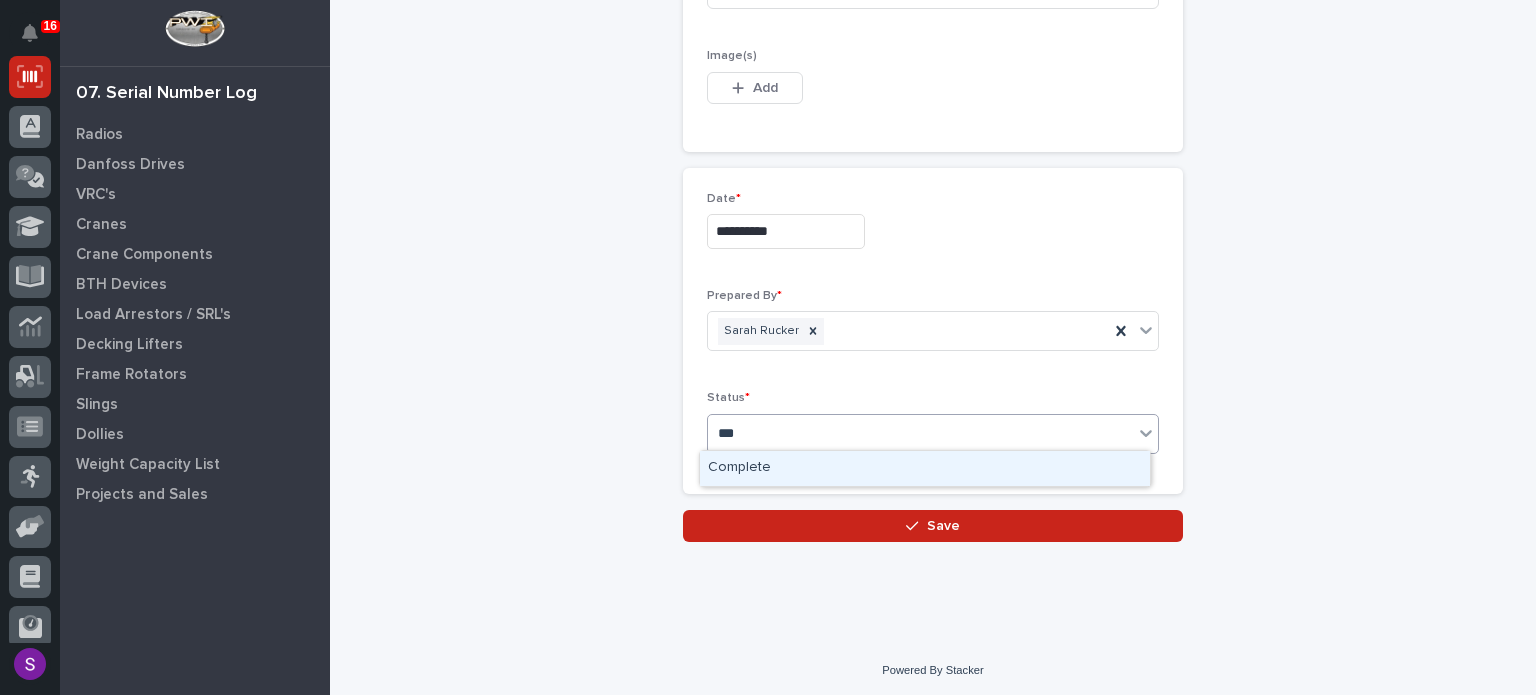 type 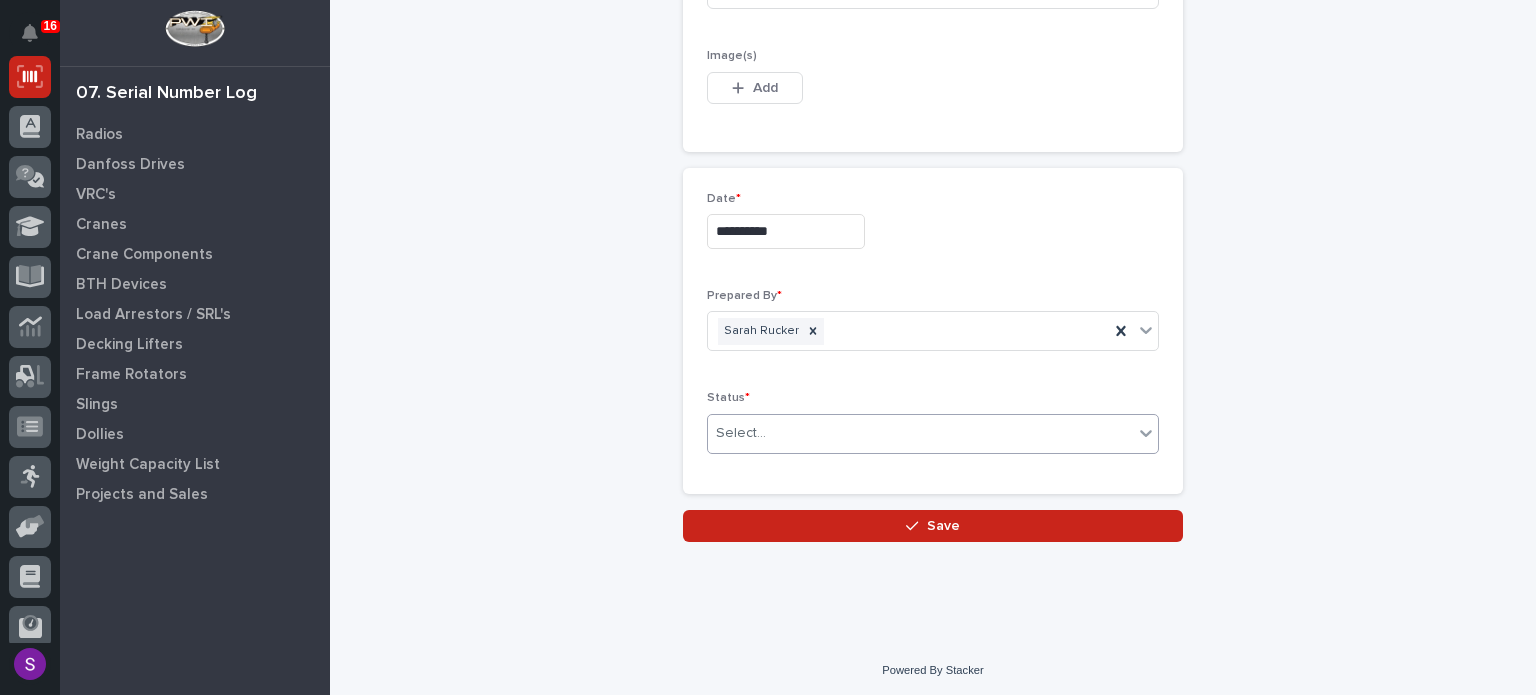 type 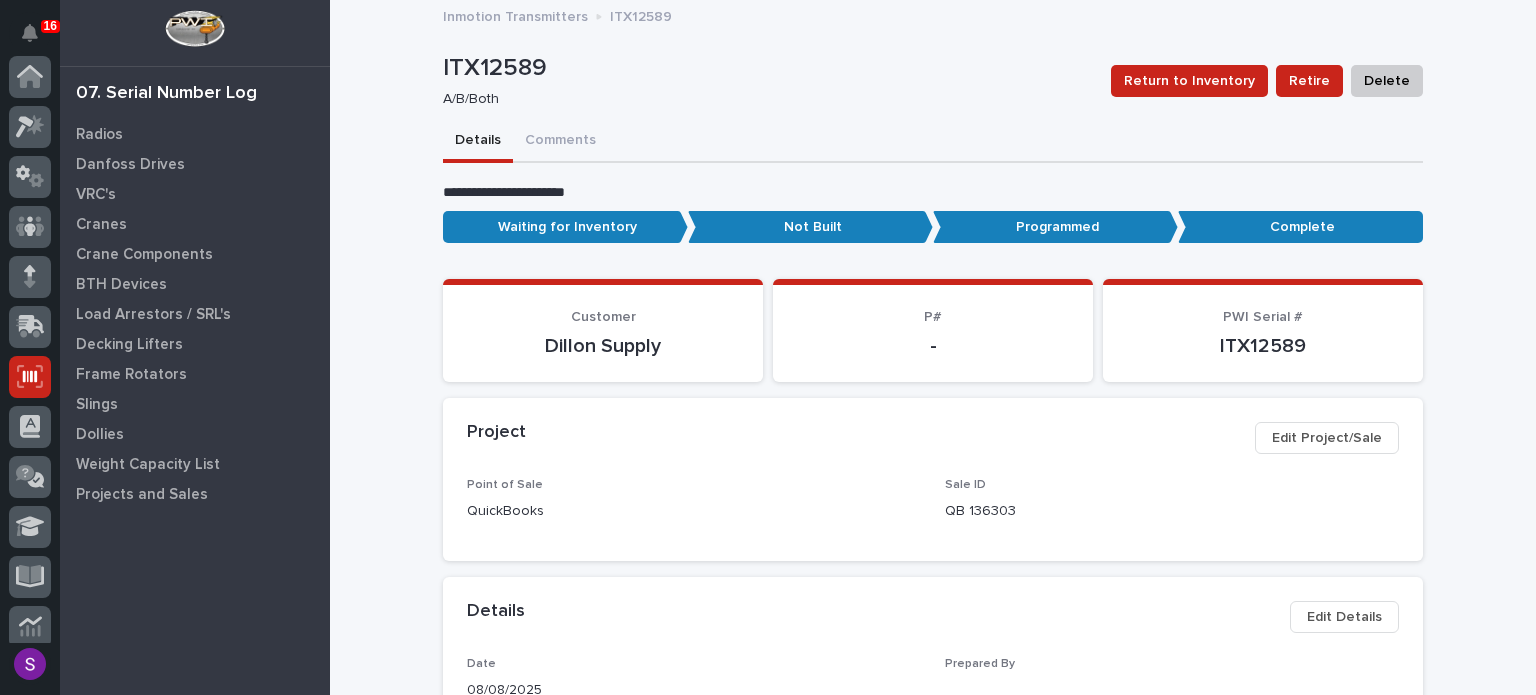 scroll, scrollTop: 300, scrollLeft: 0, axis: vertical 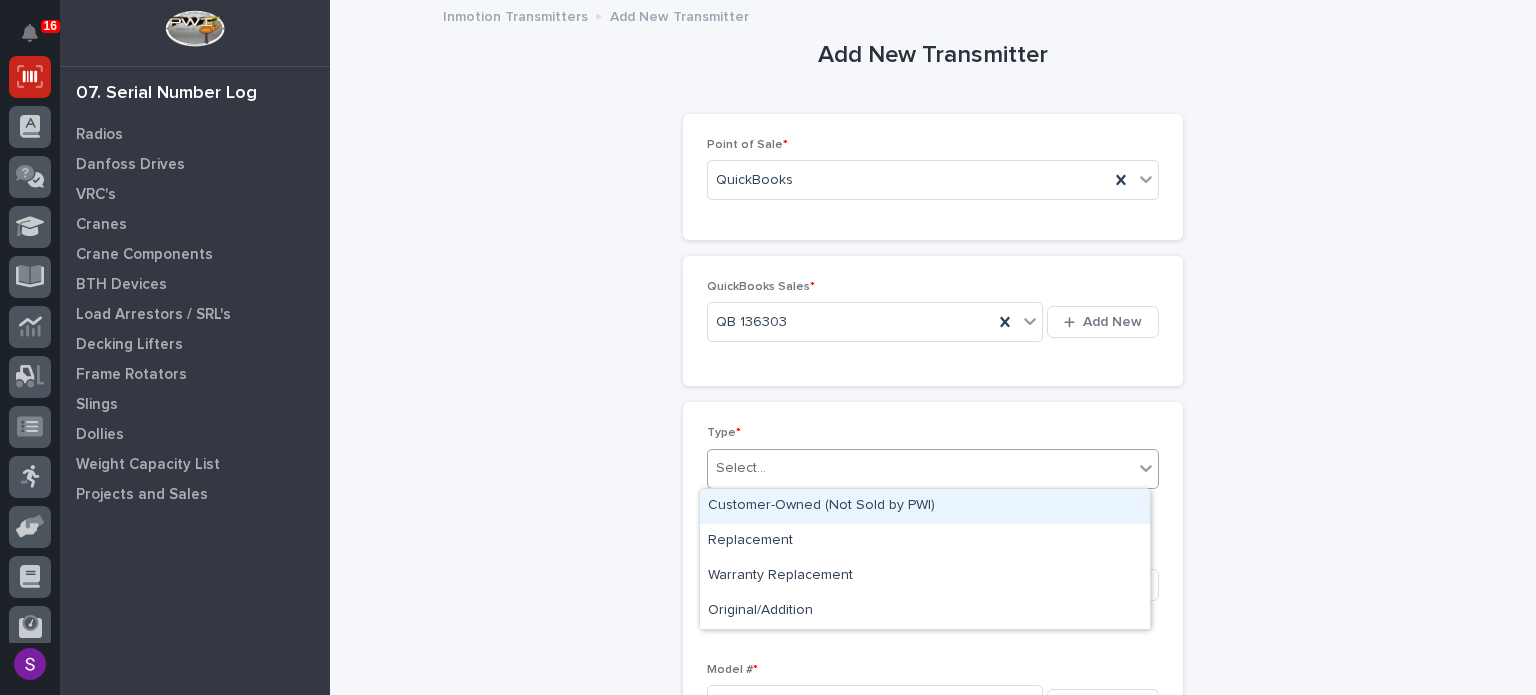 click on "Select..." at bounding box center [933, 469] 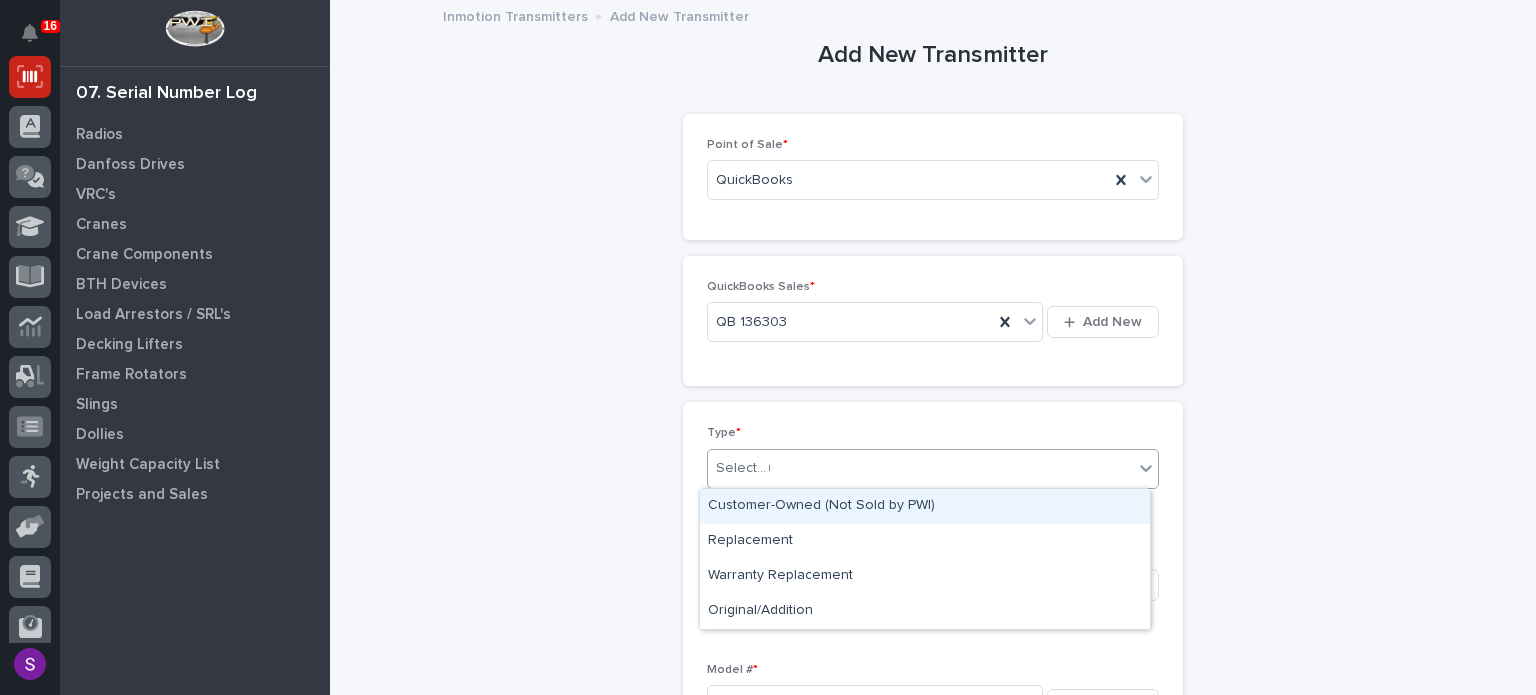 type on "**" 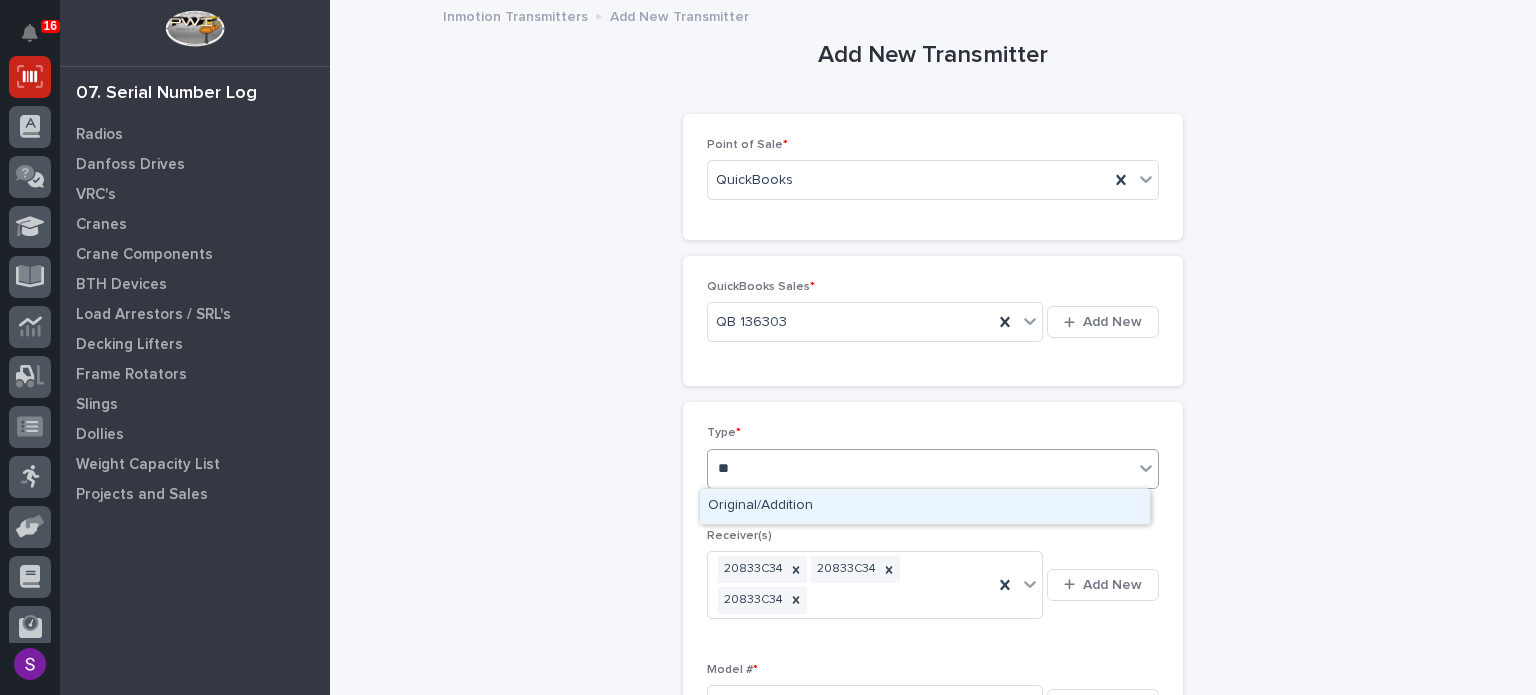 type 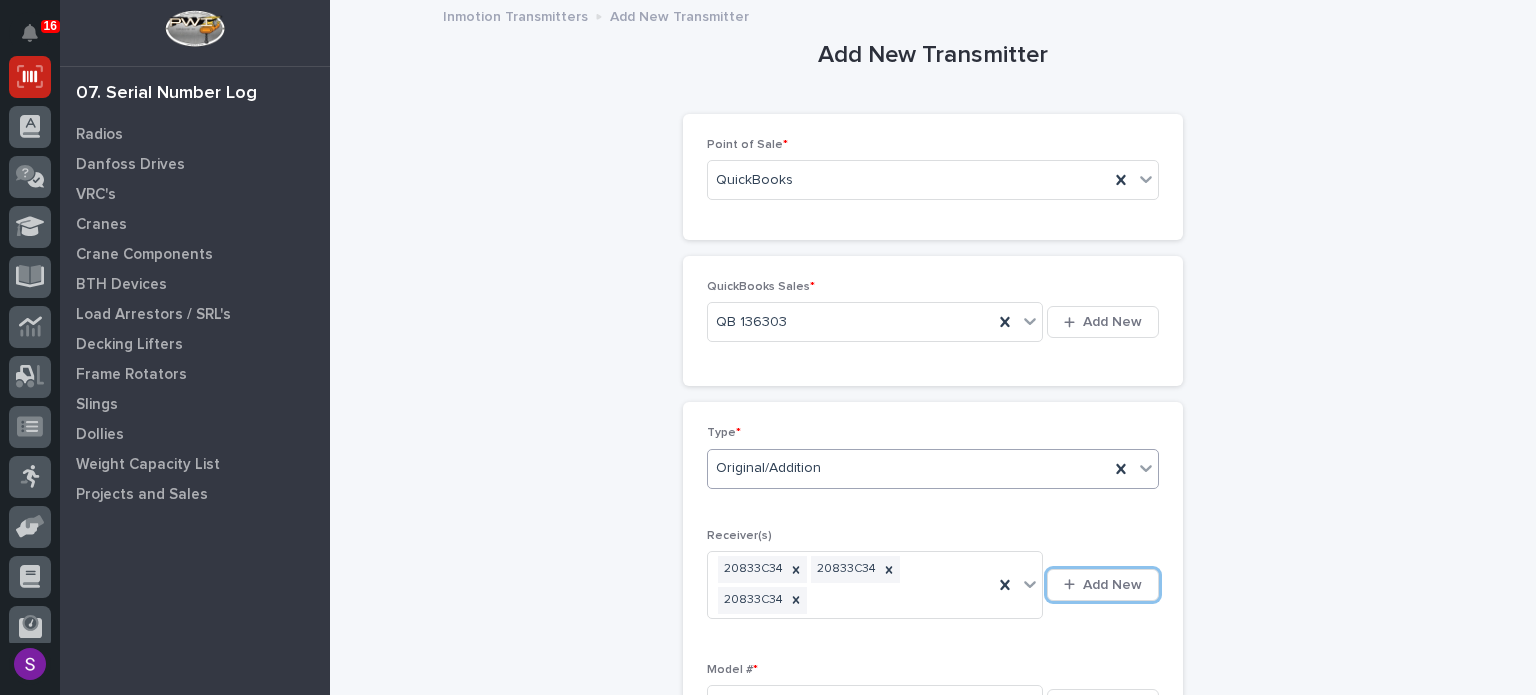 type 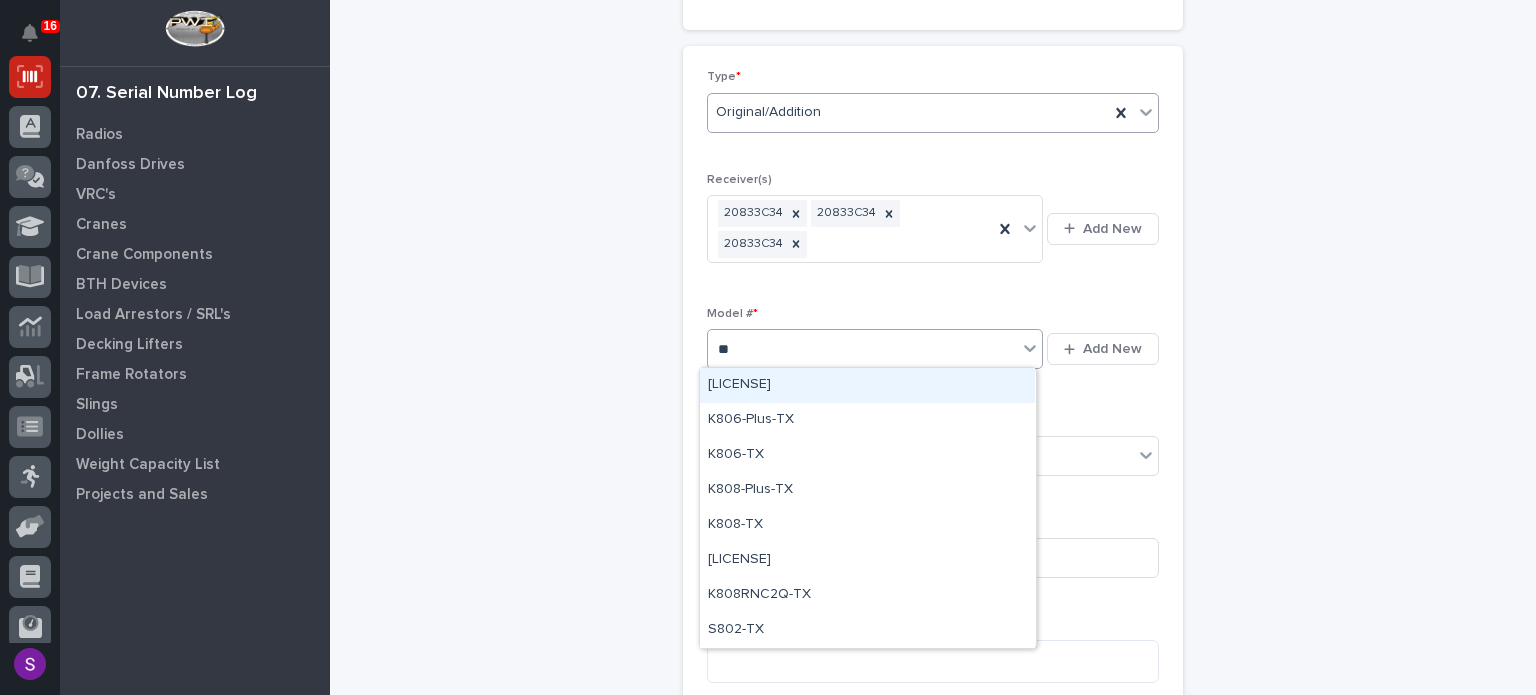 type on "***" 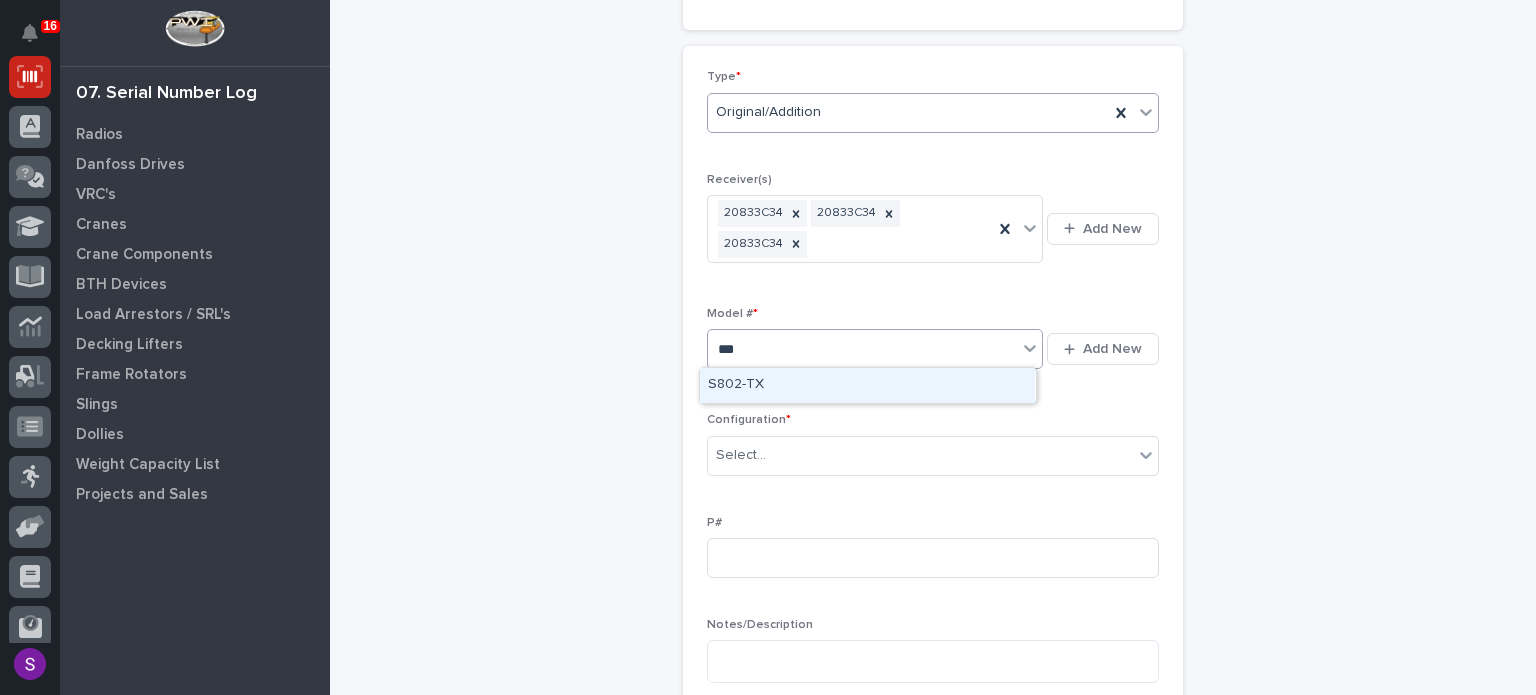 type 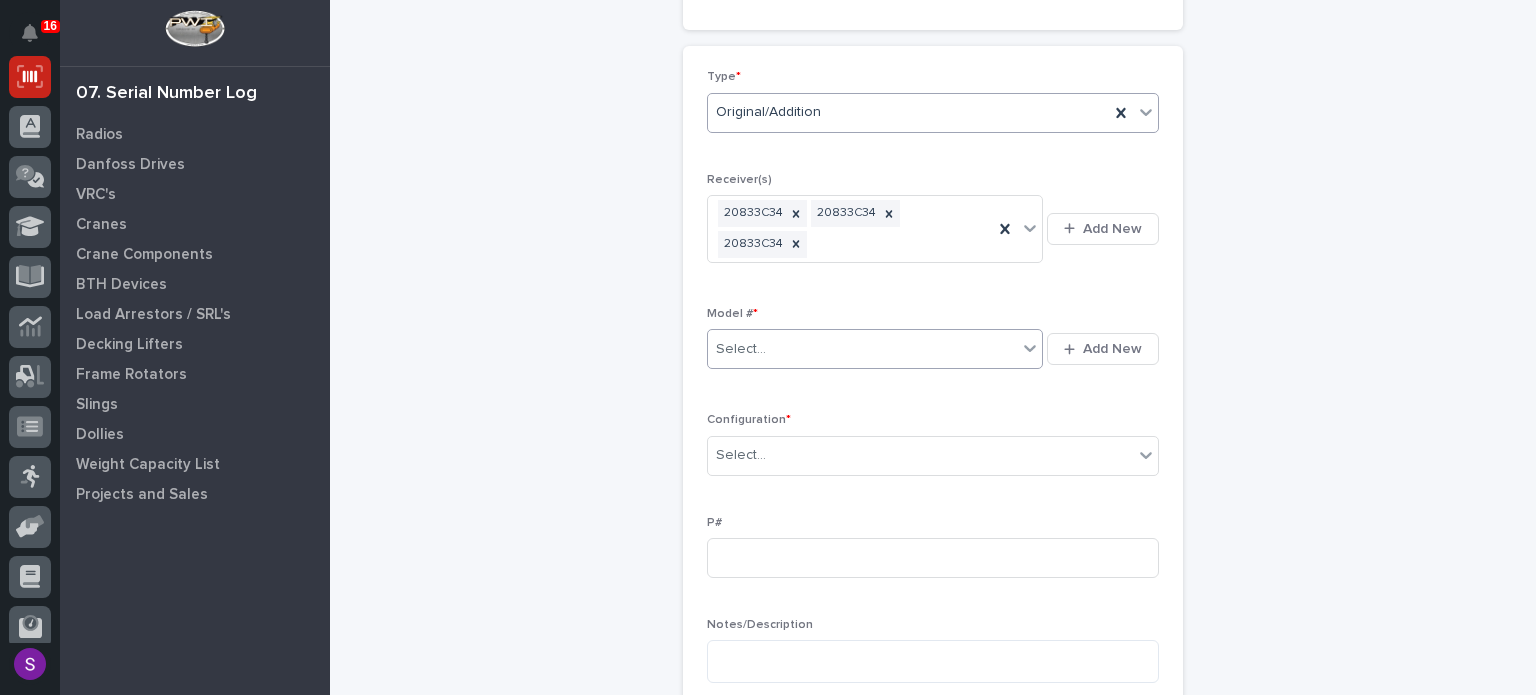type 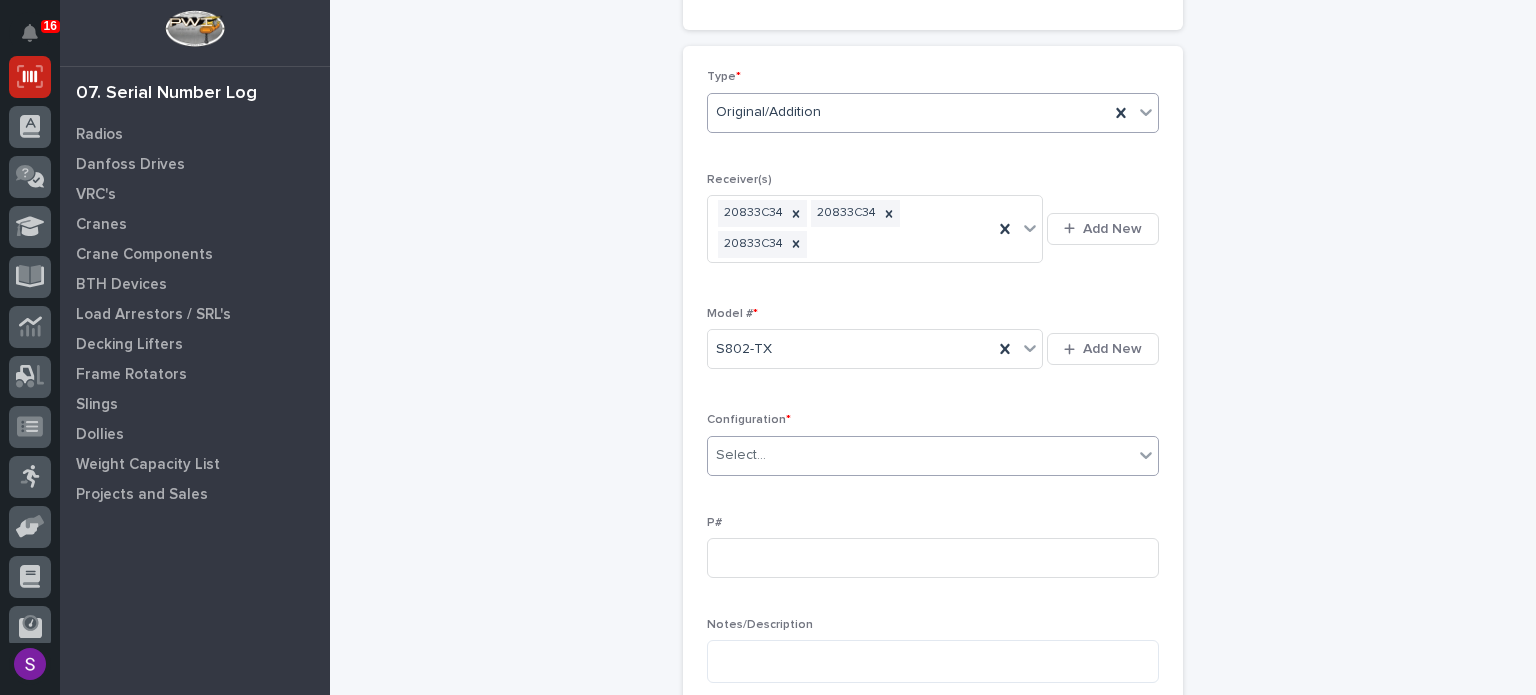 type on "*" 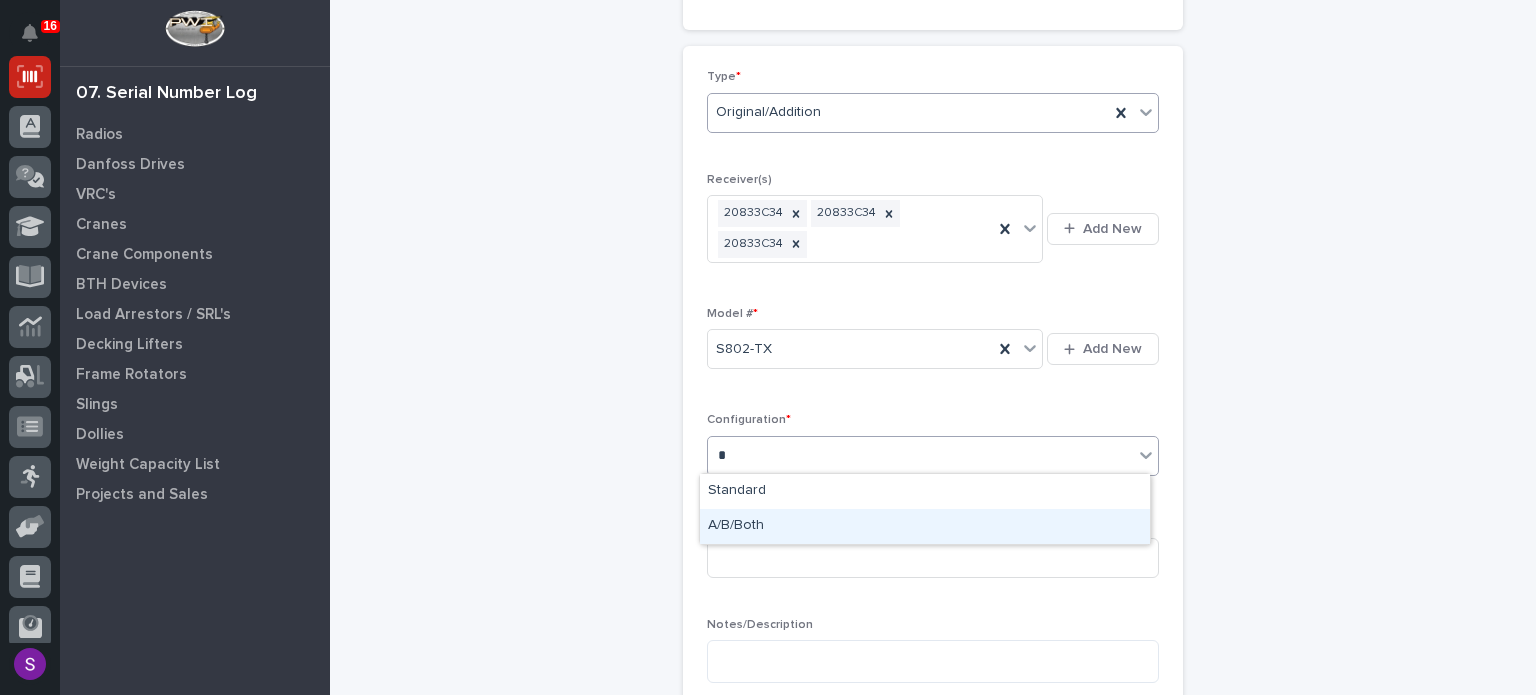 type 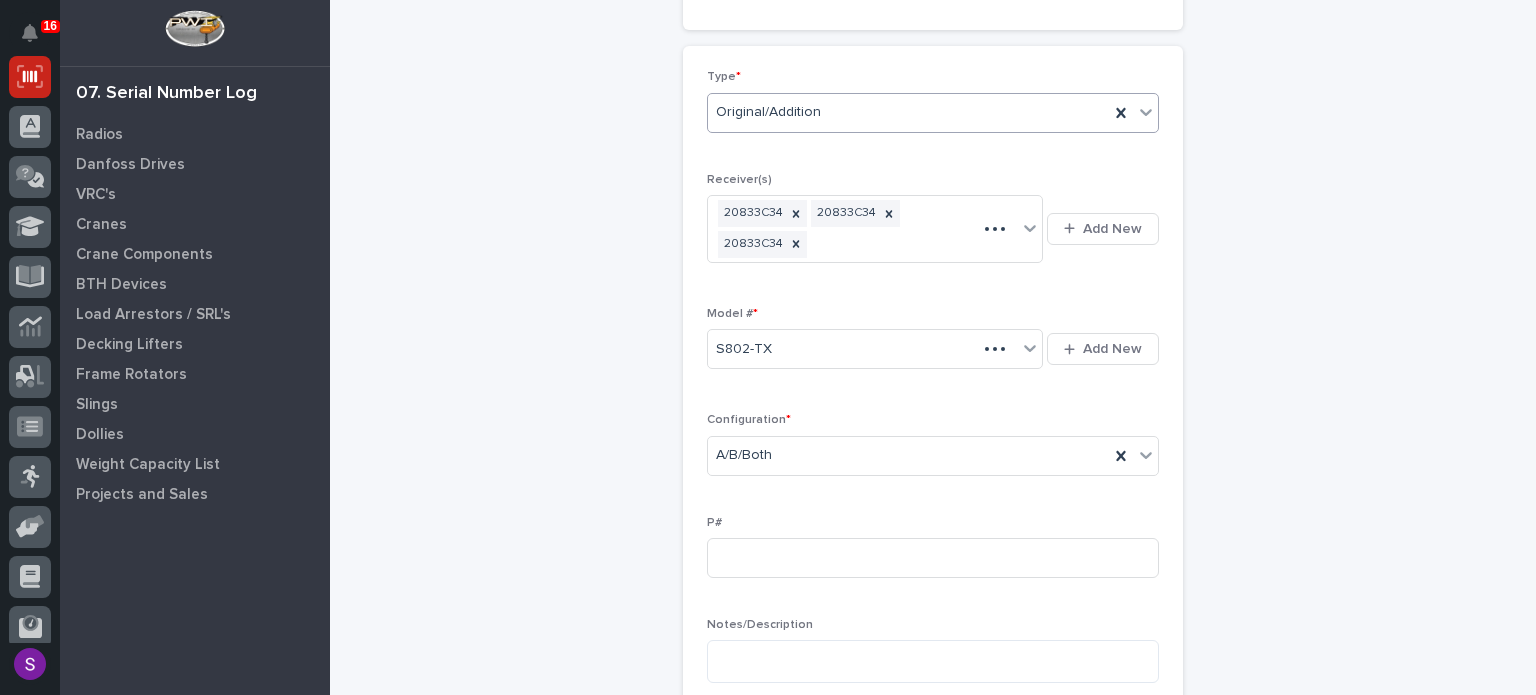 scroll, scrollTop: 771, scrollLeft: 0, axis: vertical 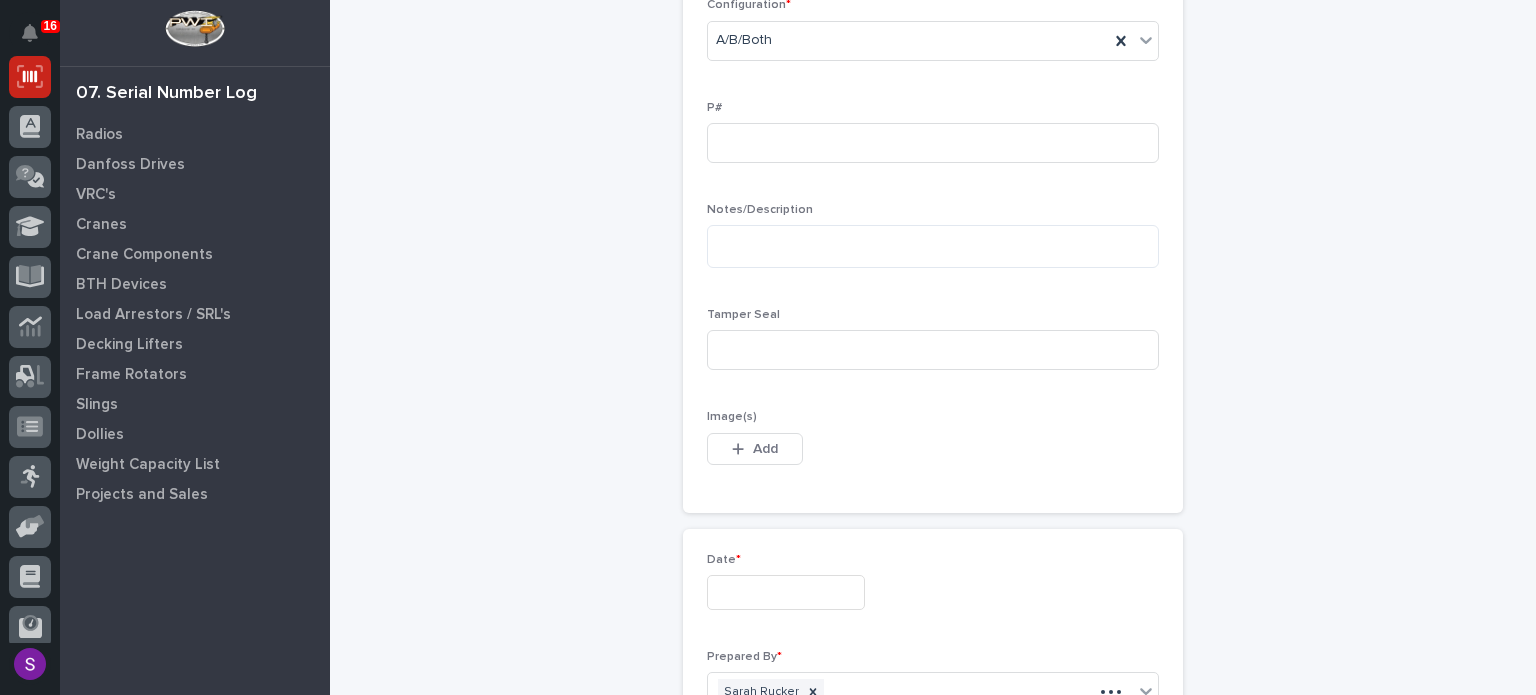 type 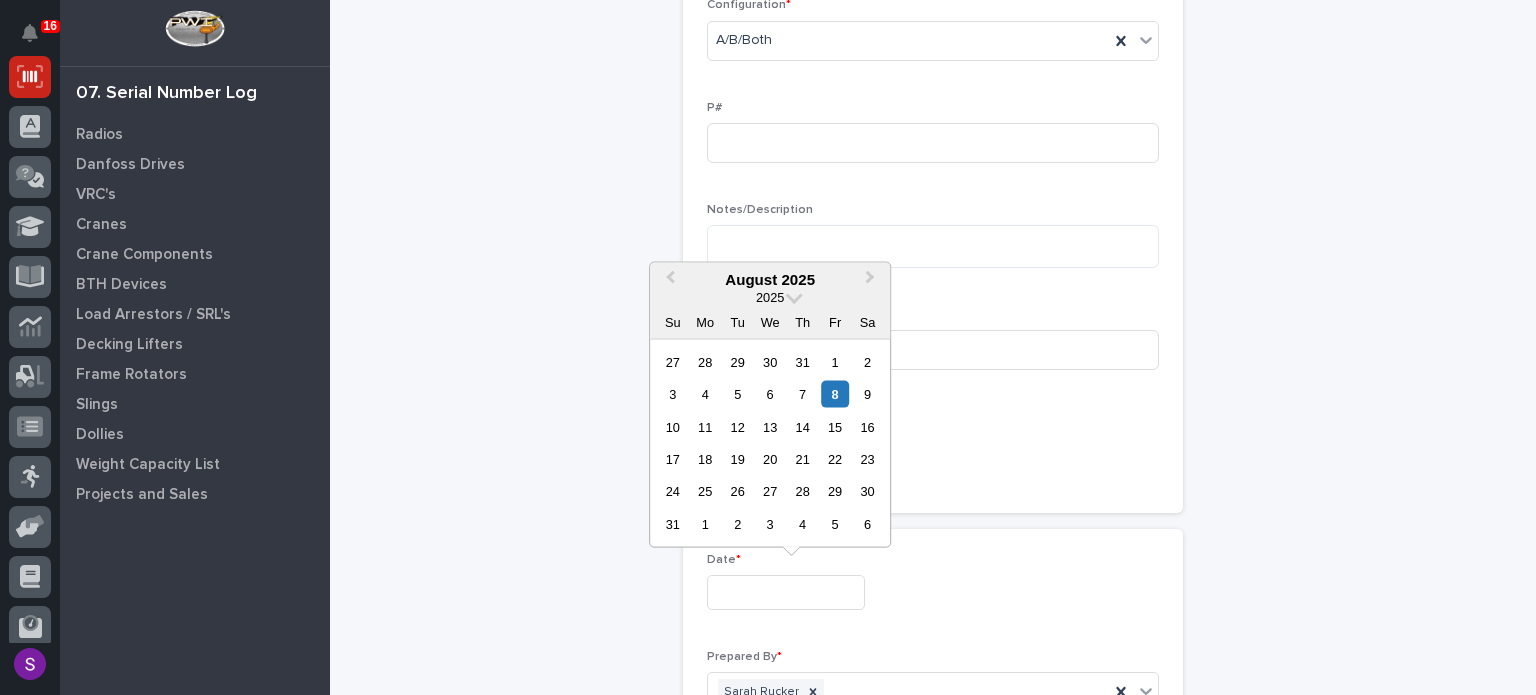 type on "**********" 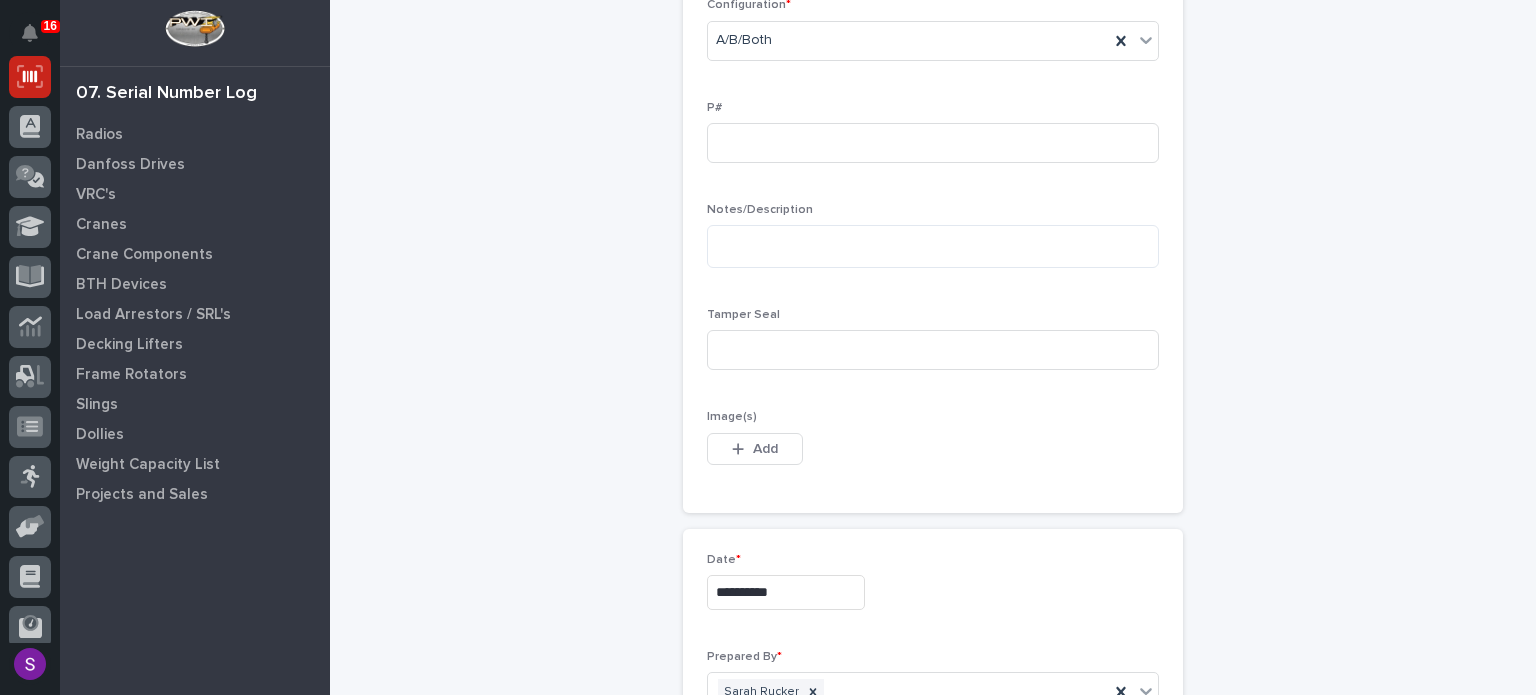scroll, scrollTop: 1132, scrollLeft: 0, axis: vertical 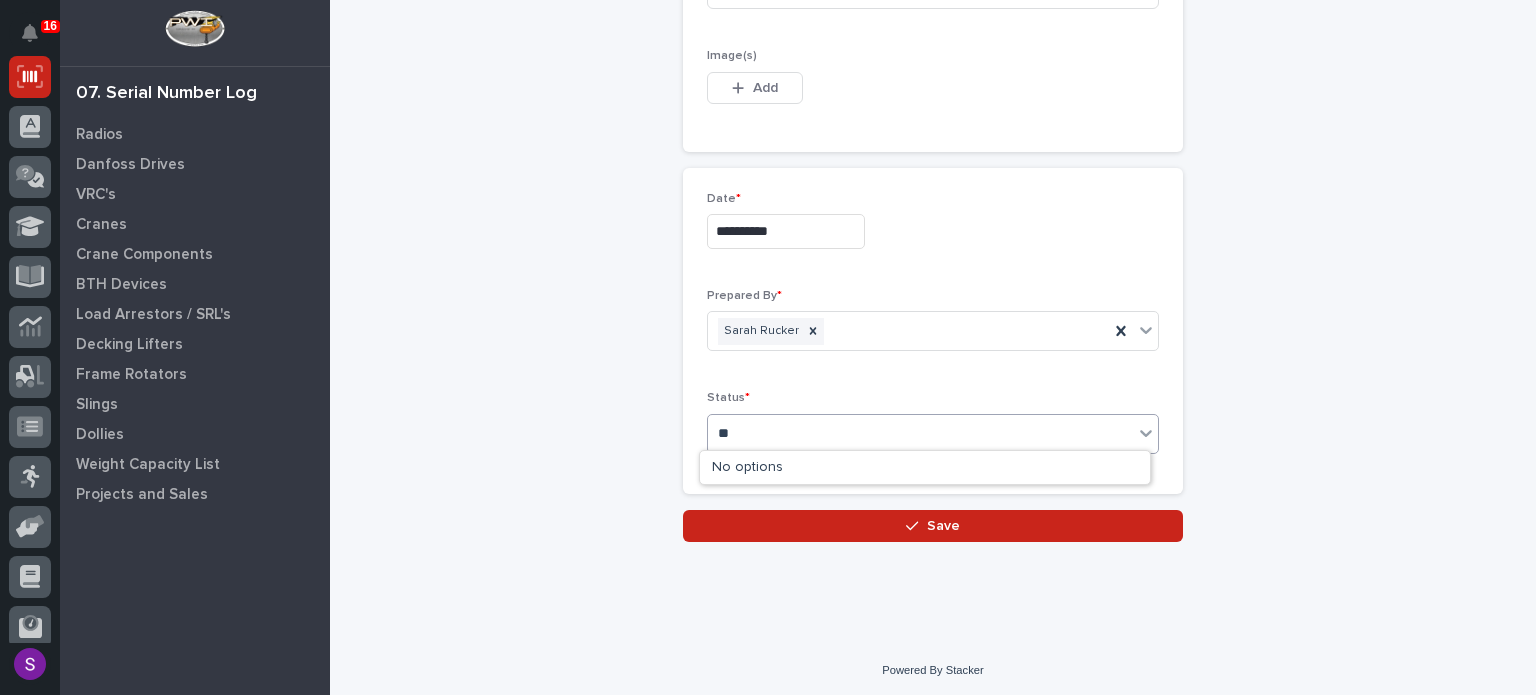 type on "*" 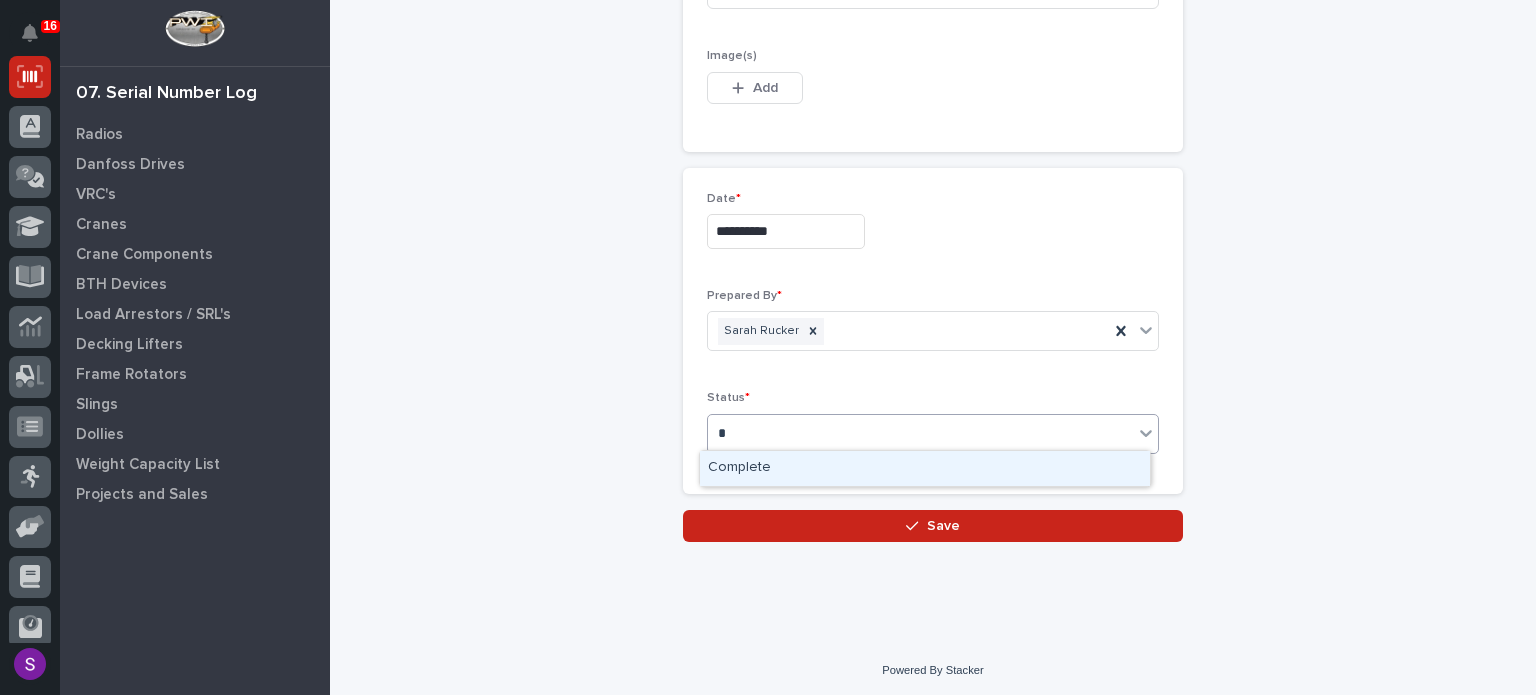 type 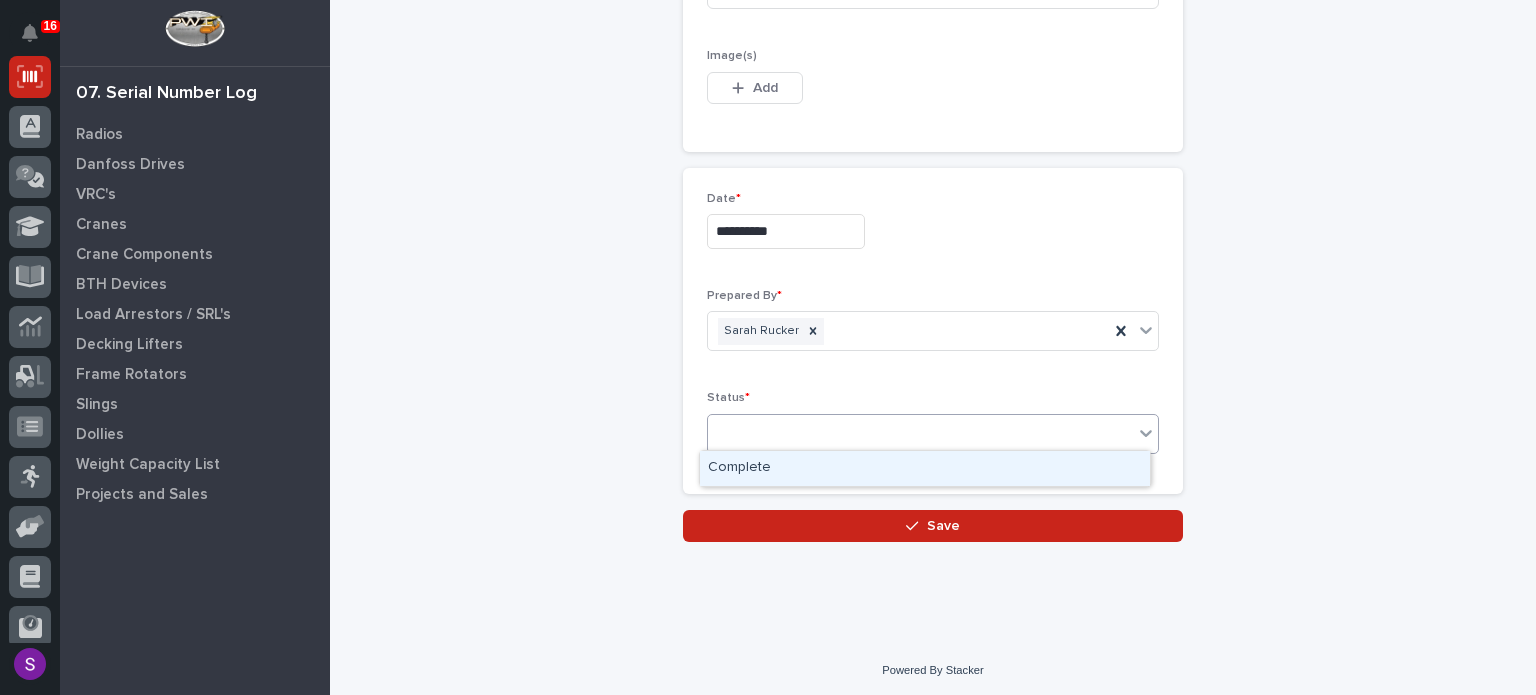 type 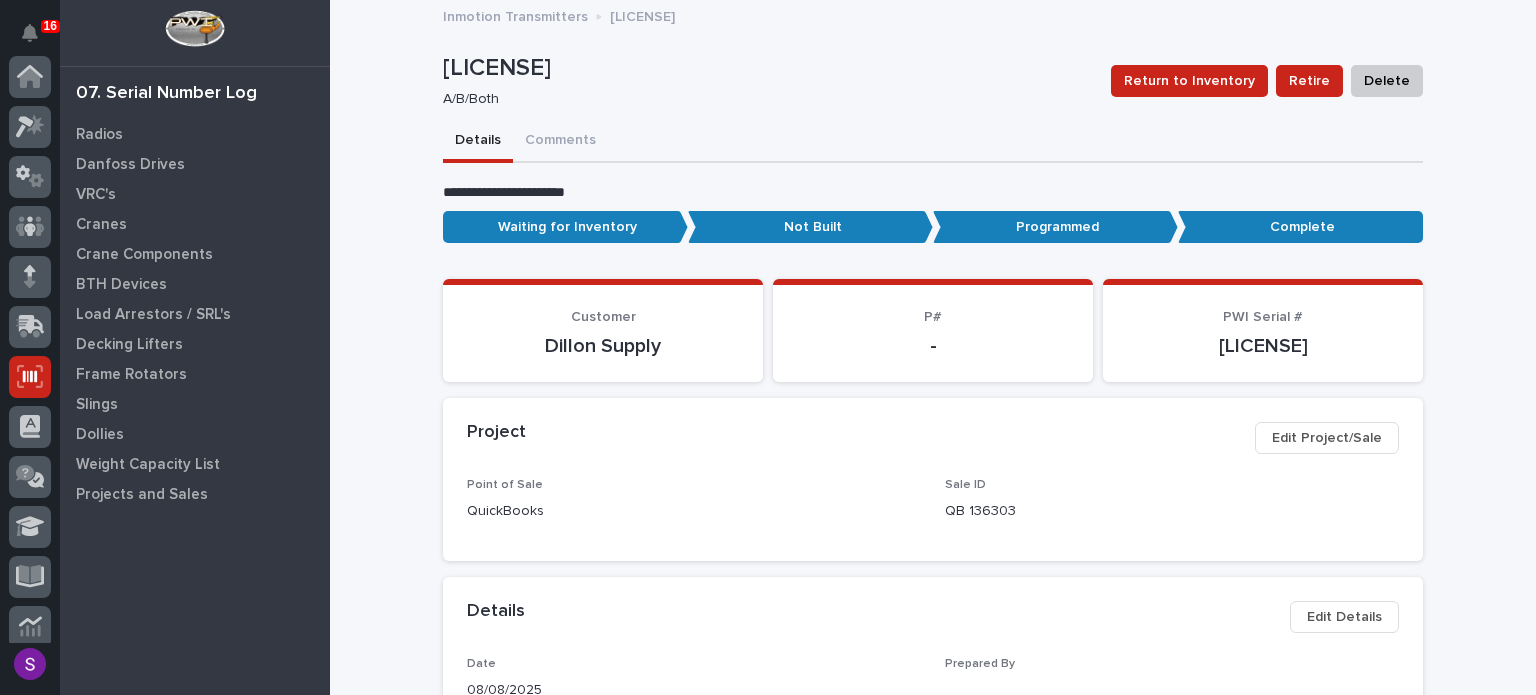 scroll, scrollTop: 300, scrollLeft: 0, axis: vertical 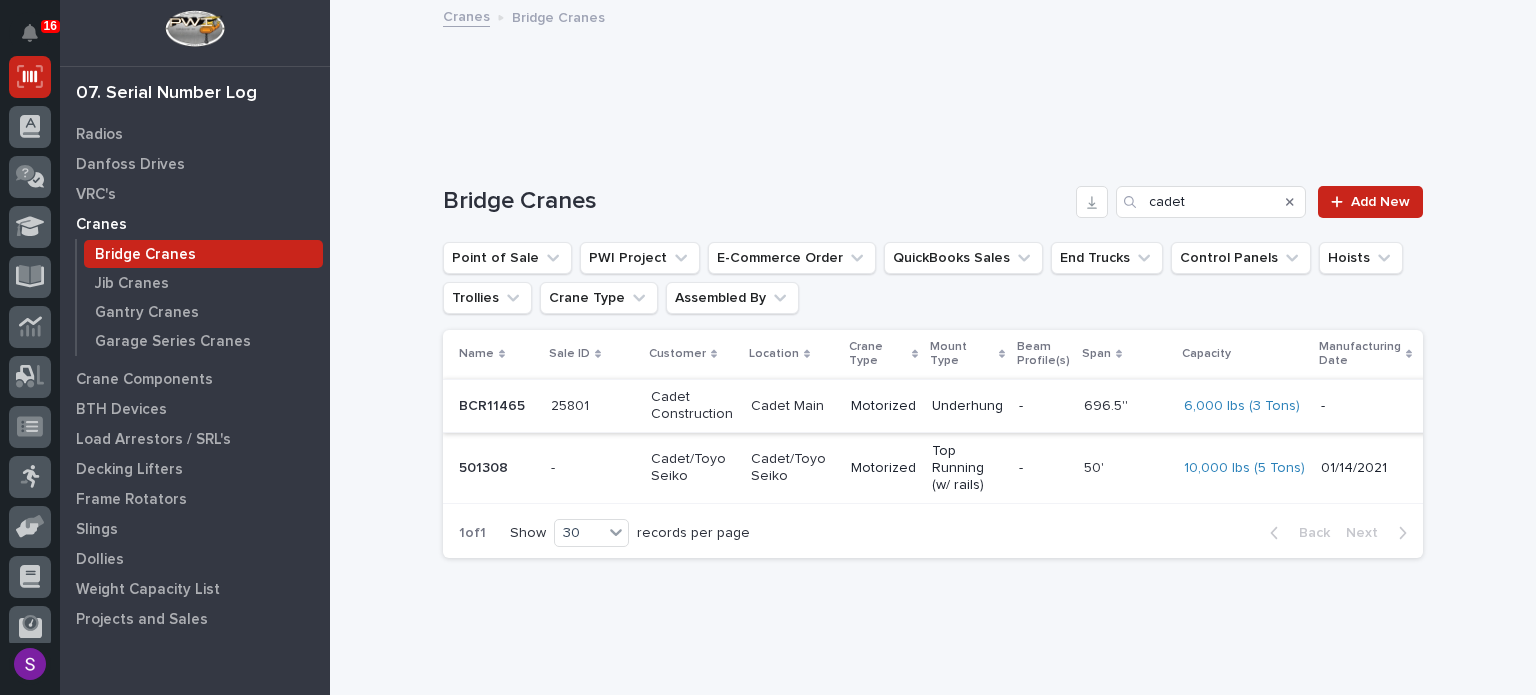 drag, startPoint x: 1221, startPoint y: 206, endPoint x: 996, endPoint y: 211, distance: 225.05554 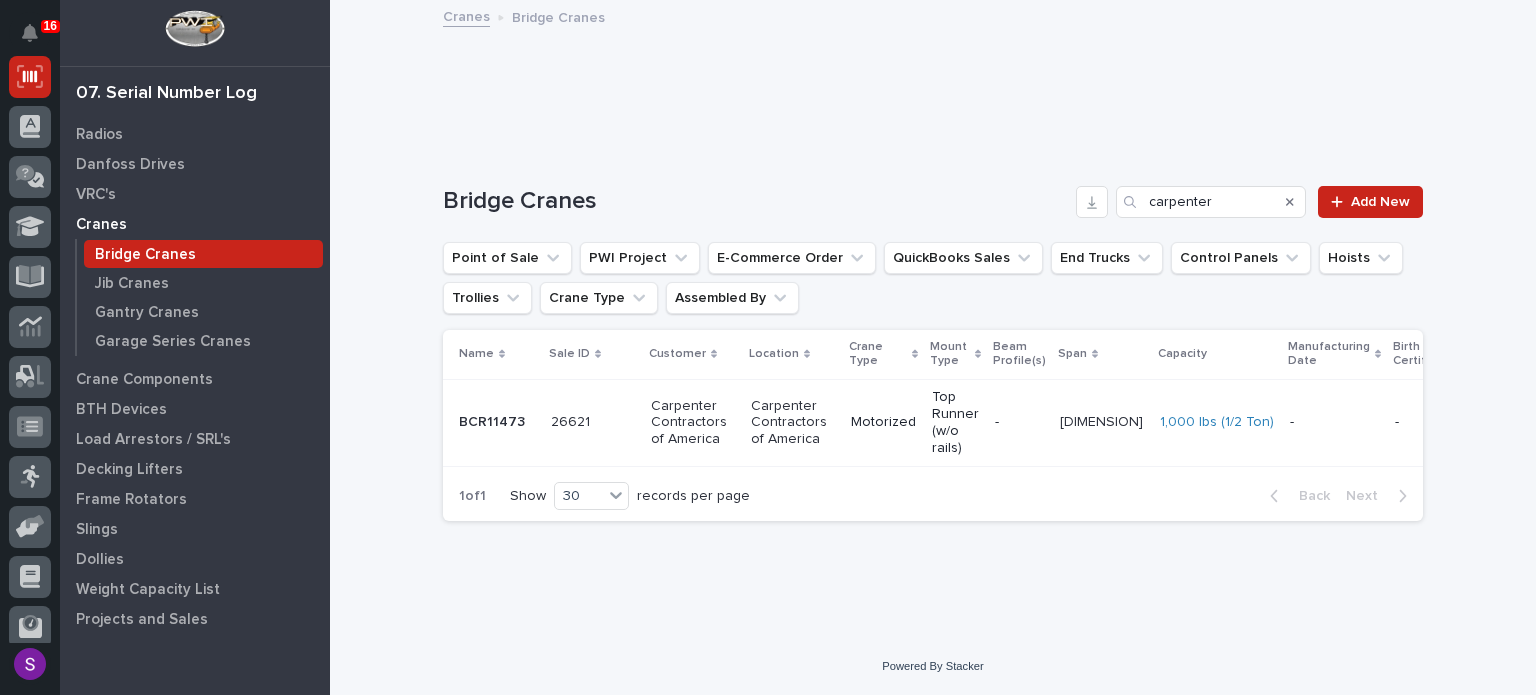 type on "carpenter" 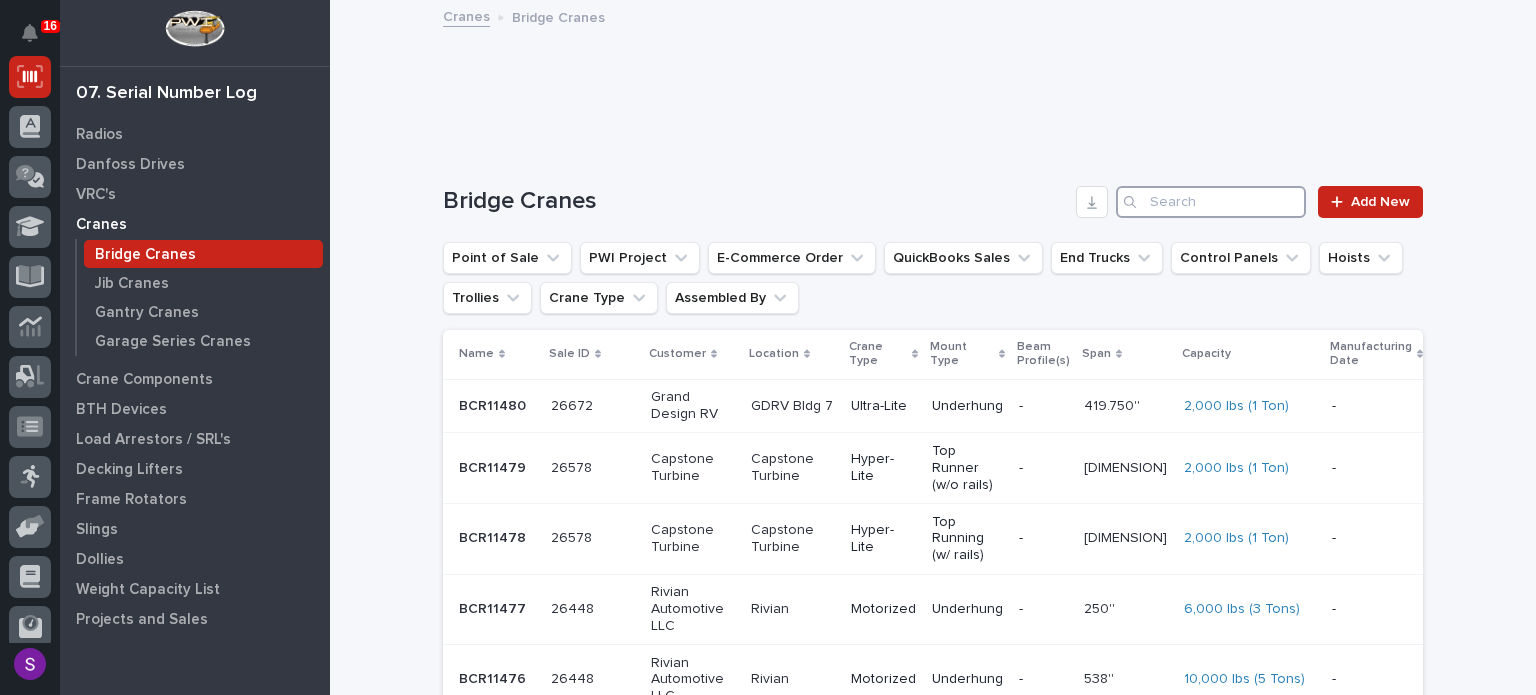 click at bounding box center [1211, 202] 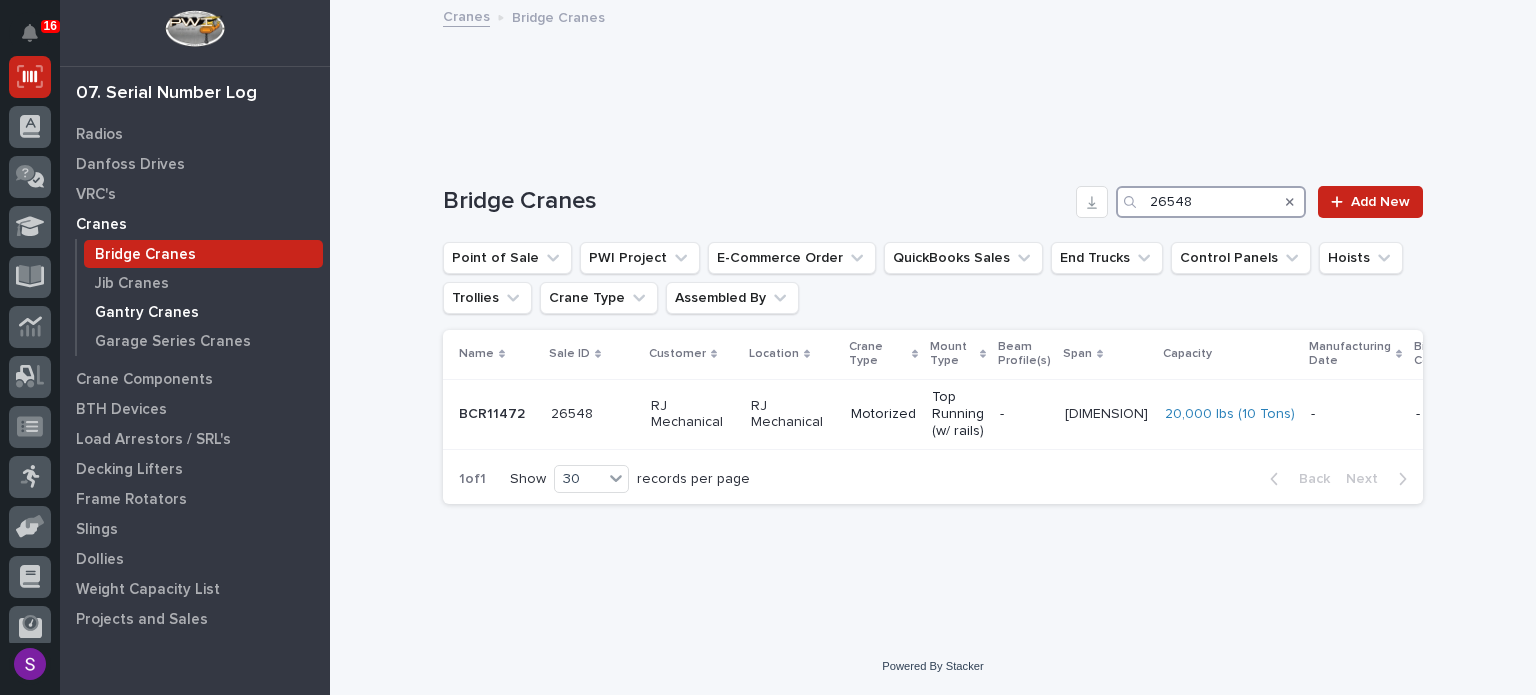type on "26548" 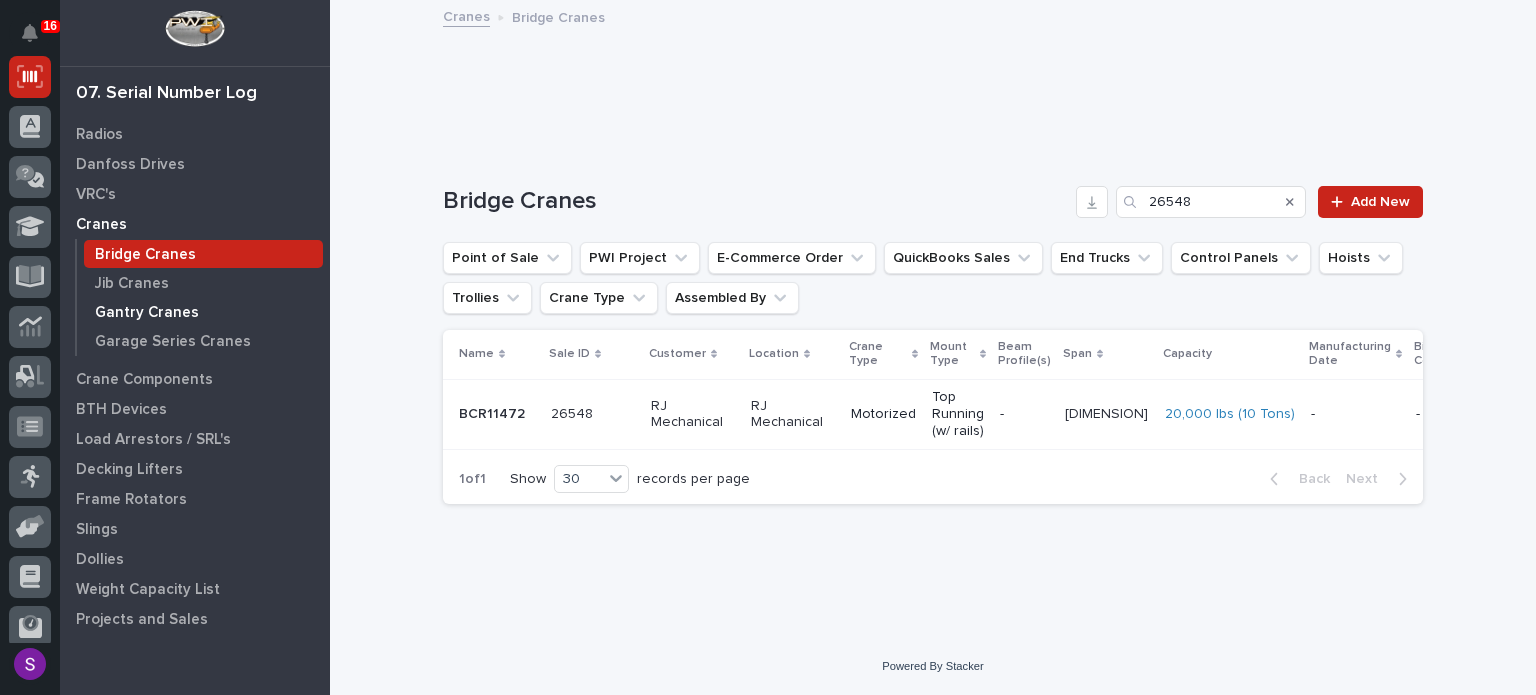 click on "Gantry Cranes" at bounding box center [147, 313] 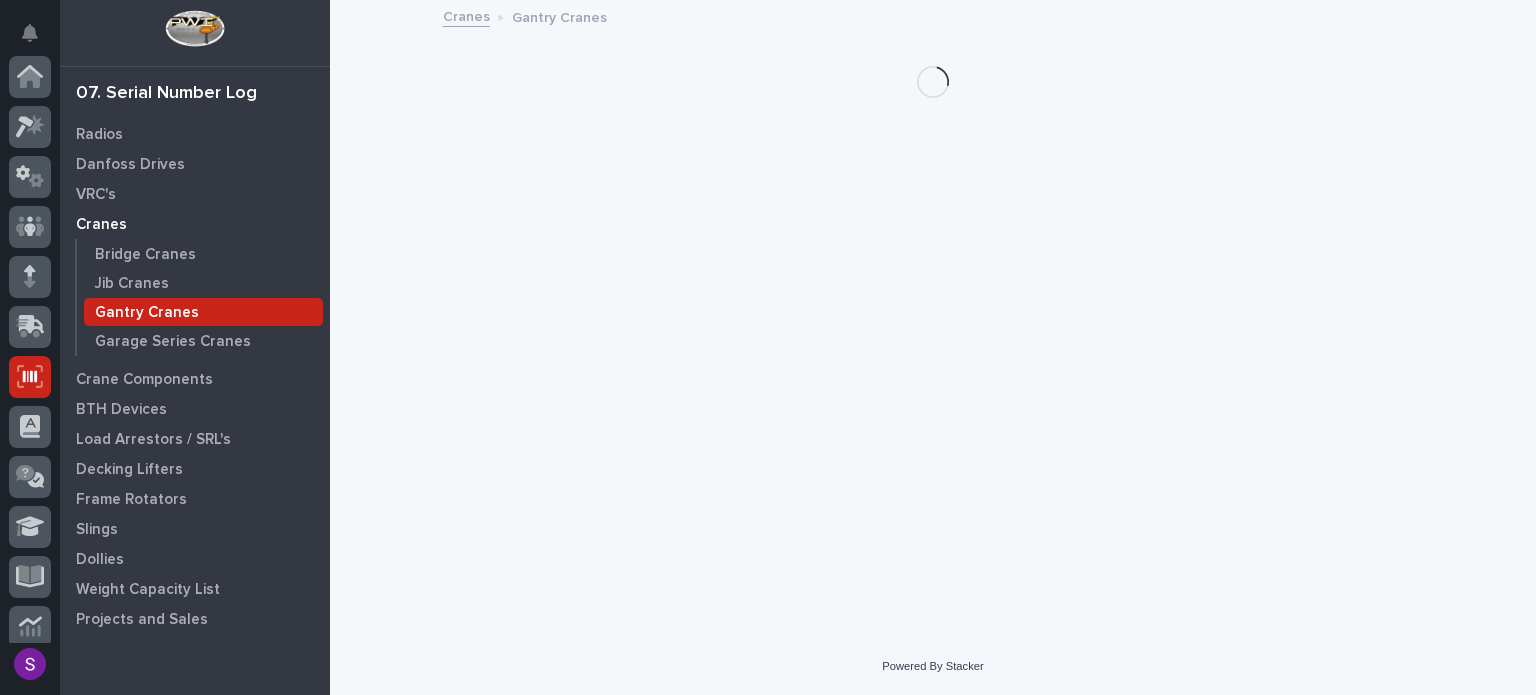 scroll, scrollTop: 300, scrollLeft: 0, axis: vertical 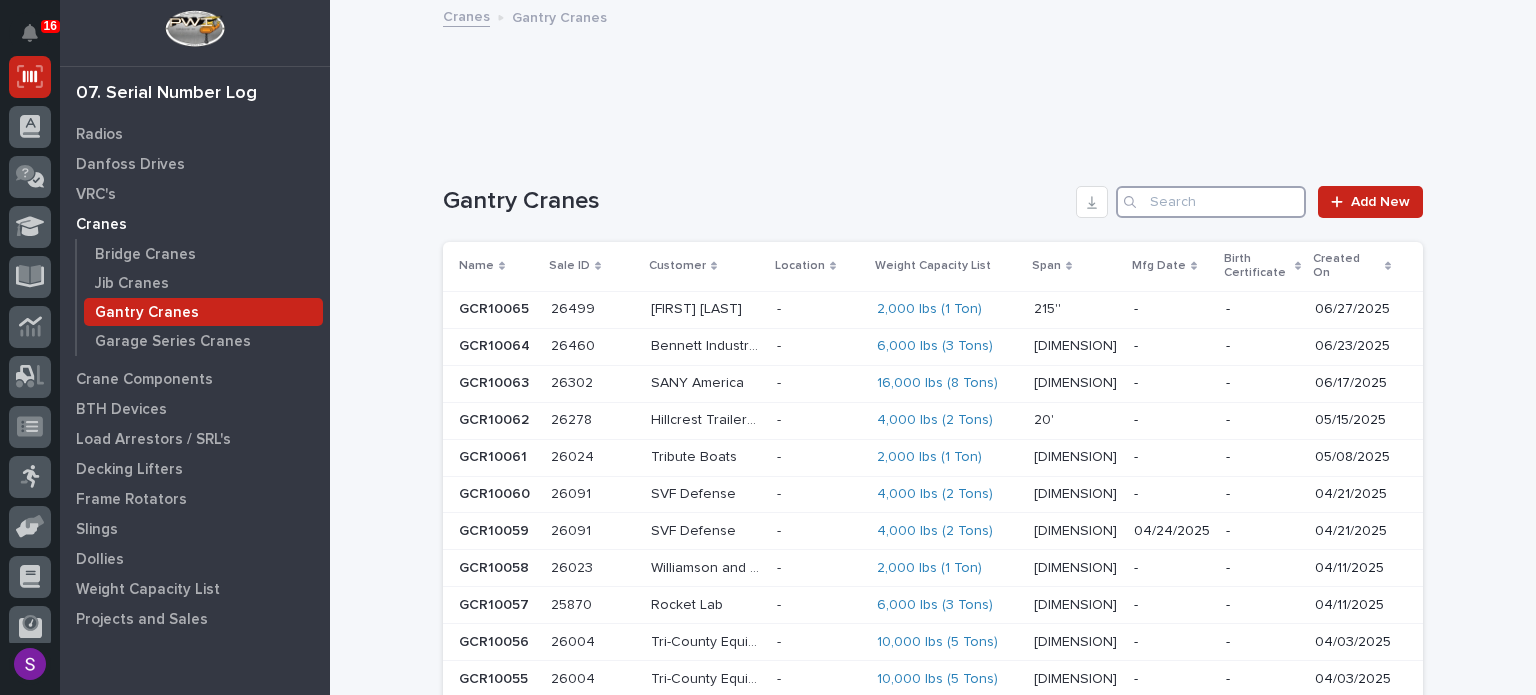 click at bounding box center [1211, 202] 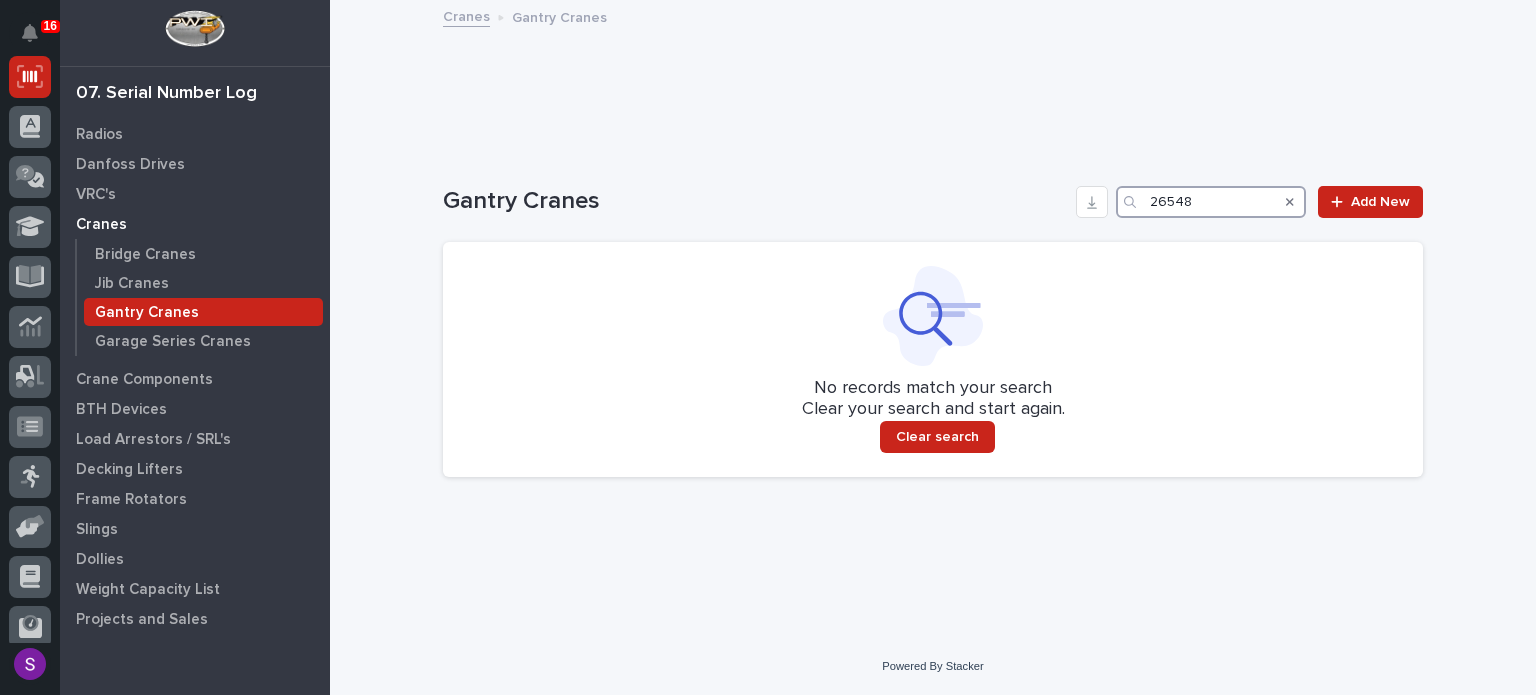 type on "26548" 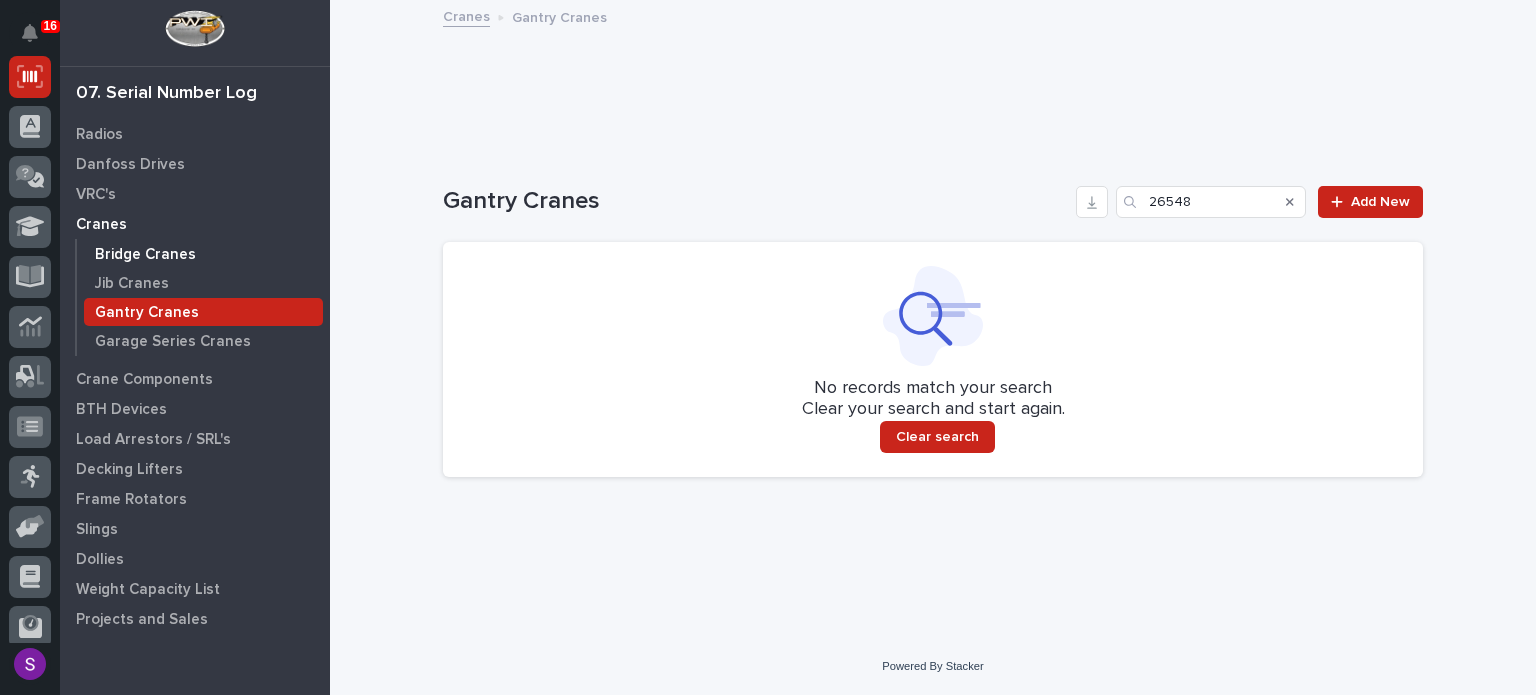 click on "Bridge Cranes" at bounding box center [145, 255] 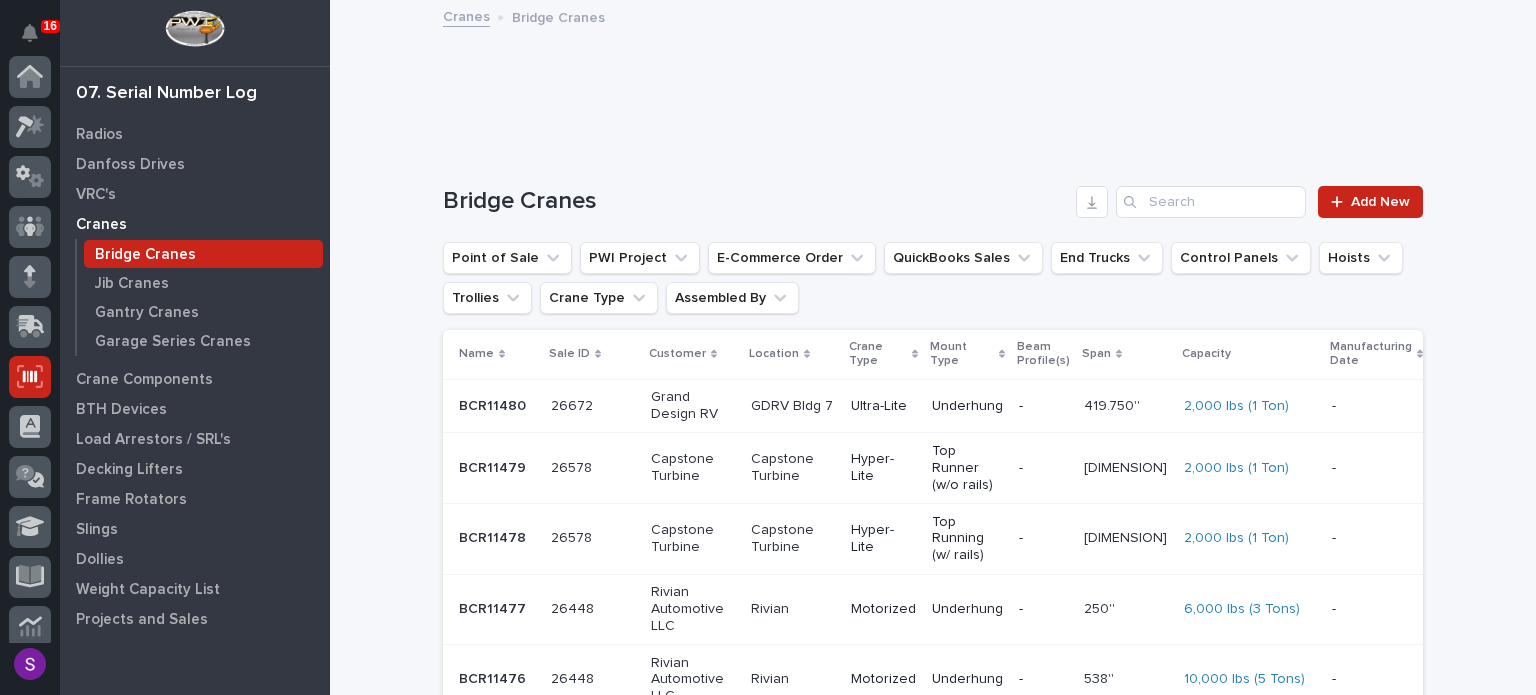 scroll, scrollTop: 300, scrollLeft: 0, axis: vertical 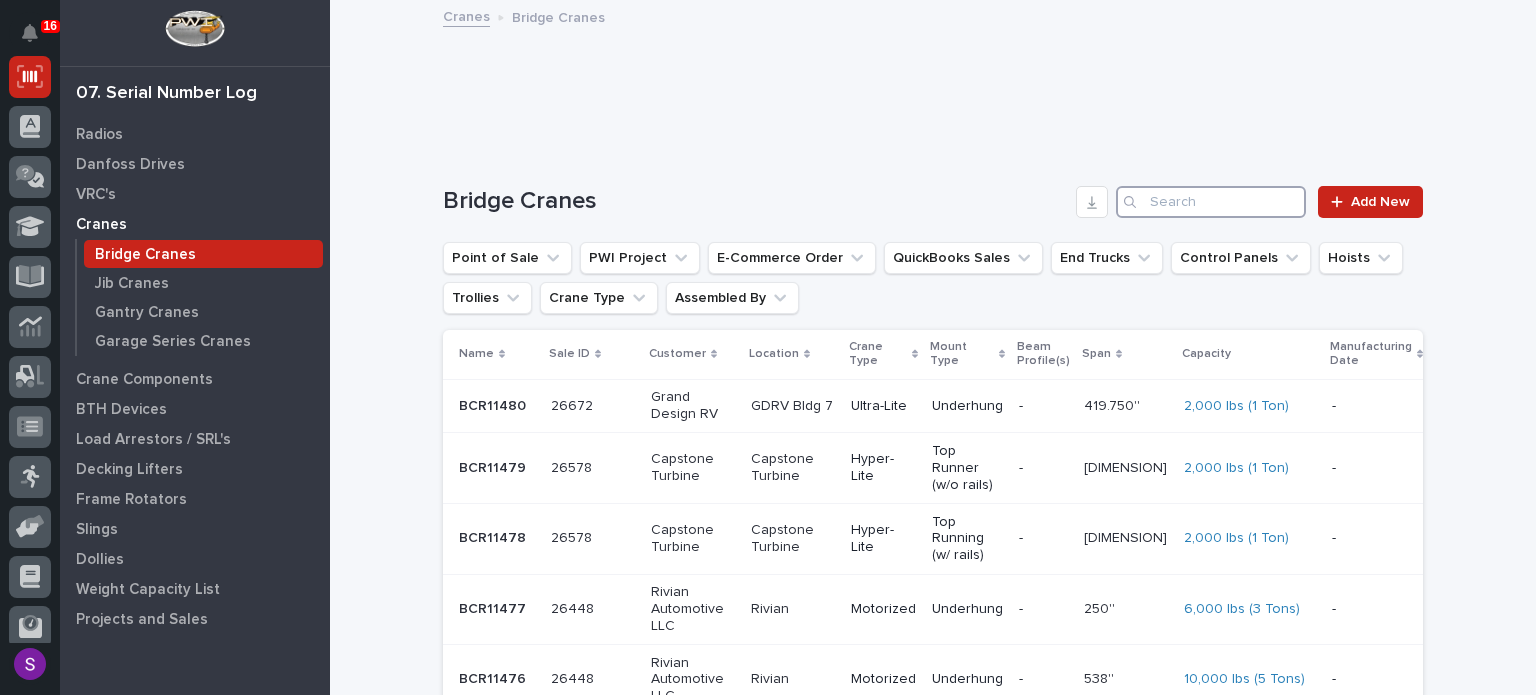 click at bounding box center [1211, 202] 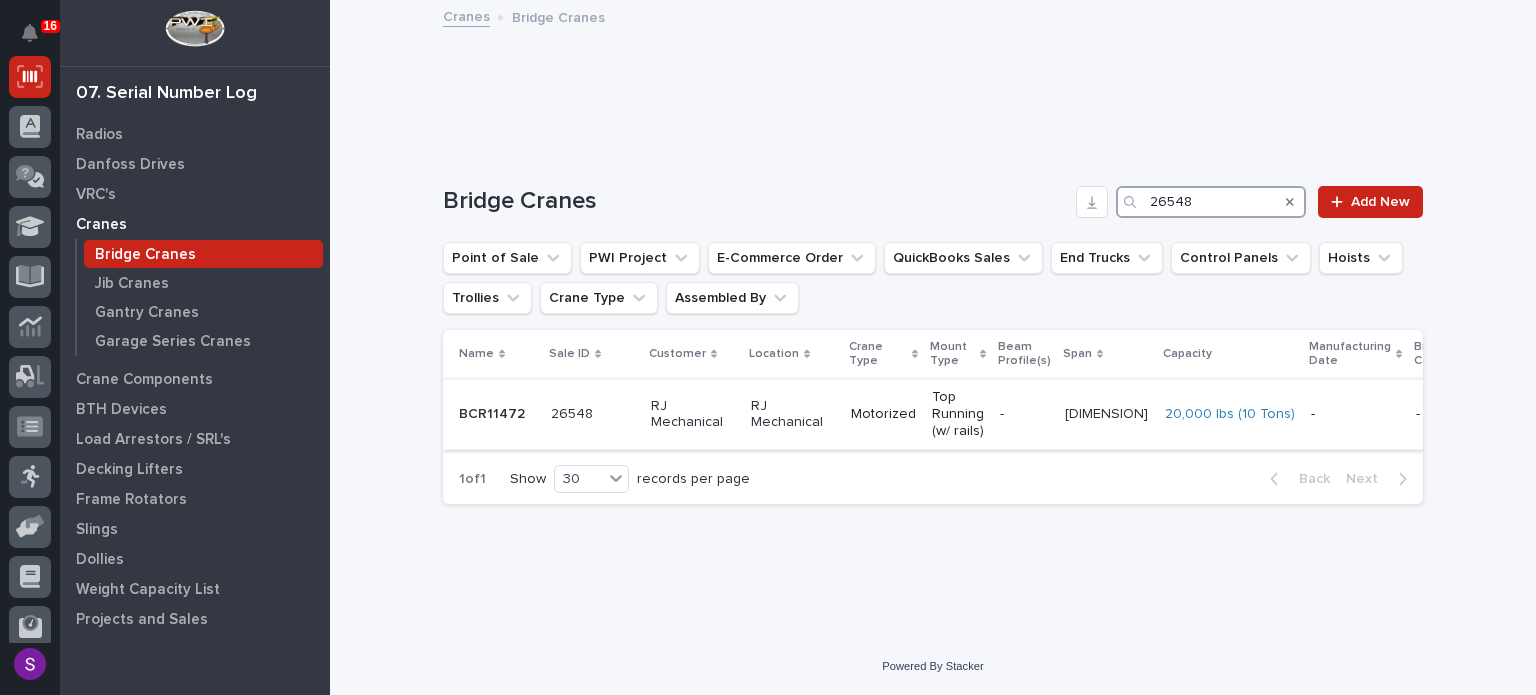 type on "26548" 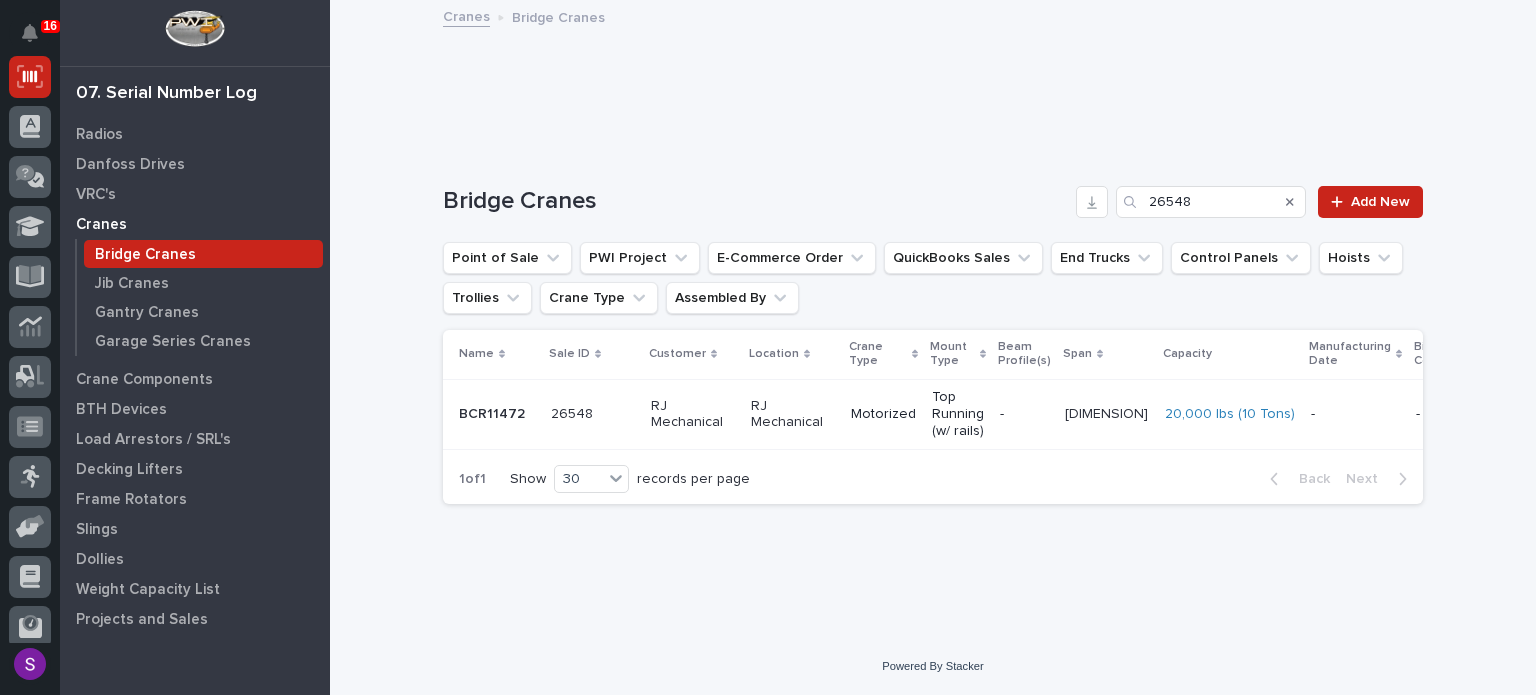 click on "600'' 600''" at bounding box center (1107, 414) 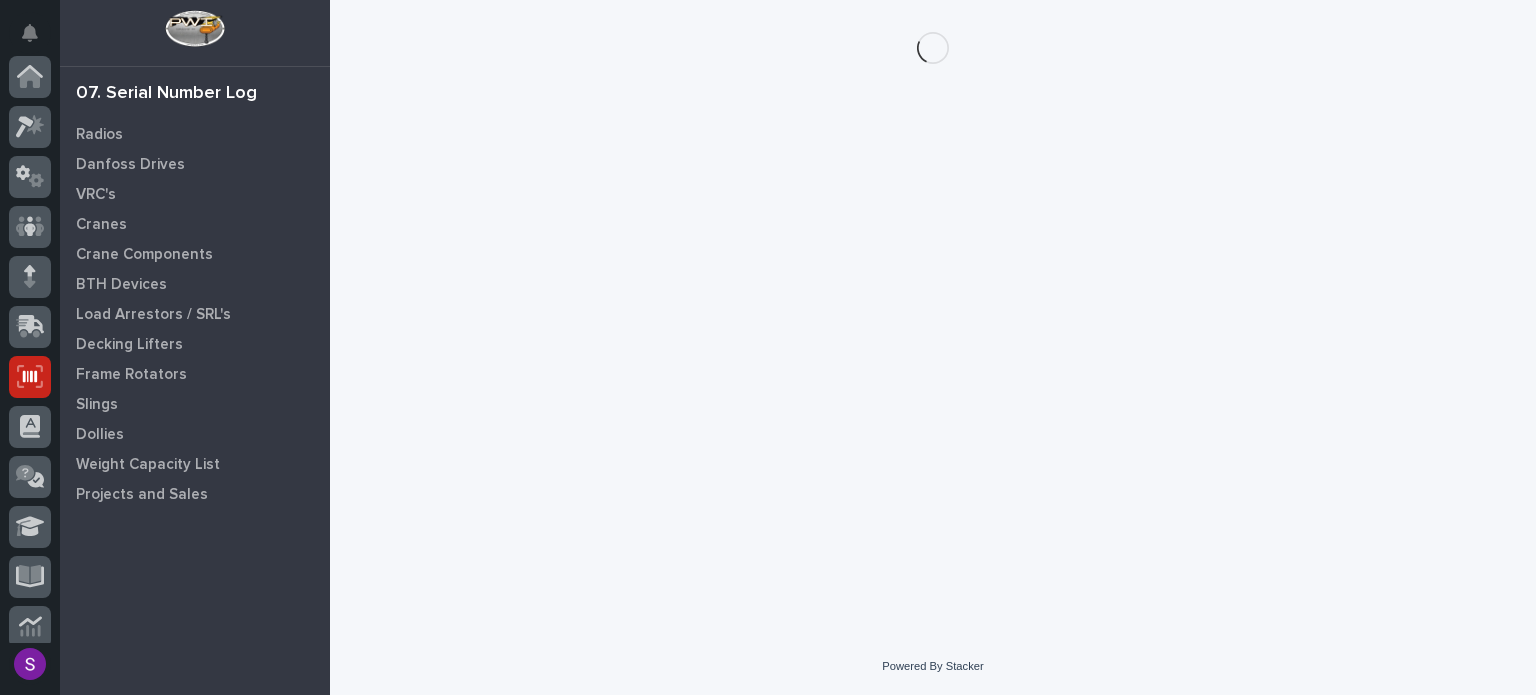 scroll, scrollTop: 300, scrollLeft: 0, axis: vertical 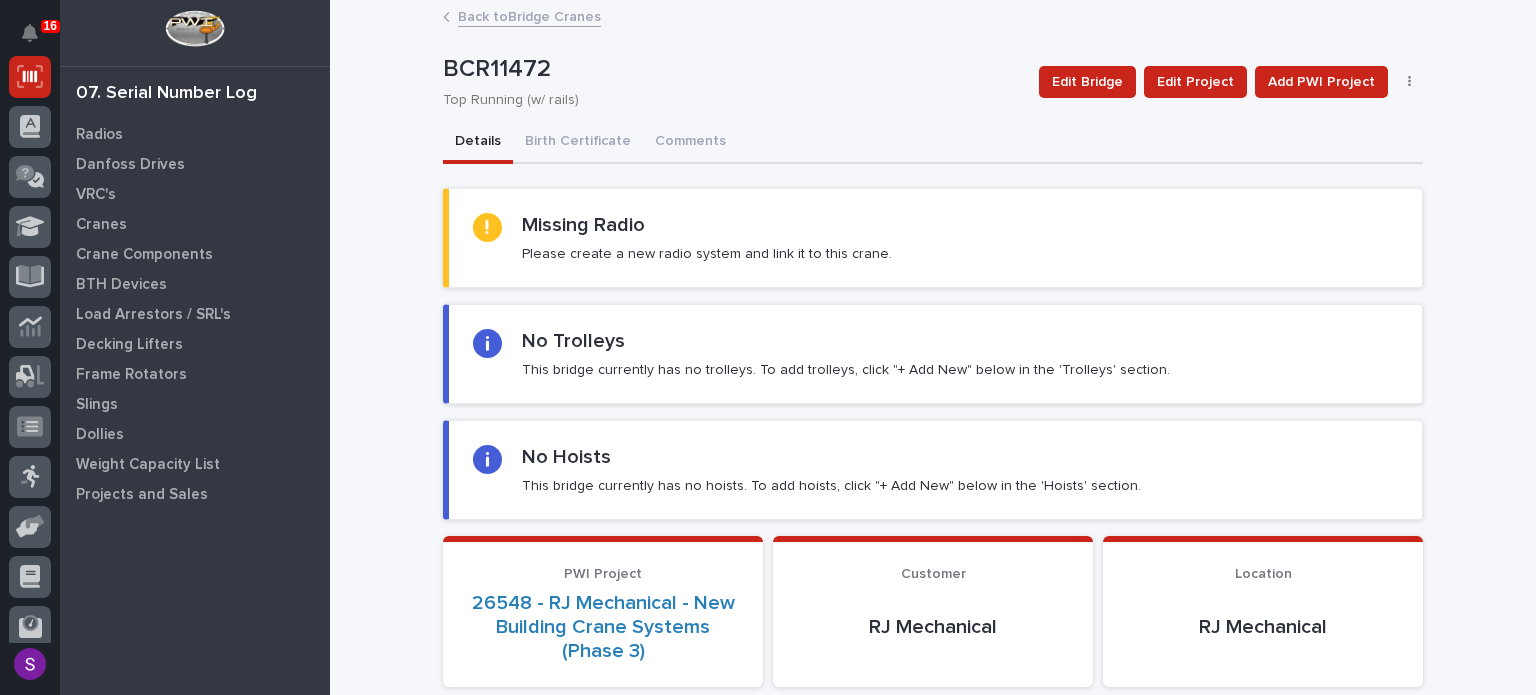 click on "Back to  Bridge Cranes" at bounding box center [529, 15] 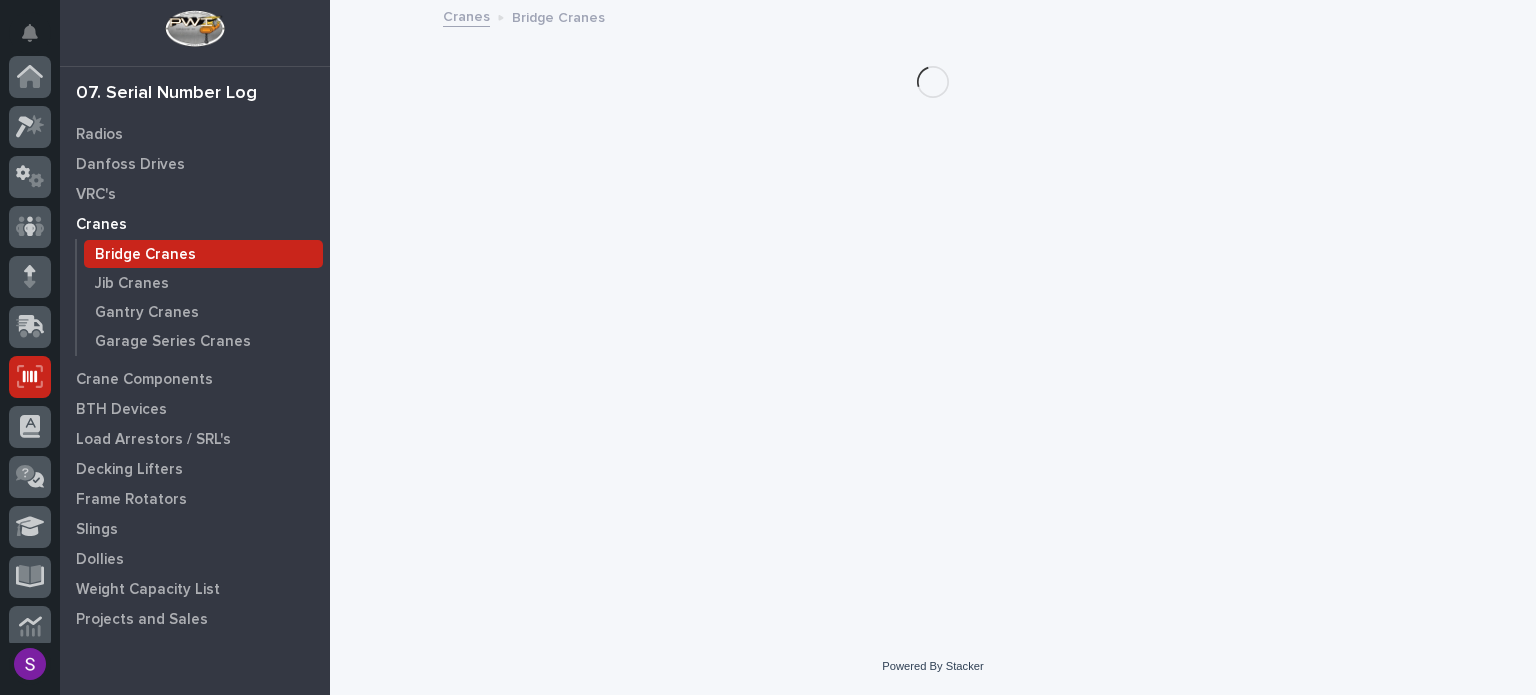 scroll, scrollTop: 300, scrollLeft: 0, axis: vertical 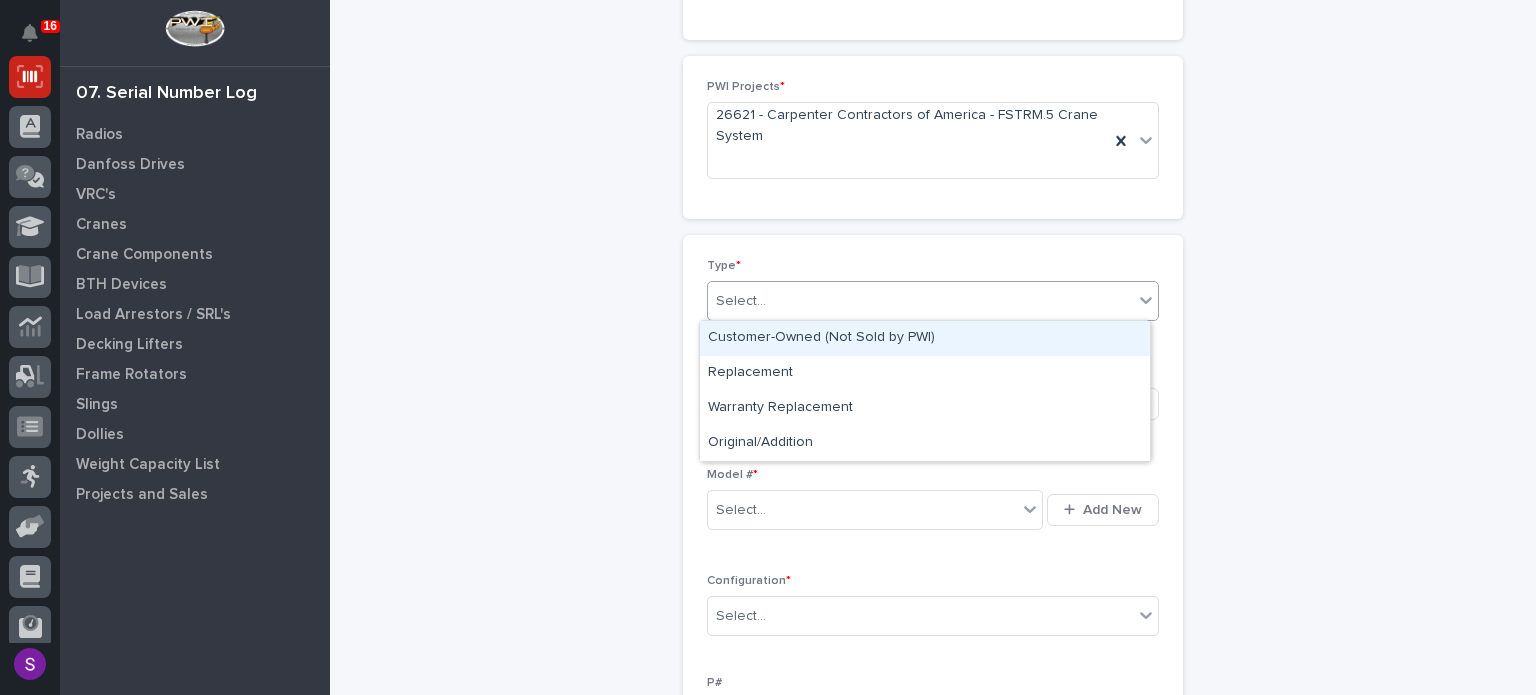 click on "Select..." at bounding box center (920, 301) 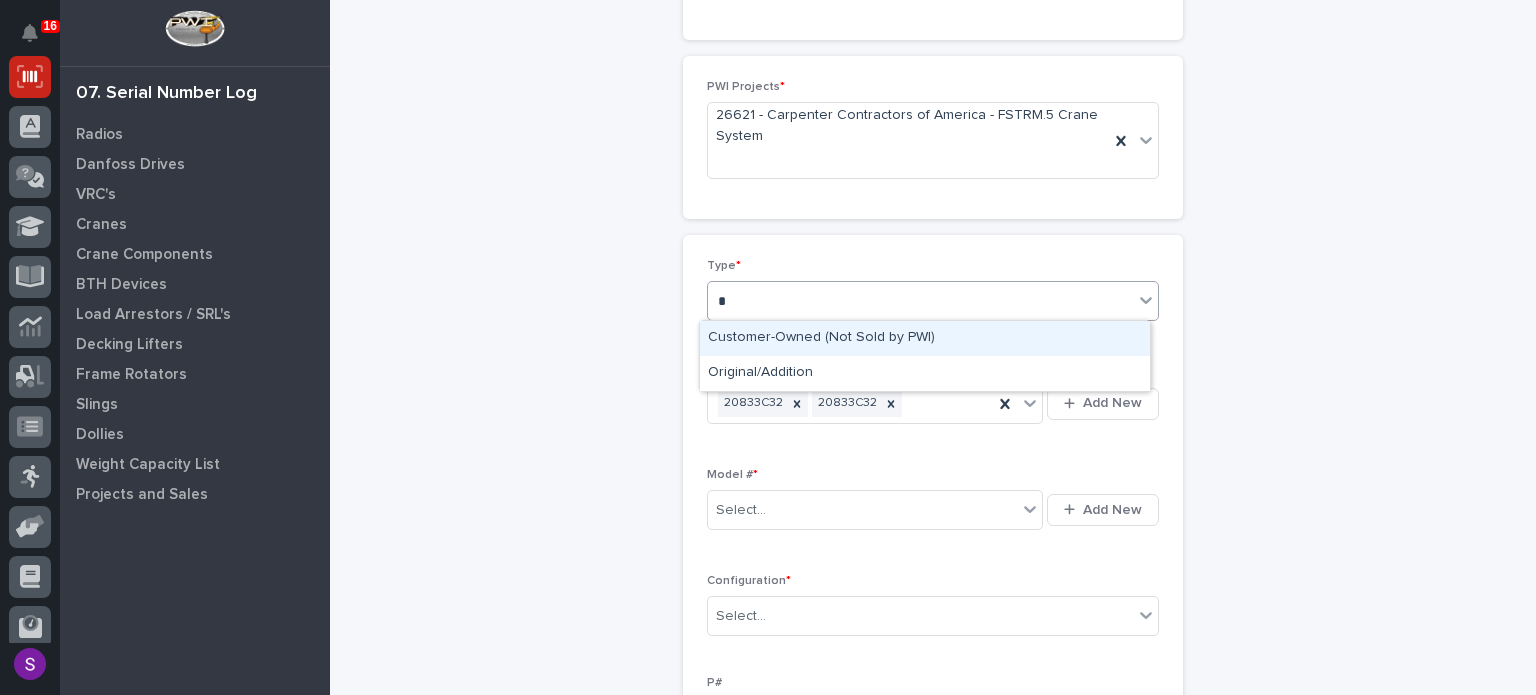 type on "**" 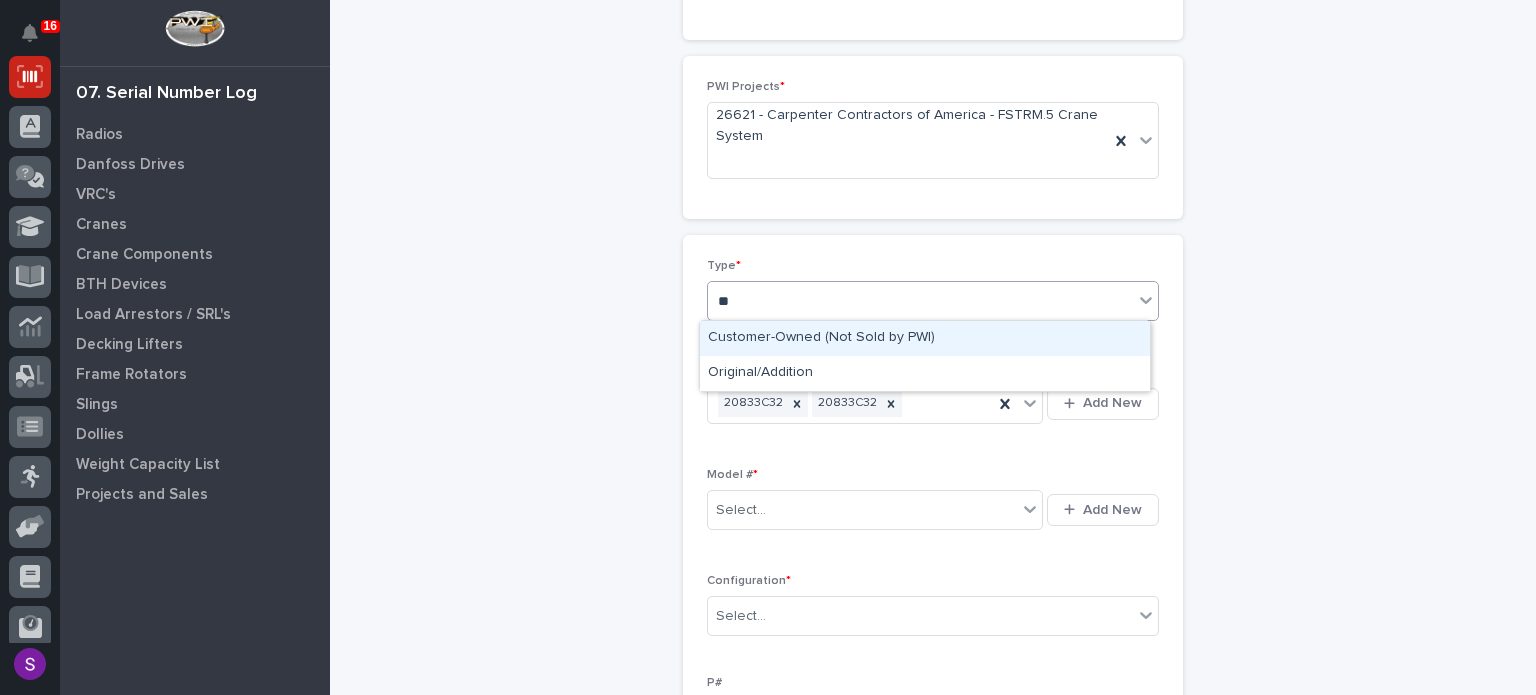 type 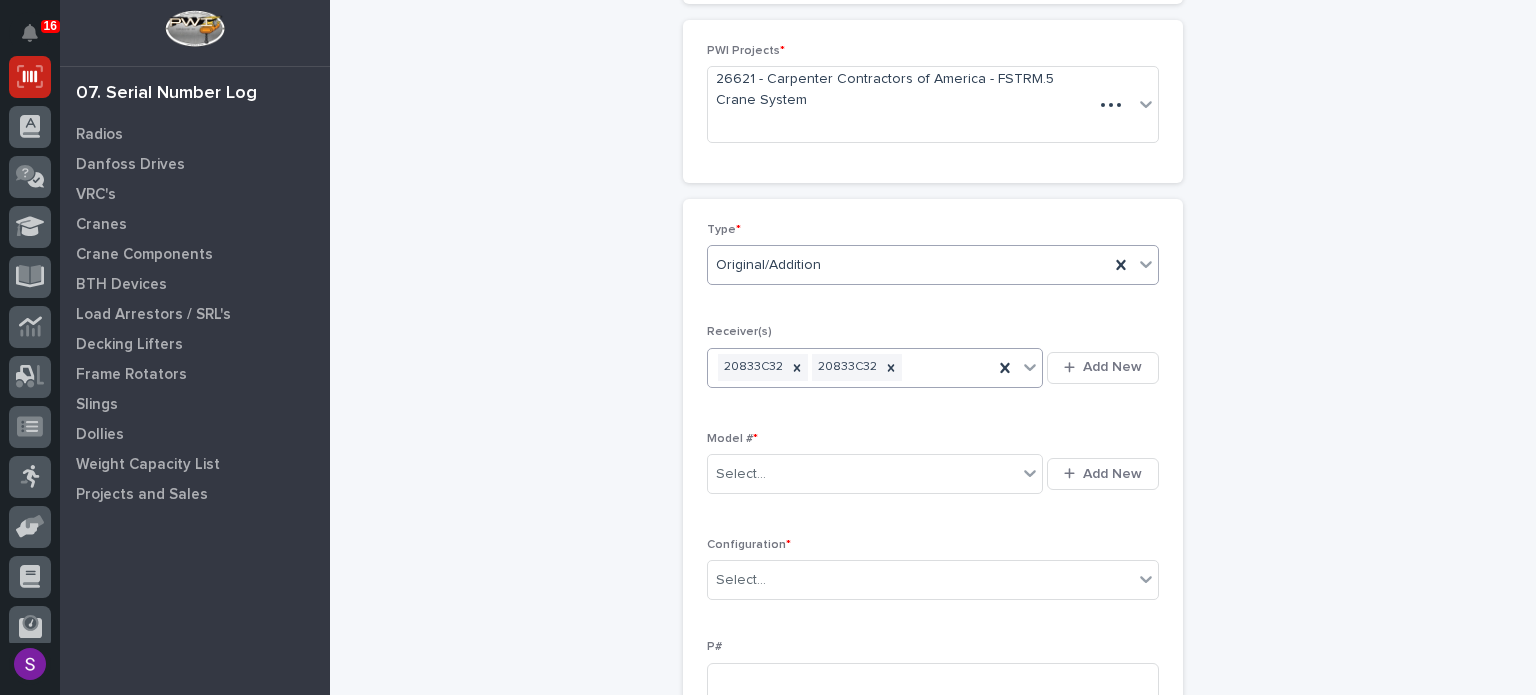 type 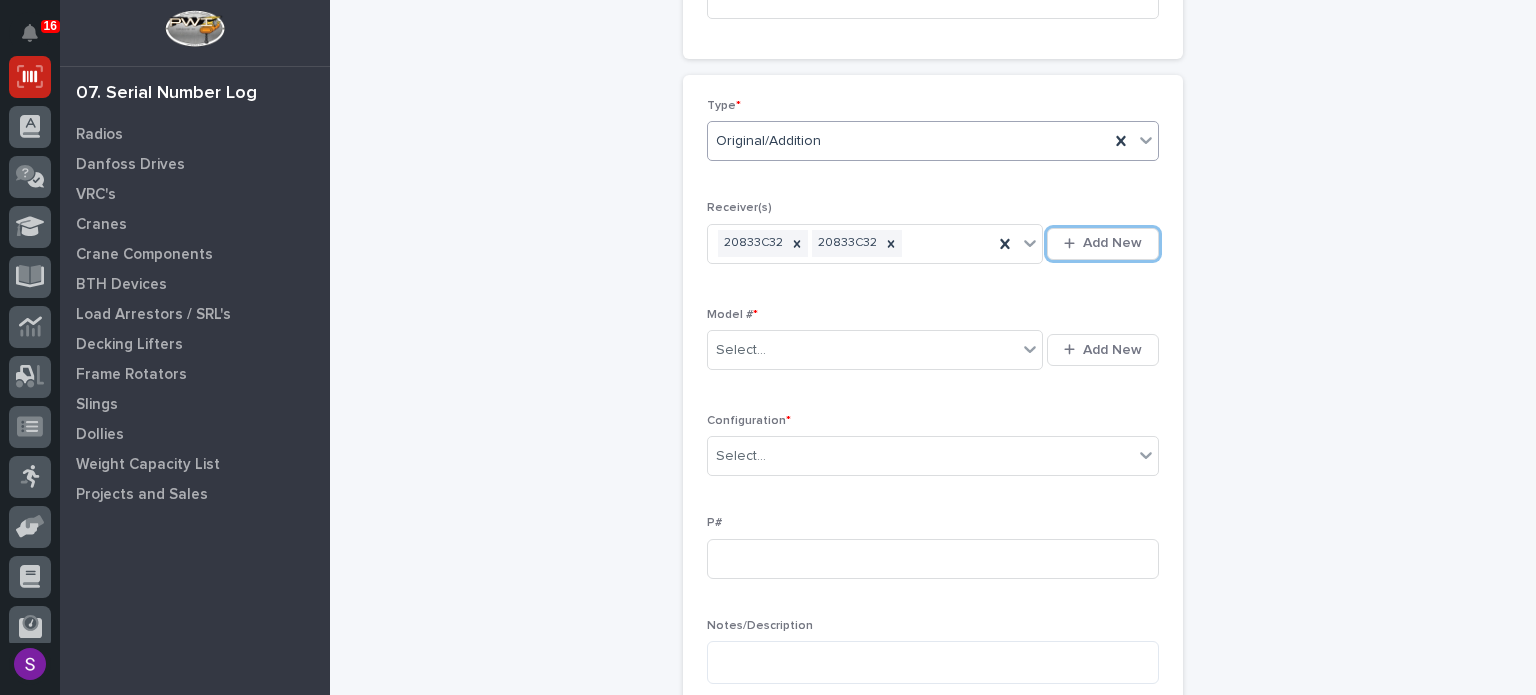 scroll, scrollTop: 370, scrollLeft: 0, axis: vertical 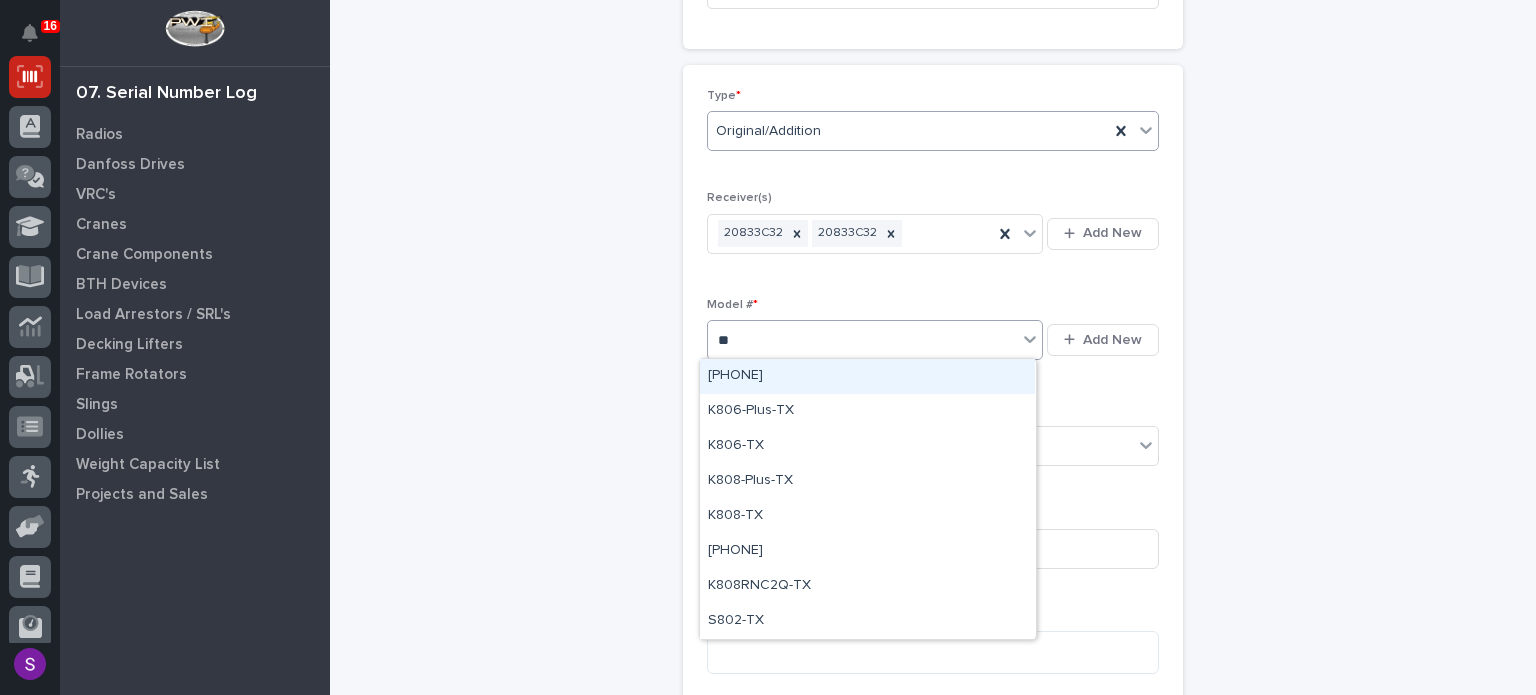 type on "***" 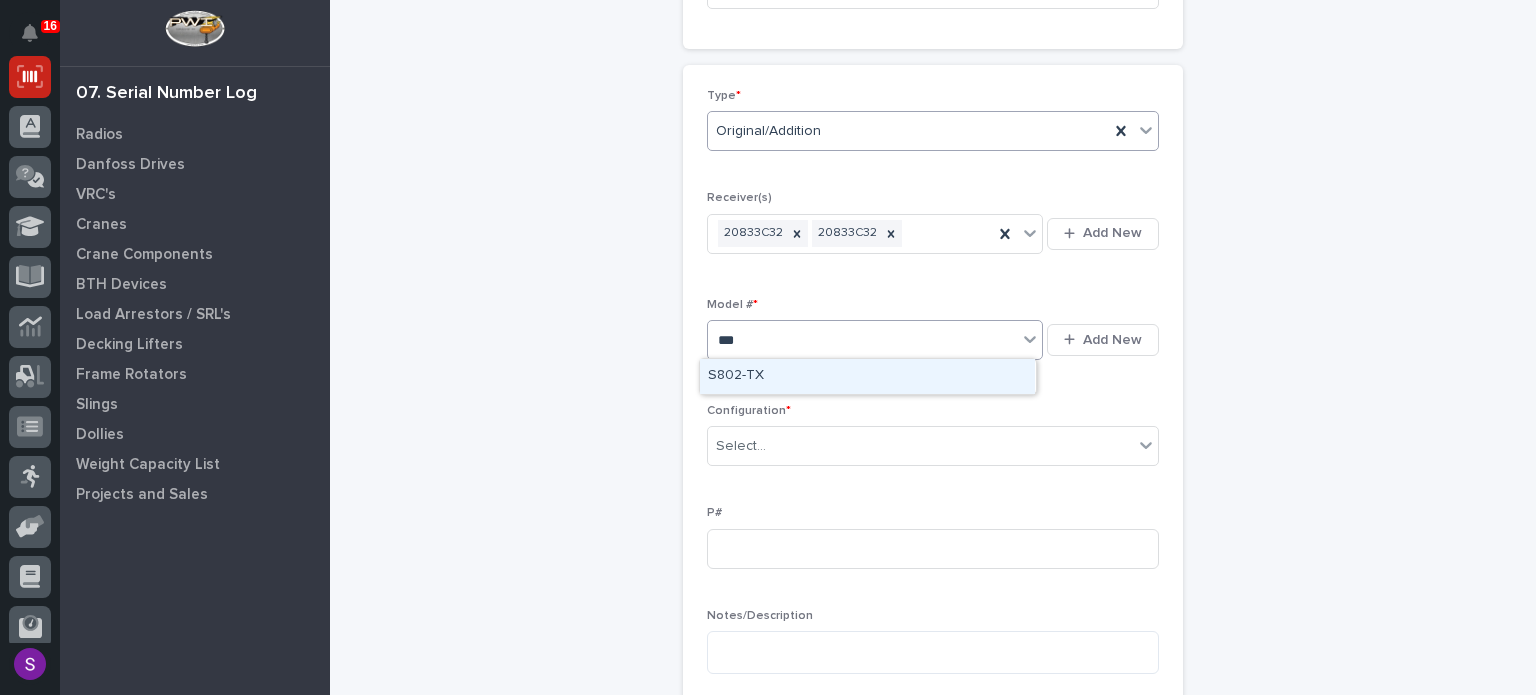 type 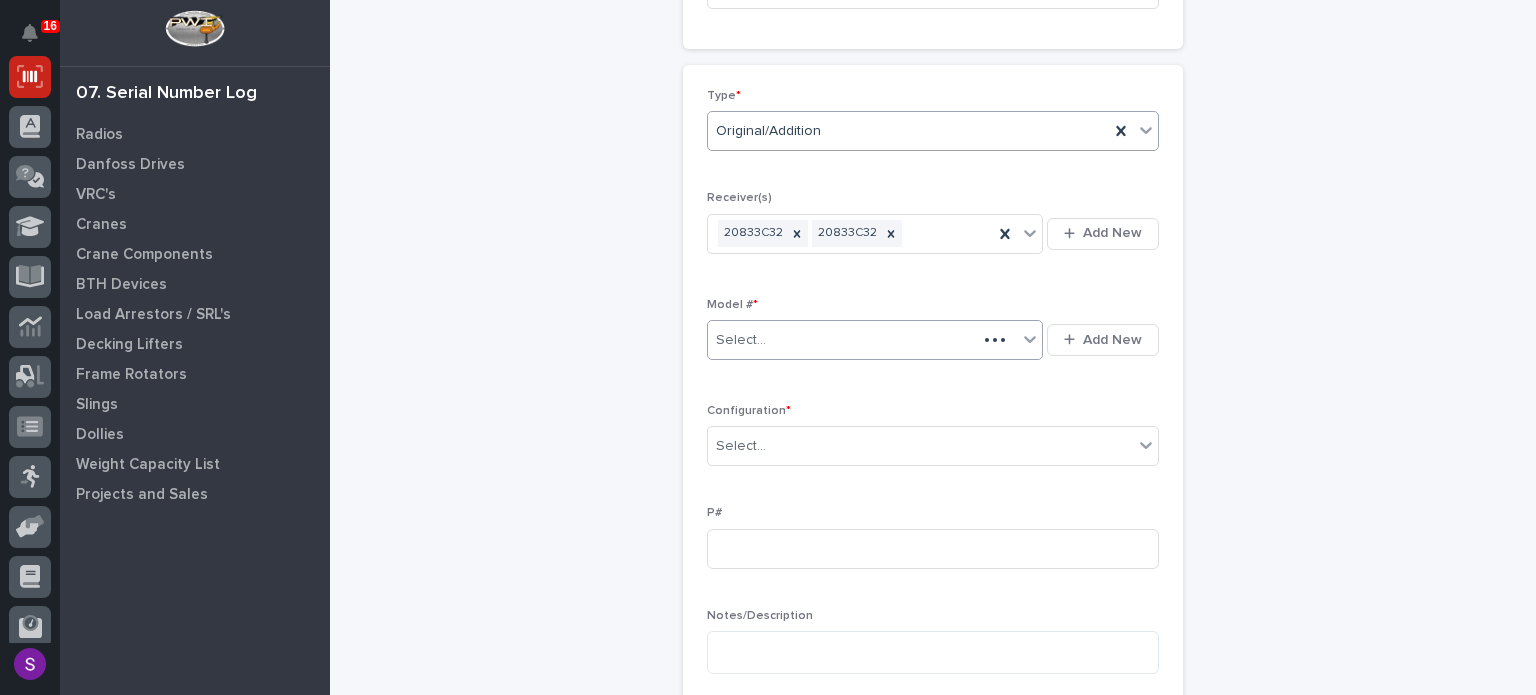 type 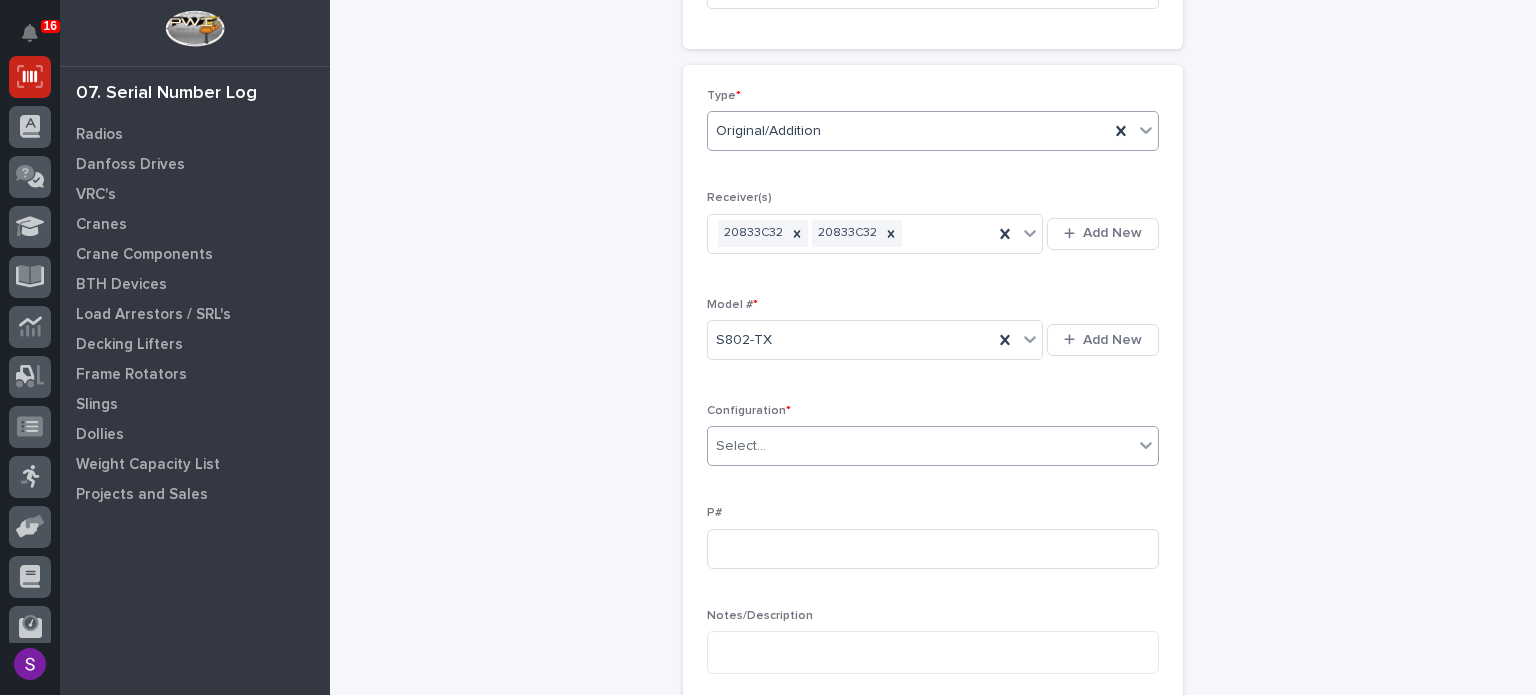 type on "*" 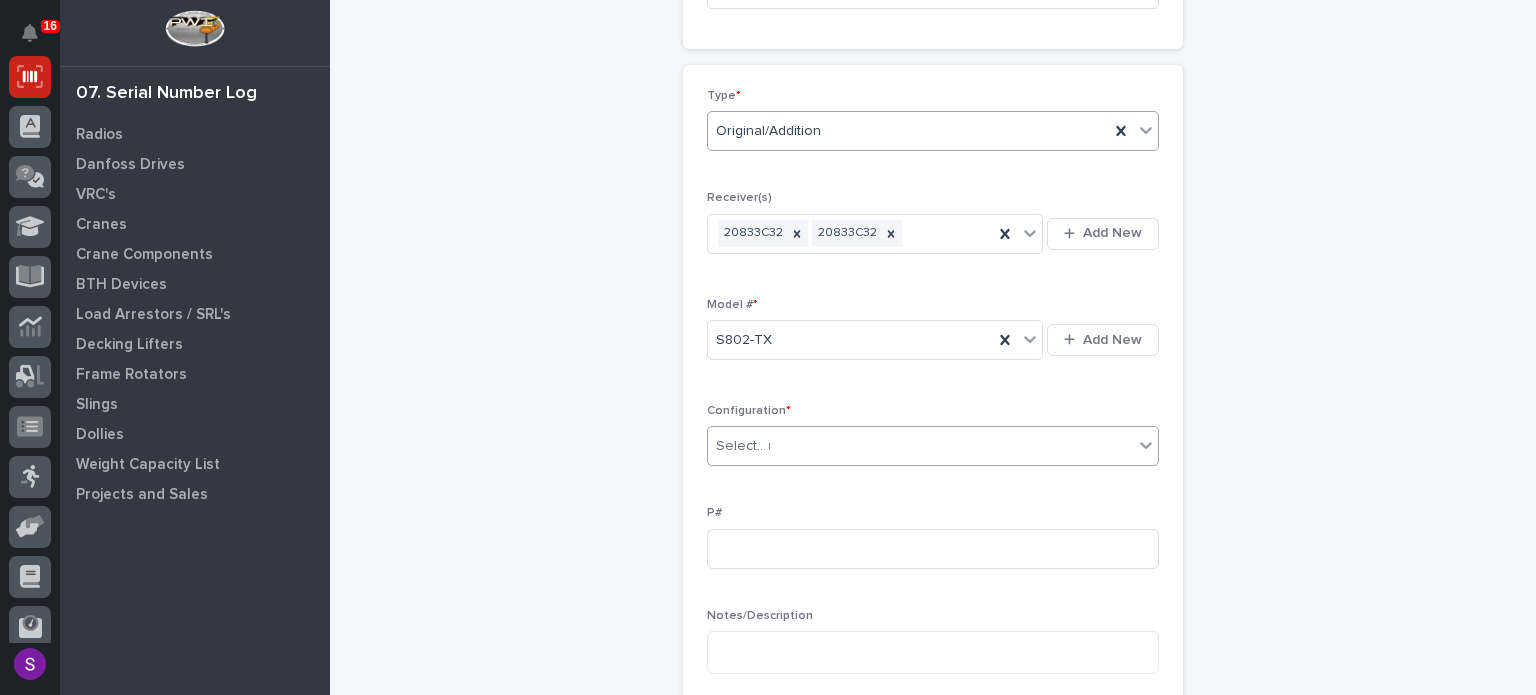 type 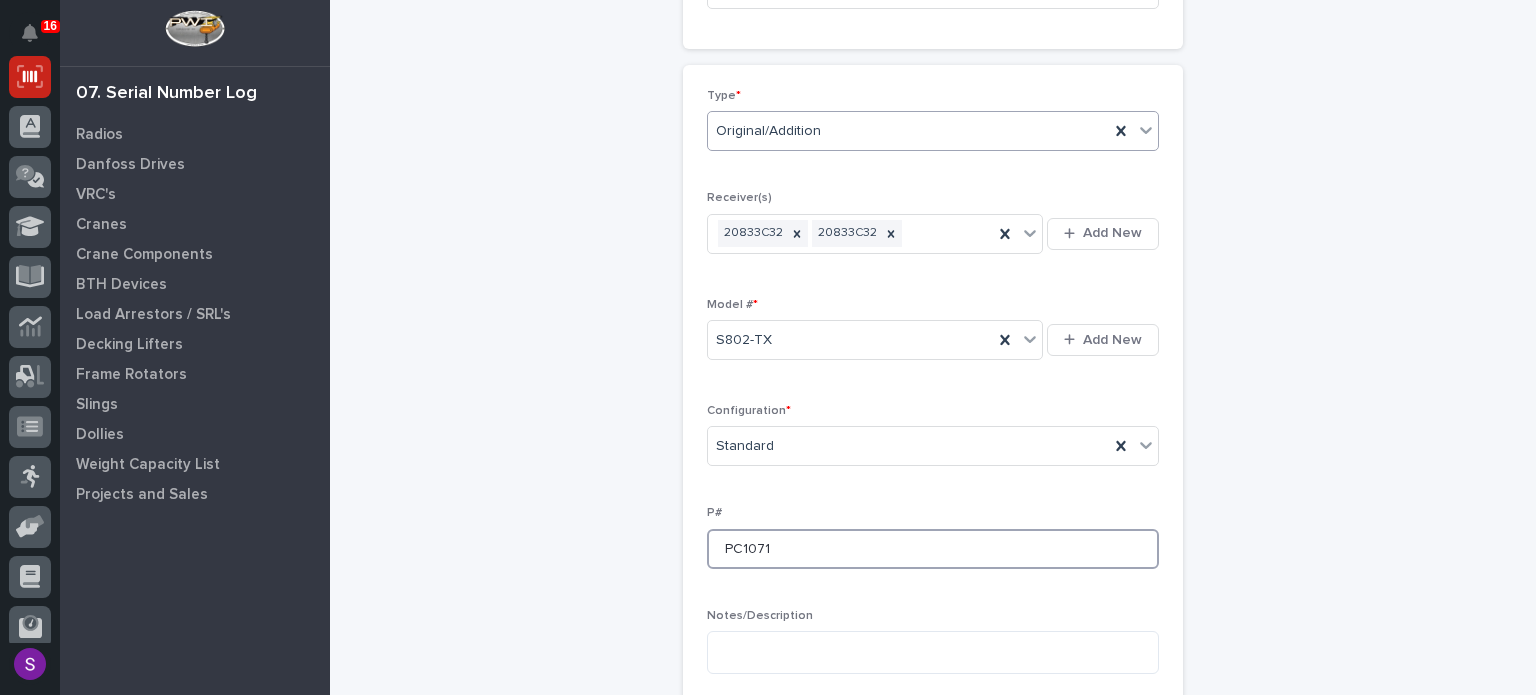 type on "PC1071" 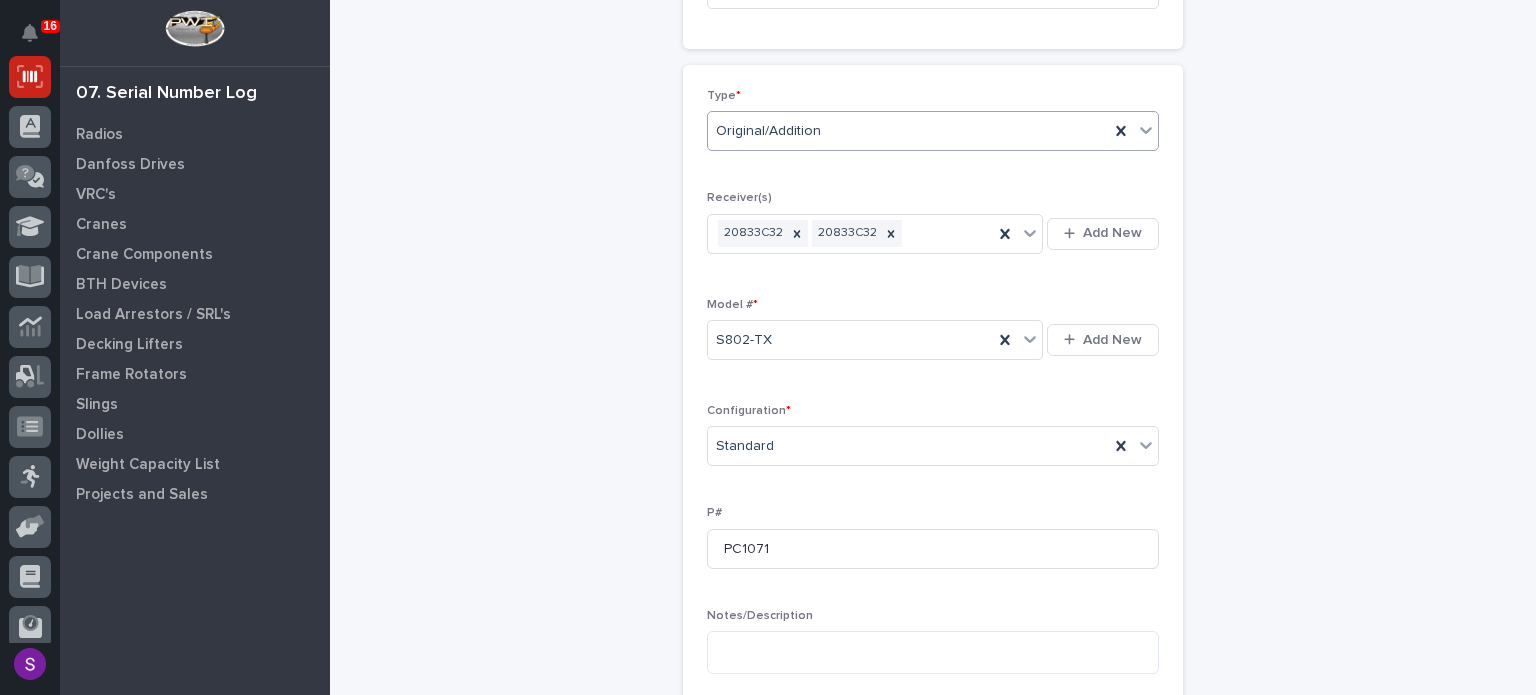 scroll, scrollTop: 776, scrollLeft: 0, axis: vertical 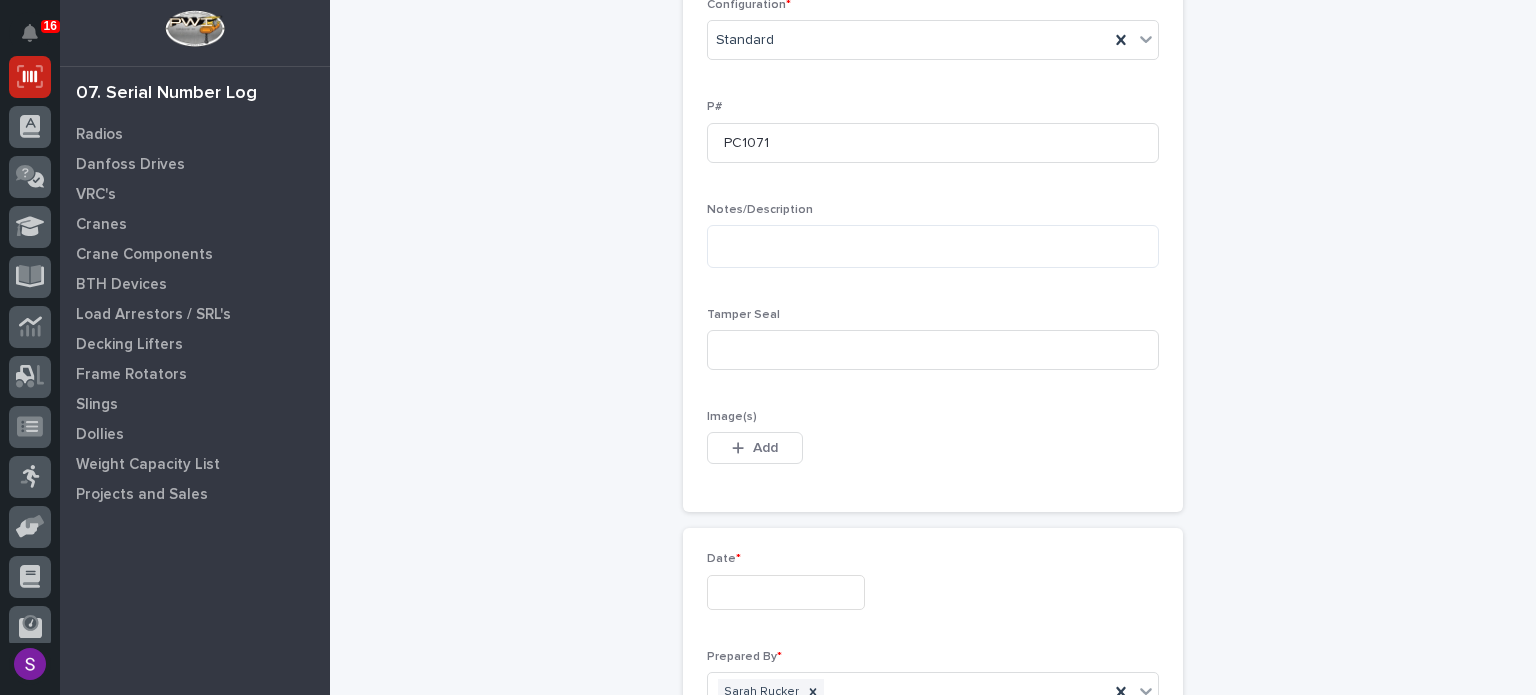 type 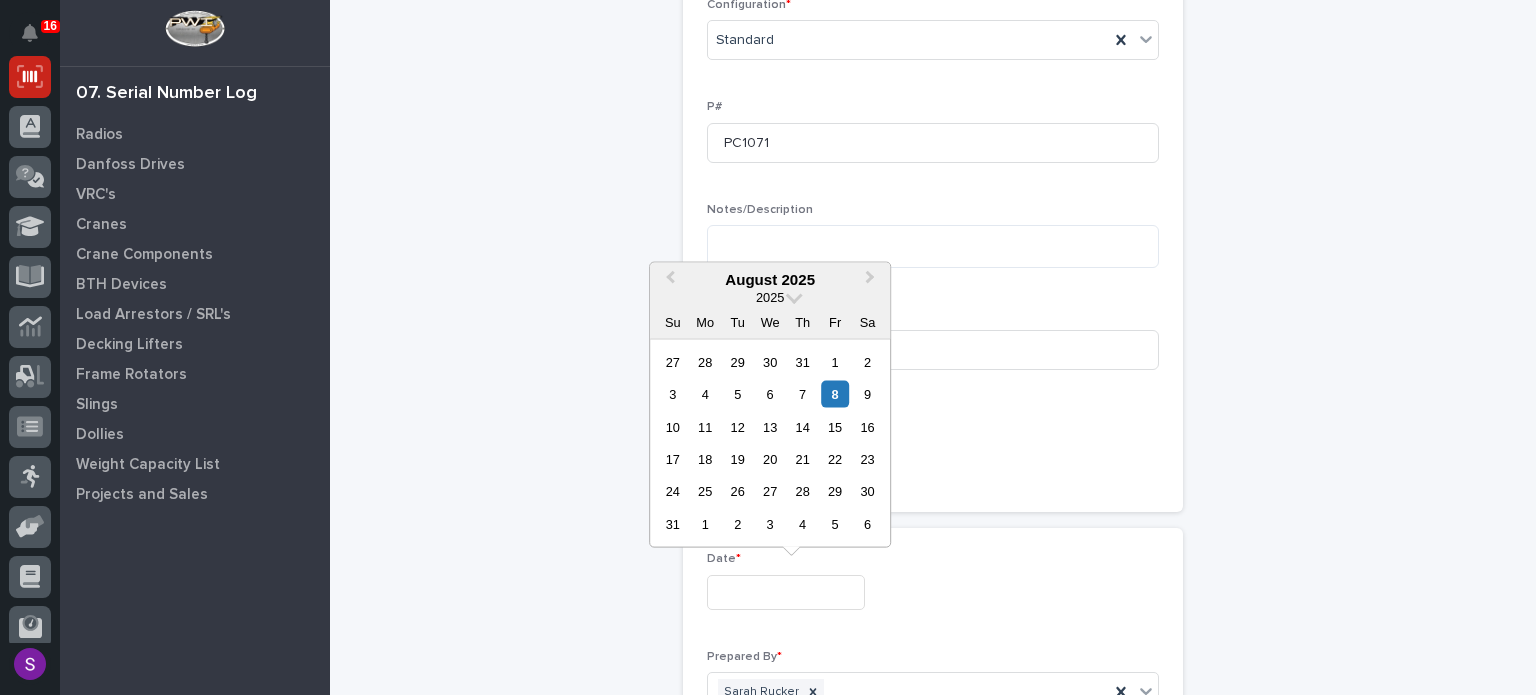 type on "**********" 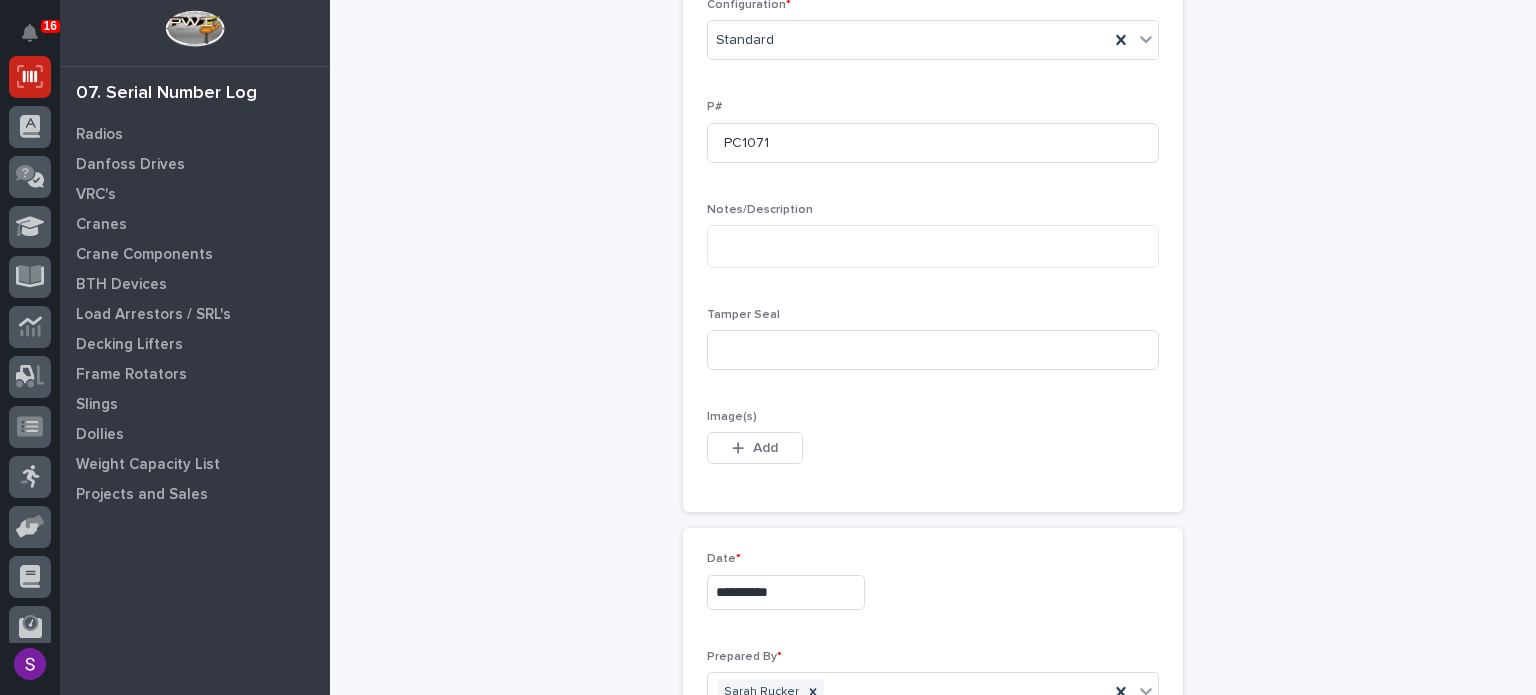 scroll, scrollTop: 1136, scrollLeft: 0, axis: vertical 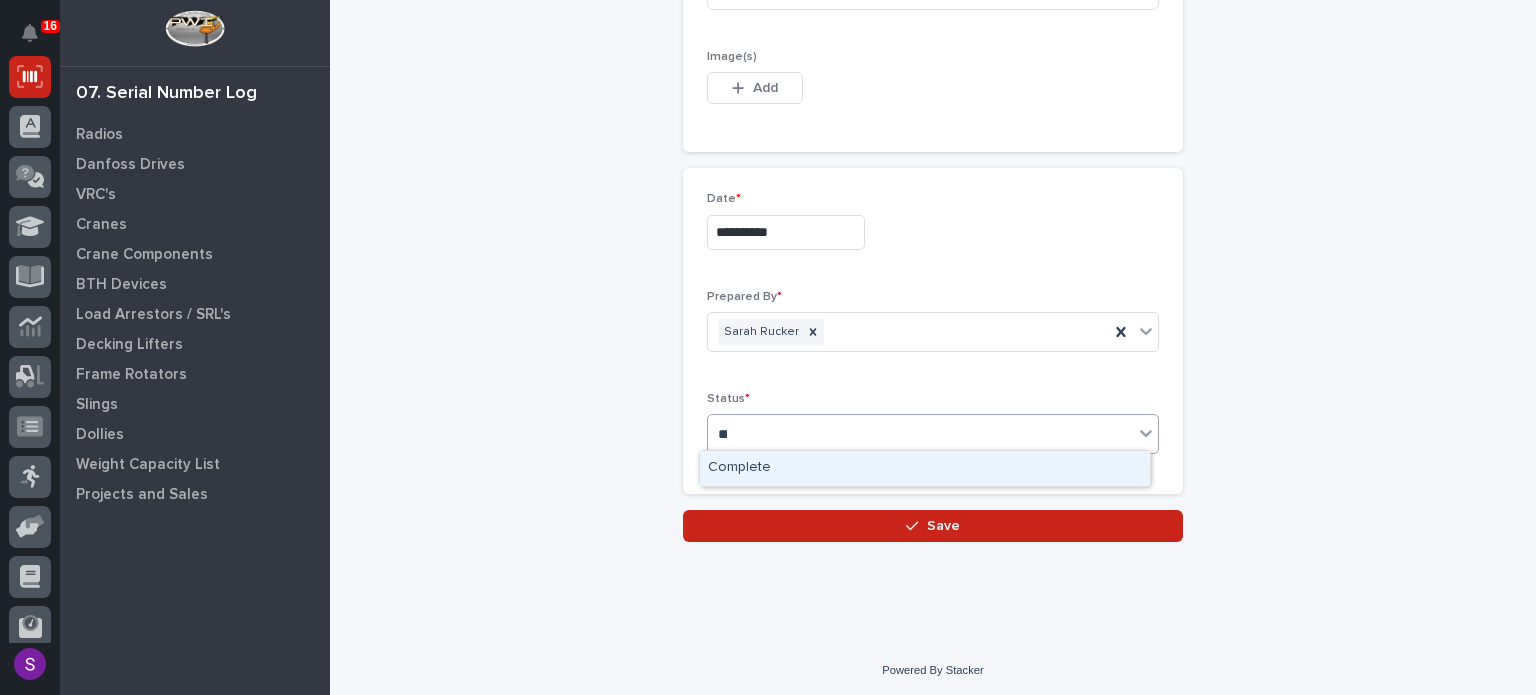 type on "***" 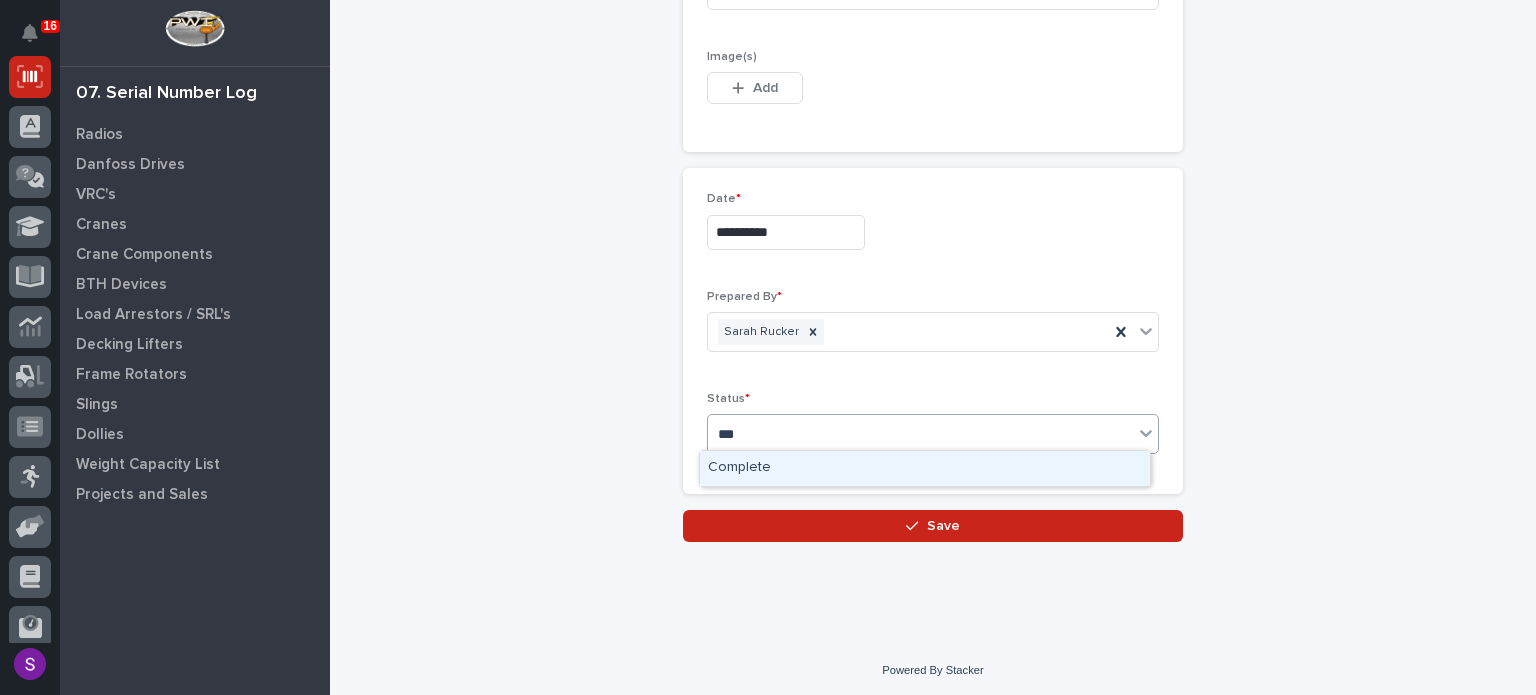 type 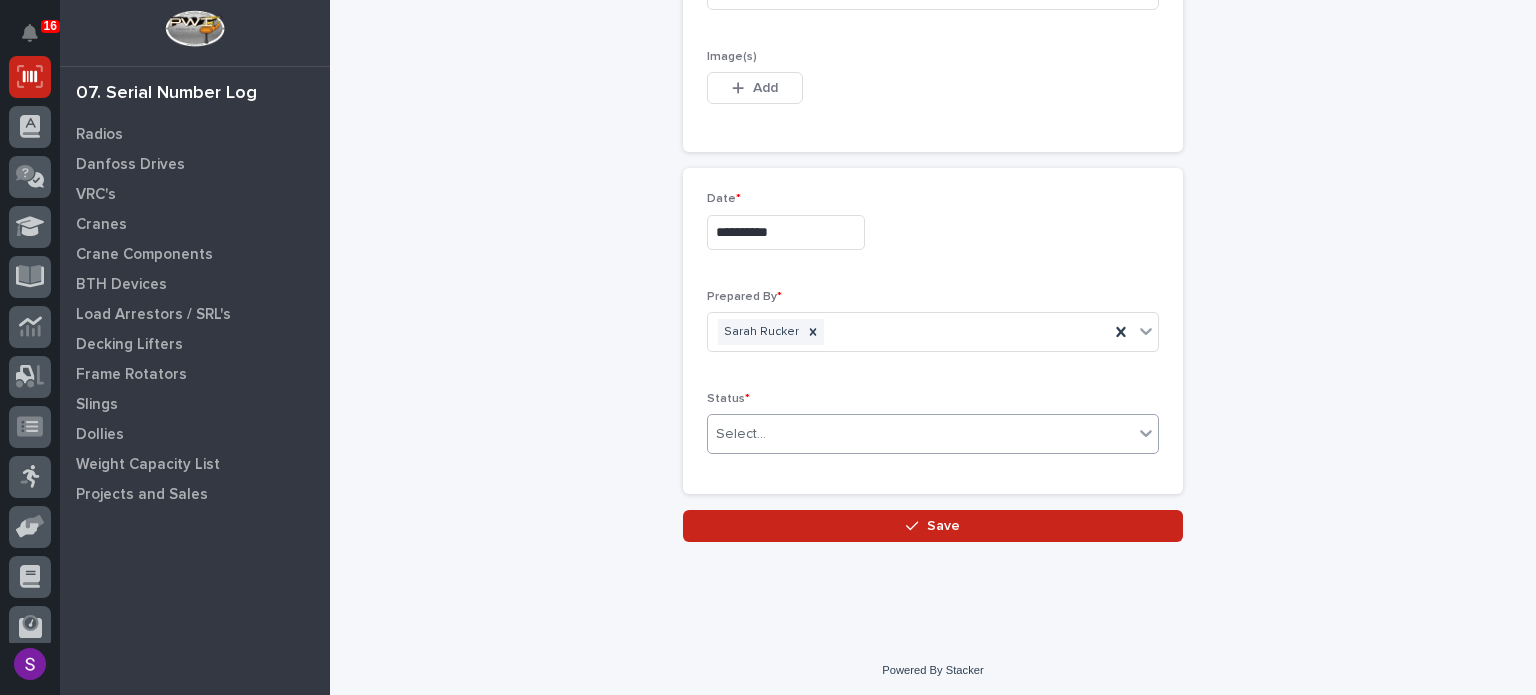 type 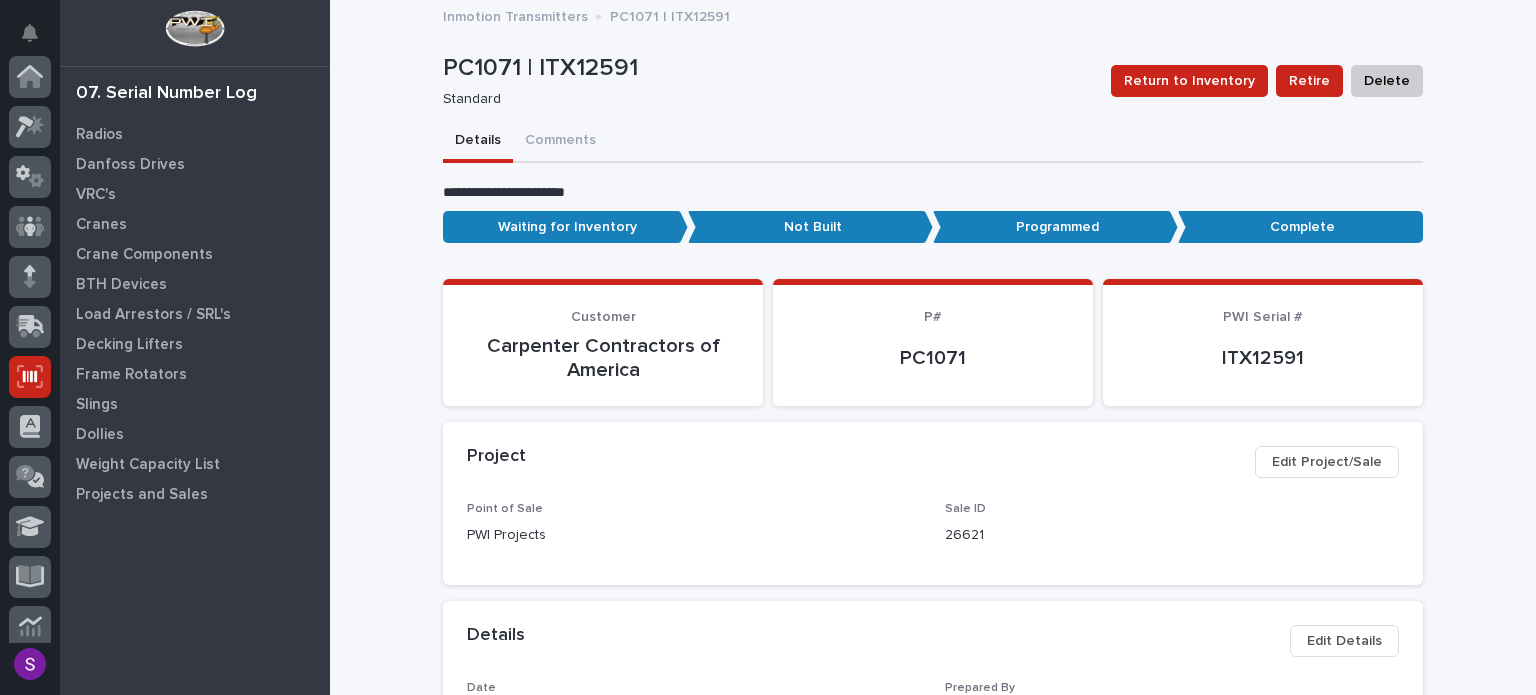 scroll, scrollTop: 300, scrollLeft: 0, axis: vertical 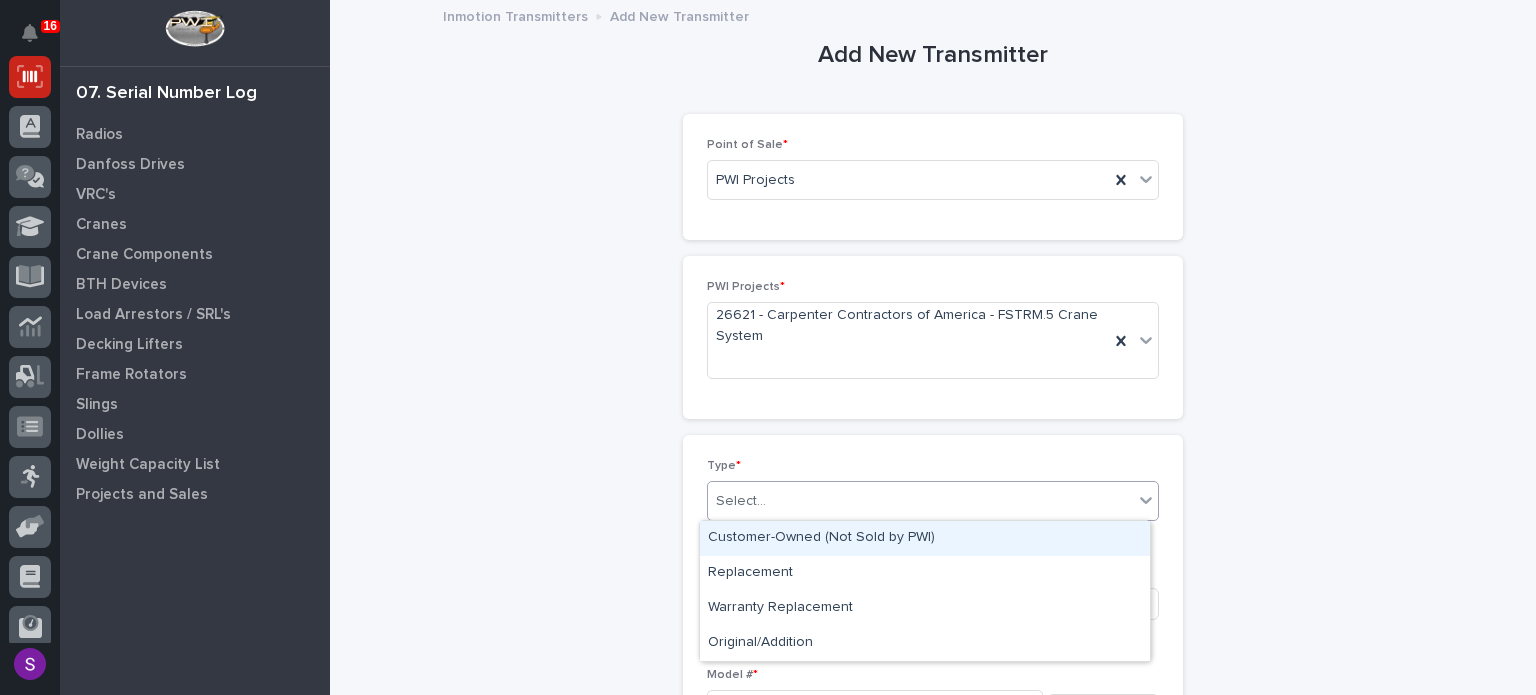 click on "Select..." at bounding box center (920, 501) 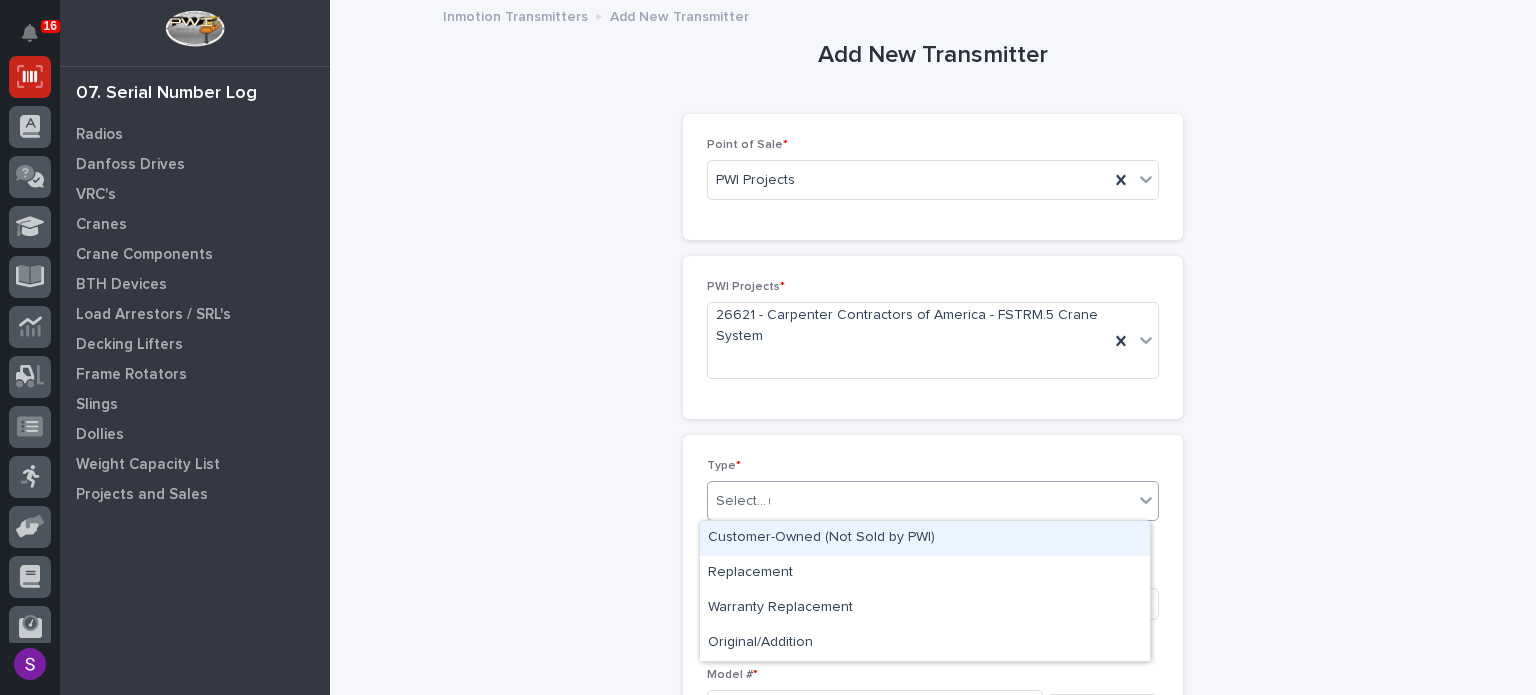 type on "**" 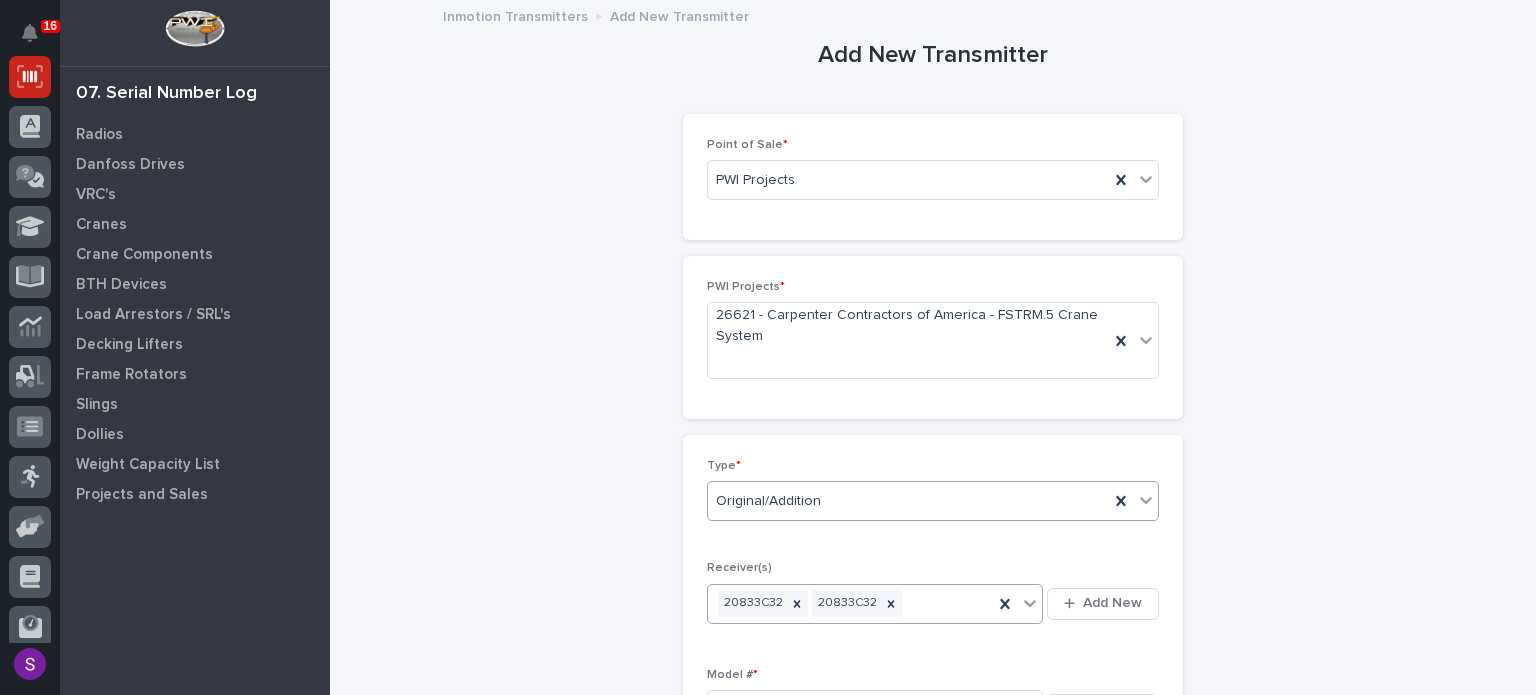 type 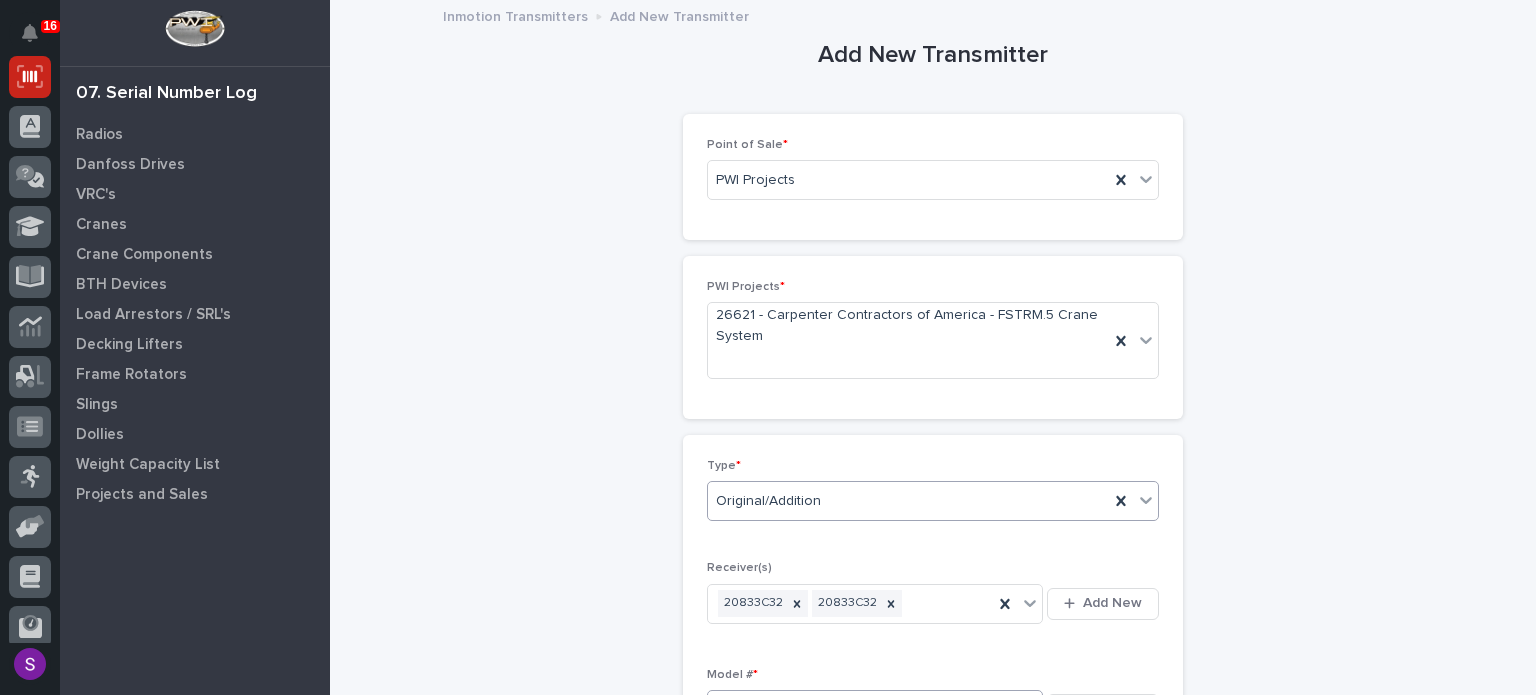 scroll, scrollTop: 450, scrollLeft: 0, axis: vertical 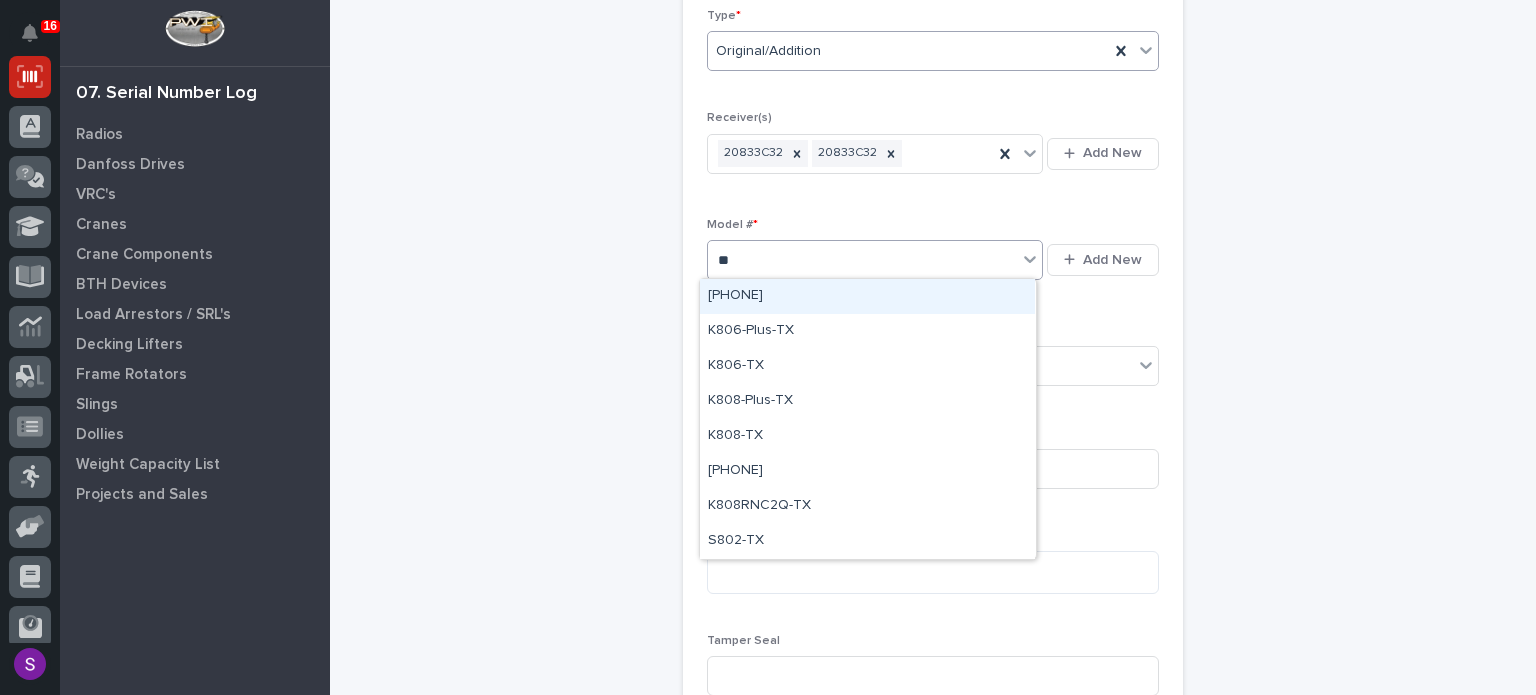 type on "***" 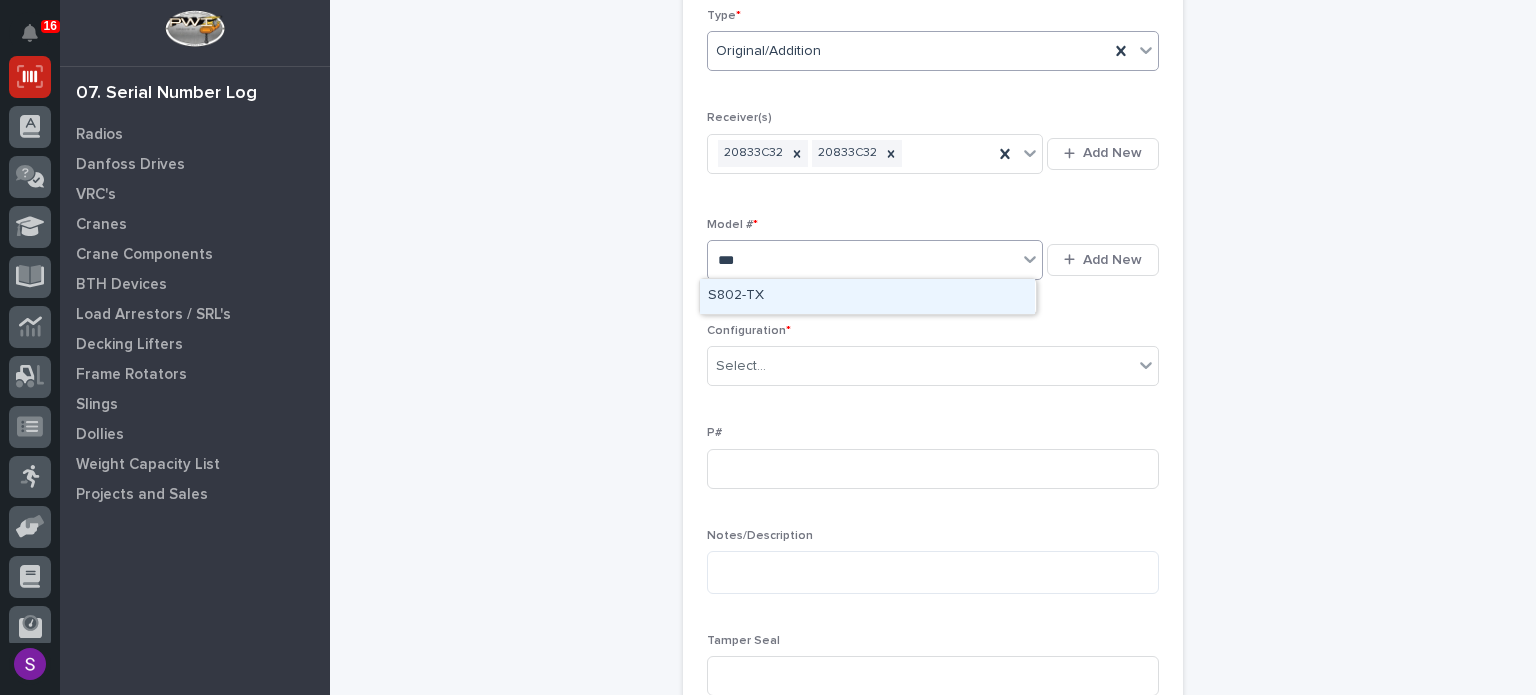 type 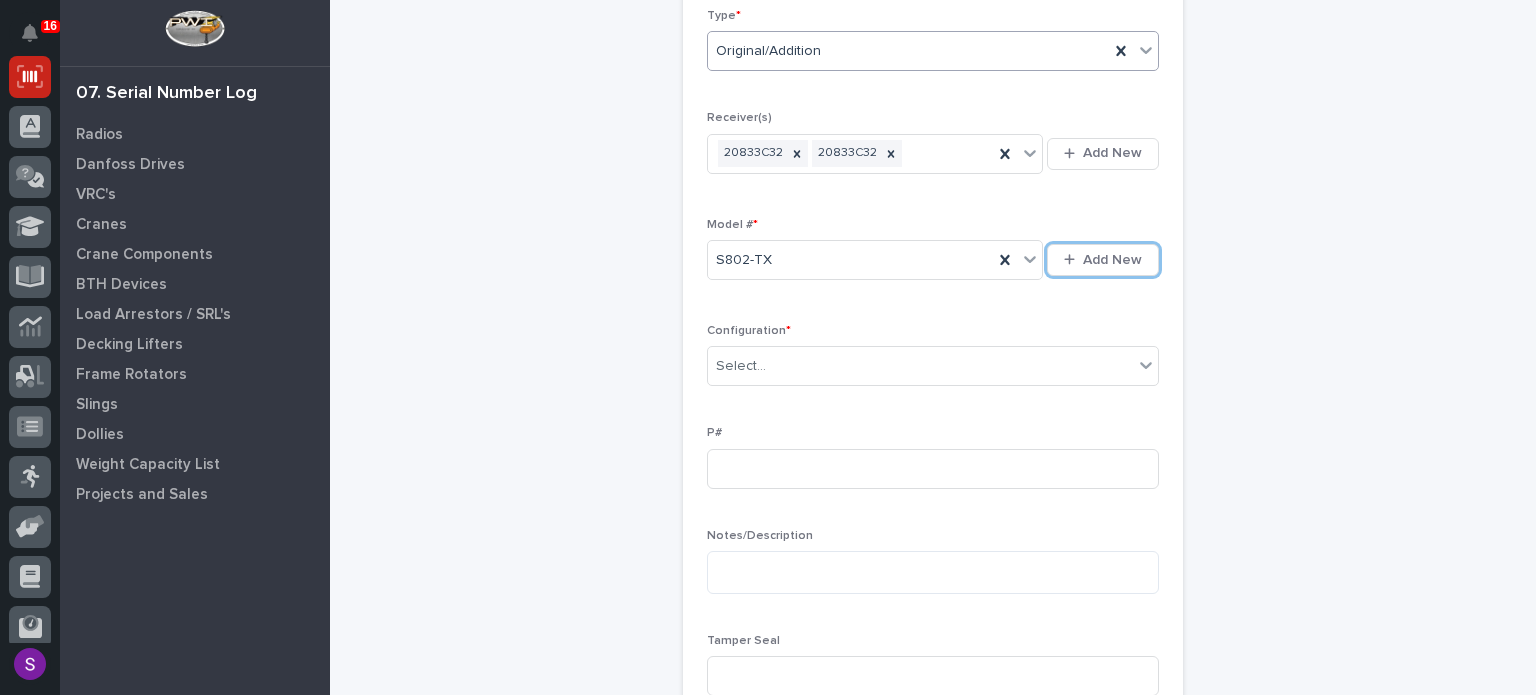 type 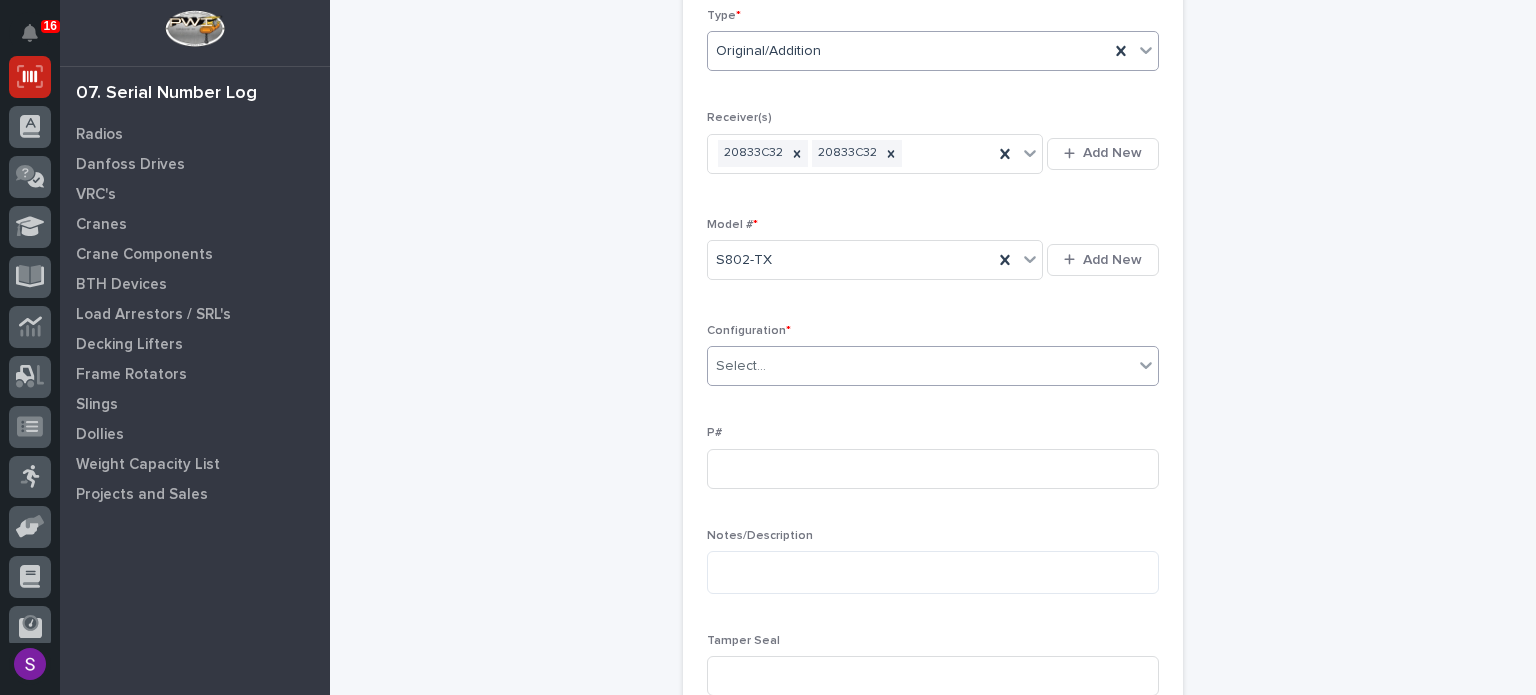 type on "*" 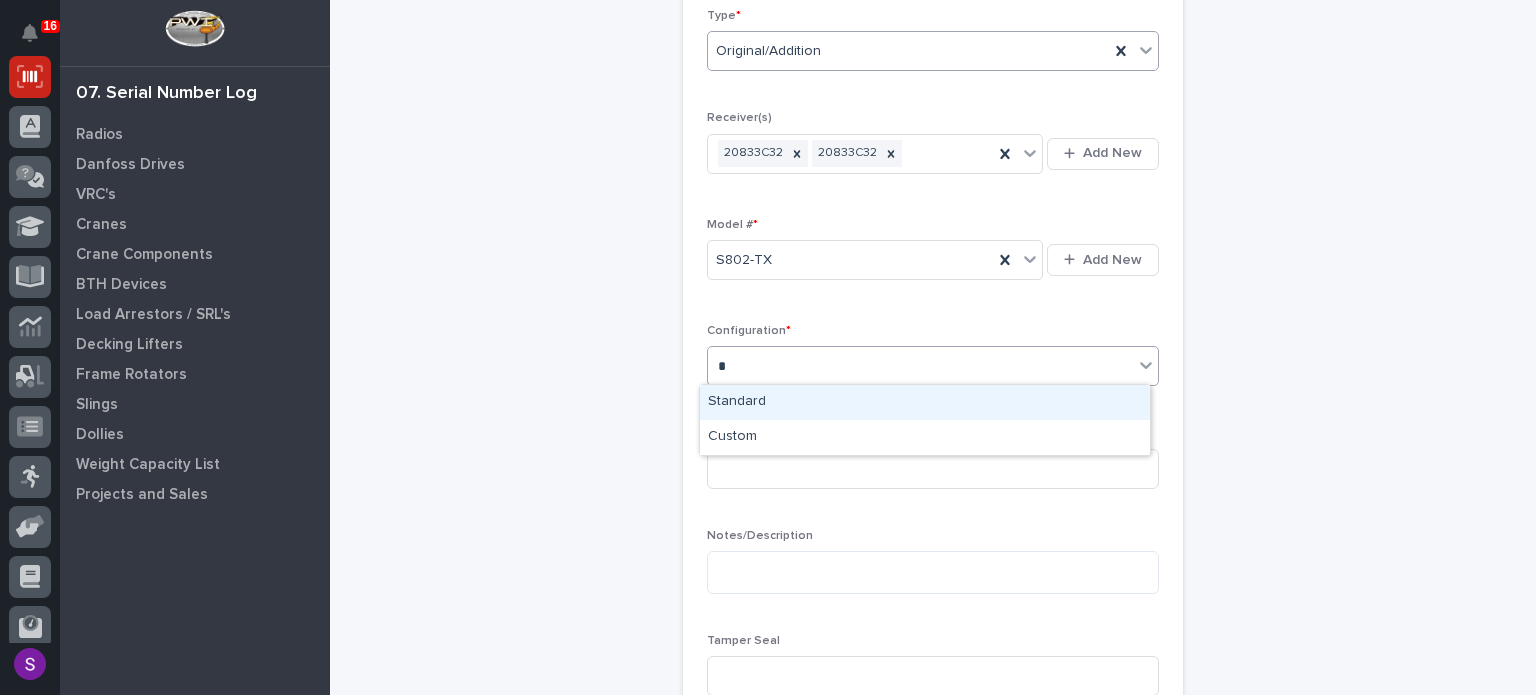 type 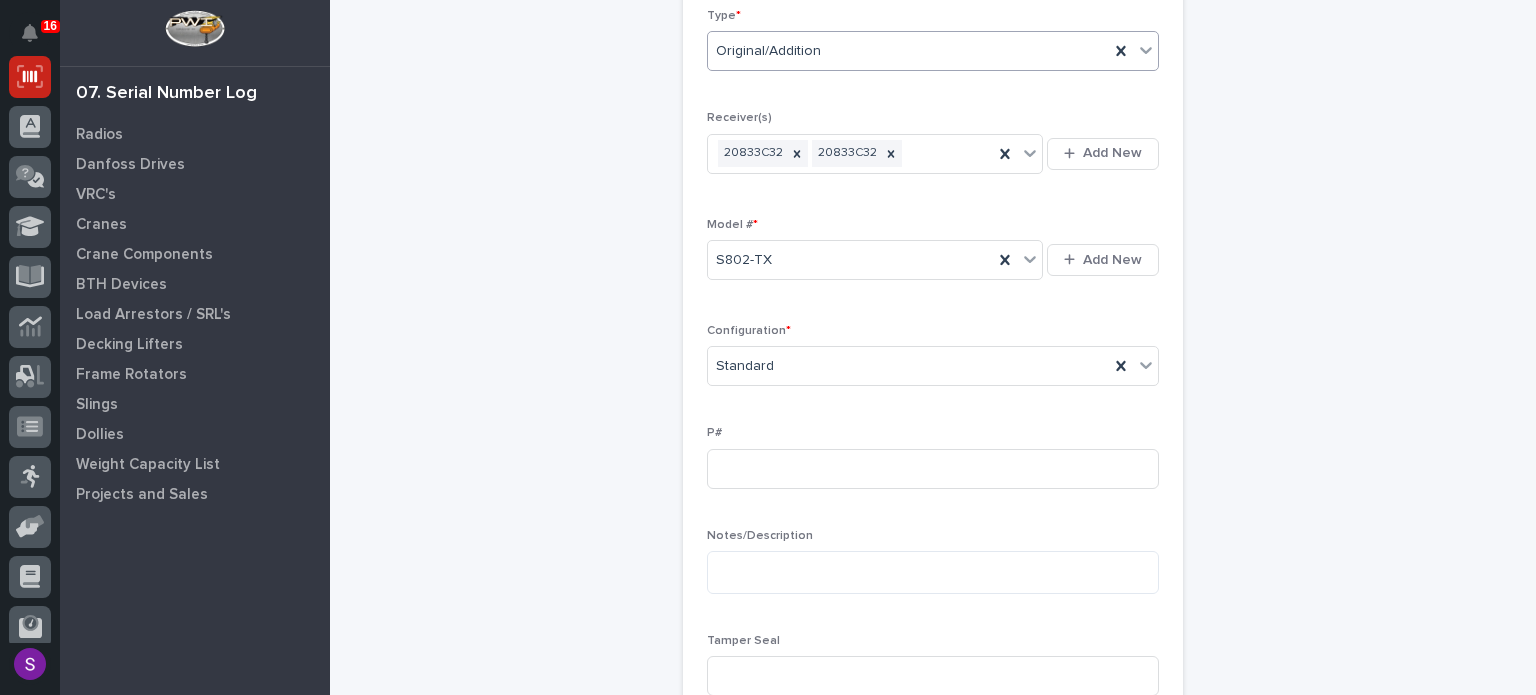 type 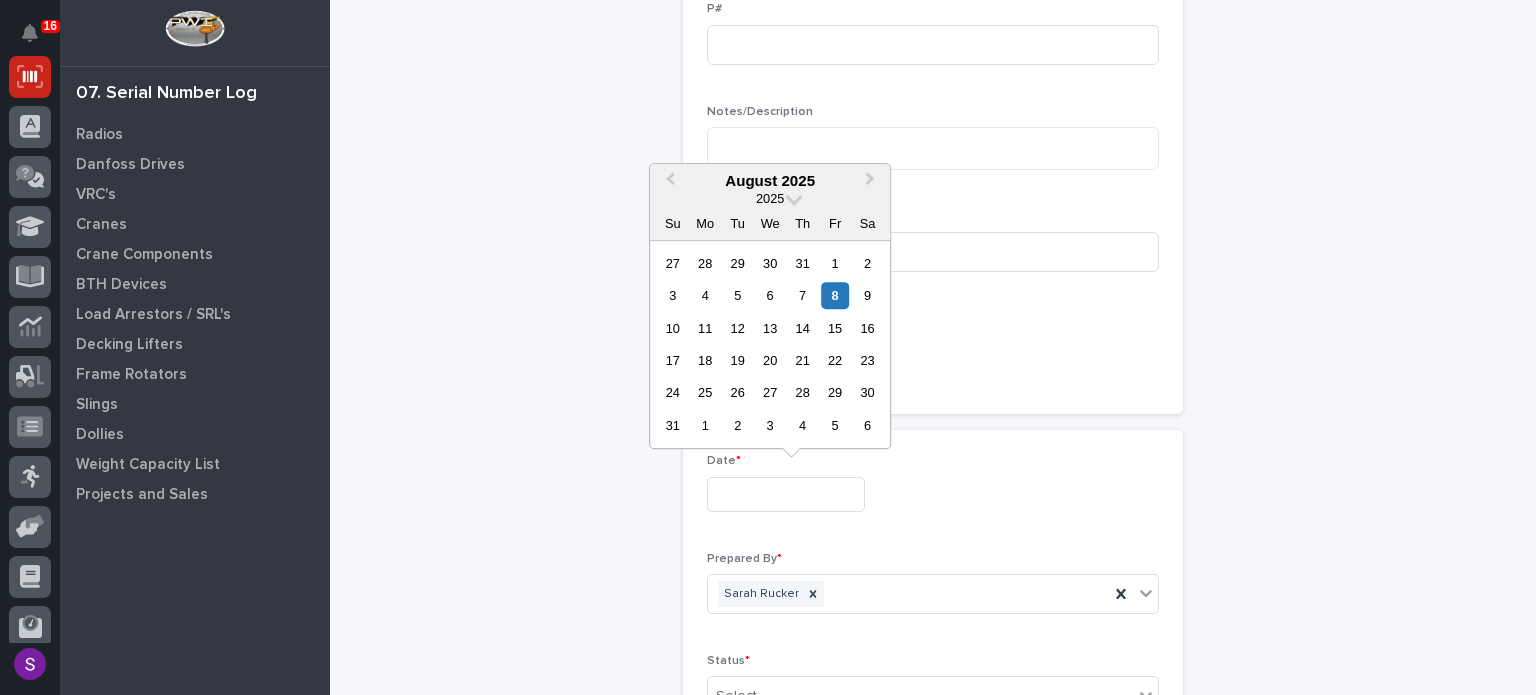 type on "**********" 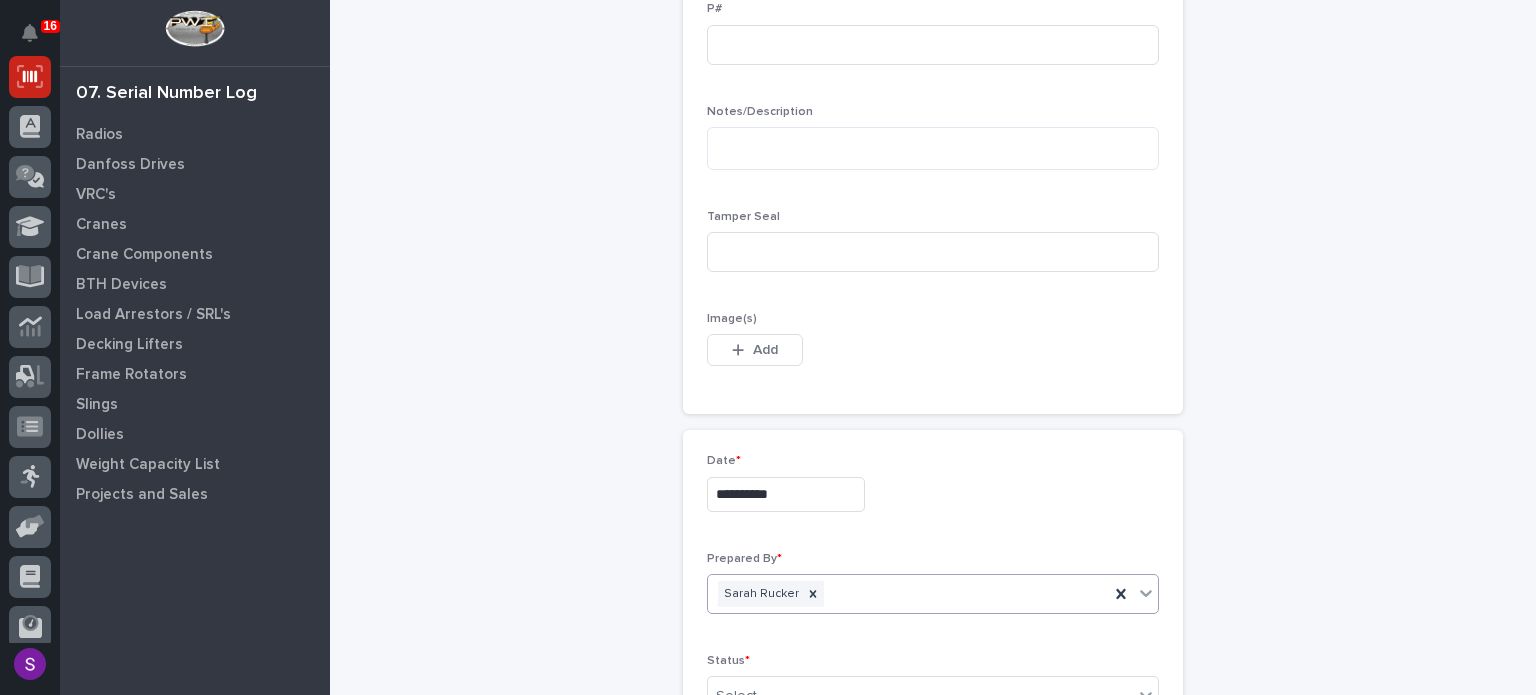 scroll, scrollTop: 880, scrollLeft: 0, axis: vertical 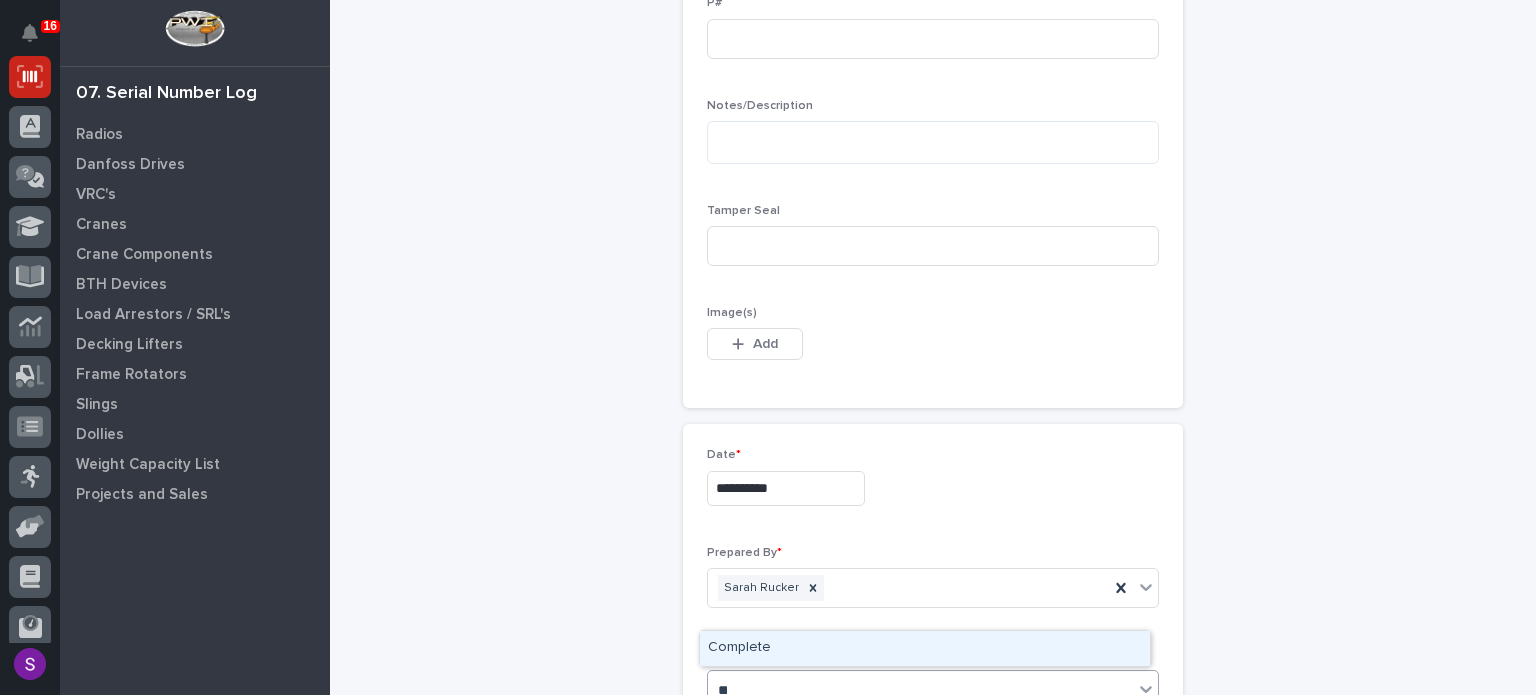 type on "***" 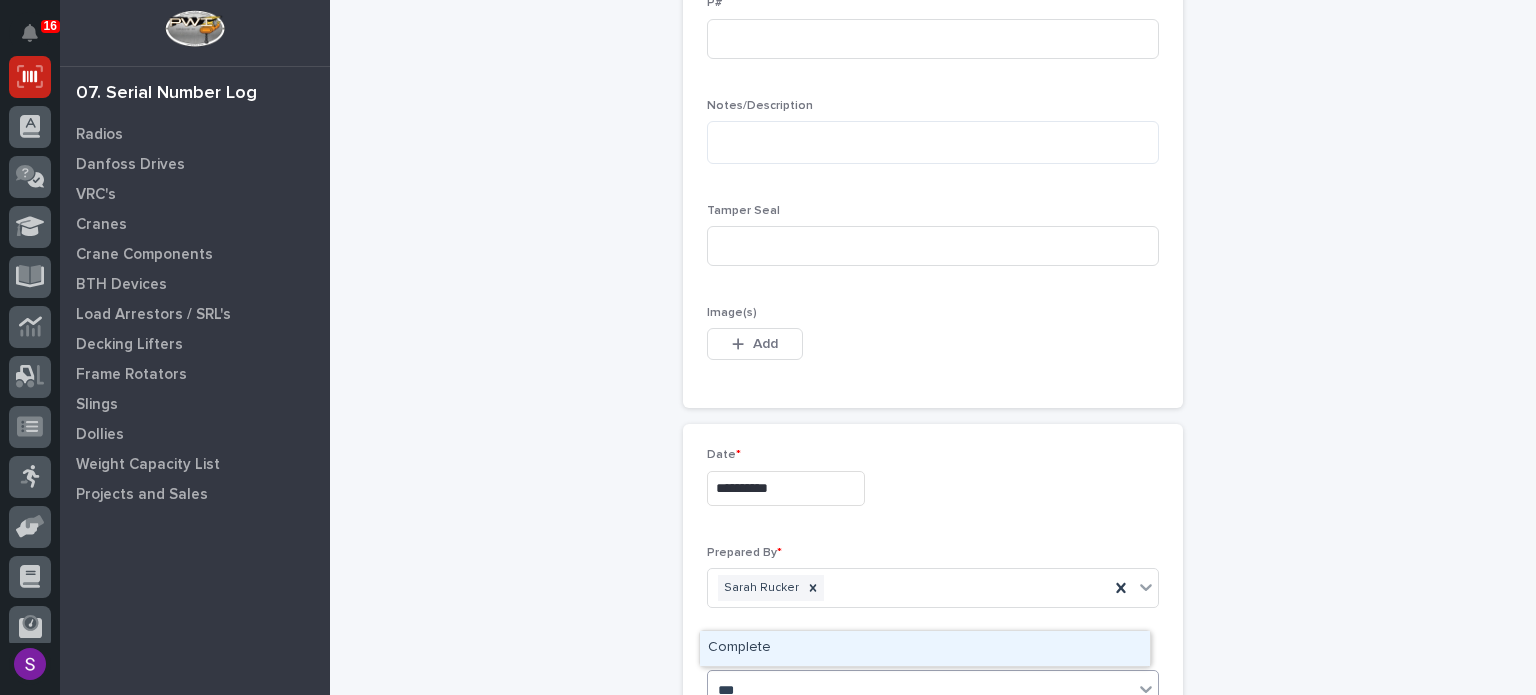 type 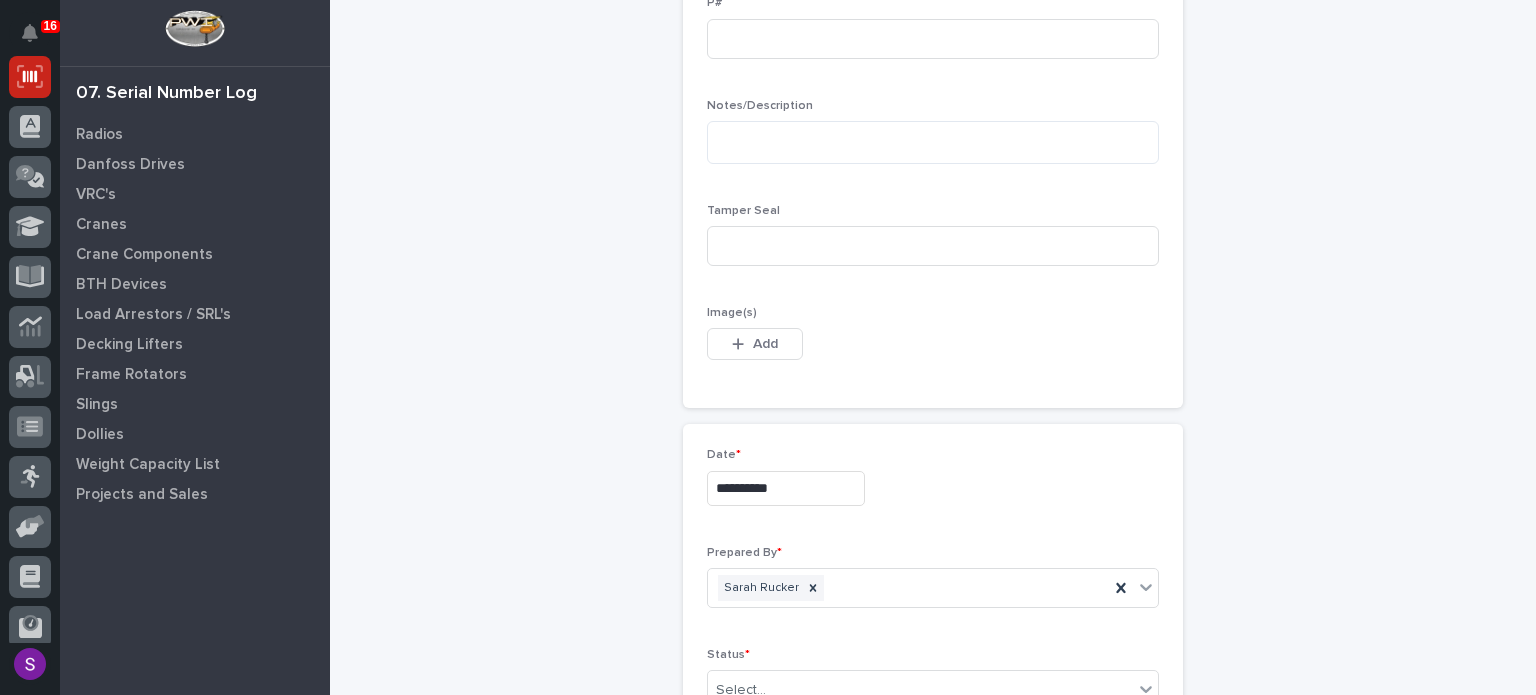 type 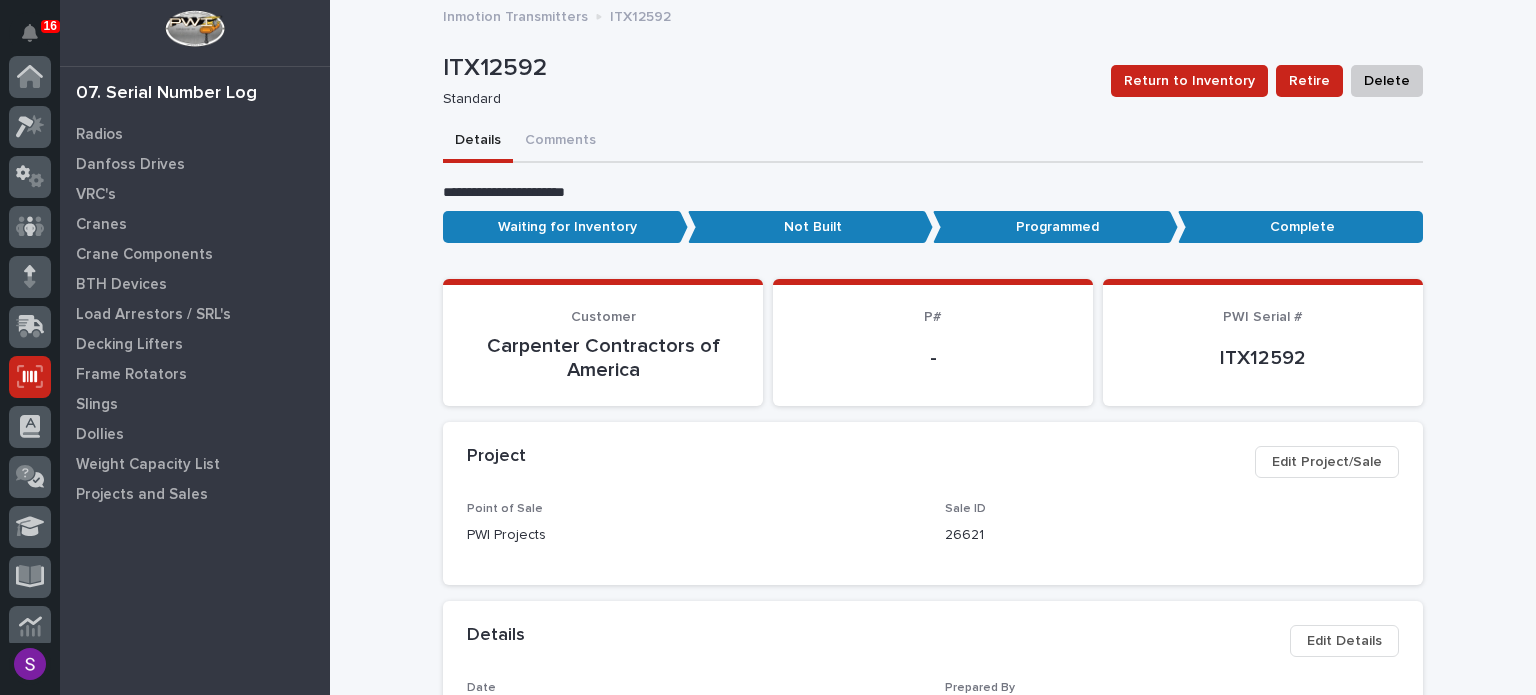 scroll, scrollTop: 300, scrollLeft: 0, axis: vertical 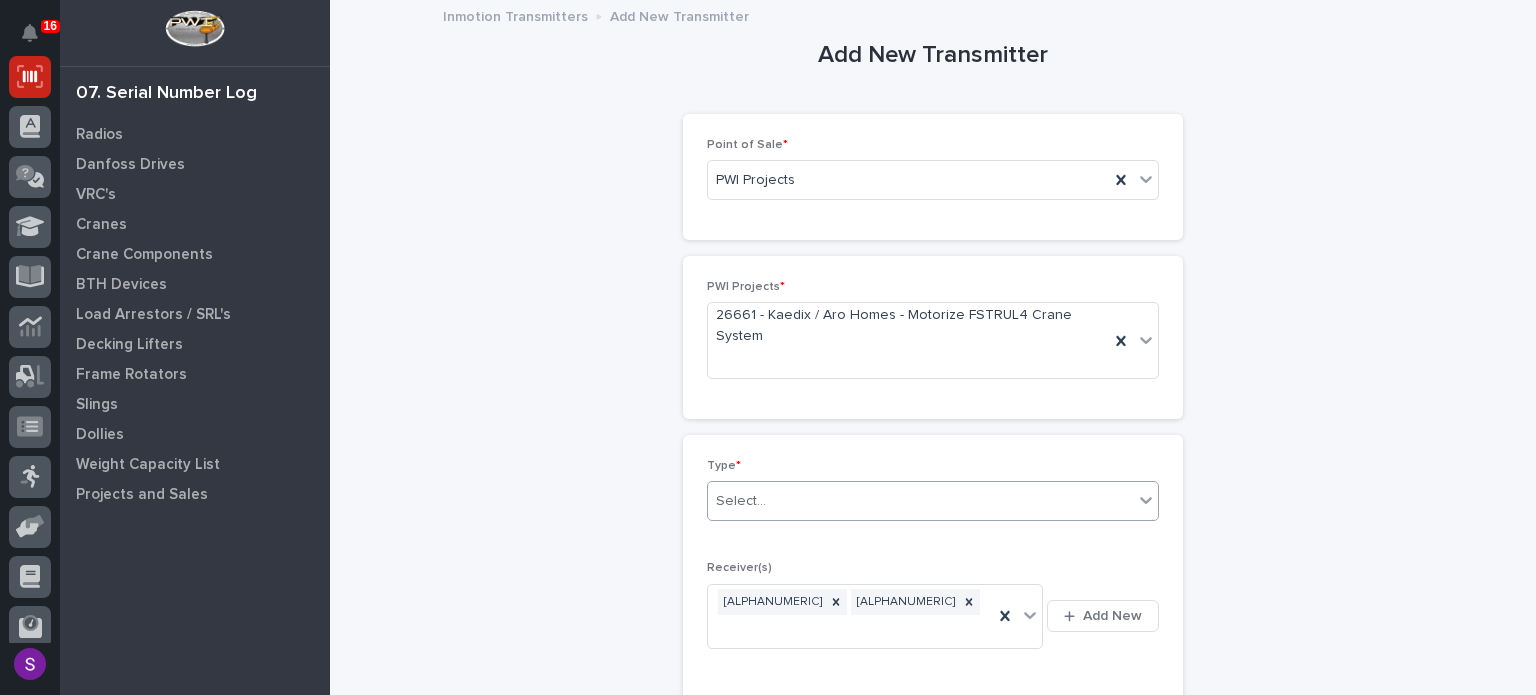 drag, startPoint x: 796, startPoint y: 500, endPoint x: 815, endPoint y: 509, distance: 21.023796 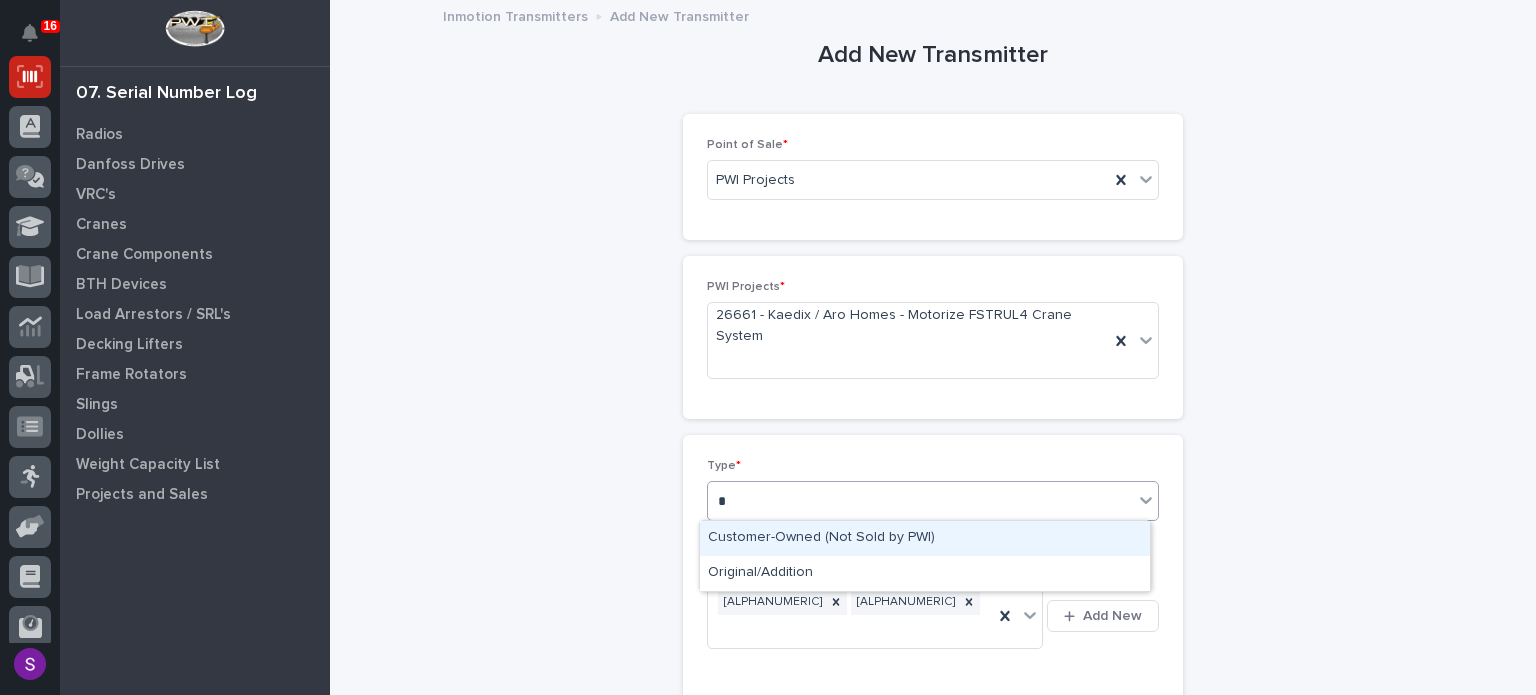 type on "**" 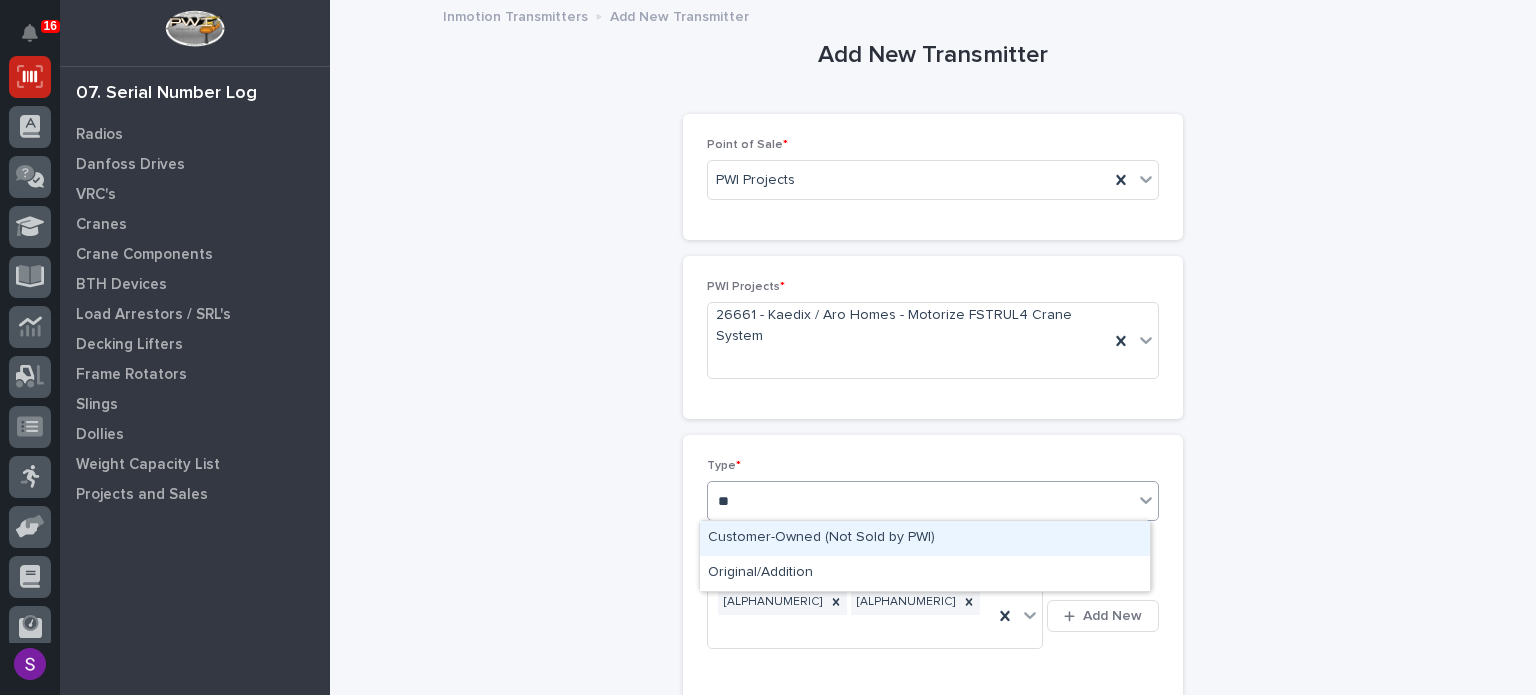 type 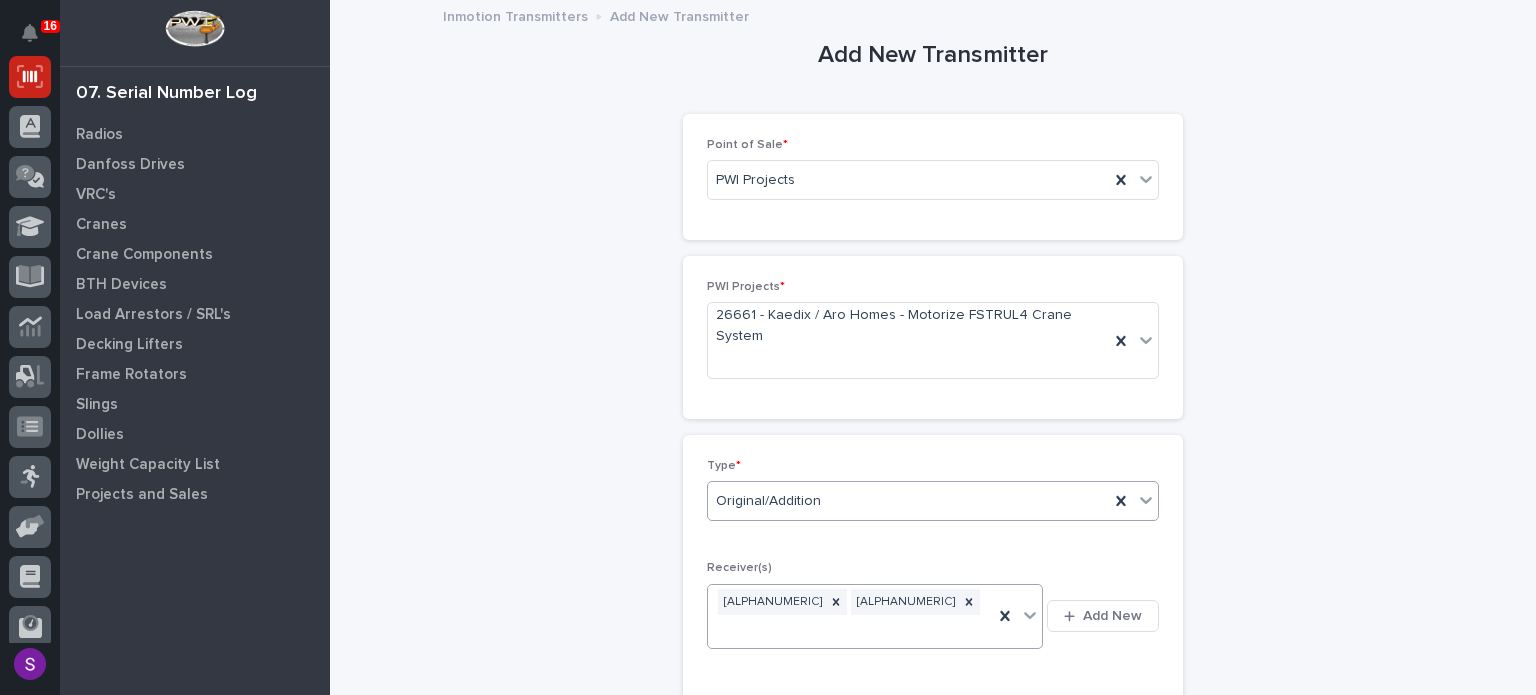 type 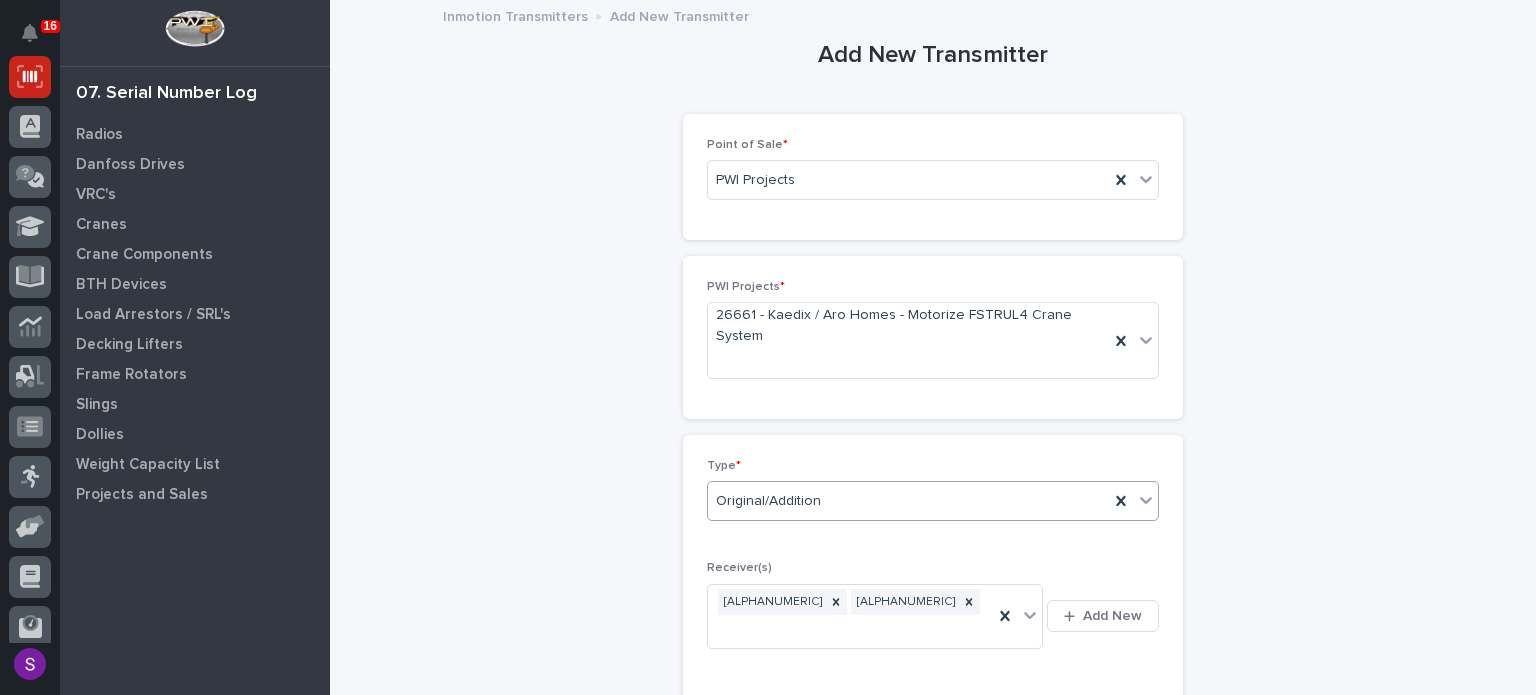 scroll, scrollTop: 371, scrollLeft: 0, axis: vertical 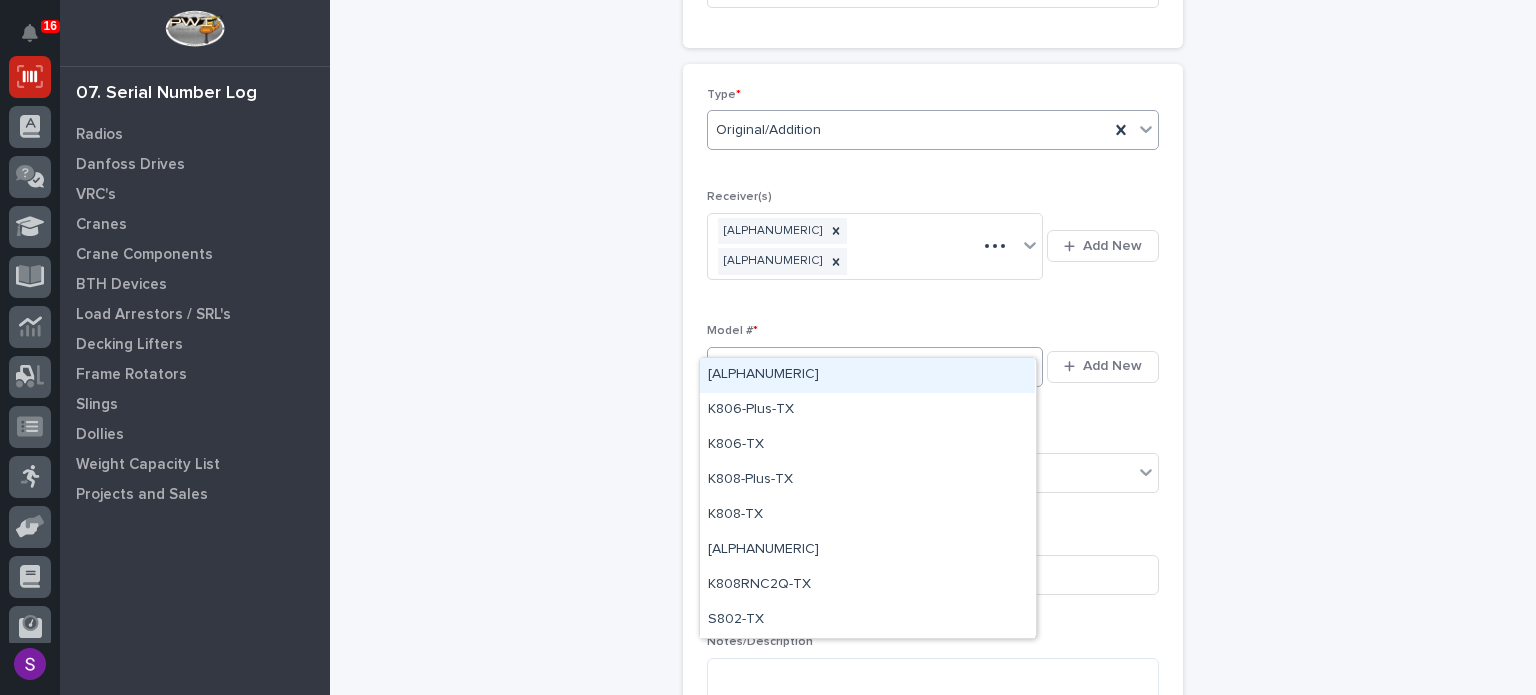 type on "***" 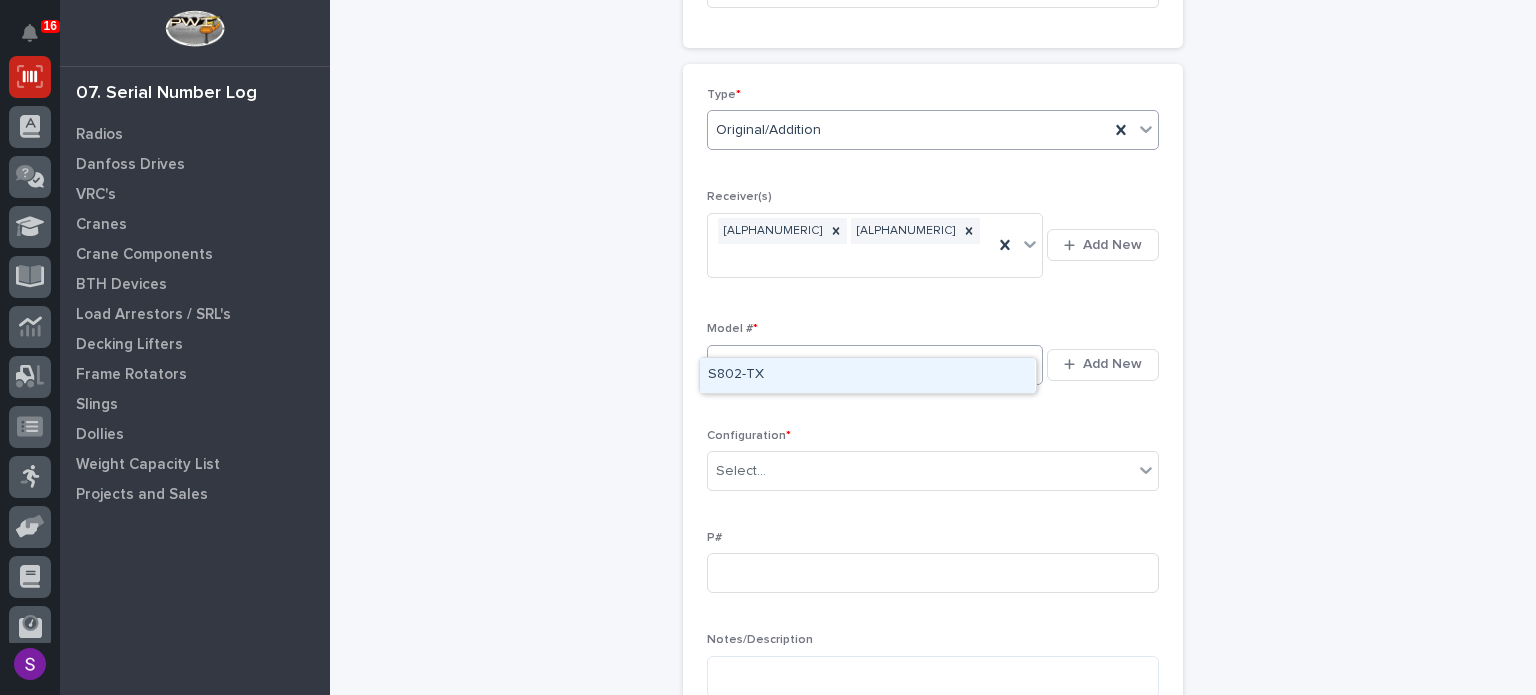 type 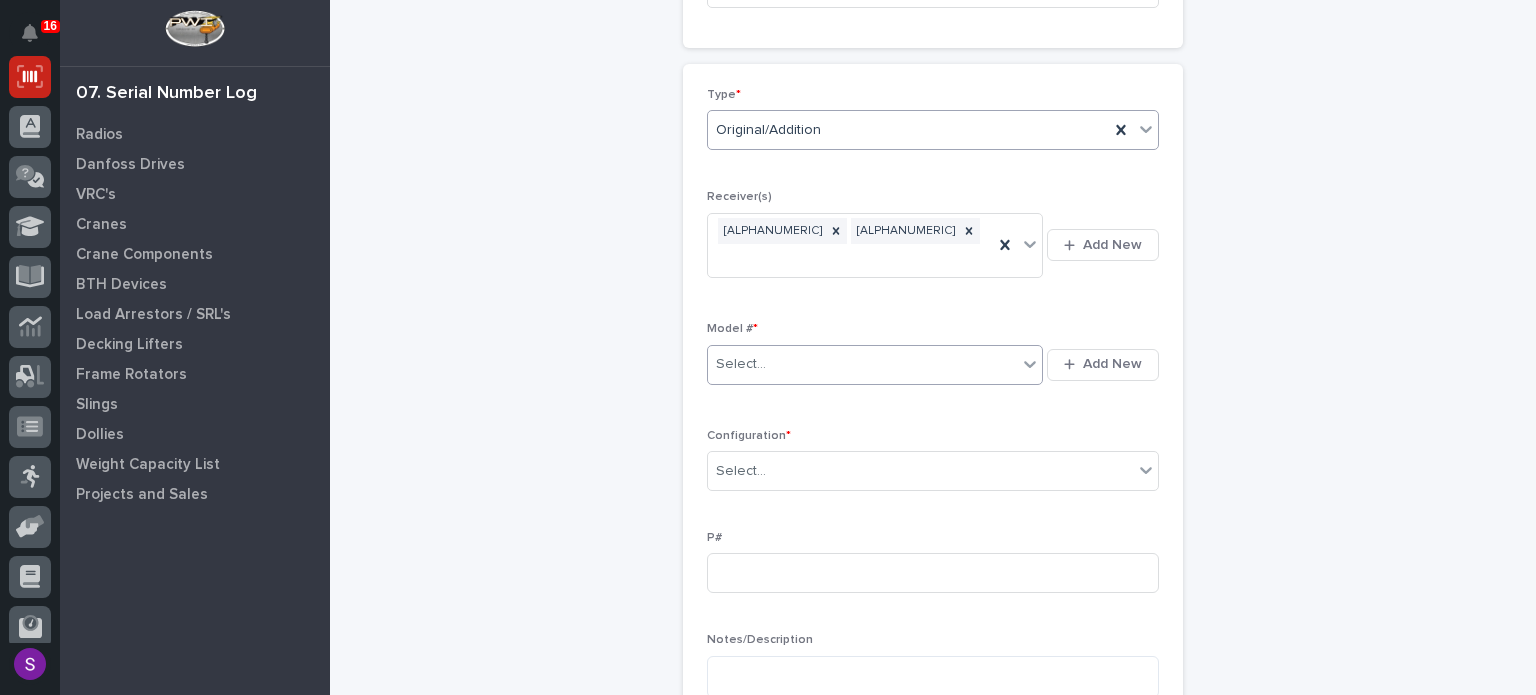 type 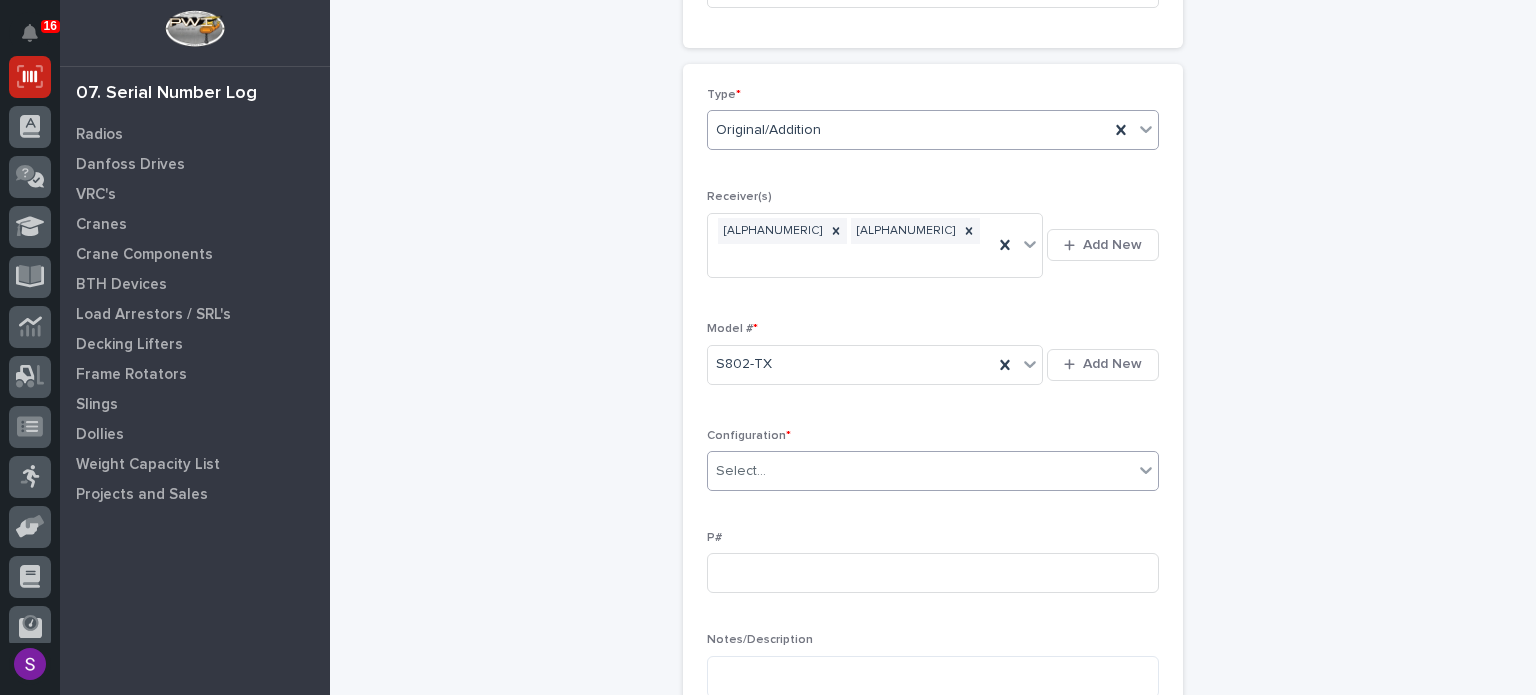 type on "*" 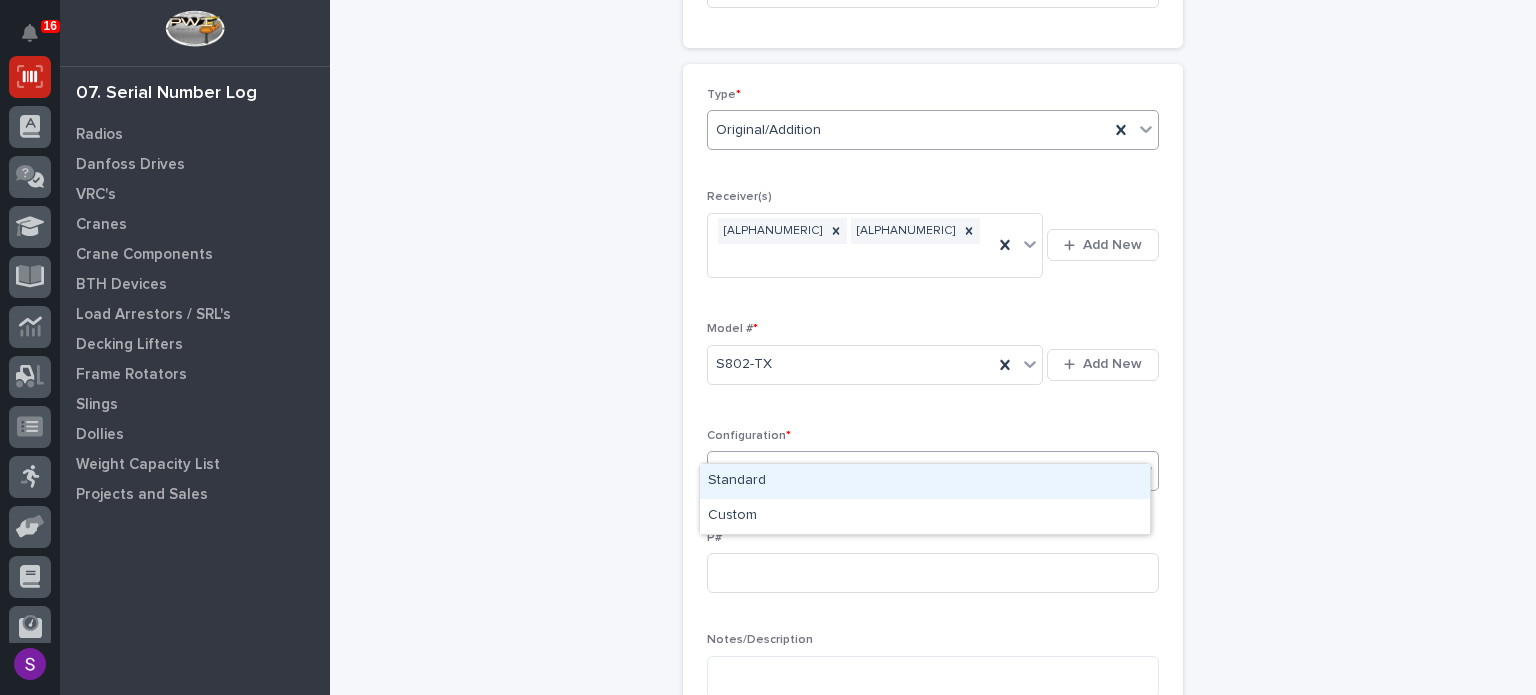 type 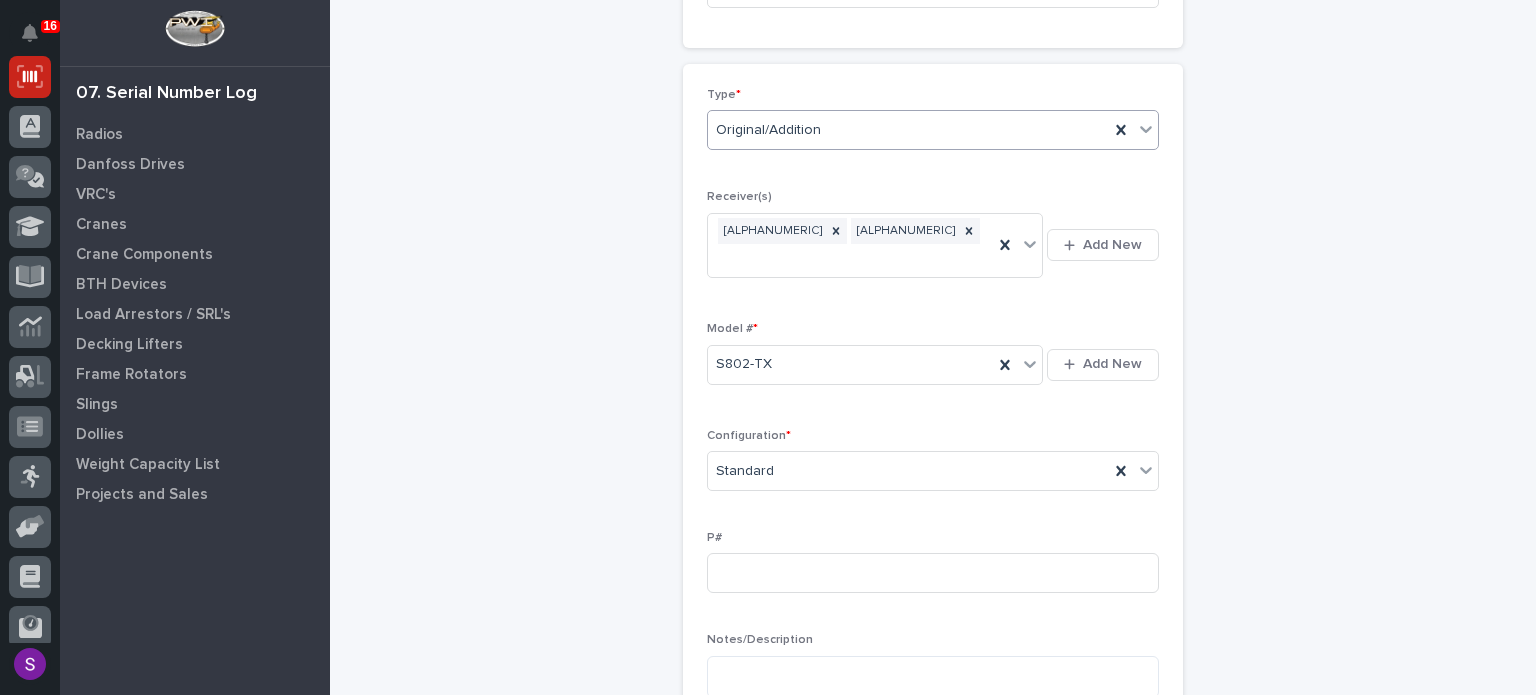 scroll, scrollTop: 776, scrollLeft: 0, axis: vertical 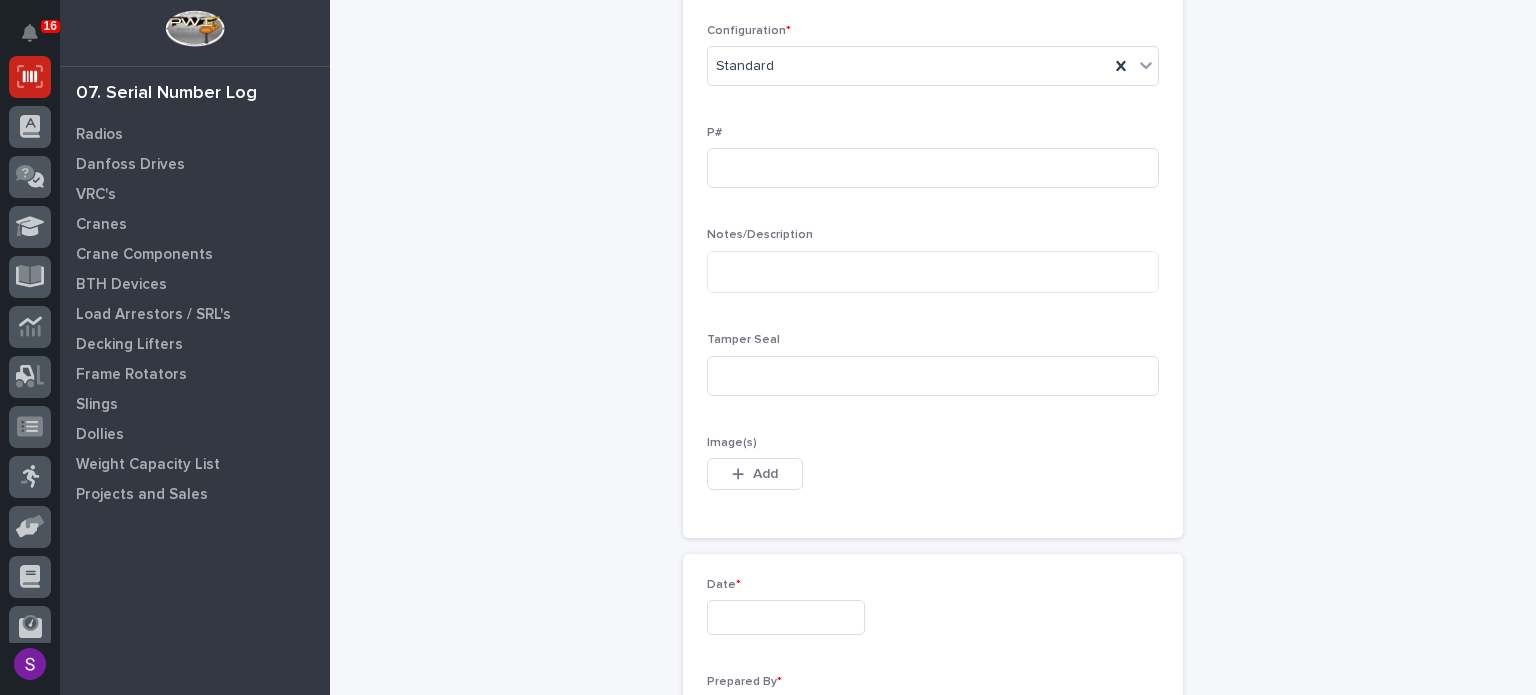 type 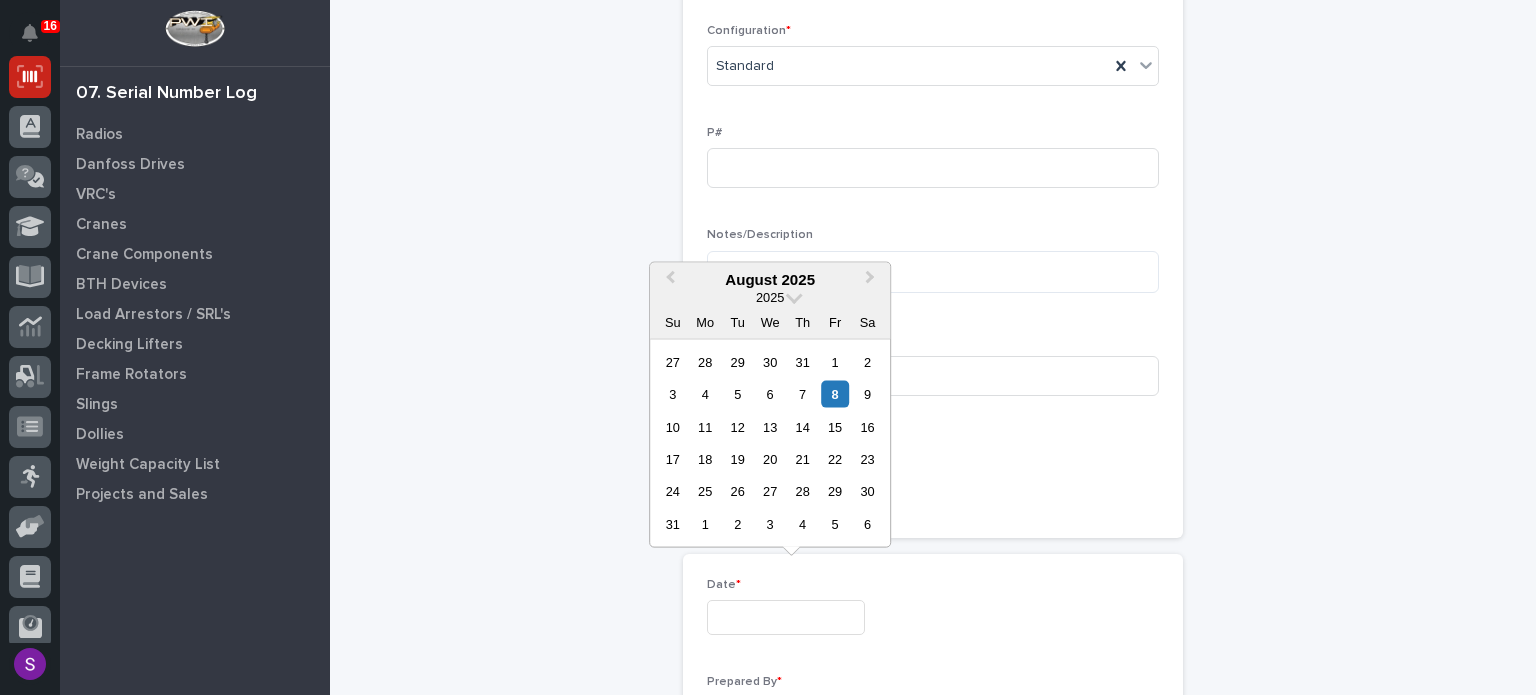 type on "**********" 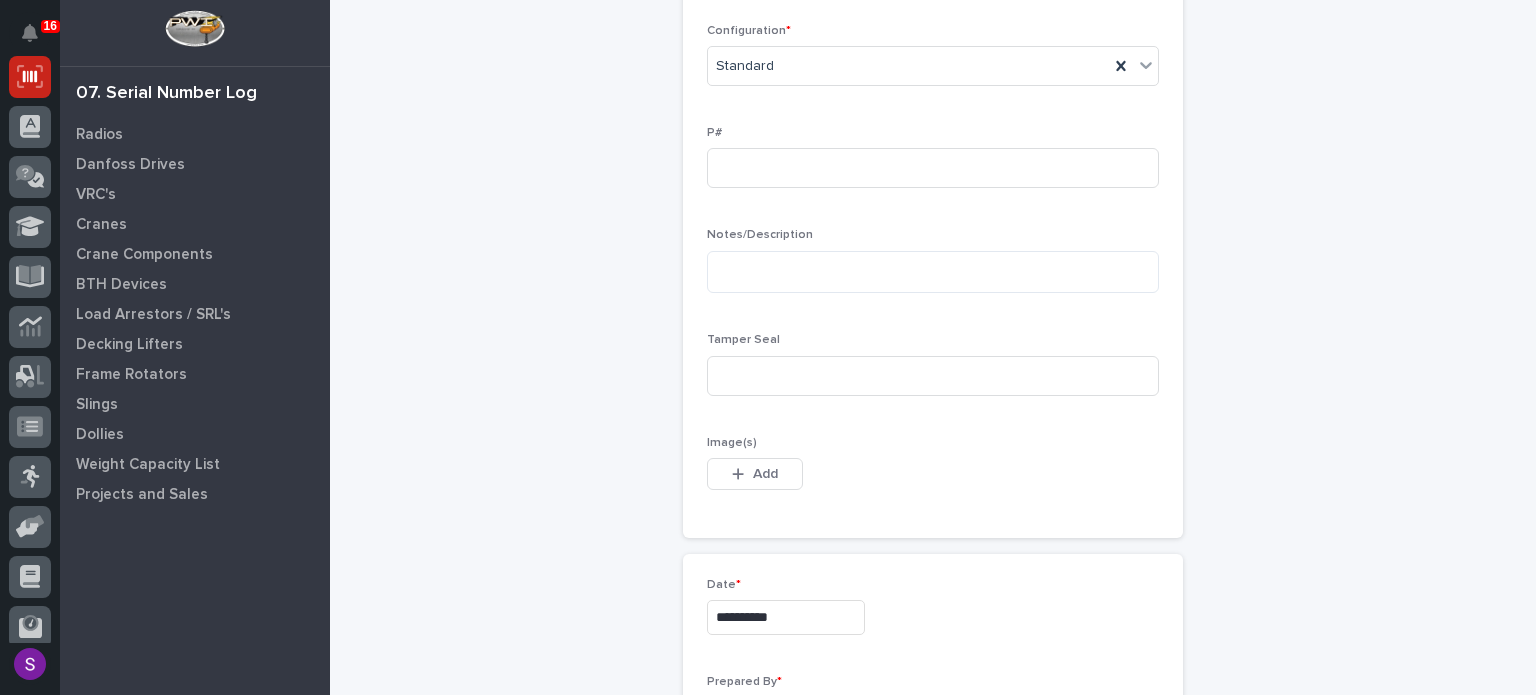 scroll, scrollTop: 1136, scrollLeft: 0, axis: vertical 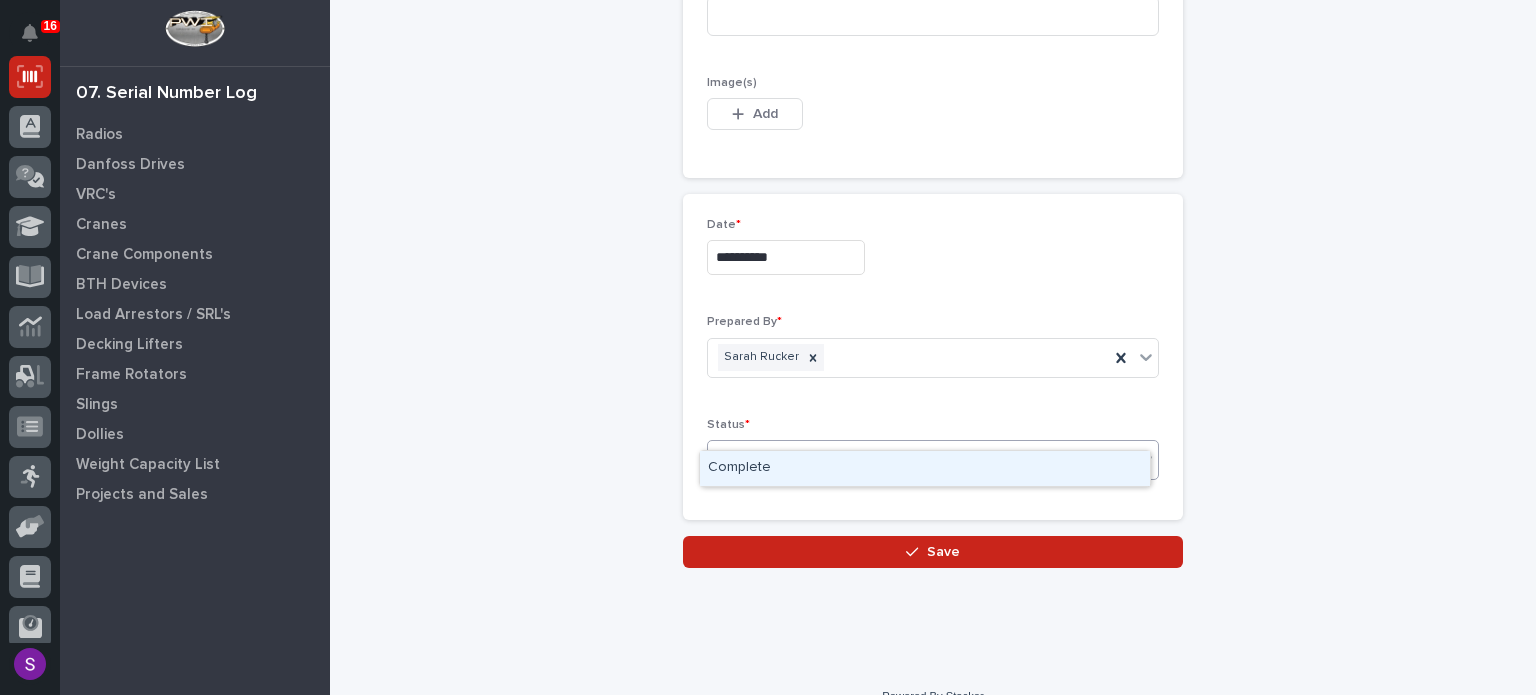 type on "**" 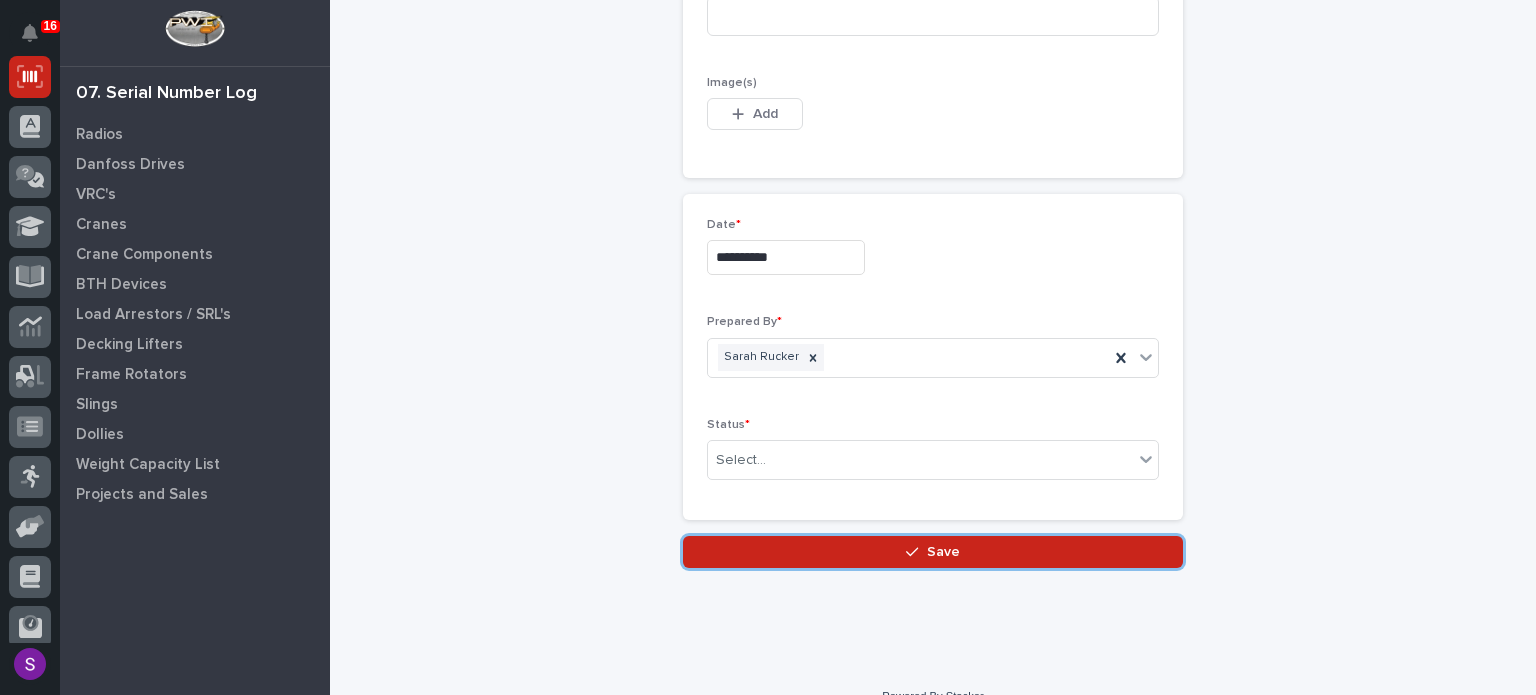 type 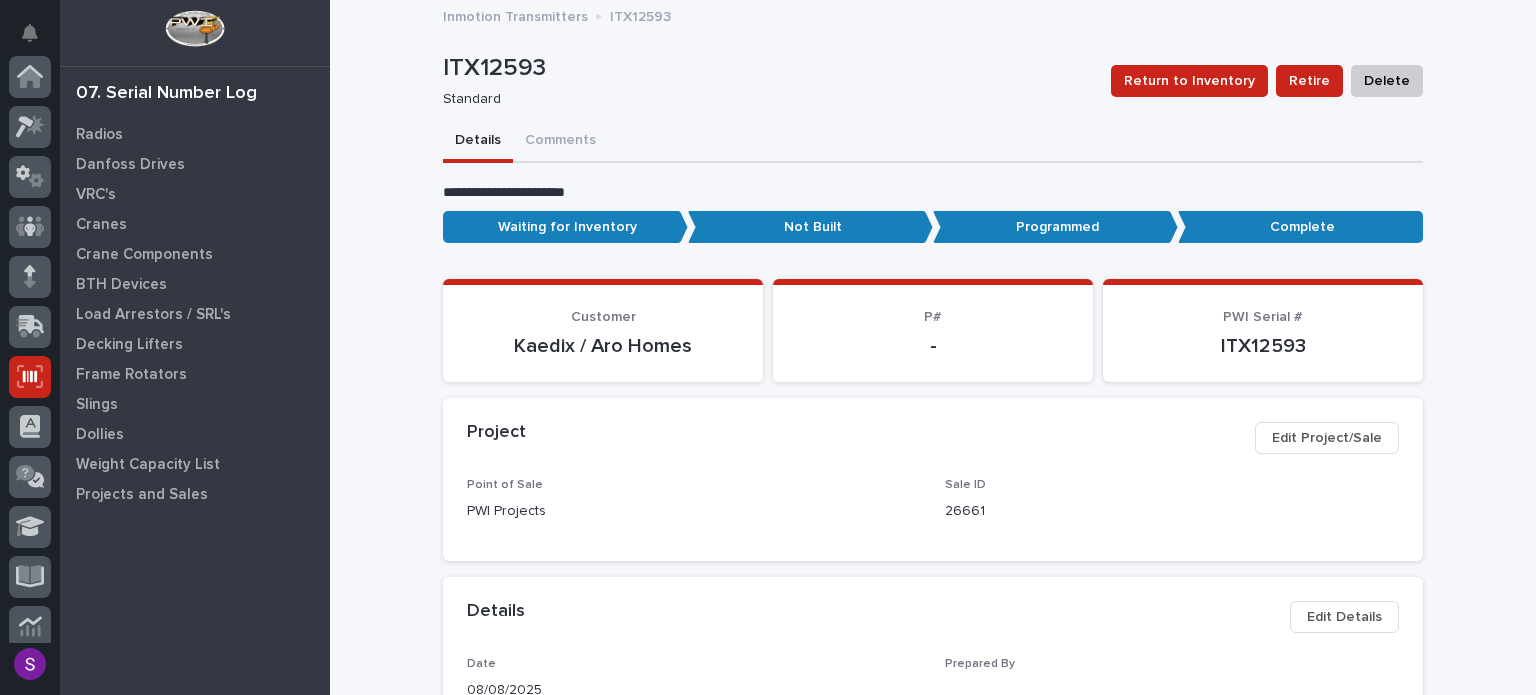 scroll, scrollTop: 300, scrollLeft: 0, axis: vertical 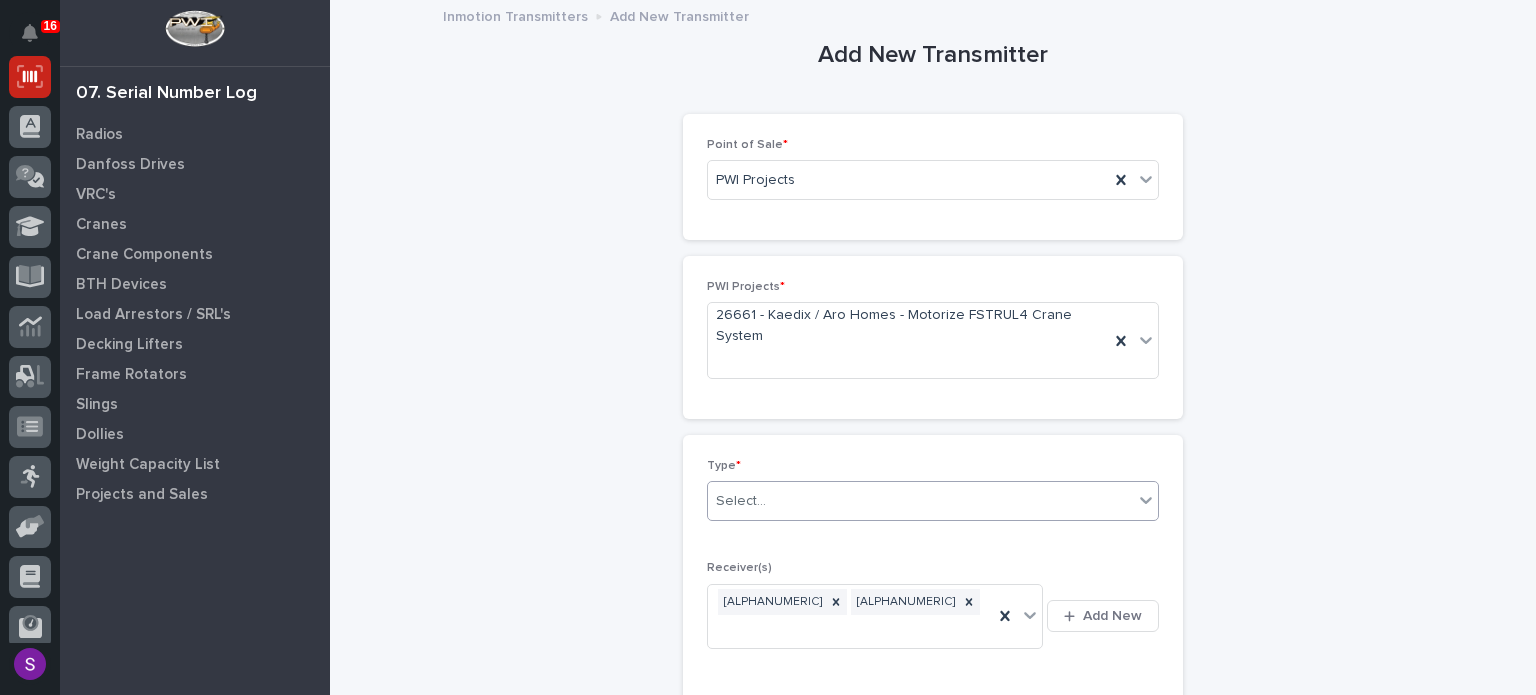 click on "Select..." at bounding box center [920, 501] 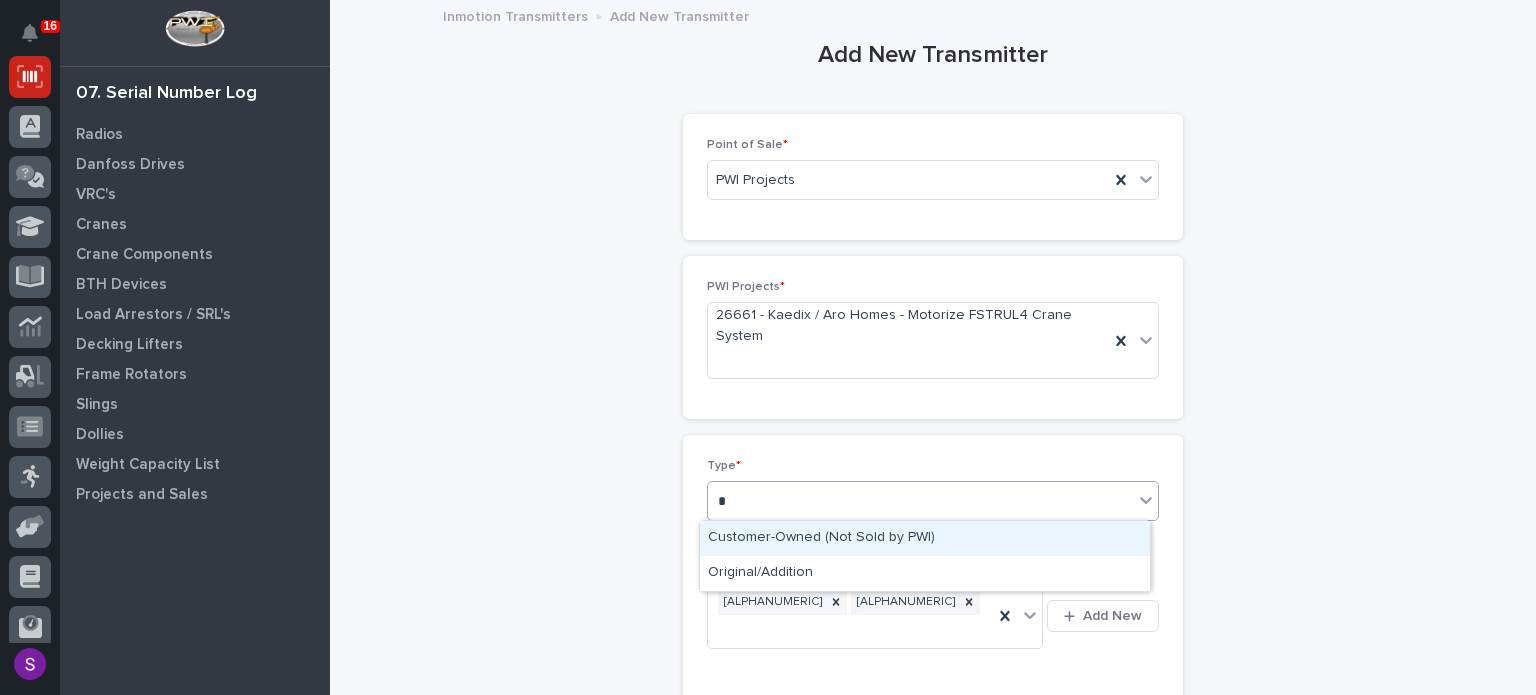type on "**" 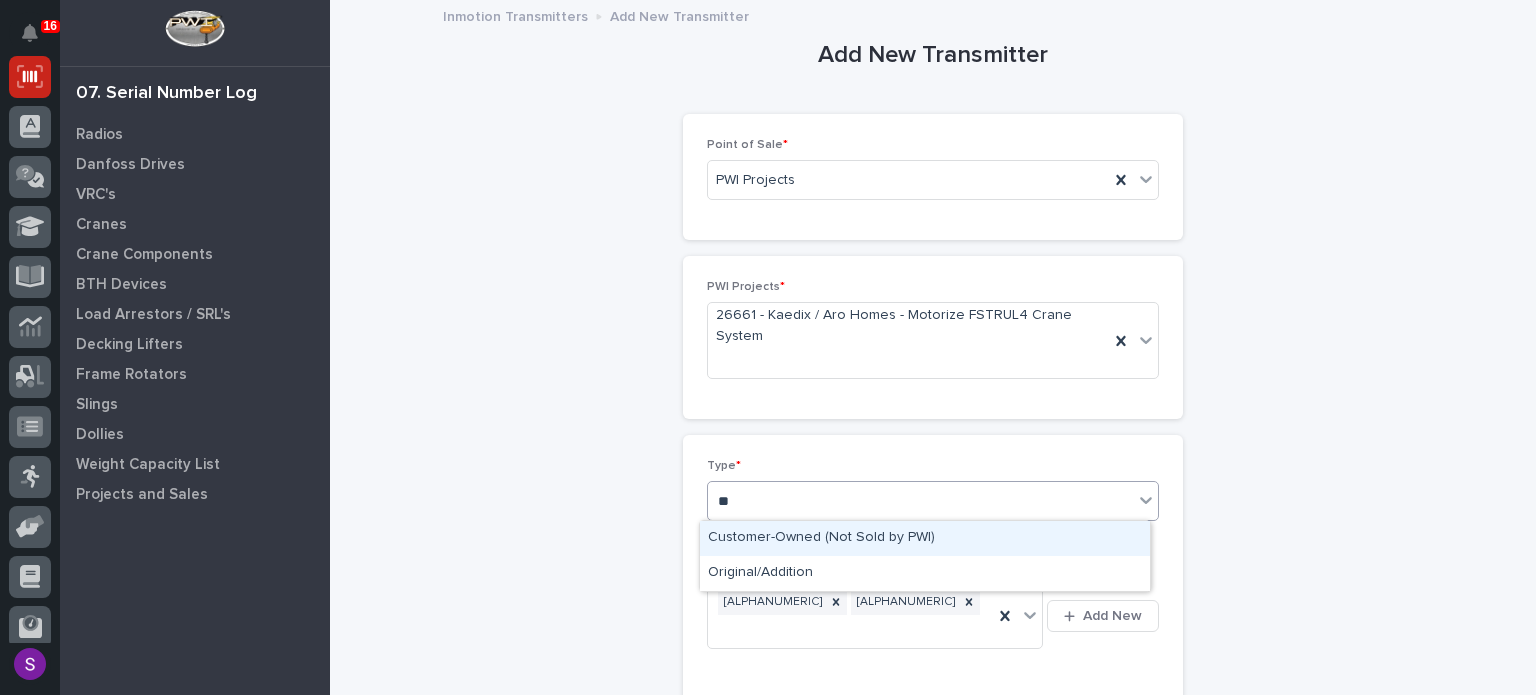 type 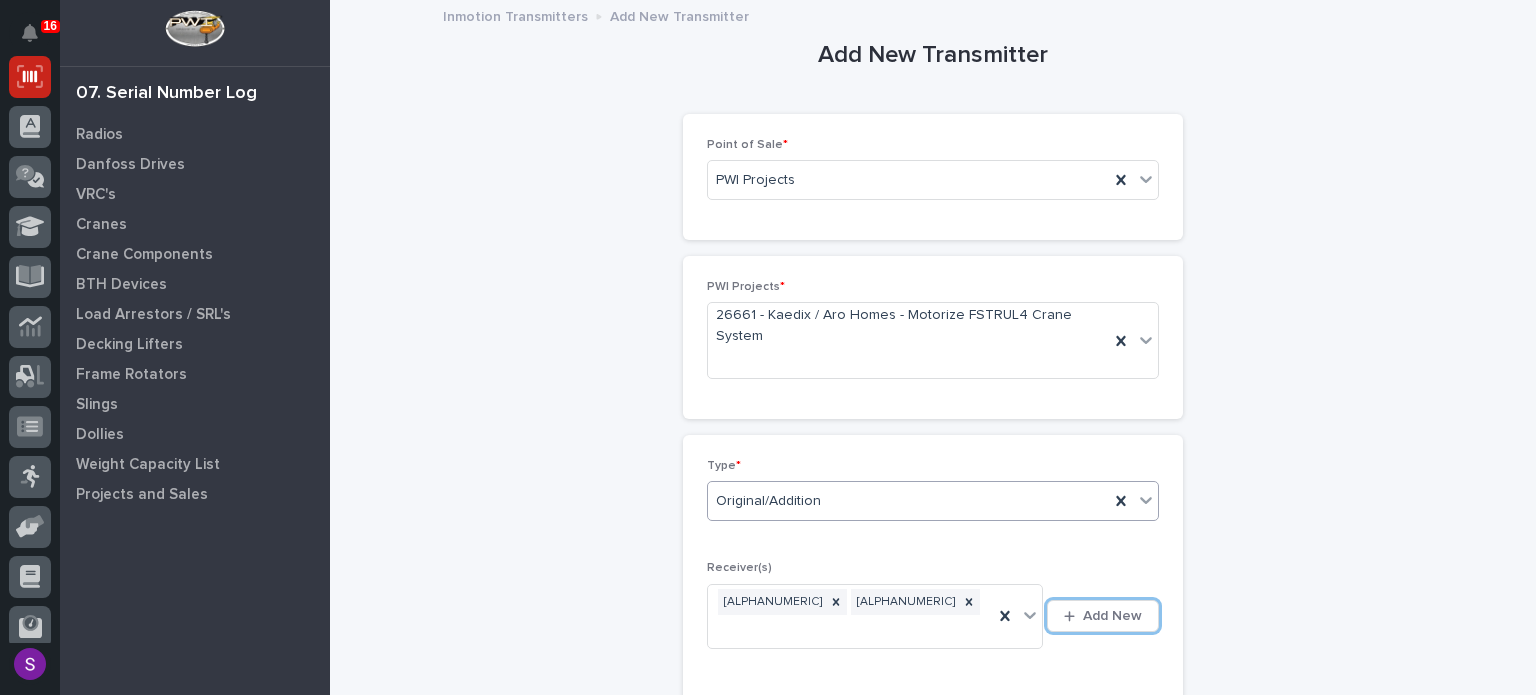 type 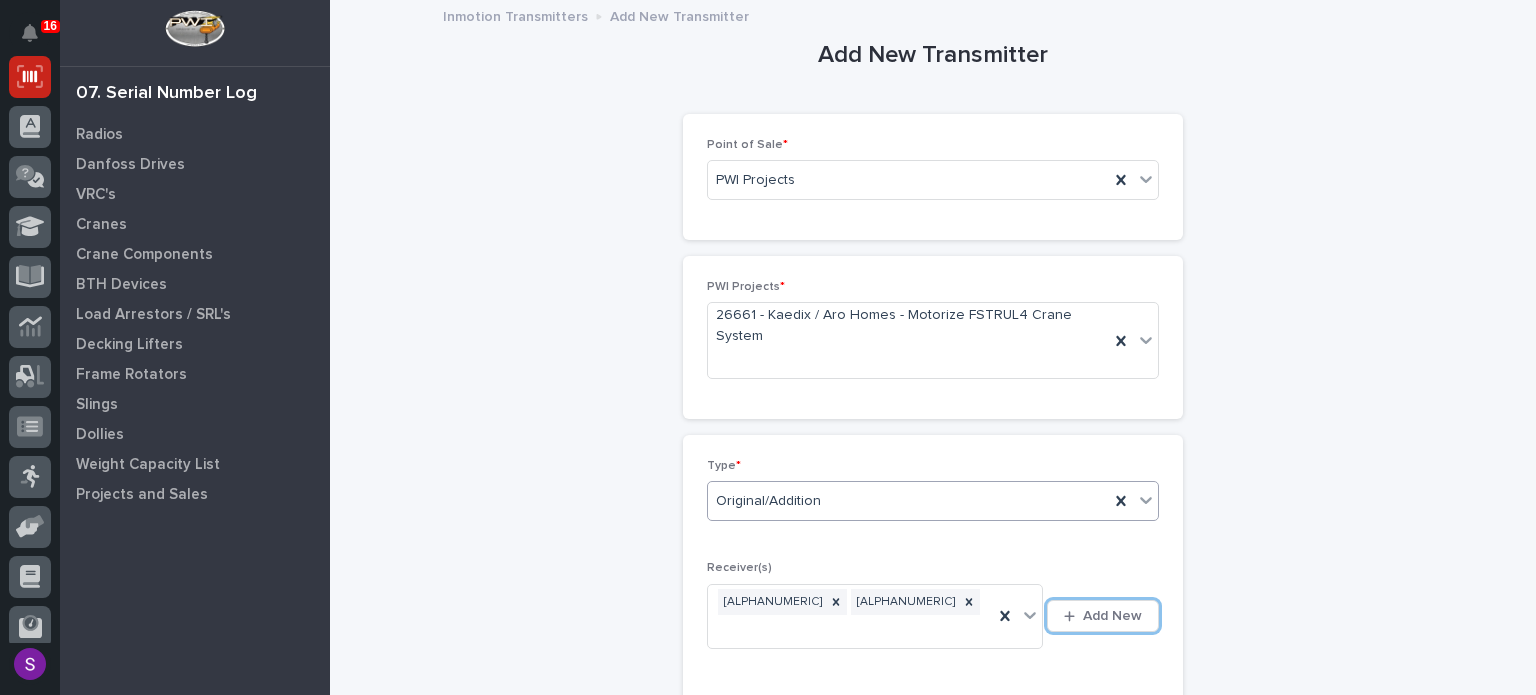 scroll, scrollTop: 360, scrollLeft: 0, axis: vertical 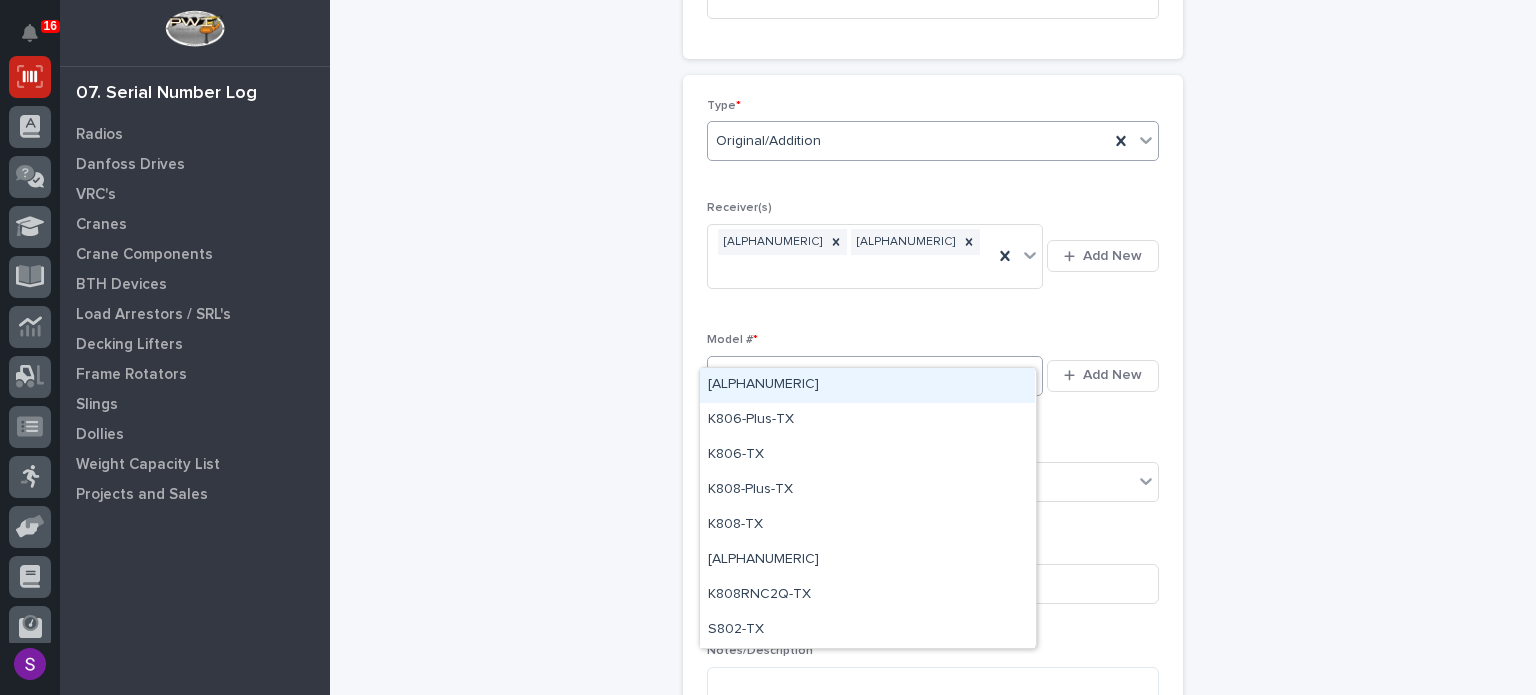 type on "***" 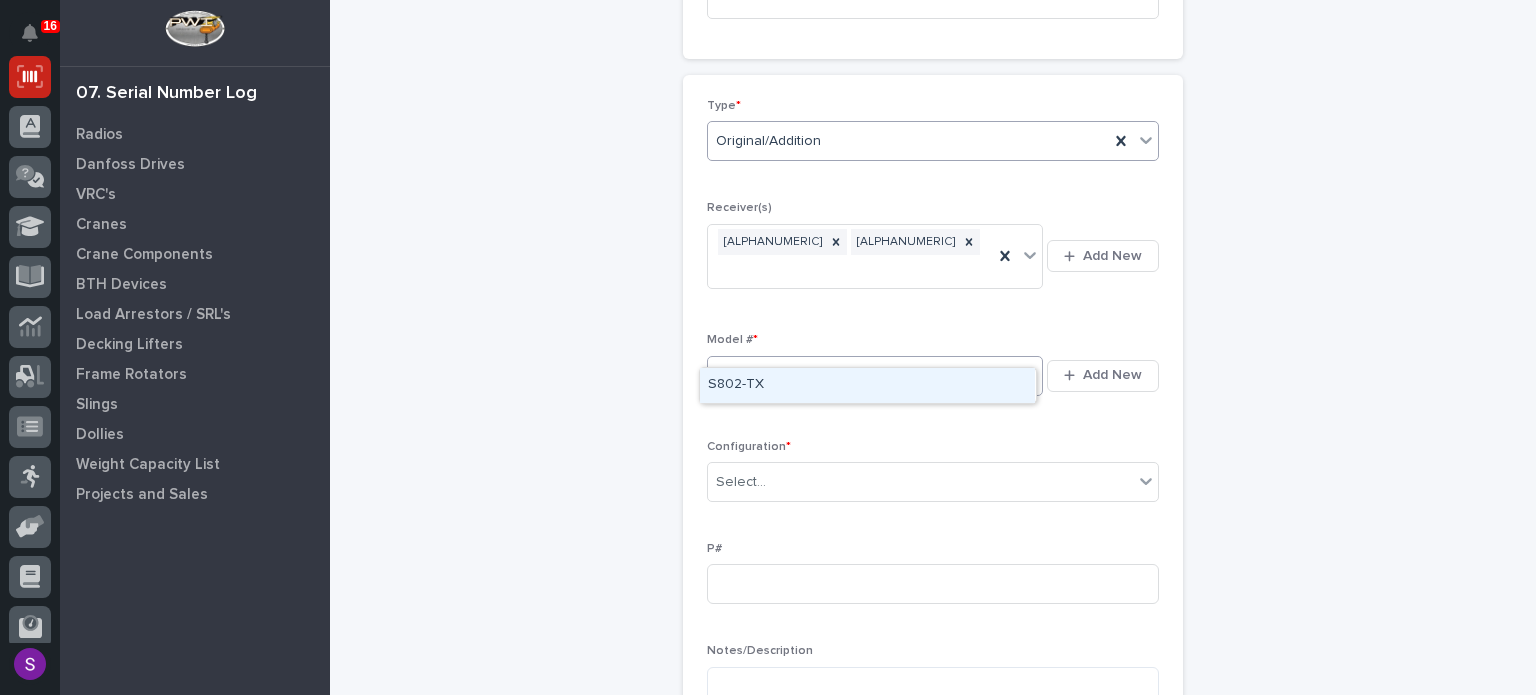 type 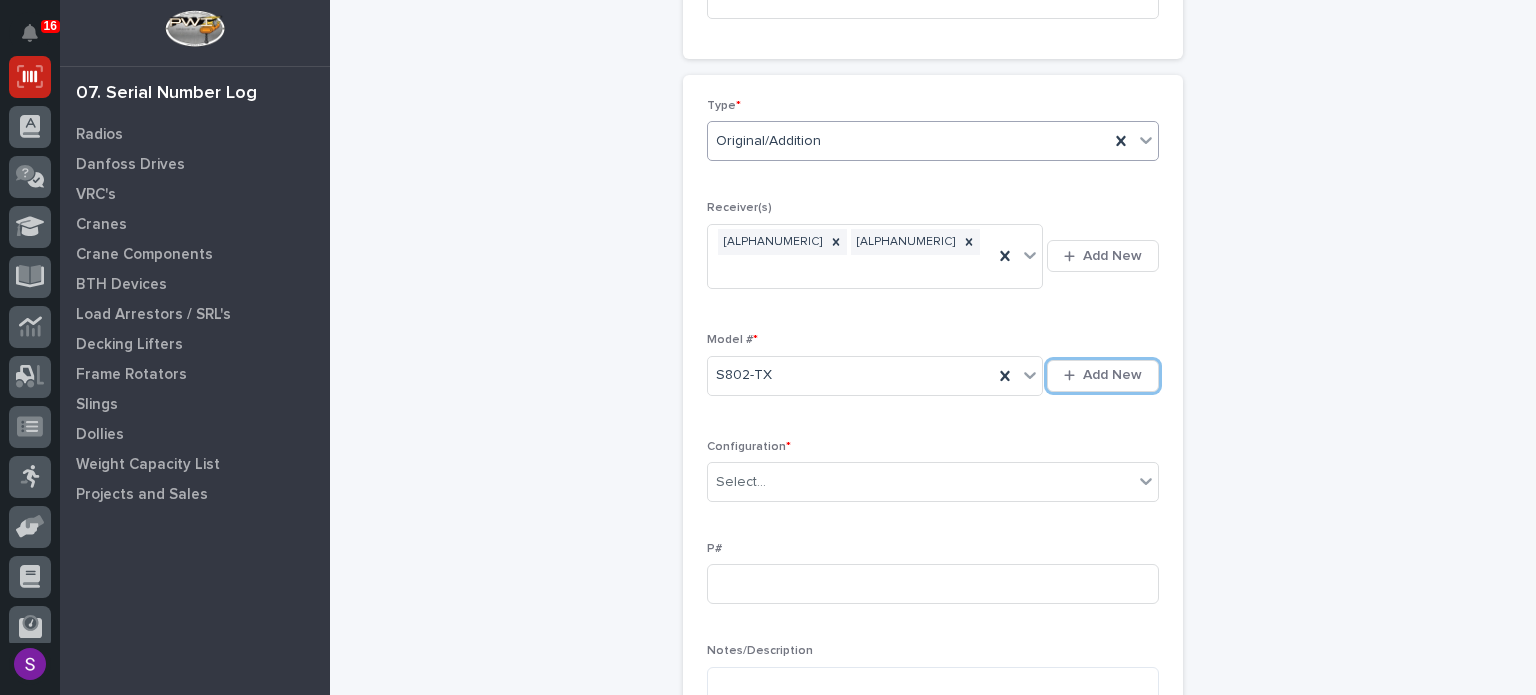 type 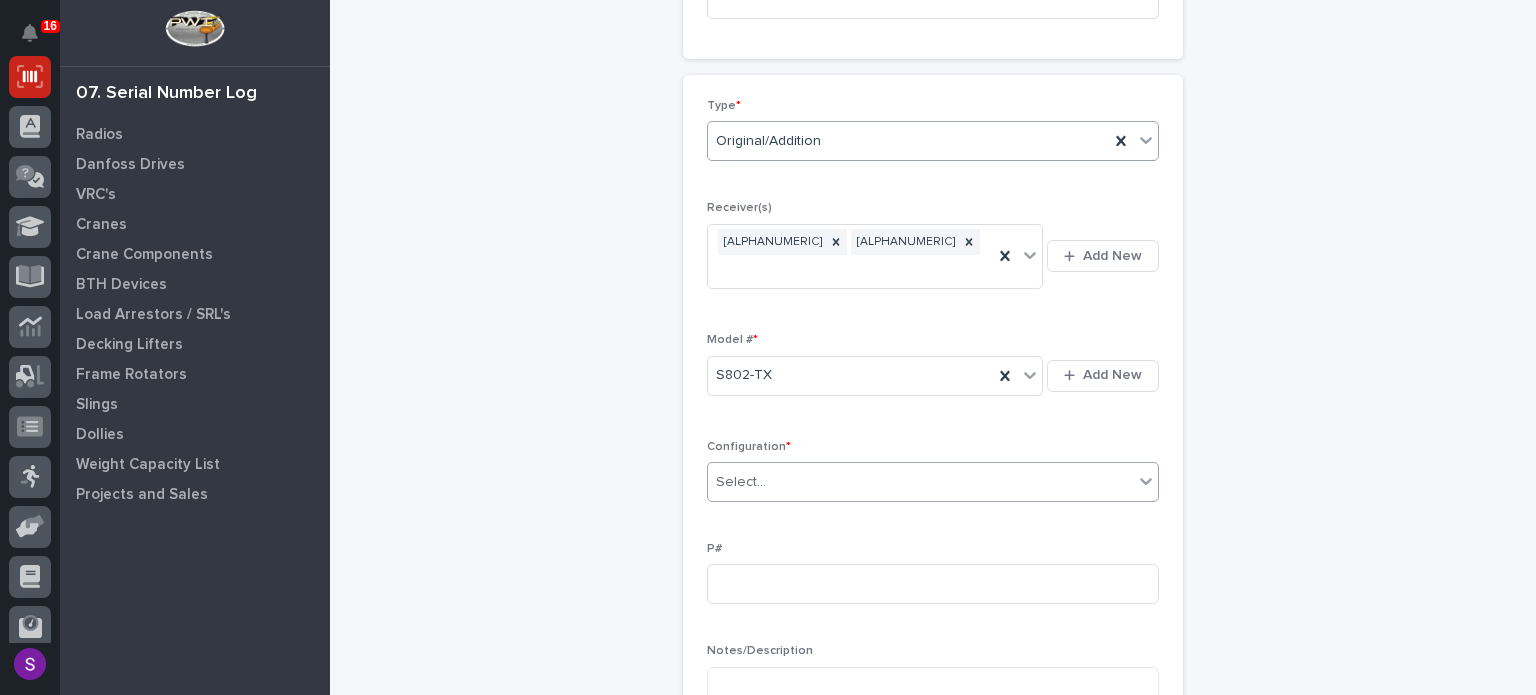 type on "*" 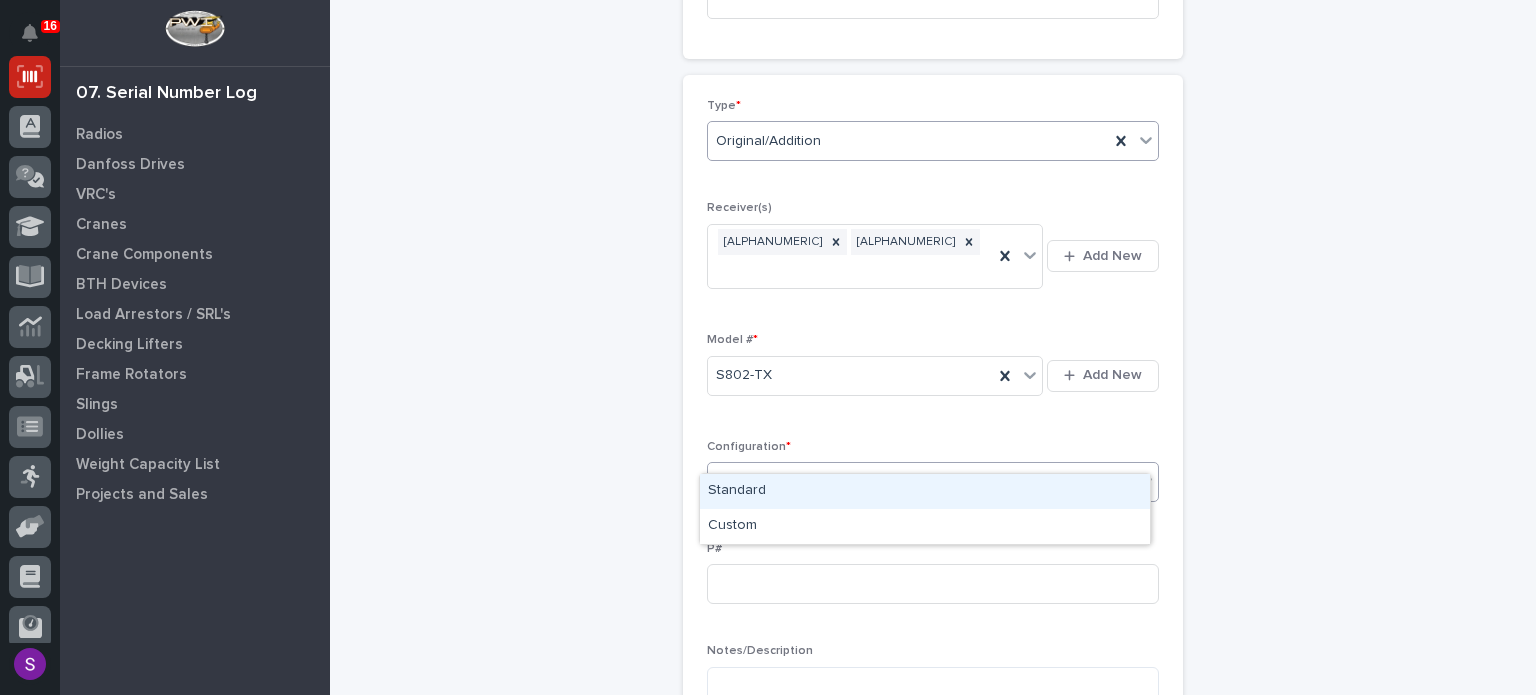 type 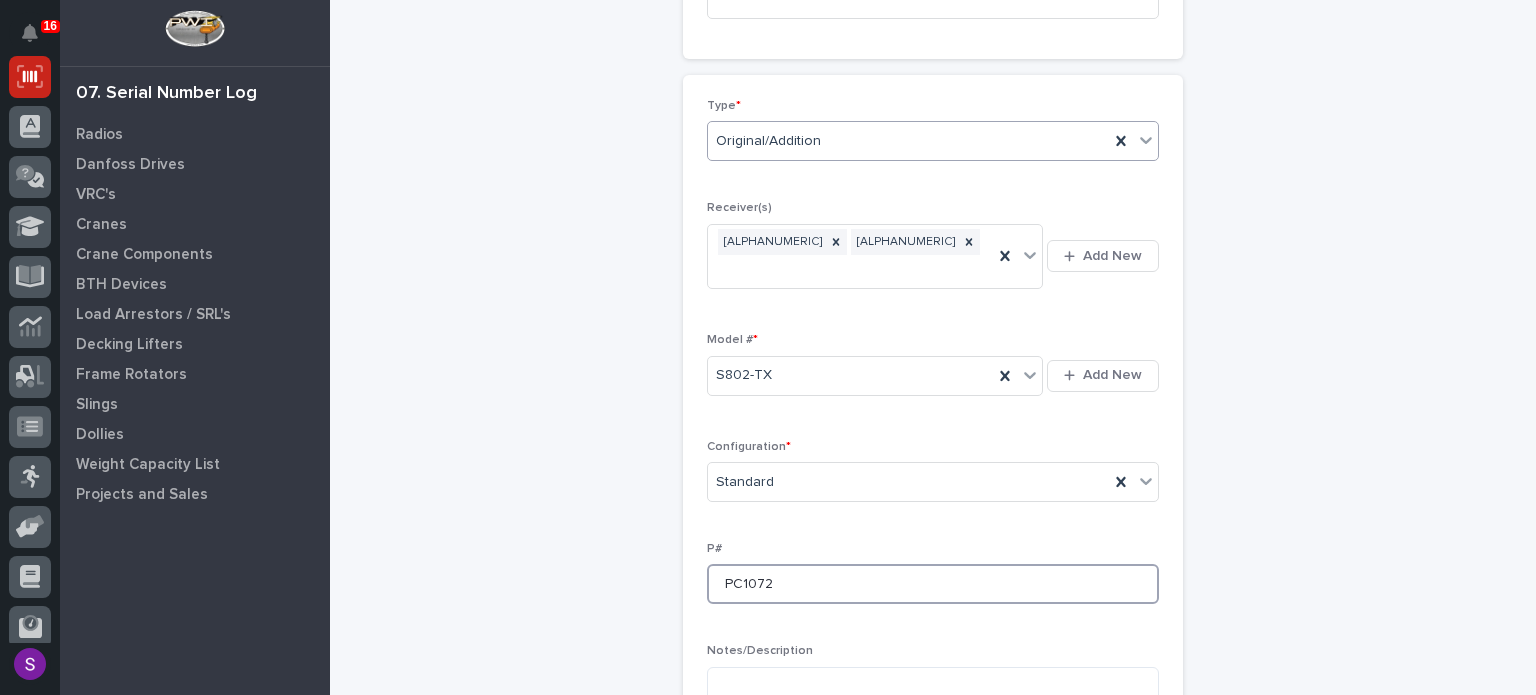 type on "PC1072" 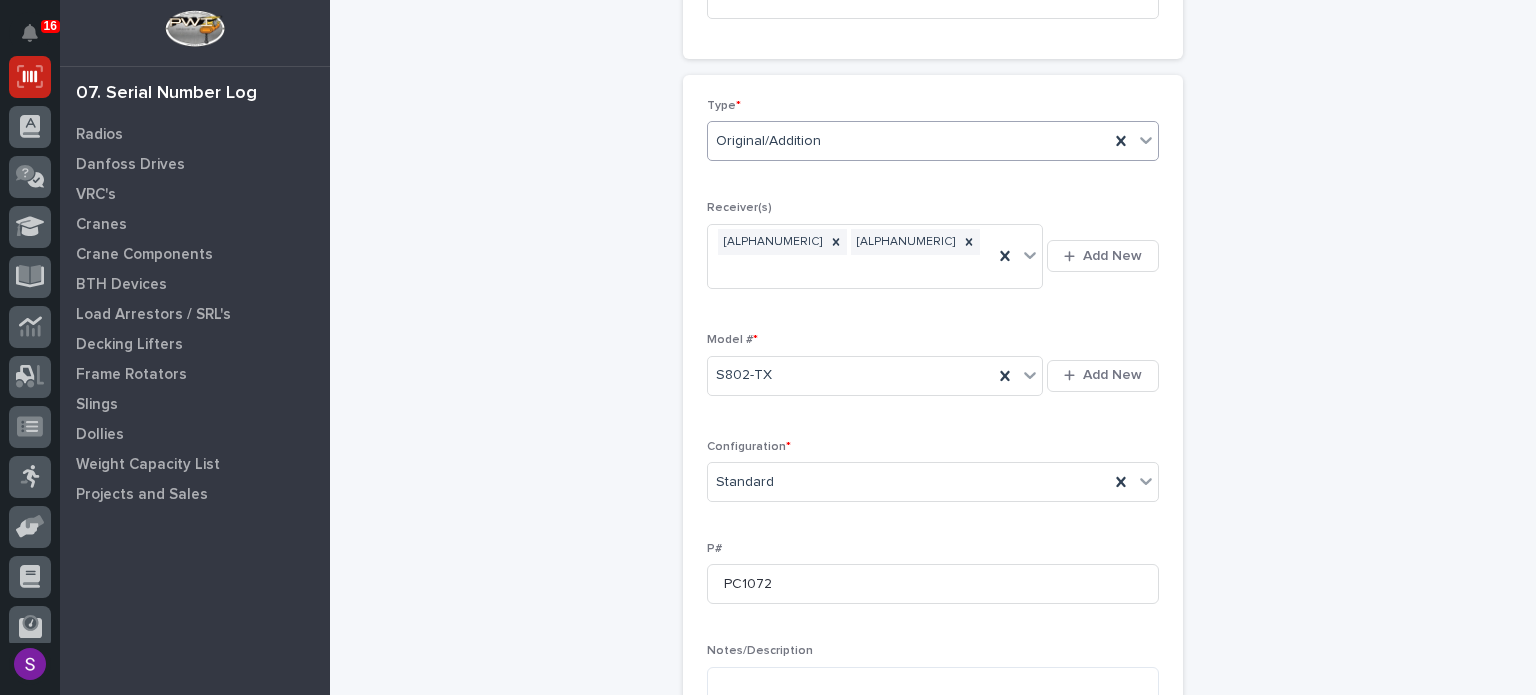 scroll, scrollTop: 776, scrollLeft: 0, axis: vertical 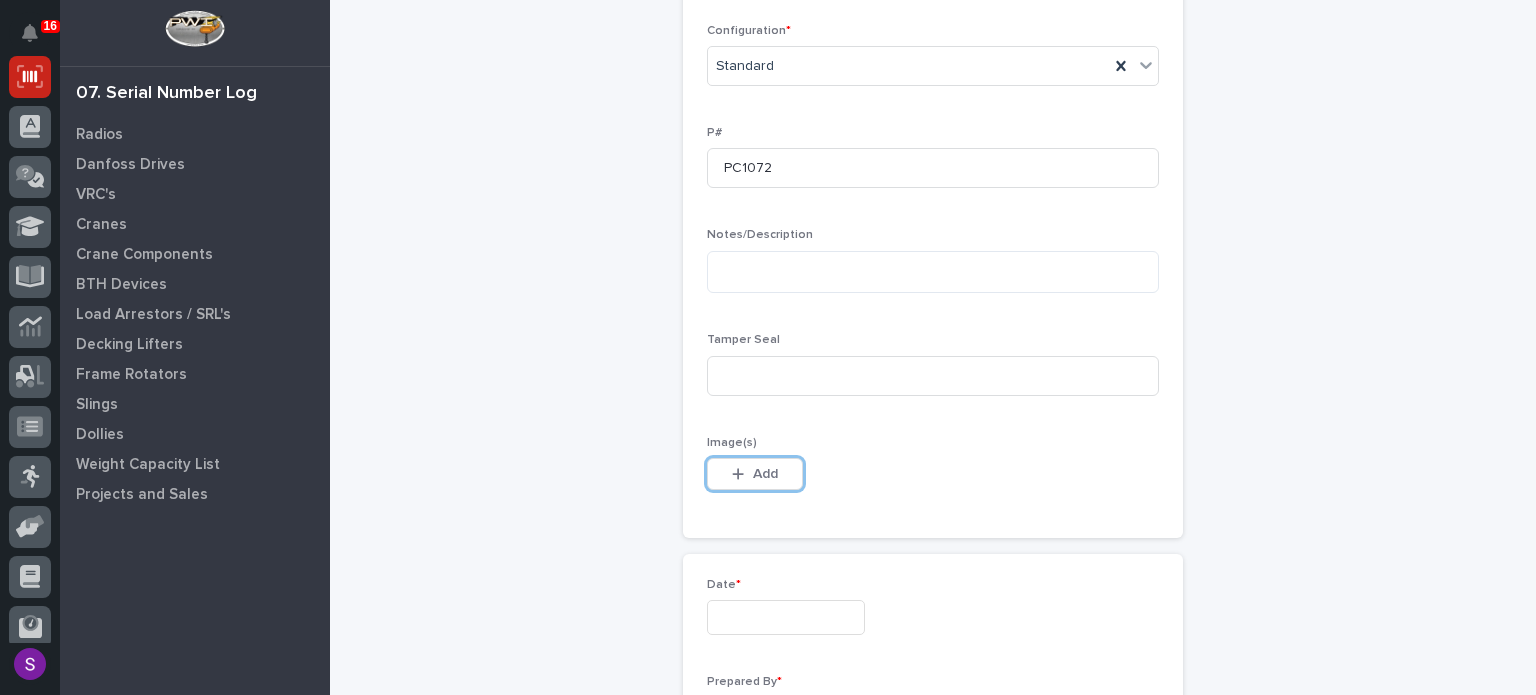 type 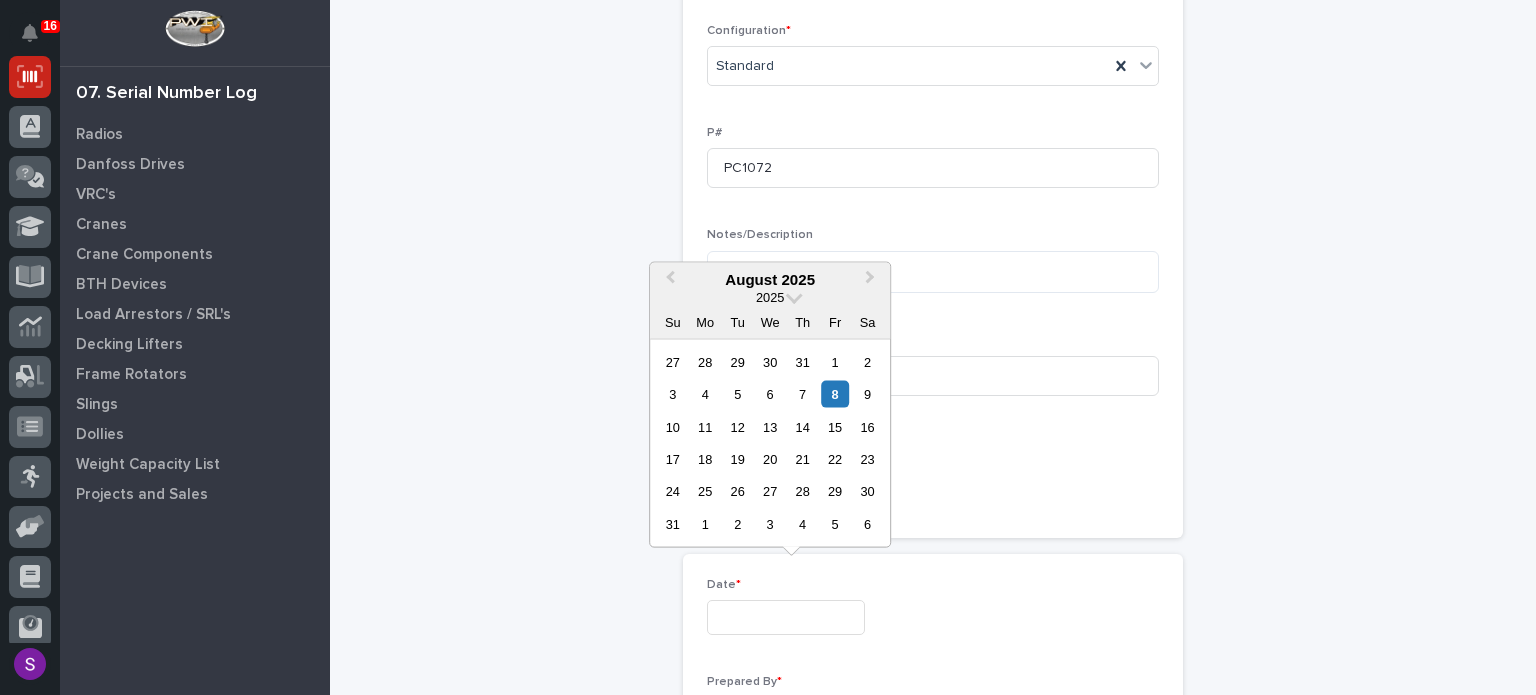 type on "**********" 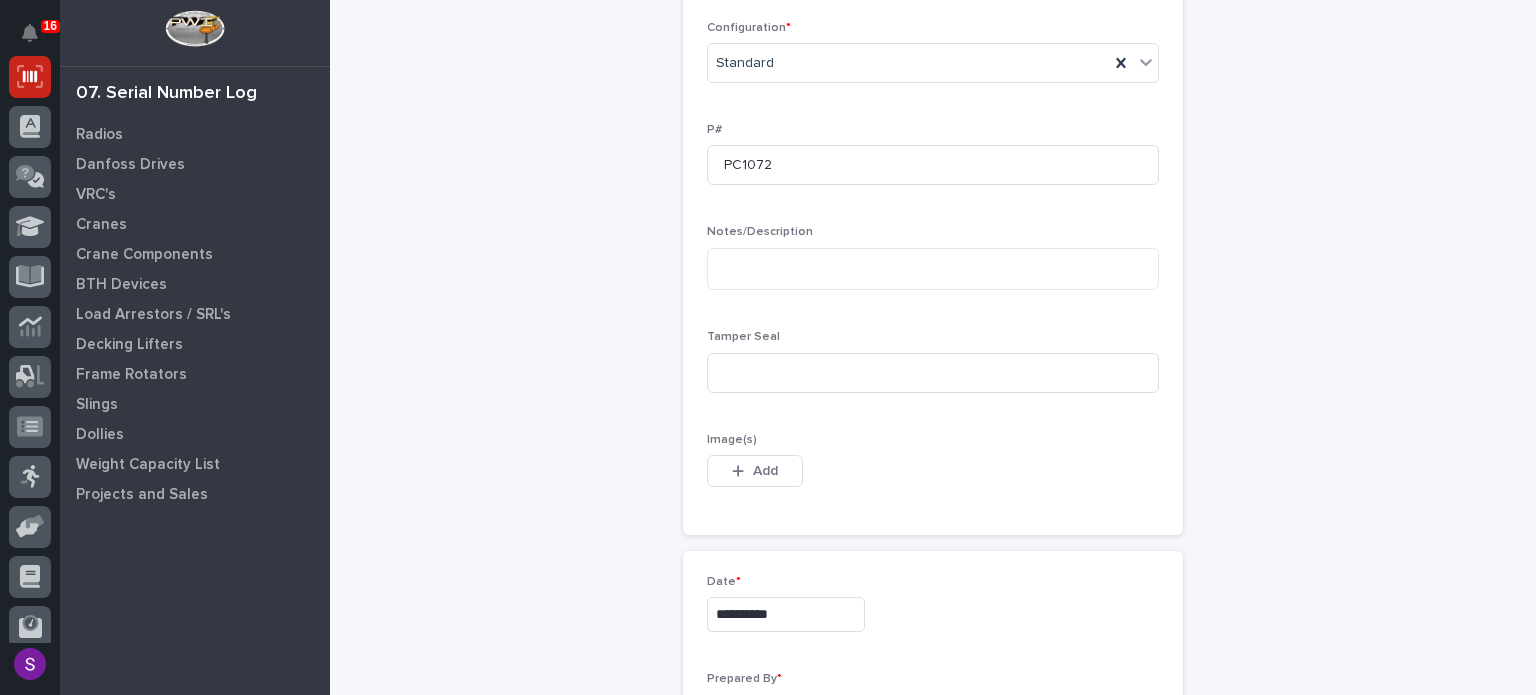 scroll, scrollTop: 1136, scrollLeft: 0, axis: vertical 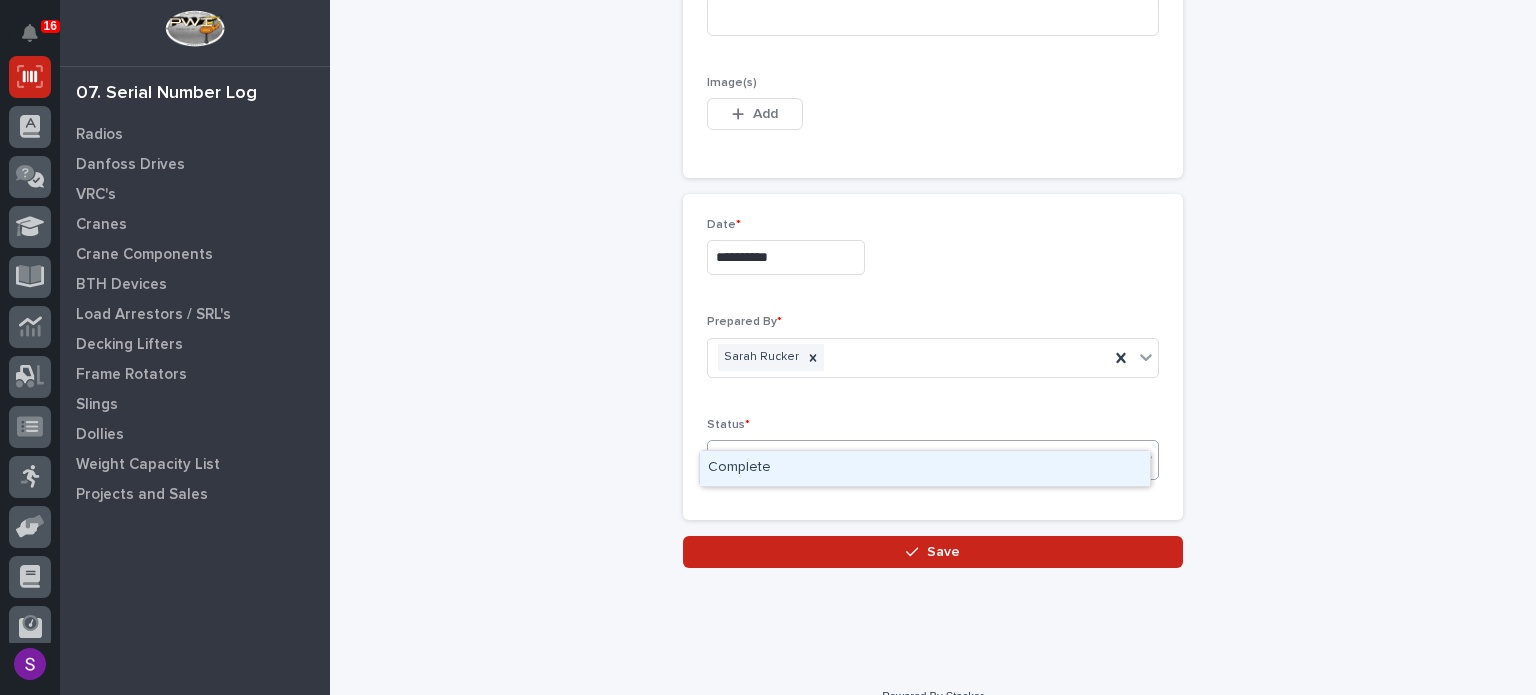 type on "***" 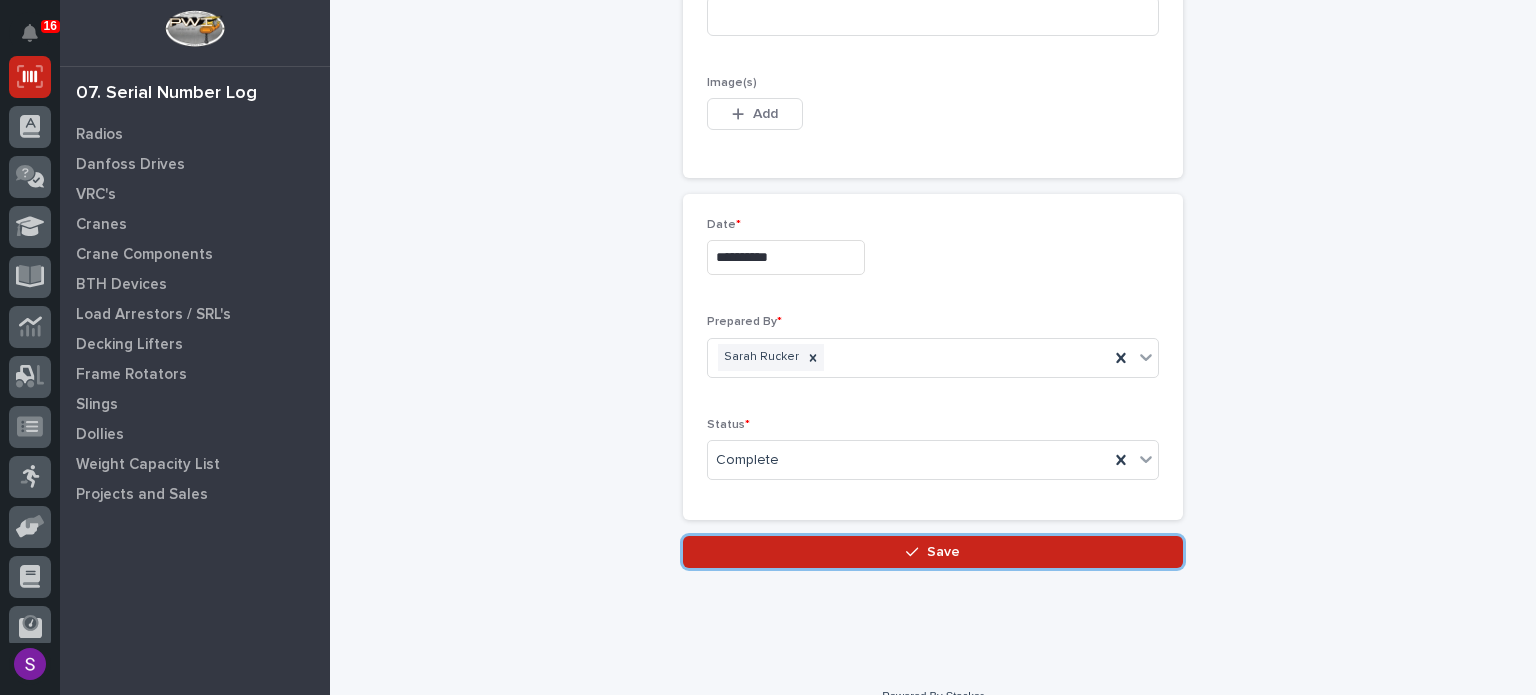 scroll, scrollTop: 1136, scrollLeft: 0, axis: vertical 